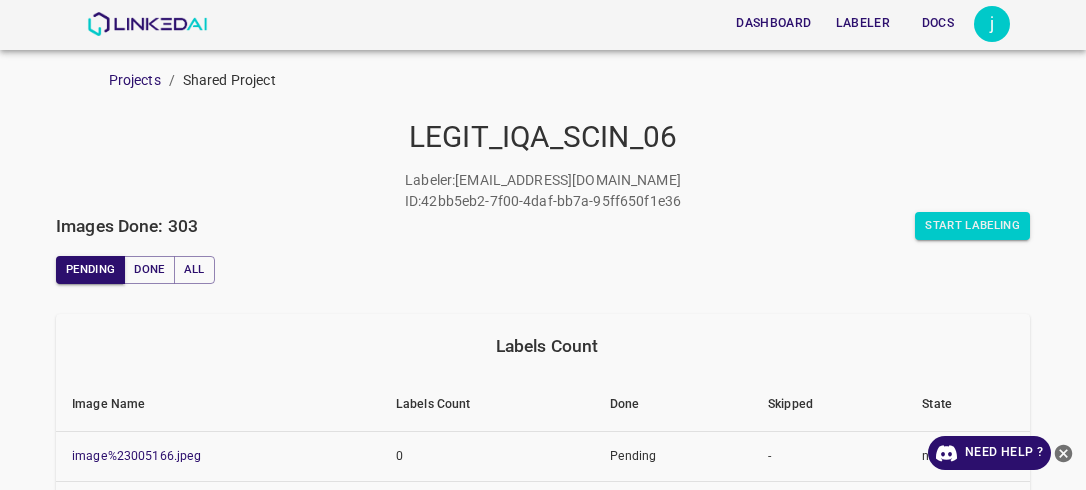 scroll, scrollTop: 0, scrollLeft: 0, axis: both 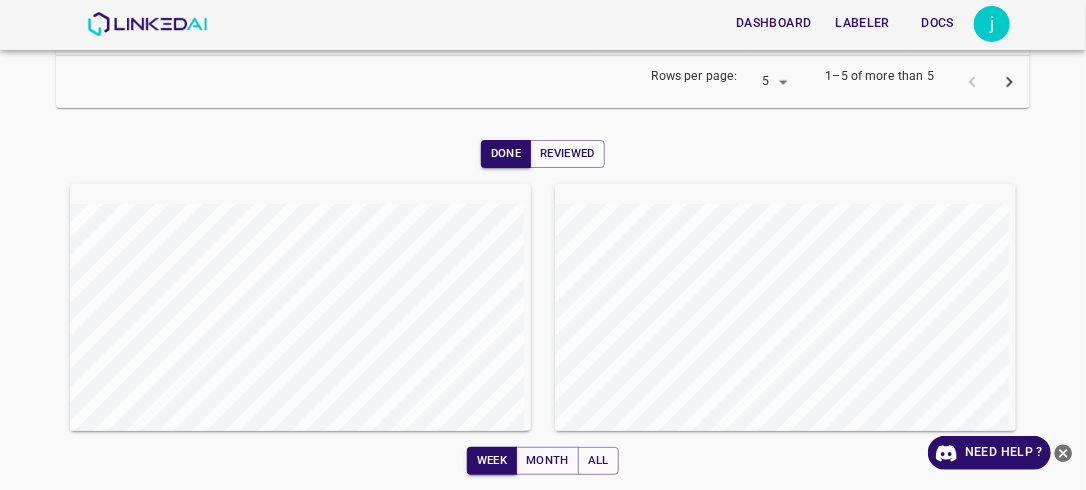 drag, startPoint x: 1070, startPoint y: 476, endPoint x: 1069, endPoint y: 403, distance: 73.00685 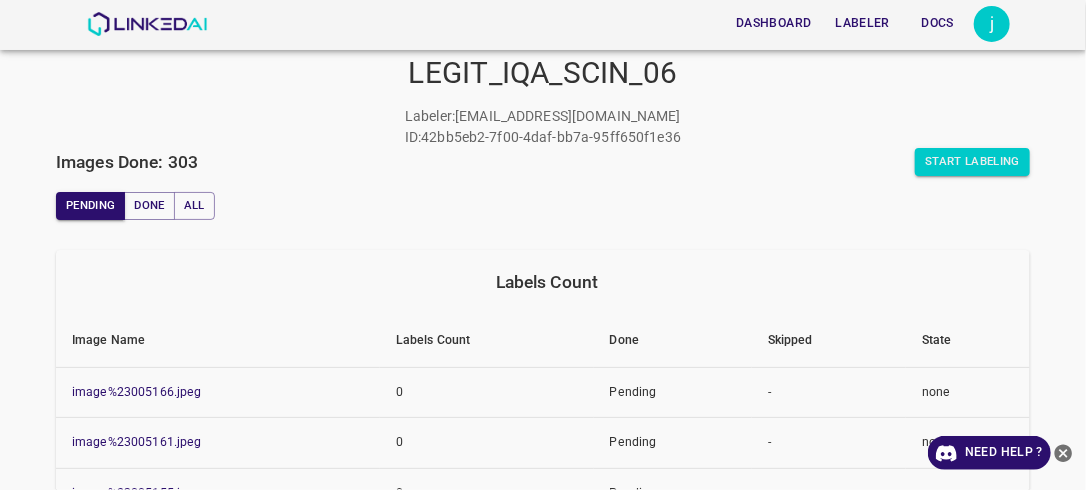 scroll, scrollTop: 0, scrollLeft: 0, axis: both 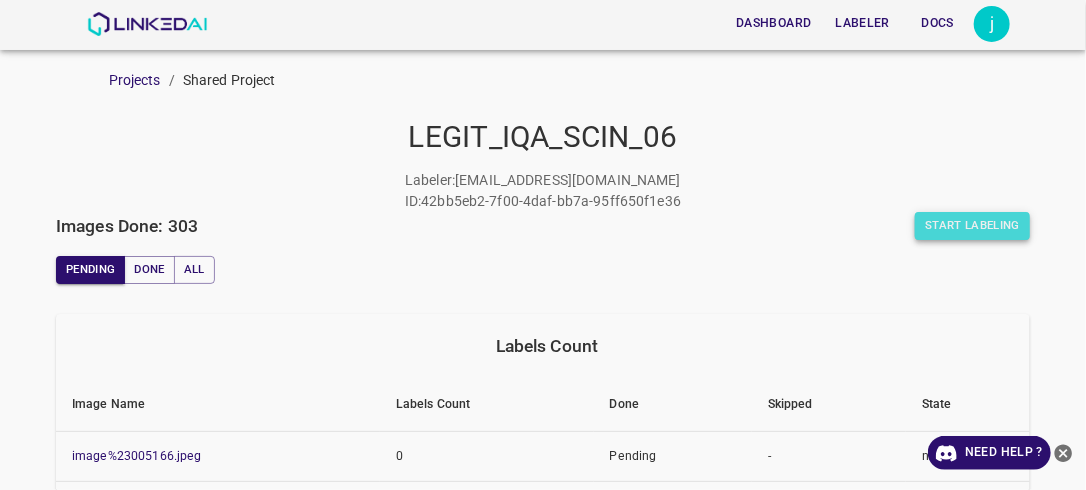click on "Start Labeling" at bounding box center (972, 226) 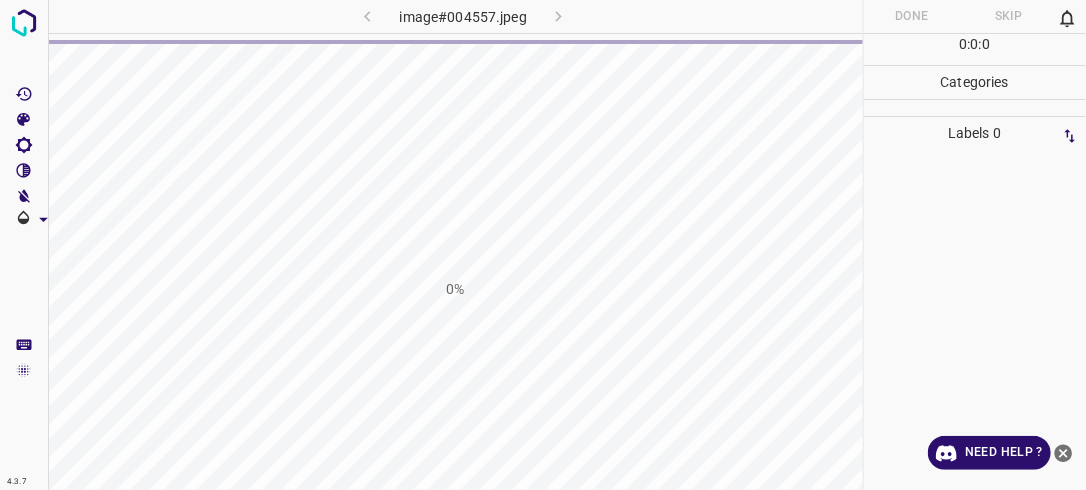 click at bounding box center (975, 320) 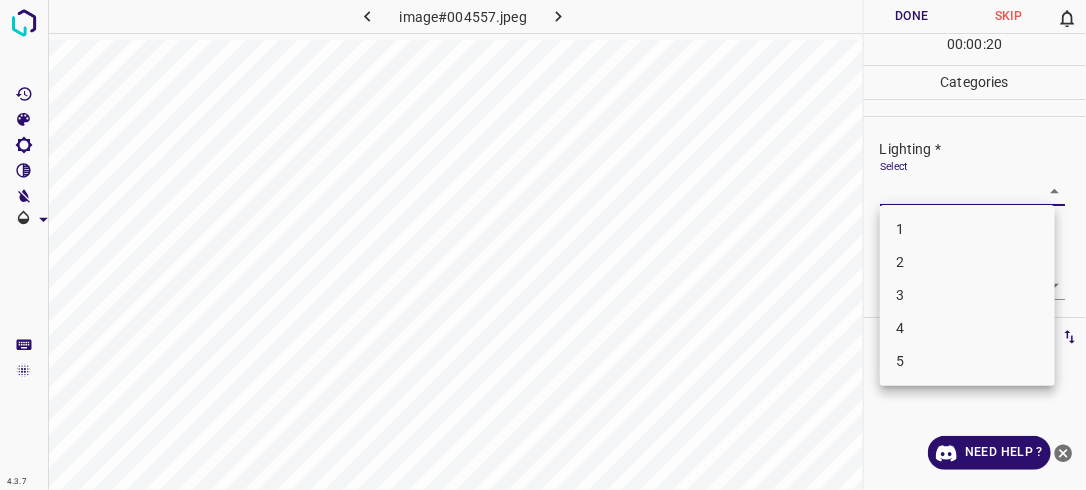 click on "4.3.7 image#004557.jpeg Done Skip 0 00   : 00   : 20   Categories Lighting *  Select ​ Focus *  Select ​ Overall *  Select ​ Labels   0 Categories 1 Lighting 2 Focus 3 Overall Tools Space Change between modes (Draw & Edit) I Auto labeling R Restore zoom M Zoom in N Zoom out Delete Delete selecte label Filters Z Restore filters X Saturation filter C Brightness filter V Contrast filter B Gray scale filter General O Download Need Help ? - Text - Hide - Delete 1 2 3 4 5" at bounding box center [543, 245] 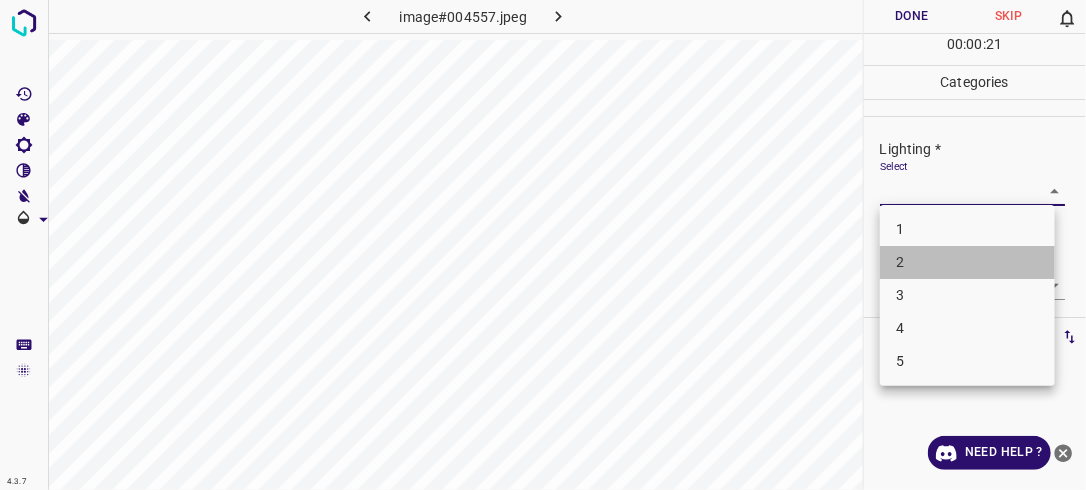 click on "2" at bounding box center (967, 262) 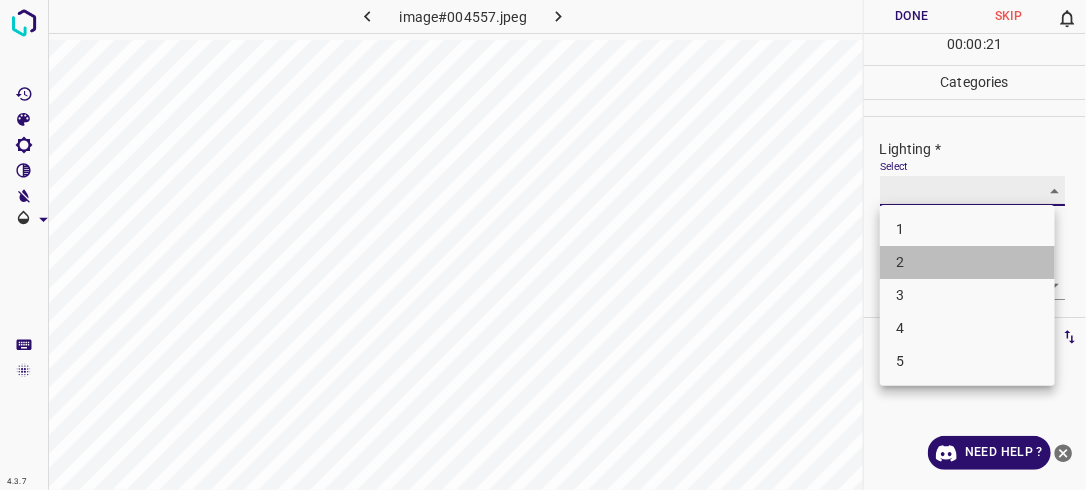 type on "2" 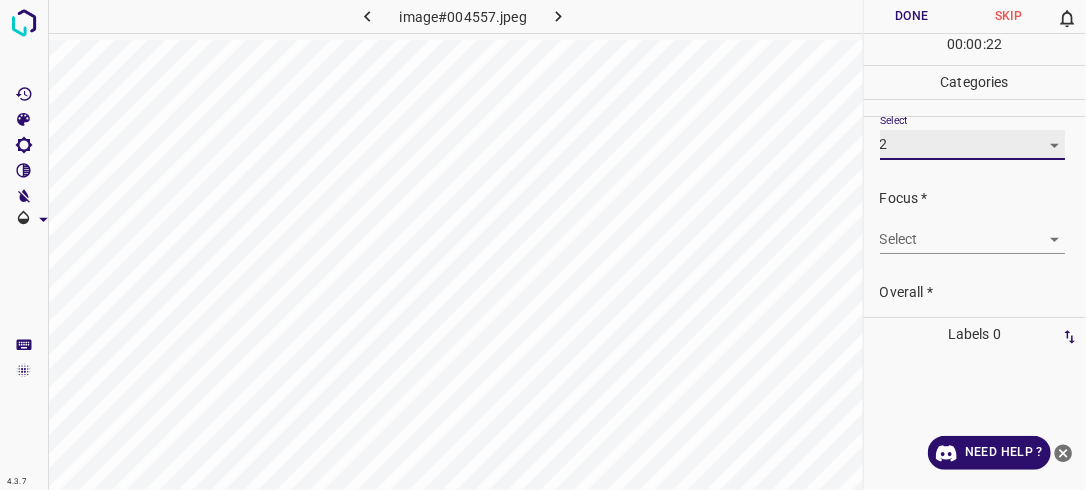 scroll, scrollTop: 98, scrollLeft: 0, axis: vertical 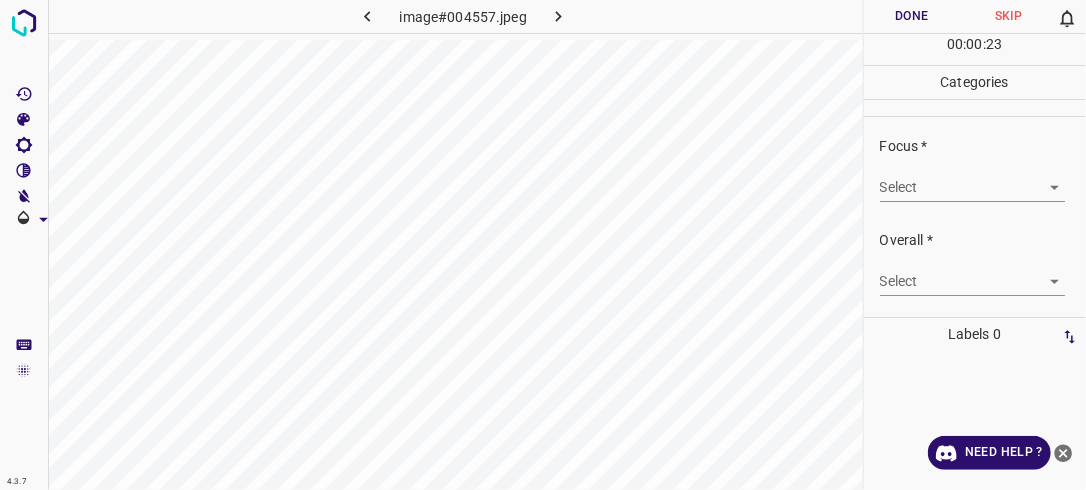 click on "4.3.7 image#004557.jpeg Done Skip 0 00   : 00   : 23   Categories Lighting *  Select 2 2 Focus *  Select ​ Overall *  Select ​ Labels   0 Categories 1 Lighting 2 Focus 3 Overall Tools Space Change between modes (Draw & Edit) I Auto labeling R Restore zoom M Zoom in N Zoom out Delete Delete selecte label Filters Z Restore filters X Saturation filter C Brightness filter V Contrast filter B Gray scale filter General O Download Need Help ? - Text - Hide - Delete" at bounding box center [543, 245] 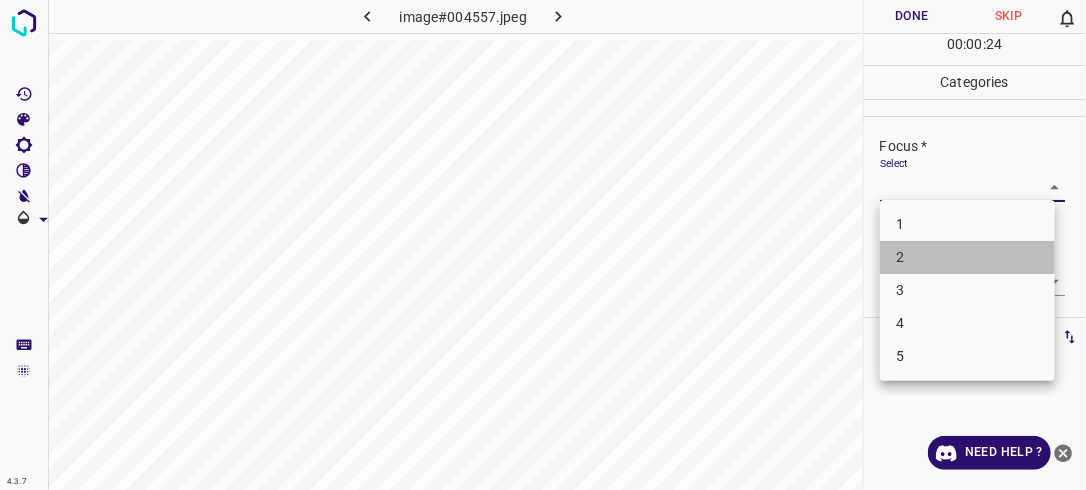 click on "2" at bounding box center (967, 257) 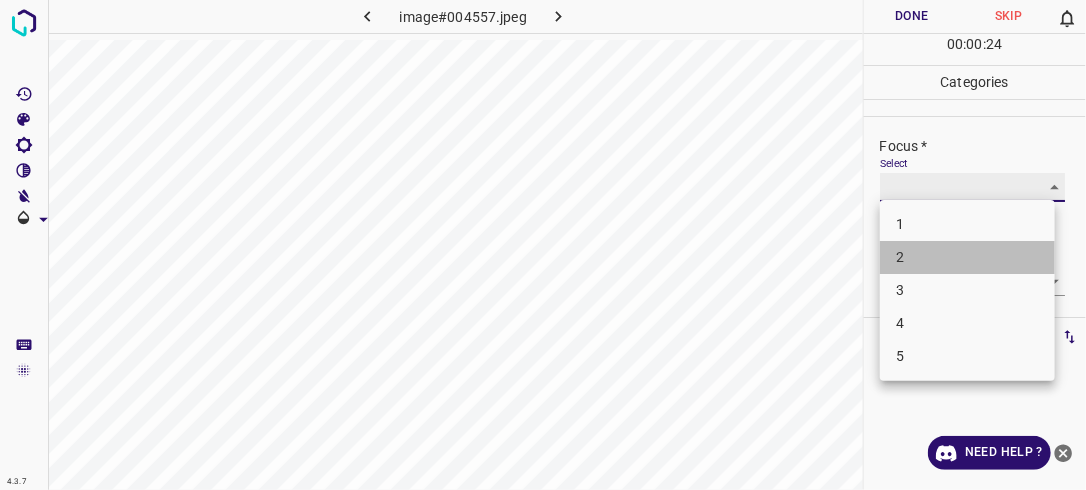 type on "2" 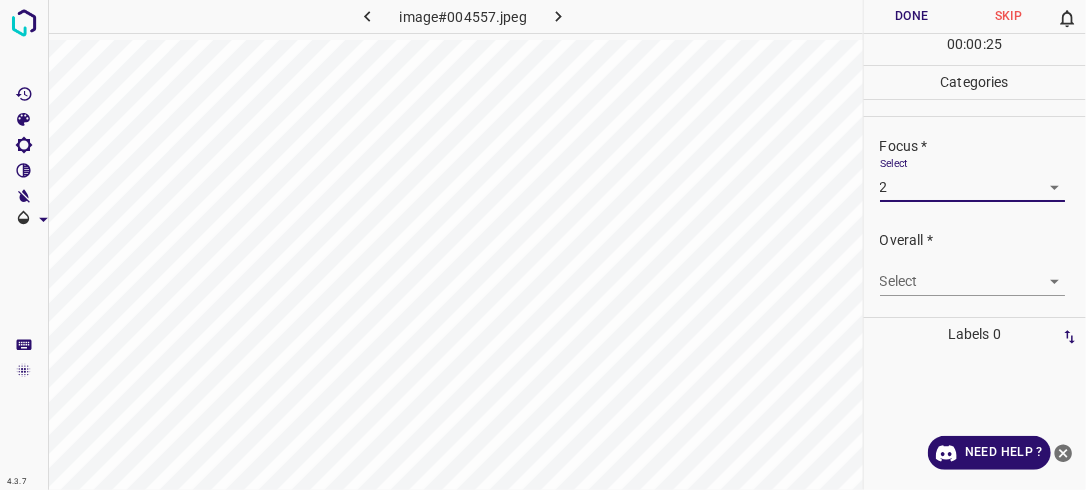 click on "4.3.7 image#004557.jpeg Done Skip 0 00   : 00   : 25   Categories Lighting *  Select 2 2 Focus *  Select 2 2 Overall *  Select ​ Labels   0 Categories 1 Lighting 2 Focus 3 Overall Tools Space Change between modes (Draw & Edit) I Auto labeling R Restore zoom M Zoom in N Zoom out Delete Delete selecte label Filters Z Restore filters X Saturation filter C Brightness filter V Contrast filter B Gray scale filter General O Download Need Help ? - Text - Hide - Delete" at bounding box center [543, 245] 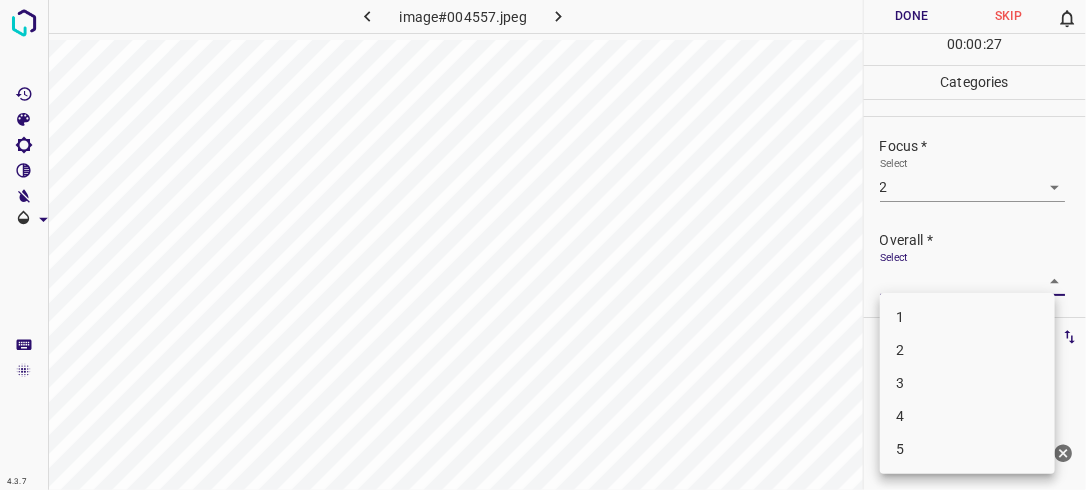 click on "2" at bounding box center [967, 350] 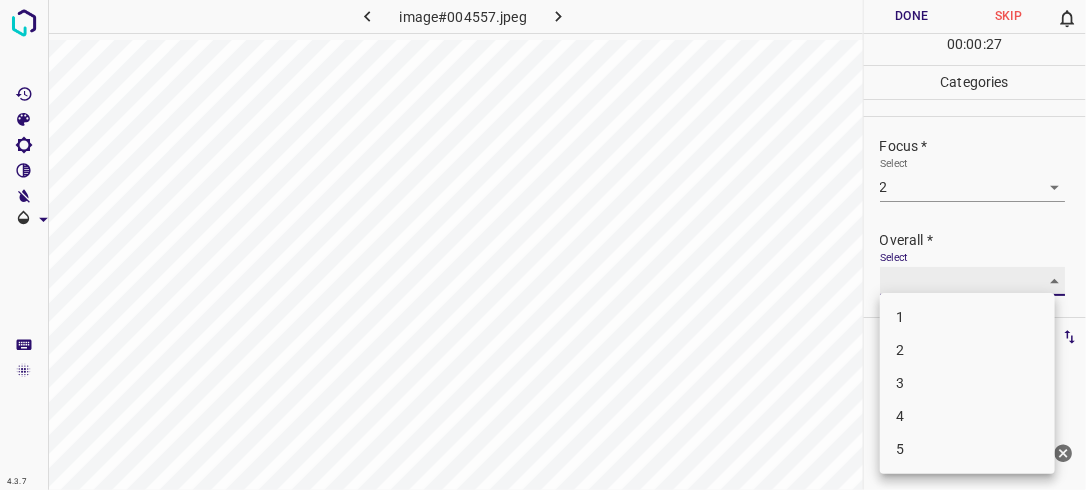 type on "2" 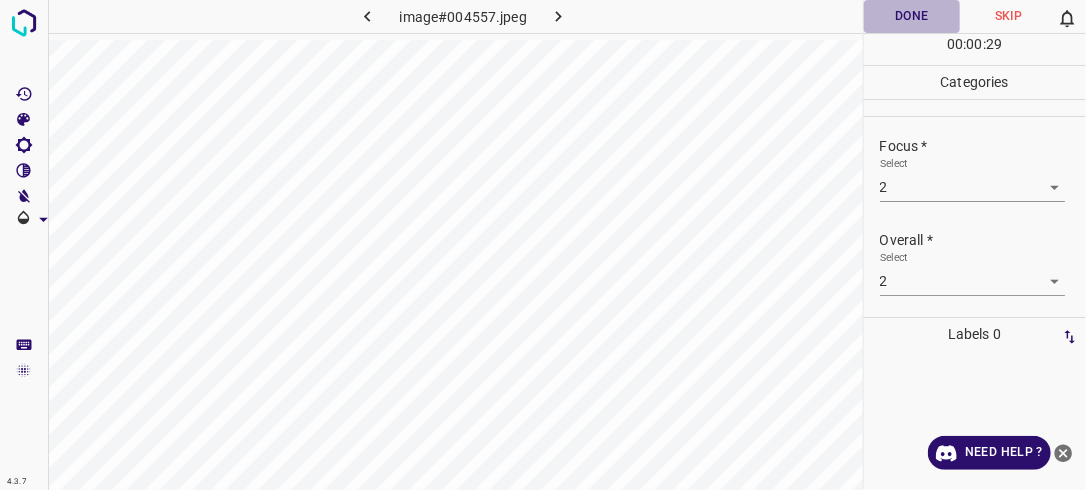 click on "Done" at bounding box center [912, 16] 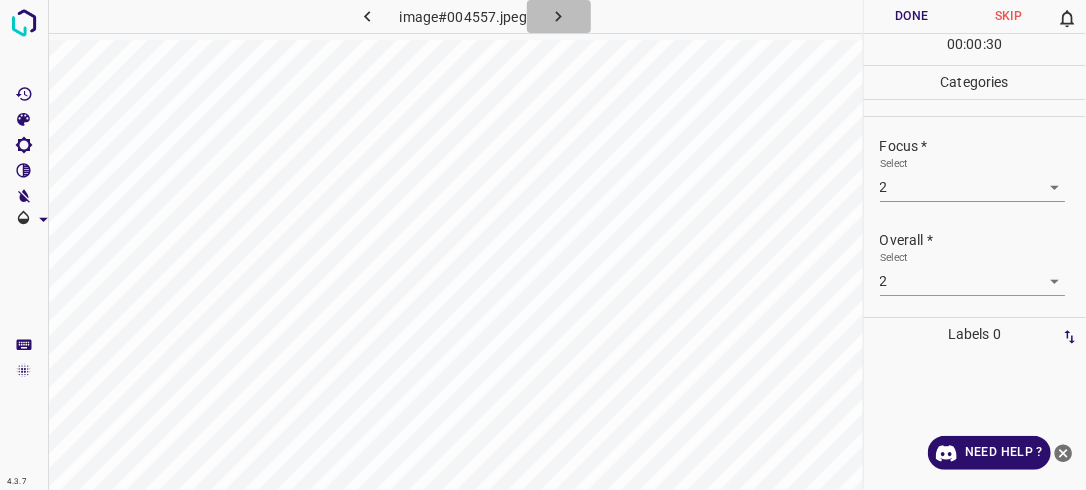 click 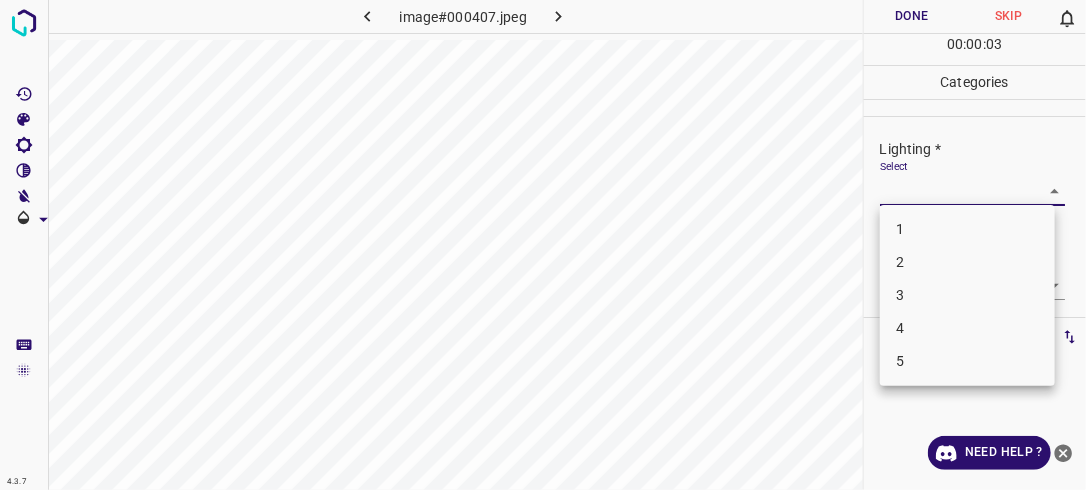click on "4.3.7 image#000407.jpeg Done Skip 0 00   : 00   : 03   Categories Lighting *  Select ​ Focus *  Select ​ Overall *  Select ​ Labels   0 Categories 1 Lighting 2 Focus 3 Overall Tools Space Change between modes (Draw & Edit) I Auto labeling R Restore zoom M Zoom in N Zoom out Delete Delete selecte label Filters Z Restore filters X Saturation filter C Brightness filter V Contrast filter B Gray scale filter General O Download Need Help ? - Text - Hide - Delete 1 2 3 4 5" at bounding box center [543, 245] 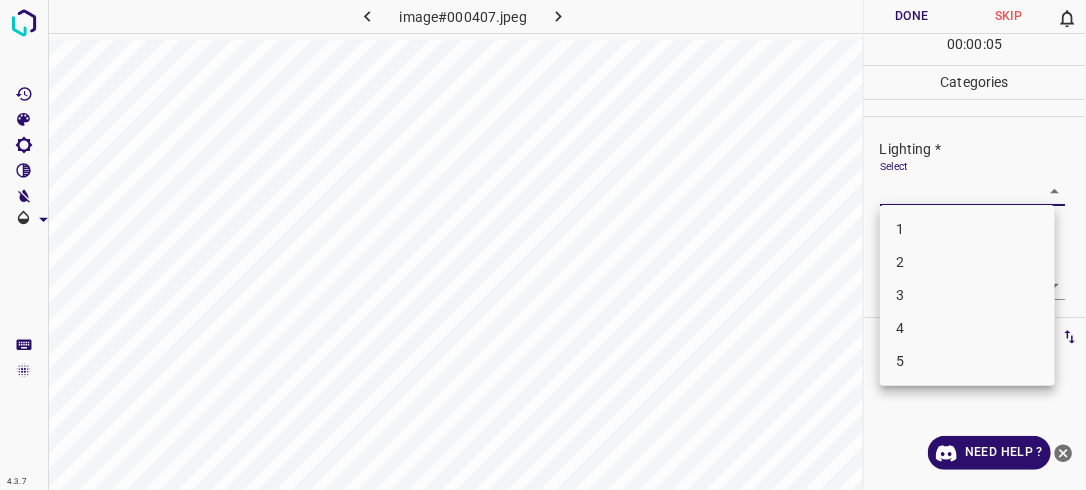 click on "2" at bounding box center [967, 262] 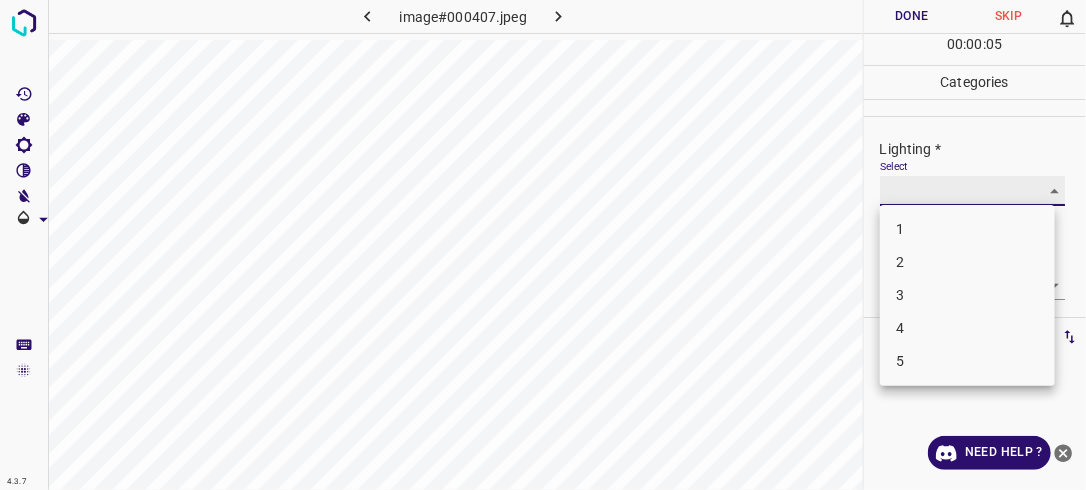 type on "2" 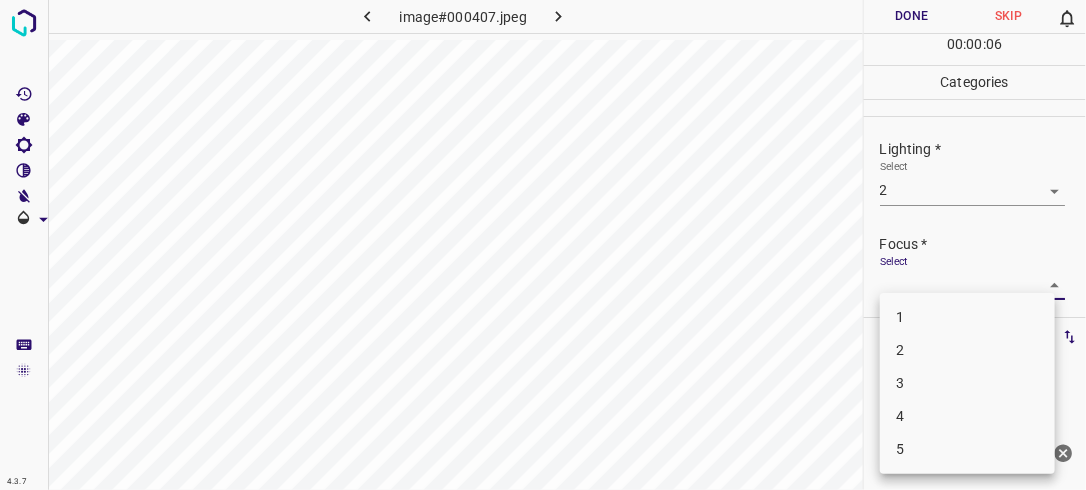click on "4.3.7 image#000407.jpeg Done Skip 0 00   : 00   : 06   Categories Lighting *  Select 2 2 Focus *  Select ​ Overall *  Select ​ Labels   0 Categories 1 Lighting 2 Focus 3 Overall Tools Space Change between modes (Draw & Edit) I Auto labeling R Restore zoom M Zoom in N Zoom out Delete Delete selecte label Filters Z Restore filters X Saturation filter C Brightness filter V Contrast filter B Gray scale filter General O Download Need Help ? - Text - Hide - Delete 1 2 3 4 5" at bounding box center [543, 245] 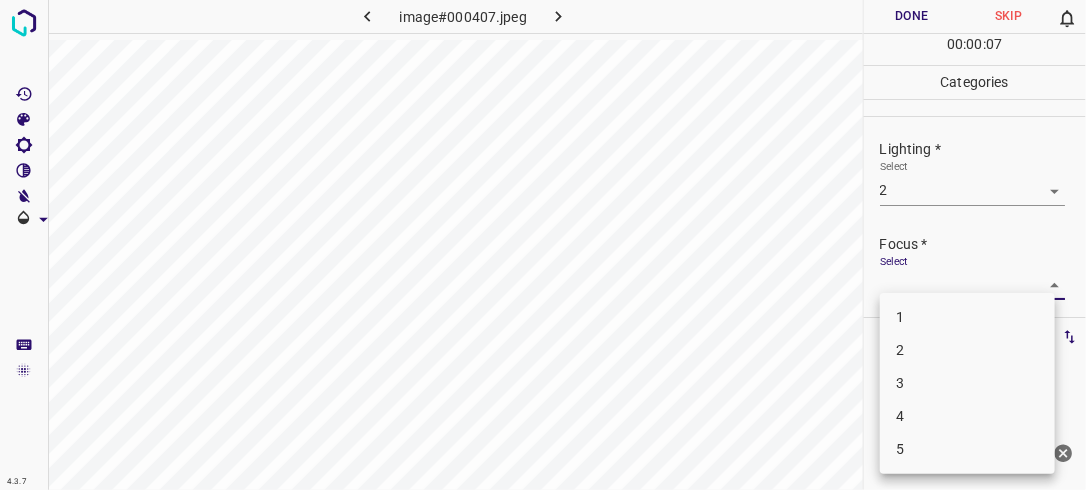 click on "2" at bounding box center [967, 350] 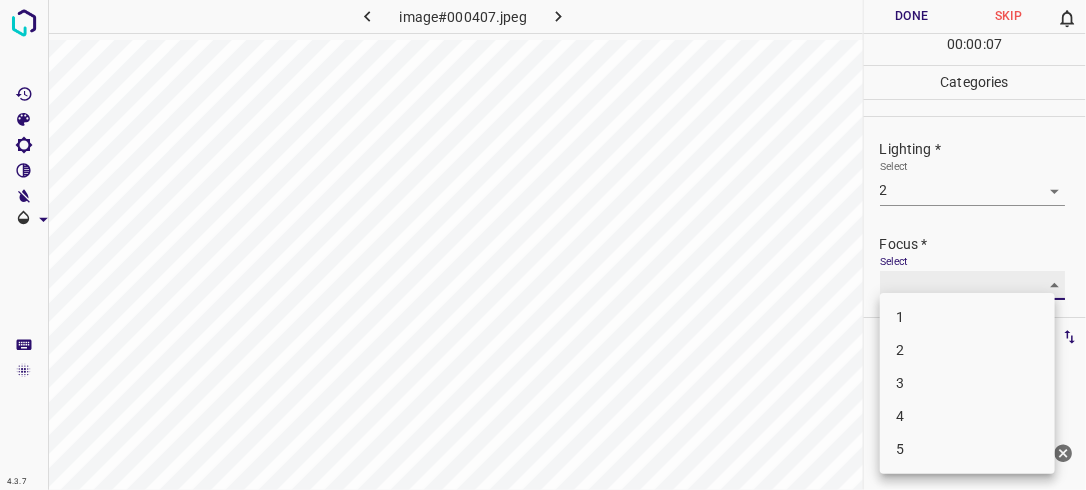 type on "2" 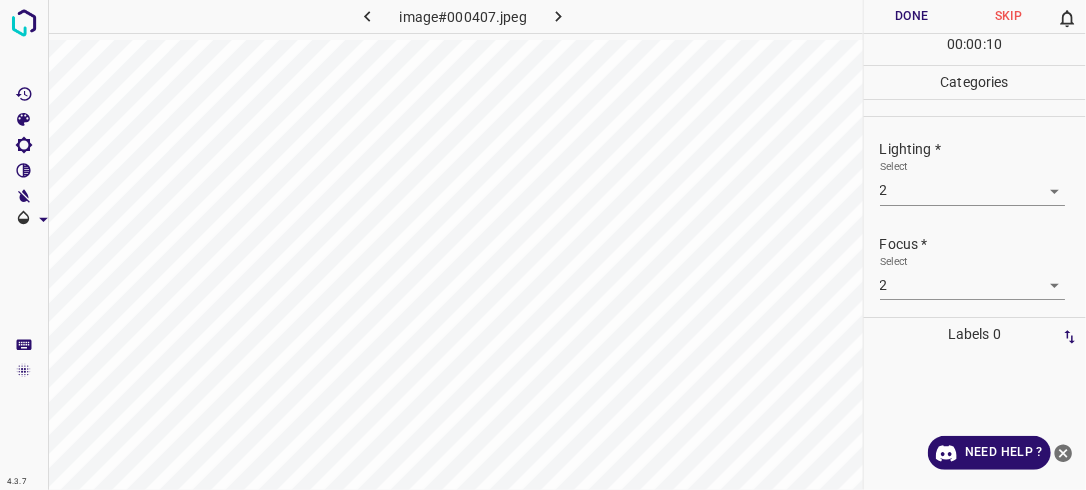 drag, startPoint x: 1085, startPoint y: 234, endPoint x: 1079, endPoint y: 306, distance: 72.249565 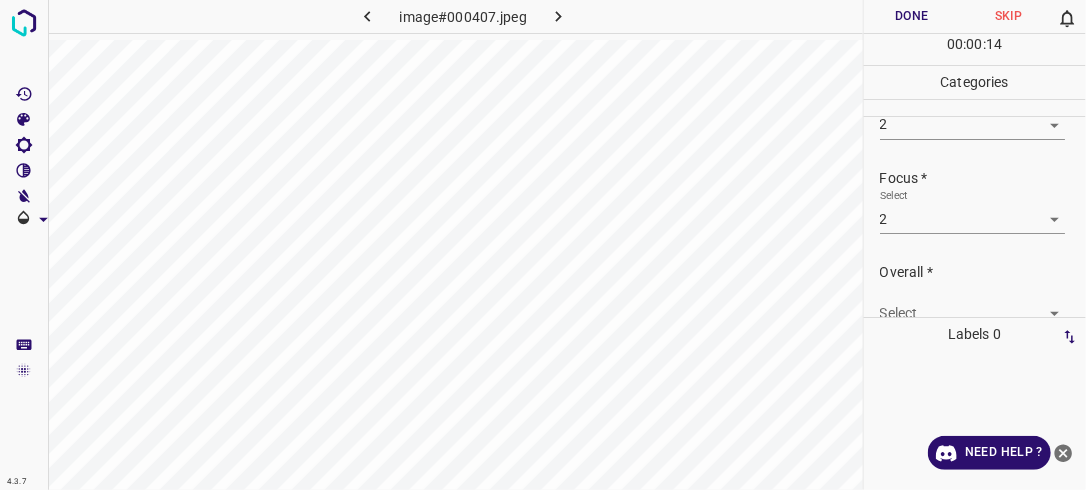 scroll, scrollTop: 84, scrollLeft: 0, axis: vertical 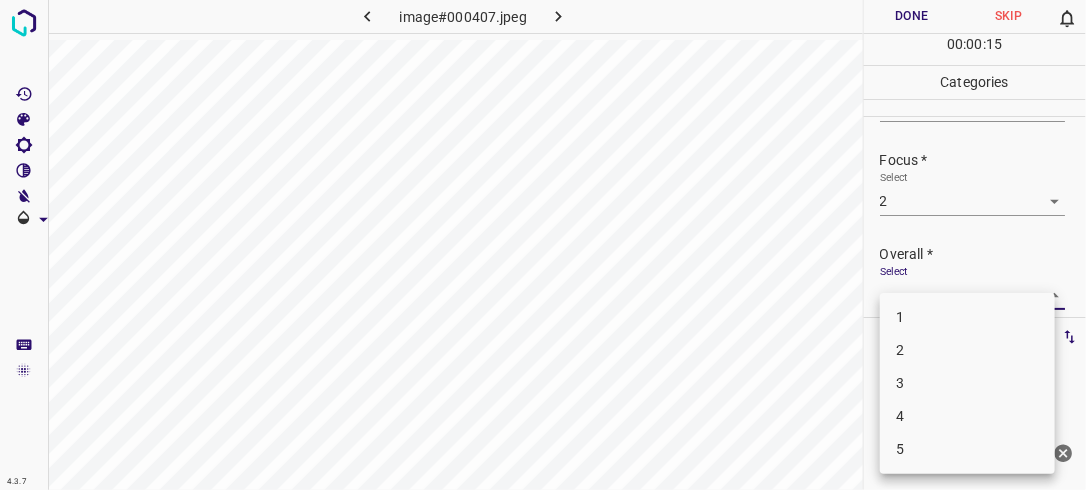 click on "4.3.7 image#000407.jpeg Done Skip 0 00   : 00   : 15   Categories Lighting *  Select 2 2 Focus *  Select 2 2 Overall *  Select ​ Labels   0 Categories 1 Lighting 2 Focus 3 Overall Tools Space Change between modes (Draw & Edit) I Auto labeling R Restore zoom M Zoom in N Zoom out Delete Delete selecte label Filters Z Restore filters X Saturation filter C Brightness filter V Contrast filter B Gray scale filter General O Download Need Help ? - Text - Hide - Delete 1 2 3 4 5" at bounding box center (543, 245) 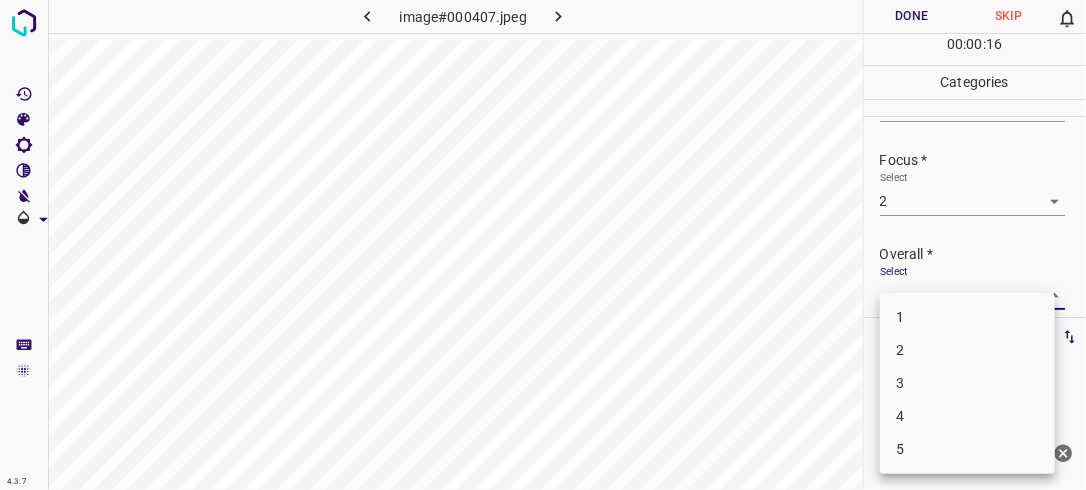 click on "2" at bounding box center (967, 350) 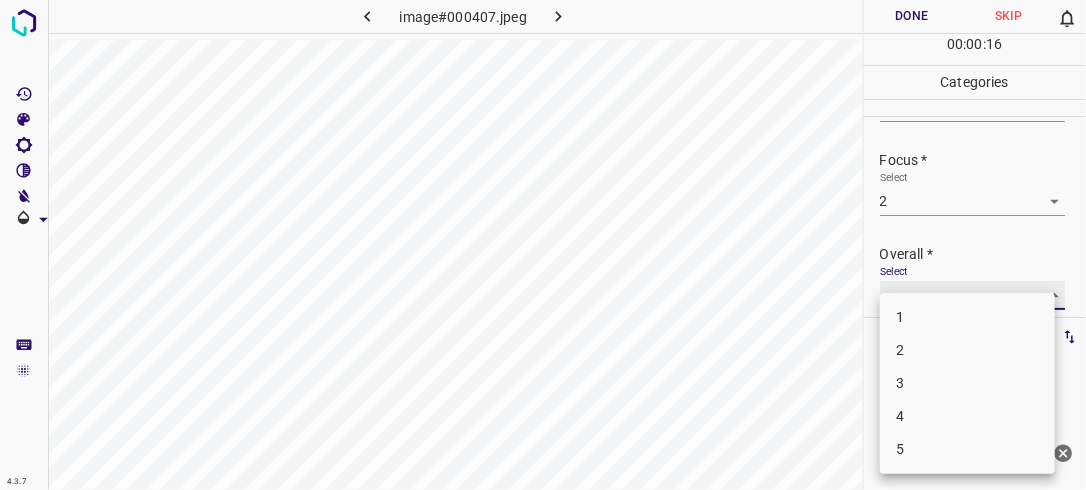 type on "2" 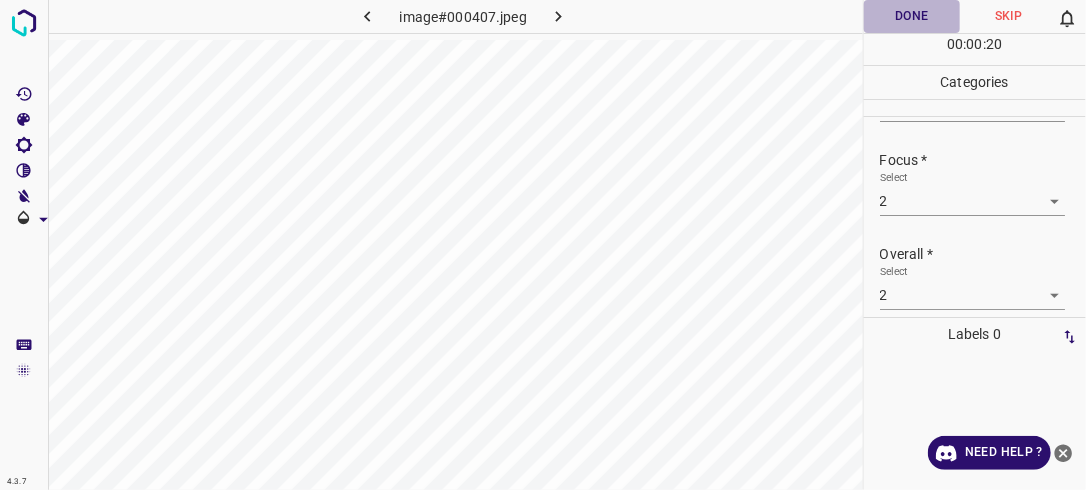 click on "Done" at bounding box center (912, 16) 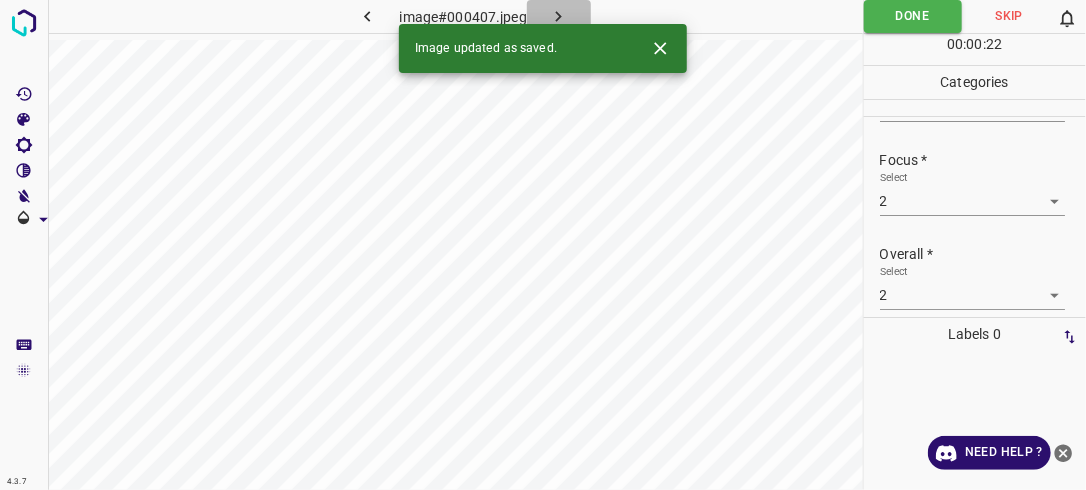 click 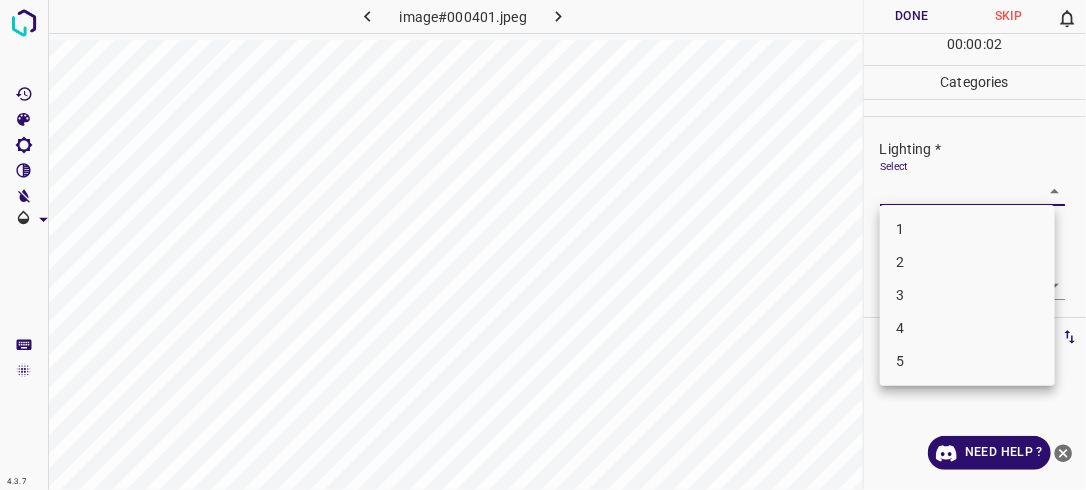 click on "4.3.7 image#000401.jpeg Done Skip 0 00   : 00   : 02   Categories Lighting *  Select ​ Focus *  Select ​ Overall *  Select ​ Labels   0 Categories 1 Lighting 2 Focus 3 Overall Tools Space Change between modes (Draw & Edit) I Auto labeling R Restore zoom M Zoom in N Zoom out Delete Delete selecte label Filters Z Restore filters X Saturation filter C Brightness filter V Contrast filter B Gray scale filter General O Download Need Help ? - Text - Hide - Delete 1 2 3 4 5" at bounding box center (543, 245) 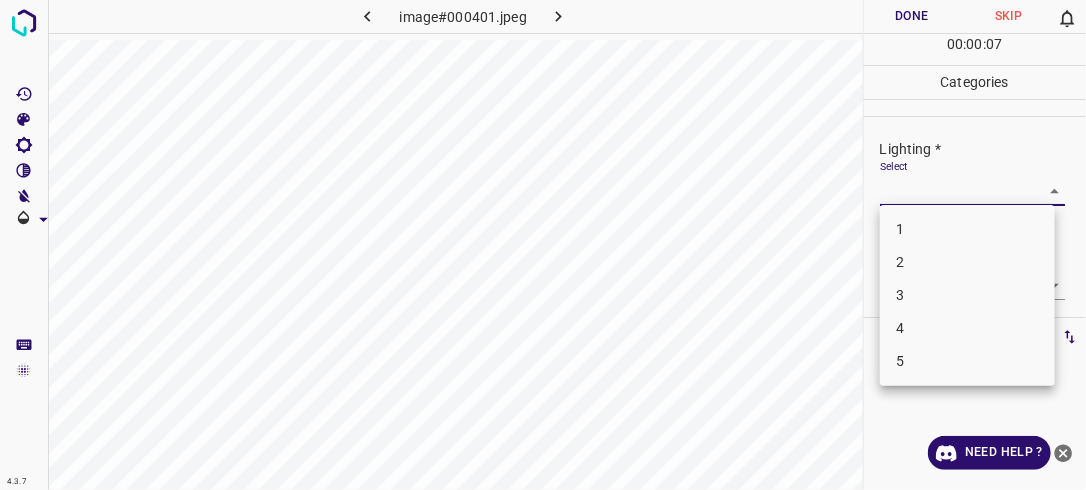 click on "2" at bounding box center (967, 262) 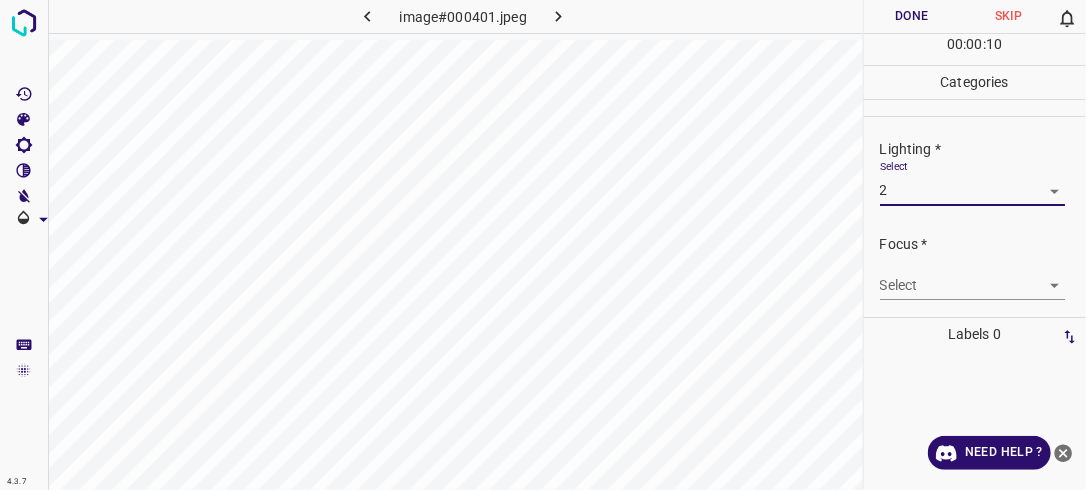 click on "4.3.7 image#000401.jpeg Done Skip 0 00   : 00   : 10   Categories Lighting *  Select 2 2 Focus *  Select ​ Overall *  Select ​ Labels   0 Categories 1 Lighting 2 Focus 3 Overall Tools Space Change between modes (Draw & Edit) I Auto labeling R Restore zoom M Zoom in N Zoom out Delete Delete selecte label Filters Z Restore filters X Saturation filter C Brightness filter V Contrast filter B Gray scale filter General O Download Need Help ? - Text - Hide - Delete" at bounding box center (543, 245) 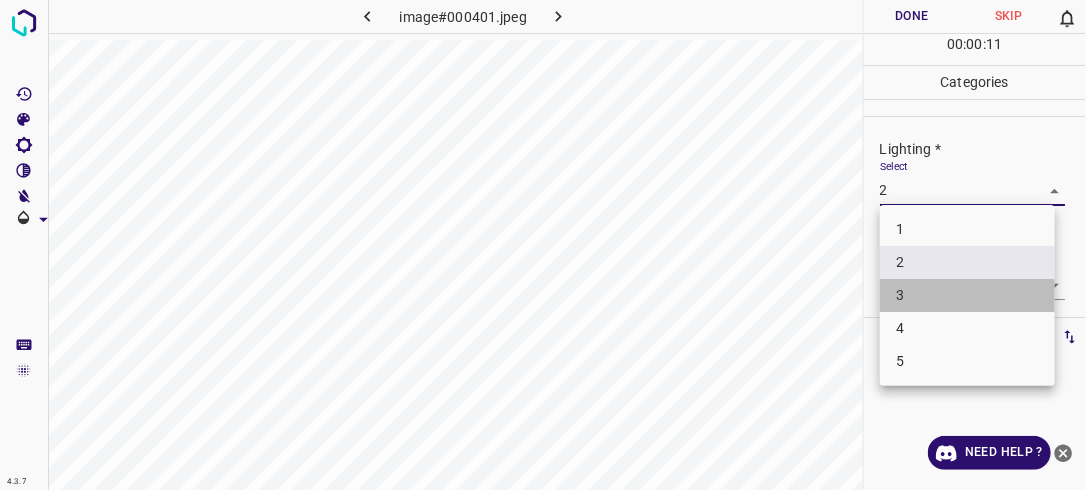 click on "3" at bounding box center (967, 295) 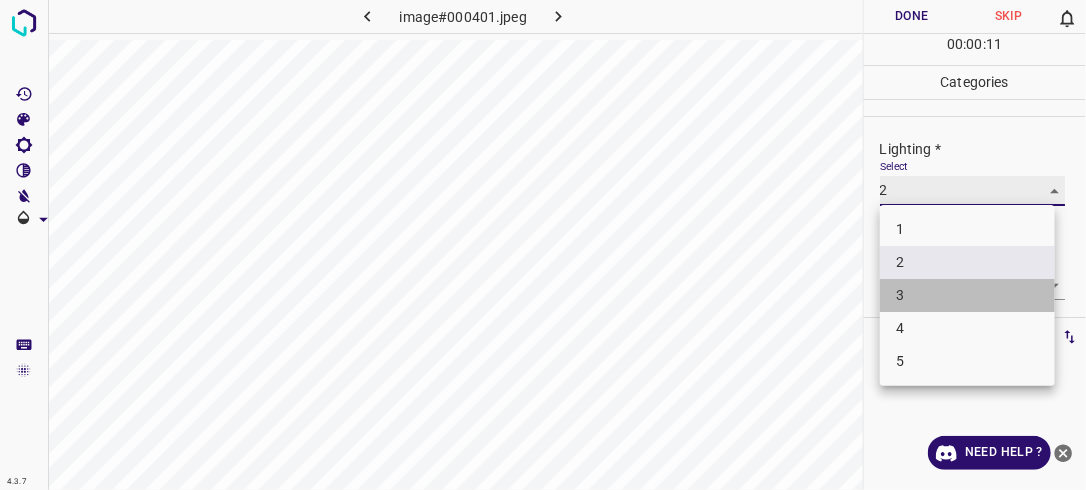 type on "3" 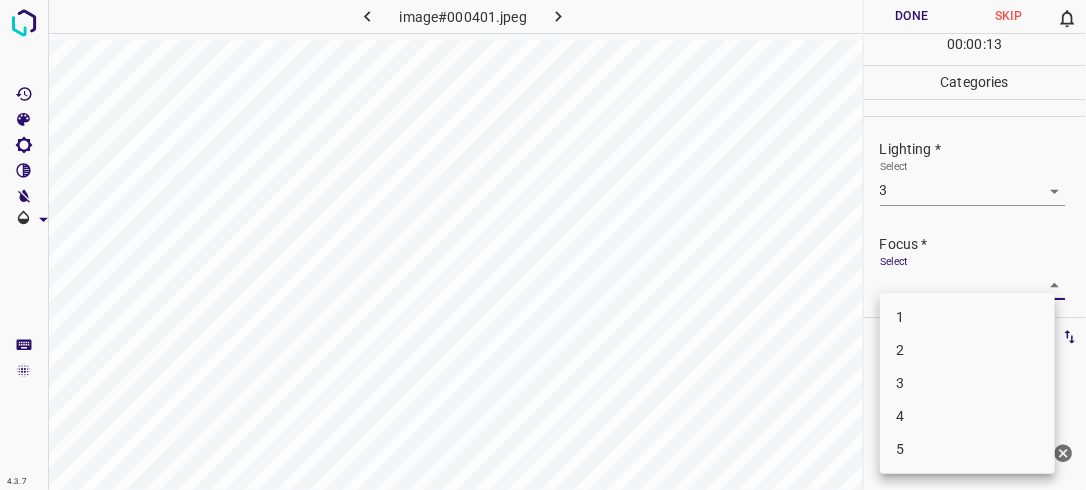 click on "4.3.7 image#000401.jpeg Done Skip 0 00   : 00   : 13   Categories Lighting *  Select 3 3 Focus *  Select ​ Overall *  Select ​ Labels   0 Categories 1 Lighting 2 Focus 3 Overall Tools Space Change between modes (Draw & Edit) I Auto labeling R Restore zoom M Zoom in N Zoom out Delete Delete selecte label Filters Z Restore filters X Saturation filter C Brightness filter V Contrast filter B Gray scale filter General O Download Need Help ? - Text - Hide - Delete 1 2 3 4 5" at bounding box center (543, 245) 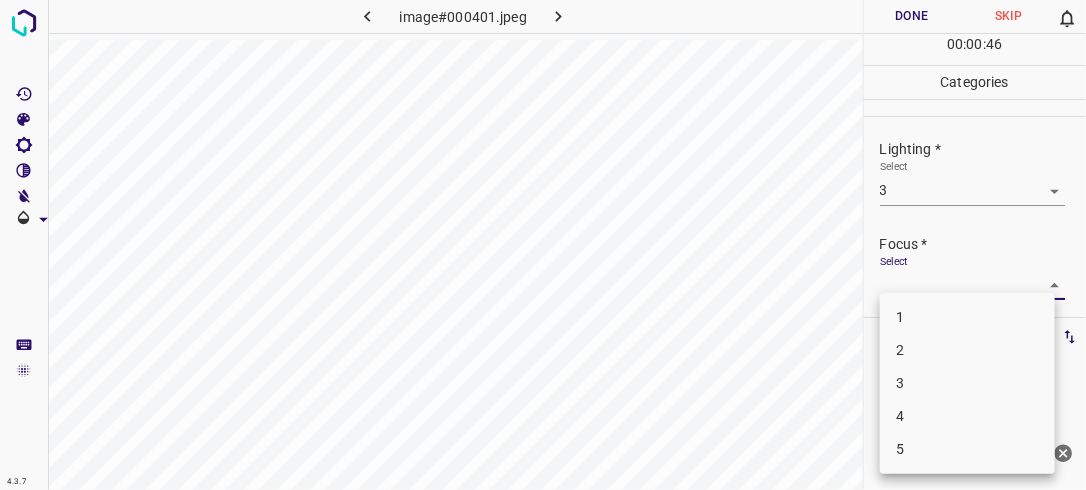 click at bounding box center [543, 245] 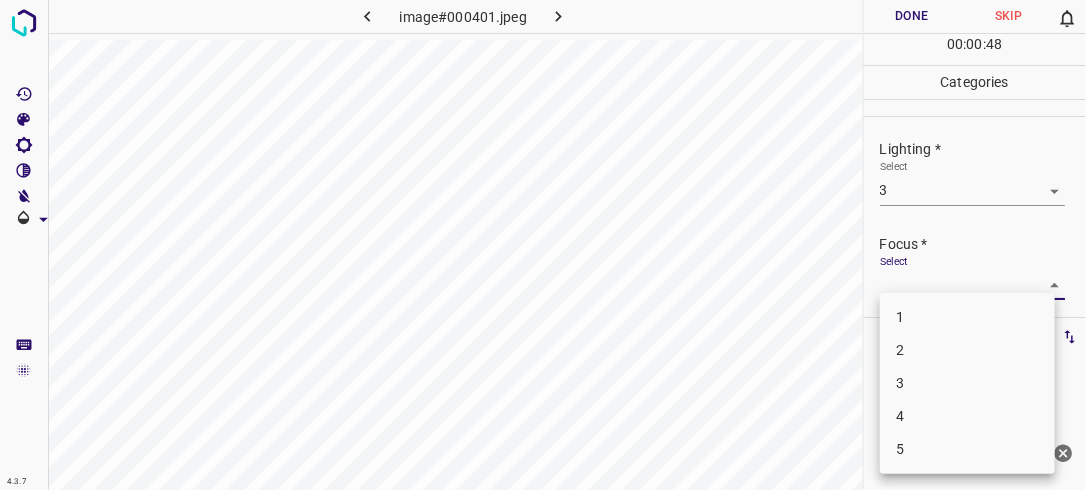 click on "4.3.7 image#000401.jpeg Done Skip 0 00   : 00   : 48   Categories Lighting *  Select 3 3 Focus *  Select ​ Overall *  Select ​ Labels   0 Categories 1 Lighting 2 Focus 3 Overall Tools Space Change between modes (Draw & Edit) I Auto labeling R Restore zoom M Zoom in N Zoom out Delete Delete selecte label Filters Z Restore filters X Saturation filter C Brightness filter V Contrast filter B Gray scale filter General O Download Need Help ? - Text - Hide - Delete 1 2 3 4 5" at bounding box center [543, 245] 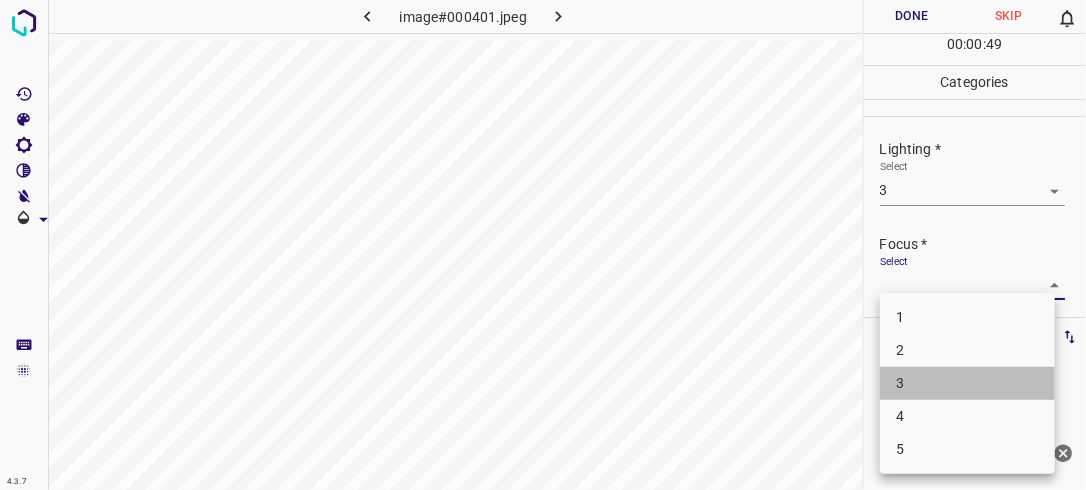 click on "3" at bounding box center (967, 383) 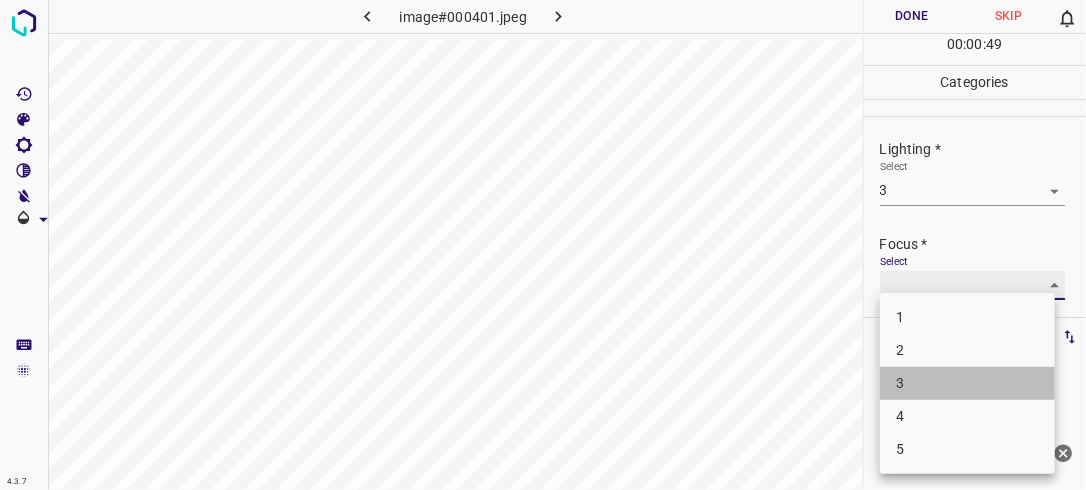 type on "3" 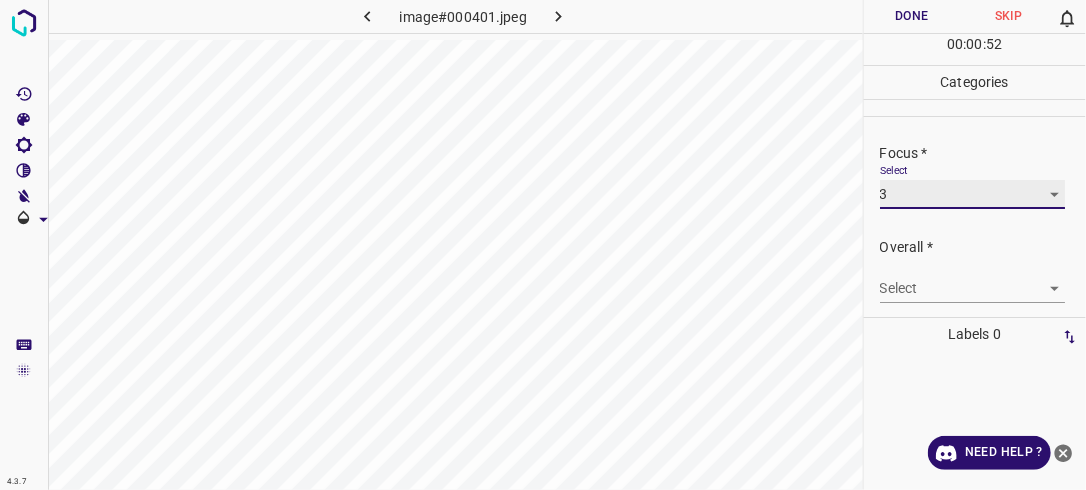 scroll, scrollTop: 98, scrollLeft: 0, axis: vertical 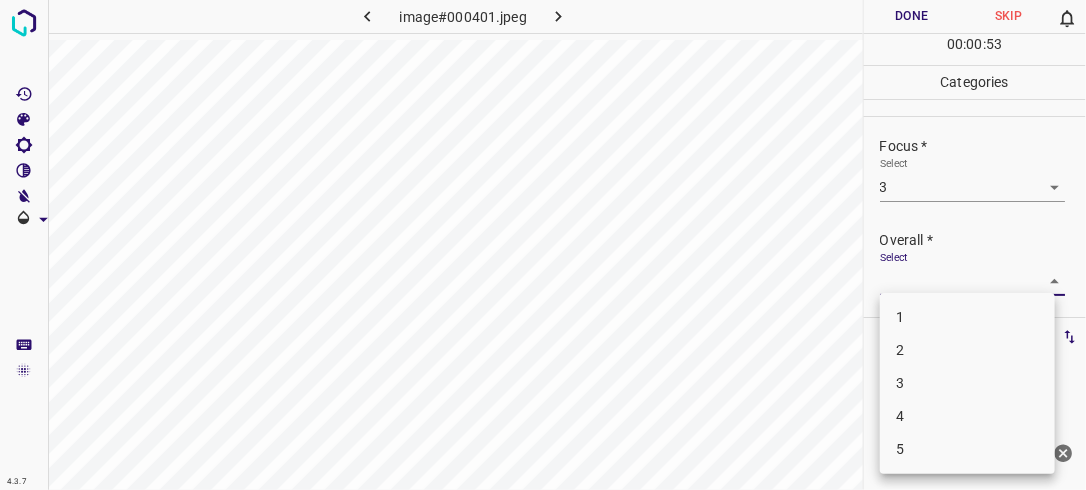 click on "4.3.7 image#000401.jpeg Done Skip 0 00   : 00   : 53   Categories Lighting *  Select 3 3 Focus *  Select 3 3 Overall *  Select ​ Labels   0 Categories 1 Lighting 2 Focus 3 Overall Tools Space Change between modes (Draw & Edit) I Auto labeling R Restore zoom M Zoom in N Zoom out Delete Delete selecte label Filters Z Restore filters X Saturation filter C Brightness filter V Contrast filter B Gray scale filter General O Download Need Help ? - Text - Hide - Delete 1 2 3 4 5" at bounding box center [543, 245] 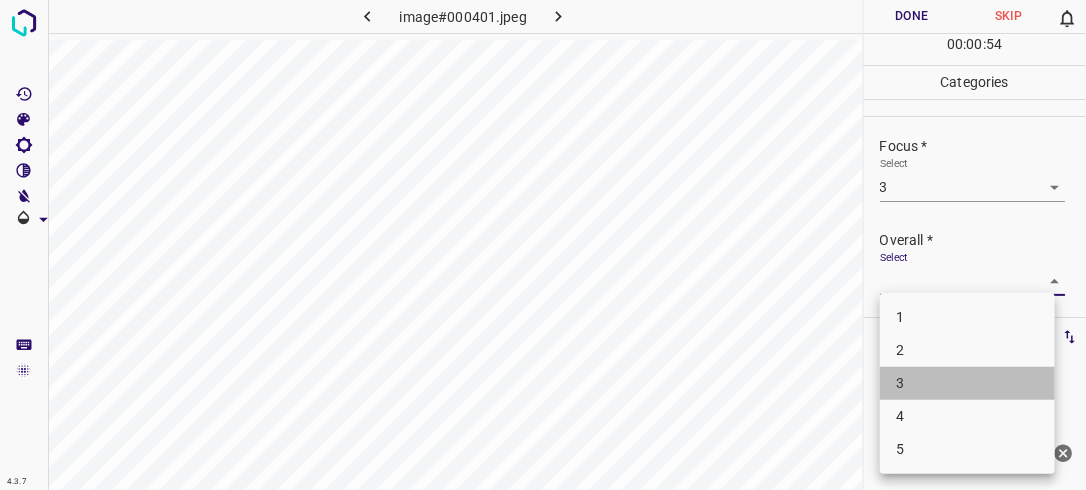 click on "3" at bounding box center [967, 383] 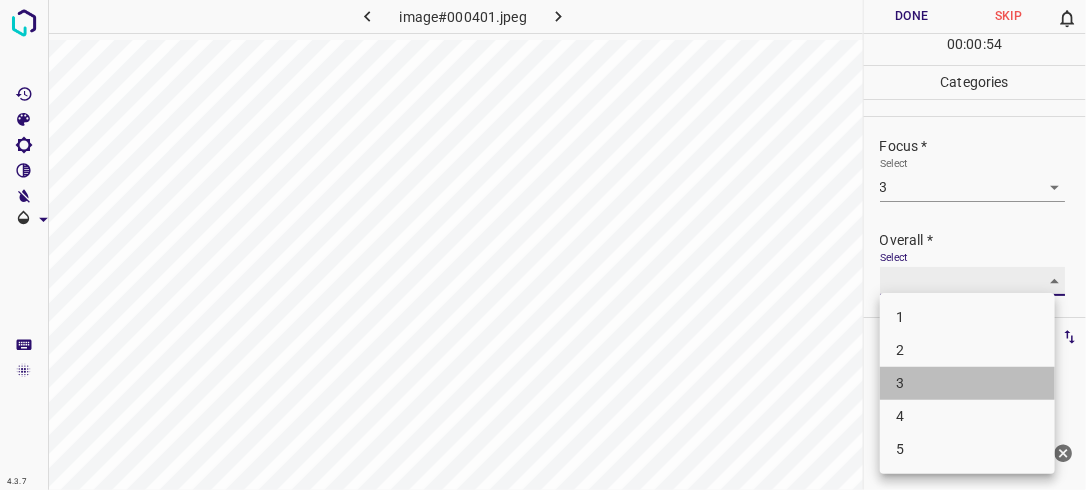 type on "3" 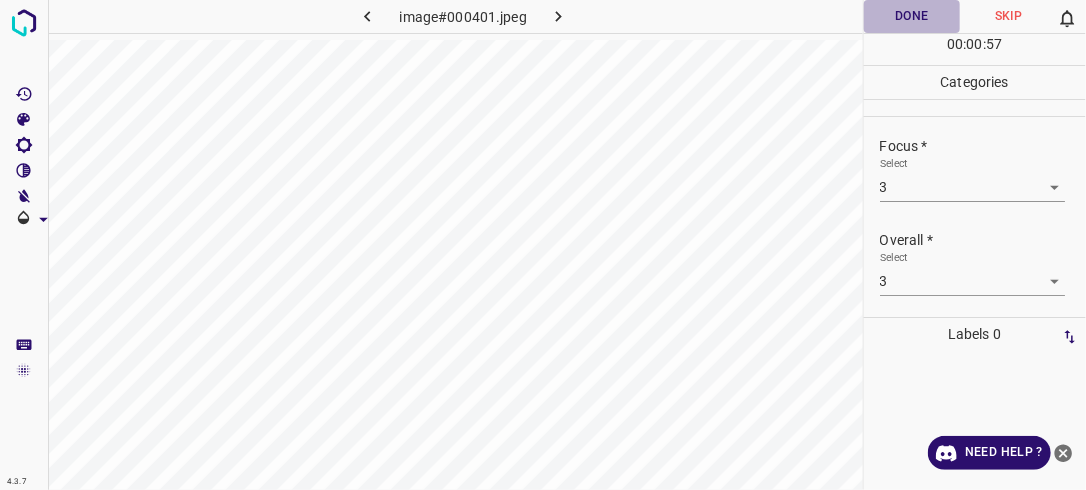 click on "Done" at bounding box center (912, 16) 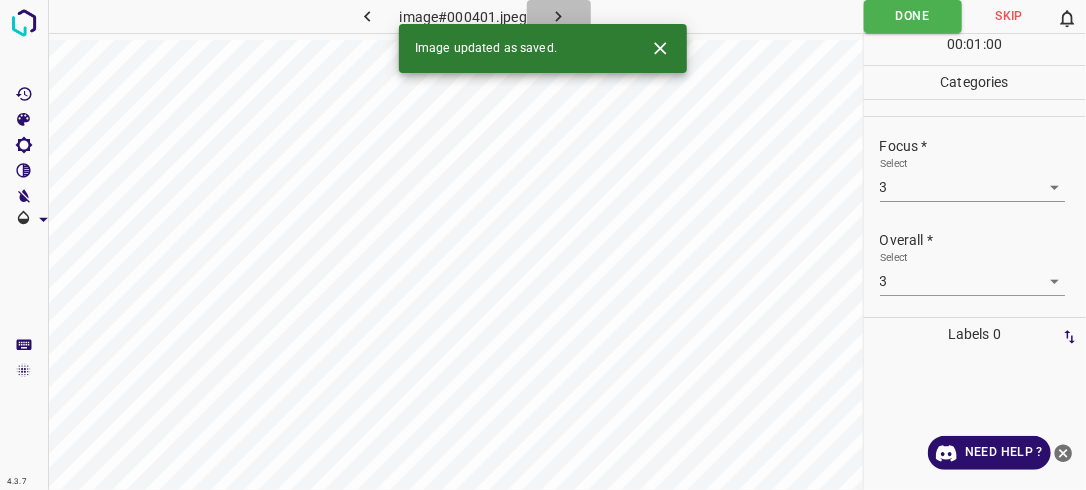 click 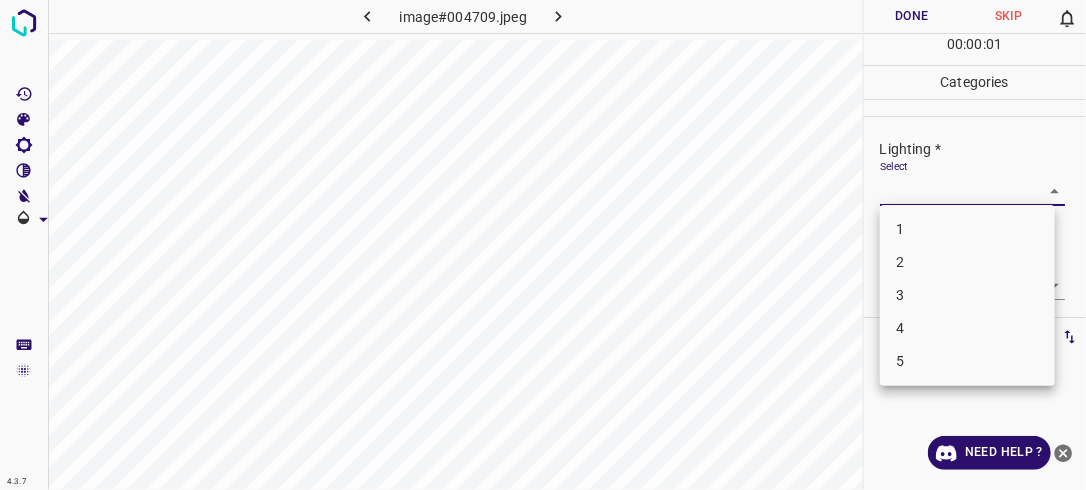 click on "4.3.7 image#004709.jpeg Done Skip 0 00   : 00   : 01   Categories Lighting *  Select ​ Focus *  Select ​ Overall *  Select ​ Labels   0 Categories 1 Lighting 2 Focus 3 Overall Tools Space Change between modes (Draw & Edit) I Auto labeling R Restore zoom M Zoom in N Zoom out Delete Delete selecte label Filters Z Restore filters X Saturation filter C Brightness filter V Contrast filter B Gray scale filter General O Download Need Help ? - Text - Hide - Delete 1 2 3 4 5" at bounding box center (543, 245) 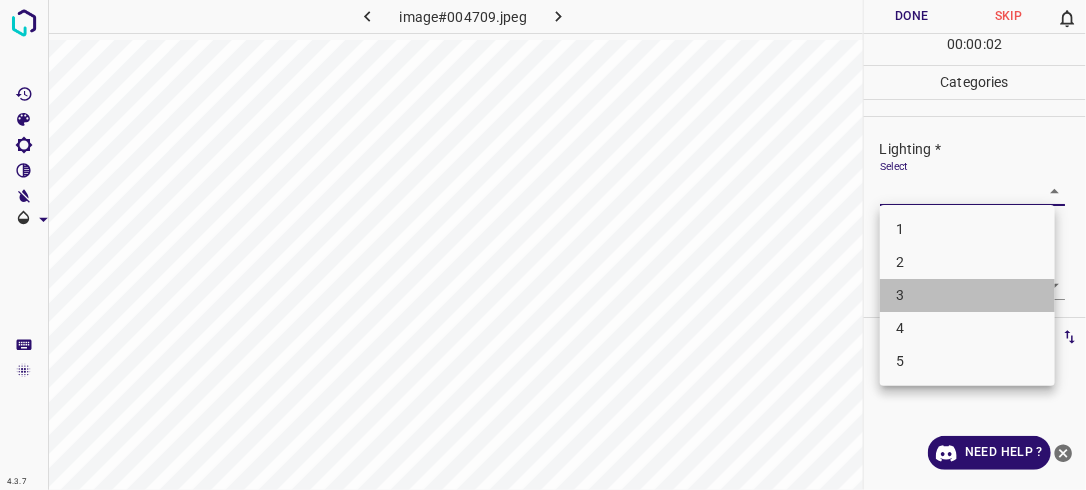 click on "3" at bounding box center [967, 295] 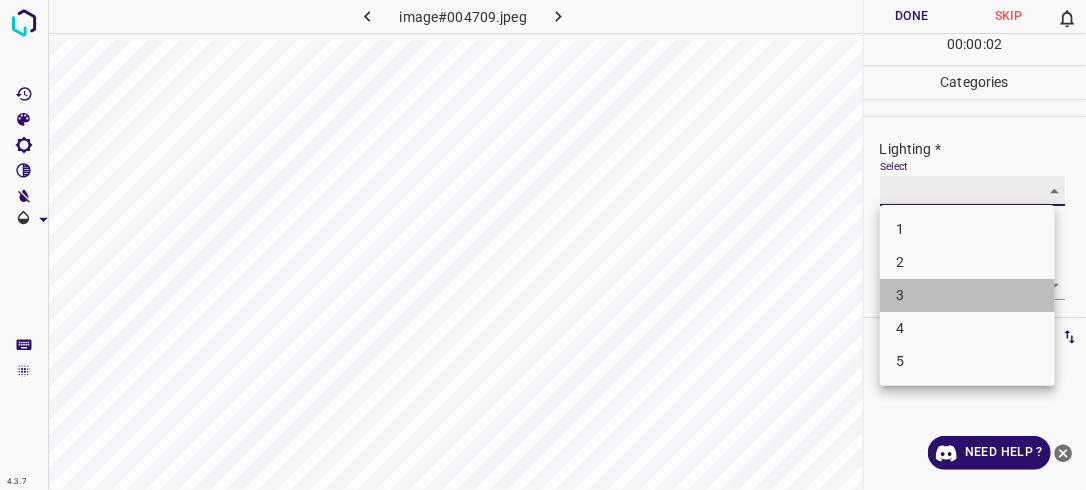 type on "3" 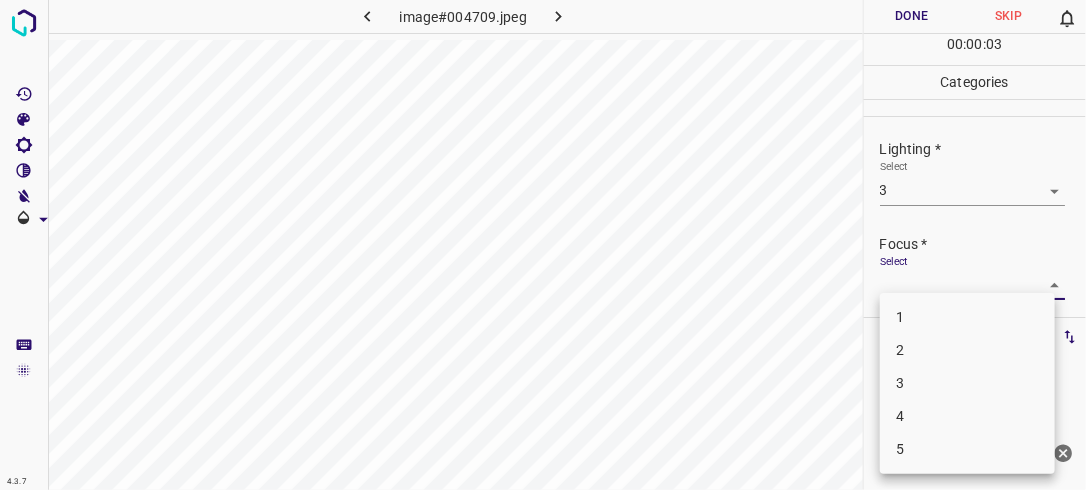 click on "4.3.7 image#004709.jpeg Done Skip 0 00   : 00   : 03   Categories Lighting *  Select 3 3 Focus *  Select ​ Overall *  Select ​ Labels   0 Categories 1 Lighting 2 Focus 3 Overall Tools Space Change between modes (Draw & Edit) I Auto labeling R Restore zoom M Zoom in N Zoom out Delete Delete selecte label Filters Z Restore filters X Saturation filter C Brightness filter V Contrast filter B Gray scale filter General O Download Need Help ? - Text - Hide - Delete 1 2 3 4 5" at bounding box center (543, 245) 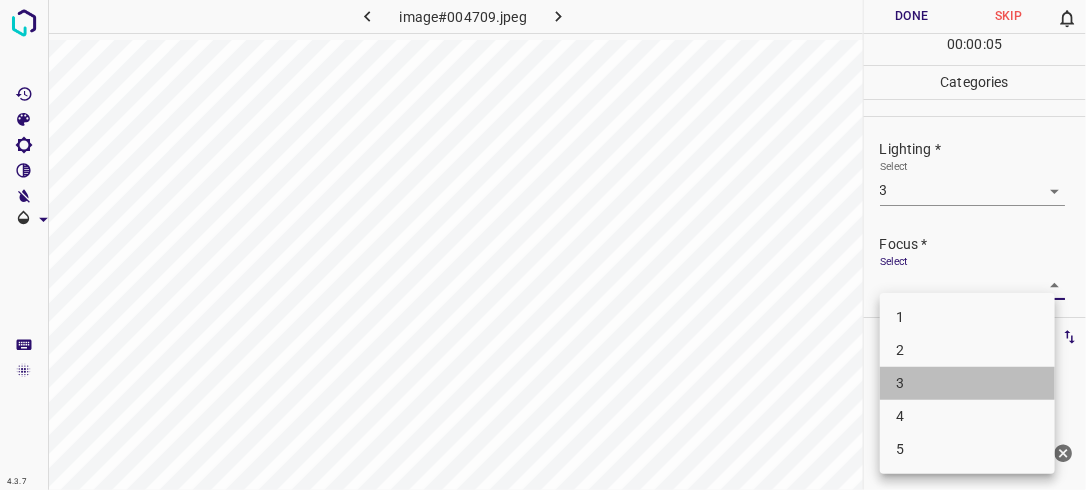 click on "3" at bounding box center [967, 383] 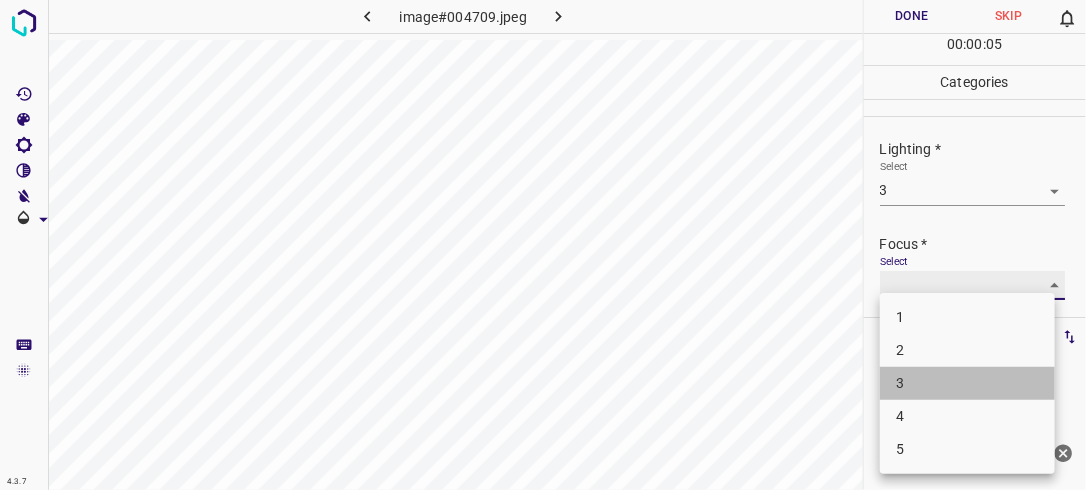 type on "3" 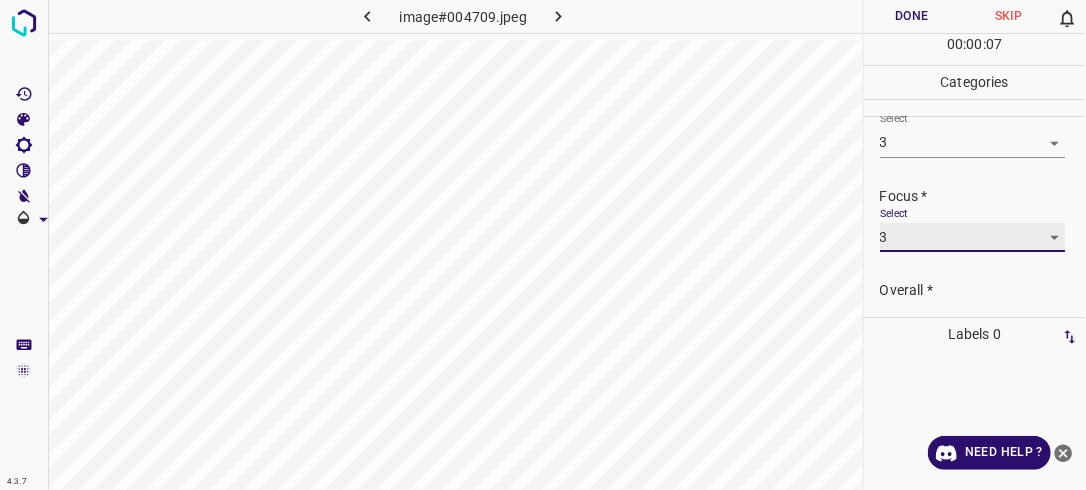 scroll, scrollTop: 98, scrollLeft: 0, axis: vertical 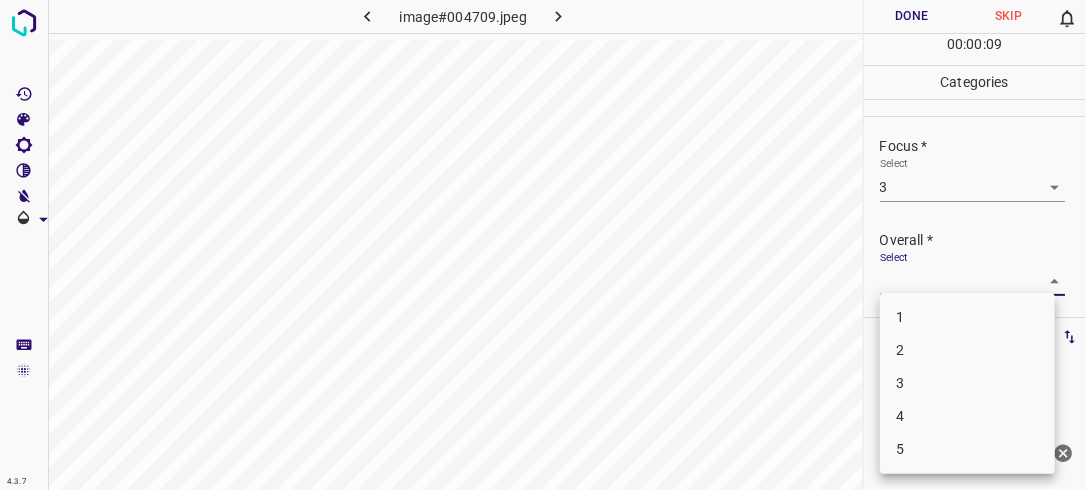 click on "4.3.7 image#004709.jpeg Done Skip 0 00   : 00   : 09   Categories Lighting *  Select 3 3 Focus *  Select 3 3 Overall *  Select ​ Labels   0 Categories 1 Lighting 2 Focus 3 Overall Tools Space Change between modes (Draw & Edit) I Auto labeling R Restore zoom M Zoom in N Zoom out Delete Delete selecte label Filters Z Restore filters X Saturation filter C Brightness filter V Contrast filter B Gray scale filter General O Download Need Help ? - Text - Hide - Delete 1 2 3 4 5" at bounding box center (543, 245) 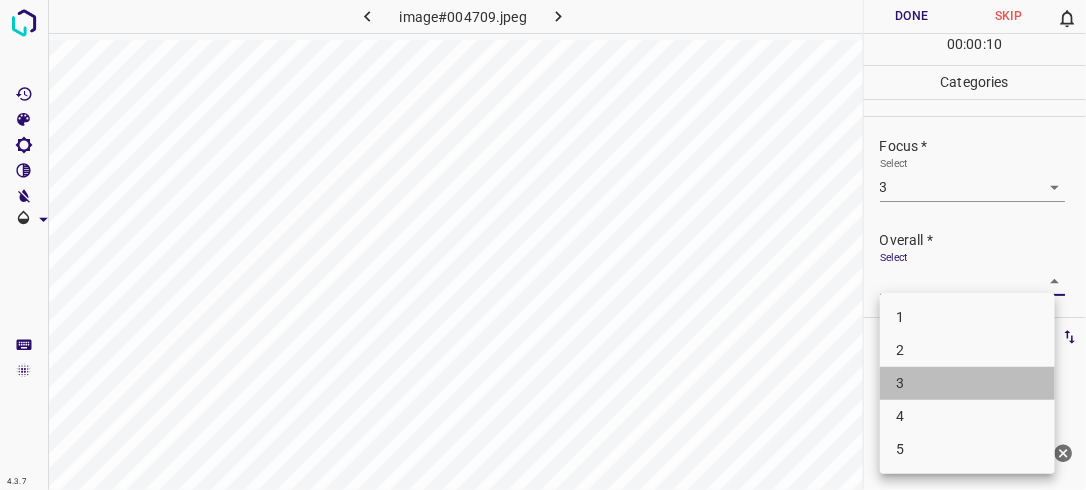 click on "3" at bounding box center [967, 383] 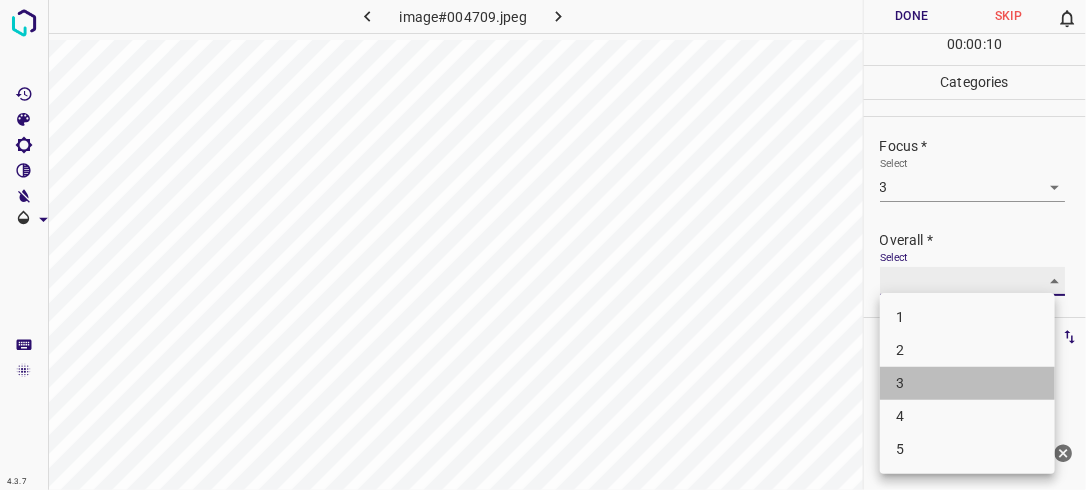 type on "3" 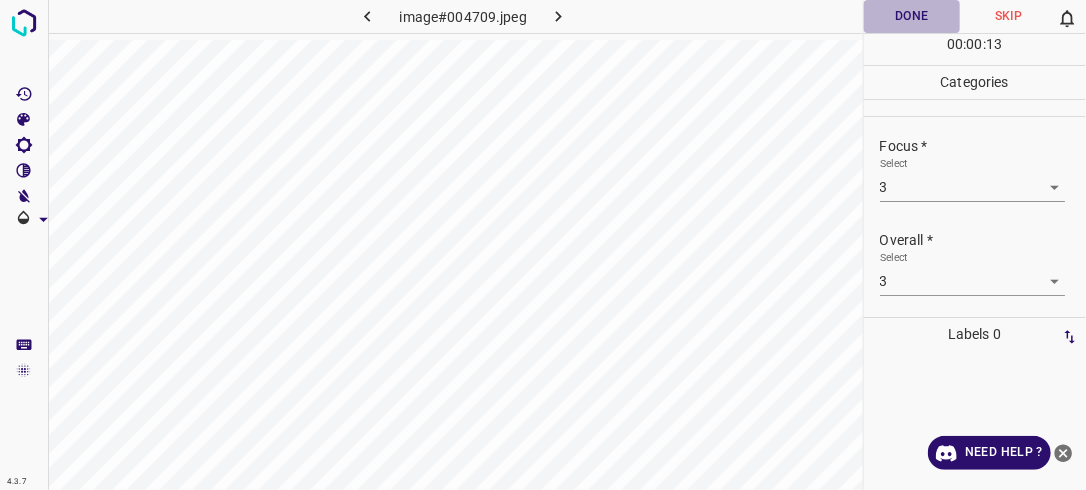click on "Done" at bounding box center (912, 16) 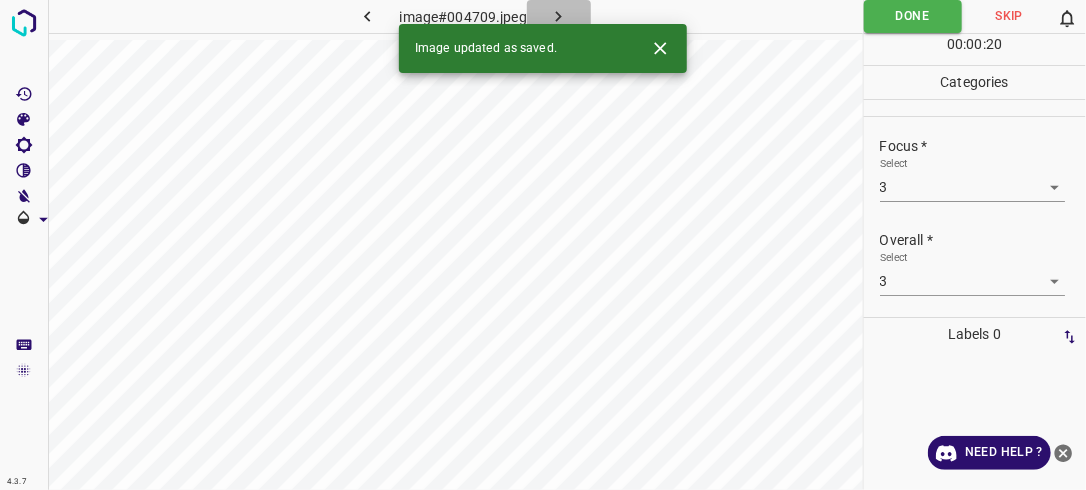 click 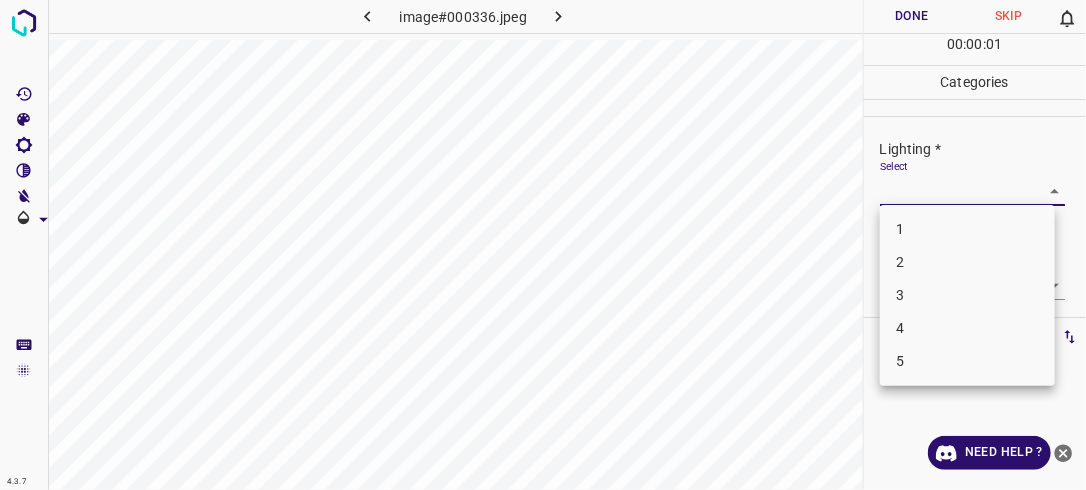 click on "4.3.7 image#000336.jpeg Done Skip 0 00   : 00   : 01   Categories Lighting *  Select ​ Focus *  Select ​ Overall *  Select ​ Labels   0 Categories 1 Lighting 2 Focus 3 Overall Tools Space Change between modes (Draw & Edit) I Auto labeling R Restore zoom M Zoom in N Zoom out Delete Delete selecte label Filters Z Restore filters X Saturation filter C Brightness filter V Contrast filter B Gray scale filter General O Download Need Help ? - Text - Hide - Delete 1 2 3 4 5" at bounding box center [543, 245] 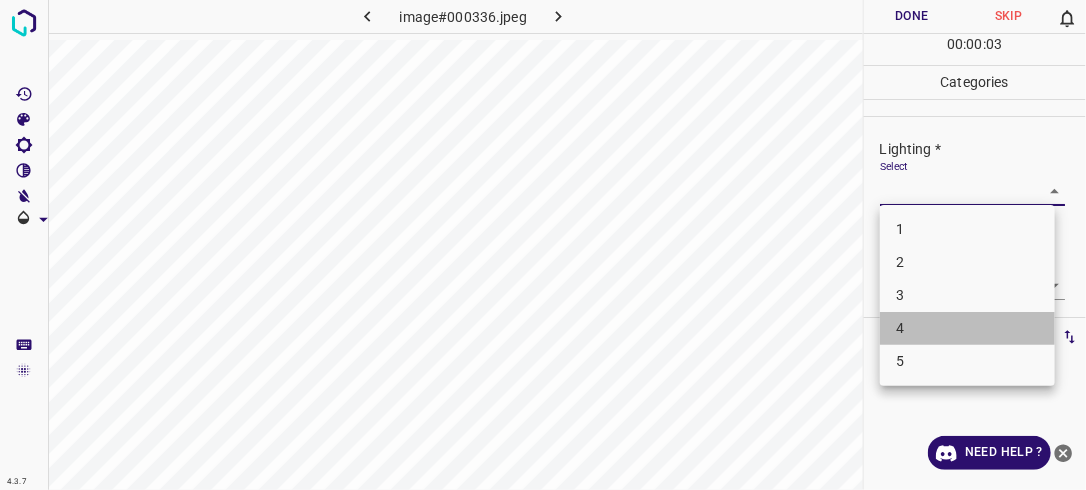click on "4" at bounding box center (967, 328) 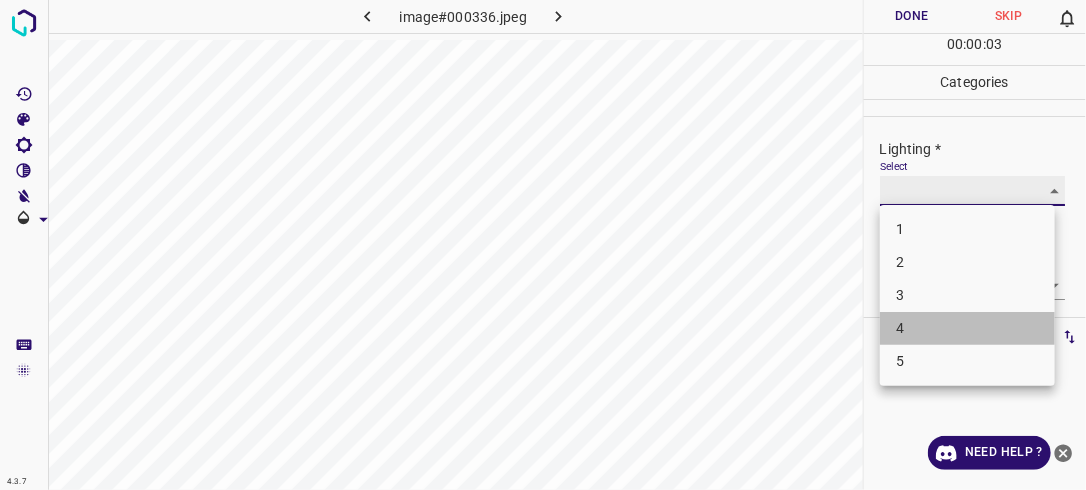 type on "4" 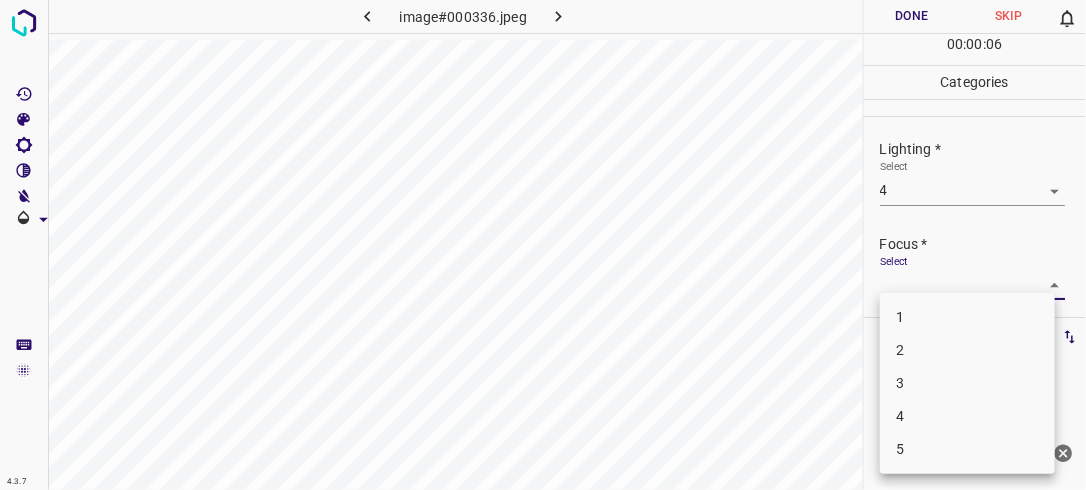 drag, startPoint x: 1032, startPoint y: 276, endPoint x: 944, endPoint y: 378, distance: 134.71451 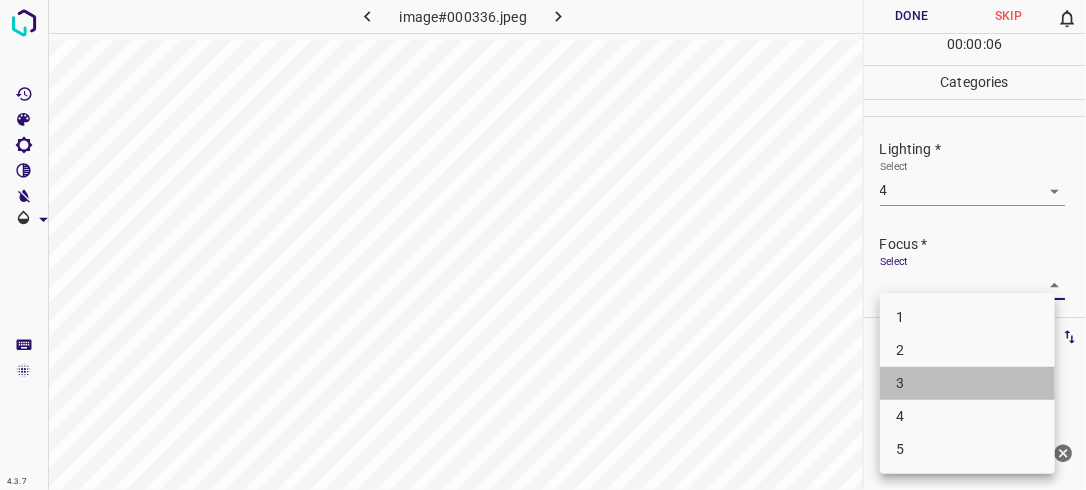 click on "3" at bounding box center [967, 383] 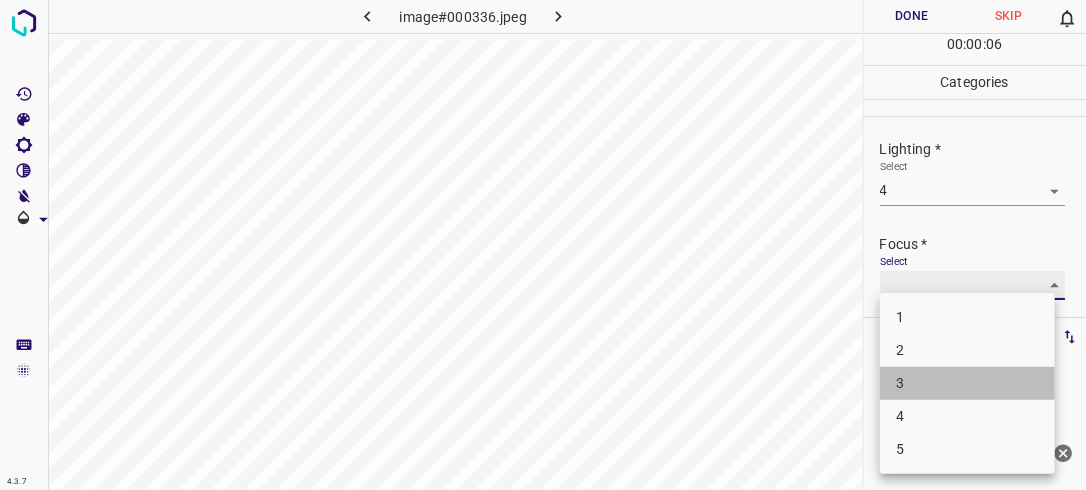 type on "3" 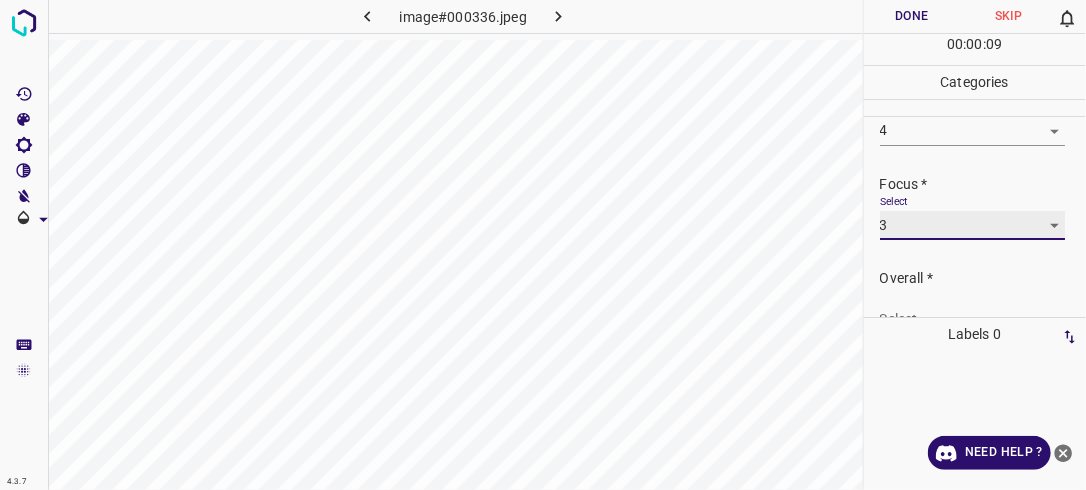 scroll, scrollTop: 98, scrollLeft: 0, axis: vertical 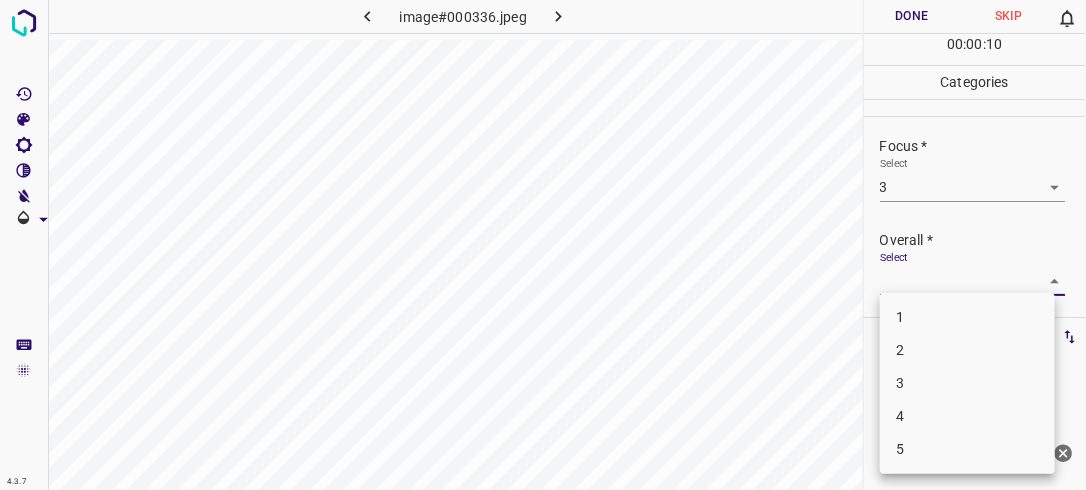 click on "4.3.7 image#000336.jpeg Done Skip 0 00   : 00   : 10   Categories Lighting *  Select 4 4 Focus *  Select 3 3 Overall *  Select ​ Labels   0 Categories 1 Lighting 2 Focus 3 Overall Tools Space Change between modes (Draw & Edit) I Auto labeling R Restore zoom M Zoom in N Zoom out Delete Delete selecte label Filters Z Restore filters X Saturation filter C Brightness filter V Contrast filter B Gray scale filter General O Download Need Help ? - Text - Hide - Delete 1 2 3 4 5" at bounding box center [543, 245] 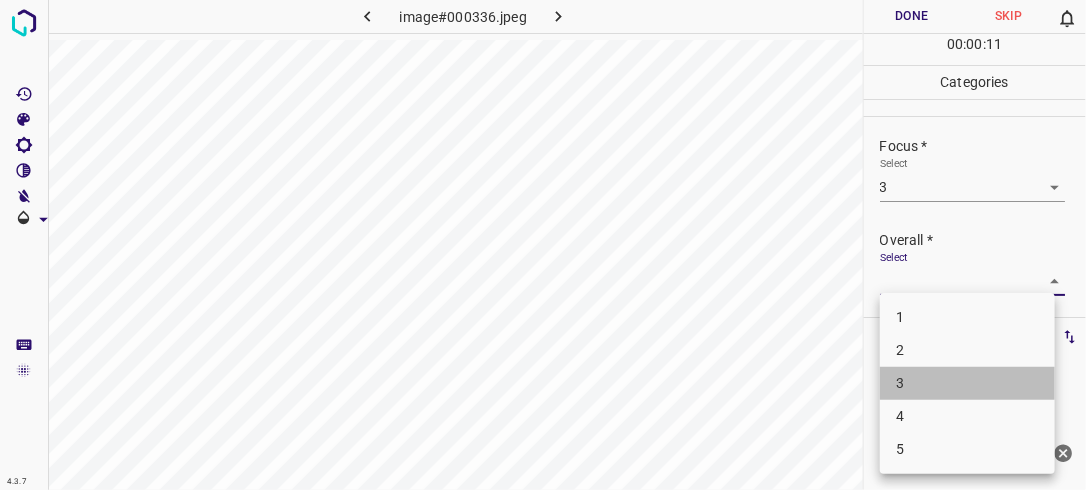 click on "3" at bounding box center (967, 383) 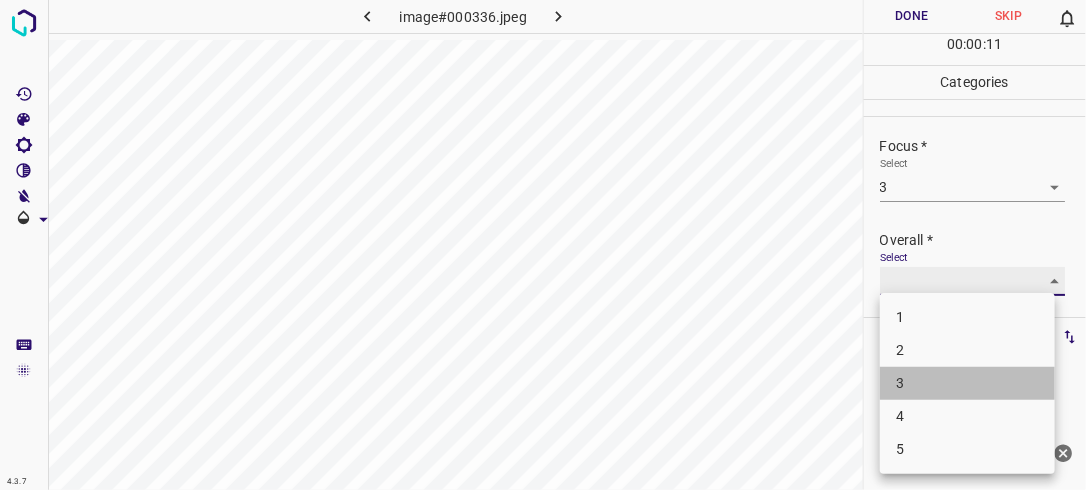 type on "3" 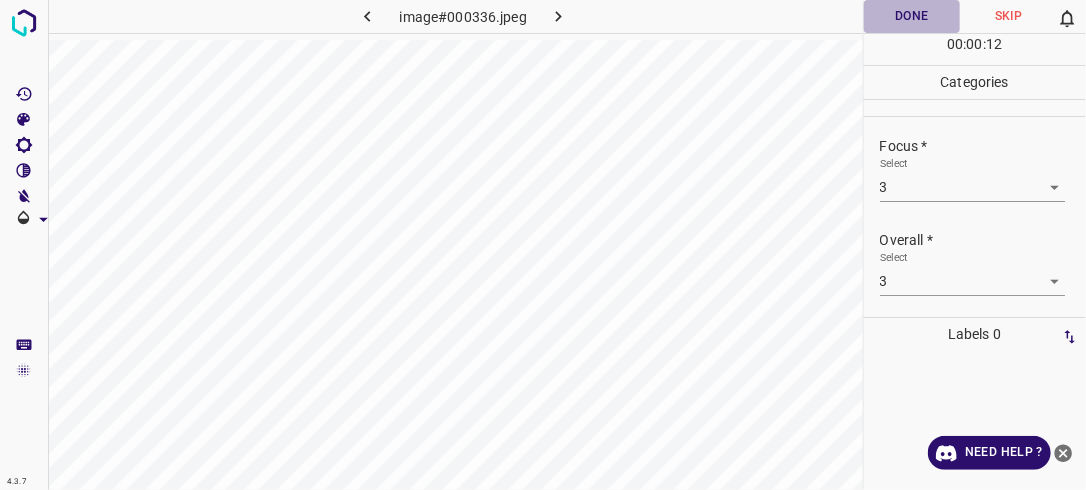 click on "Done" at bounding box center [912, 16] 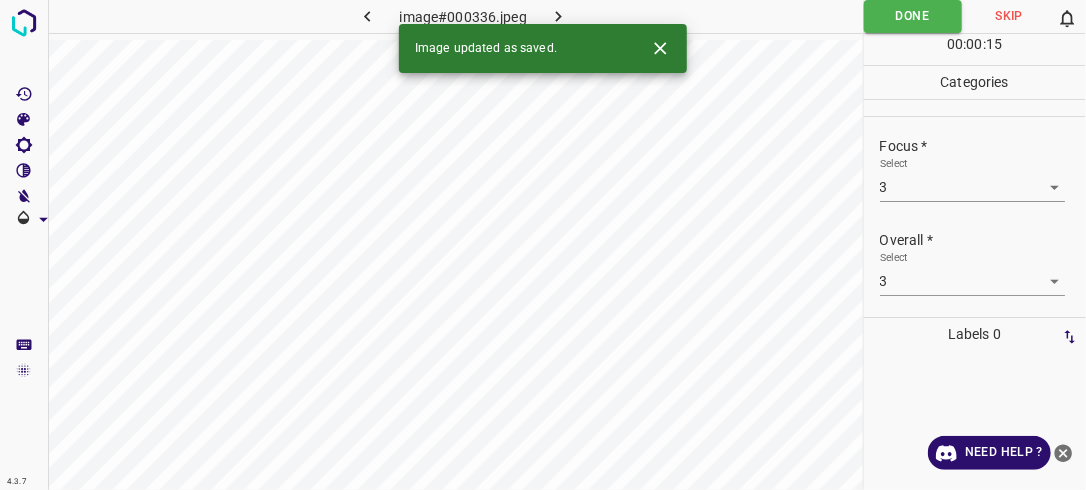 click 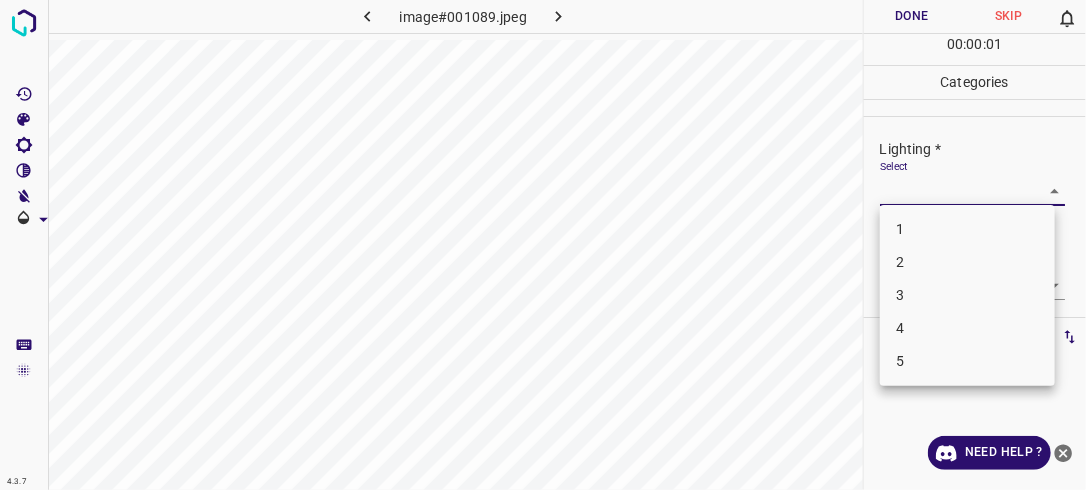click on "4.3.7 image#001089.jpeg Done Skip 0 00   : 00   : 01   Categories Lighting *  Select ​ Focus *  Select ​ Overall *  Select ​ Labels   0 Categories 1 Lighting 2 Focus 3 Overall Tools Space Change between modes (Draw & Edit) I Auto labeling R Restore zoom M Zoom in N Zoom out Delete Delete selecte label Filters Z Restore filters X Saturation filter C Brightness filter V Contrast filter B Gray scale filter General O Download Need Help ? - Text - Hide - Delete 1 2 3 4 5" at bounding box center [543, 245] 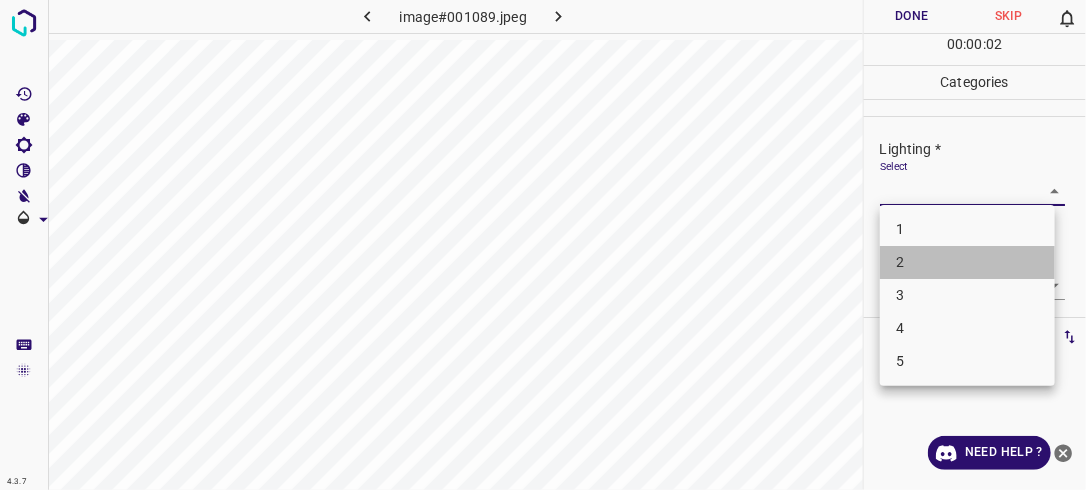 click on "2" at bounding box center (967, 262) 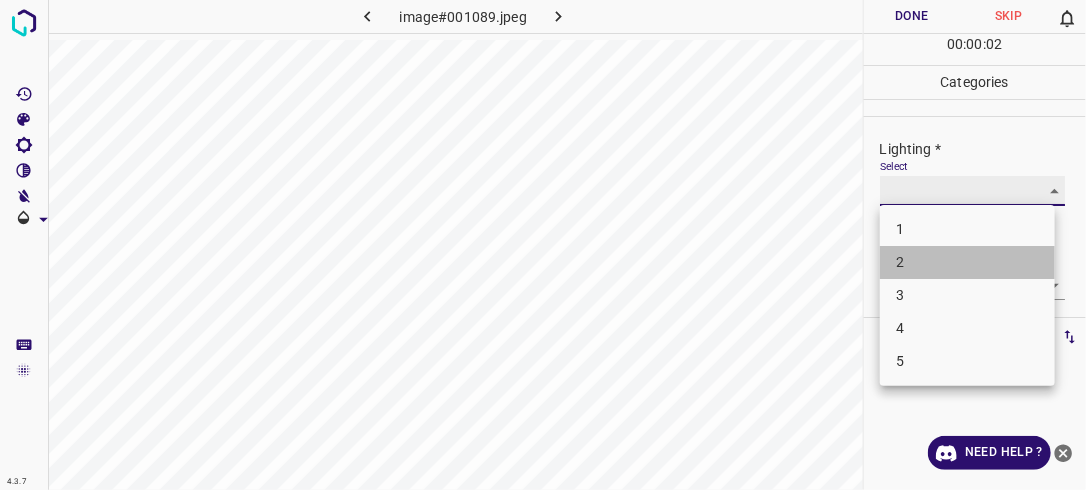type on "2" 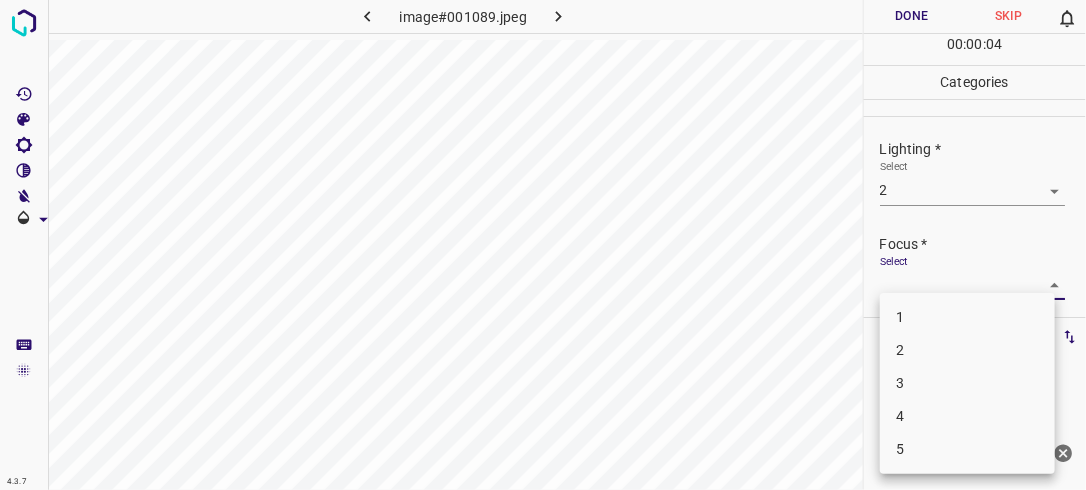 drag, startPoint x: 1036, startPoint y: 278, endPoint x: 929, endPoint y: 357, distance: 133.00375 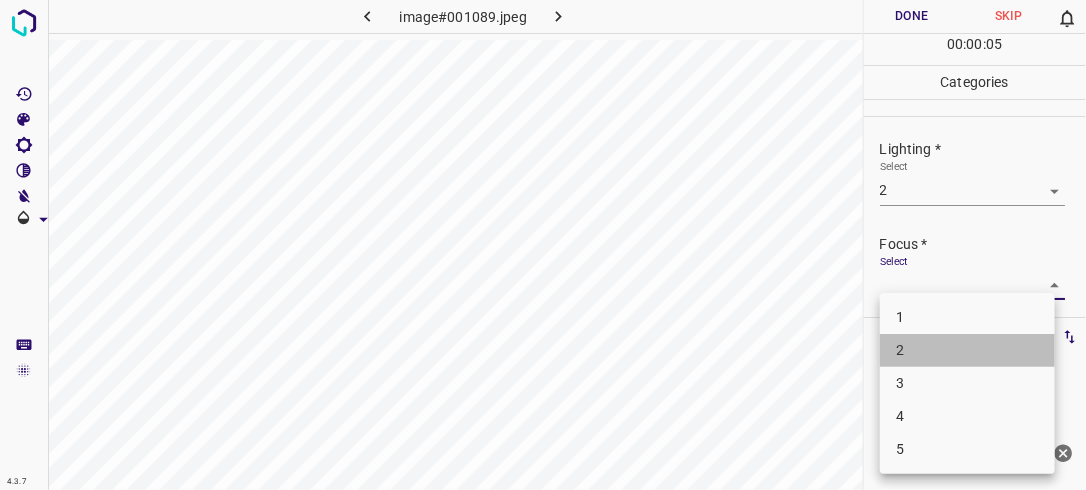 click on "2" at bounding box center (967, 350) 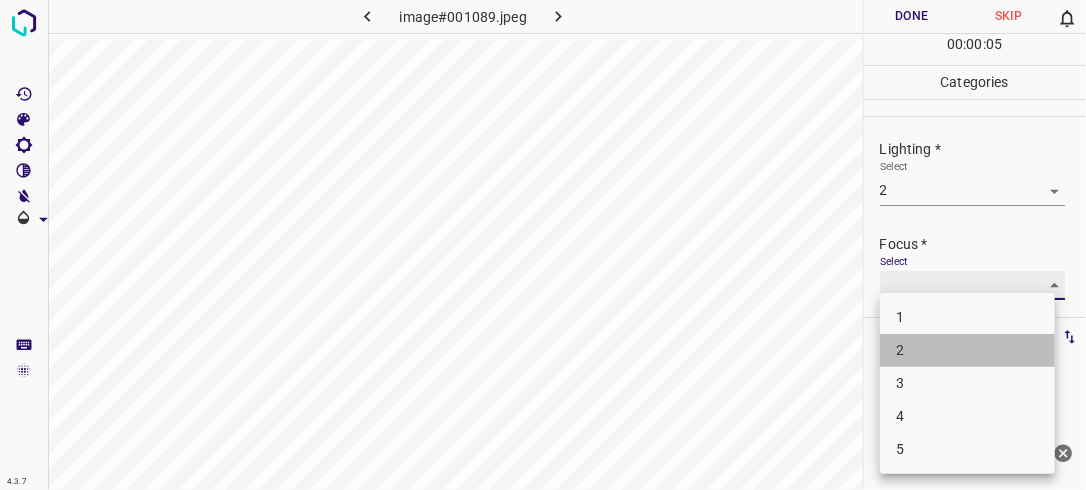 type on "2" 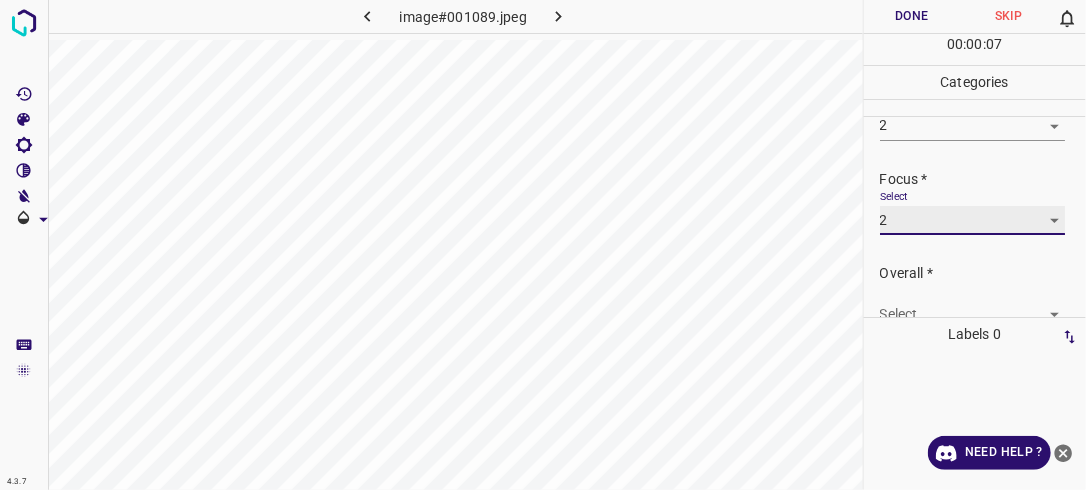 scroll, scrollTop: 98, scrollLeft: 0, axis: vertical 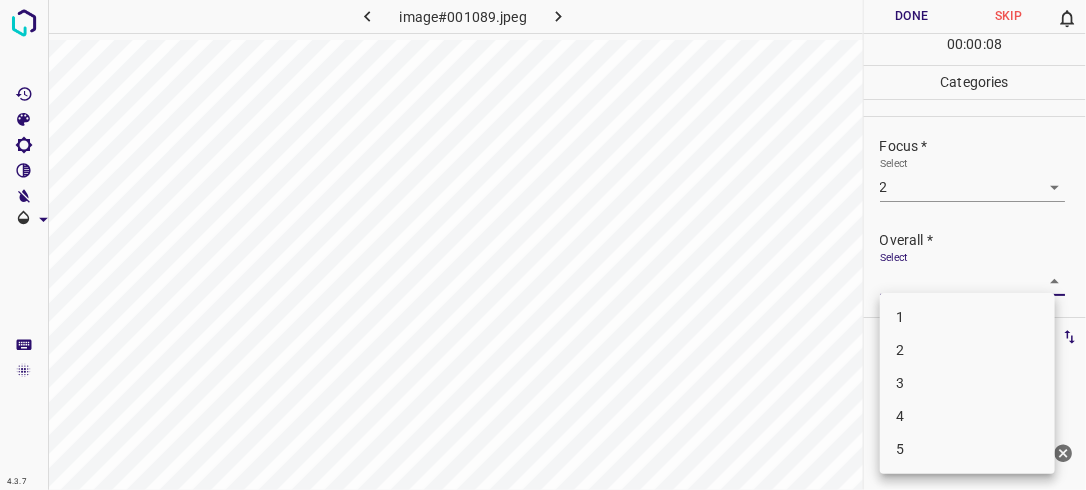 click on "4.3.7 image#001089.jpeg Done Skip 0 00   : 00   : 08   Categories Lighting *  Select 2 2 Focus *  Select 2 2 Overall *  Select ​ Labels   0 Categories 1 Lighting 2 Focus 3 Overall Tools Space Change between modes (Draw & Edit) I Auto labeling R Restore zoom M Zoom in N Zoom out Delete Delete selecte label Filters Z Restore filters X Saturation filter C Brightness filter V Contrast filter B Gray scale filter General O Download Need Help ? - Text - Hide - Delete 1 2 3 4 5" at bounding box center [543, 245] 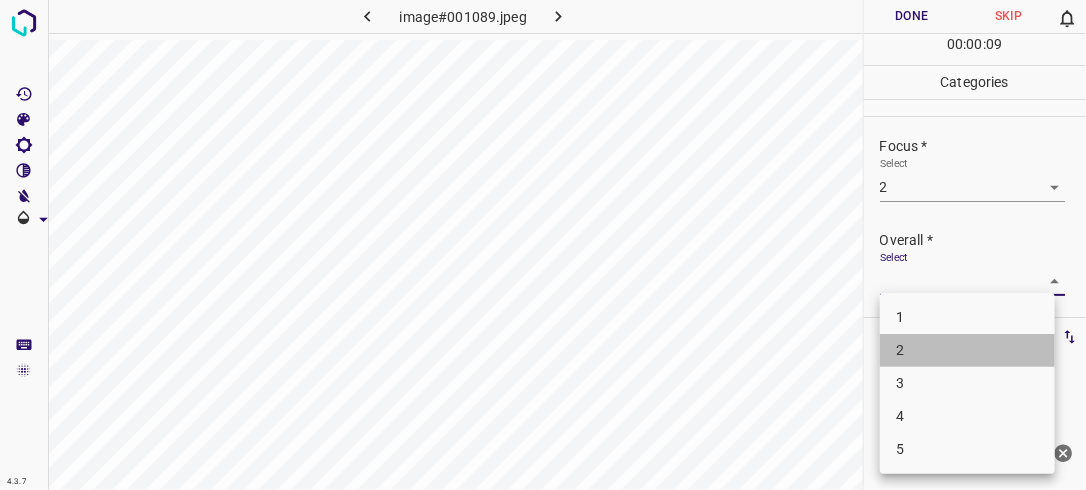 click on "2" at bounding box center [967, 350] 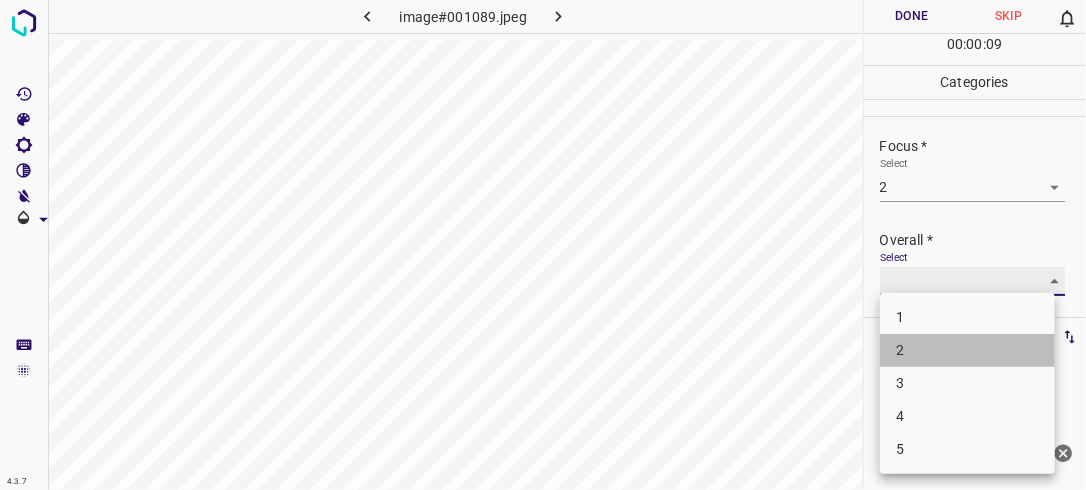 type on "2" 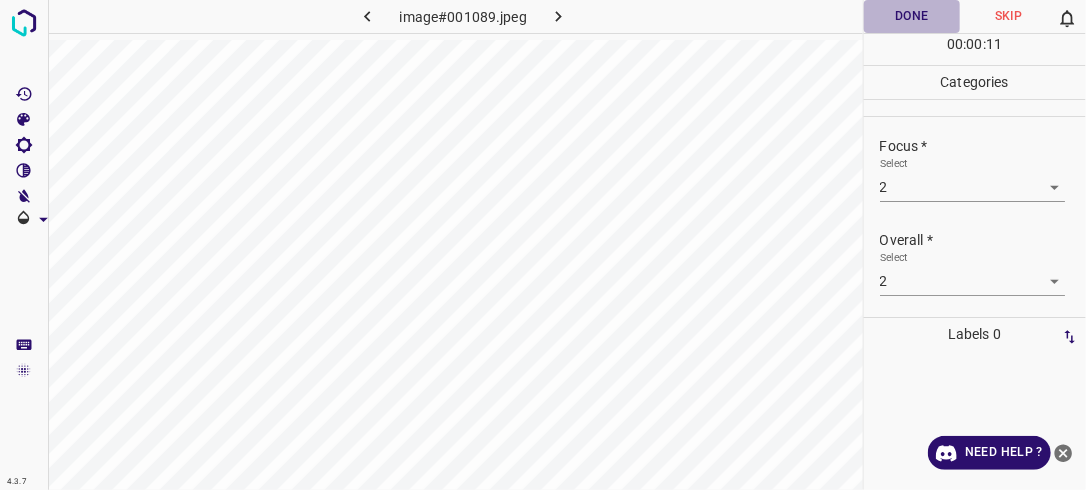 click on "Done" at bounding box center [912, 16] 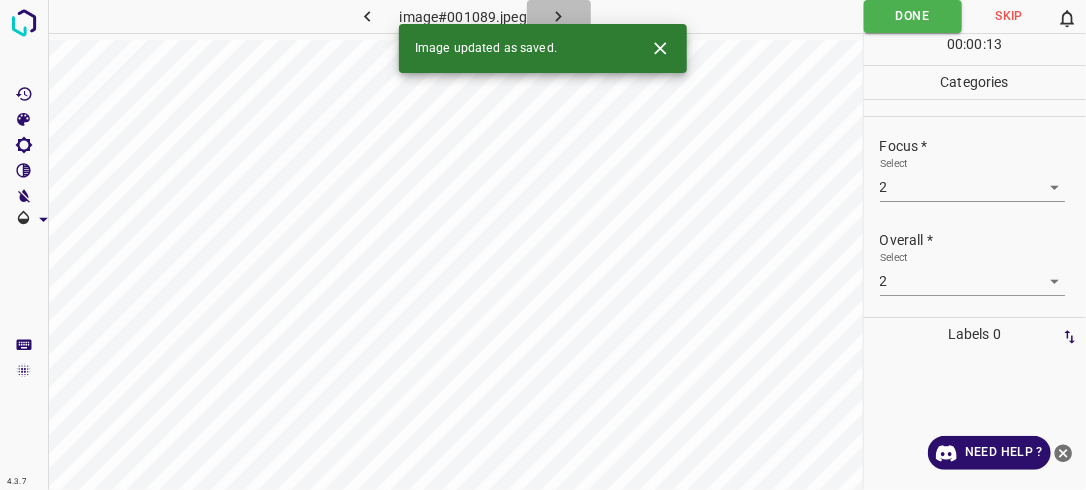 click at bounding box center [559, 16] 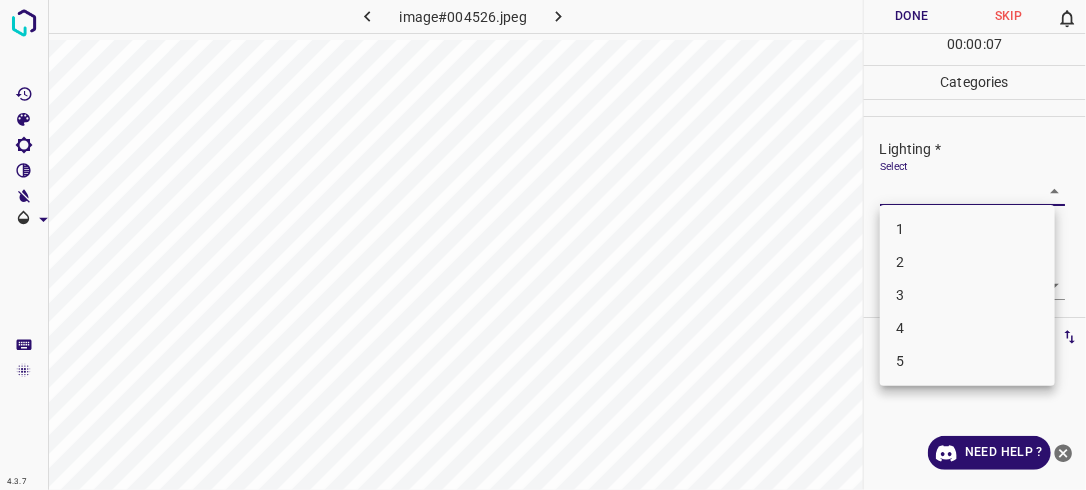click on "4.3.7 image#004526.jpeg Done Skip 0 00   : 00   : 07   Categories Lighting *  Select ​ Focus *  Select ​ Overall *  Select ​ Labels   0 Categories 1 Lighting 2 Focus 3 Overall Tools Space Change between modes (Draw & Edit) I Auto labeling R Restore zoom M Zoom in N Zoom out Delete Delete selecte label Filters Z Restore filters X Saturation filter C Brightness filter V Contrast filter B Gray scale filter General O Download Need Help ? - Text - Hide - Delete 1 2 3 4 5" at bounding box center [543, 245] 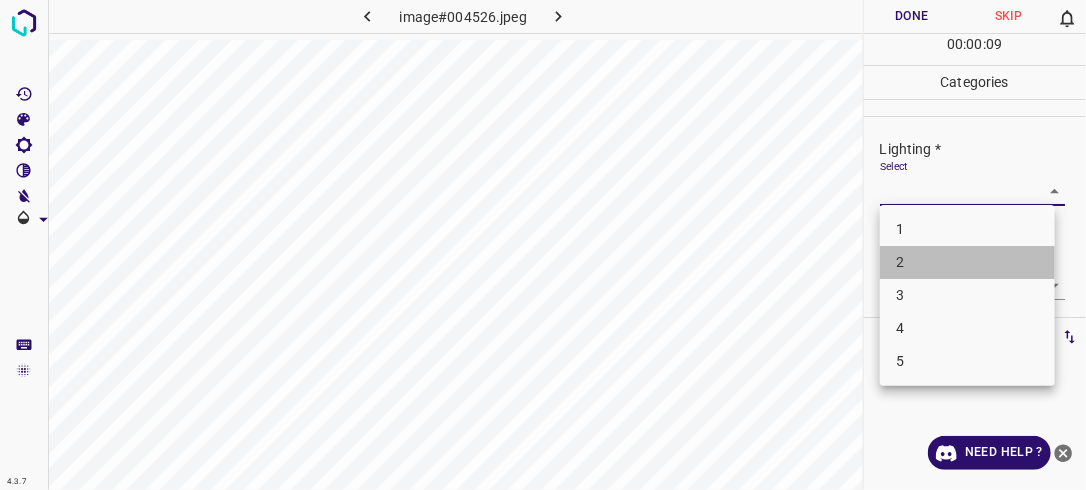click on "2" at bounding box center [967, 262] 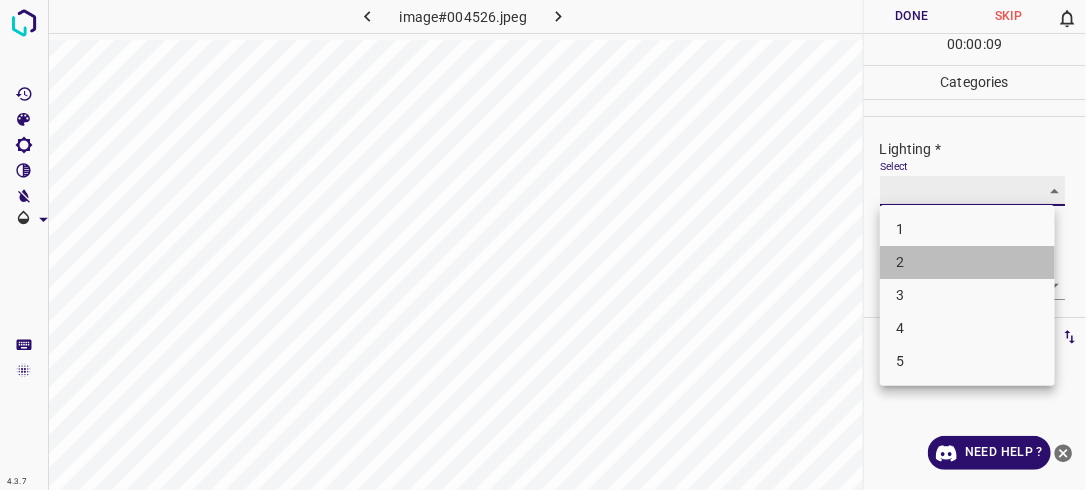 type on "2" 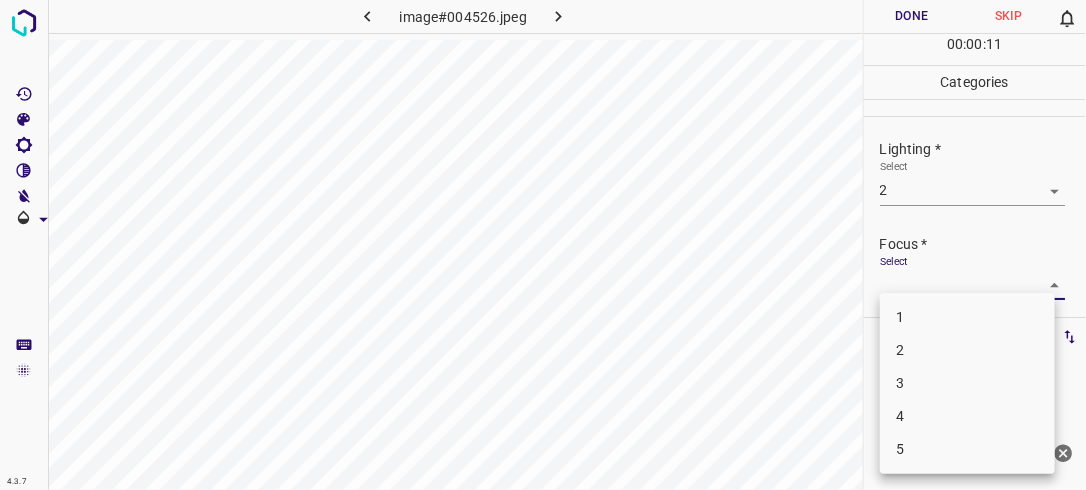 click on "4.3.7 image#004526.jpeg Done Skip 0 00   : 00   : 11   Categories Lighting *  Select 2 2 Focus *  Select ​ Overall *  Select ​ Labels   0 Categories 1 Lighting 2 Focus 3 Overall Tools Space Change between modes (Draw & Edit) I Auto labeling R Restore zoom M Zoom in N Zoom out Delete Delete selecte label Filters Z Restore filters X Saturation filter C Brightness filter V Contrast filter B Gray scale filter General O Download Need Help ? - Text - Hide - Delete 1 2 3 4 5" at bounding box center [543, 245] 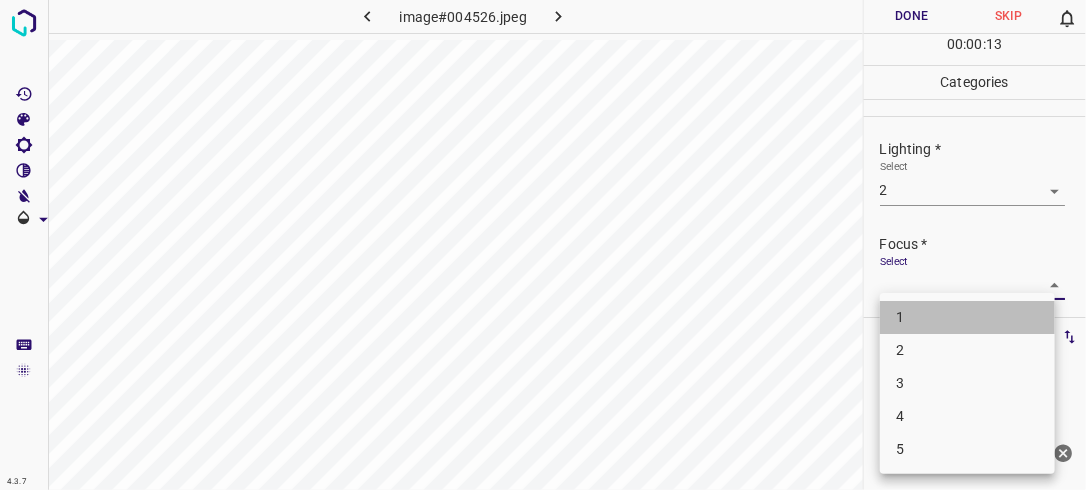 click on "1" at bounding box center [967, 317] 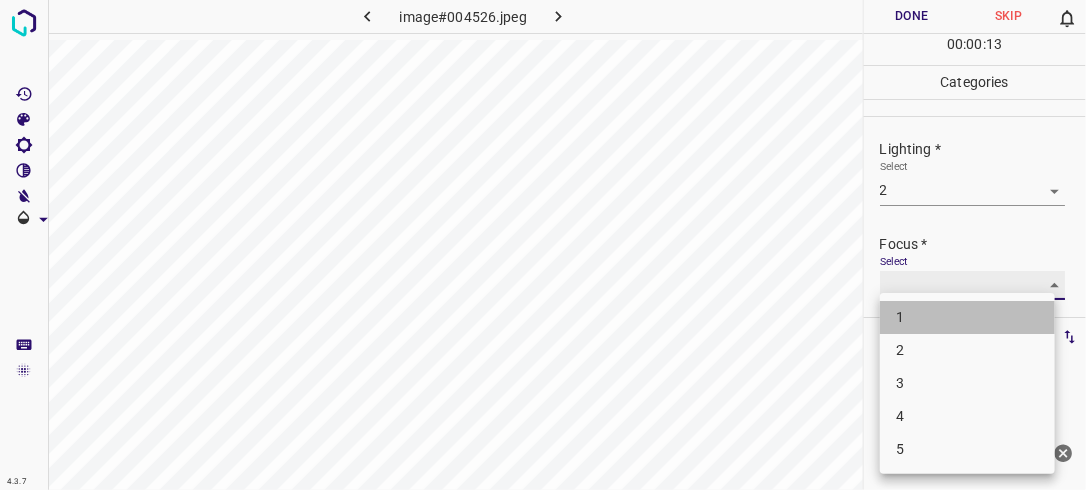 type on "1" 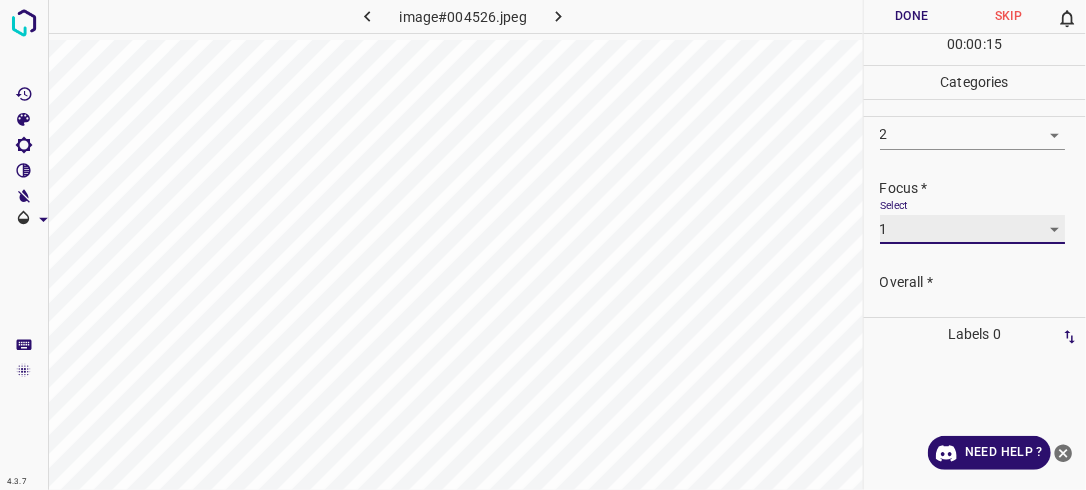 scroll, scrollTop: 98, scrollLeft: 0, axis: vertical 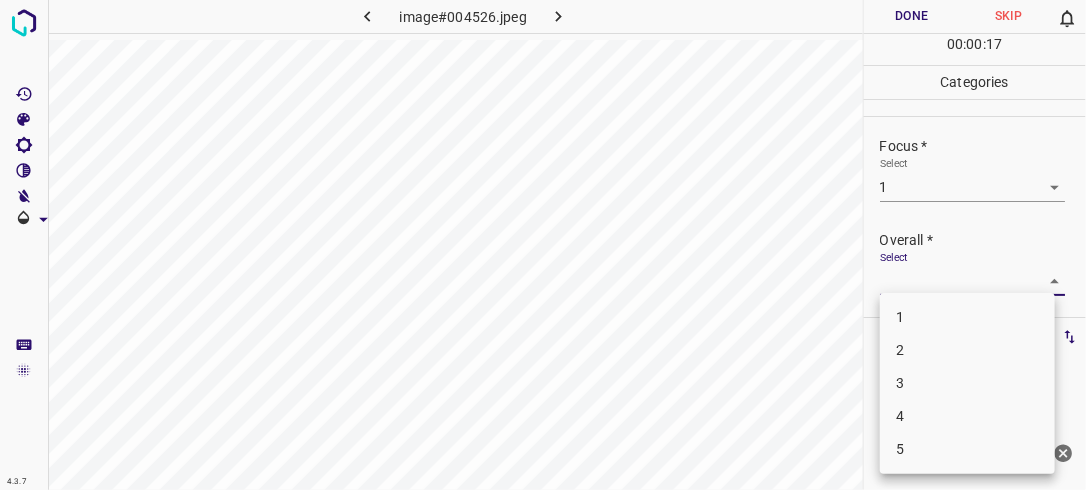 click on "4.3.7 image#004526.jpeg Done Skip 0 00   : 00   : 17   Categories Lighting *  Select 2 2 Focus *  Select 1 1 Overall *  Select ​ Labels   0 Categories 1 Lighting 2 Focus 3 Overall Tools Space Change between modes (Draw & Edit) I Auto labeling R Restore zoom M Zoom in N Zoom out Delete Delete selecte label Filters Z Restore filters X Saturation filter C Brightness filter V Contrast filter B Gray scale filter General O Download Need Help ? - Text - Hide - Delete 1 2 3 4 5" at bounding box center [543, 245] 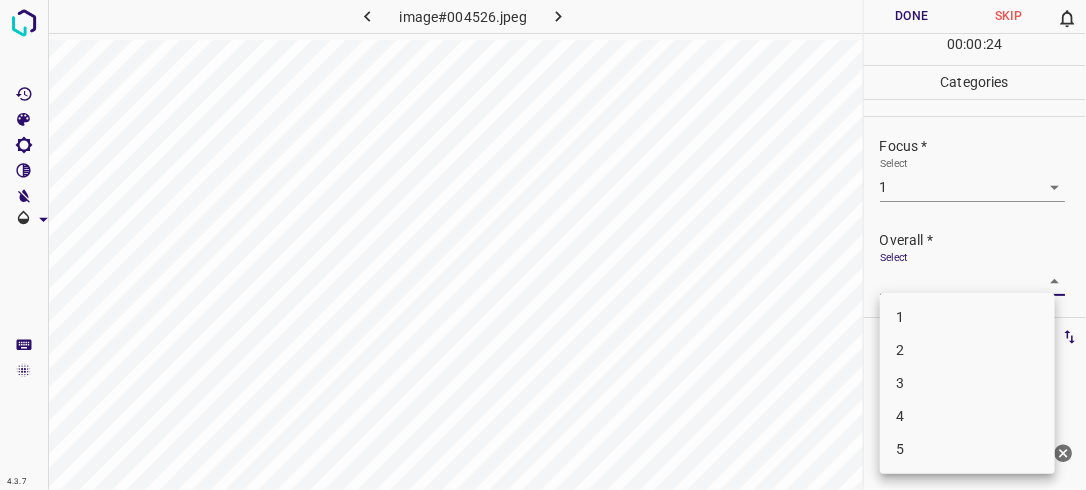 drag, startPoint x: 1080, startPoint y: 240, endPoint x: 1084, endPoint y: 280, distance: 40.1995 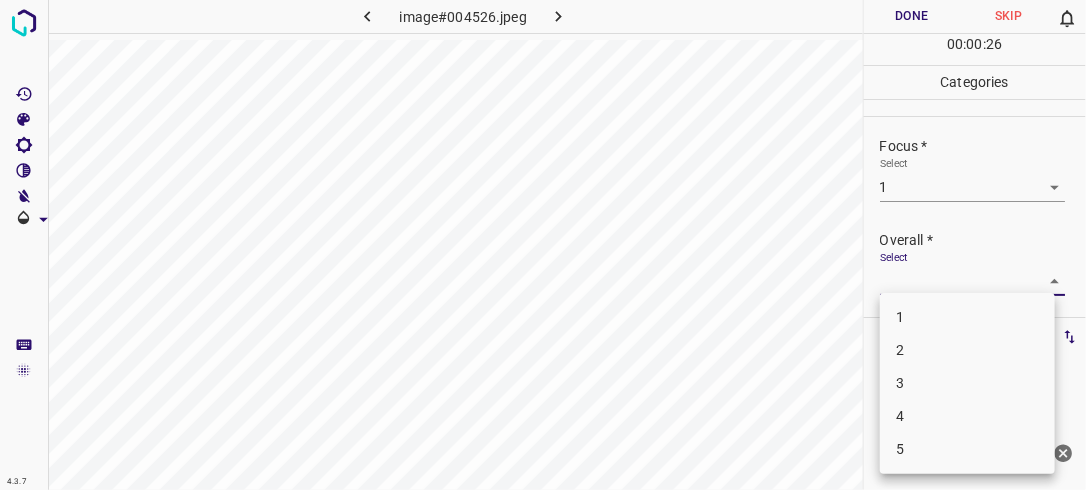 click on "4.3.7 image#004526.jpeg Done Skip 0 00   : 00   : 26   Categories Lighting *  Select 2 2 Focus *  Select 1 1 Overall *  Select ​ Labels   0 Categories 1 Lighting 2 Focus 3 Overall Tools Space Change between modes (Draw & Edit) I Auto labeling R Restore zoom M Zoom in N Zoom out Delete Delete selecte label Filters Z Restore filters X Saturation filter C Brightness filter V Contrast filter B Gray scale filter General O Download Need Help ? - Text - Hide - Delete 1 2 3 4 5" at bounding box center (543, 245) 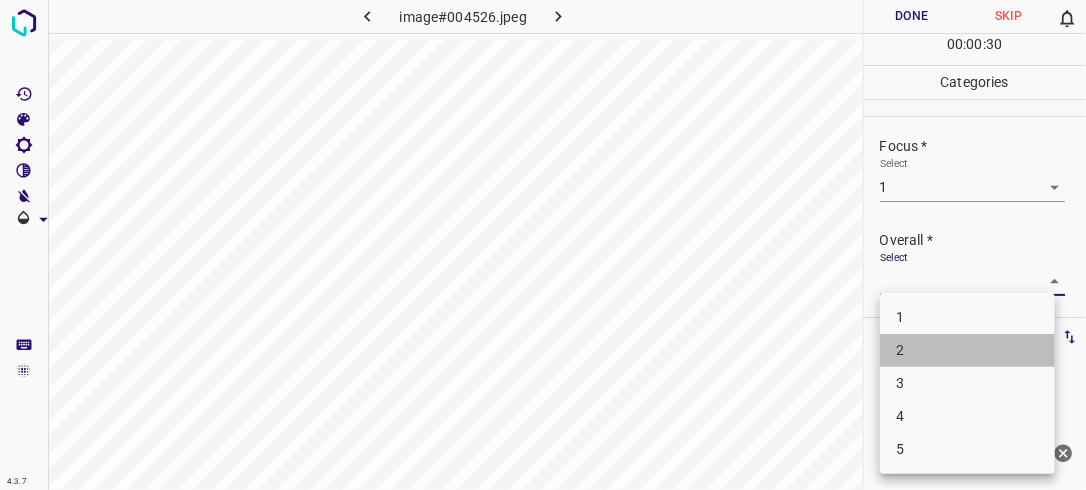 click on "2" at bounding box center [967, 350] 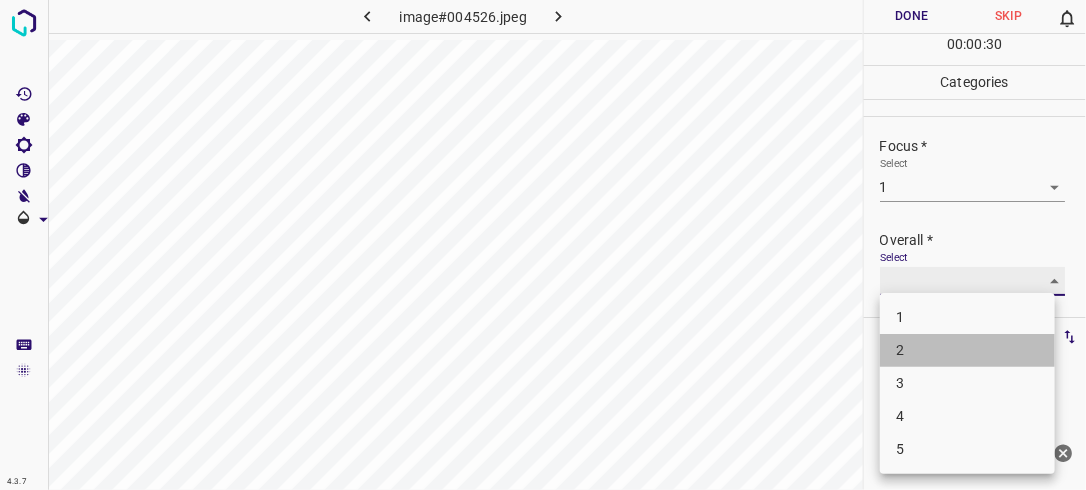 type on "2" 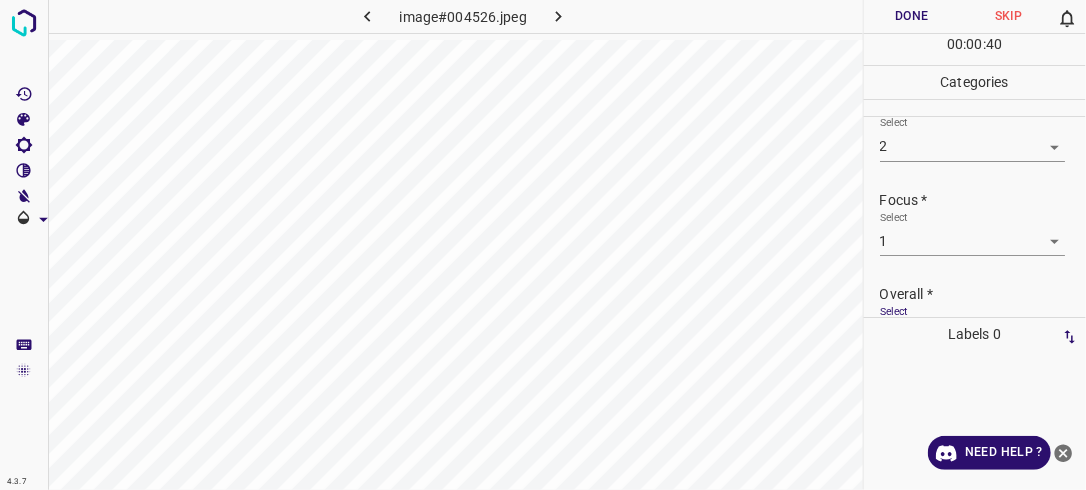 scroll, scrollTop: 0, scrollLeft: 0, axis: both 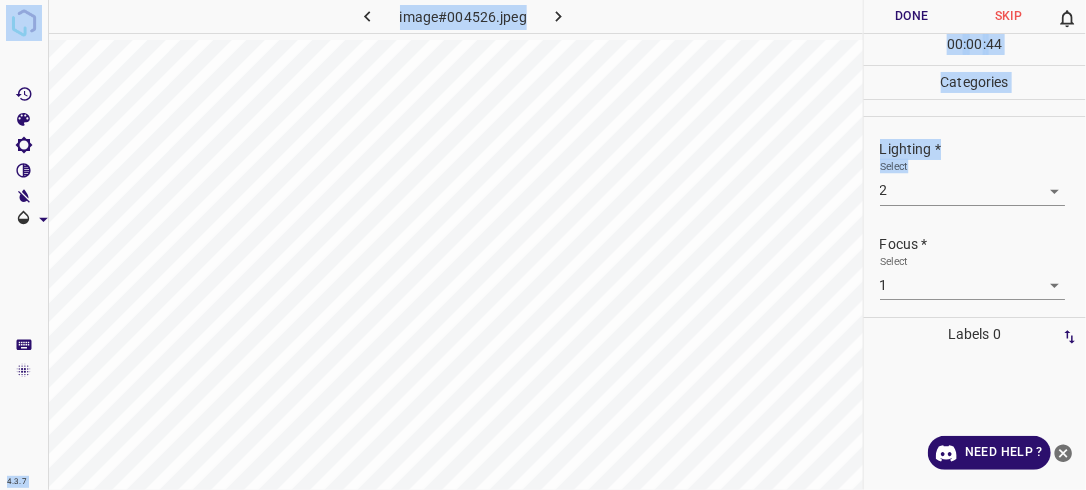 click on "4.3.7 image#004526.jpeg Done Skip 0 00   : 00   : 44   Categories Lighting *  Select 2 2 Focus *  Select 1 1 Overall *  Select 2 2 Labels   0 Categories 1 Lighting 2 Focus 3 Overall Tools Space Change between modes (Draw & Edit) I Auto labeling R Restore zoom M Zoom in N Zoom out Delete Delete selecte label Filters Z Restore filters X Saturation filter C Brightness filter V Contrast filter B Gray scale filter General O Download Need Help ? - Text - Hide - Delete" at bounding box center (543, 245) 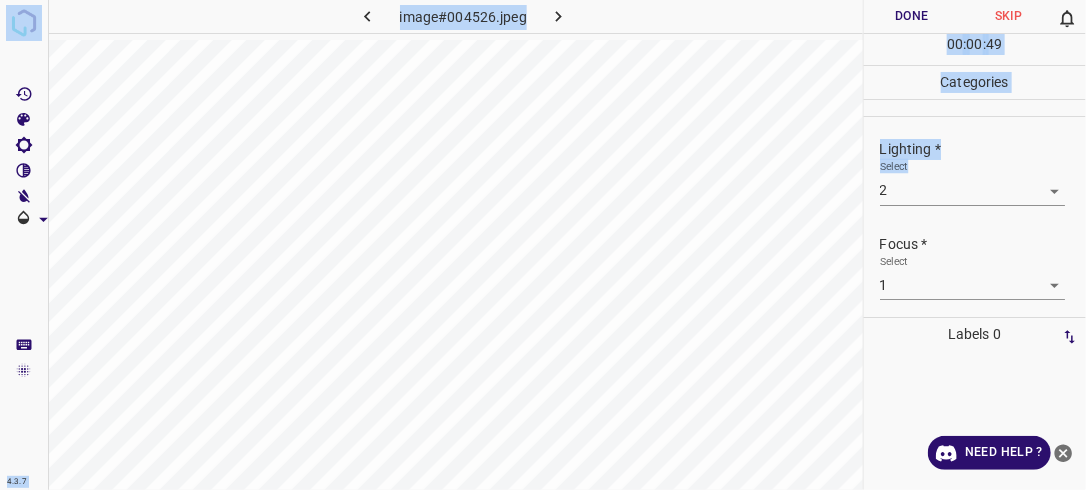 click on "image#004526.jpeg Done Skip 0 00   : 00   : 49   Categories Lighting *  Select 2 2 Focus *  Select 1 1 Overall *  Select 2 2 Labels   0" at bounding box center [543, 245] 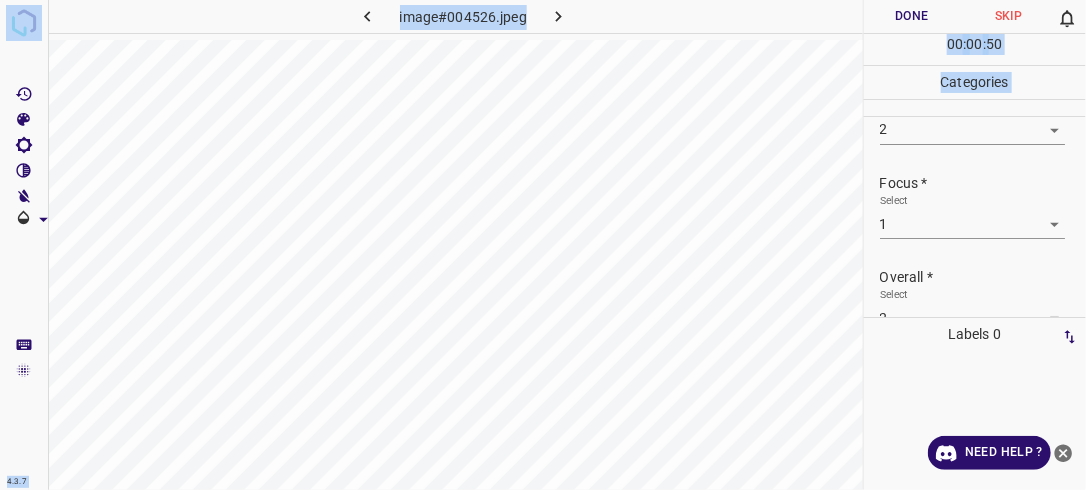 scroll, scrollTop: 98, scrollLeft: 0, axis: vertical 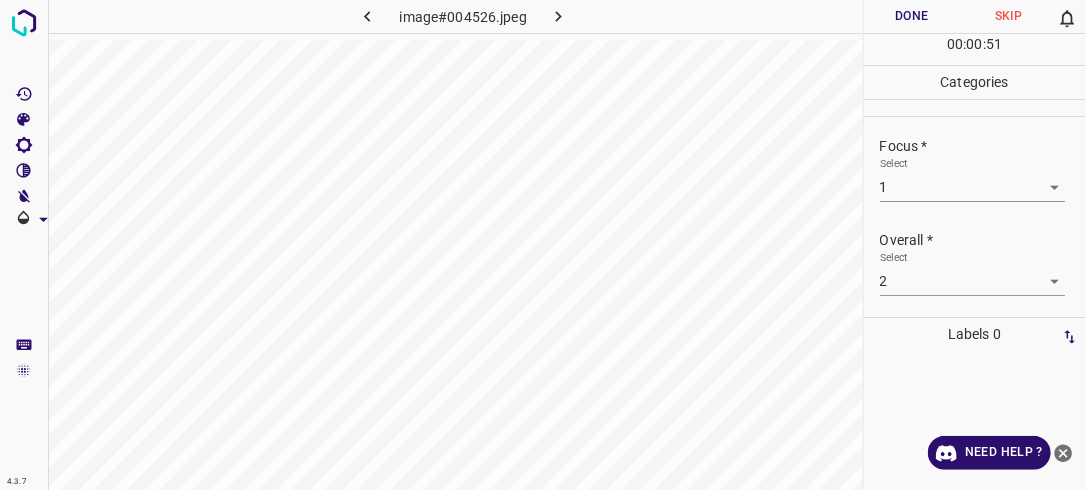 click at bounding box center (970, 359) 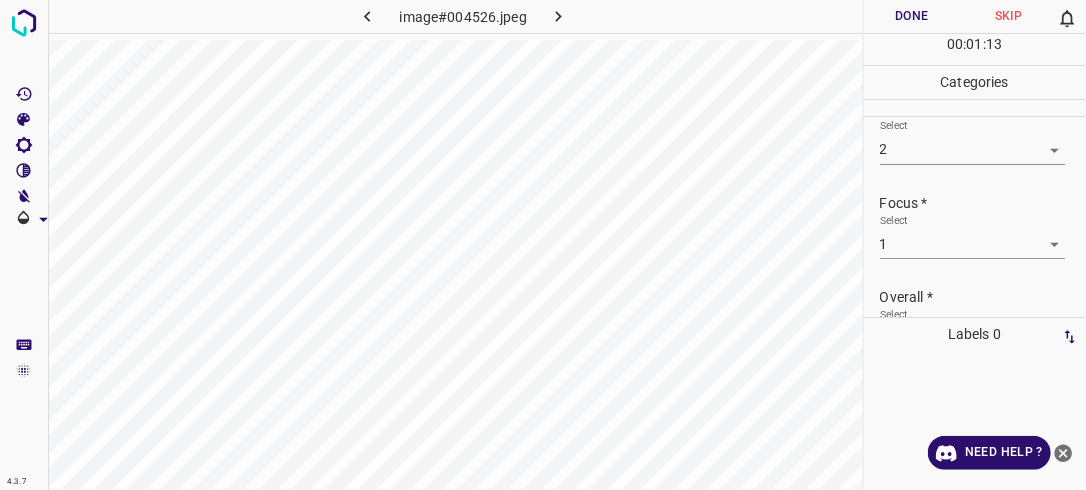 scroll, scrollTop: 0, scrollLeft: 0, axis: both 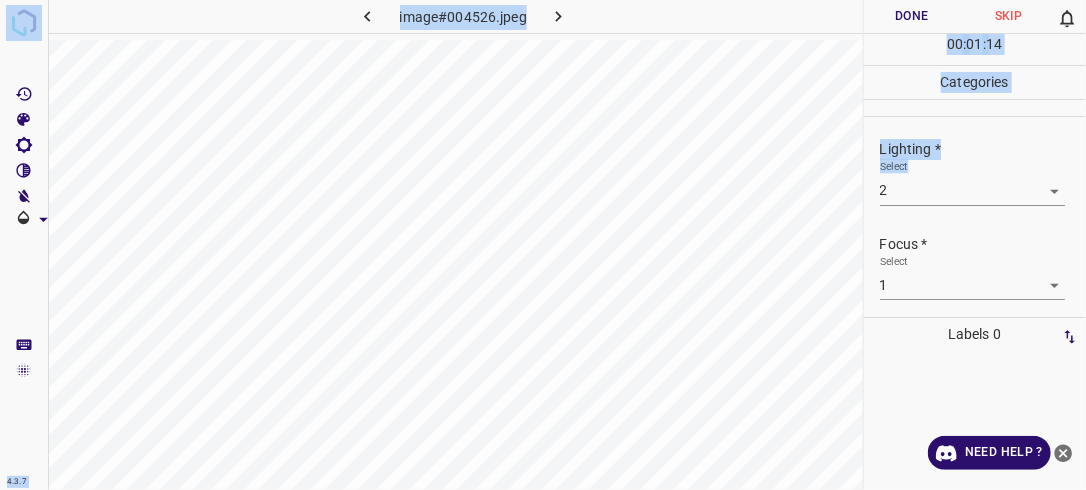 drag, startPoint x: 1085, startPoint y: 197, endPoint x: 1088, endPoint y: 162, distance: 35.128338 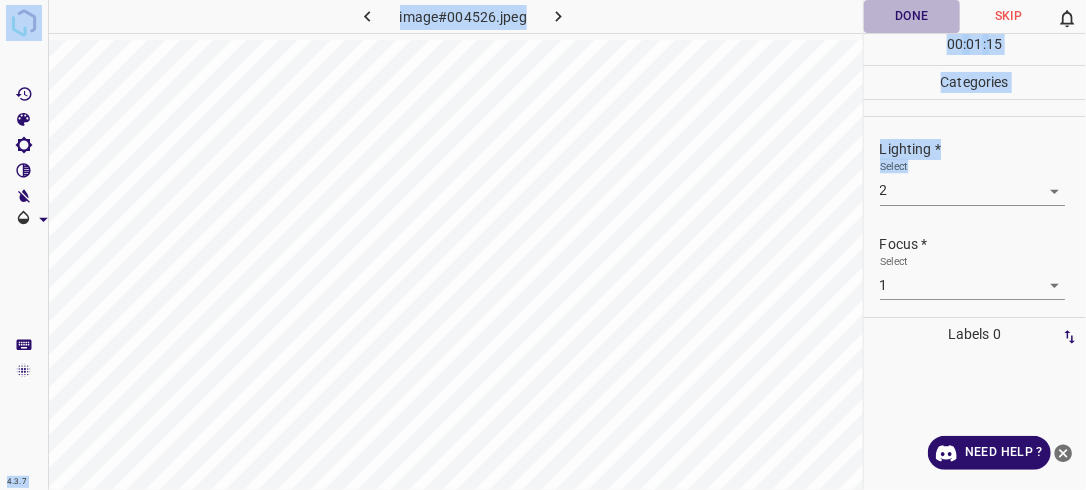 click on "Done" at bounding box center (912, 16) 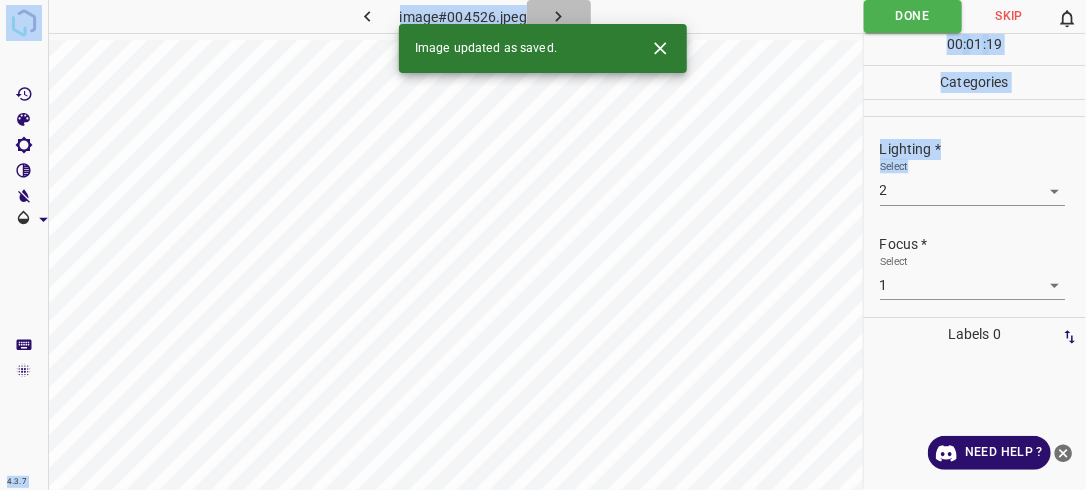 click 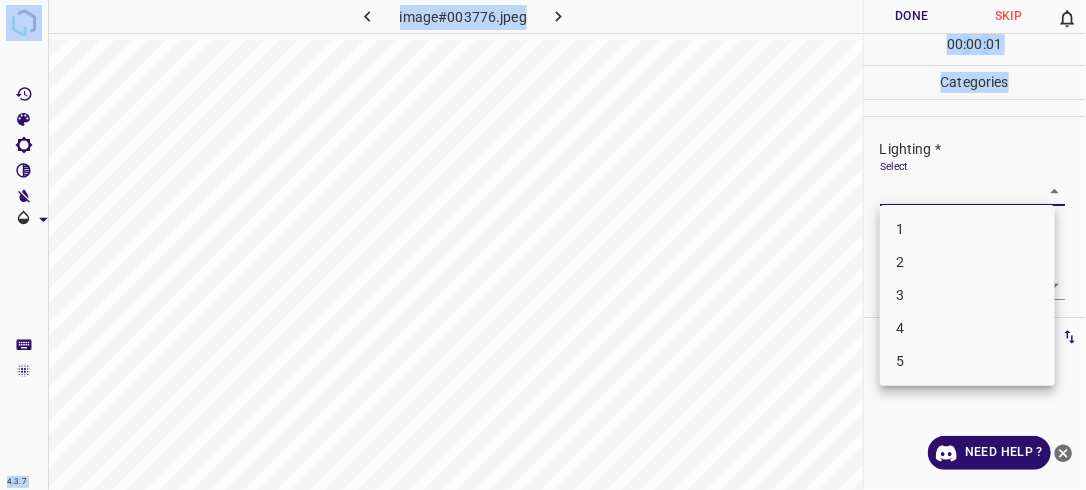 click on "4.3.7 image#003776.jpeg Done Skip 0 00   : 00   : 01   Categories Lighting *  Select ​ Focus *  Select ​ Overall *  Select ​ Labels   0 Categories 1 Lighting 2 Focus 3 Overall Tools Space Change between modes (Draw & Edit) I Auto labeling R Restore zoom M Zoom in N Zoom out Delete Delete selecte label Filters Z Restore filters X Saturation filter C Brightness filter V Contrast filter B Gray scale filter General O Download Need Help ? - Text - Hide - Delete 1 2 3 4 5" at bounding box center [543, 245] 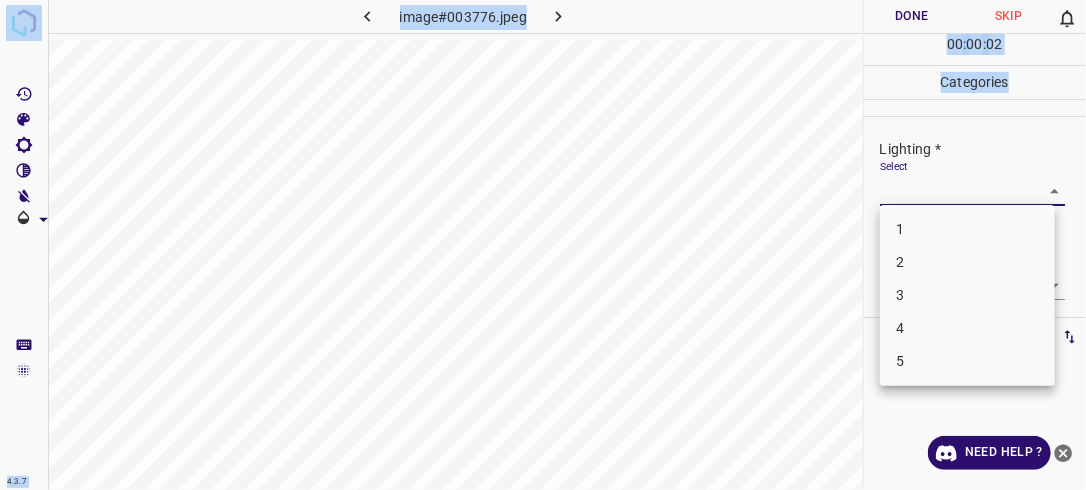 click on "2" at bounding box center [967, 262] 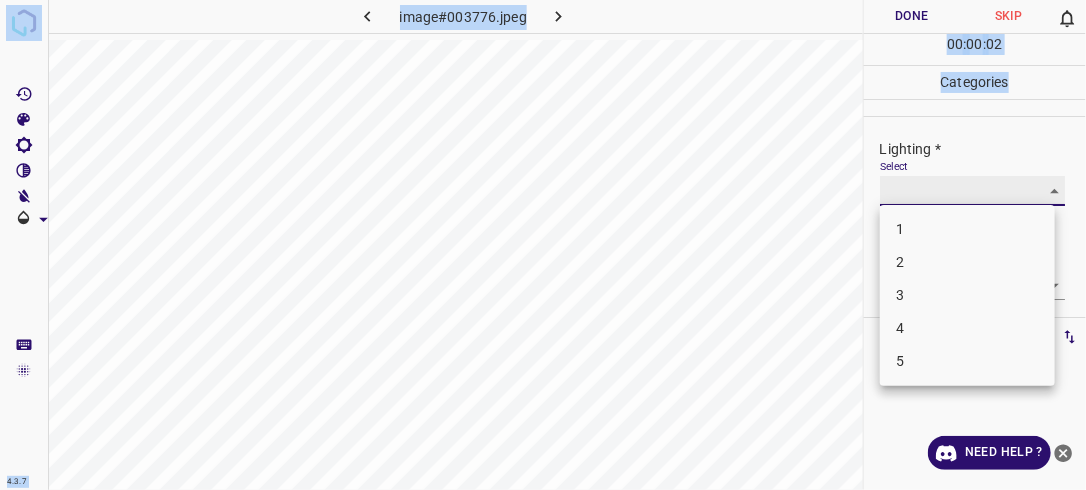 type on "2" 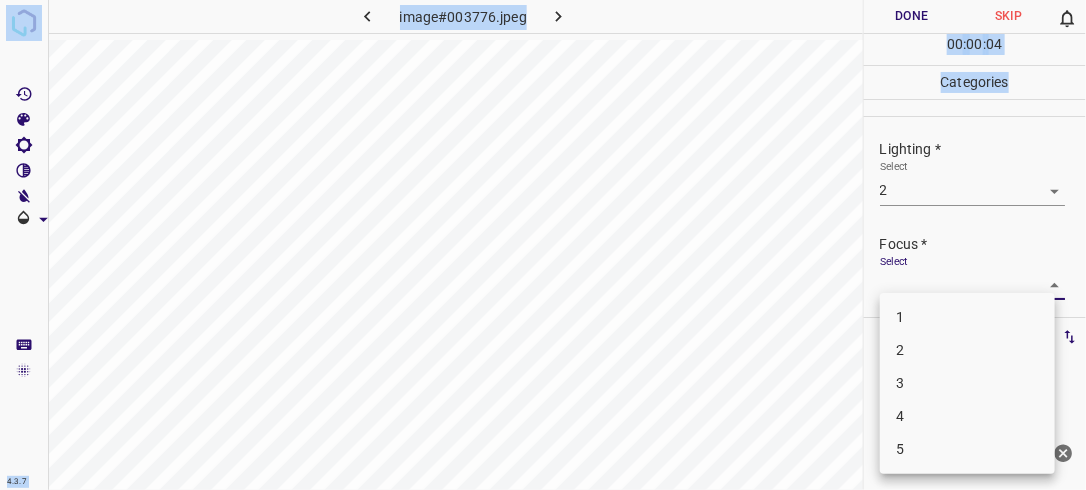 click on "4.3.7 image#003776.jpeg Done Skip 0 00   : 00   : 04   Categories Lighting *  Select 2 2 Focus *  Select ​ Overall *  Select ​ Labels   0 Categories 1 Lighting 2 Focus 3 Overall Tools Space Change between modes (Draw & Edit) I Auto labeling R Restore zoom M Zoom in N Zoom out Delete Delete selecte label Filters Z Restore filters X Saturation filter C Brightness filter V Contrast filter B Gray scale filter General O Download Need Help ? - Text - Hide - Delete 1 2 3 4 5" at bounding box center (543, 245) 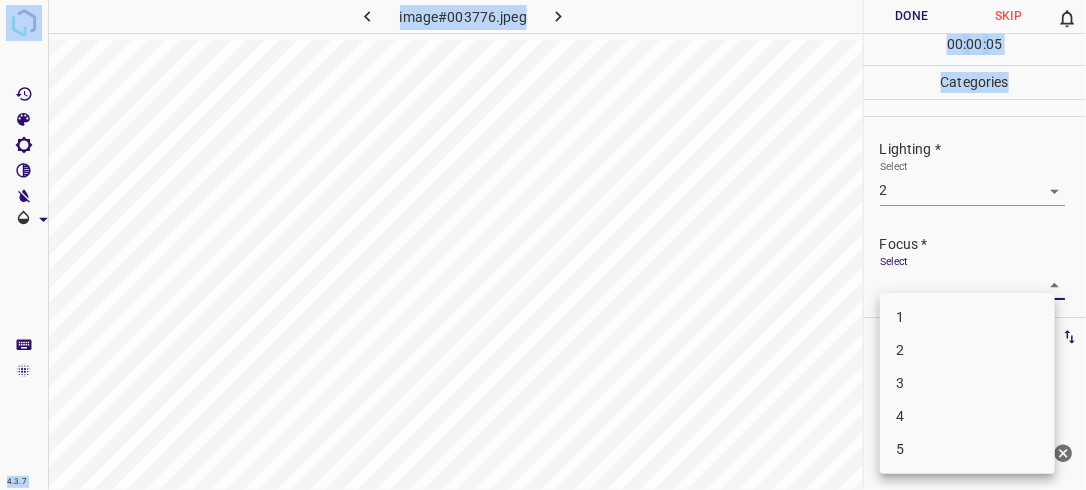 click on "1" at bounding box center (967, 317) 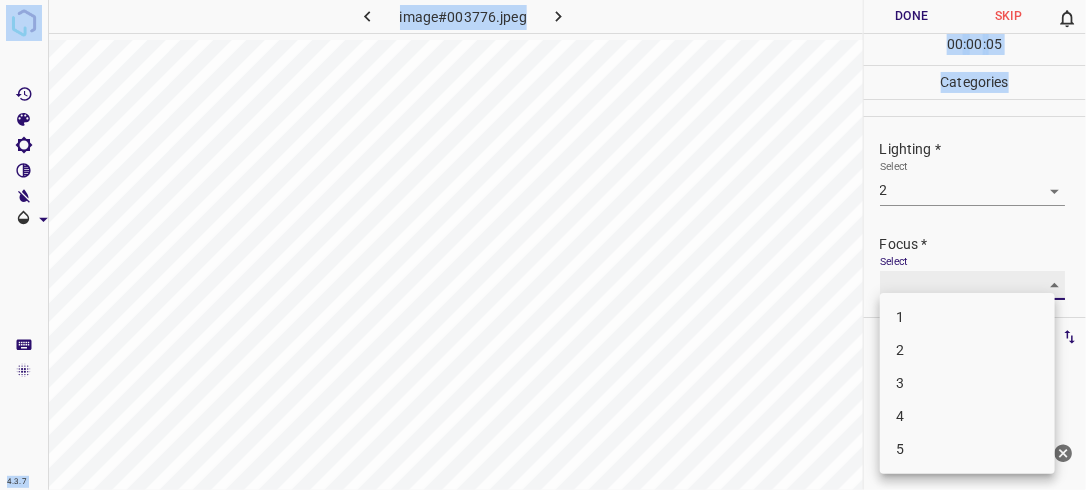 type on "1" 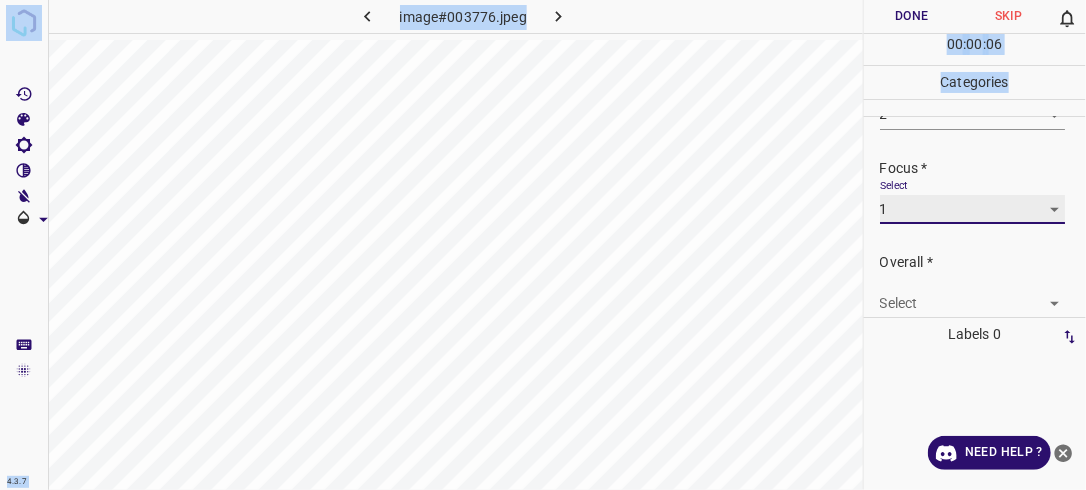 scroll, scrollTop: 98, scrollLeft: 0, axis: vertical 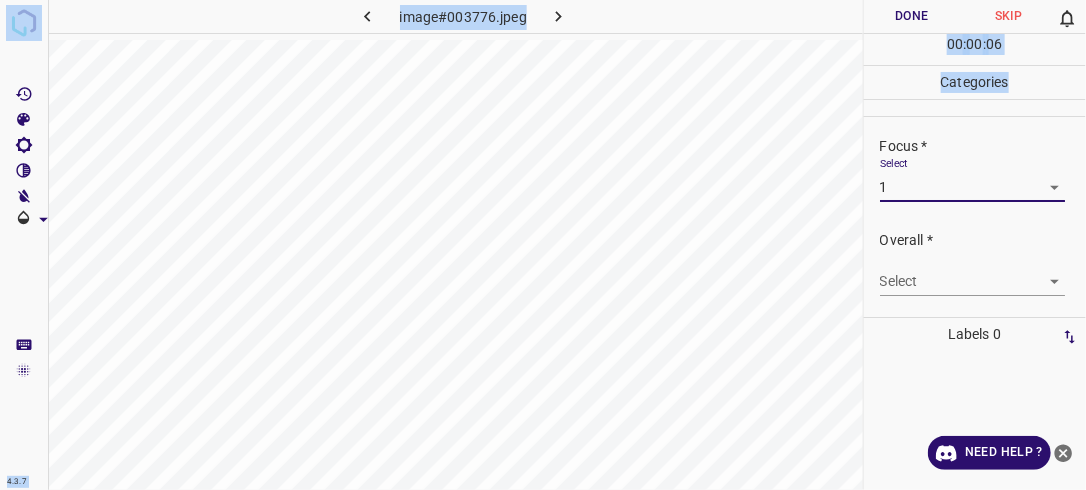 click on "4.3.7 image#003776.jpeg Done Skip 0 00   : 00   : 06   Categories Lighting *  Select 2 2 Focus *  Select 1 1 Overall *  Select ​ Labels   0 Categories 1 Lighting 2 Focus 3 Overall Tools Space Change between modes (Draw & Edit) I Auto labeling R Restore zoom M Zoom in N Zoom out Delete Delete selecte label Filters Z Restore filters X Saturation filter C Brightness filter V Contrast filter B Gray scale filter General O Download Need Help ? - Text - Hide - Delete" at bounding box center [543, 245] 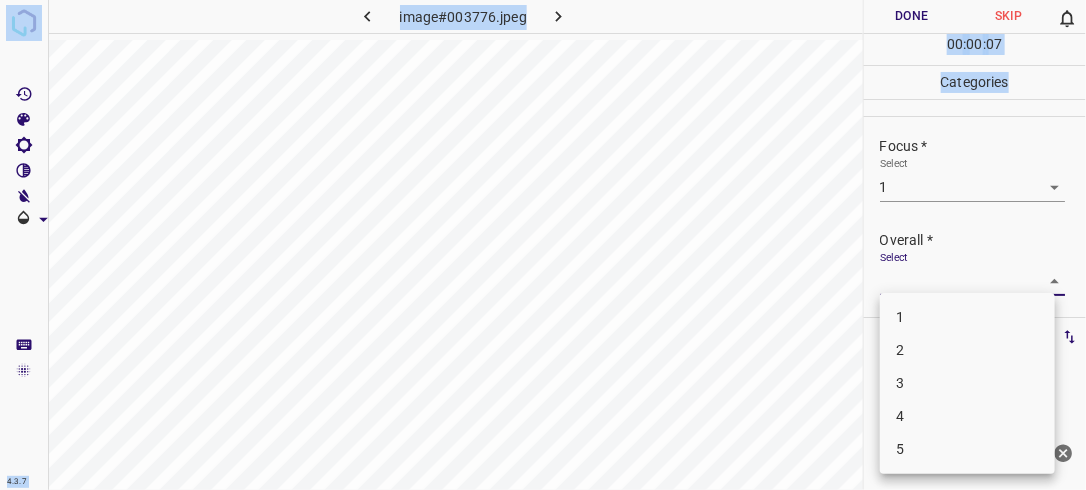click on "2" at bounding box center [967, 350] 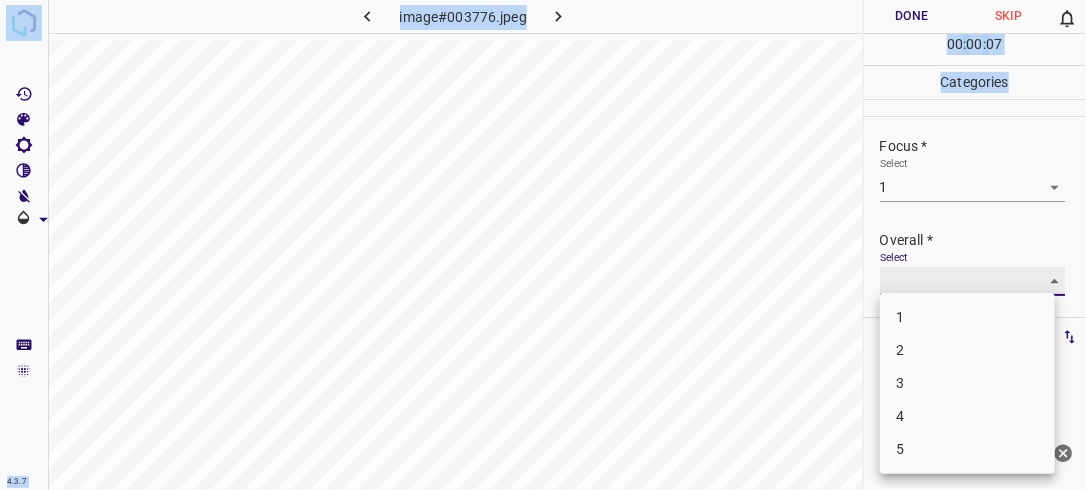 type on "2" 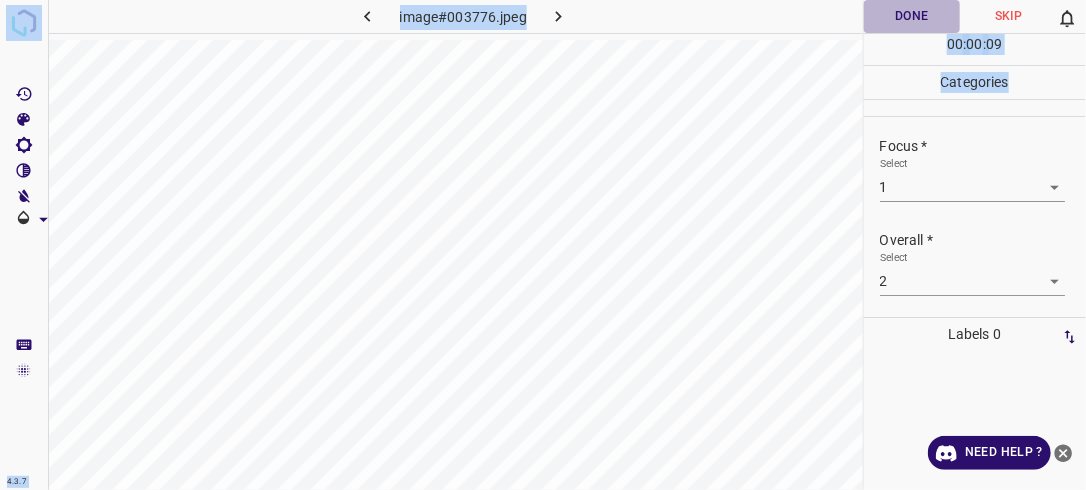 click on "Done" at bounding box center [912, 16] 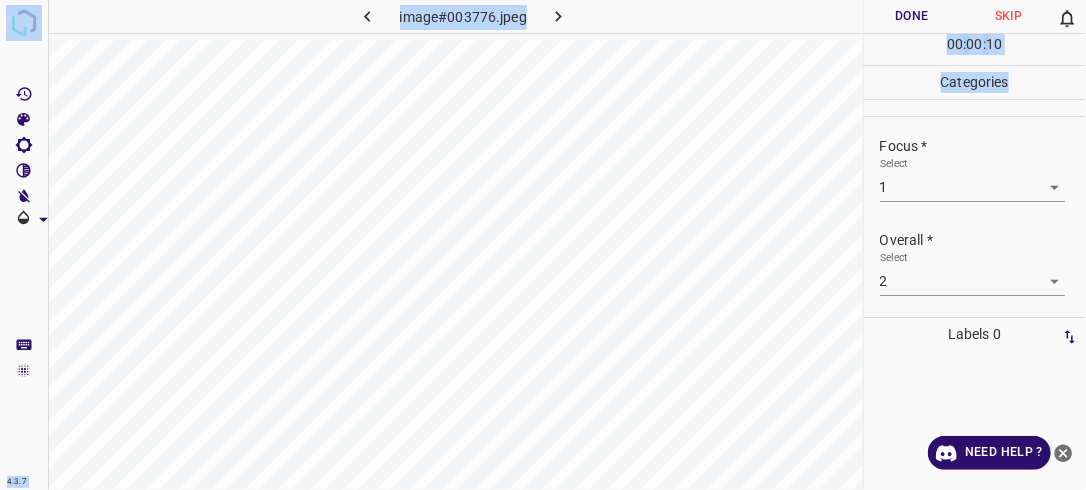 click 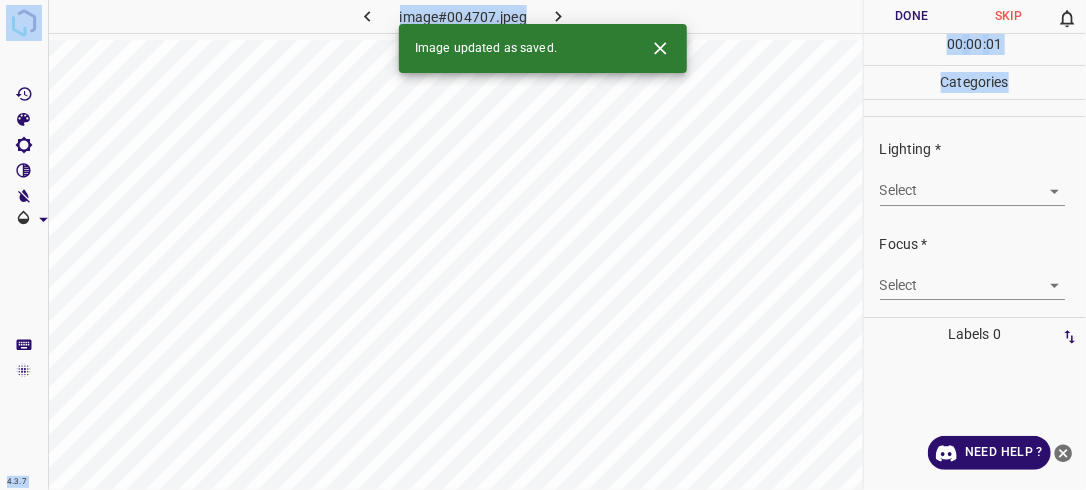 click on "4.3.7 image#004707.jpeg Done Skip 0 00   : 00   : 01   Categories Lighting *  Select ​ Focus *  Select ​ Overall *  Select ​ Labels   0 Categories 1 Lighting 2 Focus 3 Overall Tools Space Change between modes (Draw & Edit) I Auto labeling R Restore zoom M Zoom in N Zoom out Delete Delete selecte label Filters Z Restore filters X Saturation filter C Brightness filter V Contrast filter B Gray scale filter General O Download Image updated as saved. Need Help ? - Text - Hide - Delete" at bounding box center [543, 245] 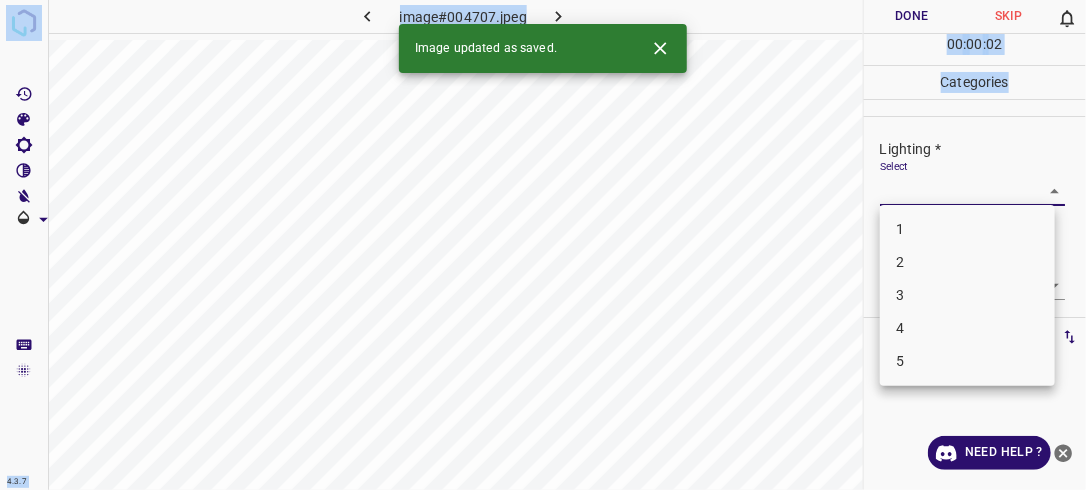 click on "2" at bounding box center [967, 262] 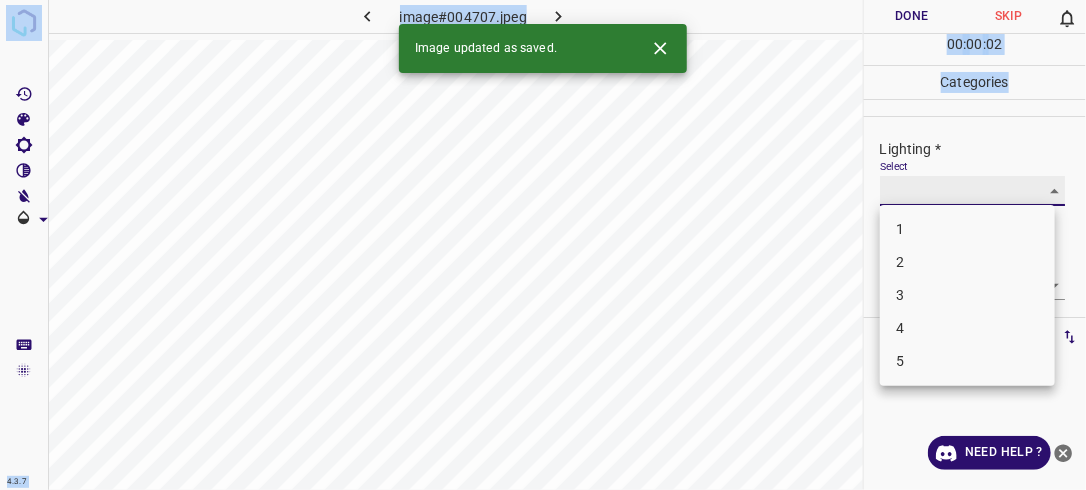 type on "2" 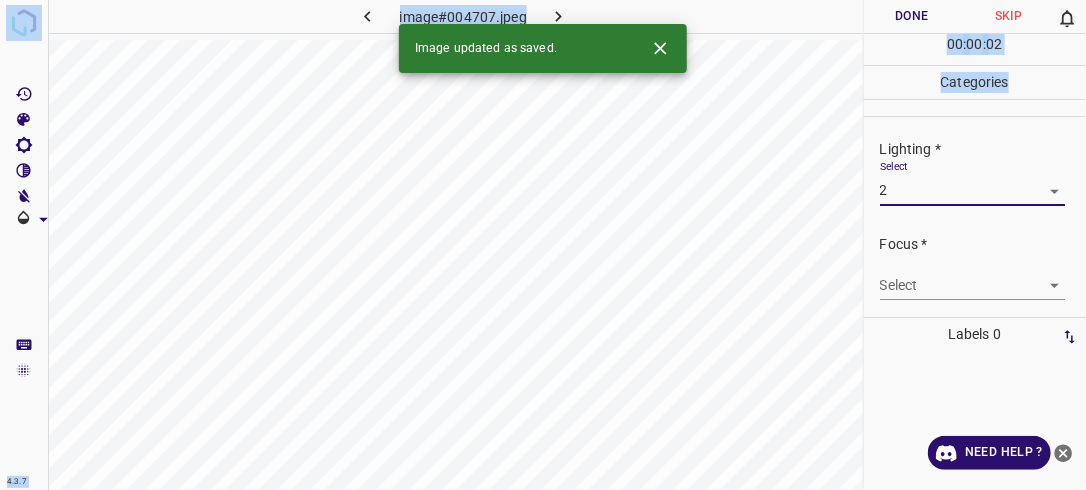 click on "4.3.7 image#004707.jpeg Done Skip 0 00   : 00   : 02   Categories Lighting *  Select 2 2 Focus *  Select ​ Overall *  Select ​ Labels   0 Categories 1 Lighting 2 Focus 3 Overall Tools Space Change between modes (Draw & Edit) I Auto labeling R Restore zoom M Zoom in N Zoom out Delete Delete selecte label Filters Z Restore filters X Saturation filter C Brightness filter V Contrast filter B Gray scale filter General O Download Image updated as saved. Need Help ? - Text - Hide - Delete" at bounding box center (543, 245) 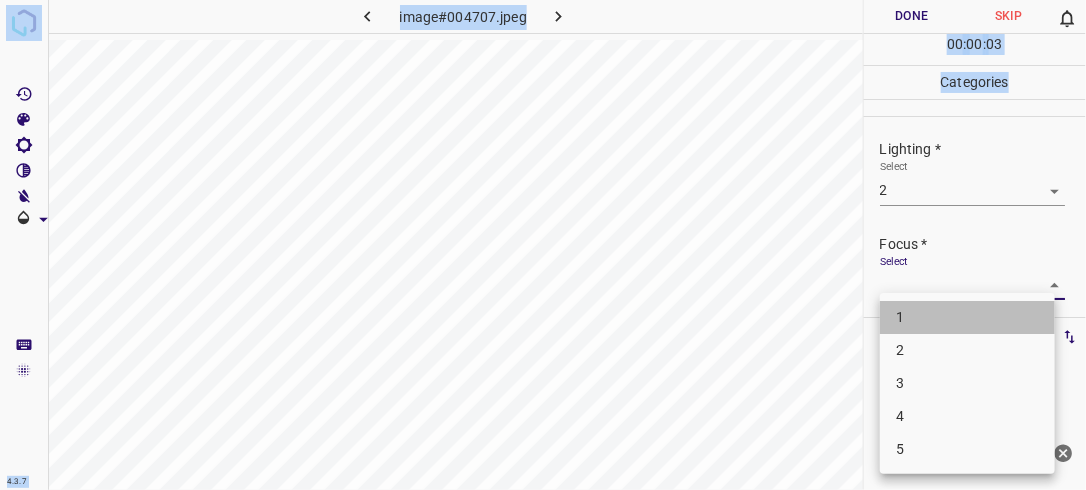 click on "1" at bounding box center (967, 317) 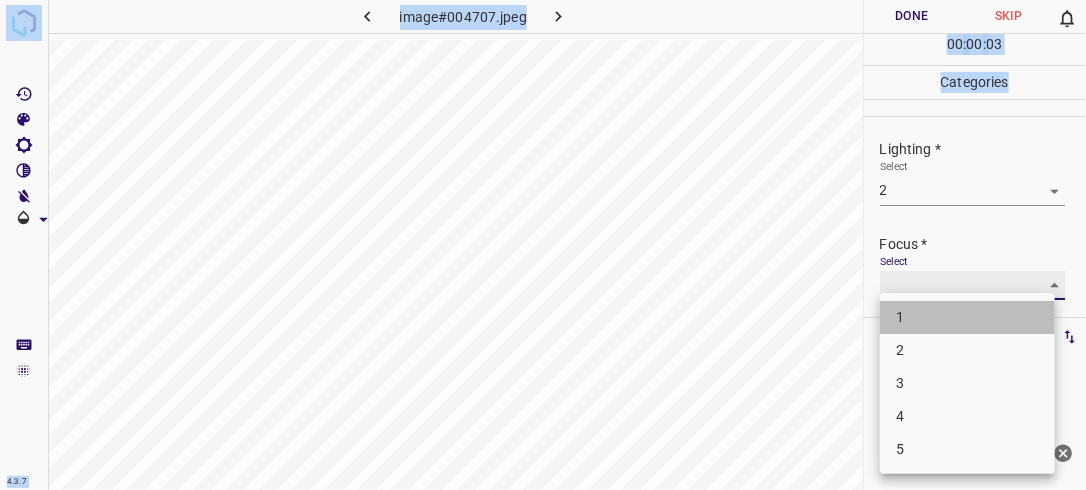 type on "1" 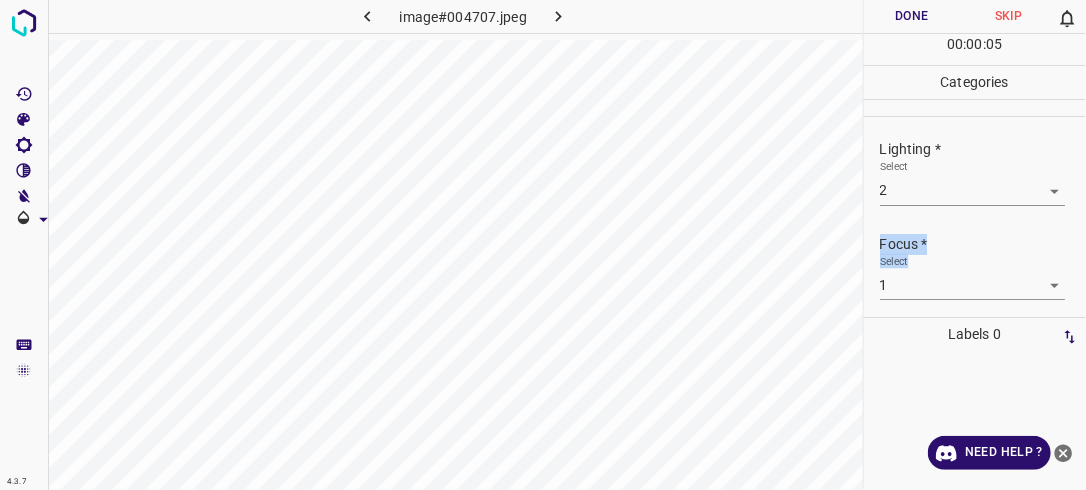 drag, startPoint x: 1085, startPoint y: 214, endPoint x: 1084, endPoint y: 284, distance: 70.00714 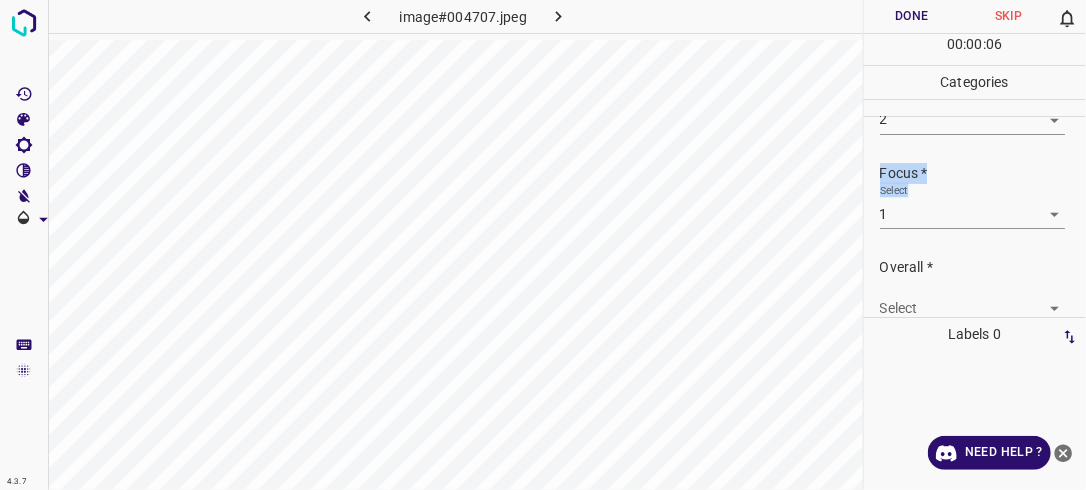 scroll, scrollTop: 98, scrollLeft: 0, axis: vertical 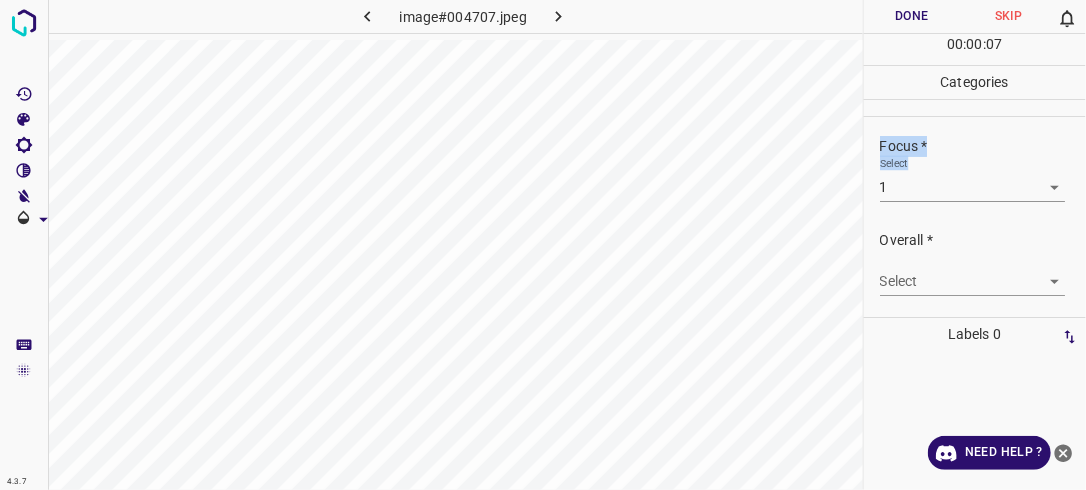 click on "4.3.7 image#004707.jpeg Done Skip 0 00   : 00   : 07   Categories Lighting *  Select 2 2 Focus *  Select 1 1 Overall *  Select ​ Labels   0 Categories 1 Lighting 2 Focus 3 Overall Tools Space Change between modes (Draw & Edit) I Auto labeling R Restore zoom M Zoom in N Zoom out Delete Delete selecte label Filters Z Restore filters X Saturation filter C Brightness filter V Contrast filter B Gray scale filter General O Download Need Help ? - Text - Hide - Delete" at bounding box center [543, 245] 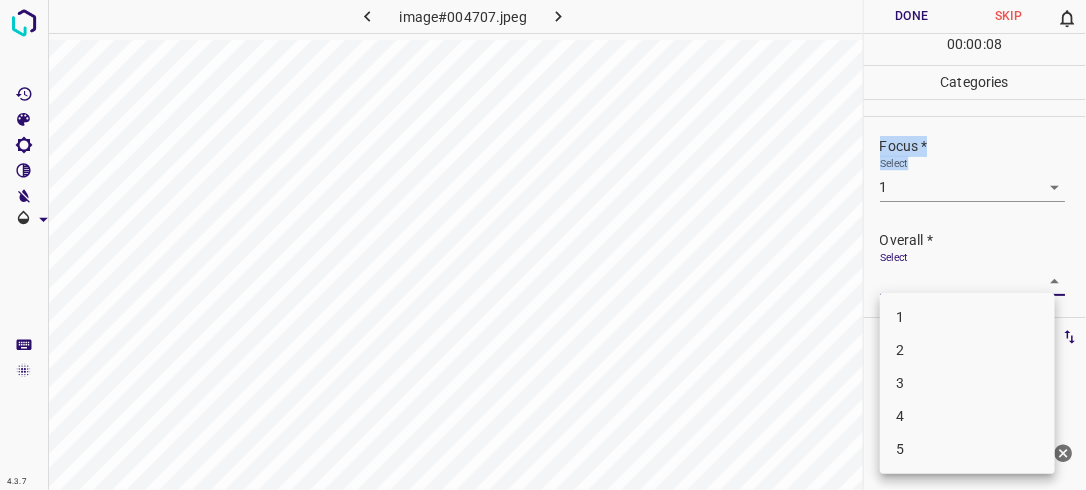click on "1" at bounding box center [967, 317] 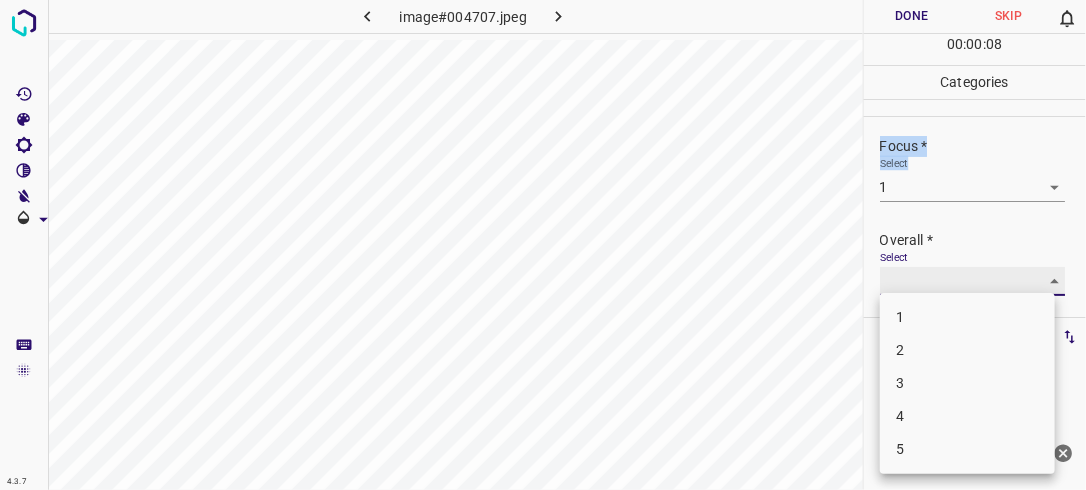 type on "1" 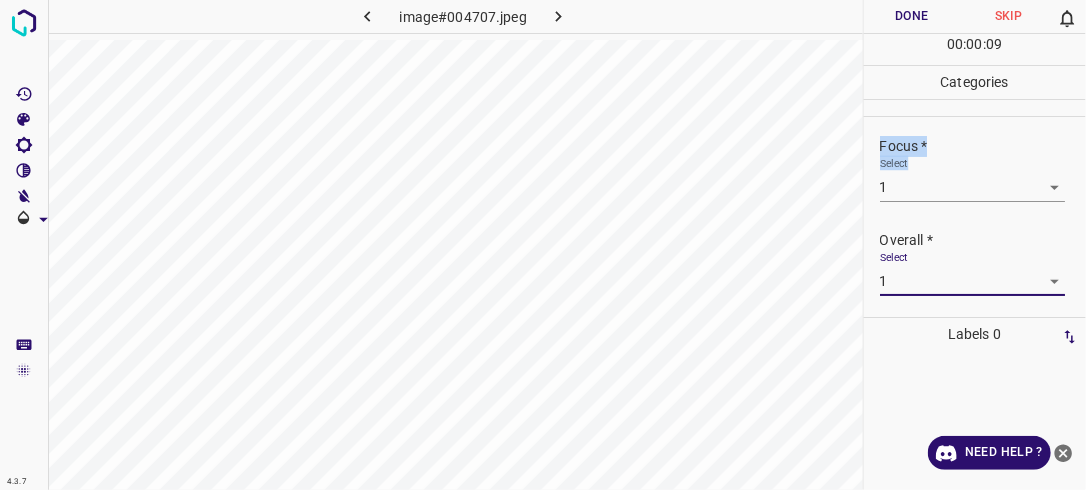 click on "Done" at bounding box center (912, 16) 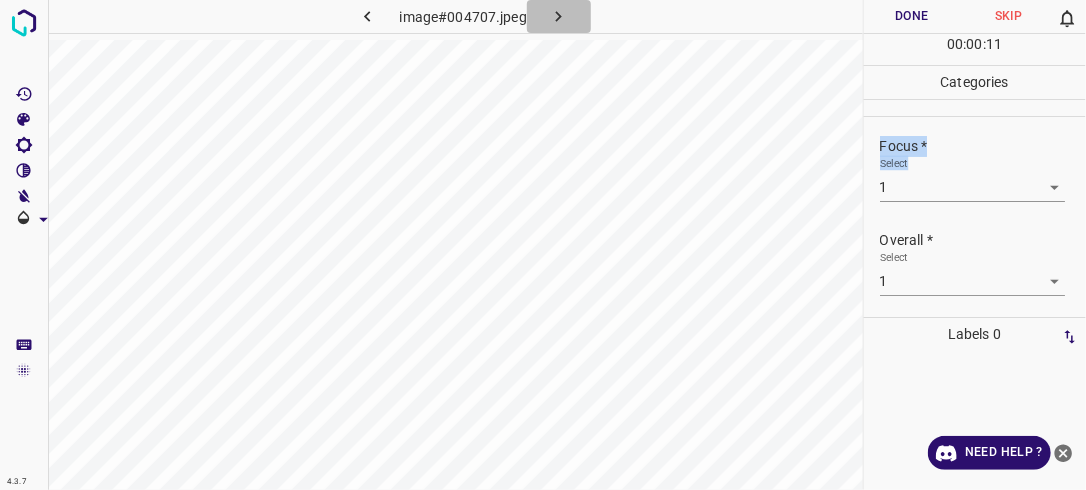 click 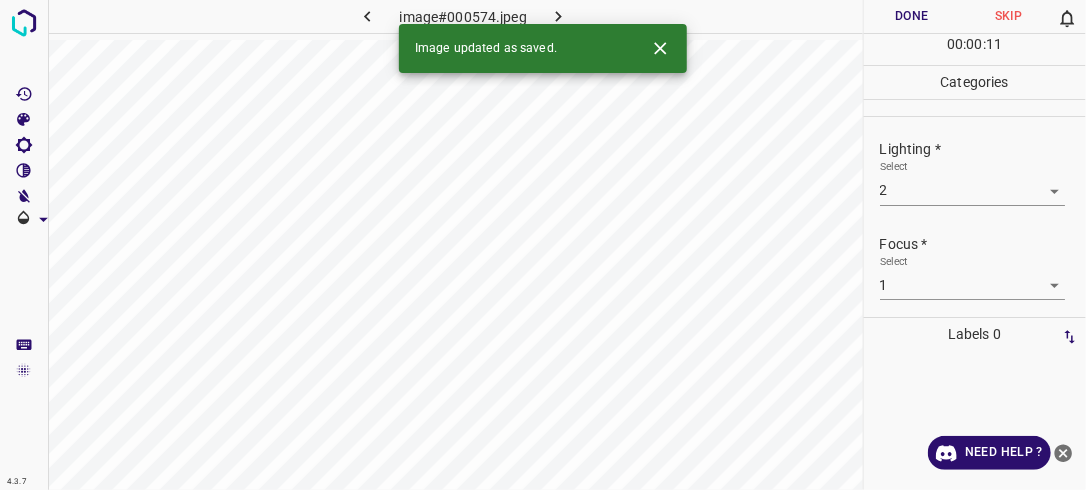 type 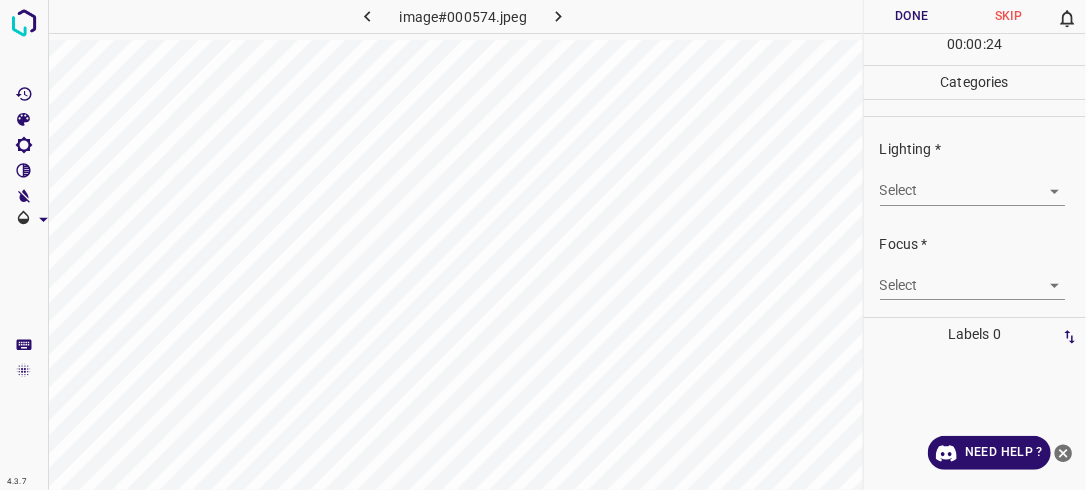 click on "4.3.7 image#000574.jpeg Done Skip 0 00   : 00   : 24   Categories Lighting *  Select ​ Focus *  Select ​ Overall *  Select ​ Labels   0 Categories 1 Lighting 2 Focus 3 Overall Tools Space Change between modes (Draw & Edit) I Auto labeling R Restore zoom M Zoom in N Zoom out Delete Delete selecte label Filters Z Restore filters X Saturation filter C Brightness filter V Contrast filter B Gray scale filter General O Download Need Help ? - Text - Hide - Delete" at bounding box center (543, 245) 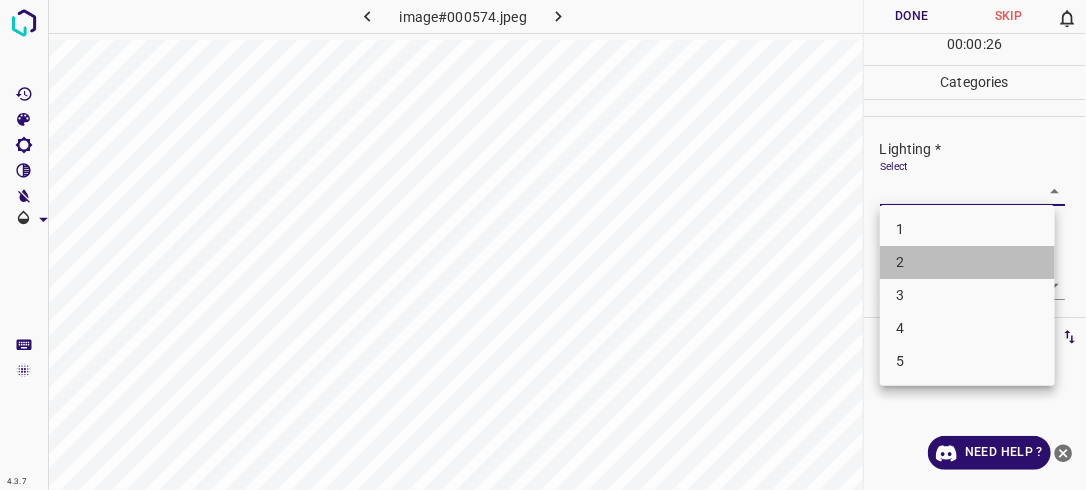 drag, startPoint x: 948, startPoint y: 261, endPoint x: 984, endPoint y: 255, distance: 36.496574 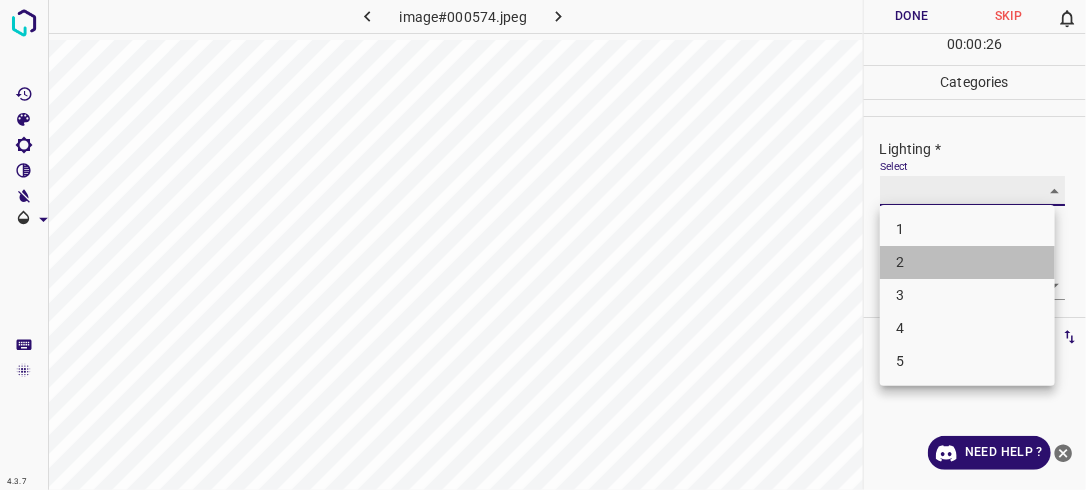 type on "2" 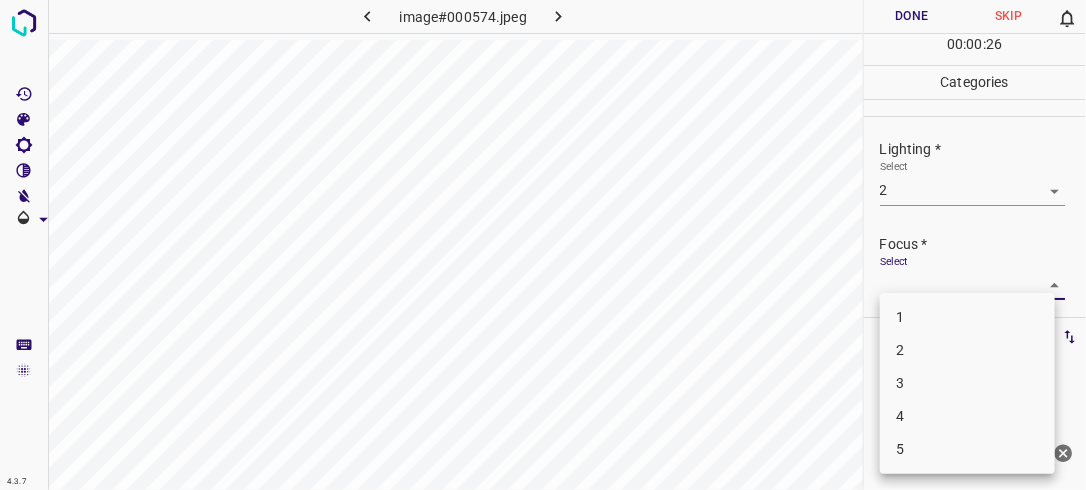 click on "4.3.7 image#000574.jpeg Done Skip 0 00   : 00   : 26   Categories Lighting *  Select 2 2 Focus *  Select ​ Overall *  Select ​ Labels   0 Categories 1 Lighting 2 Focus 3 Overall Tools Space Change between modes (Draw & Edit) I Auto labeling R Restore zoom M Zoom in N Zoom out Delete Delete selecte label Filters Z Restore filters X Saturation filter C Brightness filter V Contrast filter B Gray scale filter General O Download Need Help ? - Text - Hide - Delete 1 2 3 4 5" at bounding box center [543, 245] 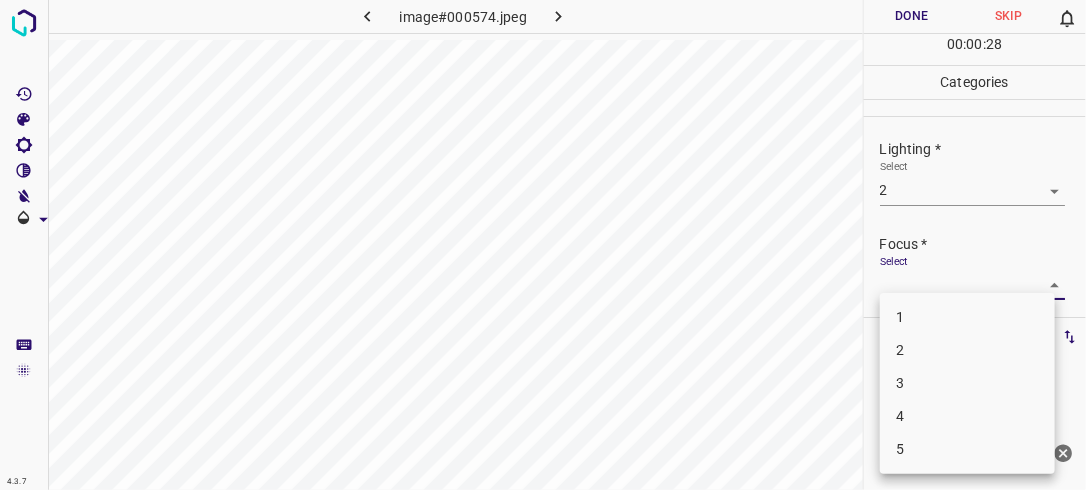 click on "1" at bounding box center (967, 317) 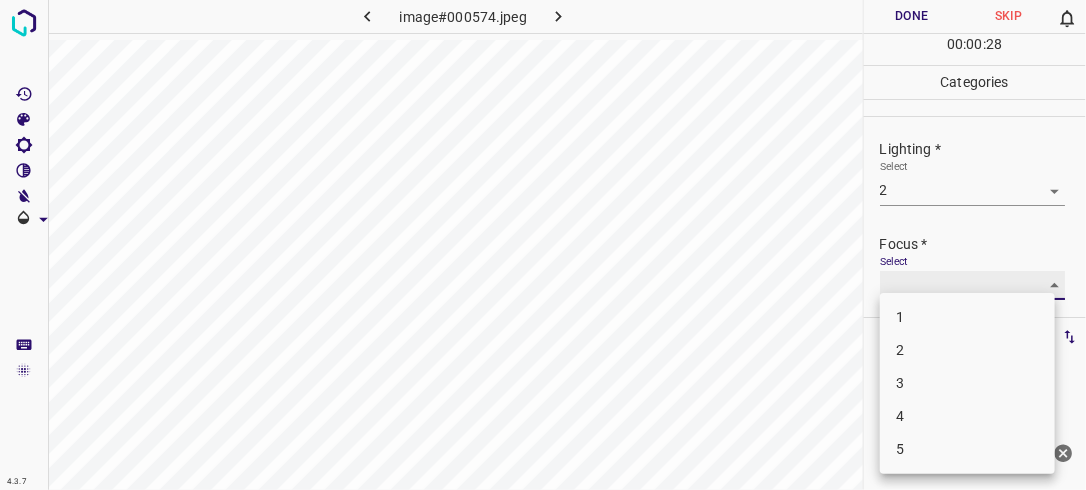 type on "1" 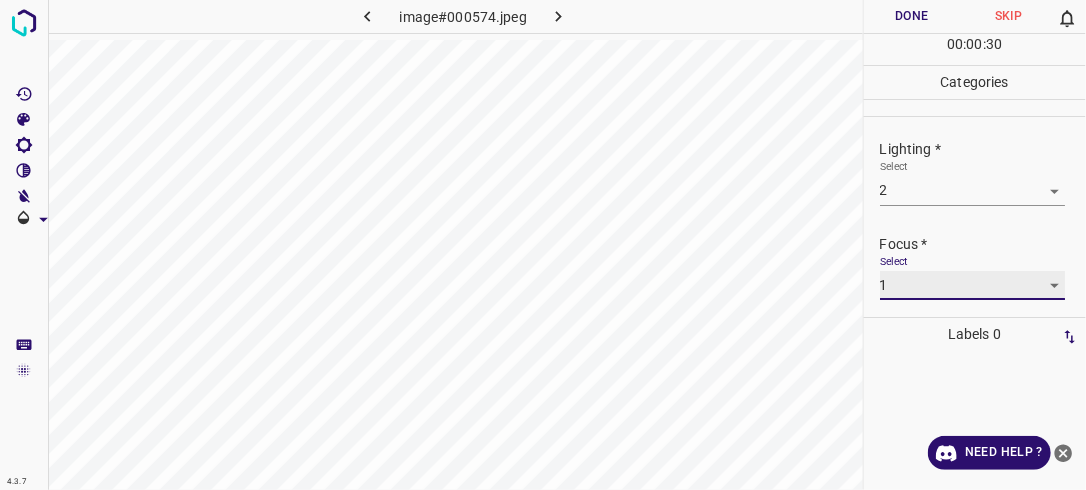 scroll, scrollTop: 98, scrollLeft: 0, axis: vertical 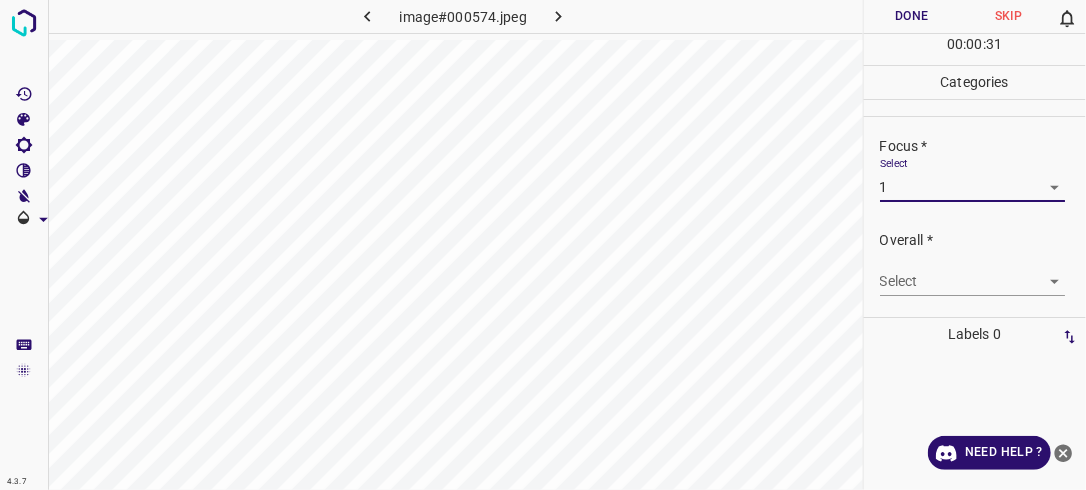 click on "4.3.7 image#000574.jpeg Done Skip 0 00   : 00   : 31   Categories Lighting *  Select 2 2 Focus *  Select 1 1 Overall *  Select ​ Labels   0 Categories 1 Lighting 2 Focus 3 Overall Tools Space Change between modes (Draw & Edit) I Auto labeling R Restore zoom M Zoom in N Zoom out Delete Delete selecte label Filters Z Restore filters X Saturation filter C Brightness filter V Contrast filter B Gray scale filter General O Download Need Help ? - Text - Hide - Delete" at bounding box center (543, 245) 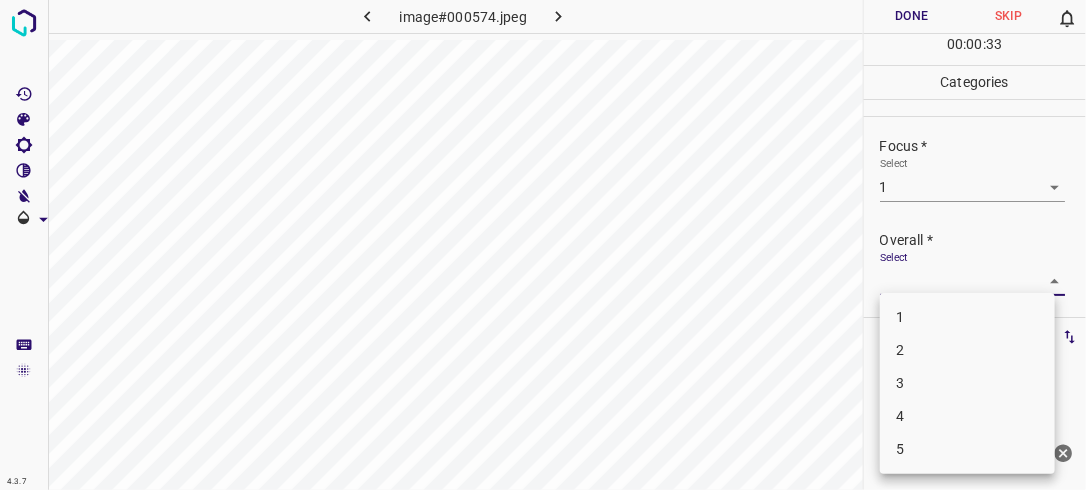 click on "1" at bounding box center [967, 317] 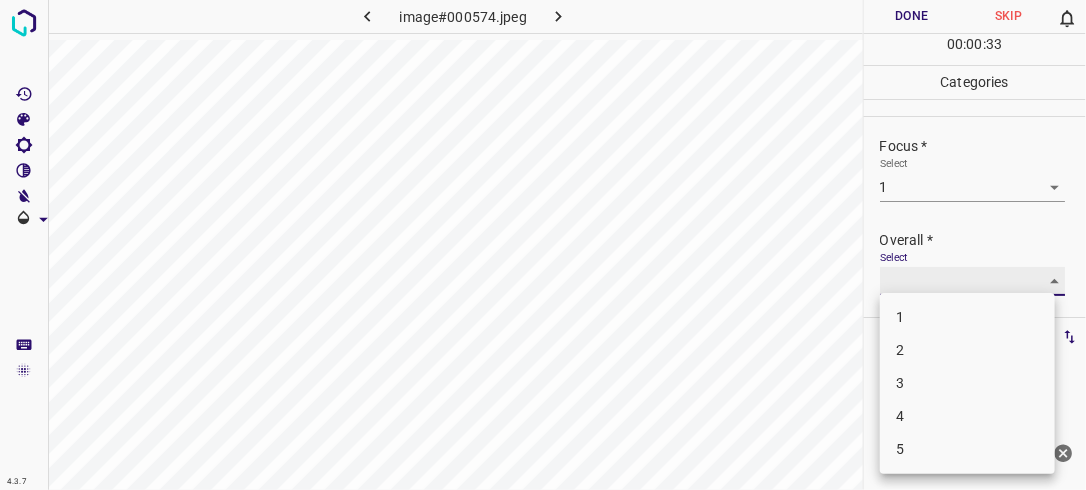 type on "1" 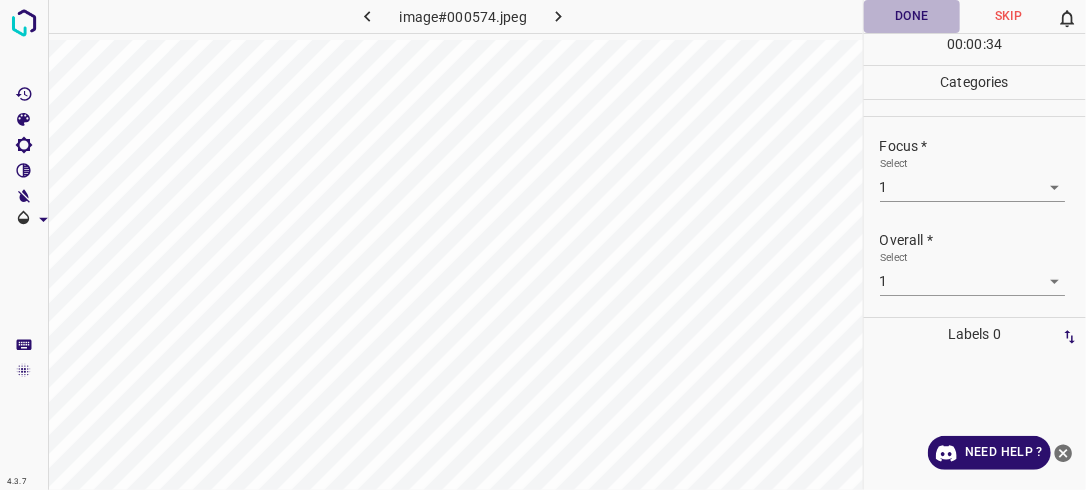 click on "Done" at bounding box center (912, 16) 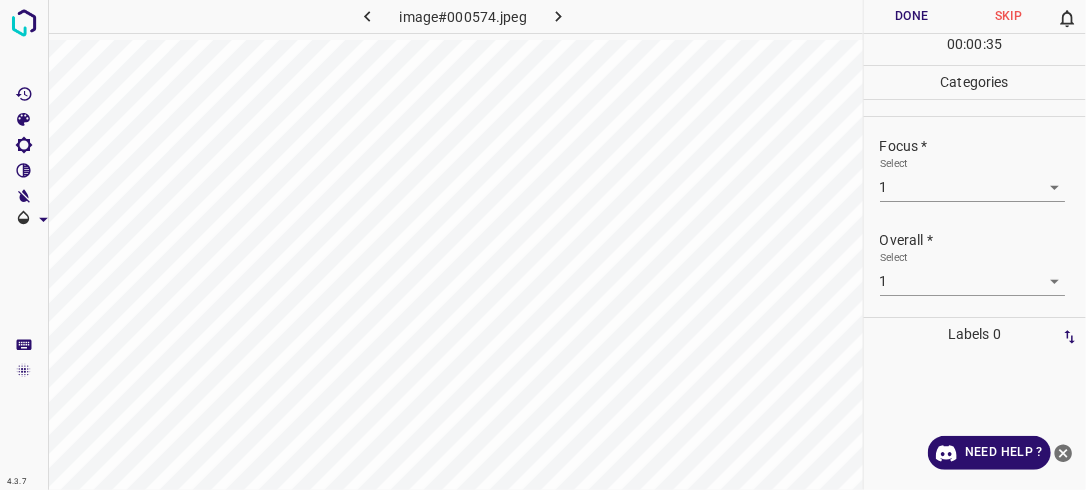 click 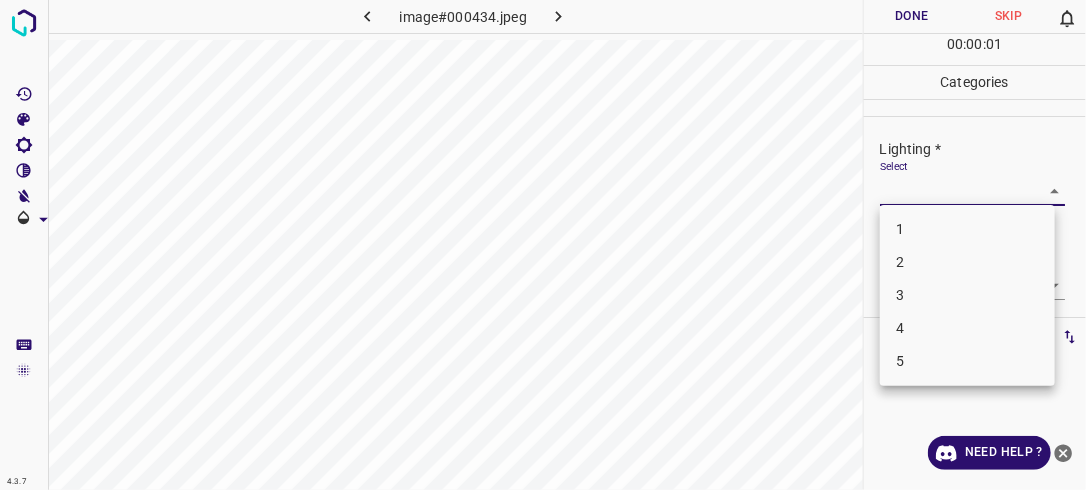 click on "4.3.7 image#000434.jpeg Done Skip 0 00   : 00   : 01   Categories Lighting *  Select ​ Focus *  Select ​ Overall *  Select ​ Labels   0 Categories 1 Lighting 2 Focus 3 Overall Tools Space Change between modes (Draw & Edit) I Auto labeling R Restore zoom M Zoom in N Zoom out Delete Delete selecte label Filters Z Restore filters X Saturation filter C Brightness filter V Contrast filter B Gray scale filter General O Download Need Help ? - Text - Hide - Delete 1 2 3 4 5" at bounding box center [543, 245] 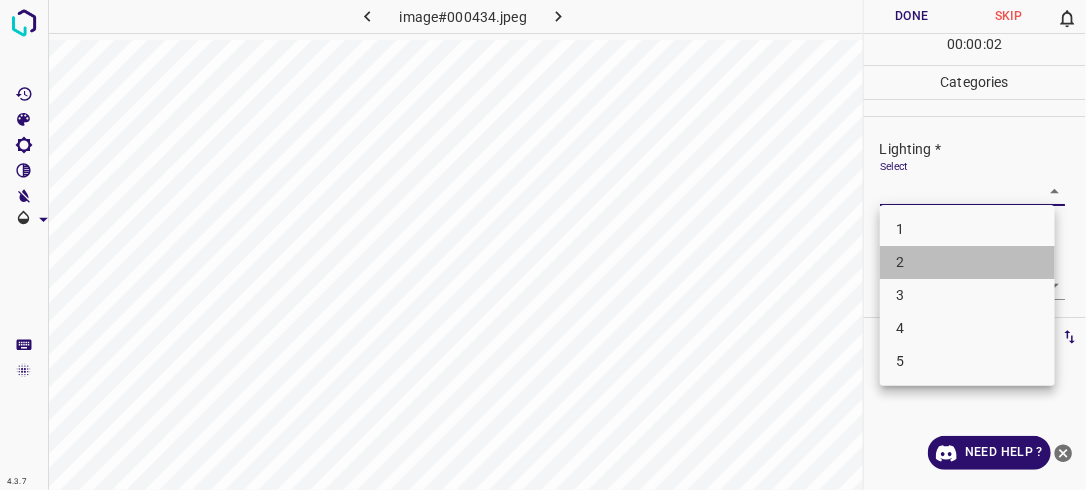 click on "2" at bounding box center [967, 262] 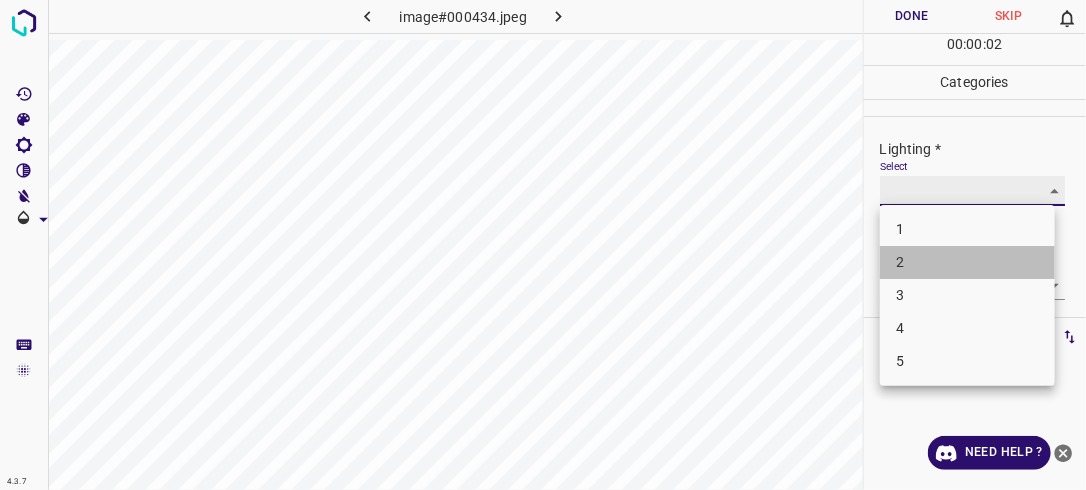 type on "2" 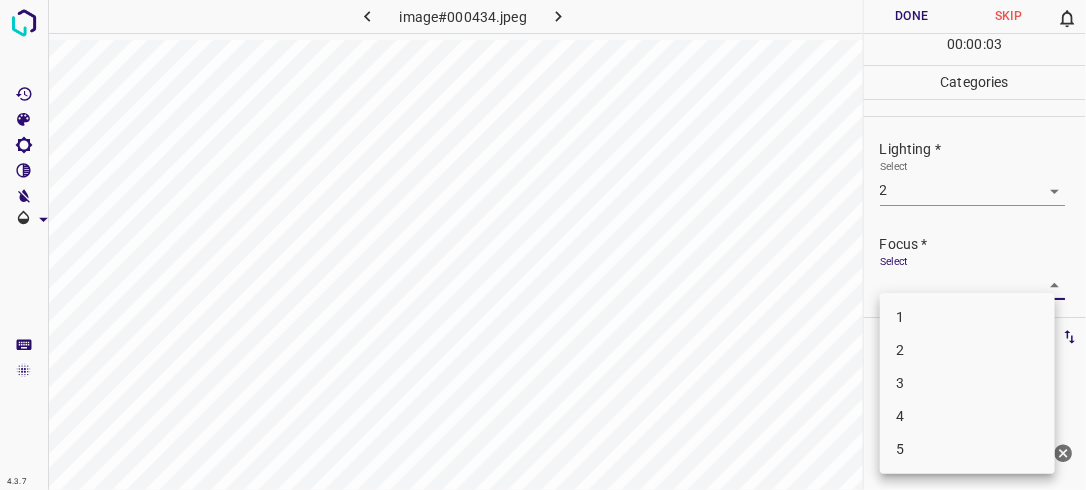 click on "4.3.7 image#000434.jpeg Done Skip 0 00   : 00   : 03   Categories Lighting *  Select 2 2 Focus *  Select ​ Overall *  Select ​ Labels   0 Categories 1 Lighting 2 Focus 3 Overall Tools Space Change between modes (Draw & Edit) I Auto labeling R Restore zoom M Zoom in N Zoom out Delete Delete selecte label Filters Z Restore filters X Saturation filter C Brightness filter V Contrast filter B Gray scale filter General O Download Need Help ? - Text - Hide - Delete 1 2 3 4 5" at bounding box center [543, 245] 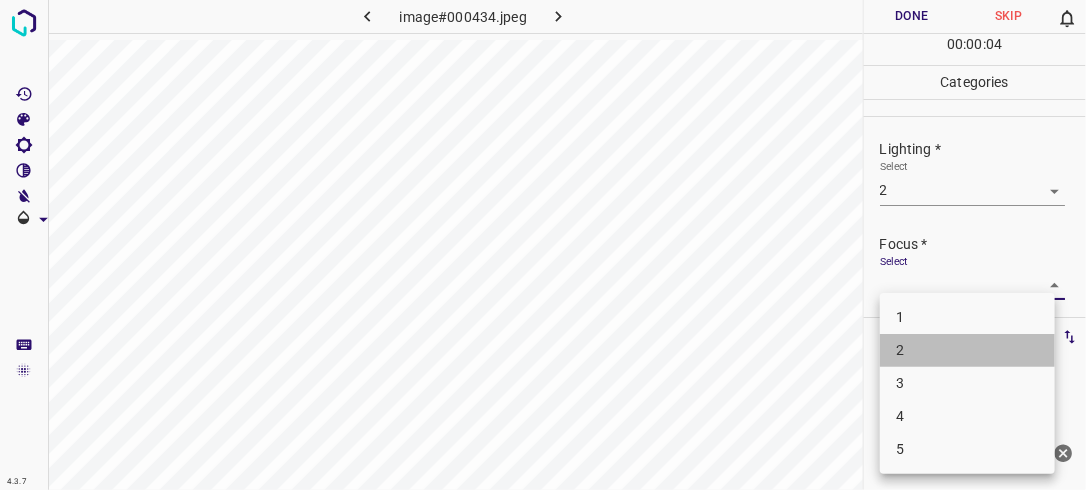 click on "2" at bounding box center (967, 350) 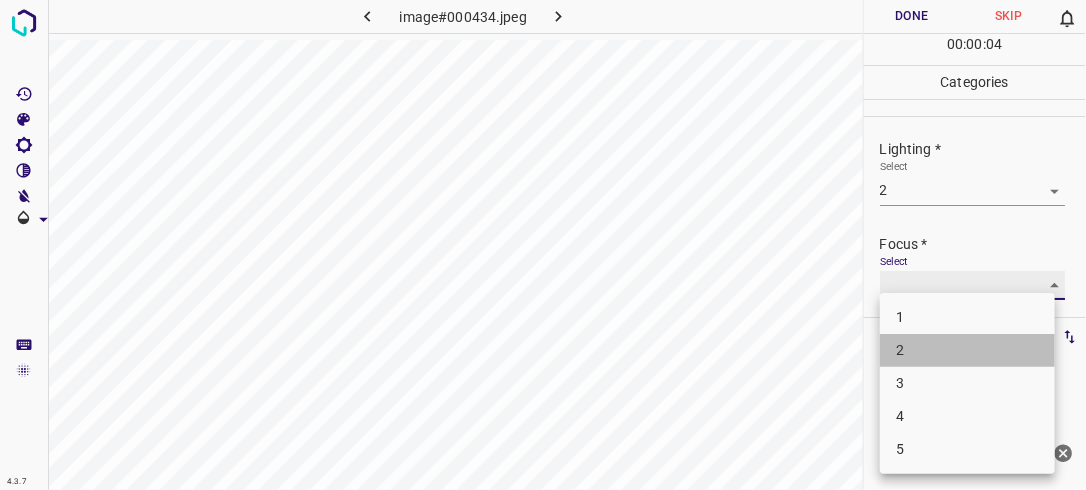 type on "2" 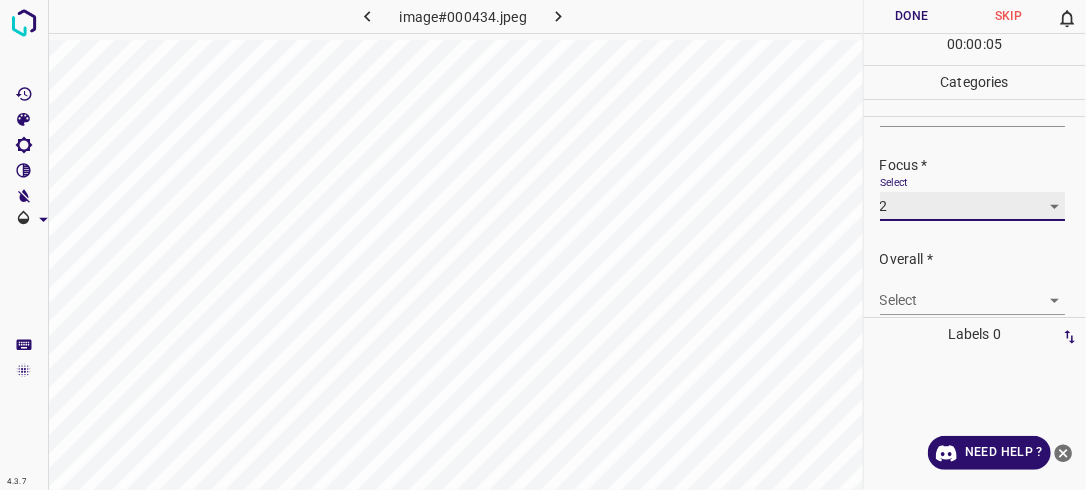 scroll, scrollTop: 98, scrollLeft: 0, axis: vertical 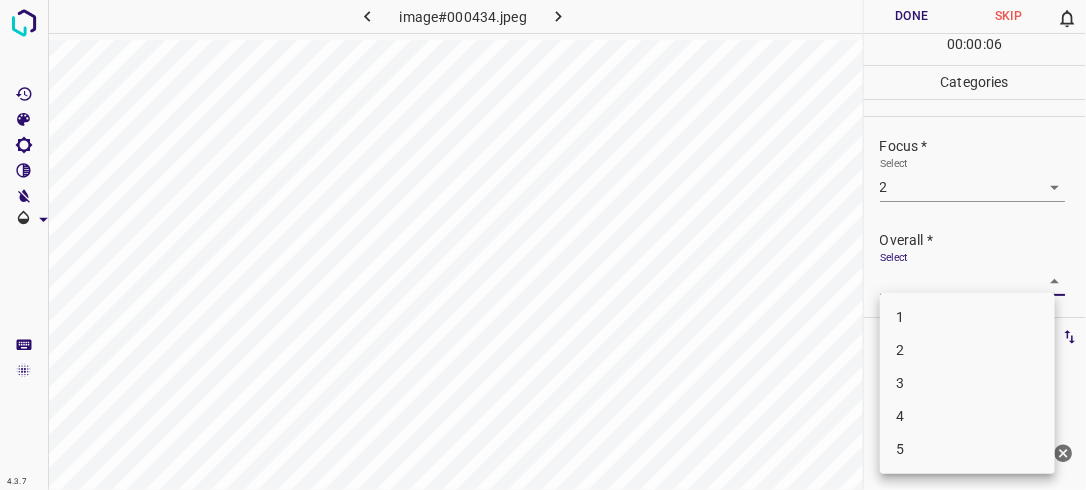 click on "4.3.7 image#000434.jpeg Done Skip 0 00   : 00   : 06   Categories Lighting *  Select 2 2 Focus *  Select 2 2 Overall *  Select ​ Labels   0 Categories 1 Lighting 2 Focus 3 Overall Tools Space Change between modes (Draw & Edit) I Auto labeling R Restore zoom M Zoom in N Zoom out Delete Delete selecte label Filters Z Restore filters X Saturation filter C Brightness filter V Contrast filter B Gray scale filter General O Download Need Help ? - Text - Hide - Delete 1 2 3 4 5" at bounding box center [543, 245] 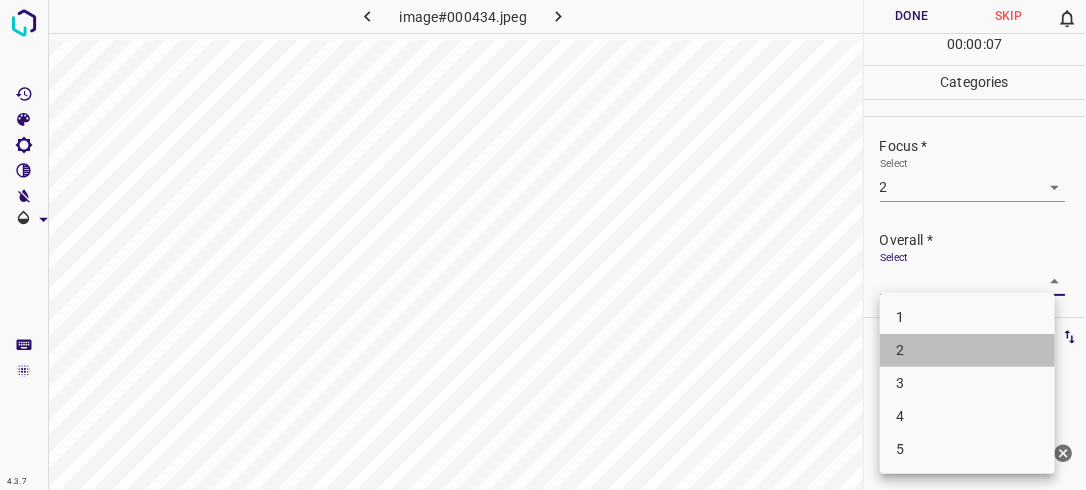click on "2" at bounding box center (967, 350) 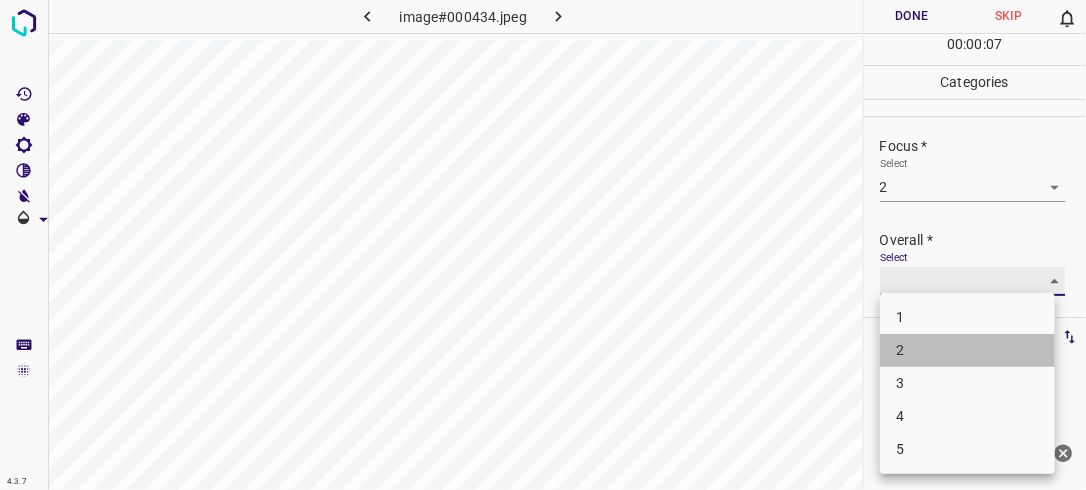 type on "2" 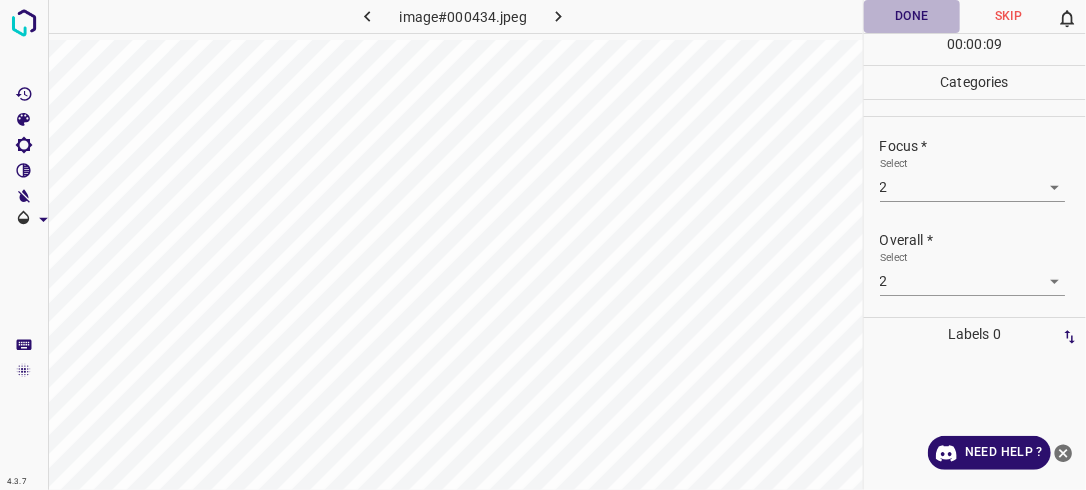 click on "Done" at bounding box center (912, 16) 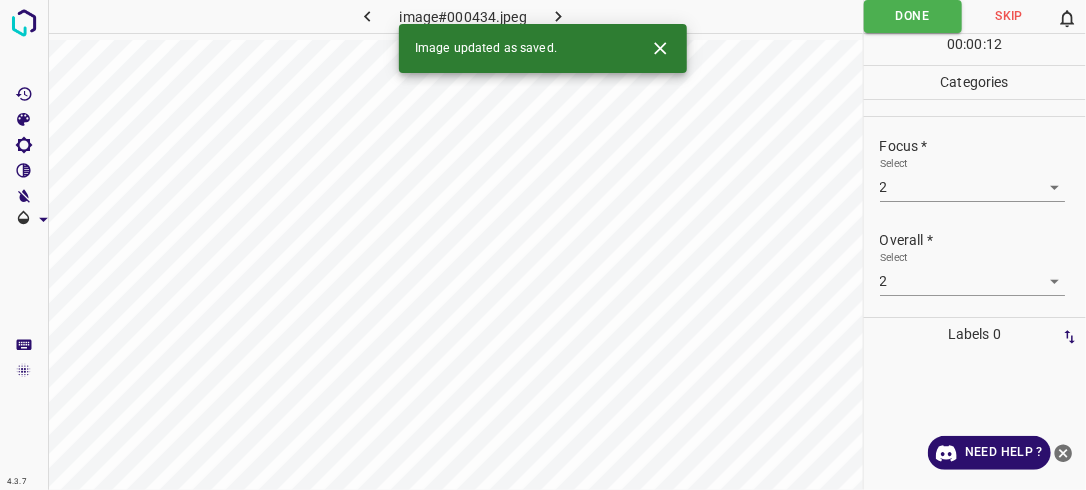 click 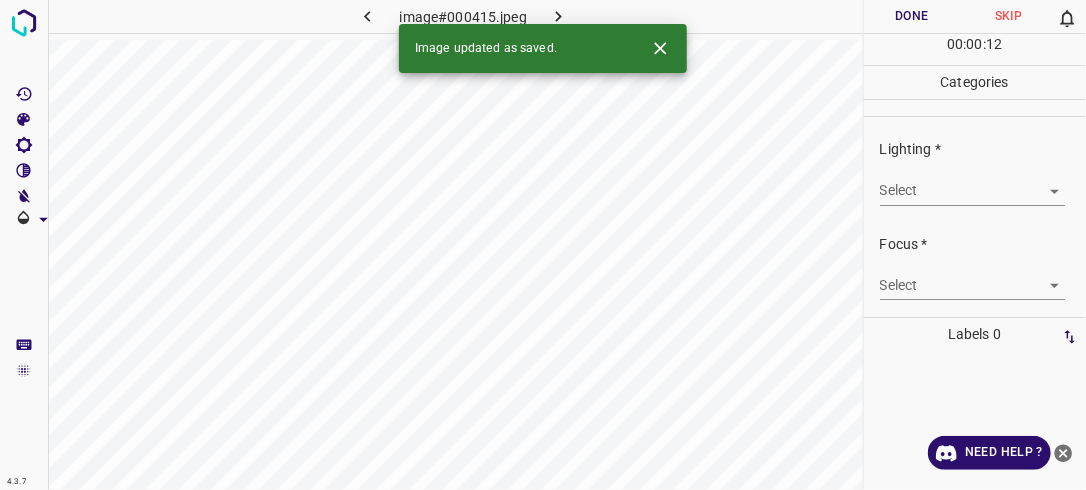 click on "4.3.7 image#000415.jpeg Done Skip 0 00   : 00   : 12   Categories Lighting *  Select ​ Focus *  Select ​ Overall *  Select ​ Labels   0 Categories 1 Lighting 2 Focus 3 Overall Tools Space Change between modes (Draw & Edit) I Auto labeling R Restore zoom M Zoom in N Zoom out Delete Delete selecte label Filters Z Restore filters X Saturation filter C Brightness filter V Contrast filter B Gray scale filter General O Download Image updated as saved. Need Help ? - Text - Hide - Delete" at bounding box center [543, 245] 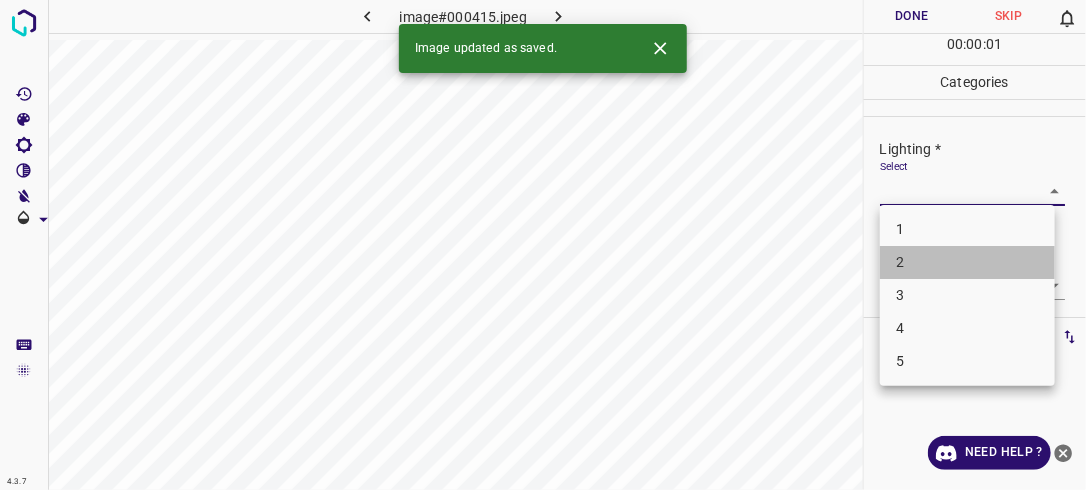 click on "2" at bounding box center (967, 262) 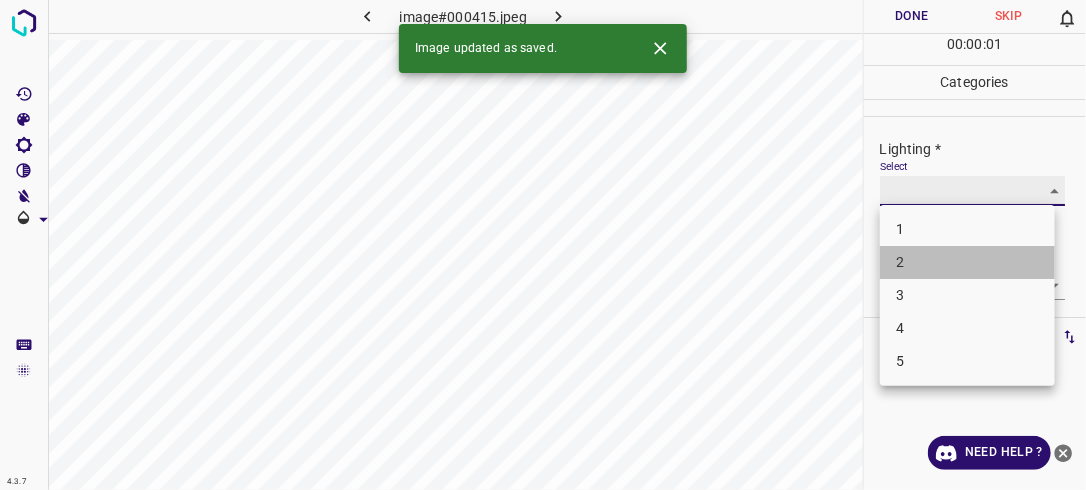 type on "2" 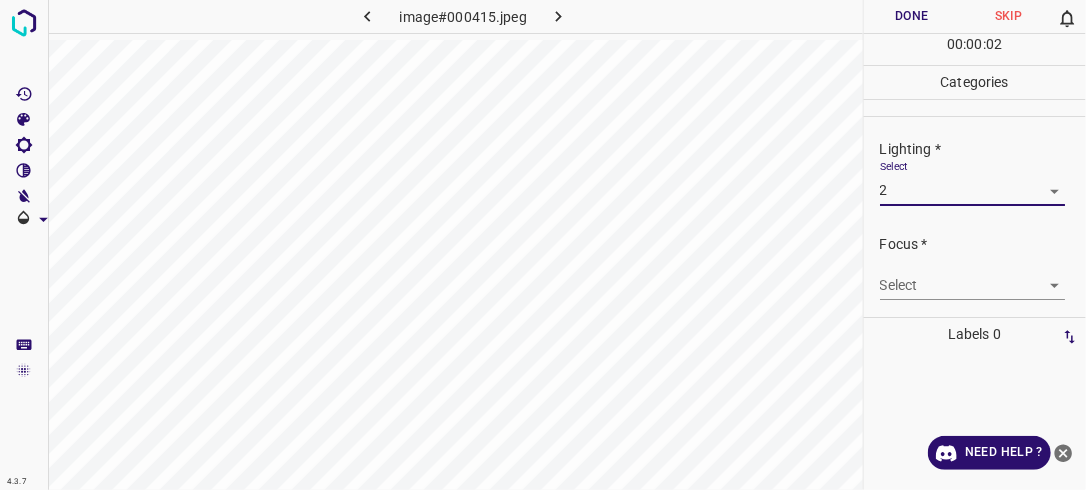 click on "4.3.7 image#000415.jpeg Done Skip 0 00   : 00   : 02   Categories Lighting *  Select 2 2 Focus *  Select ​ Overall *  Select ​ Labels   0 Categories 1 Lighting 2 Focus 3 Overall Tools Space Change between modes (Draw & Edit) I Auto labeling R Restore zoom M Zoom in N Zoom out Delete Delete selecte label Filters Z Restore filters X Saturation filter C Brightness filter V Contrast filter B Gray scale filter General O Download Need Help ? - Text - Hide - Delete" at bounding box center [543, 245] 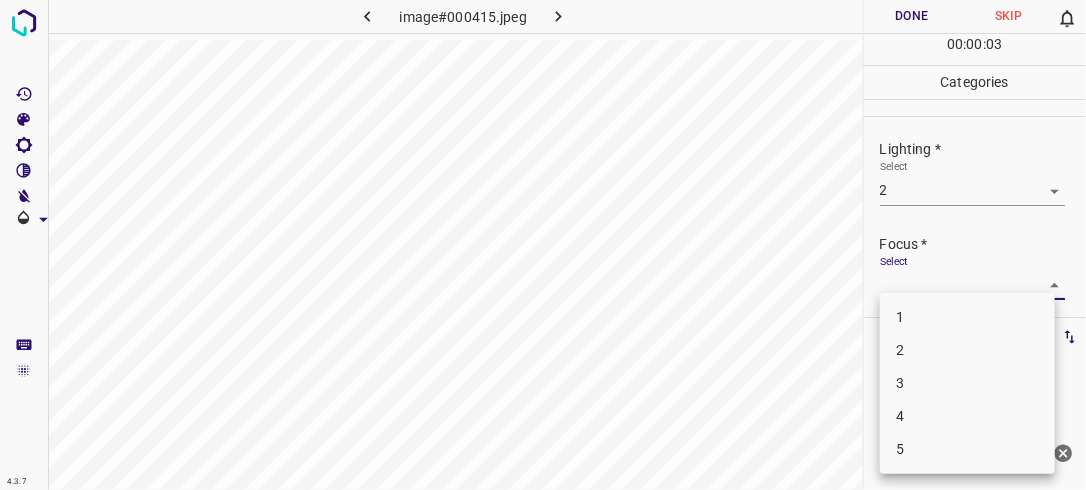 click on "2" at bounding box center (967, 350) 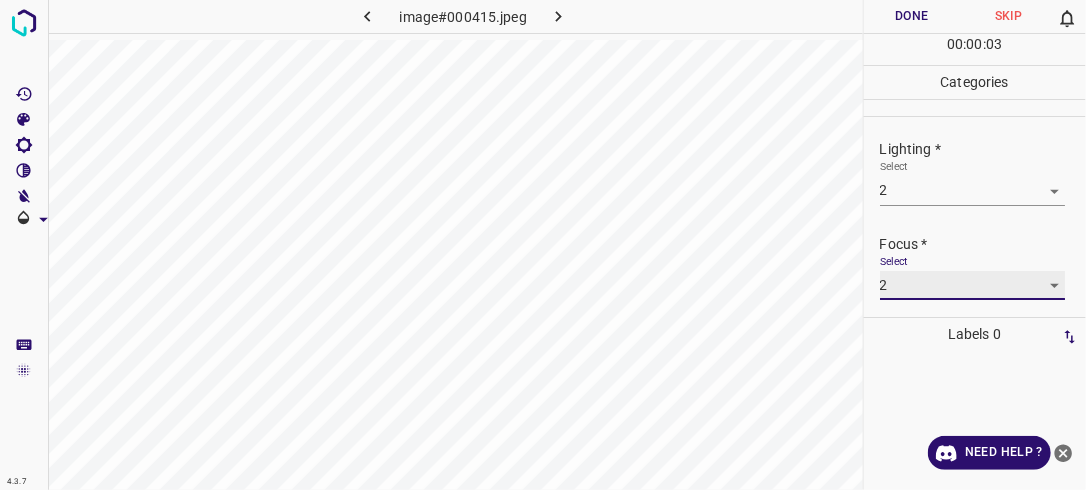 type on "2" 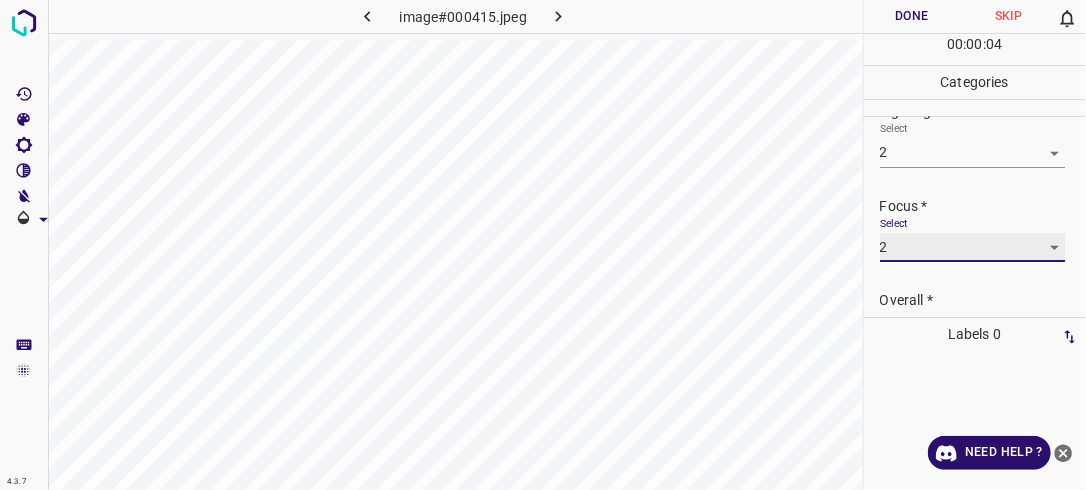 scroll, scrollTop: 98, scrollLeft: 0, axis: vertical 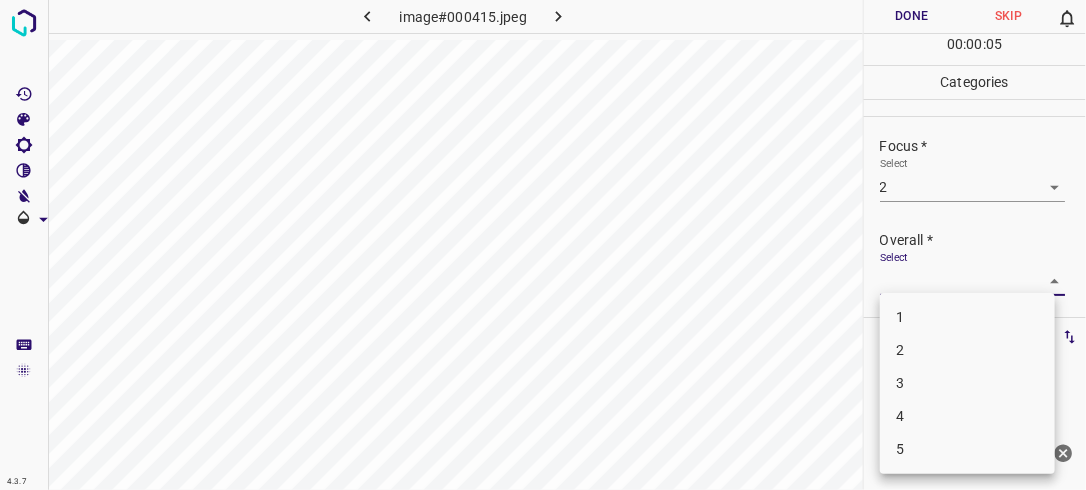 click on "4.3.7 image#000415.jpeg Done Skip 0 00   : 00   : 05   Categories Lighting *  Select 2 2 Focus *  Select 2 2 Overall *  Select ​ Labels   0 Categories 1 Lighting 2 Focus 3 Overall Tools Space Change between modes (Draw & Edit) I Auto labeling R Restore zoom M Zoom in N Zoom out Delete Delete selecte label Filters Z Restore filters X Saturation filter C Brightness filter V Contrast filter B Gray scale filter General O Download Need Help ? - Text - Hide - Delete 1 2 3 4 5" at bounding box center [543, 245] 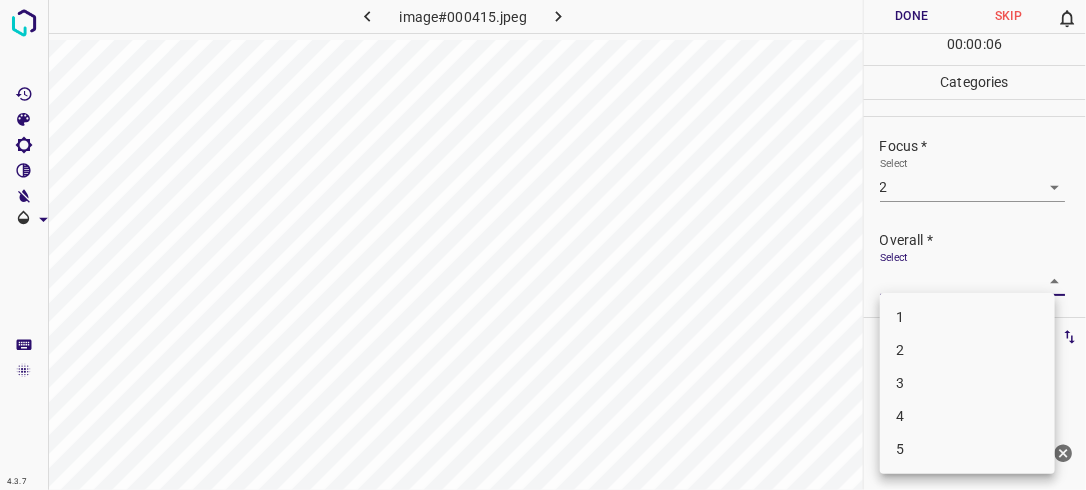 click on "2" at bounding box center (967, 350) 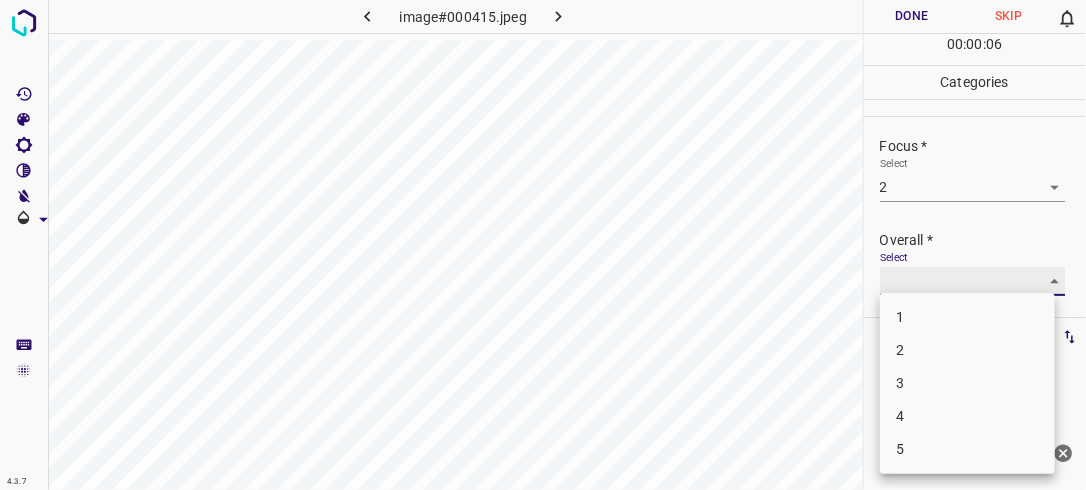 type on "2" 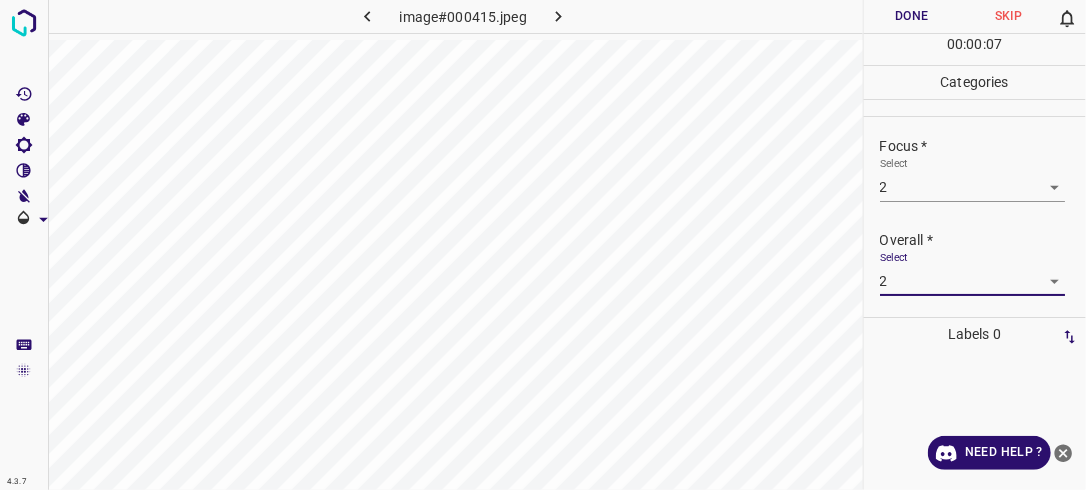 click on "Done" at bounding box center (912, 16) 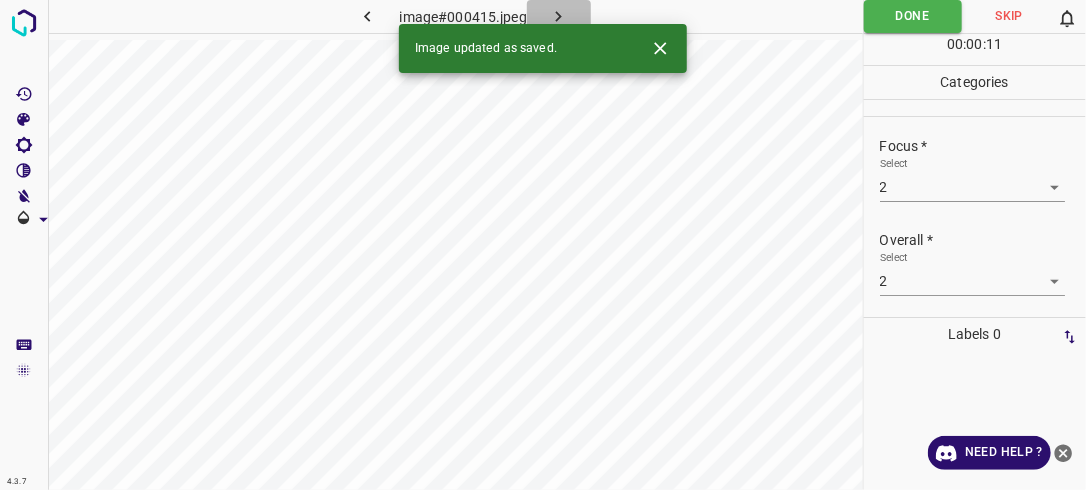 click at bounding box center (559, 16) 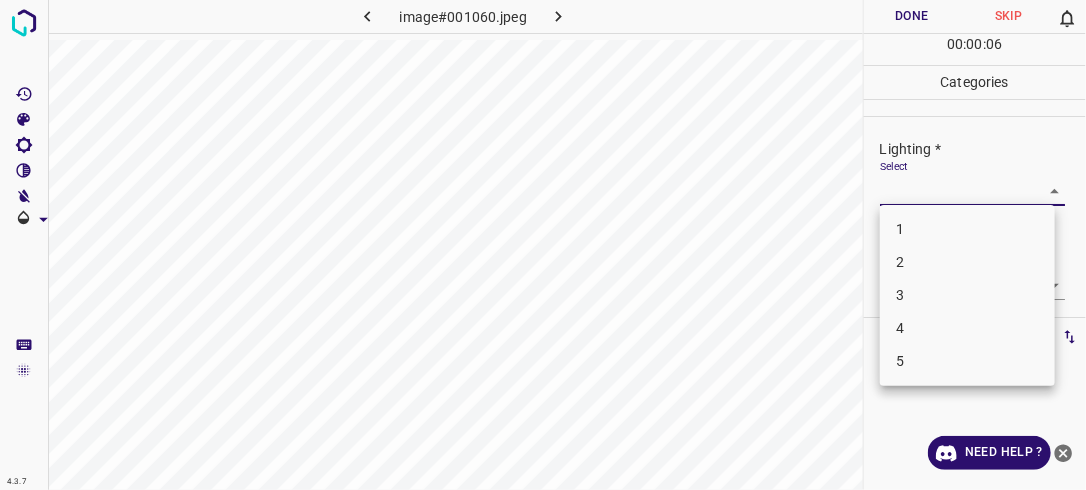 click on "4.3.7 image#001060.jpeg Done Skip 0 00   : 00   : 06   Categories Lighting *  Select ​ Focus *  Select ​ Overall *  Select ​ Labels   0 Categories 1 Lighting 2 Focus 3 Overall Tools Space Change between modes (Draw & Edit) I Auto labeling R Restore zoom M Zoom in N Zoom out Delete Delete selecte label Filters Z Restore filters X Saturation filter C Brightness filter V Contrast filter B Gray scale filter General O Download Need Help ? - Text - Hide - Delete 1 2 3 4 5" at bounding box center [543, 245] 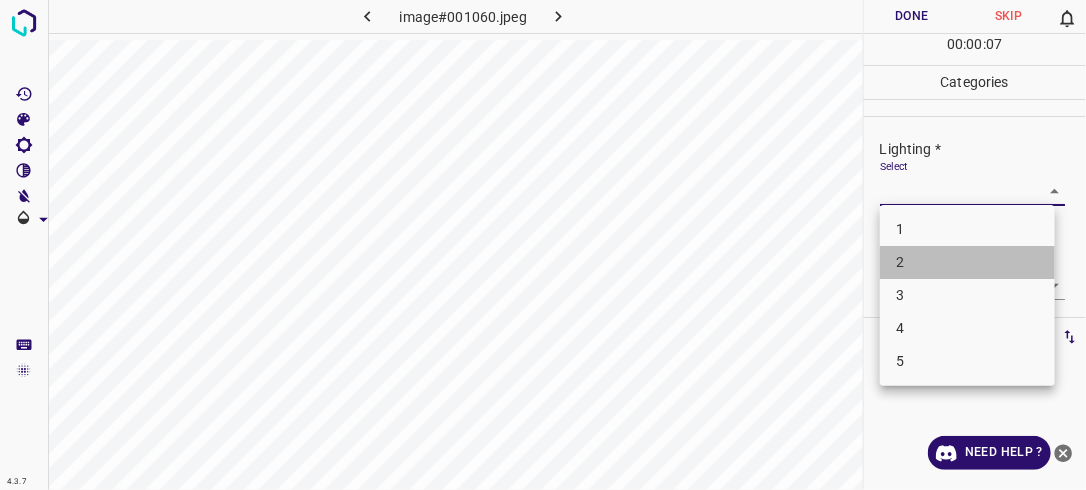 click on "2" at bounding box center (967, 262) 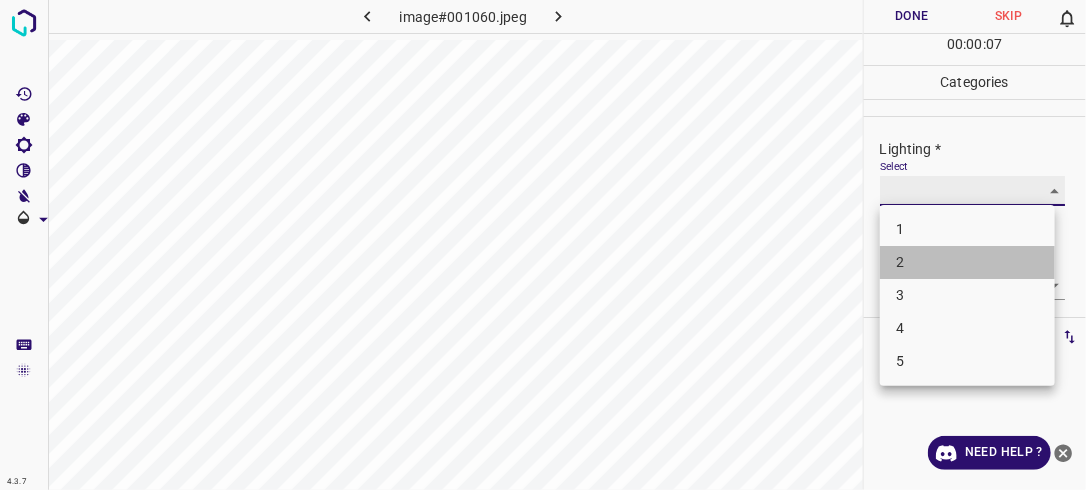 type on "2" 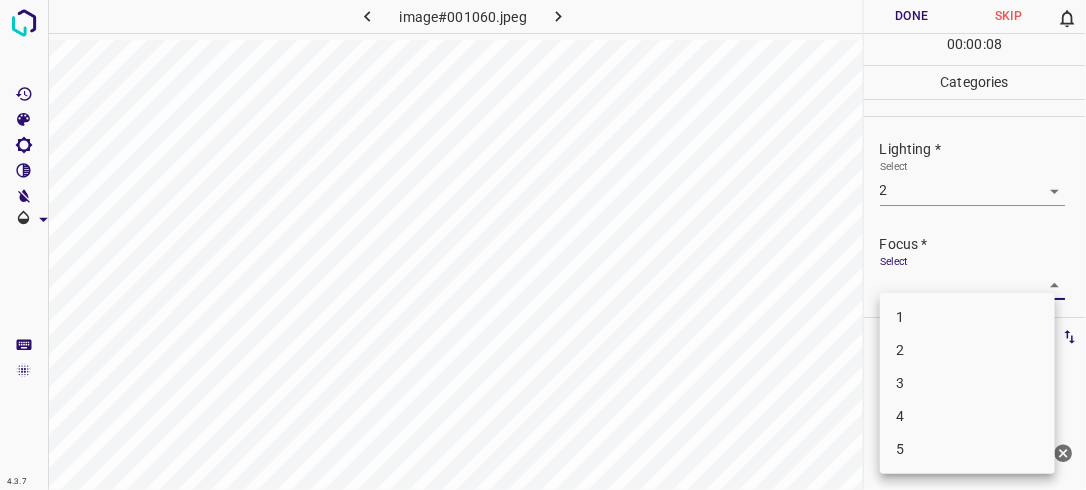 click on "4.3.7 image#001060.jpeg Done Skip 0 00   : 00   : 08   Categories Lighting *  Select 2 2 Focus *  Select ​ Overall *  Select ​ Labels   0 Categories 1 Lighting 2 Focus 3 Overall Tools Space Change between modes (Draw & Edit) I Auto labeling R Restore zoom M Zoom in N Zoom out Delete Delete selecte label Filters Z Restore filters X Saturation filter C Brightness filter V Contrast filter B Gray scale filter General O Download Need Help ? - Text - Hide - Delete 1 2 3 4 5" at bounding box center (543, 245) 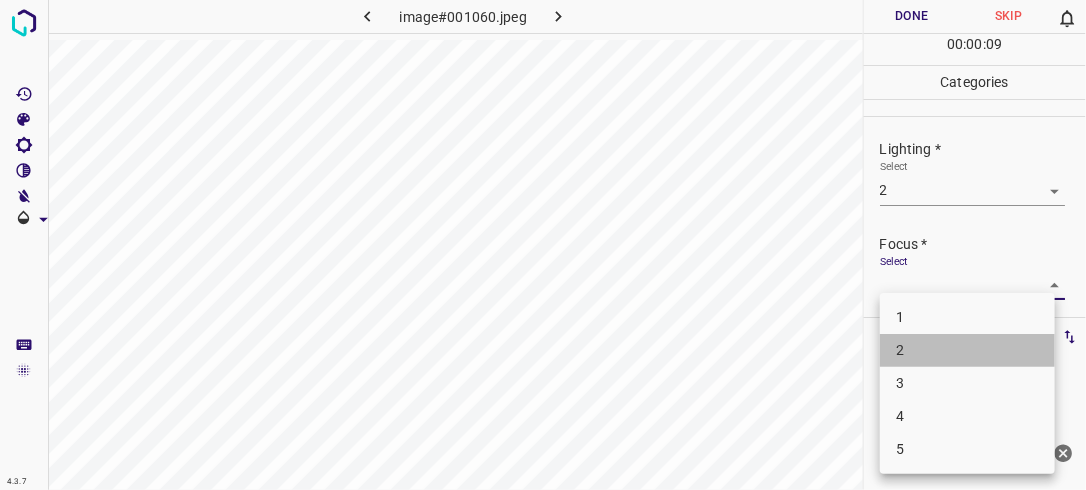 click on "2" at bounding box center (967, 350) 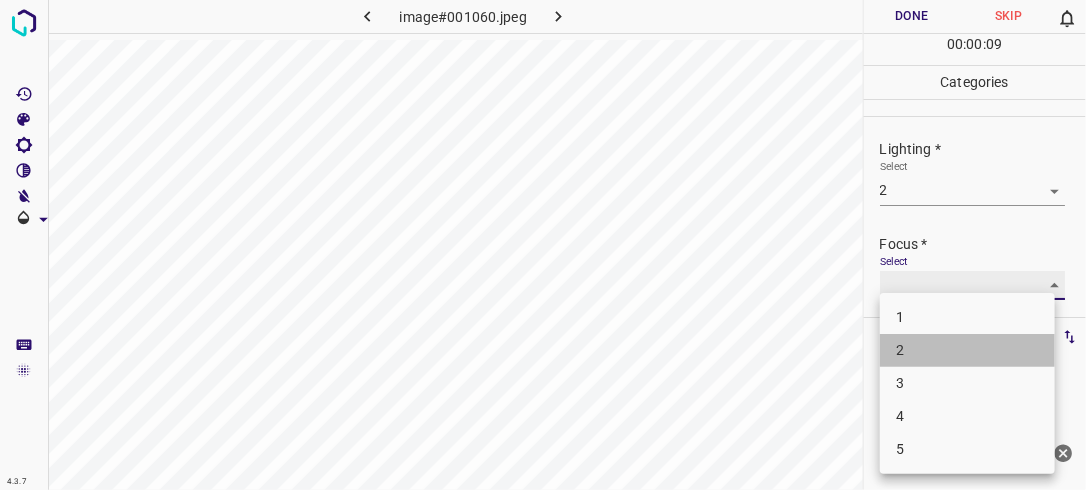 type on "2" 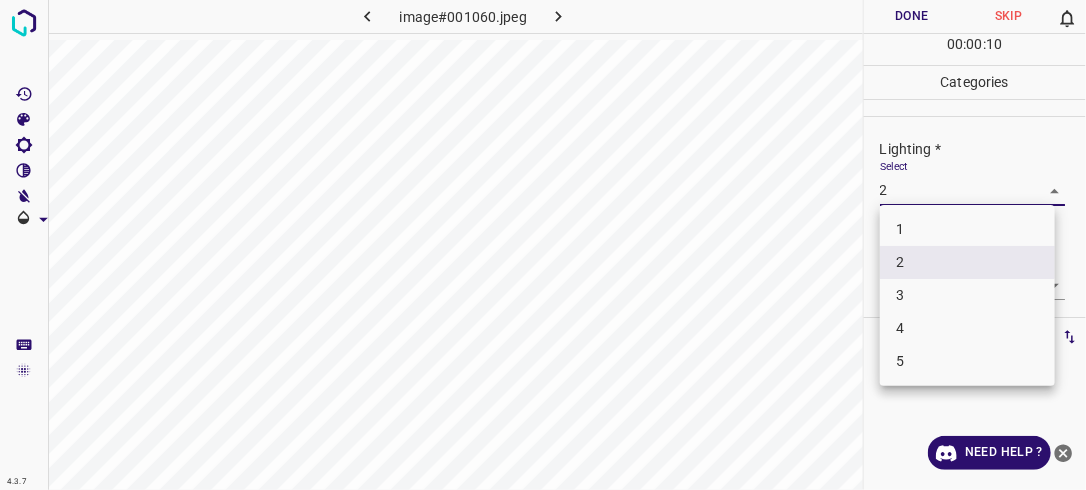 click on "4.3.7 image#001060.jpeg Done Skip 0 00   : 00   : 10   Categories Lighting *  Select 2 2 Focus *  Select 2 2 Overall *  Select ​ Labels   0 Categories 1 Lighting 2 Focus 3 Overall Tools Space Change between modes (Draw & Edit) I Auto labeling R Restore zoom M Zoom in N Zoom out Delete Delete selecte label Filters Z Restore filters X Saturation filter C Brightness filter V Contrast filter B Gray scale filter General O Download Need Help ? - Text - Hide - Delete 1 2 3 4 5" at bounding box center (543, 245) 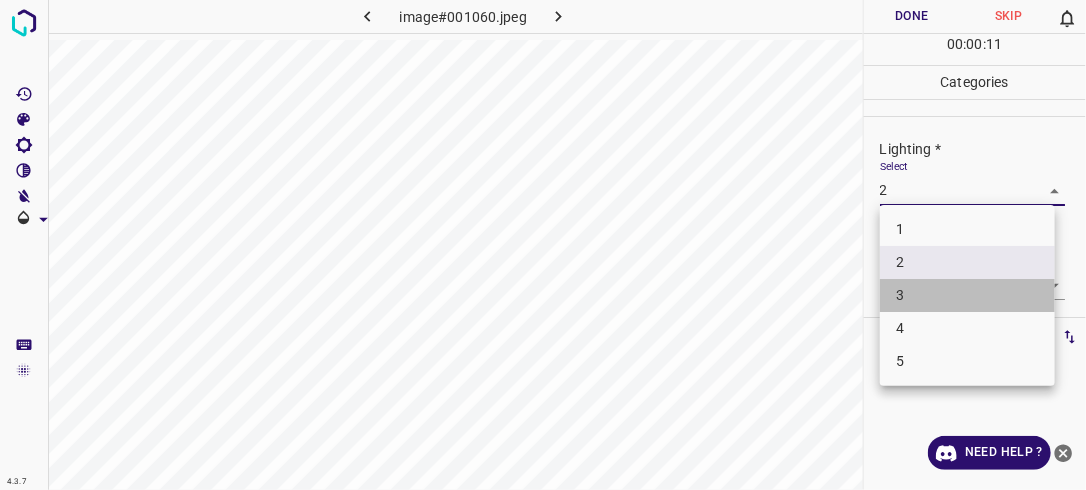 drag, startPoint x: 933, startPoint y: 297, endPoint x: 1036, endPoint y: 269, distance: 106.738 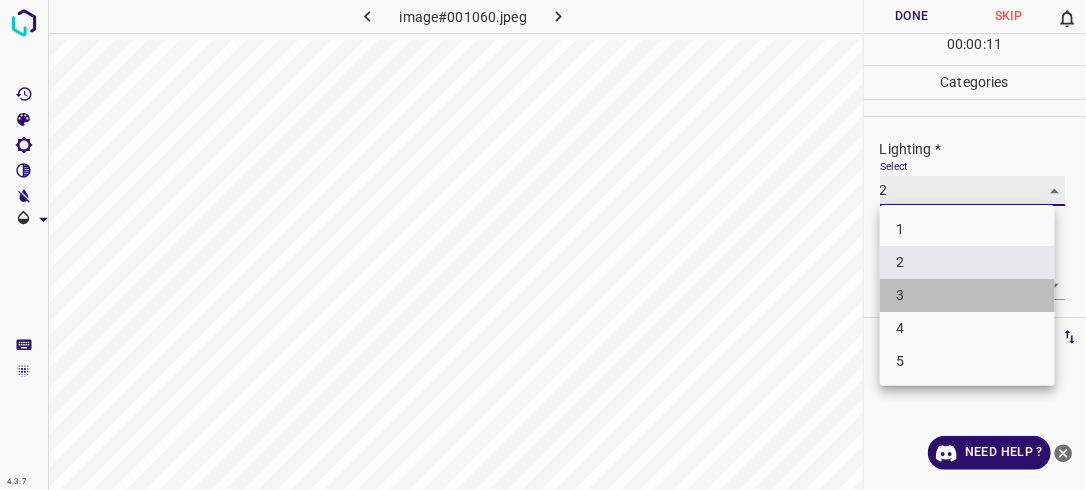 type on "3" 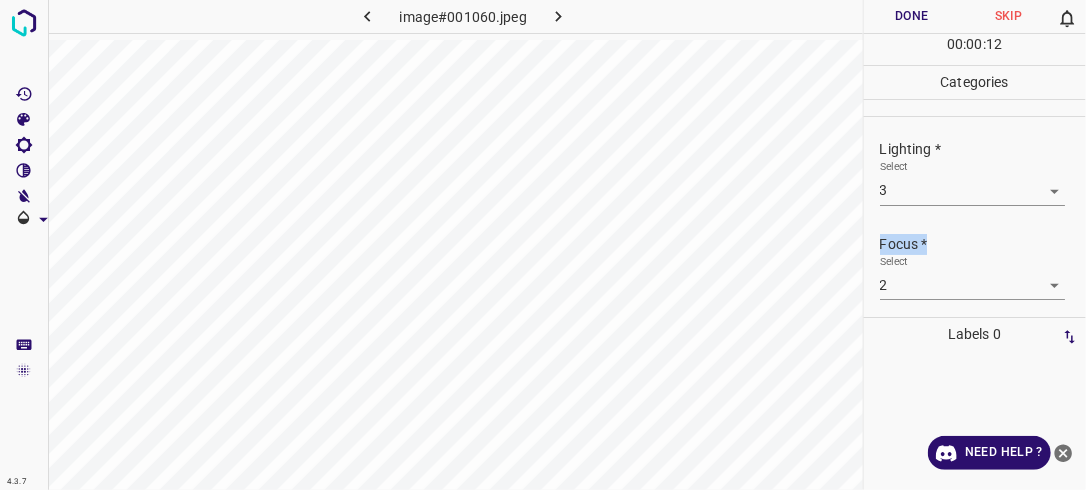 drag, startPoint x: 1085, startPoint y: 212, endPoint x: 1074, endPoint y: 237, distance: 27.313 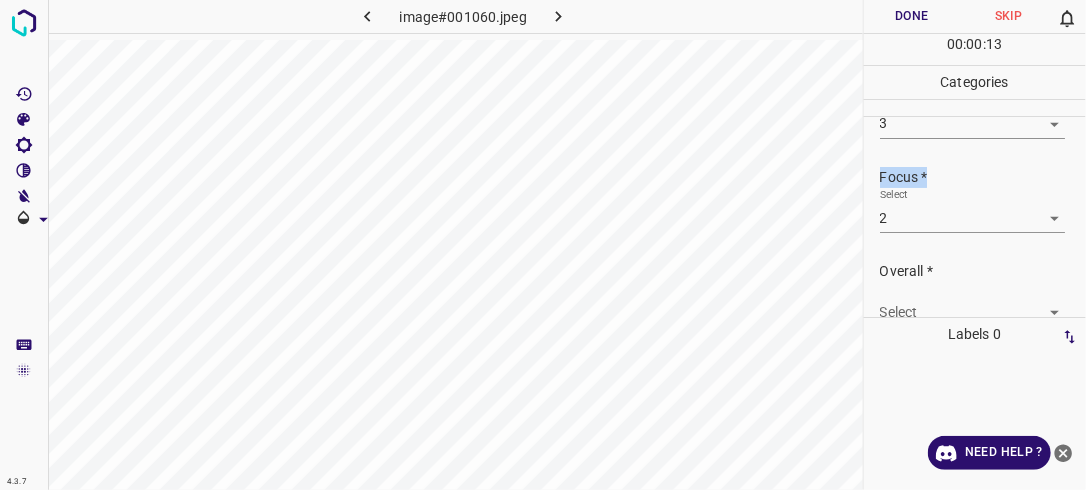 scroll, scrollTop: 96, scrollLeft: 0, axis: vertical 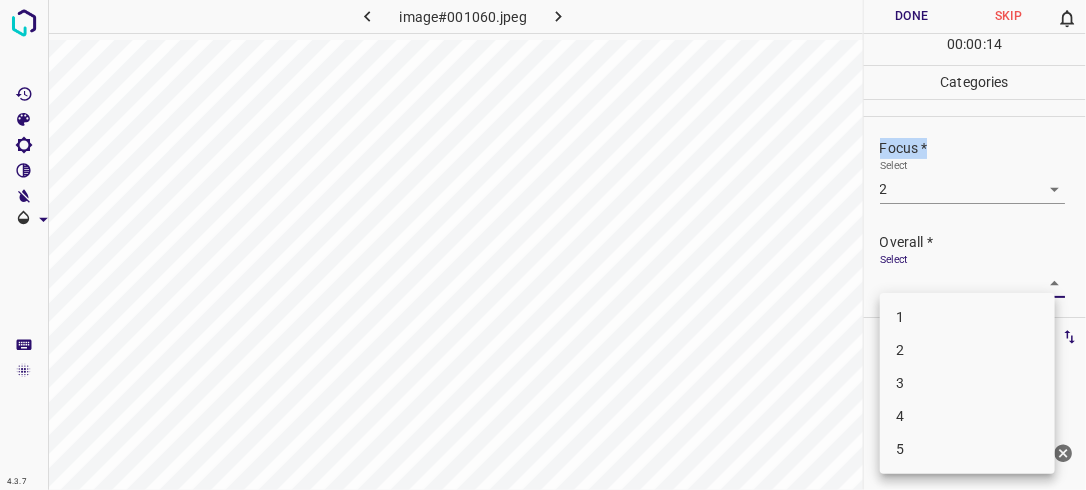 drag, startPoint x: 1051, startPoint y: 280, endPoint x: 975, endPoint y: 318, distance: 84.97058 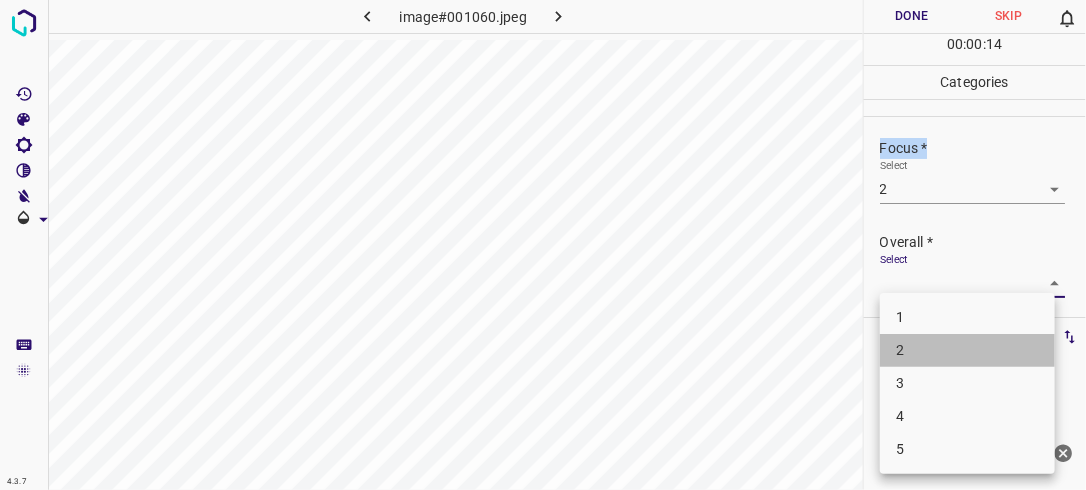 click on "2" at bounding box center [967, 350] 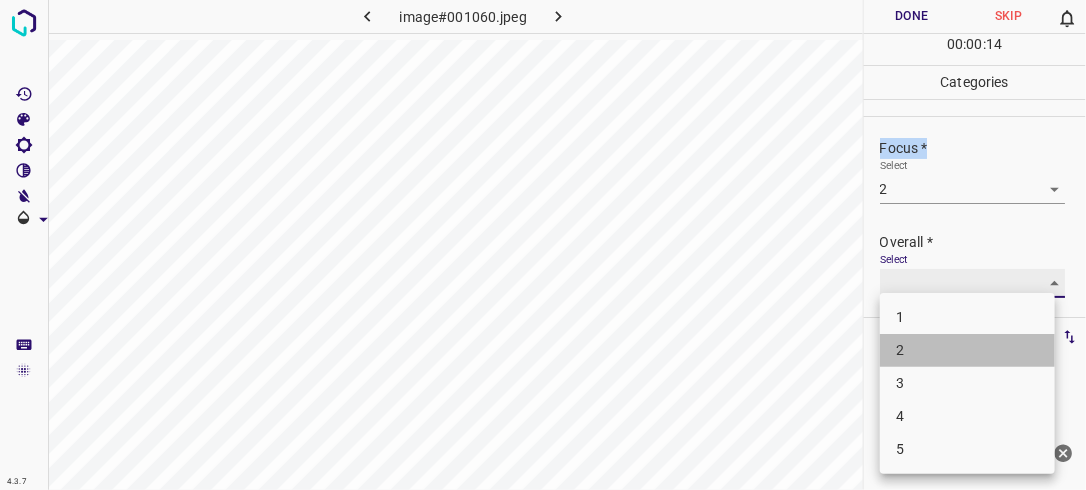 type on "2" 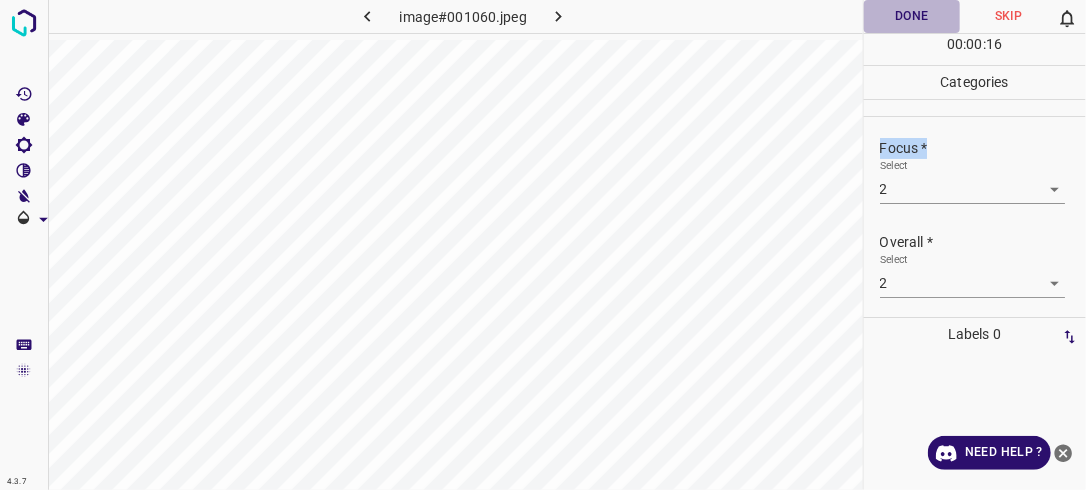 click on "Done" at bounding box center [912, 16] 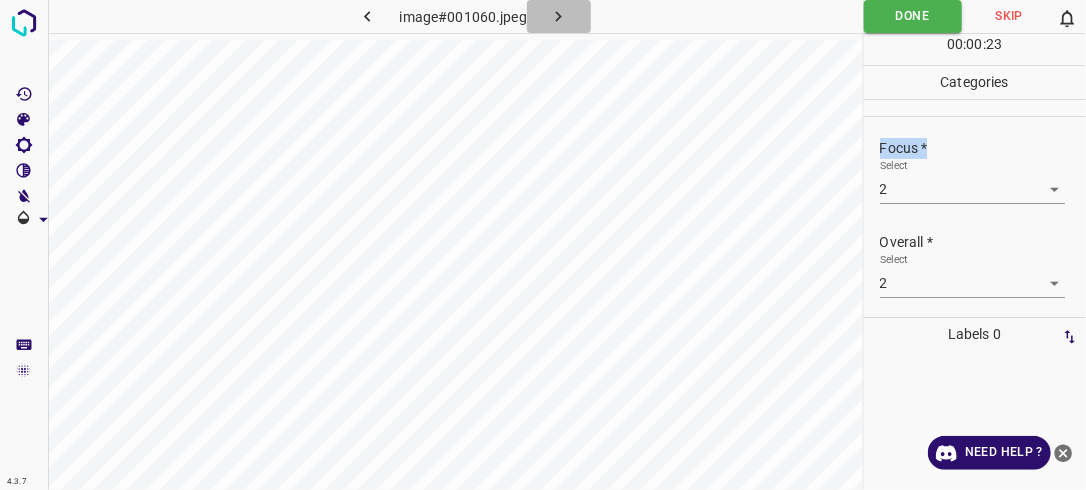 click 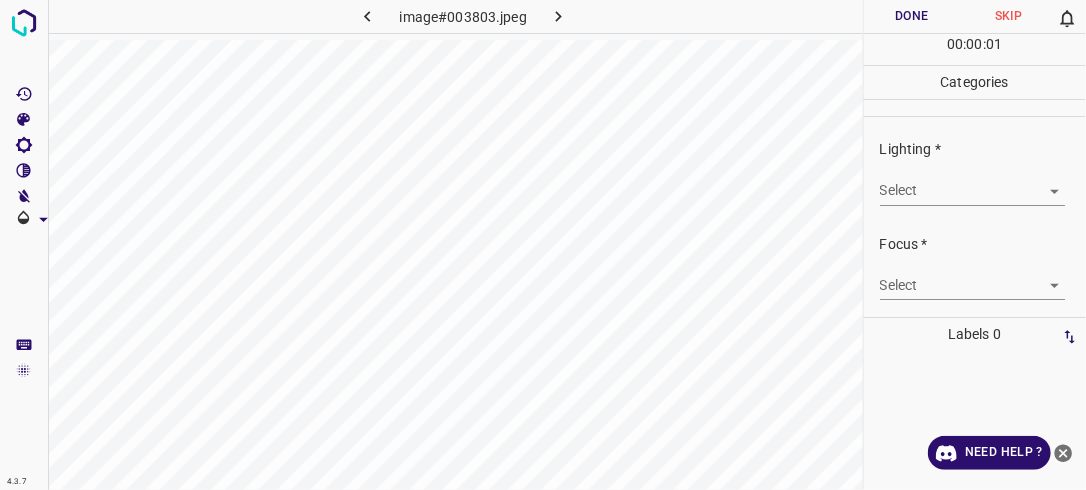 click on "4.3.7 image#003803.jpeg Done Skip 0 00   : 00   : 01   Categories Lighting *  Select ​ Focus *  Select ​ Overall *  Select ​ Labels   0 Categories 1 Lighting 2 Focus 3 Overall Tools Space Change between modes (Draw & Edit) I Auto labeling R Restore zoom M Zoom in N Zoom out Delete Delete selecte label Filters Z Restore filters X Saturation filter C Brightness filter V Contrast filter B Gray scale filter General O Download Need Help ? - Text - Hide - Delete" at bounding box center (543, 245) 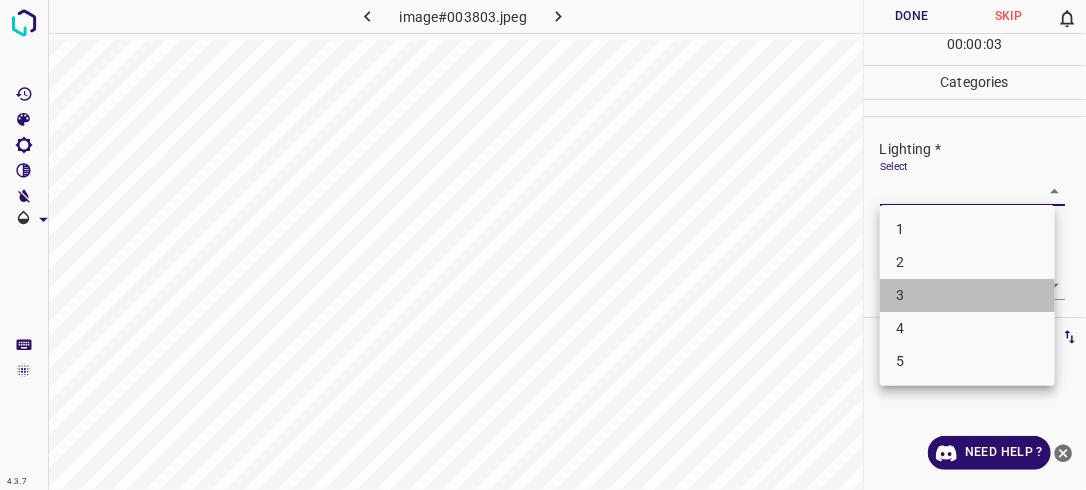 click on "3" at bounding box center (967, 295) 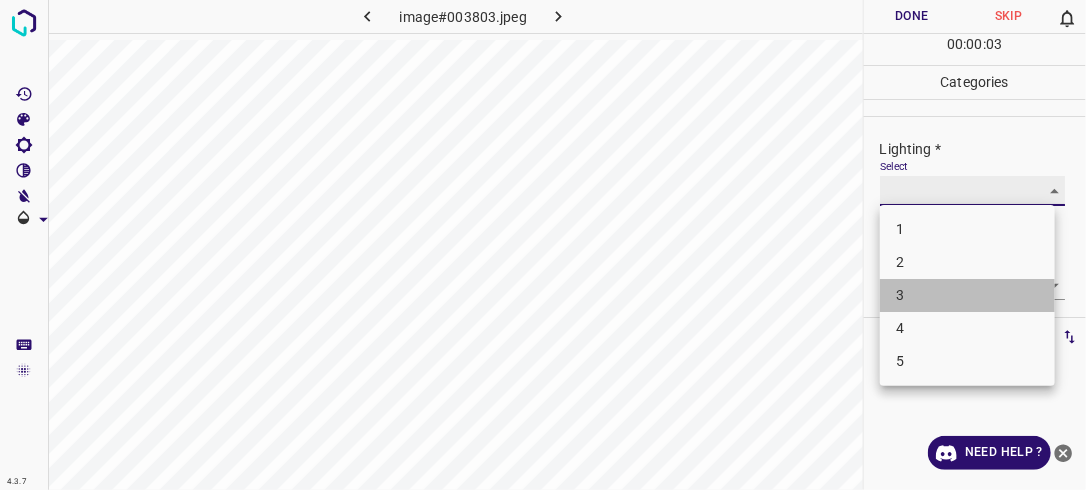 type on "3" 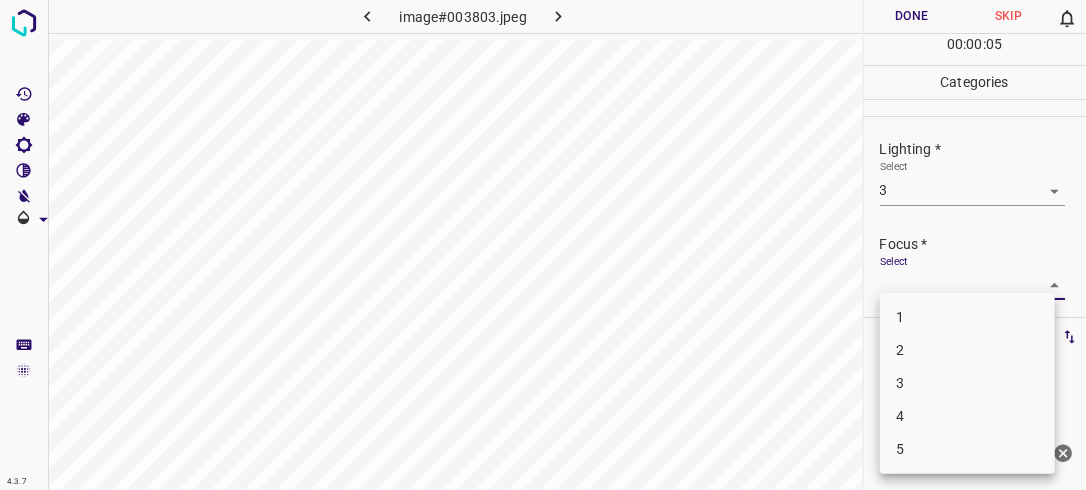 click on "4.3.7 image#003803.jpeg Done Skip 0 00   : 00   : 05   Categories Lighting *  Select 3 3 Focus *  Select ​ Overall *  Select ​ Labels   0 Categories 1 Lighting 2 Focus 3 Overall Tools Space Change between modes (Draw & Edit) I Auto labeling R Restore zoom M Zoom in N Zoom out Delete Delete selecte label Filters Z Restore filters X Saturation filter C Brightness filter V Contrast filter B Gray scale filter General O Download Need Help ? - Text - Hide - Delete 1 2 3 4 5" at bounding box center (543, 245) 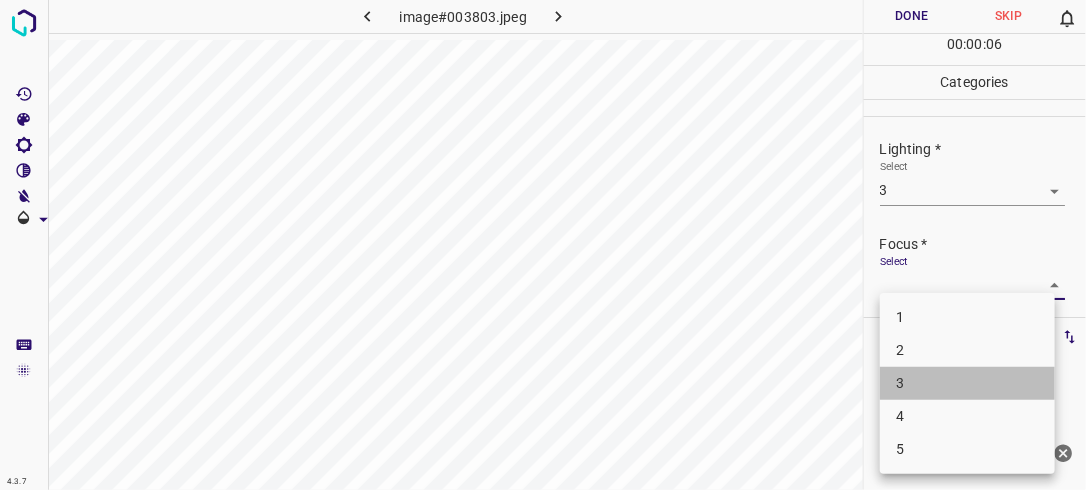 click on "3" at bounding box center (967, 383) 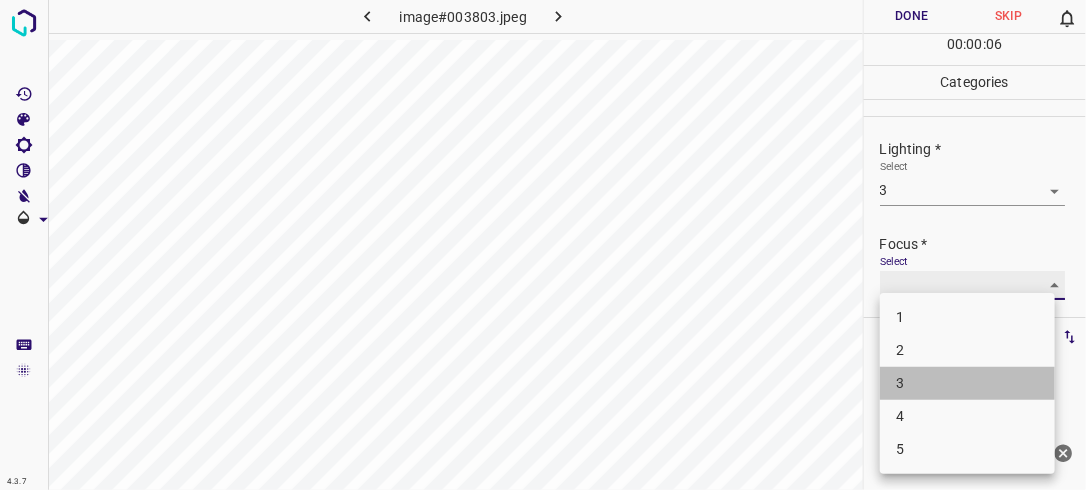 type on "3" 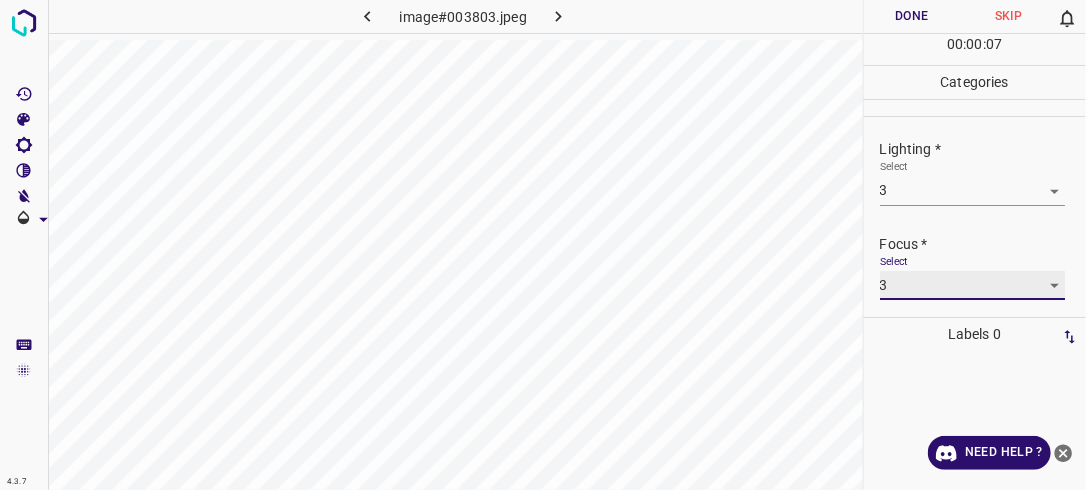 scroll, scrollTop: 98, scrollLeft: 0, axis: vertical 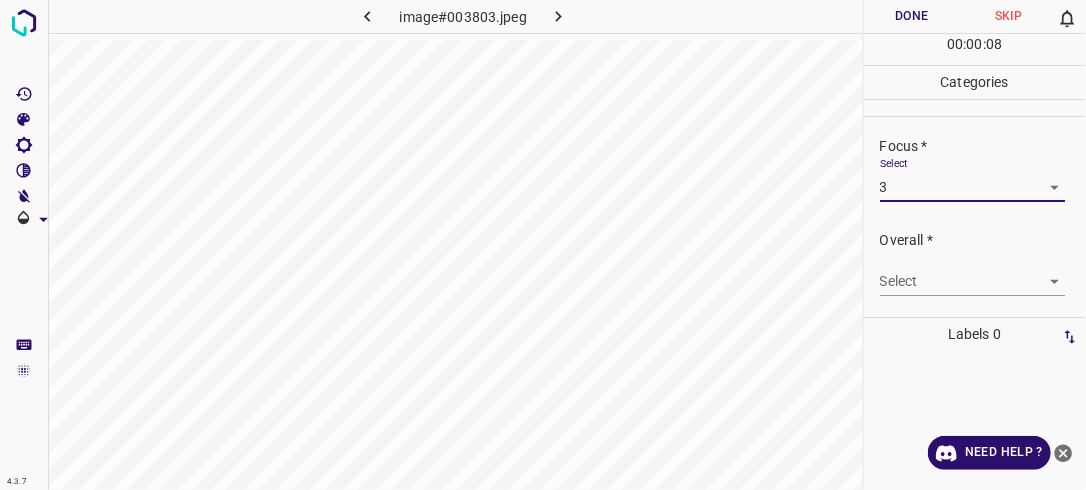 click on "4.3.7 image#003803.jpeg Done Skip 0 00   : 00   : 08   Categories Lighting *  Select 3 3 Focus *  Select 3 3 Overall *  Select ​ Labels   0 Categories 1 Lighting 2 Focus 3 Overall Tools Space Change between modes (Draw & Edit) I Auto labeling R Restore zoom M Zoom in N Zoom out Delete Delete selecte label Filters Z Restore filters X Saturation filter C Brightness filter V Contrast filter B Gray scale filter General O Download Need Help ? - Text - Hide - Delete" at bounding box center (543, 245) 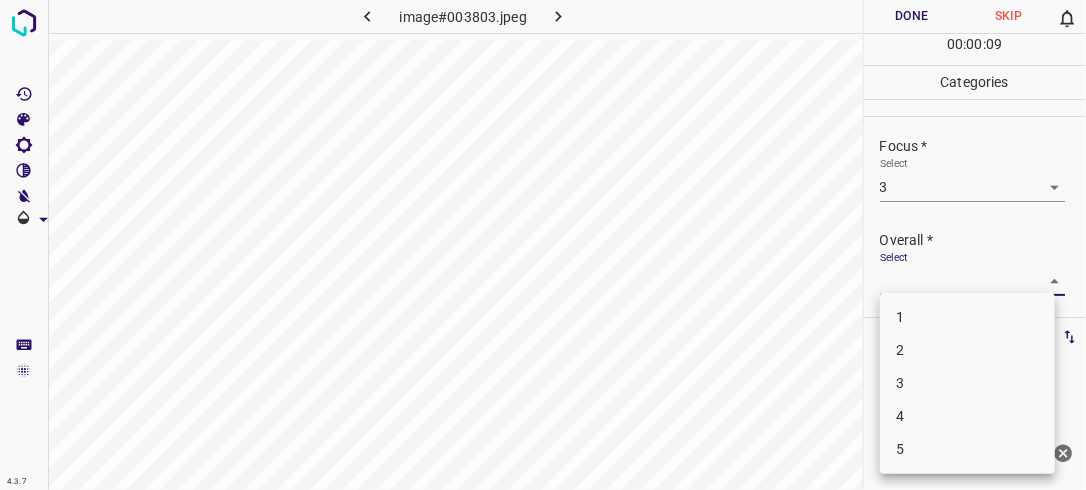 click on "3" at bounding box center [967, 383] 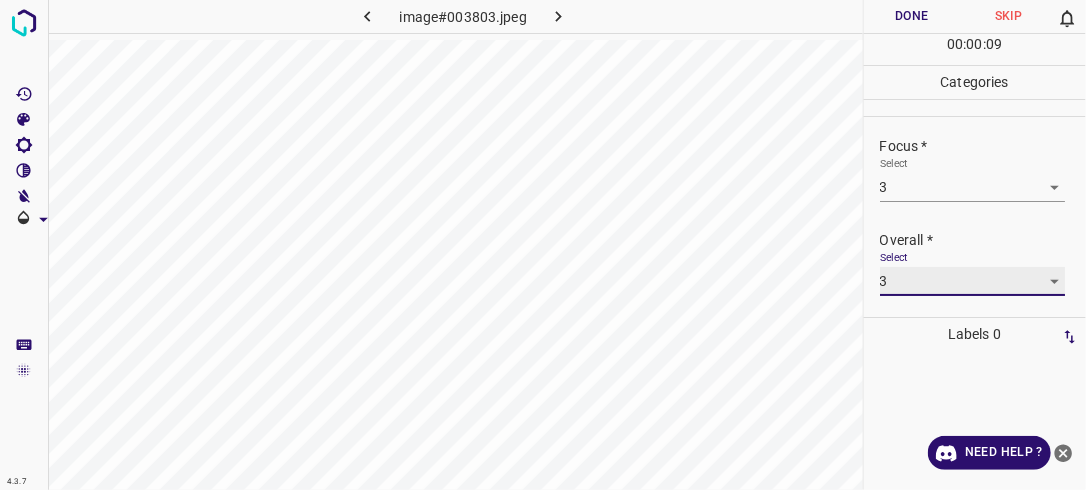 type on "3" 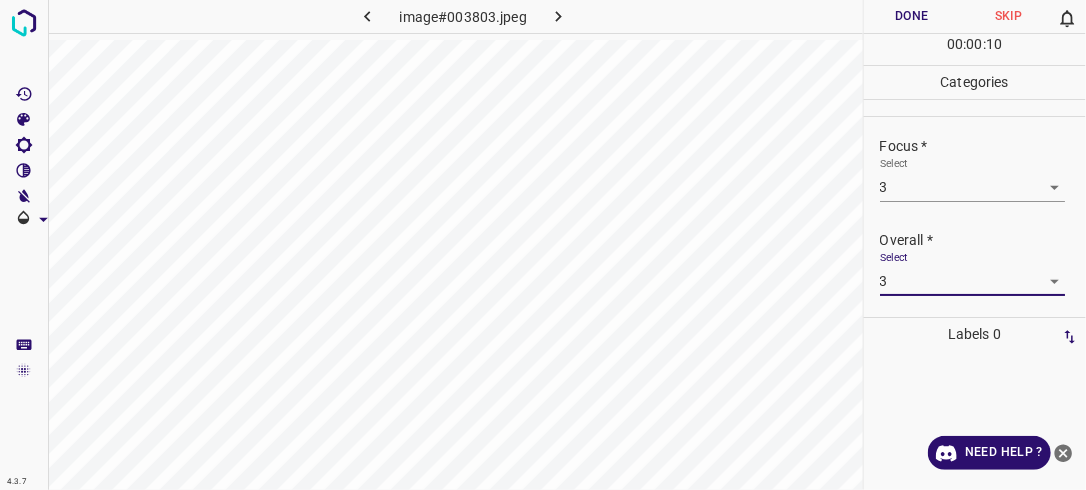 click on "Done" at bounding box center (912, 16) 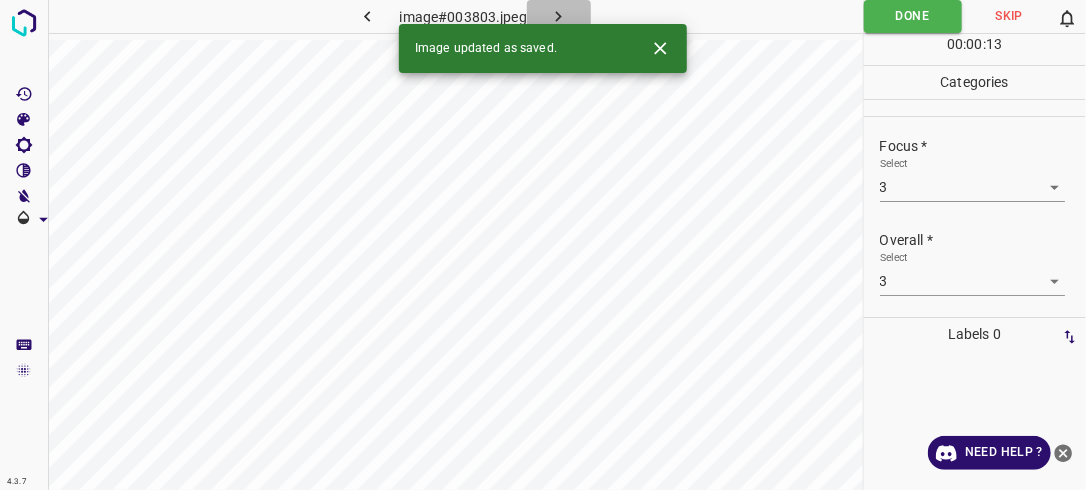 click 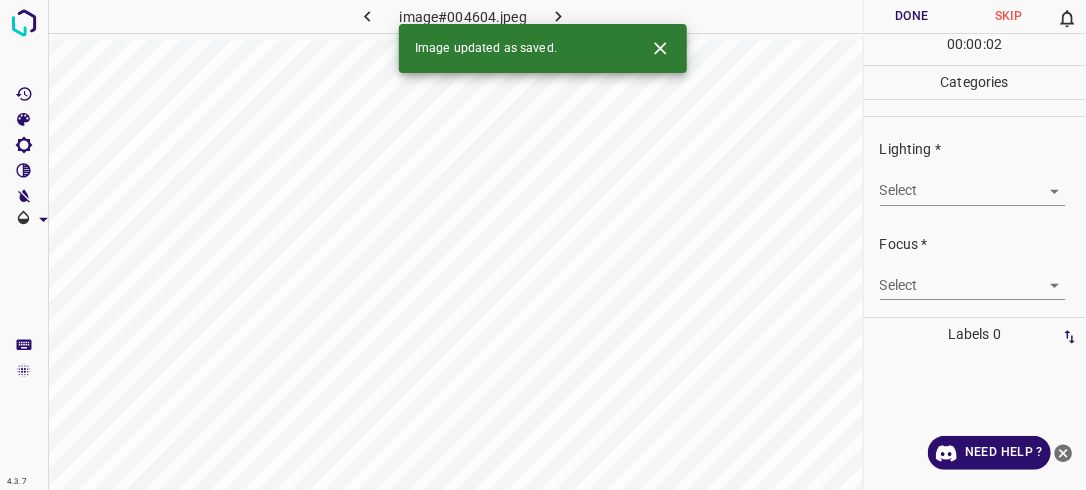 click on "4.3.7 image#004604.jpeg Done Skip 0 00   : 00   : 02   Categories Lighting *  Select ​ Focus *  Select ​ Overall *  Select ​ Labels   0 Categories 1 Lighting 2 Focus 3 Overall Tools Space Change between modes (Draw & Edit) I Auto labeling R Restore zoom M Zoom in N Zoom out Delete Delete selecte label Filters Z Restore filters X Saturation filter C Brightness filter V Contrast filter B Gray scale filter General O Download Image updated as saved. Need Help ? - Text - Hide - Delete" at bounding box center (543, 245) 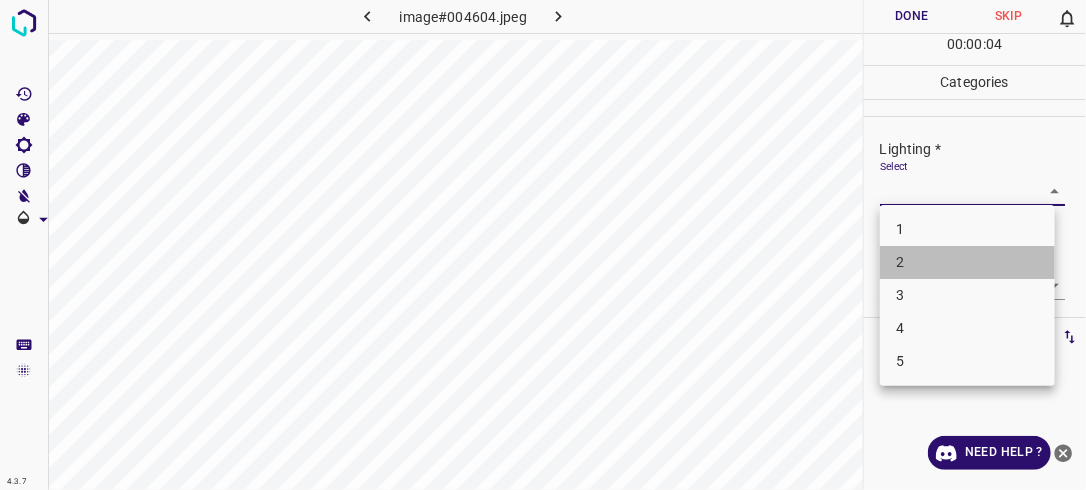 click on "2" at bounding box center [967, 262] 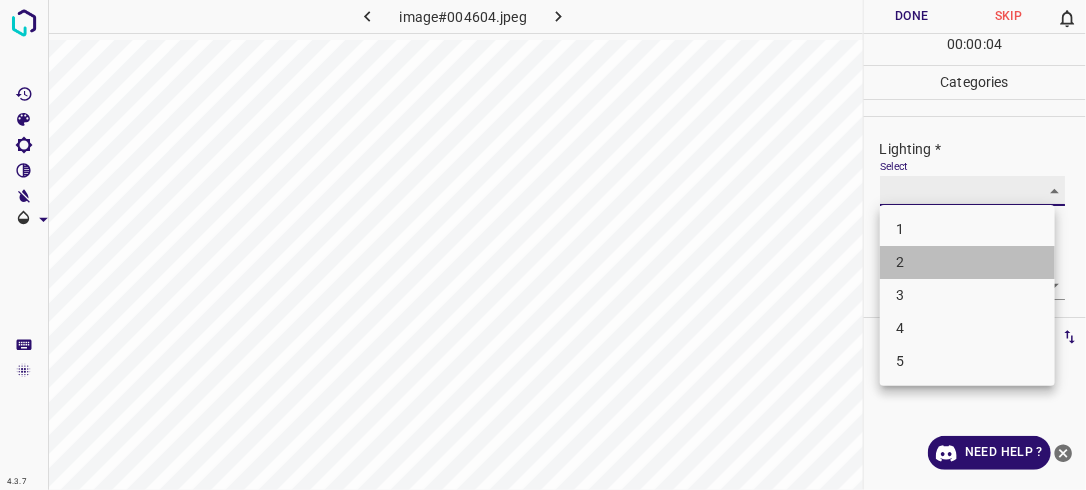 type on "2" 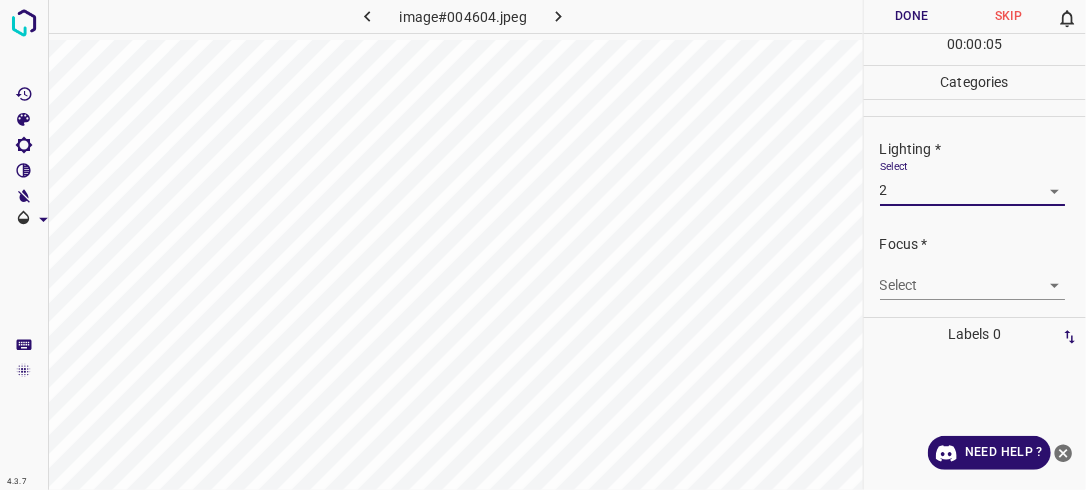 click on "4.3.7 image#004604.jpeg Done Skip 0 00   : 00   : 05   Categories Lighting *  Select 2 2 Focus *  Select ​ Overall *  Select ​ Labels   0 Categories 1 Lighting 2 Focus 3 Overall Tools Space Change between modes (Draw & Edit) I Auto labeling R Restore zoom M Zoom in N Zoom out Delete Delete selecte label Filters Z Restore filters X Saturation filter C Brightness filter V Contrast filter B Gray scale filter General O Download Need Help ? - Text - Hide - Delete" at bounding box center (543, 245) 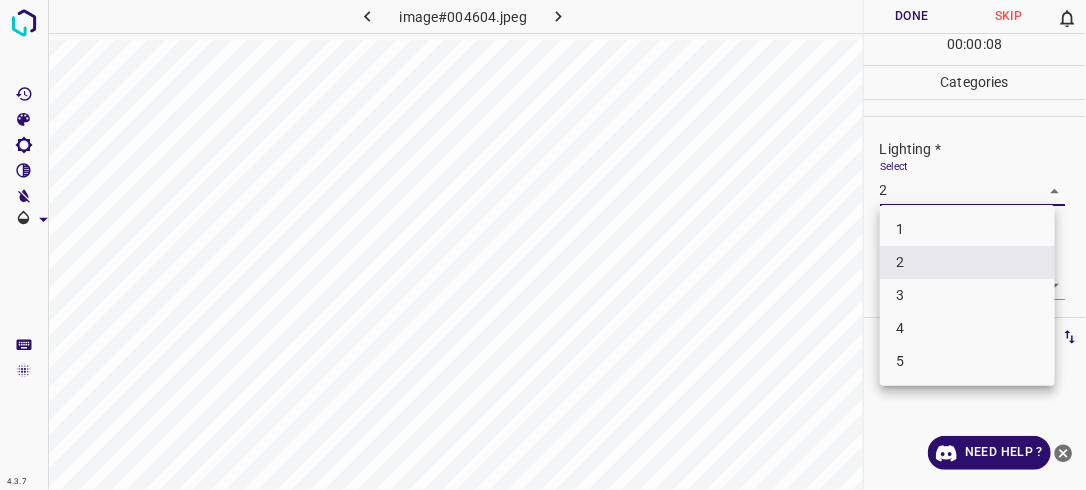 click at bounding box center (543, 245) 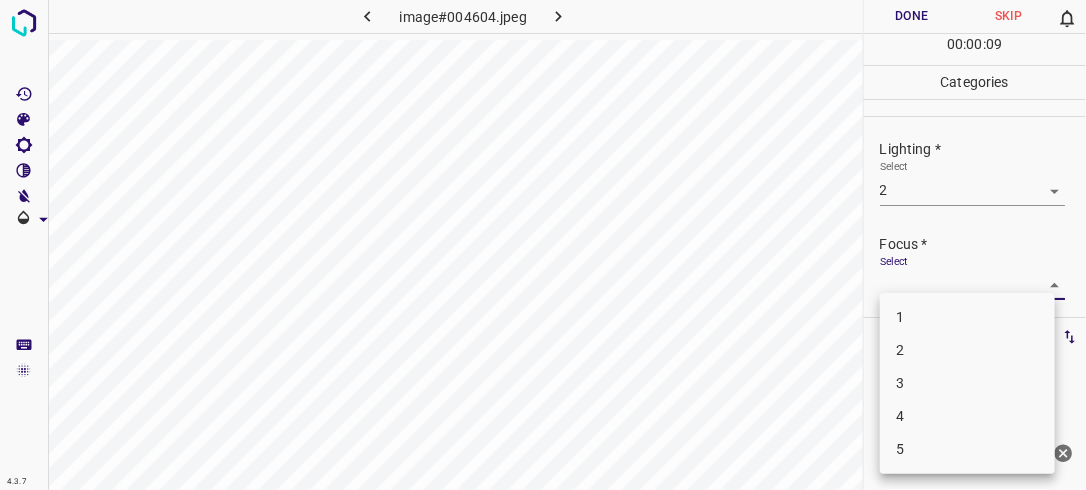 click on "4.3.7 image#004604.jpeg Done Skip 0 00   : 00   : 09   Categories Lighting *  Select 2 2 Focus *  Select ​ Overall *  Select ​ Labels   0 Categories 1 Lighting 2 Focus 3 Overall Tools Space Change between modes (Draw & Edit) I Auto labeling R Restore zoom M Zoom in N Zoom out Delete Delete selecte label Filters Z Restore filters X Saturation filter C Brightness filter V Contrast filter B Gray scale filter General O Download Need Help ? - Text - Hide - Delete 1 2 3 4 5" at bounding box center [543, 245] 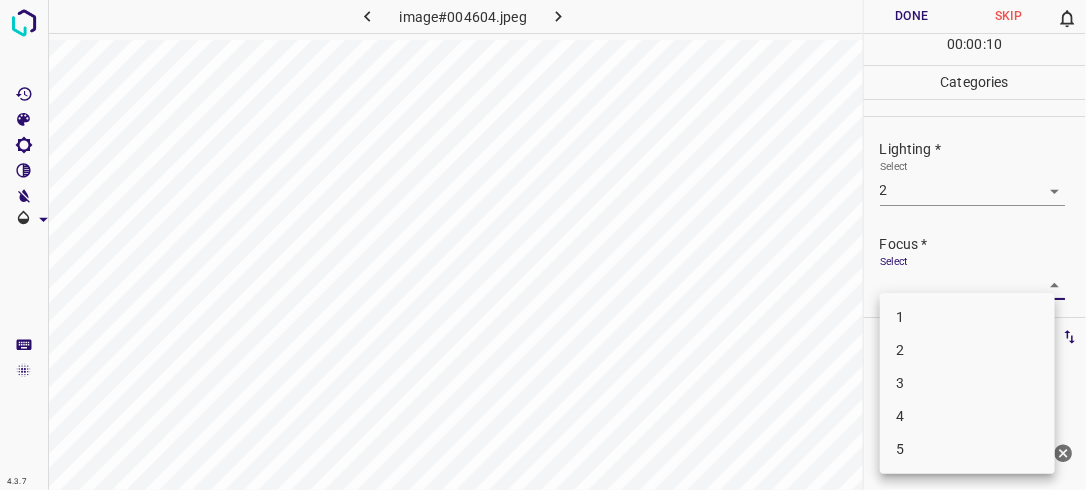 click on "2" at bounding box center [967, 350] 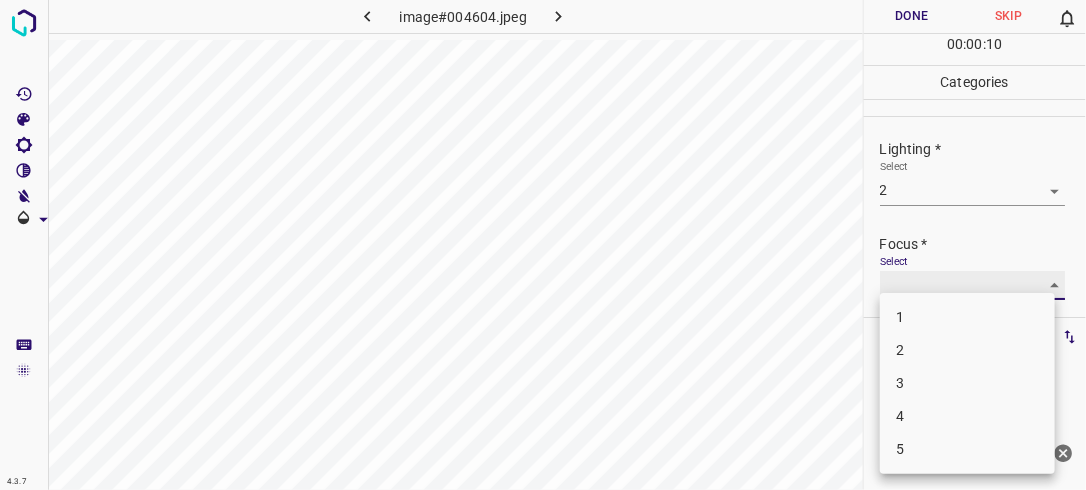 type on "2" 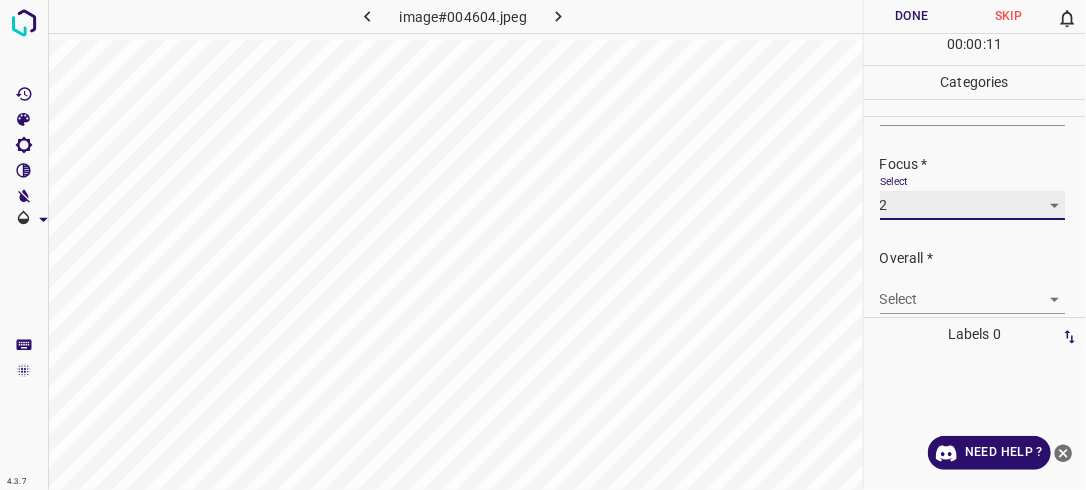 scroll, scrollTop: 98, scrollLeft: 0, axis: vertical 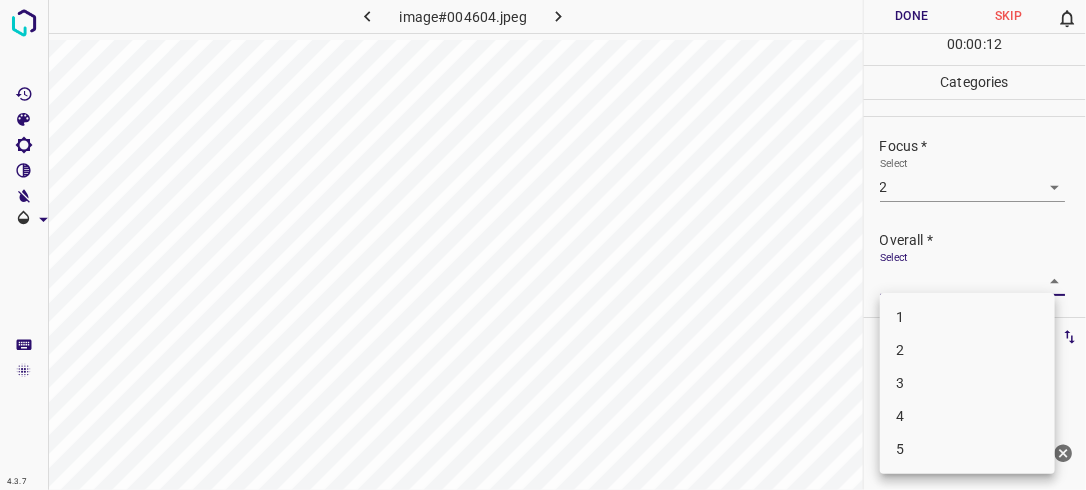 drag, startPoint x: 1040, startPoint y: 271, endPoint x: 971, endPoint y: 311, distance: 79.755875 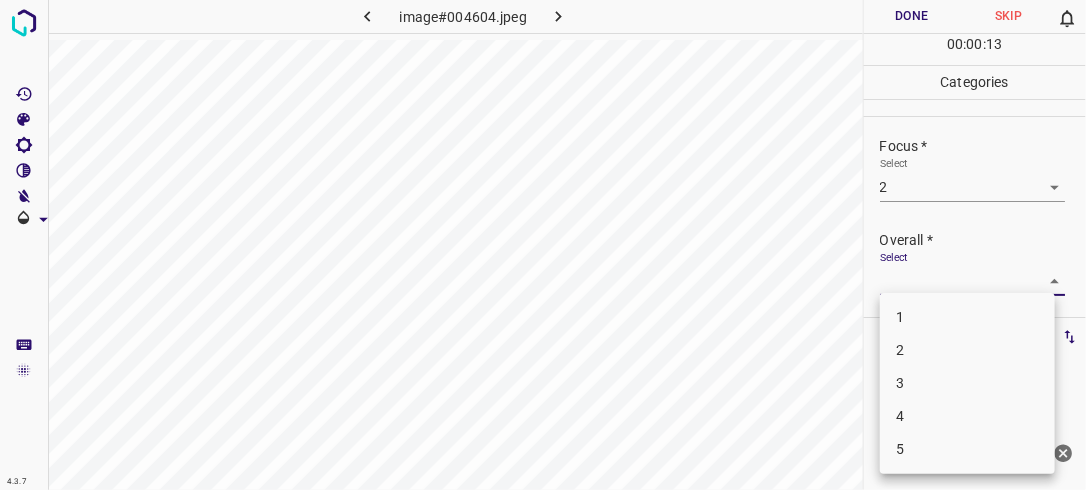 click on "2" at bounding box center (967, 350) 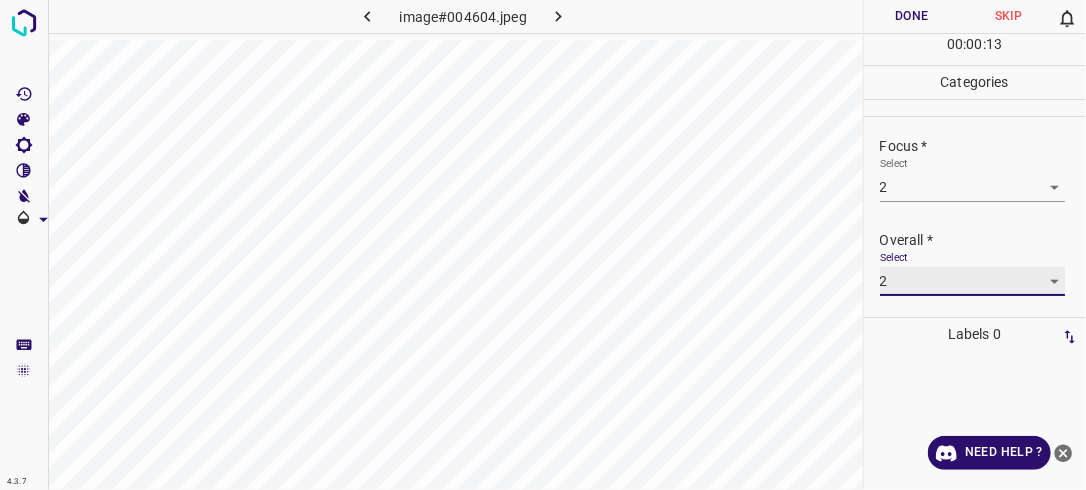 type on "2" 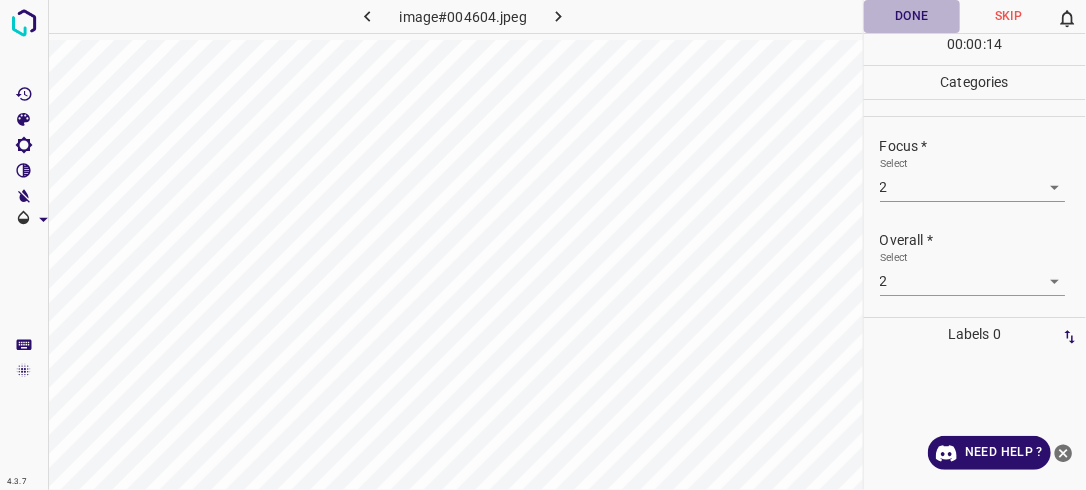 click on "Done" at bounding box center (912, 16) 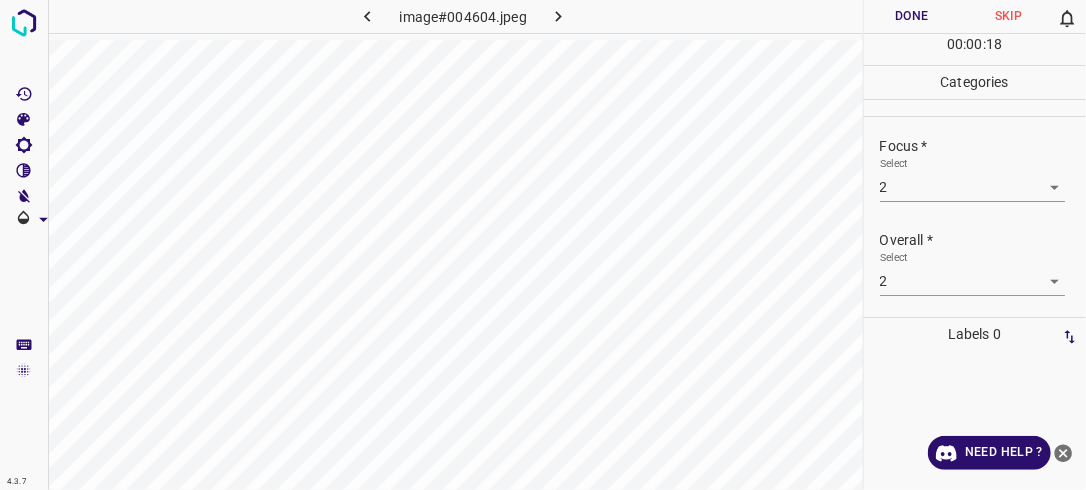 click on "Done" at bounding box center [912, 16] 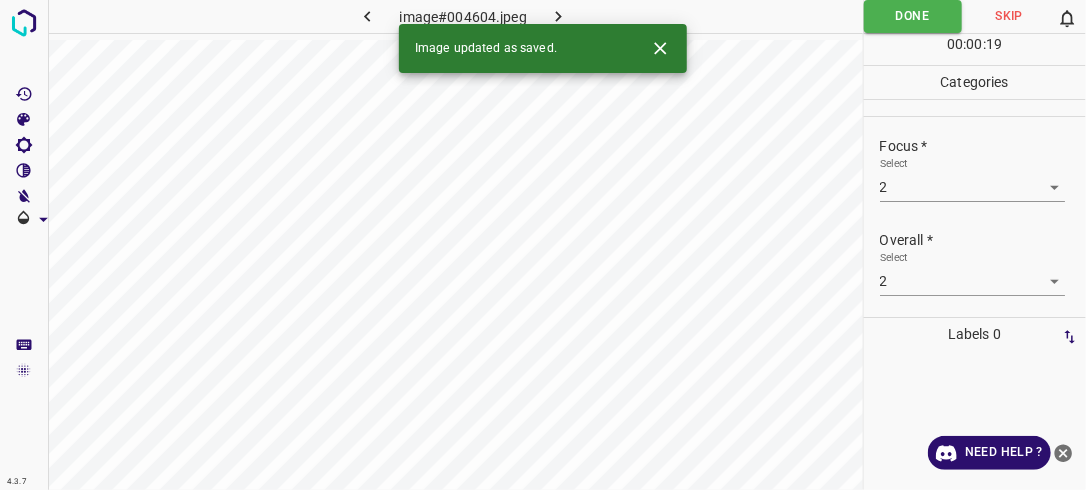 click at bounding box center (559, 16) 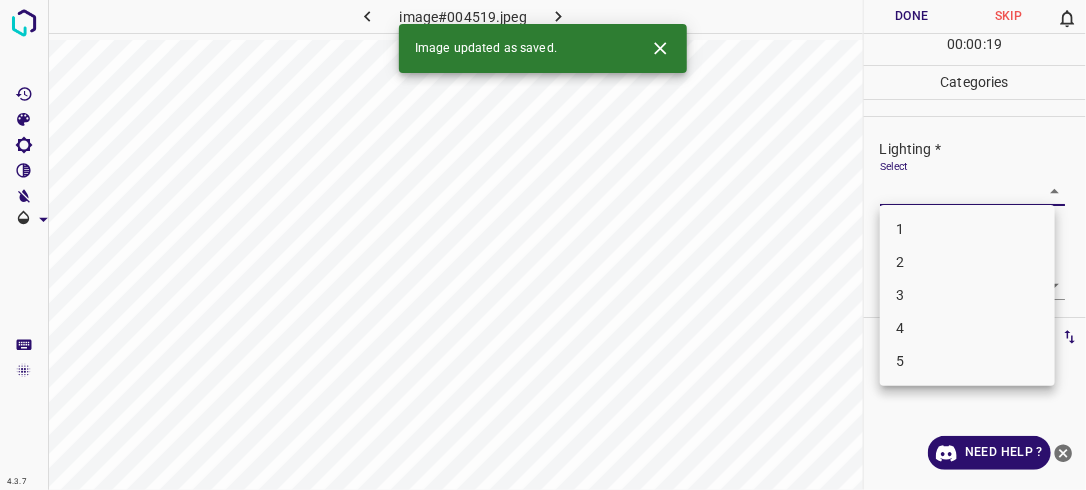 click on "4.3.7 image#004519.jpeg Done Skip 0 00   : 00   : 19   Categories Lighting *  Select ​ Focus *  Select ​ Overall *  Select ​ Labels   0 Categories 1 Lighting 2 Focus 3 Overall Tools Space Change between modes (Draw & Edit) I Auto labeling R Restore zoom M Zoom in N Zoom out Delete Delete selecte label Filters Z Restore filters X Saturation filter C Brightness filter V Contrast filter B Gray scale filter General O Download Image updated as saved. Need Help ? - Text - Hide - Delete 1 2 3 4 5" at bounding box center (543, 245) 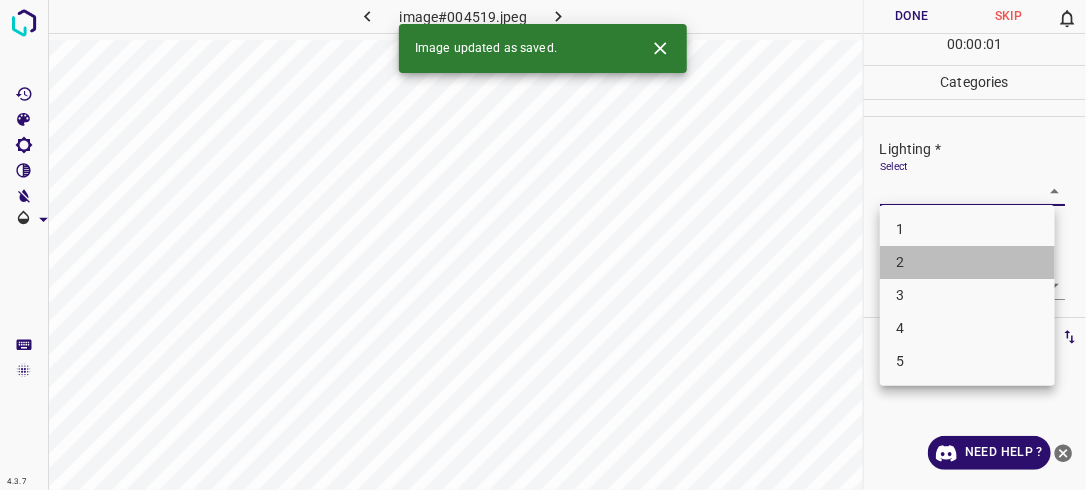 drag, startPoint x: 969, startPoint y: 252, endPoint x: 1008, endPoint y: 266, distance: 41.4367 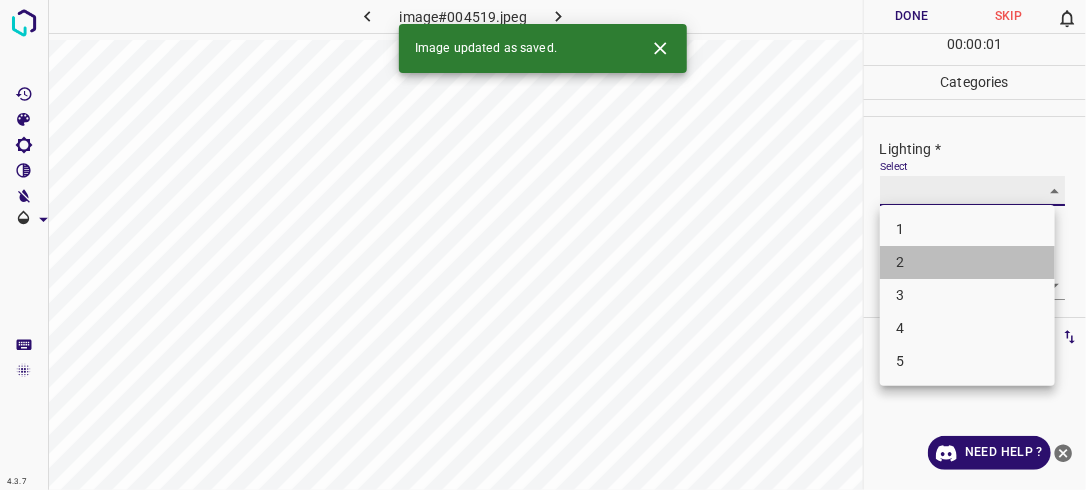 type on "2" 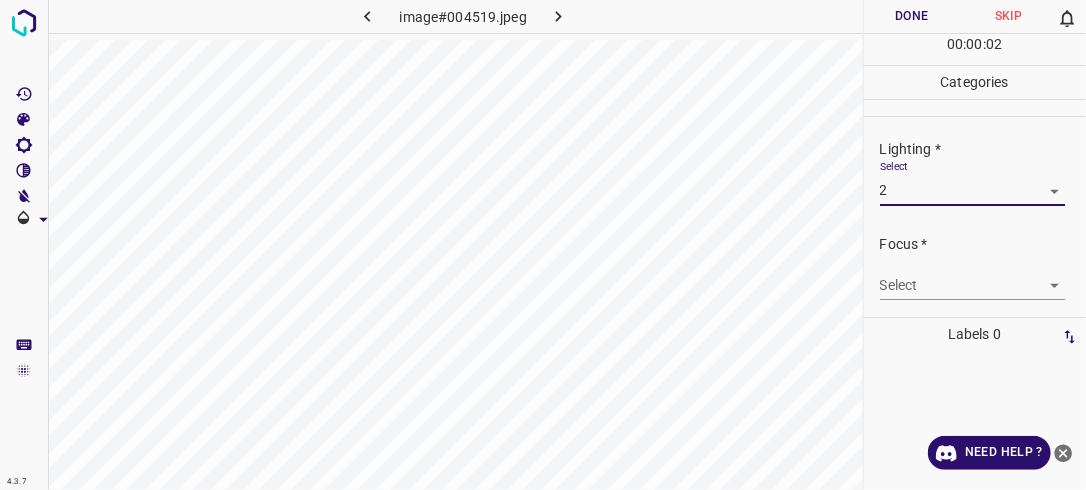click on "4.3.7 image#004519.jpeg Done Skip 0 00   : 00   : 02   Categories Lighting *  Select 2 2 Focus *  Select ​ Overall *  Select ​ Labels   0 Categories 1 Lighting 2 Focus 3 Overall Tools Space Change between modes (Draw & Edit) I Auto labeling R Restore zoom M Zoom in N Zoom out Delete Delete selecte label Filters Z Restore filters X Saturation filter C Brightness filter V Contrast filter B Gray scale filter General O Download Need Help ? - Text - Hide - Delete" at bounding box center [543, 245] 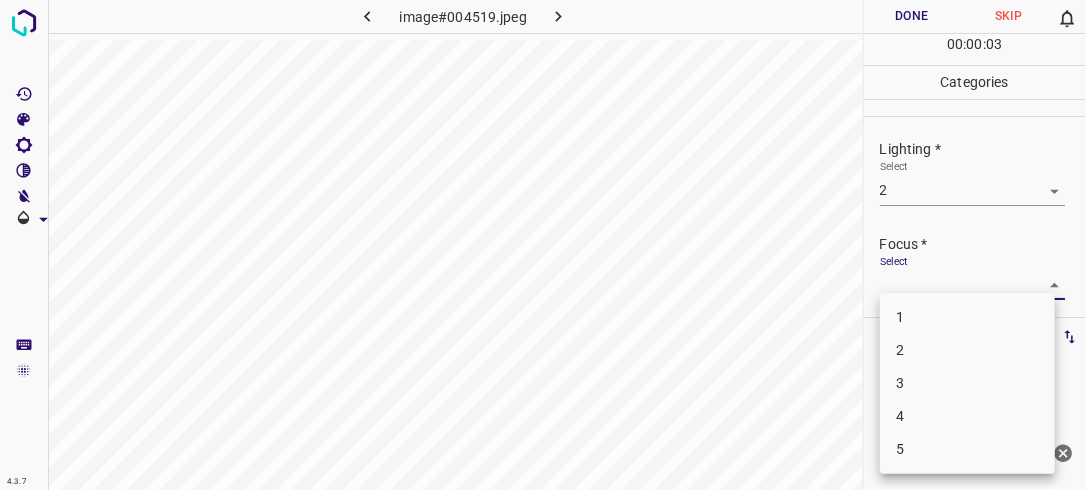 drag, startPoint x: 970, startPoint y: 350, endPoint x: 1004, endPoint y: 332, distance: 38.470768 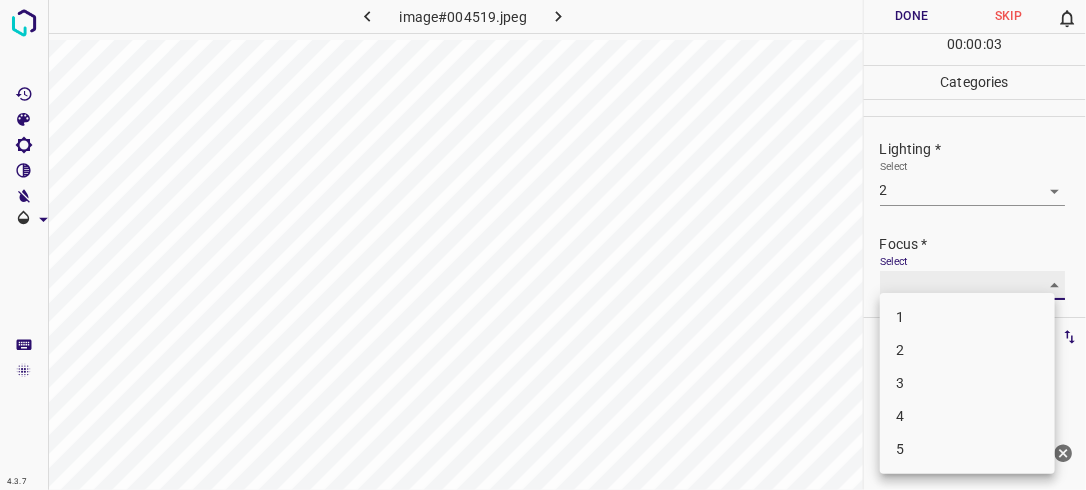 type on "2" 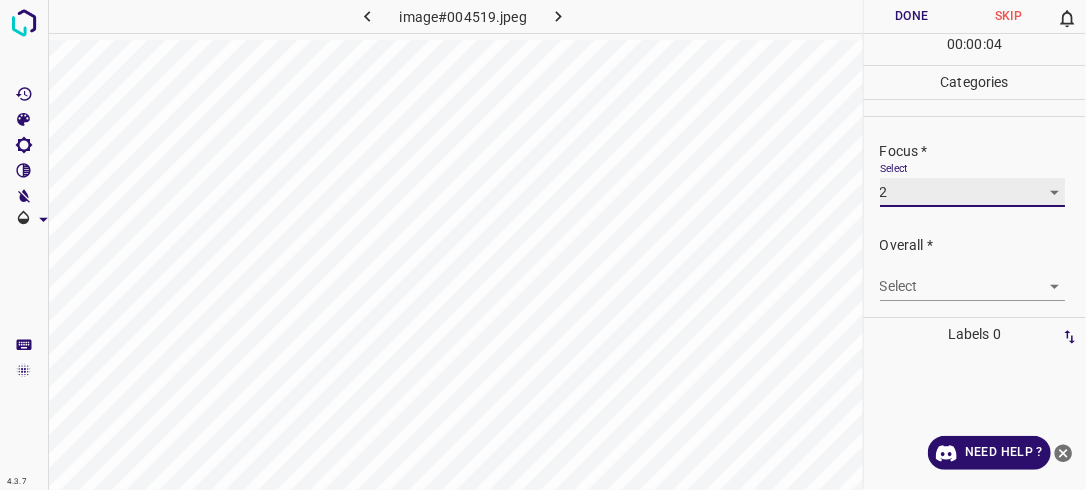 scroll, scrollTop: 98, scrollLeft: 0, axis: vertical 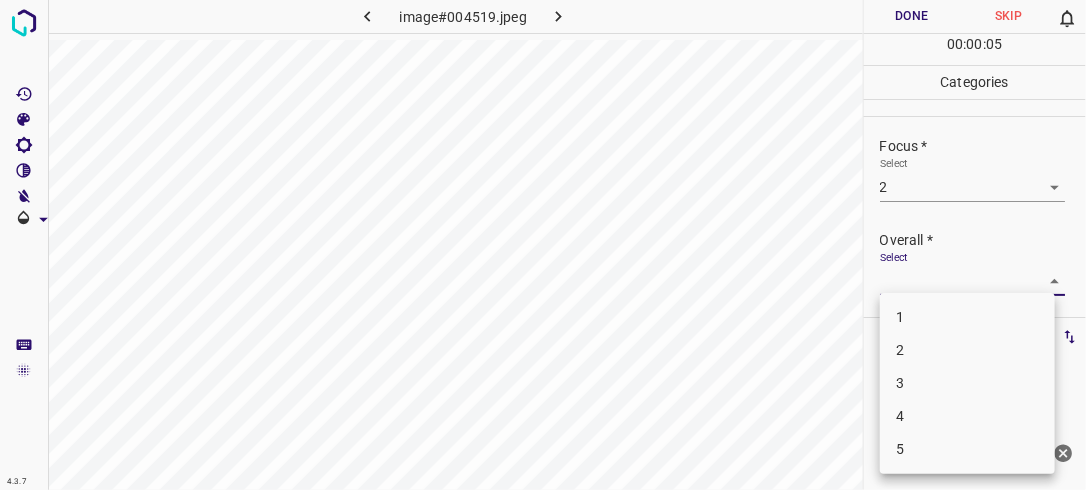 drag, startPoint x: 1044, startPoint y: 279, endPoint x: 920, endPoint y: 354, distance: 144.91722 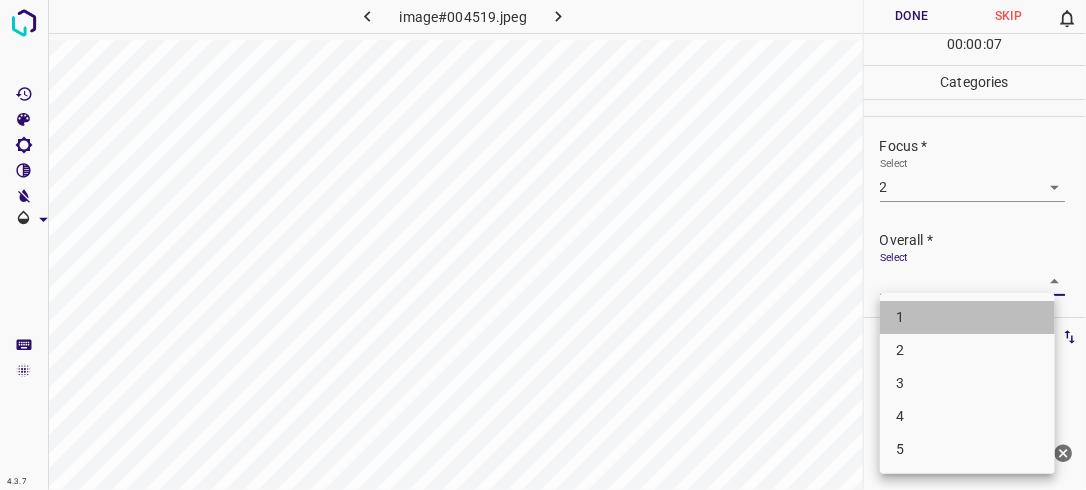 click on "1" at bounding box center (967, 317) 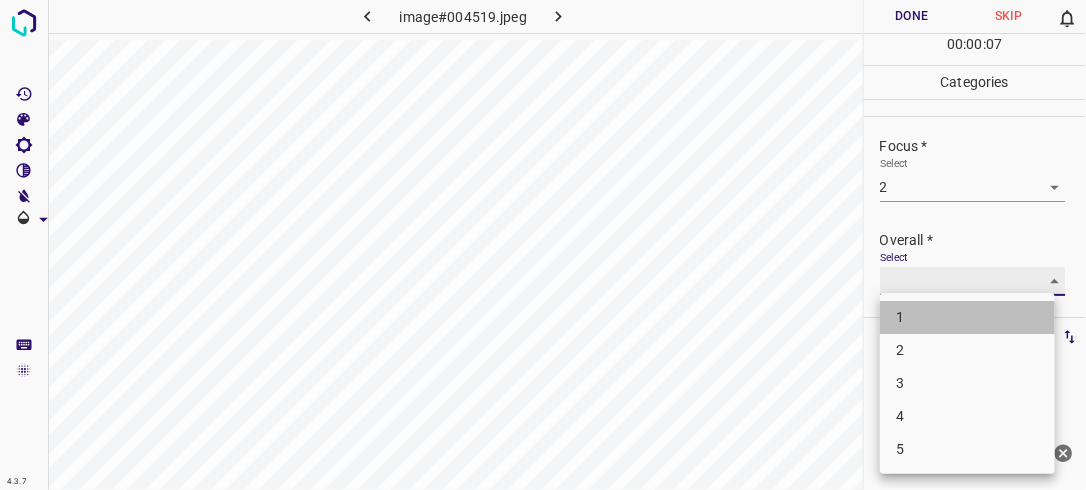 type on "1" 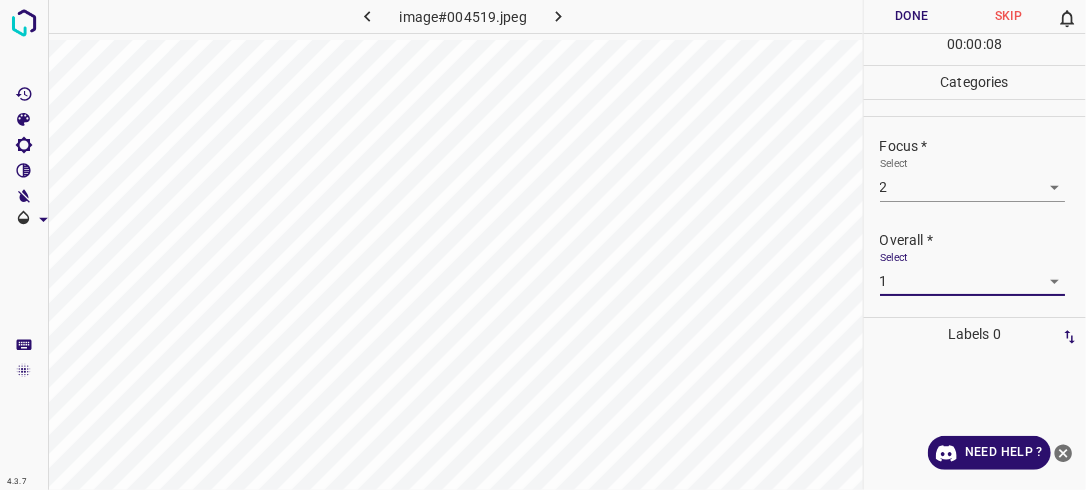 click on "Done" at bounding box center [912, 16] 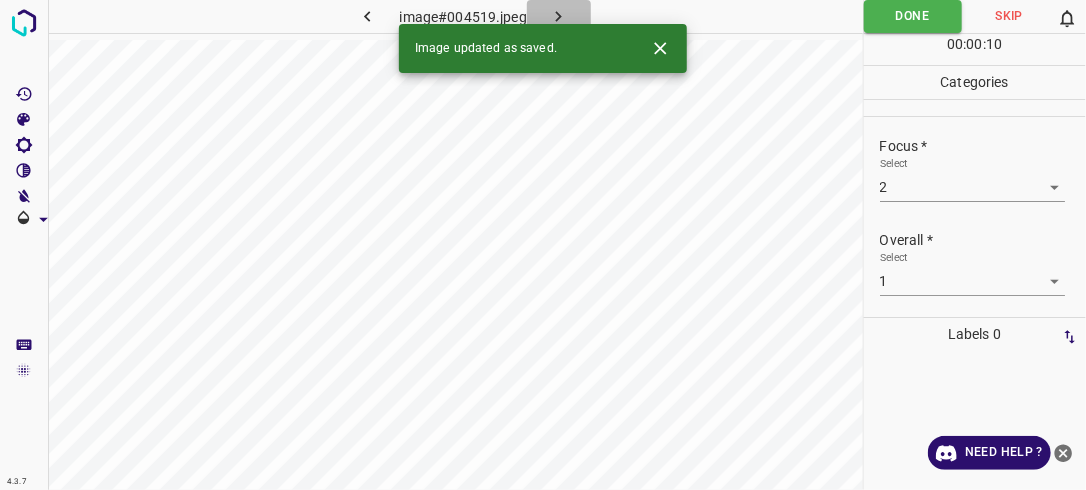 click 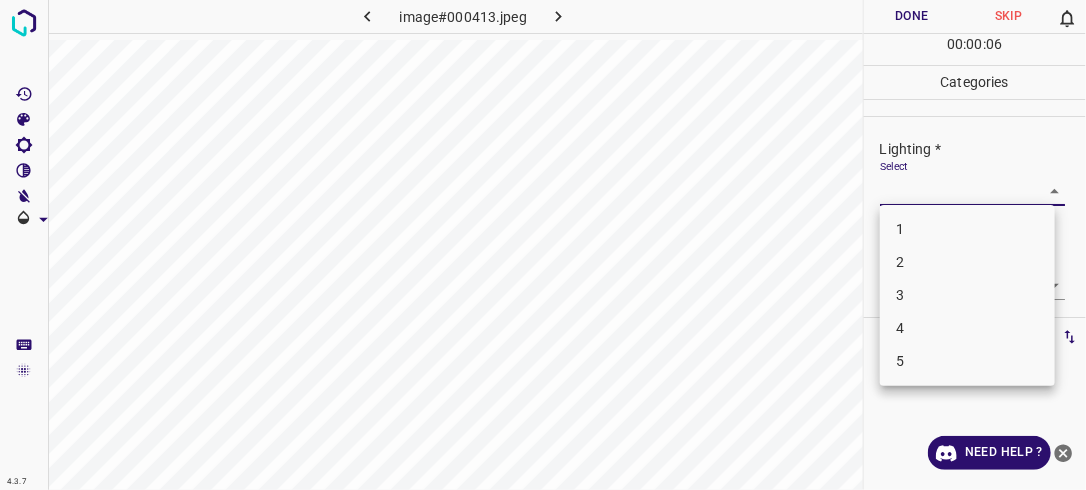 click on "4.3.7 image#000413.jpeg Done Skip 0 00   : 00   : 06   Categories Lighting *  Select ​ Focus *  Select ​ Overall *  Select ​ Labels   0 Categories 1 Lighting 2 Focus 3 Overall Tools Space Change between modes (Draw & Edit) I Auto labeling R Restore zoom M Zoom in N Zoom out Delete Delete selecte label Filters Z Restore filters X Saturation filter C Brightness filter V Contrast filter B Gray scale filter General O Download Need Help ? - Text - Hide - Delete 1 2 3 4 5" at bounding box center (543, 245) 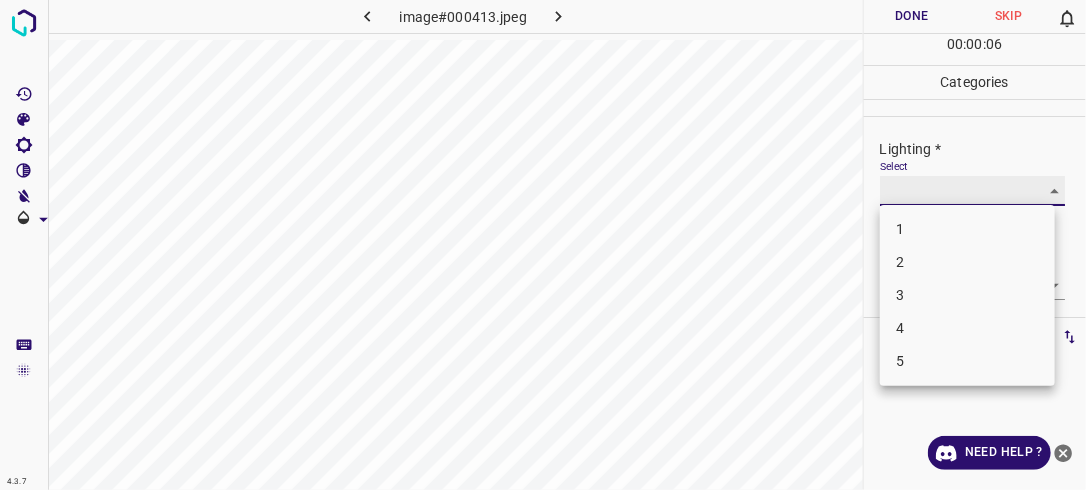 type on "2" 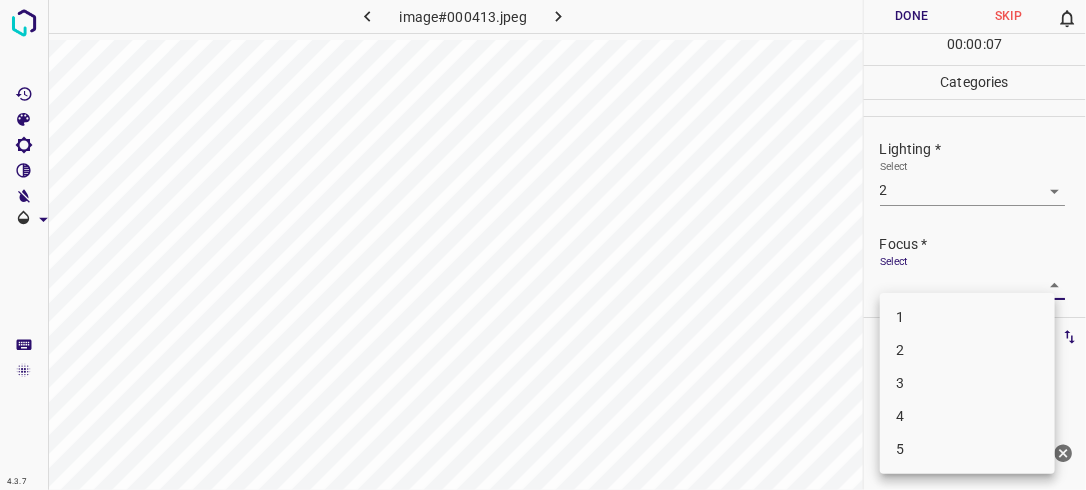 click on "4.3.7 image#000413.jpeg Done Skip 0 00   : 00   : 07   Categories Lighting *  Select 2 2 Focus *  Select ​ Overall *  Select ​ Labels   0 Categories 1 Lighting 2 Focus 3 Overall Tools Space Change between modes (Draw & Edit) I Auto labeling R Restore zoom M Zoom in N Zoom out Delete Delete selecte label Filters Z Restore filters X Saturation filter C Brightness filter V Contrast filter B Gray scale filter General O Download Need Help ? - Text - Hide - Delete 1 2 3 4 5" at bounding box center (543, 245) 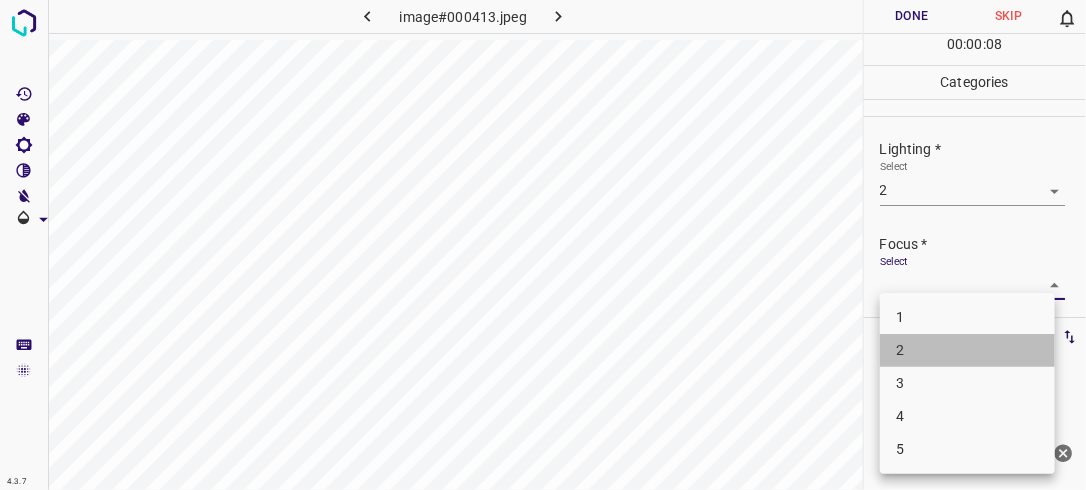 click on "2" at bounding box center (967, 350) 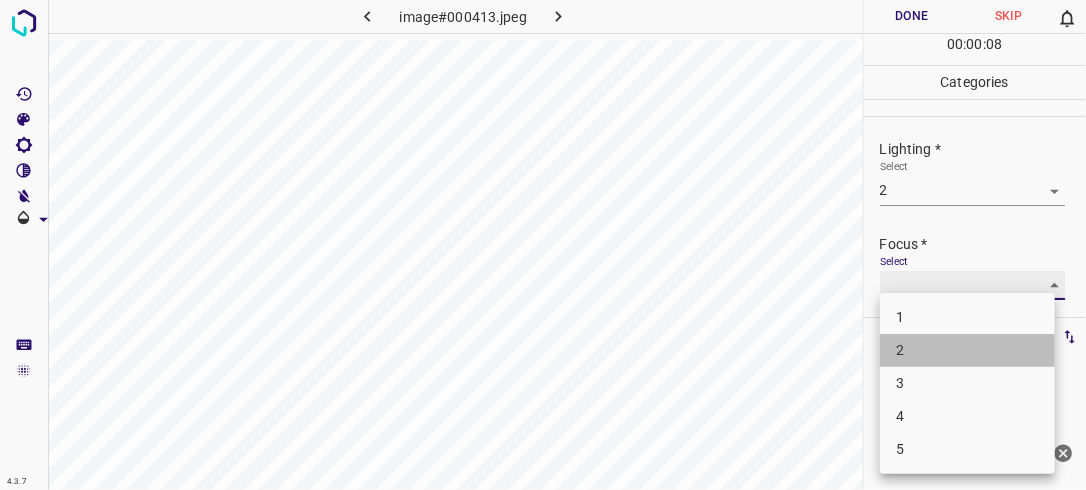 type on "2" 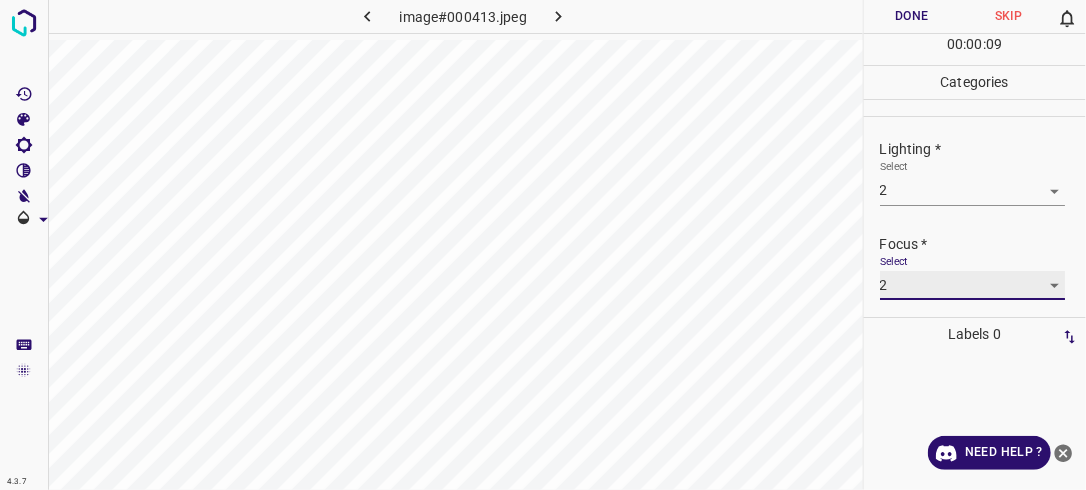 scroll, scrollTop: 98, scrollLeft: 0, axis: vertical 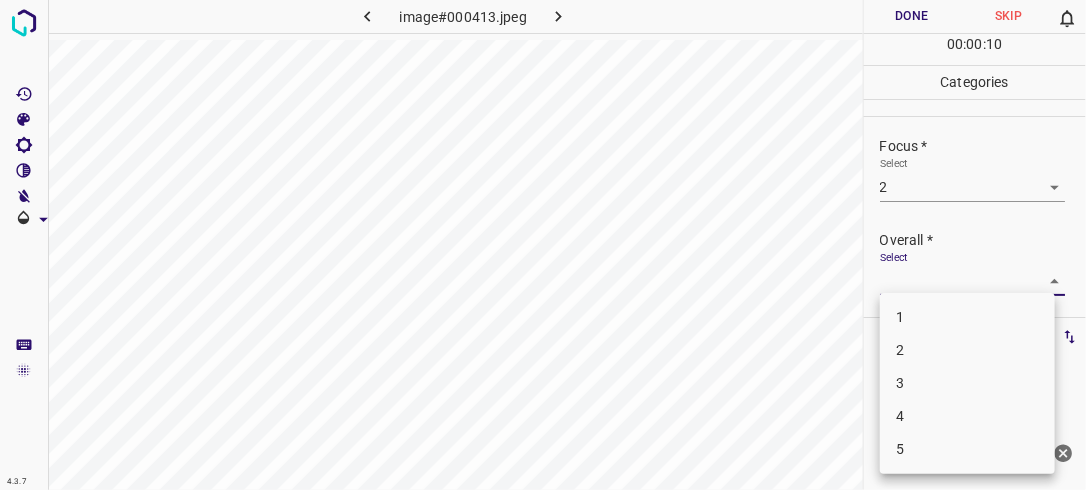 drag, startPoint x: 1050, startPoint y: 276, endPoint x: 964, endPoint y: 332, distance: 102.625534 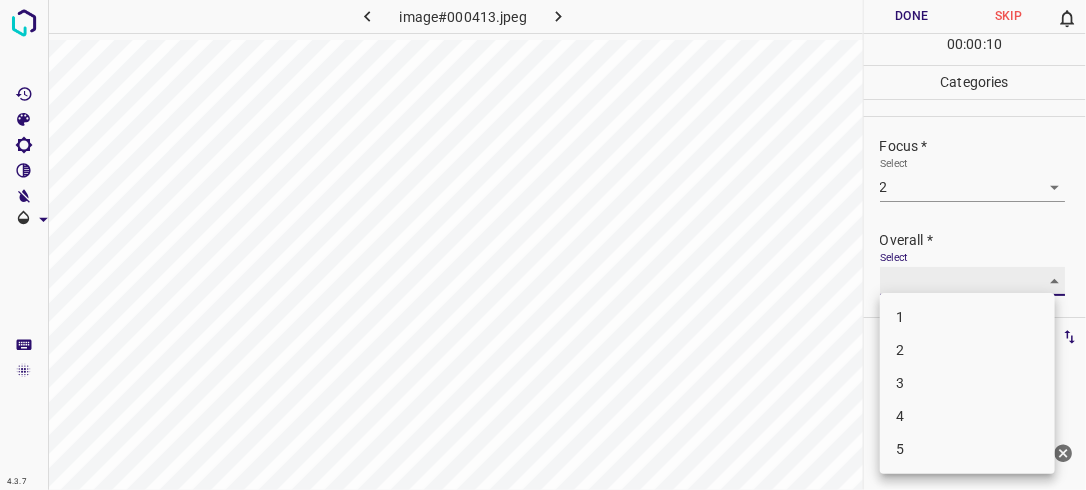 type on "2" 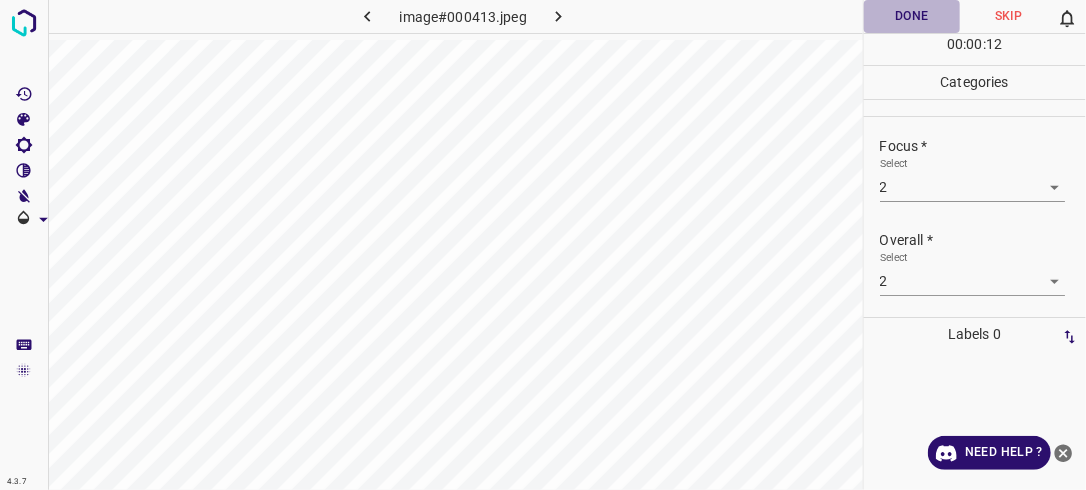 click on "Done" at bounding box center [912, 16] 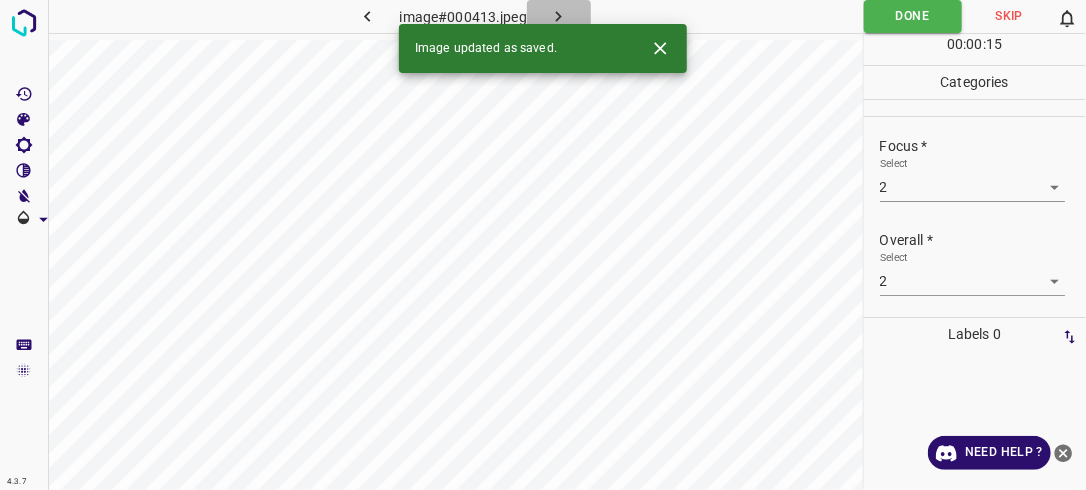 click 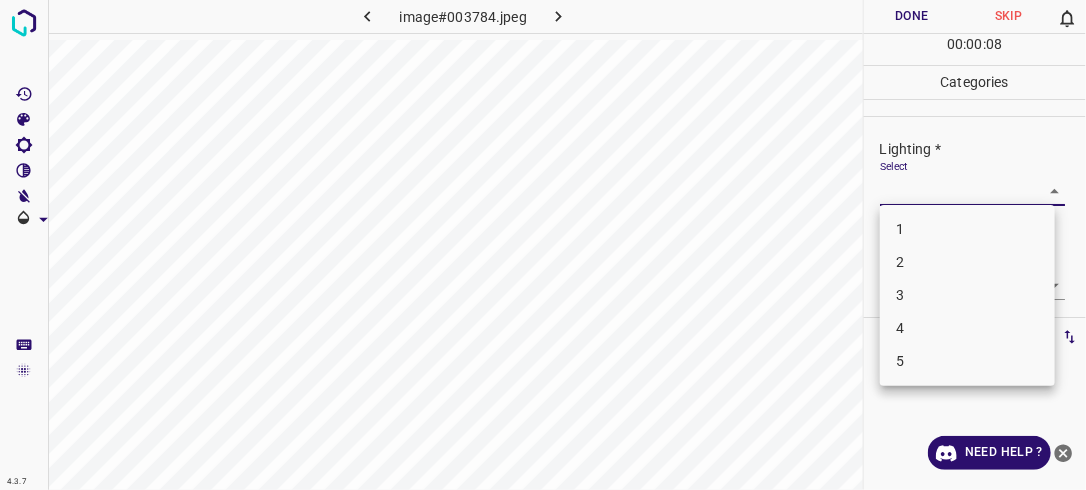 click on "4.3.7 image#003784.jpeg Done Skip 0 00   : 00   : 08   Categories Lighting *  Select ​ Focus *  Select ​ Overall *  Select ​ Labels   0 Categories 1 Lighting 2 Focus 3 Overall Tools Space Change between modes (Draw & Edit) I Auto labeling R Restore zoom M Zoom in N Zoom out Delete Delete selecte label Filters Z Restore filters X Saturation filter C Brightness filter V Contrast filter B Gray scale filter General O Download Need Help ? - Text - Hide - Delete 1 2 3 4 5" at bounding box center (543, 245) 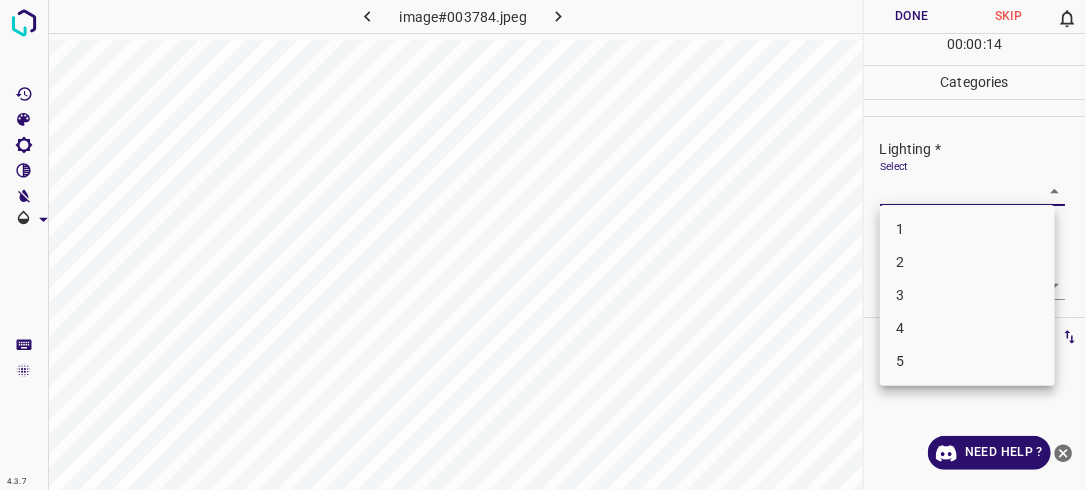 drag, startPoint x: 973, startPoint y: 293, endPoint x: 992, endPoint y: 283, distance: 21.470911 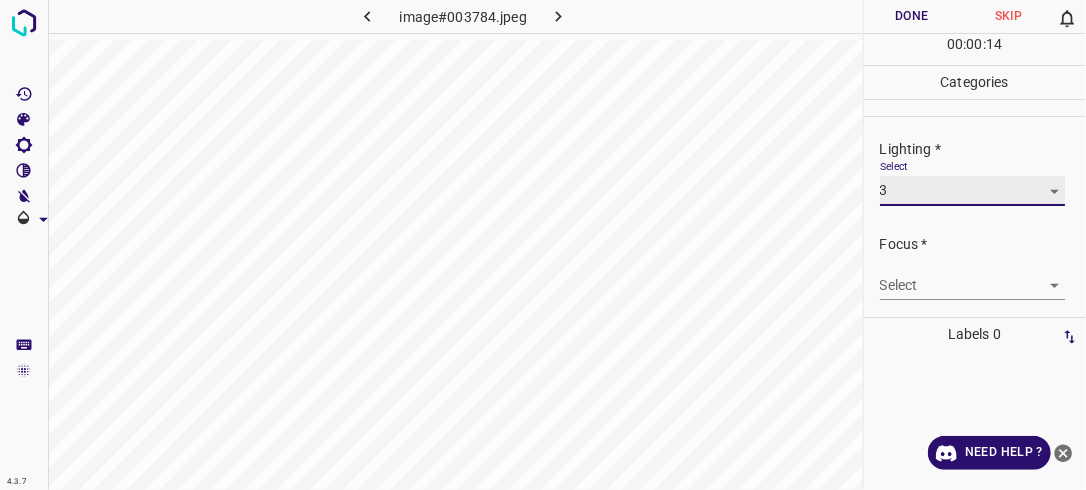 type on "3" 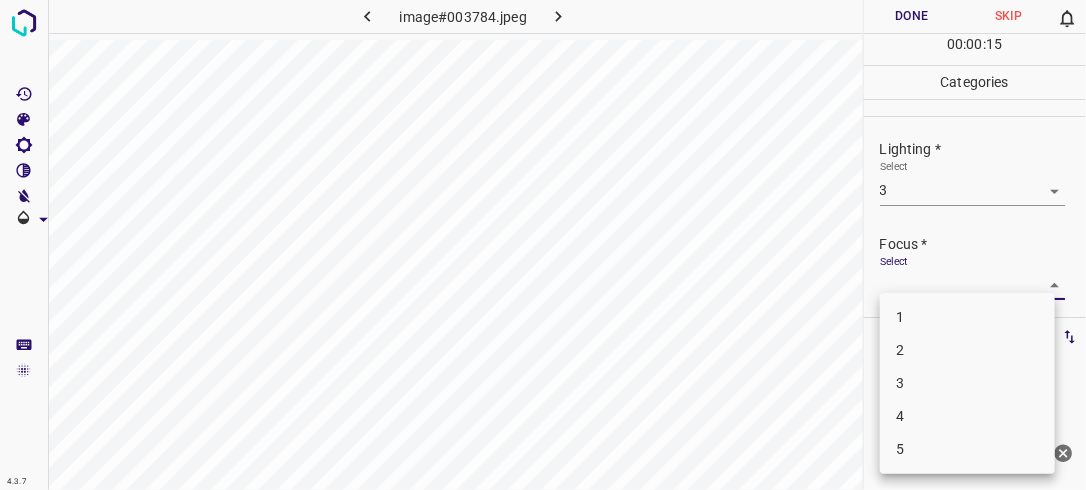 drag, startPoint x: 1037, startPoint y: 283, endPoint x: 969, endPoint y: 316, distance: 75.58439 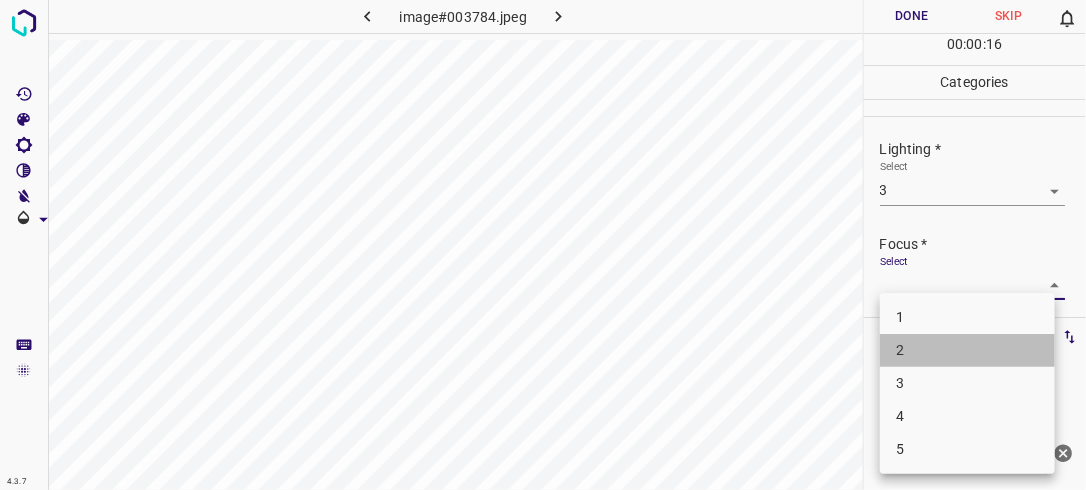 drag, startPoint x: 948, startPoint y: 343, endPoint x: 1001, endPoint y: 301, distance: 67.62396 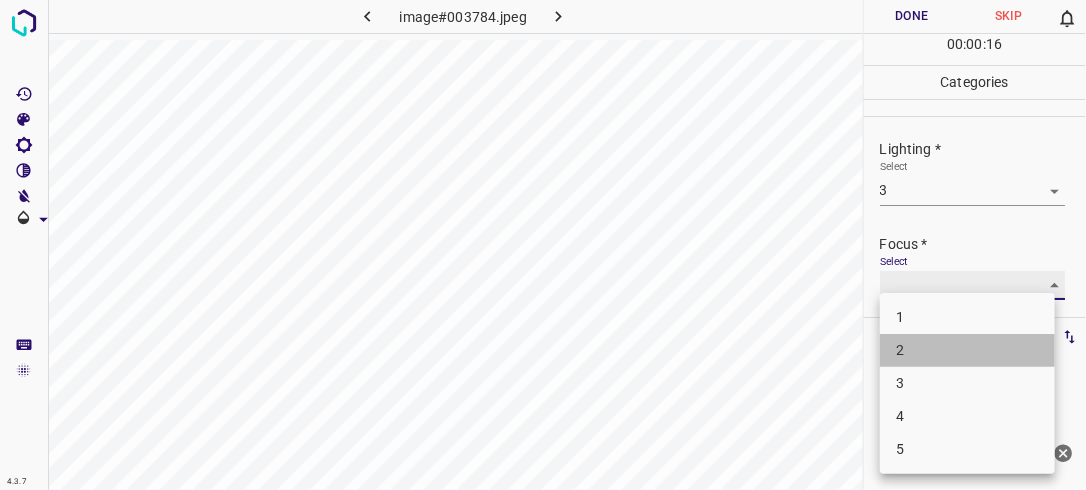 type on "2" 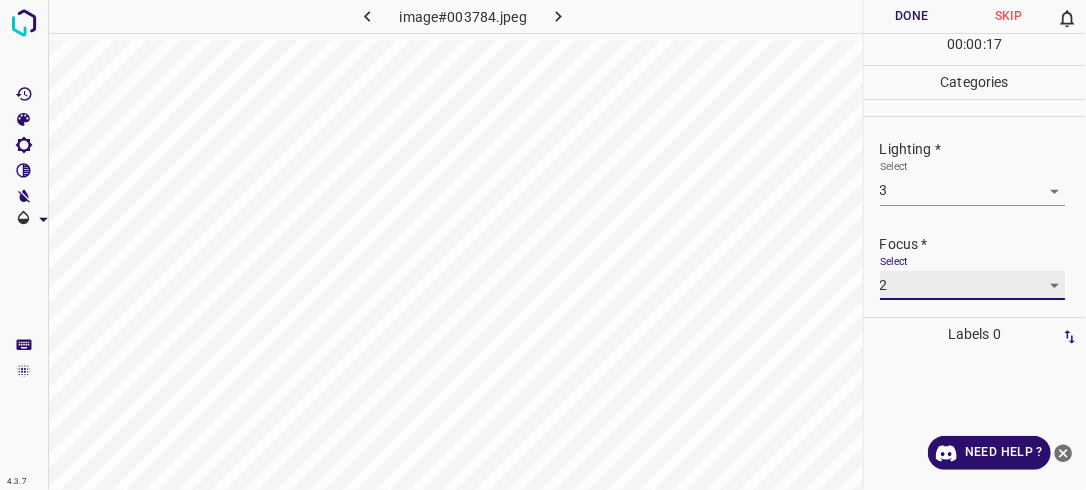 scroll, scrollTop: 98, scrollLeft: 0, axis: vertical 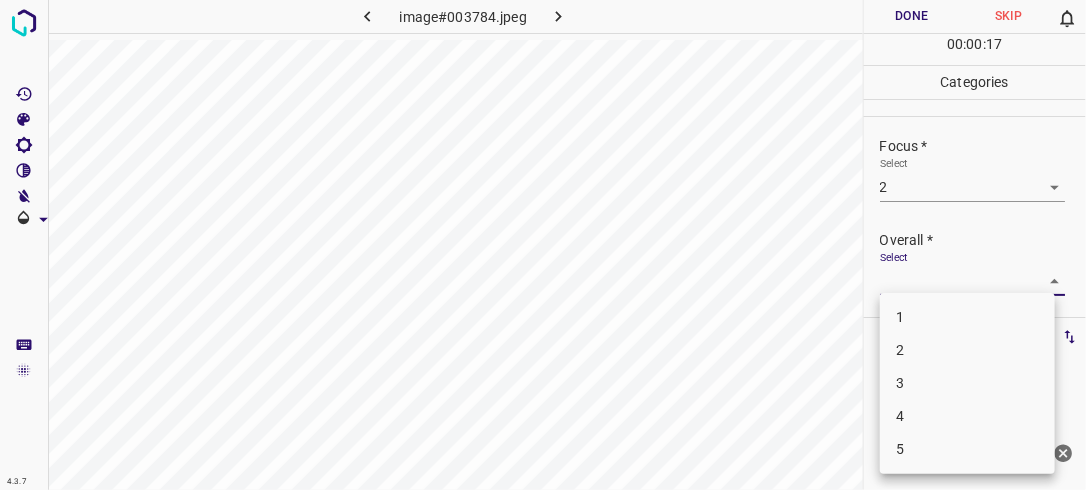 click on "4.3.7 image#003784.jpeg Done Skip 0 00   : 00   : 17   Categories Lighting *  Select 3 3 Focus *  Select 2 2 Overall *  Select ​ Labels   0 Categories 1 Lighting 2 Focus 3 Overall Tools Space Change between modes (Draw & Edit) I Auto labeling R Restore zoom M Zoom in N Zoom out Delete Delete selecte label Filters Z Restore filters X Saturation filter C Brightness filter V Contrast filter B Gray scale filter General O Download Need Help ? - Text - Hide - Delete 1 2 3 4 5" at bounding box center [543, 245] 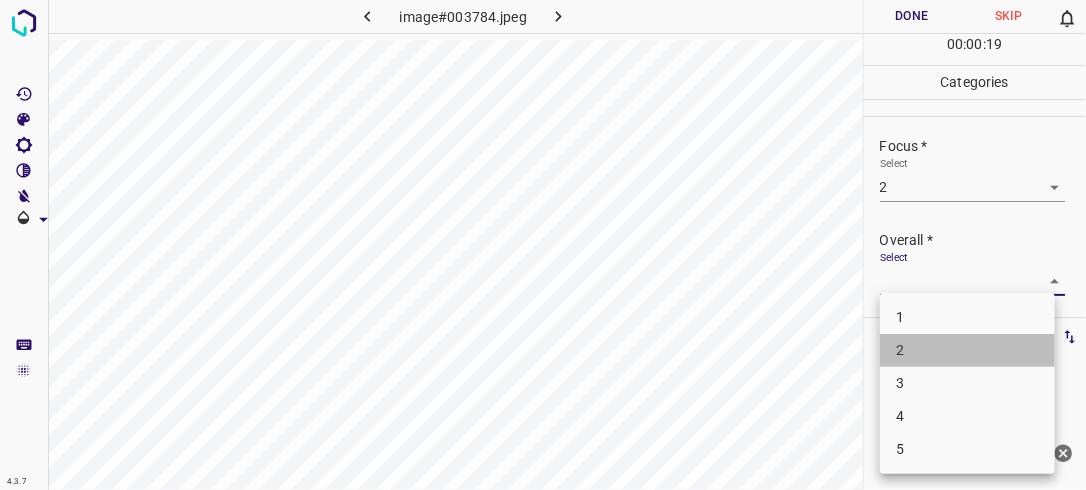 click on "2" at bounding box center (967, 350) 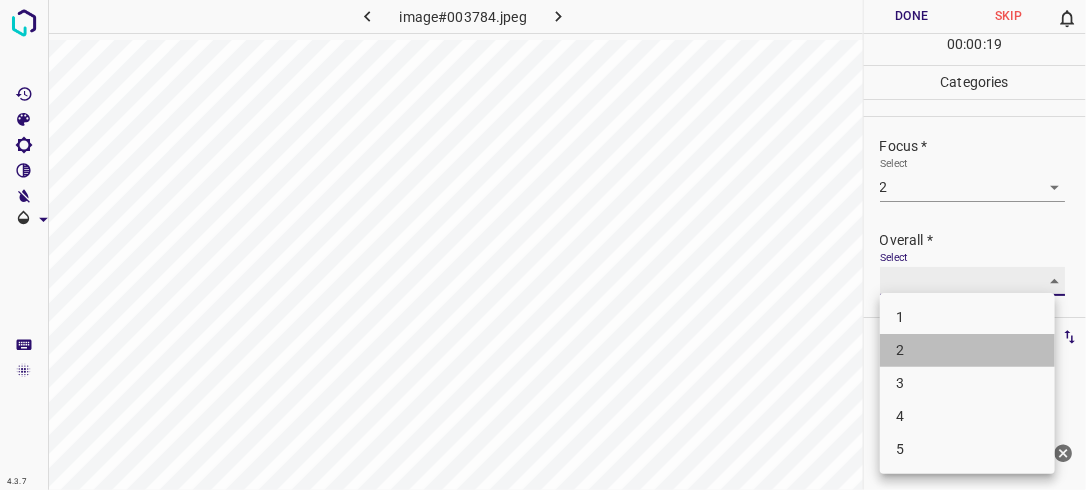 type on "2" 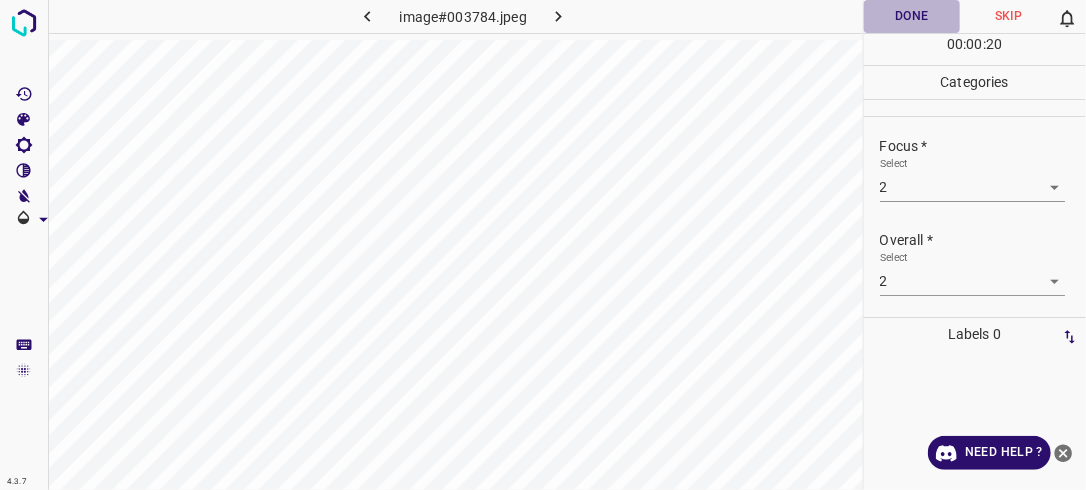 click on "Done" at bounding box center [912, 16] 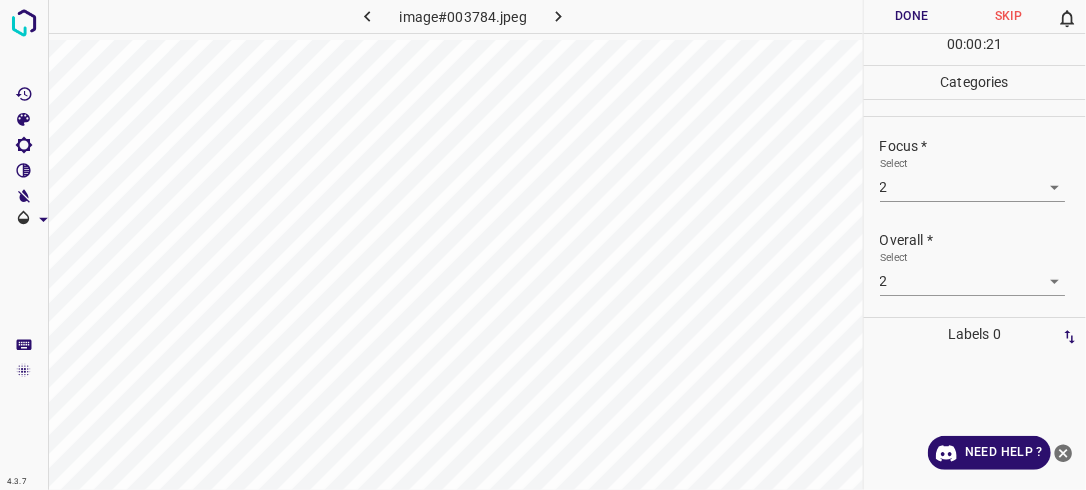 click at bounding box center [559, 16] 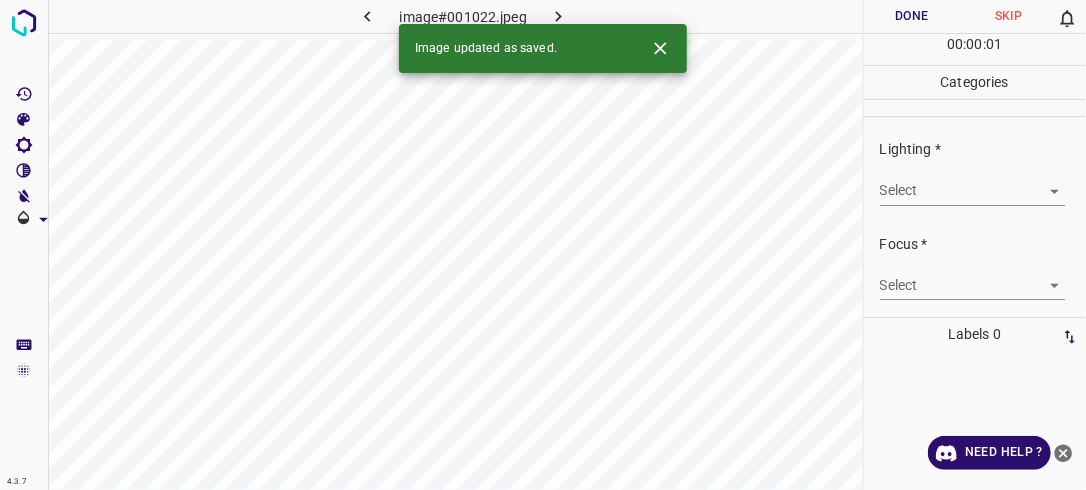 click on "Select ​" at bounding box center [983, 182] 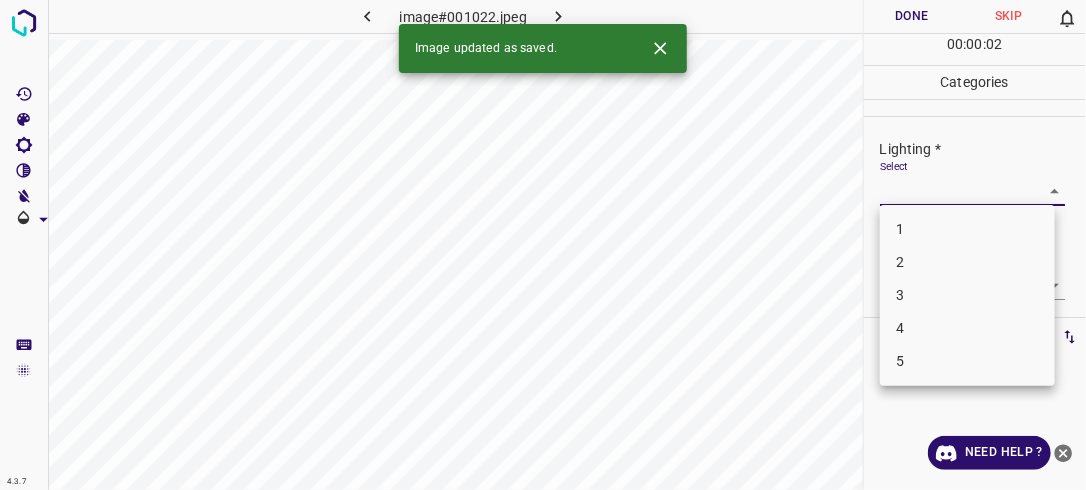 click on "4.3.7 image#001022.jpeg Done Skip 0 00   : 00   : 02   Categories Lighting *  Select ​ Focus *  Select ​ Overall *  Select ​ Labels   0 Categories 1 Lighting 2 Focus 3 Overall Tools Space Change between modes (Draw & Edit) I Auto labeling R Restore zoom M Zoom in N Zoom out Delete Delete selecte label Filters Z Restore filters X Saturation filter C Brightness filter V Contrast filter B Gray scale filter General O Download Image updated as saved. Need Help ? - Text - Hide - Delete 1 2 3 4 5" at bounding box center (543, 245) 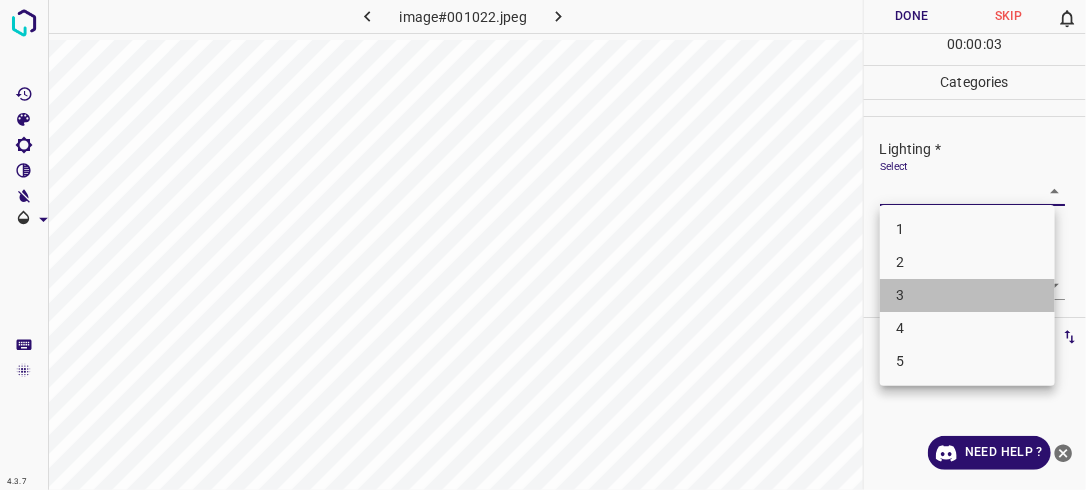 drag, startPoint x: 927, startPoint y: 300, endPoint x: 950, endPoint y: 300, distance: 23 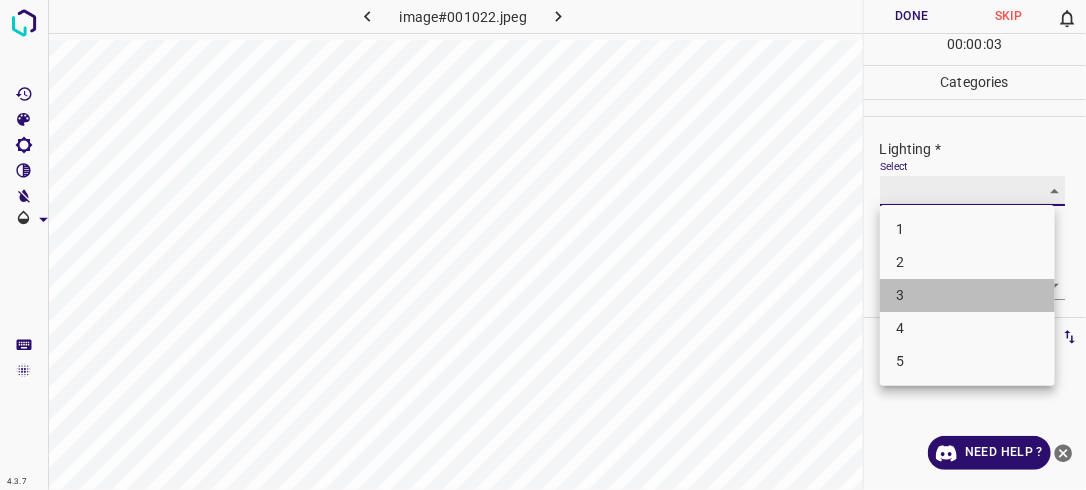 type on "3" 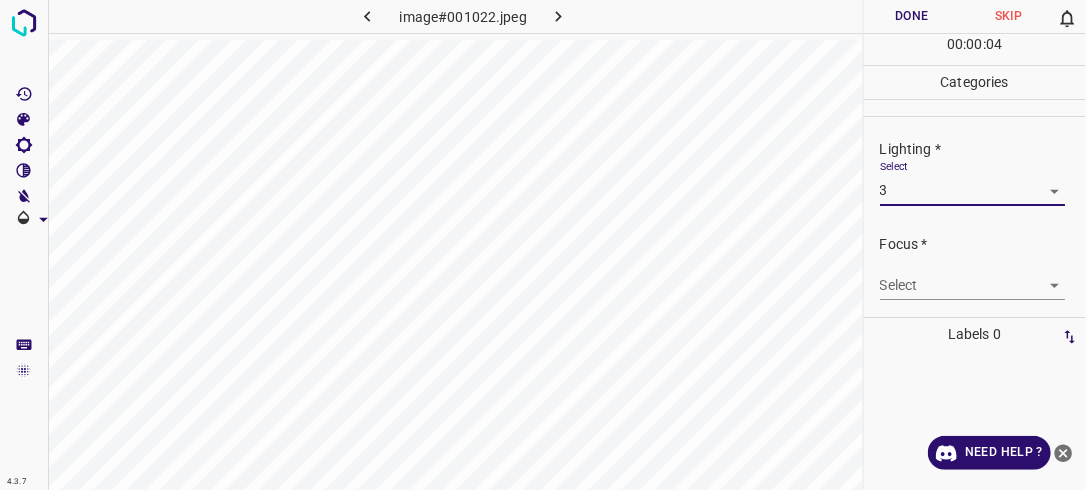 click on "4.3.7 image#001022.jpeg Done Skip 0 00   : 00   : 04   Categories Lighting *  Select 3 3 Focus *  Select ​ Overall *  Select ​ Labels   0 Categories 1 Lighting 2 Focus 3 Overall Tools Space Change between modes (Draw & Edit) I Auto labeling R Restore zoom M Zoom in N Zoom out Delete Delete selecte label Filters Z Restore filters X Saturation filter C Brightness filter V Contrast filter B Gray scale filter General O Download Need Help ? - Text - Hide - Delete" at bounding box center [543, 245] 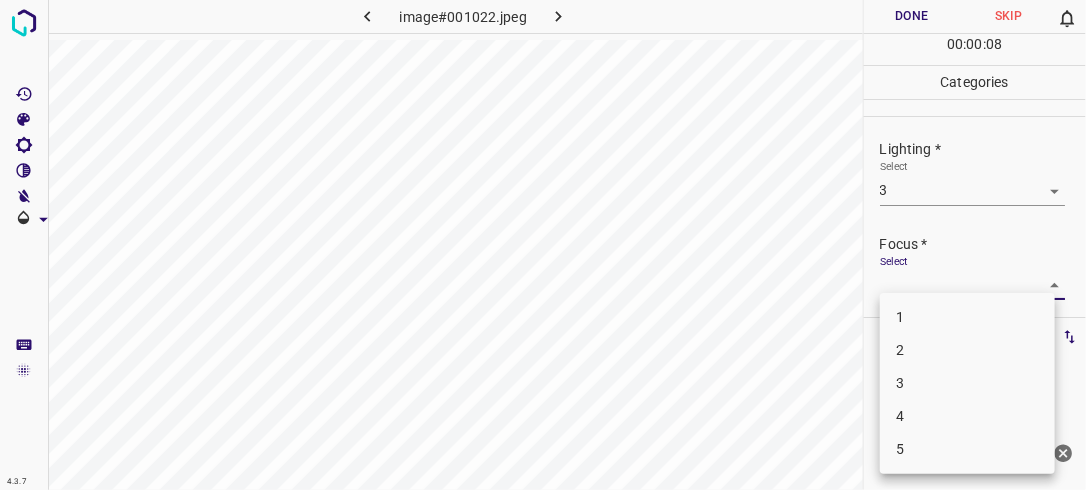 click on "3" at bounding box center (967, 383) 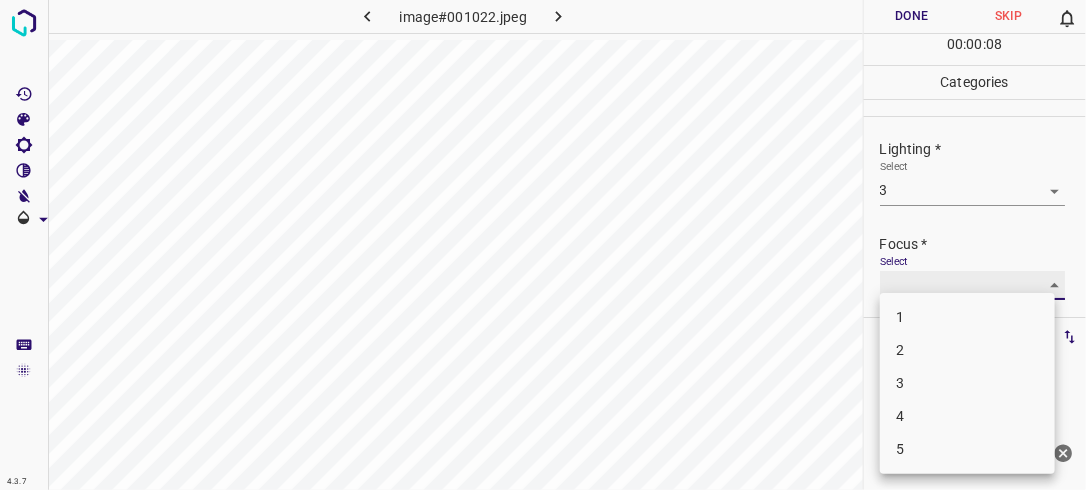 type on "3" 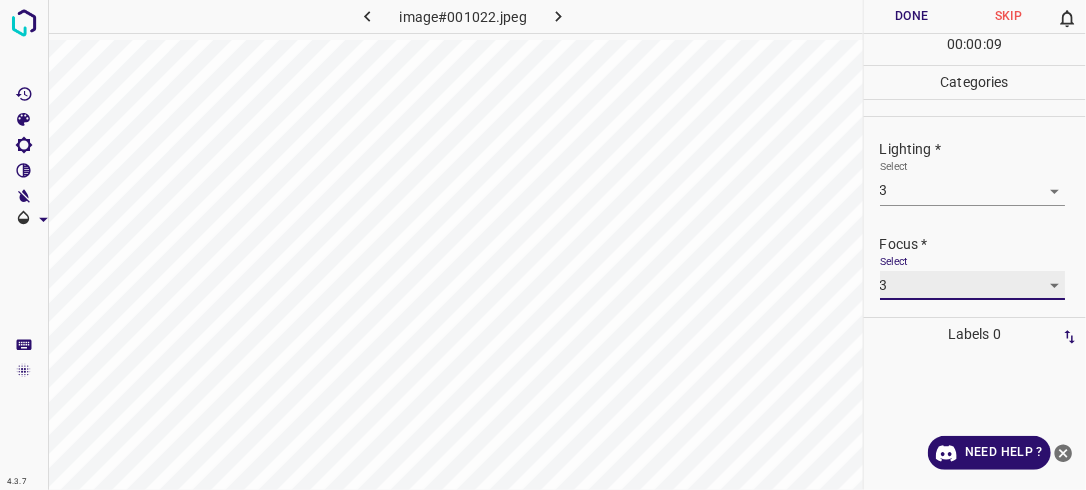 scroll, scrollTop: 92, scrollLeft: 0, axis: vertical 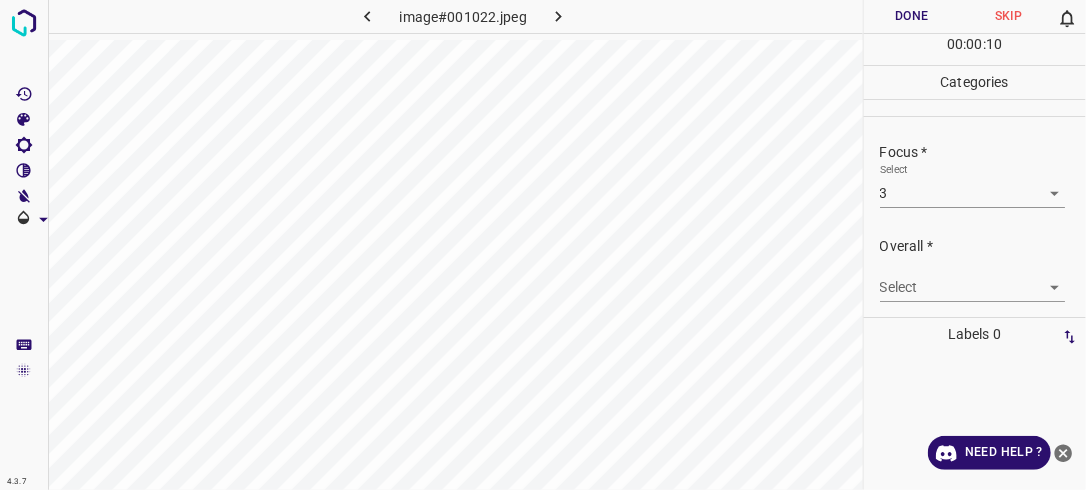 click on "Select ​" at bounding box center (983, 279) 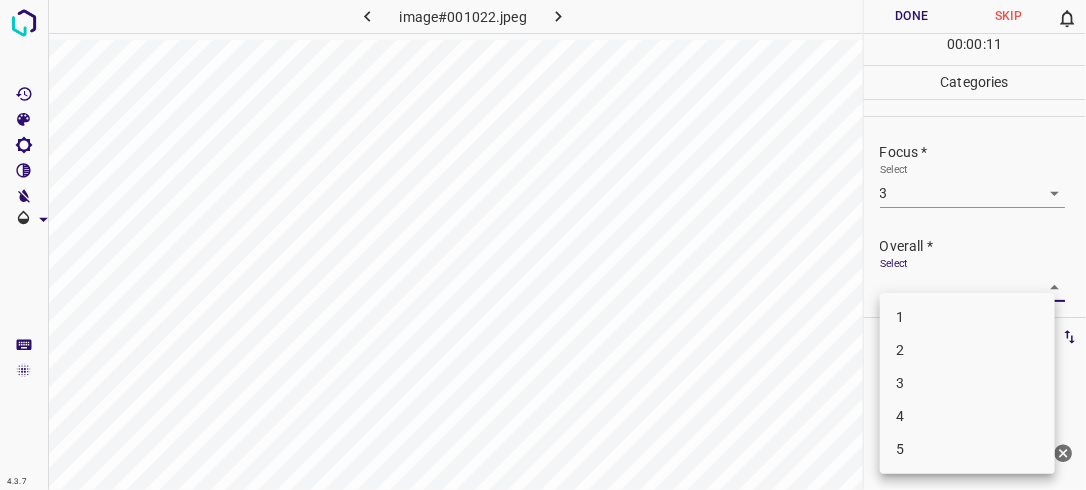 drag, startPoint x: 1054, startPoint y: 283, endPoint x: 1037, endPoint y: 290, distance: 18.384777 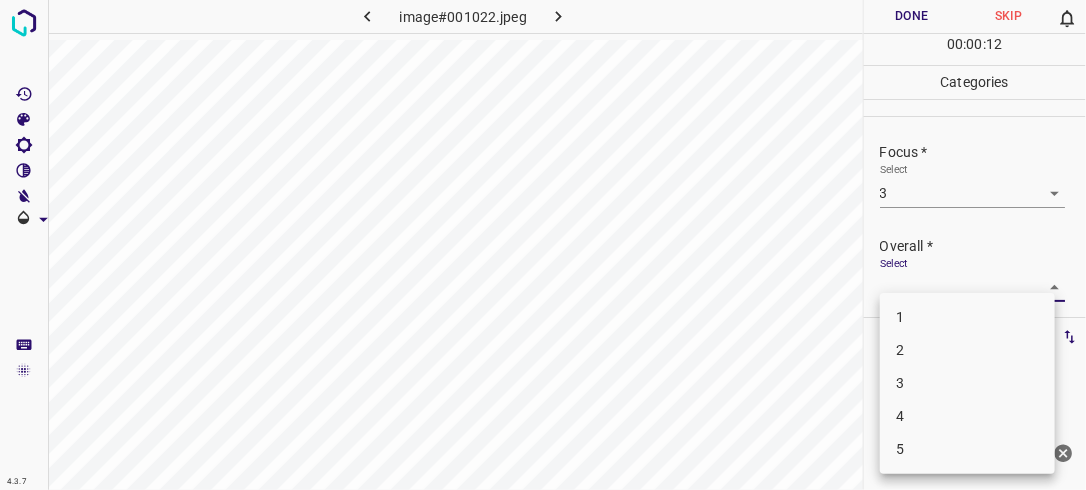 click on "3" at bounding box center [967, 383] 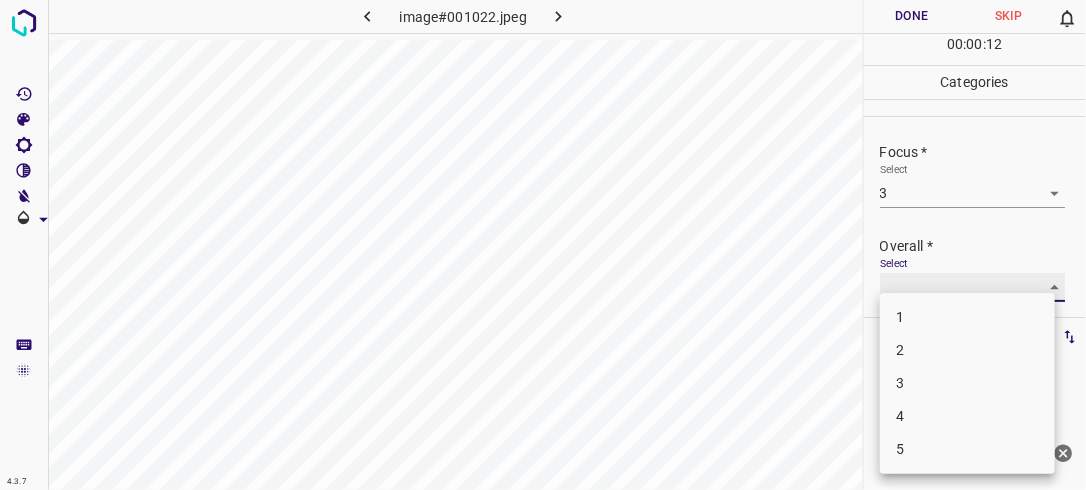 type on "3" 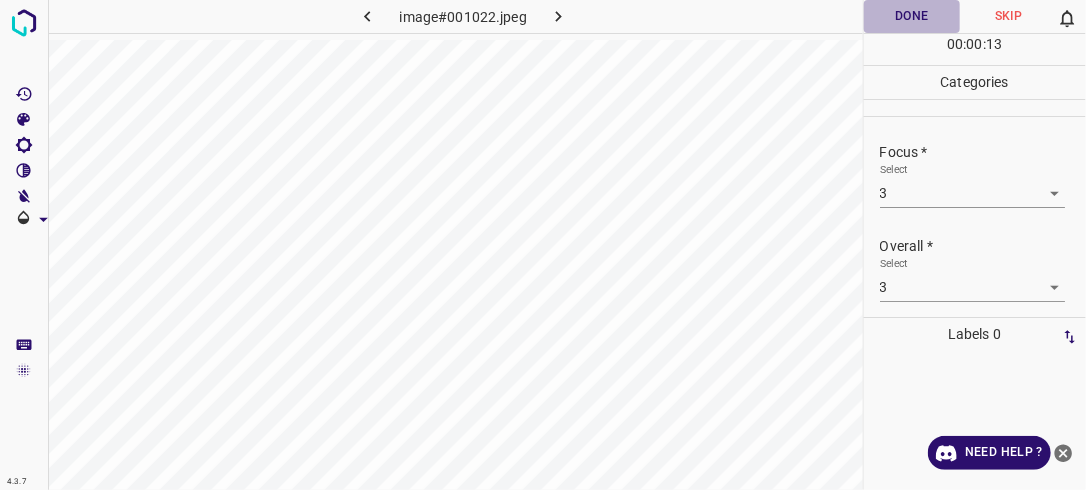 click on "Done" at bounding box center (912, 16) 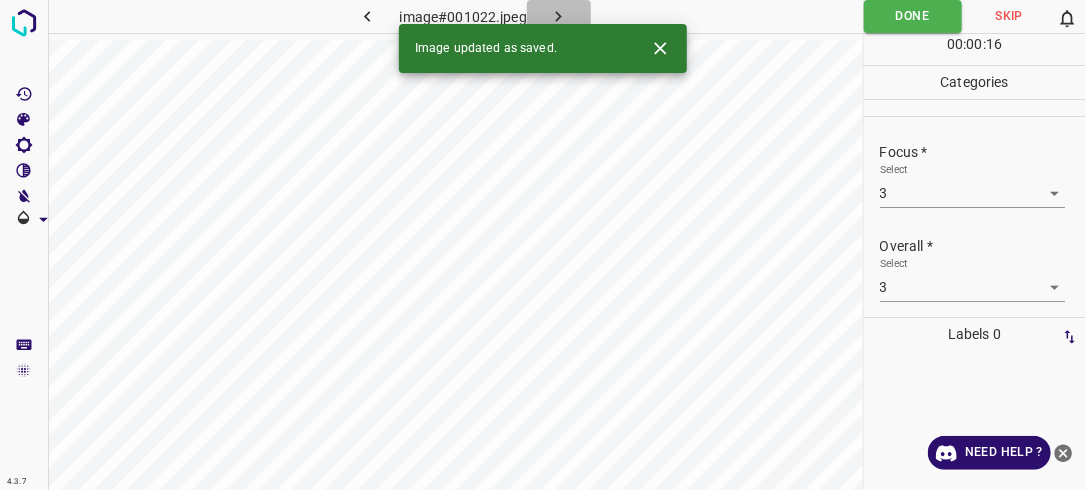 click 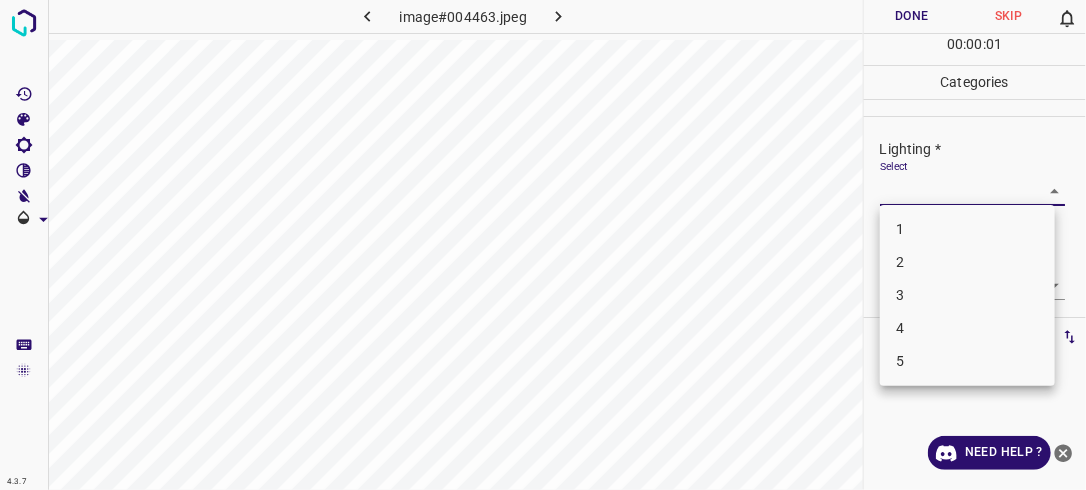 click on "4.3.7 image#004463.jpeg Done Skip 0 00   : 00   : 01   Categories Lighting *  Select ​ Focus *  Select ​ Overall *  Select ​ Labels   0 Categories 1 Lighting 2 Focus 3 Overall Tools Space Change between modes (Draw & Edit) I Auto labeling R Restore zoom M Zoom in N Zoom out Delete Delete selecte label Filters Z Restore filters X Saturation filter C Brightness filter V Contrast filter B Gray scale filter General O Download Need Help ? - Text - Hide - Delete 1 2 3 4 5" at bounding box center [543, 245] 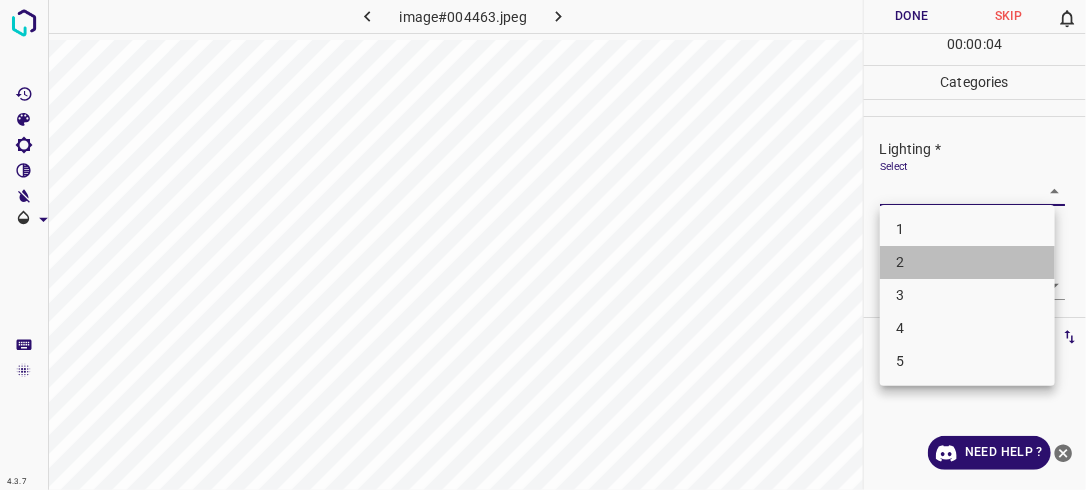 click on "2" at bounding box center (967, 262) 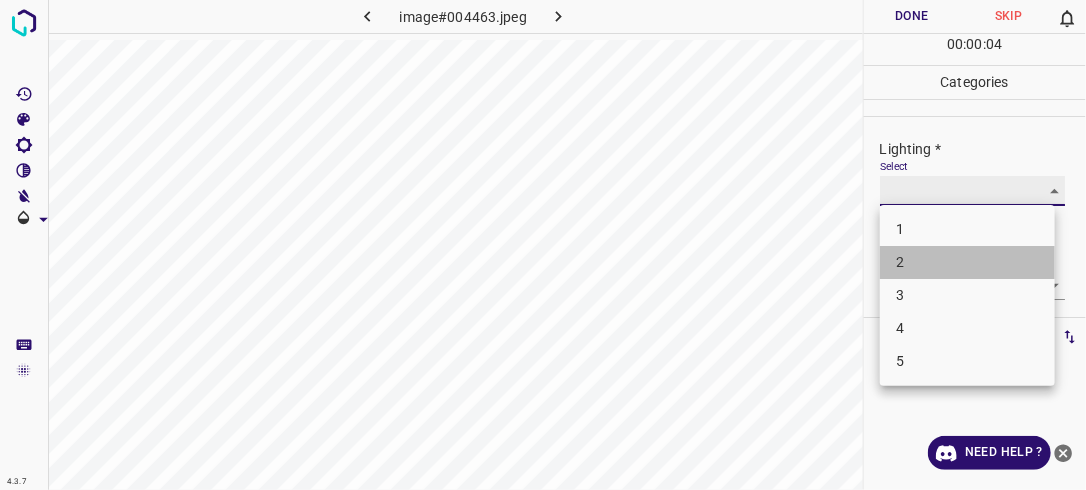 type on "2" 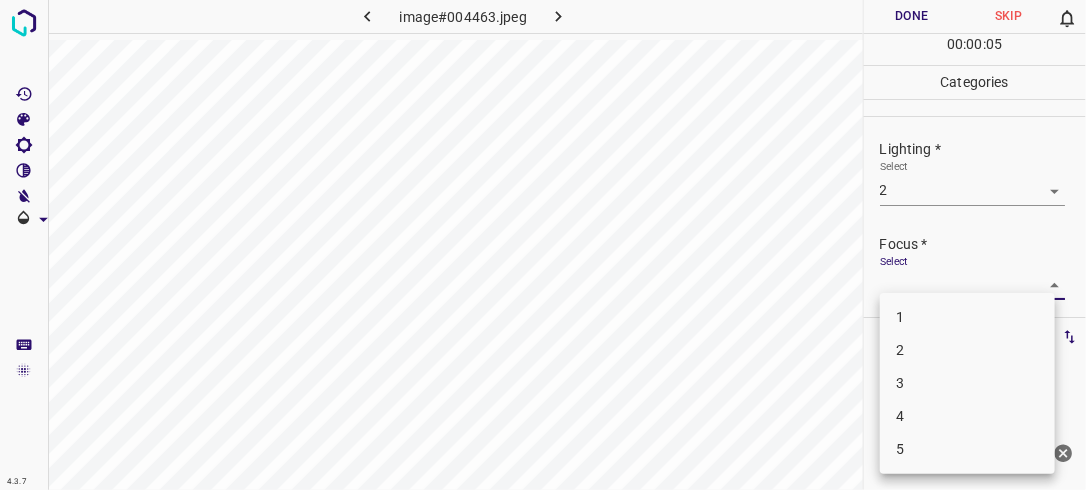 click on "4.3.7 image#004463.jpeg Done Skip 0 00   : 00   : 05   Categories Lighting *  Select 2 2 Focus *  Select ​ Overall *  Select ​ Labels   0 Categories 1 Lighting 2 Focus 3 Overall Tools Space Change between modes (Draw & Edit) I Auto labeling R Restore zoom M Zoom in N Zoom out Delete Delete selecte label Filters Z Restore filters X Saturation filter C Brightness filter V Contrast filter B Gray scale filter General O Download Need Help ? - Text - Hide - Delete 1 2 3 4 5" at bounding box center [543, 245] 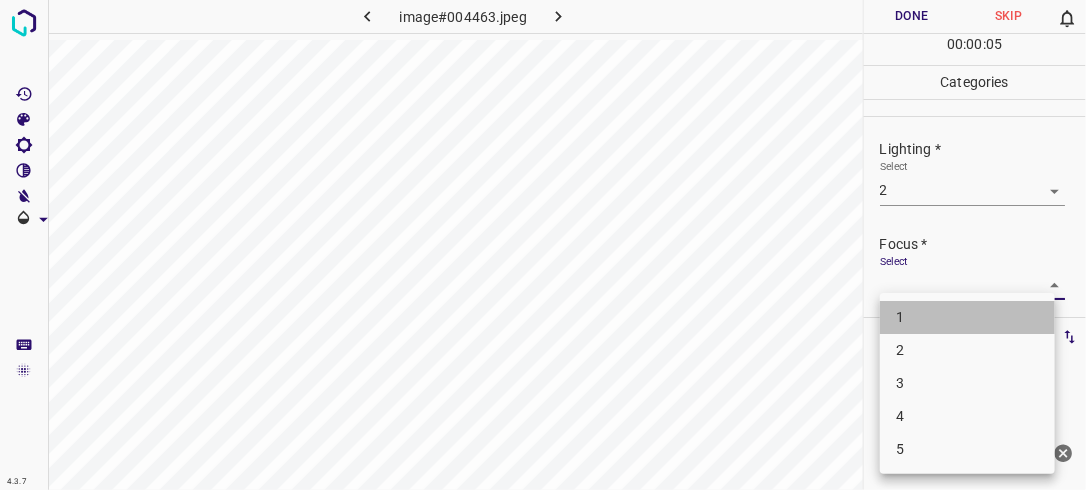 drag, startPoint x: 970, startPoint y: 318, endPoint x: 1062, endPoint y: 221, distance: 133.68994 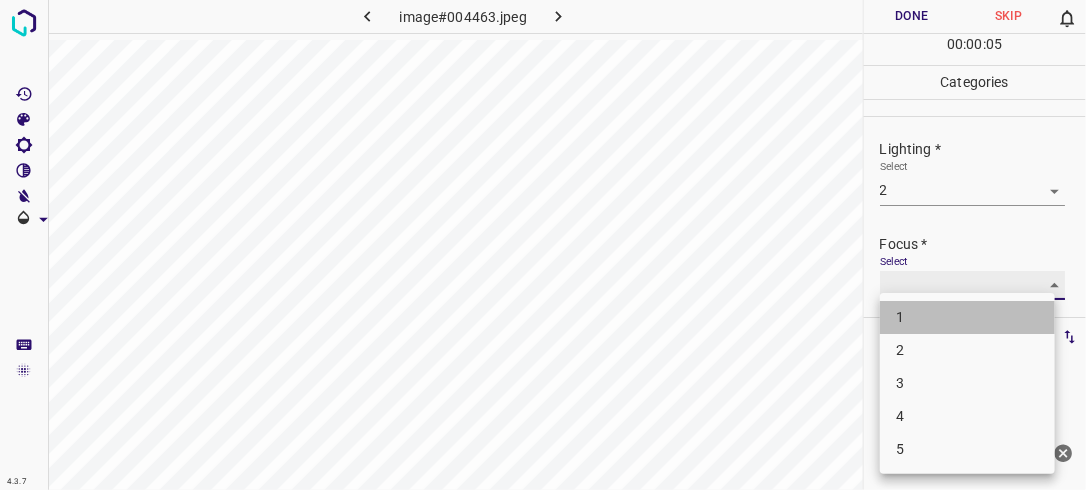 type on "1" 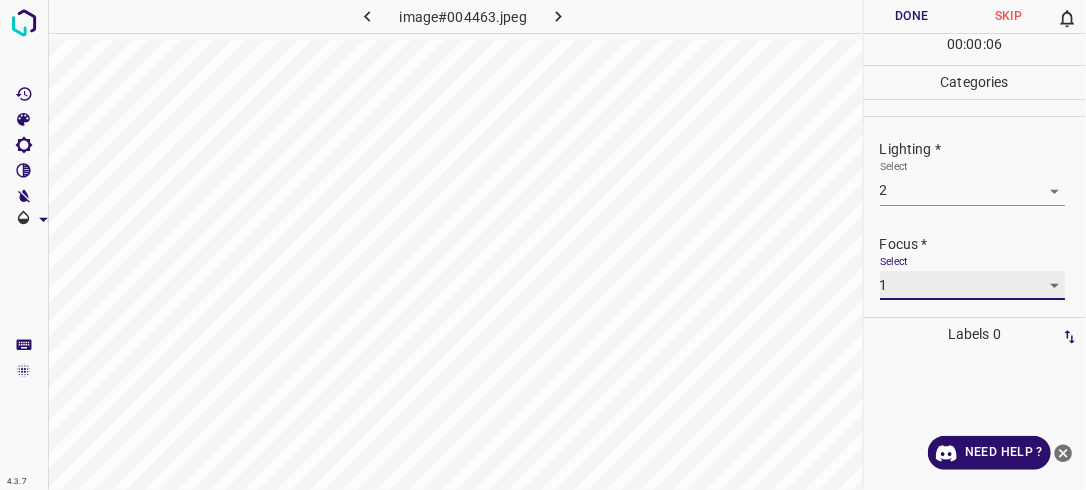scroll, scrollTop: 98, scrollLeft: 0, axis: vertical 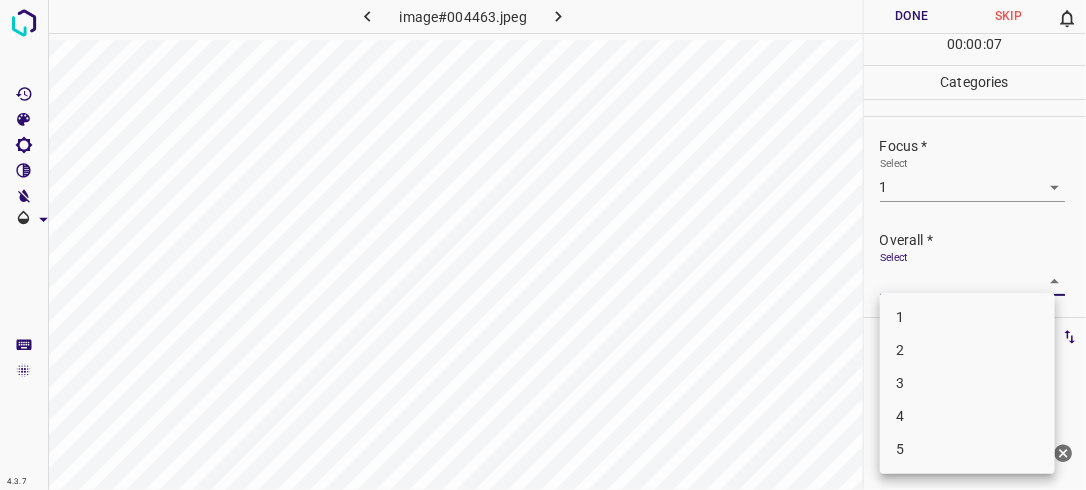 drag, startPoint x: 1031, startPoint y: 277, endPoint x: 936, endPoint y: 321, distance: 104.69479 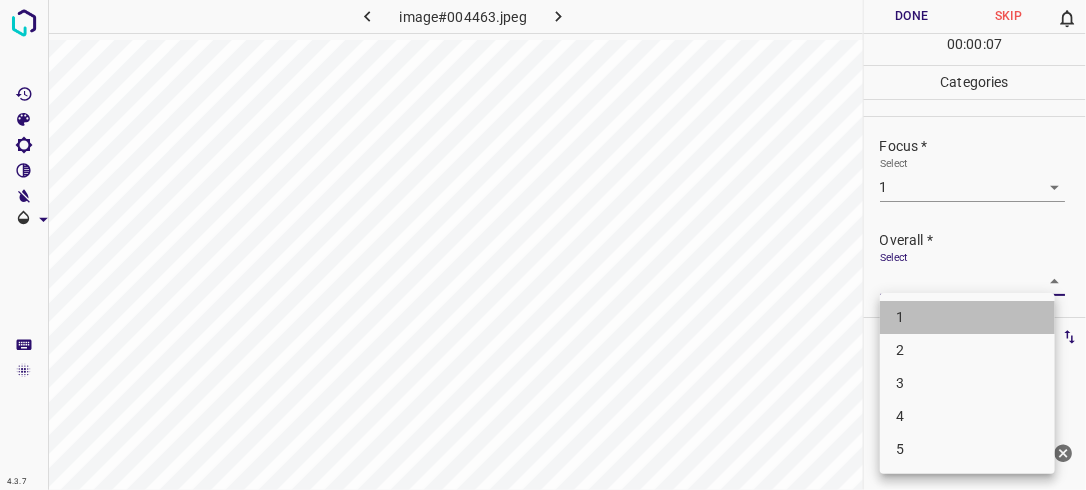 click on "1" at bounding box center [967, 317] 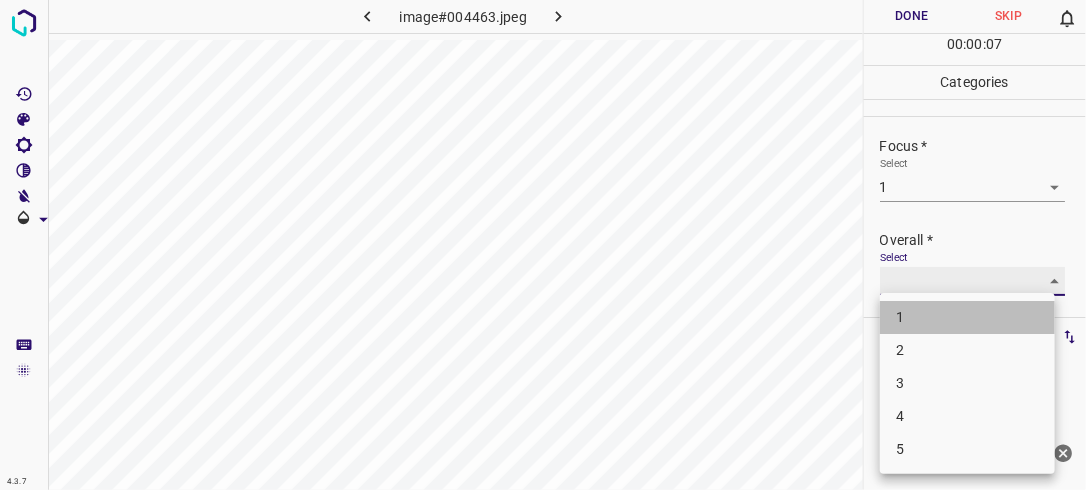 type on "1" 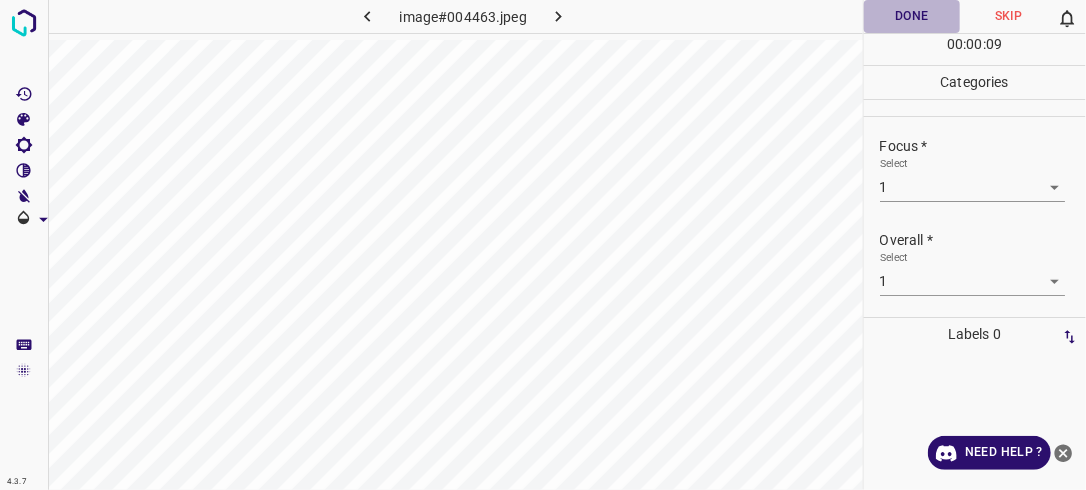 click on "Done" at bounding box center (912, 16) 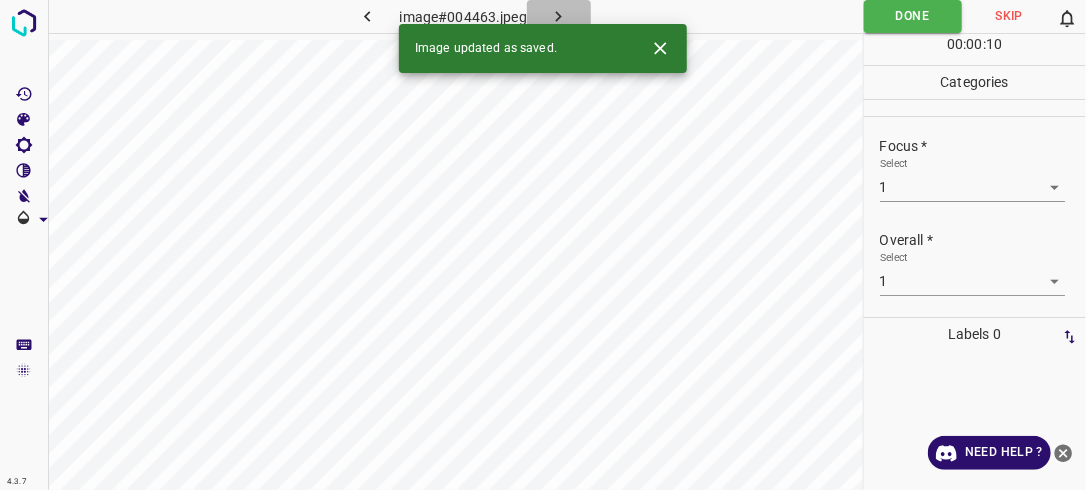 click at bounding box center [559, 16] 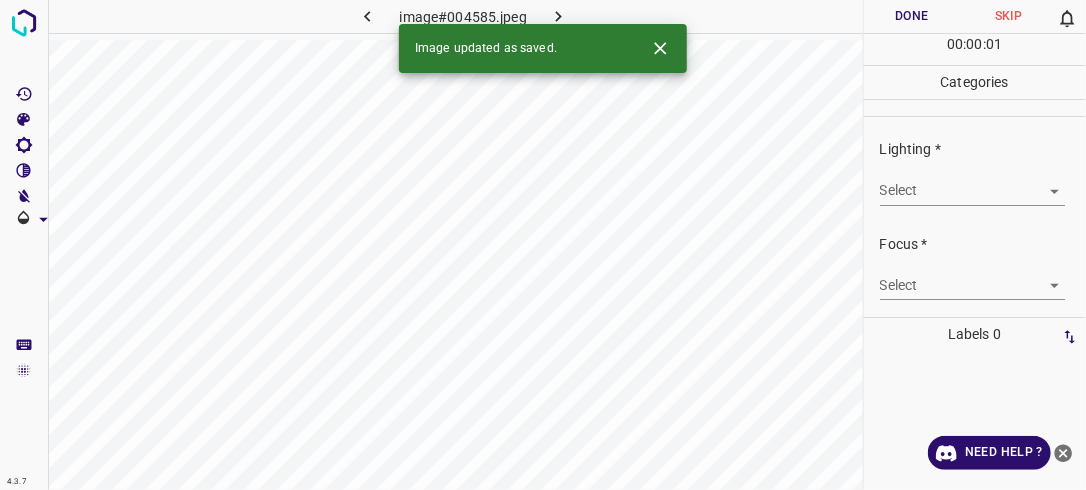click on "4.3.7 image#004585.jpeg Done Skip 0 00   : 00   : 01   Categories Lighting *  Select ​ Focus *  Select ​ Overall *  Select ​ Labels   0 Categories 1 Lighting 2 Focus 3 Overall Tools Space Change between modes (Draw & Edit) I Auto labeling R Restore zoom M Zoom in N Zoom out Delete Delete selecte label Filters Z Restore filters X Saturation filter C Brightness filter V Contrast filter B Gray scale filter General O Download Image updated as saved. Need Help ? - Text - Hide - Delete" at bounding box center [543, 245] 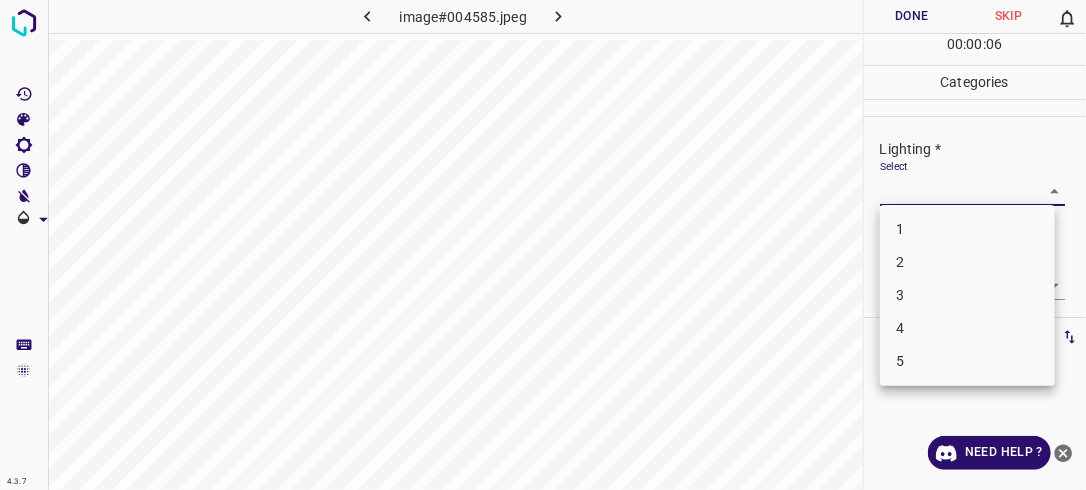 click on "3" at bounding box center (967, 295) 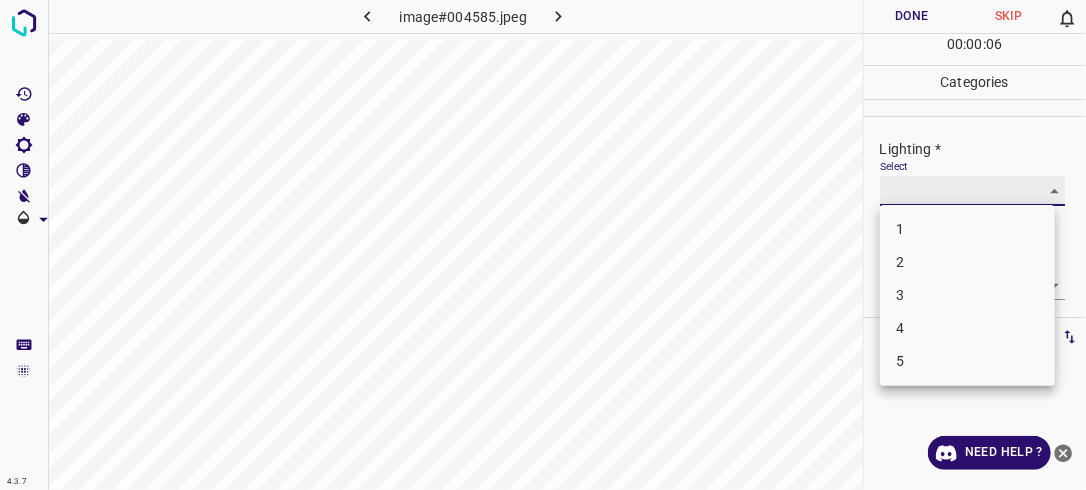 type on "3" 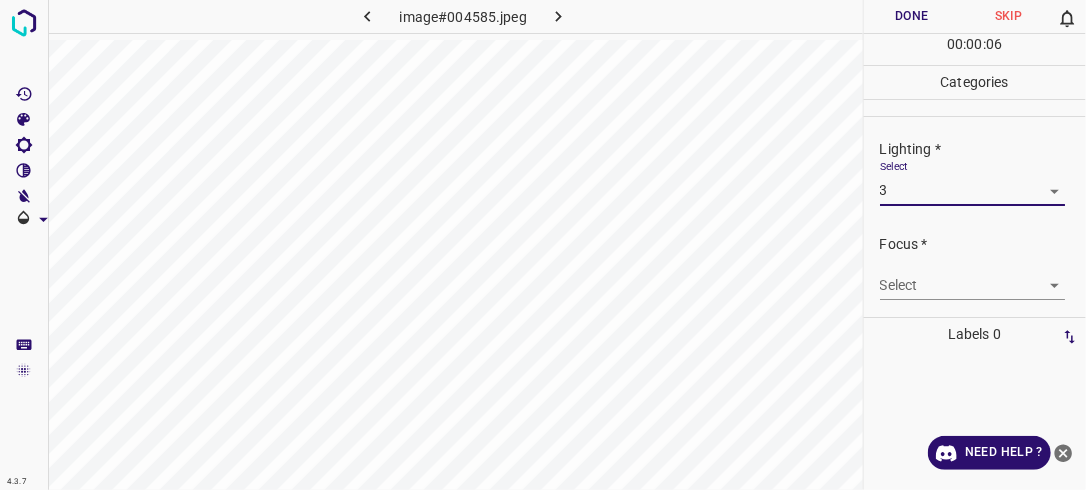 click on "4.3.7 image#004585.jpeg Done Skip 0 00   : 00   : 06   Categories Lighting *  Select 3 3 Focus *  Select ​ Overall *  Select ​ Labels   0 Categories 1 Lighting 2 Focus 3 Overall Tools Space Change between modes (Draw & Edit) I Auto labeling R Restore zoom M Zoom in N Zoom out Delete Delete selecte label Filters Z Restore filters X Saturation filter C Brightness filter V Contrast filter B Gray scale filter General O Download Need Help ? - Text - Hide - Delete" at bounding box center (543, 245) 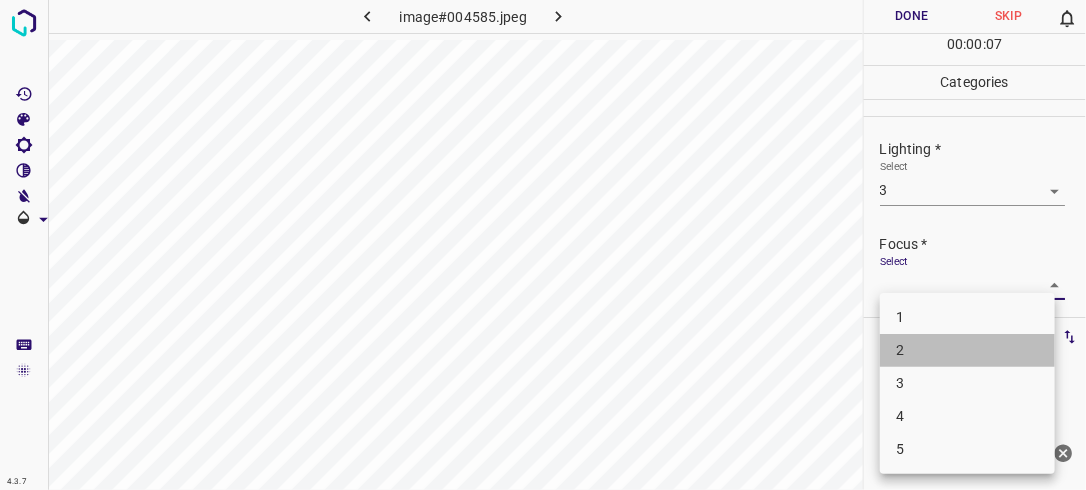drag, startPoint x: 927, startPoint y: 350, endPoint x: 1036, endPoint y: 300, distance: 119.92081 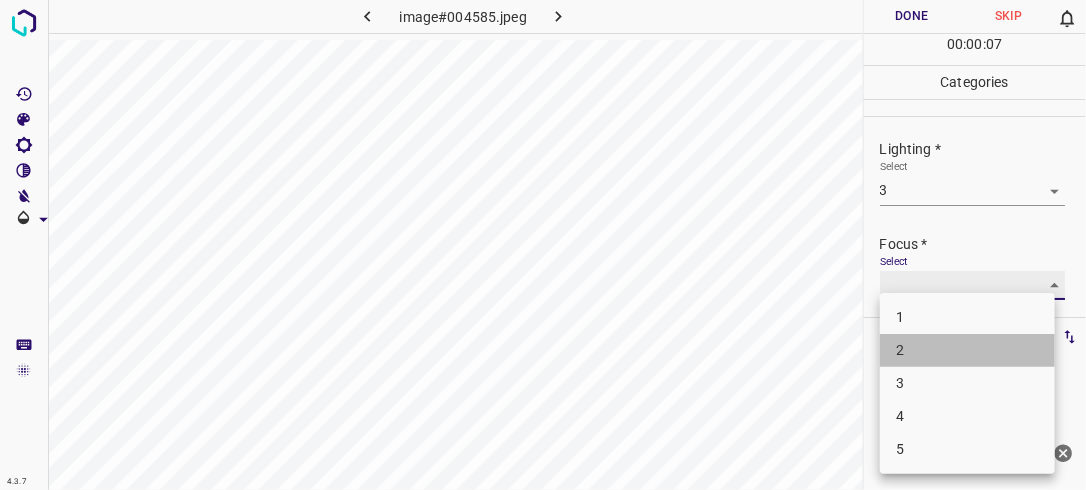 type on "2" 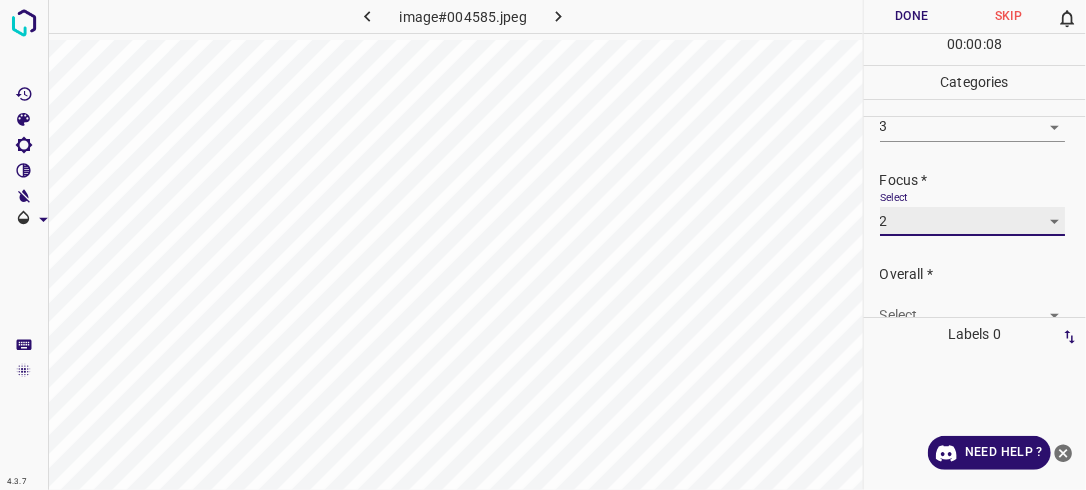 scroll, scrollTop: 82, scrollLeft: 0, axis: vertical 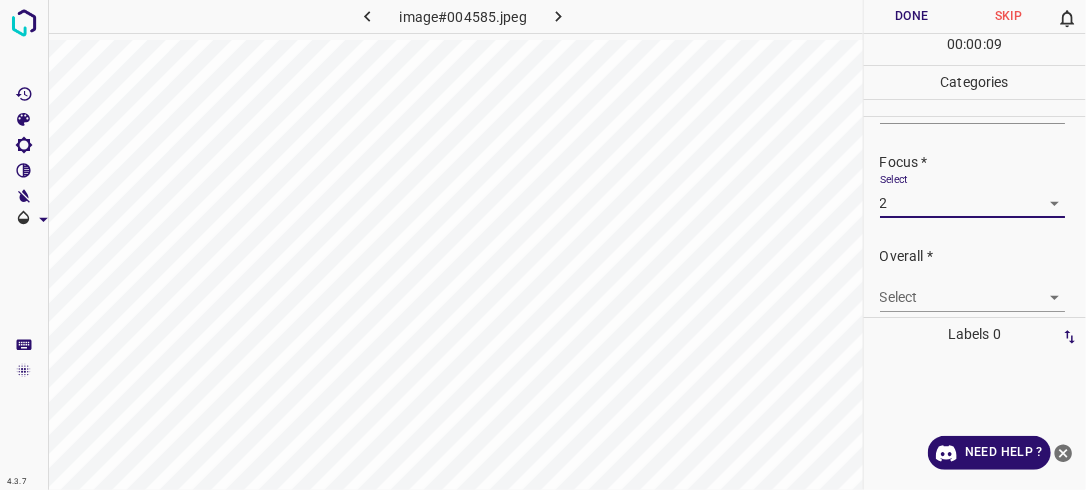 click on "4.3.7 image#004585.jpeg Done Skip 0 00   : 00   : 09   Categories Lighting *  Select 3 3 Focus *  Select 2 2 Overall *  Select ​ Labels   0 Categories 1 Lighting 2 Focus 3 Overall Tools Space Change between modes (Draw & Edit) I Auto labeling R Restore zoom M Zoom in N Zoom out Delete Delete selecte label Filters Z Restore filters X Saturation filter C Brightness filter V Contrast filter B Gray scale filter General O Download Need Help ? - Text - Hide - Delete" at bounding box center (543, 245) 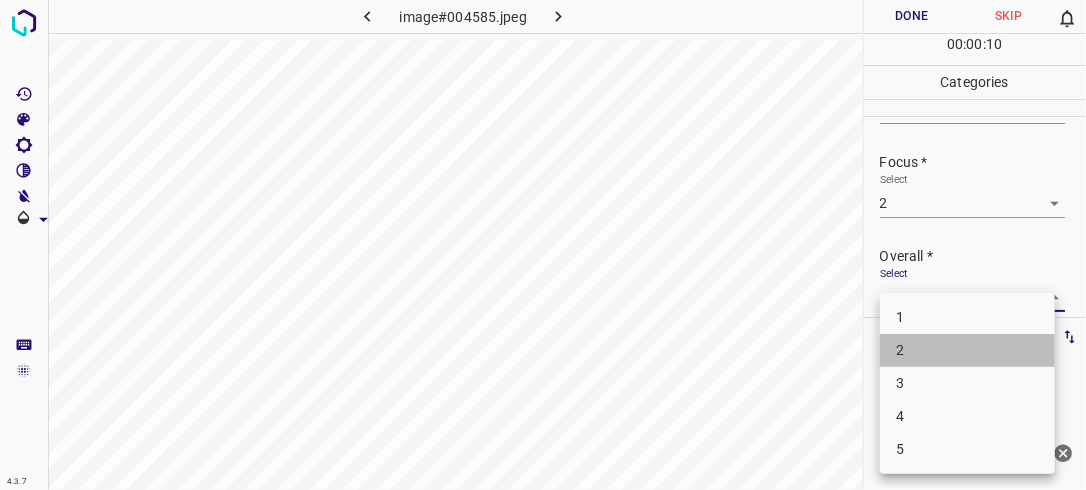 click on "2" at bounding box center [967, 350] 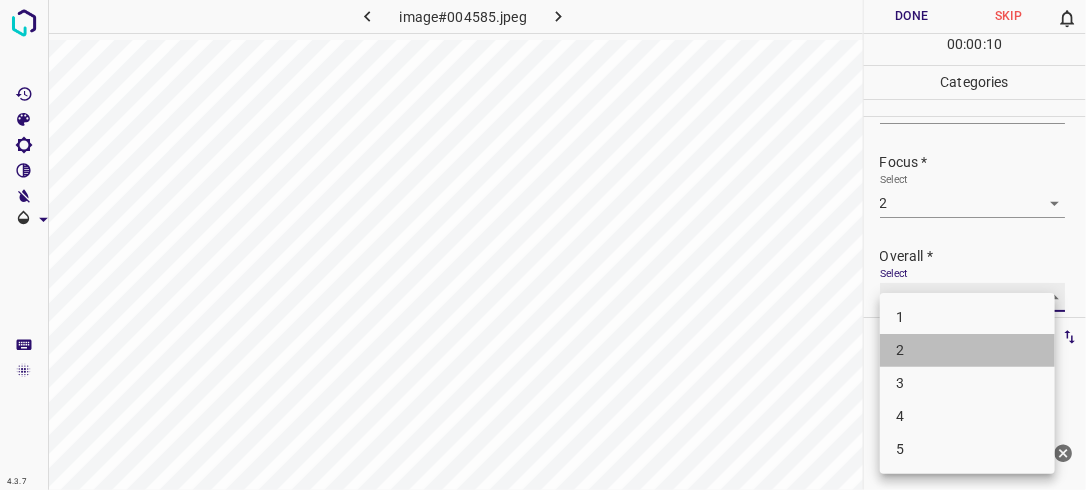 type on "2" 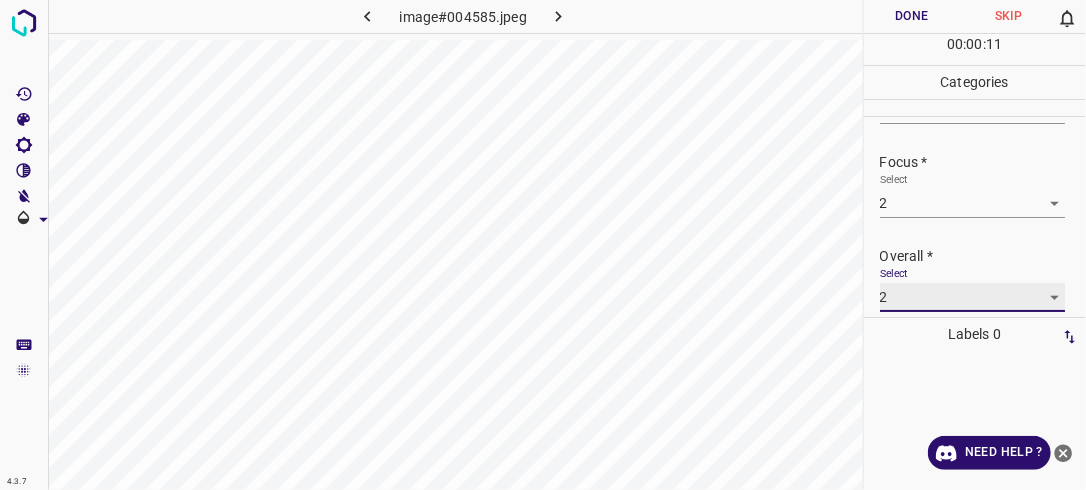 scroll, scrollTop: 82, scrollLeft: 0, axis: vertical 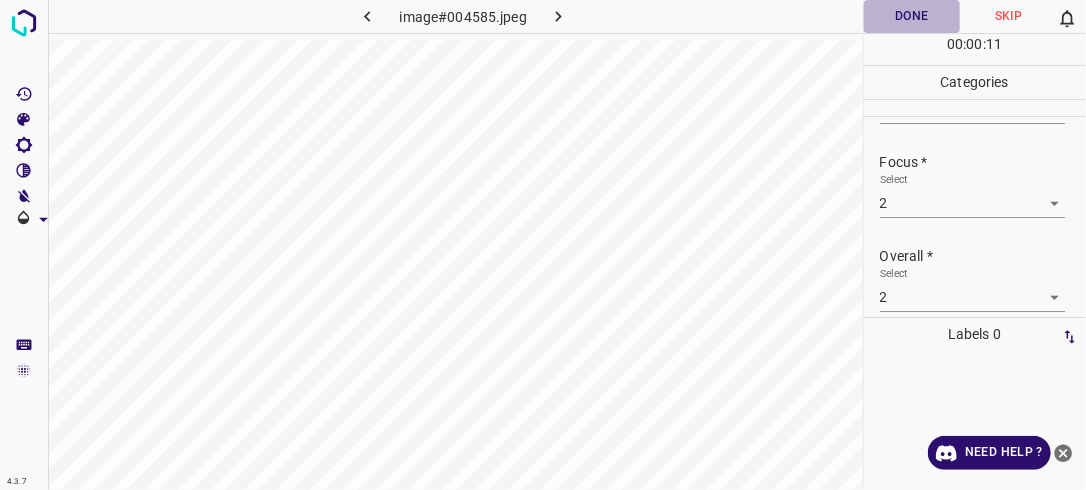 click on "Done" at bounding box center (912, 16) 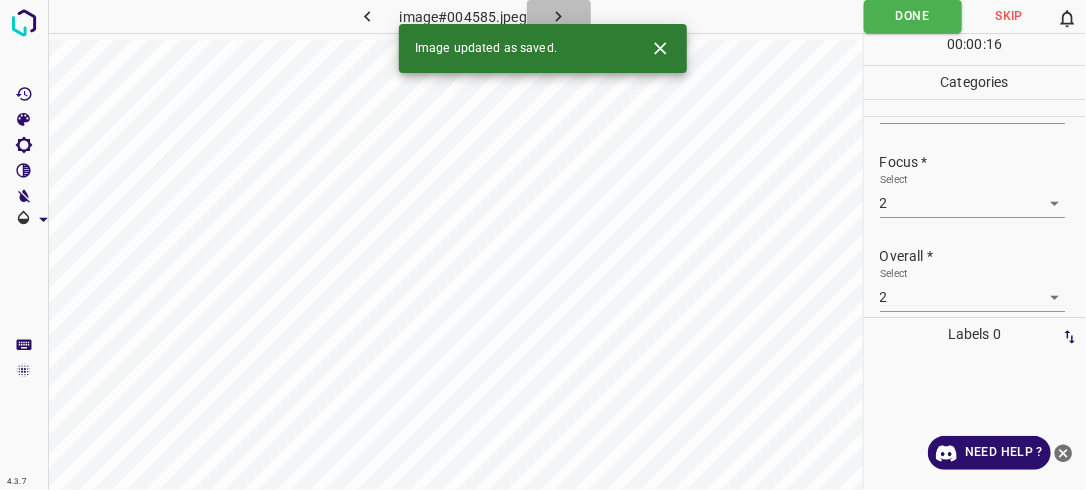 click 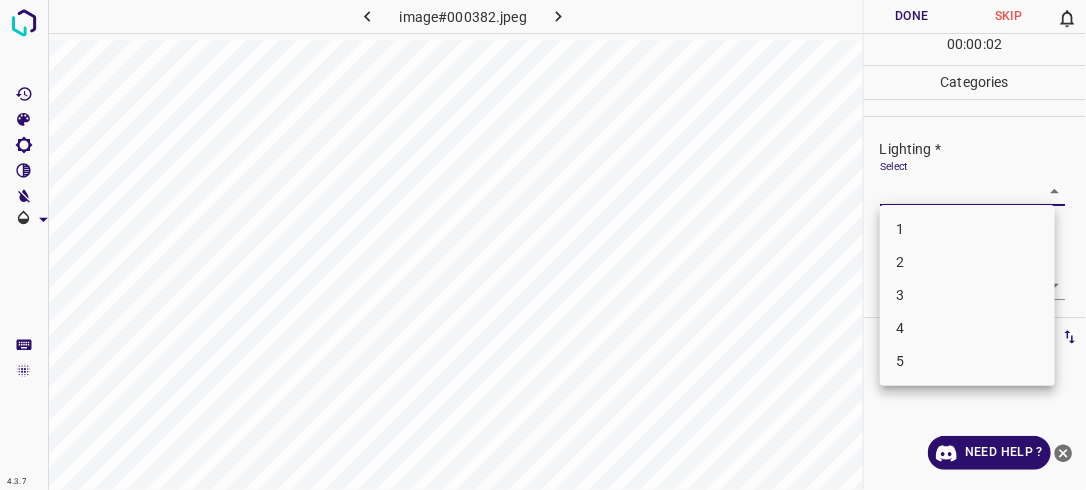 click on "4.3.7 image#000382.jpeg Done Skip 0 00   : 00   : 02   Categories Lighting *  Select ​ Focus *  Select ​ Overall *  Select ​ Labels   0 Categories 1 Lighting 2 Focus 3 Overall Tools Space Change between modes (Draw & Edit) I Auto labeling R Restore zoom M Zoom in N Zoom out Delete Delete selecte label Filters Z Restore filters X Saturation filter C Brightness filter V Contrast filter B Gray scale filter General O Download Need Help ? - Text - Hide - Delete 1 2 3 4 5" at bounding box center [543, 245] 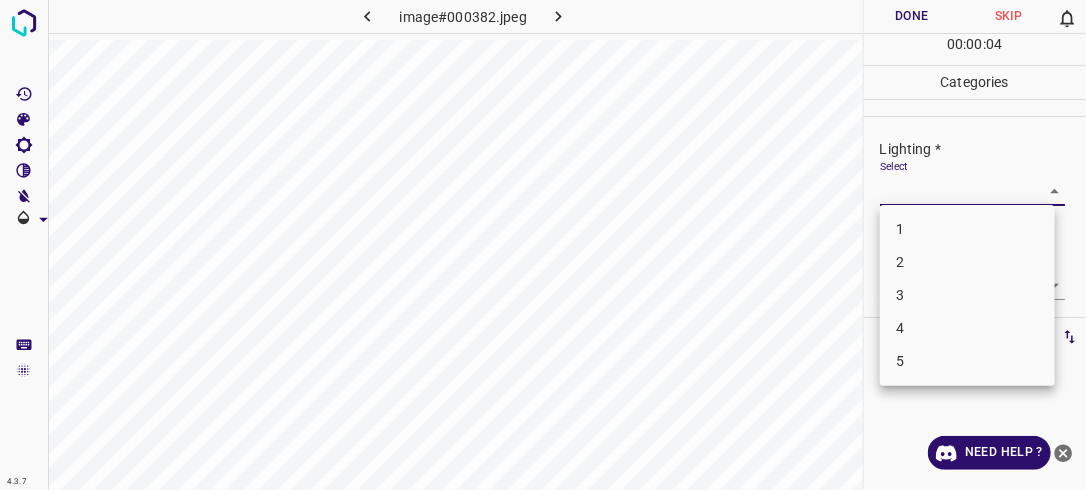 click on "3" at bounding box center (967, 295) 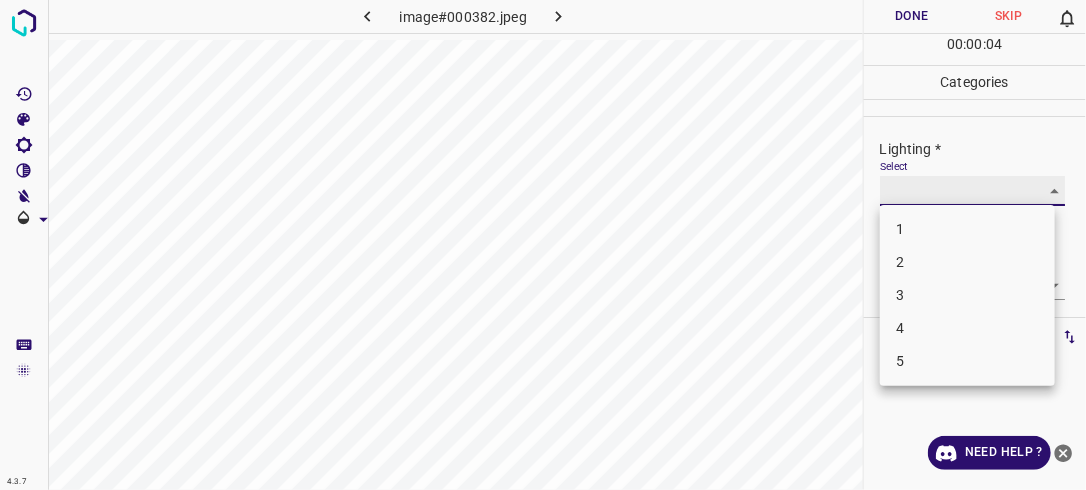 type on "3" 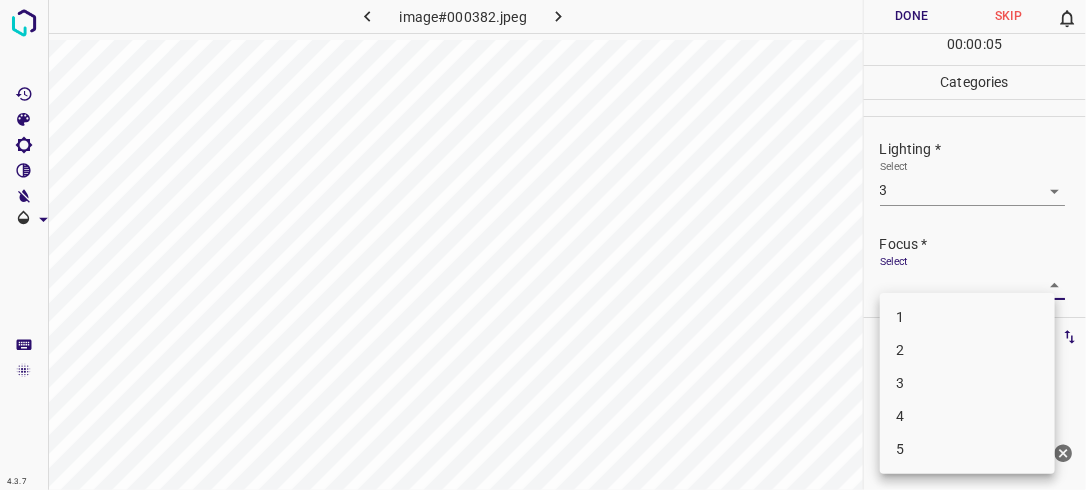 drag, startPoint x: 1041, startPoint y: 292, endPoint x: 972, endPoint y: 327, distance: 77.36925 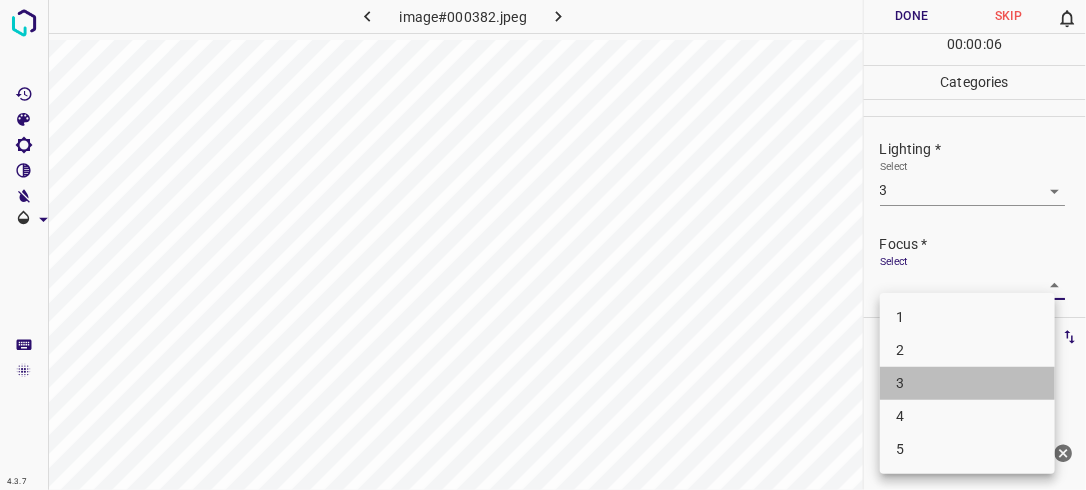drag, startPoint x: 897, startPoint y: 380, endPoint x: 1010, endPoint y: 316, distance: 129.86531 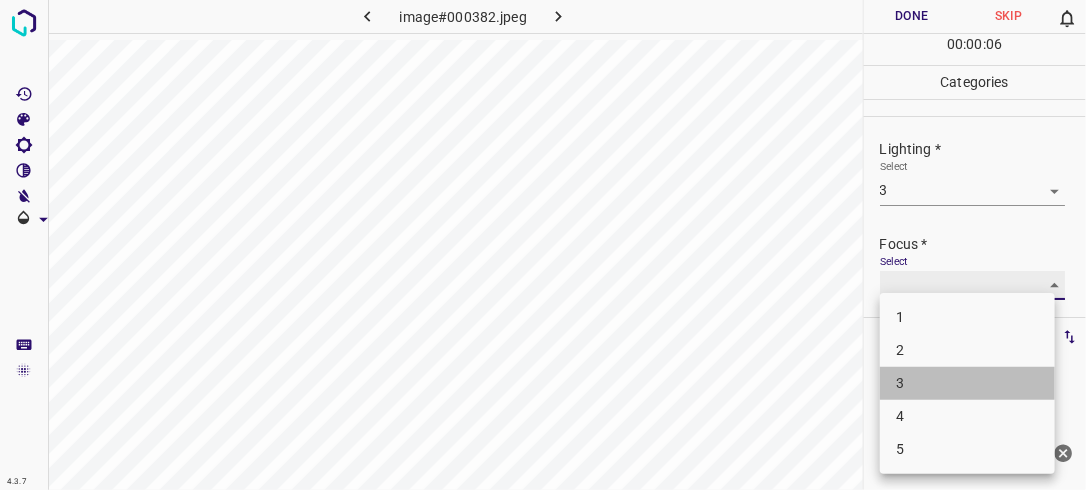 type on "3" 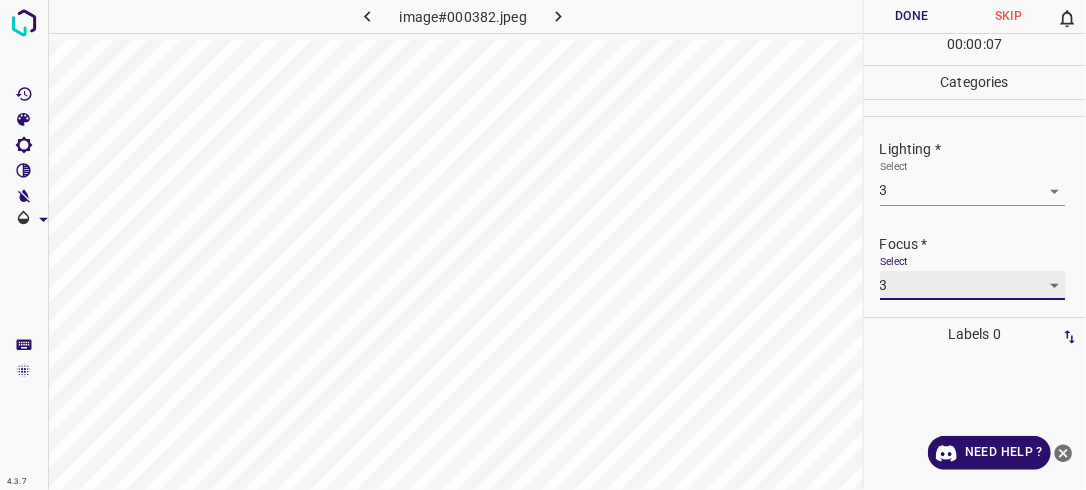 scroll, scrollTop: 98, scrollLeft: 0, axis: vertical 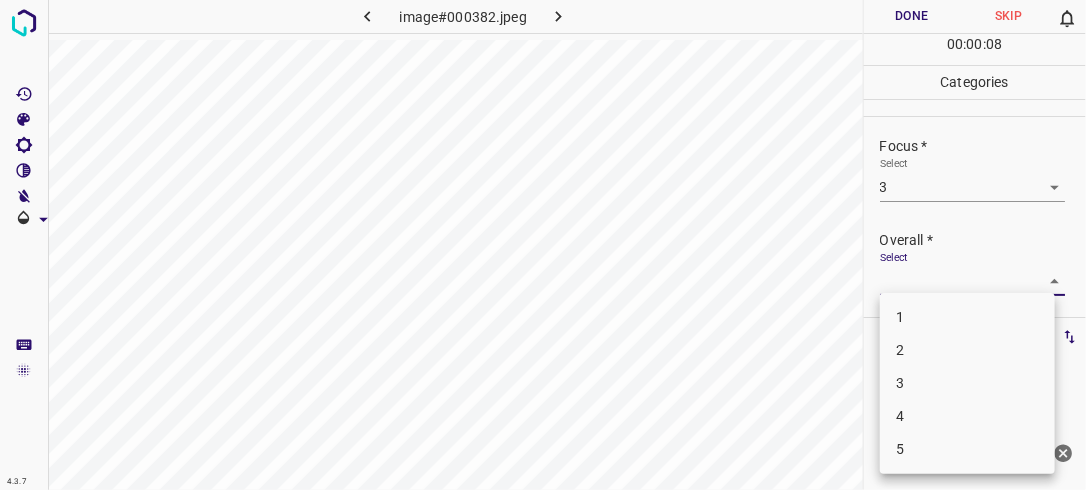 click on "4.3.7 image#000382.jpeg Done Skip 0 00   : 00   : 08   Categories Lighting *  Select 3 3 Focus *  Select 3 3 Overall *  Select ​ Labels   0 Categories 1 Lighting 2 Focus 3 Overall Tools Space Change between modes (Draw & Edit) I Auto labeling R Restore zoom M Zoom in N Zoom out Delete Delete selecte label Filters Z Restore filters X Saturation filter C Brightness filter V Contrast filter B Gray scale filter General O Download Need Help ? - Text - Hide - Delete 1 2 3 4 5" at bounding box center [543, 245] 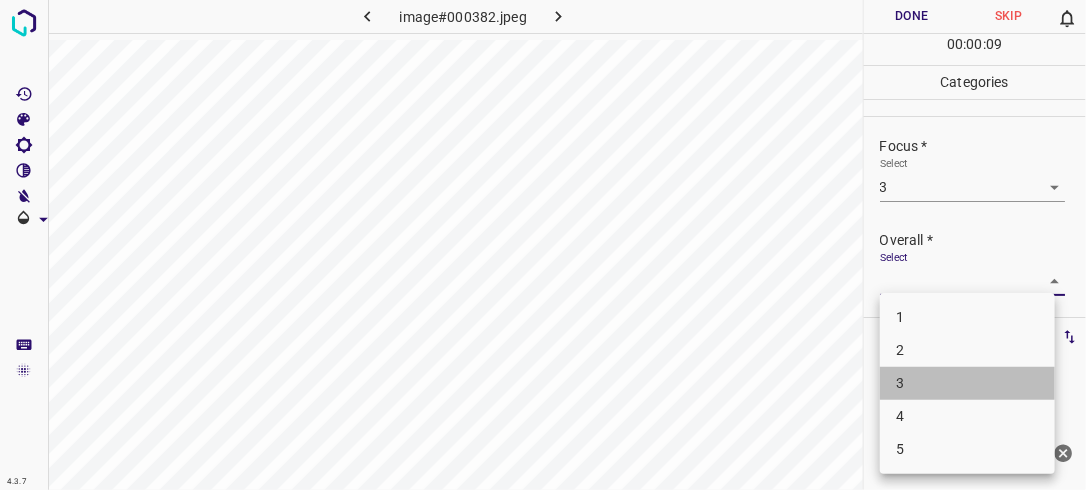 click on "3" at bounding box center [967, 383] 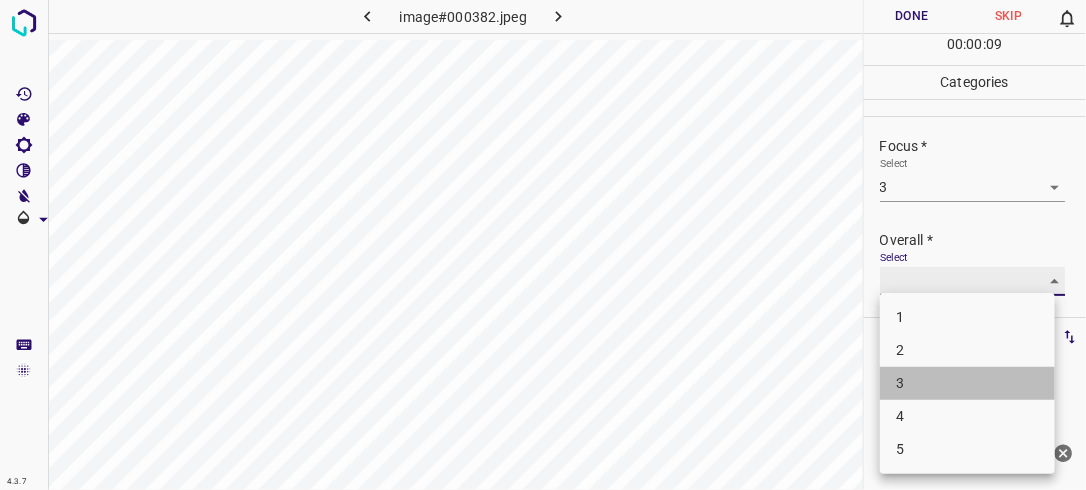 type on "3" 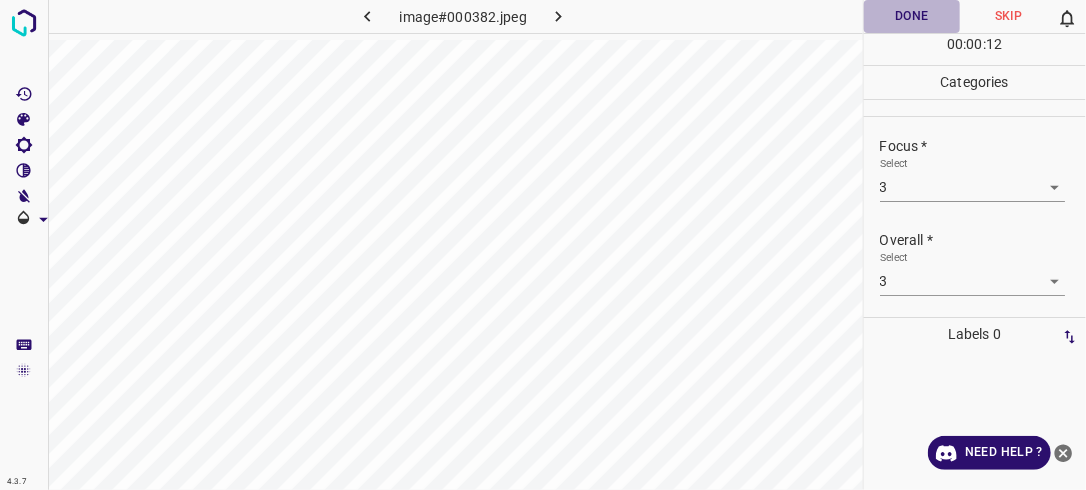 click on "Done" at bounding box center (912, 16) 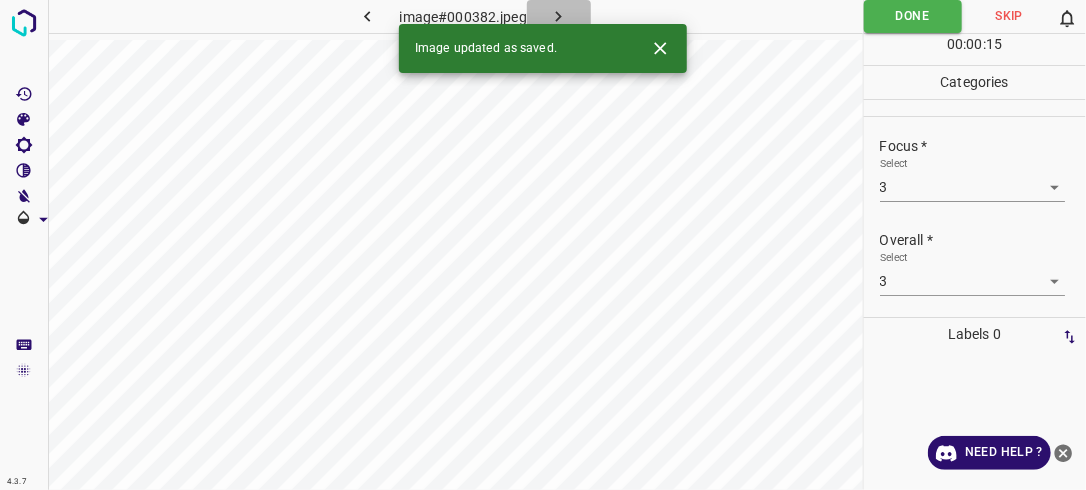 click at bounding box center (559, 16) 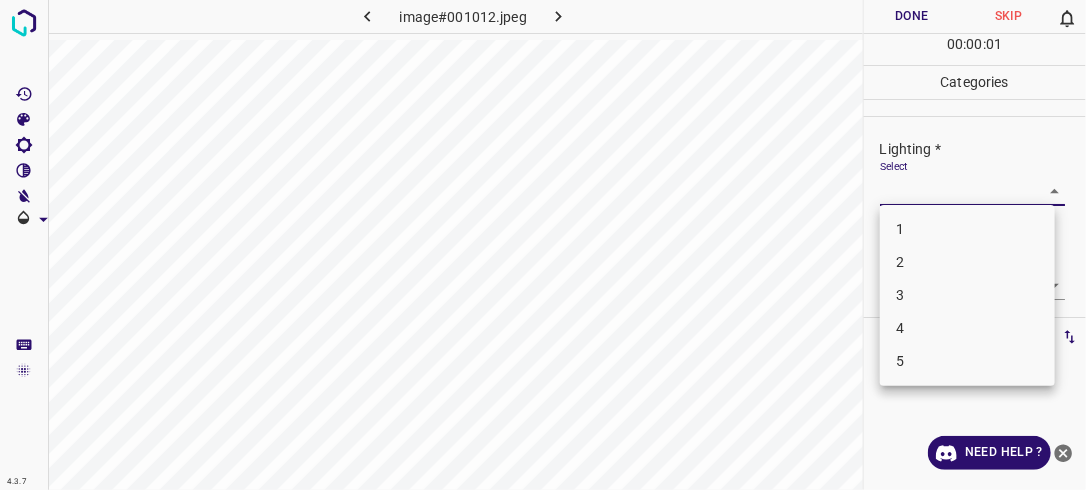 click on "4.3.7 image#001012.jpeg Done Skip 0 00   : 00   : 01   Categories Lighting *  Select ​ Focus *  Select ​ Overall *  Select ​ Labels   0 Categories 1 Lighting 2 Focus 3 Overall Tools Space Change between modes (Draw & Edit) I Auto labeling R Restore zoom M Zoom in N Zoom out Delete Delete selecte label Filters Z Restore filters X Saturation filter C Brightness filter V Contrast filter B Gray scale filter General O Download Need Help ? - Text - Hide - Delete 1 2 3 4 5" at bounding box center [543, 245] 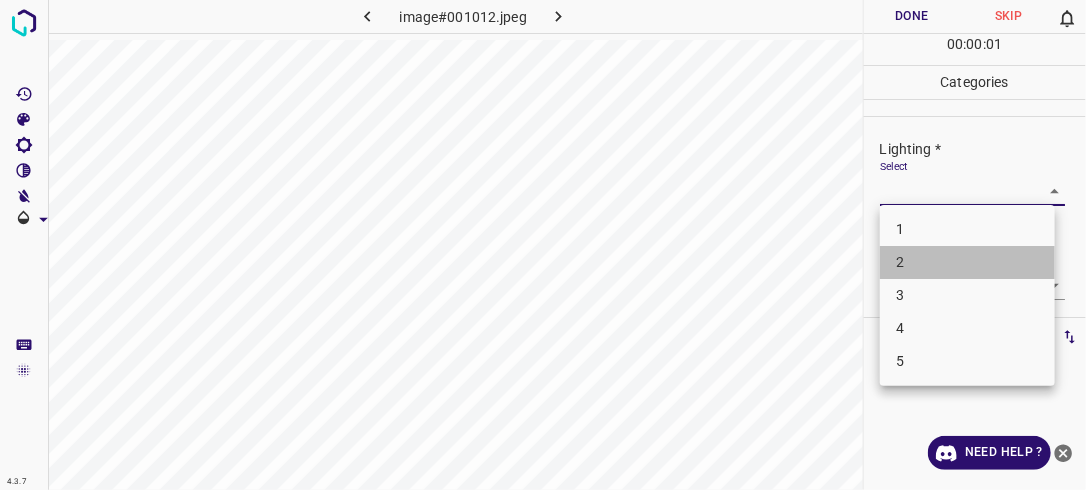 click on "2" at bounding box center (967, 262) 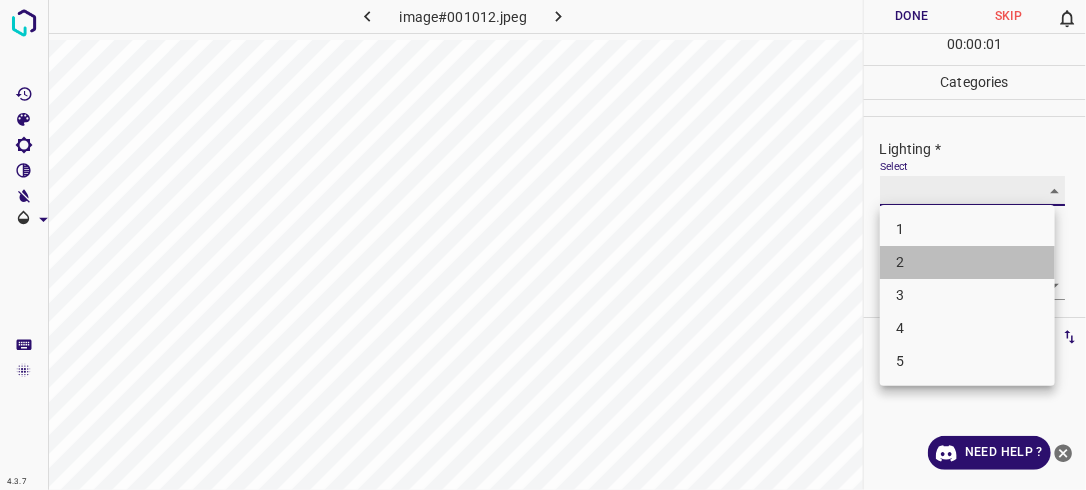 type on "2" 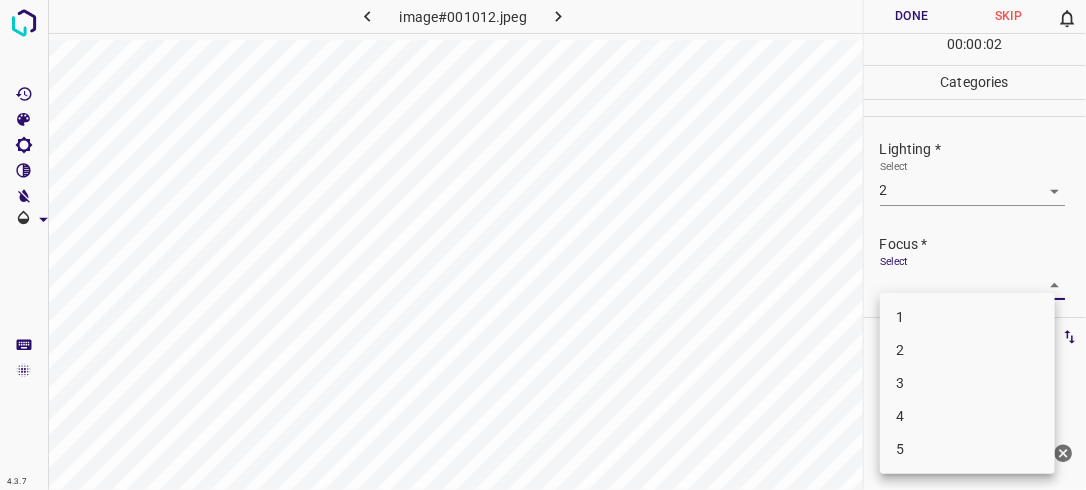 click on "4.3.7 image#001012.jpeg Done Skip 0 00   : 00   : 02   Categories Lighting *  Select 2 2 Focus *  Select ​ Overall *  Select ​ Labels   0 Categories 1 Lighting 2 Focus 3 Overall Tools Space Change between modes (Draw & Edit) I Auto labeling R Restore zoom M Zoom in N Zoom out Delete Delete selecte label Filters Z Restore filters X Saturation filter C Brightness filter V Contrast filter B Gray scale filter General O Download Need Help ? - Text - Hide - Delete 1 2 3 4 5" at bounding box center (543, 245) 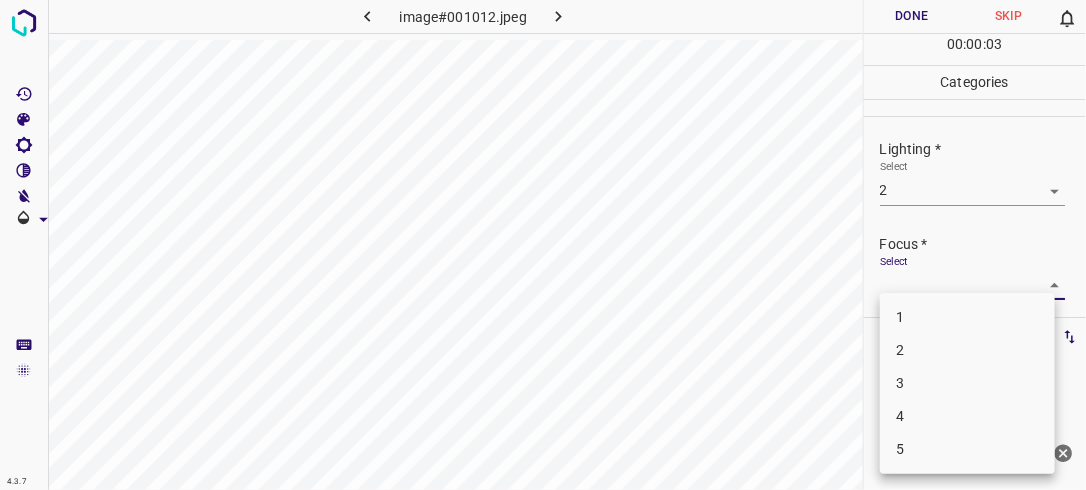 click on "2" at bounding box center (967, 350) 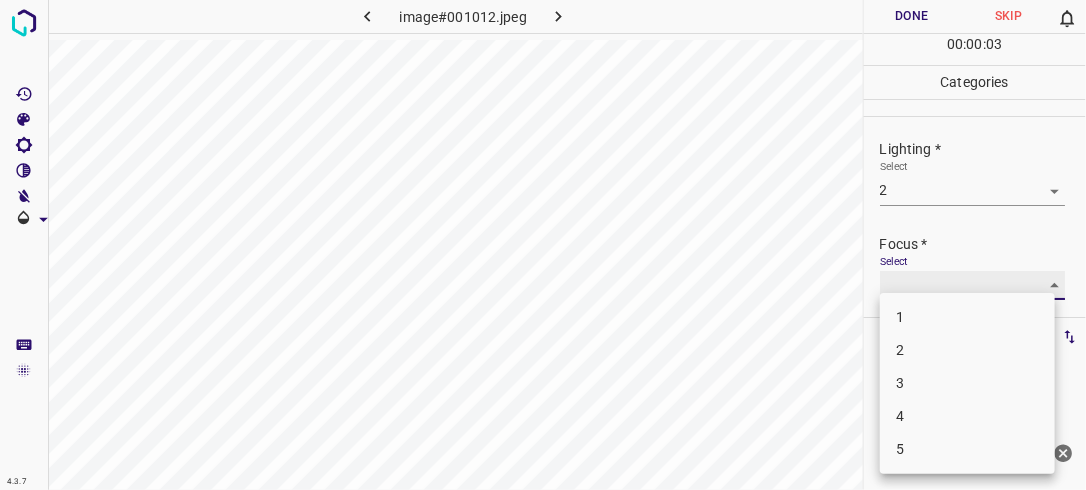 type on "2" 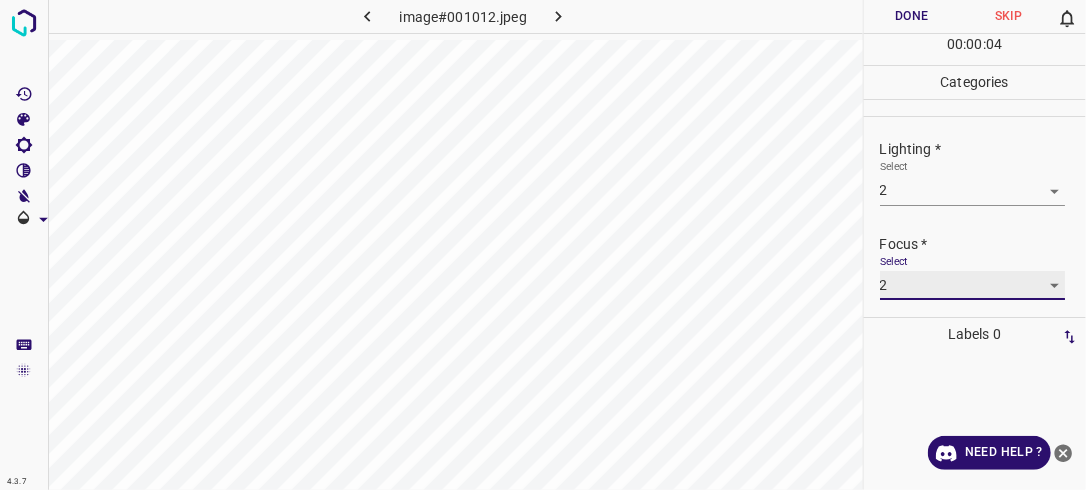 scroll, scrollTop: 98, scrollLeft: 0, axis: vertical 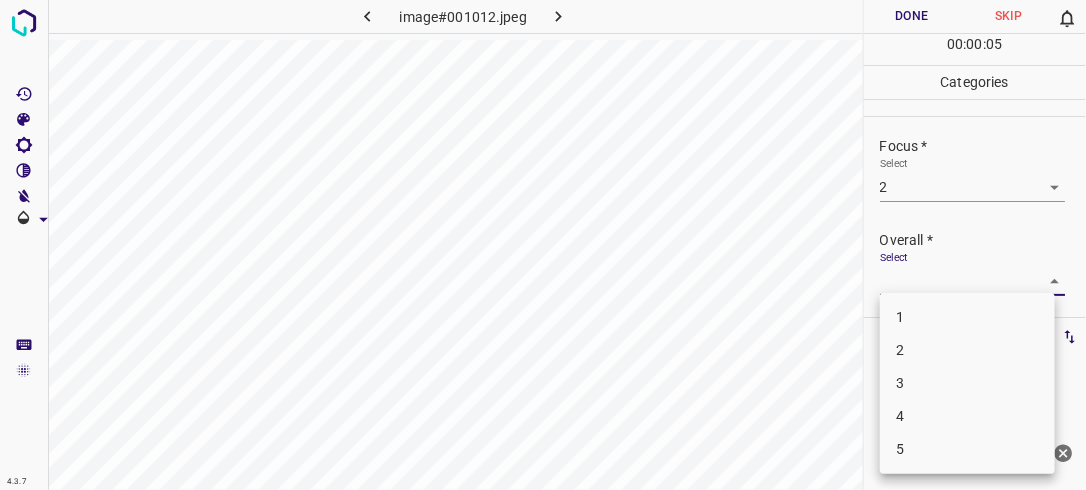 click on "4.3.7 image#001012.jpeg Done Skip 0 00   : 00   : 05   Categories Lighting *  Select 2 2 Focus *  Select 2 2 Overall *  Select ​ Labels   0 Categories 1 Lighting 2 Focus 3 Overall Tools Space Change between modes (Draw & Edit) I Auto labeling R Restore zoom M Zoom in N Zoom out Delete Delete selecte label Filters Z Restore filters X Saturation filter C Brightness filter V Contrast filter B Gray scale filter General O Download Need Help ? - Text - Hide - Delete 1 2 3 4 5" at bounding box center (543, 245) 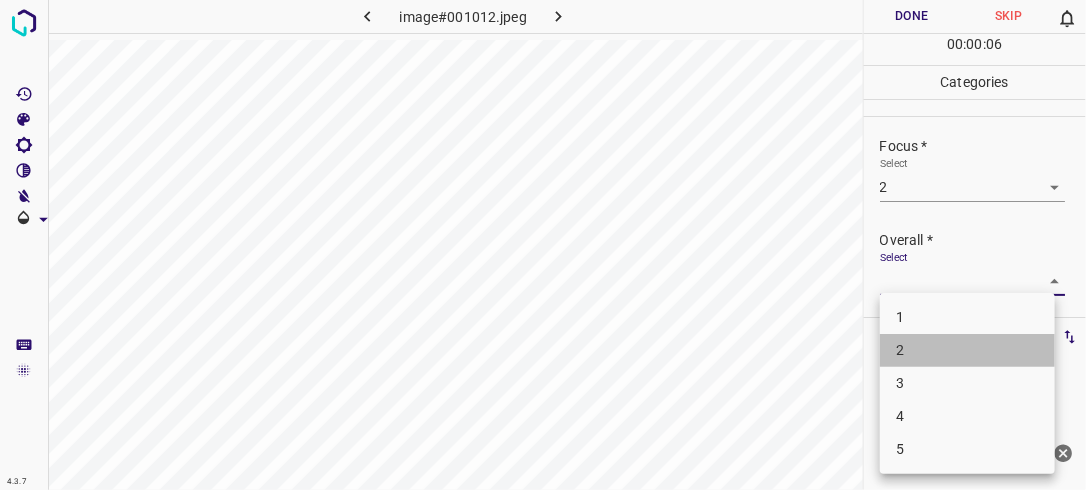 click on "2" at bounding box center (967, 350) 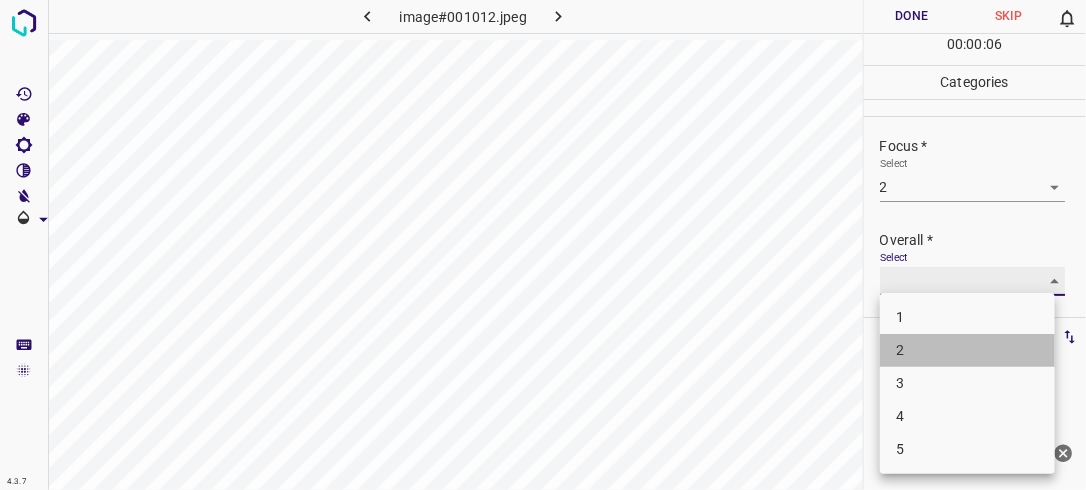 type on "2" 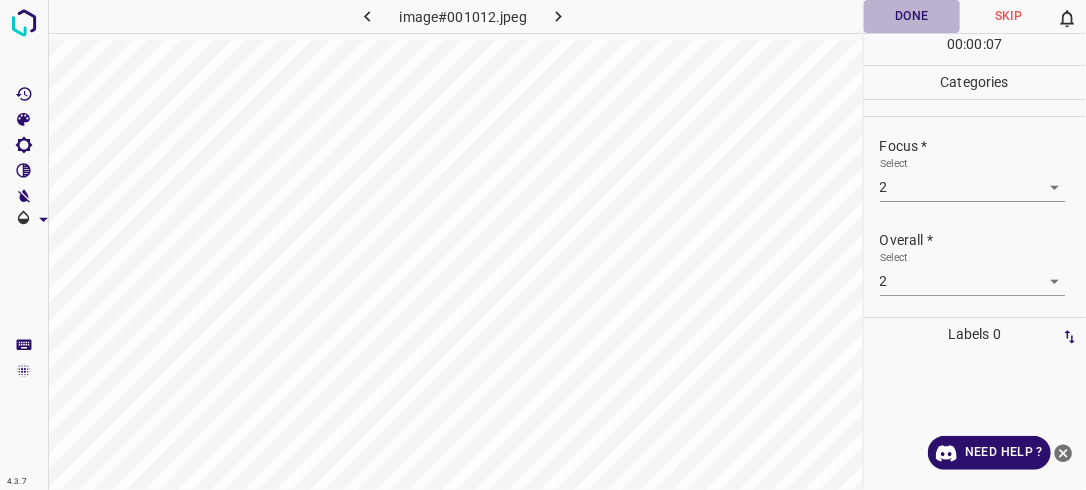click on "Done" at bounding box center [912, 16] 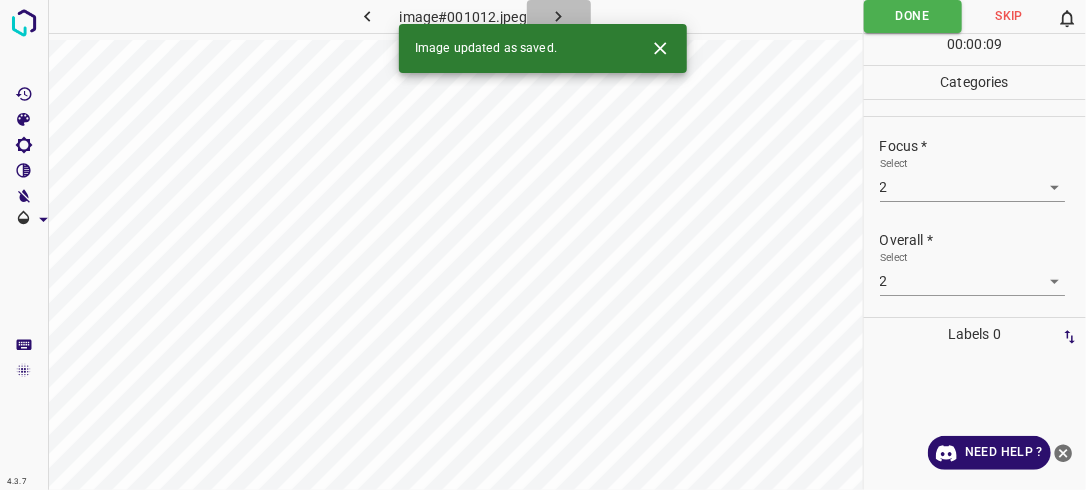 click 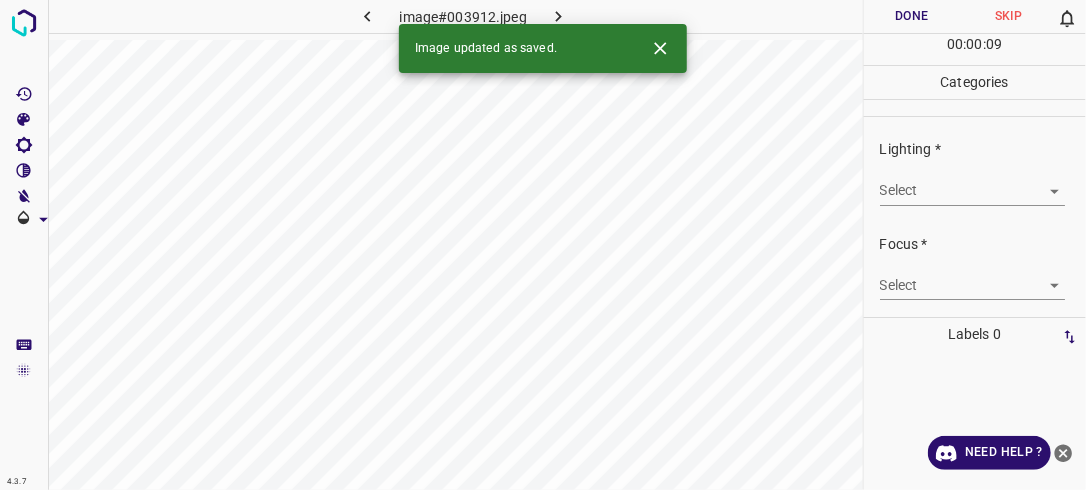 click on "4.3.7 image#003912.jpeg Done Skip 0 00   : 00   : 09   Categories Lighting *  Select ​ Focus *  Select ​ Overall *  Select ​ Labels   0 Categories 1 Lighting 2 Focus 3 Overall Tools Space Change between modes (Draw & Edit) I Auto labeling R Restore zoom M Zoom in N Zoom out Delete Delete selecte label Filters Z Restore filters X Saturation filter C Brightness filter V Contrast filter B Gray scale filter General O Download Image updated as saved. Need Help ? - Text - Hide - Delete" at bounding box center (543, 245) 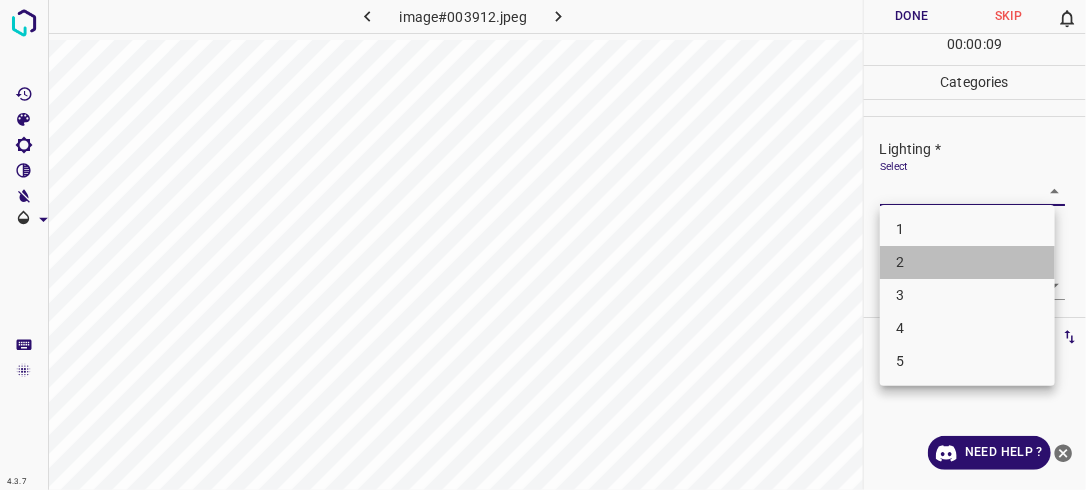 click on "2" at bounding box center (967, 262) 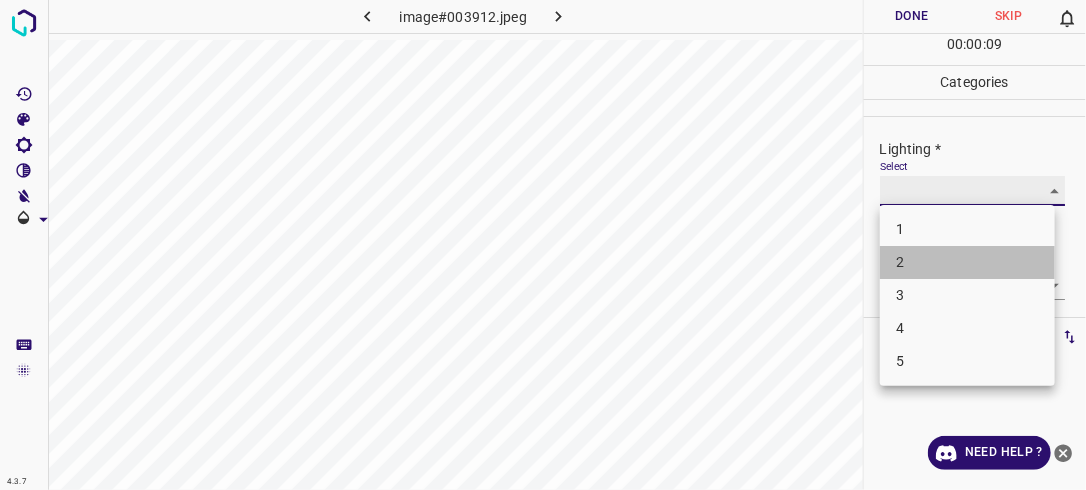 type on "2" 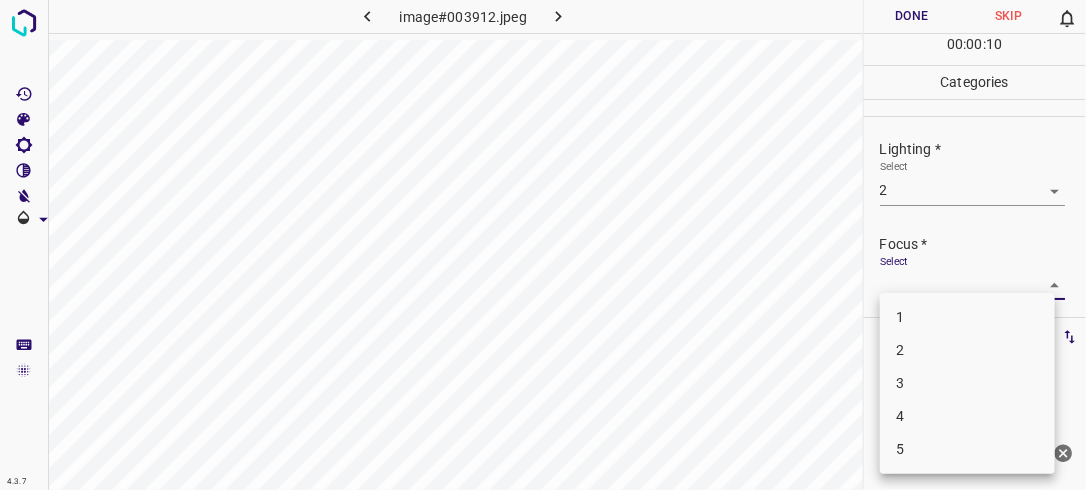 click on "4.3.7 image#003912.jpeg Done Skip 0 00   : 00   : 10   Categories Lighting *  Select 2 2 Focus *  Select ​ Overall *  Select ​ Labels   0 Categories 1 Lighting 2 Focus 3 Overall Tools Space Change between modes (Draw & Edit) I Auto labeling R Restore zoom M Zoom in N Zoom out Delete Delete selecte label Filters Z Restore filters X Saturation filter C Brightness filter V Contrast filter B Gray scale filter General O Download Need Help ? - Text - Hide - Delete 1 2 3 4 5" at bounding box center (543, 245) 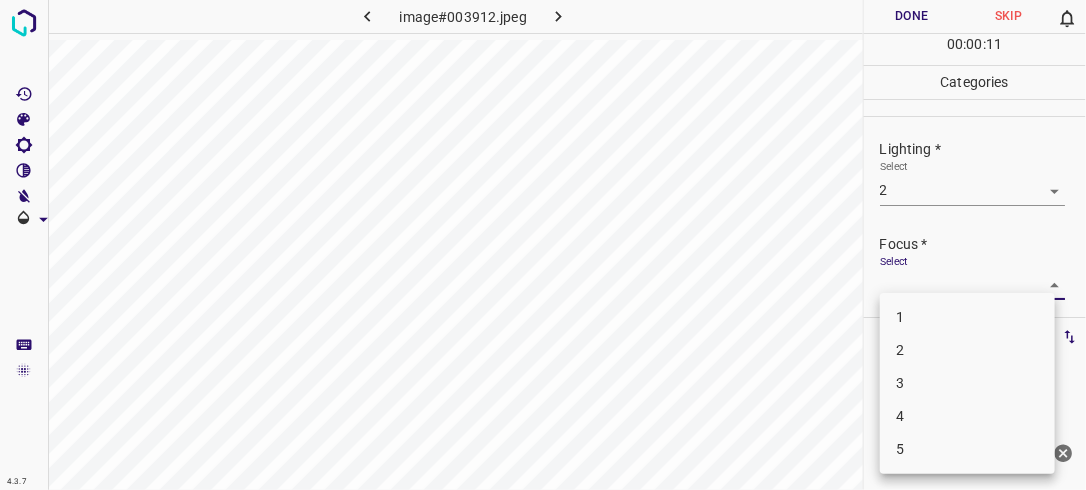 drag, startPoint x: 972, startPoint y: 358, endPoint x: 982, endPoint y: 347, distance: 14.866069 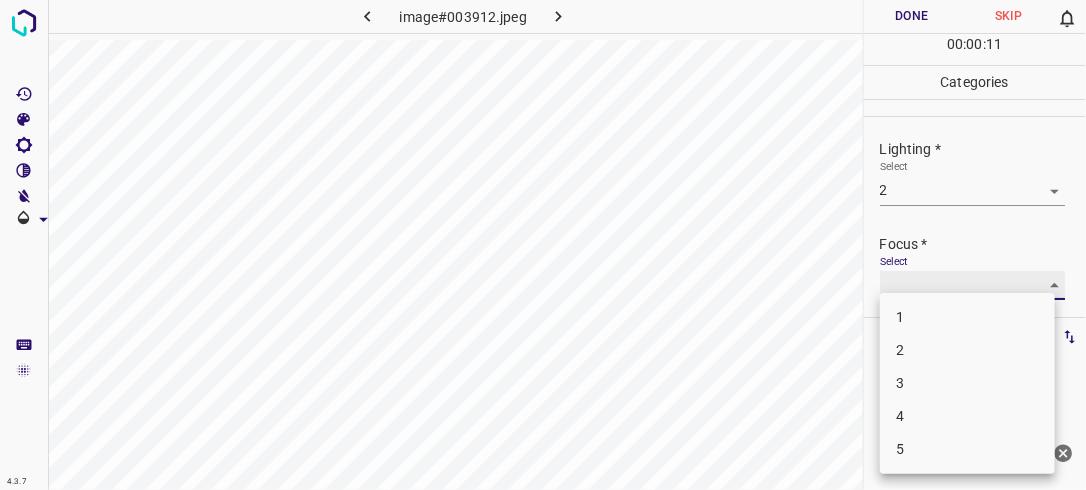 type on "2" 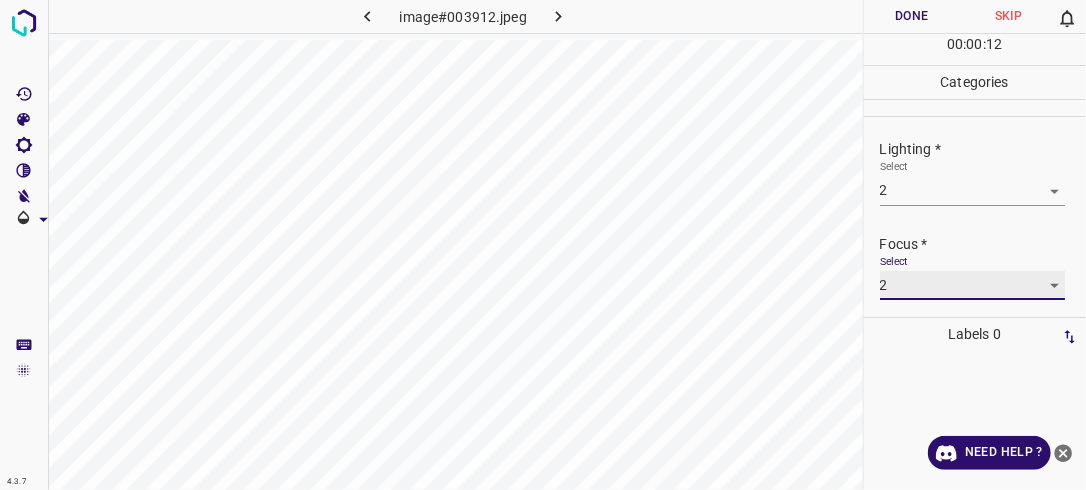 scroll, scrollTop: 98, scrollLeft: 0, axis: vertical 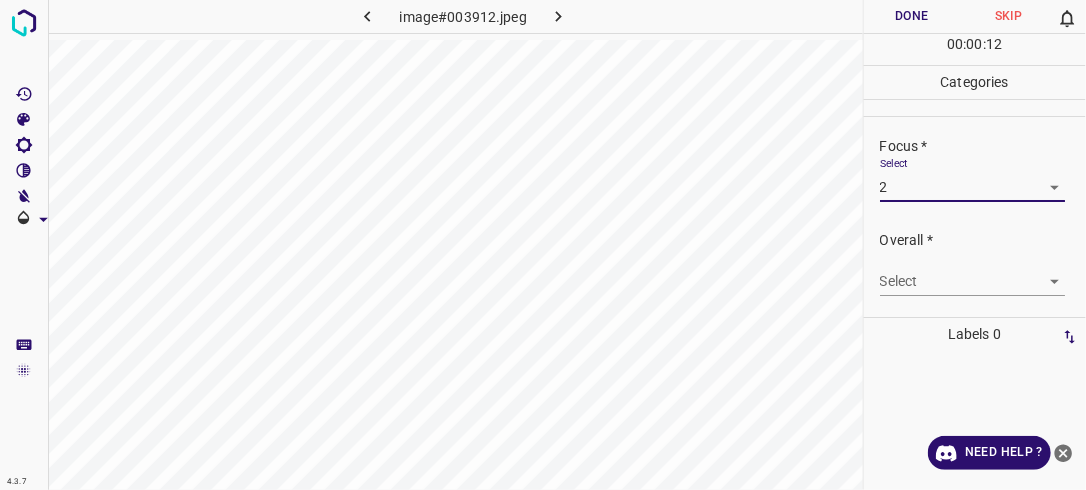 click on "4.3.7 image#003912.jpeg Done Skip 0 00   : 00   : 12   Categories Lighting *  Select 2 2 Focus *  Select 2 2 Overall *  Select ​ Labels   0 Categories 1 Lighting 2 Focus 3 Overall Tools Space Change between modes (Draw & Edit) I Auto labeling R Restore zoom M Zoom in N Zoom out Delete Delete selecte label Filters Z Restore filters X Saturation filter C Brightness filter V Contrast filter B Gray scale filter General O Download Need Help ? - Text - Hide - Delete" at bounding box center [543, 245] 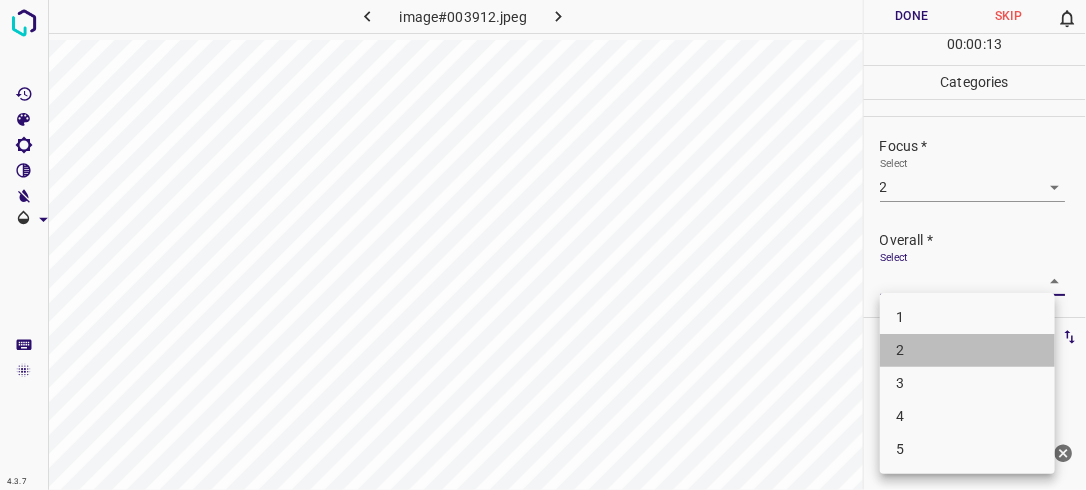 click on "2" at bounding box center (967, 350) 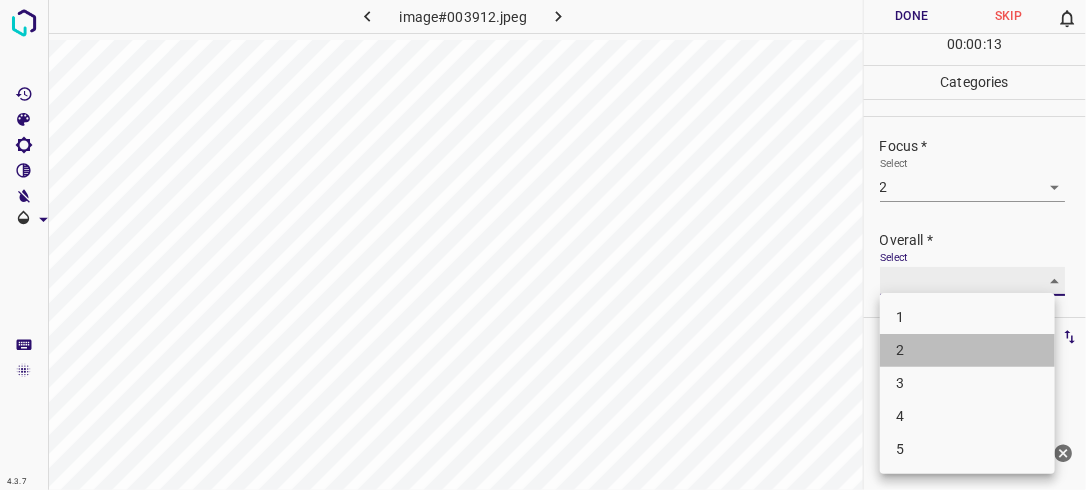 type on "2" 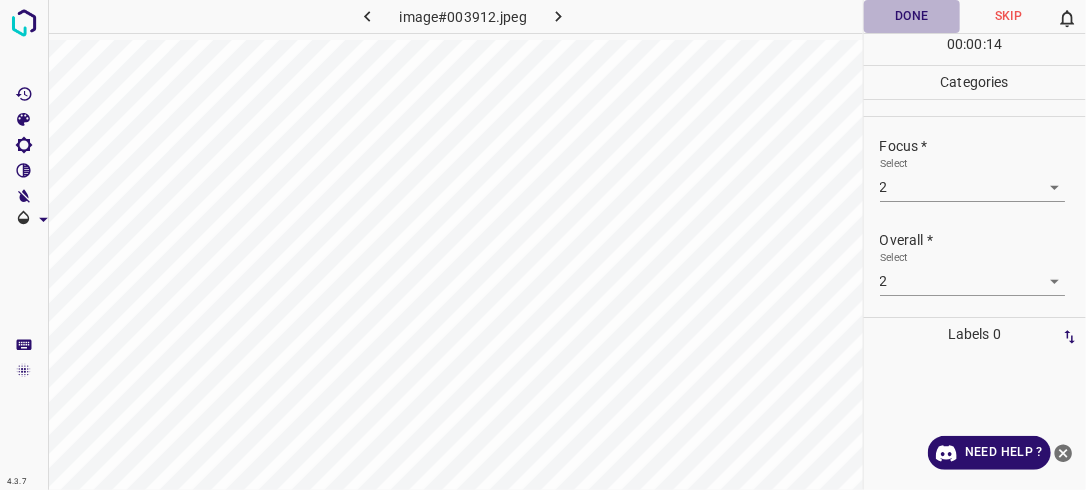 click on "Done" at bounding box center [912, 16] 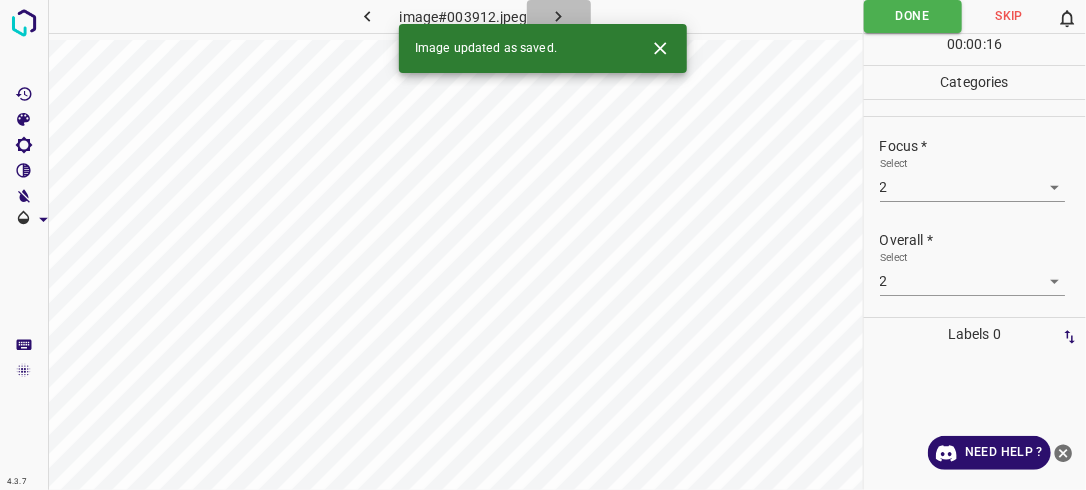 click 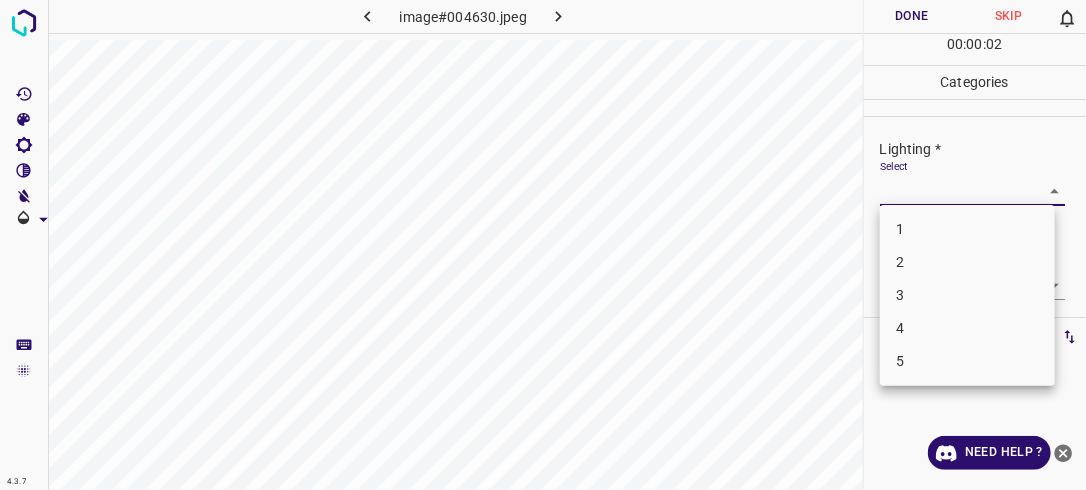 click on "4.3.7 image#004630.jpeg Done Skip 0 00   : 00   : 02   Categories Lighting *  Select ​ Focus *  Select ​ Overall *  Select ​ Labels   0 Categories 1 Lighting 2 Focus 3 Overall Tools Space Change between modes (Draw & Edit) I Auto labeling R Restore zoom M Zoom in N Zoom out Delete Delete selecte label Filters Z Restore filters X Saturation filter C Brightness filter V Contrast filter B Gray scale filter General O Download Need Help ? - Text - Hide - Delete 1 2 3 4 5" at bounding box center [543, 245] 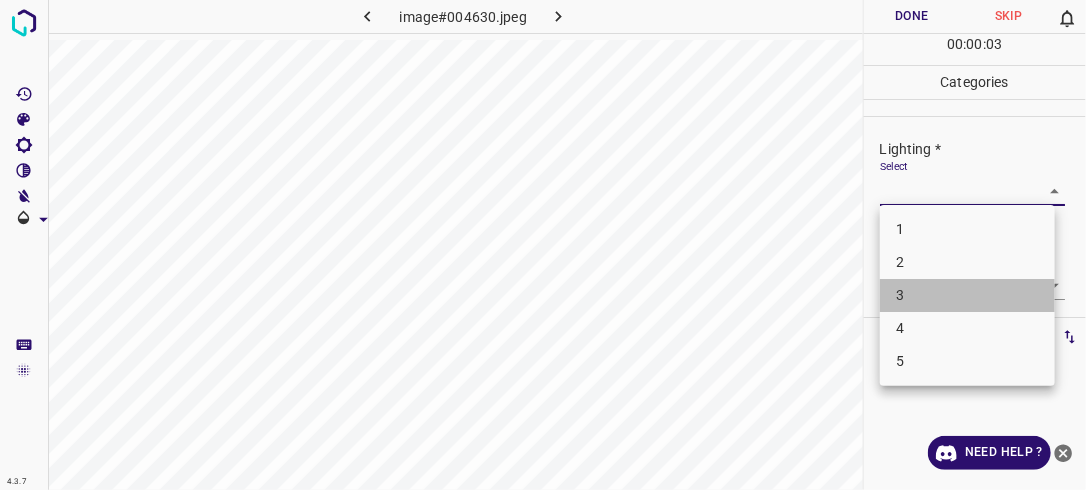 click on "3" at bounding box center (967, 295) 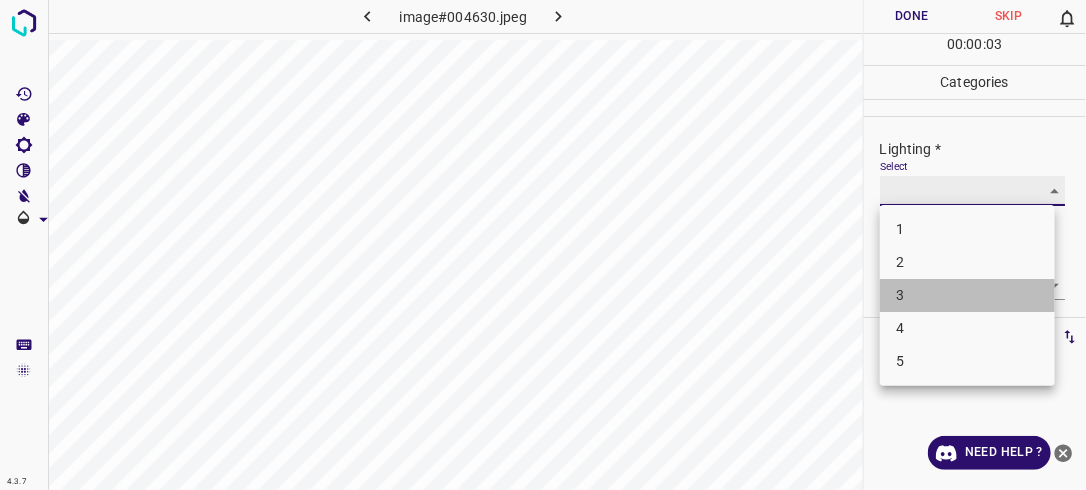 type on "3" 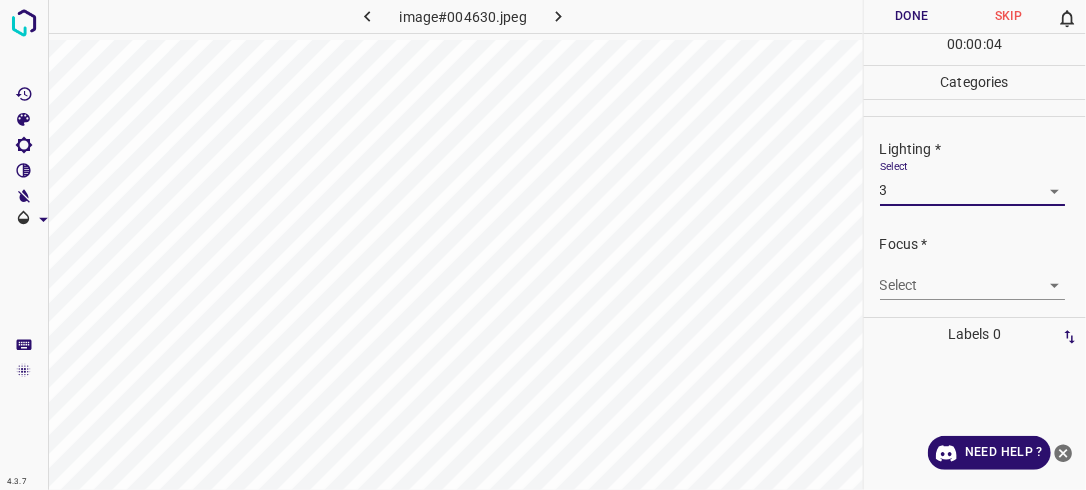 click on "4.3.7 image#004630.jpeg Done Skip 0 00   : 00   : 04   Categories Lighting *  Select 3 3 Focus *  Select ​ Overall *  Select ​ Labels   0 Categories 1 Lighting 2 Focus 3 Overall Tools Space Change between modes (Draw & Edit) I Auto labeling R Restore zoom M Zoom in N Zoom out Delete Delete selecte label Filters Z Restore filters X Saturation filter C Brightness filter V Contrast filter B Gray scale filter General O Download Need Help ? - Text - Hide - Delete" at bounding box center [543, 245] 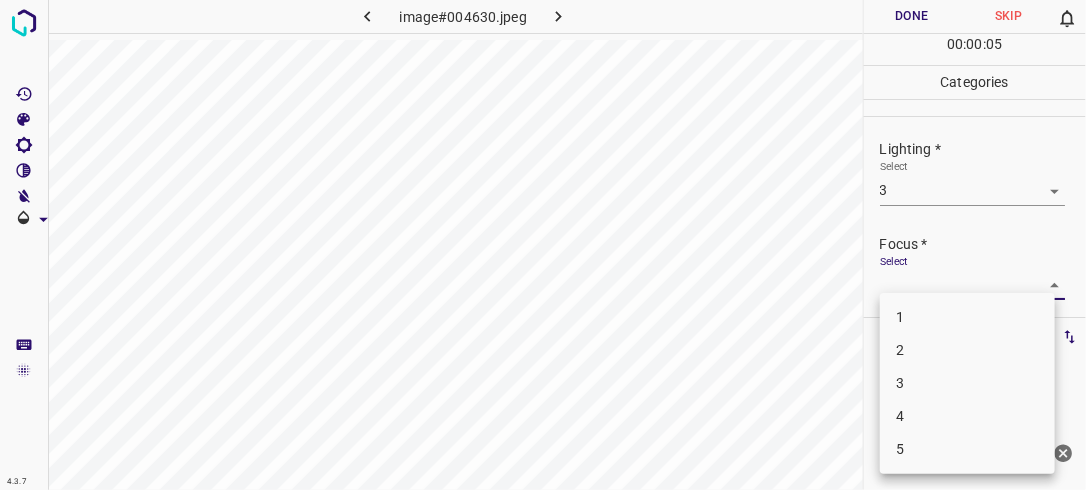 drag, startPoint x: 947, startPoint y: 384, endPoint x: 962, endPoint y: 362, distance: 26.627054 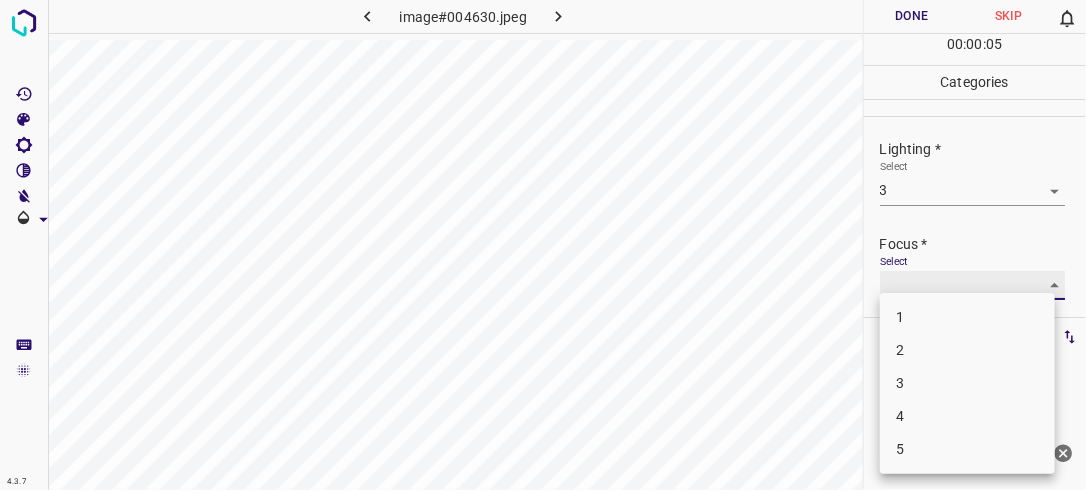 type on "3" 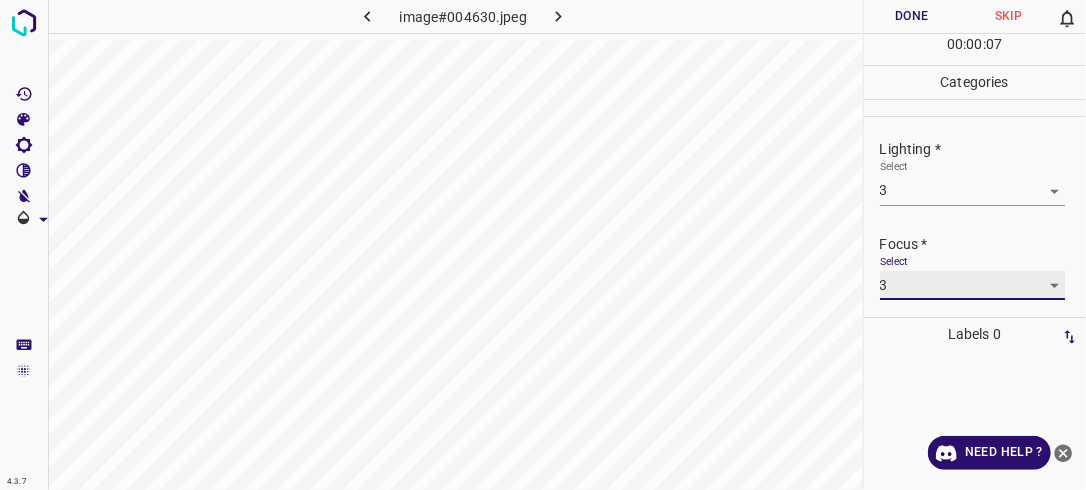 scroll, scrollTop: 98, scrollLeft: 0, axis: vertical 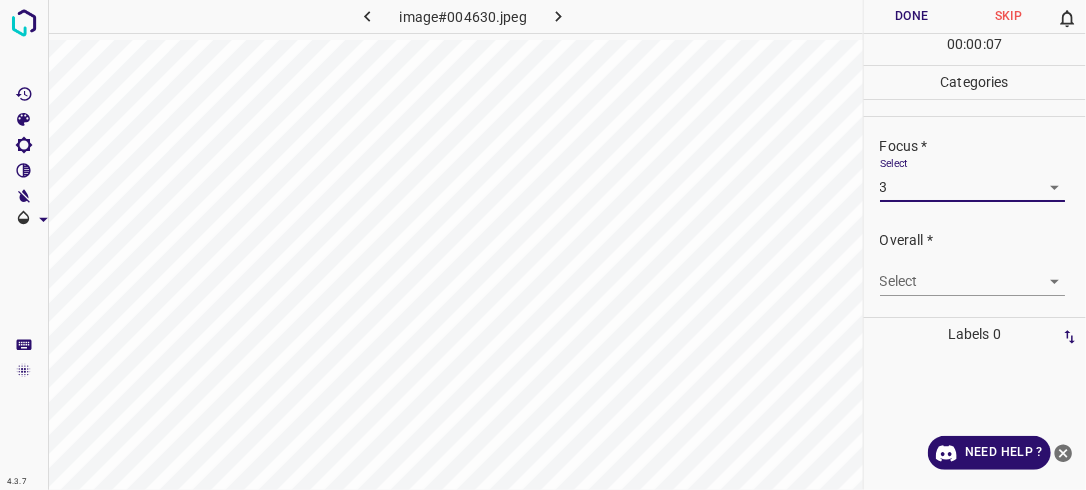 click on "4.3.7 image#004630.jpeg Done Skip 0 00   : 00   : 07   Categories Lighting *  Select 3 3 Focus *  Select 3 3 Overall *  Select ​ Labels   0 Categories 1 Lighting 2 Focus 3 Overall Tools Space Change between modes (Draw & Edit) I Auto labeling R Restore zoom M Zoom in N Zoom out Delete Delete selecte label Filters Z Restore filters X Saturation filter C Brightness filter V Contrast filter B Gray scale filter General O Download Need Help ? - Text - Hide - Delete" at bounding box center [543, 245] 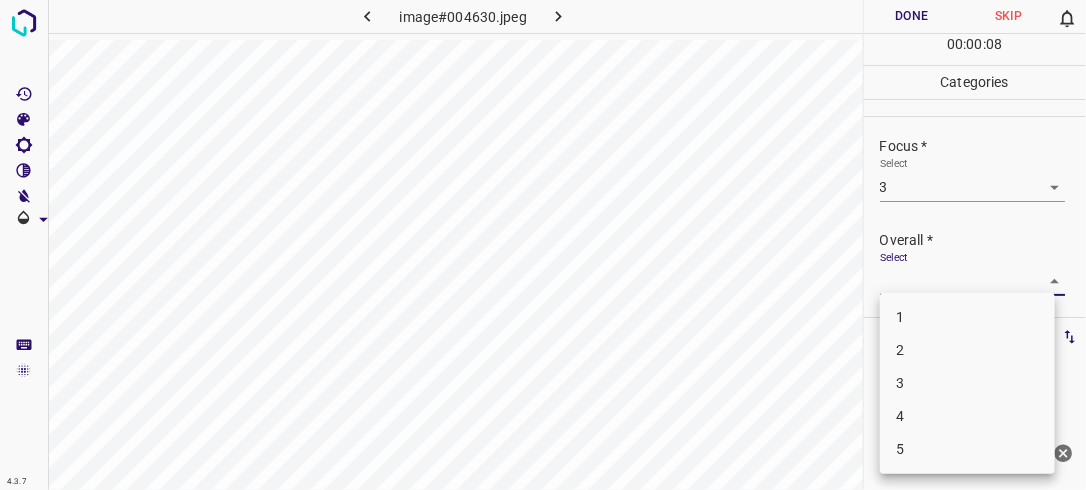 click on "3" at bounding box center [967, 383] 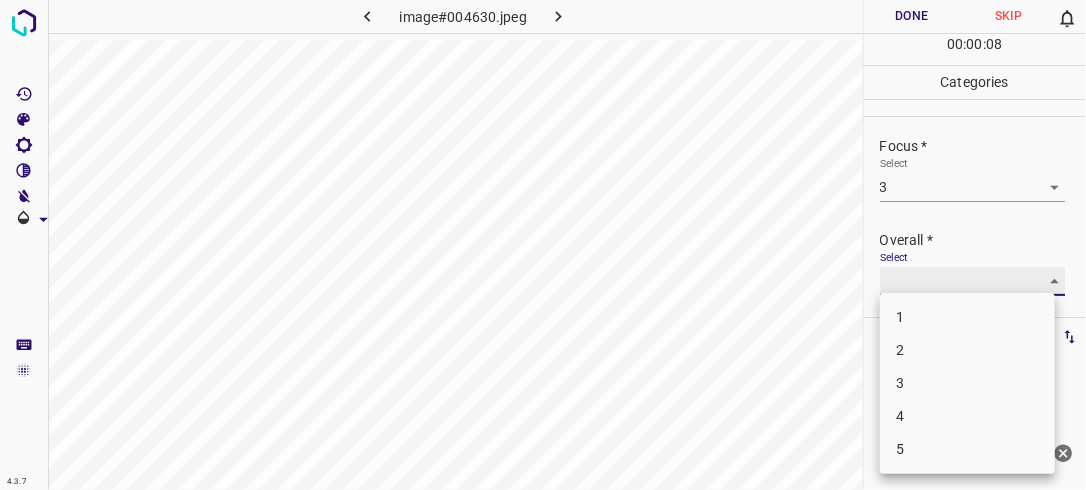 type on "3" 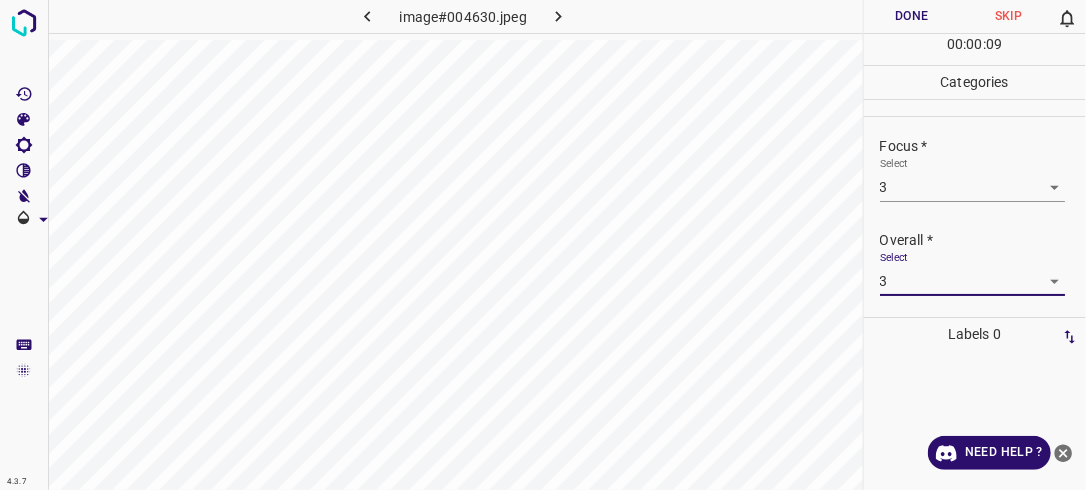 click on "Done" at bounding box center (912, 16) 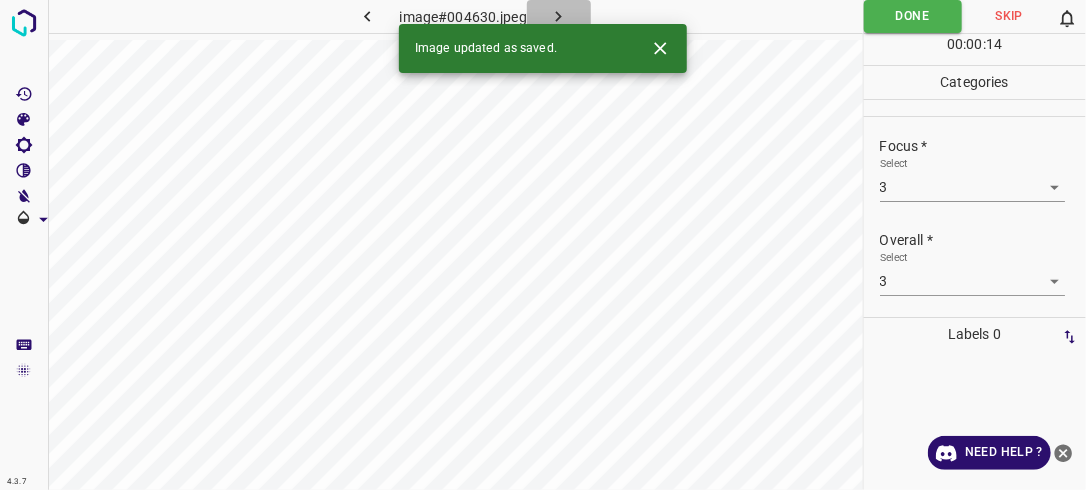 click 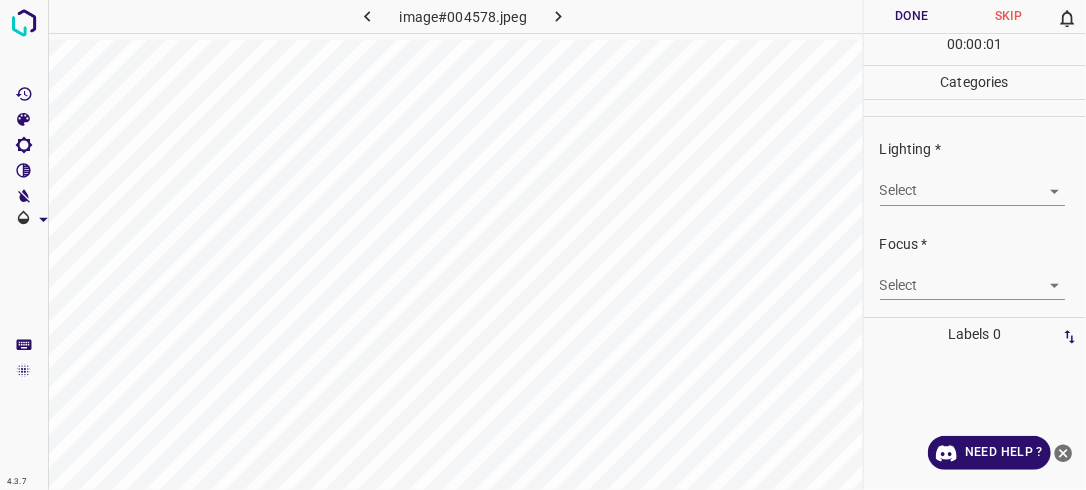 click on "Select ​" at bounding box center [983, 182] 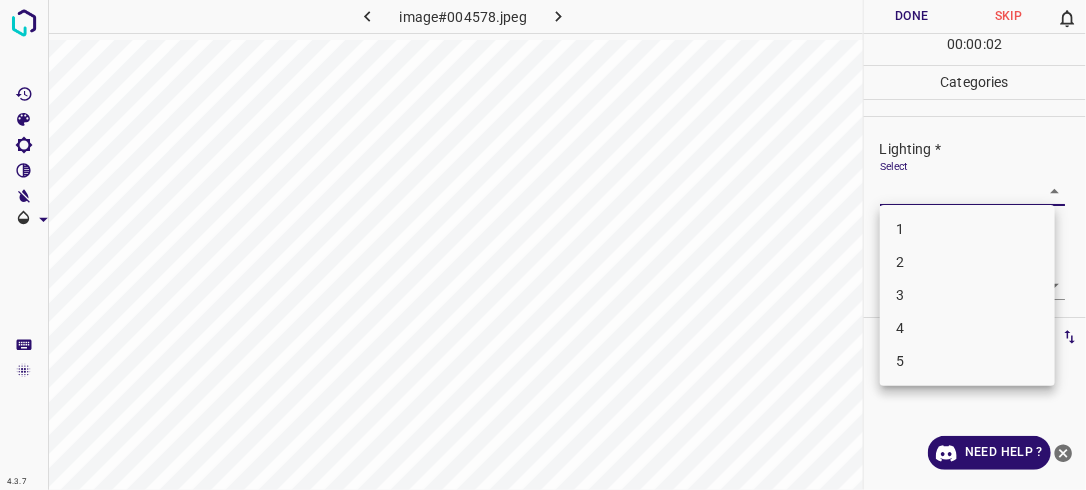 click on "4.3.7 image#004578.jpeg Done Skip 0 00   : 00   : 02   Categories Lighting *  Select ​ Focus *  Select ​ Overall *  Select ​ Labels   0 Categories 1 Lighting 2 Focus 3 Overall Tools Space Change between modes (Draw & Edit) I Auto labeling R Restore zoom M Zoom in N Zoom out Delete Delete selecte label Filters Z Restore filters X Saturation filter C Brightness filter V Contrast filter B Gray scale filter General O Download Need Help ? - Text - Hide - Delete 1 2 3 4 5" at bounding box center (543, 245) 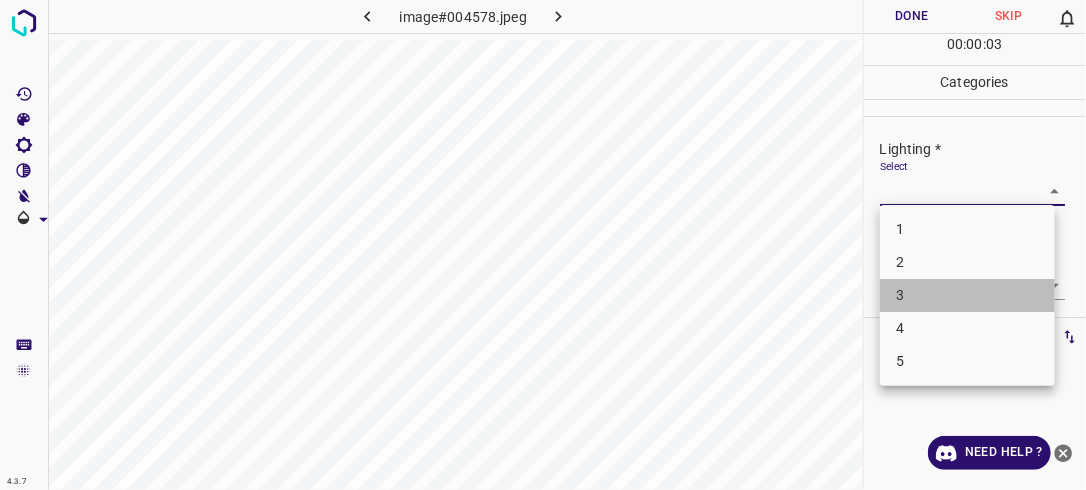 click on "3" at bounding box center [967, 295] 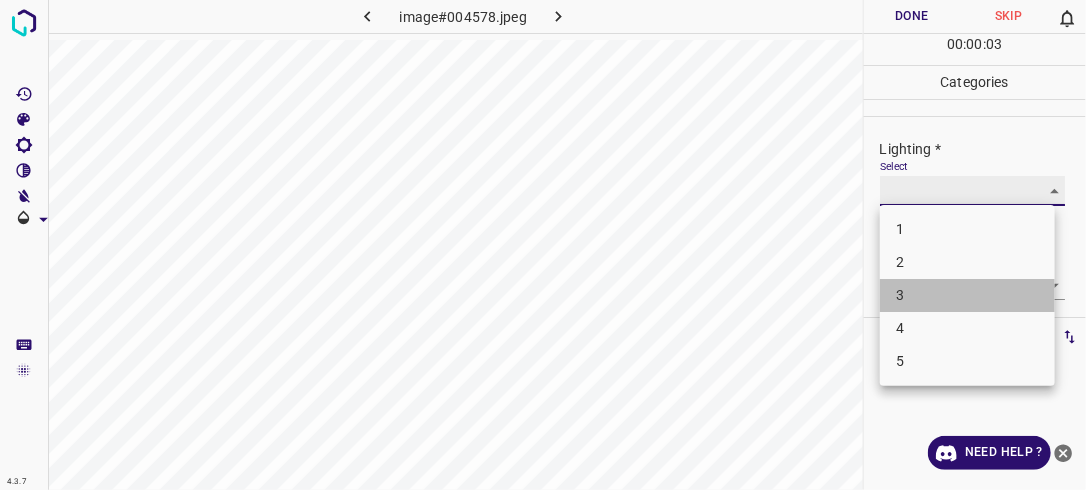 type on "3" 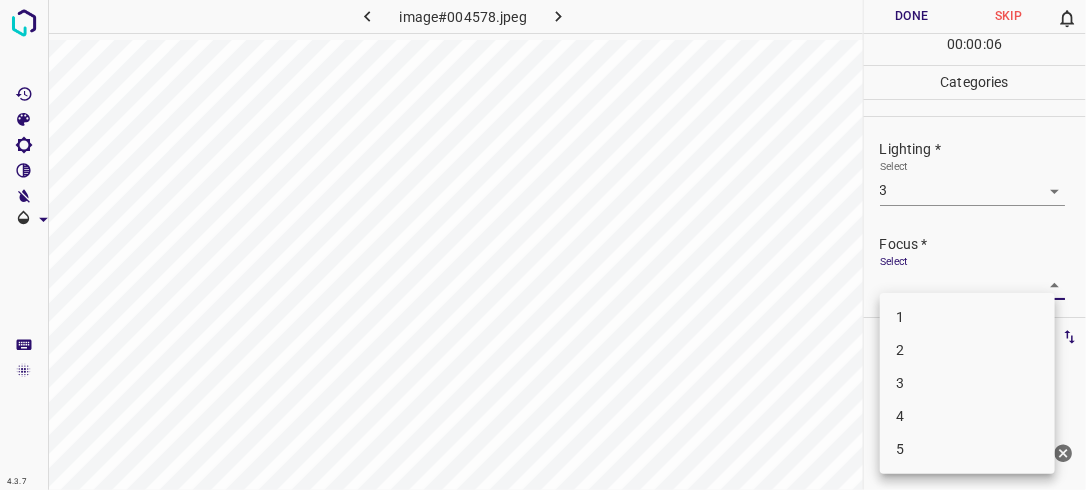 click on "4.3.7 image#004578.jpeg Done Skip 0 00   : 00   : 06   Categories Lighting *  Select 3 3 Focus *  Select ​ Overall *  Select ​ Labels   0 Categories 1 Lighting 2 Focus 3 Overall Tools Space Change between modes (Draw & Edit) I Auto labeling R Restore zoom M Zoom in N Zoom out Delete Delete selecte label Filters Z Restore filters X Saturation filter C Brightness filter V Contrast filter B Gray scale filter General O Download Need Help ? - Text - Hide - Delete 1 2 3 4 5" at bounding box center [543, 245] 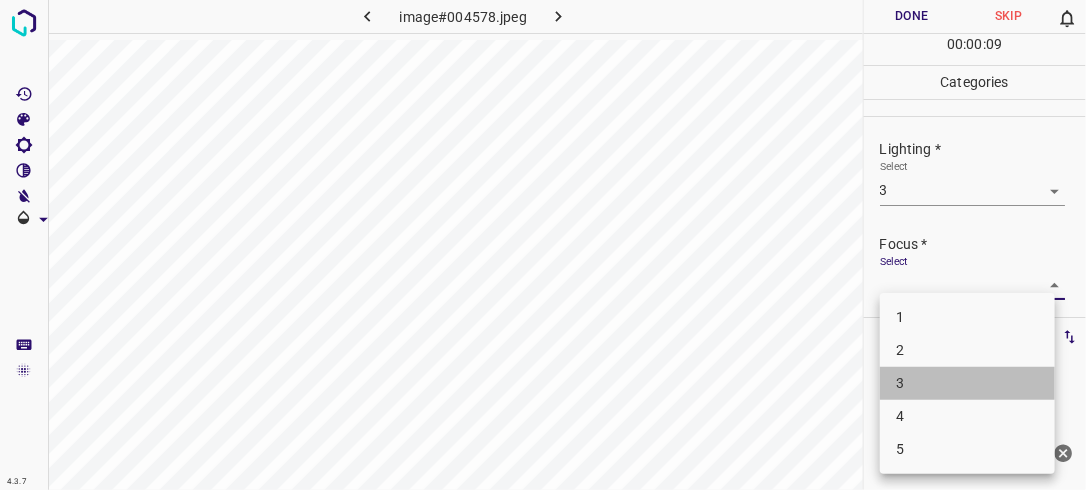 click on "3" at bounding box center [967, 383] 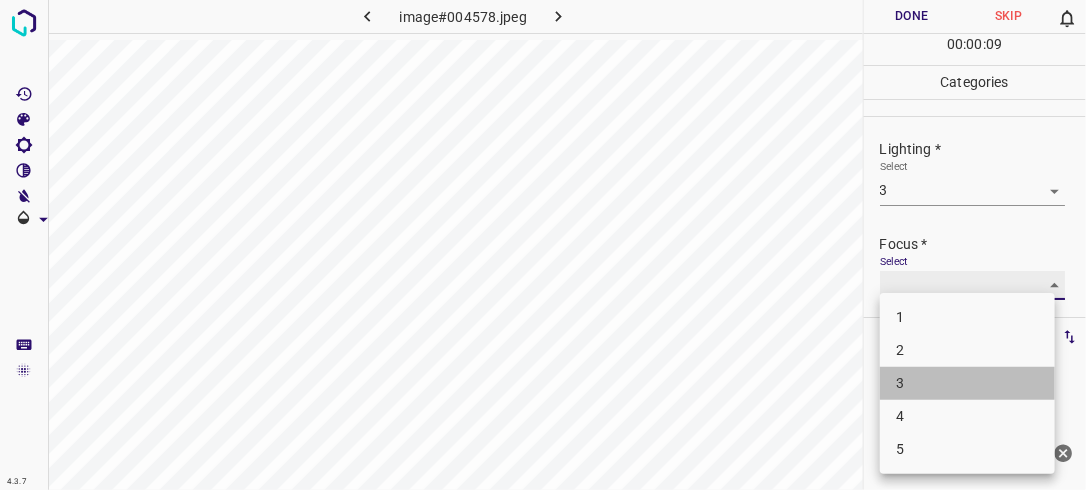 type on "3" 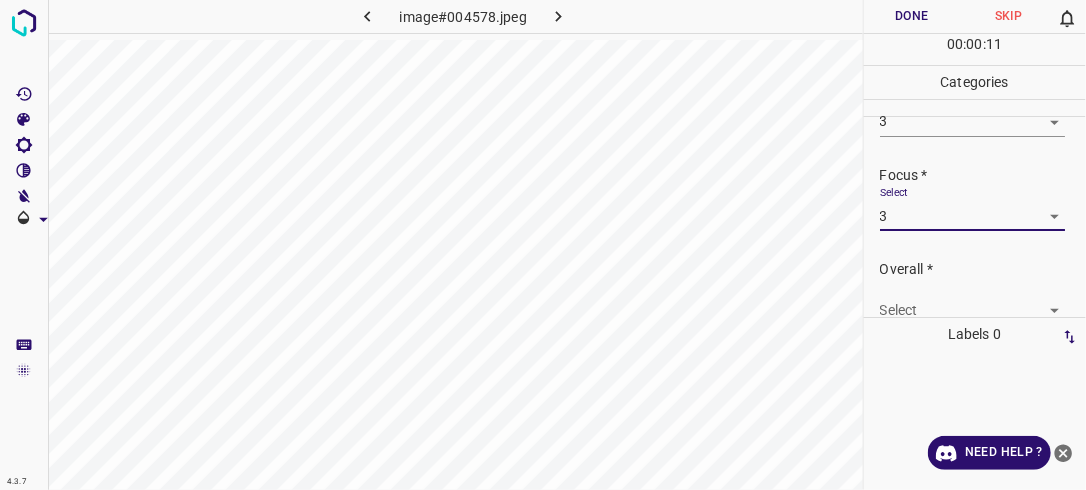 scroll, scrollTop: 76, scrollLeft: 0, axis: vertical 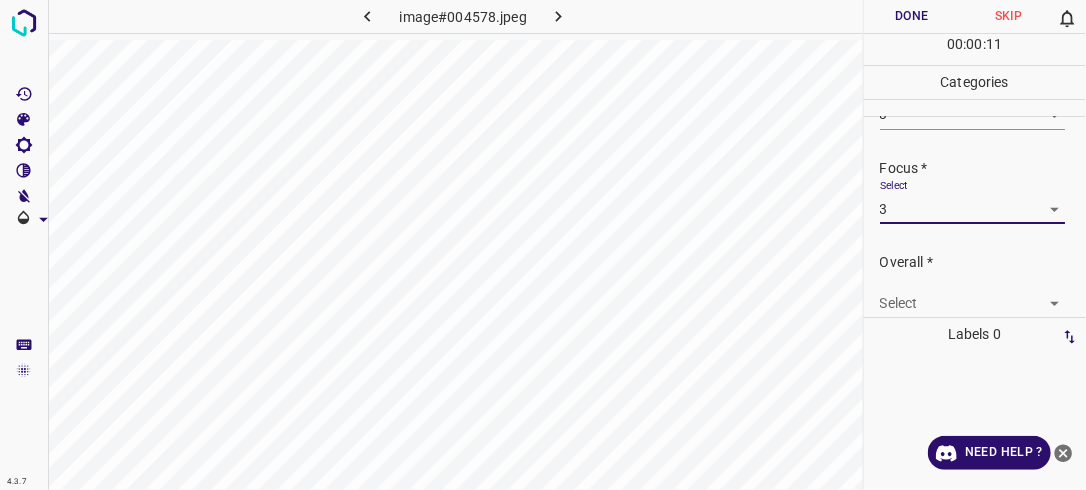 click on "4.3.7 image#004578.jpeg Done Skip 0 00   : 00   : 11   Categories Lighting *  Select 3 3 Focus *  Select 3 3 Overall *  Select ​ Labels   0 Categories 1 Lighting 2 Focus 3 Overall Tools Space Change between modes (Draw & Edit) I Auto labeling R Restore zoom M Zoom in N Zoom out Delete Delete selecte label Filters Z Restore filters X Saturation filter C Brightness filter V Contrast filter B Gray scale filter General O Download Need Help ? - Text - Hide - Delete" at bounding box center [543, 245] 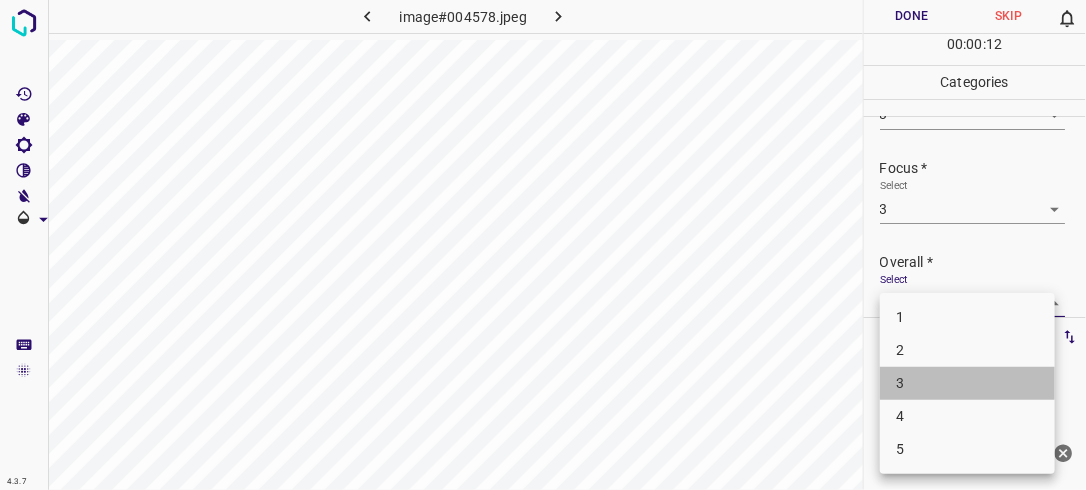 click on "3" at bounding box center (967, 383) 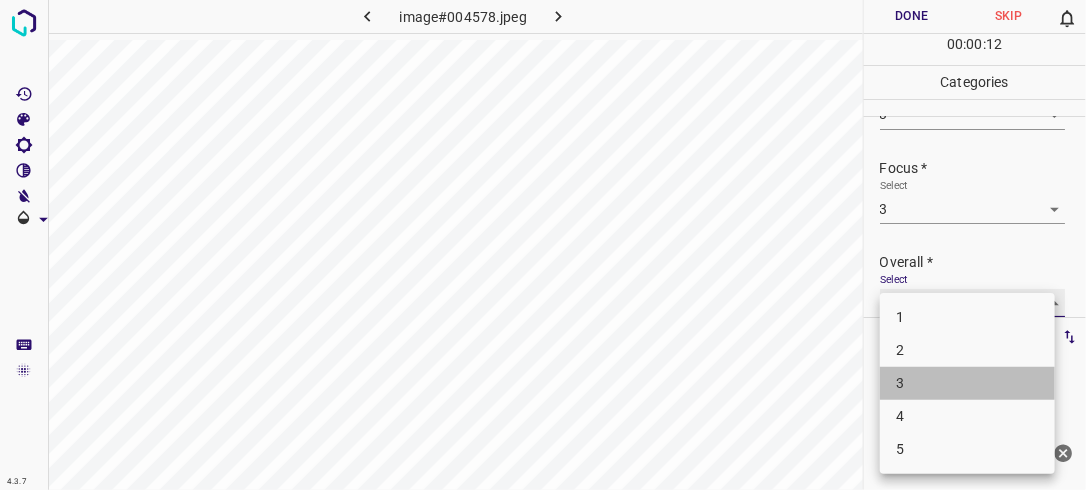 type on "3" 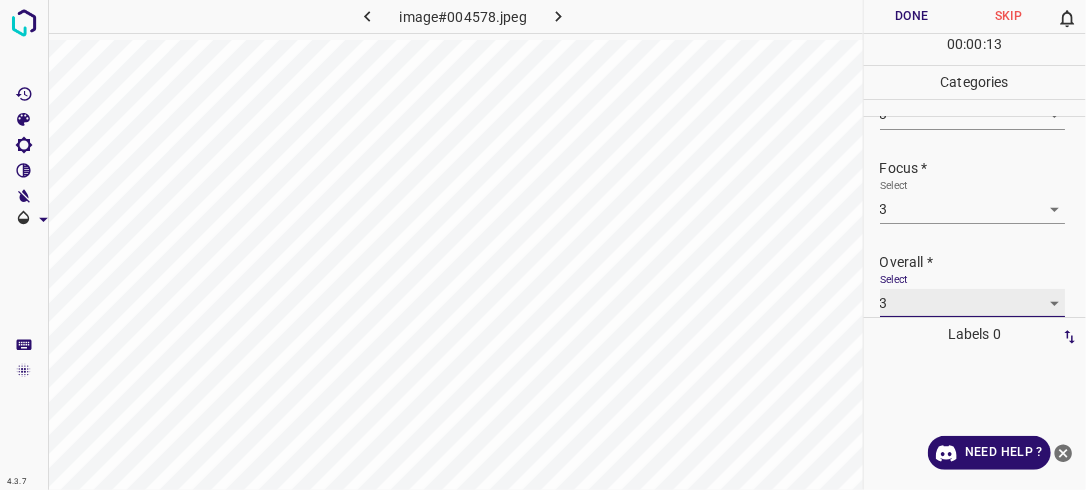 scroll, scrollTop: 76, scrollLeft: 0, axis: vertical 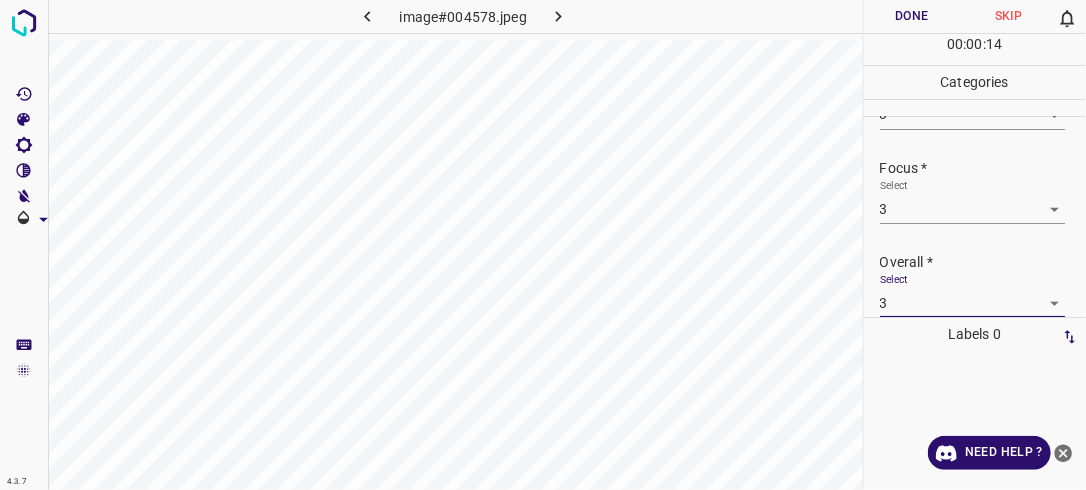 click on "Done" at bounding box center [912, 16] 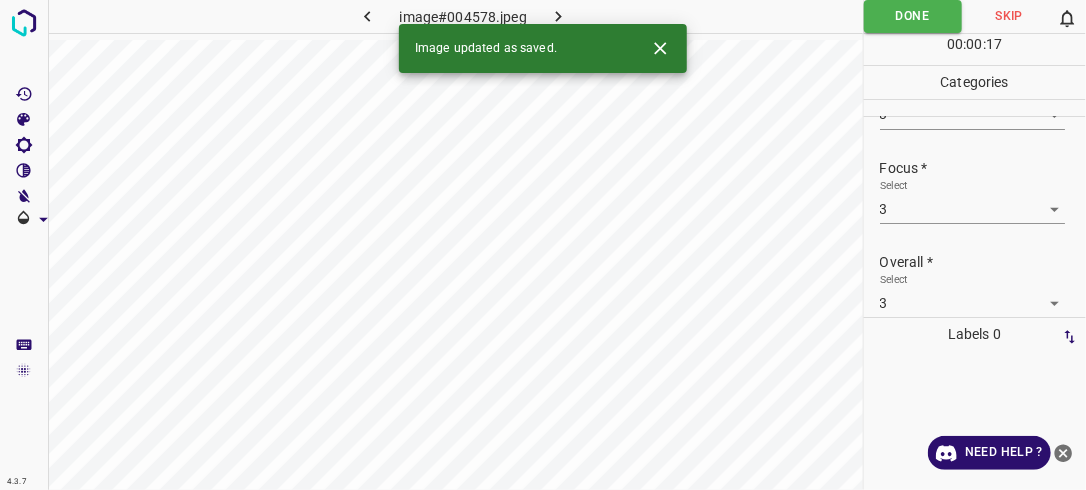 click 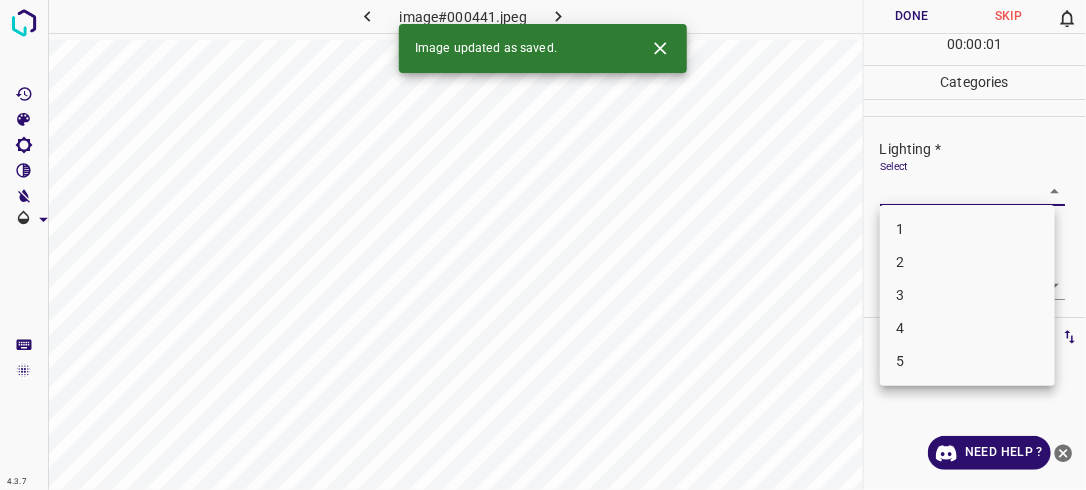 click on "4.3.7 image#000441.jpeg Done Skip 0 00   : 00   : 01   Categories Lighting *  Select ​ Focus *  Select ​ Overall *  Select ​ Labels   0 Categories 1 Lighting 2 Focus 3 Overall Tools Space Change between modes (Draw & Edit) I Auto labeling R Restore zoom M Zoom in N Zoom out Delete Delete selecte label Filters Z Restore filters X Saturation filter C Brightness filter V Contrast filter B Gray scale filter General O Download Image updated as saved. Need Help ? - Text - Hide - Delete 1 2 3 4 5" at bounding box center (543, 245) 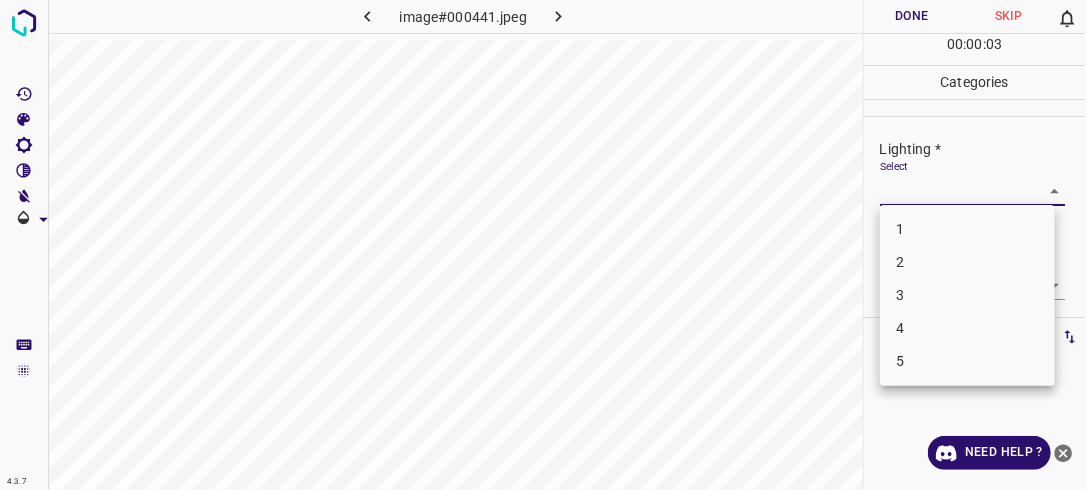 click on "3" at bounding box center (967, 295) 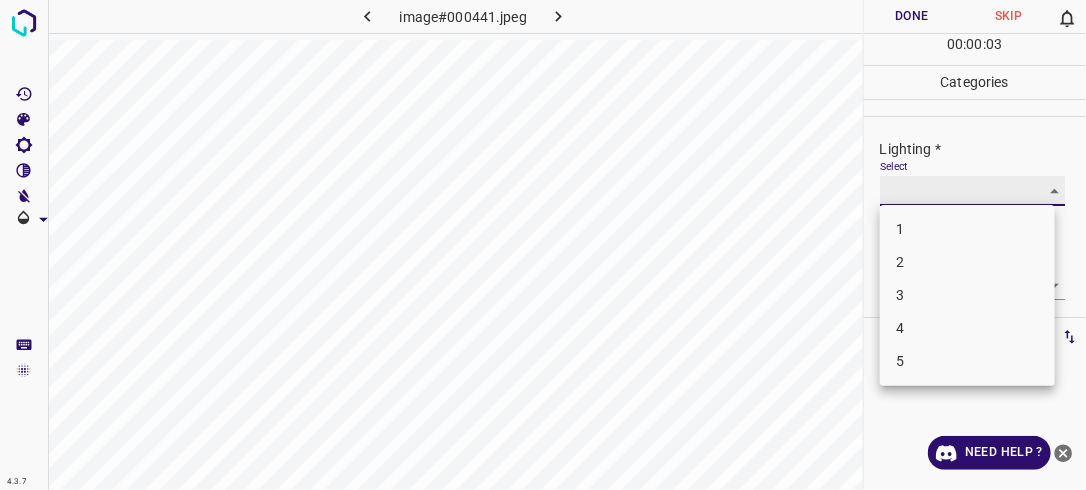 type on "3" 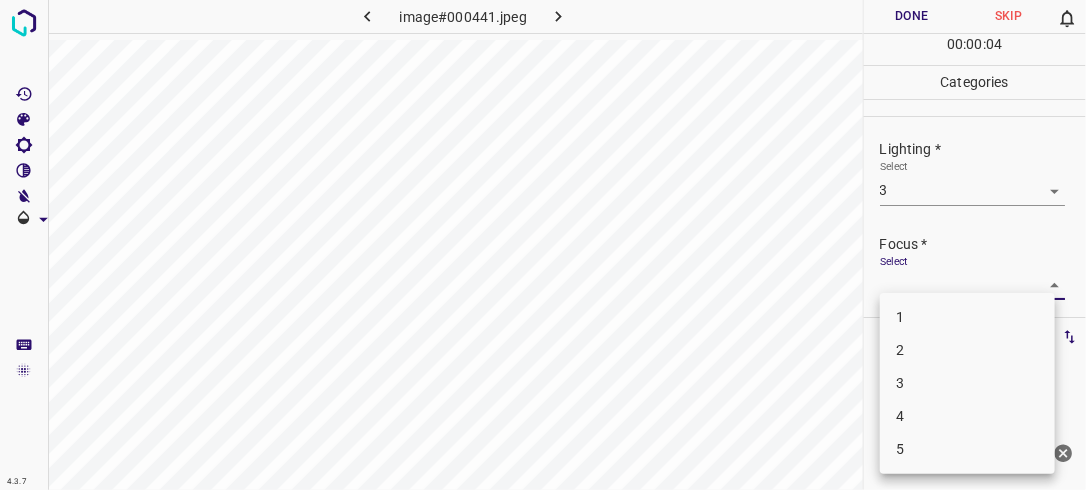 click on "4.3.7 image#000441.jpeg Done Skip 0 00   : 00   : 04   Categories Lighting *  Select 3 3 Focus *  Select ​ Overall *  Select ​ Labels   0 Categories 1 Lighting 2 Focus 3 Overall Tools Space Change between modes (Draw & Edit) I Auto labeling R Restore zoom M Zoom in N Zoom out Delete Delete selecte label Filters Z Restore filters X Saturation filter C Brightness filter V Contrast filter B Gray scale filter General O Download Need Help ? - Text - Hide - Delete 1 2 3 4 5" at bounding box center (543, 245) 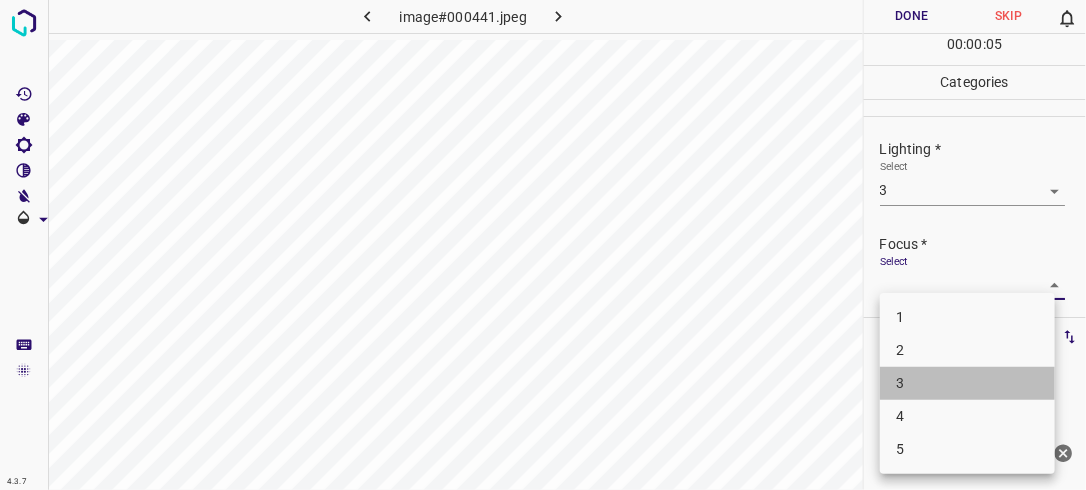 drag, startPoint x: 904, startPoint y: 384, endPoint x: 922, endPoint y: 372, distance: 21.633308 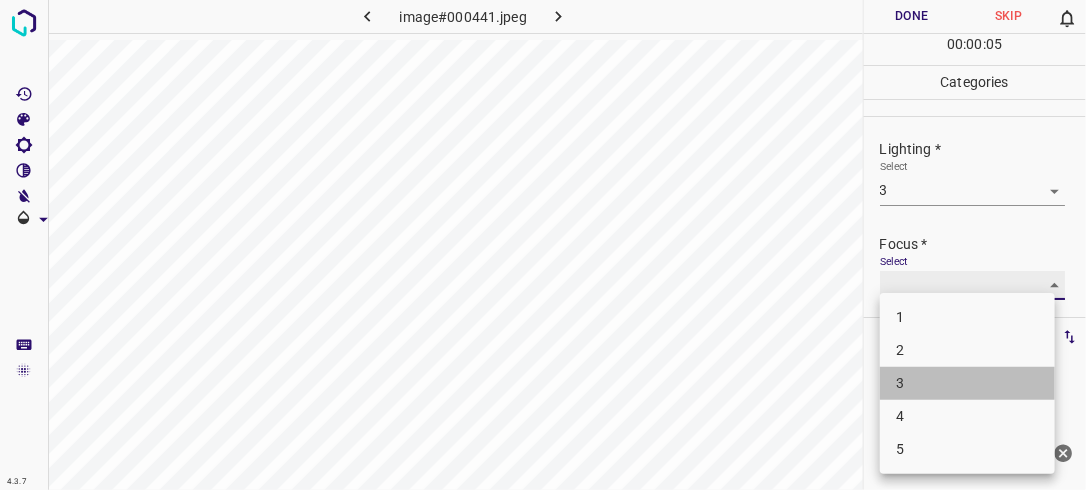 type on "3" 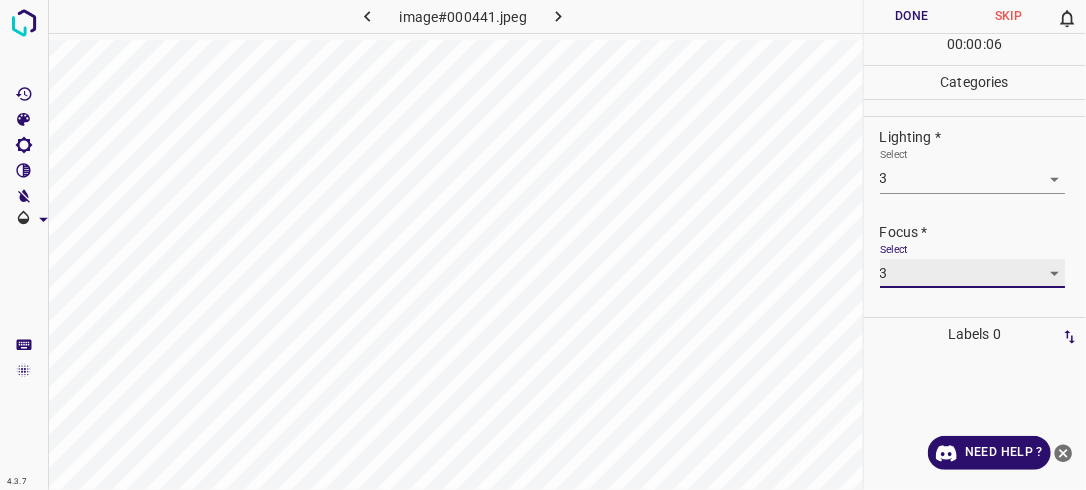 scroll, scrollTop: 98, scrollLeft: 0, axis: vertical 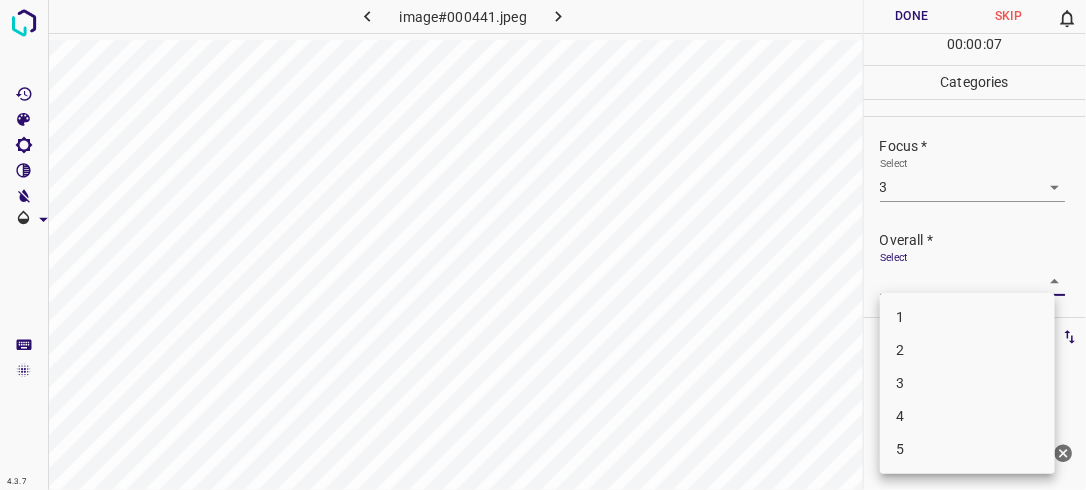 click on "4.3.7 image#000441.jpeg Done Skip 0 00   : 00   : 07   Categories Lighting *  Select 3 3 Focus *  Select 3 3 Overall *  Select ​ Labels   0 Categories 1 Lighting 2 Focus 3 Overall Tools Space Change between modes (Draw & Edit) I Auto labeling R Restore zoom M Zoom in N Zoom out Delete Delete selecte label Filters Z Restore filters X Saturation filter C Brightness filter V Contrast filter B Gray scale filter General O Download Need Help ? - Text - Hide - Delete 1 2 3 4 5" at bounding box center (543, 245) 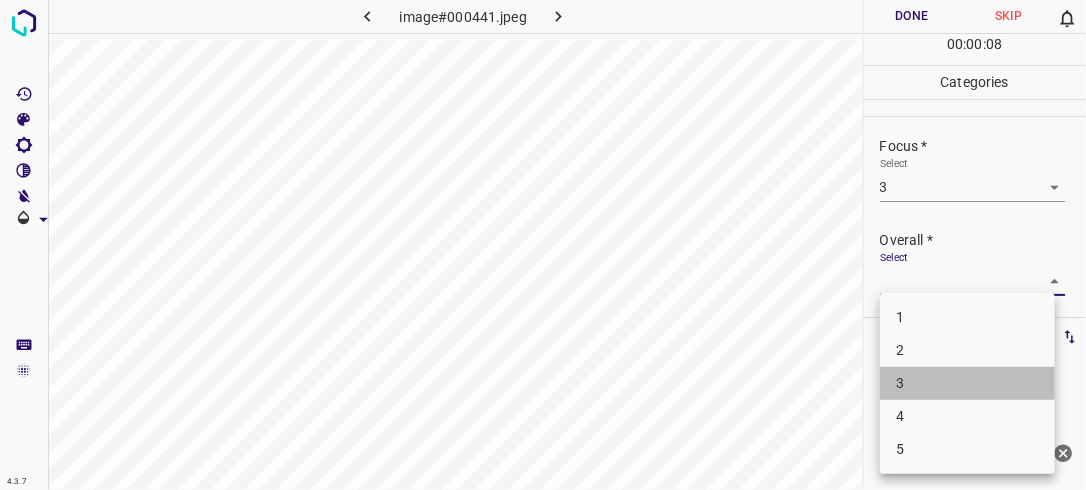 click on "3" at bounding box center (967, 383) 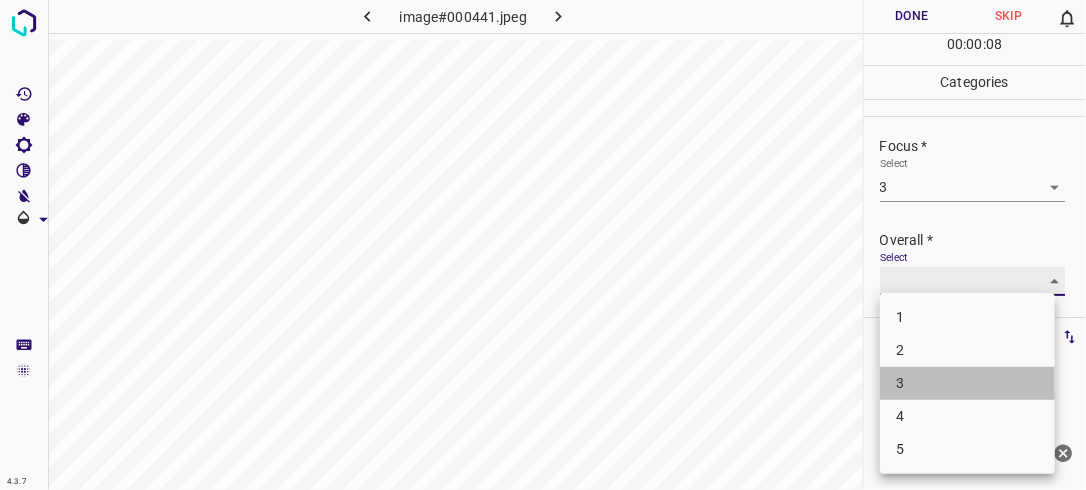 type on "3" 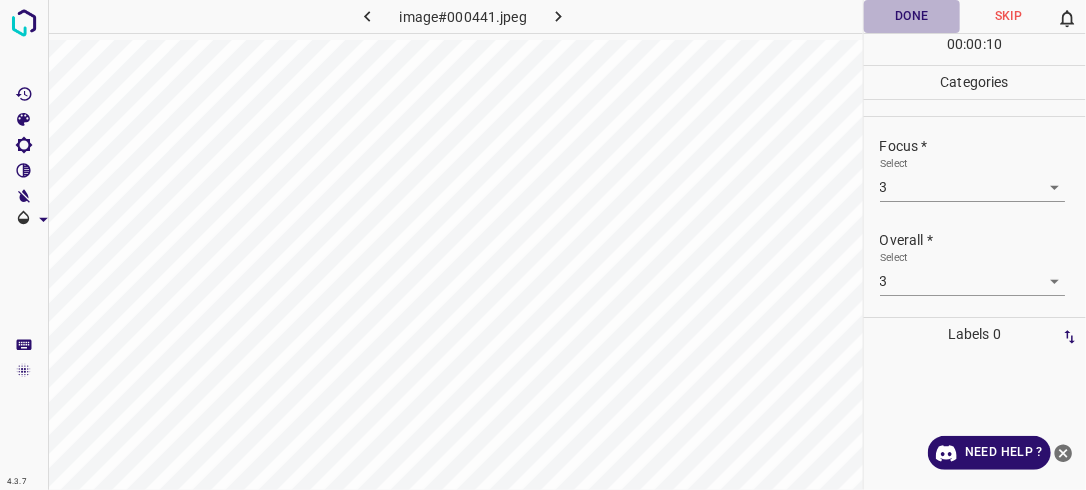 click on "Done" at bounding box center (912, 16) 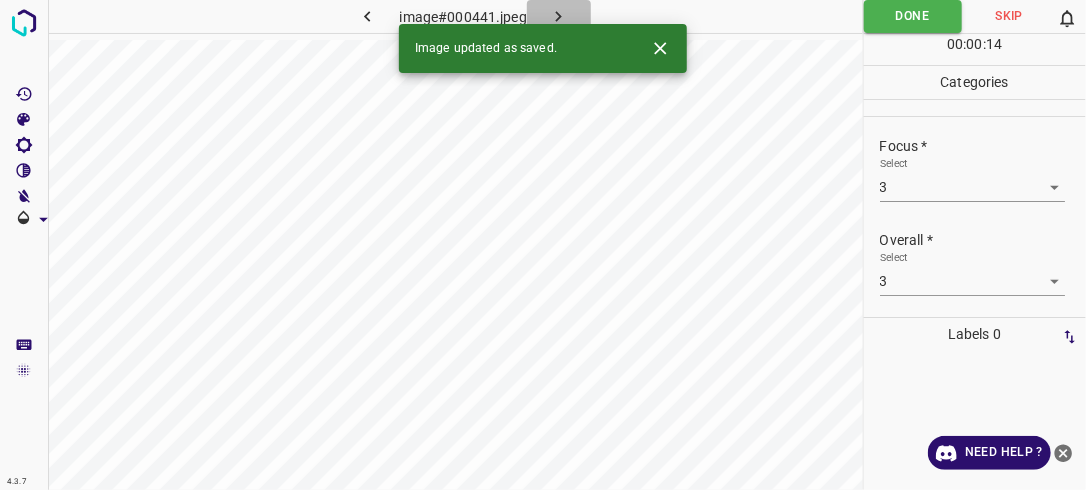click at bounding box center (559, 16) 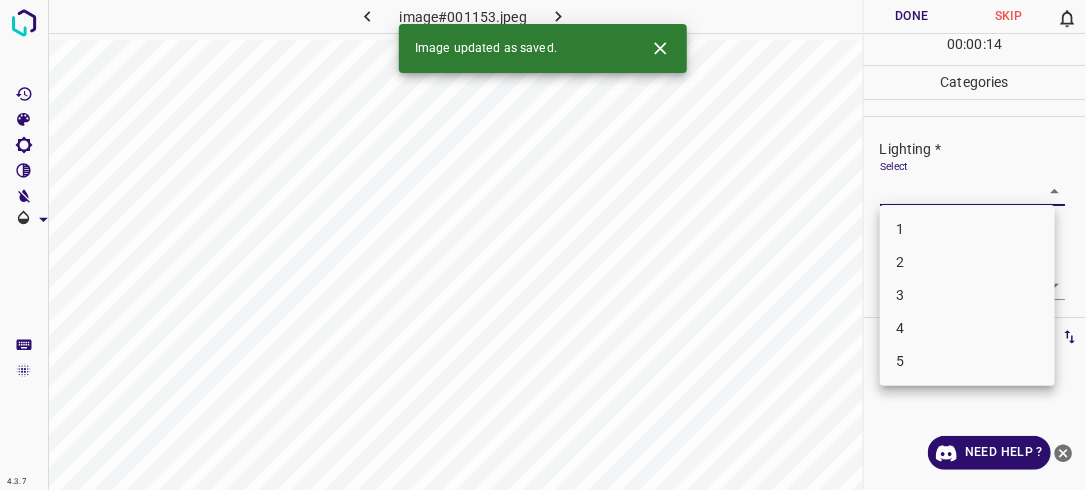 click on "4.3.7 image#001153.jpeg Done Skip 0 00   : 00   : 14   Categories Lighting *  Select ​ Focus *  Select ​ Overall *  Select ​ Labels   0 Categories 1 Lighting 2 Focus 3 Overall Tools Space Change between modes (Draw & Edit) I Auto labeling R Restore zoom M Zoom in N Zoom out Delete Delete selecte label Filters Z Restore filters X Saturation filter C Brightness filter V Contrast filter B Gray scale filter General O Download Image updated as saved. Need Help ? - Text - Hide - Delete 1 2 3 4 5" at bounding box center [543, 245] 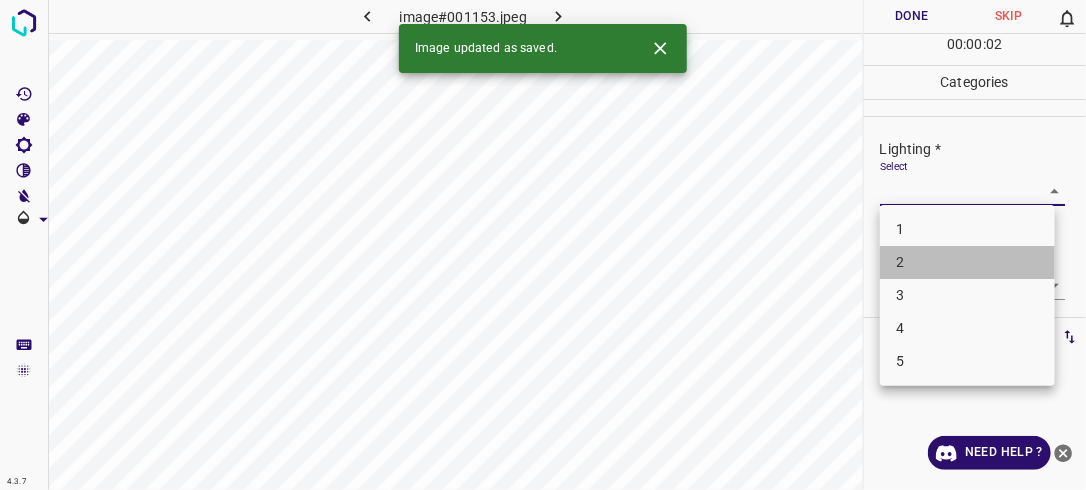 click on "2" at bounding box center [967, 262] 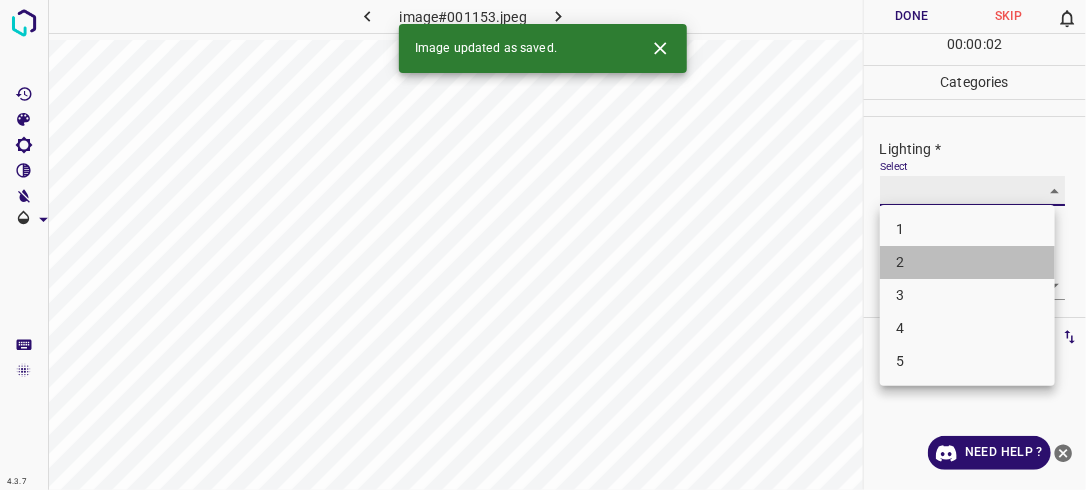 type on "2" 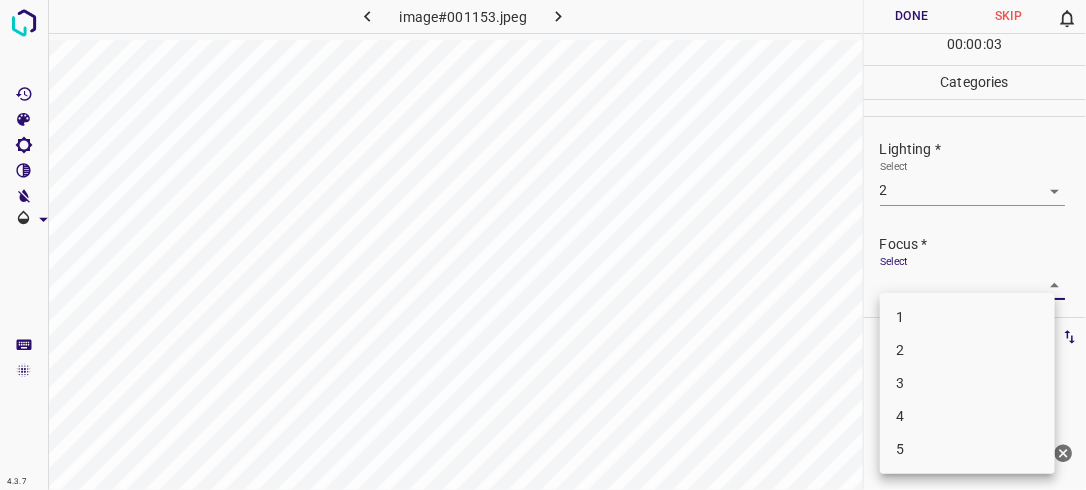 click on "4.3.7 image#001153.jpeg Done Skip 0 00   : 00   : 03   Categories Lighting *  Select 2 2 Focus *  Select ​ Overall *  Select ​ Labels   0 Categories 1 Lighting 2 Focus 3 Overall Tools Space Change between modes (Draw & Edit) I Auto labeling R Restore zoom M Zoom in N Zoom out Delete Delete selecte label Filters Z Restore filters X Saturation filter C Brightness filter V Contrast filter B Gray scale filter General O Download Need Help ? - Text - Hide - Delete 1 2 3 4 5" at bounding box center (543, 245) 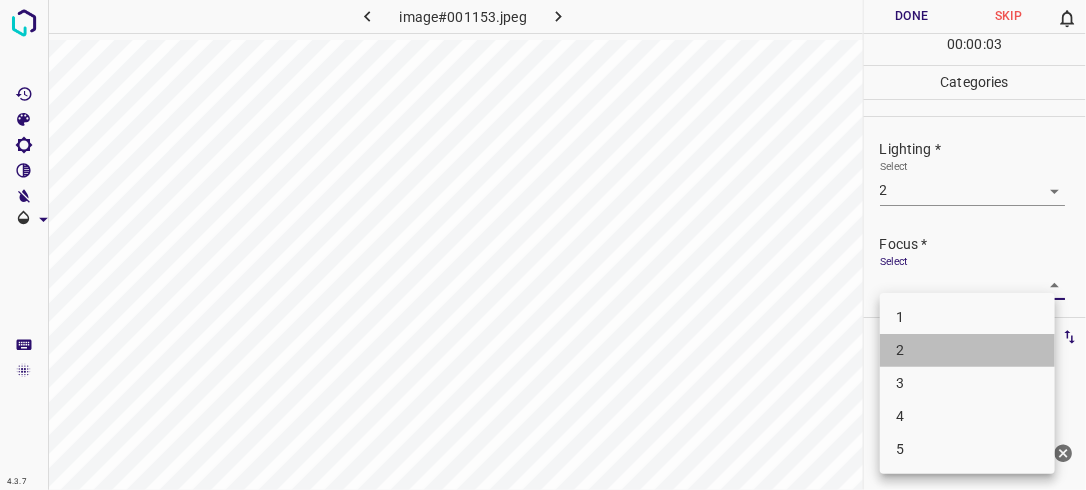 drag, startPoint x: 926, startPoint y: 364, endPoint x: 943, endPoint y: 352, distance: 20.808653 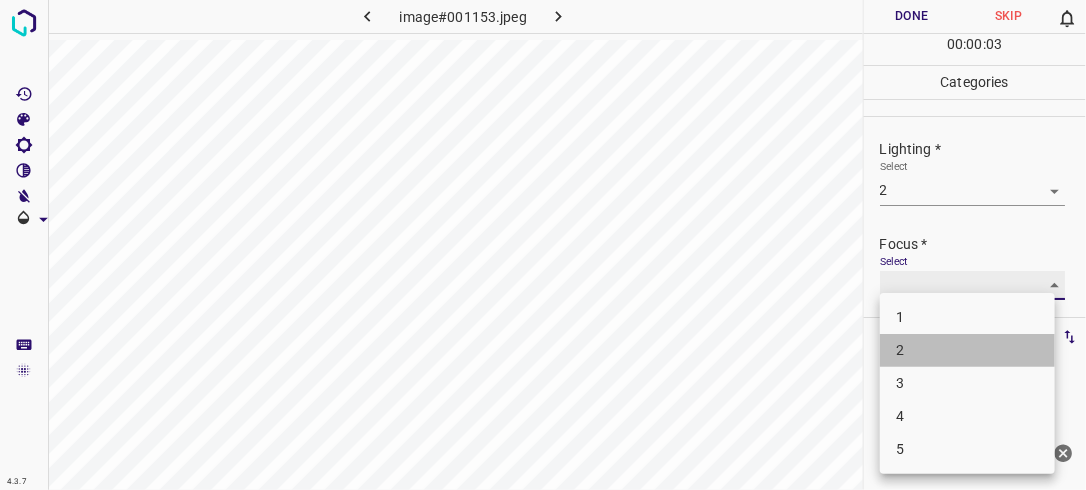 type on "2" 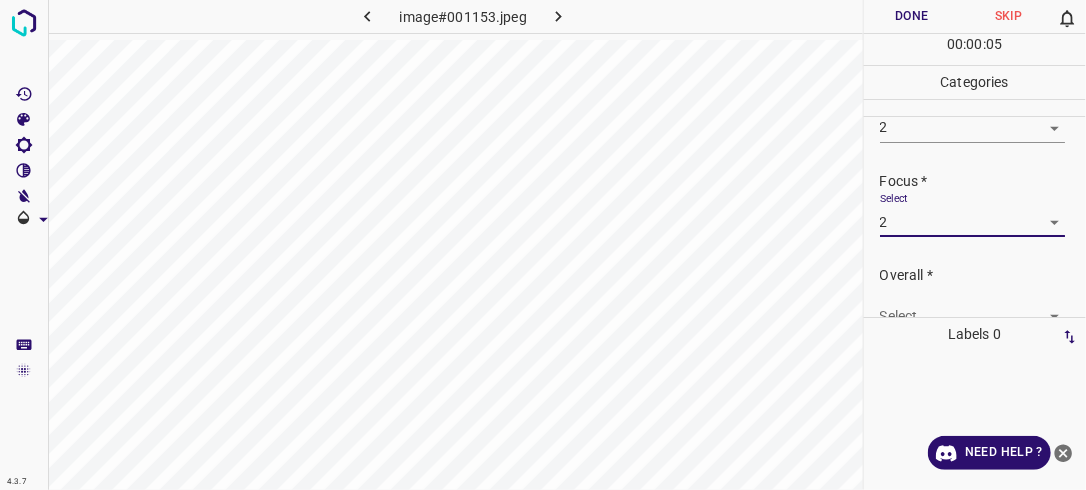 scroll, scrollTop: 76, scrollLeft: 0, axis: vertical 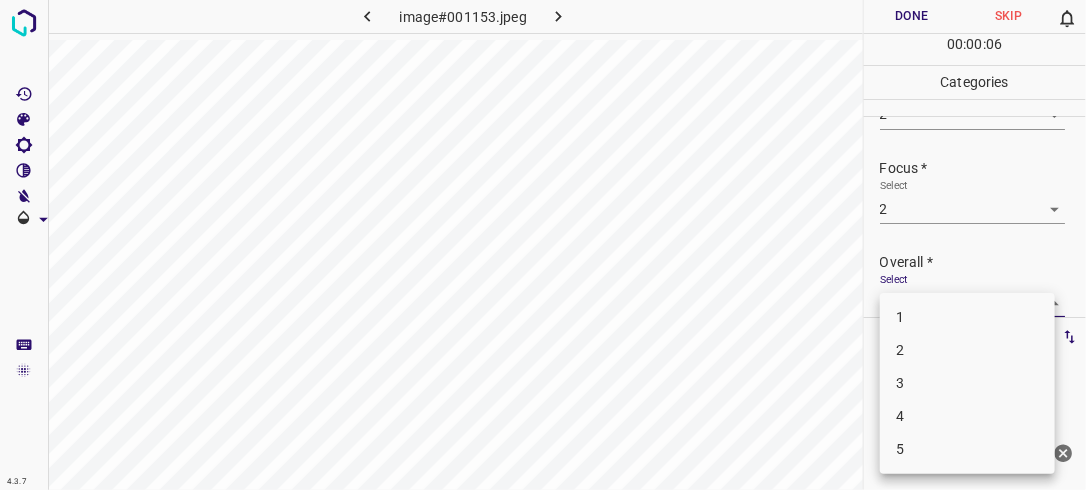 click on "4.3.7 image#001153.jpeg Done Skip 0 00   : 00   : 06   Categories Lighting *  Select 2 2 Focus *  Select 2 2 Overall *  Select ​ Labels   0 Categories 1 Lighting 2 Focus 3 Overall Tools Space Change between modes (Draw & Edit) I Auto labeling R Restore zoom M Zoom in N Zoom out Delete Delete selecte label Filters Z Restore filters X Saturation filter C Brightness filter V Contrast filter B Gray scale filter General O Download Need Help ? - Text - Hide - Delete 1 2 3 4 5" at bounding box center [543, 245] 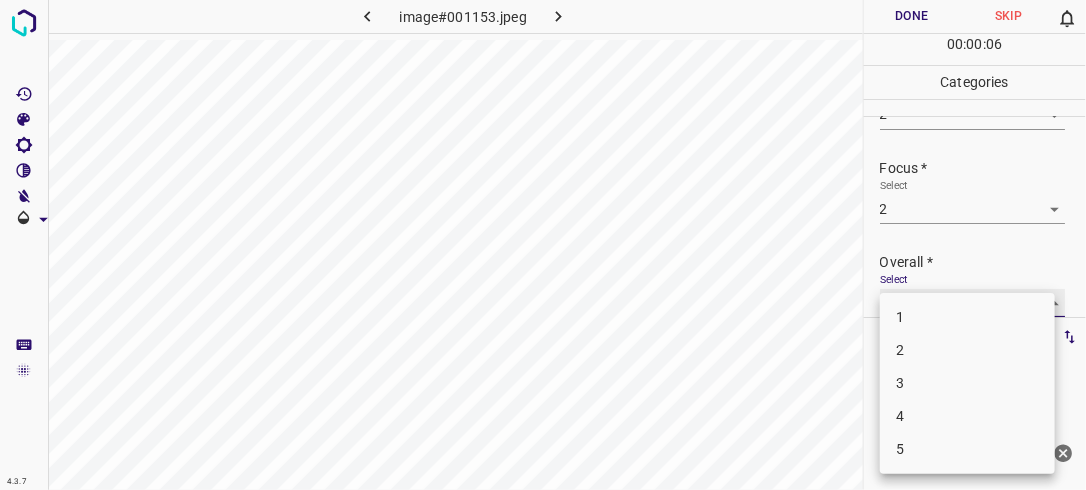 type on "2" 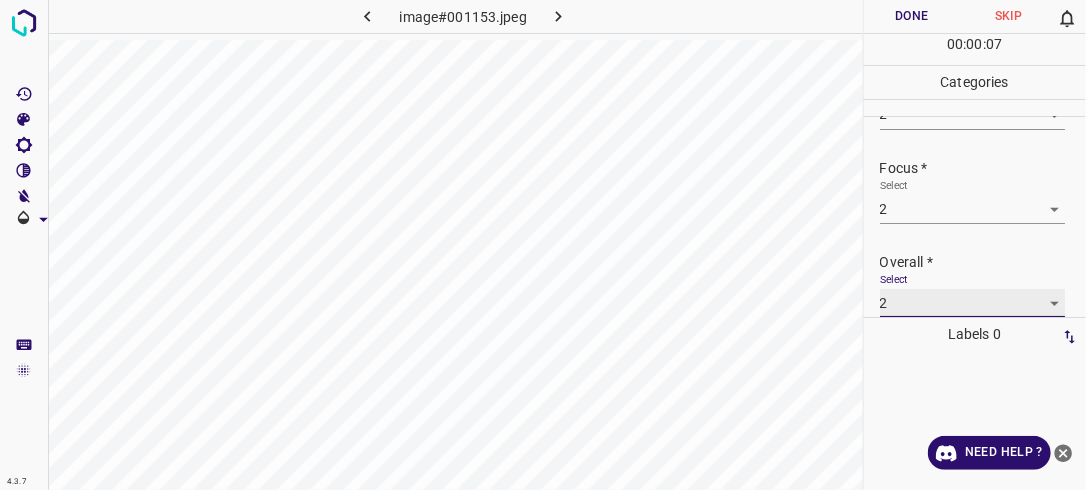 scroll, scrollTop: 76, scrollLeft: 0, axis: vertical 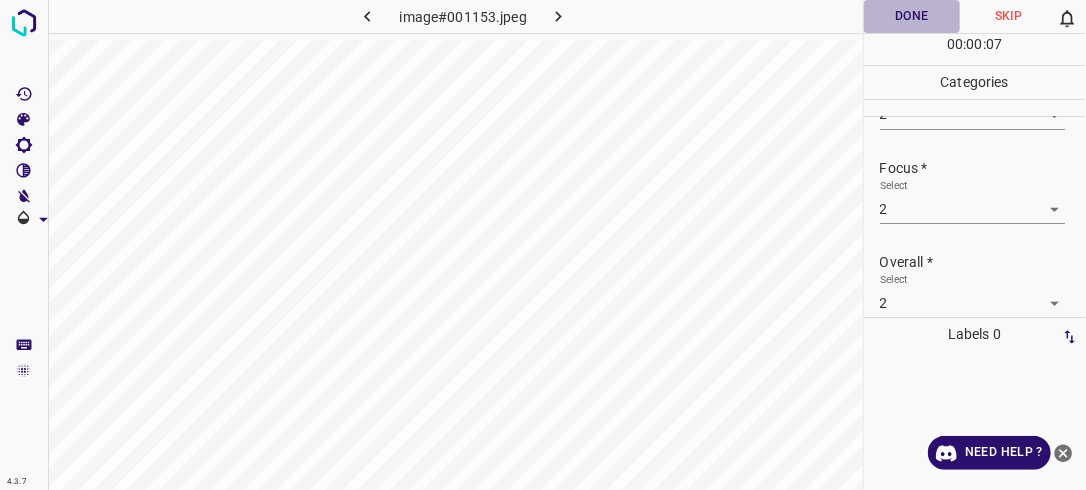 click on "Done" at bounding box center (912, 16) 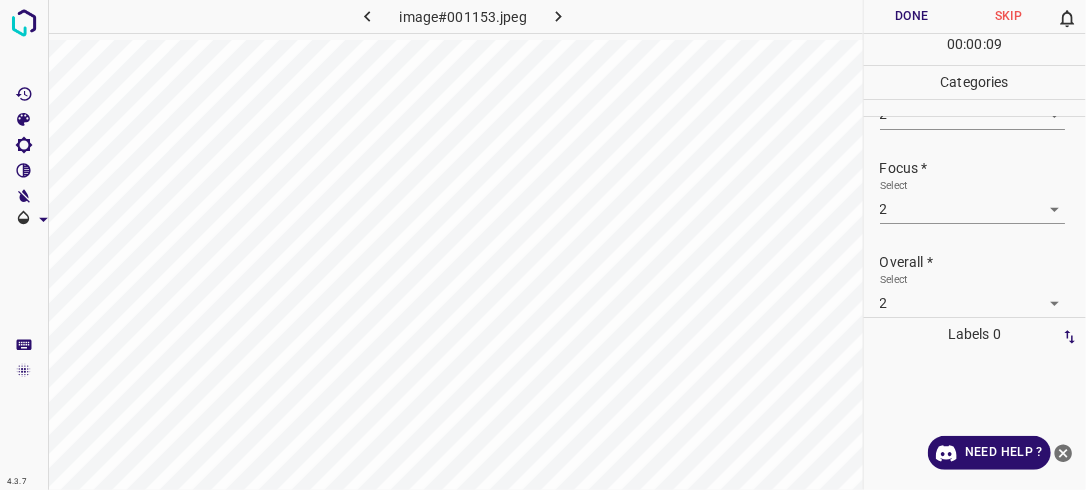 click 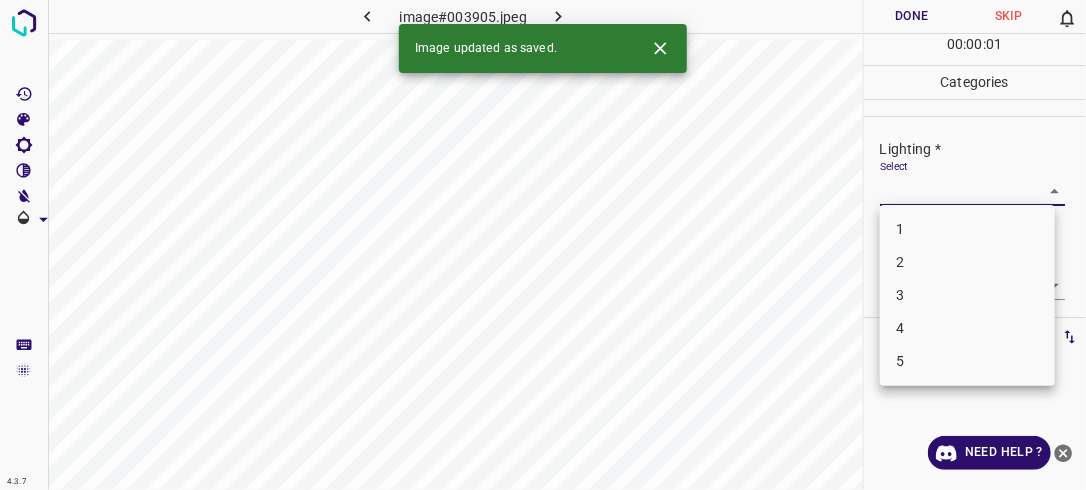 click on "4.3.7 image#003905.jpeg Done Skip 0 00   : 00   : 01   Categories Lighting *  Select ​ Focus *  Select ​ Overall *  Select ​ Labels   0 Categories 1 Lighting 2 Focus 3 Overall Tools Space Change between modes (Draw & Edit) I Auto labeling R Restore zoom M Zoom in N Zoom out Delete Delete selecte label Filters Z Restore filters X Saturation filter C Brightness filter V Contrast filter B Gray scale filter General O Download Image updated as saved. Need Help ? - Text - Hide - Delete 1 2 3 4 5" at bounding box center (543, 245) 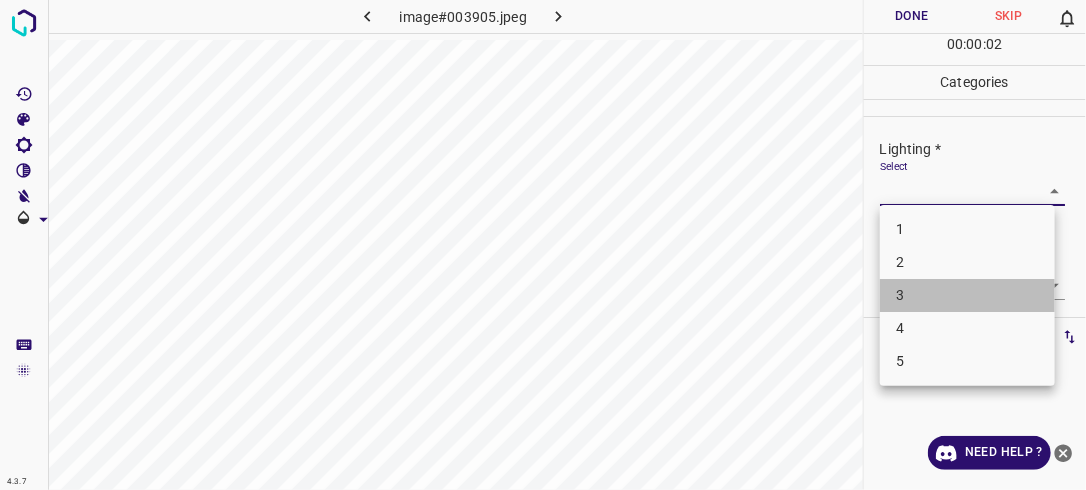 click on "3" at bounding box center [967, 295] 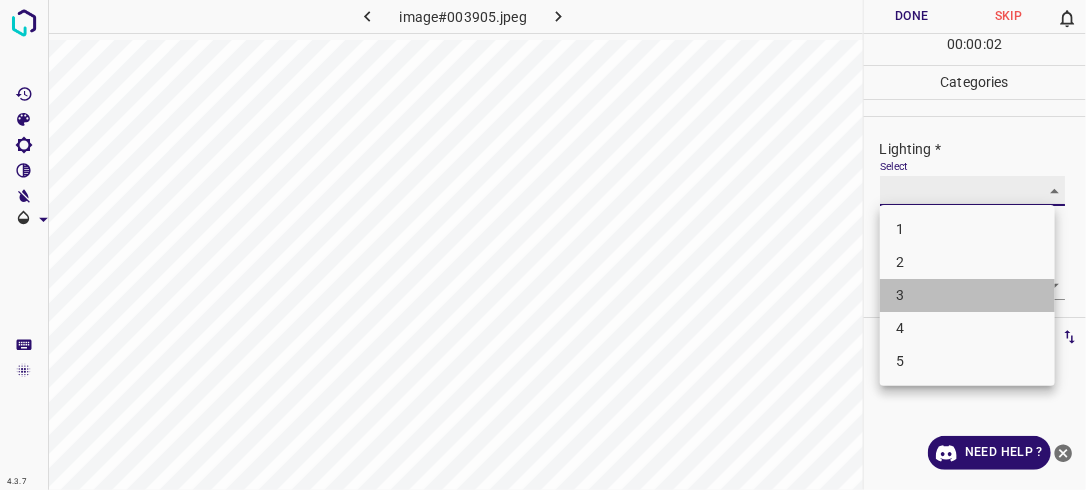 type on "3" 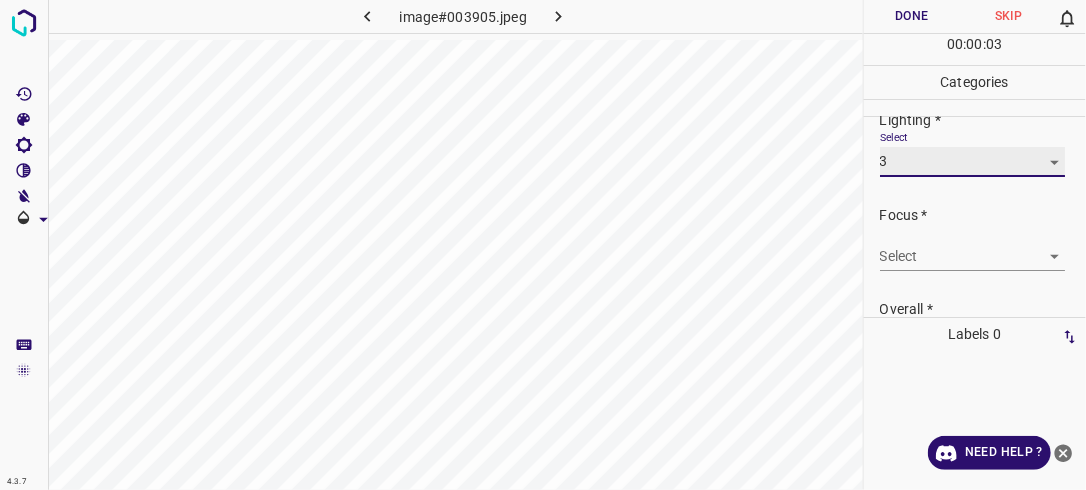 scroll, scrollTop: 35, scrollLeft: 0, axis: vertical 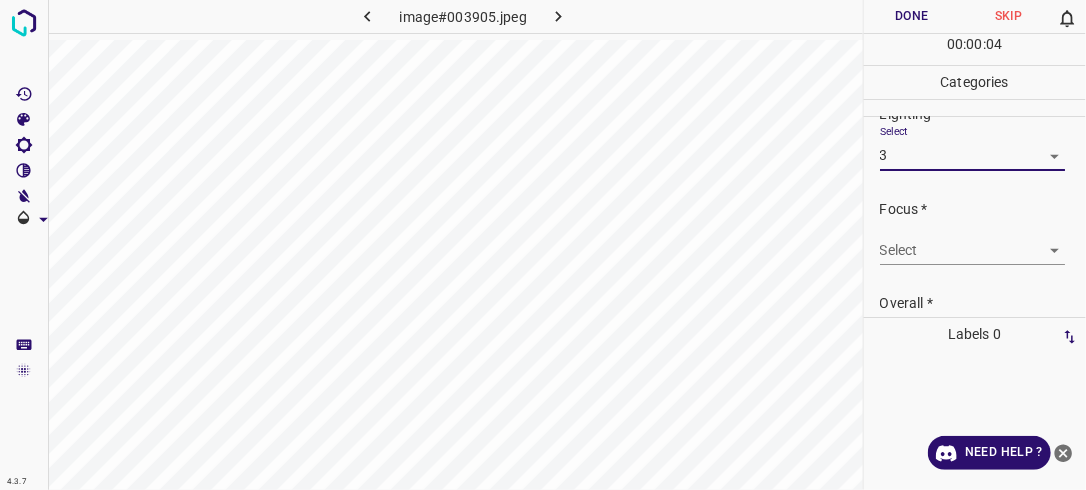 click on "4.3.7 image#003905.jpeg Done Skip 0 00   : 00   : 04   Categories Lighting *  Select 3 3 Focus *  Select ​ Overall *  Select ​ Labels   0 Categories 1 Lighting 2 Focus 3 Overall Tools Space Change between modes (Draw & Edit) I Auto labeling R Restore zoom M Zoom in N Zoom out Delete Delete selecte label Filters Z Restore filters X Saturation filter C Brightness filter V Contrast filter B Gray scale filter General O Download Need Help ? - Text - Hide - Delete" at bounding box center (543, 245) 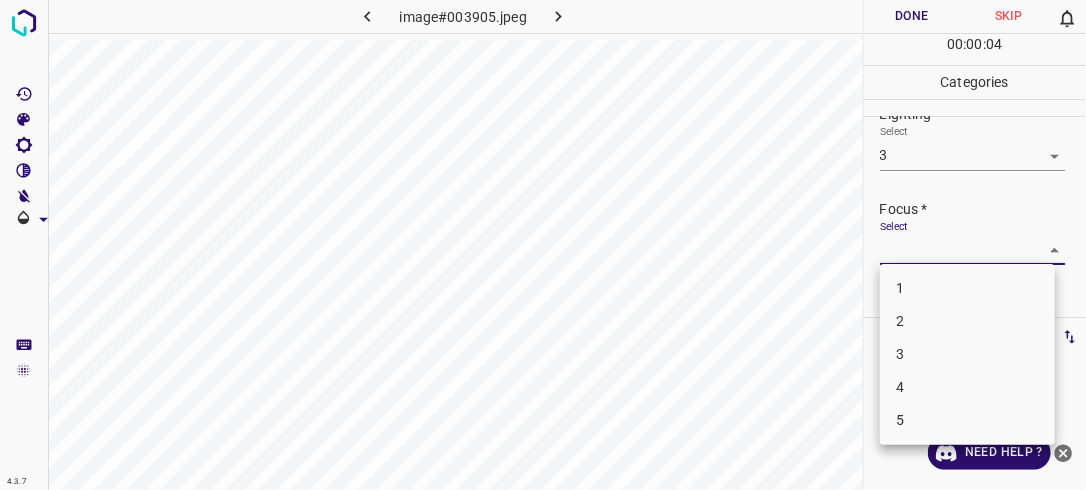 click on "2" at bounding box center (967, 321) 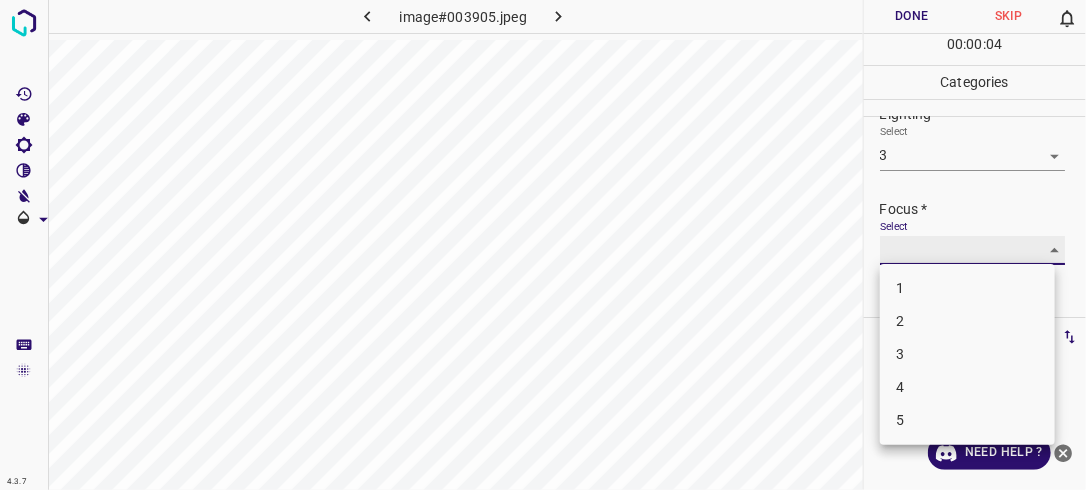 type on "2" 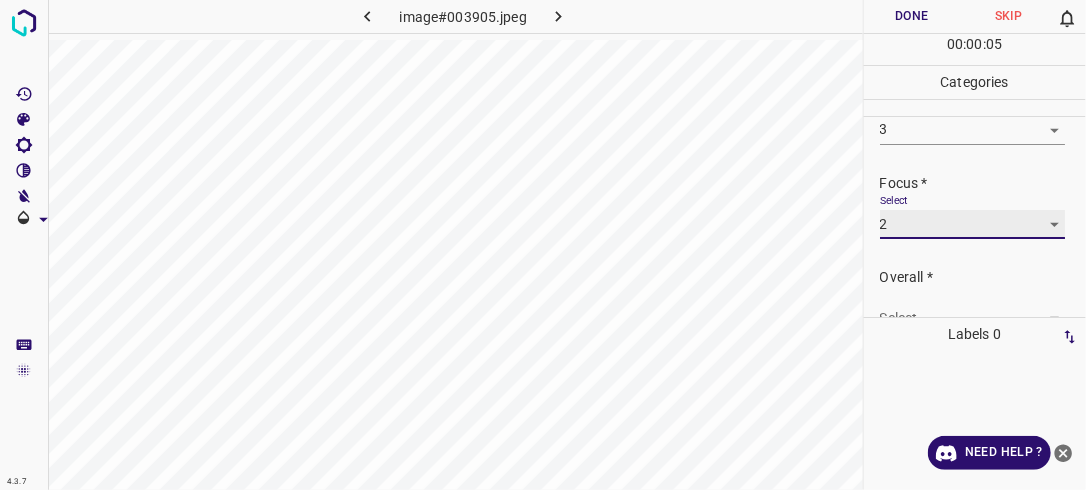 scroll, scrollTop: 78, scrollLeft: 0, axis: vertical 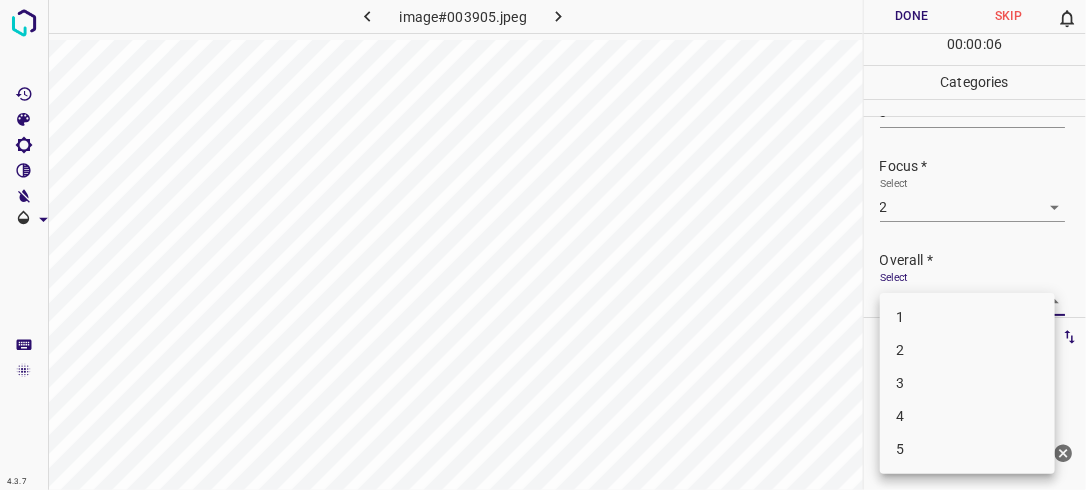 click on "4.3.7 image#003905.jpeg Done Skip 0 00   : 00   : 06   Categories Lighting *  Select 3 3 Focus *  Select 2 2 Overall *  Select ​ Labels   0 Categories 1 Lighting 2 Focus 3 Overall Tools Space Change between modes (Draw & Edit) I Auto labeling R Restore zoom M Zoom in N Zoom out Delete Delete selecte label Filters Z Restore filters X Saturation filter C Brightness filter V Contrast filter B Gray scale filter General O Download Need Help ? - Text - Hide - Delete 1 2 3 4 5" at bounding box center [543, 245] 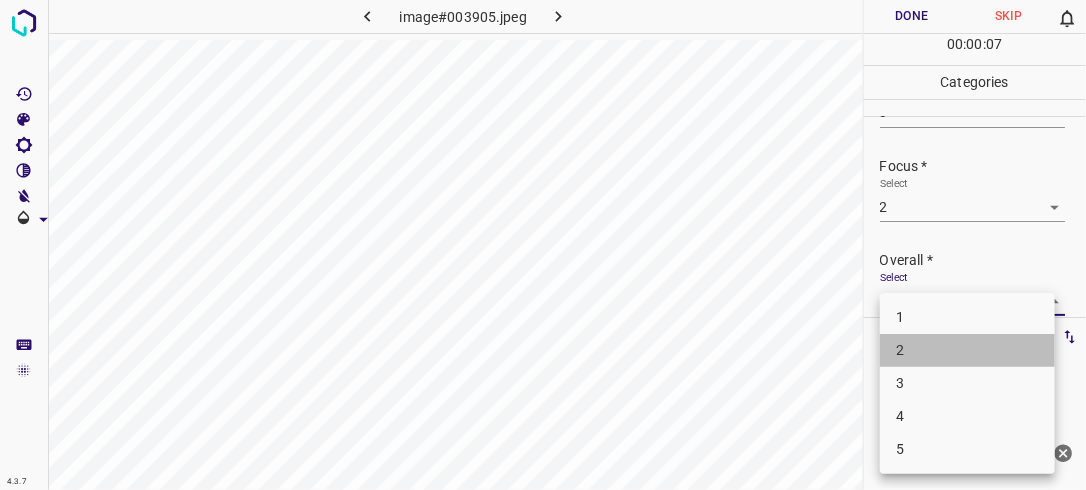 click on "2" at bounding box center [967, 350] 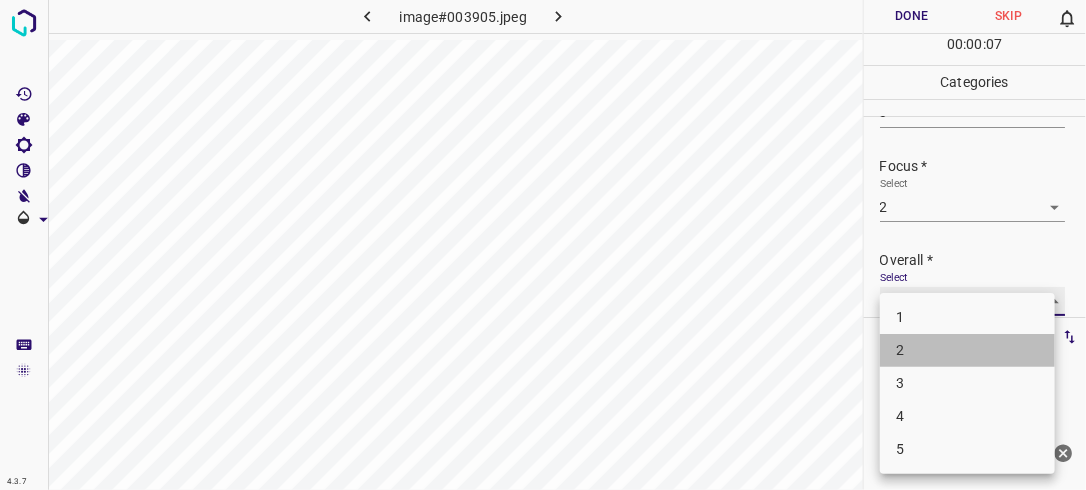 type on "2" 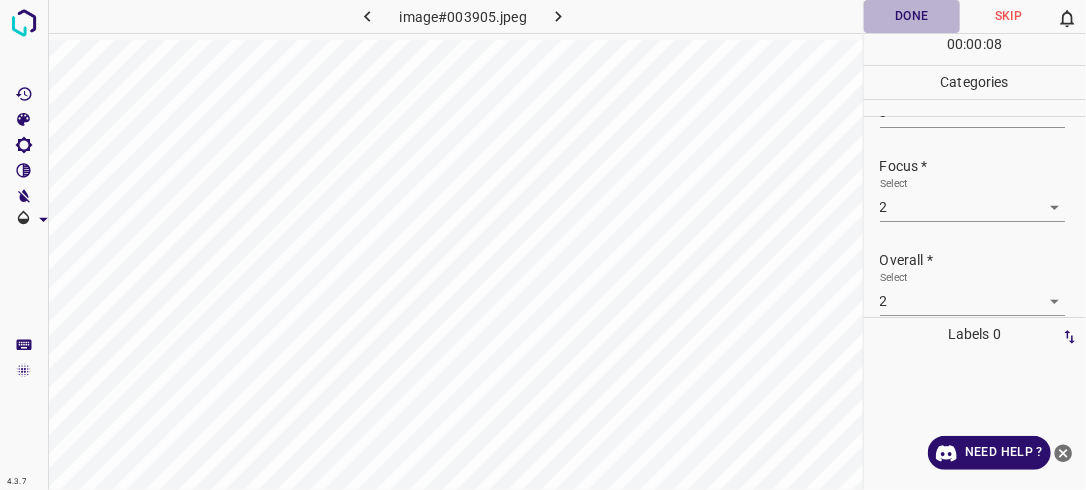 click on "Done" at bounding box center [912, 16] 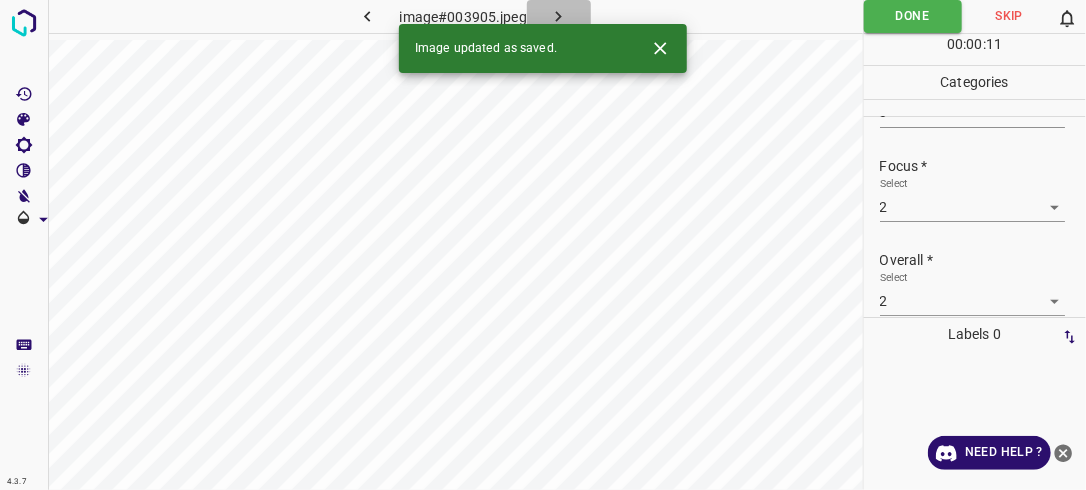 click 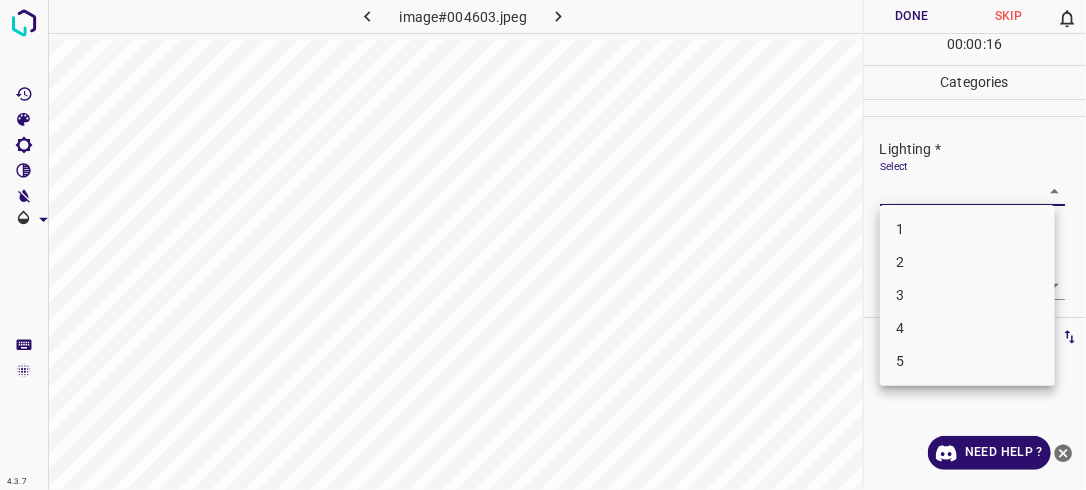 click on "4.3.7 image#004603.jpeg Done Skip 0 00   : 00   : 16   Categories Lighting *  Select ​ Focus *  Select ​ Overall *  Select ​ Labels   0 Categories 1 Lighting 2 Focus 3 Overall Tools Space Change between modes (Draw & Edit) I Auto labeling R Restore zoom M Zoom in N Zoom out Delete Delete selecte label Filters Z Restore filters X Saturation filter C Brightness filter V Contrast filter B Gray scale filter General O Download Need Help ? - Text - Hide - Delete 1 2 3 4 5" at bounding box center [543, 245] 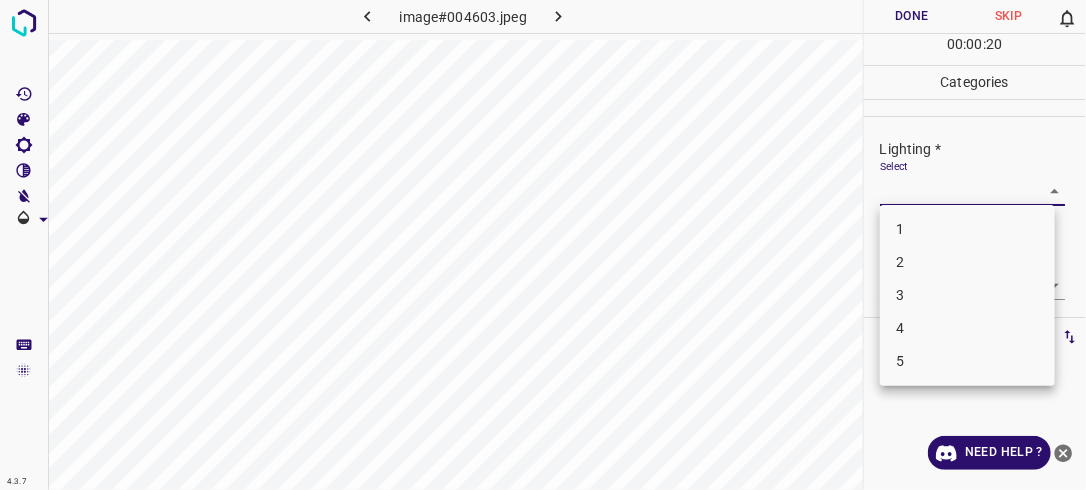 click on "2" at bounding box center [967, 262] 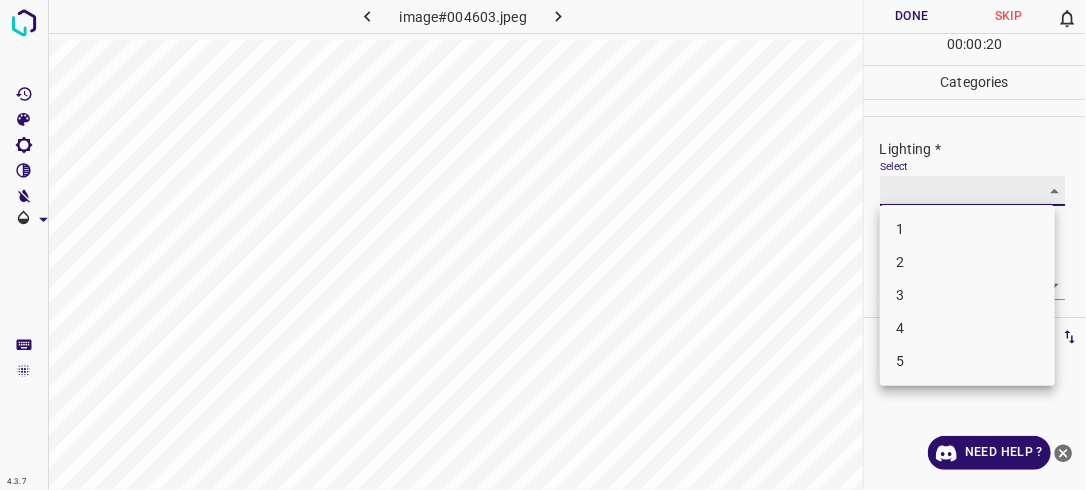 type on "2" 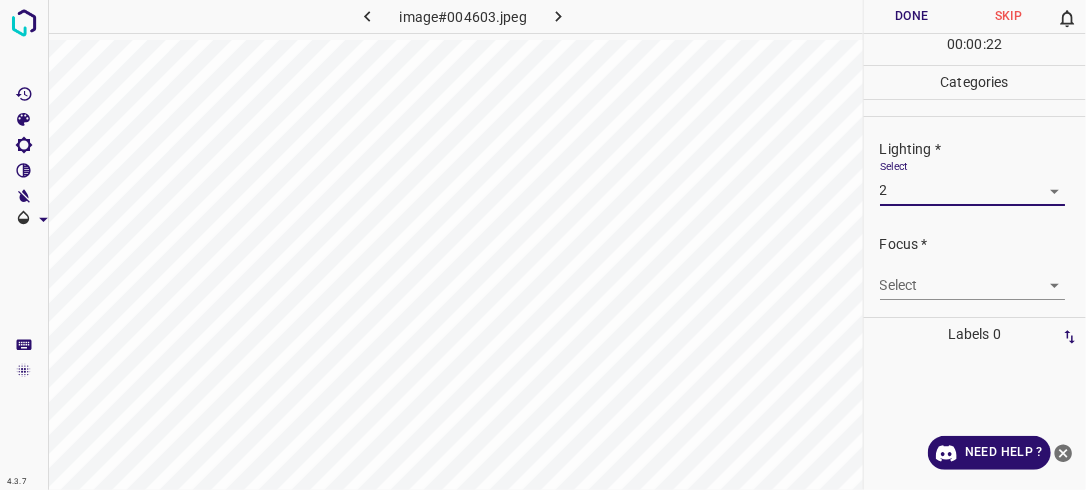 click on "4.3.7 image#004603.jpeg Done Skip 0 00   : 00   : 22   Categories Lighting *  Select 2 2 Focus *  Select ​ Overall *  Select ​ Labels   0 Categories 1 Lighting 2 Focus 3 Overall Tools Space Change between modes (Draw & Edit) I Auto labeling R Restore zoom M Zoom in N Zoom out Delete Delete selecte label Filters Z Restore filters X Saturation filter C Brightness filter V Contrast filter B Gray scale filter General O Download Need Help ? - Text - Hide - Delete" at bounding box center [543, 245] 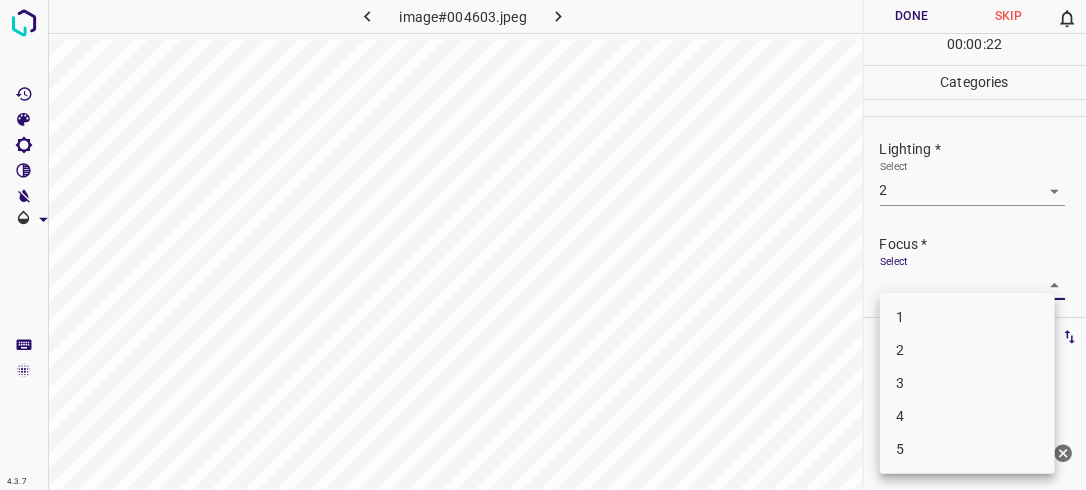 click on "2" at bounding box center (967, 350) 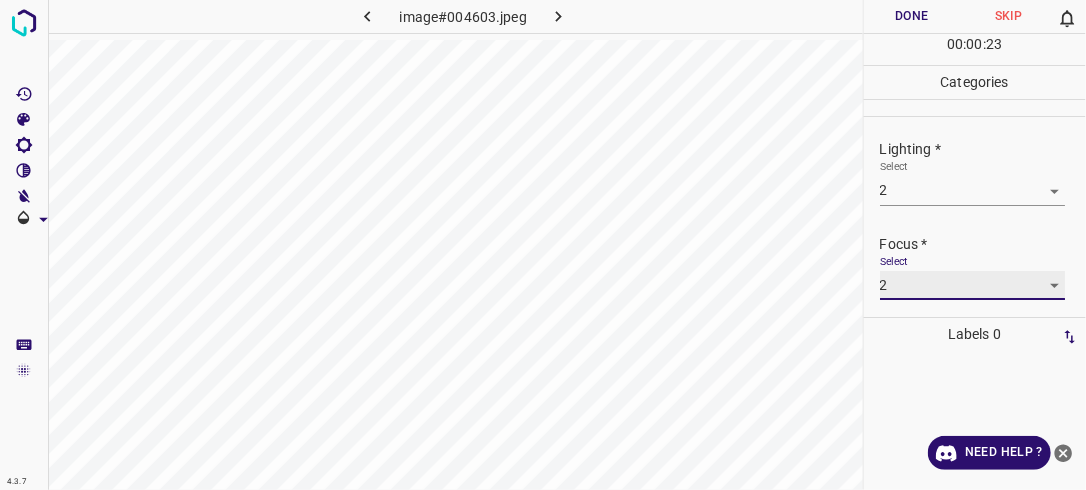 type on "2" 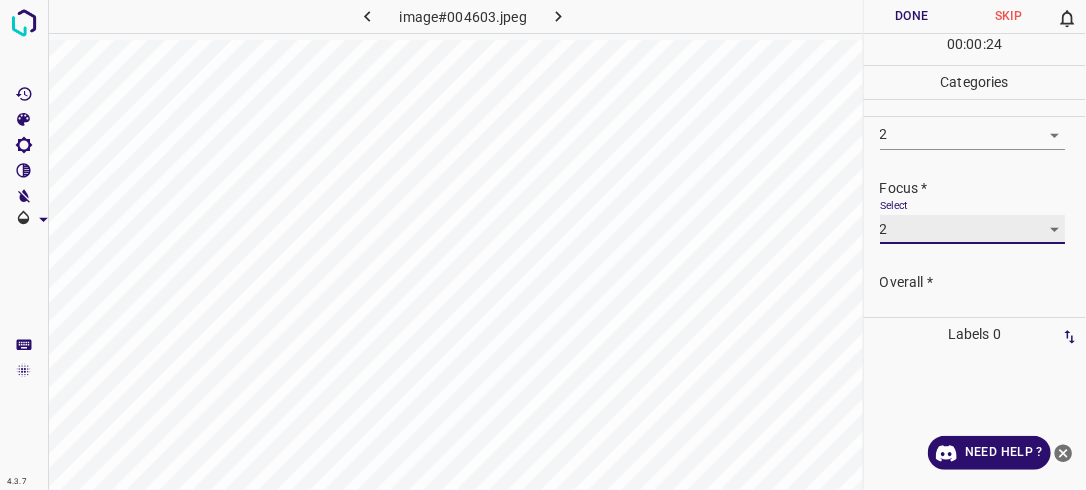 scroll, scrollTop: 98, scrollLeft: 0, axis: vertical 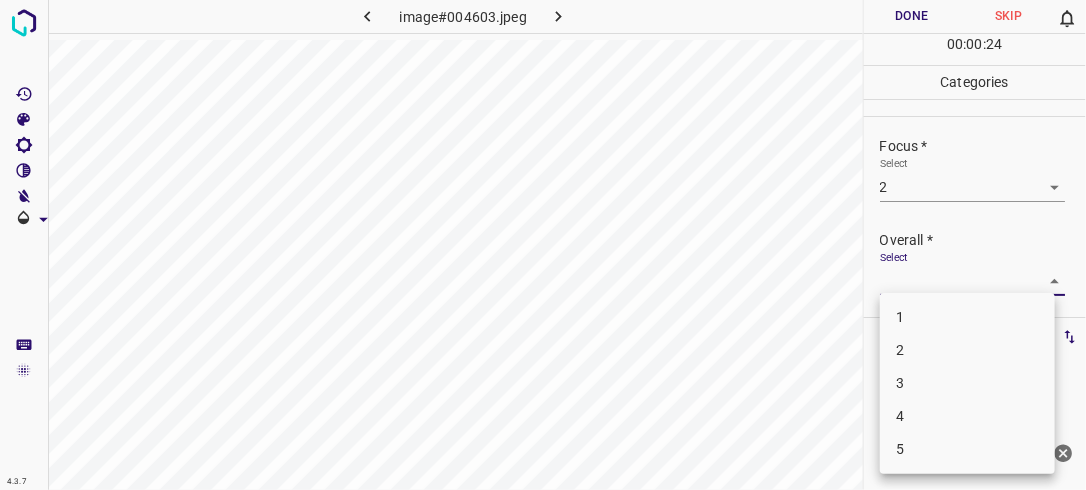 click on "4.3.7 image#004603.jpeg Done Skip 0 00   : 00   : 24   Categories Lighting *  Select 2 2 Focus *  Select 2 2 Overall *  Select ​ Labels   0 Categories 1 Lighting 2 Focus 3 Overall Tools Space Change between modes (Draw & Edit) I Auto labeling R Restore zoom M Zoom in N Zoom out Delete Delete selecte label Filters Z Restore filters X Saturation filter C Brightness filter V Contrast filter B Gray scale filter General O Download Need Help ? - Text - Hide - Delete 1 2 3 4 5" at bounding box center [543, 245] 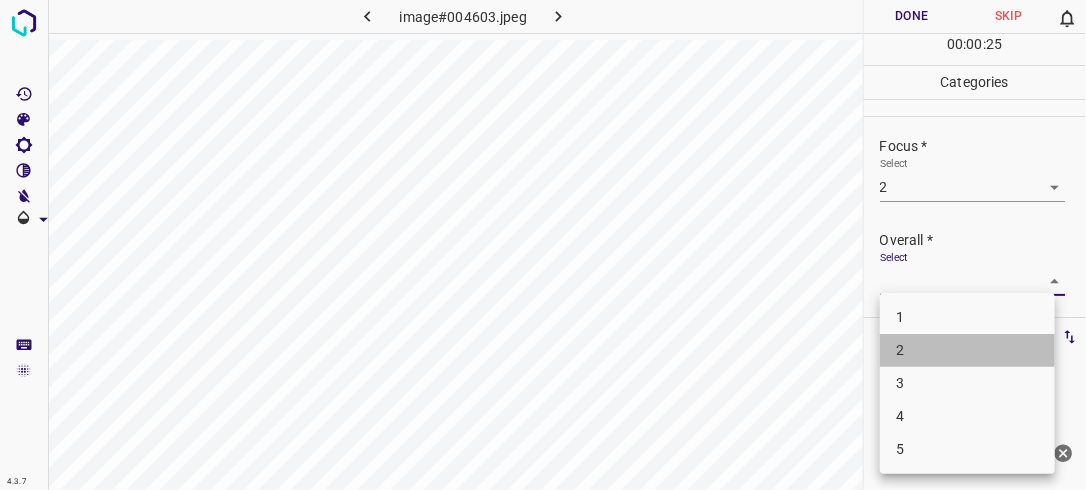 click on "2" at bounding box center [967, 350] 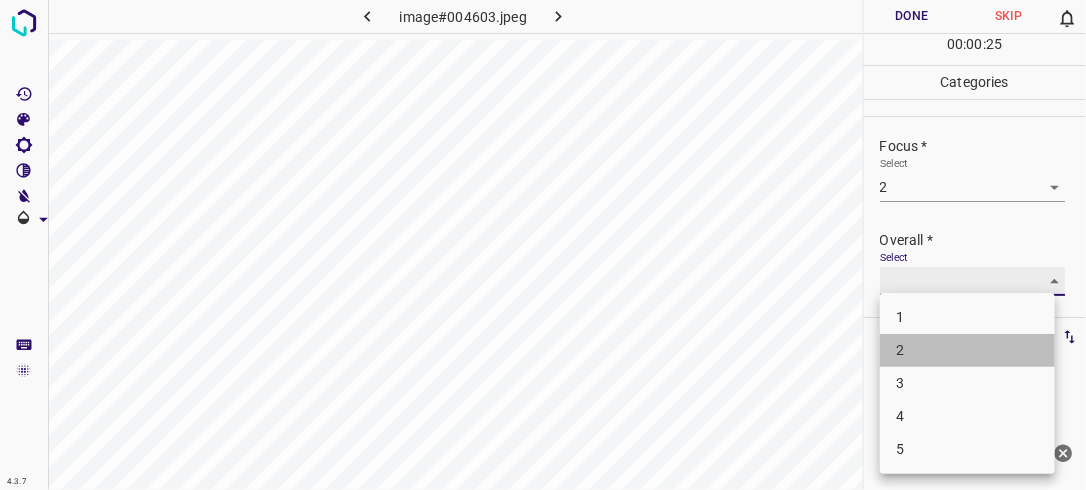 type on "2" 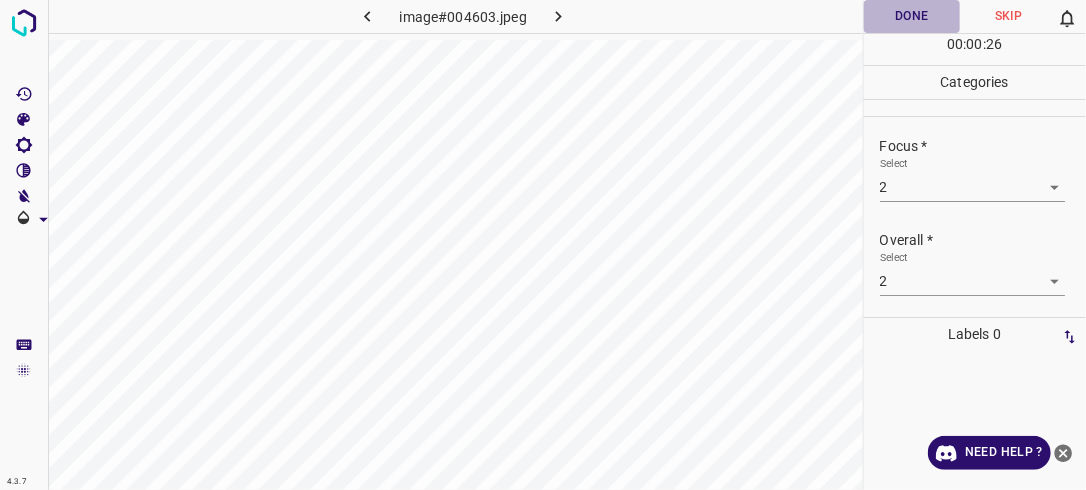click on "Done" at bounding box center (912, 16) 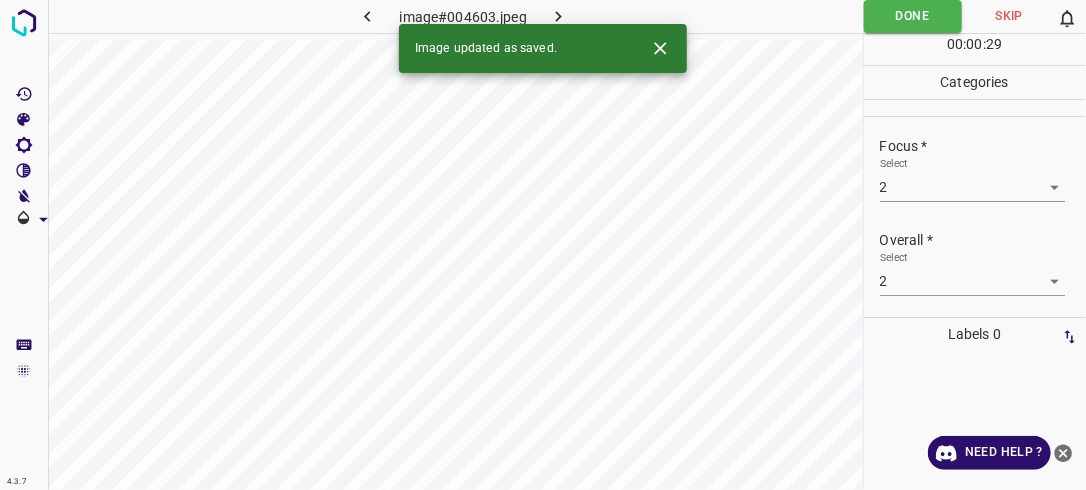 click 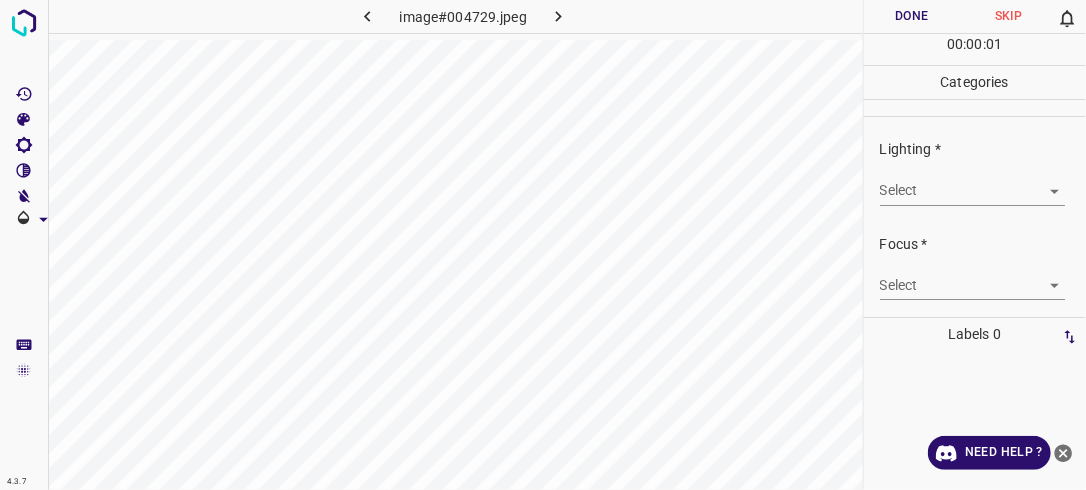 click on "4.3.7 image#004729.jpeg Done Skip 0 00   : 00   : 01   Categories Lighting *  Select ​ Focus *  Select ​ Overall *  Select ​ Labels   0 Categories 1 Lighting 2 Focus 3 Overall Tools Space Change between modes (Draw & Edit) I Auto labeling R Restore zoom M Zoom in N Zoom out Delete Delete selecte label Filters Z Restore filters X Saturation filter C Brightness filter V Contrast filter B Gray scale filter General O Download Need Help ? - Text - Hide - Delete" at bounding box center (543, 245) 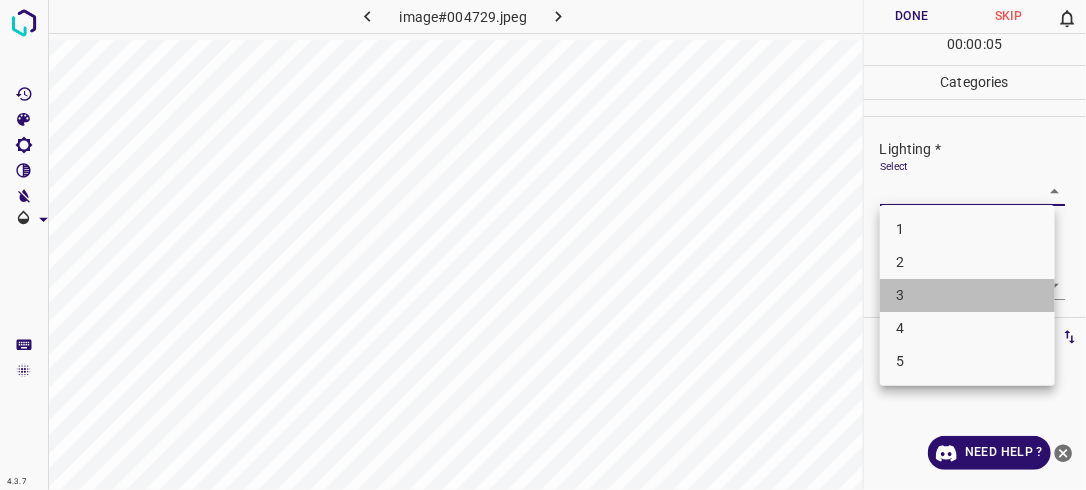 click on "3" at bounding box center (967, 295) 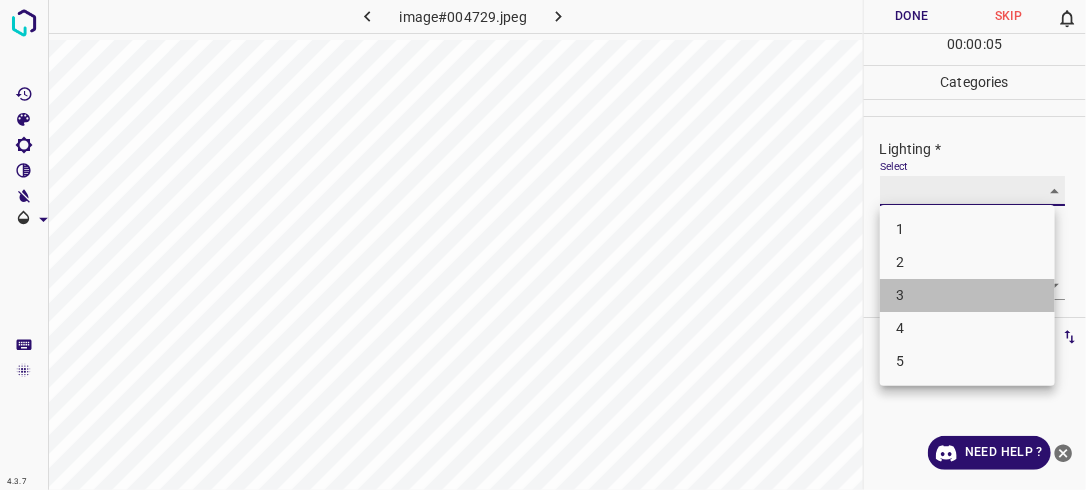 type on "3" 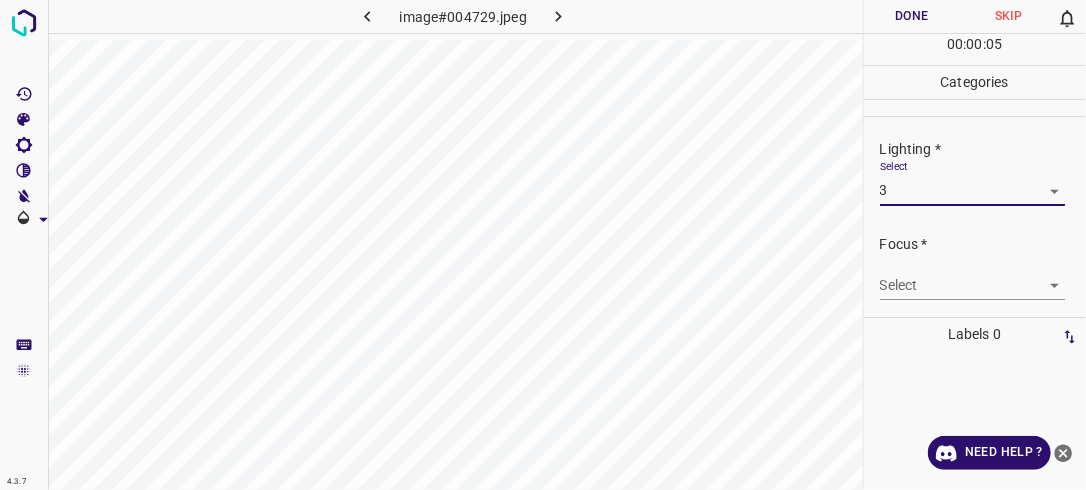 click on "4.3.7 image#004729.jpeg Done Skip 0 00   : 00   : 05   Categories Lighting *  Select 3 3 Focus *  Select ​ Overall *  Select ​ Labels   0 Categories 1 Lighting 2 Focus 3 Overall Tools Space Change between modes (Draw & Edit) I Auto labeling R Restore zoom M Zoom in N Zoom out Delete Delete selecte label Filters Z Restore filters X Saturation filter C Brightness filter V Contrast filter B Gray scale filter General O Download Need Help ? - Text - Hide - Delete" at bounding box center (543, 245) 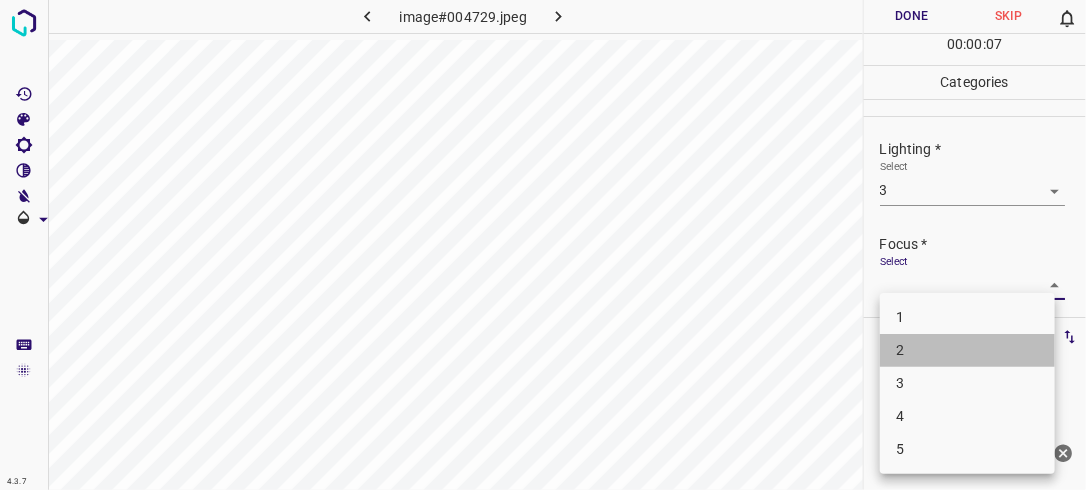 drag, startPoint x: 952, startPoint y: 348, endPoint x: 963, endPoint y: 335, distance: 17.029387 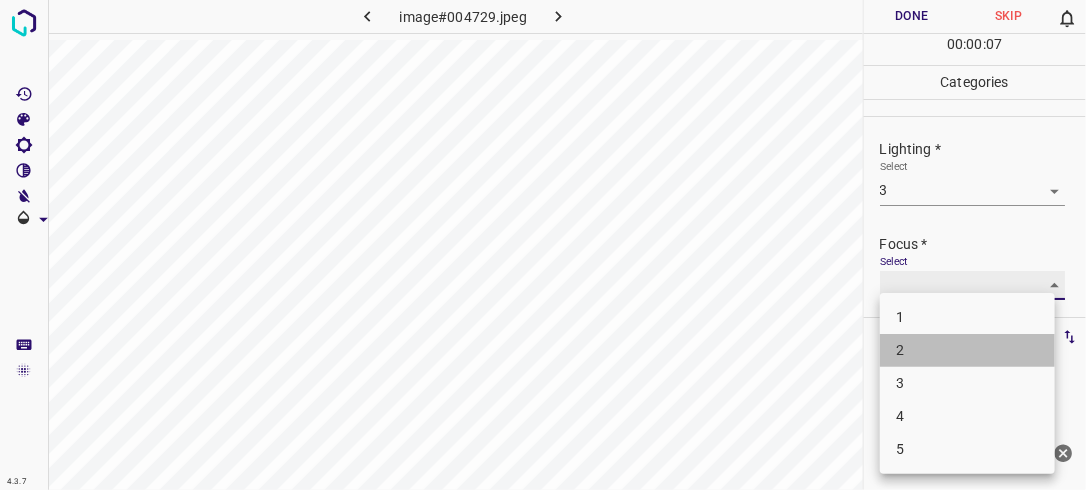 type on "2" 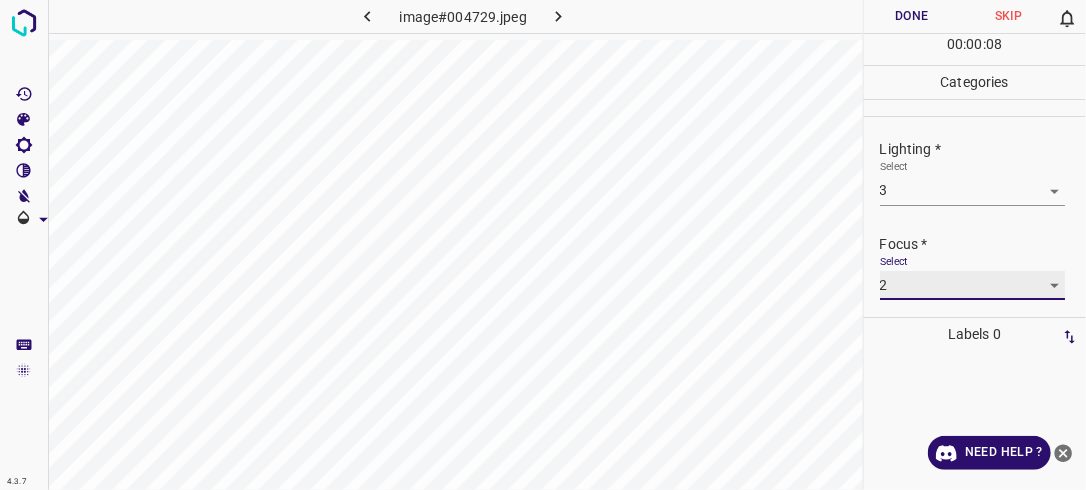 scroll, scrollTop: 76, scrollLeft: 0, axis: vertical 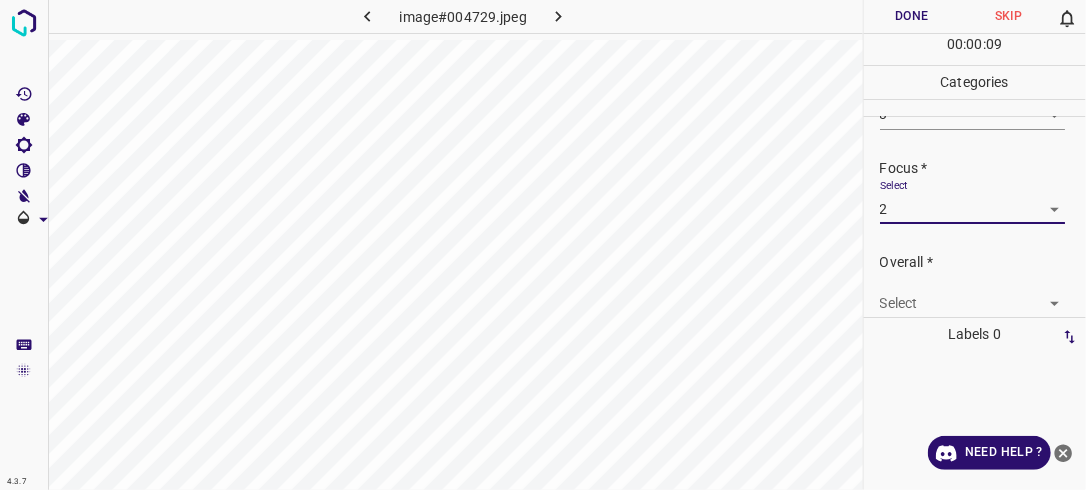 click on "4.3.7 image#004729.jpeg Done Skip 0 00   : 00   : 09   Categories Lighting *  Select 3 3 Focus *  Select 2 2 Overall *  Select ​ Labels   0 Categories 1 Lighting 2 Focus 3 Overall Tools Space Change between modes (Draw & Edit) I Auto labeling R Restore zoom M Zoom in N Zoom out Delete Delete selecte label Filters Z Restore filters X Saturation filter C Brightness filter V Contrast filter B Gray scale filter General O Download Need Help ? - Text - Hide - Delete" at bounding box center (543, 245) 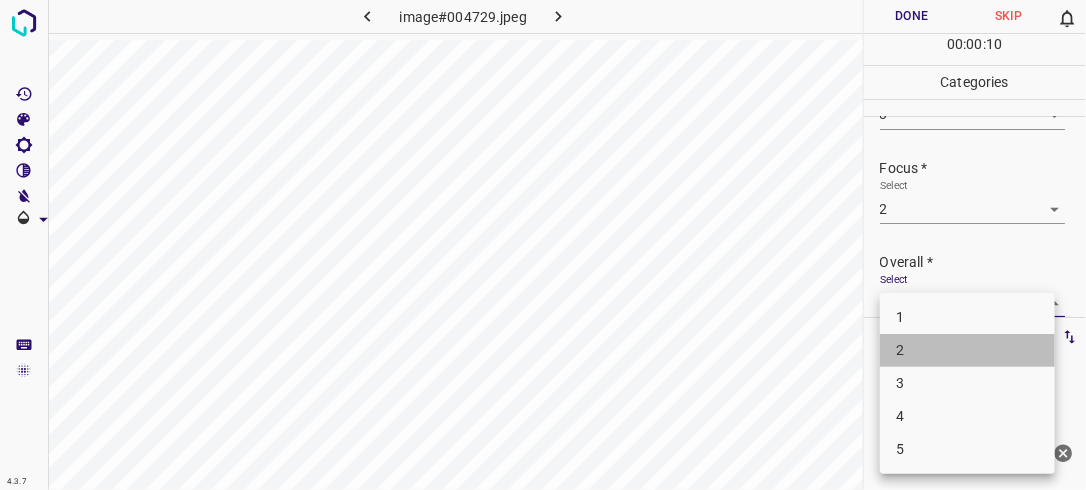 click on "2" at bounding box center (967, 350) 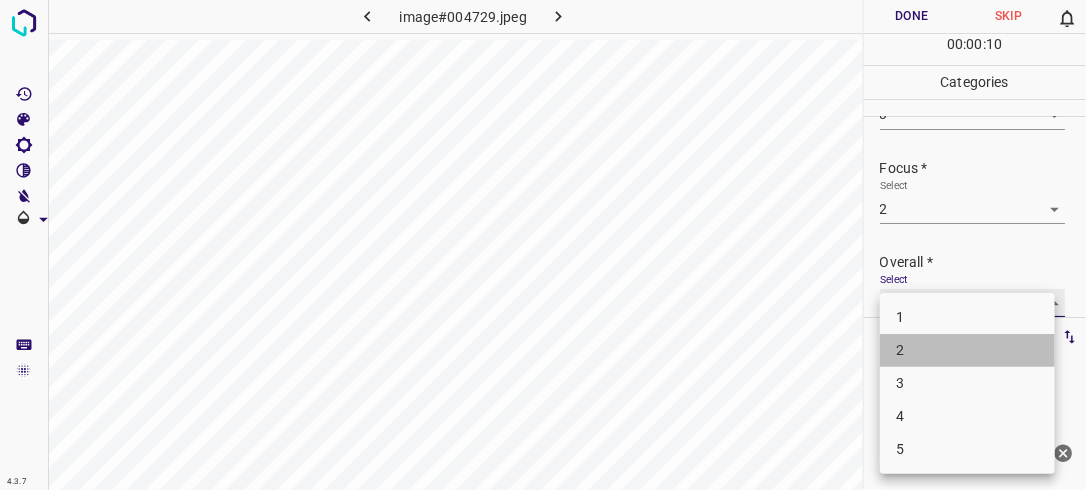 type on "2" 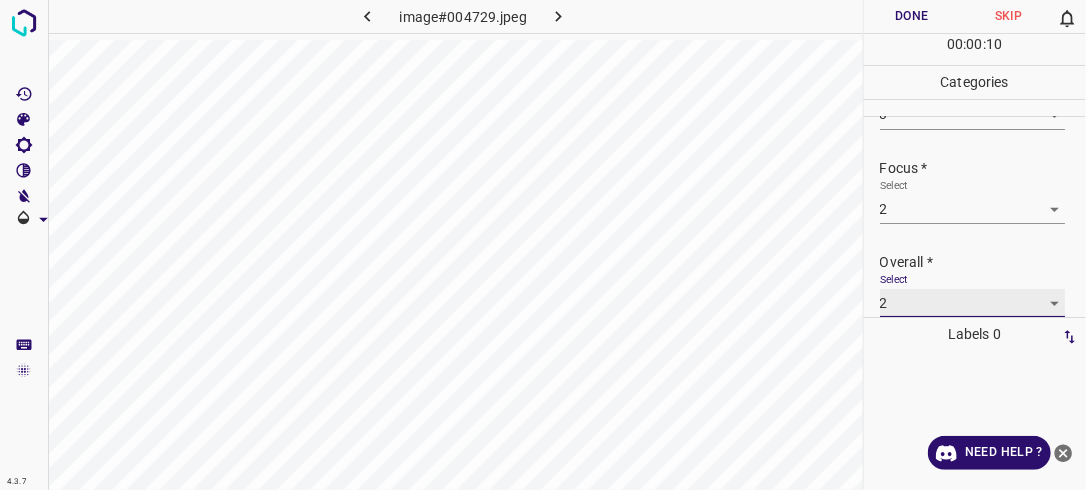 scroll, scrollTop: 76, scrollLeft: 0, axis: vertical 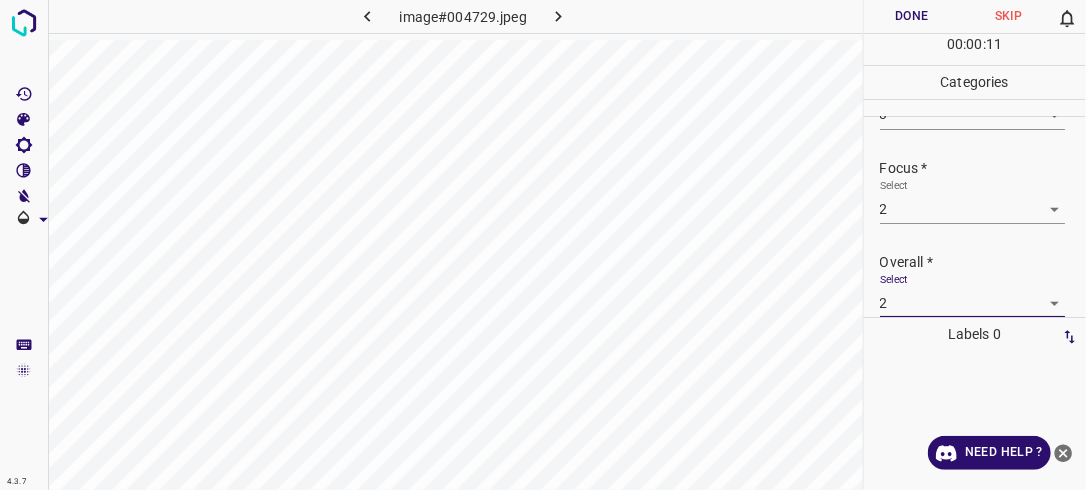 click on "Done" at bounding box center [912, 16] 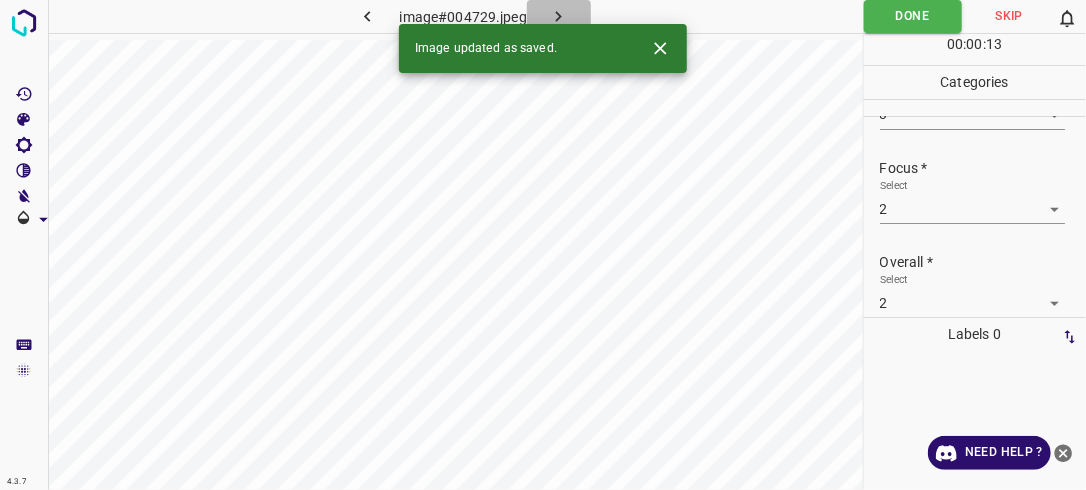 click 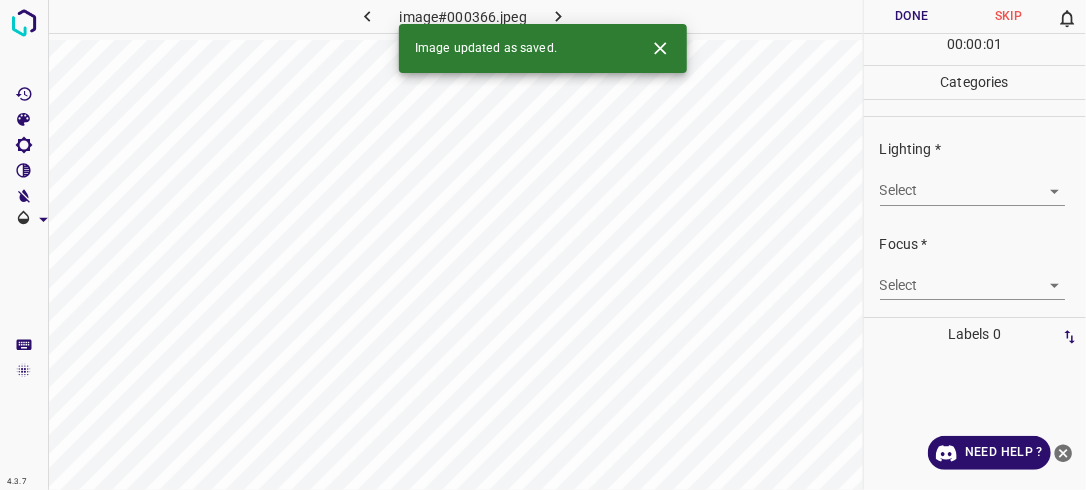 click on "4.3.7 image#000366.jpeg Done Skip 0 00   : 00   : 01   Categories Lighting *  Select ​ Focus *  Select ​ Overall *  Select ​ Labels   0 Categories 1 Lighting 2 Focus 3 Overall Tools Space Change between modes (Draw & Edit) I Auto labeling R Restore zoom M Zoom in N Zoom out Delete Delete selecte label Filters Z Restore filters X Saturation filter C Brightness filter V Contrast filter B Gray scale filter General O Download Image updated as saved. Need Help ? - Text - Hide - Delete" at bounding box center [543, 245] 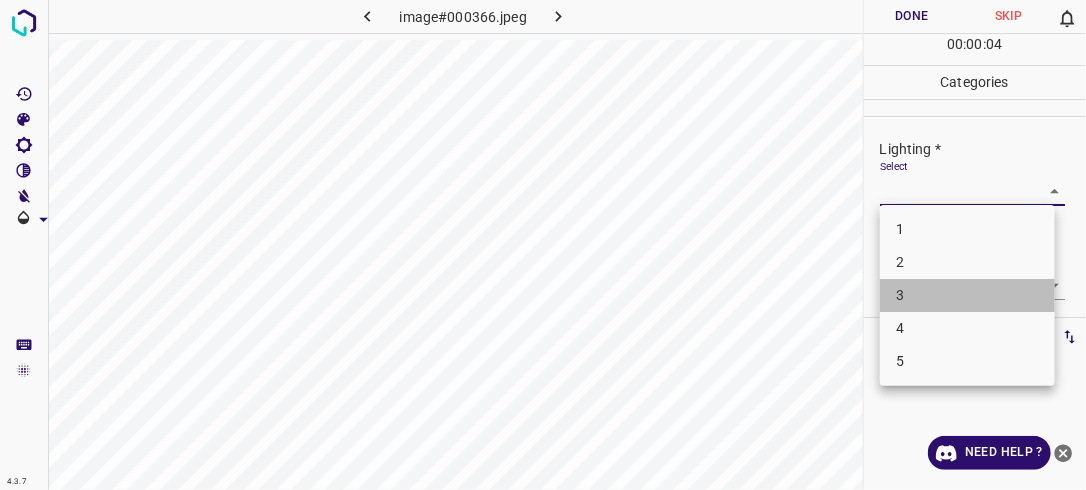 click on "3" at bounding box center [967, 295] 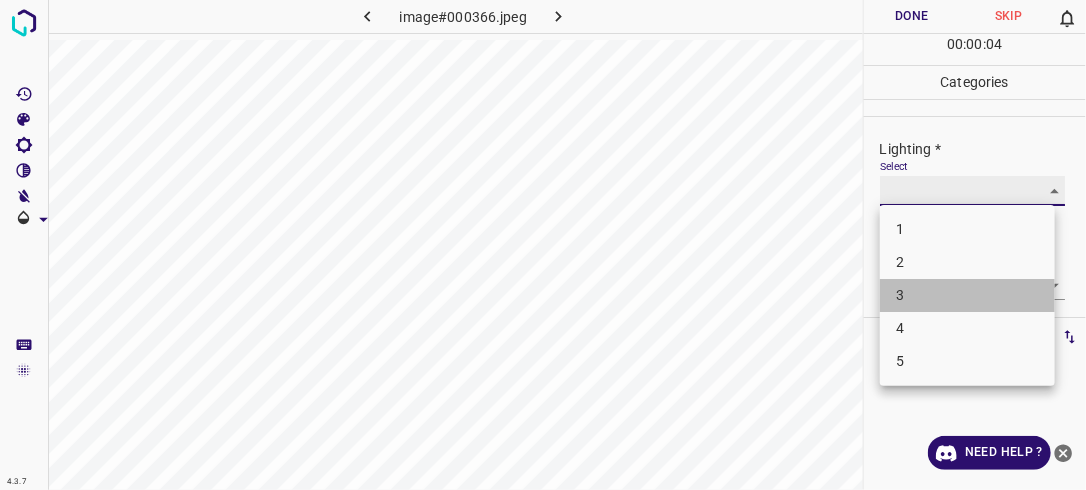type on "3" 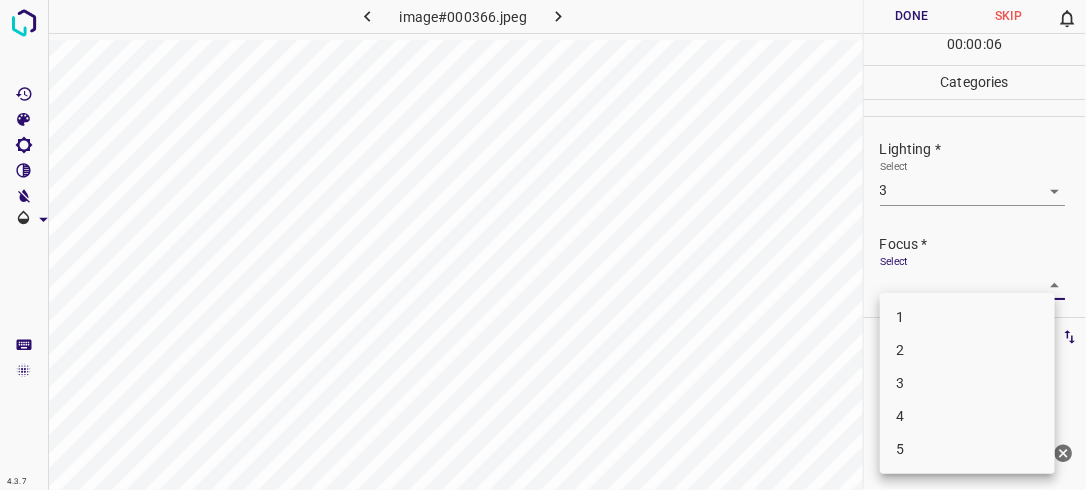 click on "4.3.7 image#000366.jpeg Done Skip 0 00   : 00   : 06   Categories Lighting *  Select 3 3 Focus *  Select ​ Overall *  Select ​ Labels   0 Categories 1 Lighting 2 Focus 3 Overall Tools Space Change between modes (Draw & Edit) I Auto labeling R Restore zoom M Zoom in N Zoom out Delete Delete selecte label Filters Z Restore filters X Saturation filter C Brightness filter V Contrast filter B Gray scale filter General O Download Need Help ? - Text - Hide - Delete 1 2 3 4 5" at bounding box center [543, 245] 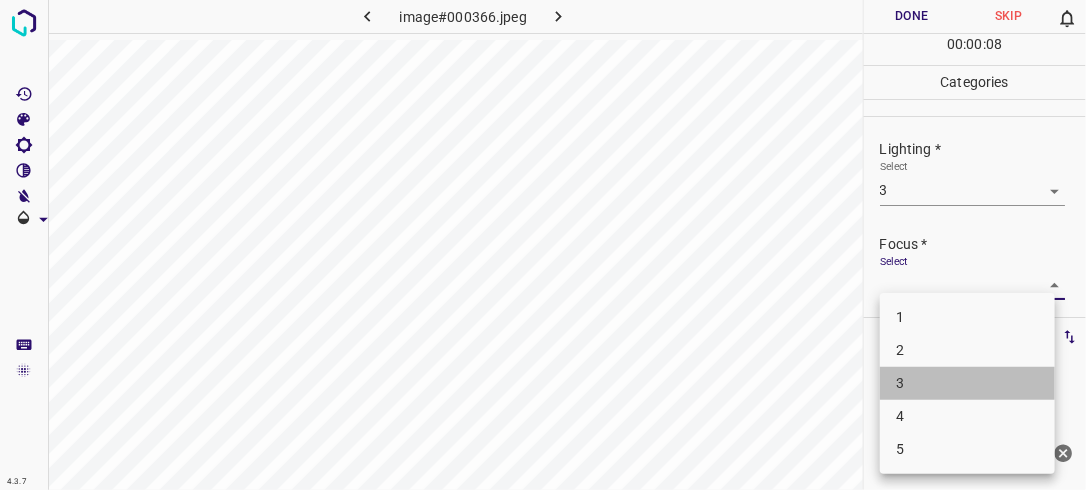 click on "3" at bounding box center [967, 383] 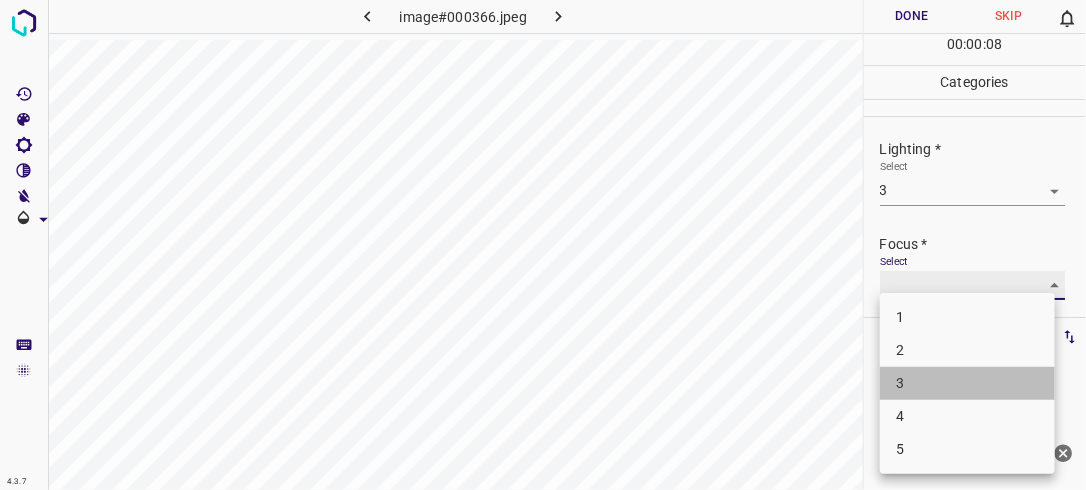 type on "3" 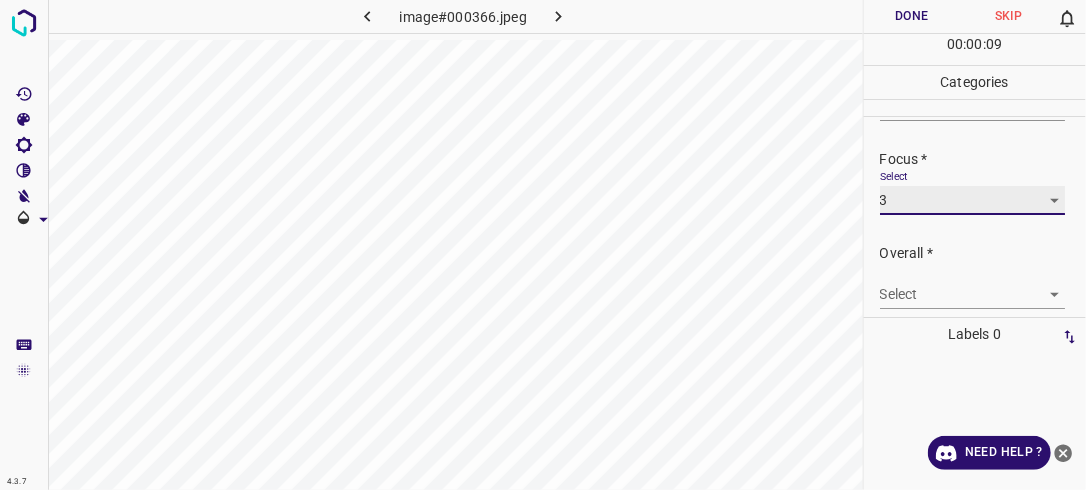 scroll, scrollTop: 91, scrollLeft: 0, axis: vertical 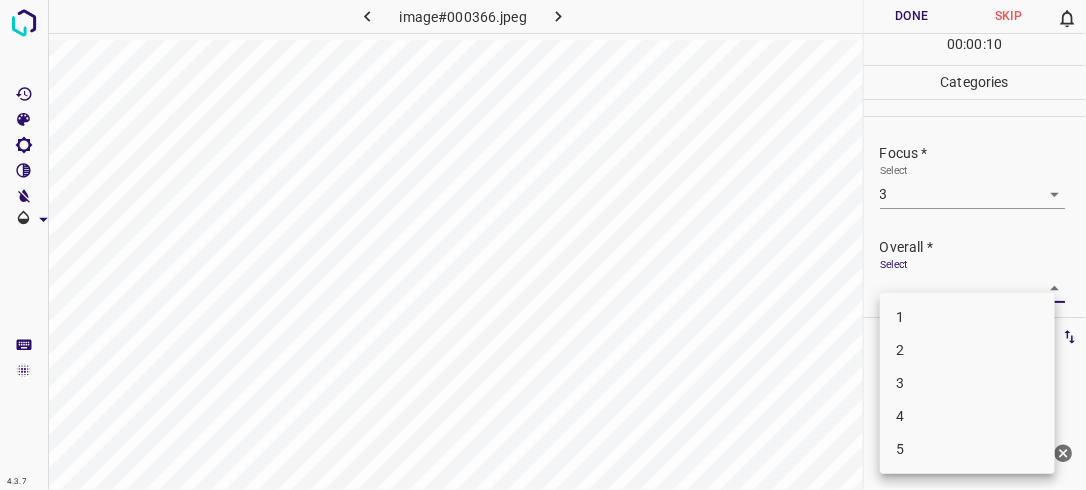 click on "4.3.7 image#000366.jpeg Done Skip 0 00   : 00   : 10   Categories Lighting *  Select 3 3 Focus *  Select 3 3 Overall *  Select ​ Labels   0 Categories 1 Lighting 2 Focus 3 Overall Tools Space Change between modes (Draw & Edit) I Auto labeling R Restore zoom M Zoom in N Zoom out Delete Delete selecte label Filters Z Restore filters X Saturation filter C Brightness filter V Contrast filter B Gray scale filter General O Download Need Help ? - Text - Hide - Delete 1 2 3 4 5" at bounding box center (543, 245) 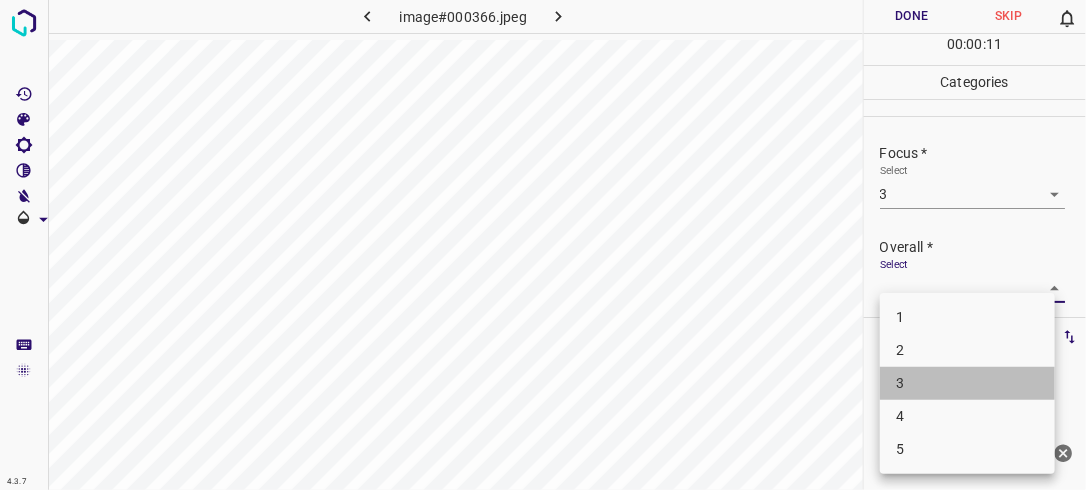 click on "3" at bounding box center [967, 383] 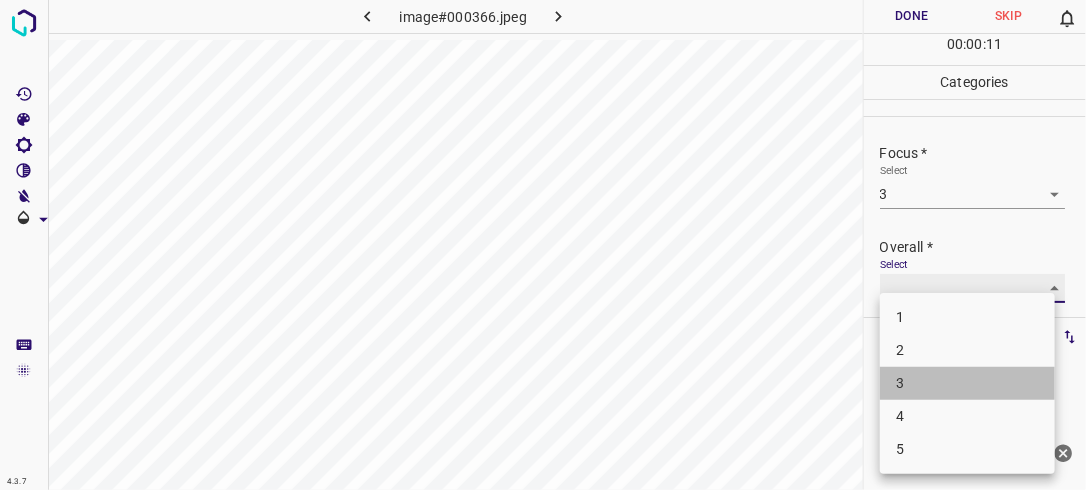 type on "3" 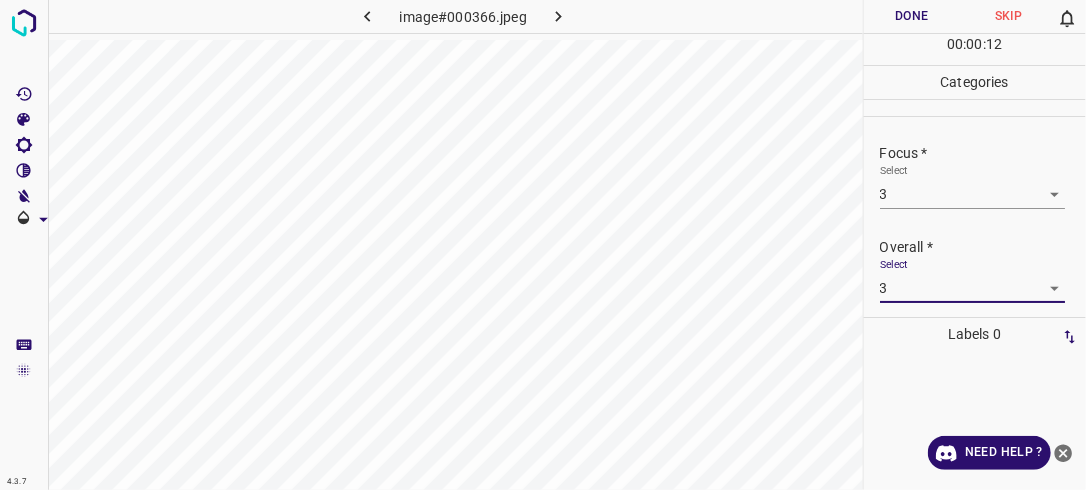 click on "Done" at bounding box center (912, 16) 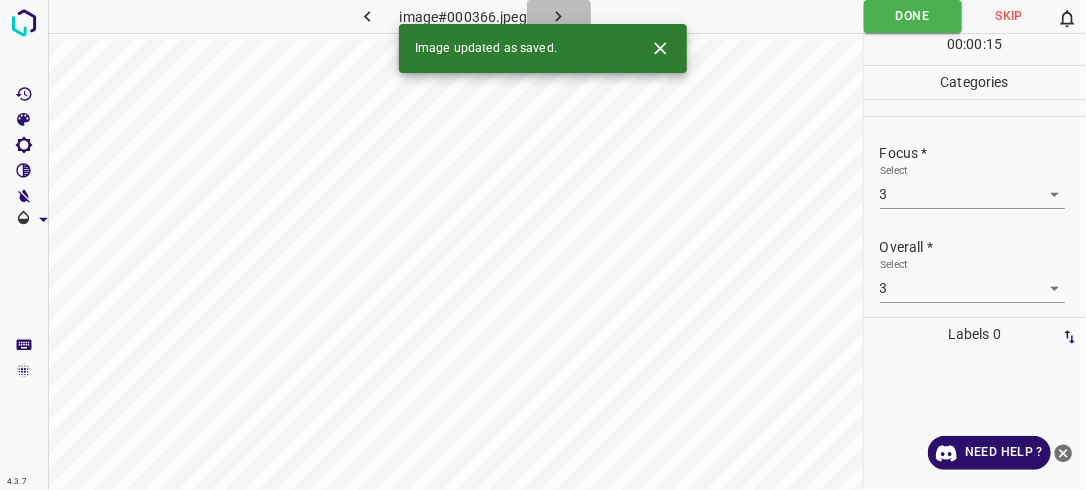click at bounding box center [559, 16] 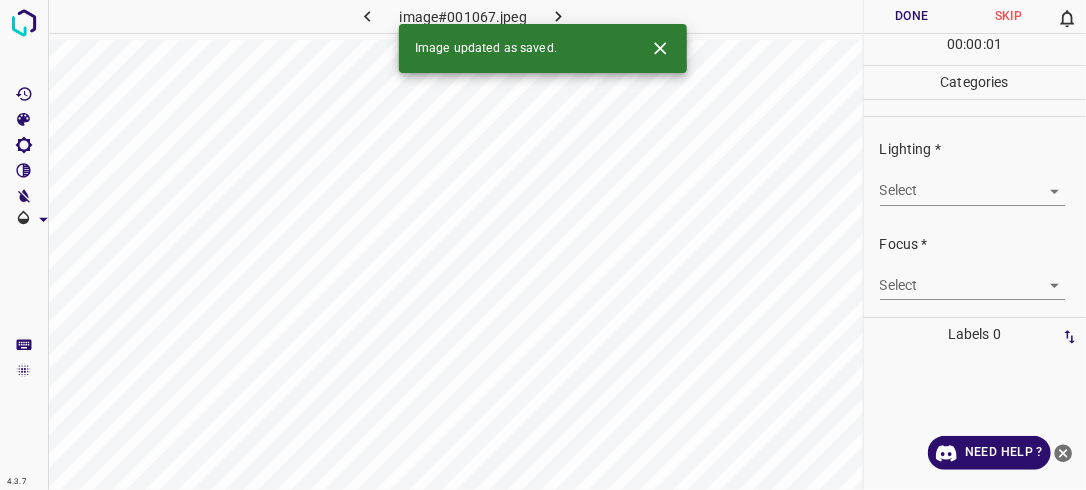 click on "4.3.7 image#001067.jpeg Done Skip 0 00   : 00   : 01   Categories Lighting *  Select ​ Focus *  Select ​ Overall *  Select ​ Labels   0 Categories 1 Lighting 2 Focus 3 Overall Tools Space Change between modes (Draw & Edit) I Auto labeling R Restore zoom M Zoom in N Zoom out Delete Delete selecte label Filters Z Restore filters X Saturation filter C Brightness filter V Contrast filter B Gray scale filter General O Download Image updated as saved. Need Help ? - Text - Hide - Delete" at bounding box center [543, 245] 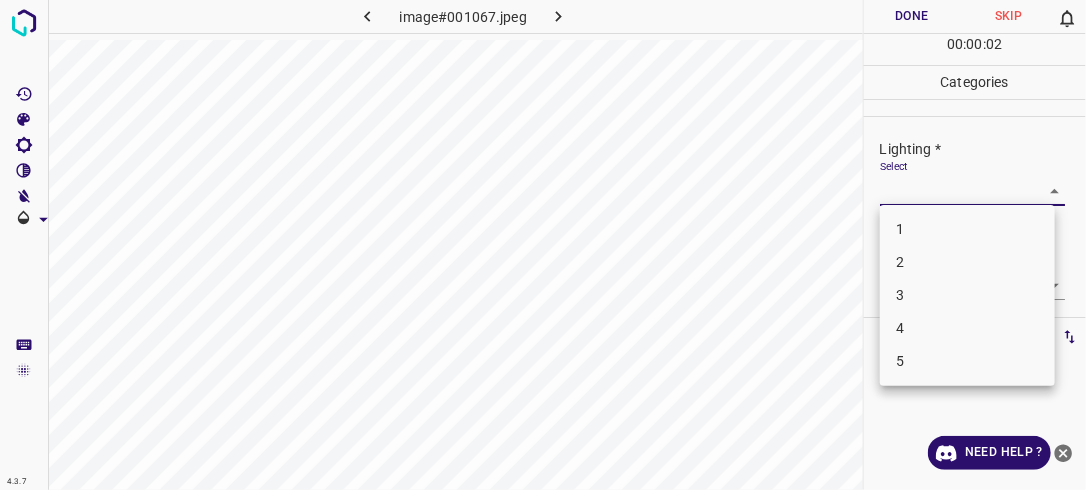 click on "2" at bounding box center [967, 262] 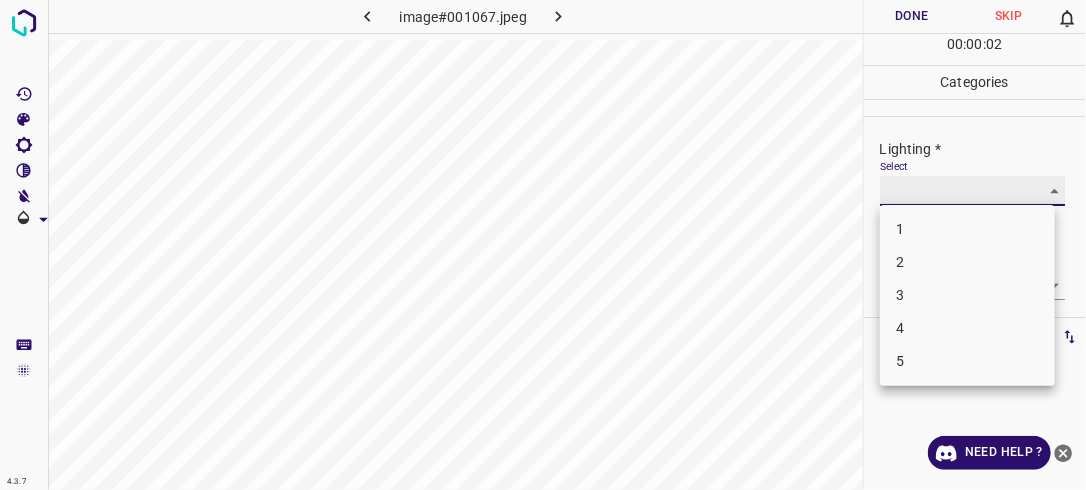 type on "2" 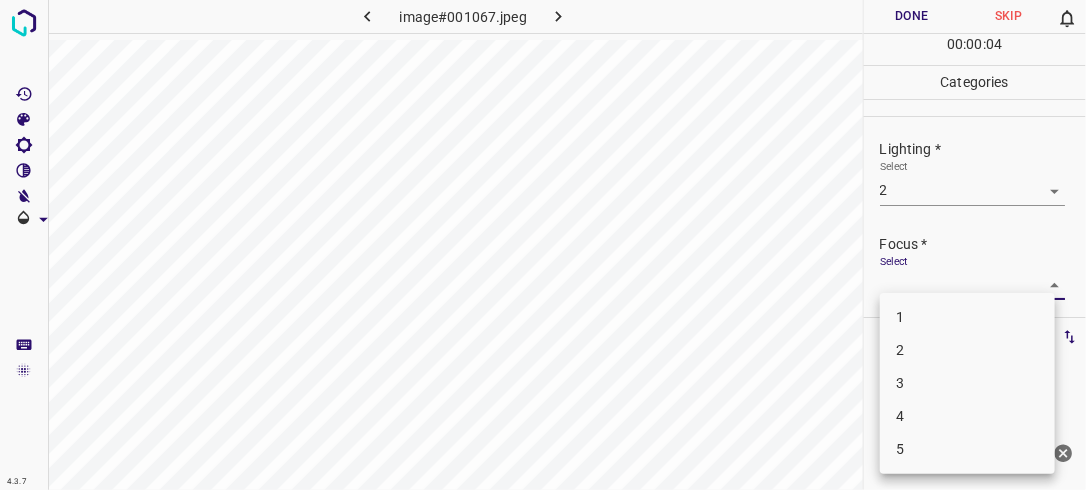click on "4.3.7 image#001067.jpeg Done Skip 0 00   : 00   : 04   Categories Lighting *  Select 2 2 Focus *  Select ​ Overall *  Select ​ Labels   0 Categories 1 Lighting 2 Focus 3 Overall Tools Space Change between modes (Draw & Edit) I Auto labeling R Restore zoom M Zoom in N Zoom out Delete Delete selecte label Filters Z Restore filters X Saturation filter C Brightness filter V Contrast filter B Gray scale filter General O Download Need Help ? - Text - Hide - Delete 1 2 3 4 5" at bounding box center (543, 245) 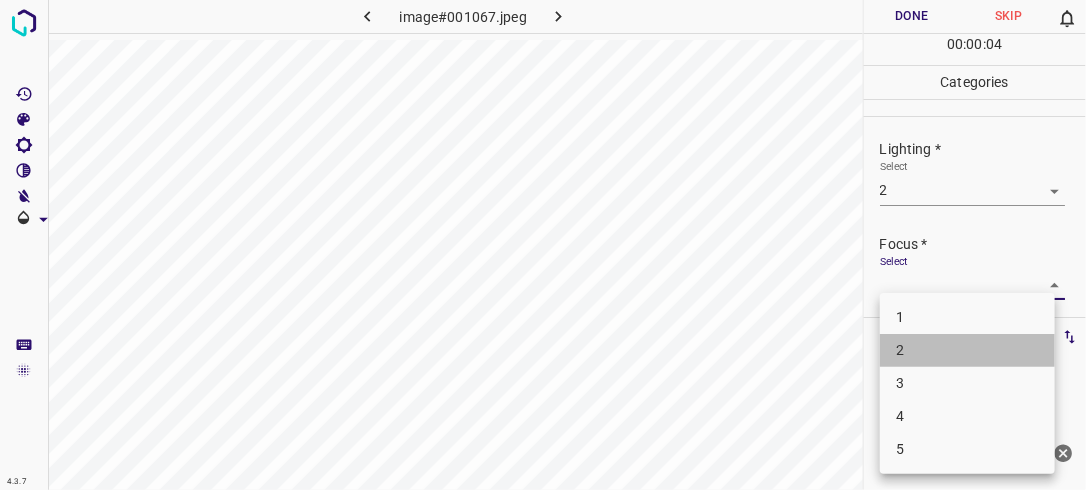 click on "2" at bounding box center [967, 350] 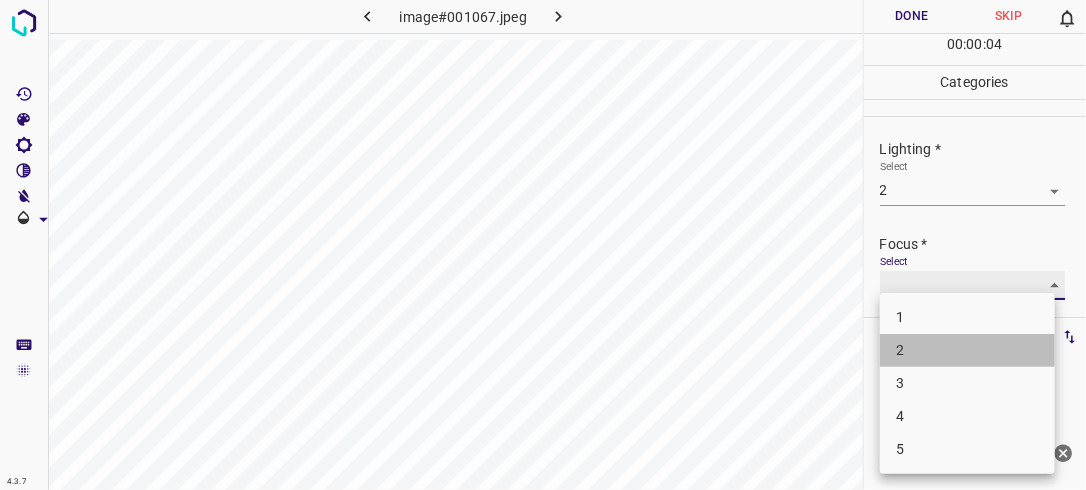 type on "2" 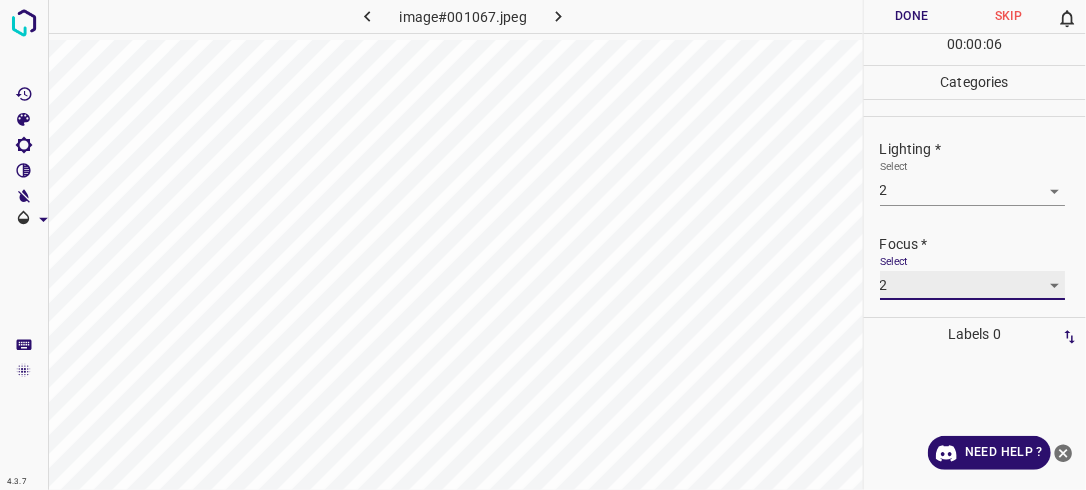 scroll, scrollTop: 98, scrollLeft: 0, axis: vertical 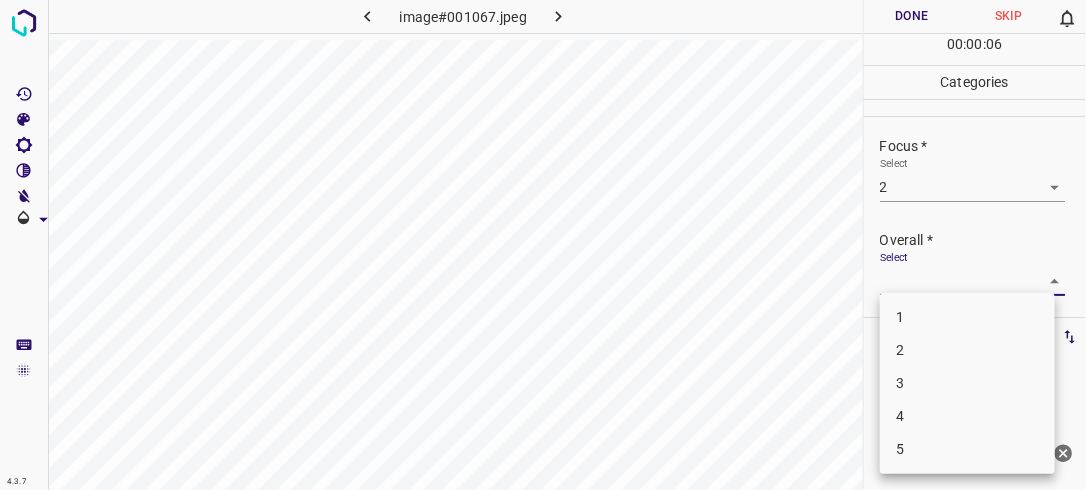 click on "4.3.7 image#001067.jpeg Done Skip 0 00   : 00   : 06   Categories Lighting *  Select 2 2 Focus *  Select 2 2 Overall *  Select ​ Labels   0 Categories 1 Lighting 2 Focus 3 Overall Tools Space Change between modes (Draw & Edit) I Auto labeling R Restore zoom M Zoom in N Zoom out Delete Delete selecte label Filters Z Restore filters X Saturation filter C Brightness filter V Contrast filter B Gray scale filter General O Download Need Help ? - Text - Hide - Delete 1 2 3 4 5" at bounding box center [543, 245] 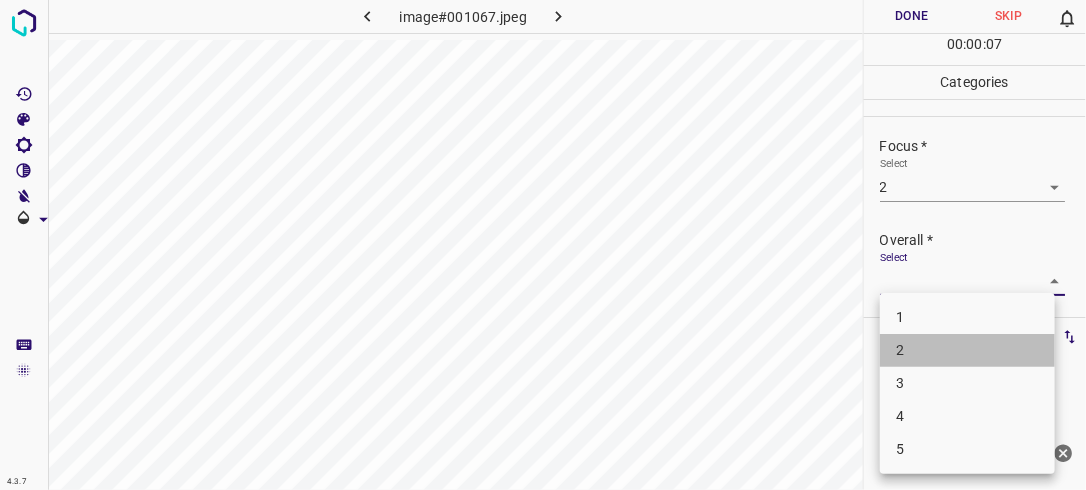 click on "2" at bounding box center [967, 350] 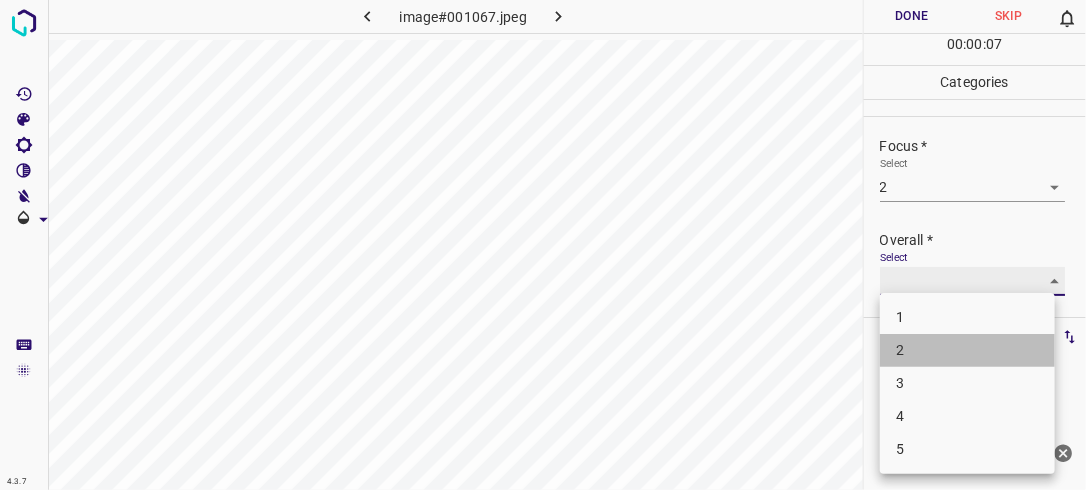 type on "2" 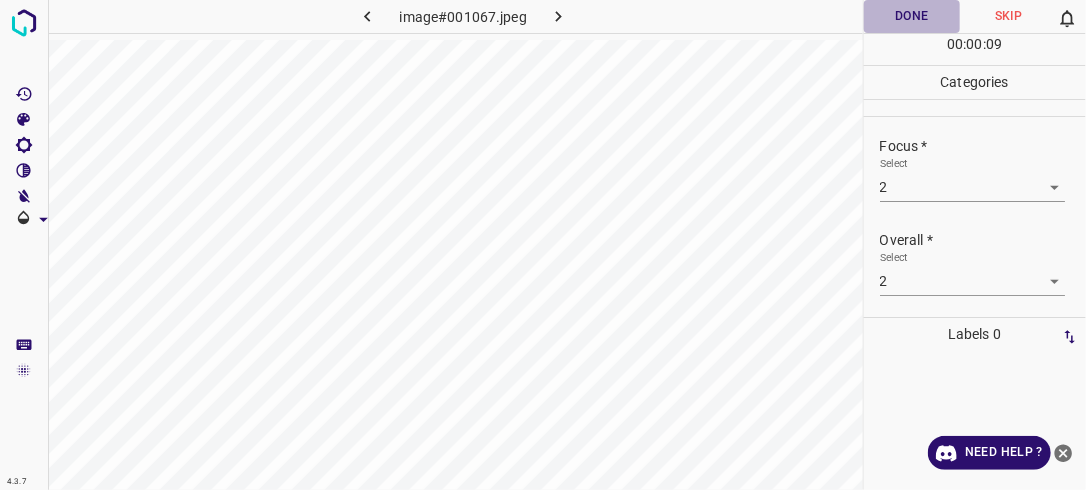 click on "Done" at bounding box center [912, 16] 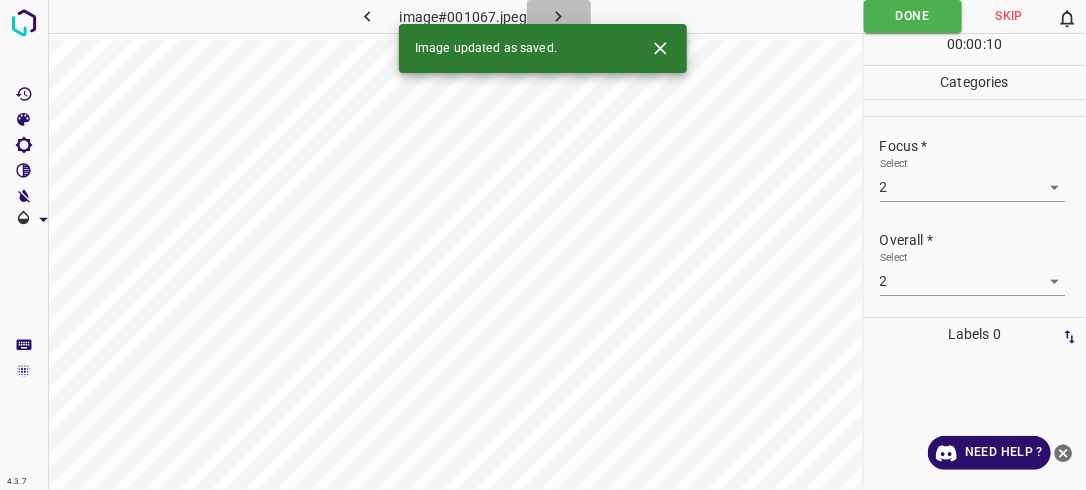 click 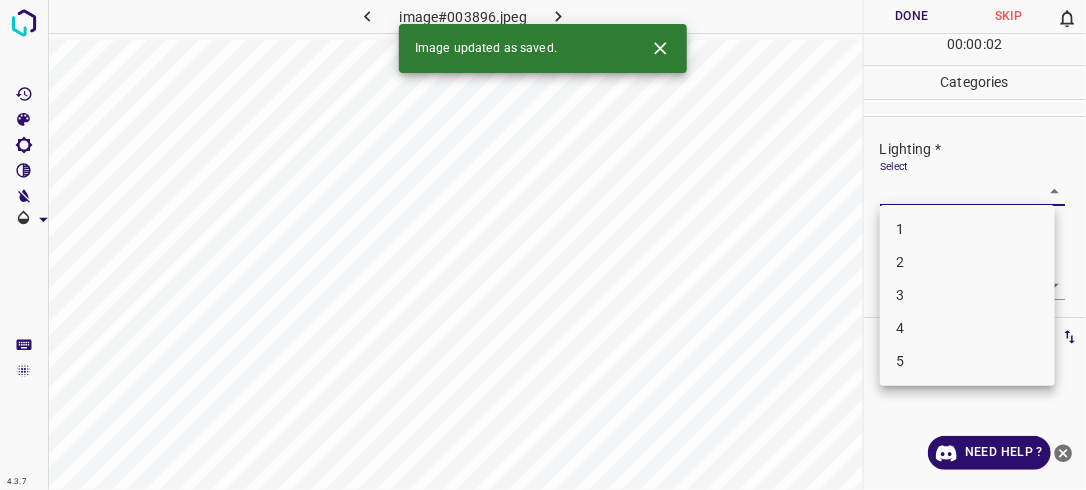 click on "4.3.7 image#003896.jpeg Done Skip 0 00   : 00   : 02   Categories Lighting *  Select ​ Focus *  Select ​ Overall *  Select ​ Labels   0 Categories 1 Lighting 2 Focus 3 Overall Tools Space Change between modes (Draw & Edit) I Auto labeling R Restore zoom M Zoom in N Zoom out Delete Delete selecte label Filters Z Restore filters X Saturation filter C Brightness filter V Contrast filter B Gray scale filter General O Download Image updated as saved. Need Help ? - Text - Hide - Delete 1 2 3 4 5" at bounding box center (543, 245) 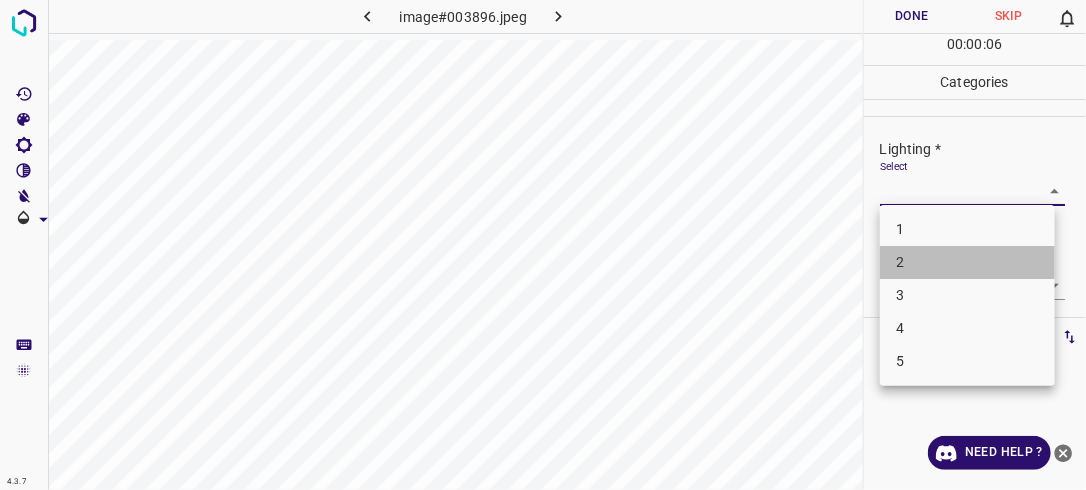 click on "2" at bounding box center (967, 262) 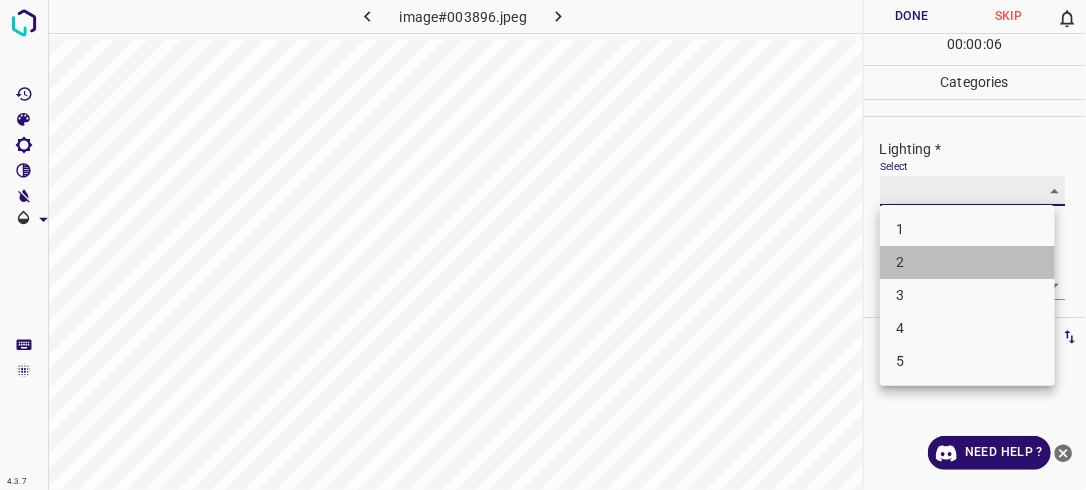 type on "2" 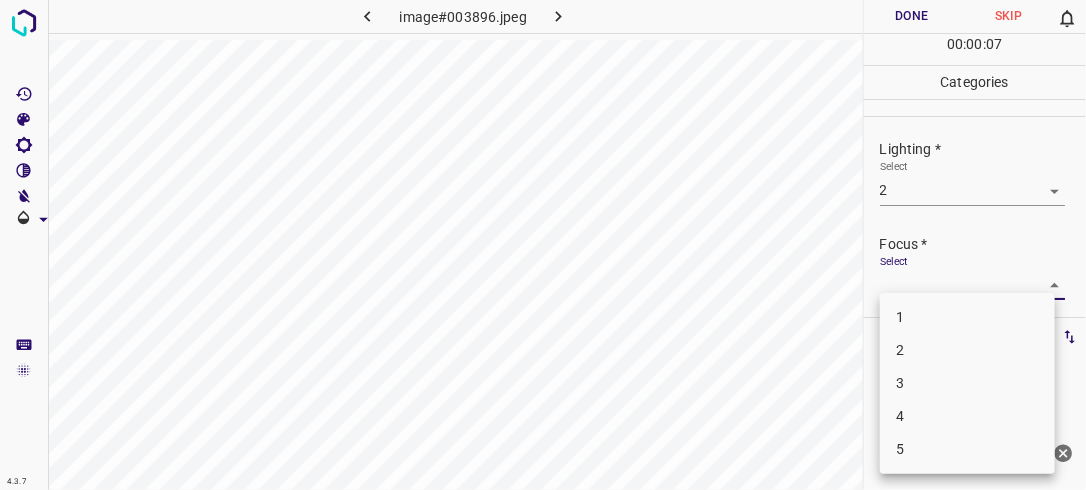 drag, startPoint x: 1049, startPoint y: 280, endPoint x: 1040, endPoint y: 285, distance: 10.29563 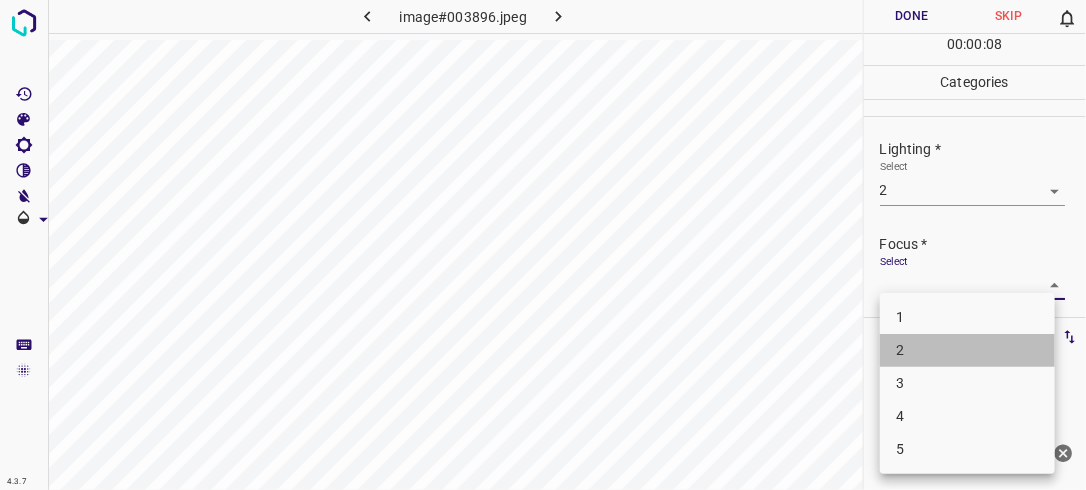 drag, startPoint x: 958, startPoint y: 348, endPoint x: 1046, endPoint y: 297, distance: 101.71037 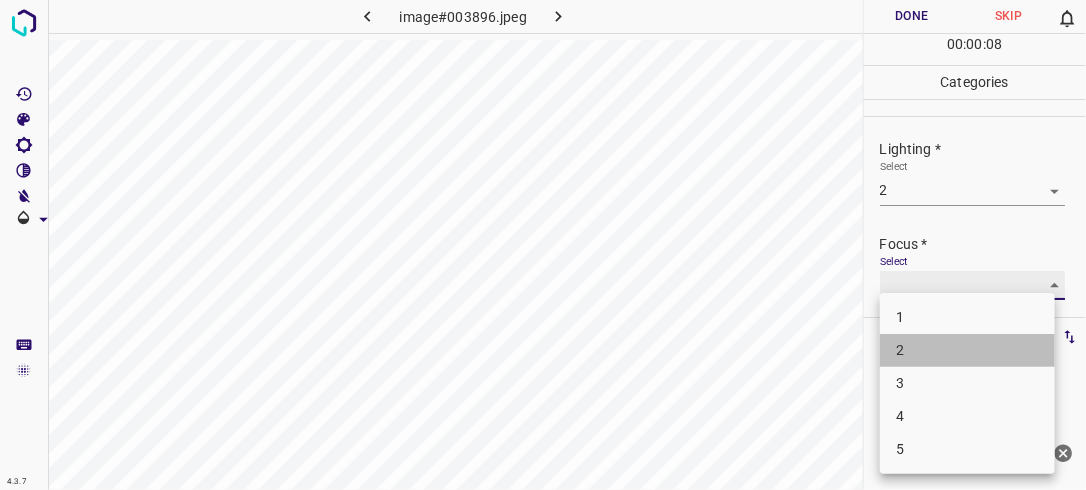 type on "2" 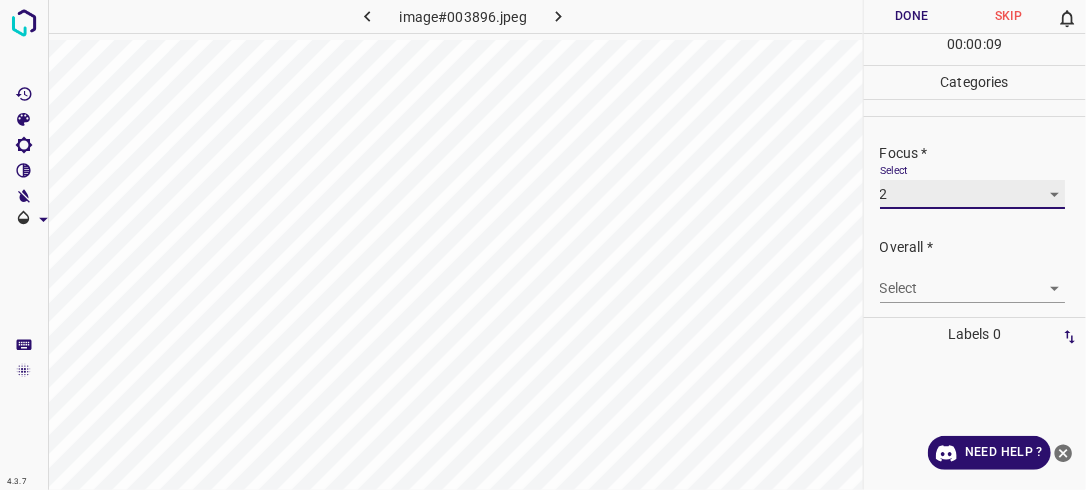 scroll, scrollTop: 92, scrollLeft: 0, axis: vertical 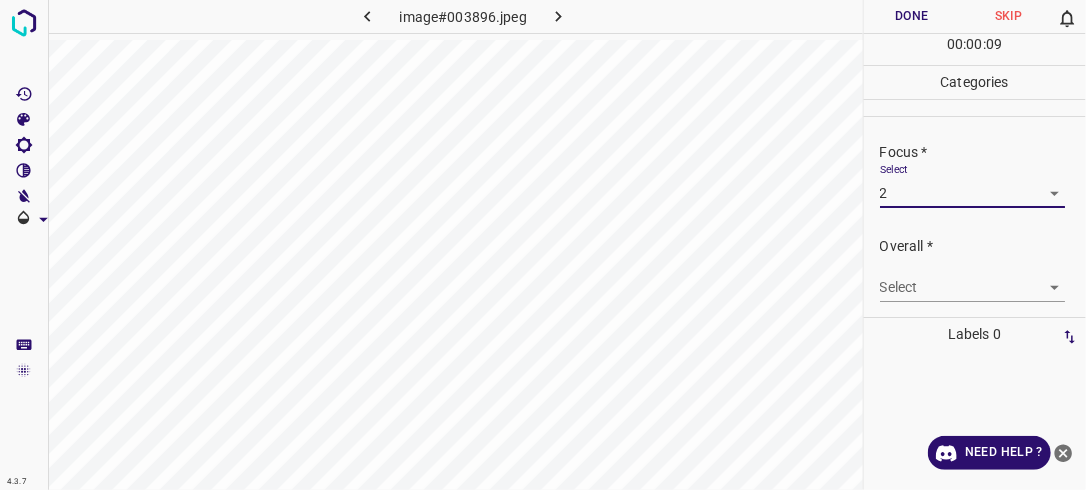 click on "4.3.7 image#003896.jpeg Done Skip 0 00   : 00   : 09   Categories Lighting *  Select 2 2 Focus *  Select 2 2 Overall *  Select ​ Labels   0 Categories 1 Lighting 2 Focus 3 Overall Tools Space Change between modes (Draw & Edit) I Auto labeling R Restore zoom M Zoom in N Zoom out Delete Delete selecte label Filters Z Restore filters X Saturation filter C Brightness filter V Contrast filter B Gray scale filter General O Download Need Help ? - Text - Hide - Delete" at bounding box center (543, 245) 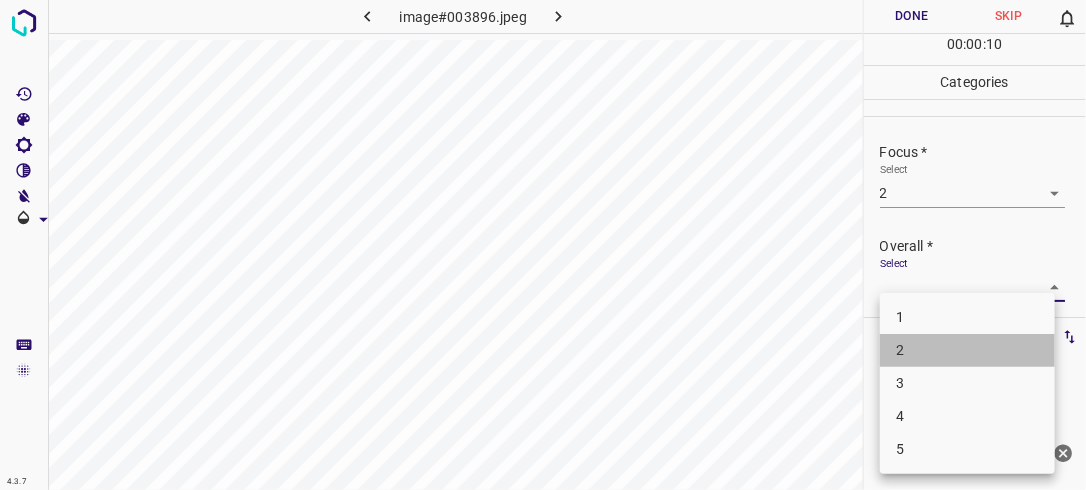 click on "2" at bounding box center [967, 350] 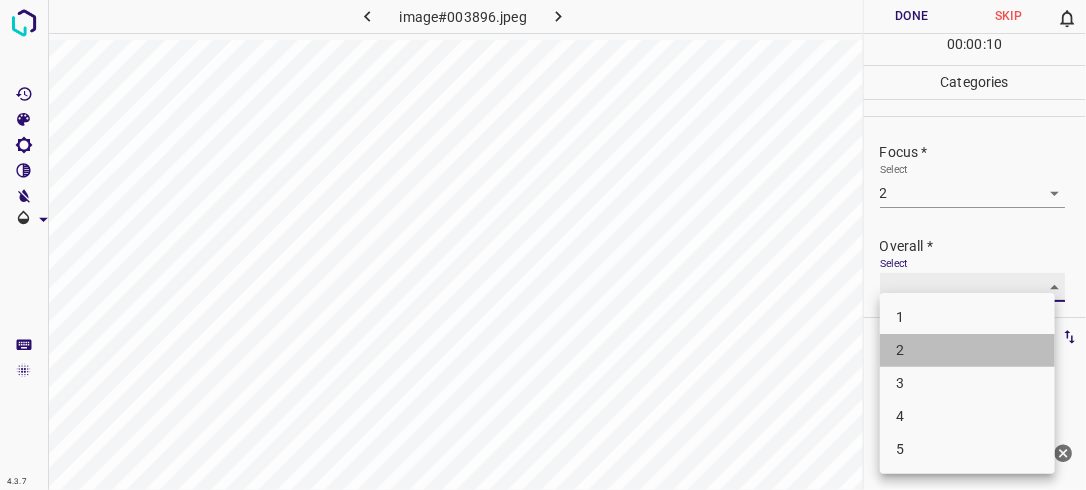 type on "2" 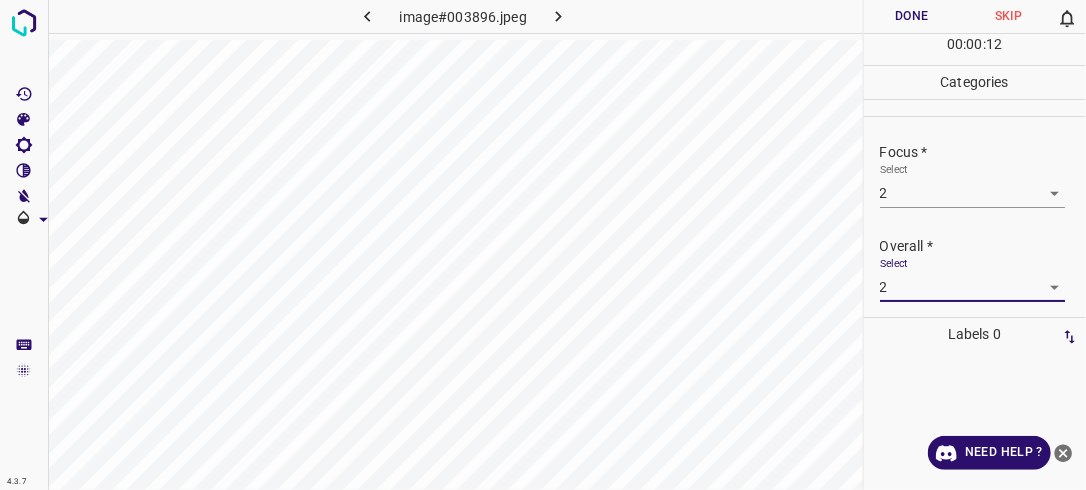 click on "Done" at bounding box center (912, 16) 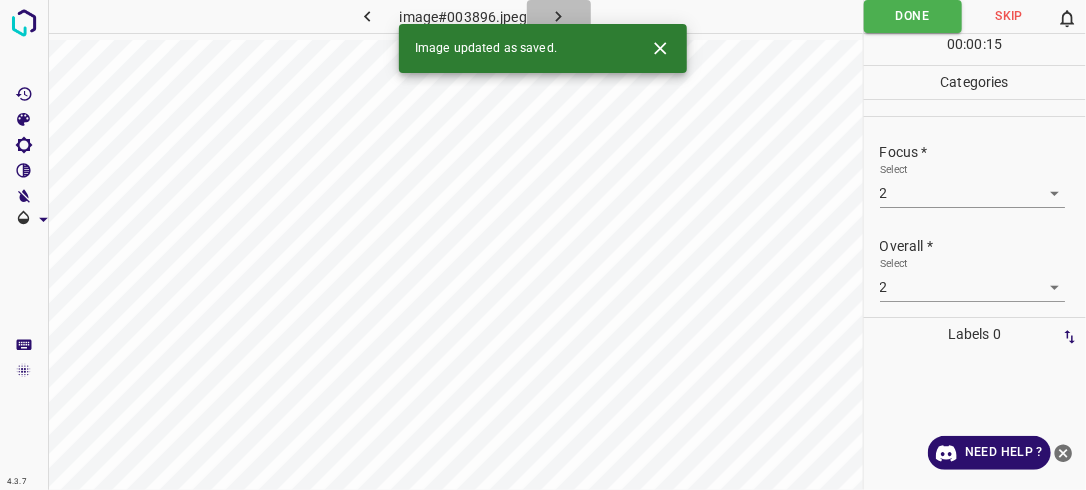click 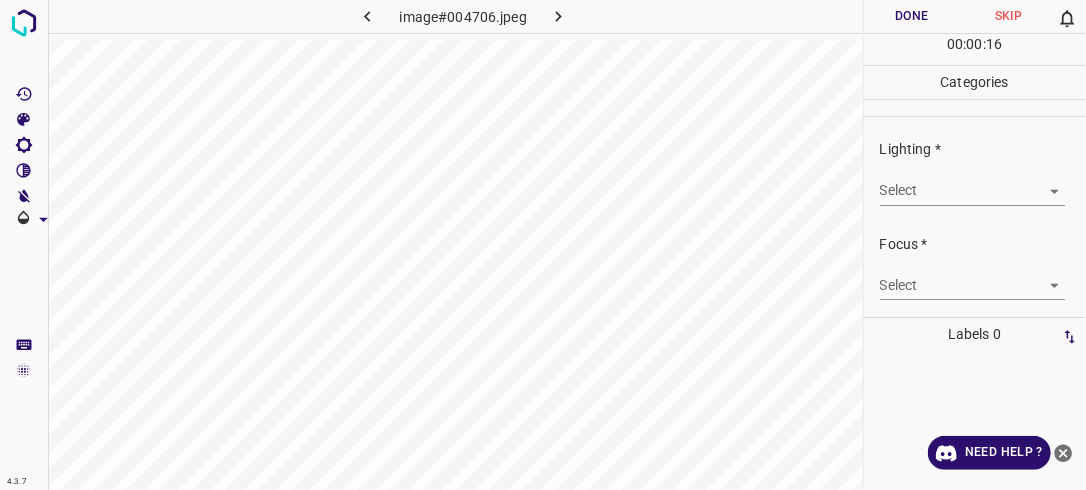 click on "4.3.7 image#004706.jpeg Done Skip 0 00   : 00   : 16   Categories Lighting *  Select ​ Focus *  Select ​ Overall *  Select ​ Labels   0 Categories 1 Lighting 2 Focus 3 Overall Tools Space Change between modes (Draw & Edit) I Auto labeling R Restore zoom M Zoom in N Zoom out Delete Delete selecte label Filters Z Restore filters X Saturation filter C Brightness filter V Contrast filter B Gray scale filter General O Download Need Help ? - Text - Hide - Delete" at bounding box center [543, 245] 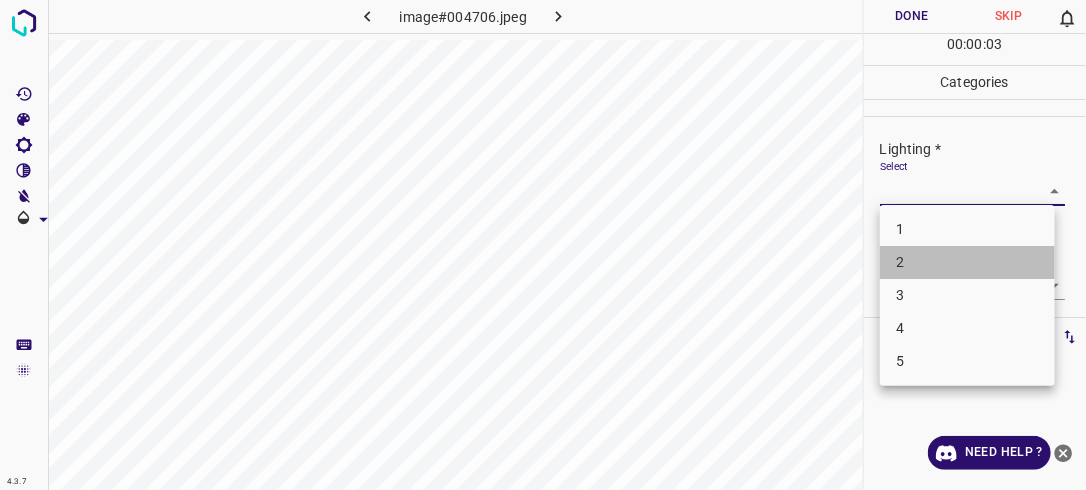 drag, startPoint x: 925, startPoint y: 275, endPoint x: 937, endPoint y: 268, distance: 13.892444 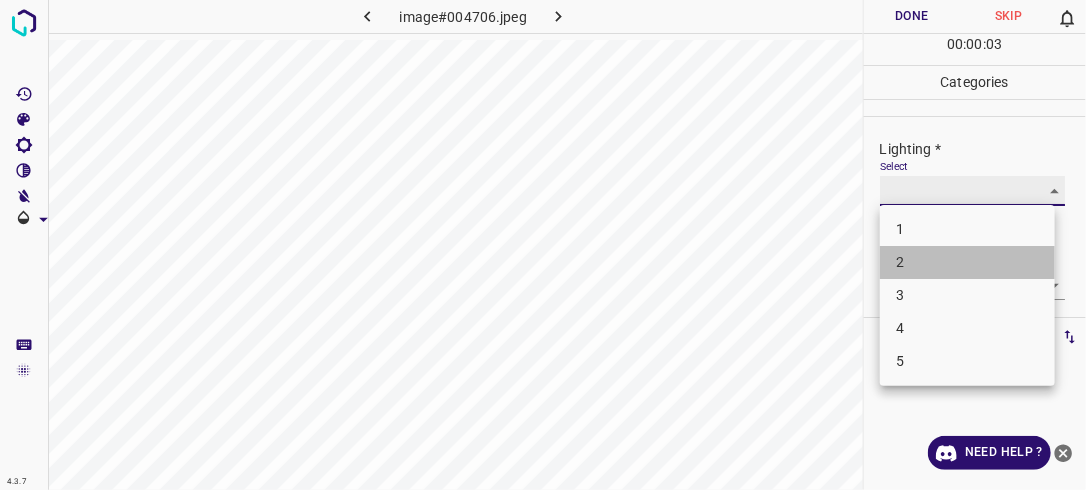 type on "2" 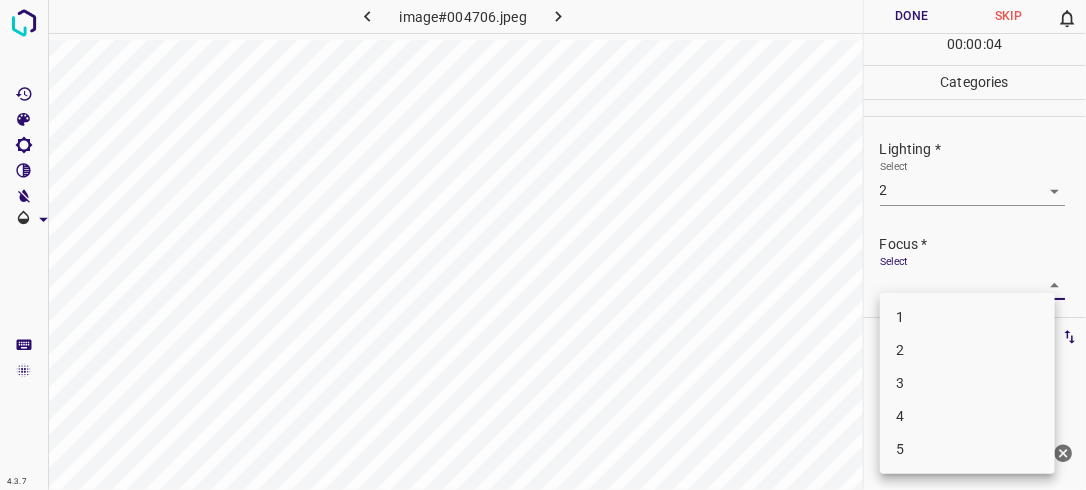 click on "4.3.7 image#004706.jpeg Done Skip 0 00   : 00   : 04   Categories Lighting *  Select 2 2 Focus *  Select ​ Overall *  Select ​ Labels   0 Categories 1 Lighting 2 Focus 3 Overall Tools Space Change between modes (Draw & Edit) I Auto labeling R Restore zoom M Zoom in N Zoom out Delete Delete selecte label Filters Z Restore filters X Saturation filter C Brightness filter V Contrast filter B Gray scale filter General O Download Need Help ? - Text - Hide - Delete 1 2 3 4 5" at bounding box center [543, 245] 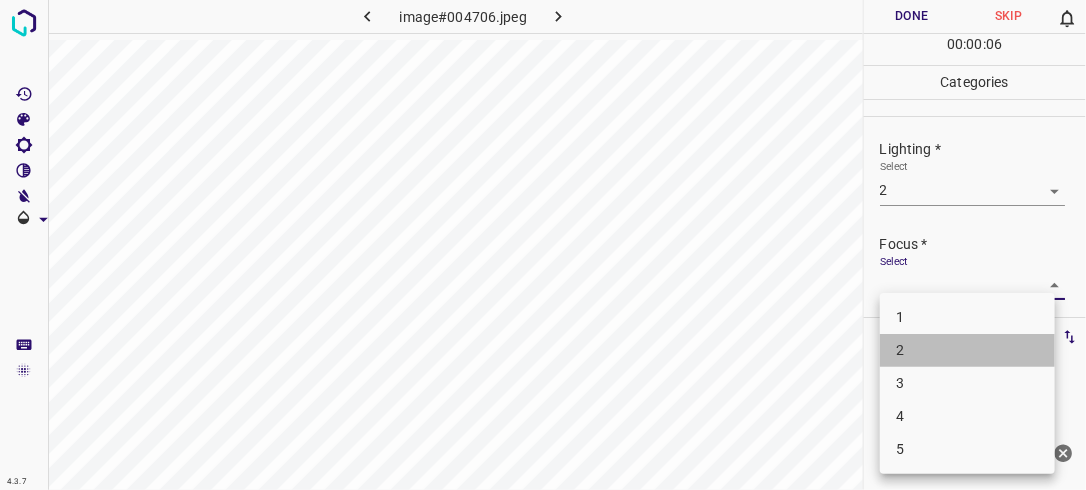 click on "2" at bounding box center [967, 350] 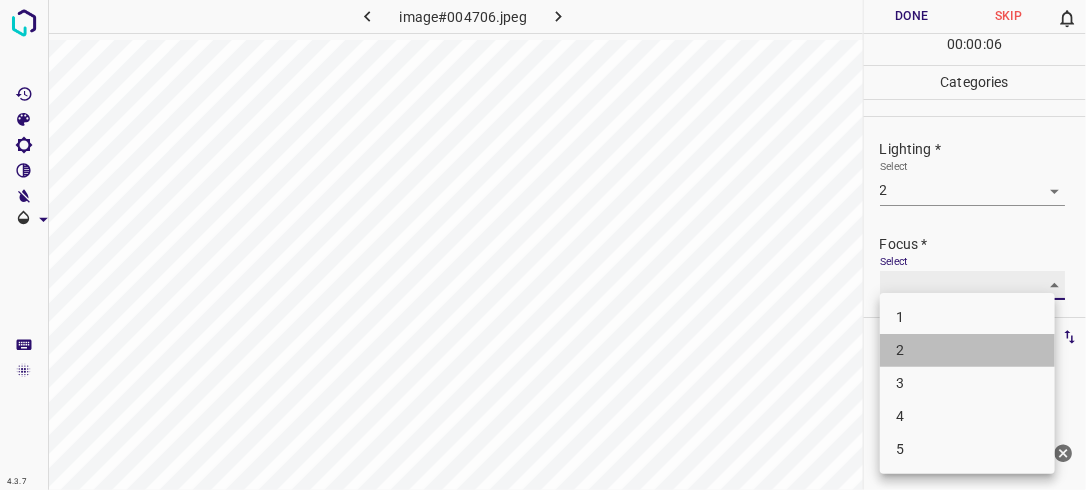 type on "2" 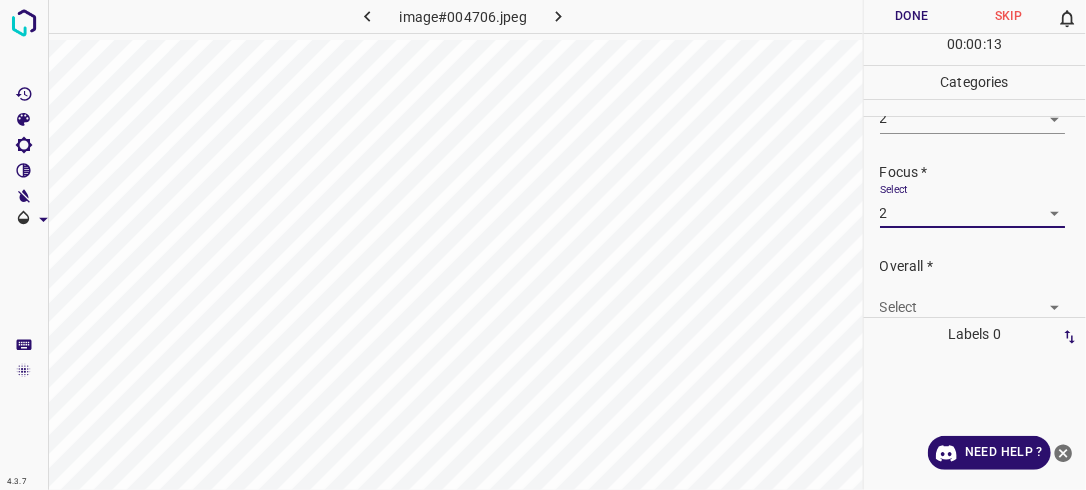 scroll, scrollTop: 76, scrollLeft: 0, axis: vertical 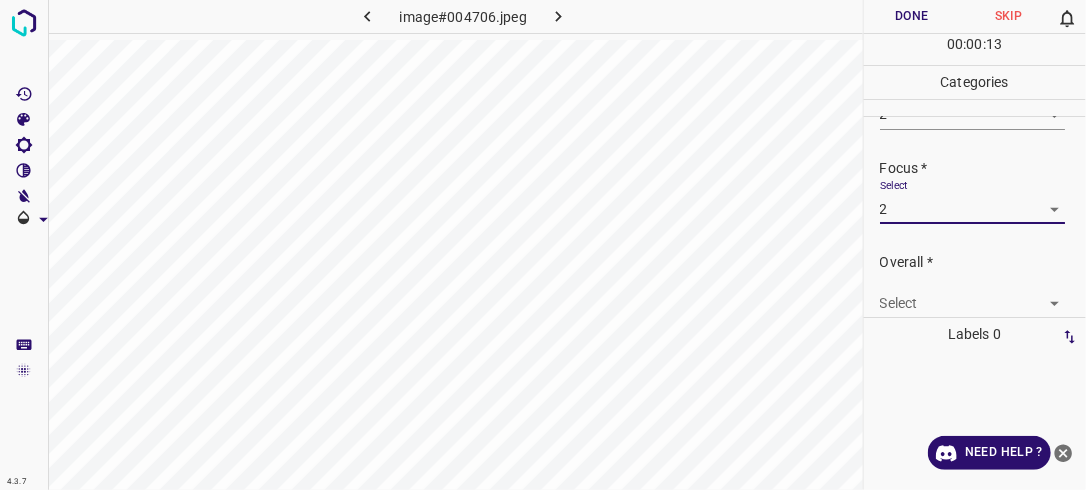 click on "4.3.7 image#004706.jpeg Done Skip 0 00   : 00   : 13   Categories Lighting *  Select 2 2 Focus *  Select 2 2 Overall *  Select ​ Labels   0 Categories 1 Lighting 2 Focus 3 Overall Tools Space Change between modes (Draw & Edit) I Auto labeling R Restore zoom M Zoom in N Zoom out Delete Delete selecte label Filters Z Restore filters X Saturation filter C Brightness filter V Contrast filter B Gray scale filter General O Download Need Help ? - Text - Hide - Delete" at bounding box center (543, 245) 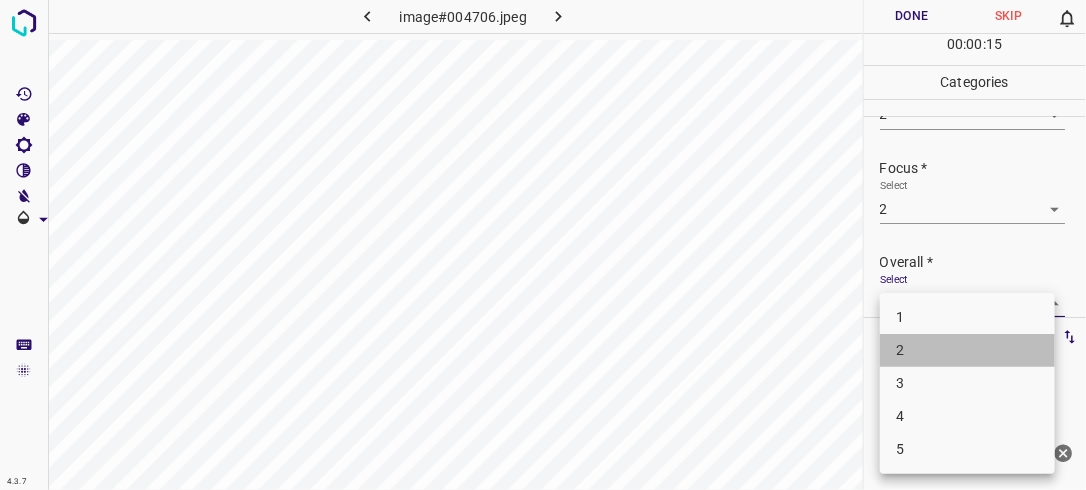 click on "2" at bounding box center (967, 350) 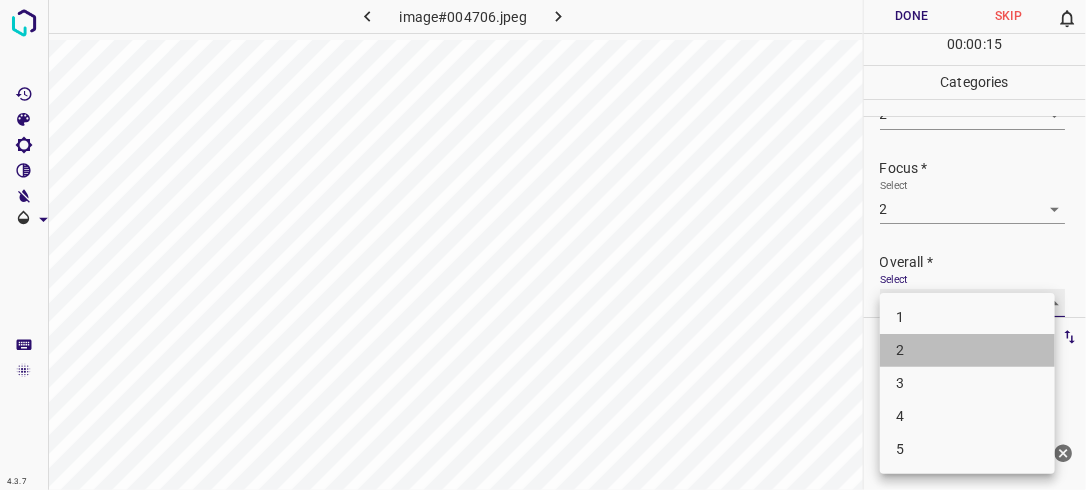 type on "2" 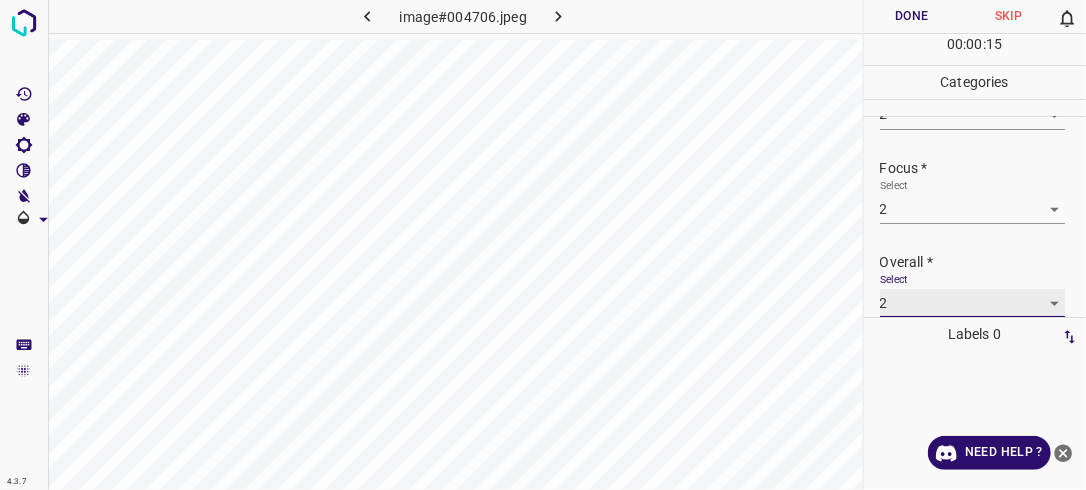 scroll, scrollTop: 76, scrollLeft: 0, axis: vertical 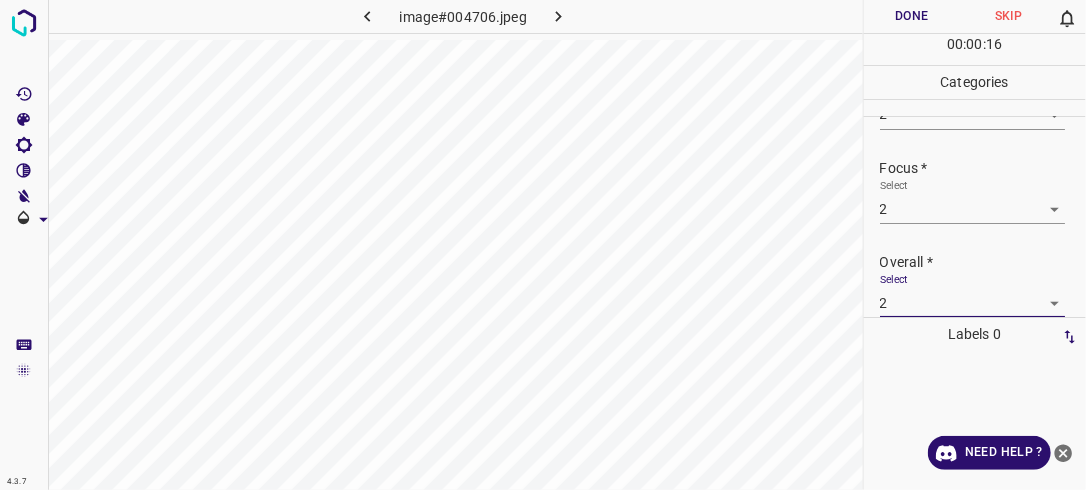 click on "Done" at bounding box center (912, 16) 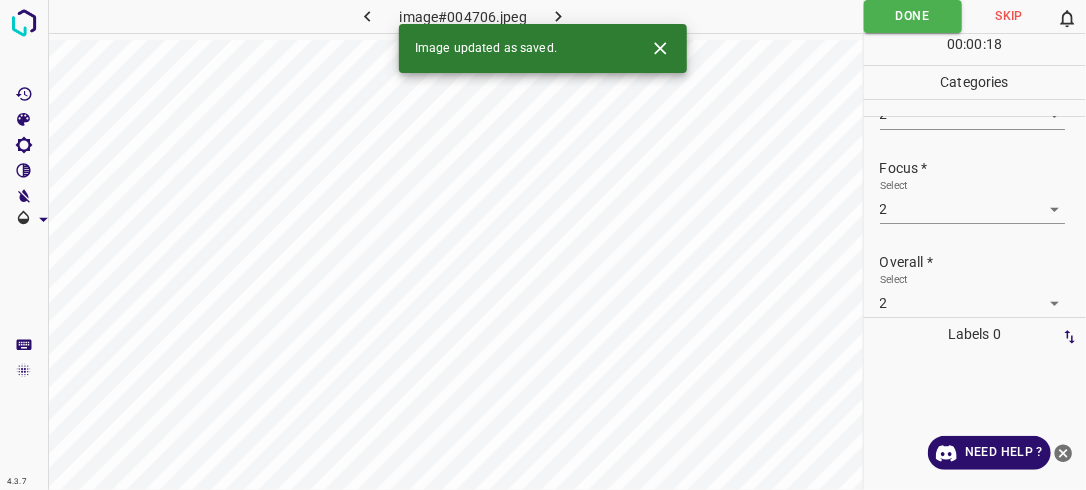 click 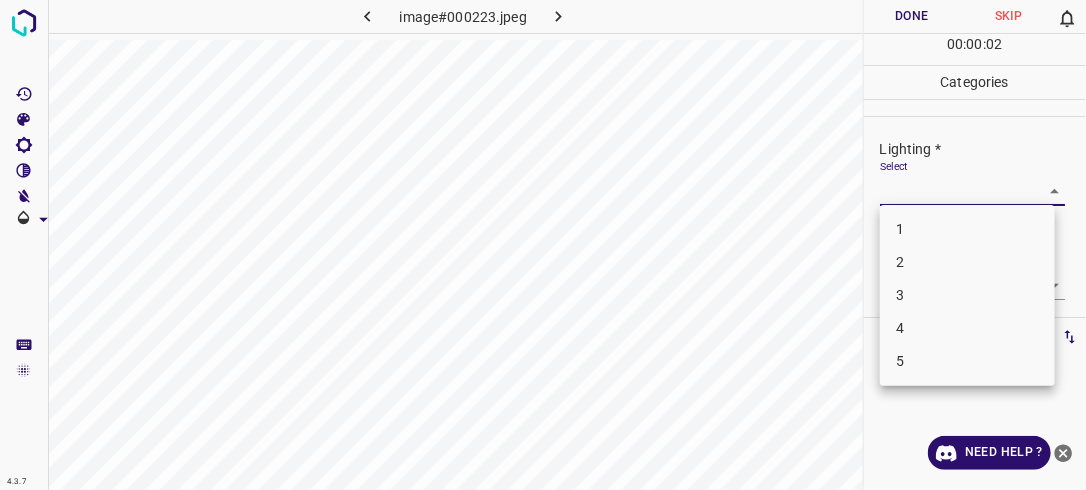 click on "4.3.7 image#000223.jpeg Done Skip 0 00   : 00   : 02   Categories Lighting *  Select ​ Focus *  Select ​ Overall *  Select ​ Labels   0 Categories 1 Lighting 2 Focus 3 Overall Tools Space Change between modes (Draw & Edit) I Auto labeling R Restore zoom M Zoom in N Zoom out Delete Delete selecte label Filters Z Restore filters X Saturation filter C Brightness filter V Contrast filter B Gray scale filter General O Download Need Help ? - Text - Hide - Delete 1 2 3 4 5" at bounding box center [543, 245] 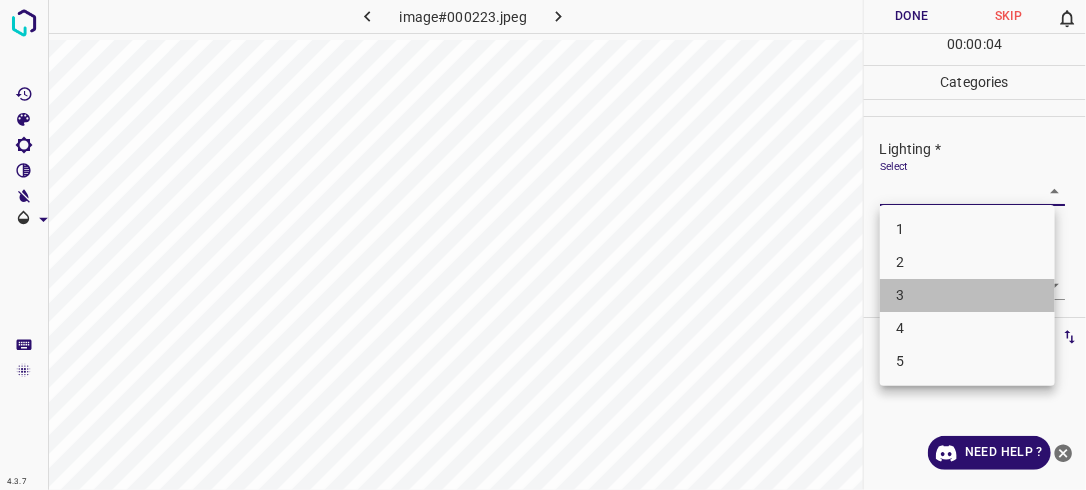 click on "3" at bounding box center (967, 295) 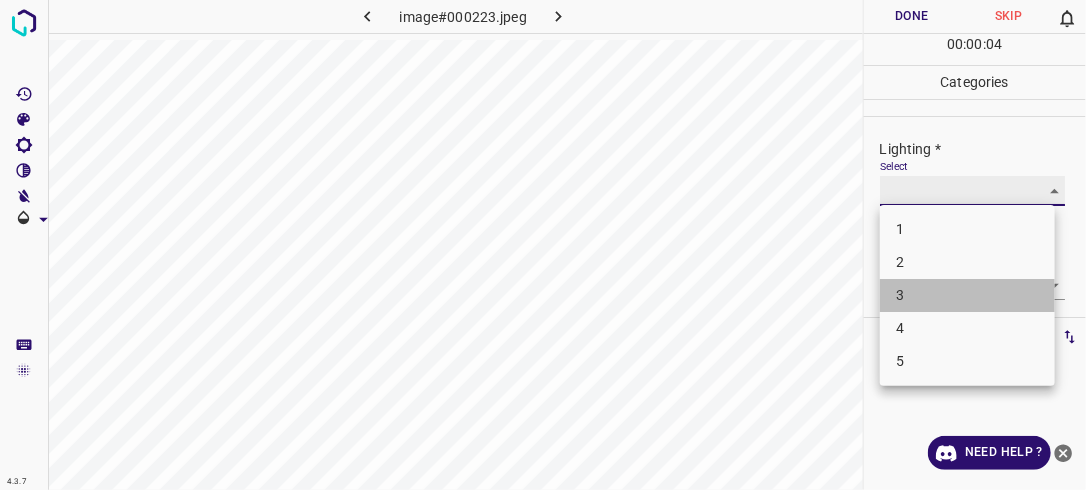 type on "3" 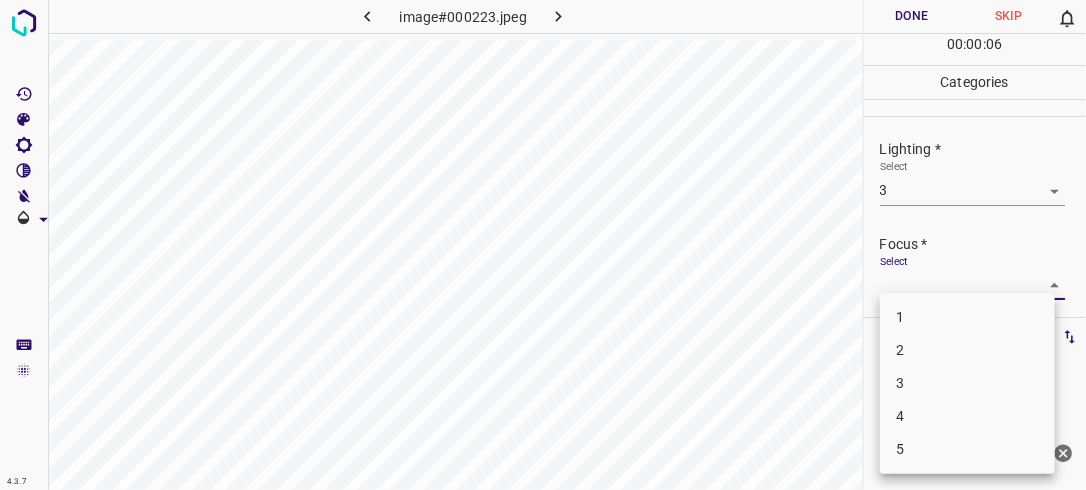 click on "4.3.7 image#000223.jpeg Done Skip 0 00   : 00   : 06   Categories Lighting *  Select 3 3 Focus *  Select ​ Overall *  Select ​ Labels   0 Categories 1 Lighting 2 Focus 3 Overall Tools Space Change between modes (Draw & Edit) I Auto labeling R Restore zoom M Zoom in N Zoom out Delete Delete selecte label Filters Z Restore filters X Saturation filter C Brightness filter V Contrast filter B Gray scale filter General O Download Need Help ? - Text - Hide - Delete 1 2 3 4 5" at bounding box center (543, 245) 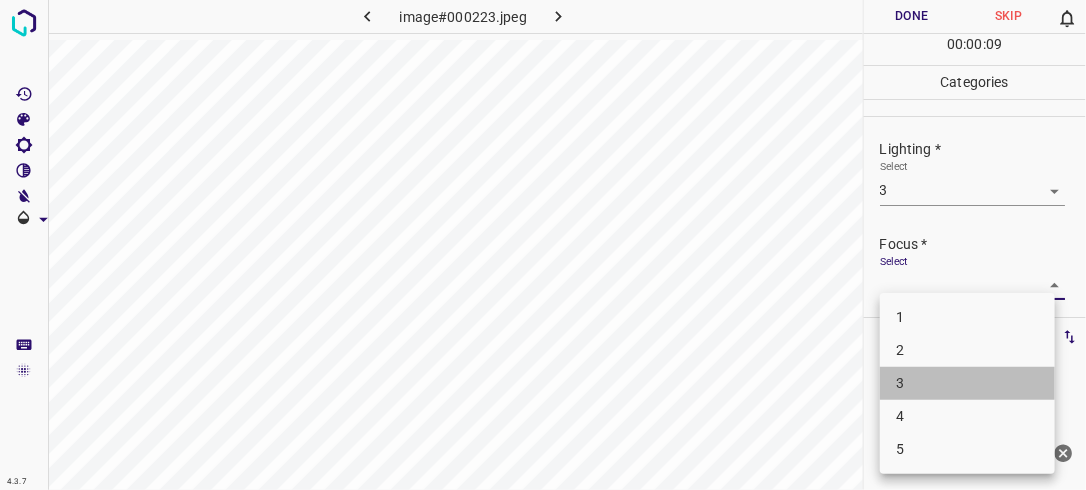 click on "3" at bounding box center [967, 383] 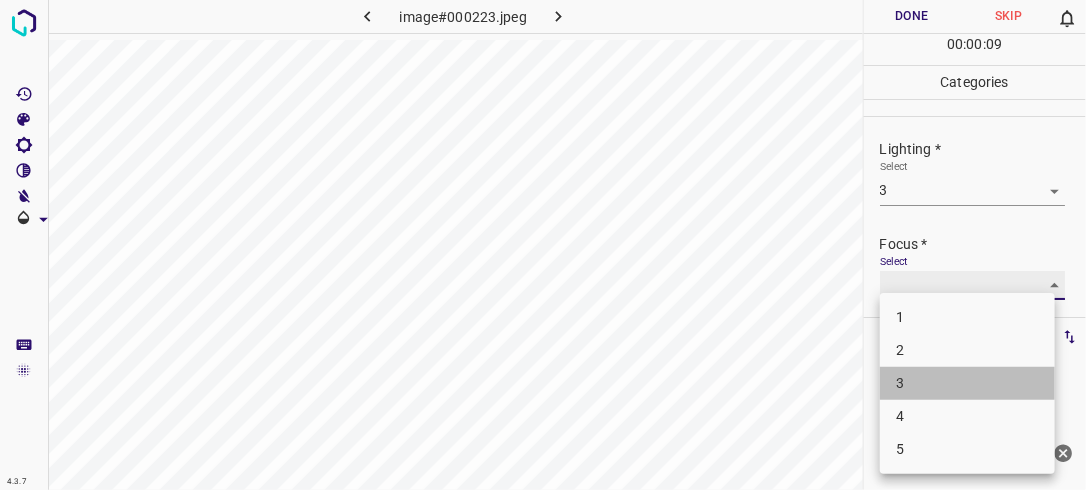 type on "3" 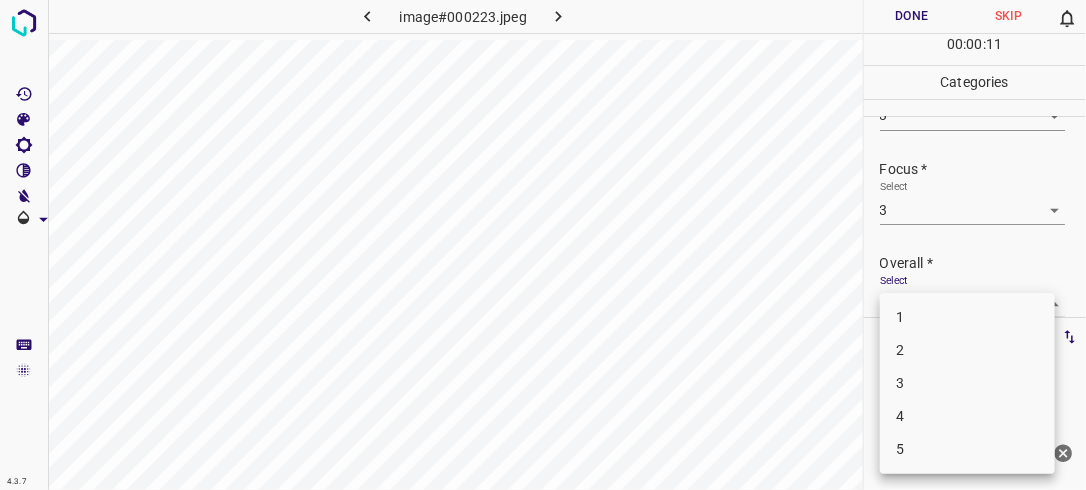 scroll, scrollTop: 76, scrollLeft: 0, axis: vertical 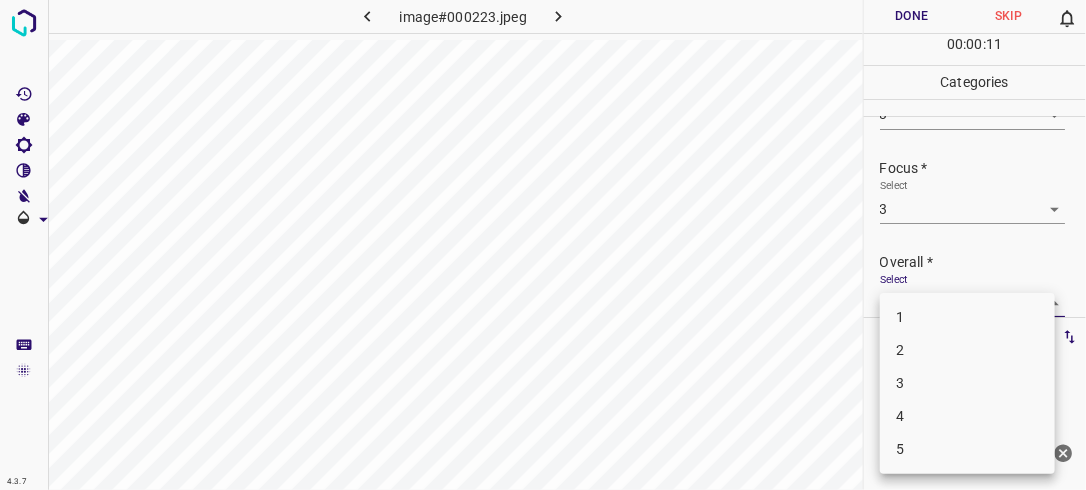 click on "4.3.7 image#000223.jpeg Done Skip 0 00   : 00   : 11   Categories Lighting *  Select 3 3 Focus *  Select 3 3 Overall *  Select ​ Labels   0 Categories 1 Lighting 2 Focus 3 Overall Tools Space Change between modes (Draw & Edit) I Auto labeling R Restore zoom M Zoom in N Zoom out Delete Delete selecte label Filters Z Restore filters X Saturation filter C Brightness filter V Contrast filter B Gray scale filter General O Download Need Help ? - Text - Hide - Delete 1 2 3 4 5" at bounding box center (543, 245) 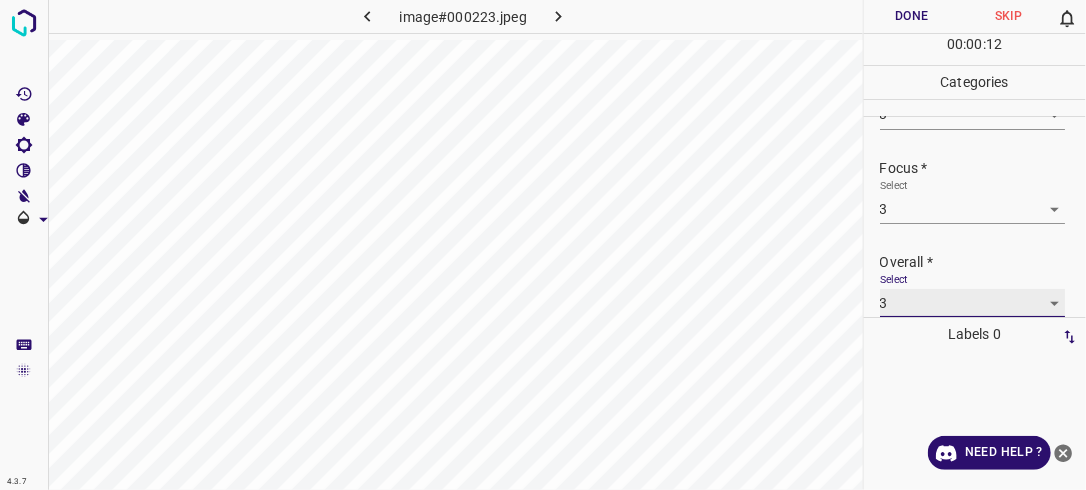 type on "3" 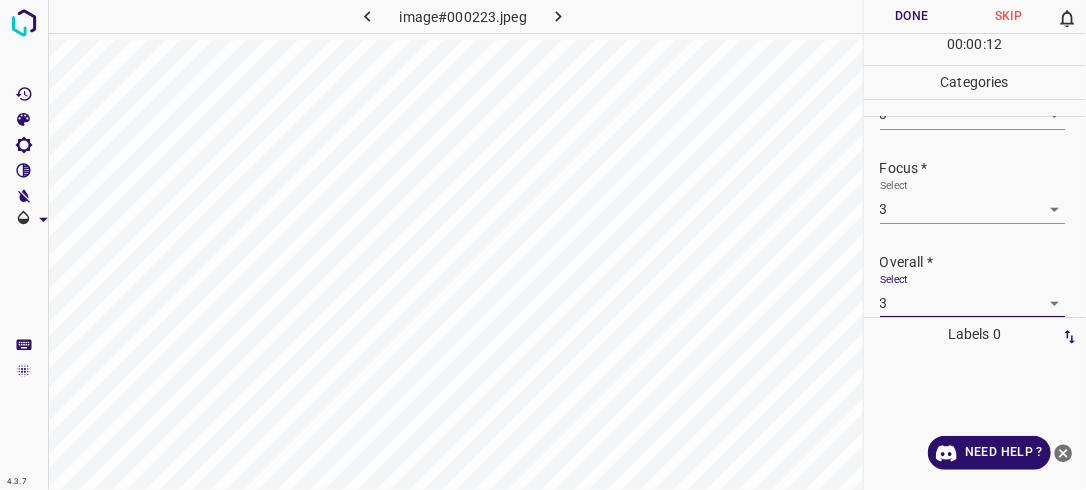 click on "Done" at bounding box center (912, 16) 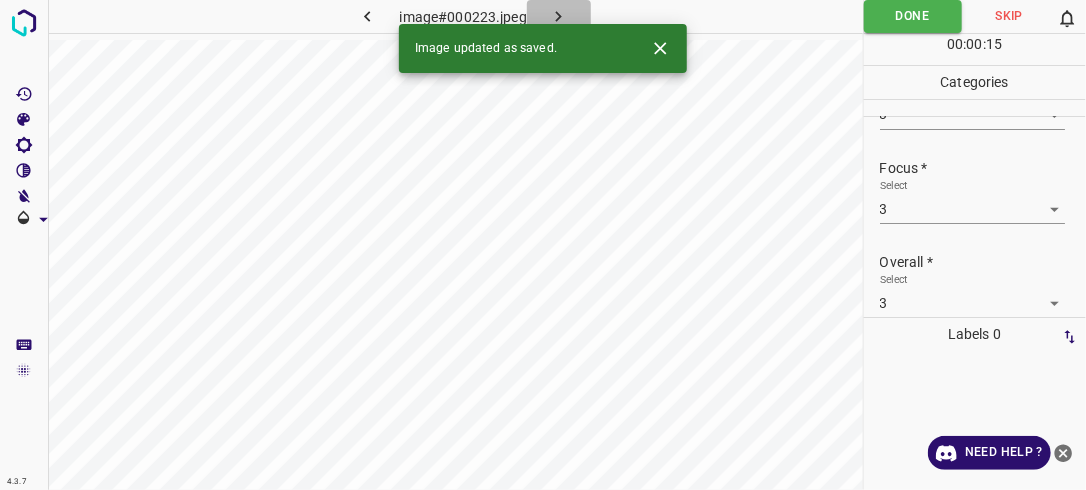 click at bounding box center [559, 16] 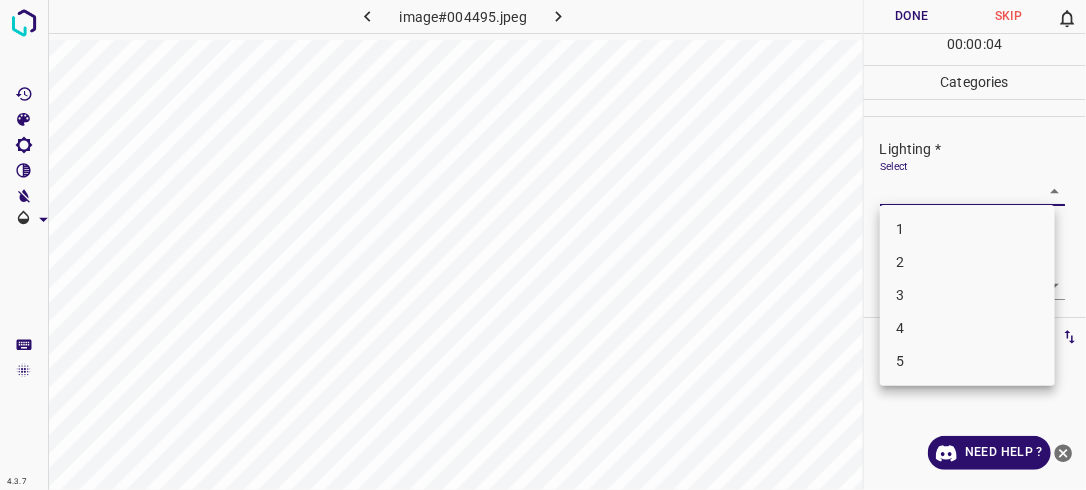 click on "4.3.7 image#004495.jpeg Done Skip 0 00   : 00   : 04   Categories Lighting *  Select ​ Focus *  Select ​ Overall *  Select ​ Labels   0 Categories 1 Lighting 2 Focus 3 Overall Tools Space Change between modes (Draw & Edit) I Auto labeling R Restore zoom M Zoom in N Zoom out Delete Delete selecte label Filters Z Restore filters X Saturation filter C Brightness filter V Contrast filter B Gray scale filter General O Download Need Help ? - Text - Hide - Delete 1 2 3 4 5" at bounding box center (543, 245) 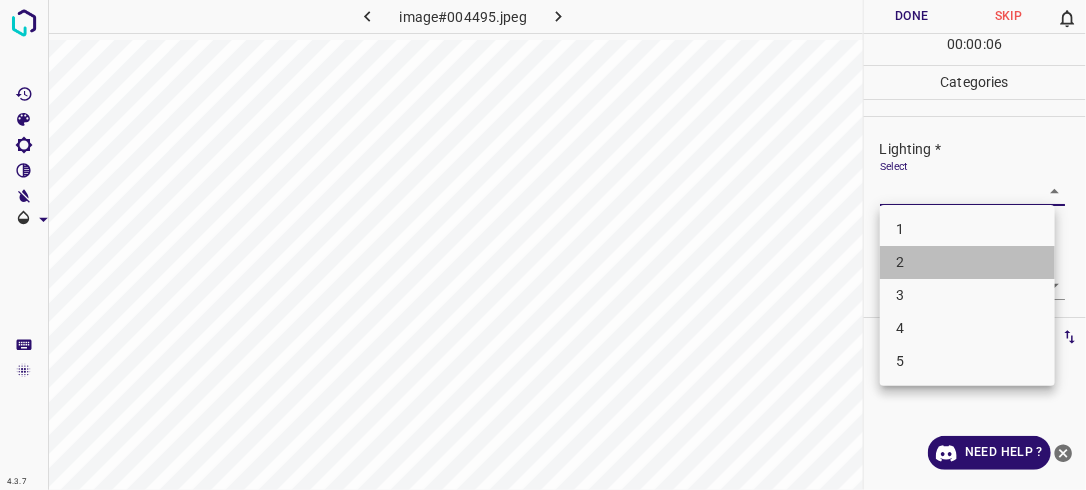click on "2" at bounding box center (967, 262) 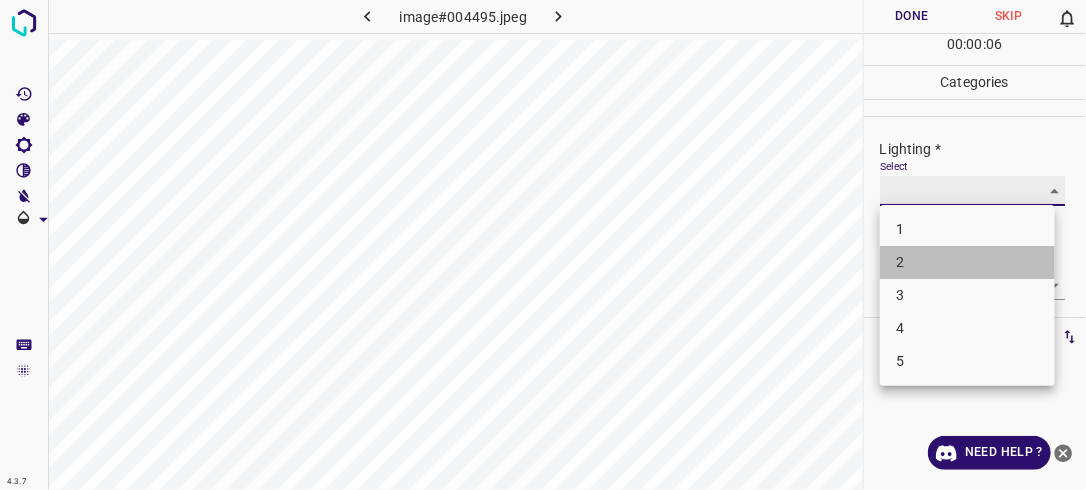 type on "2" 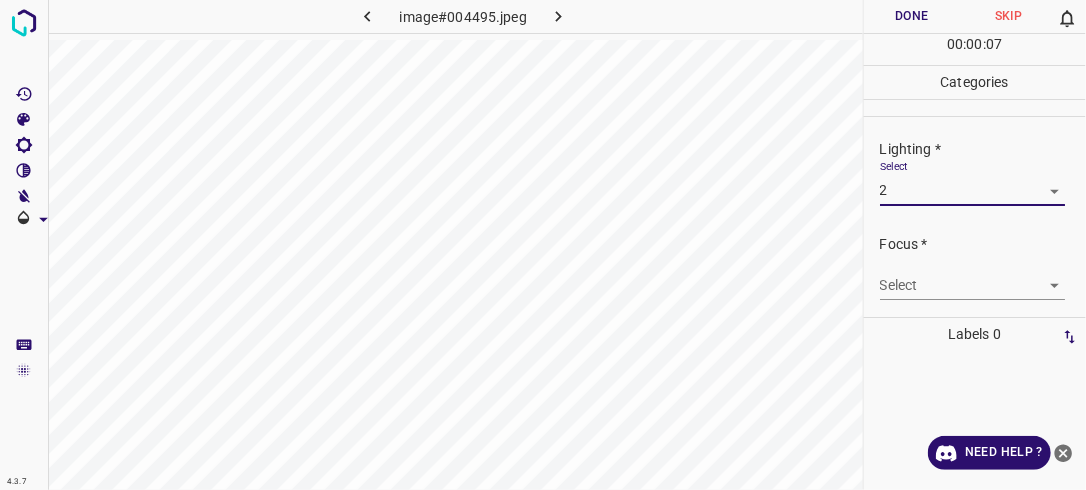 click on "4.3.7 image#004495.jpeg Done Skip 0 00   : 00   : 07   Categories Lighting *  Select 2 2 Focus *  Select ​ Overall *  Select ​ Labels   0 Categories 1 Lighting 2 Focus 3 Overall Tools Space Change between modes (Draw & Edit) I Auto labeling R Restore zoom M Zoom in N Zoom out Delete Delete selecte label Filters Z Restore filters X Saturation filter C Brightness filter V Contrast filter B Gray scale filter General O Download Need Help ? - Text - Hide - Delete" at bounding box center [543, 245] 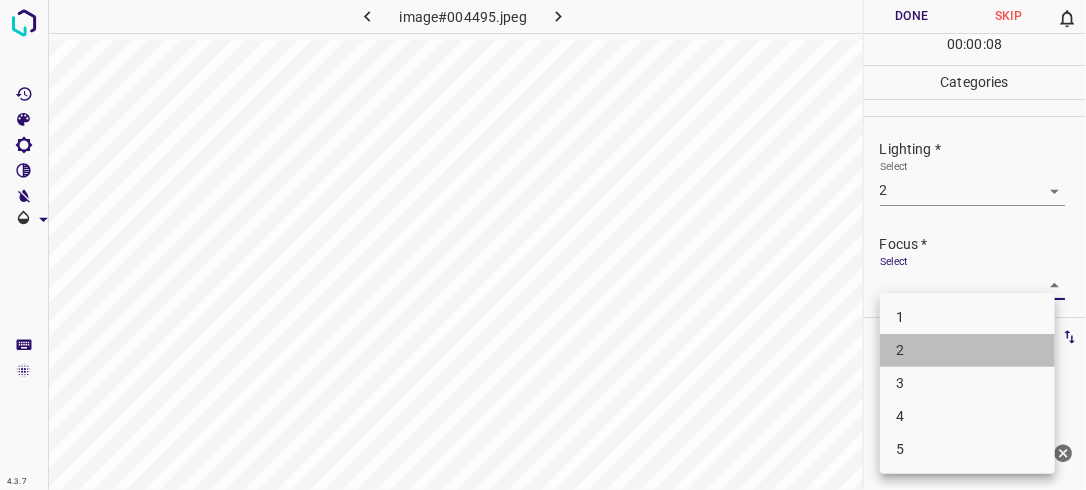 click on "2" at bounding box center (967, 350) 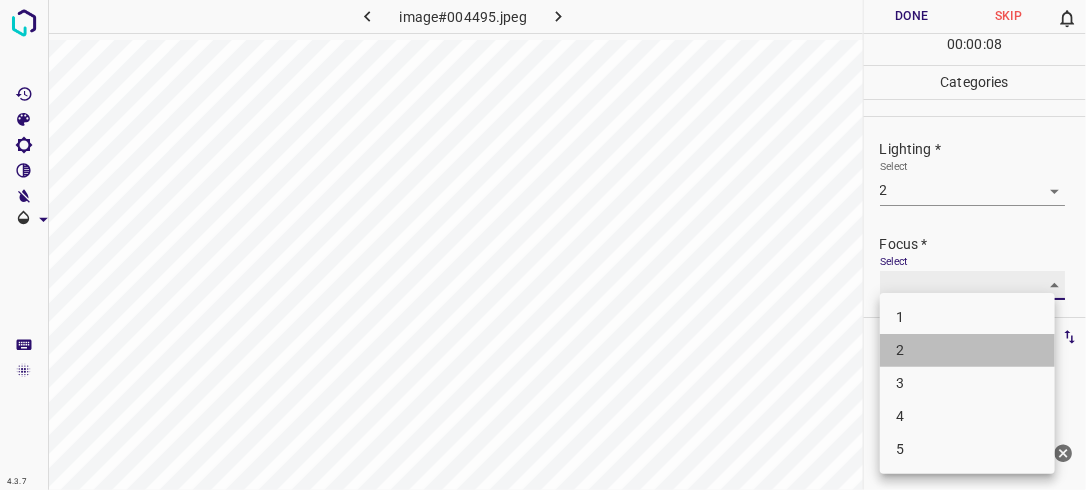 type on "2" 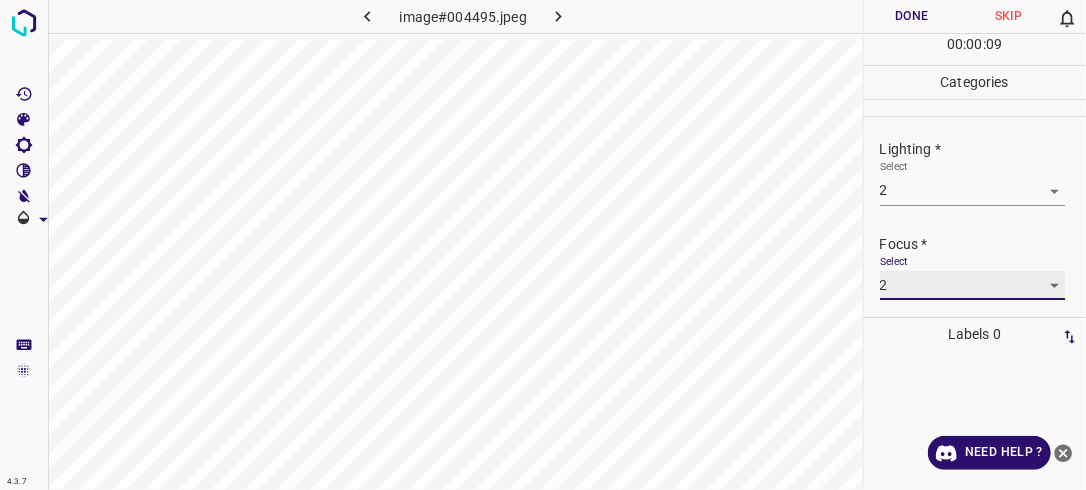 scroll, scrollTop: 98, scrollLeft: 0, axis: vertical 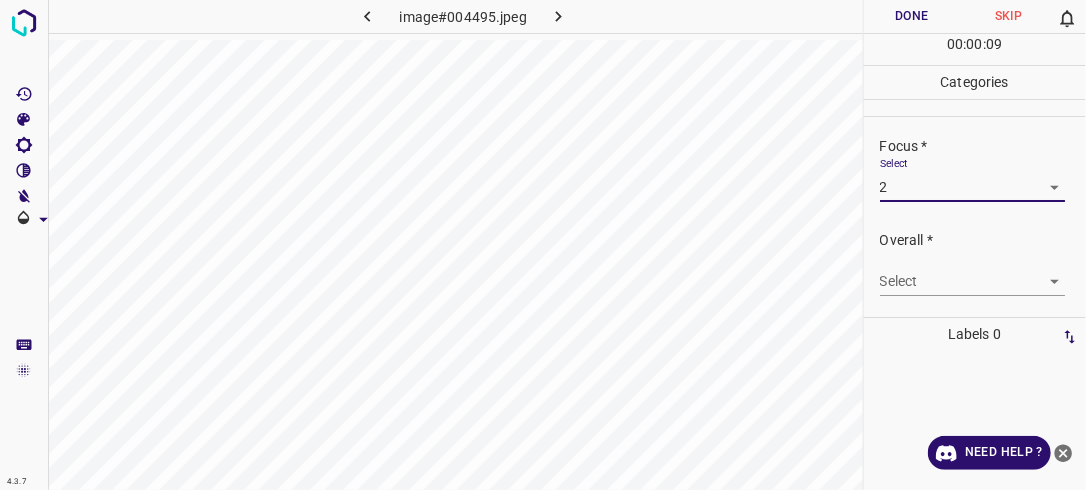 click on "4.3.7 image#004495.jpeg Done Skip 0 00   : 00   : 09   Categories Lighting *  Select 2 2 Focus *  Select 2 2 Overall *  Select ​ Labels   0 Categories 1 Lighting 2 Focus 3 Overall Tools Space Change between modes (Draw & Edit) I Auto labeling R Restore zoom M Zoom in N Zoom out Delete Delete selecte label Filters Z Restore filters X Saturation filter C Brightness filter V Contrast filter B Gray scale filter General O Download Need Help ? - Text - Hide - Delete" at bounding box center [543, 245] 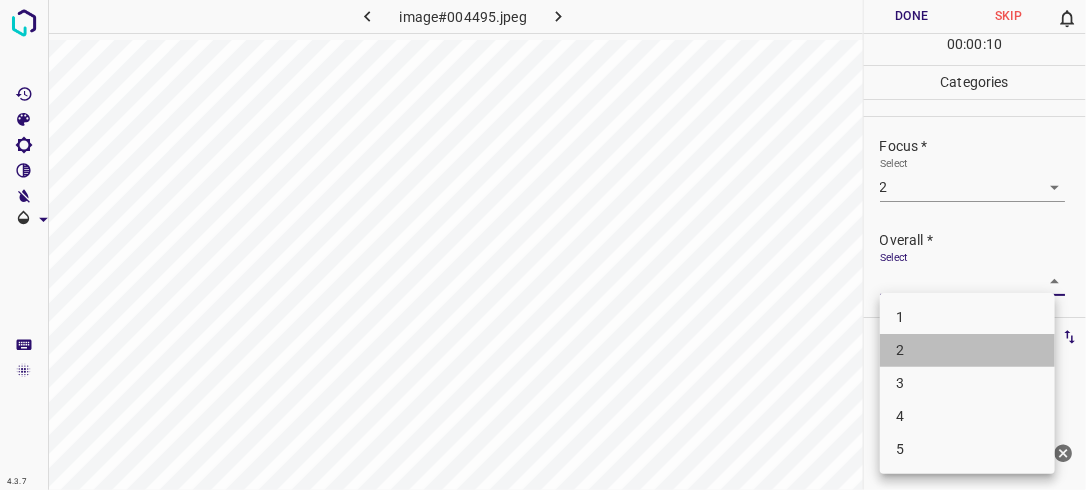 click on "2" at bounding box center (967, 350) 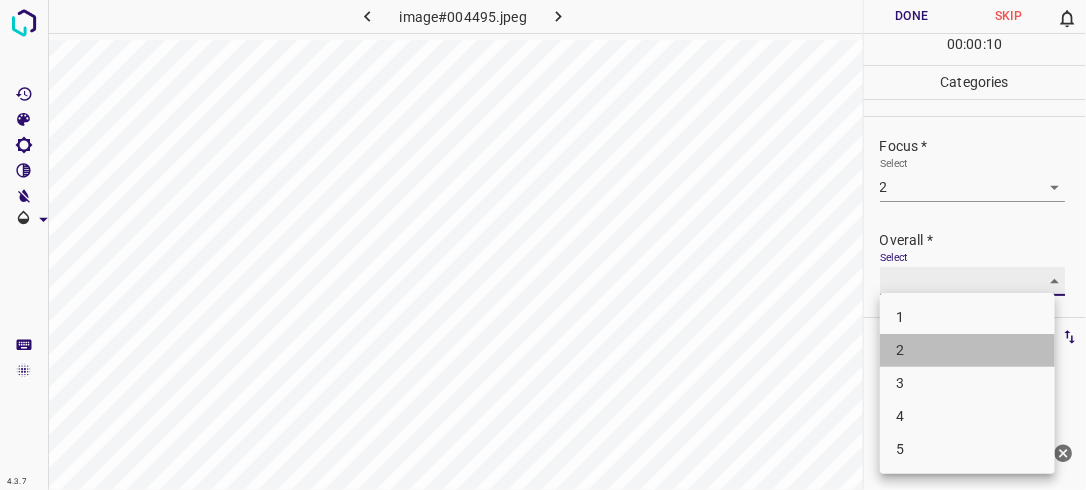 type on "2" 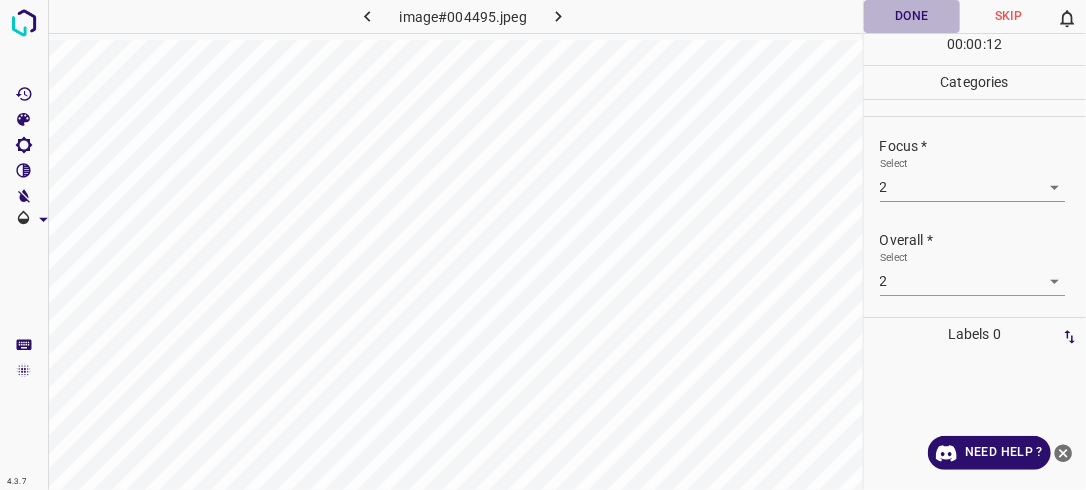 click on "Done" at bounding box center [912, 16] 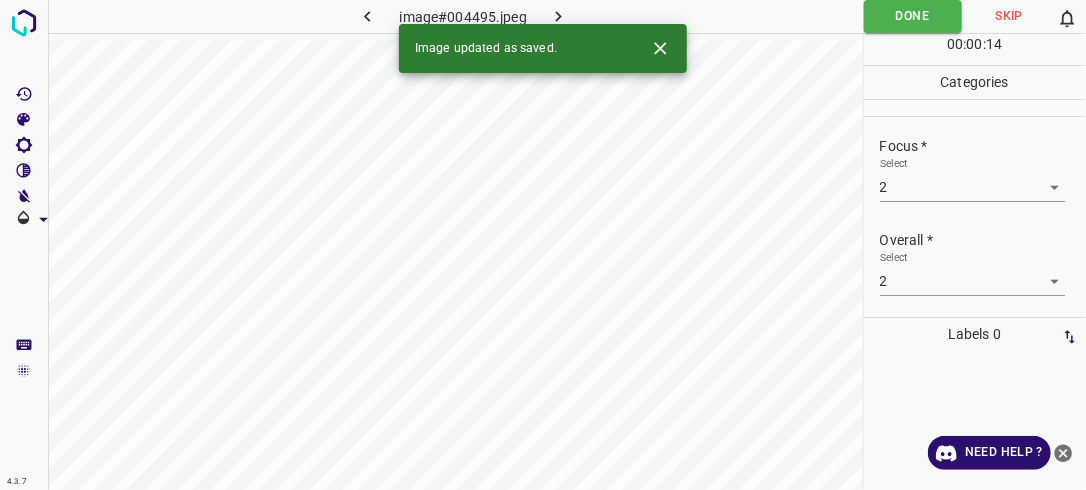 click 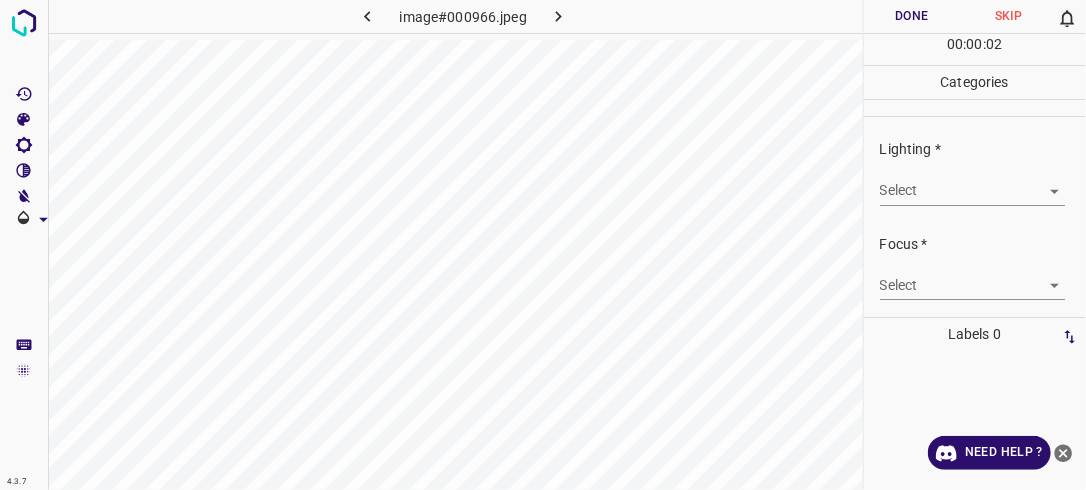click on "4.3.7 image#000966.jpeg Done Skip 0 00   : 00   : 02   Categories Lighting *  Select ​ Focus *  Select ​ Overall *  Select ​ Labels   0 Categories 1 Lighting 2 Focus 3 Overall Tools Space Change between modes (Draw & Edit) I Auto labeling R Restore zoom M Zoom in N Zoom out Delete Delete selecte label Filters Z Restore filters X Saturation filter C Brightness filter V Contrast filter B Gray scale filter General O Download Need Help ? - Text - Hide - Delete" at bounding box center (543, 245) 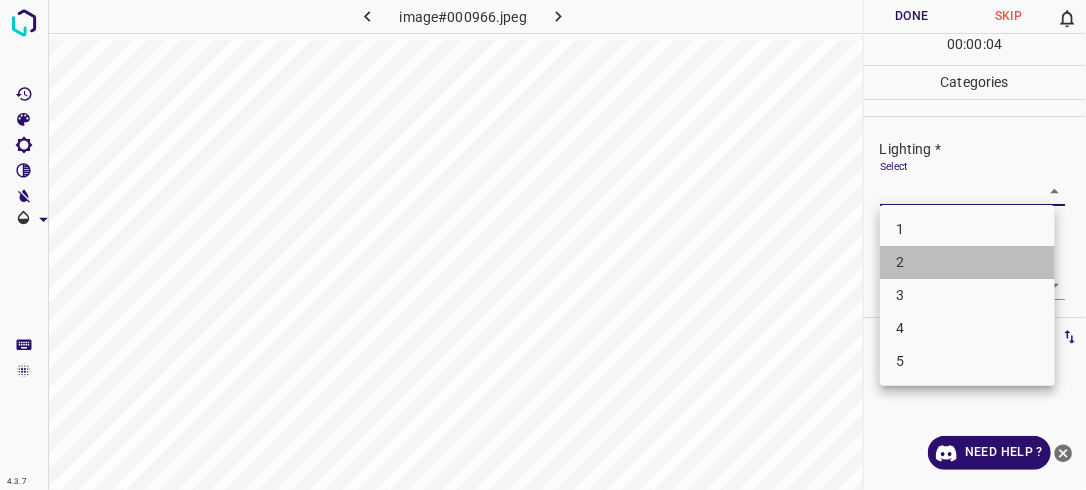 click on "2" at bounding box center [967, 262] 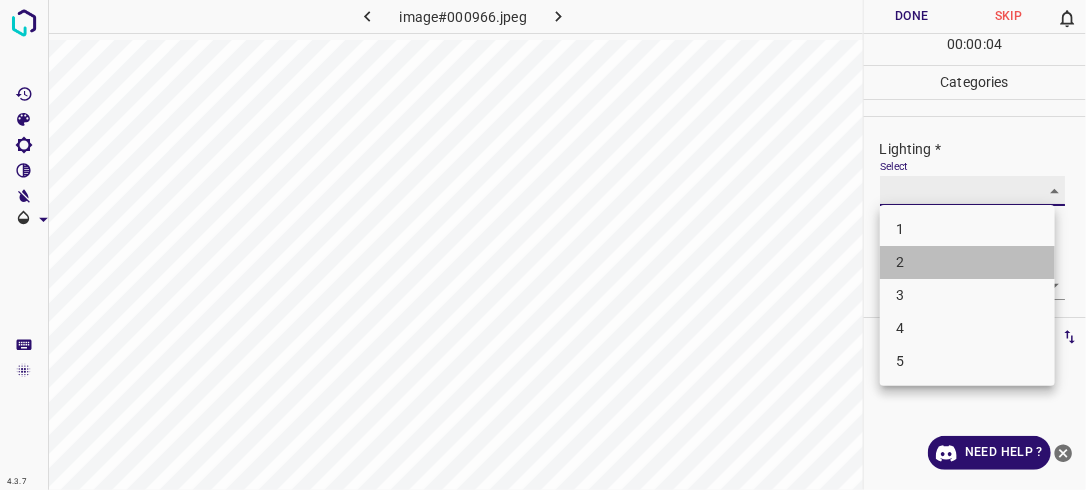 type on "2" 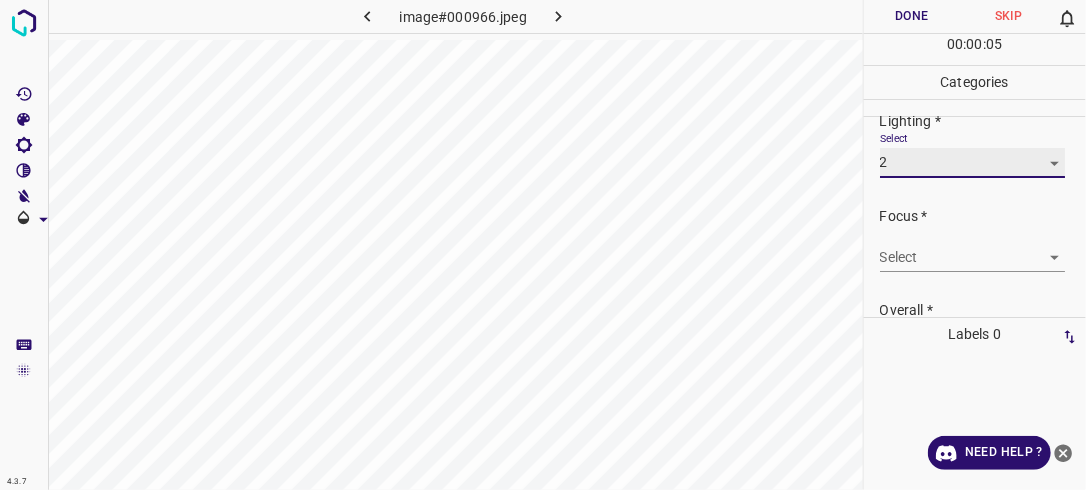 scroll, scrollTop: 72, scrollLeft: 0, axis: vertical 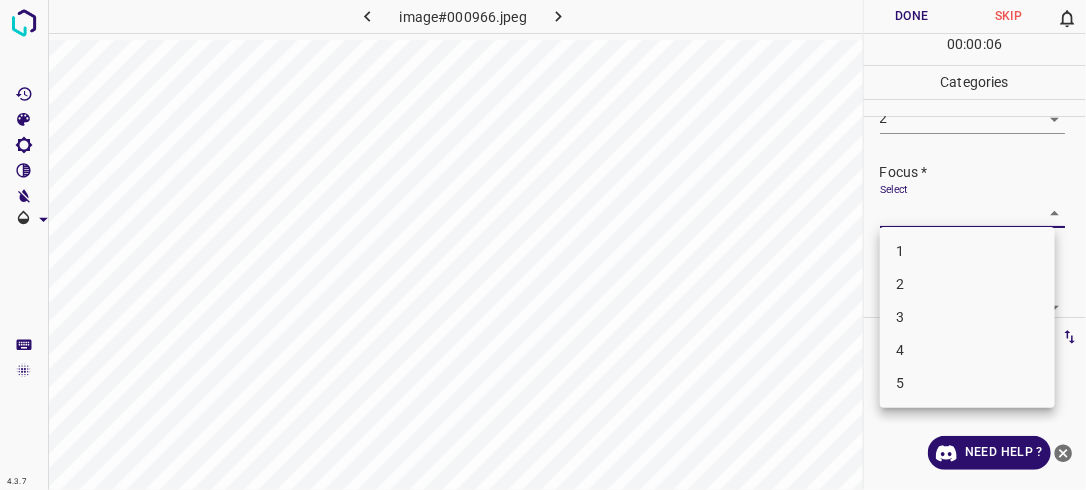 drag, startPoint x: 1045, startPoint y: 208, endPoint x: 1020, endPoint y: 248, distance: 47.169907 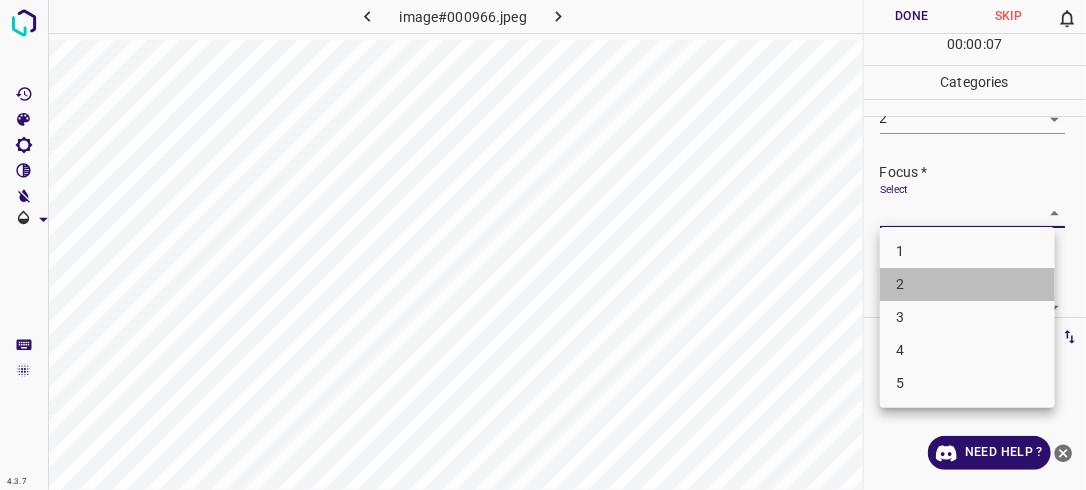click on "2" at bounding box center (967, 284) 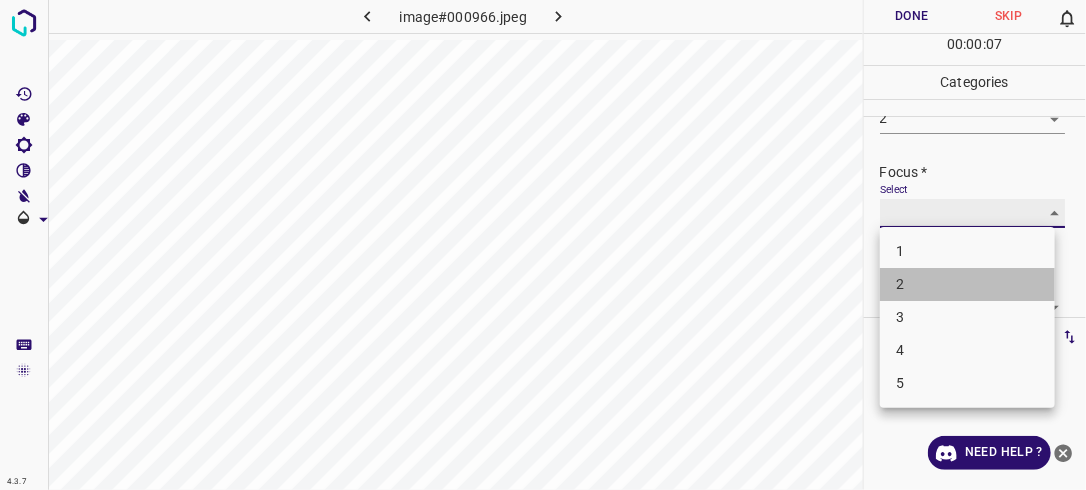 type on "2" 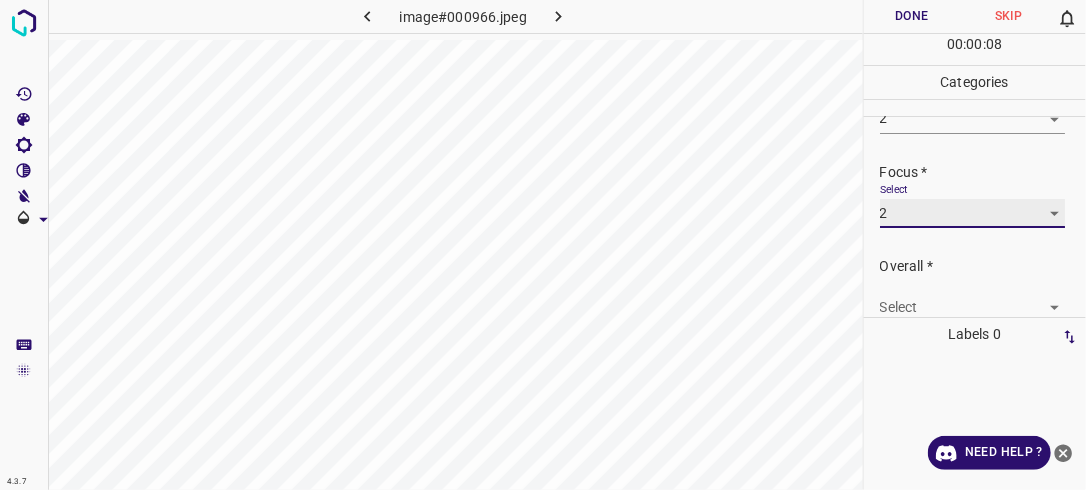 scroll, scrollTop: 98, scrollLeft: 0, axis: vertical 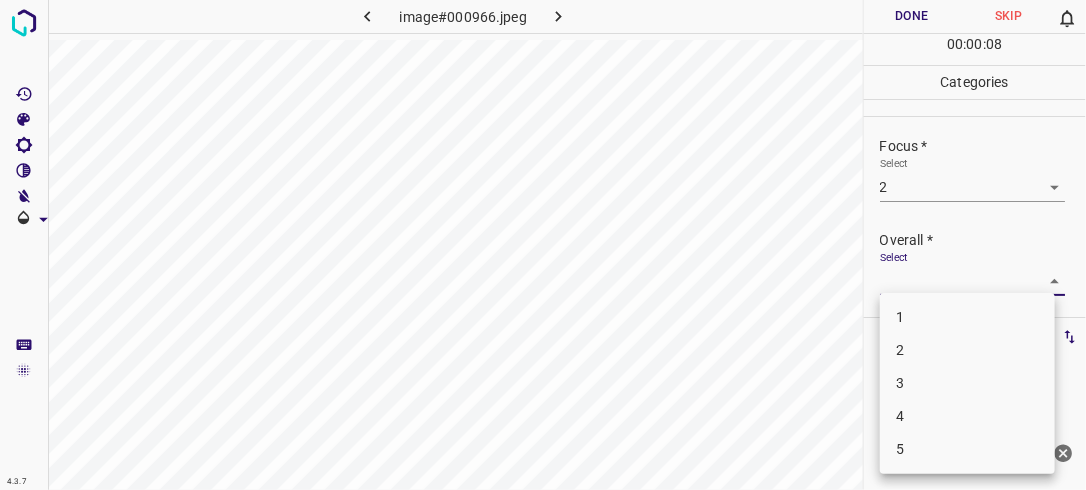 click on "4.3.7 image#000966.jpeg Done Skip 0 00   : 00   : 08   Categories Lighting *  Select 2 2 Focus *  Select 2 2 Overall *  Select ​ Labels   0 Categories 1 Lighting 2 Focus 3 Overall Tools Space Change between modes (Draw & Edit) I Auto labeling R Restore zoom M Zoom in N Zoom out Delete Delete selecte label Filters Z Restore filters X Saturation filter C Brightness filter V Contrast filter B Gray scale filter General O Download Need Help ? - Text - Hide - Delete 1 2 3 4 5" at bounding box center [543, 245] 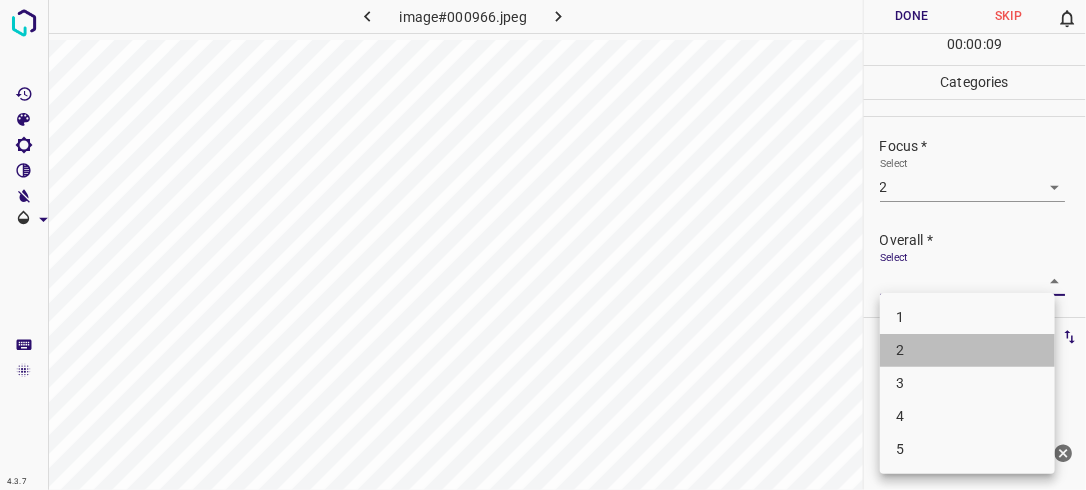 click on "2" at bounding box center (967, 350) 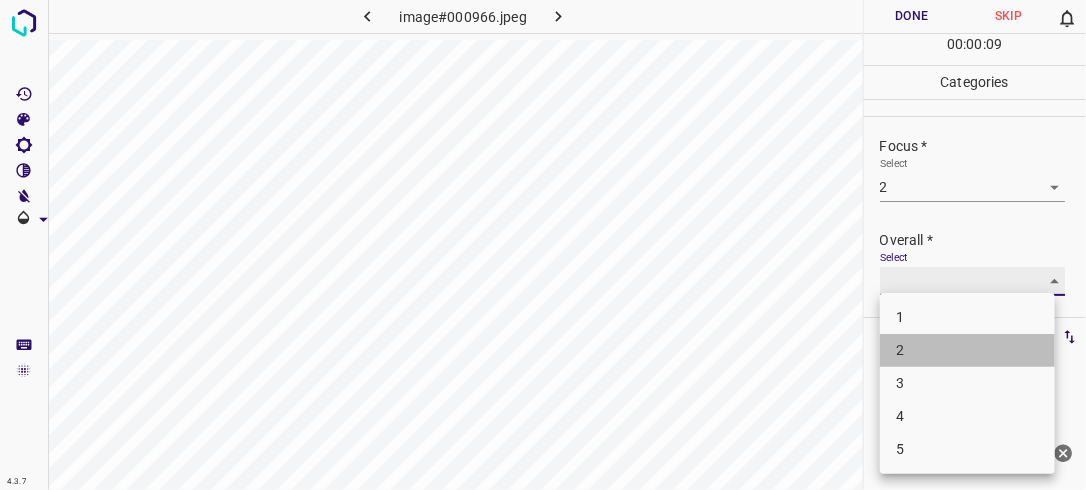 type on "2" 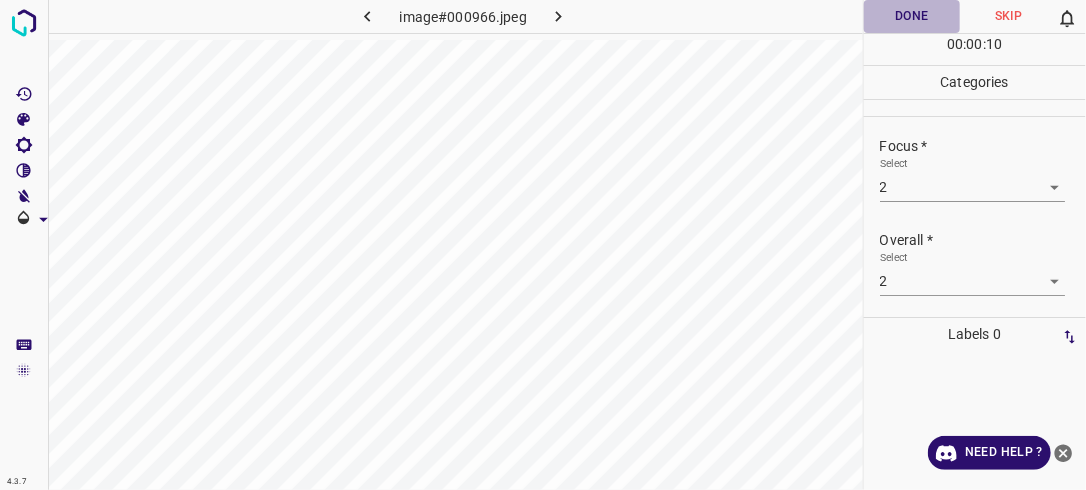 click on "Done" at bounding box center (912, 16) 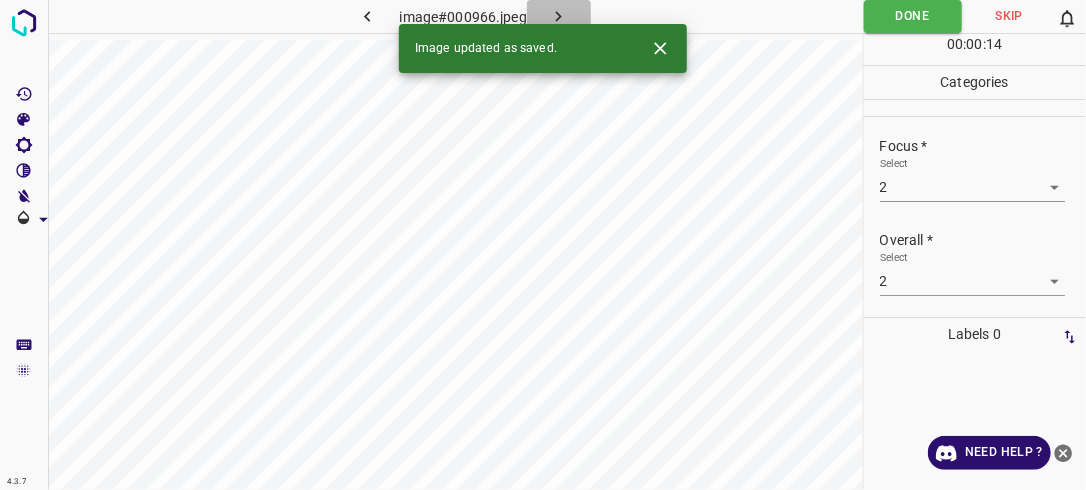 click 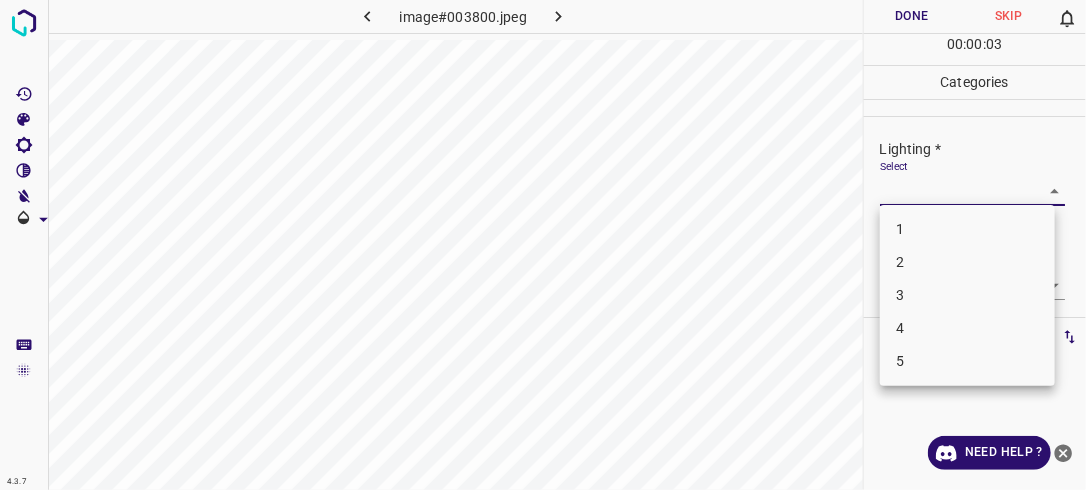 click on "4.3.7 image#003800.jpeg Done Skip 0 00   : 00   : 03   Categories Lighting *  Select ​ Focus *  Select ​ Overall *  Select ​ Labels   0 Categories 1 Lighting 2 Focus 3 Overall Tools Space Change between modes (Draw & Edit) I Auto labeling R Restore zoom M Zoom in N Zoom out Delete Delete selecte label Filters Z Restore filters X Saturation filter C Brightness filter V Contrast filter B Gray scale filter General O Download Need Help ? - Text - Hide - Delete 1 2 3 4 5" at bounding box center (543, 245) 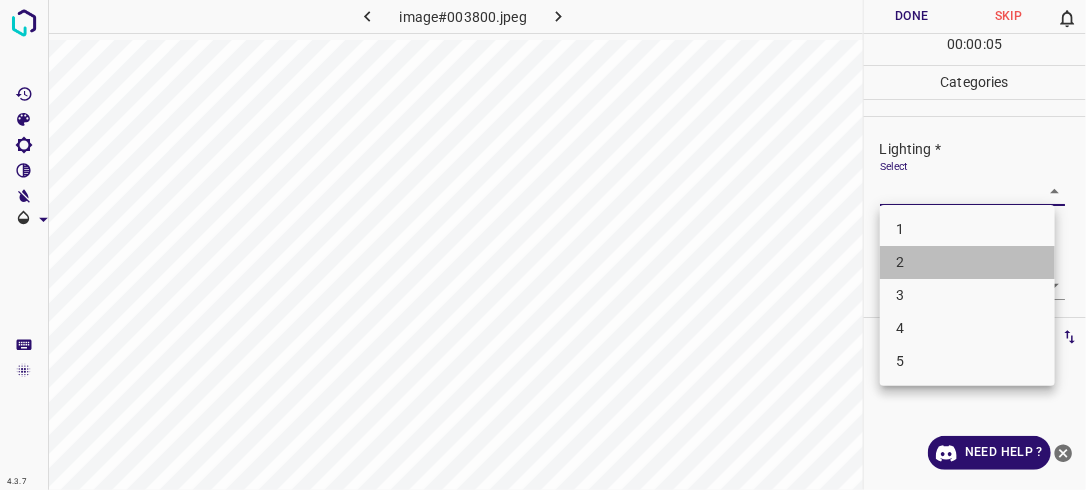 click on "2" at bounding box center [967, 262] 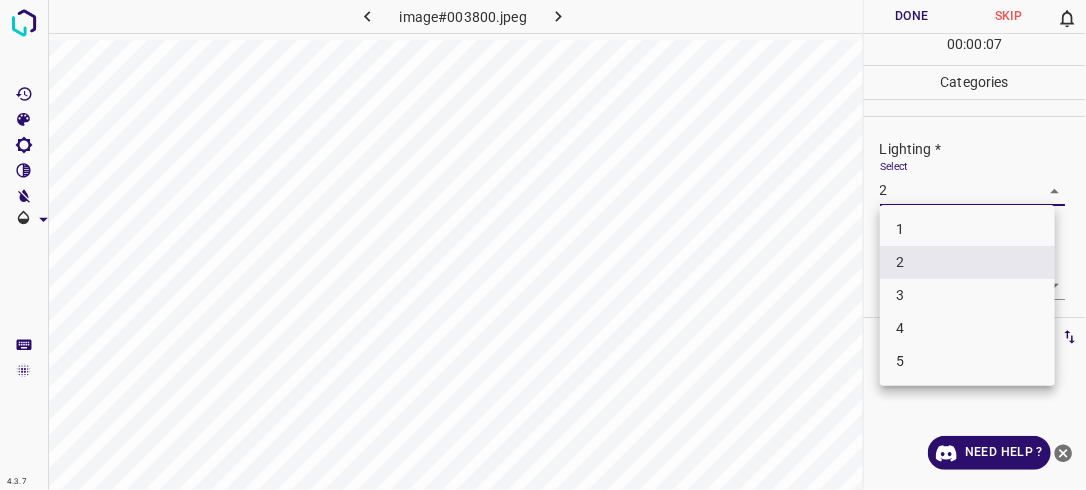 drag, startPoint x: 1041, startPoint y: 187, endPoint x: 956, endPoint y: 304, distance: 144.61673 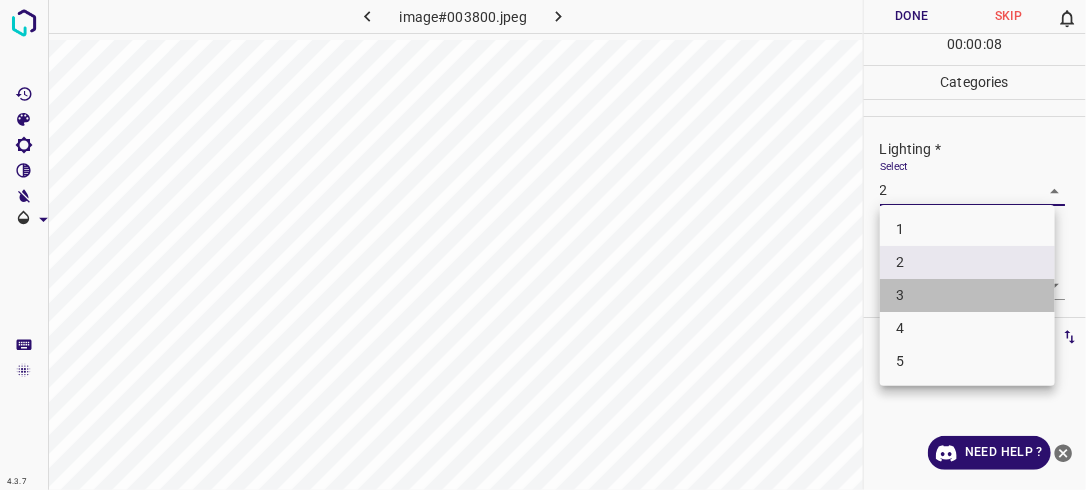 click on "3" at bounding box center [967, 295] 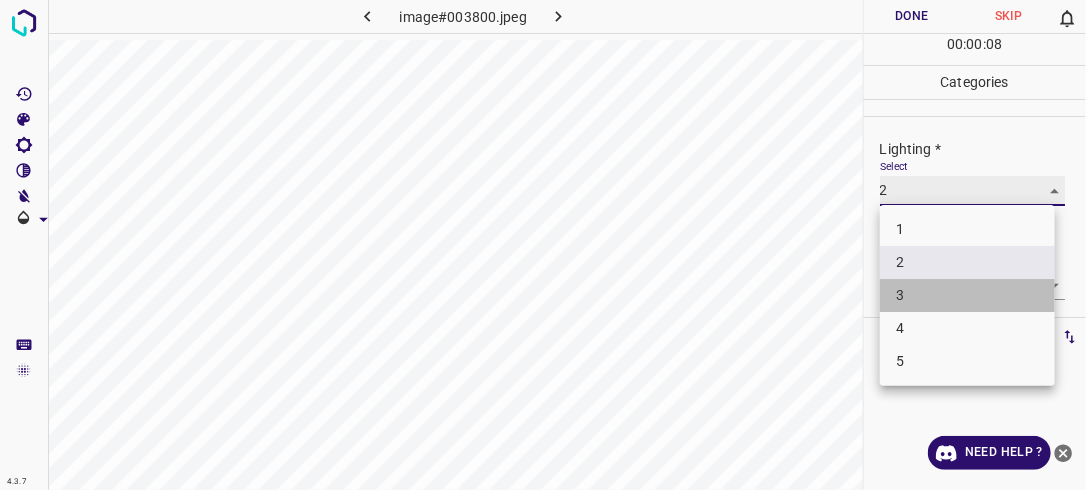 type on "3" 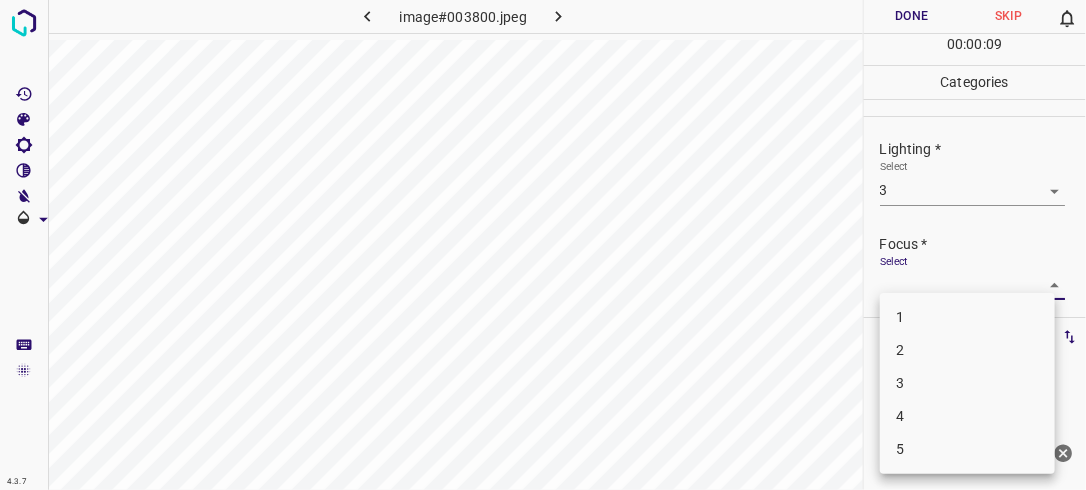 click on "4.3.7 image#003800.jpeg Done Skip 0 00   : 00   : 09   Categories Lighting *  Select 3 3 Focus *  Select ​ Overall *  Select ​ Labels   0 Categories 1 Lighting 2 Focus 3 Overall Tools Space Change between modes (Draw & Edit) I Auto labeling R Restore zoom M Zoom in N Zoom out Delete Delete selecte label Filters Z Restore filters X Saturation filter C Brightness filter V Contrast filter B Gray scale filter General O Download Need Help ? - Text - Hide - Delete 1 2 3 4 5" at bounding box center (543, 245) 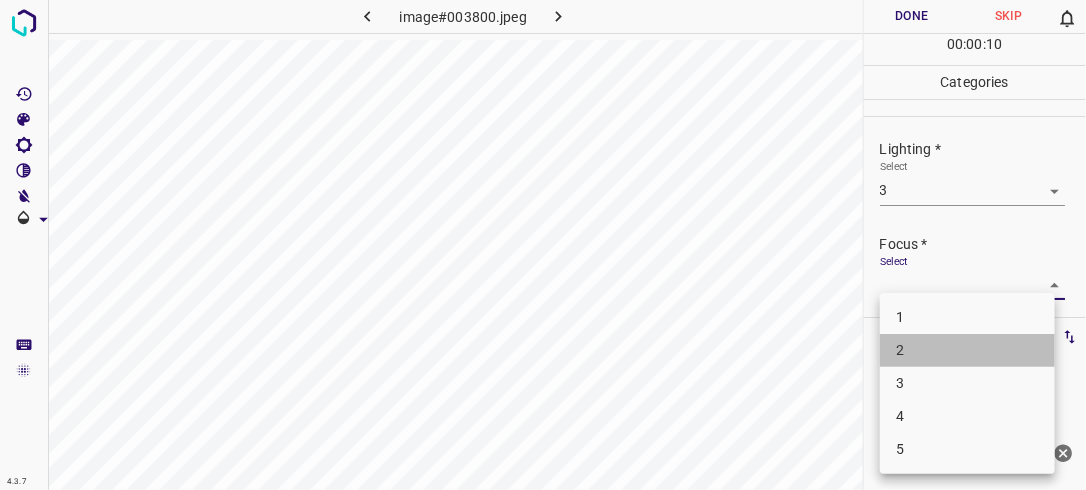 click on "2" at bounding box center (967, 350) 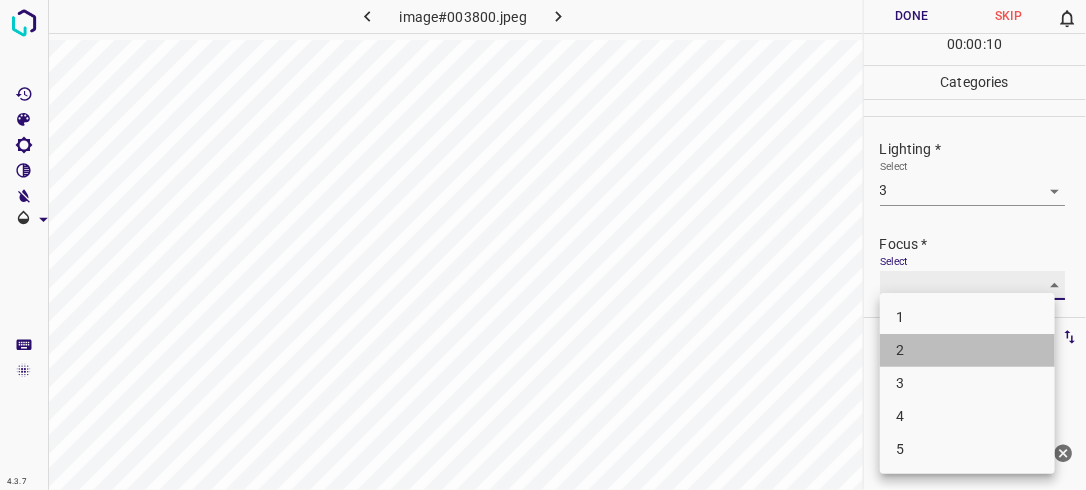 type on "2" 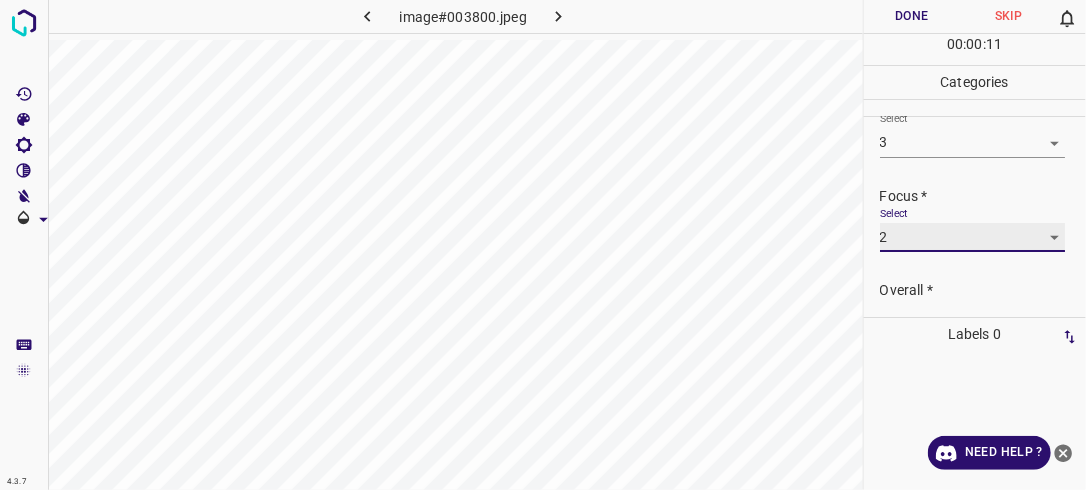 scroll, scrollTop: 83, scrollLeft: 0, axis: vertical 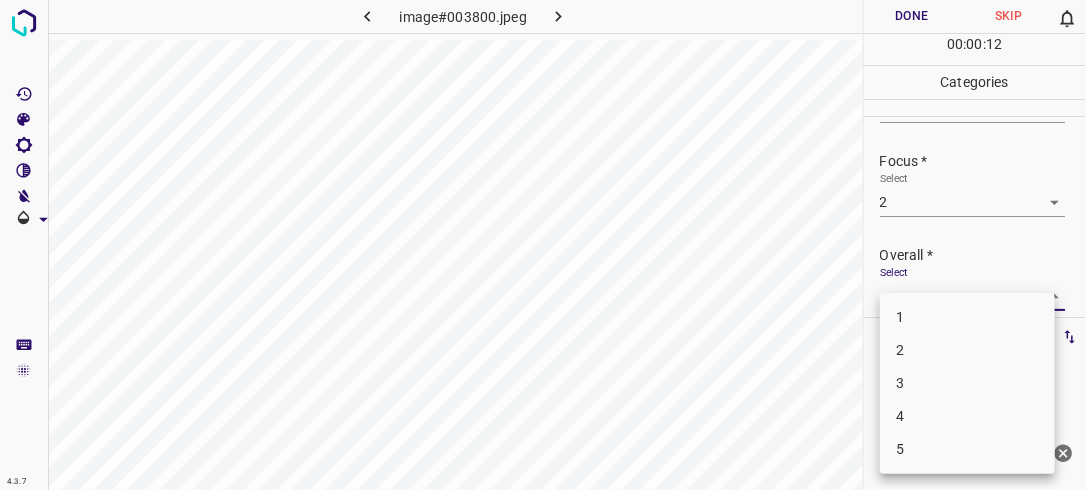 click on "4.3.7 image#003800.jpeg Done Skip 0 00   : 00   : 12   Categories Lighting *  Select 3 3 Focus *  Select 2 2 Overall *  Select ​ Labels   0 Categories 1 Lighting 2 Focus 3 Overall Tools Space Change between modes (Draw & Edit) I Auto labeling R Restore zoom M Zoom in N Zoom out Delete Delete selecte label Filters Z Restore filters X Saturation filter C Brightness filter V Contrast filter B Gray scale filter General O Download Need Help ? - Text - Hide - Delete 1 2 3 4 5" at bounding box center [543, 245] 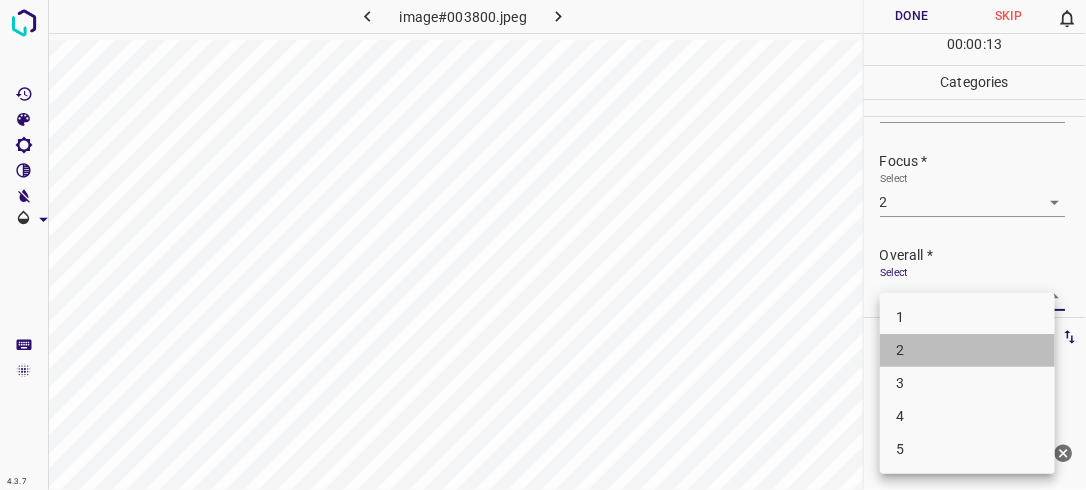 click on "2" at bounding box center (967, 350) 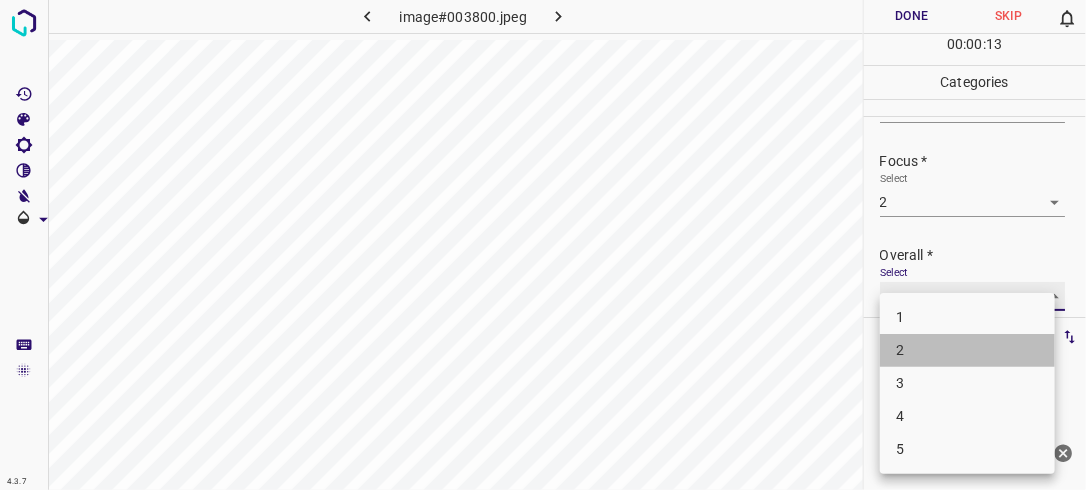 type on "2" 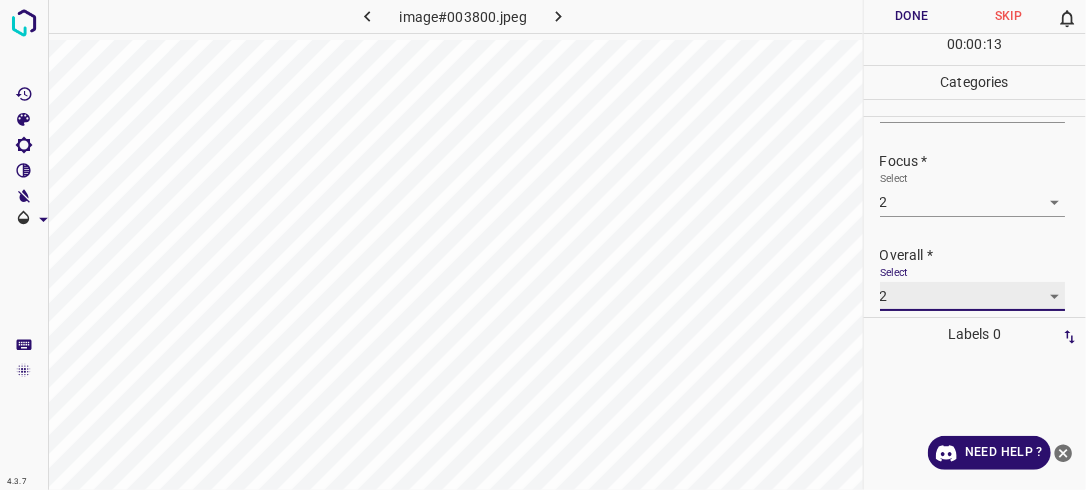 scroll, scrollTop: 83, scrollLeft: 0, axis: vertical 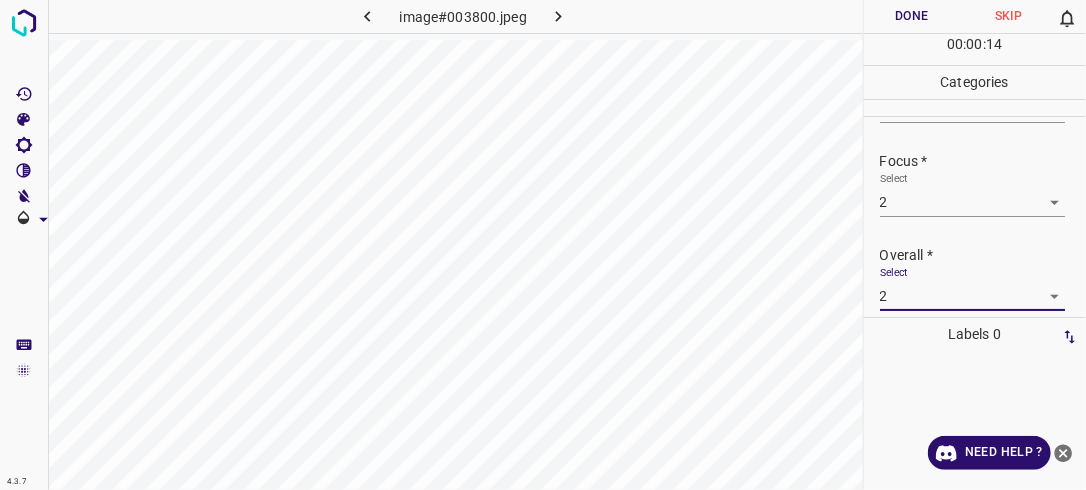 click on "Done" at bounding box center (912, 16) 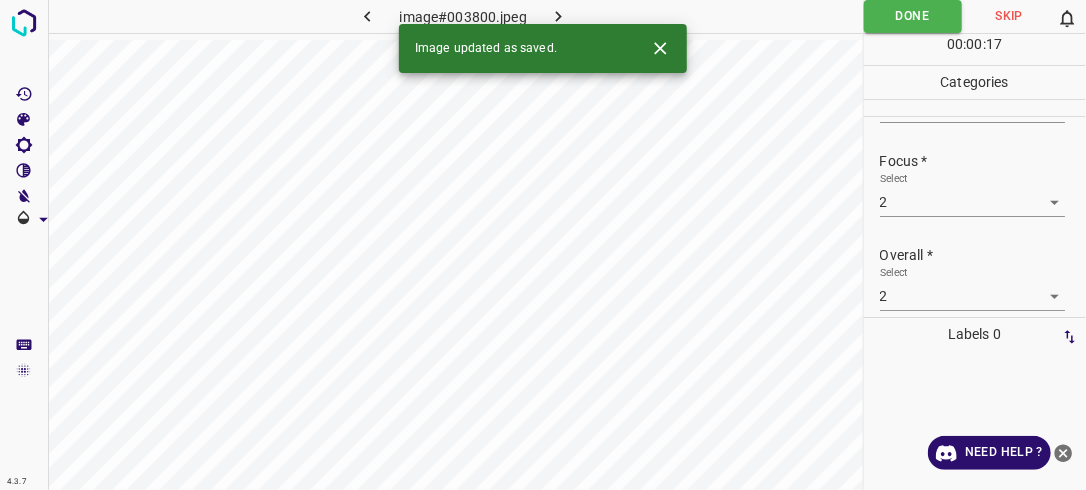 click 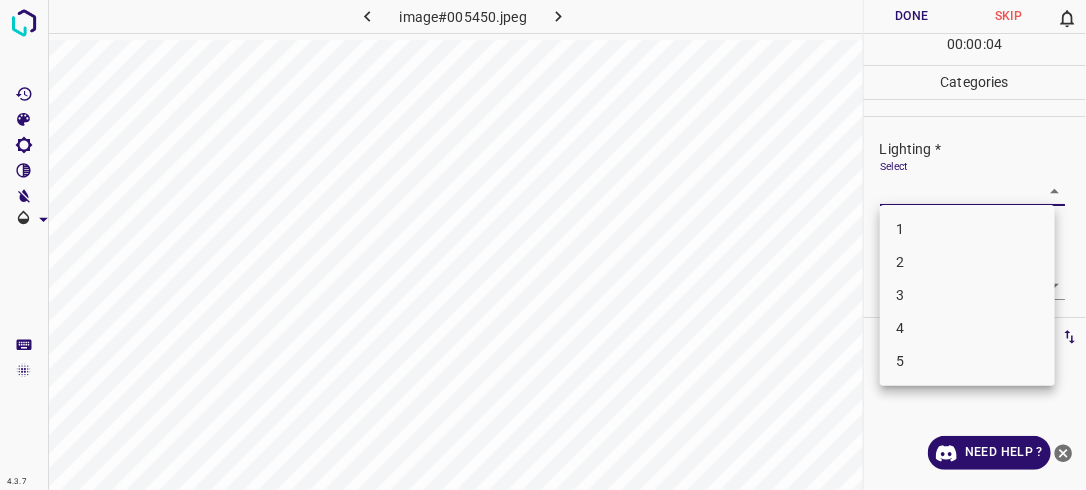 click on "4.3.7 image#005450.jpeg Done Skip 0 00   : 00   : 04   Categories Lighting *  Select ​ Focus *  Select ​ Overall *  Select ​ Labels   0 Categories 1 Lighting 2 Focus 3 Overall Tools Space Change between modes (Draw & Edit) I Auto labeling R Restore zoom M Zoom in N Zoom out Delete Delete selecte label Filters Z Restore filters X Saturation filter C Brightness filter V Contrast filter B Gray scale filter General O Download Need Help ? - Text - Hide - Delete 1 2 3 4 5" at bounding box center (543, 245) 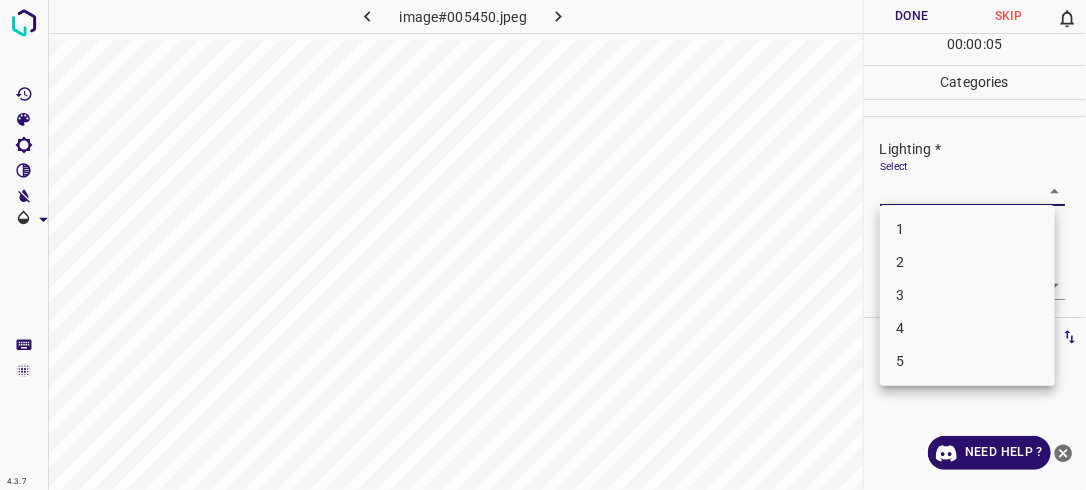 click on "2" at bounding box center [967, 262] 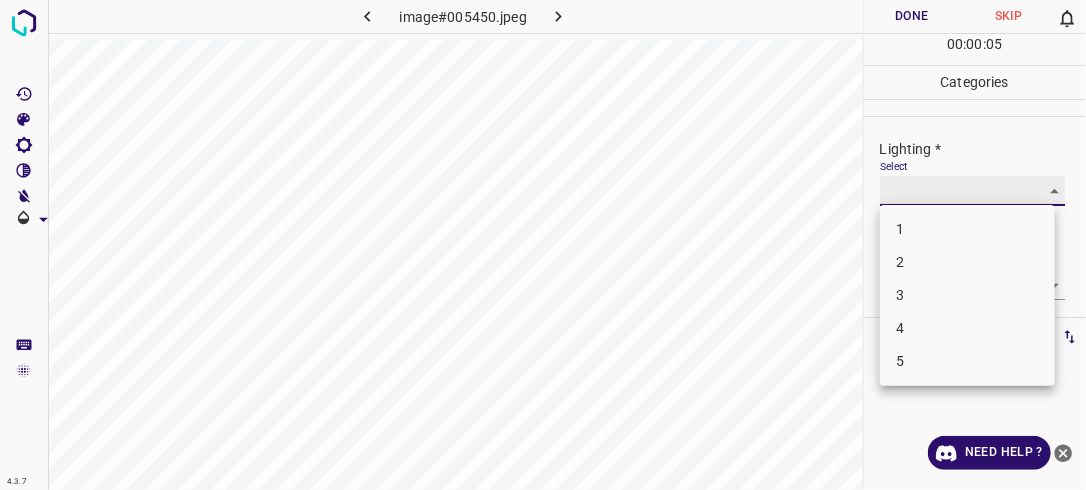 type on "2" 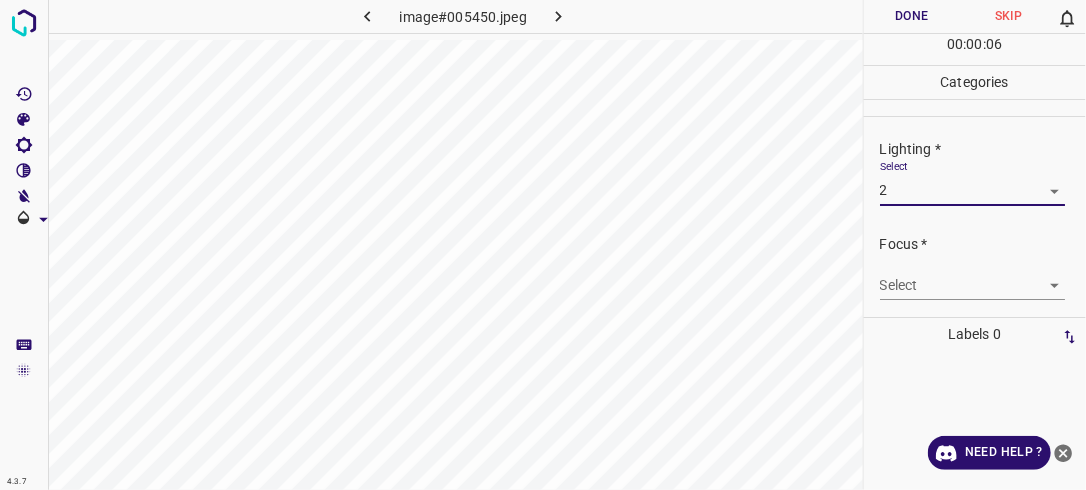 click on "4.3.7 image#005450.jpeg Done Skip 0 00   : 00   : 06   Categories Lighting *  Select 2 2 Focus *  Select ​ Overall *  Select ​ Labels   0 Categories 1 Lighting 2 Focus 3 Overall Tools Space Change between modes (Draw & Edit) I Auto labeling R Restore zoom M Zoom in N Zoom out Delete Delete selecte label Filters Z Restore filters X Saturation filter C Brightness filter V Contrast filter B Gray scale filter General O Download Need Help ? - Text - Hide - Delete" at bounding box center (543, 245) 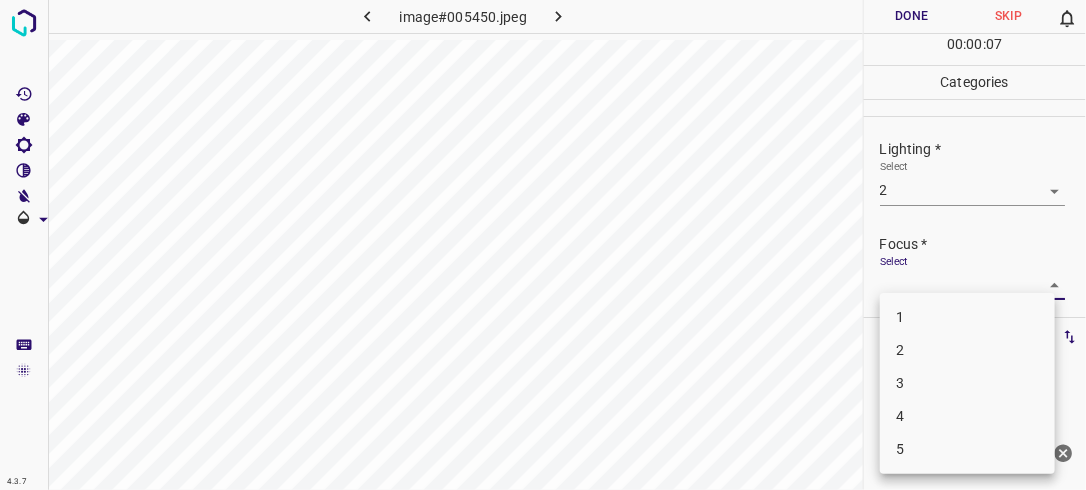 drag, startPoint x: 943, startPoint y: 348, endPoint x: 1010, endPoint y: 303, distance: 80.70936 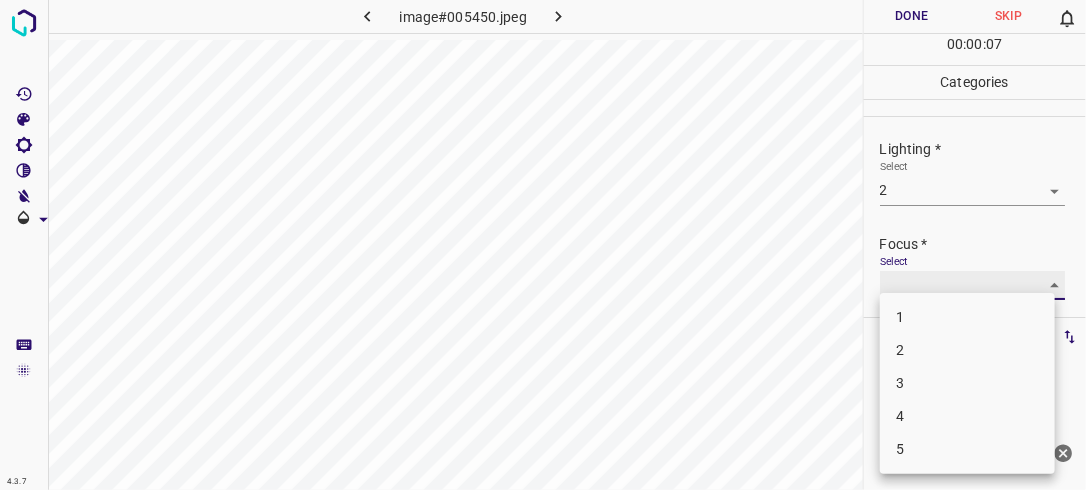 type on "2" 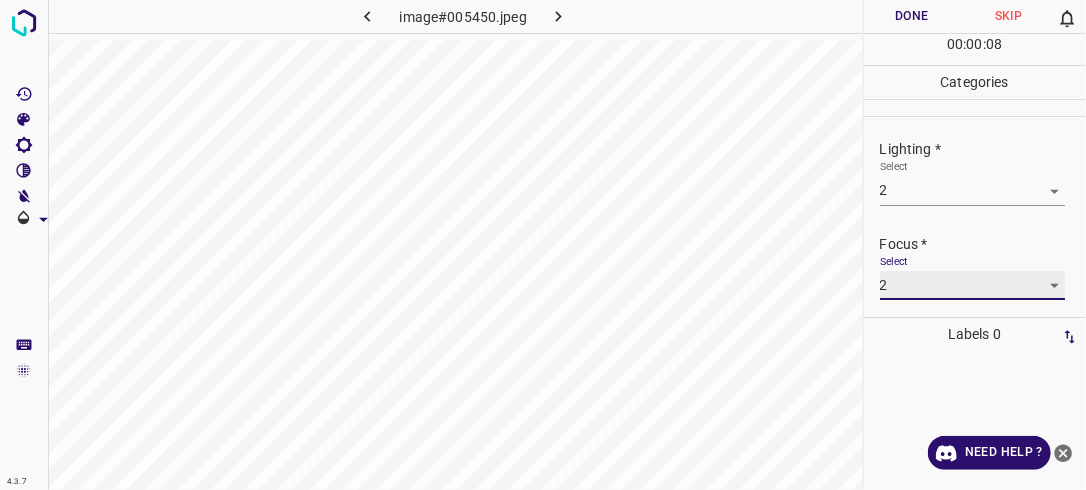 scroll, scrollTop: 98, scrollLeft: 0, axis: vertical 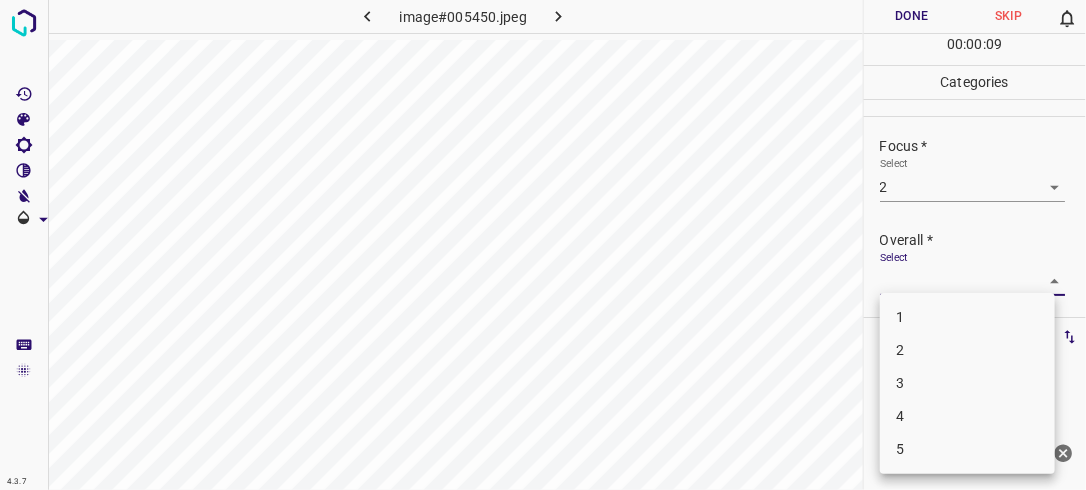 click on "4.3.7 image#005450.jpeg Done Skip 0 00   : 00   : 09   Categories Lighting *  Select 2 2 Focus *  Select 2 2 Overall *  Select ​ Labels   0 Categories 1 Lighting 2 Focus 3 Overall Tools Space Change between modes (Draw & Edit) I Auto labeling R Restore zoom M Zoom in N Zoom out Delete Delete selecte label Filters Z Restore filters X Saturation filter C Brightness filter V Contrast filter B Gray scale filter General O Download Need Help ? - Text - Hide - Delete 1 2 3 4 5" at bounding box center (543, 245) 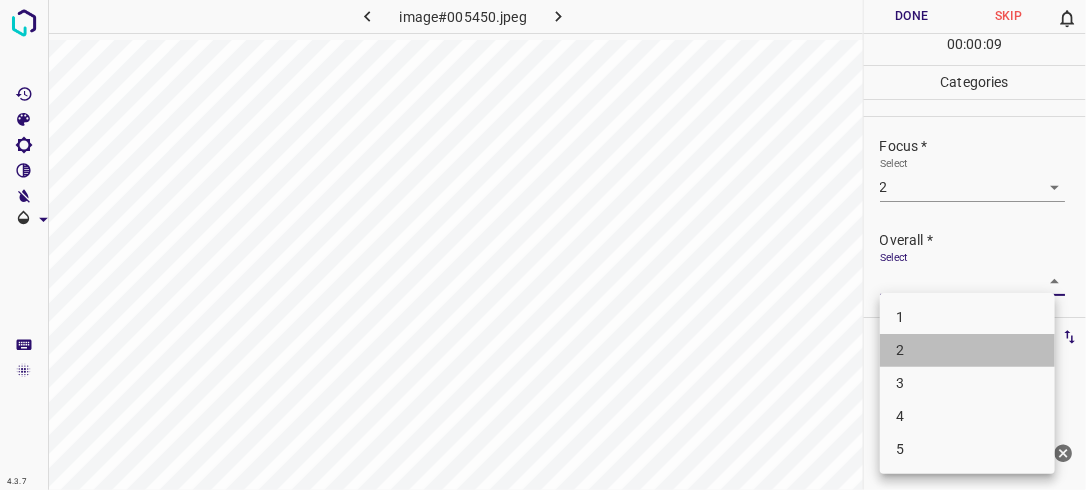 click on "2" at bounding box center (967, 350) 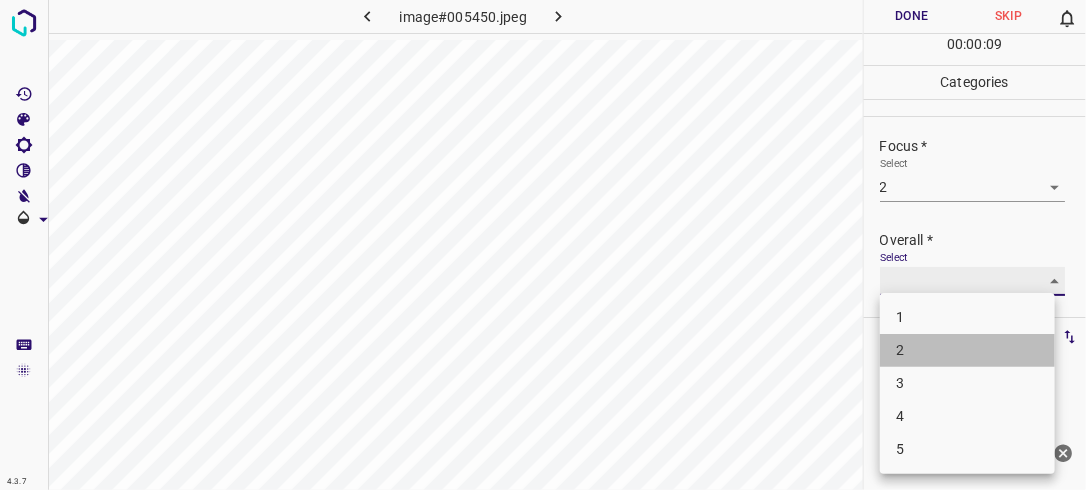 type on "2" 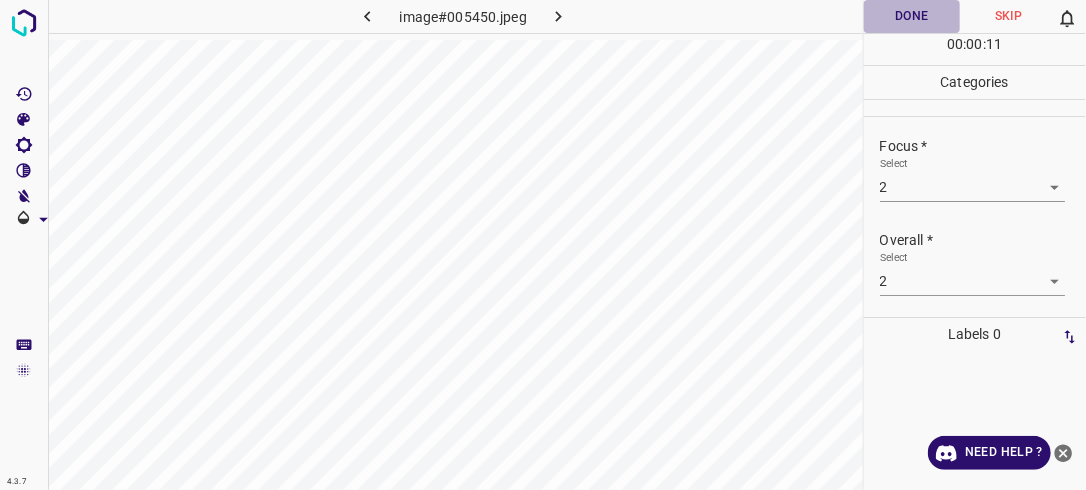click on "Done" at bounding box center [912, 16] 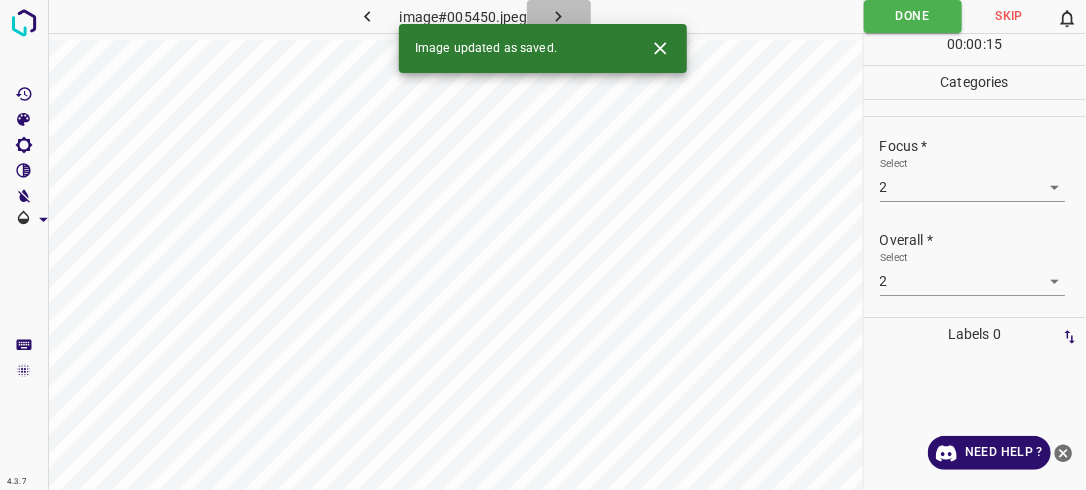 click 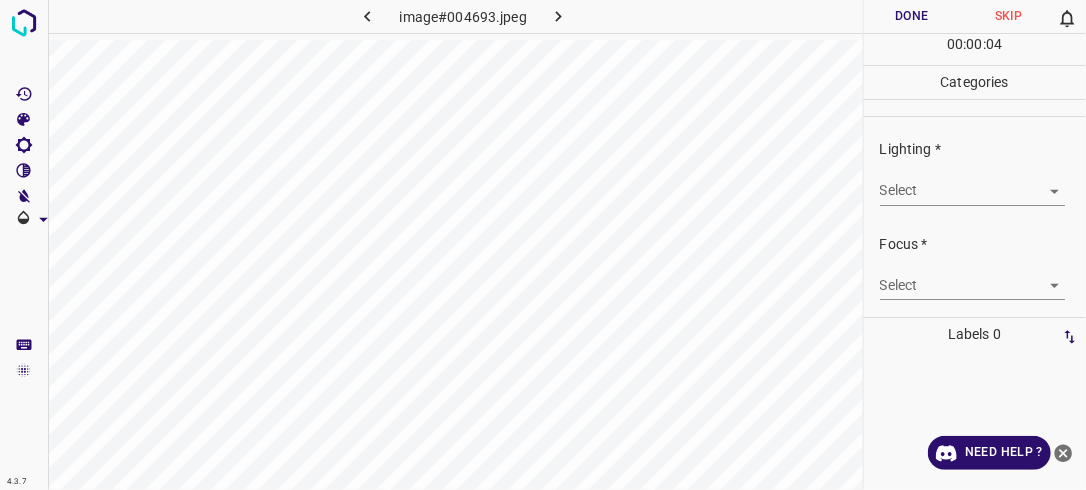 click on "4.3.7 image#004693.jpeg Done Skip 0 00   : 00   : 04   Categories Lighting *  Select ​ Focus *  Select ​ Overall *  Select ​ Labels   0 Categories 1 Lighting 2 Focus 3 Overall Tools Space Change between modes (Draw & Edit) I Auto labeling R Restore zoom M Zoom in N Zoom out Delete Delete selecte label Filters Z Restore filters X Saturation filter C Brightness filter V Contrast filter B Gray scale filter General O Download Need Help ? - Text - Hide - Delete" at bounding box center [543, 245] 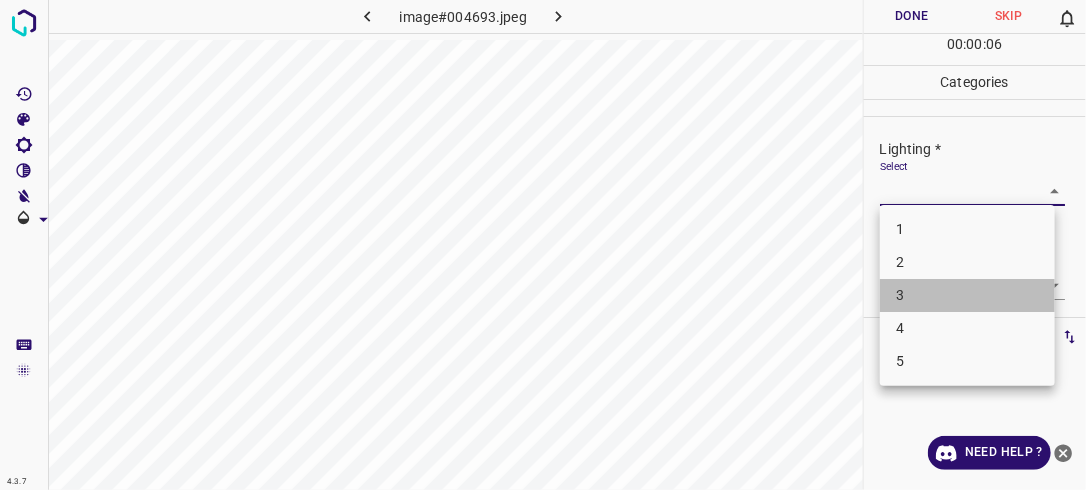 click on "3" at bounding box center (967, 295) 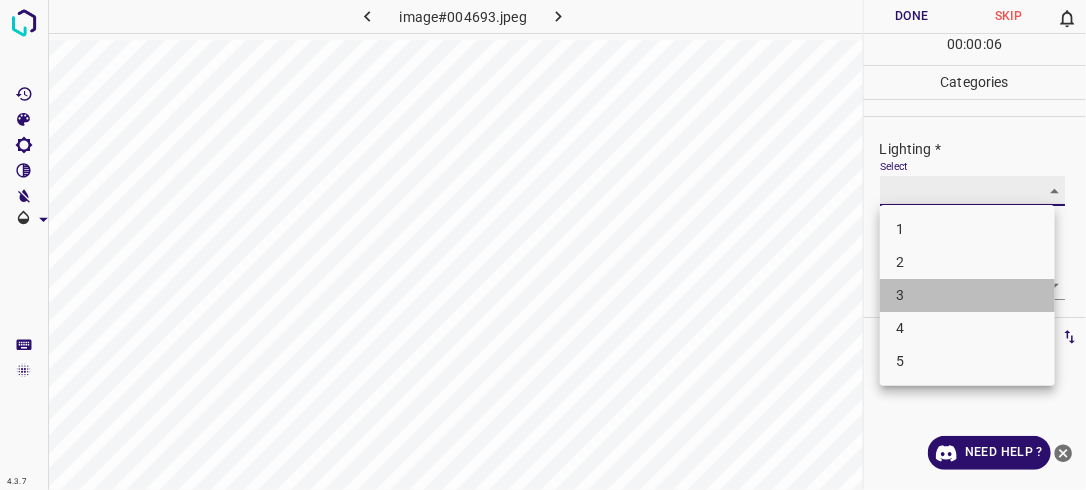 type on "3" 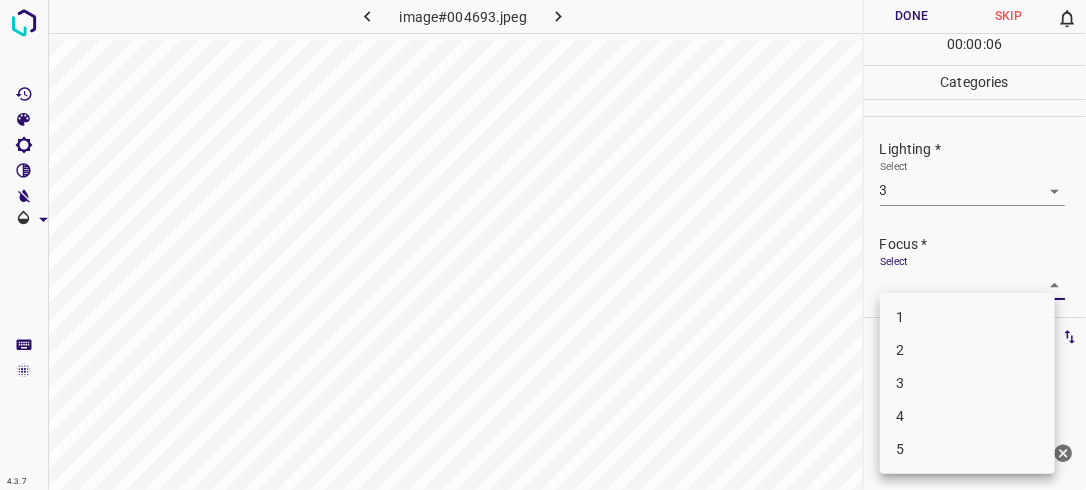 drag, startPoint x: 1048, startPoint y: 280, endPoint x: 987, endPoint y: 328, distance: 77.62087 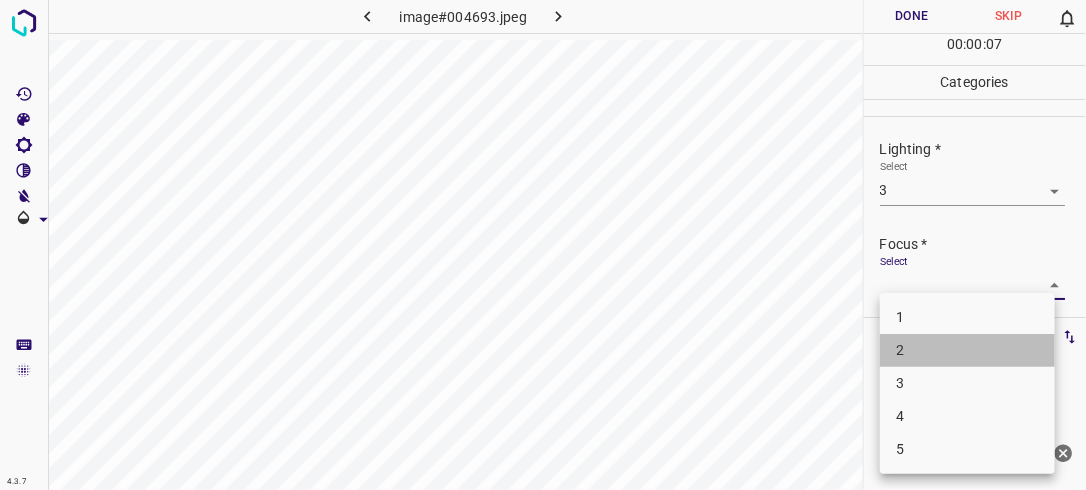 click on "2" at bounding box center [967, 350] 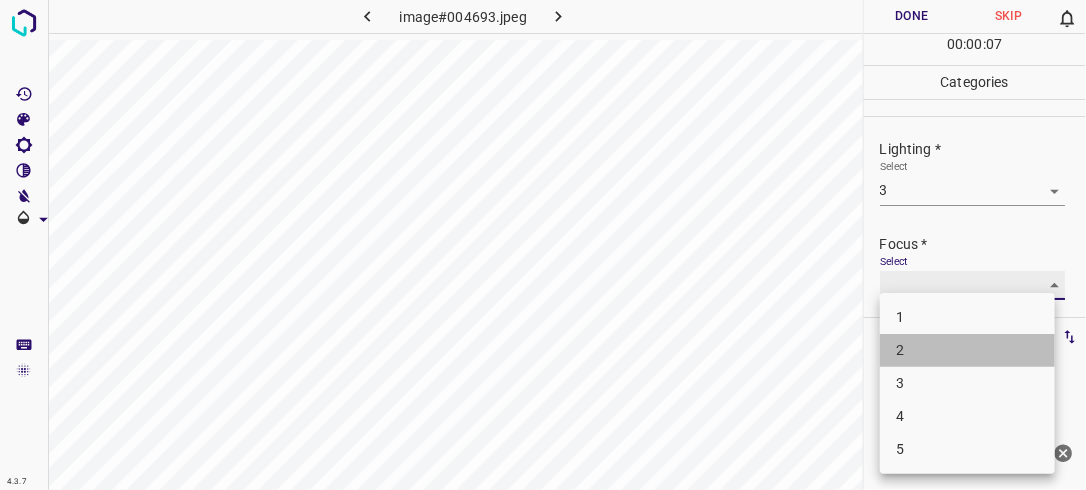 type on "2" 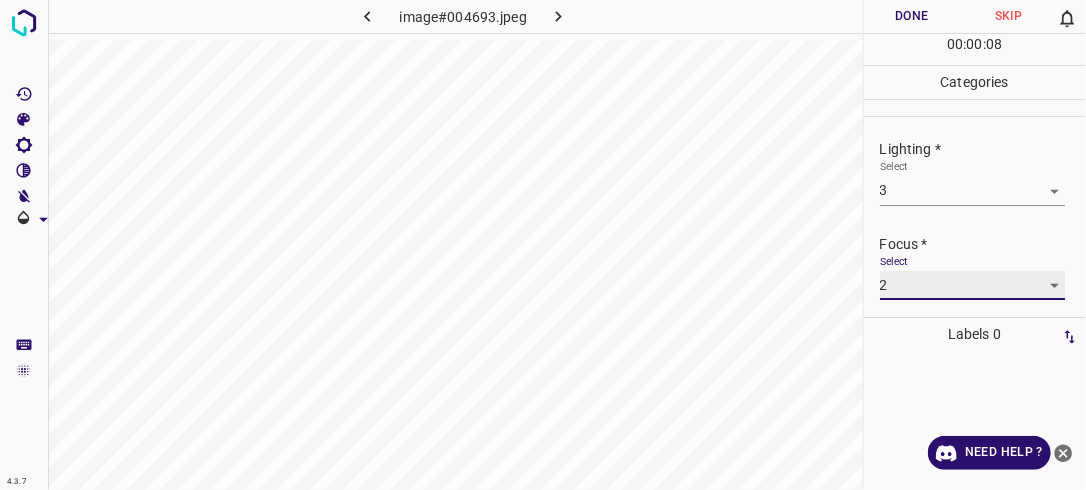 scroll, scrollTop: 98, scrollLeft: 0, axis: vertical 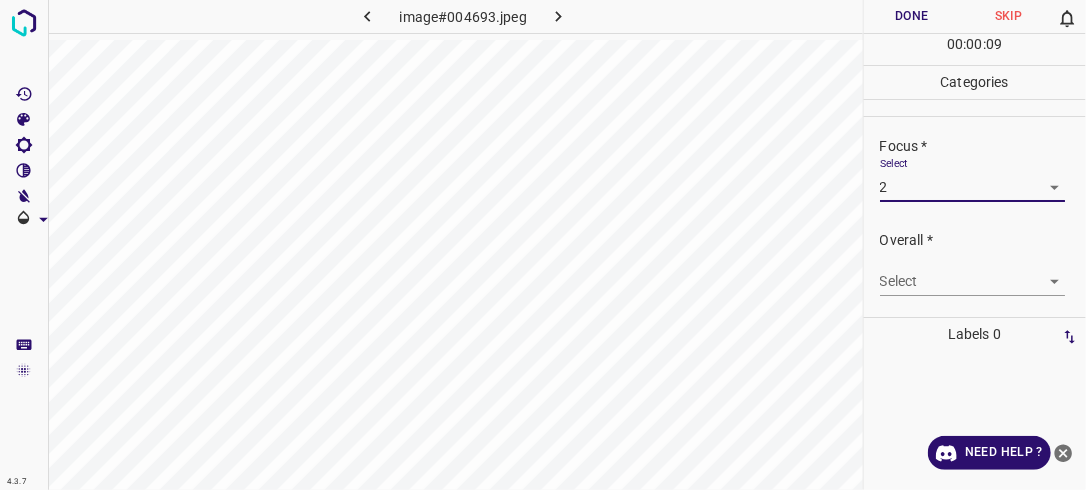 click on "4.3.7 image#004693.jpeg Done Skip 0 00   : 00   : 09   Categories Lighting *  Select 3 3 Focus *  Select 2 2 Overall *  Select ​ Labels   0 Categories 1 Lighting 2 Focus 3 Overall Tools Space Change between modes (Draw & Edit) I Auto labeling R Restore zoom M Zoom in N Zoom out Delete Delete selecte label Filters Z Restore filters X Saturation filter C Brightness filter V Contrast filter B Gray scale filter General O Download Need Help ? - Text - Hide - Delete" at bounding box center (543, 245) 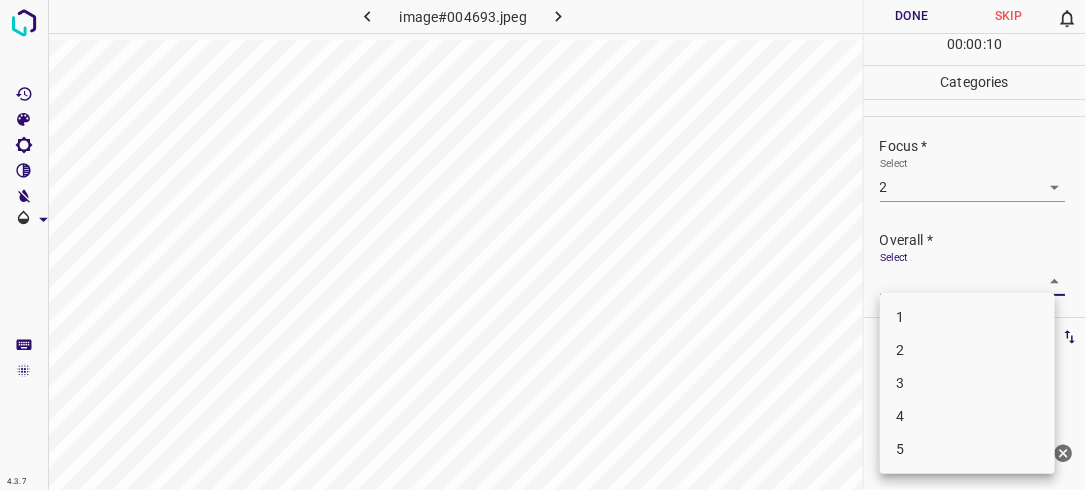 click on "2" at bounding box center [967, 350] 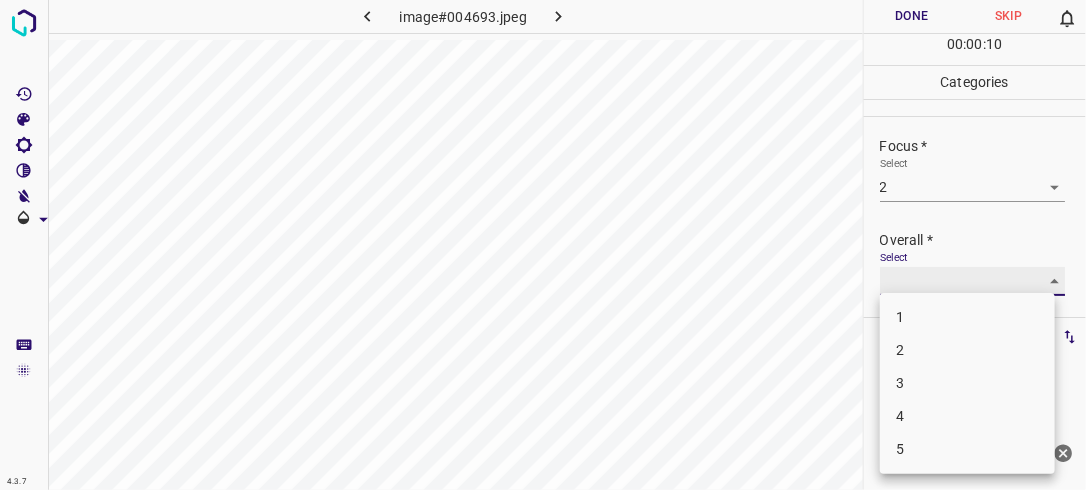 type on "2" 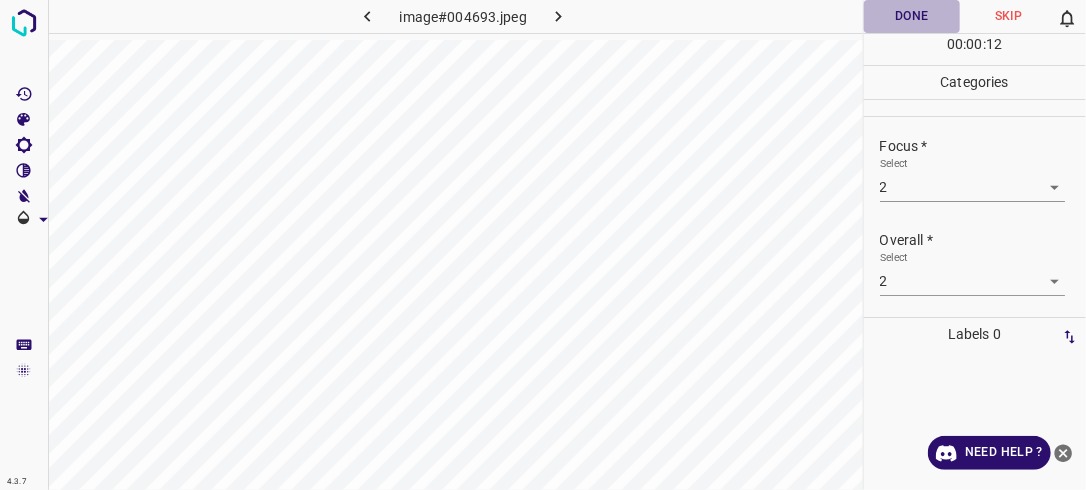 click on "Done" at bounding box center [912, 16] 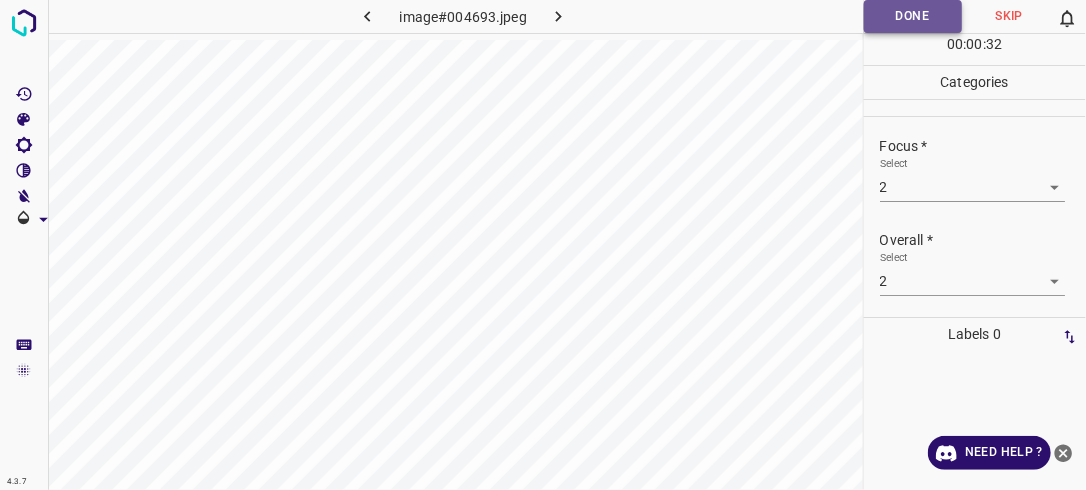 click on "Done" at bounding box center (913, 16) 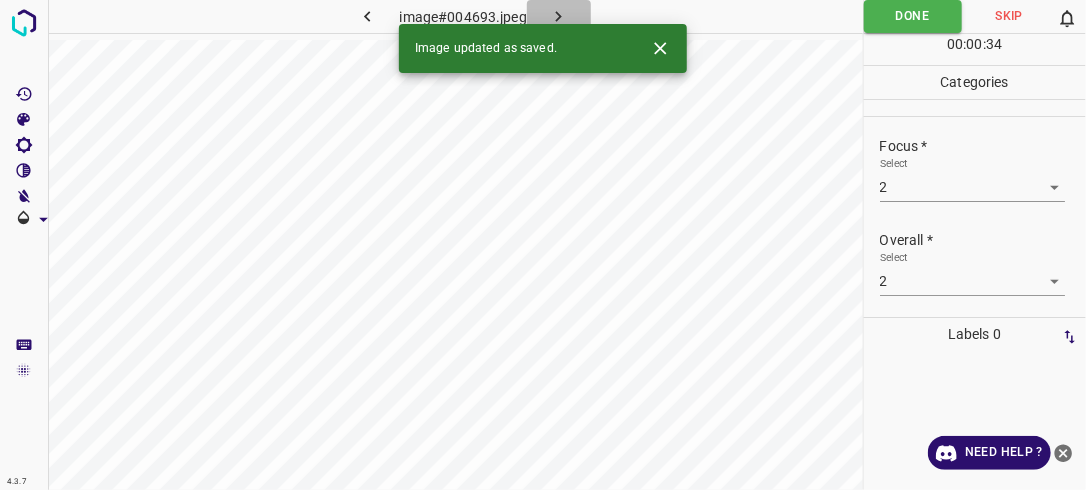 click 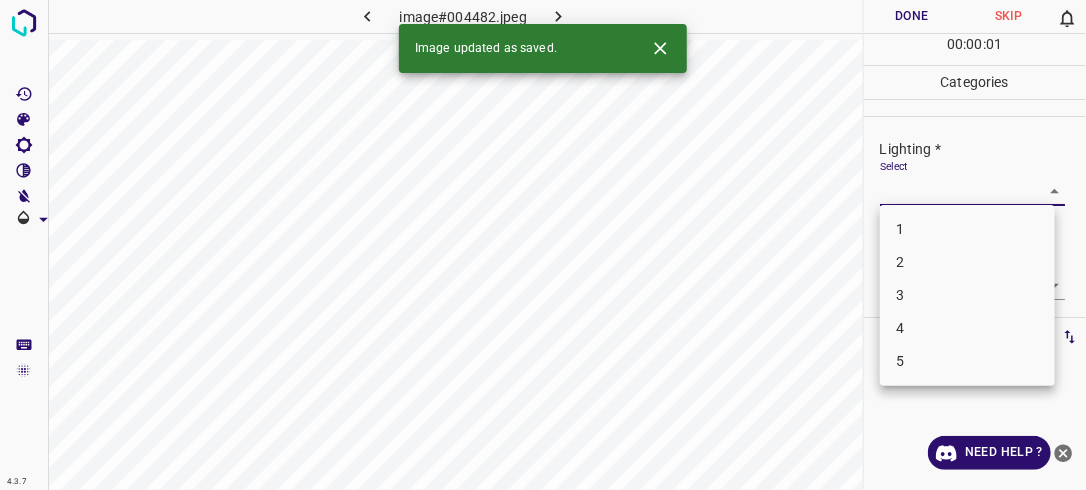 click on "4.3.7 image#004482.jpeg Done Skip 0 00   : 00   : 01   Categories Lighting *  Select ​ Focus *  Select ​ Overall *  Select ​ Labels   0 Categories 1 Lighting 2 Focus 3 Overall Tools Space Change between modes (Draw & Edit) I Auto labeling R Restore zoom M Zoom in N Zoom out Delete Delete selecte label Filters Z Restore filters X Saturation filter C Brightness filter V Contrast filter B Gray scale filter General O Download Image updated as saved. Need Help ? - Text - Hide - Delete 1 2 3 4 5" at bounding box center [543, 245] 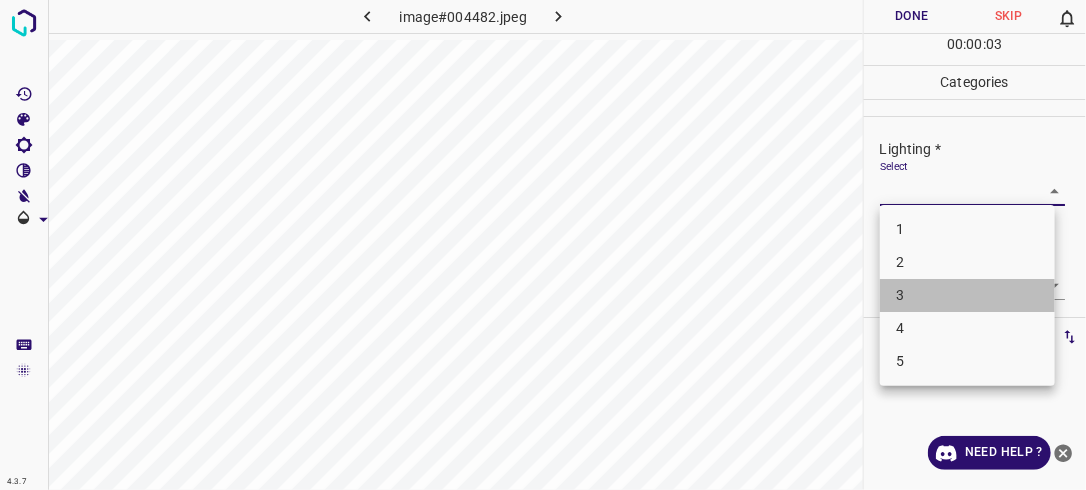 drag, startPoint x: 954, startPoint y: 294, endPoint x: 974, endPoint y: 293, distance: 20.024984 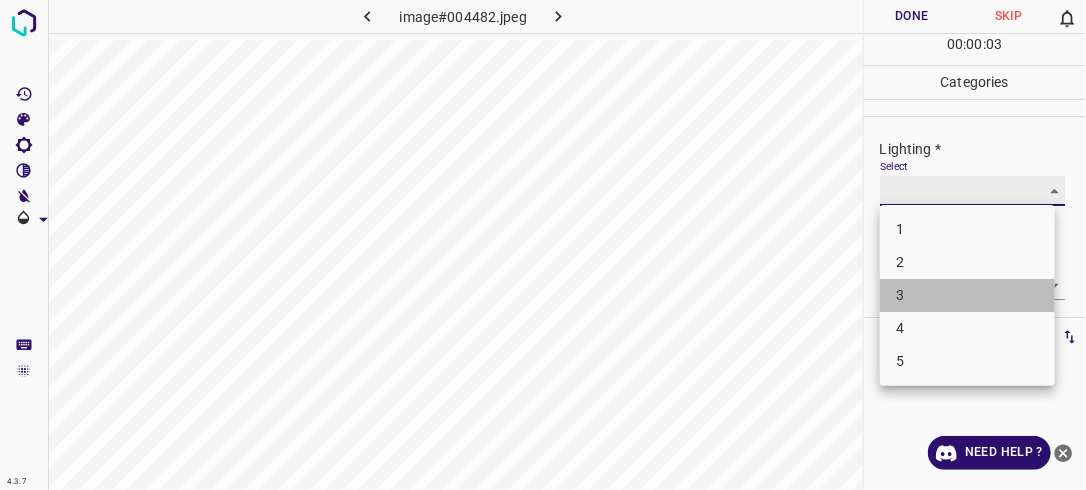 type on "3" 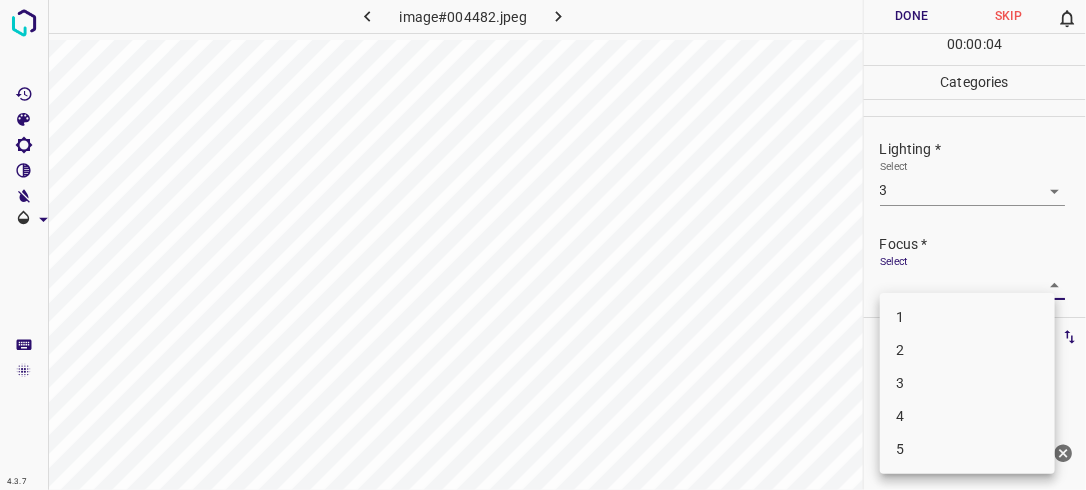 drag, startPoint x: 1028, startPoint y: 288, endPoint x: 948, endPoint y: 344, distance: 97.65244 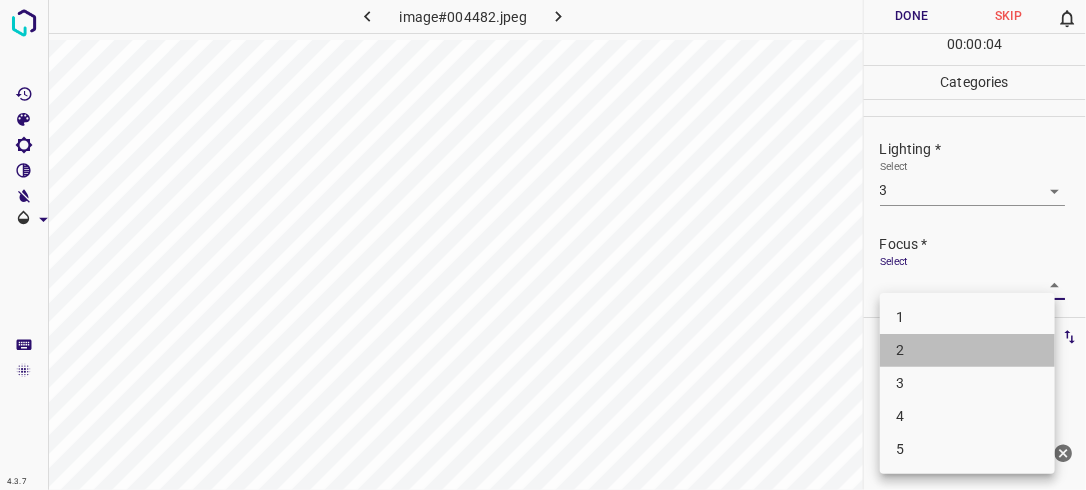 click on "2" at bounding box center (967, 350) 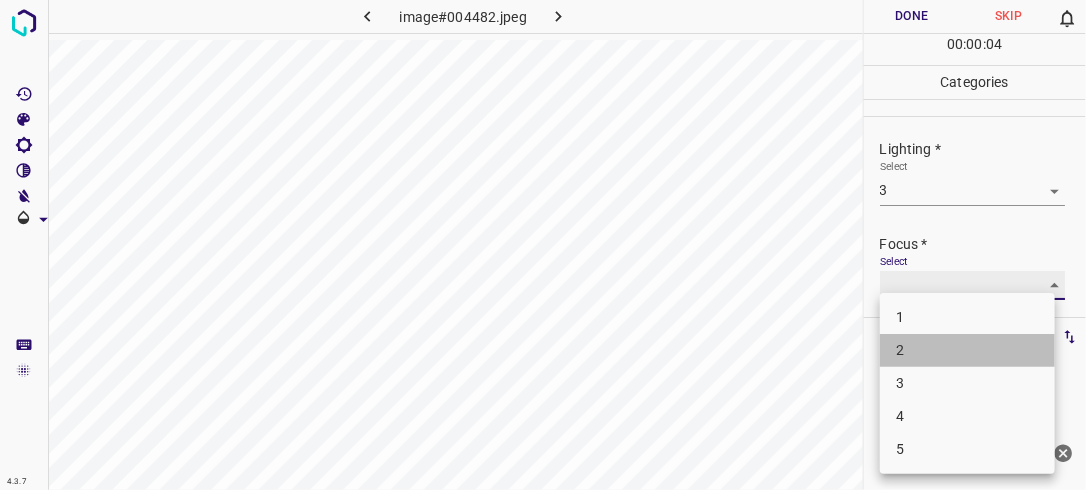 type on "2" 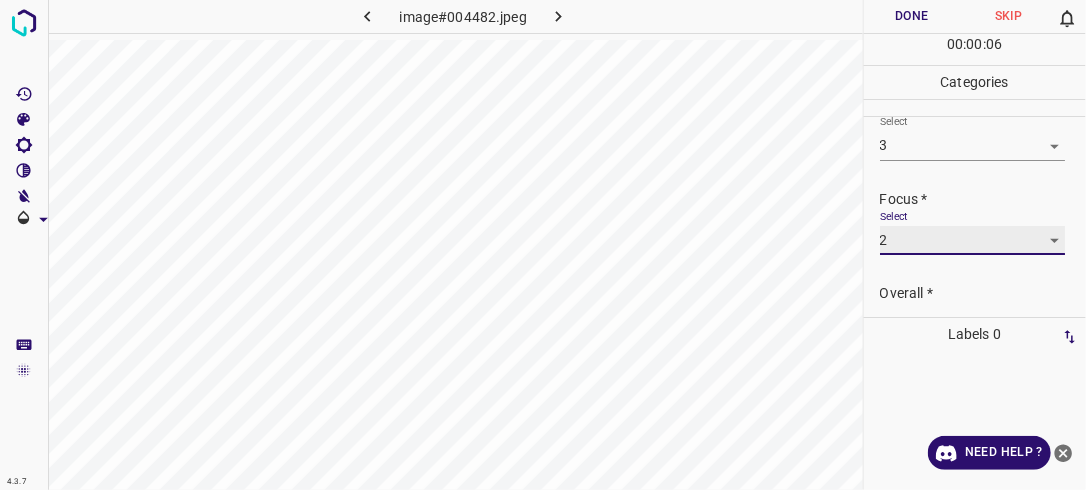 scroll, scrollTop: 60, scrollLeft: 0, axis: vertical 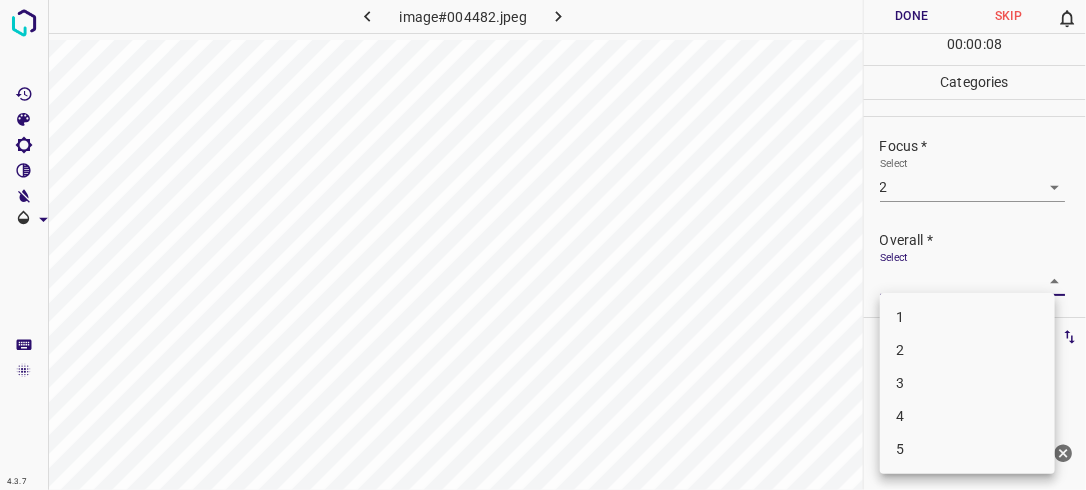 click on "4.3.7 image#004482.jpeg Done Skip 0 00   : 00   : 08   Categories Lighting *  Select 3 3 Focus *  Select 2 2 Overall *  Select ​ Labels   0 Categories 1 Lighting 2 Focus 3 Overall Tools Space Change between modes (Draw & Edit) I Auto labeling R Restore zoom M Zoom in N Zoom out Delete Delete selecte label Filters Z Restore filters X Saturation filter C Brightness filter V Contrast filter B Gray scale filter General O Download Need Help ? - Text - Hide - Delete 1 2 3 4 5" at bounding box center [543, 245] 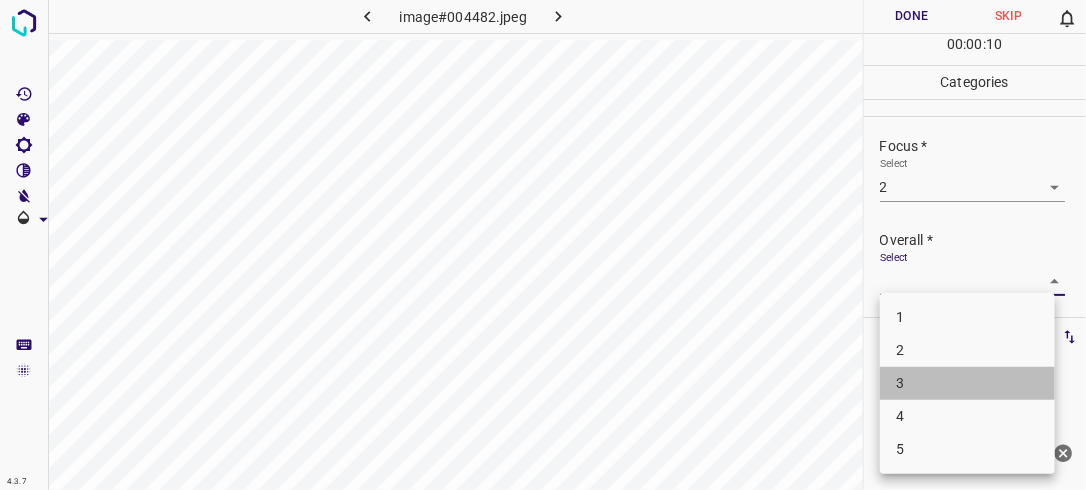 click on "3" at bounding box center (967, 383) 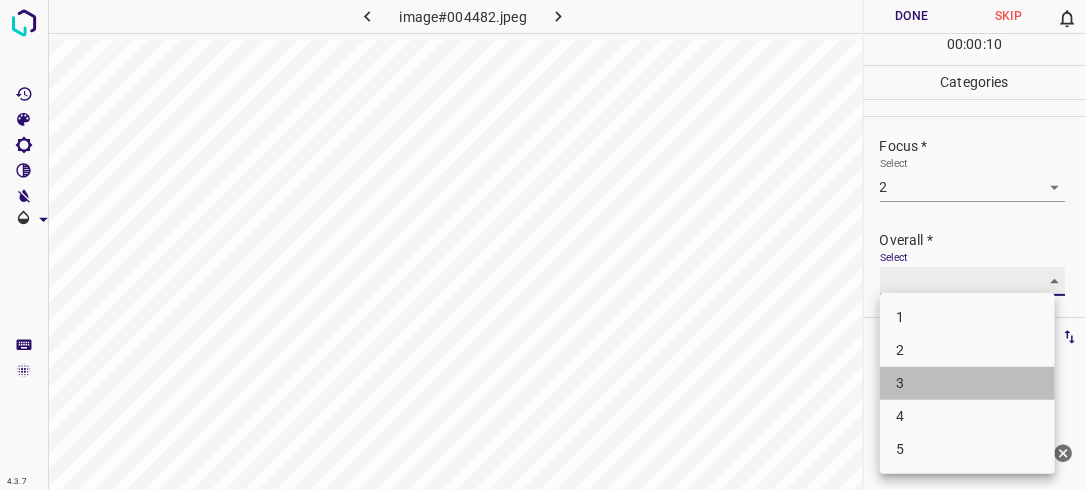 type on "3" 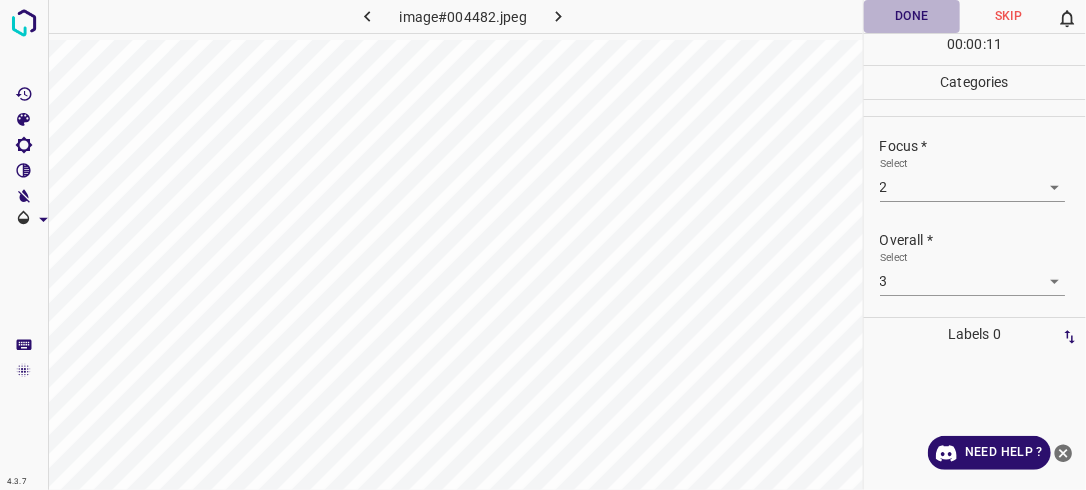 click on "Done" at bounding box center [912, 16] 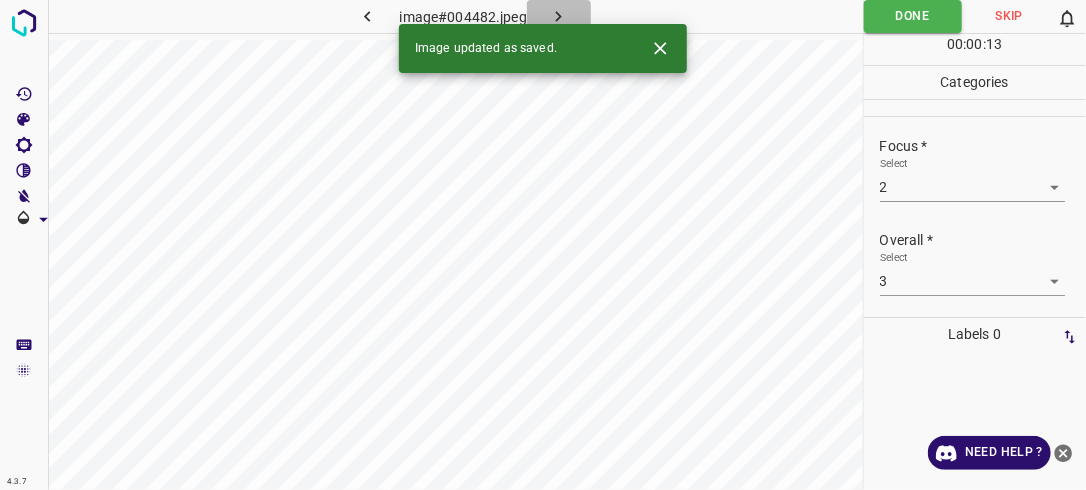 click 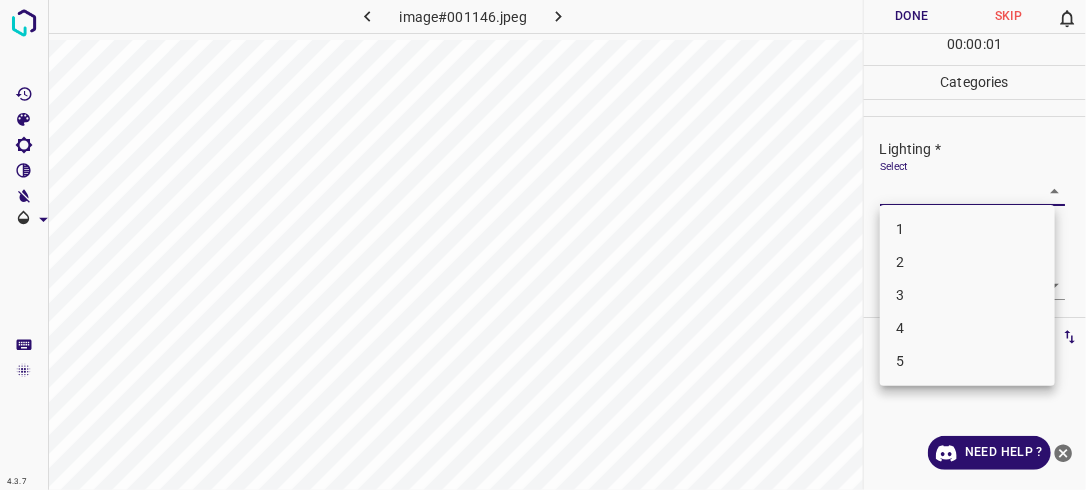 click on "4.3.7 image#001146.jpeg Done Skip 0 00   : 00   : 01   Categories Lighting *  Select ​ Focus *  Select ​ Overall *  Select ​ Labels   0 Categories 1 Lighting 2 Focus 3 Overall Tools Space Change between modes (Draw & Edit) I Auto labeling R Restore zoom M Zoom in N Zoom out Delete Delete selecte label Filters Z Restore filters X Saturation filter C Brightness filter V Contrast filter B Gray scale filter General O Download Need Help ? - Text - Hide - Delete 1 2 3 4 5" at bounding box center [543, 245] 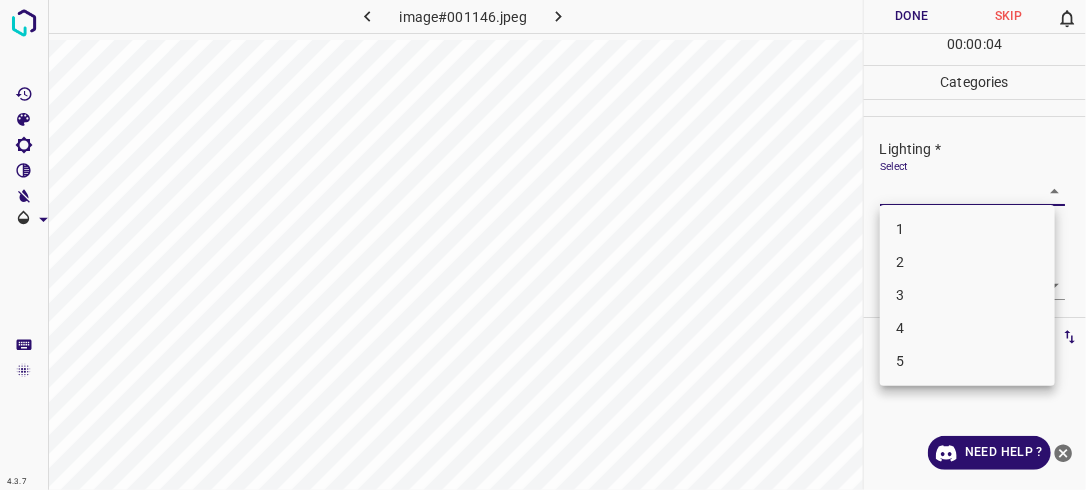 click on "3" at bounding box center (967, 295) 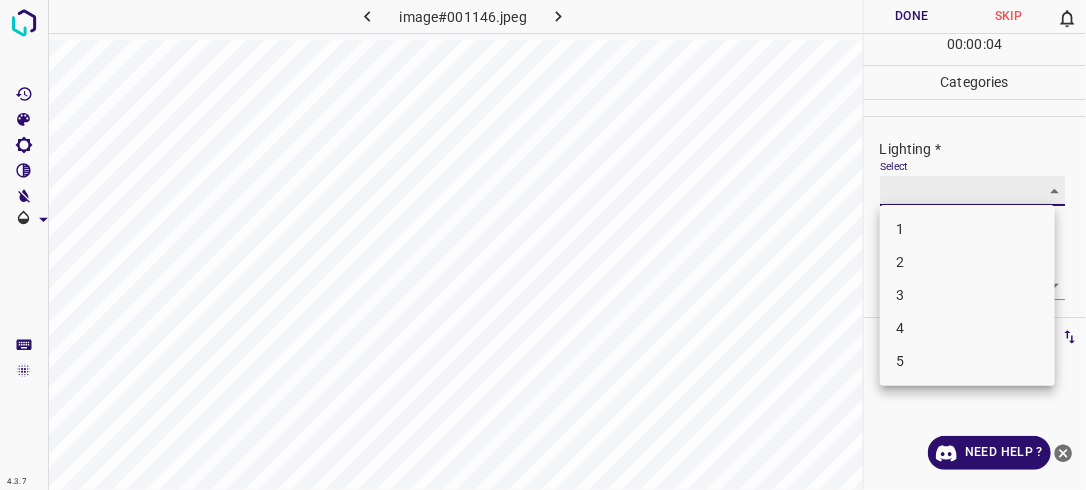 type on "3" 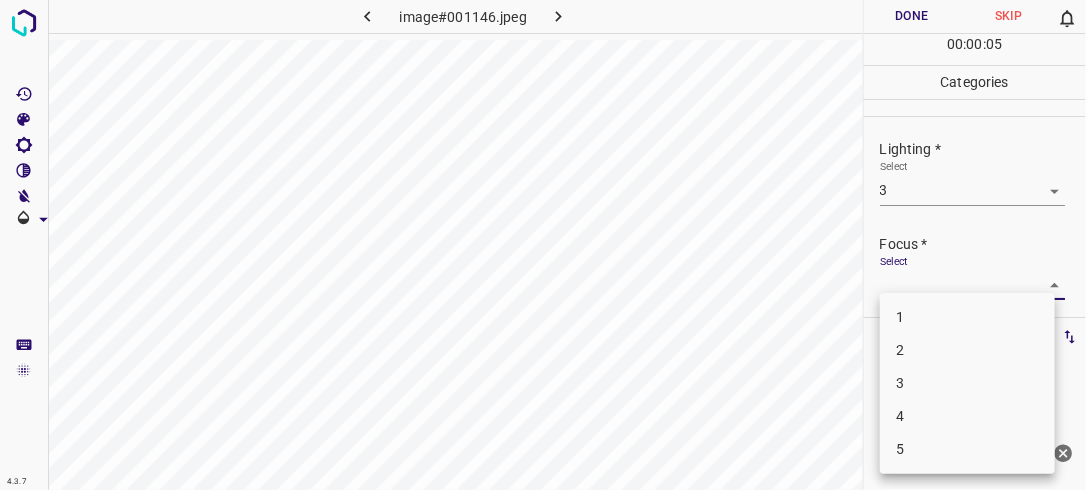 drag, startPoint x: 1033, startPoint y: 284, endPoint x: 916, endPoint y: 346, distance: 132.41223 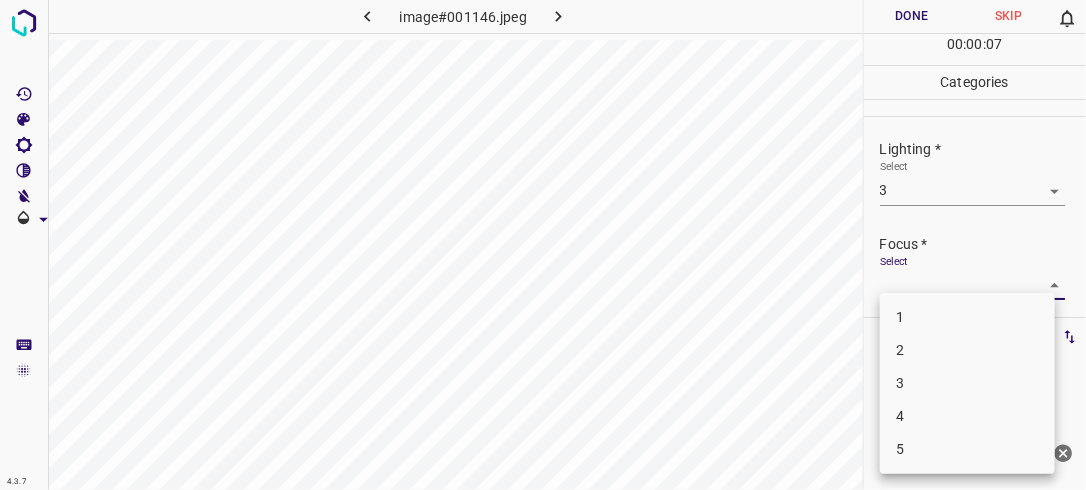 click on "3" at bounding box center [967, 383] 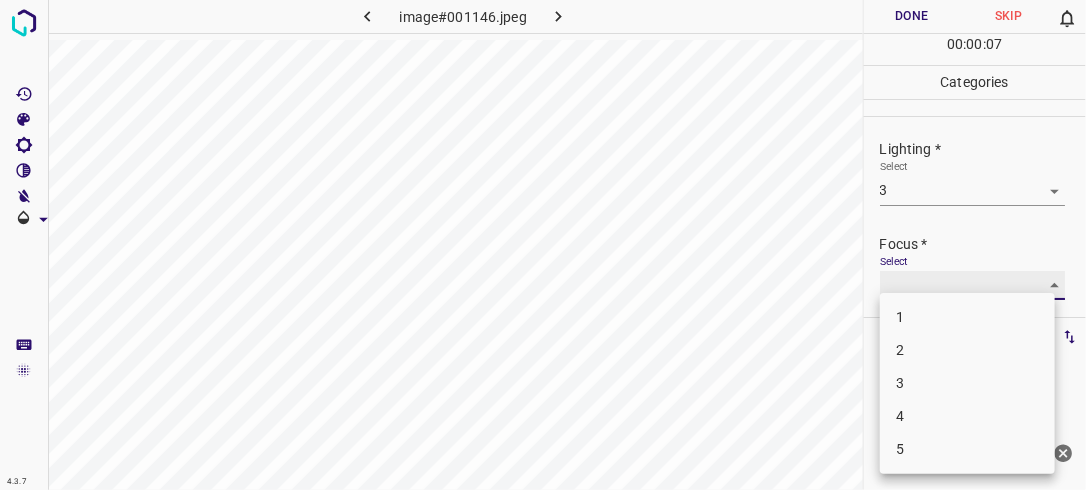 type on "3" 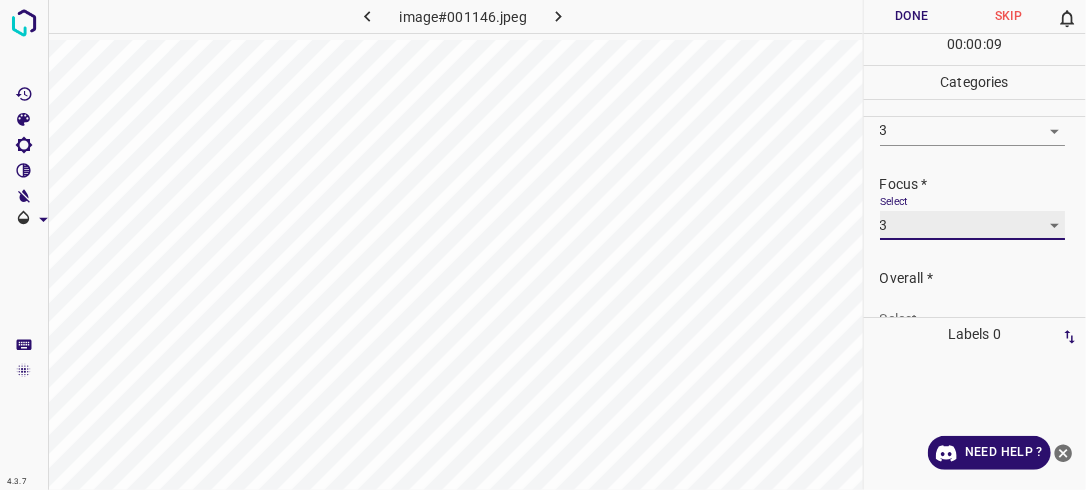 scroll, scrollTop: 82, scrollLeft: 0, axis: vertical 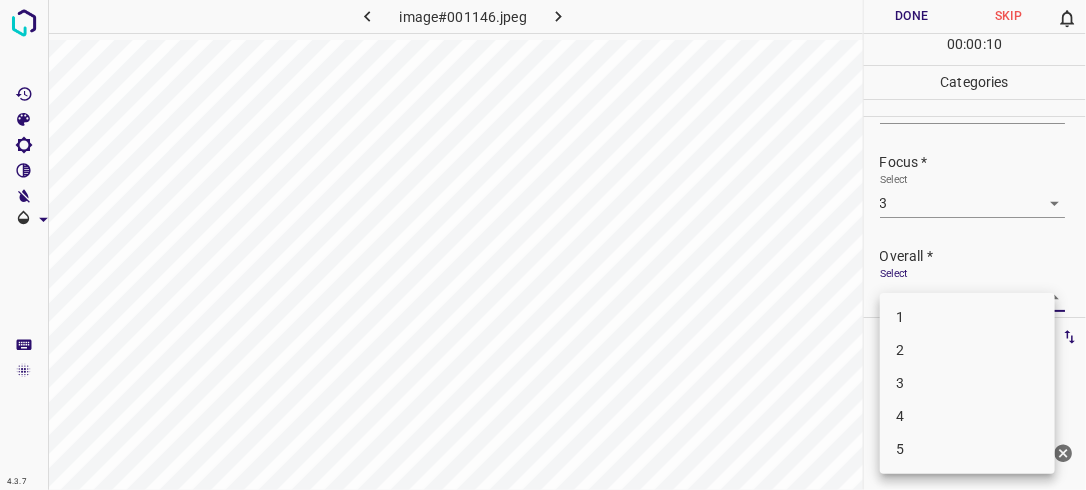 drag, startPoint x: 992, startPoint y: 289, endPoint x: 960, endPoint y: 312, distance: 39.40812 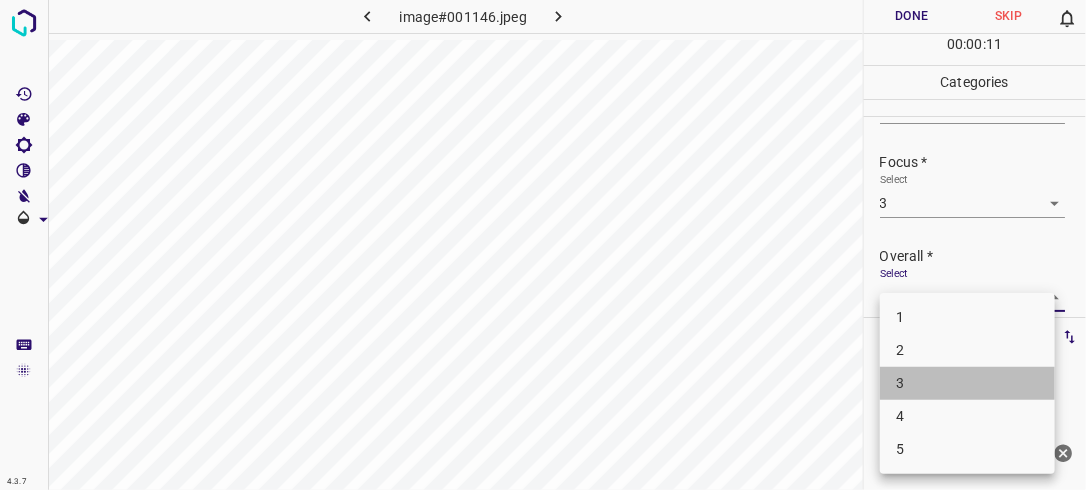 click on "3" at bounding box center (967, 383) 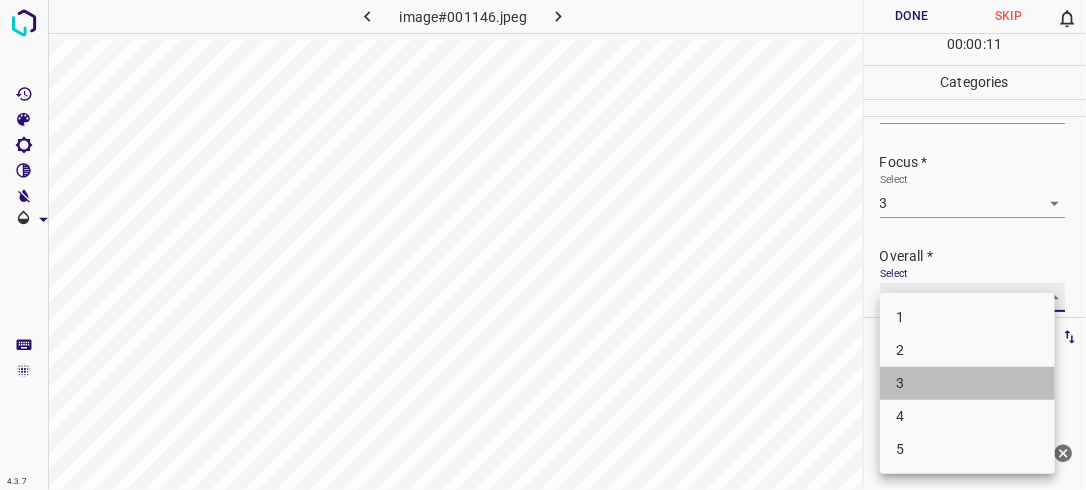 type on "3" 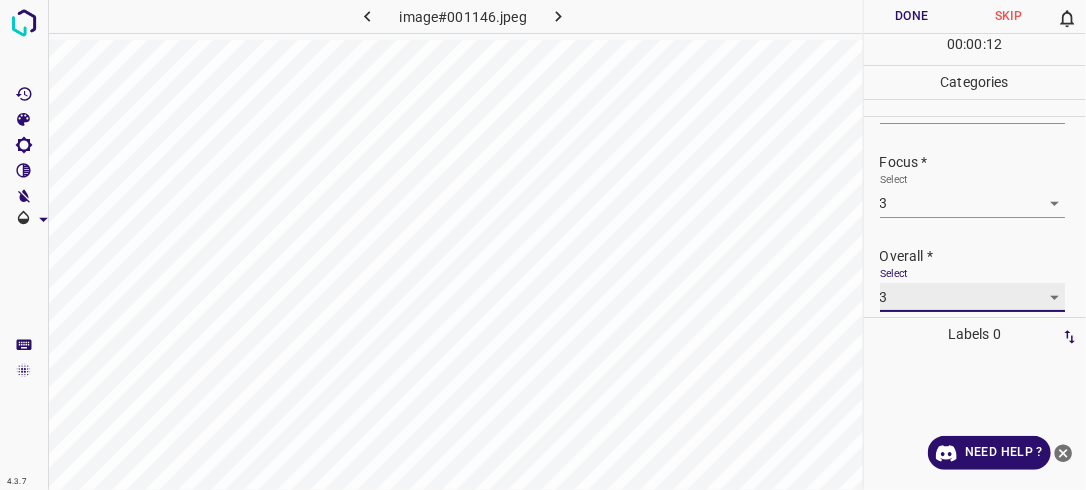 scroll, scrollTop: 82, scrollLeft: 0, axis: vertical 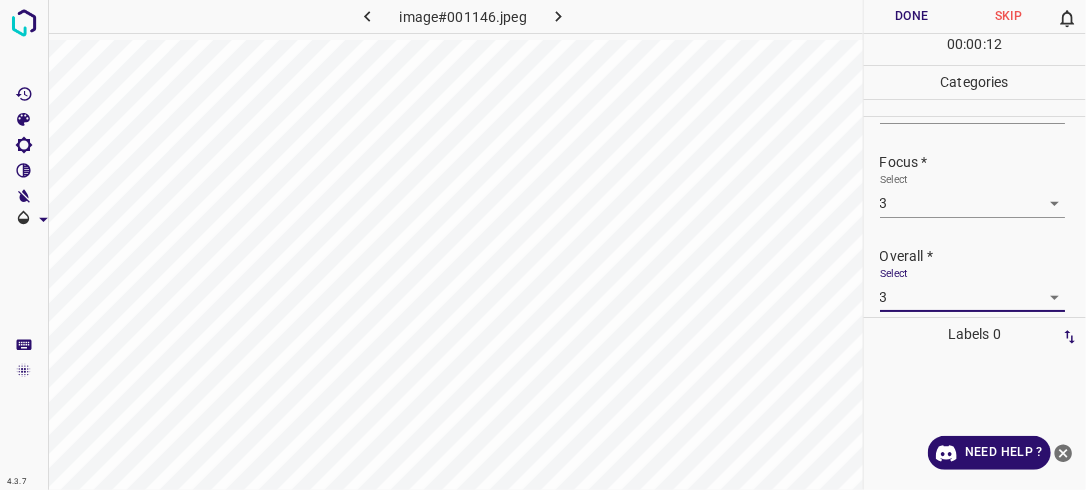 click on "Done" at bounding box center [912, 16] 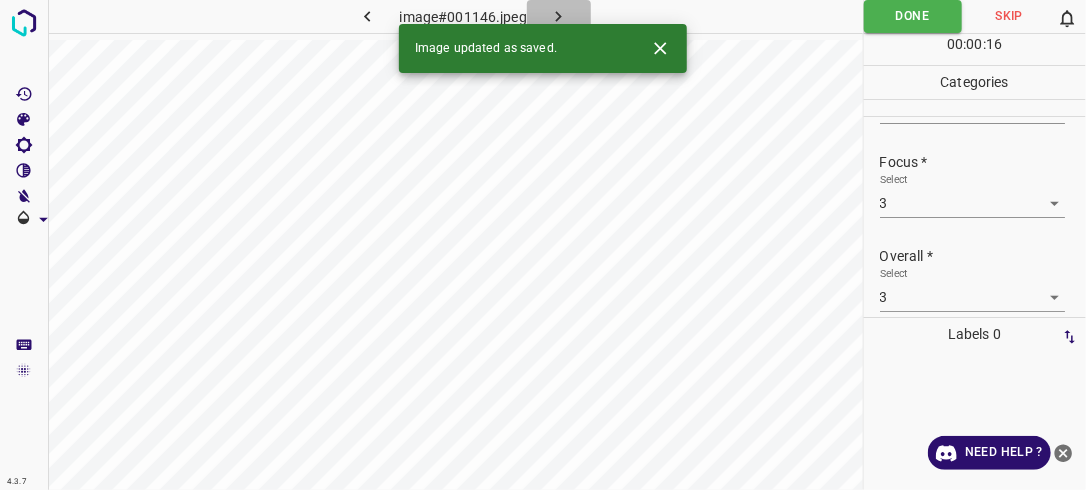 click at bounding box center (559, 16) 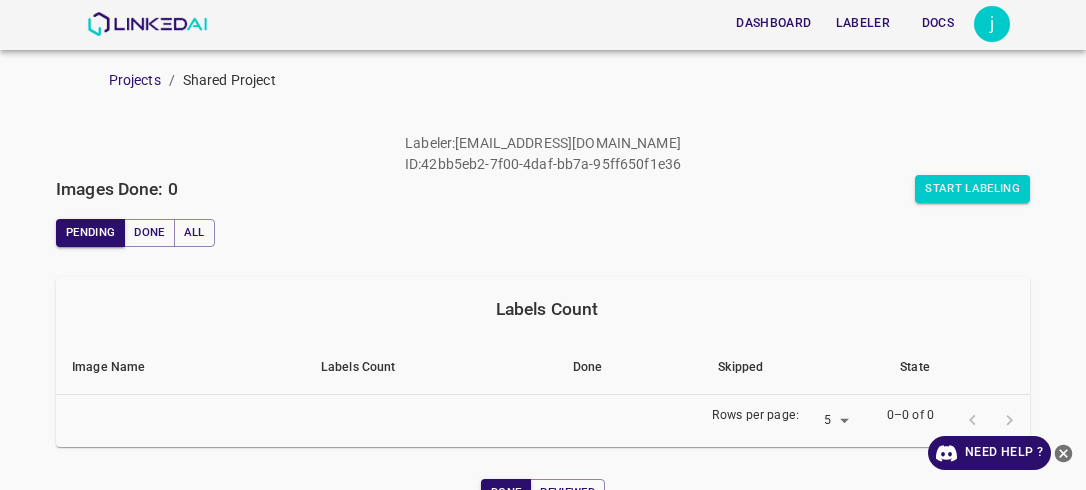 scroll, scrollTop: 0, scrollLeft: 0, axis: both 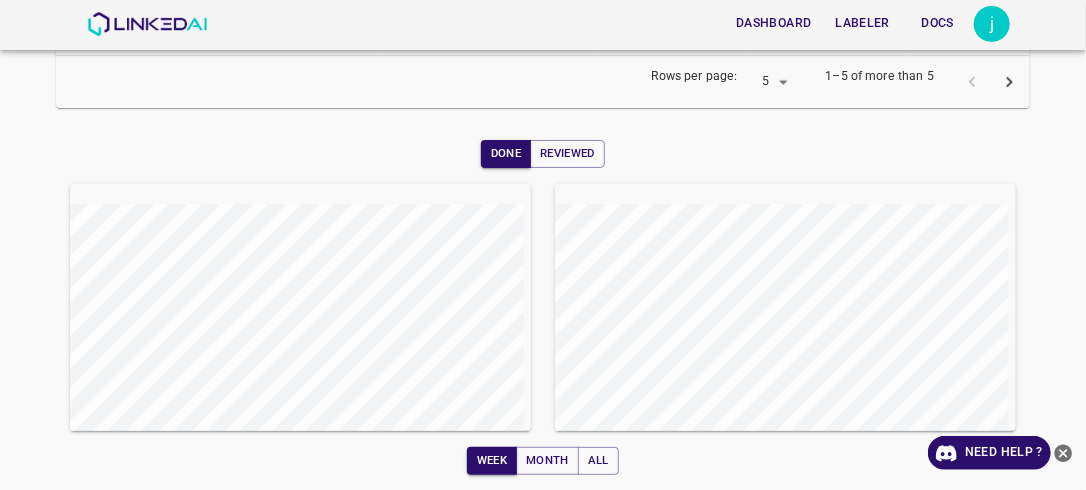 click at bounding box center (773, 295) 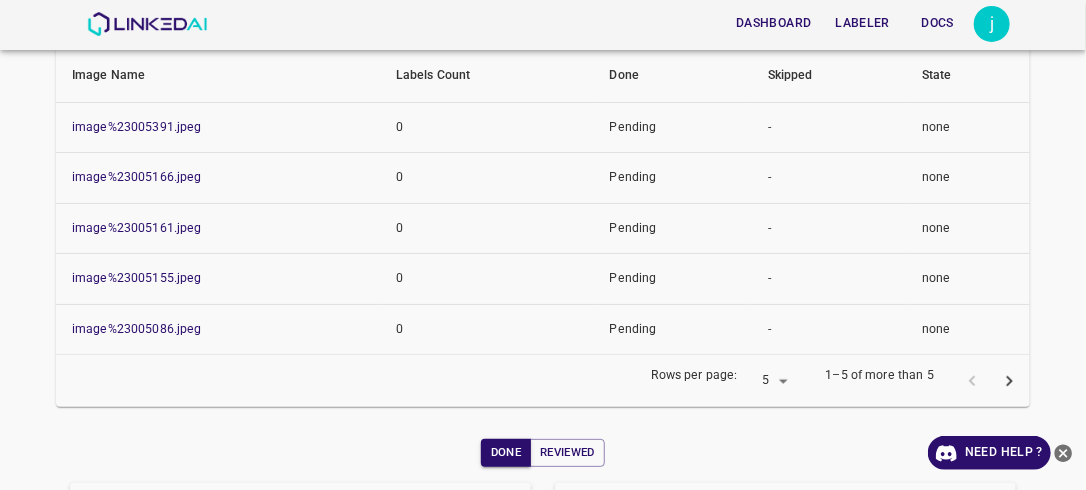 scroll, scrollTop: 333, scrollLeft: 0, axis: vertical 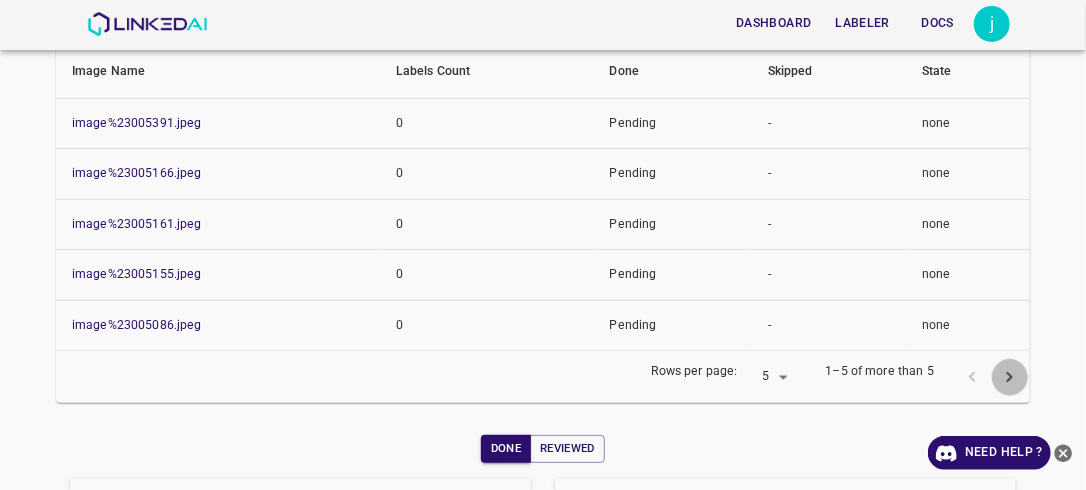 click 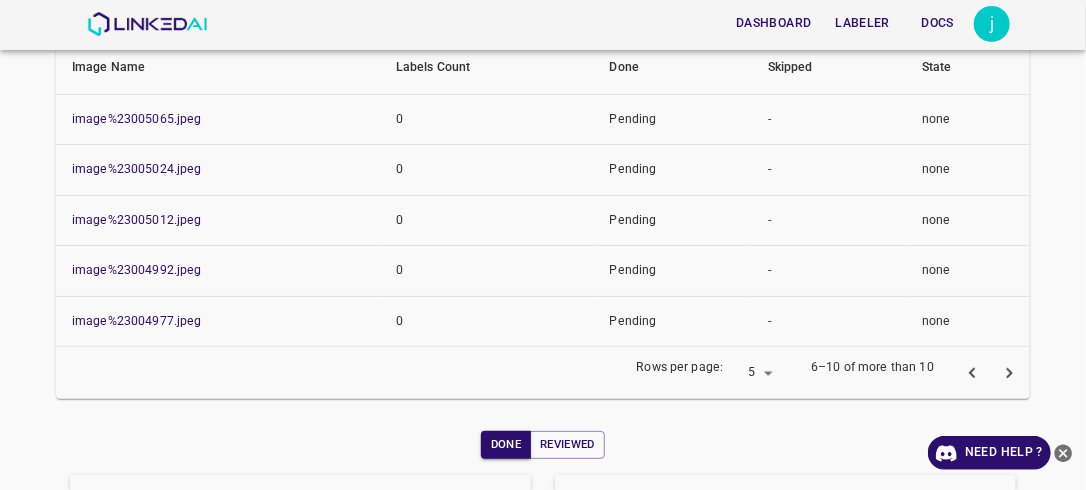 scroll, scrollTop: 333, scrollLeft: 0, axis: vertical 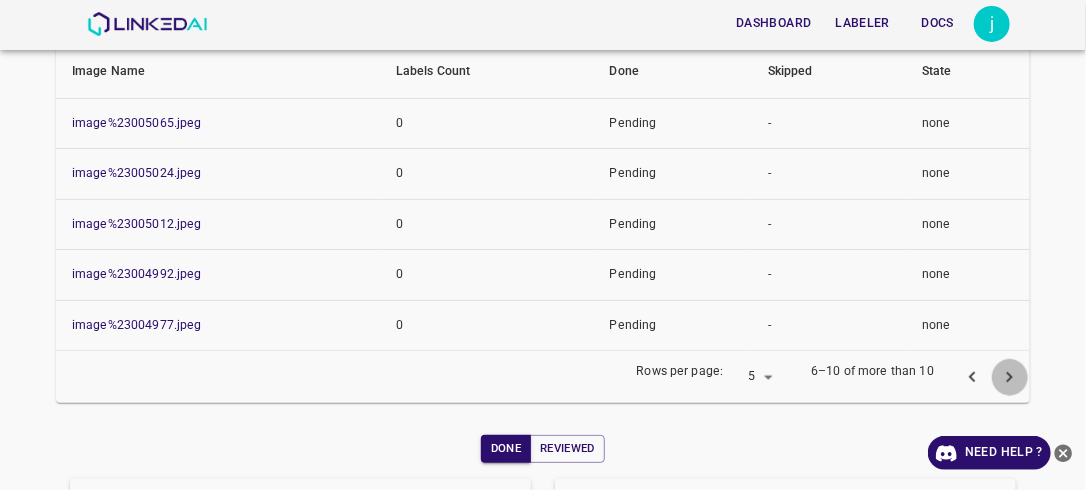 click 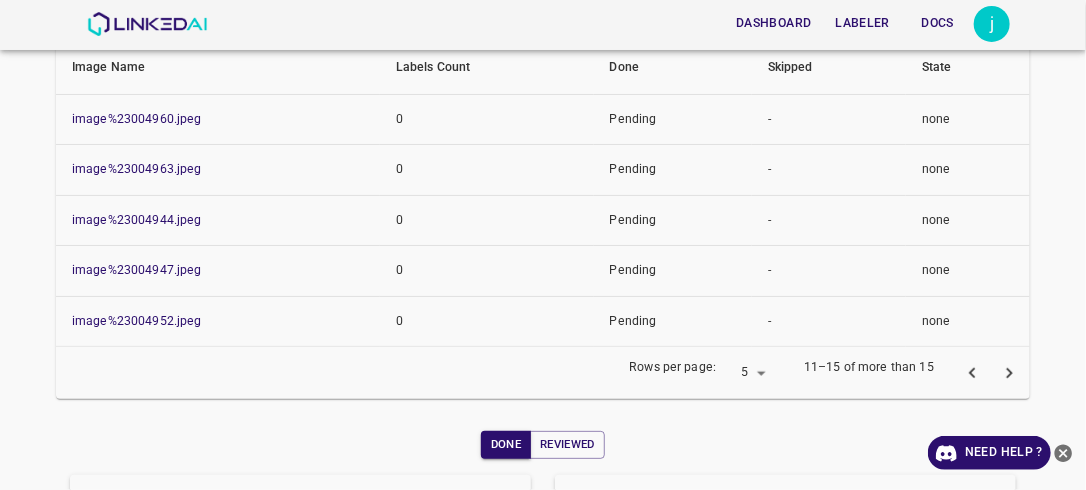 scroll, scrollTop: 333, scrollLeft: 0, axis: vertical 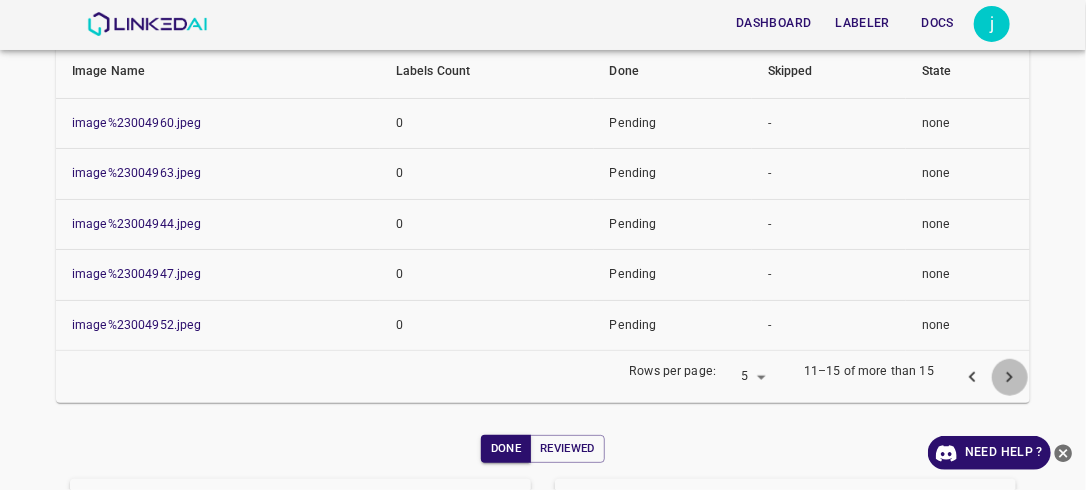 click 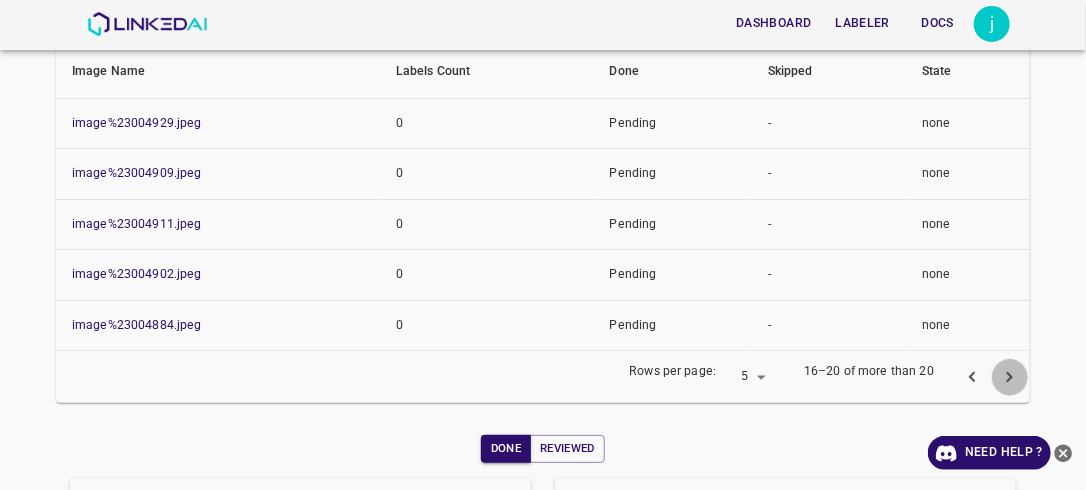 click 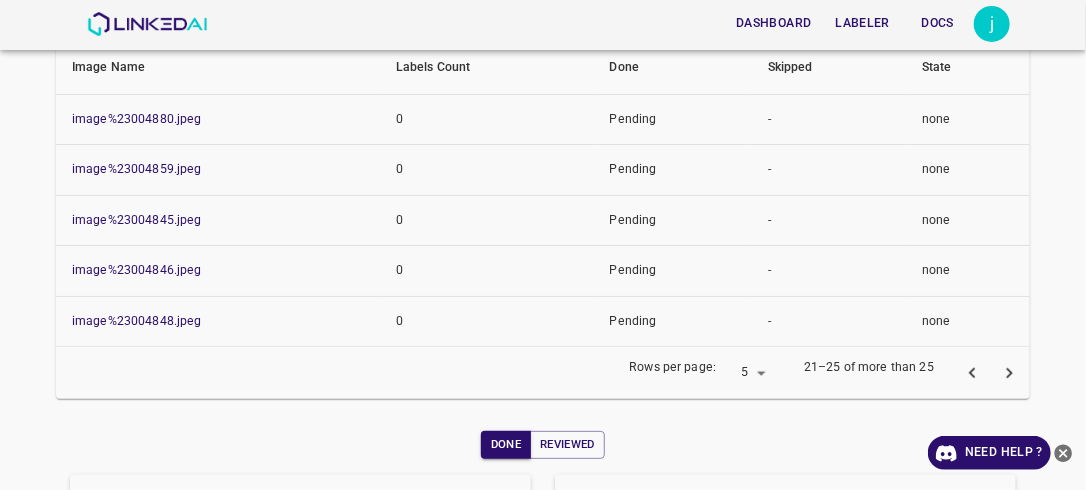scroll, scrollTop: 333, scrollLeft: 0, axis: vertical 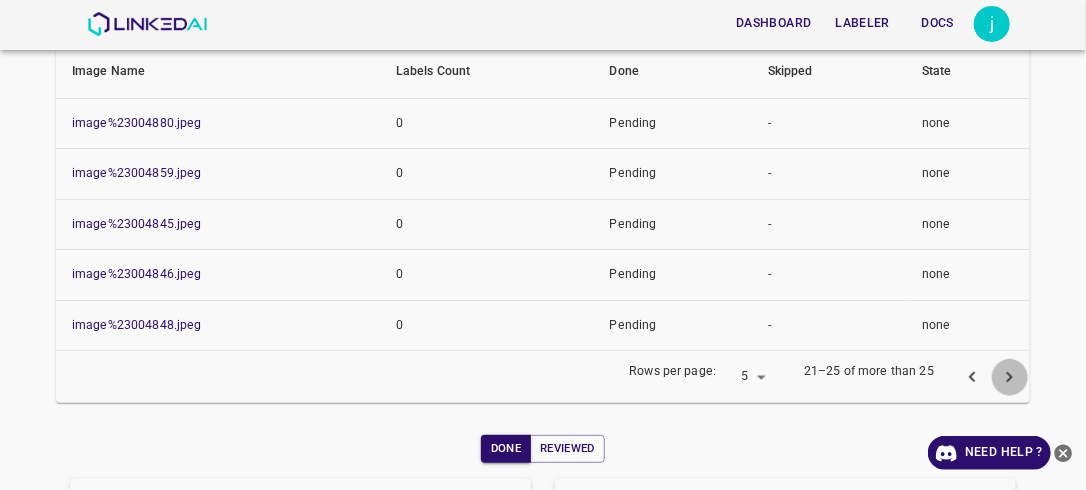 click 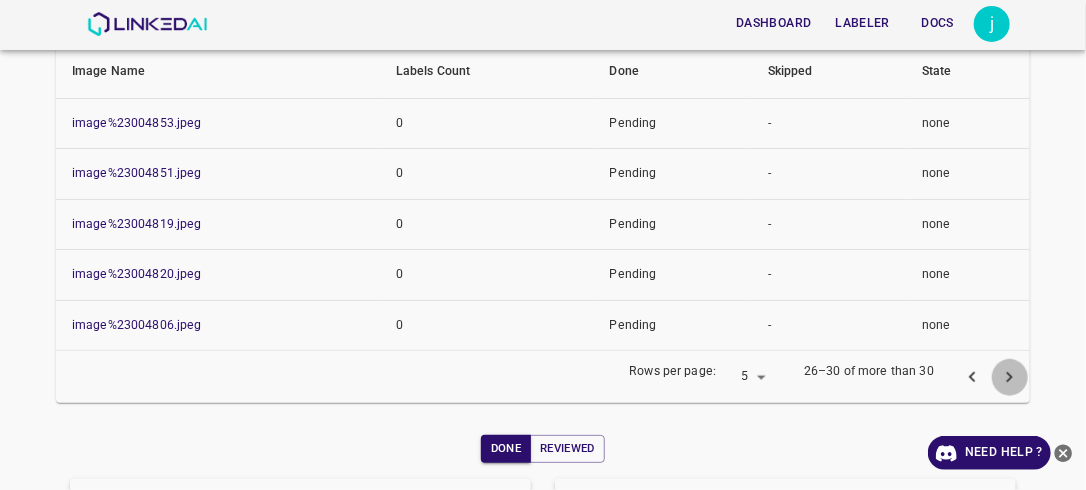 click 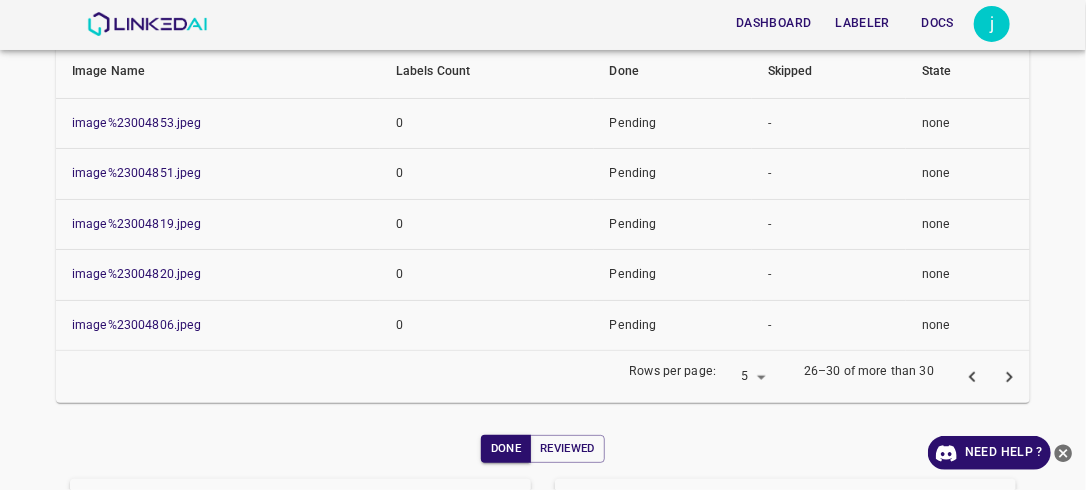 scroll, scrollTop: 333, scrollLeft: 0, axis: vertical 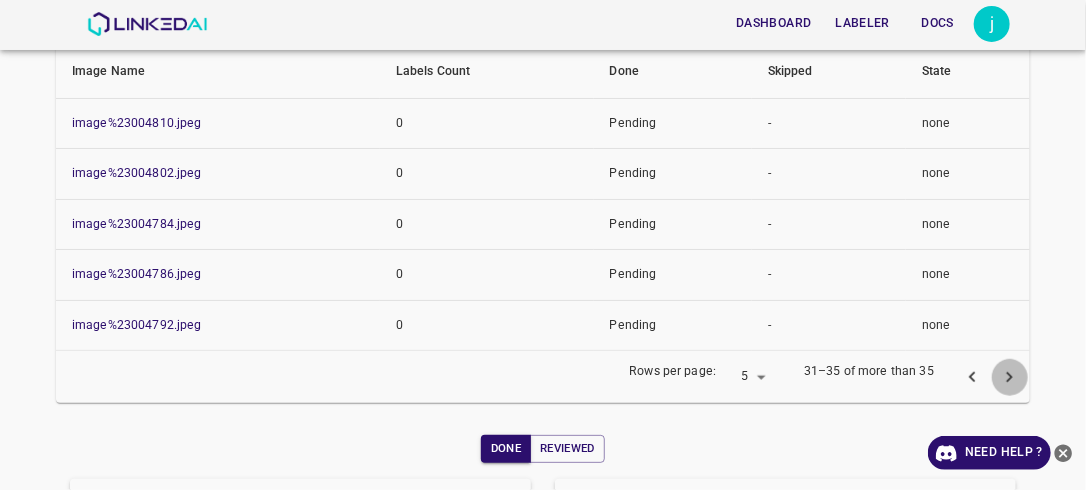 click 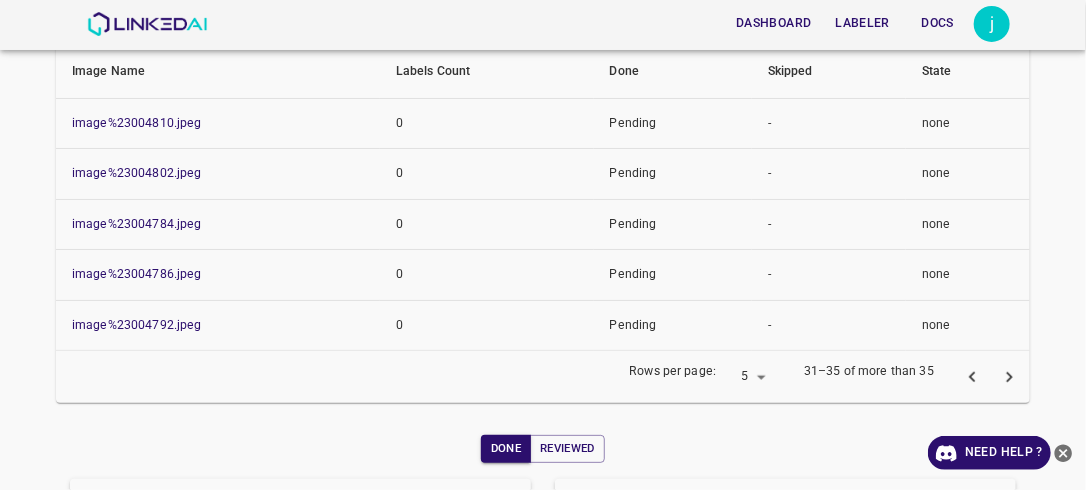 scroll, scrollTop: 333, scrollLeft: 0, axis: vertical 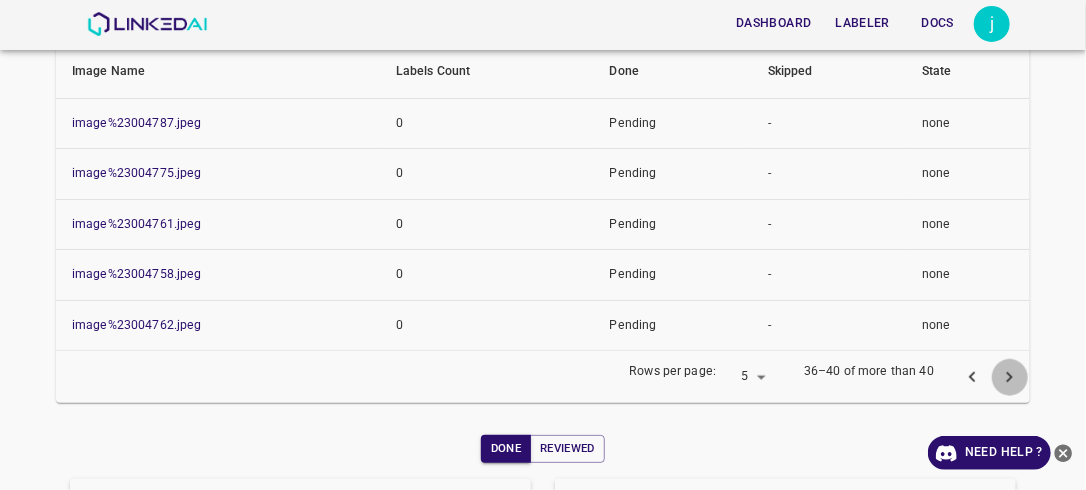 click 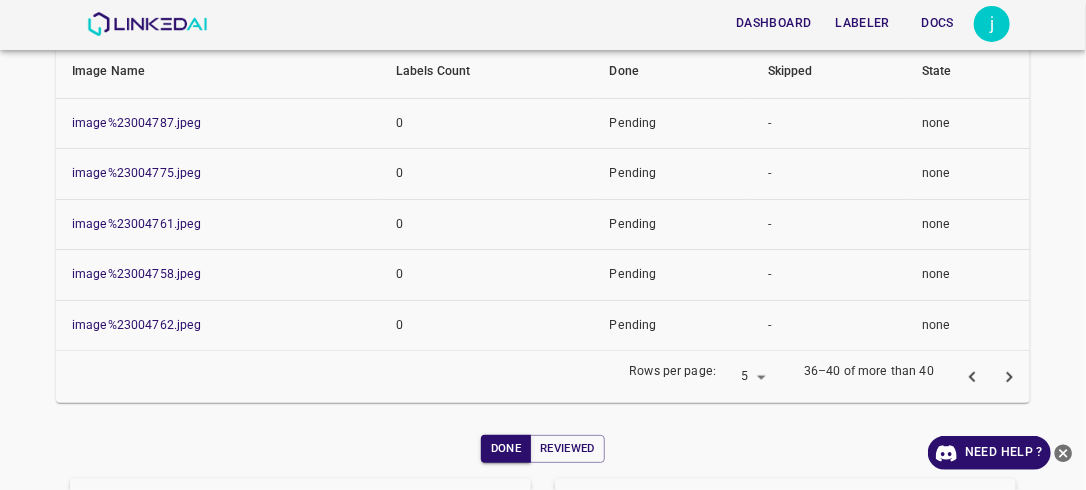scroll, scrollTop: 333, scrollLeft: 0, axis: vertical 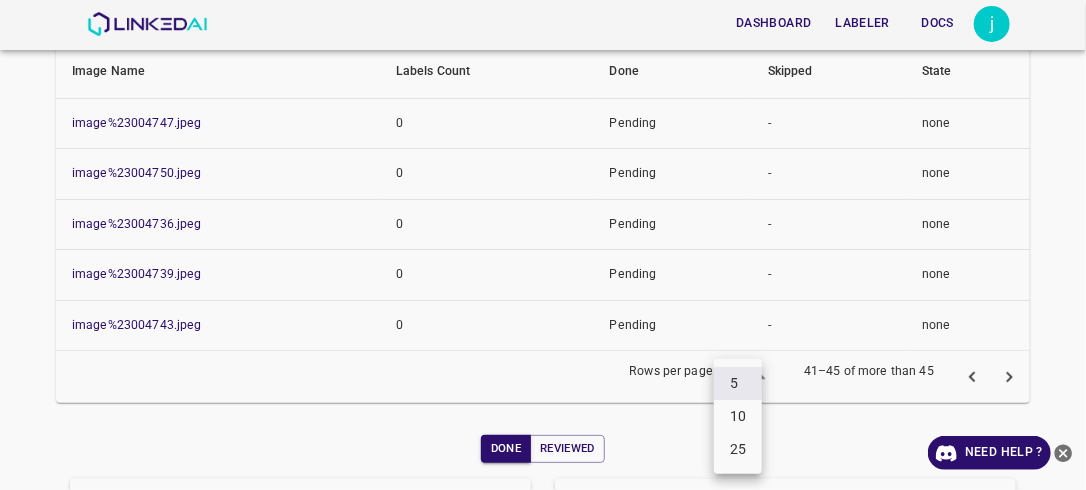 click on "Dashboard Labeler Docs j Projects / Shared Project LEGIT_IQA_SCIN_06 Labeler :  [EMAIL_ADDRESS][DOMAIN_NAME] ID :  42bb5eb2-7f00-4daf-bb7a-95ff650f1e36 Images Done: 346 Start Labeling Pending Done All Labels Count Image Name Labels Count Done Skipped State image%23004747.jpeg 0 Pending - none image%23004750.jpeg 0 Pending - none image%23004736.jpeg 0 Pending - none image%23004739.jpeg 0 Pending - none image%23004743.jpeg 0 Pending - none Rows per page: 5 5 41–45 of more than 45 Done Reviewed Week Month All Need Help ? Dashboard Labeler Docs Account Dark Mode Logout v.4.3.7 5 10 25" at bounding box center (543, 245) 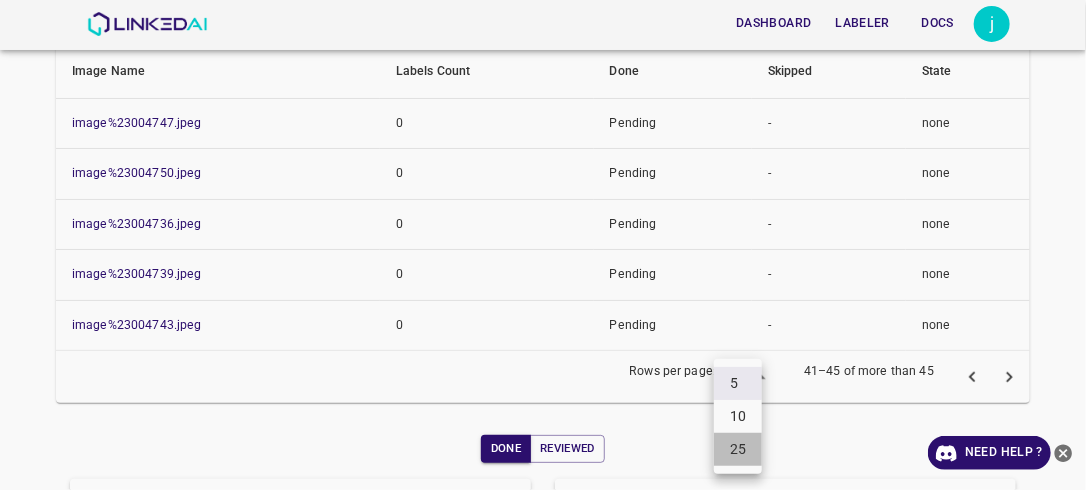 click on "25" at bounding box center [738, 449] 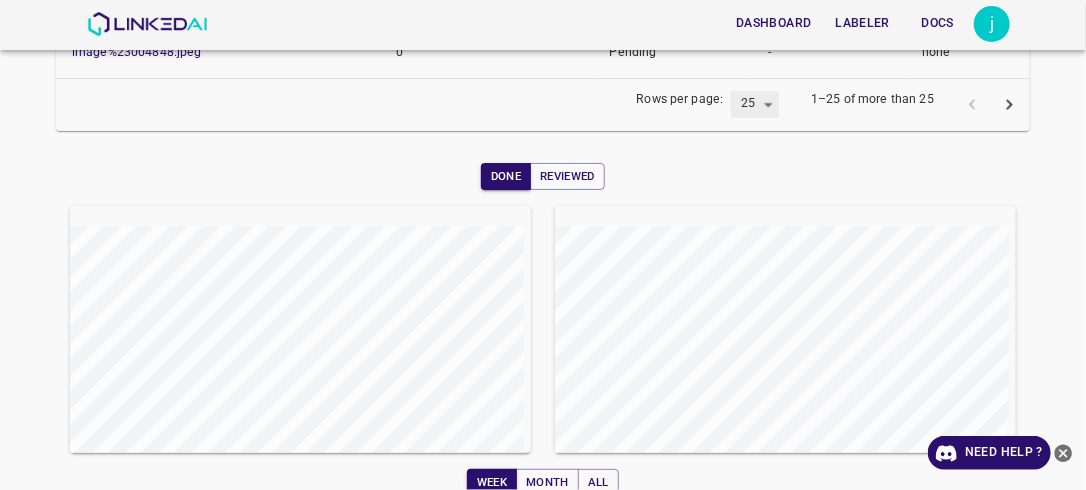 scroll, scrollTop: 1619, scrollLeft: 0, axis: vertical 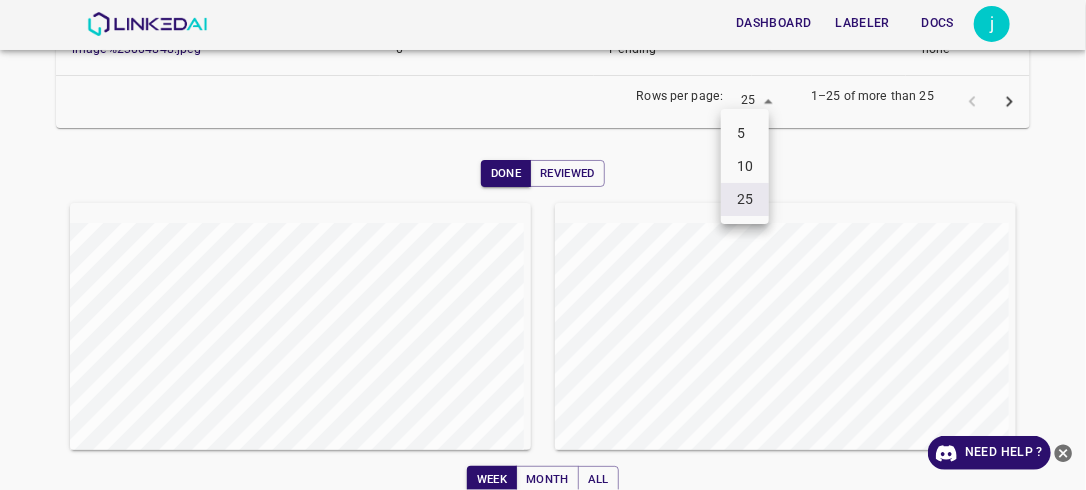 click on "Dashboard Labeler Docs j Projects / Shared Project LEGIT_IQA_SCIN_06 Labeler :  [EMAIL_ADDRESS][DOMAIN_NAME] ID :  42bb5eb2-7f00-4daf-bb7a-95ff650f1e36 Images Done: 346 Start Labeling Pending Done All Labels Count Image Name Labels Count Done Skipped State image%23005391.jpeg 0 Pending - none image%23005166.jpeg 0 Pending - none image%23005161.jpeg 0 Pending - none image%23005155.jpeg 0 Pending - none image%23005086.jpeg 0 Pending - none image%23005065.jpeg 0 Pending - none image%23005024.jpeg 0 Pending - none image%23005012.jpeg 0 Pending - none image%23004992.jpeg 0 Pending - none image%23004977.jpeg 0 Pending - none image%23004960.jpeg 0 Pending - none image%23004963.jpeg 0 Pending - none image%23004944.jpeg 0 Pending - none image%23004947.jpeg 0 Pending - none image%23004952.jpeg 0 Pending - none image%23004929.jpeg 0 Pending - none image%23004909.jpeg 0 Pending - none image%23004911.jpeg 0 Pending - none image%23004902.jpeg 0 Pending - none image%23004884.jpeg 0 Pending - none image%23004880.jpeg 0 Pending" at bounding box center (543, 245) 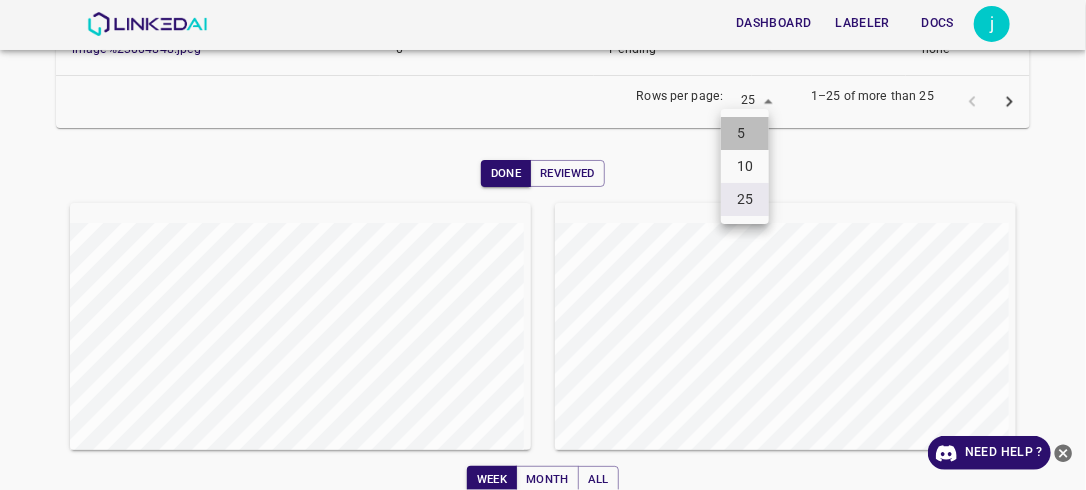 click on "5" at bounding box center (745, 133) 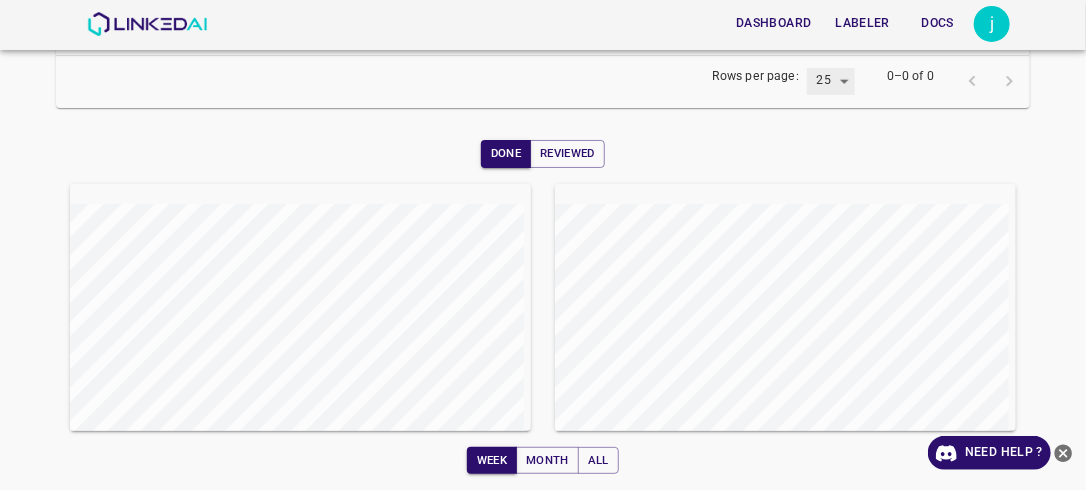 type on "5" 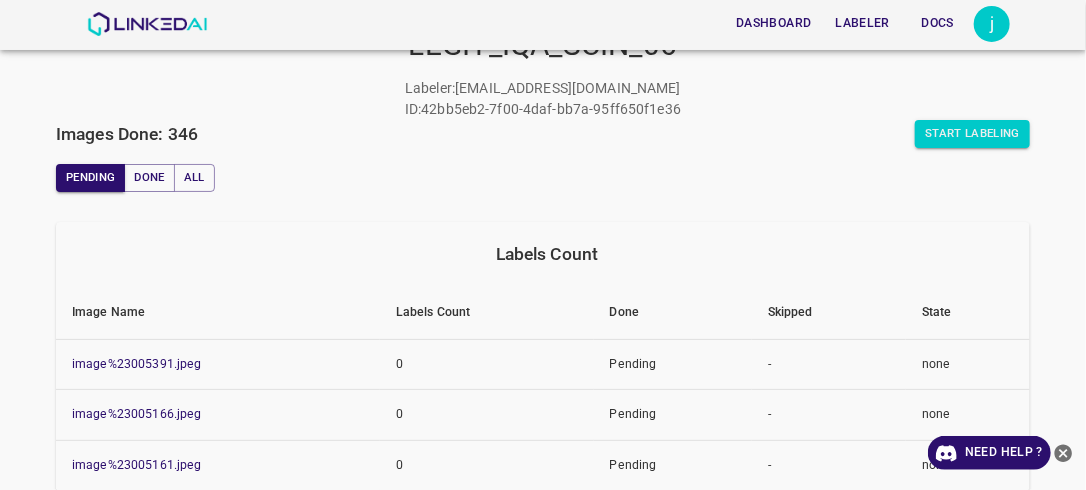 scroll, scrollTop: 0, scrollLeft: 0, axis: both 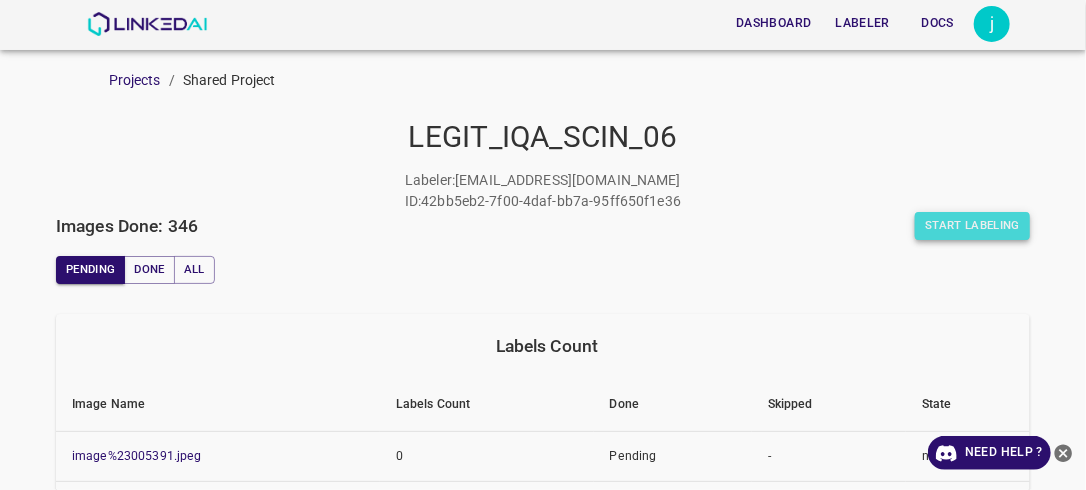 click on "Start Labeling" at bounding box center (972, 226) 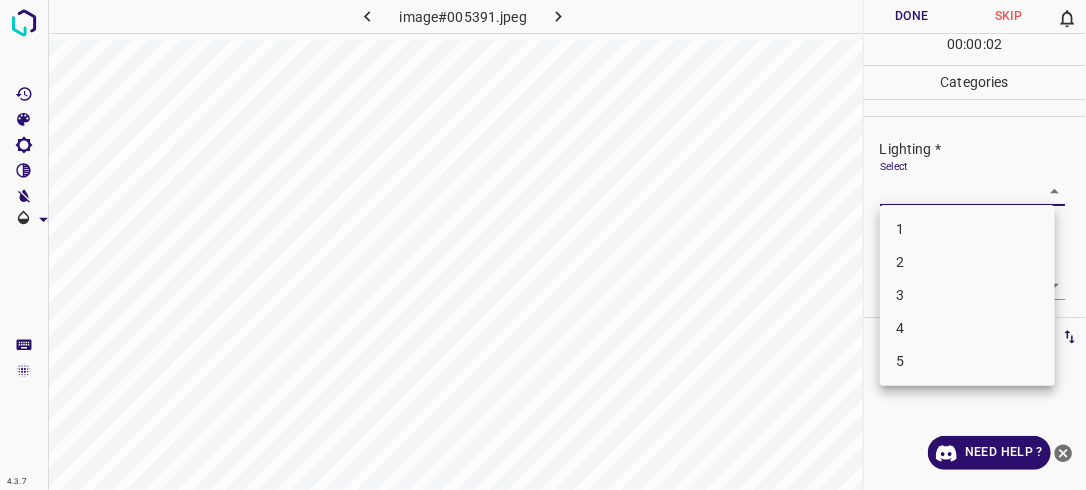 click on "4.3.7 image#005391.jpeg Done Skip 0 00   : 00   : 02   Categories Lighting *  Select ​ Focus *  Select ​ Overall *  Select ​ Labels   0 Categories 1 Lighting 2 Focus 3 Overall Tools Space Change between modes (Draw & Edit) I Auto labeling R Restore zoom M Zoom in N Zoom out Delete Delete selecte label Filters Z Restore filters X Saturation filter C Brightness filter V Contrast filter B Gray scale filter General O Download Need Help ? - Text - Hide - Delete 1 2 3 4 5" at bounding box center [543, 245] 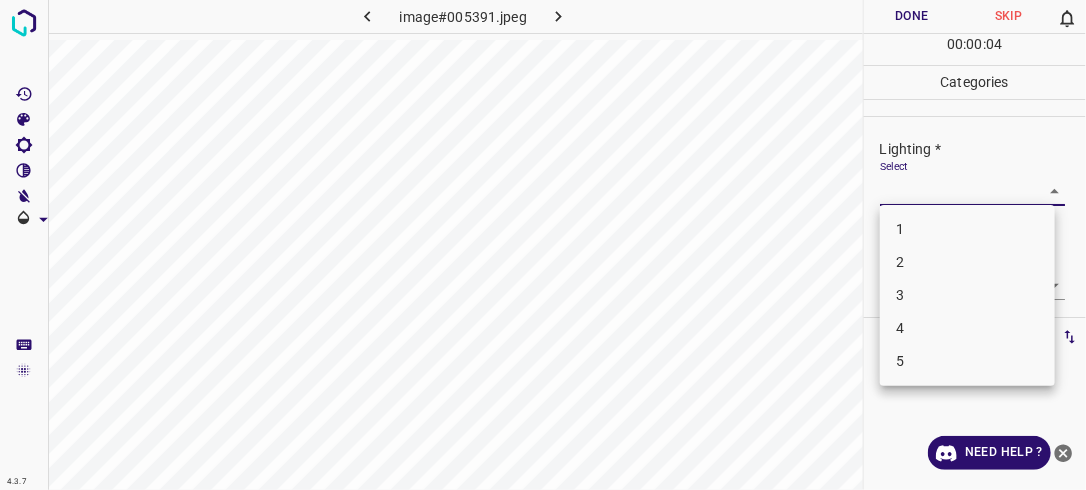 click on "3" at bounding box center [967, 295] 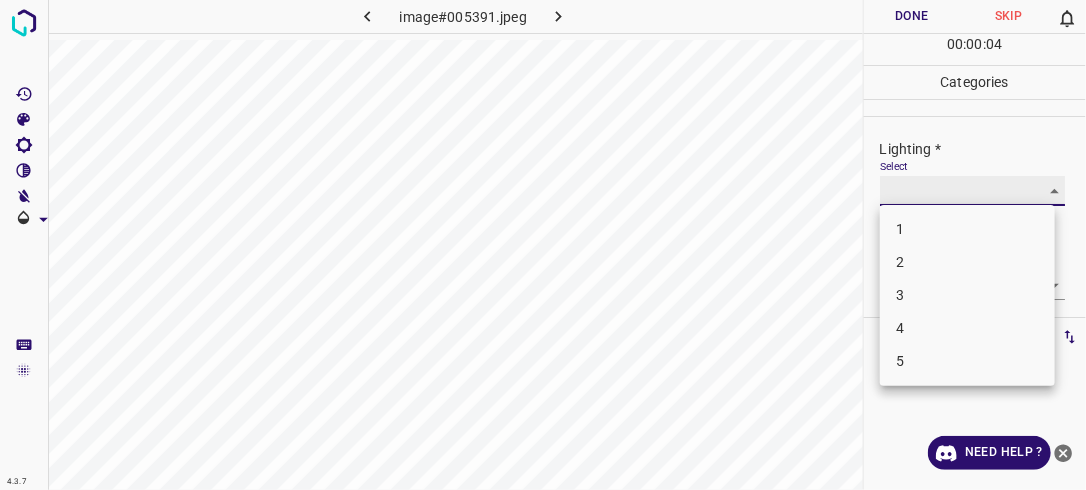 type on "3" 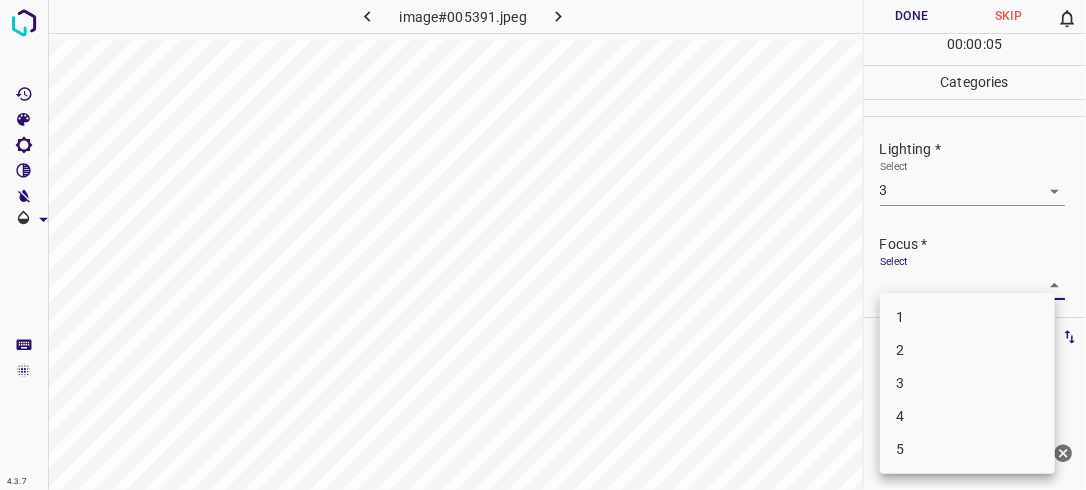 click on "4.3.7 image#005391.jpeg Done Skip 0 00   : 00   : 05   Categories Lighting *  Select 3 3 Focus *  Select ​ Overall *  Select ​ Labels   0 Categories 1 Lighting 2 Focus 3 Overall Tools Space Change between modes (Draw & Edit) I Auto labeling R Restore zoom M Zoom in N Zoom out Delete Delete selecte label Filters Z Restore filters X Saturation filter C Brightness filter V Contrast filter B Gray scale filter General O Download Need Help ? - Text - Hide - Delete 1 2 3 4 5" at bounding box center [543, 245] 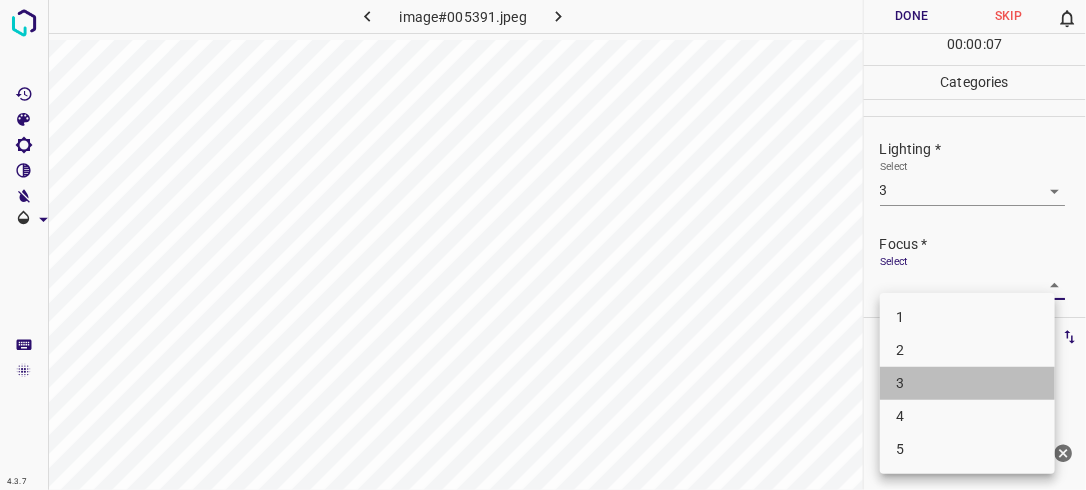 click on "3" at bounding box center (967, 383) 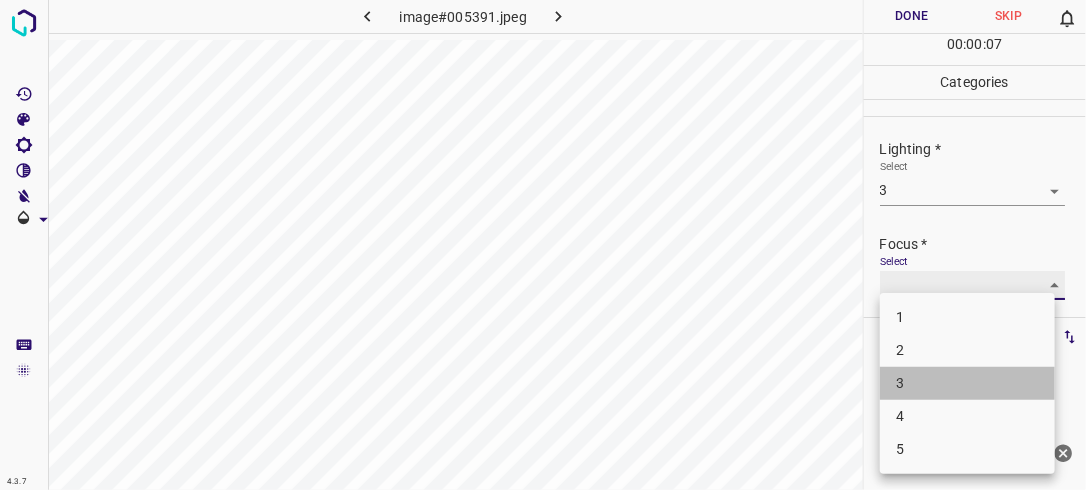 type on "3" 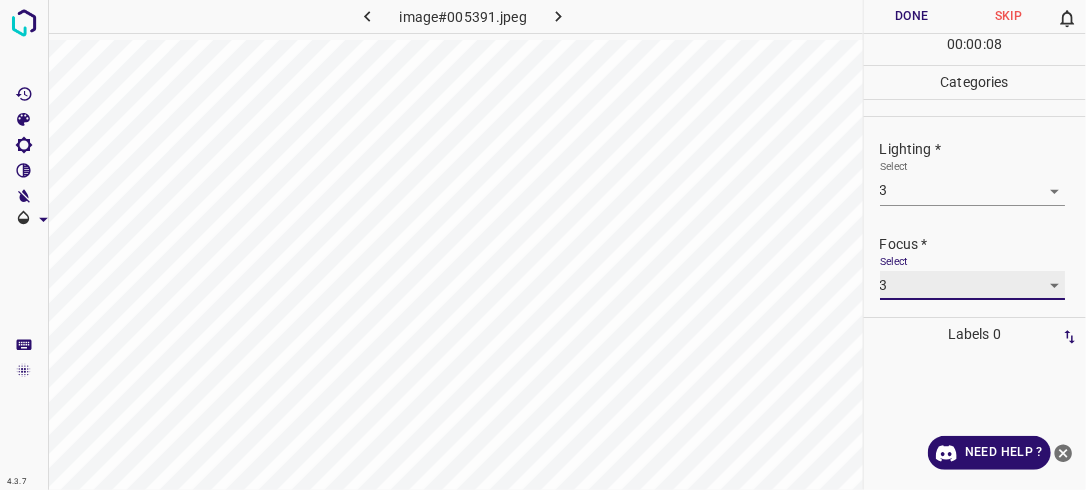scroll, scrollTop: 91, scrollLeft: 0, axis: vertical 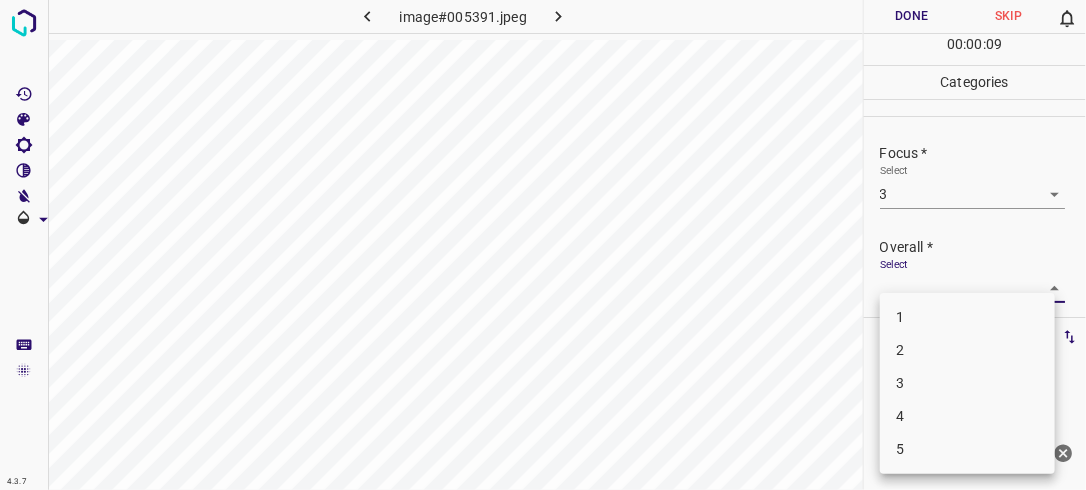 click on "4.3.7 image#005391.jpeg Done Skip 0 00   : 00   : 09   Categories Lighting *  Select 3 3 Focus *  Select 3 3 Overall *  Select ​ Labels   0 Categories 1 Lighting 2 Focus 3 Overall Tools Space Change between modes (Draw & Edit) I Auto labeling R Restore zoom M Zoom in N Zoom out Delete Delete selecte label Filters Z Restore filters X Saturation filter C Brightness filter V Contrast filter B Gray scale filter General O Download Need Help ? - Text - Hide - Delete 1 2 3 4 5" at bounding box center (543, 245) 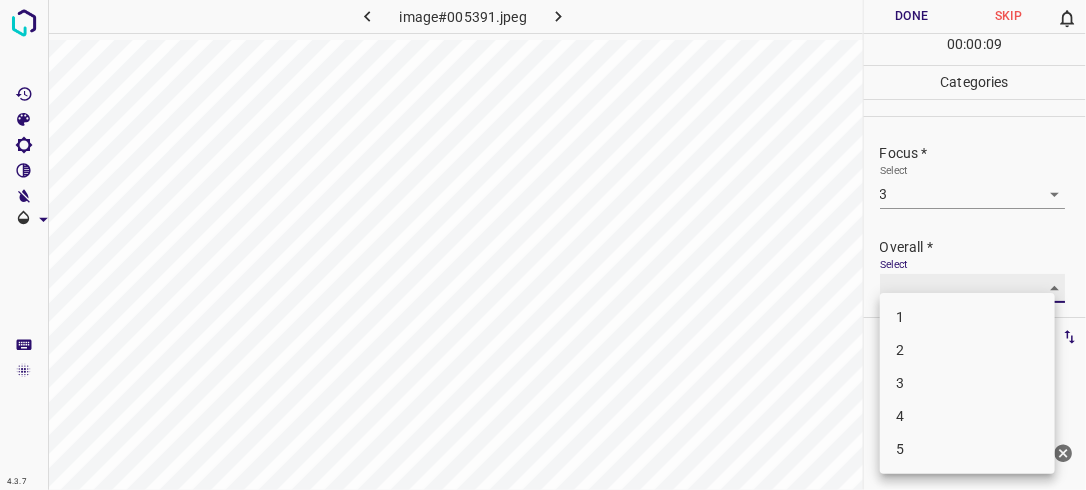 type on "3" 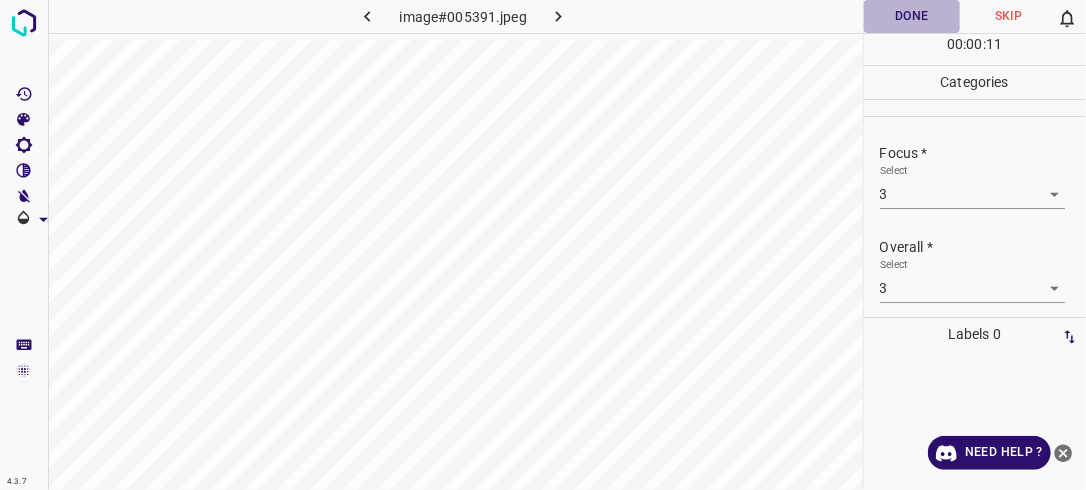 click on "Done" at bounding box center (912, 16) 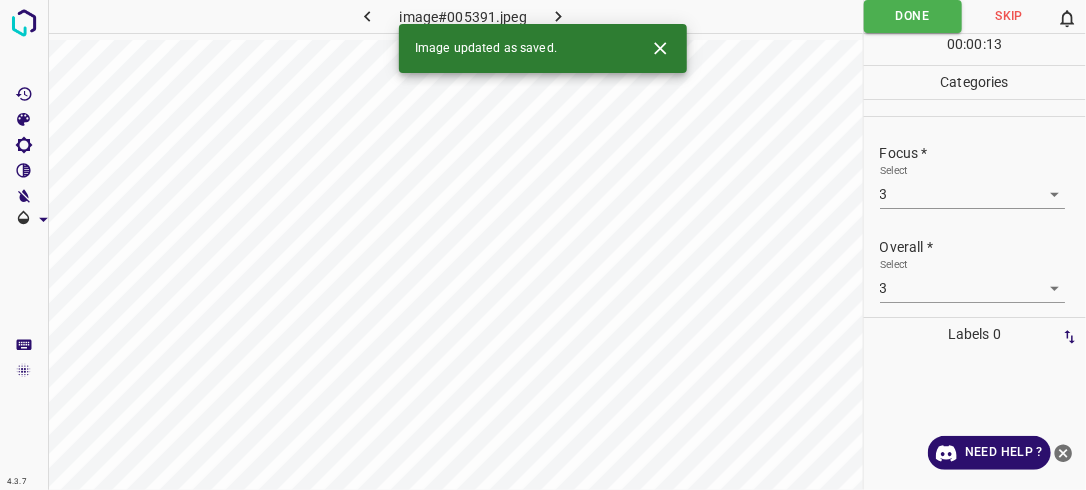 click at bounding box center [559, 16] 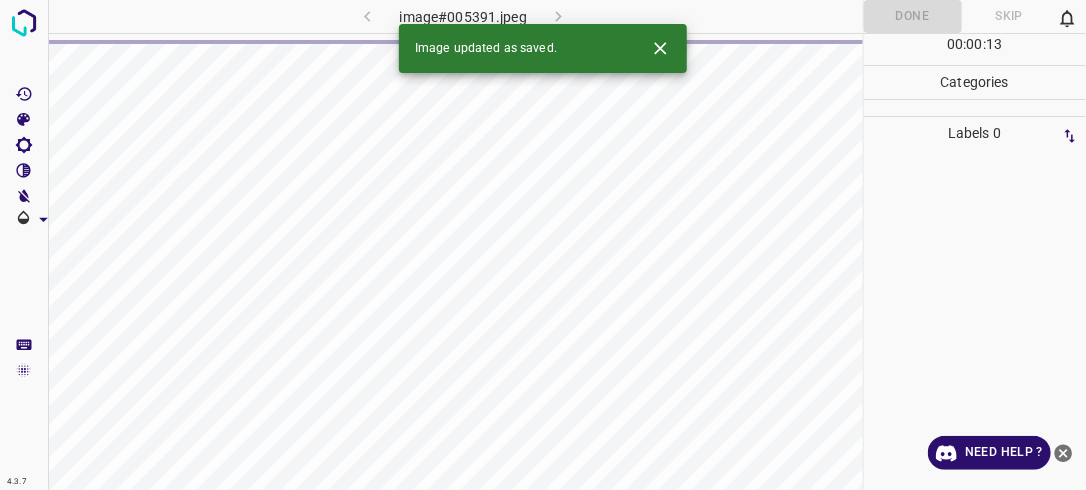 click on "image#005391.jpeg" at bounding box center [463, 16] 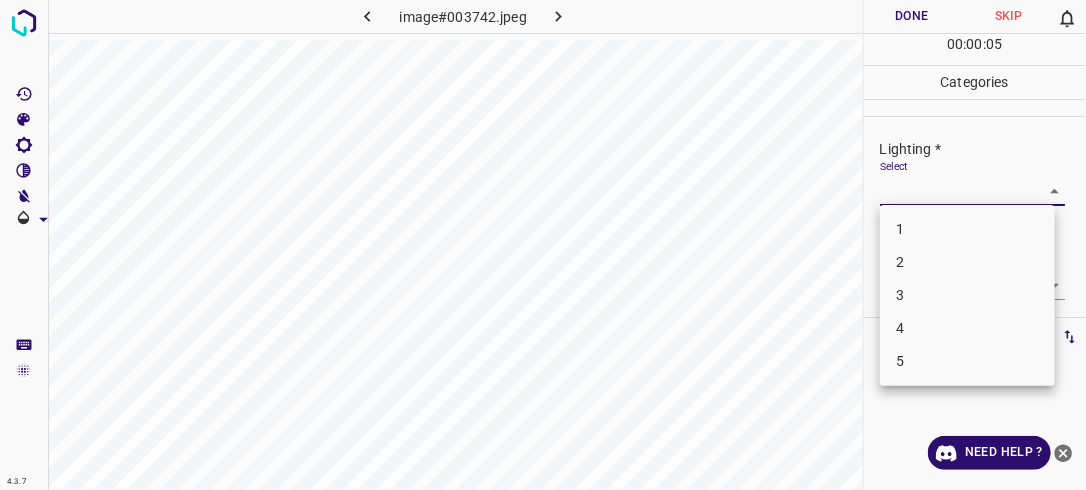 click on "4.3.7 image#003742.jpeg Done Skip 0 00   : 00   : 05   Categories Lighting *  Select ​ Focus *  Select ​ Overall *  Select ​ Labels   0 Categories 1 Lighting 2 Focus 3 Overall Tools Space Change between modes (Draw & Edit) I Auto labeling R Restore zoom M Zoom in N Zoom out Delete Delete selecte label Filters Z Restore filters X Saturation filter C Brightness filter V Contrast filter B Gray scale filter General O Download Need Help ? - Text - Hide - Delete 1 2 3 4 5" at bounding box center (543, 245) 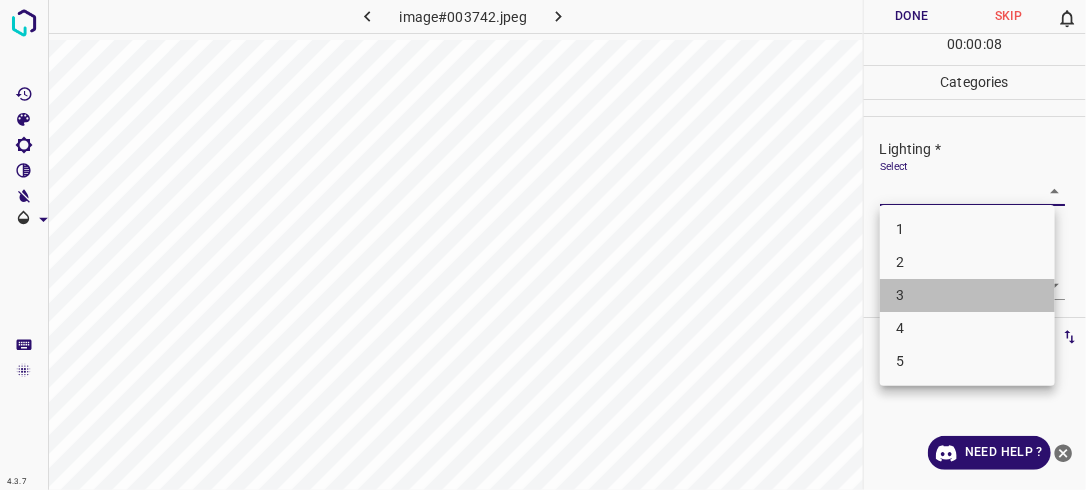 click on "3" at bounding box center [967, 295] 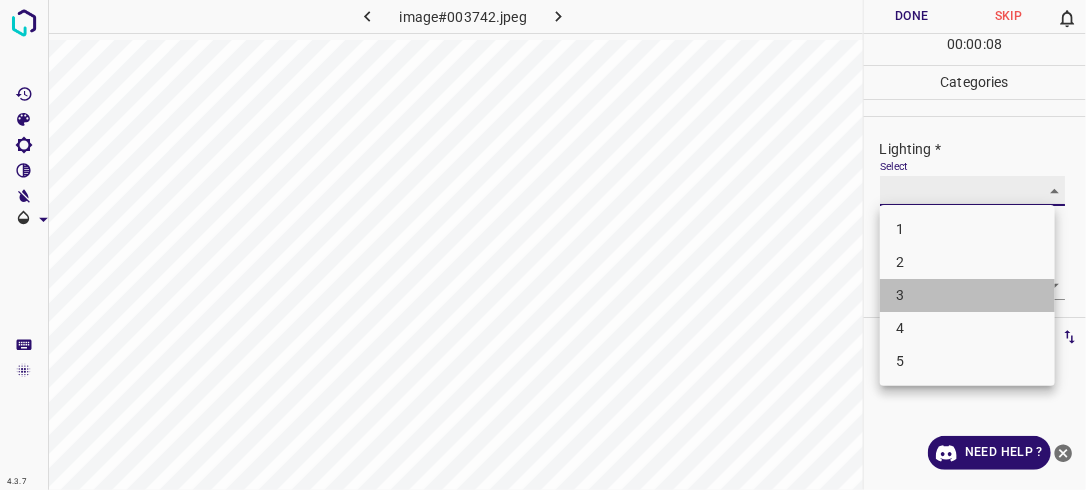 type on "3" 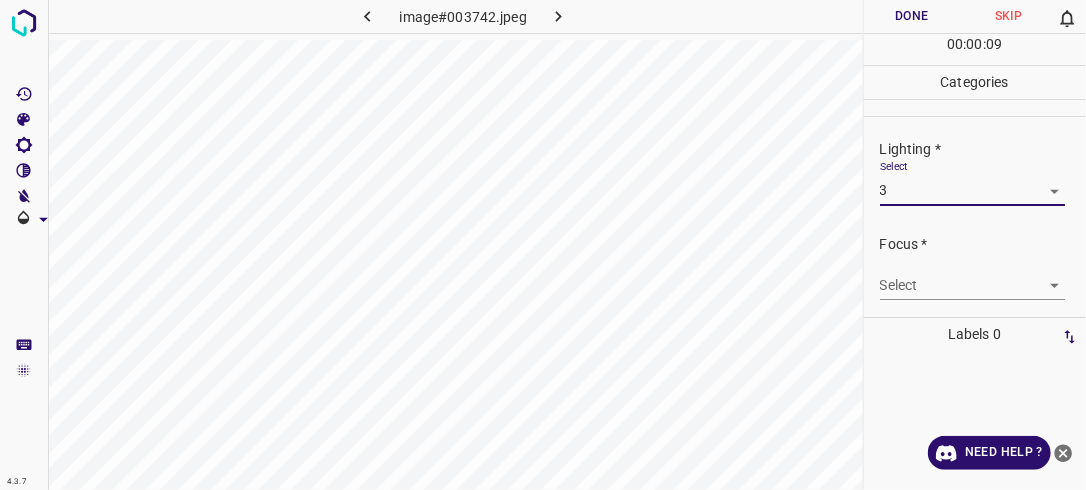 click on "4.3.7 image#003742.jpeg Done Skip 0 00   : 00   : 09   Categories Lighting *  Select 3 3 Focus *  Select ​ Overall *  Select ​ Labels   0 Categories 1 Lighting 2 Focus 3 Overall Tools Space Change between modes (Draw & Edit) I Auto labeling R Restore zoom M Zoom in N Zoom out Delete Delete selecte label Filters Z Restore filters X Saturation filter C Brightness filter V Contrast filter B Gray scale filter General O Download Need Help ? - Text - Hide - Delete" at bounding box center [543, 245] 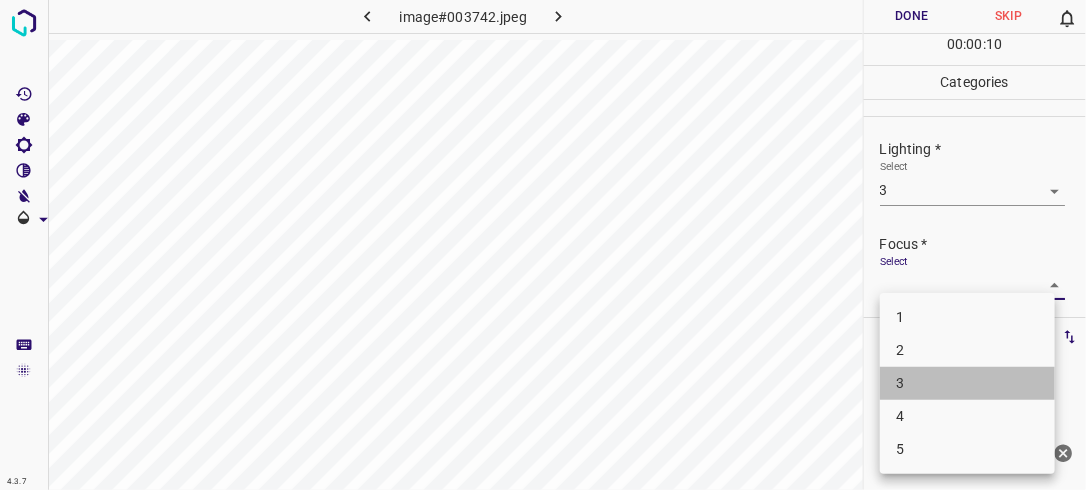 click on "3" at bounding box center (967, 383) 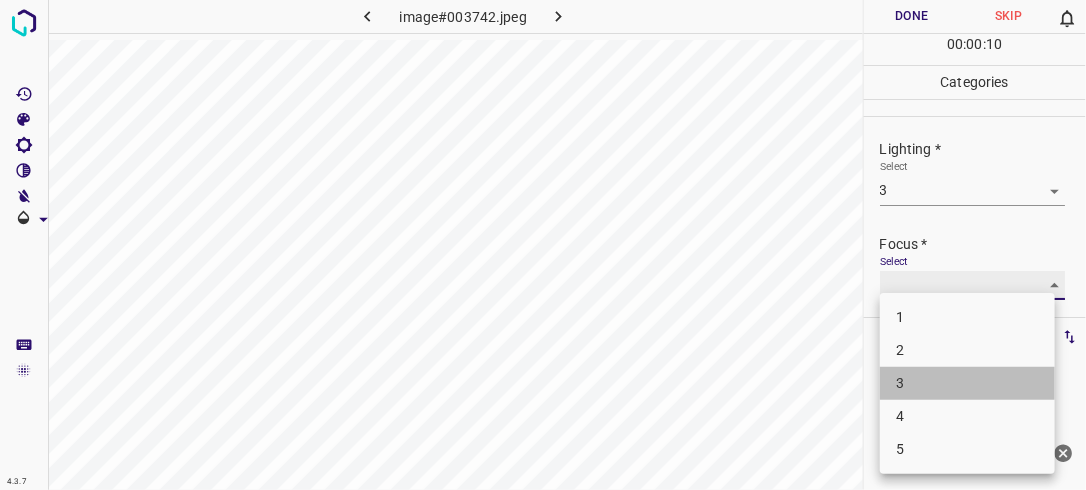 type on "3" 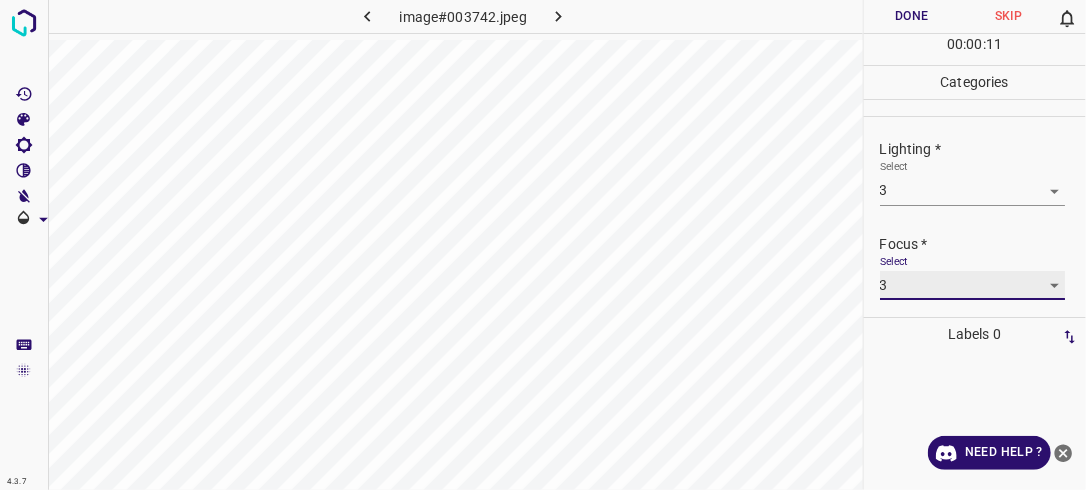 scroll, scrollTop: 98, scrollLeft: 0, axis: vertical 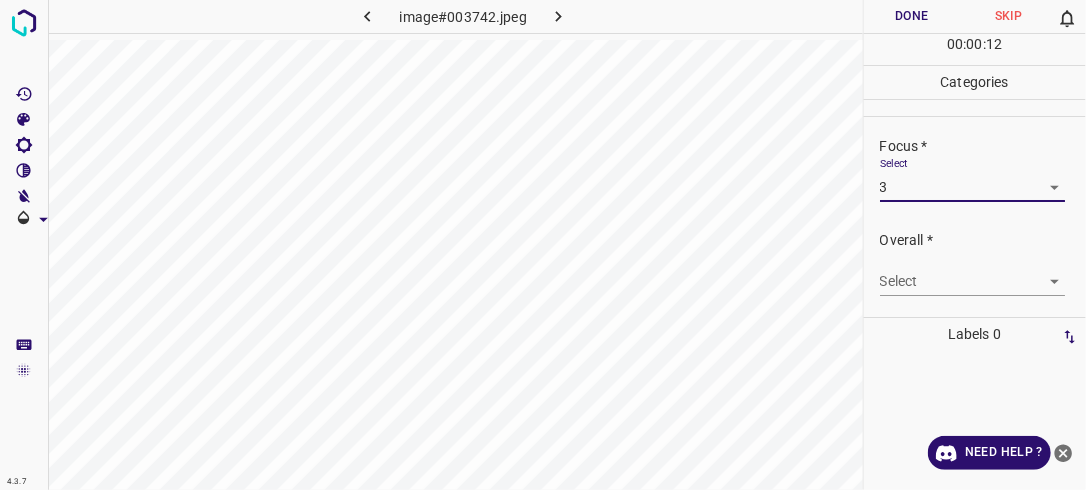 click on "4.3.7 image#003742.jpeg Done Skip 0 00   : 00   : 12   Categories Lighting *  Select 3 3 Focus *  Select 3 3 Overall *  Select ​ Labels   0 Categories 1 Lighting 2 Focus 3 Overall Tools Space Change between modes (Draw & Edit) I Auto labeling R Restore zoom M Zoom in N Zoom out Delete Delete selecte label Filters Z Restore filters X Saturation filter C Brightness filter V Contrast filter B Gray scale filter General O Download Need Help ? - Text - Hide - Delete" at bounding box center [543, 245] 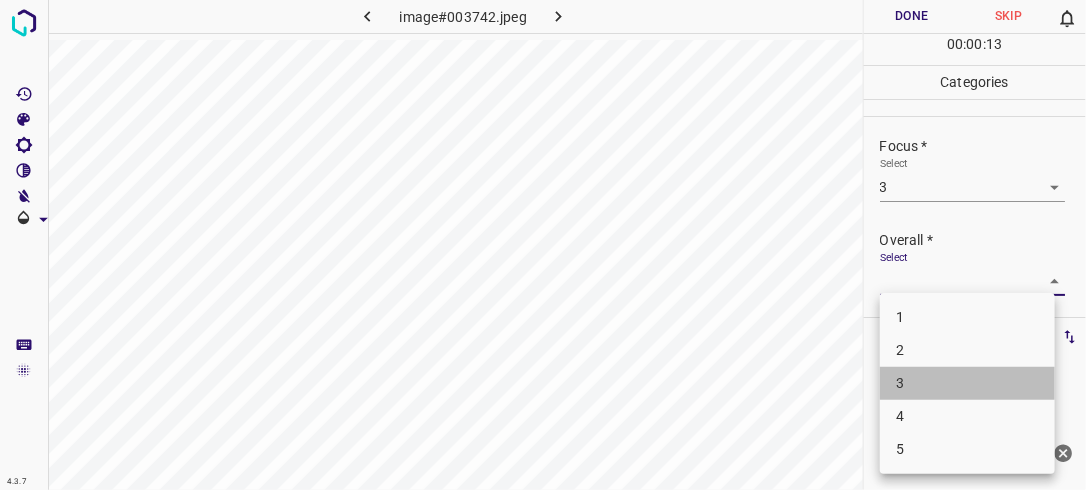 click on "3" at bounding box center (967, 383) 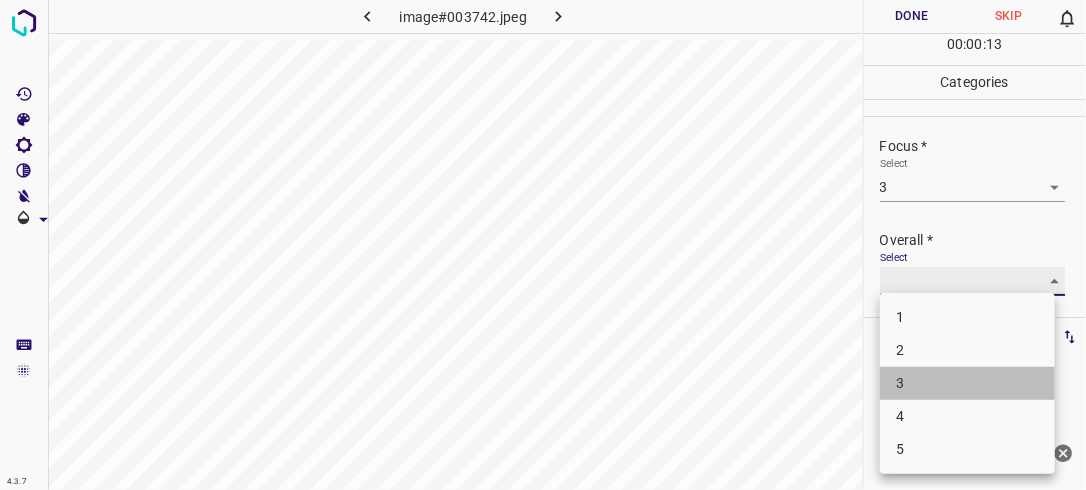 type on "3" 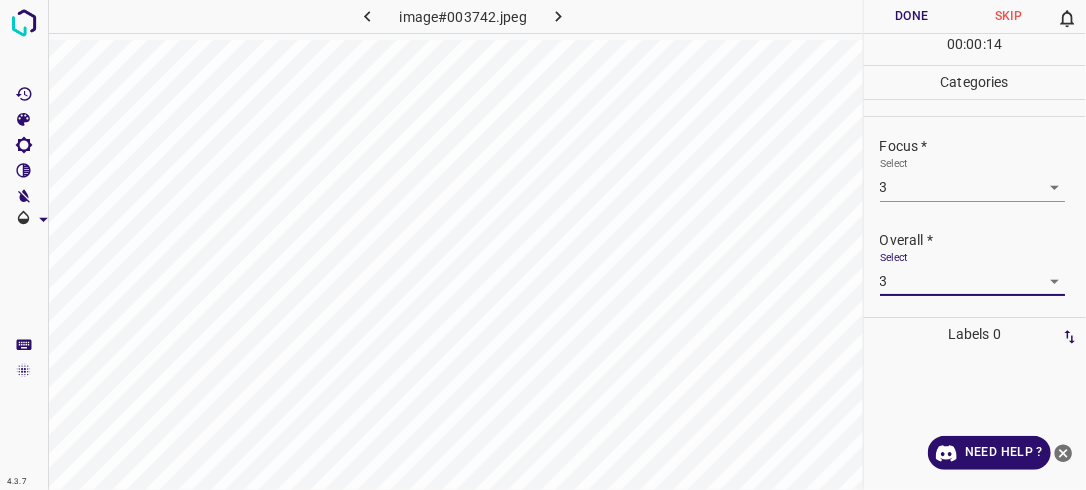 click on "Done" at bounding box center (912, 16) 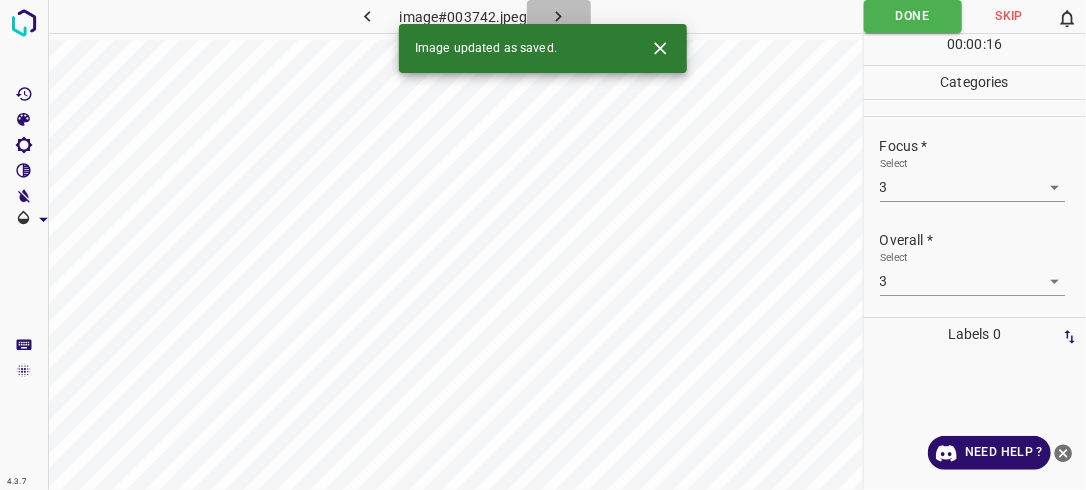 click 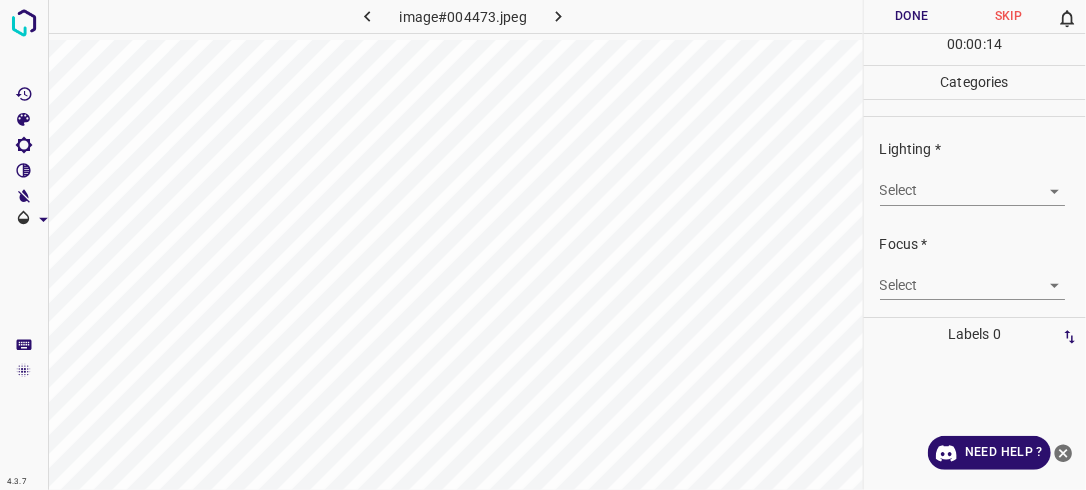 click on "4.3.7 image#004473.jpeg Done Skip 0 00   : 00   : 14   Categories Lighting *  Select ​ Focus *  Select ​ Overall *  Select ​ Labels   0 Categories 1 Lighting 2 Focus 3 Overall Tools Space Change between modes (Draw & Edit) I Auto labeling R Restore zoom M Zoom in N Zoom out Delete Delete selecte label Filters Z Restore filters X Saturation filter C Brightness filter V Contrast filter B Gray scale filter General O Download Need Help ? - Text - Hide - Delete" at bounding box center (543, 245) 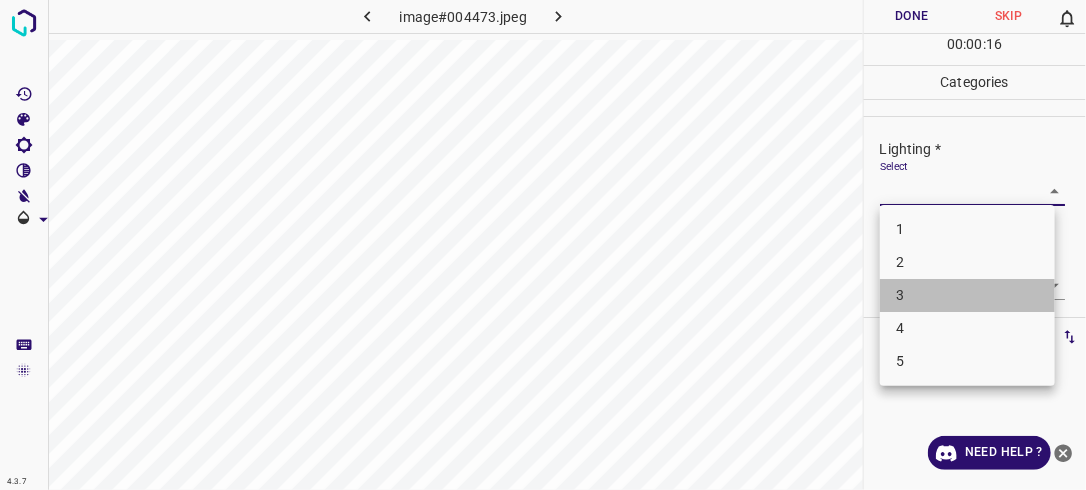 click on "3" at bounding box center (967, 295) 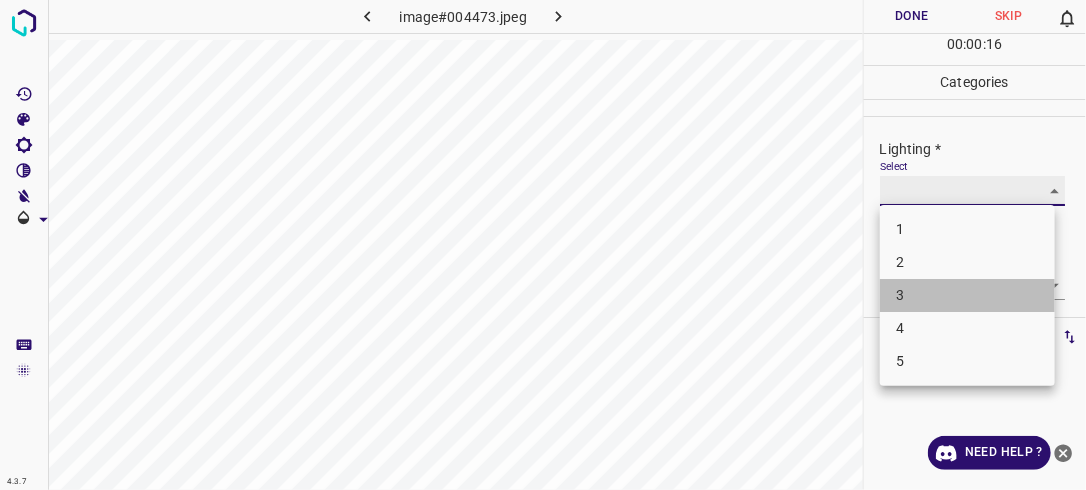 type on "3" 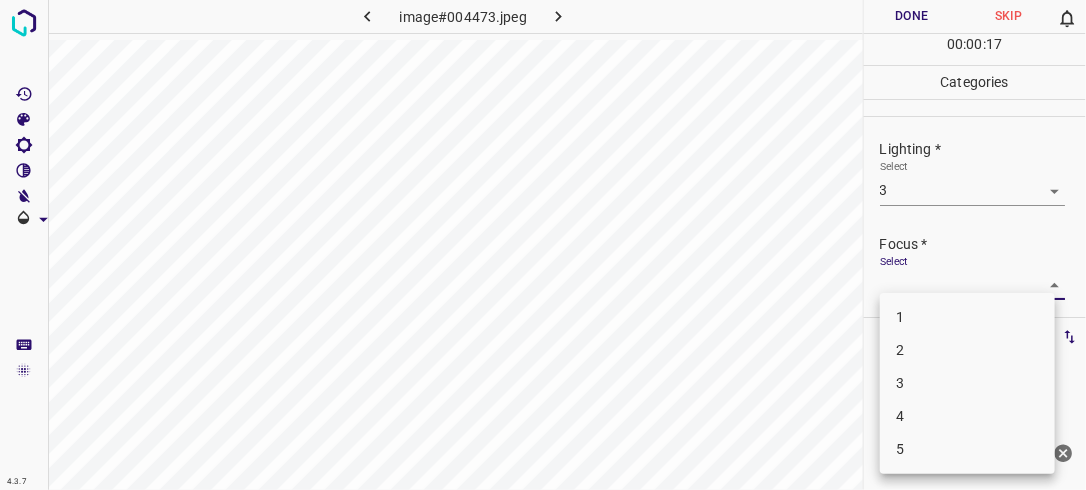click on "4.3.7 image#004473.jpeg Done Skip 0 00   : 00   : 17   Categories Lighting *  Select 3 3 Focus *  Select ​ Overall *  Select ​ Labels   0 Categories 1 Lighting 2 Focus 3 Overall Tools Space Change between modes (Draw & Edit) I Auto labeling R Restore zoom M Zoom in N Zoom out Delete Delete selecte label Filters Z Restore filters X Saturation filter C Brightness filter V Contrast filter B Gray scale filter General O Download Need Help ? - Text - Hide - Delete 1 2 3 4 5" at bounding box center (543, 245) 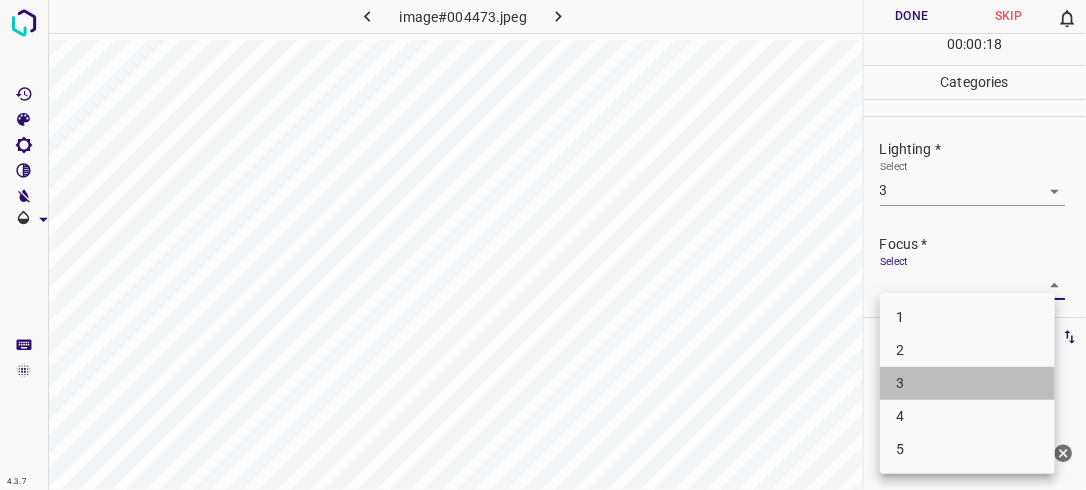 drag, startPoint x: 908, startPoint y: 379, endPoint x: 936, endPoint y: 353, distance: 38.209946 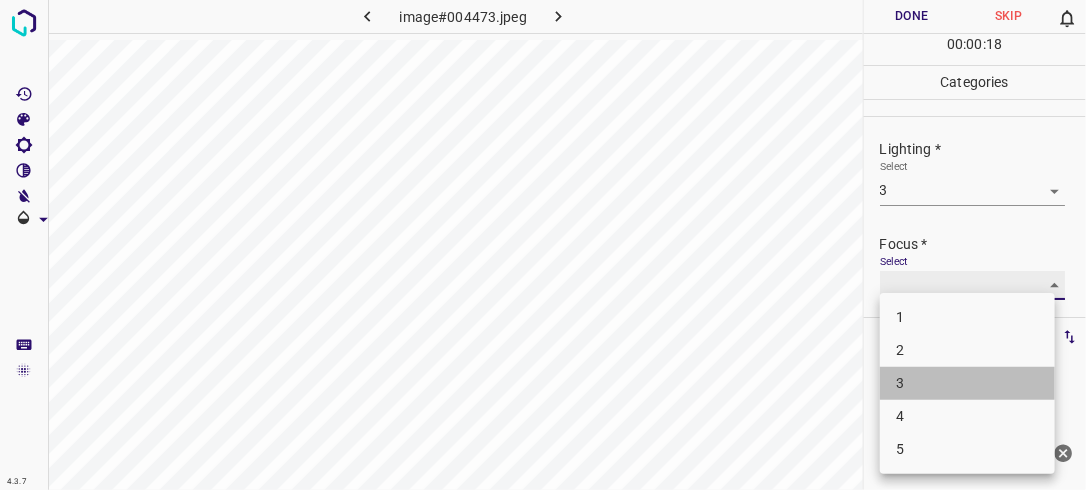 type on "3" 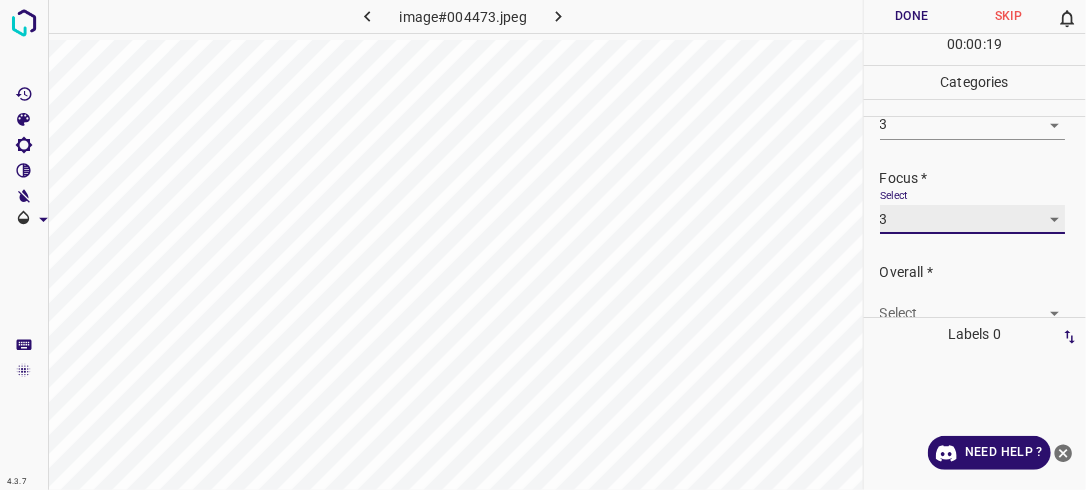 scroll, scrollTop: 98, scrollLeft: 0, axis: vertical 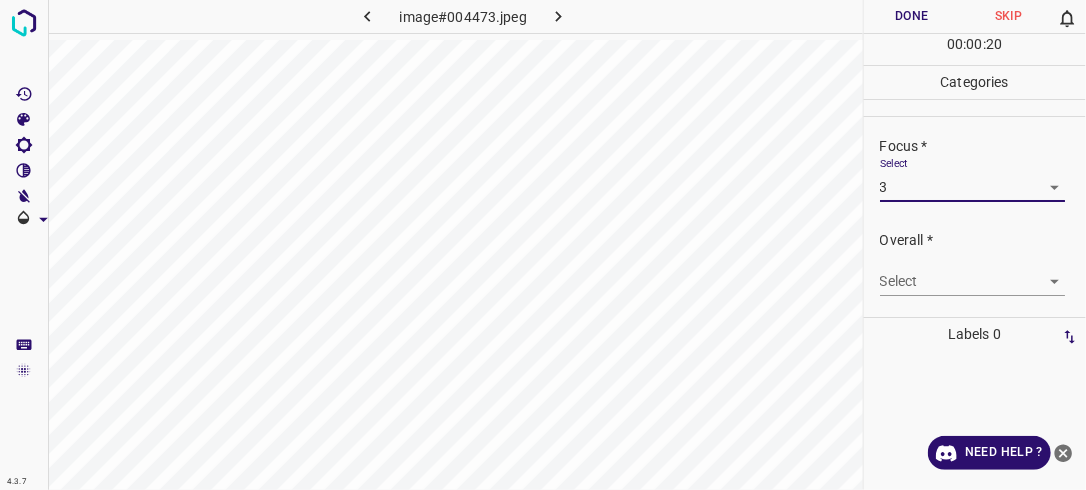 click on "4.3.7 image#004473.jpeg Done Skip 0 00   : 00   : 20   Categories Lighting *  Select 3 3 Focus *  Select 3 3 Overall *  Select ​ Labels   0 Categories 1 Lighting 2 Focus 3 Overall Tools Space Change between modes (Draw & Edit) I Auto labeling R Restore zoom M Zoom in N Zoom out Delete Delete selecte label Filters Z Restore filters X Saturation filter C Brightness filter V Contrast filter B Gray scale filter General O Download Need Help ? - Text - Hide - Delete" at bounding box center (543, 245) 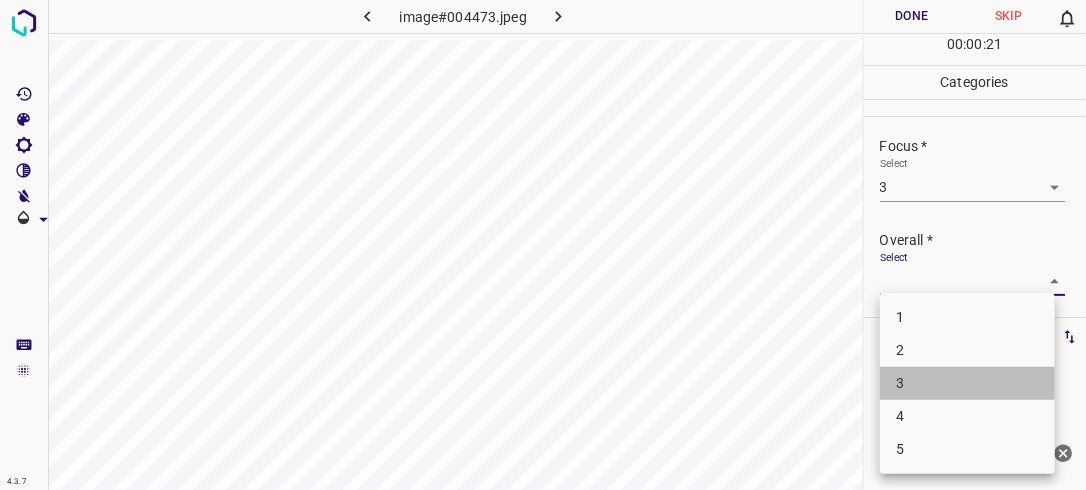 click on "3" at bounding box center [967, 383] 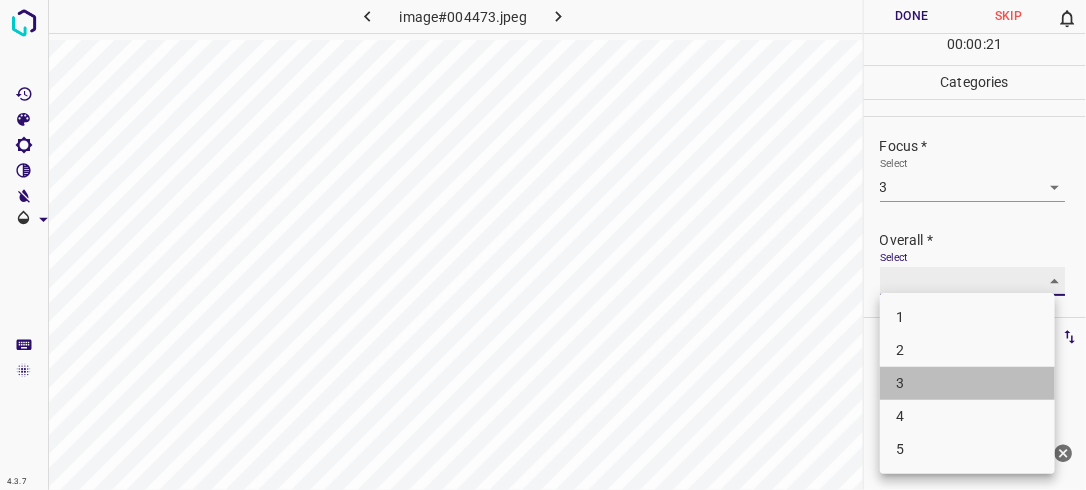 type on "3" 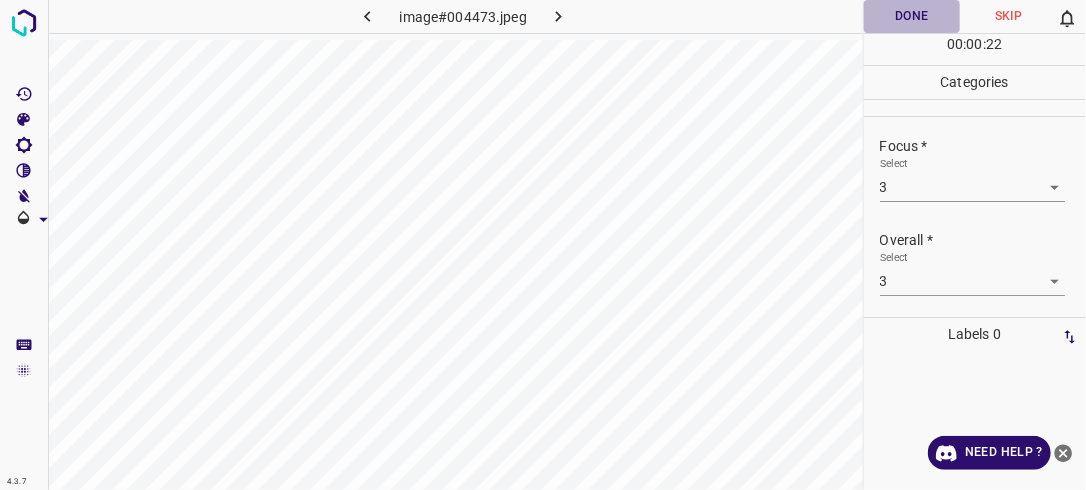 click on "Done" at bounding box center [912, 16] 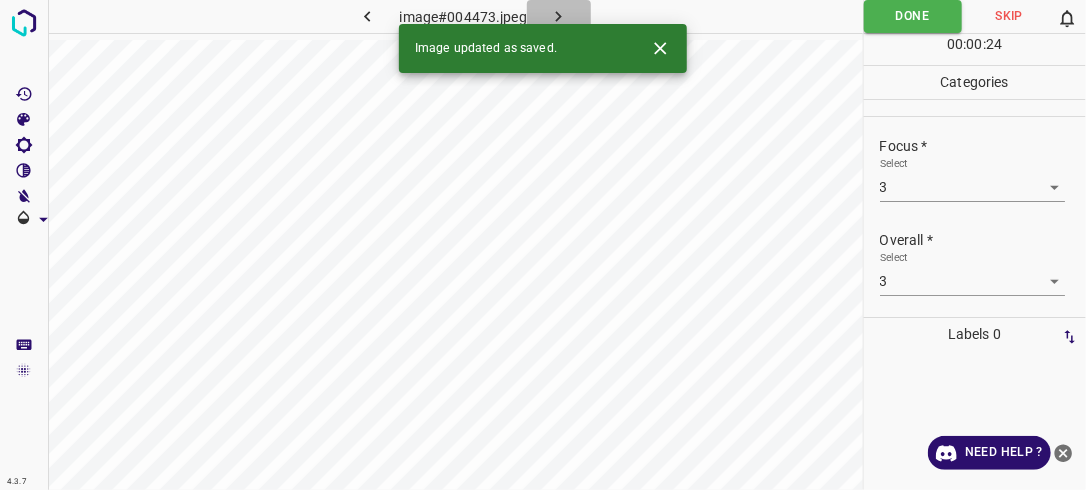 click 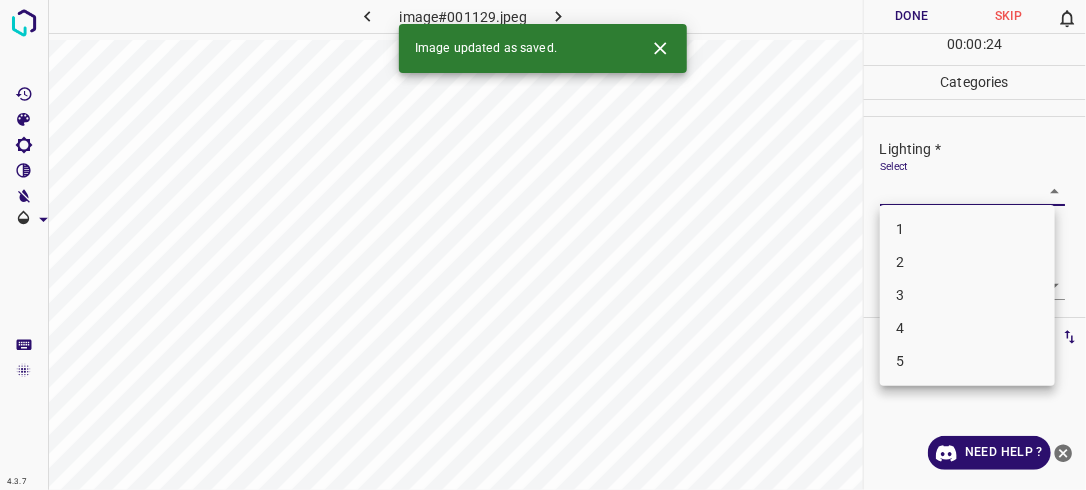 click on "4.3.7 image#001129.jpeg Done Skip 0 00   : 00   : 24   Categories Lighting *  Select ​ Focus *  Select ​ Overall *  Select ​ Labels   0 Categories 1 Lighting 2 Focus 3 Overall Tools Space Change between modes (Draw & Edit) I Auto labeling R Restore zoom M Zoom in N Zoom out Delete Delete selecte label Filters Z Restore filters X Saturation filter C Brightness filter V Contrast filter B Gray scale filter General O Download Image updated as saved. Need Help ? - Text - Hide - Delete 1 2 3 4 5" at bounding box center [543, 245] 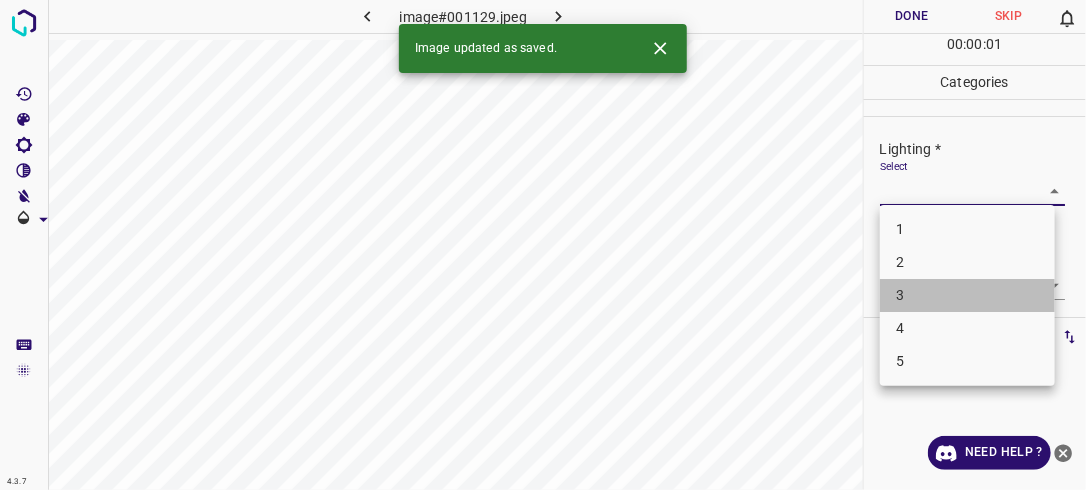click on "3" at bounding box center (967, 295) 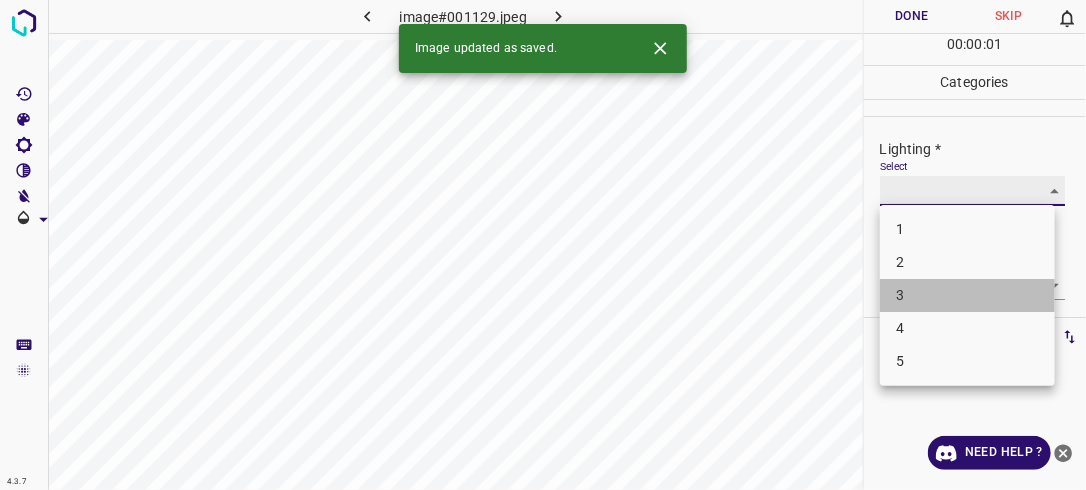 type on "3" 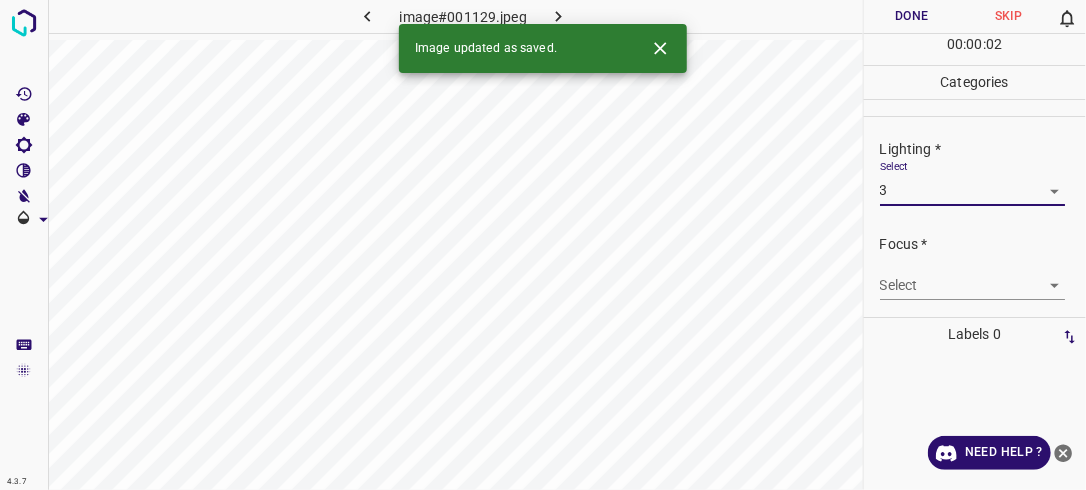 click on "4.3.7 image#001129.jpeg Done Skip 0 00   : 00   : 02   Categories Lighting *  Select 3 3 Focus *  Select ​ Overall *  Select ​ Labels   0 Categories 1 Lighting 2 Focus 3 Overall Tools Space Change between modes (Draw & Edit) I Auto labeling R Restore zoom M Zoom in N Zoom out Delete Delete selecte label Filters Z Restore filters X Saturation filter C Brightness filter V Contrast filter B Gray scale filter General O Download Image updated as saved. Need Help ? - Text - Hide - Delete" at bounding box center (543, 245) 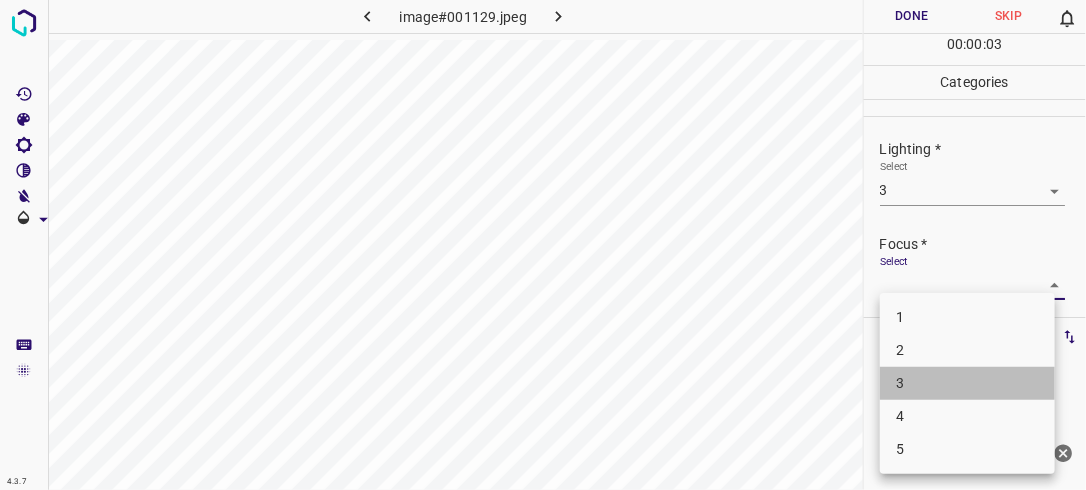 click on "3" at bounding box center [967, 383] 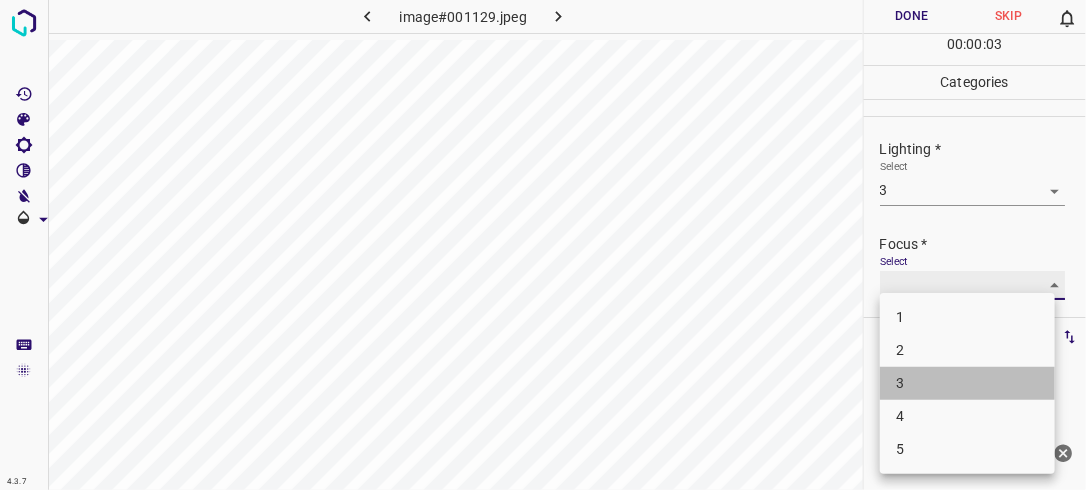 type on "3" 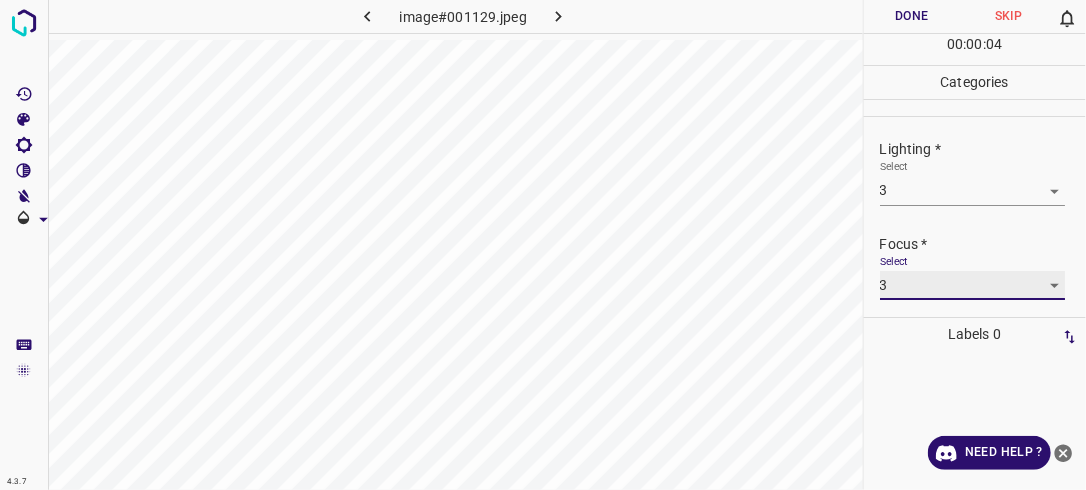 scroll, scrollTop: 98, scrollLeft: 0, axis: vertical 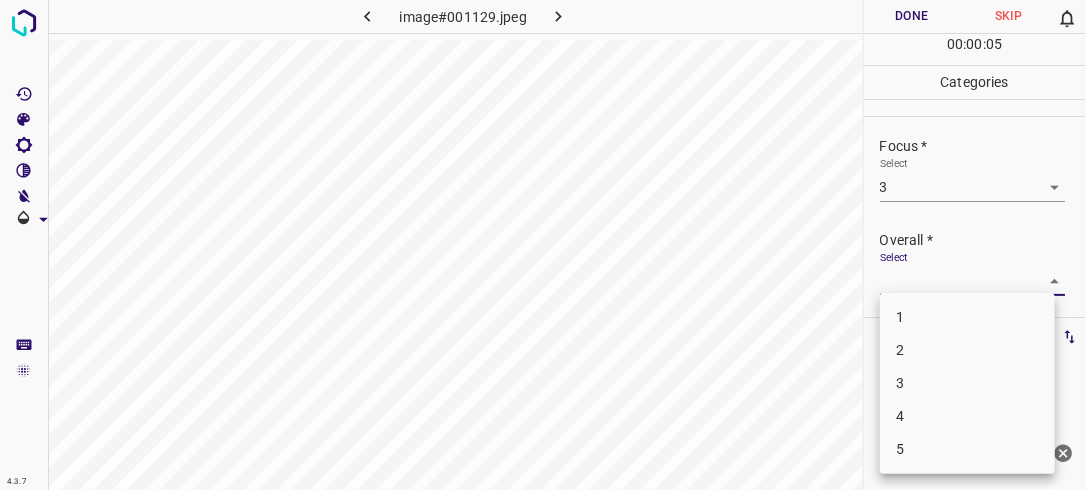 drag, startPoint x: 1048, startPoint y: 280, endPoint x: 1020, endPoint y: 308, distance: 39.59798 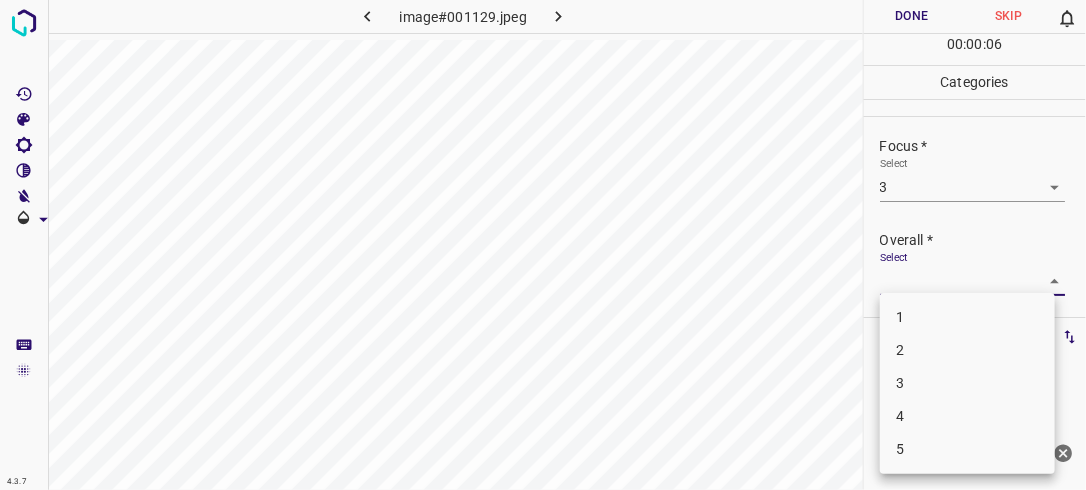 click on "3" at bounding box center [967, 383] 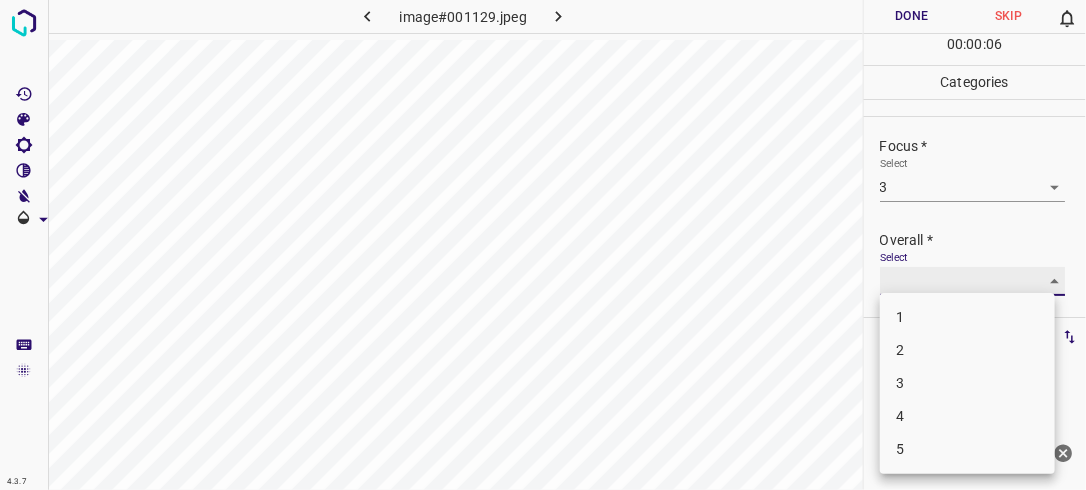 type on "3" 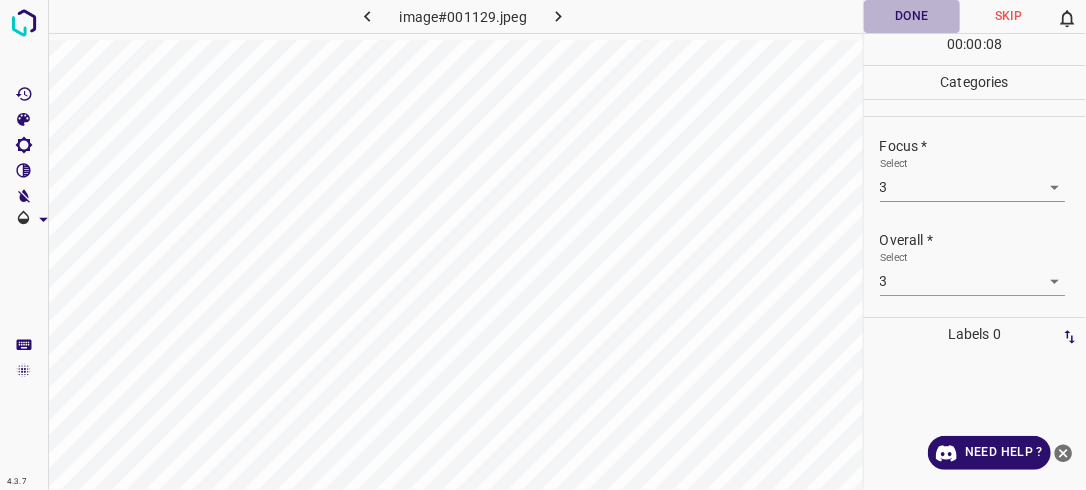 click on "Done" at bounding box center (912, 16) 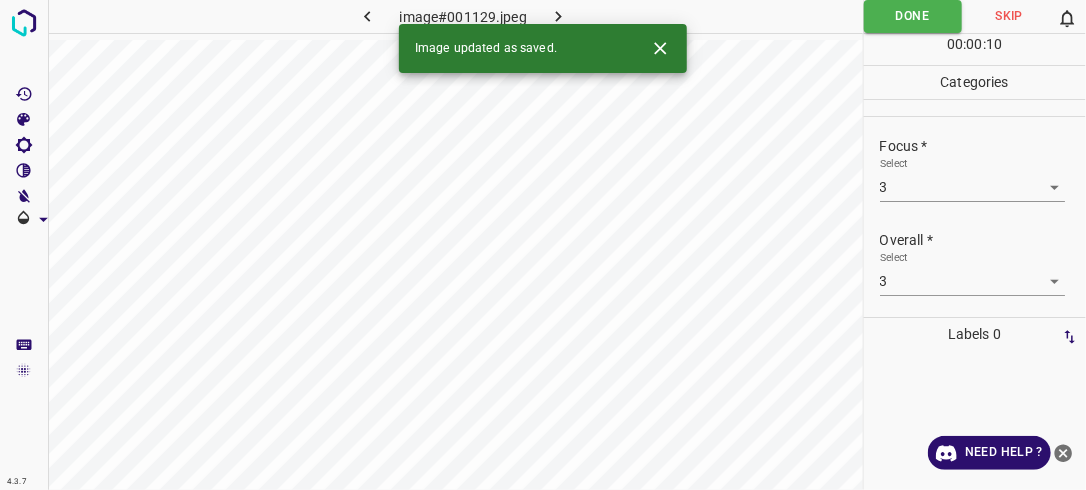 click 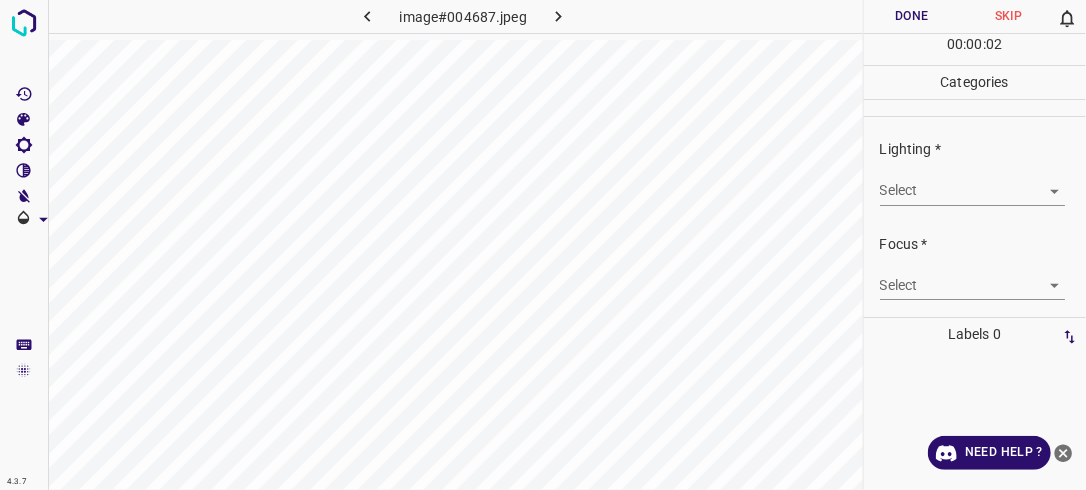click on "4.3.7 image#004687.jpeg Done Skip 0 00   : 00   : 02   Categories Lighting *  Select ​ Focus *  Select ​ Overall *  Select ​ Labels   0 Categories 1 Lighting 2 Focus 3 Overall Tools Space Change between modes (Draw & Edit) I Auto labeling R Restore zoom M Zoom in N Zoom out Delete Delete selecte label Filters Z Restore filters X Saturation filter C Brightness filter V Contrast filter B Gray scale filter General O Download Need Help ? - Text - Hide - Delete" at bounding box center [543, 245] 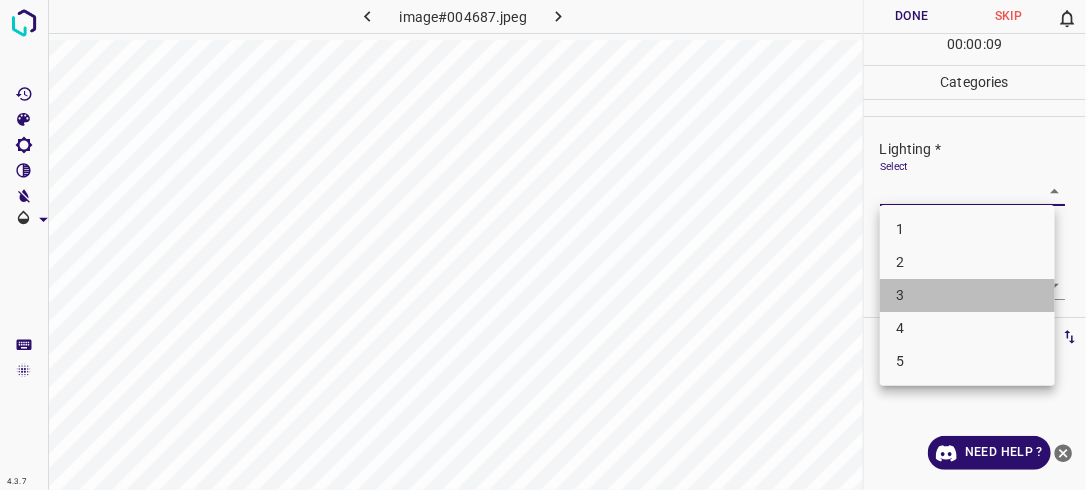 click on "3" at bounding box center (967, 295) 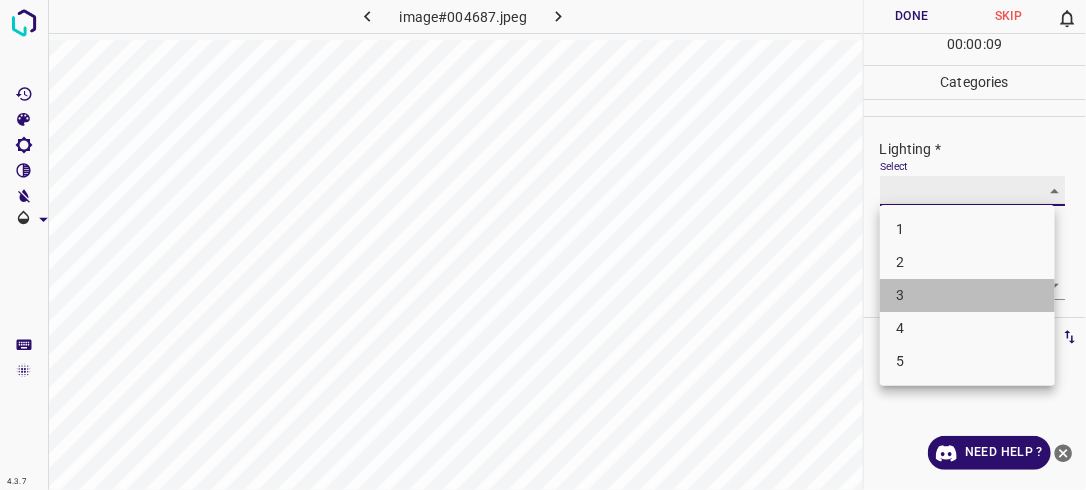 type on "3" 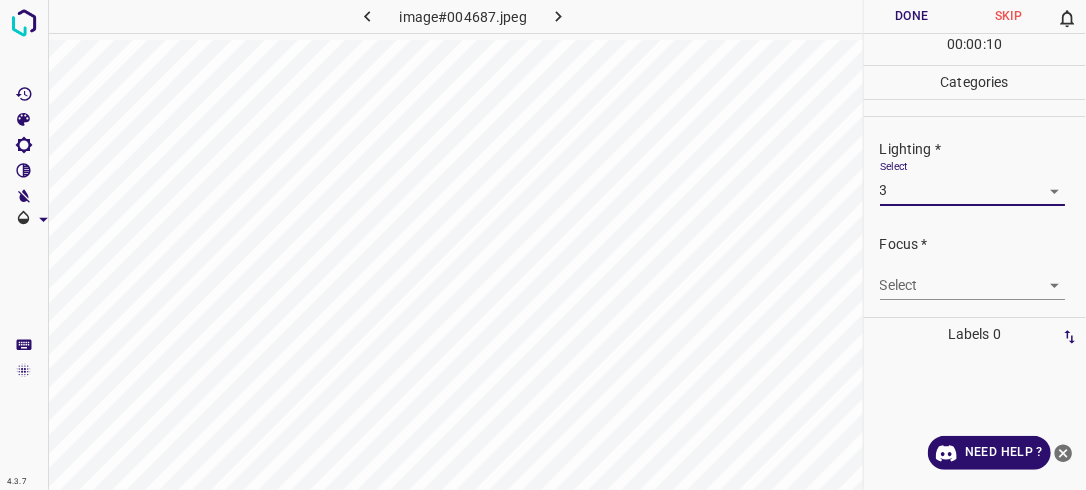click on "4.3.7 image#004687.jpeg Done Skip 0 00   : 00   : 10   Categories Lighting *  Select 3 3 Focus *  Select ​ Overall *  Select ​ Labels   0 Categories 1 Lighting 2 Focus 3 Overall Tools Space Change between modes (Draw & Edit) I Auto labeling R Restore zoom M Zoom in N Zoom out Delete Delete selecte label Filters Z Restore filters X Saturation filter C Brightness filter V Contrast filter B Gray scale filter General O Download Need Help ? - Text - Hide - Delete" at bounding box center (543, 245) 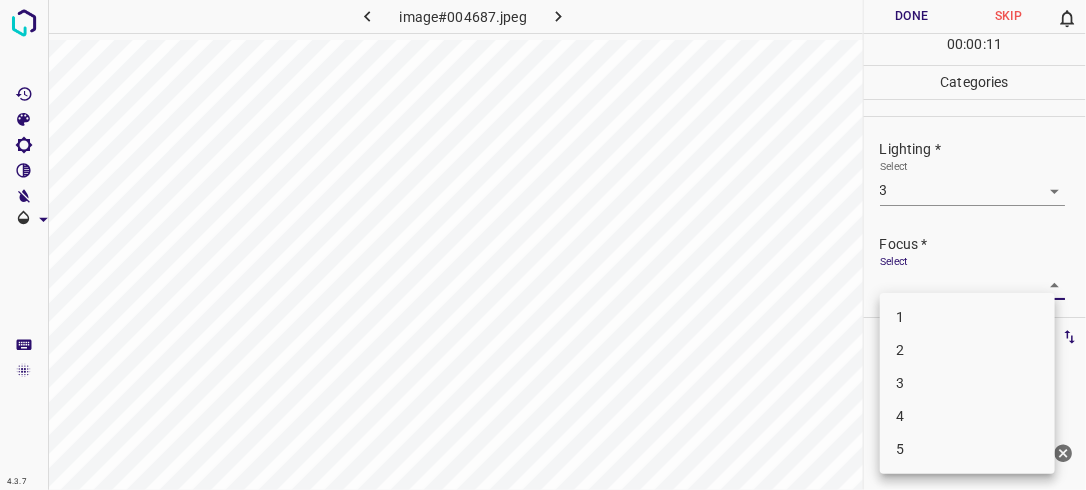 click on "2" at bounding box center [967, 350] 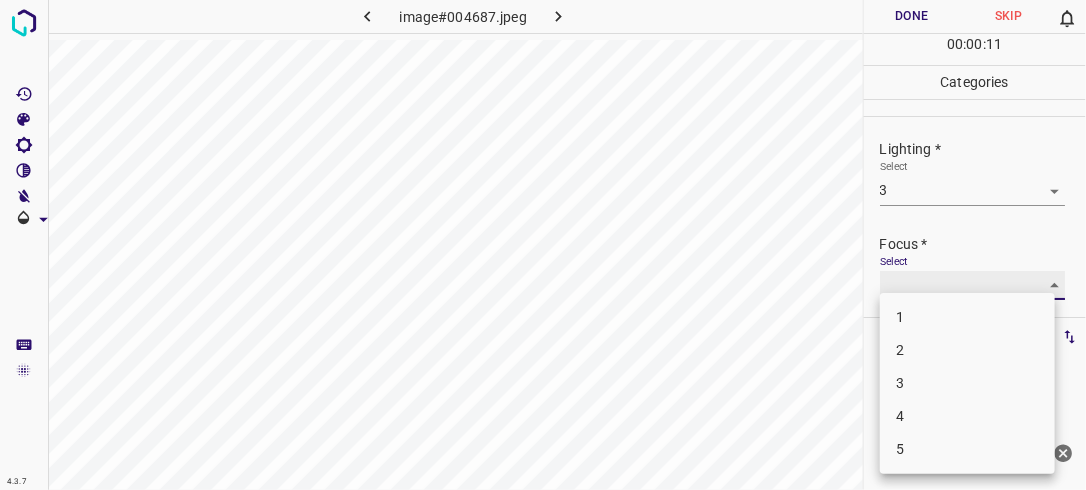 type on "2" 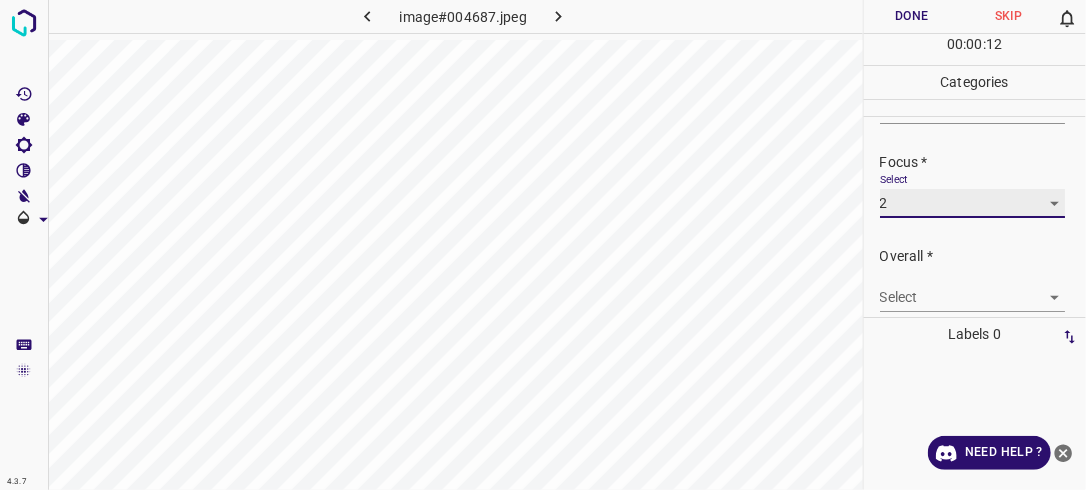 scroll, scrollTop: 92, scrollLeft: 0, axis: vertical 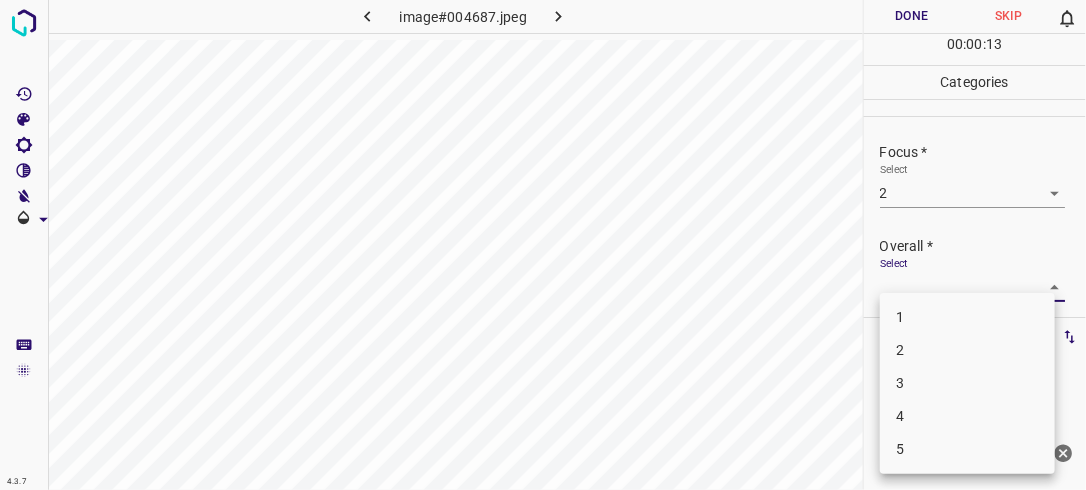 click on "4.3.7 image#004687.jpeg Done Skip 0 00   : 00   : 13   Categories Lighting *  Select 3 3 Focus *  Select 2 2 Overall *  Select ​ Labels   0 Categories 1 Lighting 2 Focus 3 Overall Tools Space Change between modes (Draw & Edit) I Auto labeling R Restore zoom M Zoom in N Zoom out Delete Delete selecte label Filters Z Restore filters X Saturation filter C Brightness filter V Contrast filter B Gray scale filter General O Download Need Help ? - Text - Hide - Delete 1 2 3 4 5" at bounding box center [543, 245] 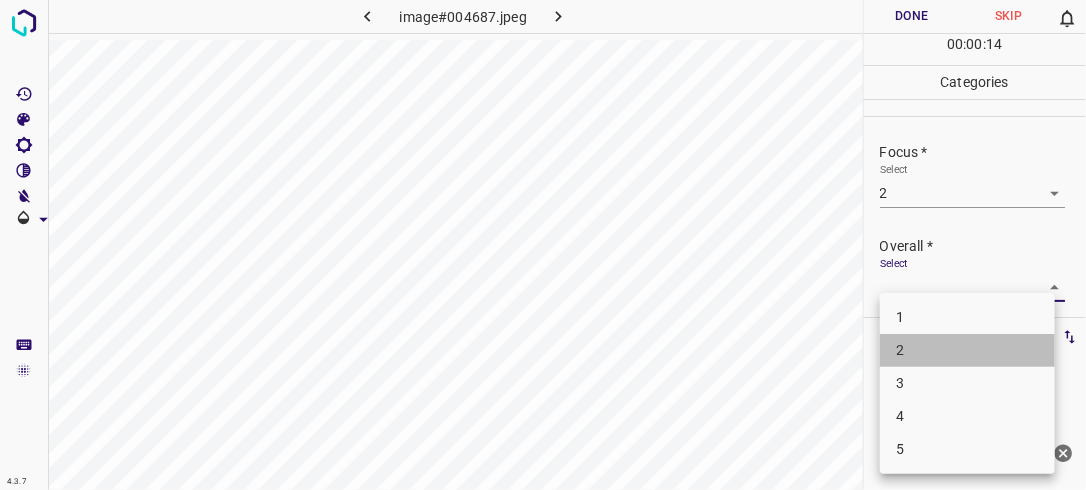 click on "2" at bounding box center [967, 350] 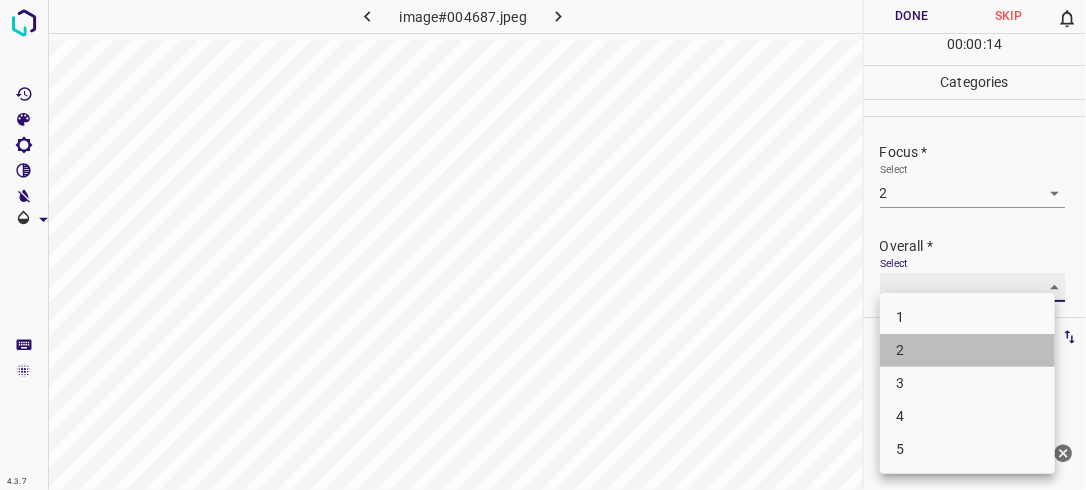 type on "2" 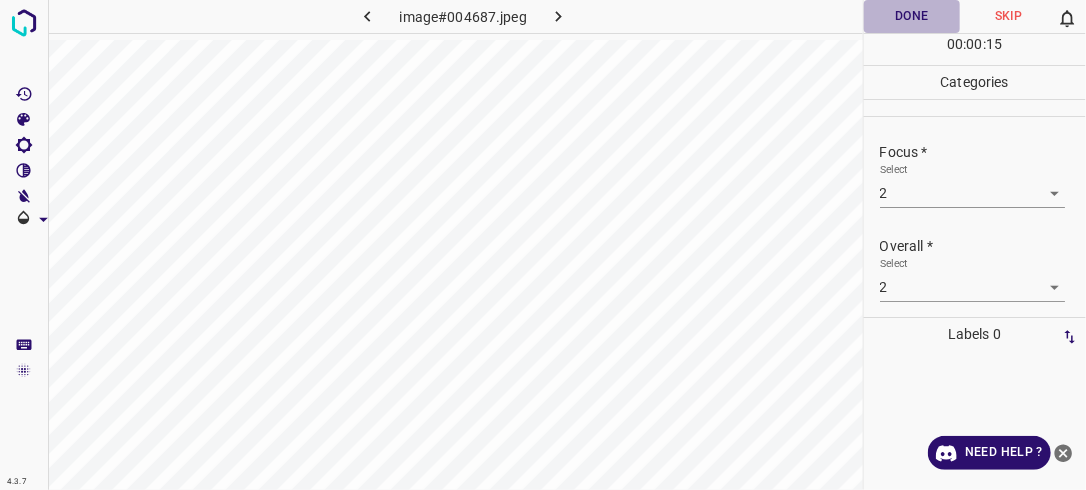 click on "Done" at bounding box center [912, 16] 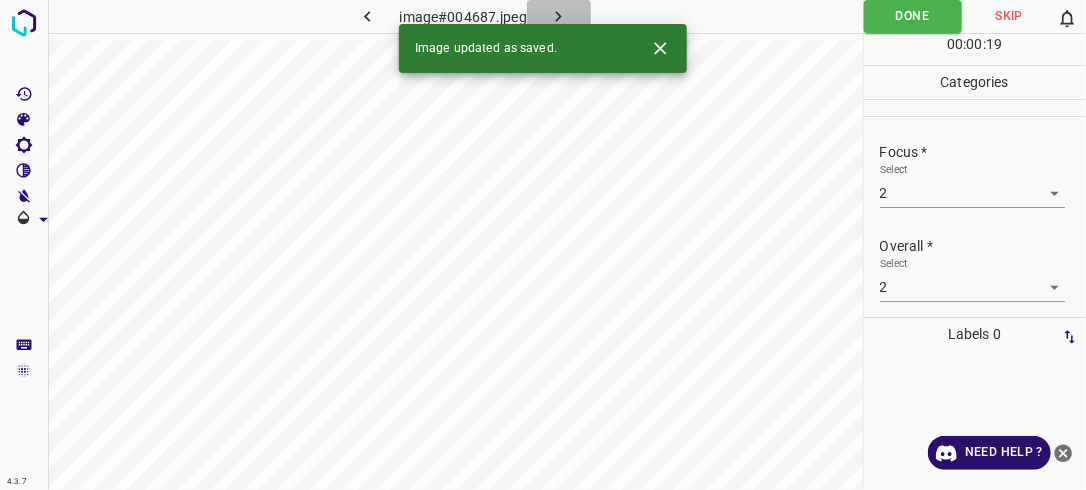 click at bounding box center [559, 16] 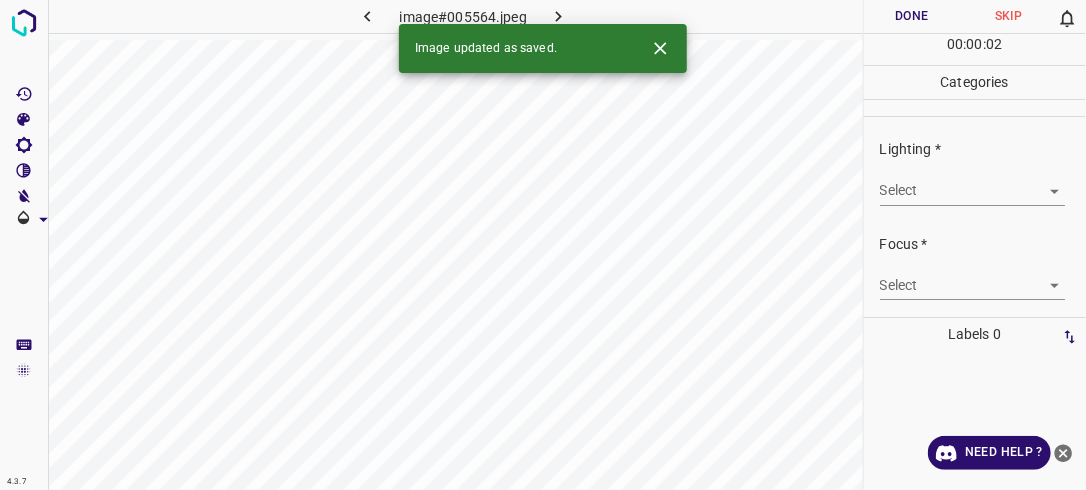click on "4.3.7 image#005564.jpeg Done Skip 0 00   : 00   : 02   Categories Lighting *  Select ​ Focus *  Select ​ Overall *  Select ​ Labels   0 Categories 1 Lighting 2 Focus 3 Overall Tools Space Change between modes (Draw & Edit) I Auto labeling R Restore zoom M Zoom in N Zoom out Delete Delete selecte label Filters Z Restore filters X Saturation filter C Brightness filter V Contrast filter B Gray scale filter General O Download Image updated as saved. Need Help ? - Text - Hide - Delete" at bounding box center [543, 245] 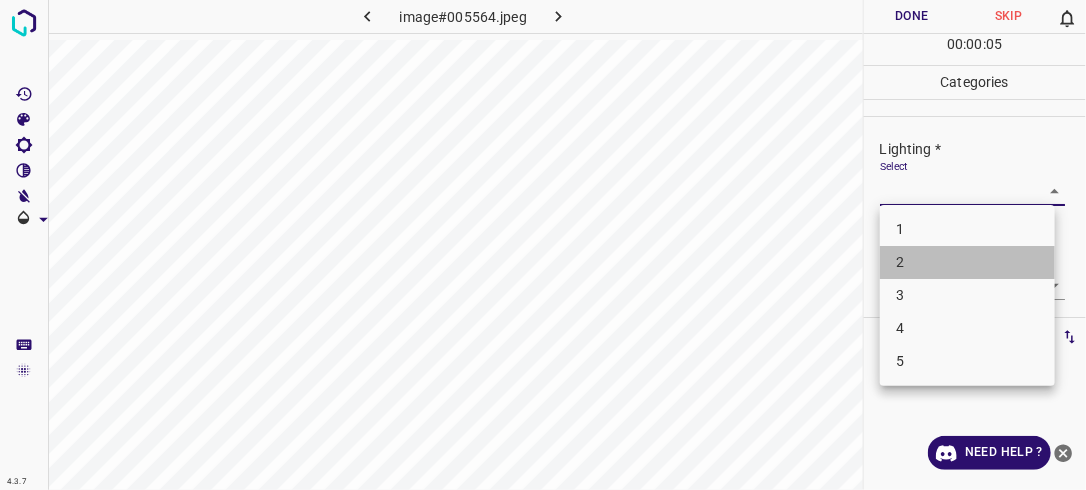 click on "2" at bounding box center [967, 262] 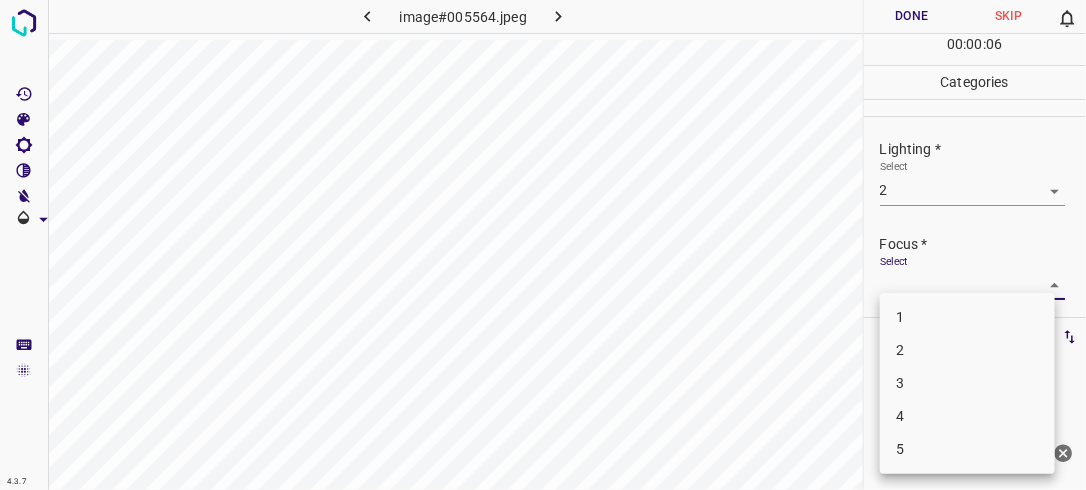 click on "4.3.7 image#005564.jpeg Done Skip 0 00   : 00   : 06   Categories Lighting *  Select 2 2 Focus *  Select ​ Overall *  Select ​ Labels   0 Categories 1 Lighting 2 Focus 3 Overall Tools Space Change between modes (Draw & Edit) I Auto labeling R Restore zoom M Zoom in N Zoom out Delete Delete selecte label Filters Z Restore filters X Saturation filter C Brightness filter V Contrast filter B Gray scale filter General O Download Need Help ? - Text - Hide - Delete 1 2 3 4 5" at bounding box center (543, 245) 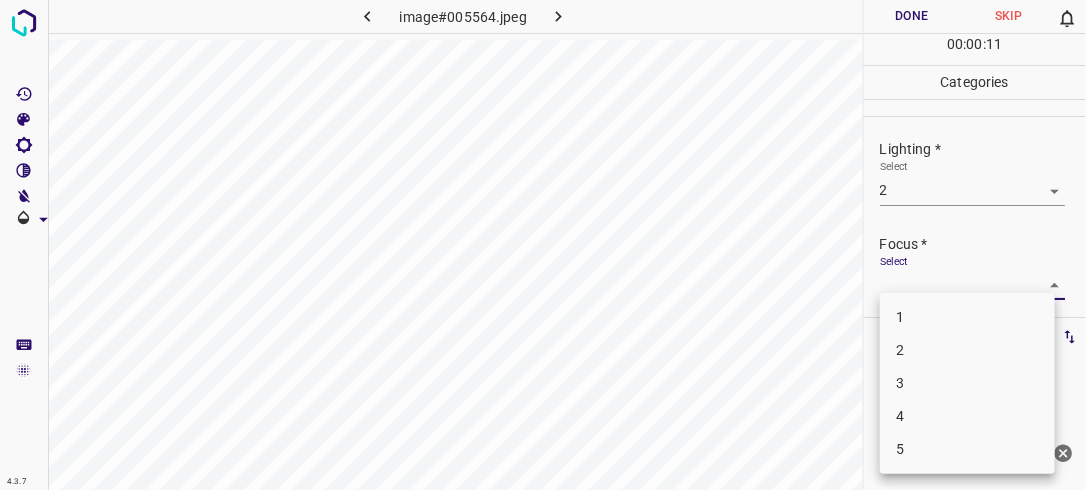 click at bounding box center [543, 245] 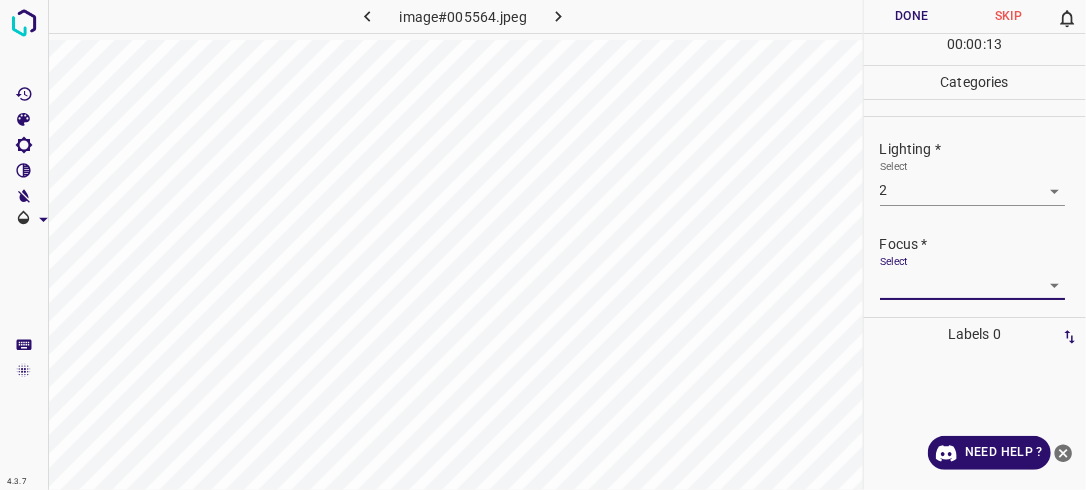 click on "4.3.7 image#005564.jpeg Done Skip 0 00   : 00   : 13   Categories Lighting *  Select 2 2 Focus *  Select ​ Overall *  Select ​ Labels   0 Categories 1 Lighting 2 Focus 3 Overall Tools Space Change between modes (Draw & Edit) I Auto labeling R Restore zoom M Zoom in N Zoom out Delete Delete selecte label Filters Z Restore filters X Saturation filter C Brightness filter V Contrast filter B Gray scale filter General O Download Need Help ? - Text - Hide - Delete" at bounding box center [543, 245] 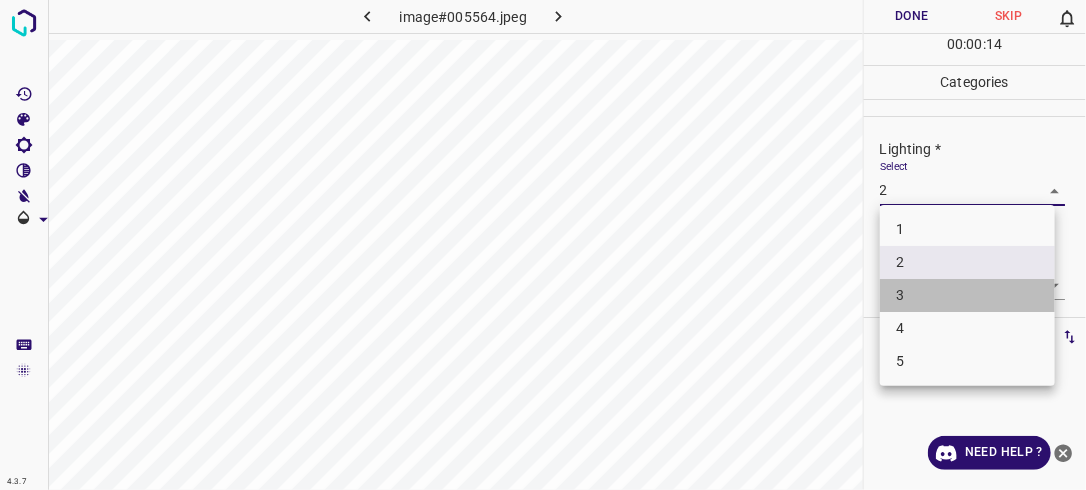 click on "3" at bounding box center (967, 295) 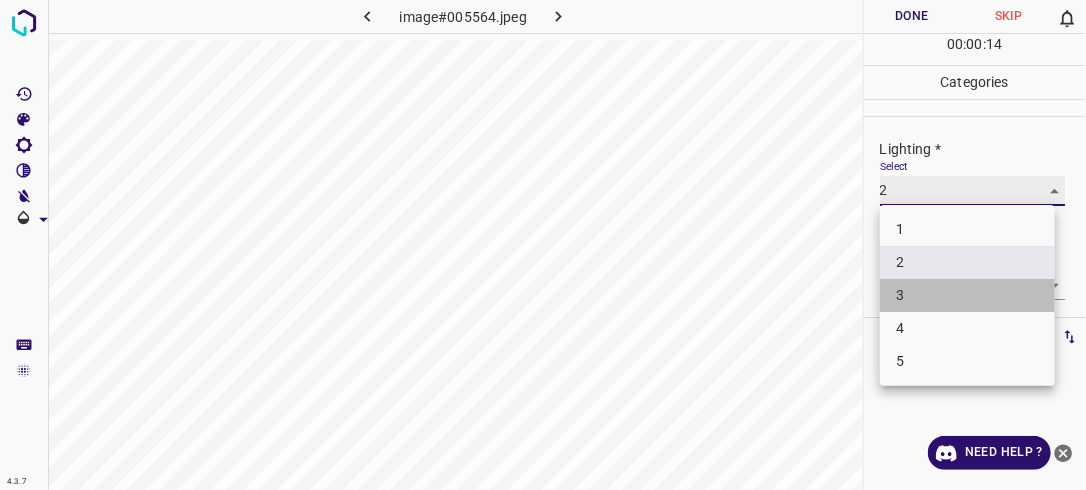 type on "3" 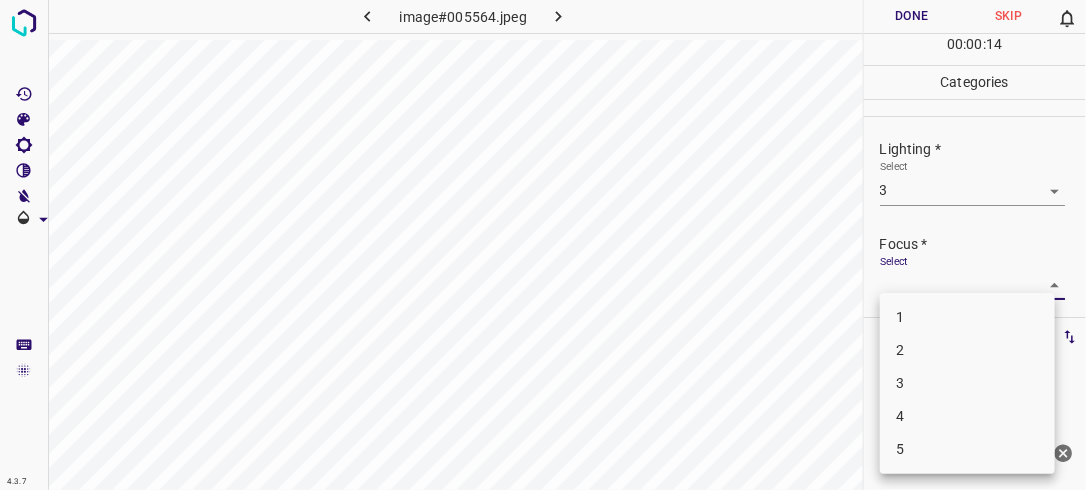 click on "4.3.7 image#005564.jpeg Done Skip 0 00   : 00   : 14   Categories Lighting *  Select 3 3 Focus *  Select ​ Overall *  Select ​ Labels   0 Categories 1 Lighting 2 Focus 3 Overall Tools Space Change between modes (Draw & Edit) I Auto labeling R Restore zoom M Zoom in N Zoom out Delete Delete selecte label Filters Z Restore filters X Saturation filter C Brightness filter V Contrast filter B Gray scale filter General O Download Need Help ? - Text - Hide - Delete 1 2 3 4 5" at bounding box center (543, 245) 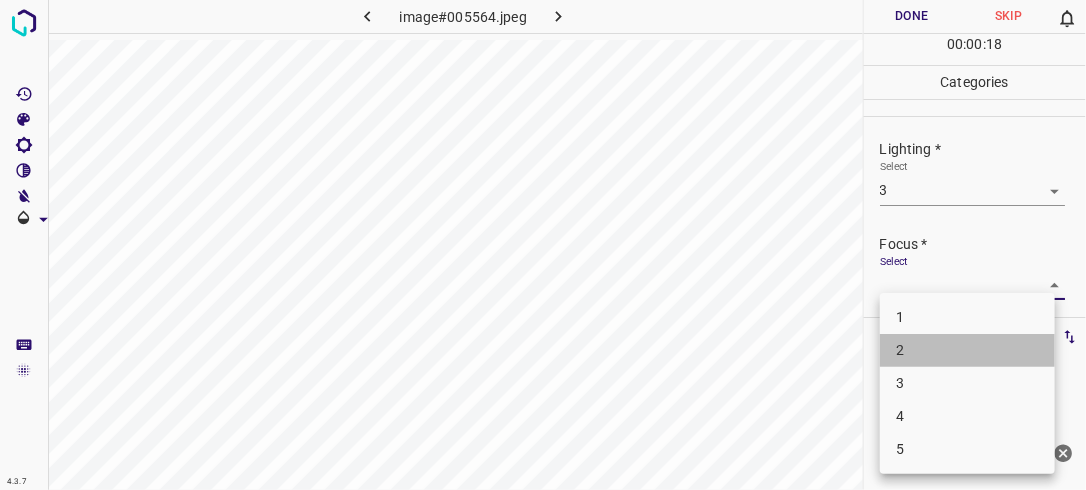 click on "2" at bounding box center [967, 350] 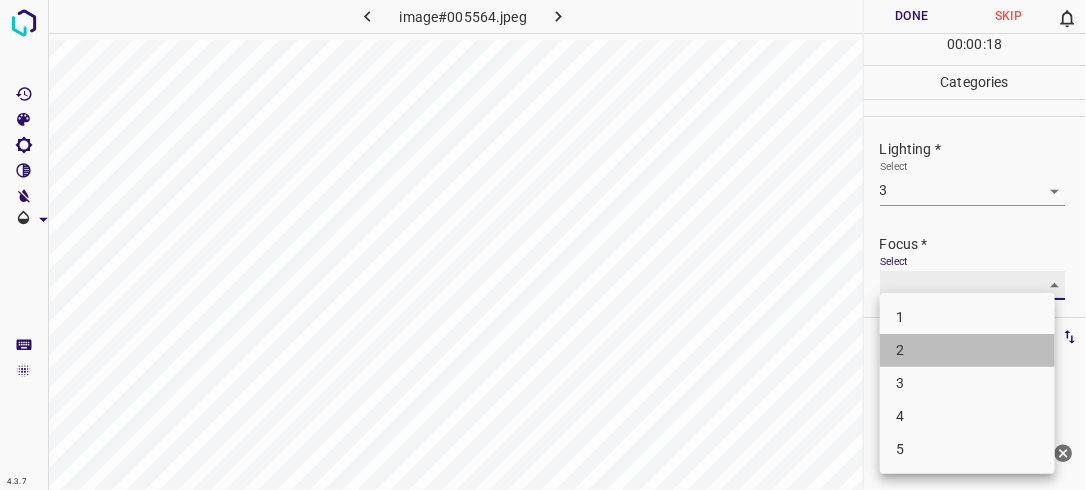 type on "2" 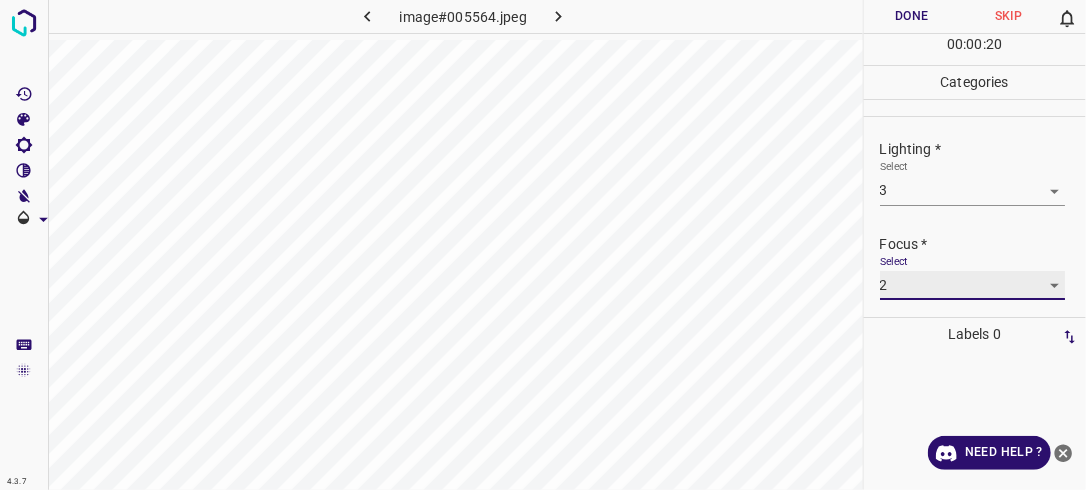 scroll, scrollTop: 98, scrollLeft: 0, axis: vertical 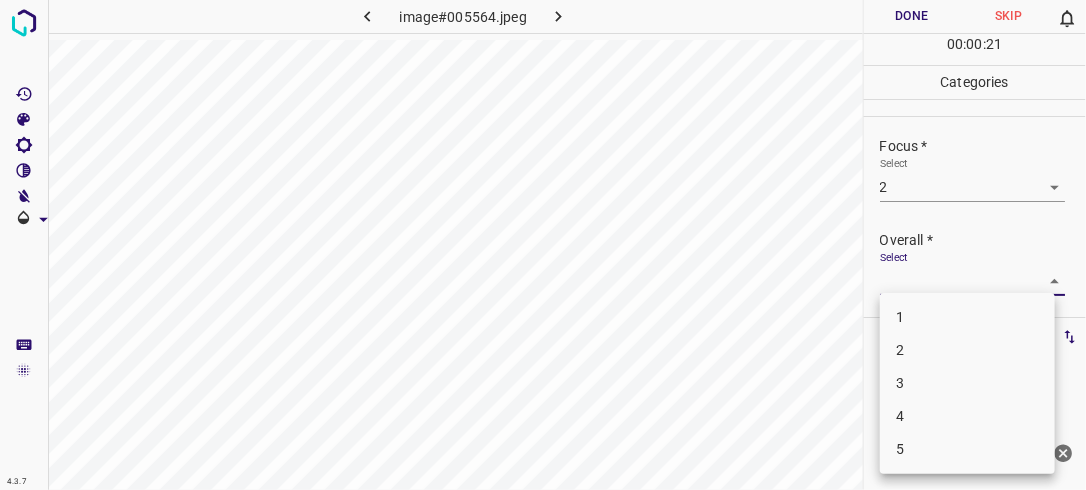 click on "4.3.7 image#005564.jpeg Done Skip 0 00   : 00   : 21   Categories Lighting *  Select 3 3 Focus *  Select 2 2 Overall *  Select ​ Labels   0 Categories 1 Lighting 2 Focus 3 Overall Tools Space Change between modes (Draw & Edit) I Auto labeling R Restore zoom M Zoom in N Zoom out Delete Delete selecte label Filters Z Restore filters X Saturation filter C Brightness filter V Contrast filter B Gray scale filter General O Download Need Help ? - Text - Hide - Delete 1 2 3 4 5" at bounding box center (543, 245) 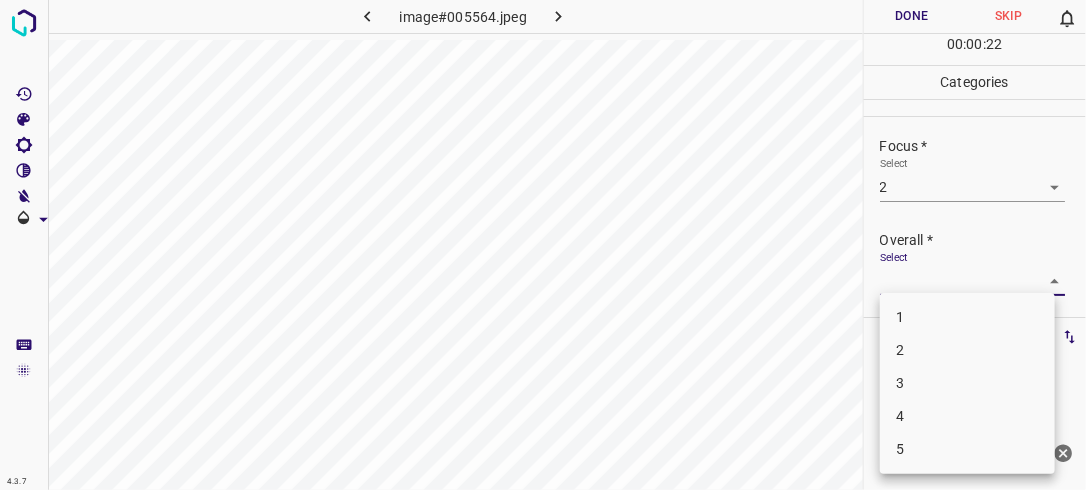 click on "3" at bounding box center [967, 383] 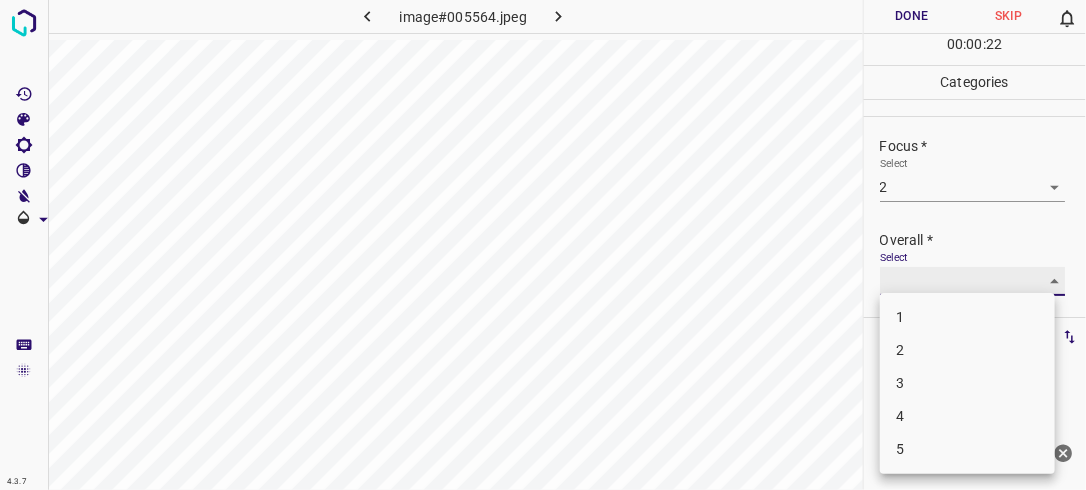 type on "3" 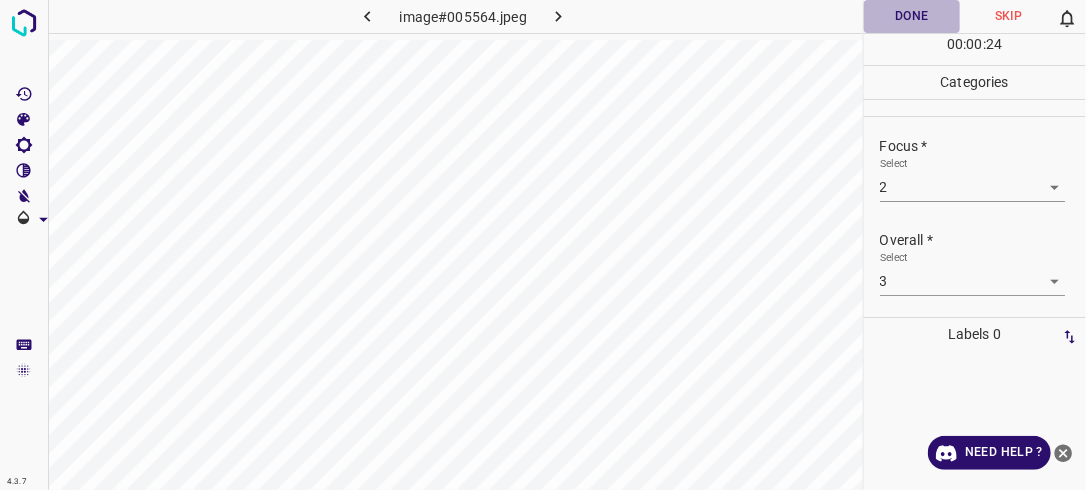 click on "Done" at bounding box center [912, 16] 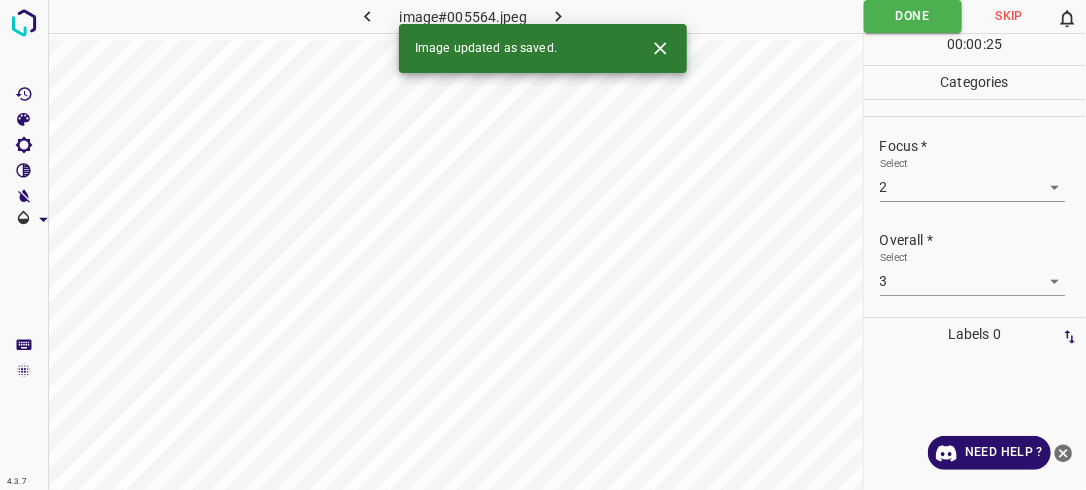 click 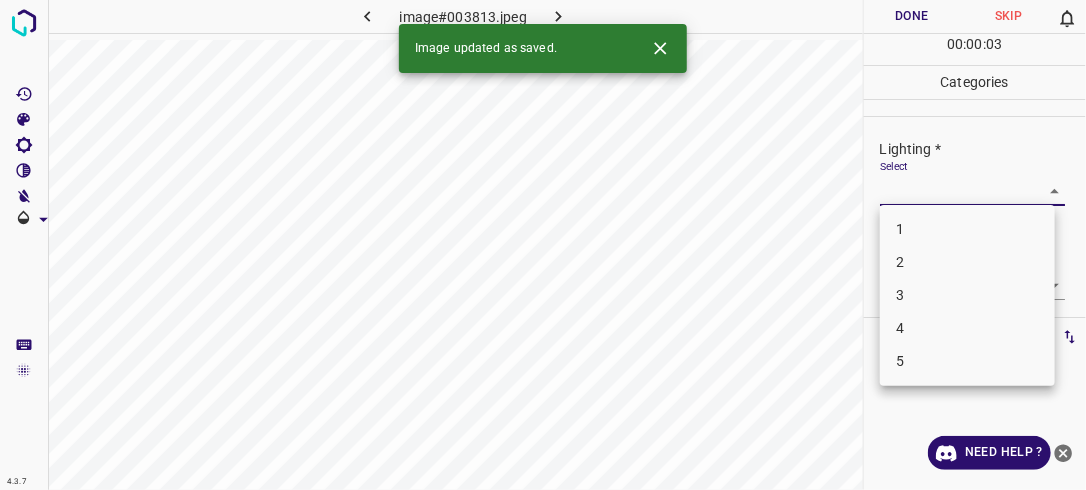 click on "4.3.7 image#003813.jpeg Done Skip 0 00   : 00   : 03   Categories Lighting *  Select ​ Focus *  Select ​ Overall *  Select ​ Labels   0 Categories 1 Lighting 2 Focus 3 Overall Tools Space Change between modes (Draw & Edit) I Auto labeling R Restore zoom M Zoom in N Zoom out Delete Delete selecte label Filters Z Restore filters X Saturation filter C Brightness filter V Contrast filter B Gray scale filter General O Download Image updated as saved. Need Help ? - Text - Hide - Delete 1 2 3 4 5" at bounding box center (543, 245) 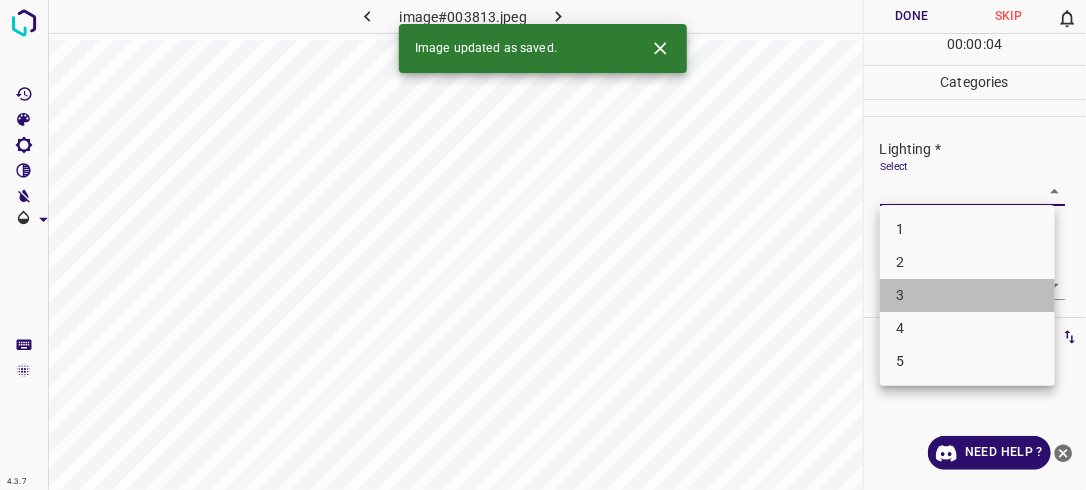 click on "3" at bounding box center (967, 295) 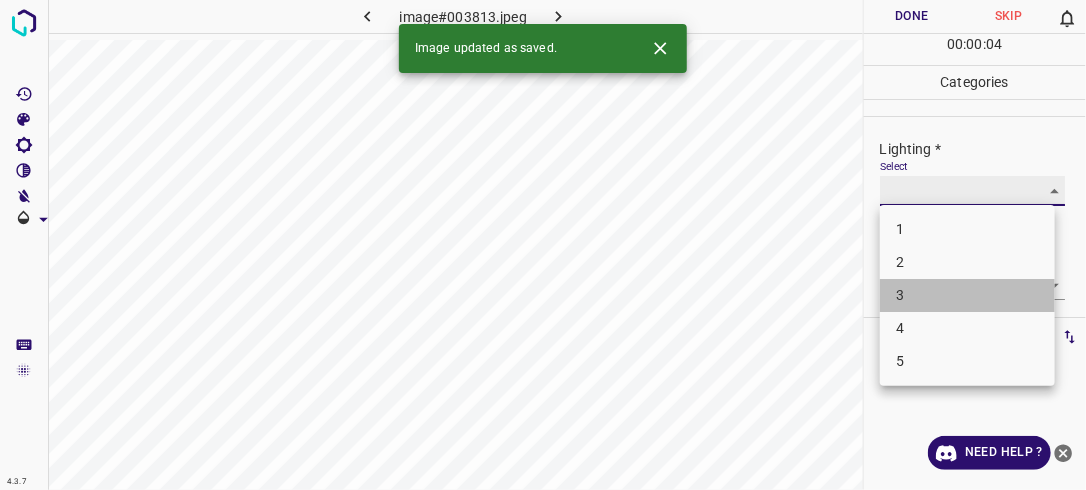 type on "3" 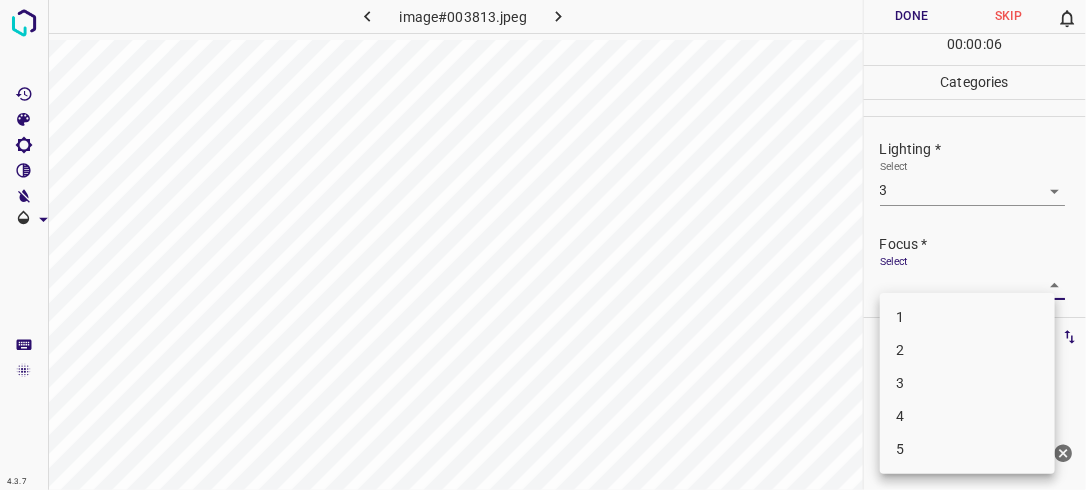 drag, startPoint x: 1043, startPoint y: 280, endPoint x: 999, endPoint y: 376, distance: 105.60303 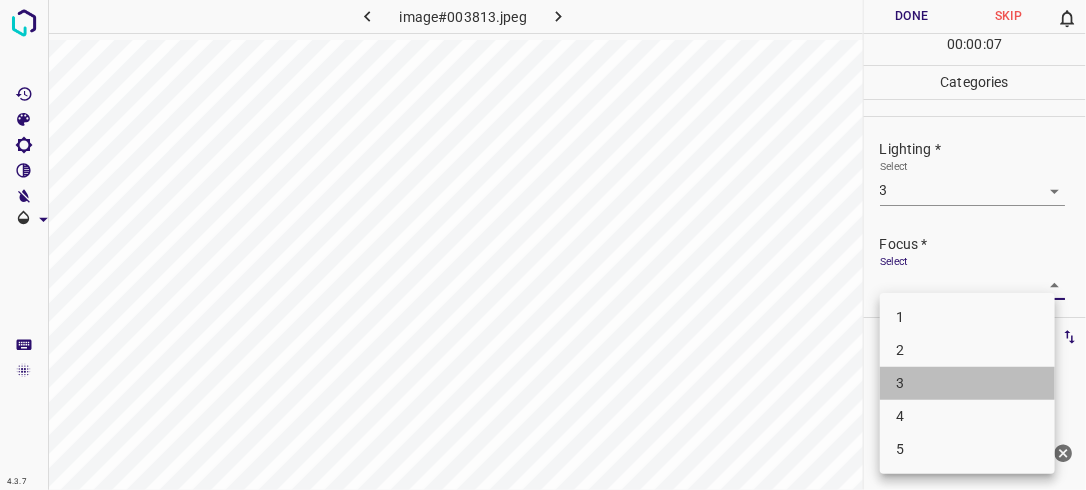 click on "3" at bounding box center [967, 383] 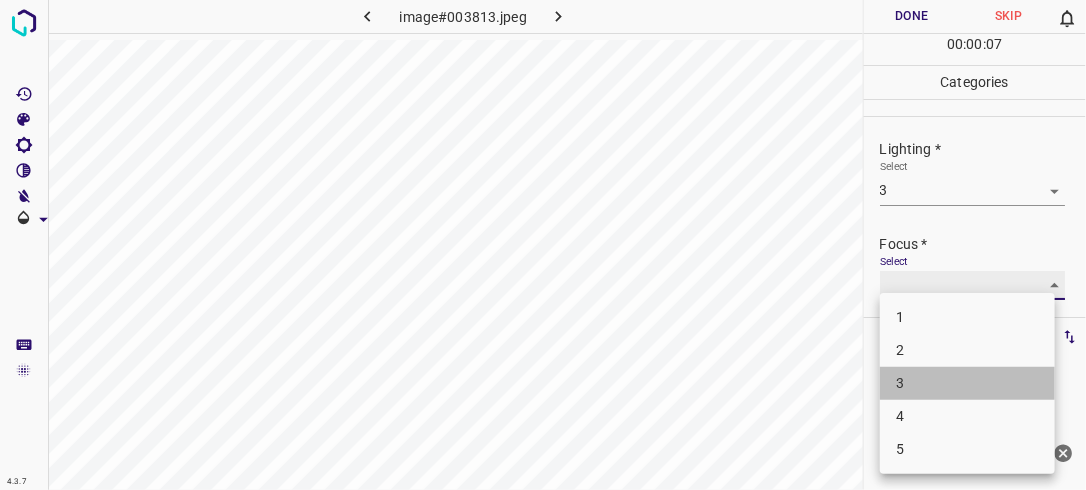 type on "3" 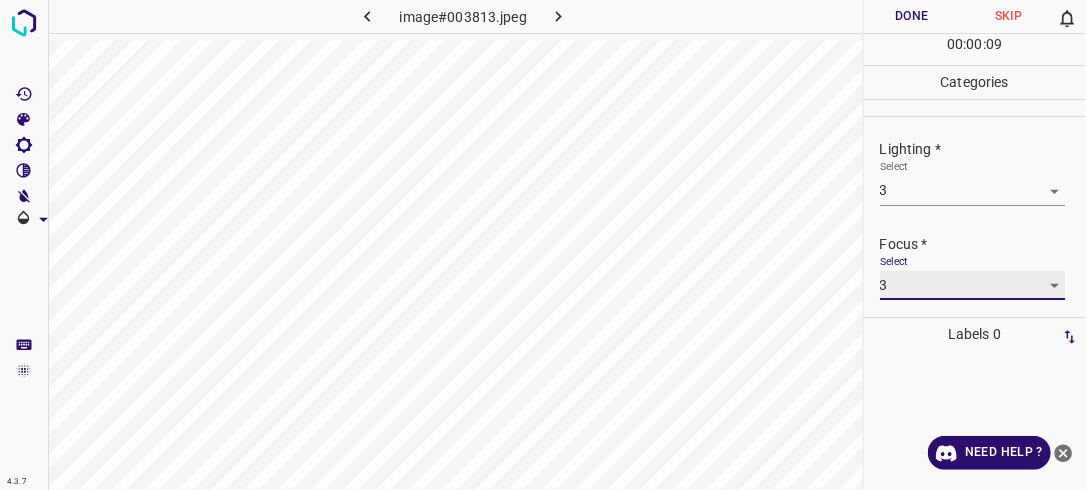 scroll, scrollTop: 98, scrollLeft: 0, axis: vertical 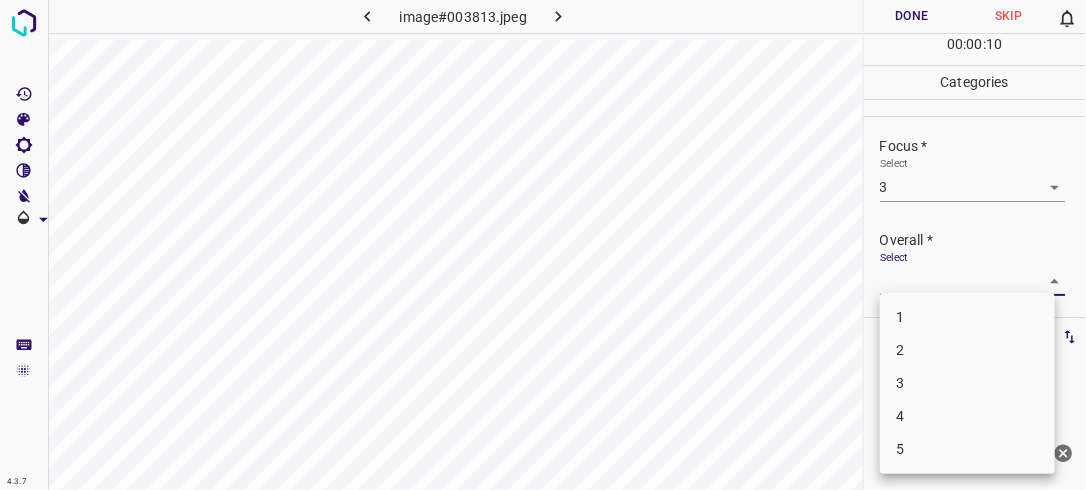 click on "4.3.7 image#003813.jpeg Done Skip 0 00   : 00   : 10   Categories Lighting *  Select 3 3 Focus *  Select 3 3 Overall *  Select ​ Labels   0 Categories 1 Lighting 2 Focus 3 Overall Tools Space Change between modes (Draw & Edit) I Auto labeling R Restore zoom M Zoom in N Zoom out Delete Delete selecte label Filters Z Restore filters X Saturation filter C Brightness filter V Contrast filter B Gray scale filter General O Download Need Help ? - Text - Hide - Delete 1 2 3 4 5" at bounding box center (543, 245) 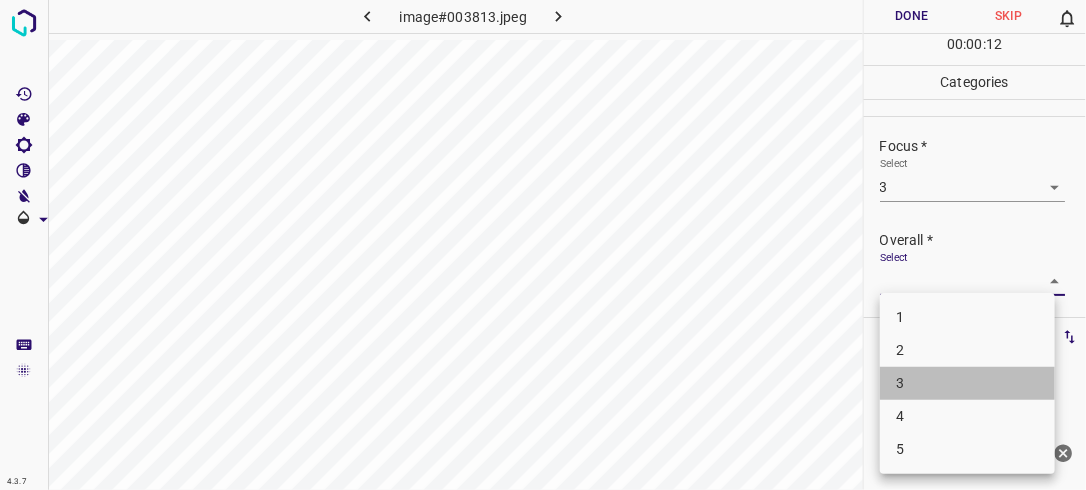 click on "3" at bounding box center (967, 383) 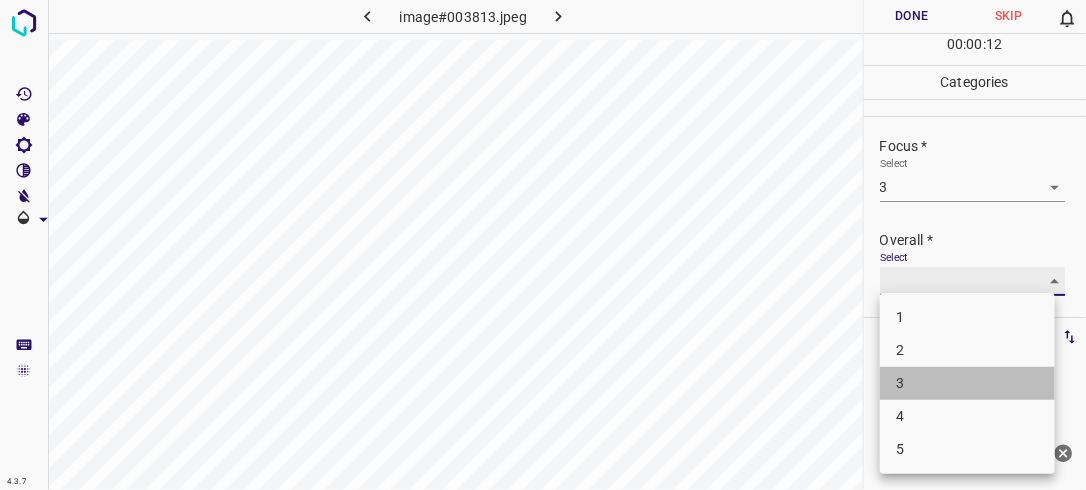 type on "3" 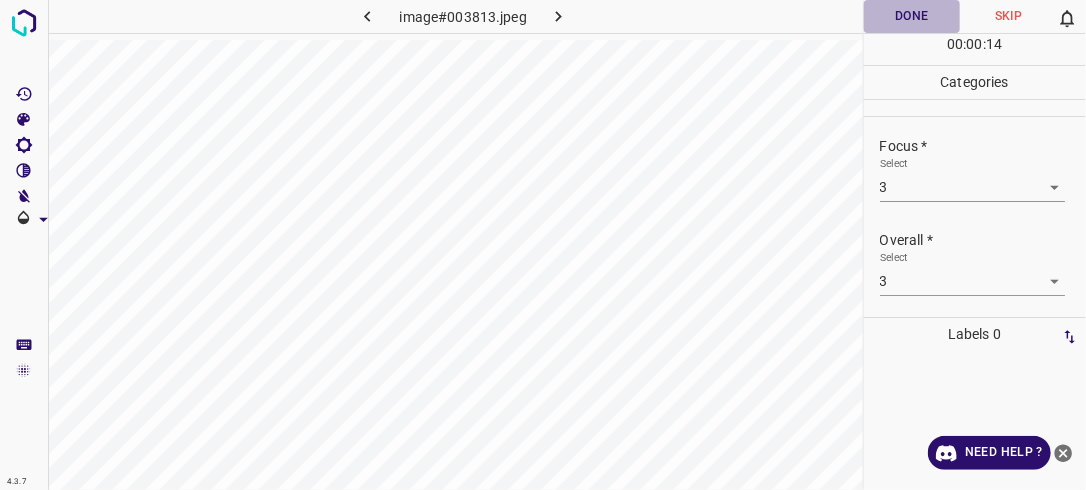 click on "Done" at bounding box center (912, 16) 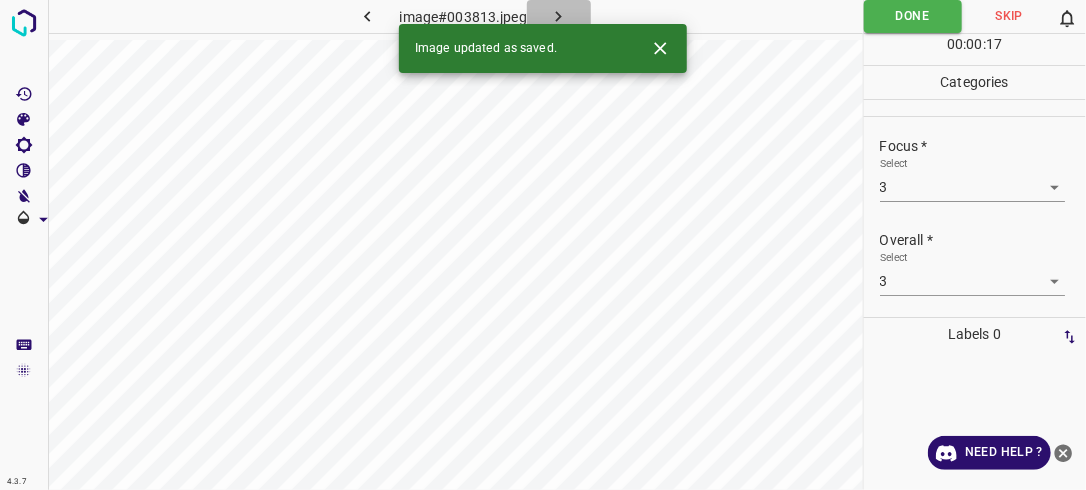 click 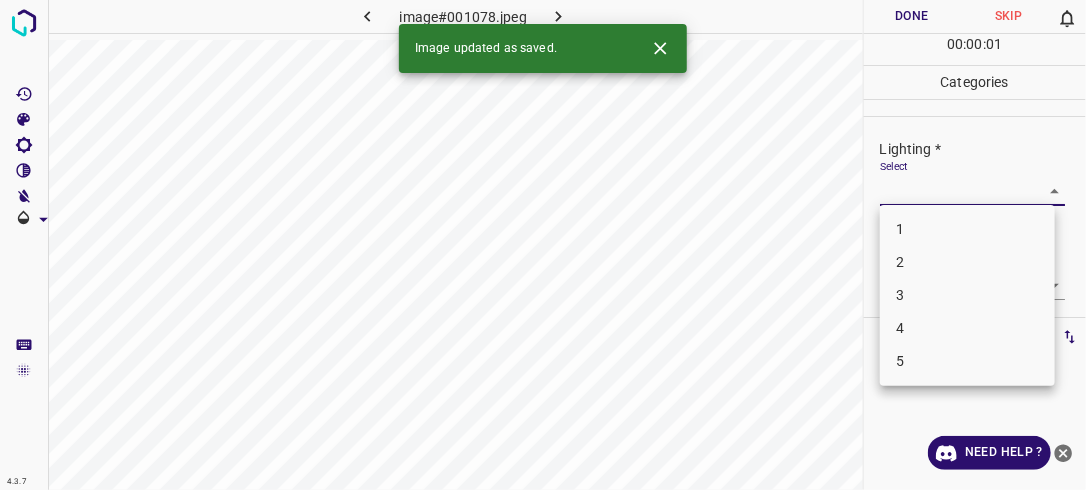 click on "4.3.7 image#001078.jpeg Done Skip 0 00   : 00   : 01   Categories Lighting *  Select ​ Focus *  Select ​ Overall *  Select ​ Labels   0 Categories 1 Lighting 2 Focus 3 Overall Tools Space Change between modes (Draw & Edit) I Auto labeling R Restore zoom M Zoom in N Zoom out Delete Delete selecte label Filters Z Restore filters X Saturation filter C Brightness filter V Contrast filter B Gray scale filter General O Download Image updated as saved. Need Help ? - Text - Hide - Delete 1 2 3 4 5" at bounding box center (543, 245) 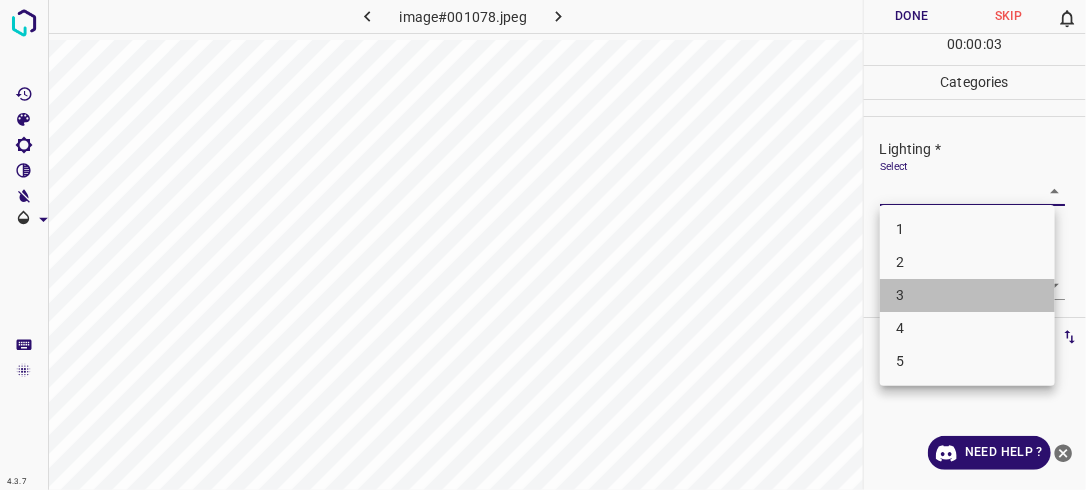 click on "3" at bounding box center [967, 295] 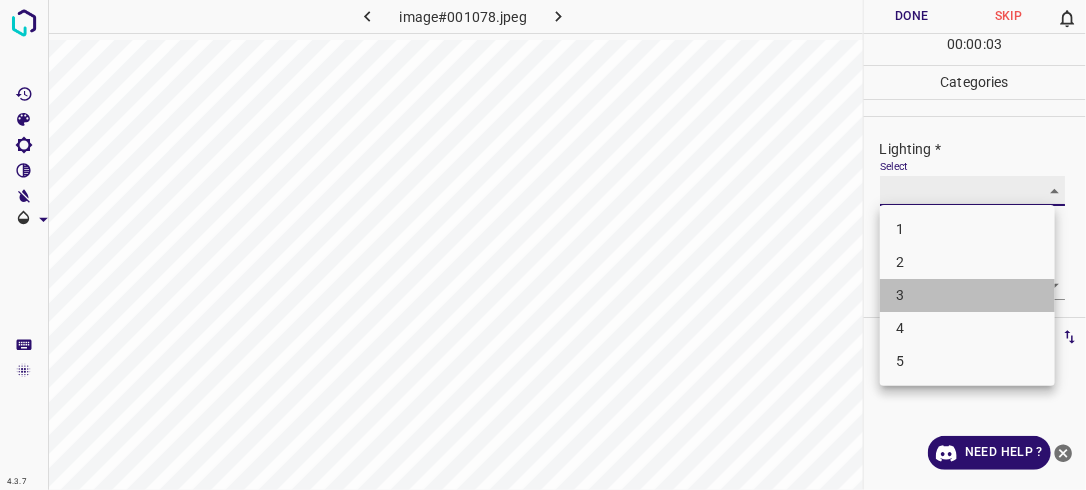 type on "3" 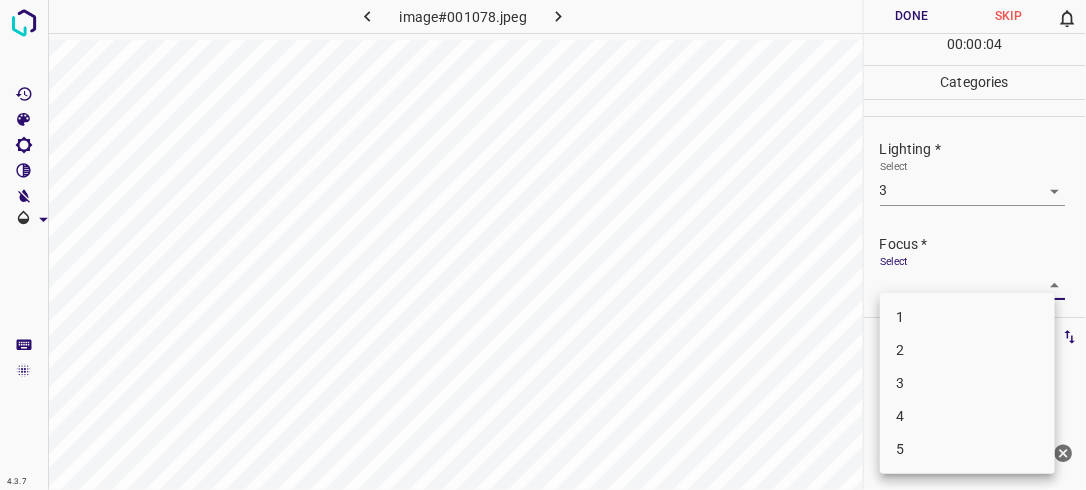 click on "4.3.7 image#001078.jpeg Done Skip 0 00   : 00   : 04   Categories Lighting *  Select 3 3 Focus *  Select ​ Overall *  Select ​ Labels   0 Categories 1 Lighting 2 Focus 3 Overall Tools Space Change between modes (Draw & Edit) I Auto labeling R Restore zoom M Zoom in N Zoom out Delete Delete selecte label Filters Z Restore filters X Saturation filter C Brightness filter V Contrast filter B Gray scale filter General O Download Need Help ? - Text - Hide - Delete 1 2 3 4 5" at bounding box center [543, 245] 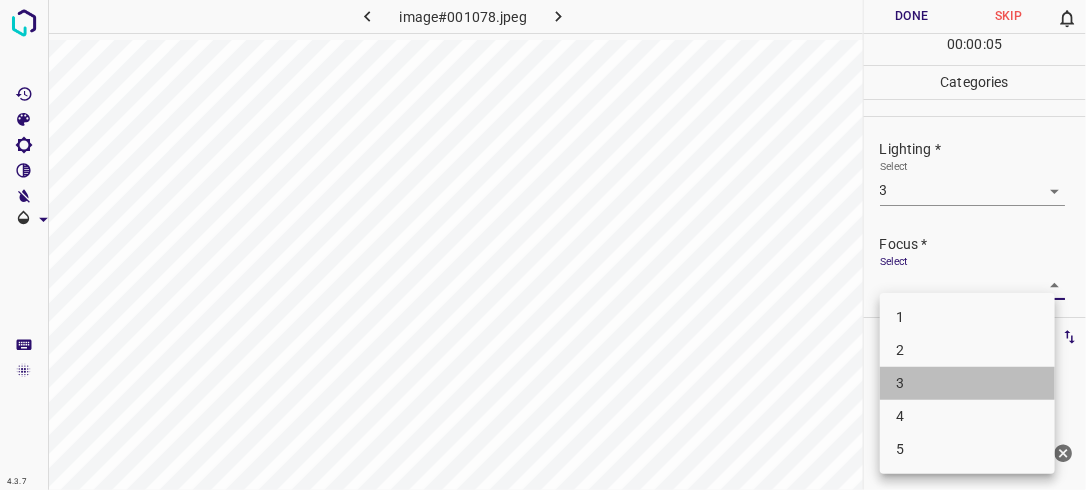 click on "3" at bounding box center (967, 383) 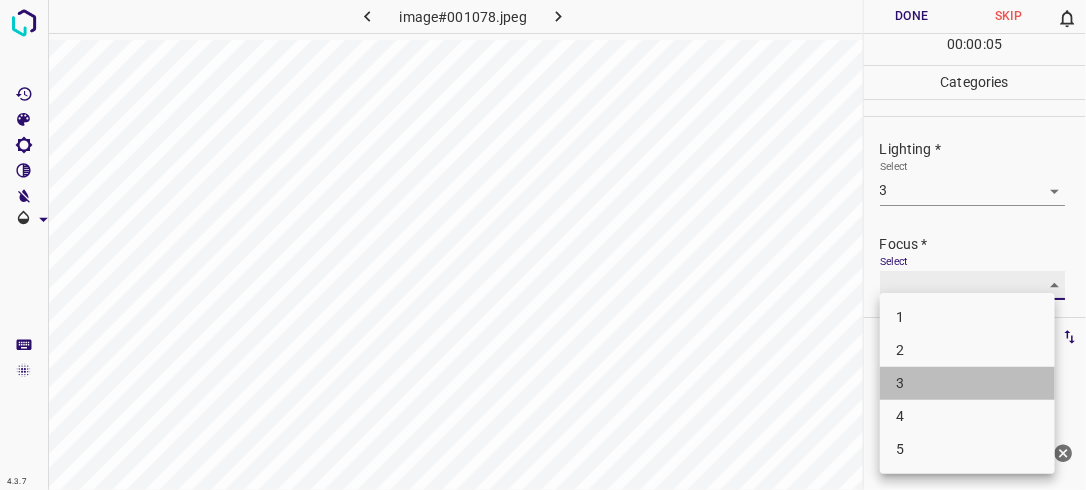 type on "3" 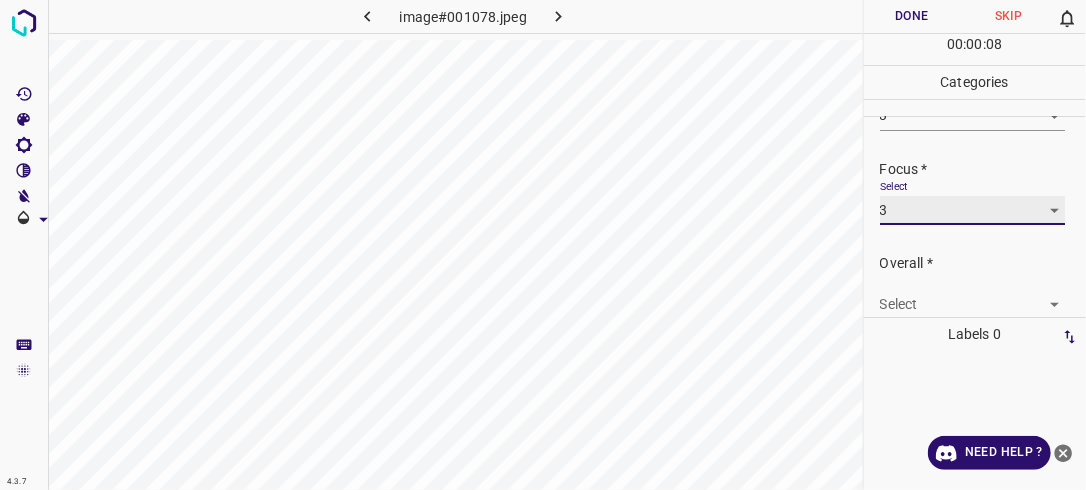 scroll, scrollTop: 98, scrollLeft: 0, axis: vertical 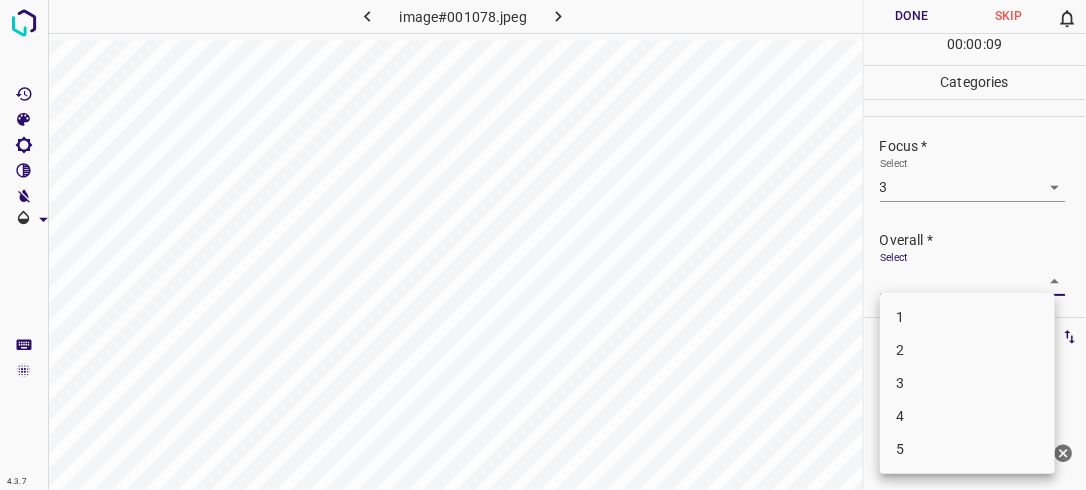 click on "4.3.7 image#001078.jpeg Done Skip 0 00   : 00   : 09   Categories Lighting *  Select 3 3 Focus *  Select 3 3 Overall *  Select ​ Labels   0 Categories 1 Lighting 2 Focus 3 Overall Tools Space Change between modes (Draw & Edit) I Auto labeling R Restore zoom M Zoom in N Zoom out Delete Delete selecte label Filters Z Restore filters X Saturation filter C Brightness filter V Contrast filter B Gray scale filter General O Download Need Help ? - Text - Hide - Delete 1 2 3 4 5" at bounding box center (543, 245) 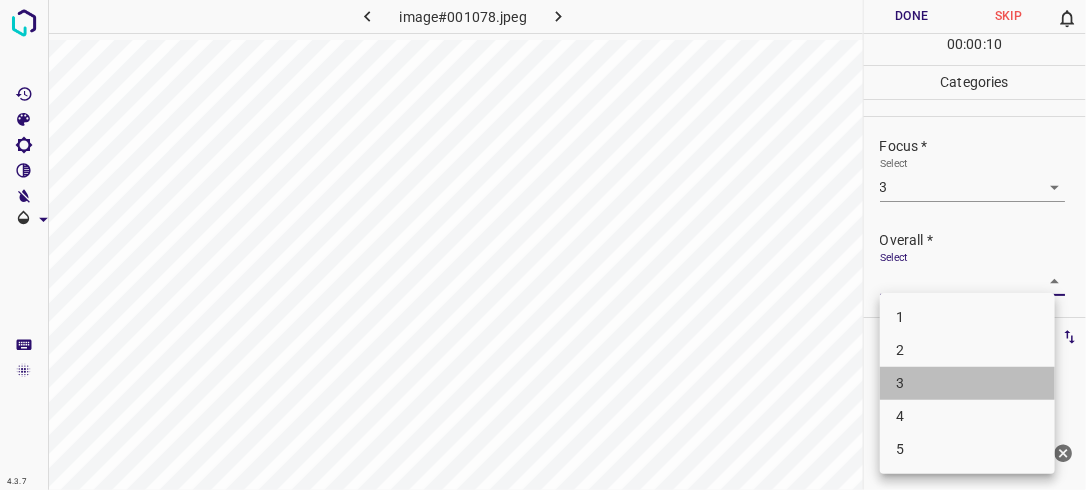 click on "3" at bounding box center (967, 383) 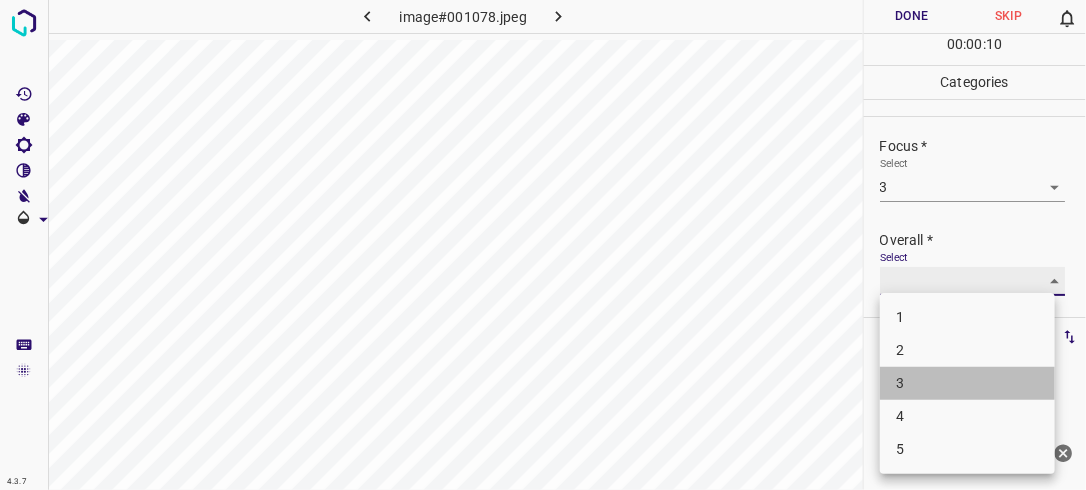 type on "3" 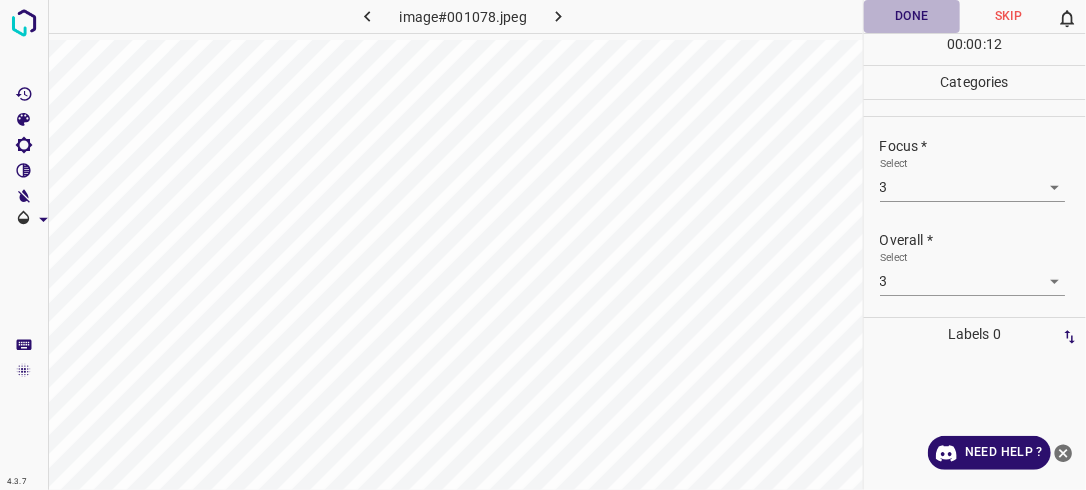 click on "Done" at bounding box center (912, 16) 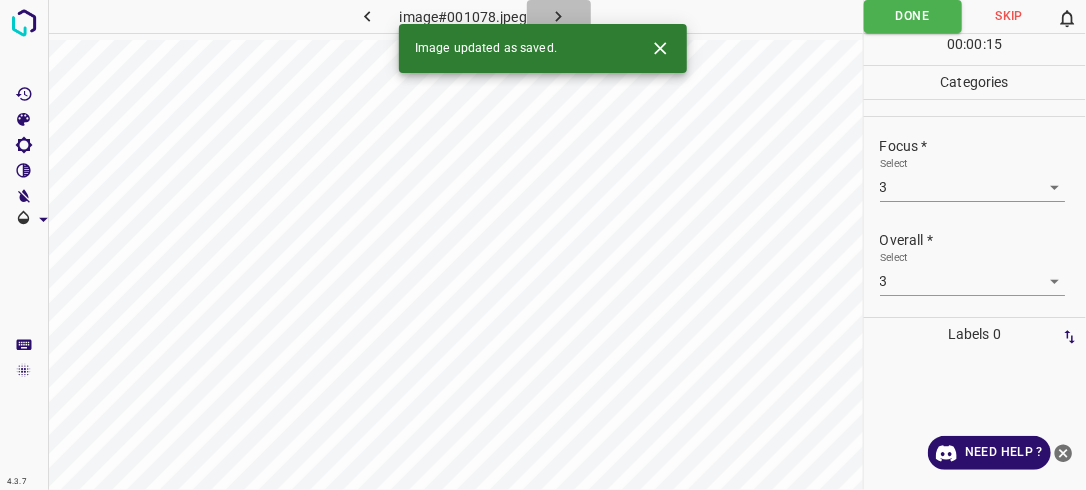 click 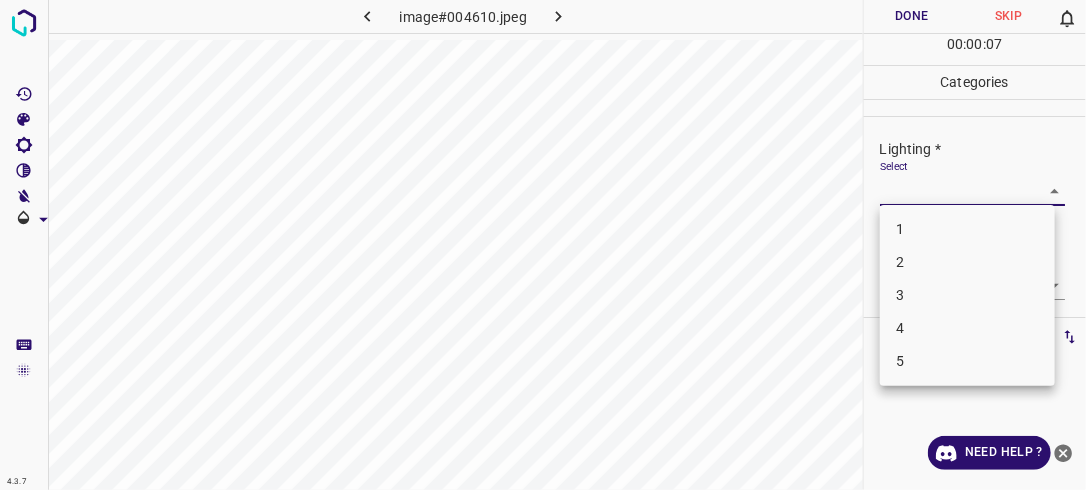 click on "4.3.7 image#004610.jpeg Done Skip 0 00   : 00   : 07   Categories Lighting *  Select ​ Focus *  Select ​ Overall *  Select ​ Labels   0 Categories 1 Lighting 2 Focus 3 Overall Tools Space Change between modes (Draw & Edit) I Auto labeling R Restore zoom M Zoom in N Zoom out Delete Delete selecte label Filters Z Restore filters X Saturation filter C Brightness filter V Contrast filter B Gray scale filter General O Download Need Help ? - Text - Hide - Delete 1 2 3 4 5" at bounding box center [543, 245] 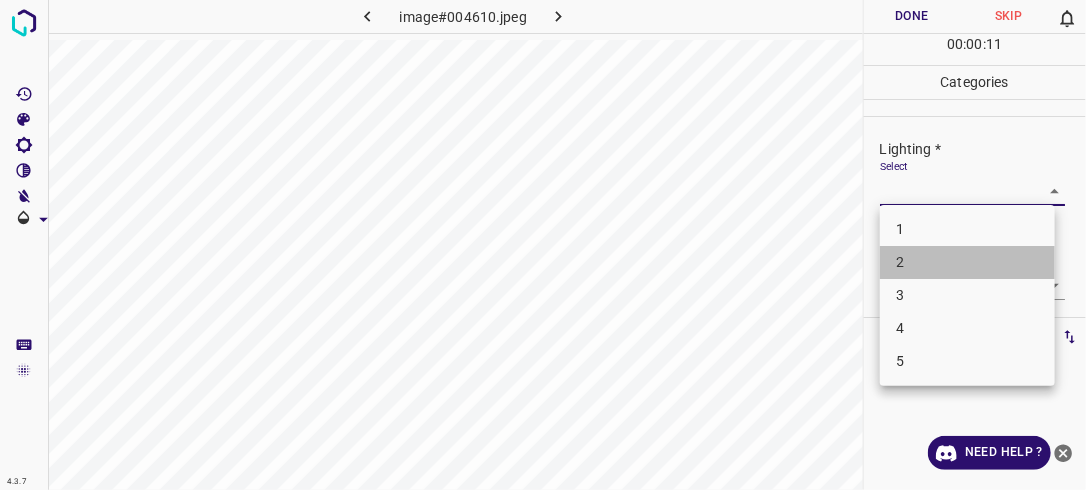 click on "2" at bounding box center (967, 262) 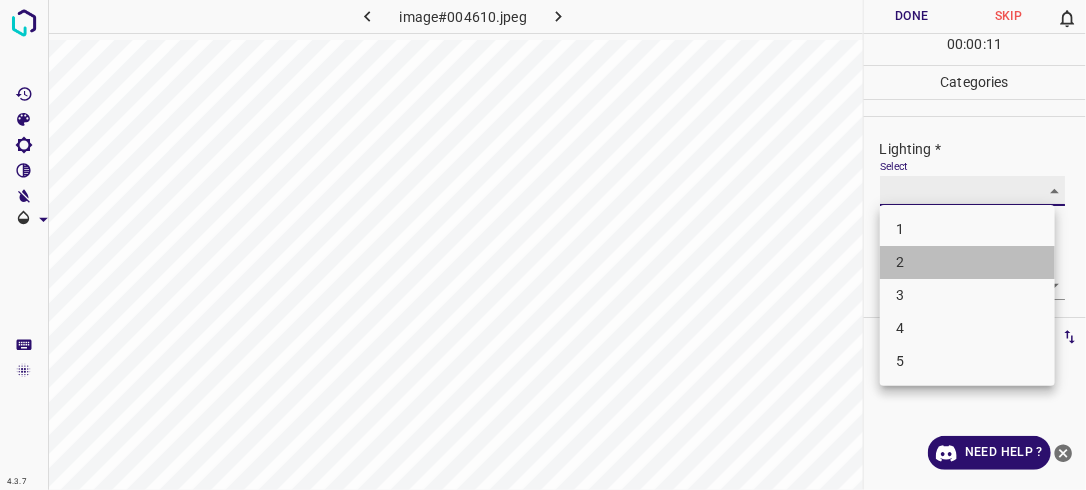 type on "2" 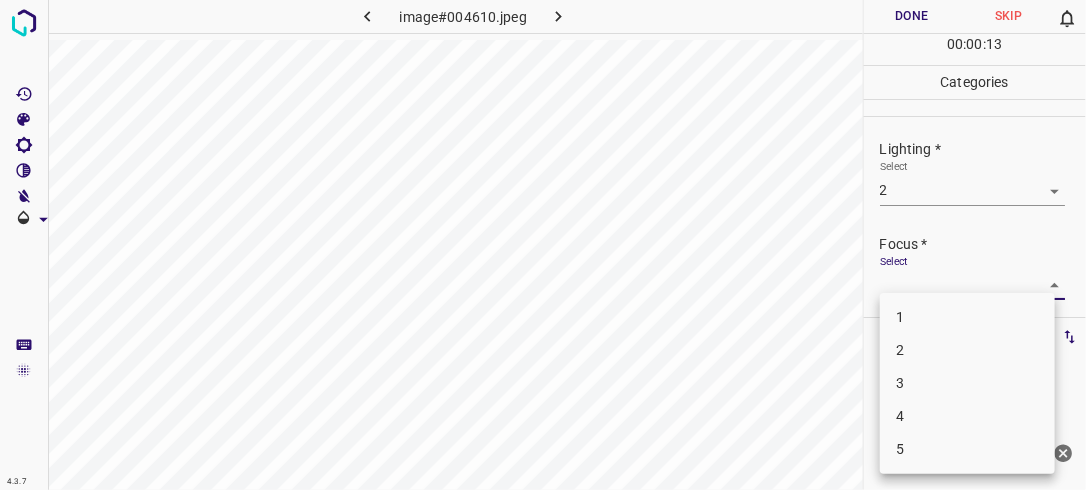 click on "4.3.7 image#004610.jpeg Done Skip 0 00   : 00   : 13   Categories Lighting *  Select 2 2 Focus *  Select ​ Overall *  Select ​ Labels   0 Categories 1 Lighting 2 Focus 3 Overall Tools Space Change between modes (Draw & Edit) I Auto labeling R Restore zoom M Zoom in N Zoom out Delete Delete selecte label Filters Z Restore filters X Saturation filter C Brightness filter V Contrast filter B Gray scale filter General O Download Need Help ? - Text - Hide - Delete 1 2 3 4 5" at bounding box center (543, 245) 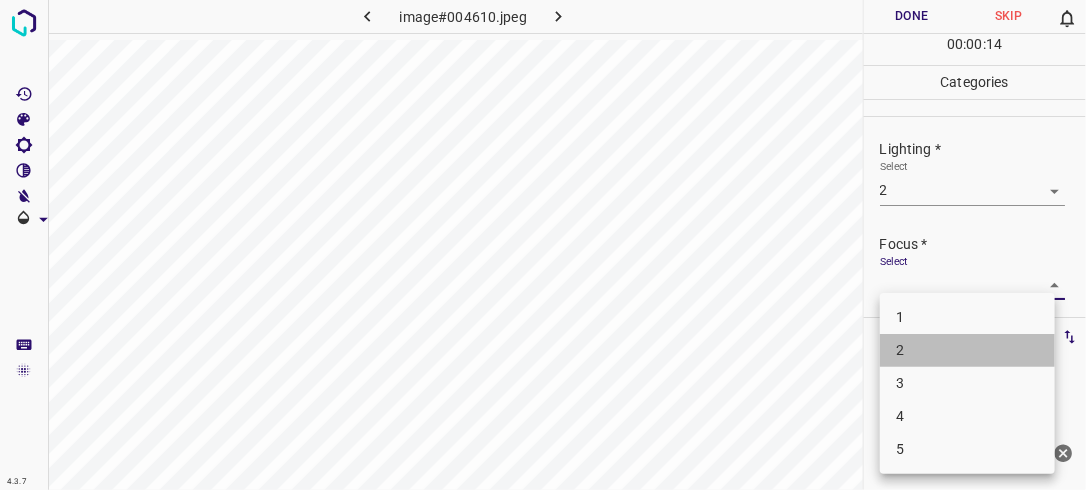 click on "2" at bounding box center [967, 350] 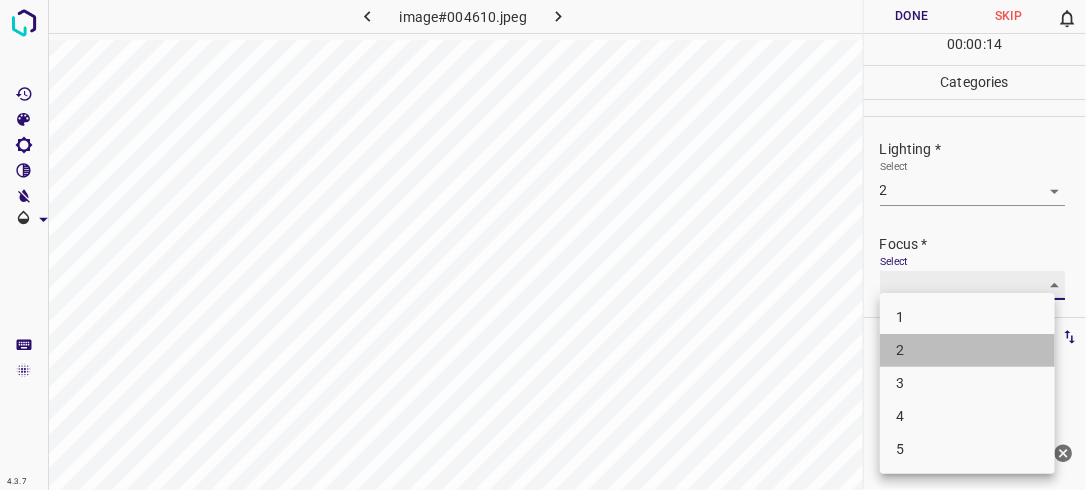 type on "2" 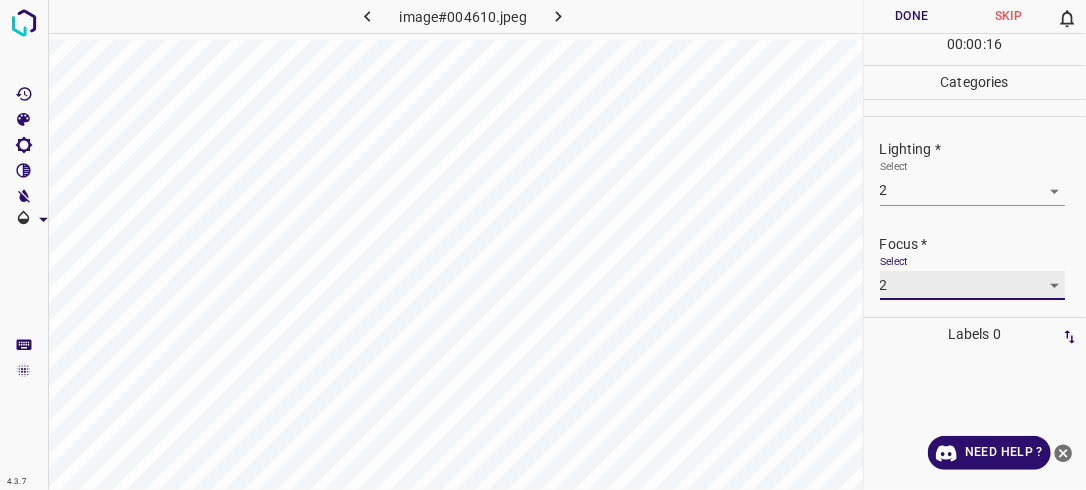 scroll, scrollTop: 98, scrollLeft: 0, axis: vertical 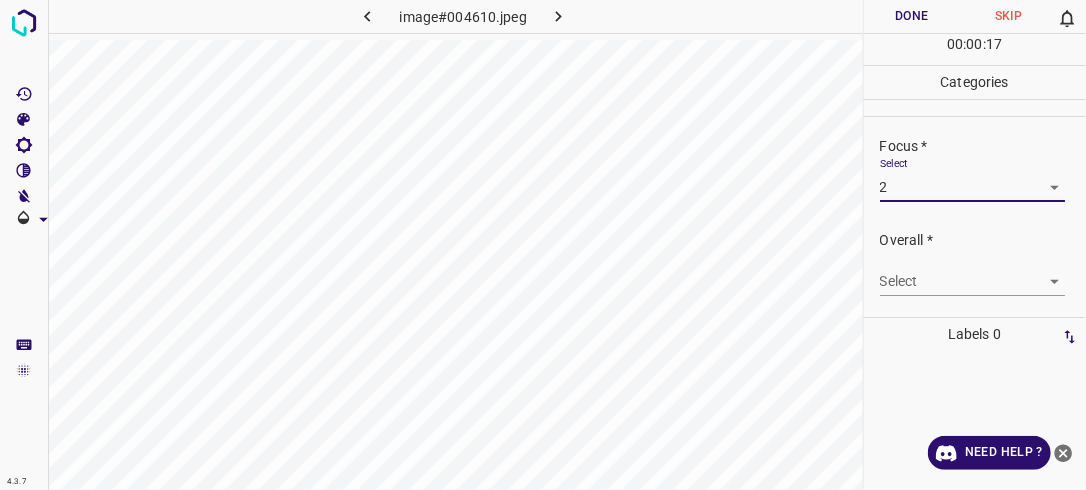 click on "4.3.7 image#004610.jpeg Done Skip 0 00   : 00   : 17   Categories Lighting *  Select 2 2 Focus *  Select 2 2 Overall *  Select ​ Labels   0 Categories 1 Lighting 2 Focus 3 Overall Tools Space Change between modes (Draw & Edit) I Auto labeling R Restore zoom M Zoom in N Zoom out Delete Delete selecte label Filters Z Restore filters X Saturation filter C Brightness filter V Contrast filter B Gray scale filter General O Download Need Help ? - Text - Hide - Delete" at bounding box center [543, 245] 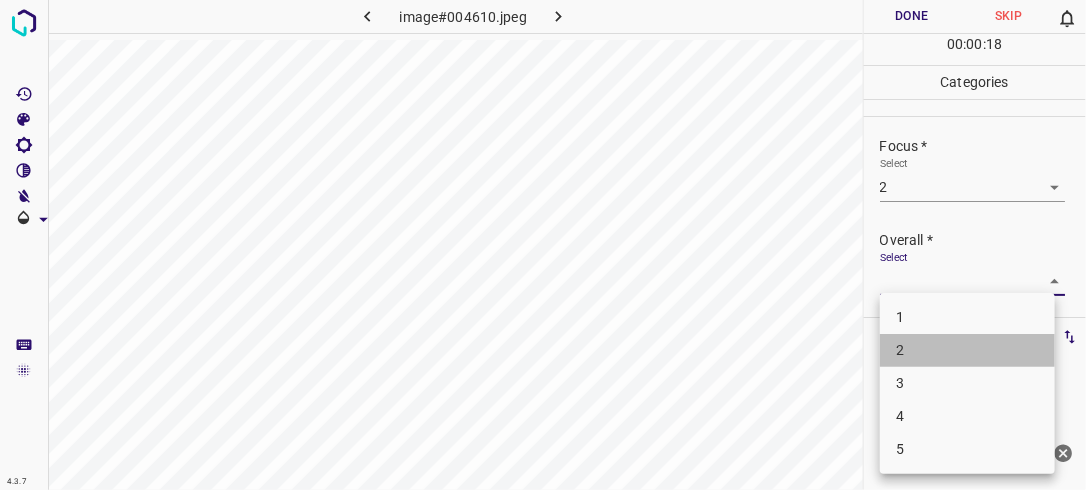 click on "2" at bounding box center [967, 350] 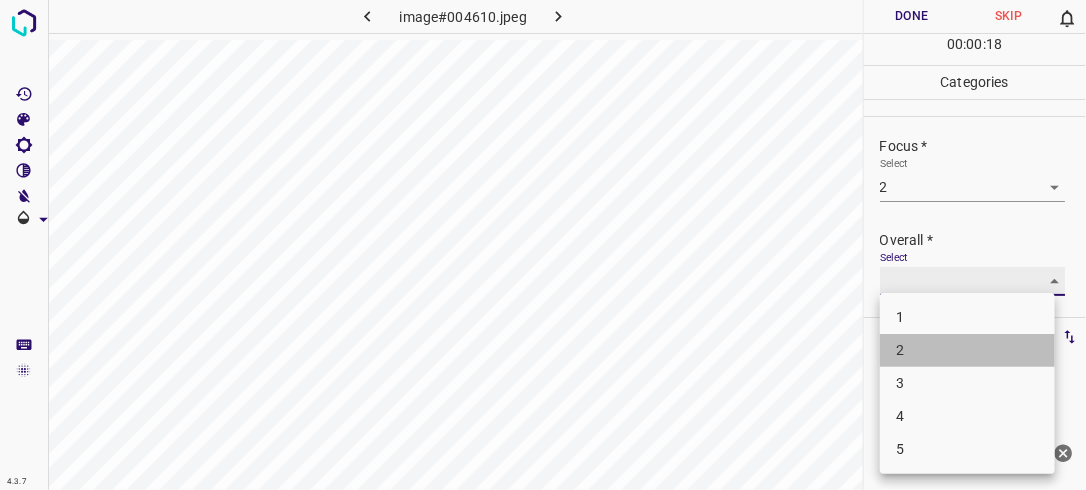 type on "2" 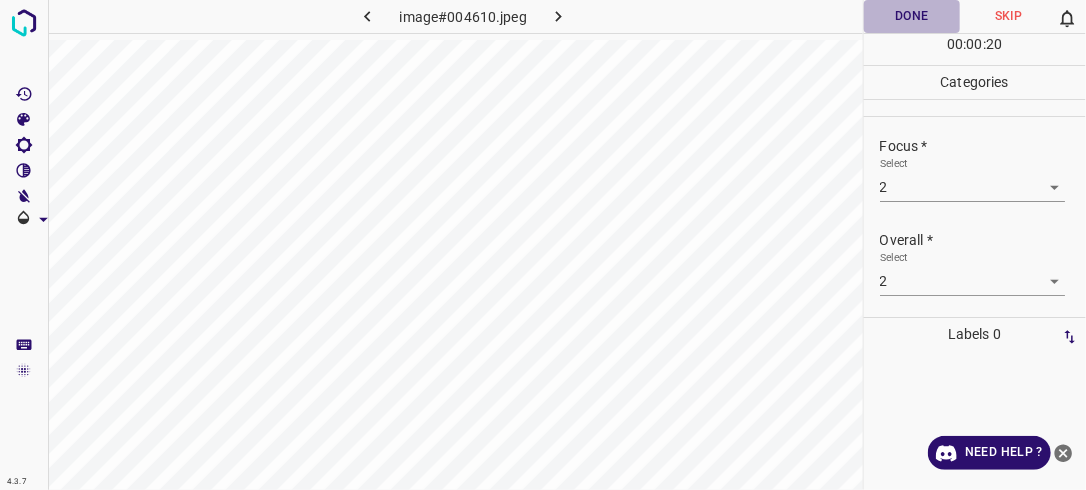 click on "Done" at bounding box center (912, 16) 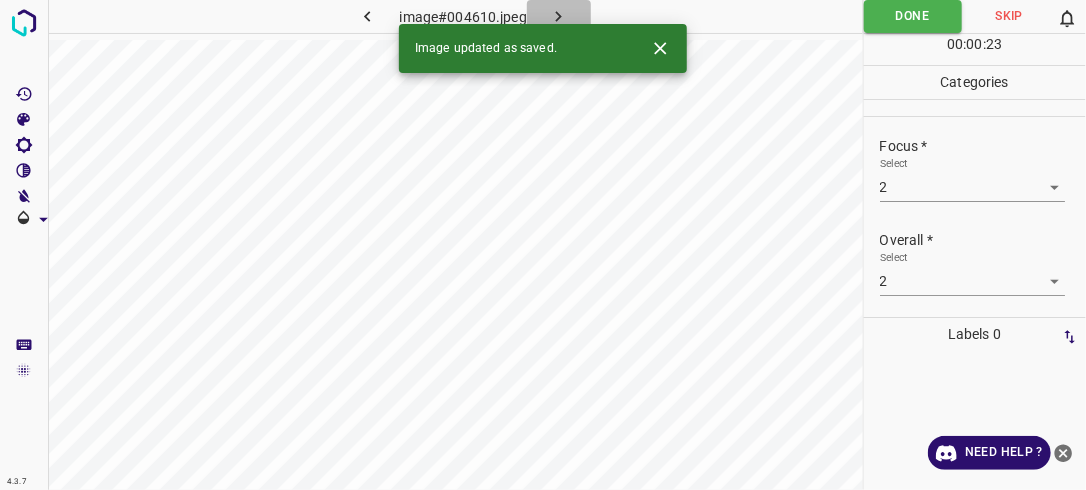 click at bounding box center (559, 16) 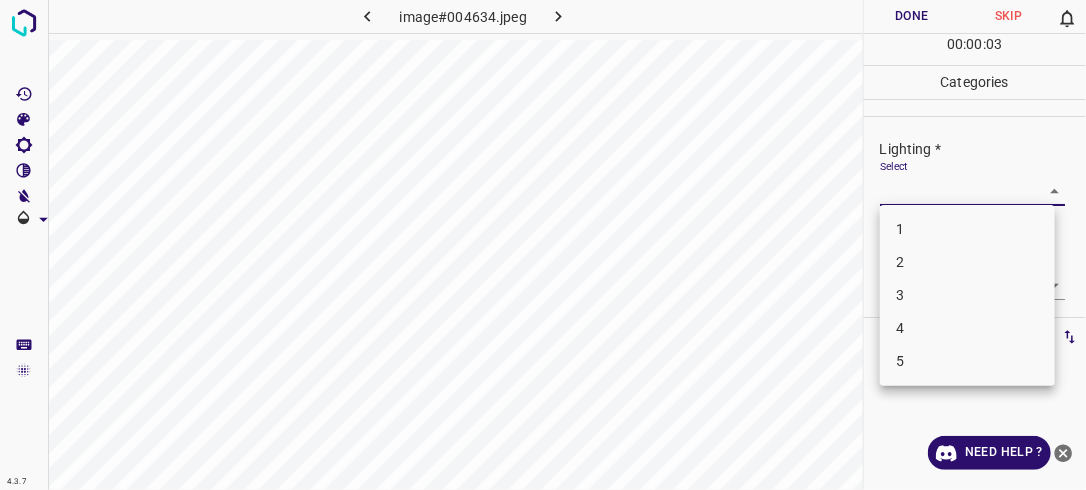 click on "4.3.7 image#004634.jpeg Done Skip 0 00   : 00   : 03   Categories Lighting *  Select ​ Focus *  Select ​ Overall *  Select ​ Labels   0 Categories 1 Lighting 2 Focus 3 Overall Tools Space Change between modes (Draw & Edit) I Auto labeling R Restore zoom M Zoom in N Zoom out Delete Delete selecte label Filters Z Restore filters X Saturation filter C Brightness filter V Contrast filter B Gray scale filter General O Download Need Help ? - Text - Hide - Delete 1 2 3 4 5" at bounding box center (543, 245) 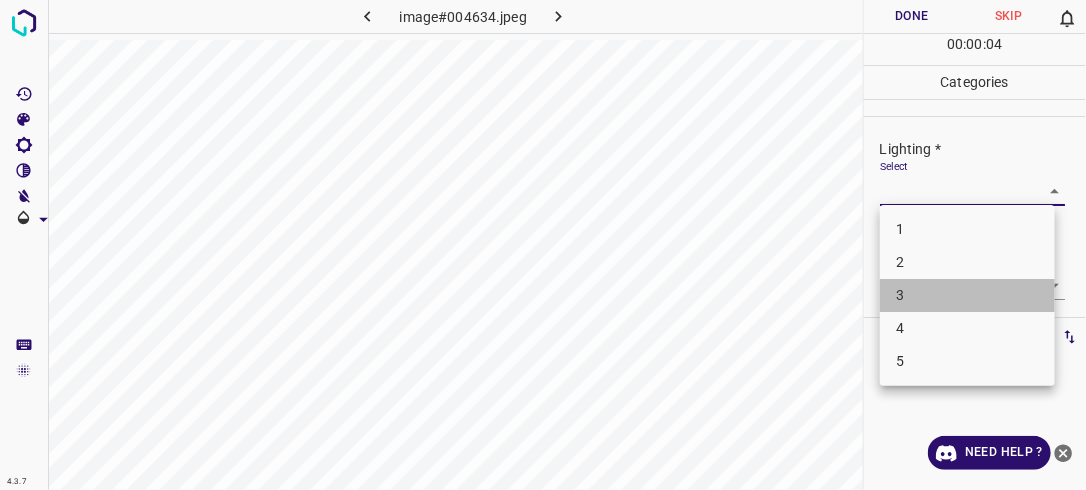 click on "3" at bounding box center (967, 295) 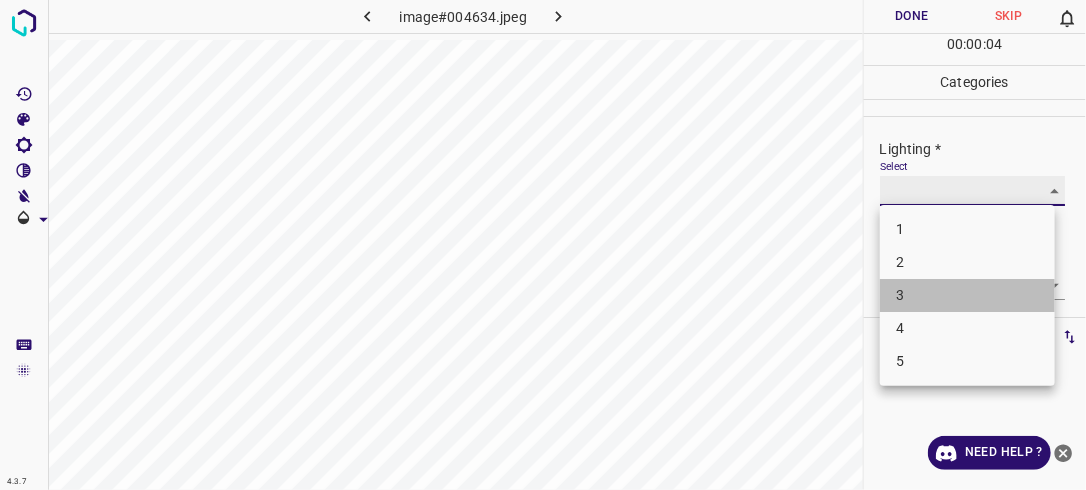 type on "3" 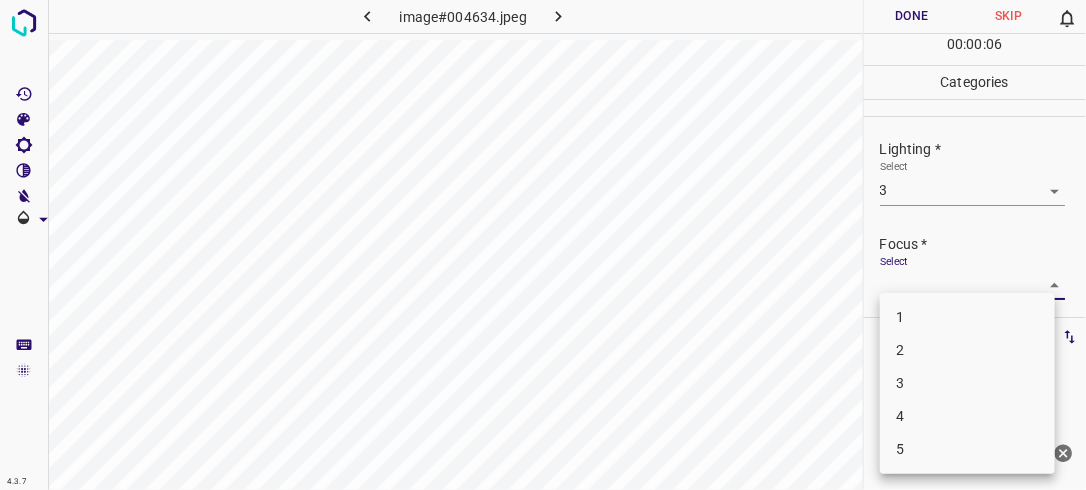 click on "4.3.7 image#004634.jpeg Done Skip 0 00   : 00   : 06   Categories Lighting *  Select 3 3 Focus *  Select ​ Overall *  Select ​ Labels   0 Categories 1 Lighting 2 Focus 3 Overall Tools Space Change between modes (Draw & Edit) I Auto labeling R Restore zoom M Zoom in N Zoom out Delete Delete selecte label Filters Z Restore filters X Saturation filter C Brightness filter V Contrast filter B Gray scale filter General O Download Need Help ? - Text - Hide - Delete 1 2 3 4 5" at bounding box center (543, 245) 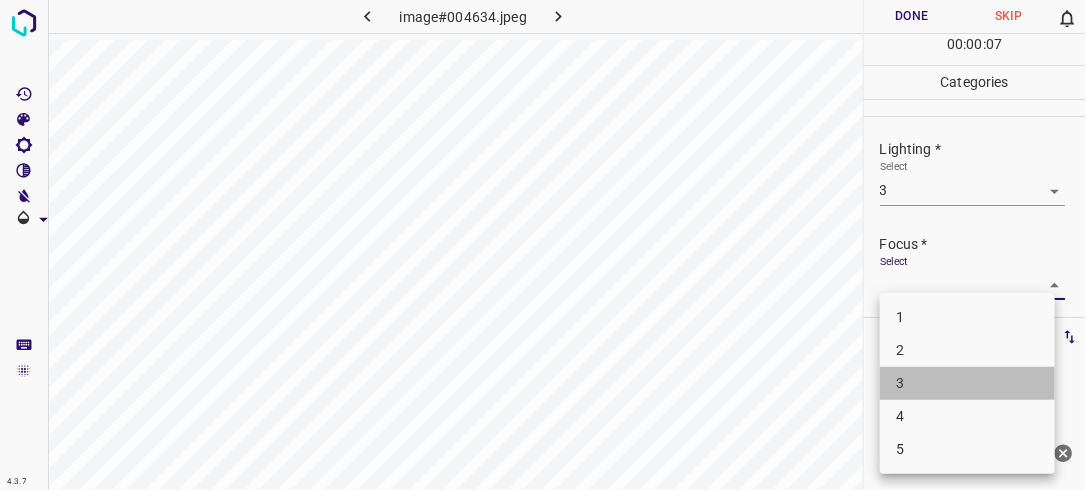 click on "3" at bounding box center [967, 383] 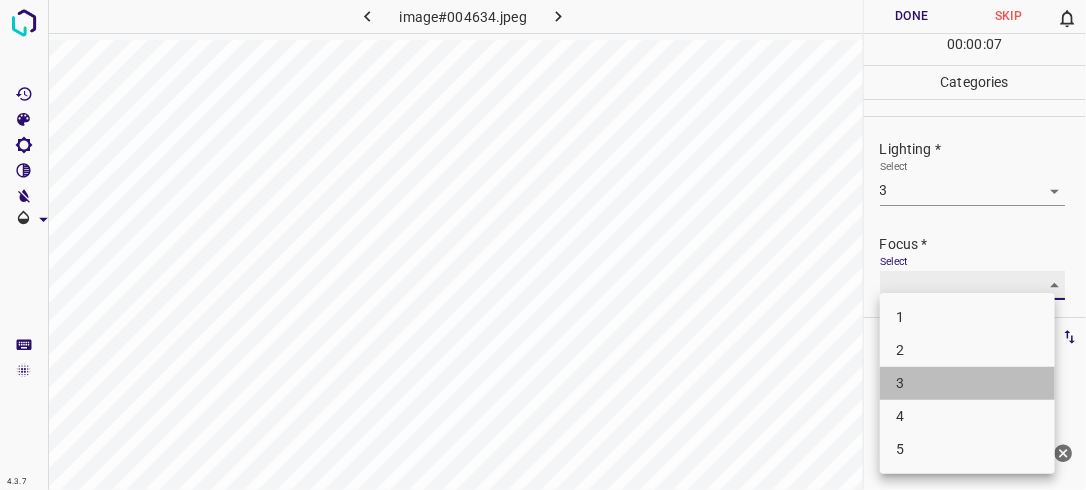 type on "3" 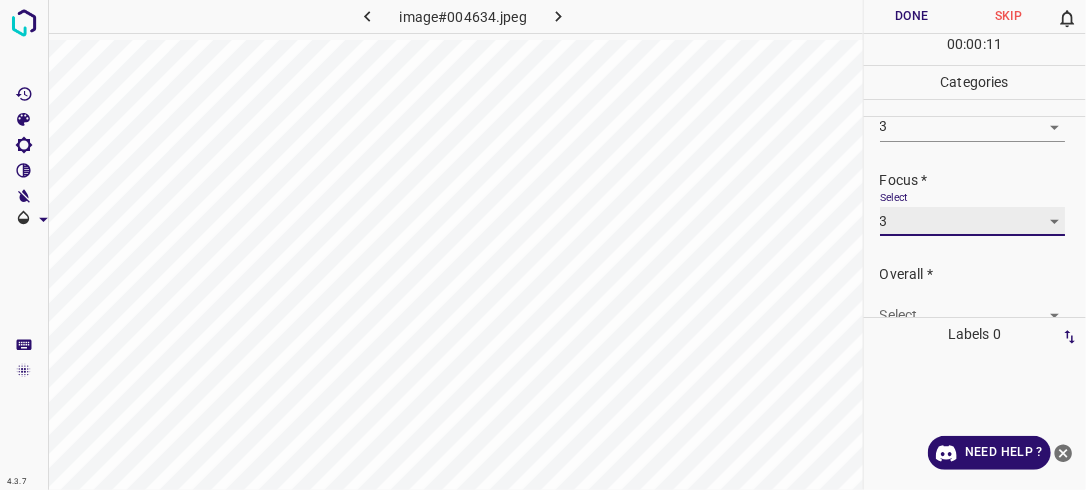 scroll, scrollTop: 98, scrollLeft: 0, axis: vertical 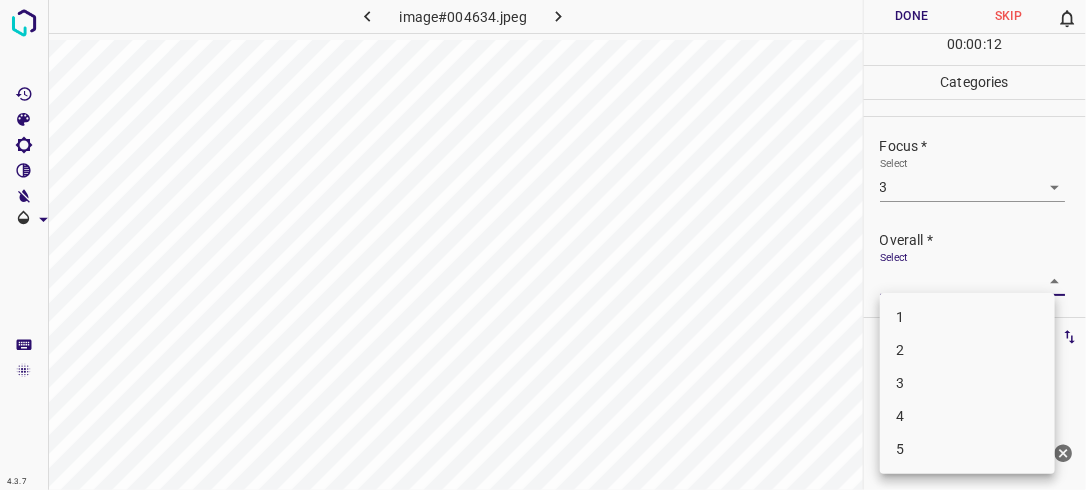 click on "4.3.7 image#004634.jpeg Done Skip 0 00   : 00   : 12   Categories Lighting *  Select 3 3 Focus *  Select 3 3 Overall *  Select ​ Labels   0 Categories 1 Lighting 2 Focus 3 Overall Tools Space Change between modes (Draw & Edit) I Auto labeling R Restore zoom M Zoom in N Zoom out Delete Delete selecte label Filters Z Restore filters X Saturation filter C Brightness filter V Contrast filter B Gray scale filter General O Download Need Help ? - Text - Hide - Delete 1 2 3 4 5" at bounding box center [543, 245] 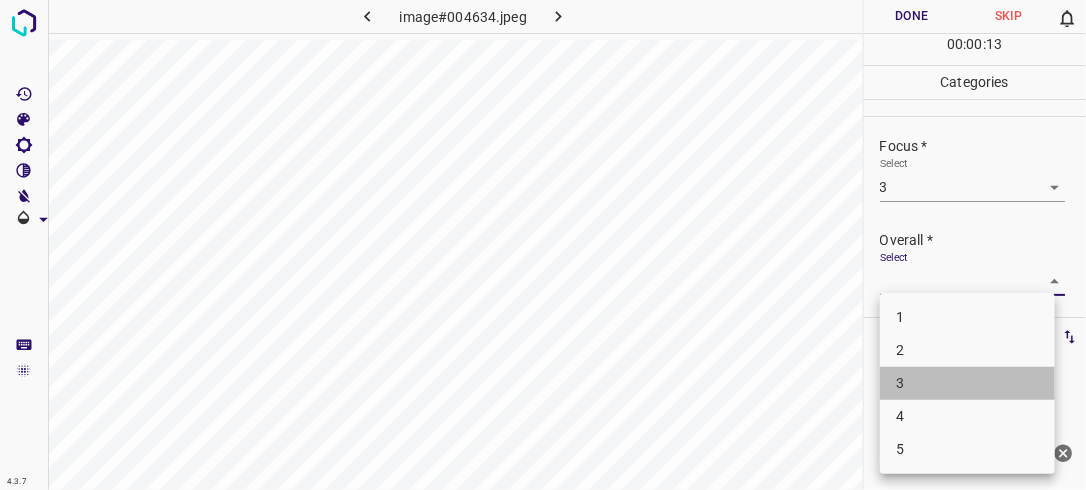 click on "3" at bounding box center [967, 383] 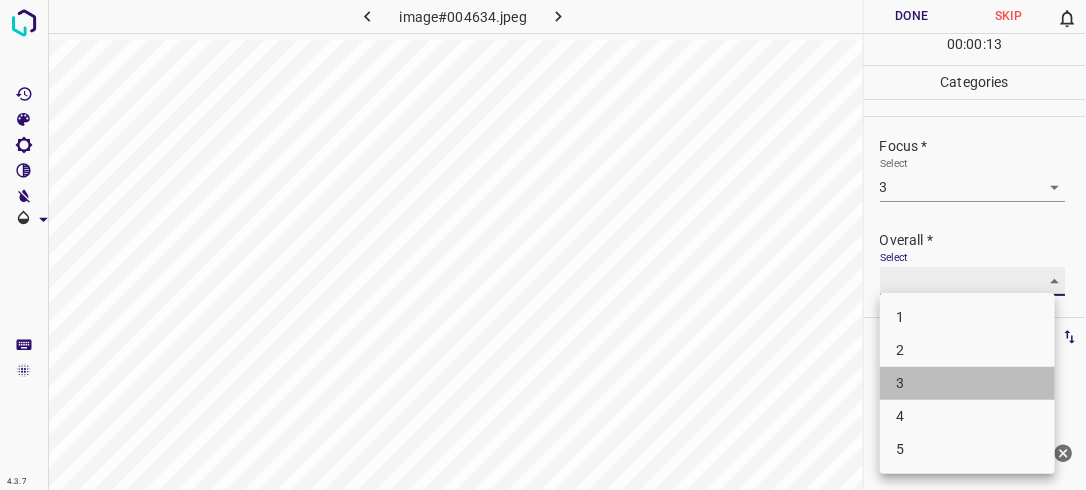 type on "3" 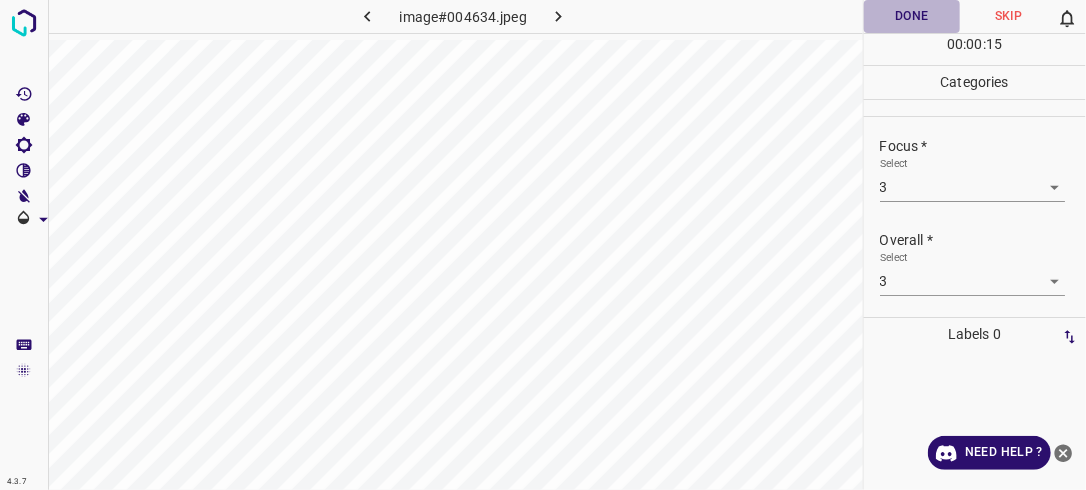 click on "Done" at bounding box center [912, 16] 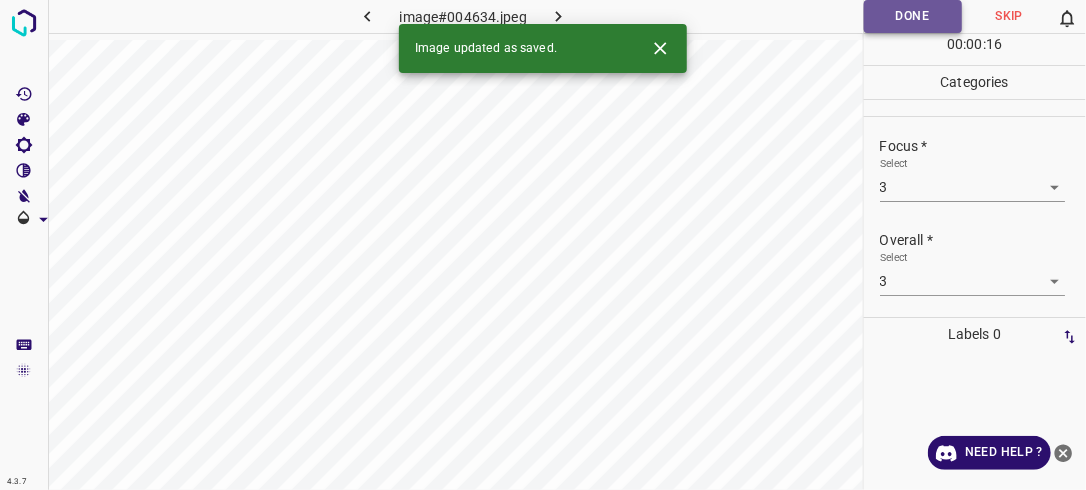 click on "Done" at bounding box center (913, 16) 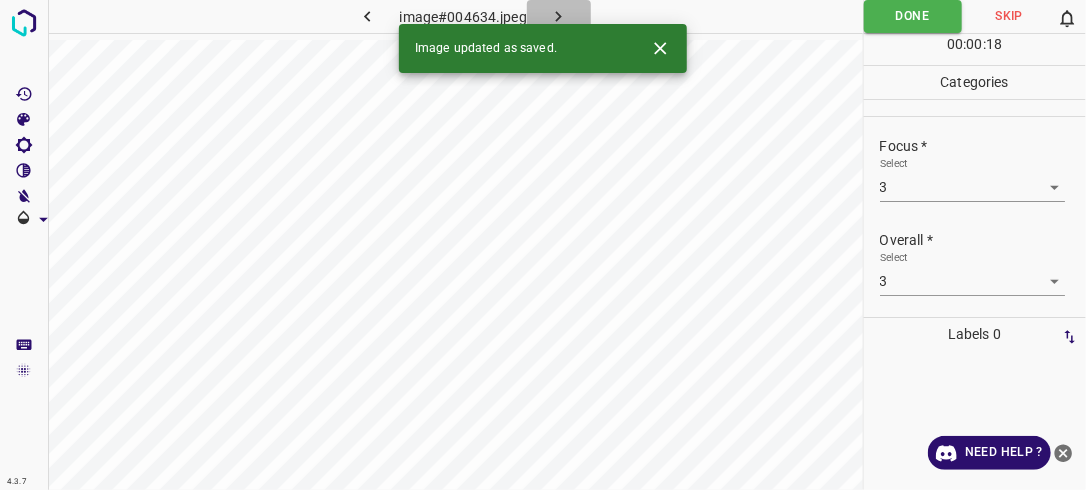 click at bounding box center [559, 16] 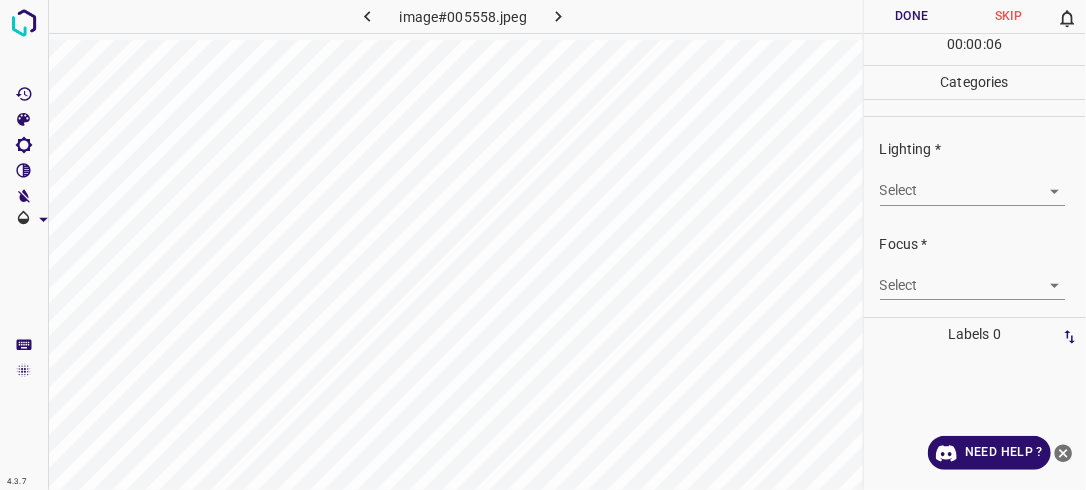 click on "4.3.7 image#005558.jpeg Done Skip 0 00   : 00   : 06   Categories Lighting *  Select ​ Focus *  Select ​ Overall *  Select ​ Labels   0 Categories 1 Lighting 2 Focus 3 Overall Tools Space Change between modes (Draw & Edit) I Auto labeling R Restore zoom M Zoom in N Zoom out Delete Delete selecte label Filters Z Restore filters X Saturation filter C Brightness filter V Contrast filter B Gray scale filter General O Download Need Help ? - Text - Hide - Delete" at bounding box center (543, 245) 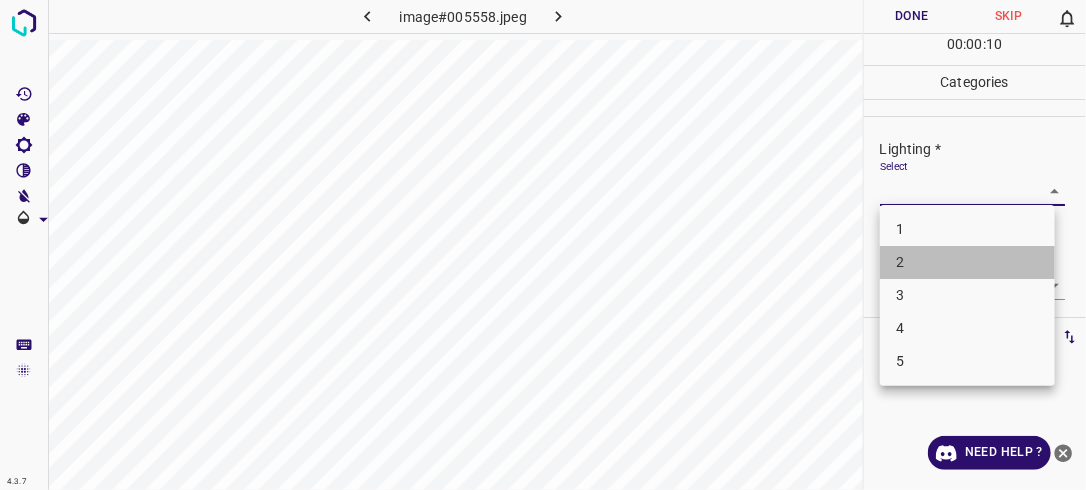 click on "2" at bounding box center (967, 262) 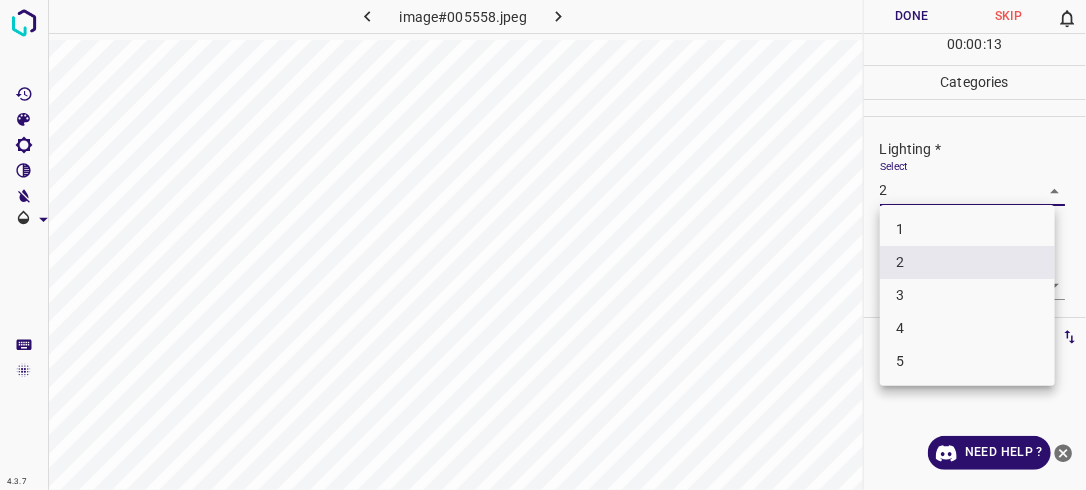 click on "4.3.7 image#005558.jpeg Done Skip 0 00   : 00   : 13   Categories Lighting *  Select 2 2 Focus *  Select ​ Overall *  Select ​ Labels   0 Categories 1 Lighting 2 Focus 3 Overall Tools Space Change between modes (Draw & Edit) I Auto labeling R Restore zoom M Zoom in N Zoom out Delete Delete selecte label Filters Z Restore filters X Saturation filter C Brightness filter V Contrast filter B Gray scale filter General O Download Need Help ? - Text - Hide - Delete 1 2 3 4 5" at bounding box center [543, 245] 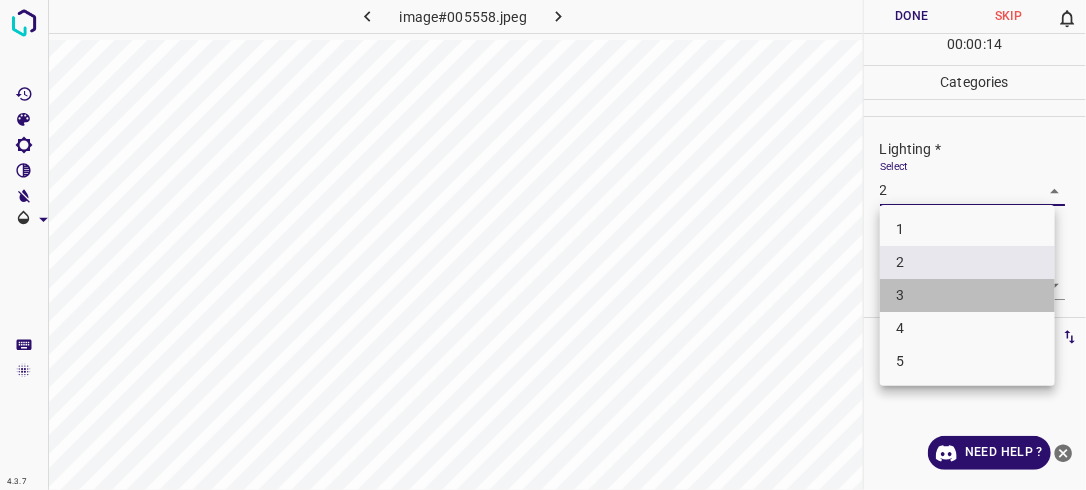 click on "3" at bounding box center (967, 295) 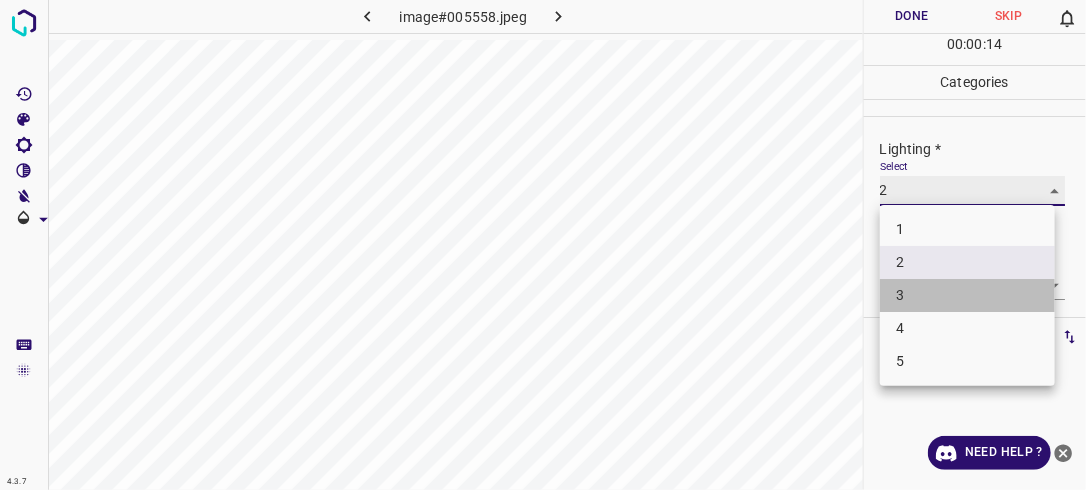 type on "3" 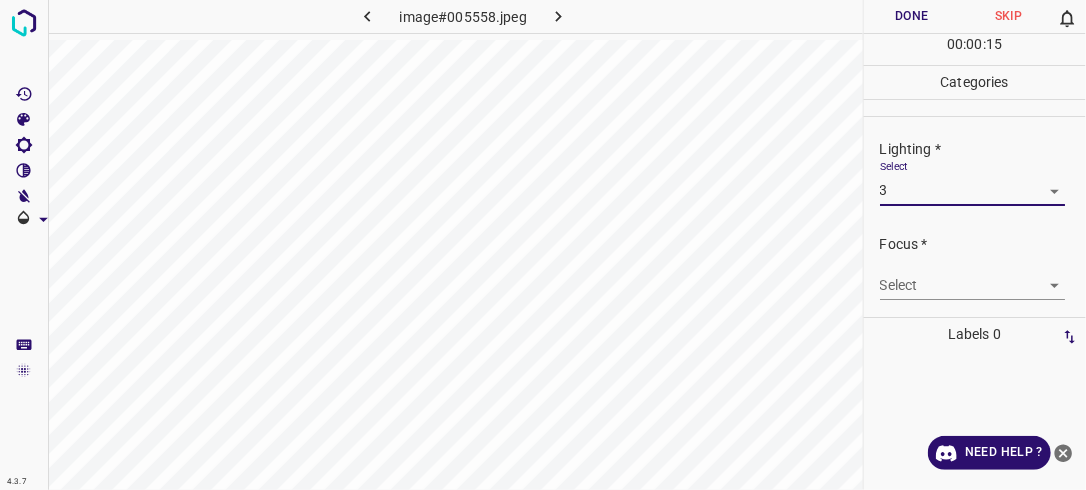 click on "4.3.7 image#005558.jpeg Done Skip 0 00   : 00   : 15   Categories Lighting *  Select 3 3 Focus *  Select ​ Overall *  Select ​ Labels   0 Categories 1 Lighting 2 Focus 3 Overall Tools Space Change between modes (Draw & Edit) I Auto labeling R Restore zoom M Zoom in N Zoom out Delete Delete selecte label Filters Z Restore filters X Saturation filter C Brightness filter V Contrast filter B Gray scale filter General O Download Need Help ? - Text - Hide - Delete" at bounding box center (543, 245) 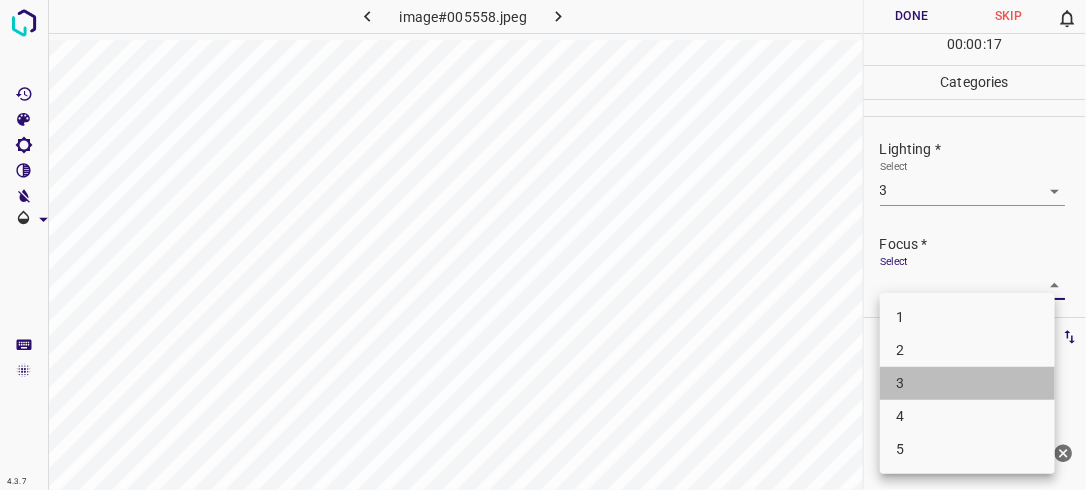 click on "3" at bounding box center (967, 383) 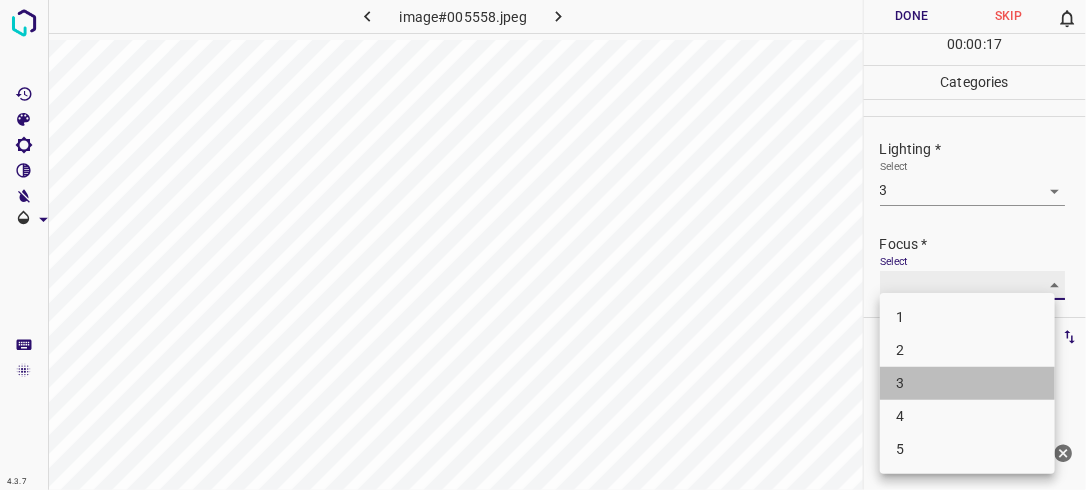 type on "3" 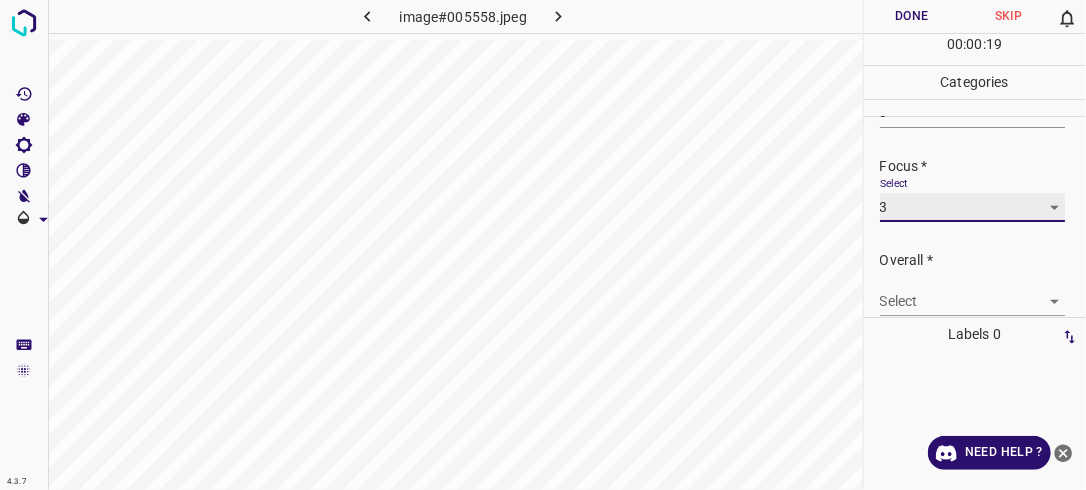 scroll, scrollTop: 86, scrollLeft: 0, axis: vertical 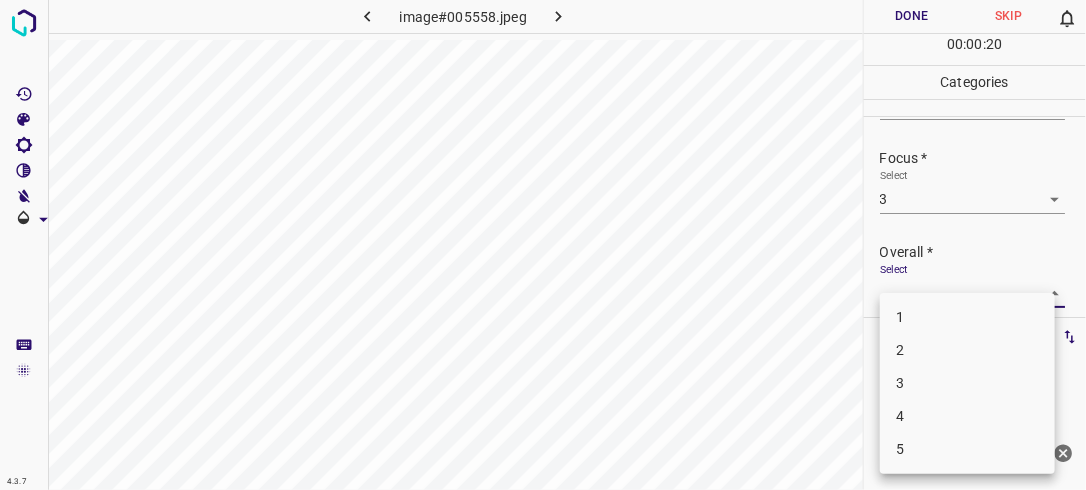 click on "4.3.7 image#005558.jpeg Done Skip 0 00   : 00   : 20   Categories Lighting *  Select 3 3 Focus *  Select 3 3 Overall *  Select ​ Labels   0 Categories 1 Lighting 2 Focus 3 Overall Tools Space Change between modes (Draw & Edit) I Auto labeling R Restore zoom M Zoom in N Zoom out Delete Delete selecte label Filters Z Restore filters X Saturation filter C Brightness filter V Contrast filter B Gray scale filter General O Download Need Help ? - Text - Hide - Delete 1 2 3 4 5" at bounding box center [543, 245] 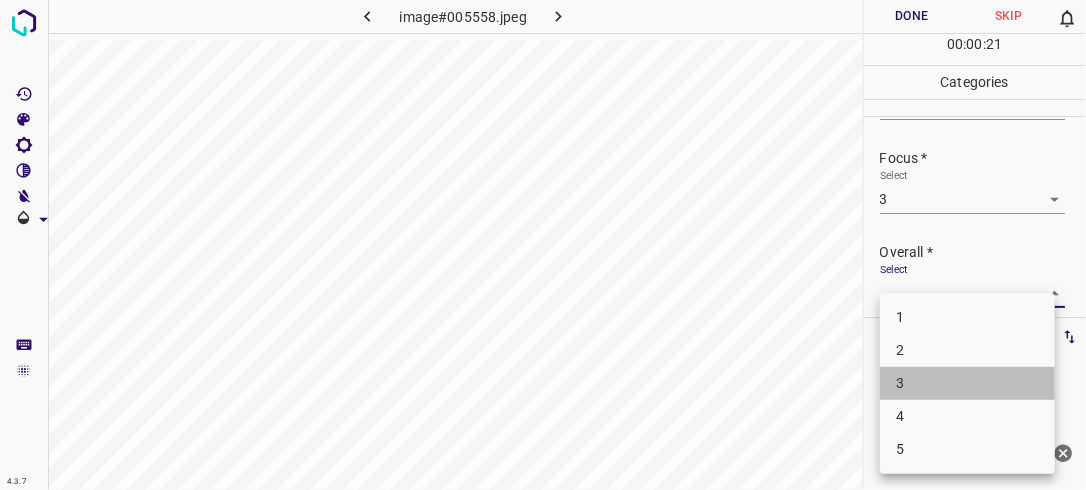click on "3" at bounding box center [967, 383] 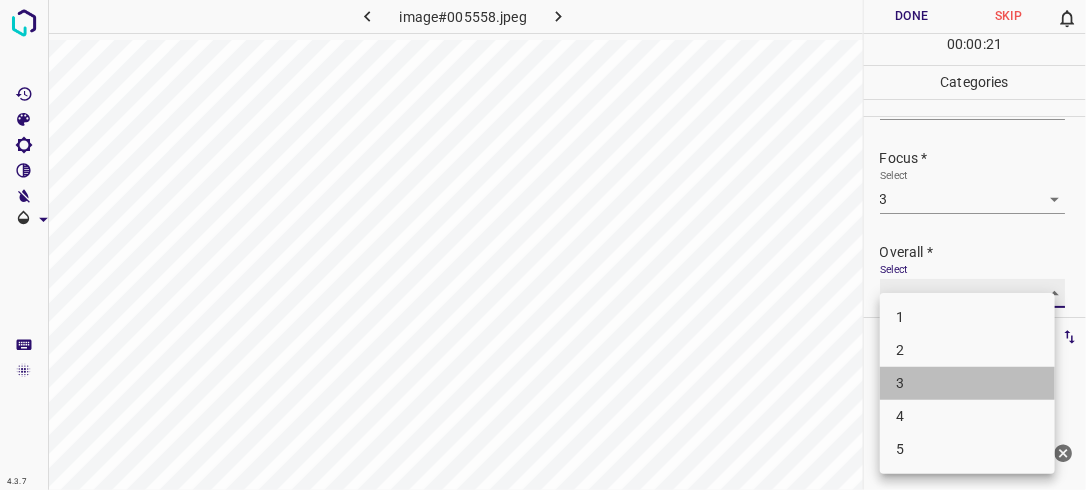 type on "3" 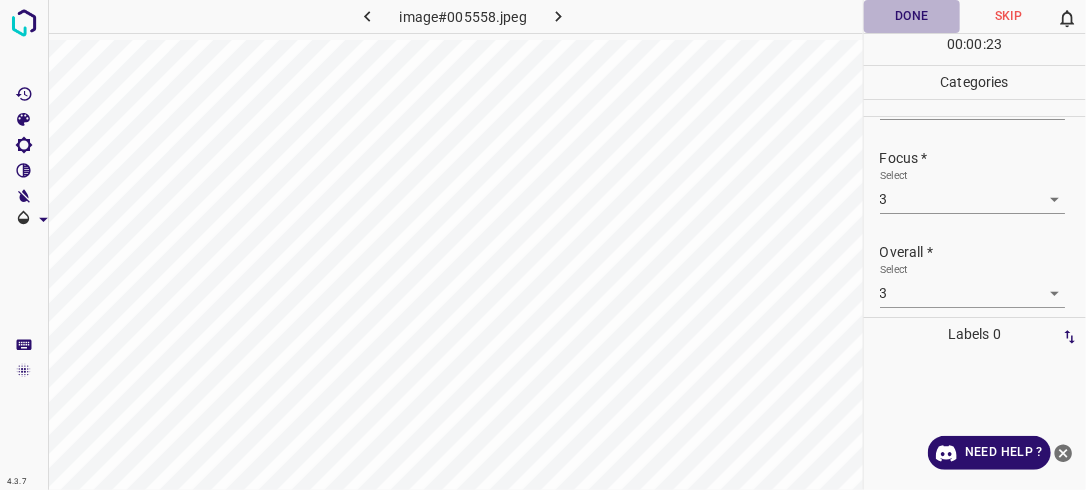 click on "Done" at bounding box center (912, 16) 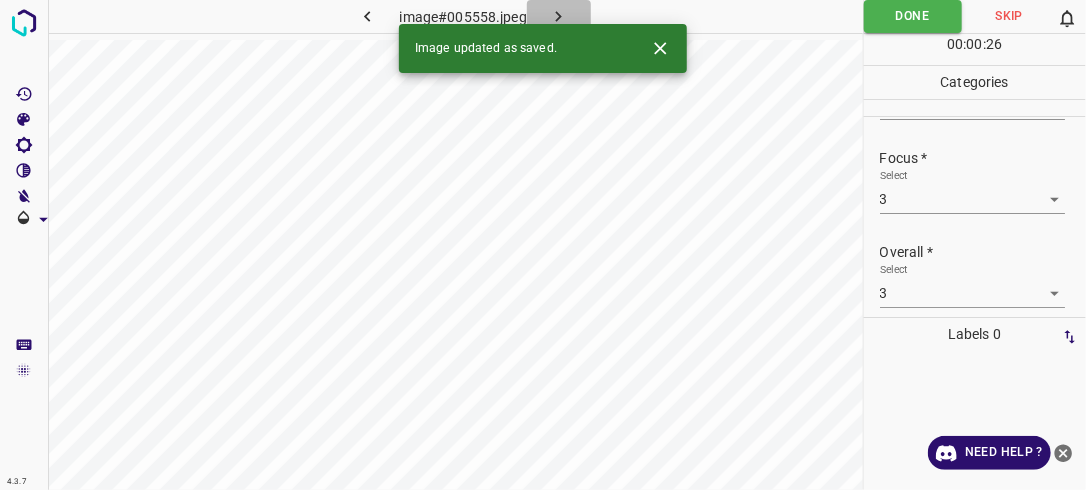 click 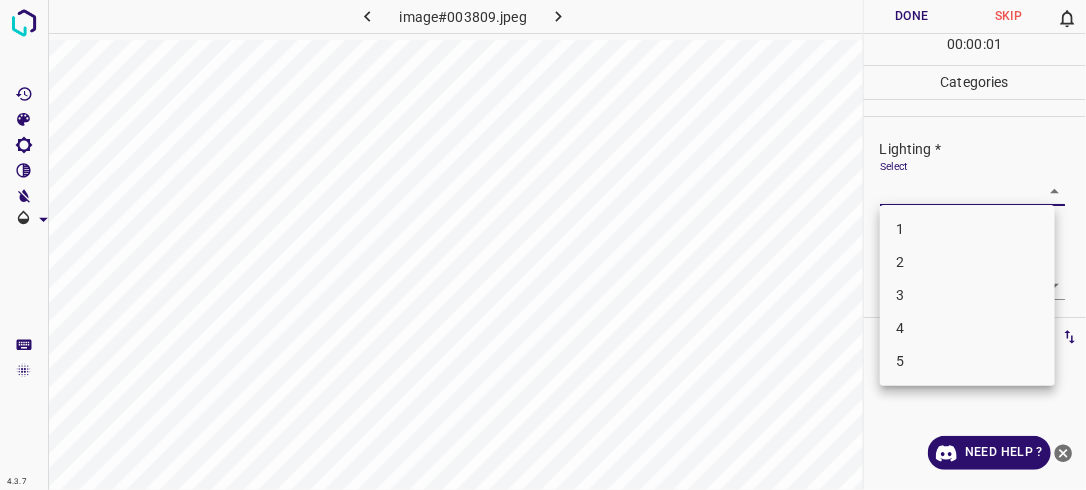 click on "4.3.7 image#003809.jpeg Done Skip 0 00   : 00   : 01   Categories Lighting *  Select ​ Focus *  Select ​ Overall *  Select ​ Labels   0 Categories 1 Lighting 2 Focus 3 Overall Tools Space Change between modes (Draw & Edit) I Auto labeling R Restore zoom M Zoom in N Zoom out Delete Delete selecte label Filters Z Restore filters X Saturation filter C Brightness filter V Contrast filter B Gray scale filter General O Download Need Help ? - Text - Hide - Delete 1 2 3 4 5" at bounding box center (543, 245) 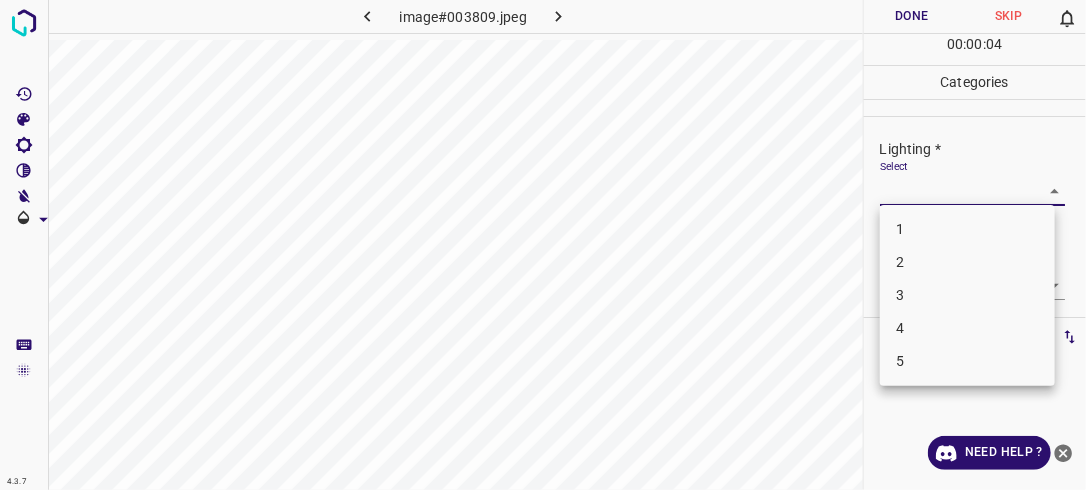 drag, startPoint x: 940, startPoint y: 265, endPoint x: 1048, endPoint y: 274, distance: 108.37435 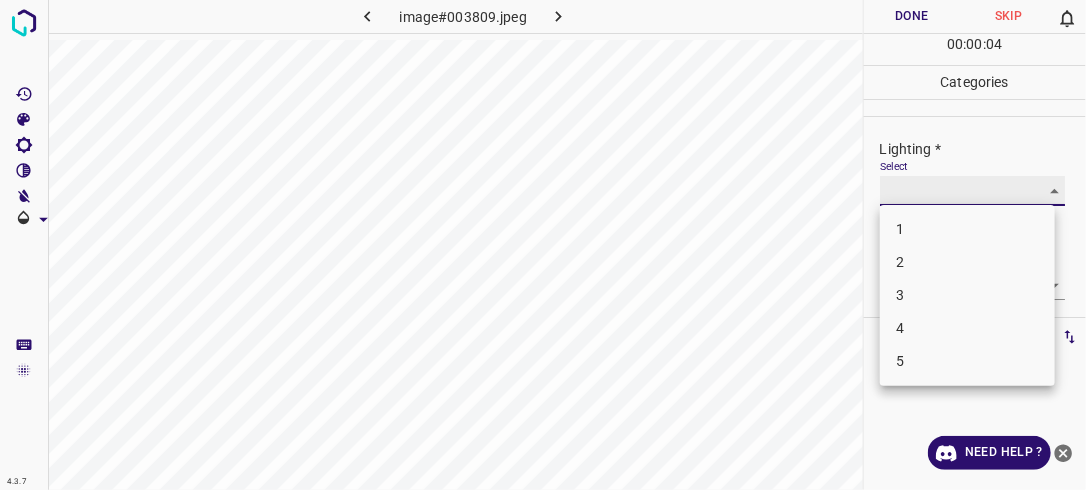 type on "2" 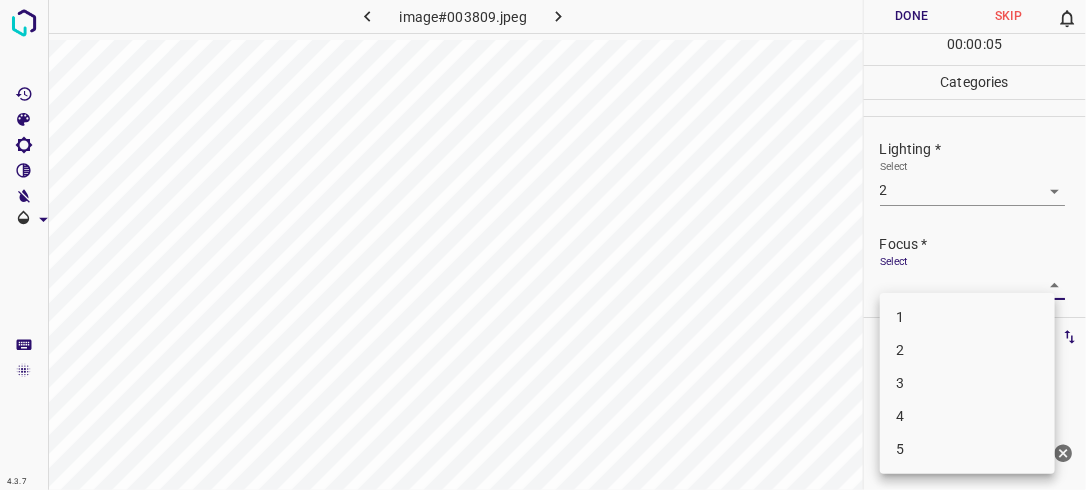 click on "4.3.7 image#003809.jpeg Done Skip 0 00   : 00   : 05   Categories Lighting *  Select 2 2 Focus *  Select ​ Overall *  Select ​ Labels   0 Categories 1 Lighting 2 Focus 3 Overall Tools Space Change between modes (Draw & Edit) I Auto labeling R Restore zoom M Zoom in N Zoom out Delete Delete selecte label Filters Z Restore filters X Saturation filter C Brightness filter V Contrast filter B Gray scale filter General O Download Need Help ? - Text - Hide - Delete 1 2 3 4 5" at bounding box center [543, 245] 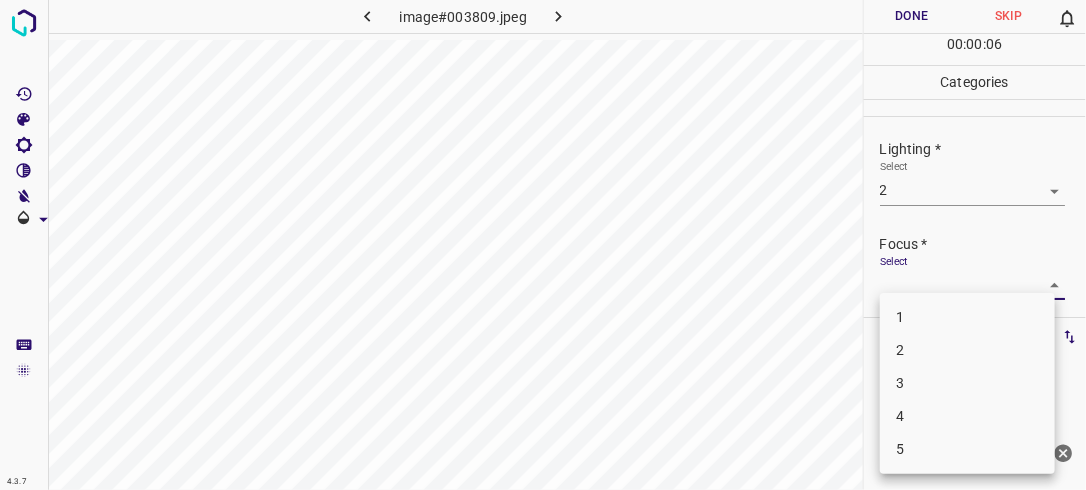click on "2" at bounding box center (967, 350) 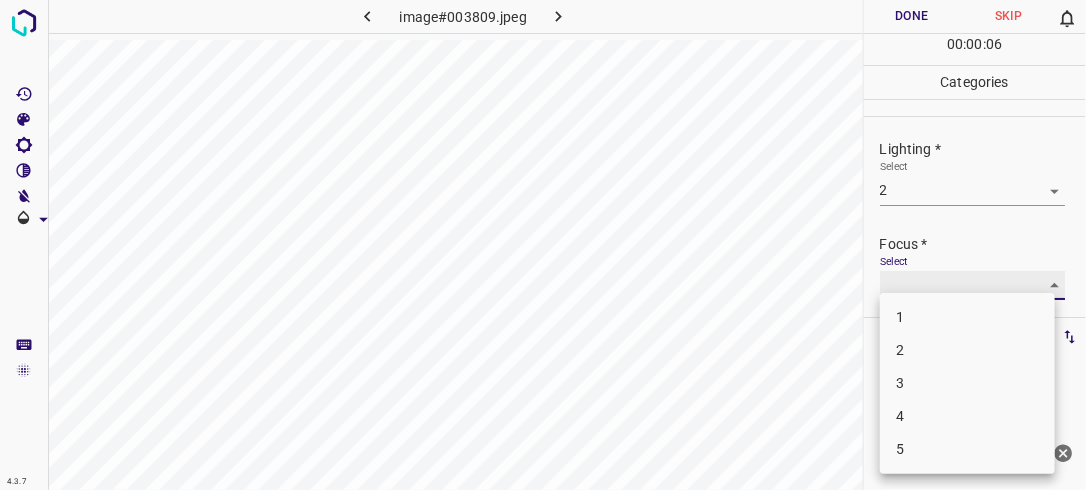 type on "2" 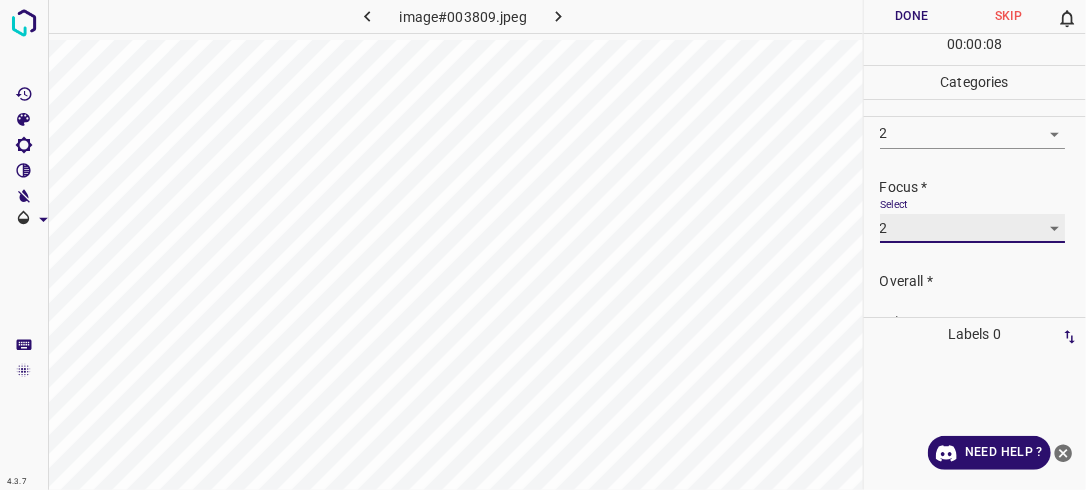 scroll, scrollTop: 88, scrollLeft: 0, axis: vertical 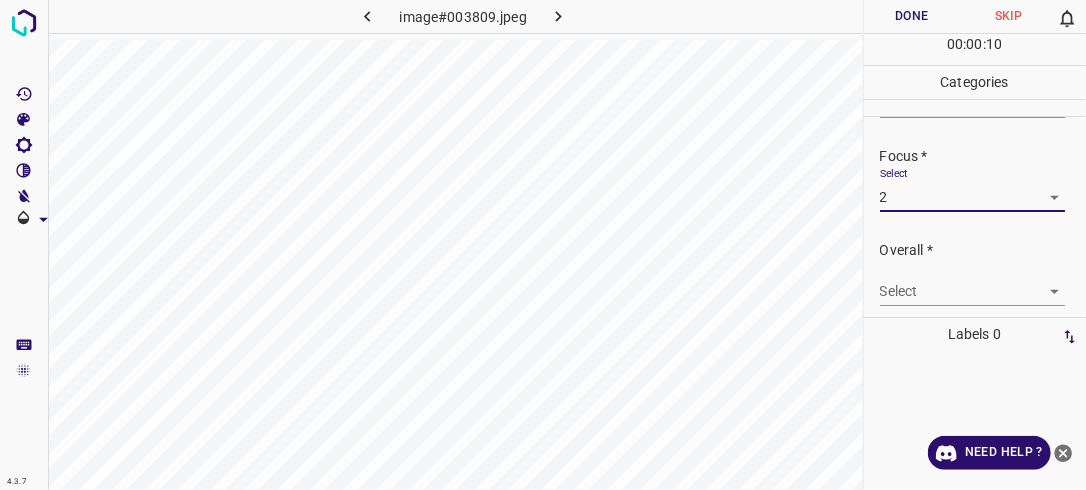 click on "4.3.7 image#003809.jpeg Done Skip 0 00   : 00   : 10   Categories Lighting *  Select 2 2 Focus *  Select 2 2 Overall *  Select ​ Labels   0 Categories 1 Lighting 2 Focus 3 Overall Tools Space Change between modes (Draw & Edit) I Auto labeling R Restore zoom M Zoom in N Zoom out Delete Delete selecte label Filters Z Restore filters X Saturation filter C Brightness filter V Contrast filter B Gray scale filter General O Download Need Help ? - Text - Hide - Delete" at bounding box center [543, 245] 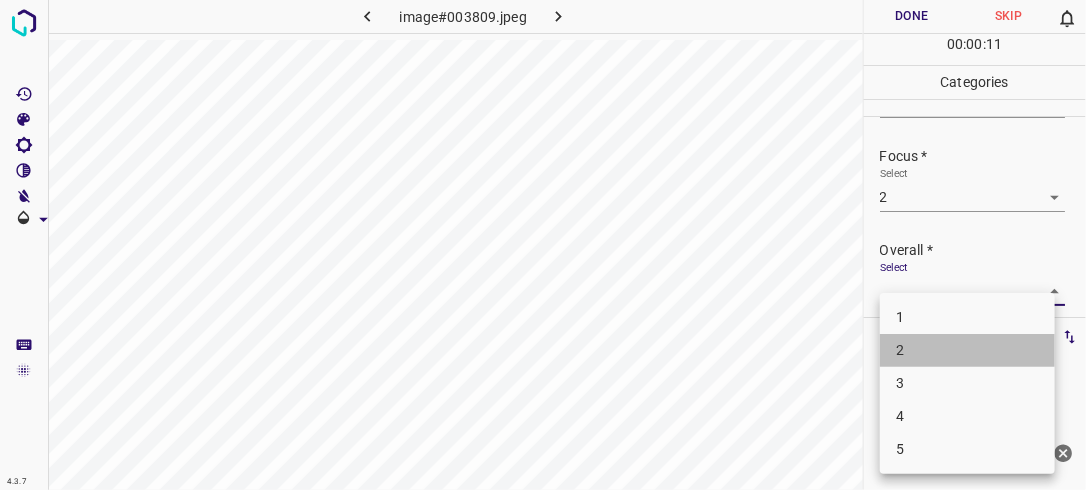 click on "2" at bounding box center (967, 350) 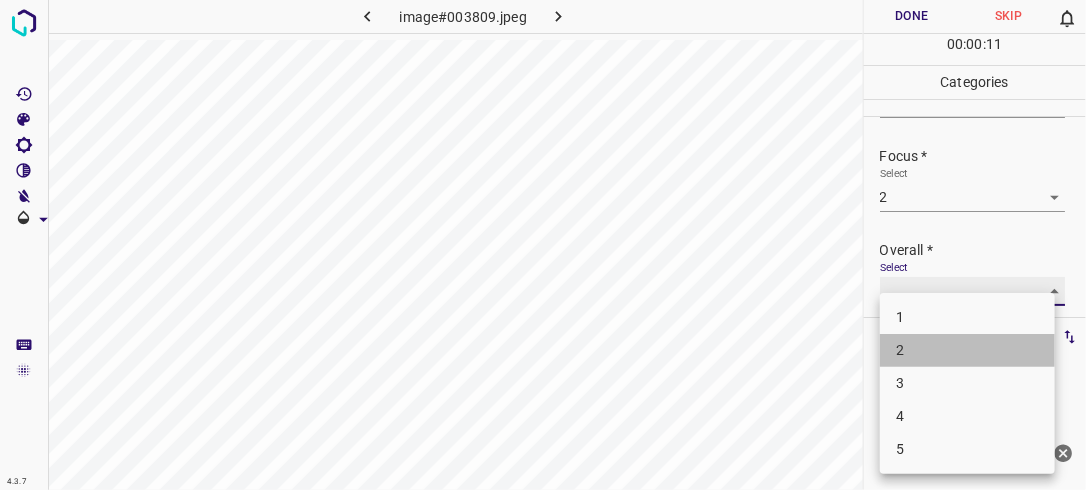 type on "2" 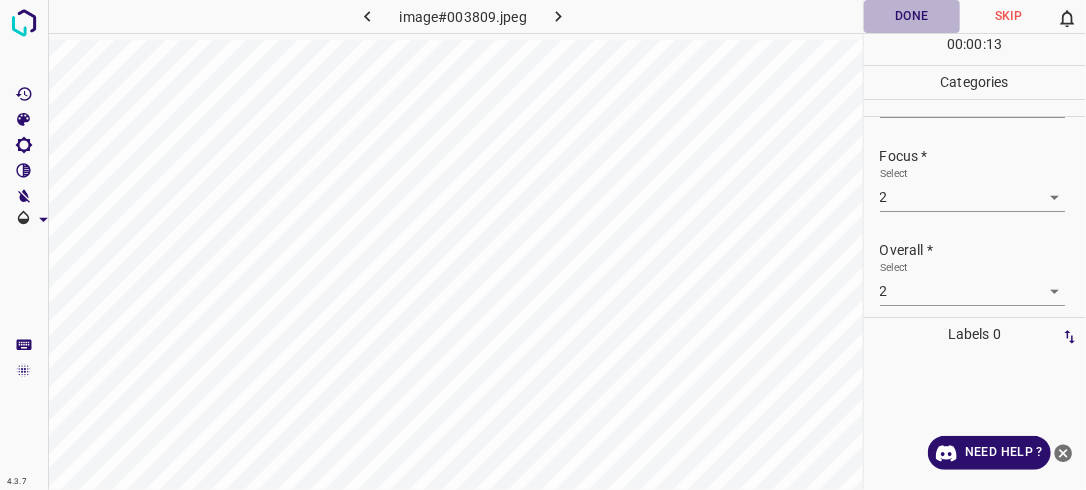 click on "Done" at bounding box center (912, 16) 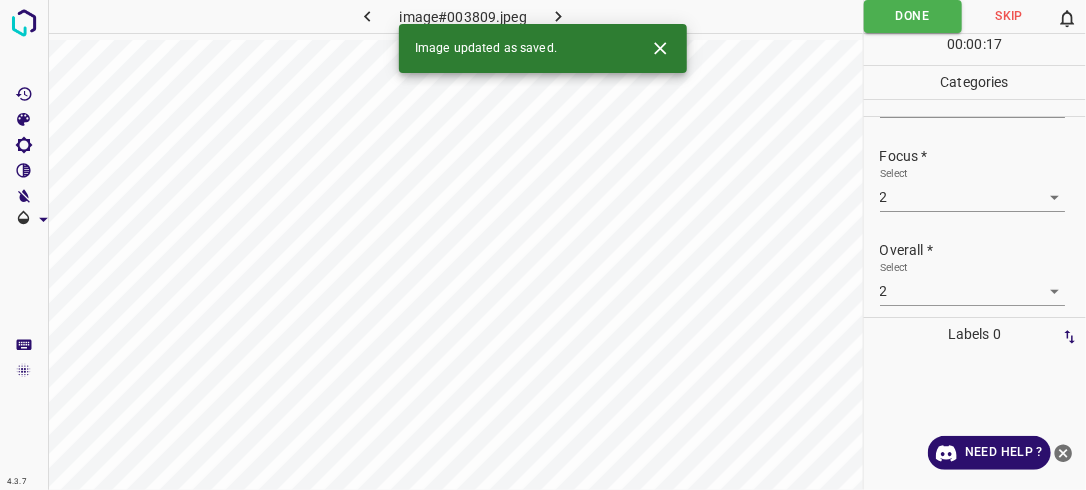click at bounding box center (559, 16) 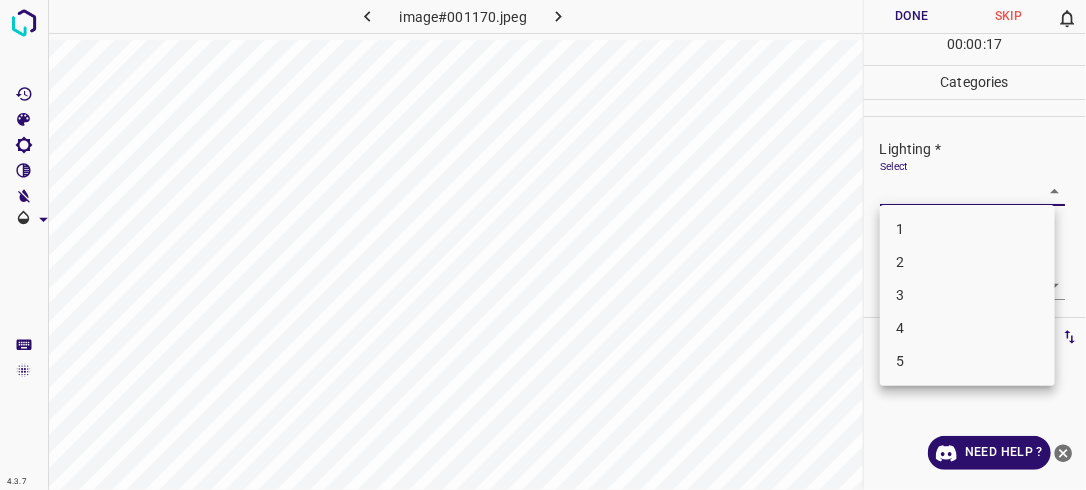 click on "4.3.7 image#001170.jpeg Done Skip 0 00   : 00   : 17   Categories Lighting *  Select ​ Focus *  Select ​ Overall *  Select ​ Labels   0 Categories 1 Lighting 2 Focus 3 Overall Tools Space Change between modes (Draw & Edit) I Auto labeling R Restore zoom M Zoom in N Zoom out Delete Delete selecte label Filters Z Restore filters X Saturation filter C Brightness filter V Contrast filter B Gray scale filter General O Download Need Help ? - Text - Hide - Delete 1 2 3 4 5" at bounding box center (543, 245) 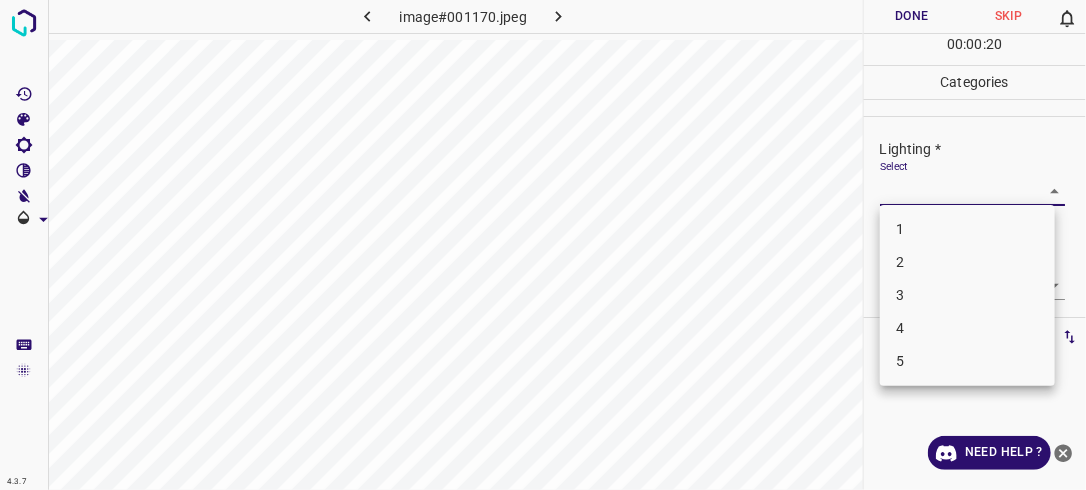 drag, startPoint x: 931, startPoint y: 264, endPoint x: 1061, endPoint y: 288, distance: 132.19682 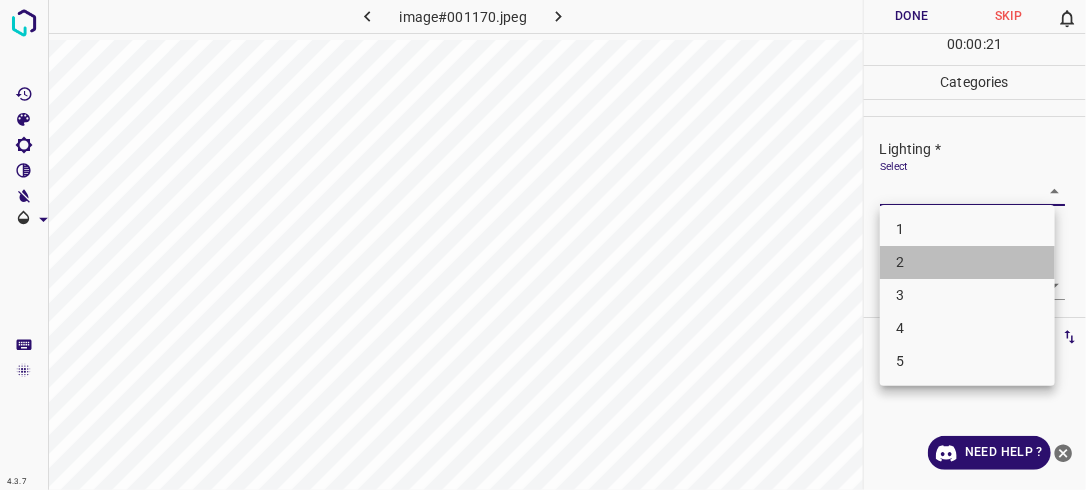 click on "2" at bounding box center [967, 262] 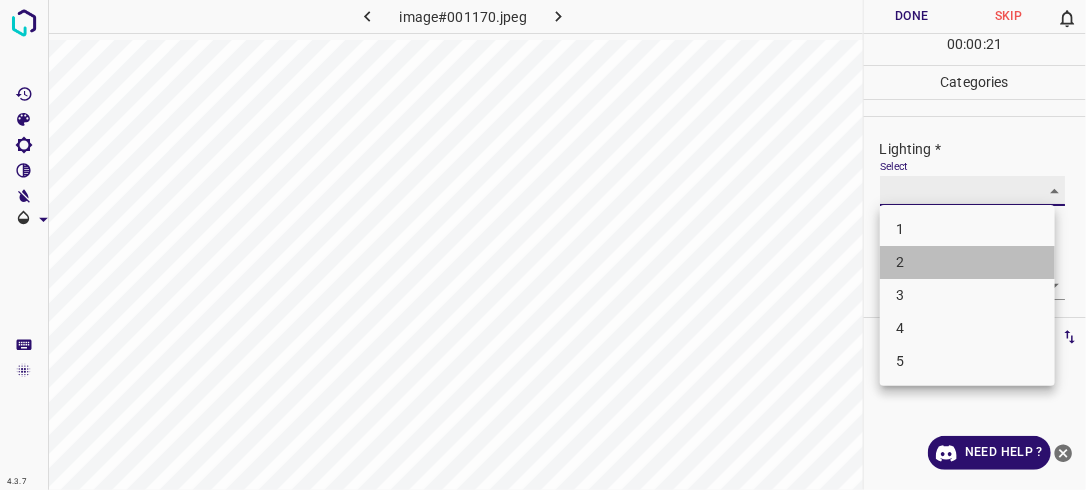 type on "2" 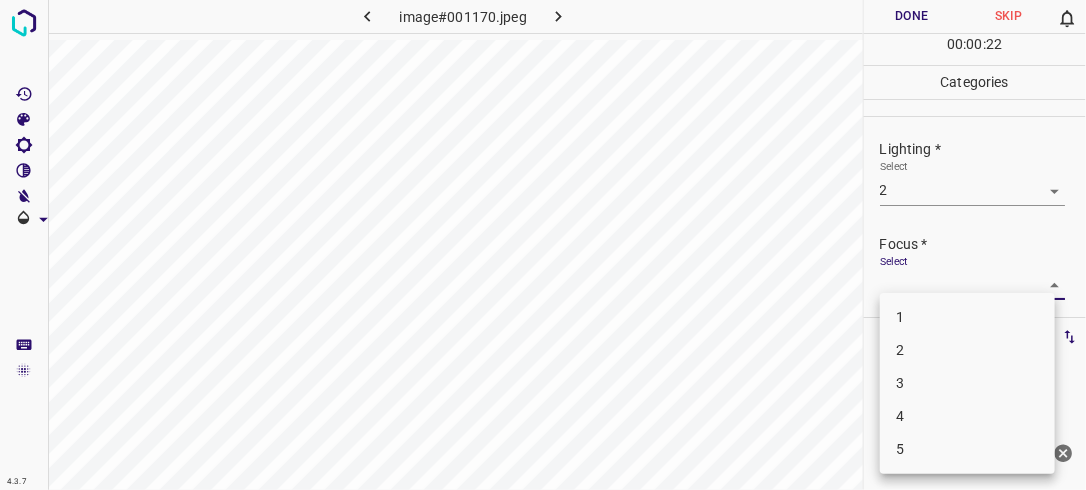 click on "4.3.7 image#001170.jpeg Done Skip 0 00   : 00   : 22   Categories Lighting *  Select 2 2 Focus *  Select ​ Overall *  Select ​ Labels   0 Categories 1 Lighting 2 Focus 3 Overall Tools Space Change between modes (Draw & Edit) I Auto labeling R Restore zoom M Zoom in N Zoom out Delete Delete selecte label Filters Z Restore filters X Saturation filter C Brightness filter V Contrast filter B Gray scale filter General O Download Need Help ? - Text - Hide - Delete 1 2 3 4 5" at bounding box center [543, 245] 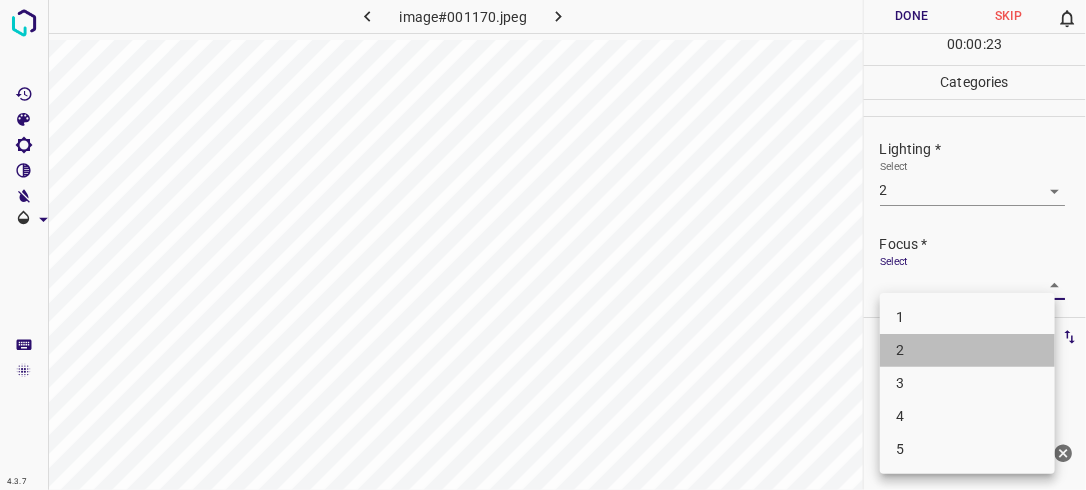 click on "2" at bounding box center [967, 350] 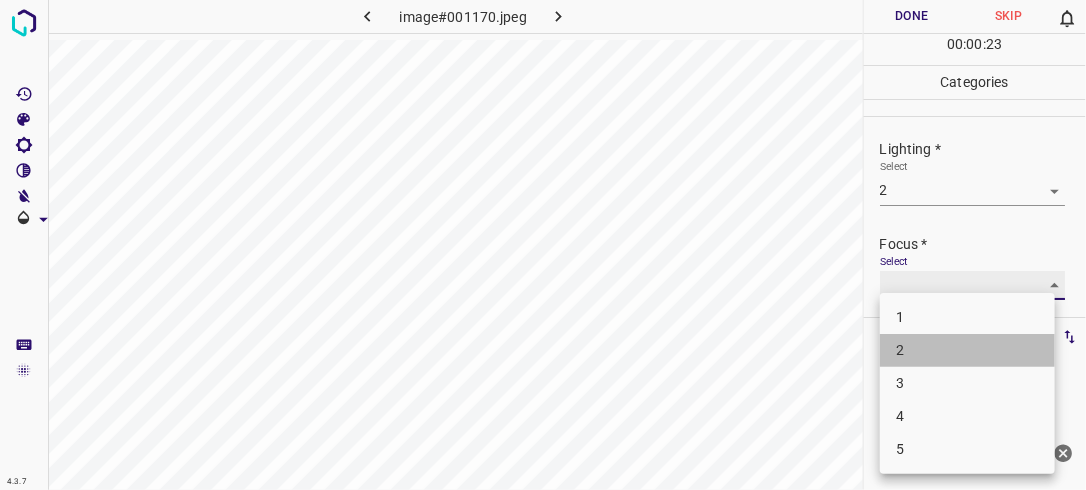 type on "2" 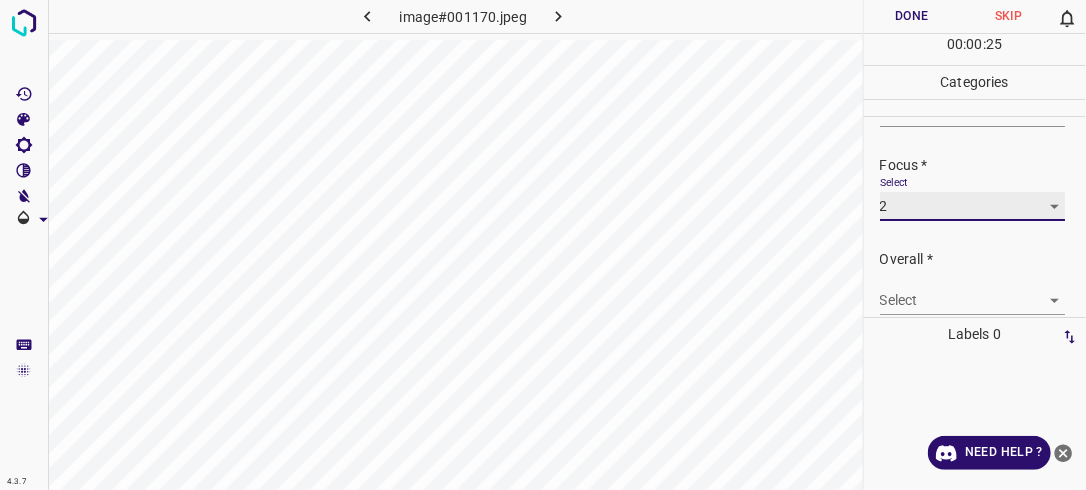 scroll, scrollTop: 96, scrollLeft: 0, axis: vertical 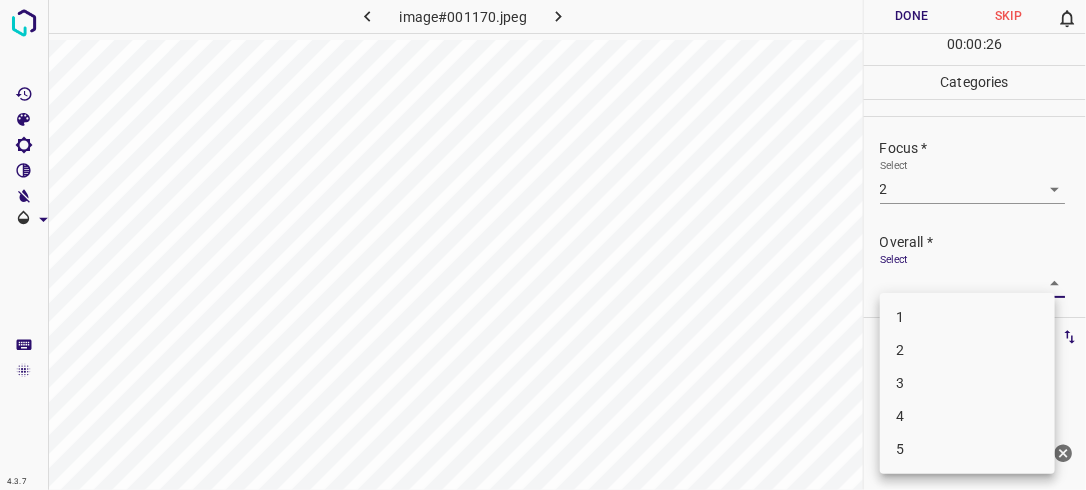 click on "4.3.7 image#001170.jpeg Done Skip 0 00   : 00   : 26   Categories Lighting *  Select 2 2 Focus *  Select 2 2 Overall *  Select ​ Labels   0 Categories 1 Lighting 2 Focus 3 Overall Tools Space Change between modes (Draw & Edit) I Auto labeling R Restore zoom M Zoom in N Zoom out Delete Delete selecte label Filters Z Restore filters X Saturation filter C Brightness filter V Contrast filter B Gray scale filter General O Download Need Help ? - Text - Hide - Delete 1 2 3 4 5" at bounding box center (543, 245) 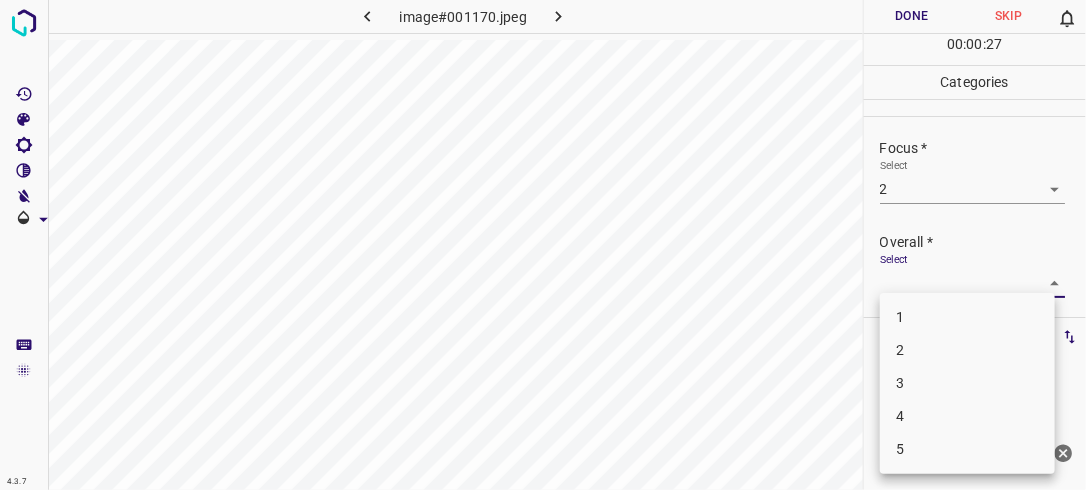 click on "2" at bounding box center (967, 350) 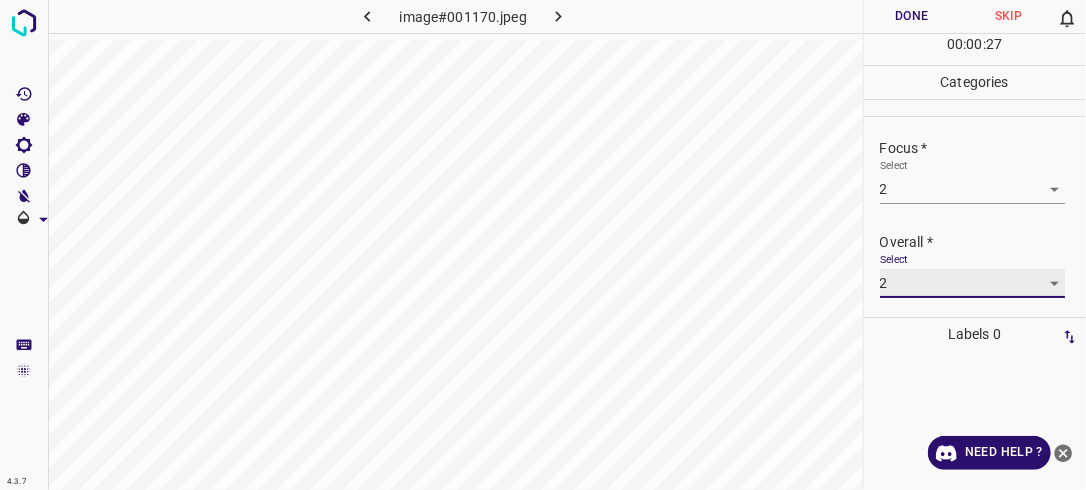 type on "2" 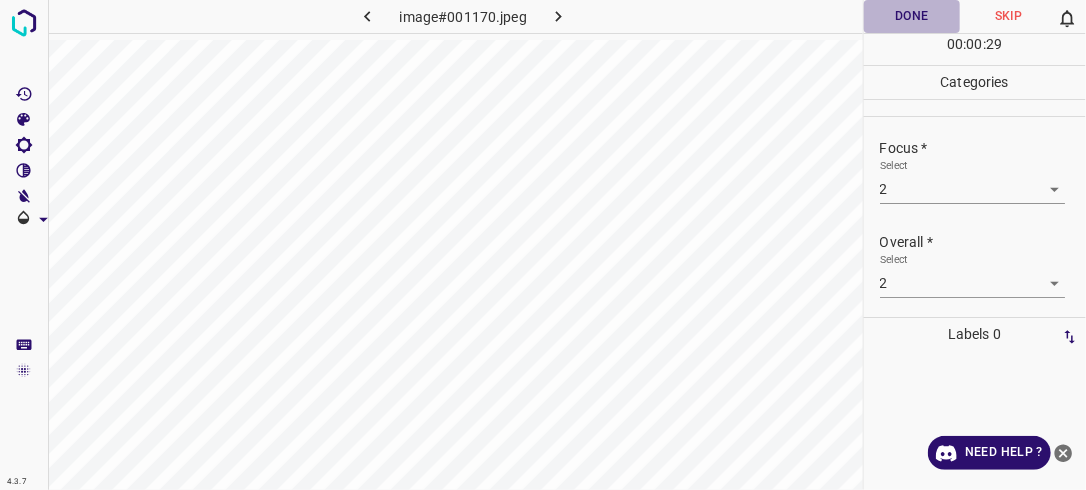 click on "Done" at bounding box center [912, 16] 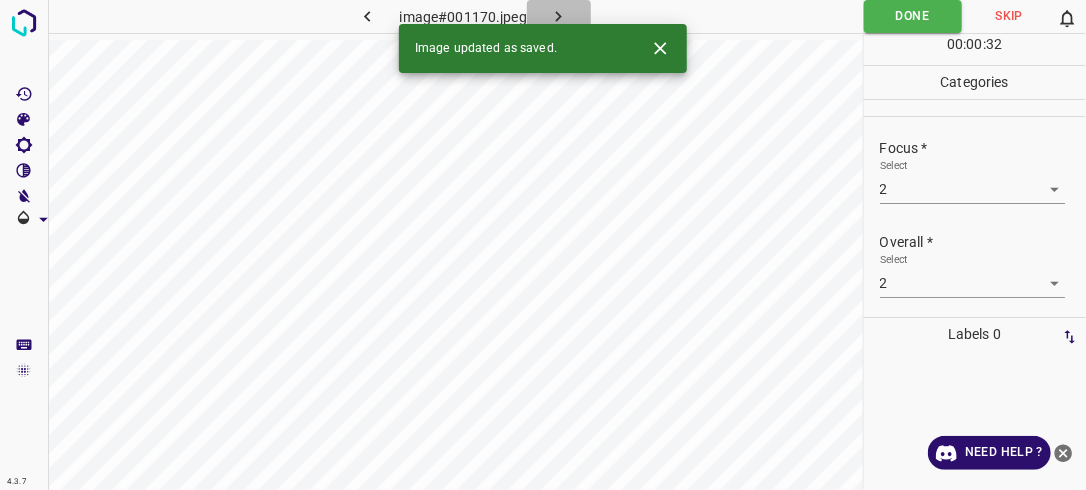 click 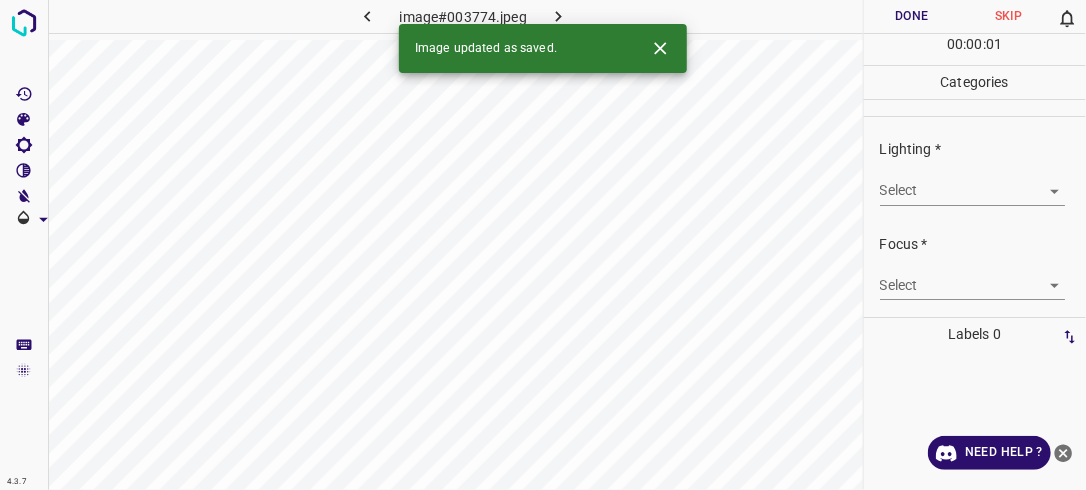 click on "4.3.7 image#003774.jpeg Done Skip 0 00   : 00   : 01   Categories Lighting *  Select ​ Focus *  Select ​ Overall *  Select ​ Labels   0 Categories 1 Lighting 2 Focus 3 Overall Tools Space Change between modes (Draw & Edit) I Auto labeling R Restore zoom M Zoom in N Zoom out Delete Delete selecte label Filters Z Restore filters X Saturation filter C Brightness filter V Contrast filter B Gray scale filter General O Download Image updated as saved. Need Help ? - Text - Hide - Delete" at bounding box center (543, 245) 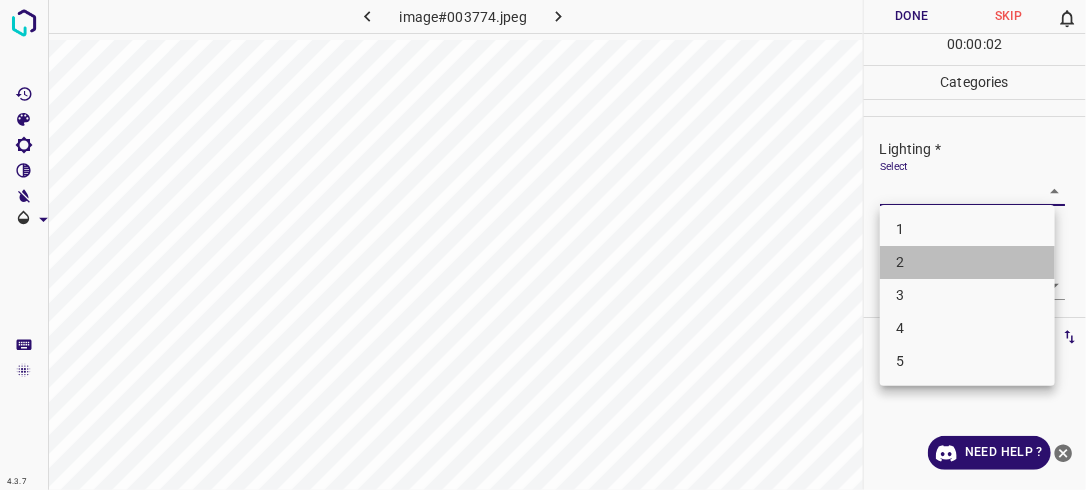 click on "2" at bounding box center [967, 262] 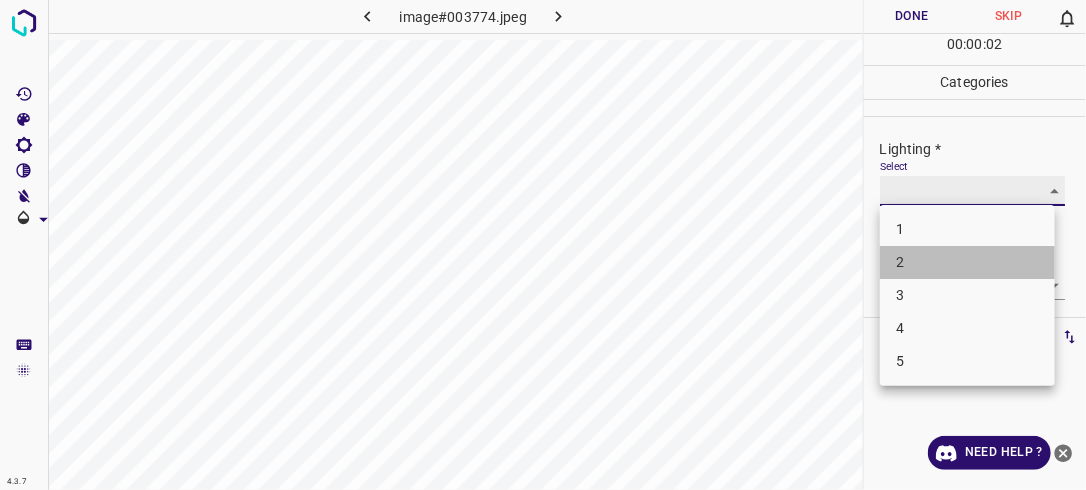 type on "2" 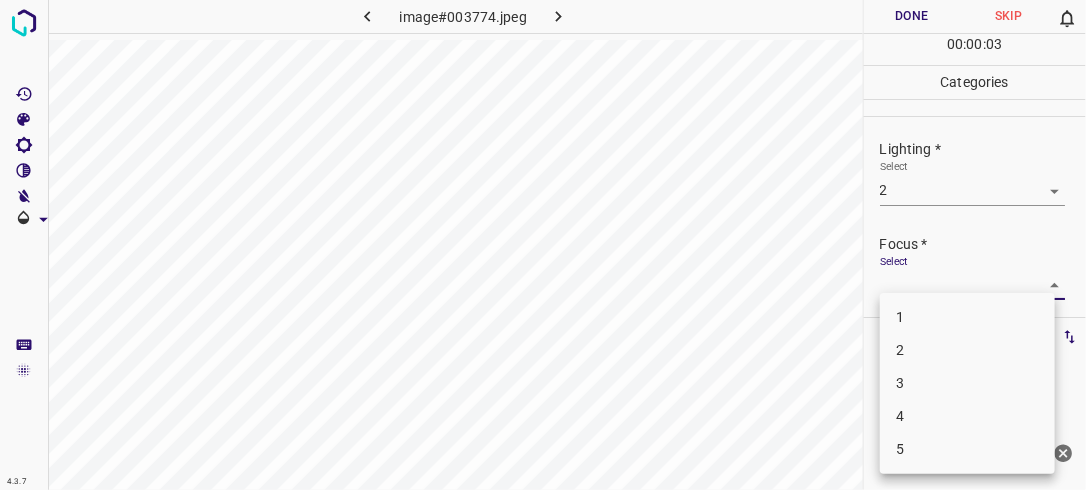 click on "4.3.7 image#003774.jpeg Done Skip 0 00   : 00   : 03   Categories Lighting *  Select 2 2 Focus *  Select ​ Overall *  Select ​ Labels   0 Categories 1 Lighting 2 Focus 3 Overall Tools Space Change between modes (Draw & Edit) I Auto labeling R Restore zoom M Zoom in N Zoom out Delete Delete selecte label Filters Z Restore filters X Saturation filter C Brightness filter V Contrast filter B Gray scale filter General O Download Need Help ? - Text - Hide - Delete 1 2 3 4 5" at bounding box center (543, 245) 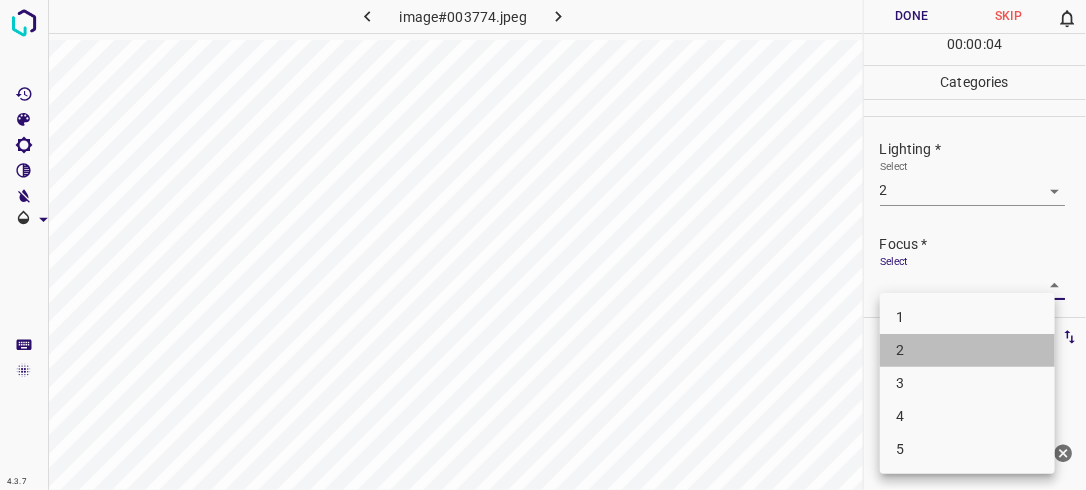 click on "2" at bounding box center (967, 350) 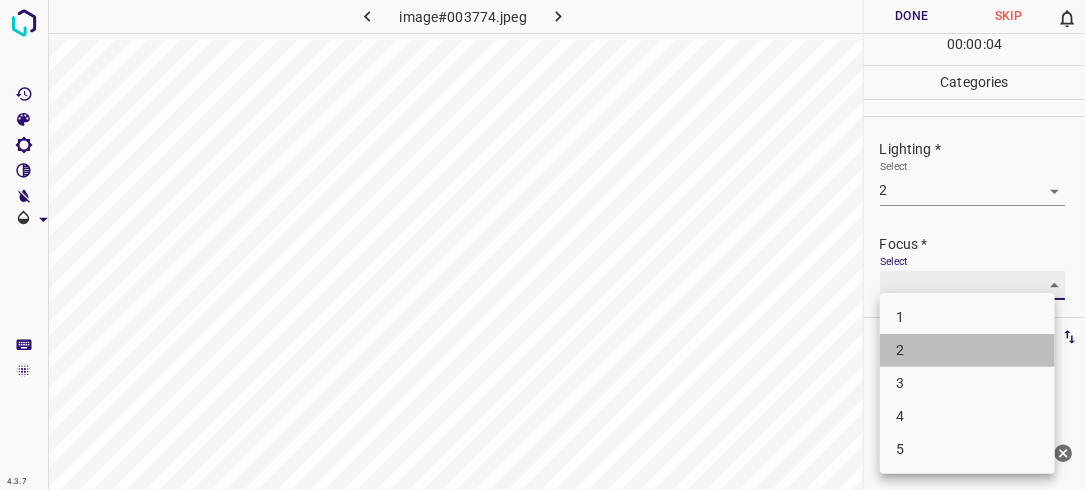 type on "2" 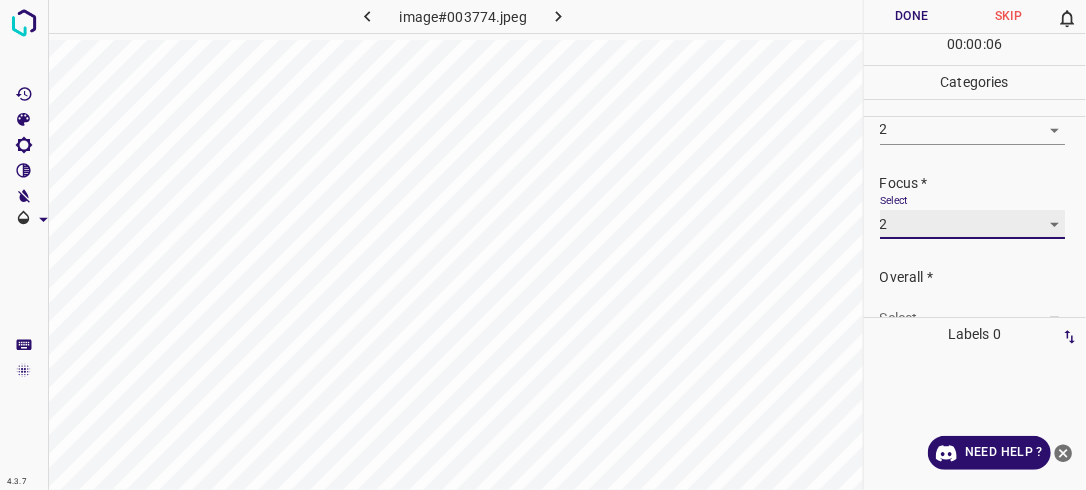 scroll, scrollTop: 98, scrollLeft: 0, axis: vertical 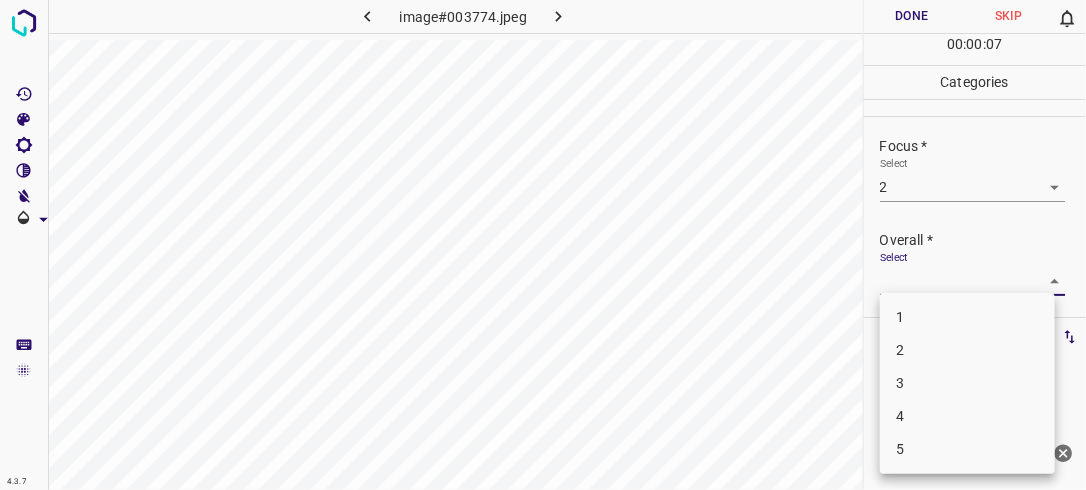 click on "4.3.7 image#003774.jpeg Done Skip 0 00   : 00   : 07   Categories Lighting *  Select 2 2 Focus *  Select 2 2 Overall *  Select ​ Labels   0 Categories 1 Lighting 2 Focus 3 Overall Tools Space Change between modes (Draw & Edit) I Auto labeling R Restore zoom M Zoom in N Zoom out Delete Delete selecte label Filters Z Restore filters X Saturation filter C Brightness filter V Contrast filter B Gray scale filter General O Download Need Help ? - Text - Hide - Delete 1 2 3 4 5" at bounding box center [543, 245] 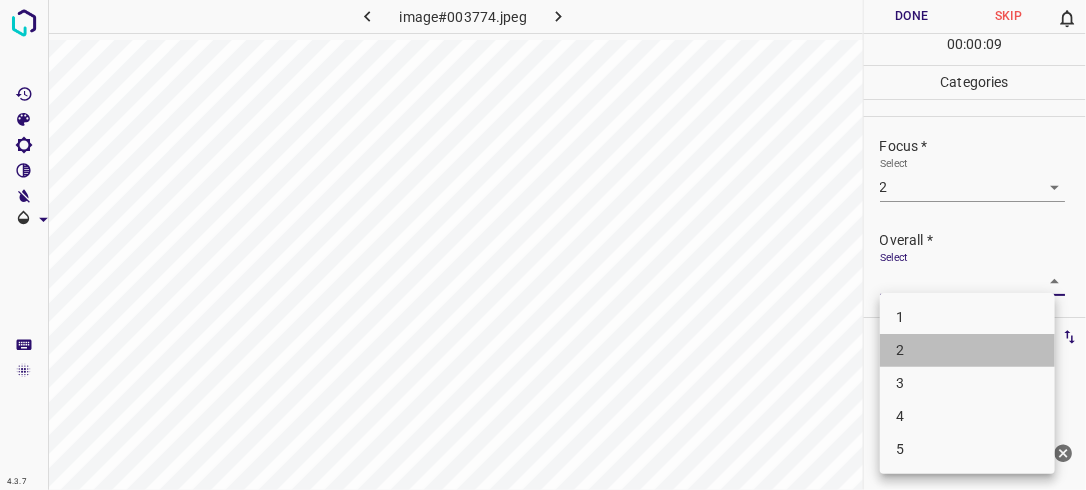 click on "2" at bounding box center [967, 350] 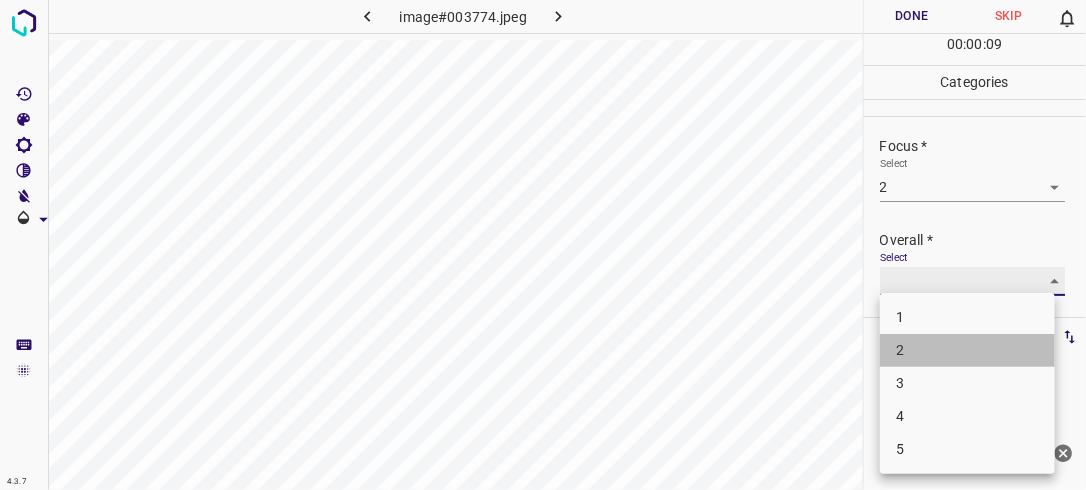 type on "2" 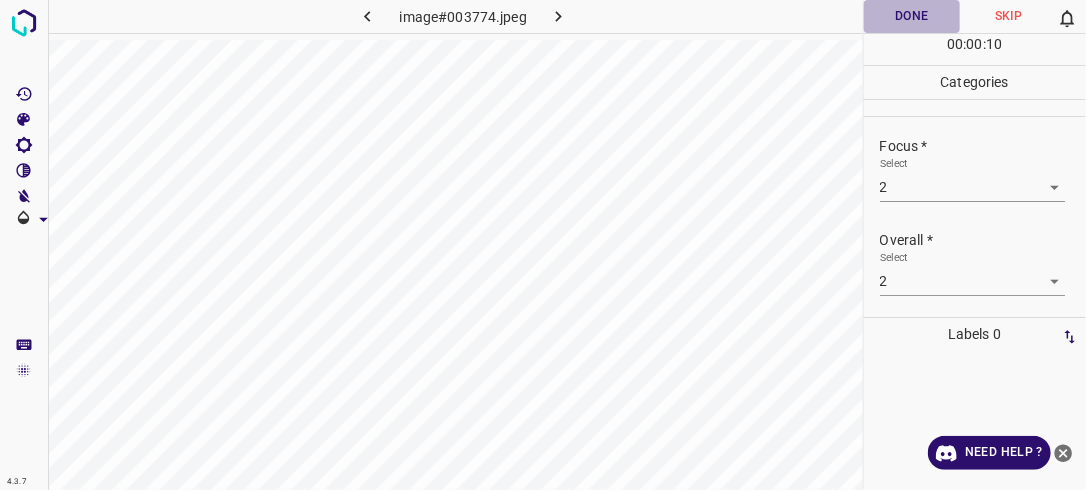 click on "Done" at bounding box center [912, 16] 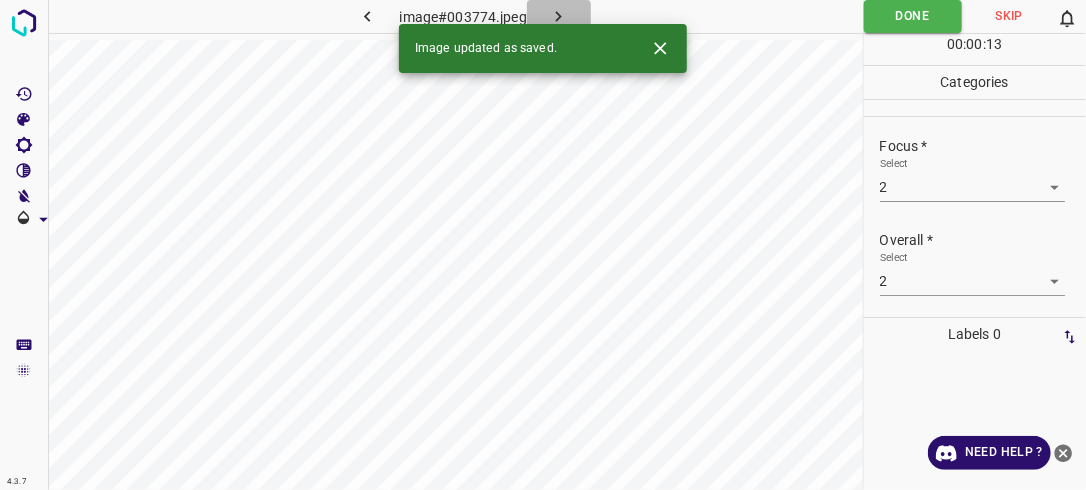click 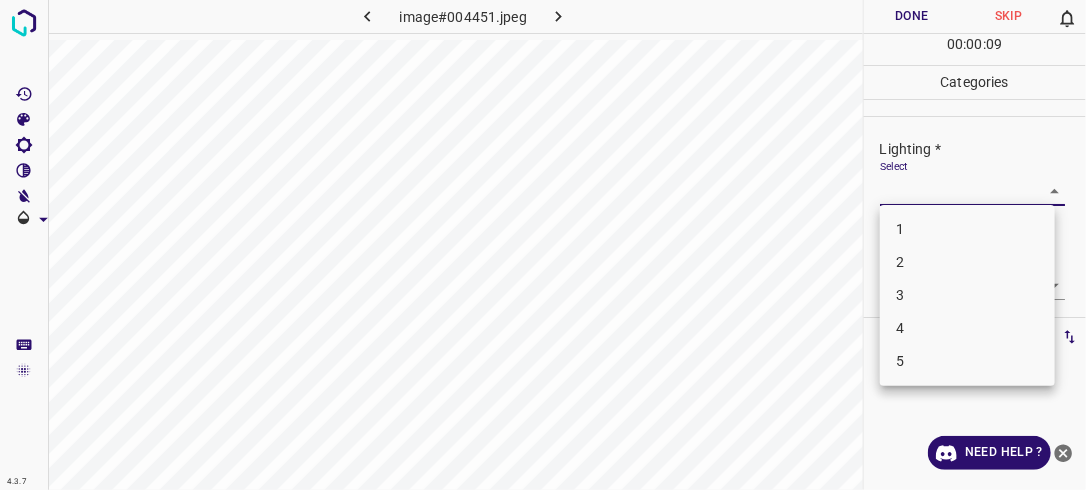 click on "4.3.7 image#004451.jpeg Done Skip 0 00   : 00   : 09   Categories Lighting *  Select ​ Focus *  Select ​ Overall *  Select ​ Labels   0 Categories 1 Lighting 2 Focus 3 Overall Tools Space Change between modes (Draw & Edit) I Auto labeling R Restore zoom M Zoom in N Zoom out Delete Delete selecte label Filters Z Restore filters X Saturation filter C Brightness filter V Contrast filter B Gray scale filter General O Download Need Help ? - Text - Hide - Delete 1 2 3 4 5" at bounding box center (543, 245) 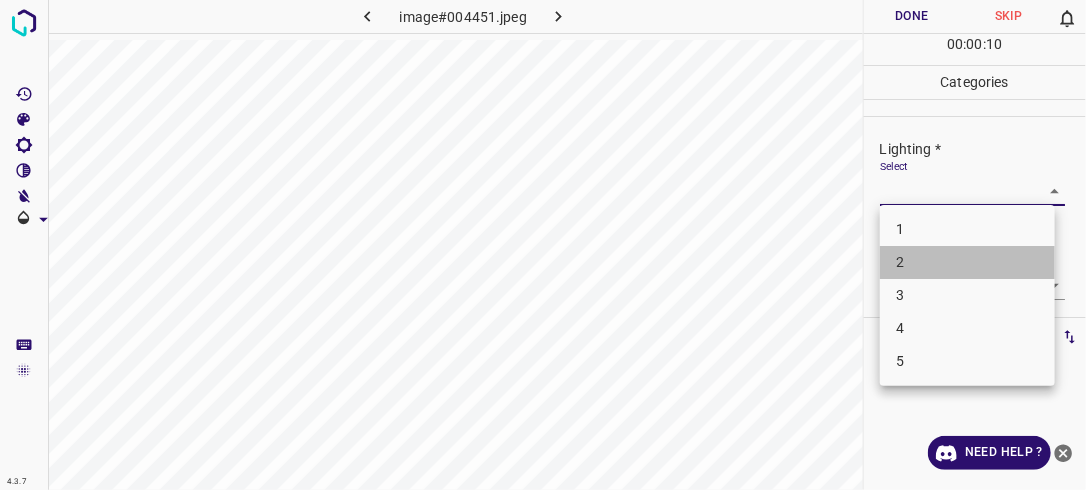 click on "2" at bounding box center (967, 262) 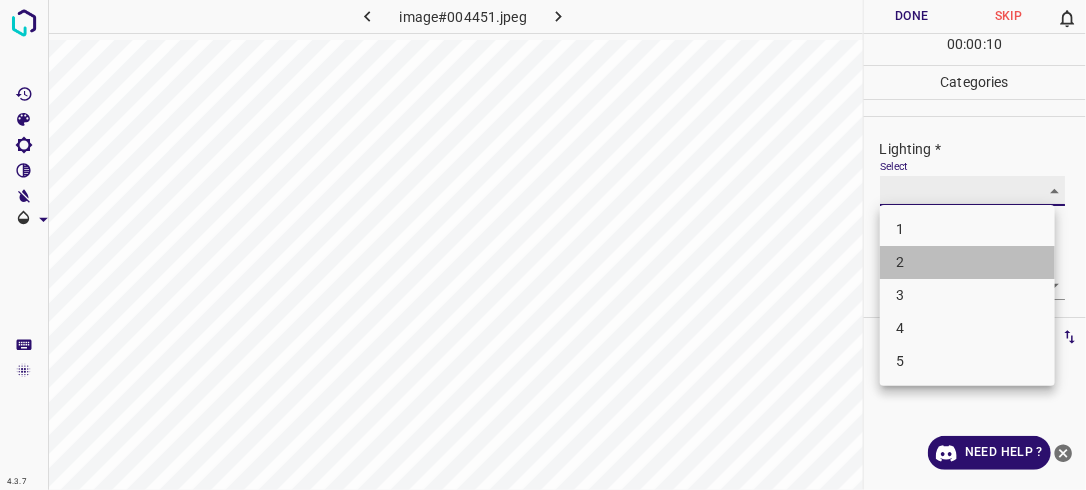 type on "2" 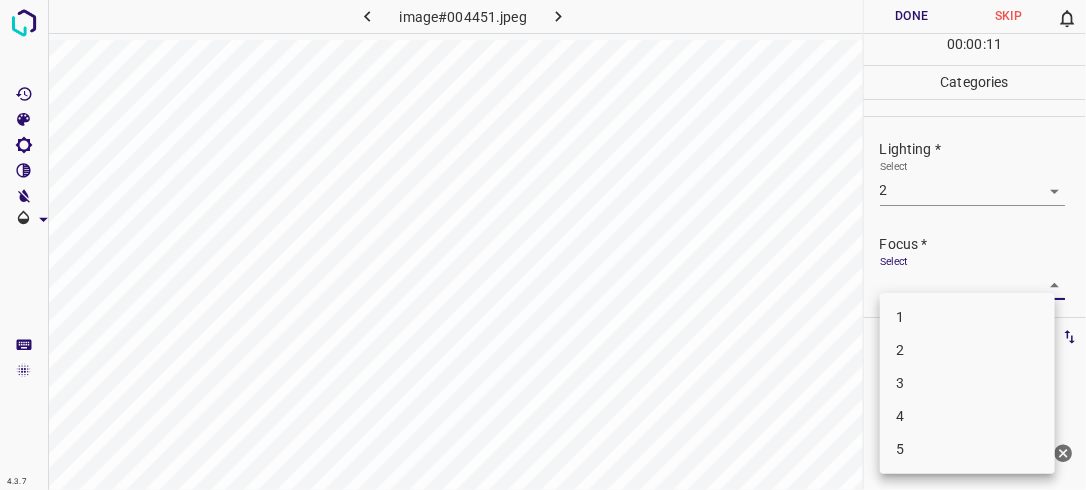 click on "4.3.7 image#004451.jpeg Done Skip 0 00   : 00   : 11   Categories Lighting *  Select 2 2 Focus *  Select ​ Overall *  Select ​ Labels   0 Categories 1 Lighting 2 Focus 3 Overall Tools Space Change between modes (Draw & Edit) I Auto labeling R Restore zoom M Zoom in N Zoom out Delete Delete selecte label Filters Z Restore filters X Saturation filter C Brightness filter V Contrast filter B Gray scale filter General O Download Need Help ? - Text - Hide - Delete 1 2 3 4 5" at bounding box center [543, 245] 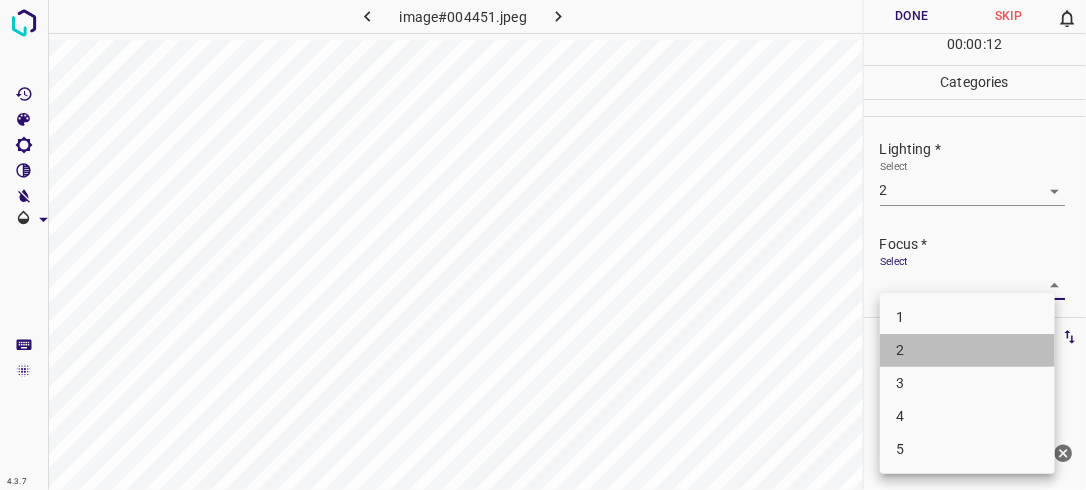 click on "2" at bounding box center [967, 350] 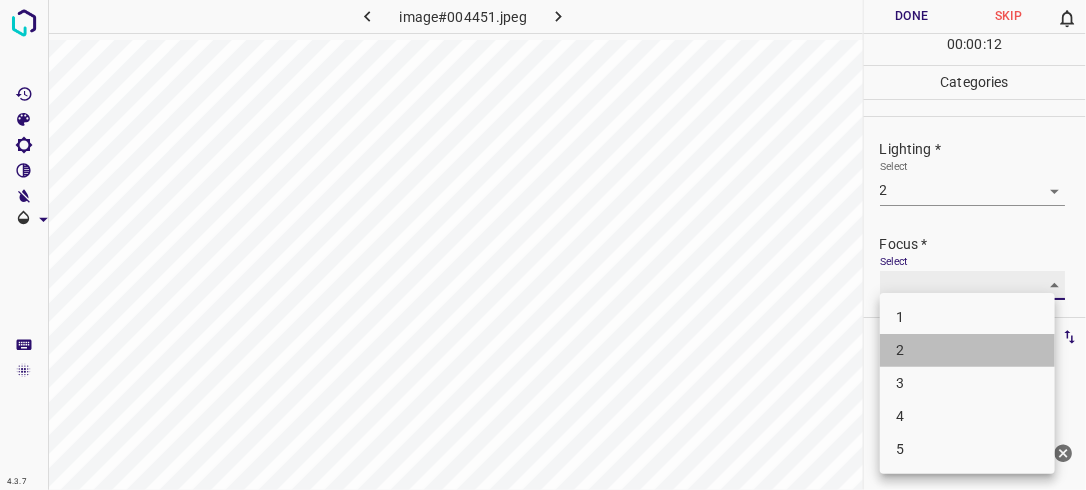 type on "2" 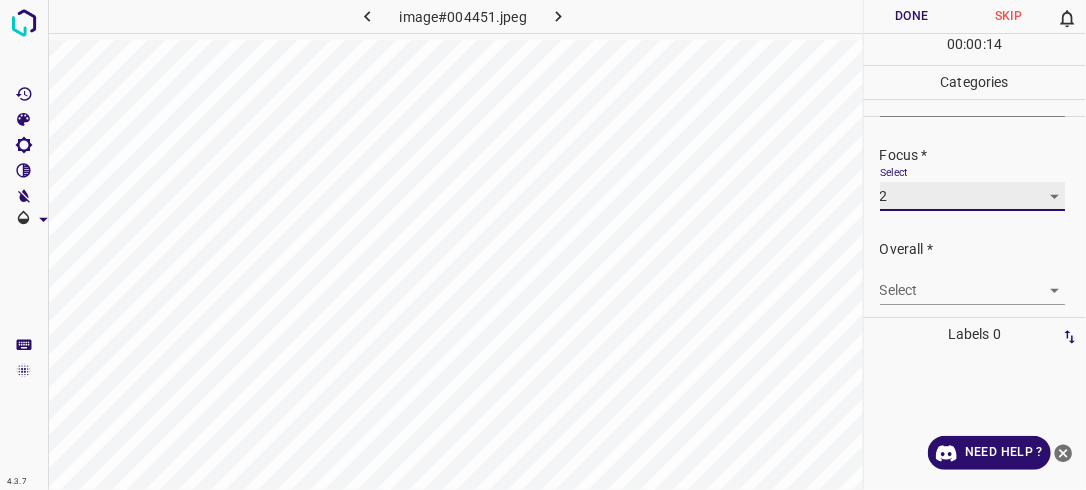 scroll, scrollTop: 98, scrollLeft: 0, axis: vertical 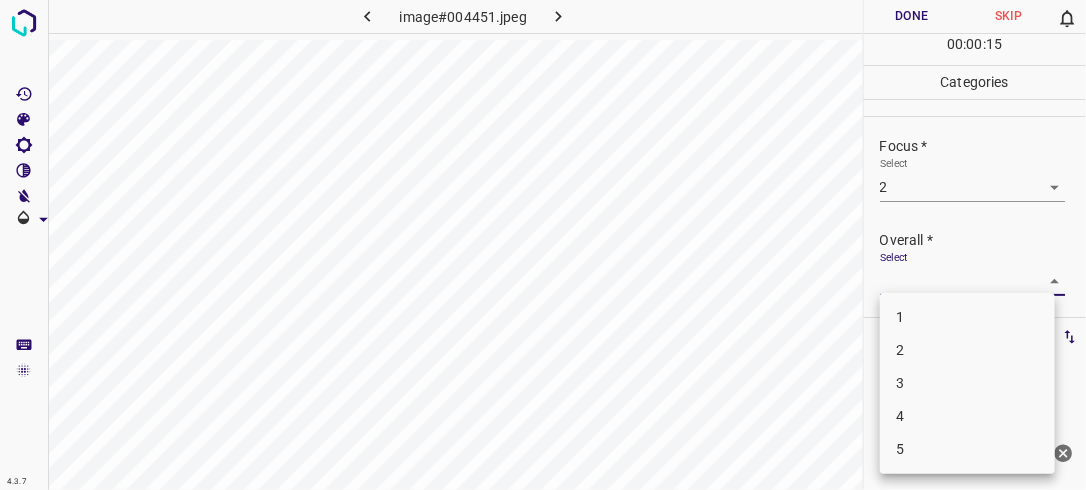 click on "4.3.7 image#004451.jpeg Done Skip 0 00   : 00   : 15   Categories Lighting *  Select 2 2 Focus *  Select 2 2 Overall *  Select ​ Labels   0 Categories 1 Lighting 2 Focus 3 Overall Tools Space Change between modes (Draw & Edit) I Auto labeling R Restore zoom M Zoom in N Zoom out Delete Delete selecte label Filters Z Restore filters X Saturation filter C Brightness filter V Contrast filter B Gray scale filter General O Download Need Help ? - Text - Hide - Delete 1 2 3 4 5" at bounding box center [543, 245] 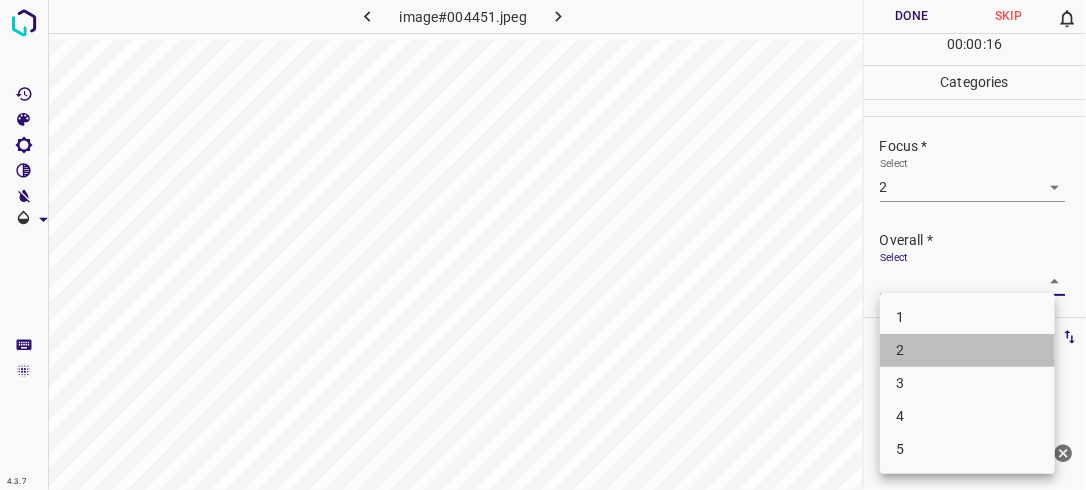 click on "2" at bounding box center [967, 350] 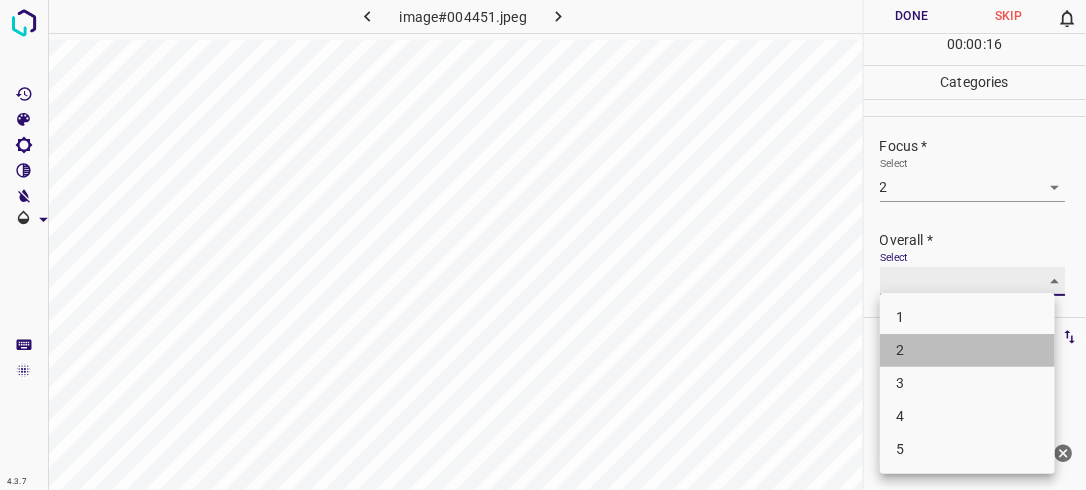 type on "2" 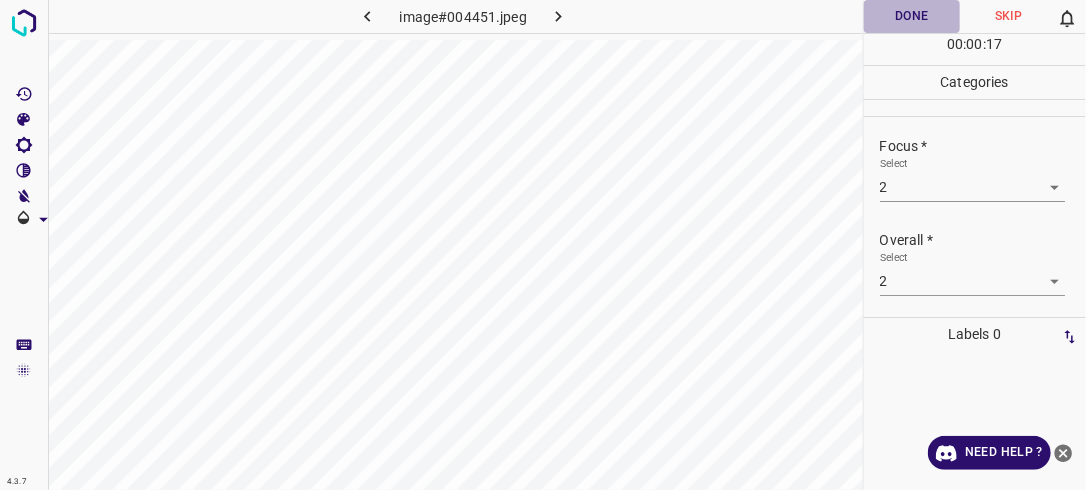 click on "Done" at bounding box center [912, 16] 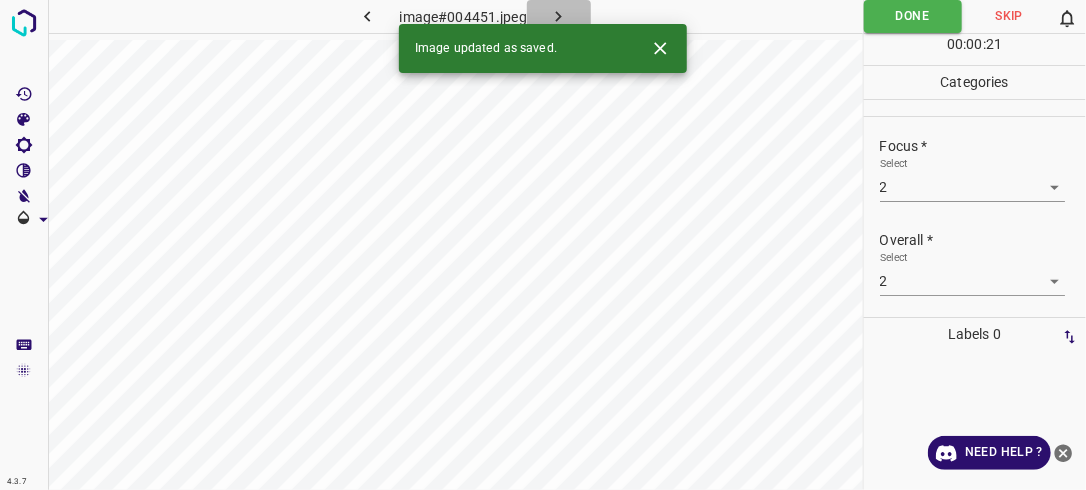 click 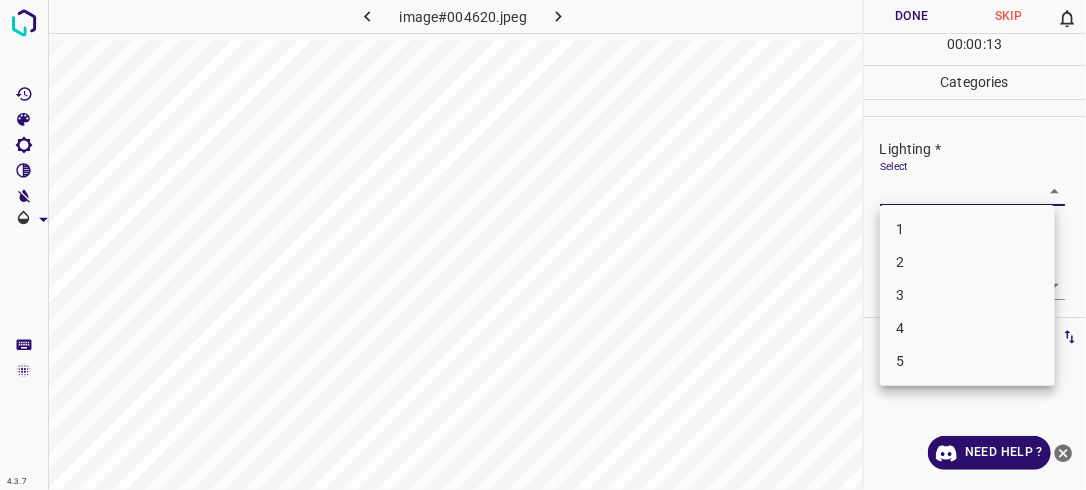 click on "4.3.7 image#004620.jpeg Done Skip 0 00   : 00   : 13   Categories Lighting *  Select ​ Focus *  Select ​ Overall *  Select ​ Labels   0 Categories 1 Lighting 2 Focus 3 Overall Tools Space Change between modes (Draw & Edit) I Auto labeling R Restore zoom M Zoom in N Zoom out Delete Delete selecte label Filters Z Restore filters X Saturation filter C Brightness filter V Contrast filter B Gray scale filter General O Download Need Help ? - Text - Hide - Delete 1 2 3 4 5" at bounding box center (543, 245) 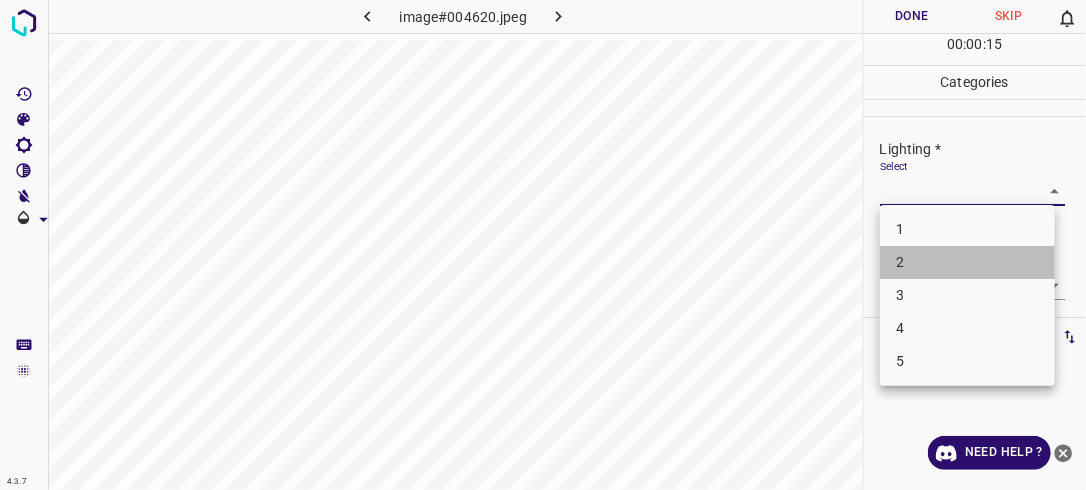 click on "2" at bounding box center (967, 262) 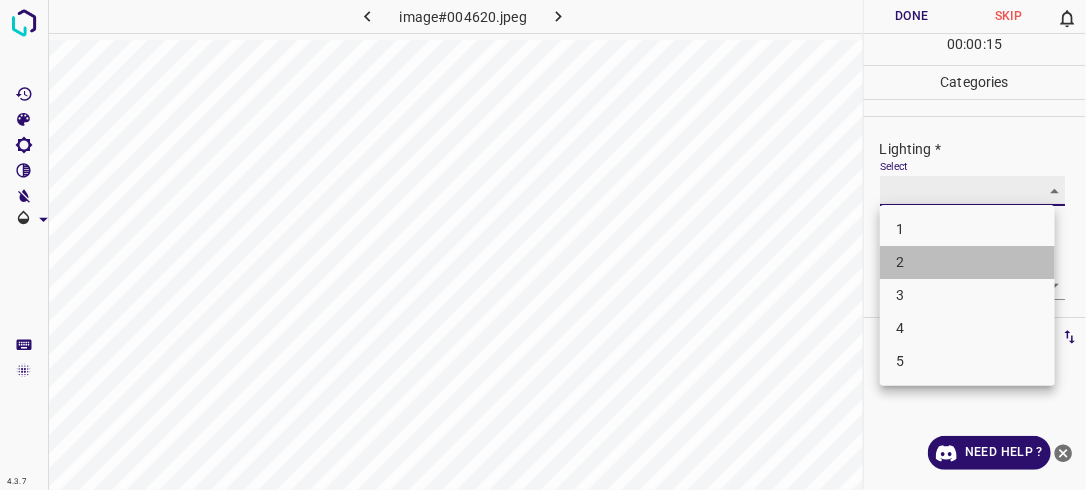 type on "2" 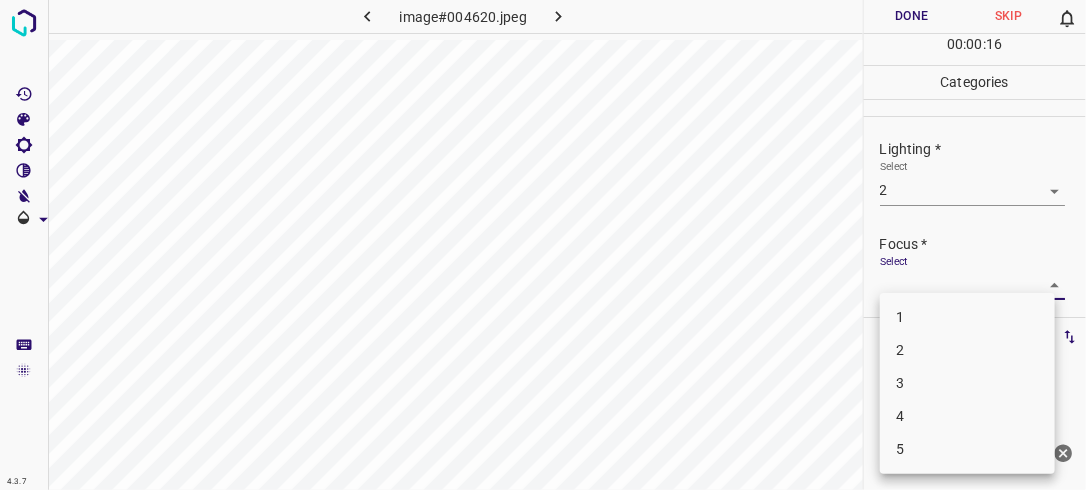 click on "4.3.7 image#004620.jpeg Done Skip 0 00   : 00   : 16   Categories Lighting *  Select 2 2 Focus *  Select ​ Overall *  Select ​ Labels   0 Categories 1 Lighting 2 Focus 3 Overall Tools Space Change between modes (Draw & Edit) I Auto labeling R Restore zoom M Zoom in N Zoom out Delete Delete selecte label Filters Z Restore filters X Saturation filter C Brightness filter V Contrast filter B Gray scale filter General O Download Need Help ? - Text - Hide - Delete 1 2 3 4 5" at bounding box center (543, 245) 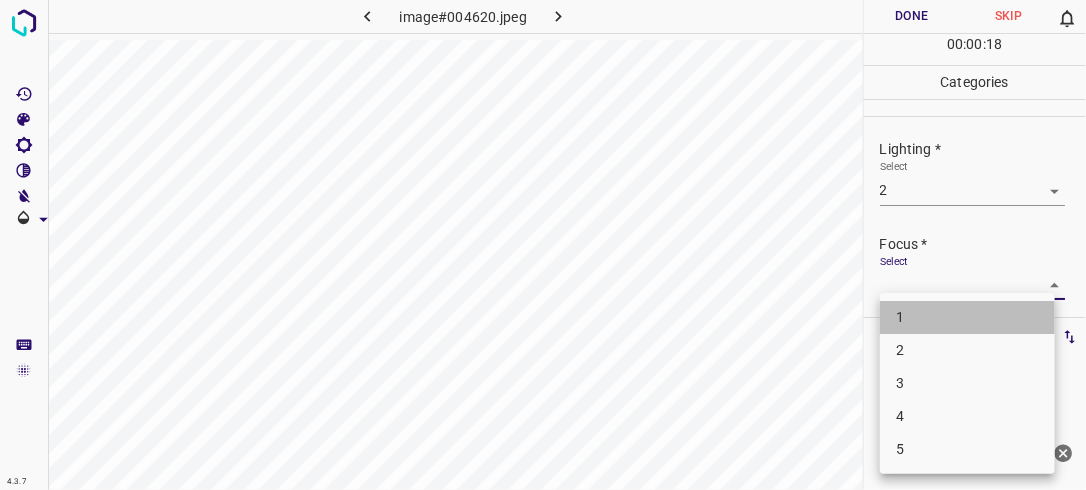 click on "1" at bounding box center (967, 317) 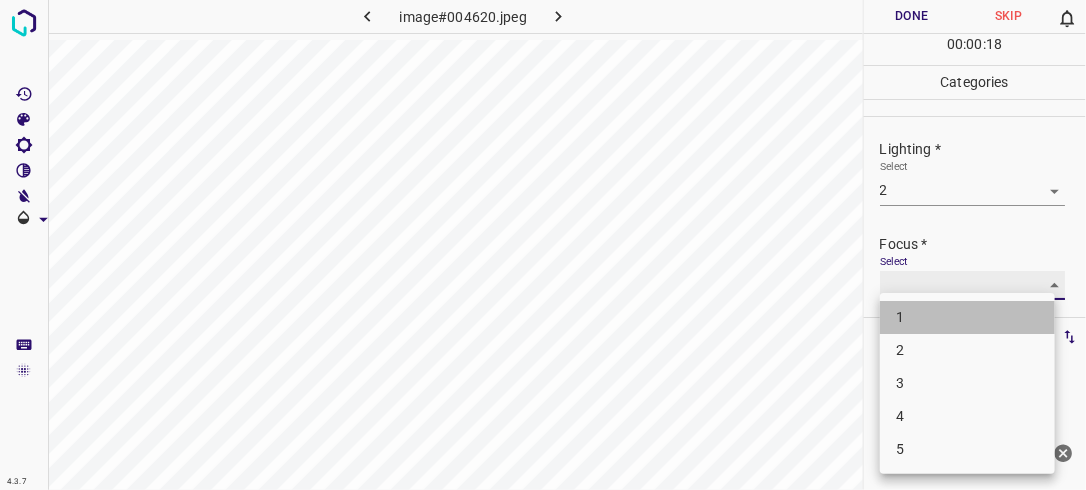 type on "1" 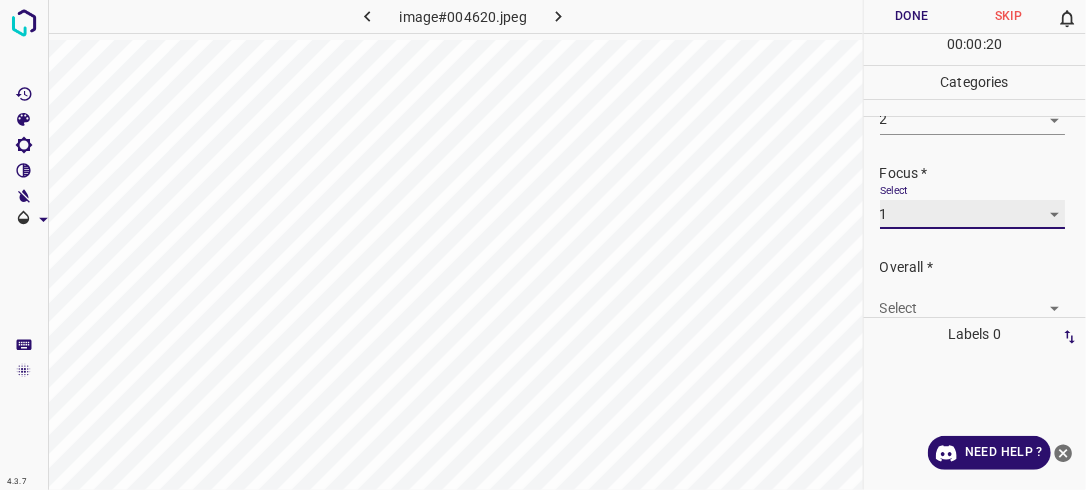 scroll, scrollTop: 98, scrollLeft: 0, axis: vertical 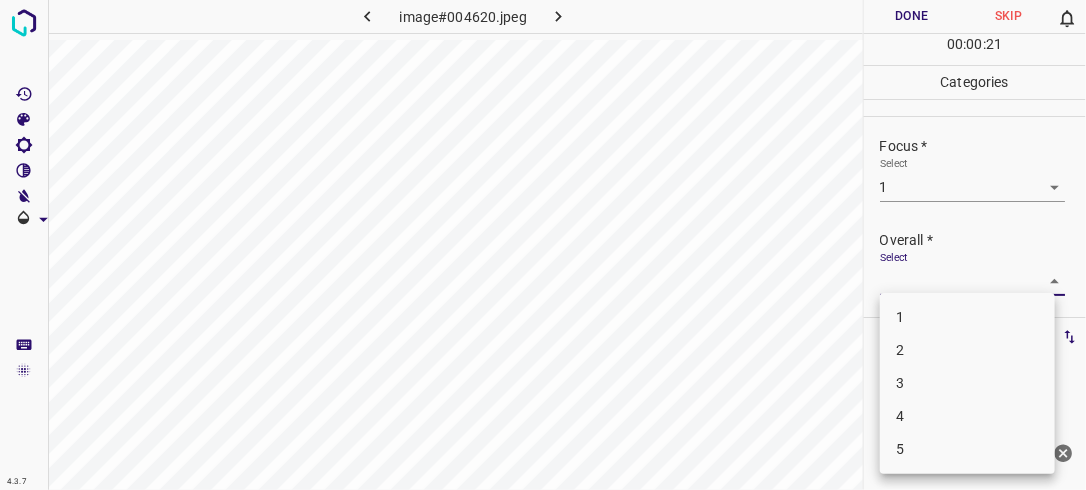 click on "4.3.7 image#004620.jpeg Done Skip 0 00   : 00   : 21   Categories Lighting *  Select 2 2 Focus *  Select 1 1 Overall *  Select ​ Labels   0 Categories 1 Lighting 2 Focus 3 Overall Tools Space Change between modes (Draw & Edit) I Auto labeling R Restore zoom M Zoom in N Zoom out Delete Delete selecte label Filters Z Restore filters X Saturation filter C Brightness filter V Contrast filter B Gray scale filter General O Download Need Help ? - Text - Hide - Delete 1 2 3 4 5" at bounding box center [543, 245] 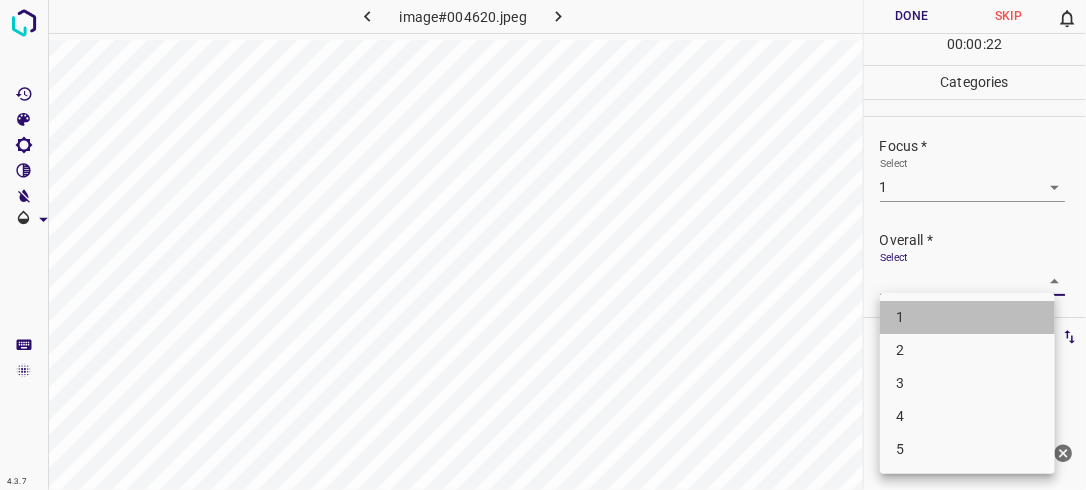 click on "1" at bounding box center [967, 317] 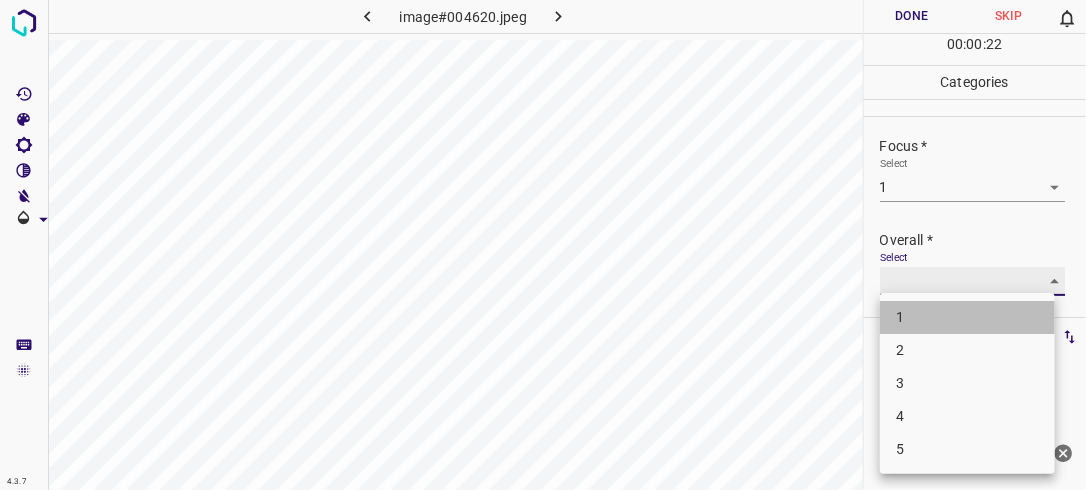 type on "1" 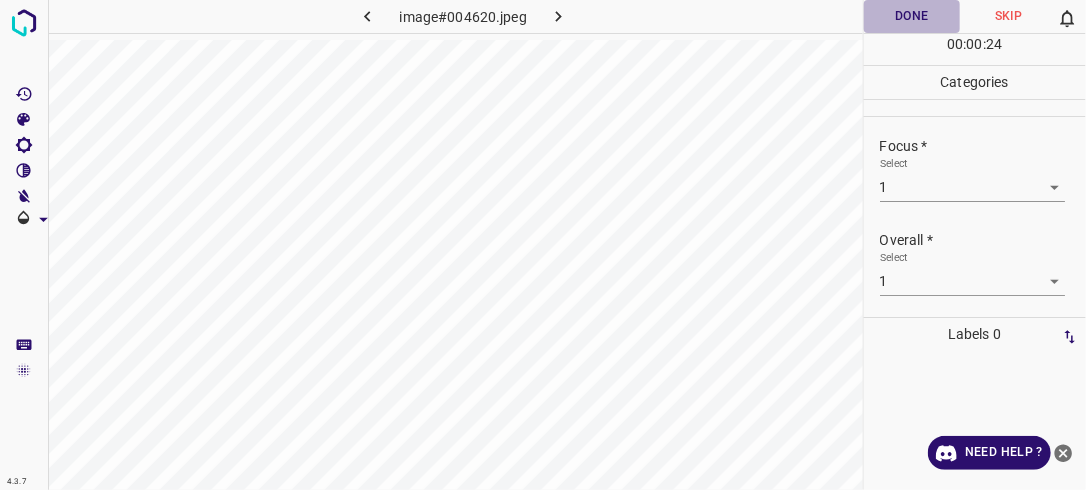 click on "Done" at bounding box center (912, 16) 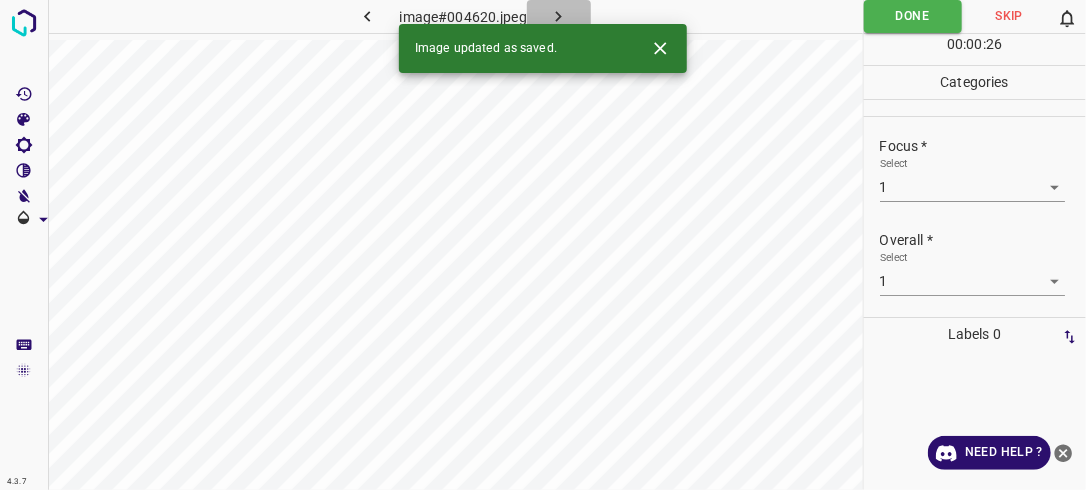 click 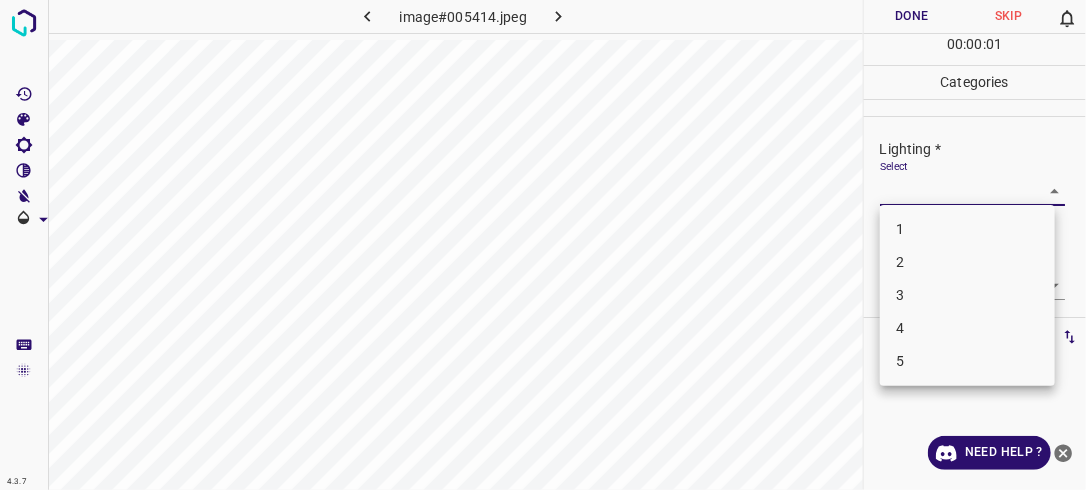 click on "4.3.7 image#005414.jpeg Done Skip 0 00   : 00   : 01   Categories Lighting *  Select ​ Focus *  Select ​ Overall *  Select ​ Labels   0 Categories 1 Lighting 2 Focus 3 Overall Tools Space Change between modes (Draw & Edit) I Auto labeling R Restore zoom M Zoom in N Zoom out Delete Delete selecte label Filters Z Restore filters X Saturation filter C Brightness filter V Contrast filter B Gray scale filter General O Download Need Help ? - Text - Hide - Delete 1 2 3 4 5" at bounding box center (543, 245) 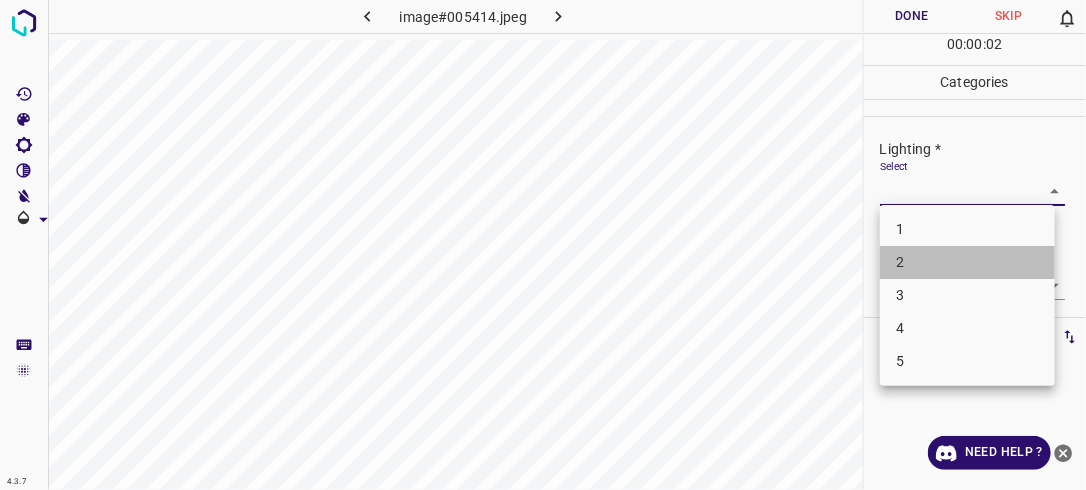 click on "2" at bounding box center [967, 262] 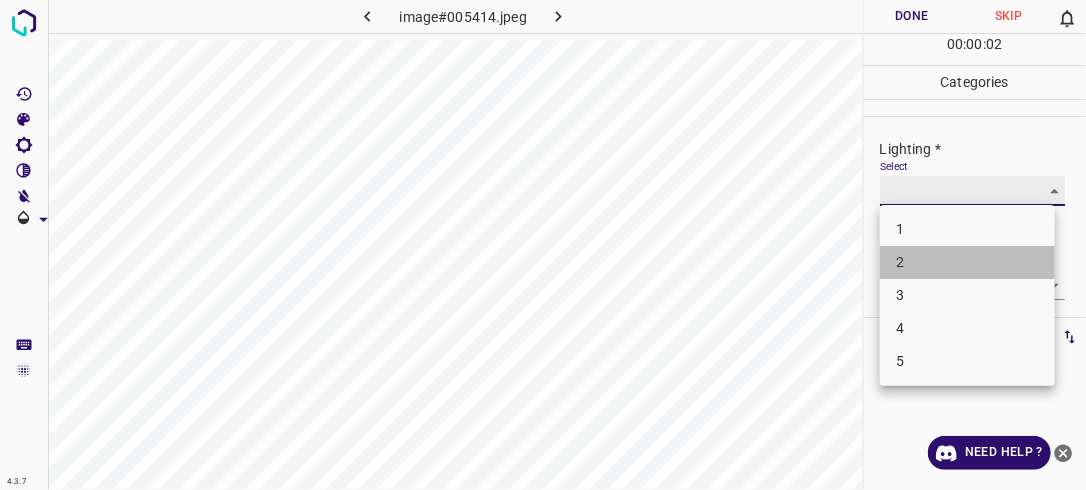 type on "2" 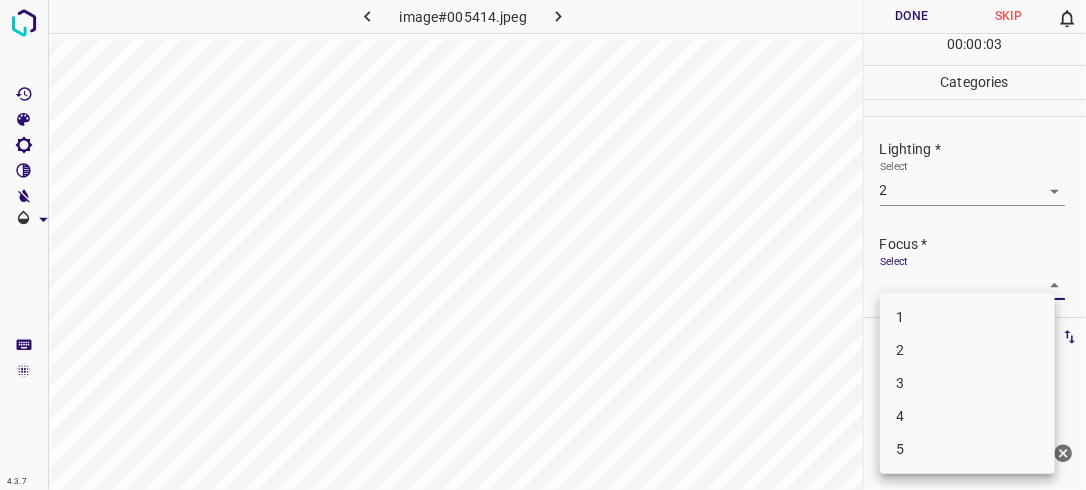 click on "4.3.7 image#005414.jpeg Done Skip 0 00   : 00   : 03   Categories Lighting *  Select 2 2 Focus *  Select ​ Overall *  Select ​ Labels   0 Categories 1 Lighting 2 Focus 3 Overall Tools Space Change between modes (Draw & Edit) I Auto labeling R Restore zoom M Zoom in N Zoom out Delete Delete selecte label Filters Z Restore filters X Saturation filter C Brightness filter V Contrast filter B Gray scale filter General O Download Need Help ? - Text - Hide - Delete 1 2 3 4 5" at bounding box center (543, 245) 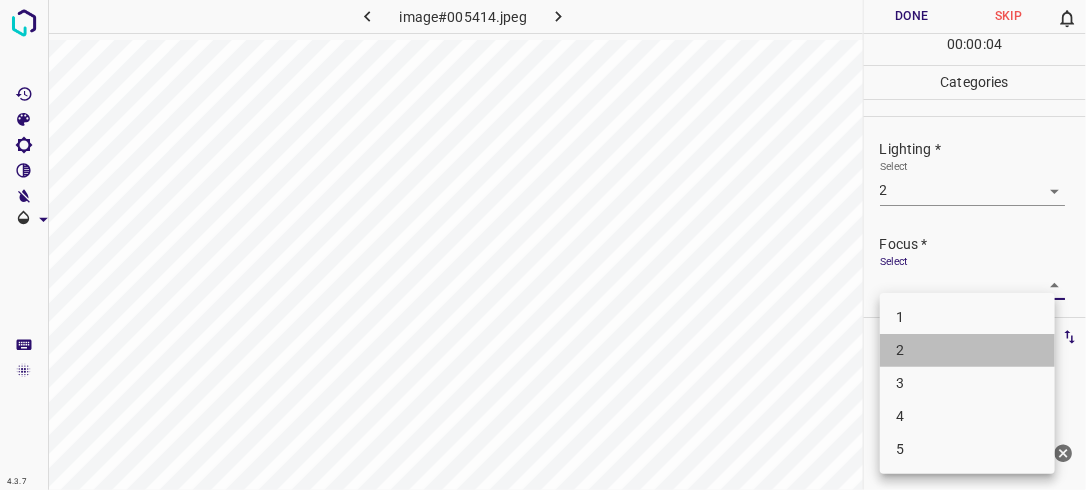 click on "2" at bounding box center [967, 350] 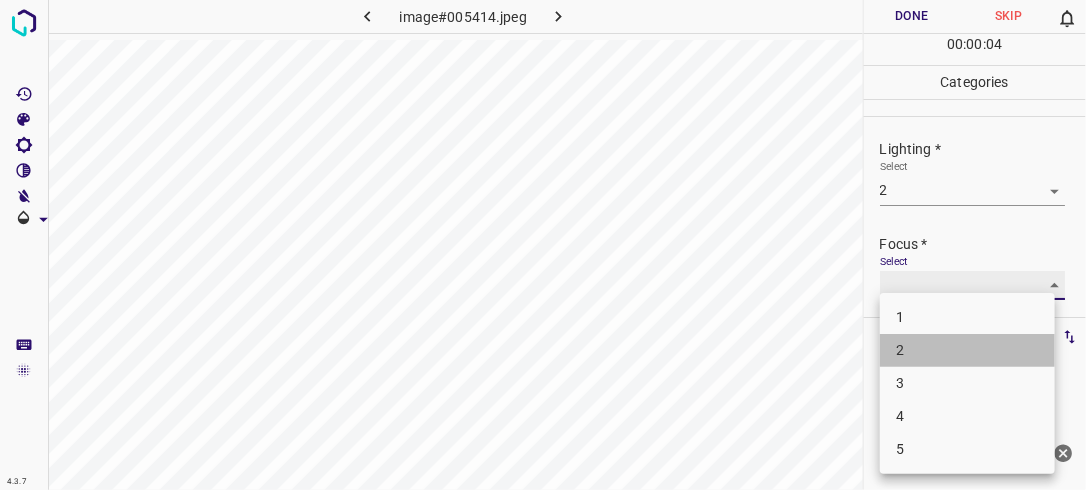 type on "2" 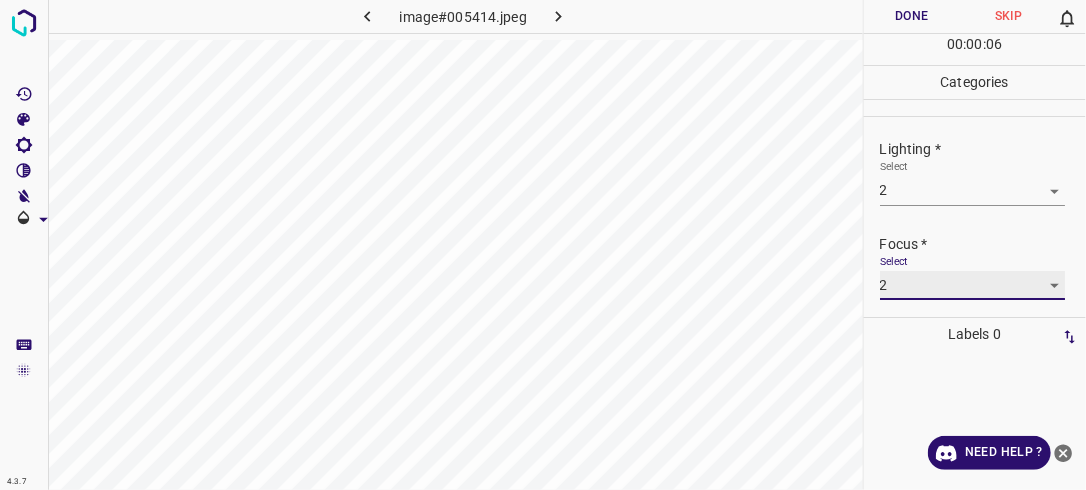scroll, scrollTop: 98, scrollLeft: 0, axis: vertical 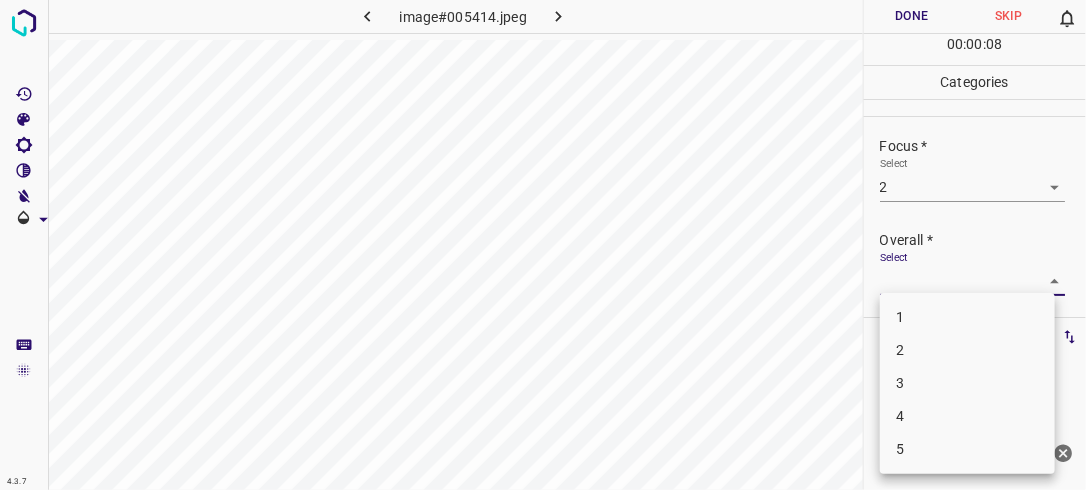 click on "4.3.7 image#005414.jpeg Done Skip 0 00   : 00   : 08   Categories Lighting *  Select 2 2 Focus *  Select 2 2 Overall *  Select ​ Labels   0 Categories 1 Lighting 2 Focus 3 Overall Tools Space Change between modes (Draw & Edit) I Auto labeling R Restore zoom M Zoom in N Zoom out Delete Delete selecte label Filters Z Restore filters X Saturation filter C Brightness filter V Contrast filter B Gray scale filter General O Download Need Help ? - Text - Hide - Delete 1 2 3 4 5" at bounding box center (543, 245) 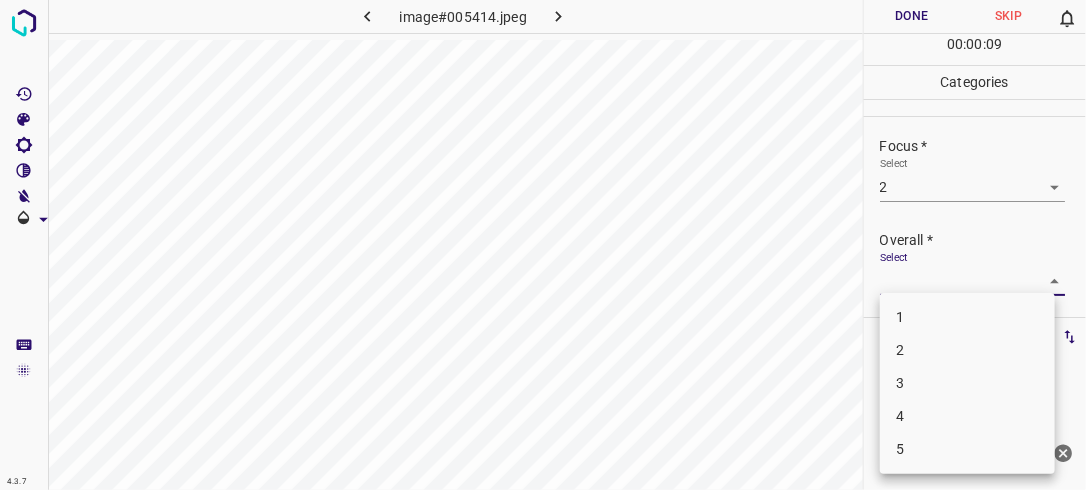 click on "2" at bounding box center (967, 350) 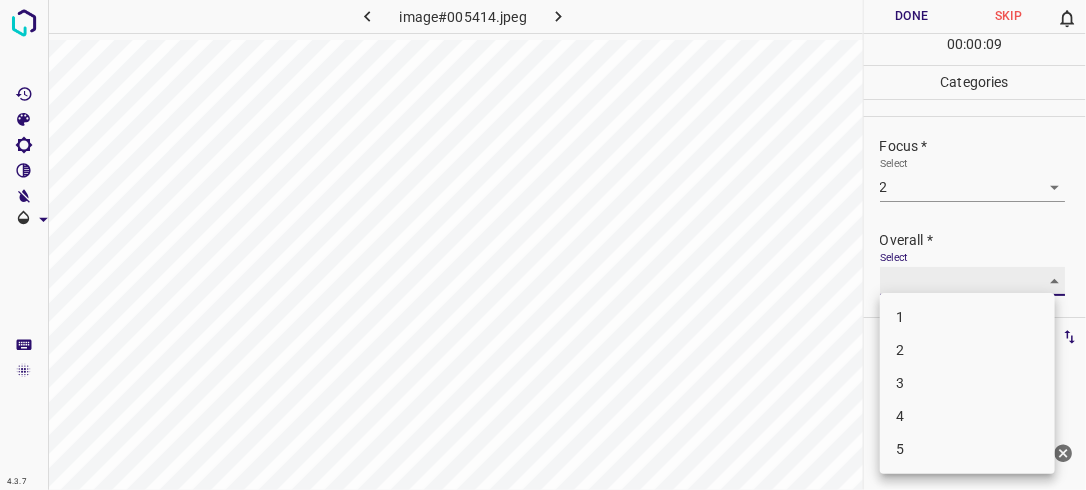 type on "2" 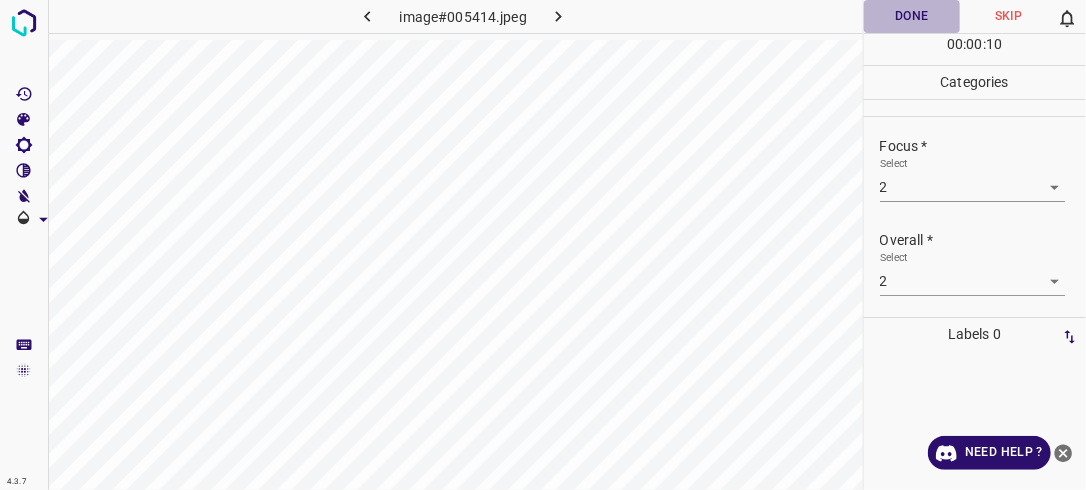 click on "Done" at bounding box center (912, 16) 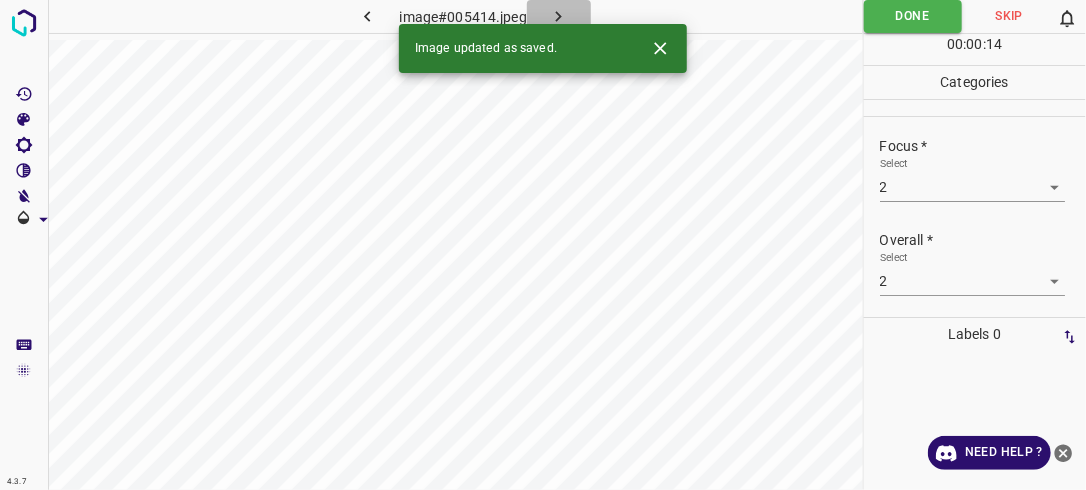 click at bounding box center [559, 16] 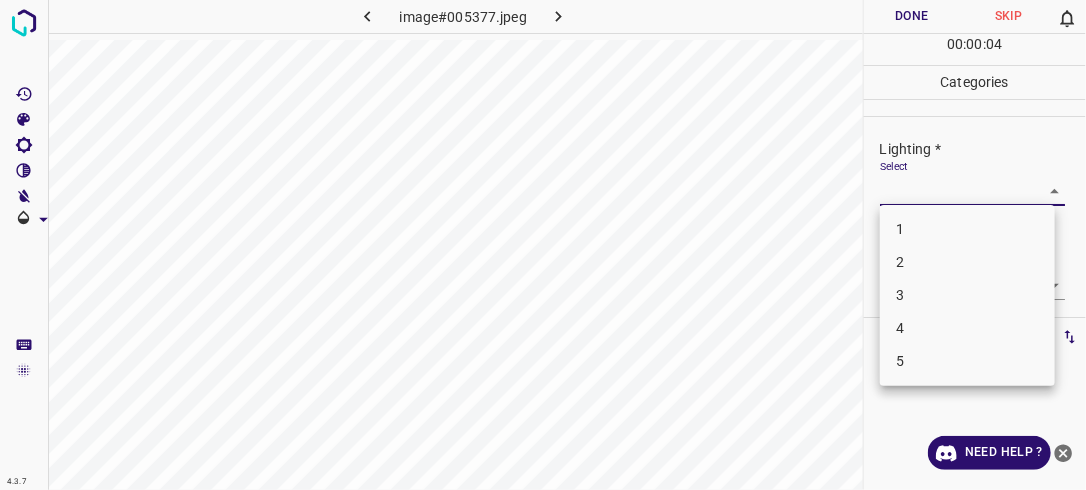 drag, startPoint x: 1044, startPoint y: 190, endPoint x: 954, endPoint y: 288, distance: 133.05638 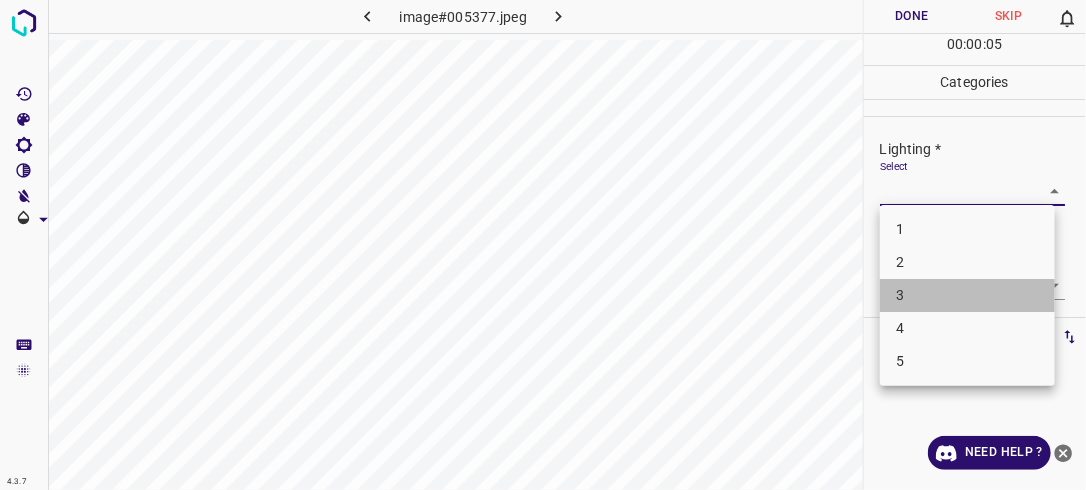 click on "3" at bounding box center [967, 295] 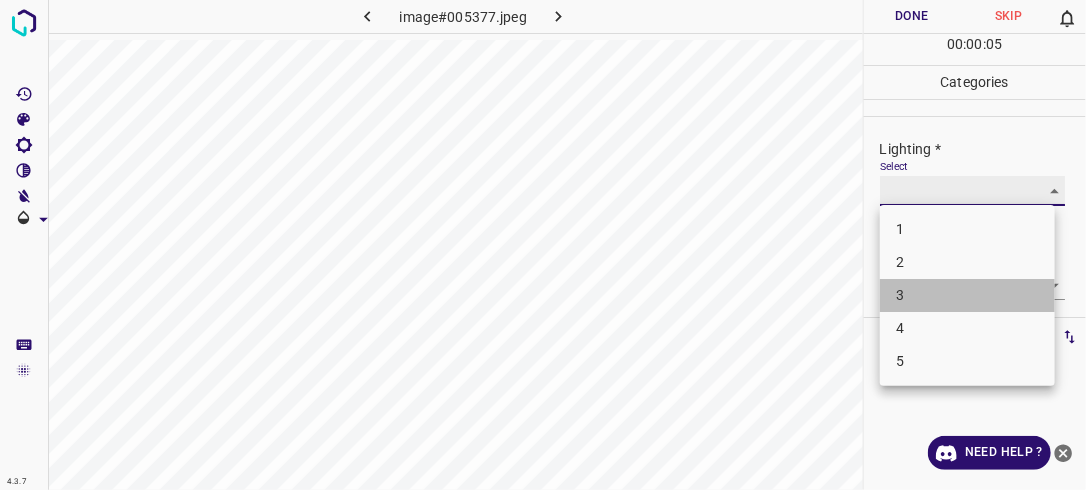 type on "3" 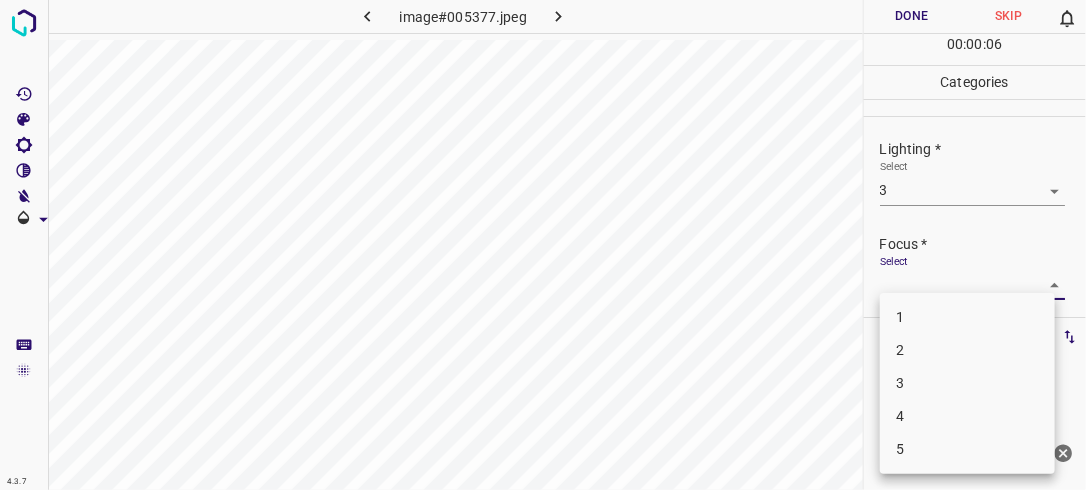 click on "4.3.7 image#005377.jpeg Done Skip 0 00   : 00   : 06   Categories Lighting *  Select 3 3 Focus *  Select ​ Overall *  Select ​ Labels   0 Categories 1 Lighting 2 Focus 3 Overall Tools Space Change between modes (Draw & Edit) I Auto labeling R Restore zoom M Zoom in N Zoom out Delete Delete selecte label Filters Z Restore filters X Saturation filter C Brightness filter V Contrast filter B Gray scale filter General O Download Need Help ? - Text - Hide - Delete 1 2 3 4 5" at bounding box center (543, 245) 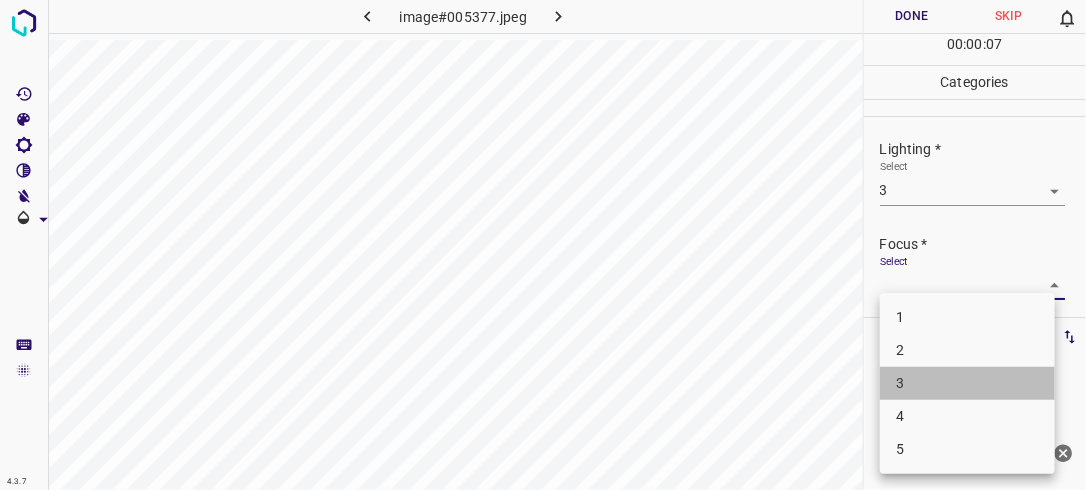 click on "3" at bounding box center (967, 383) 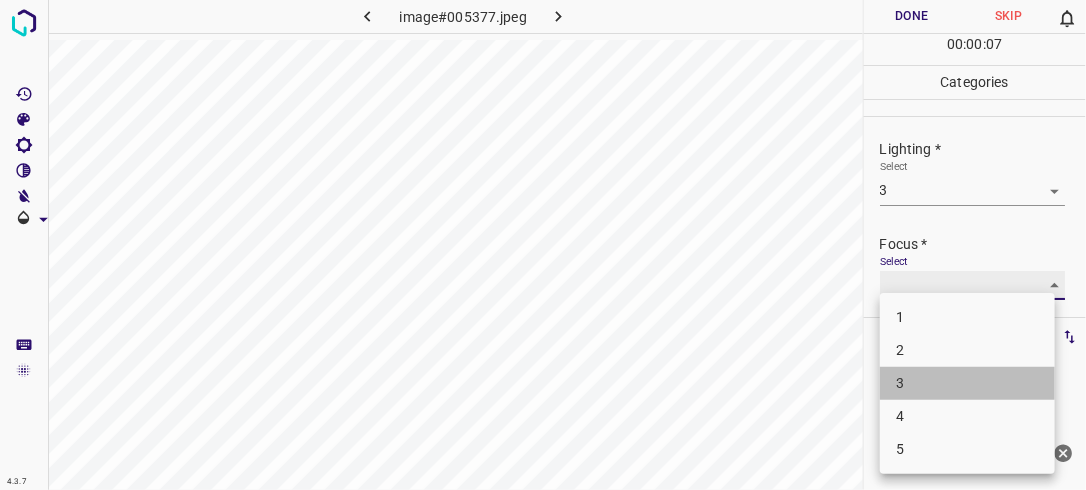 type on "3" 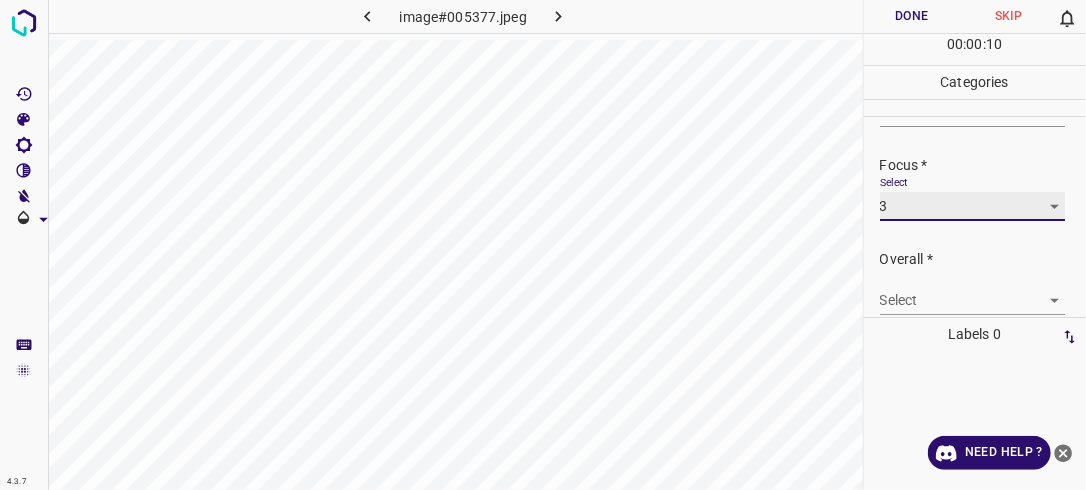 scroll, scrollTop: 84, scrollLeft: 0, axis: vertical 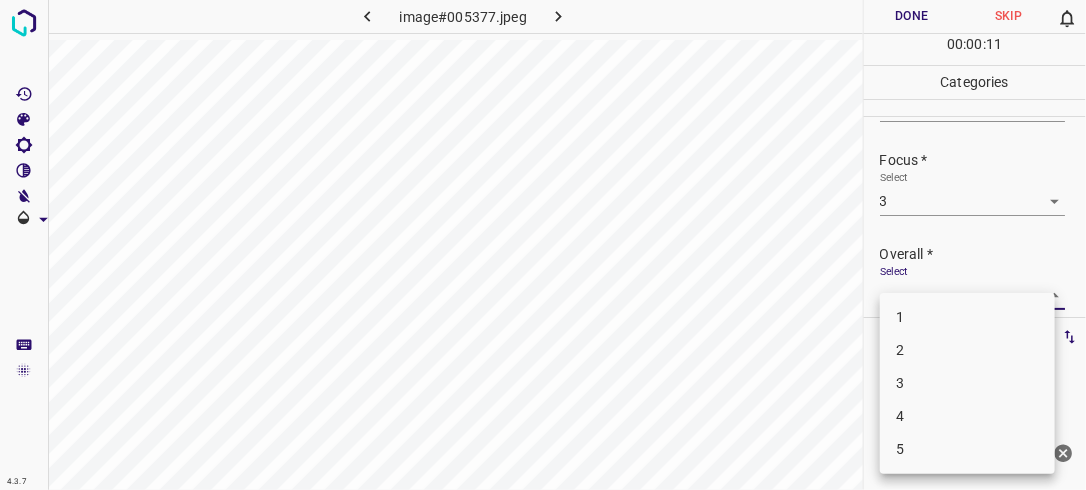 click on "4.3.7 image#005377.jpeg Done Skip 0 00   : 00   : 11   Categories Lighting *  Select 3 3 Focus *  Select 3 3 Overall *  Select ​ Labels   0 Categories 1 Lighting 2 Focus 3 Overall Tools Space Change between modes (Draw & Edit) I Auto labeling R Restore zoom M Zoom in N Zoom out Delete Delete selecte label Filters Z Restore filters X Saturation filter C Brightness filter V Contrast filter B Gray scale filter General O Download Need Help ? - Text - Hide - Delete 1 2 3 4 5" at bounding box center (543, 245) 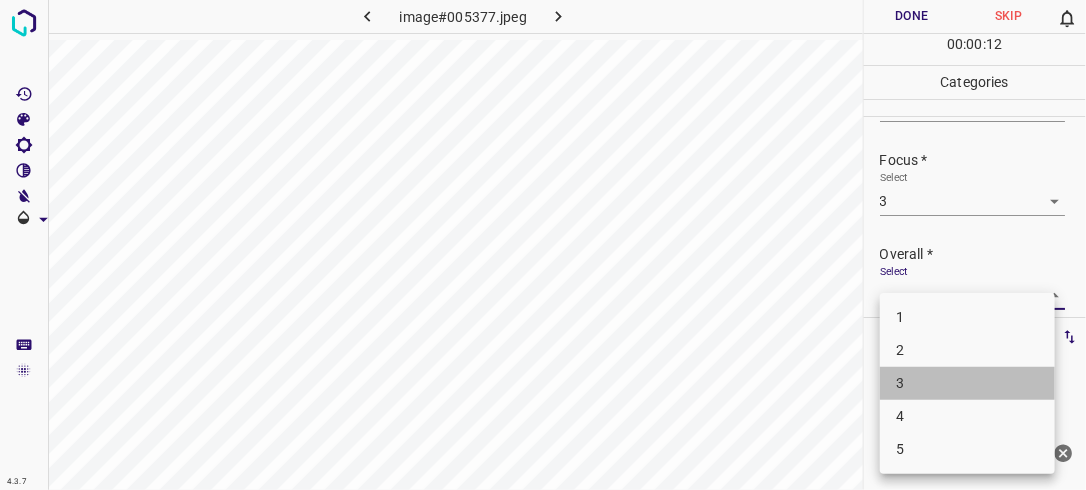 click on "3" at bounding box center (967, 383) 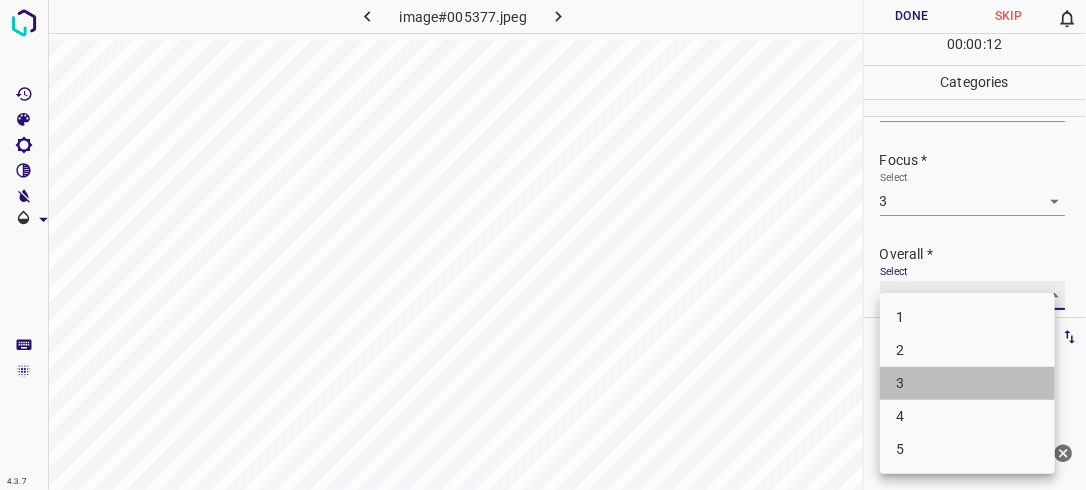 type on "3" 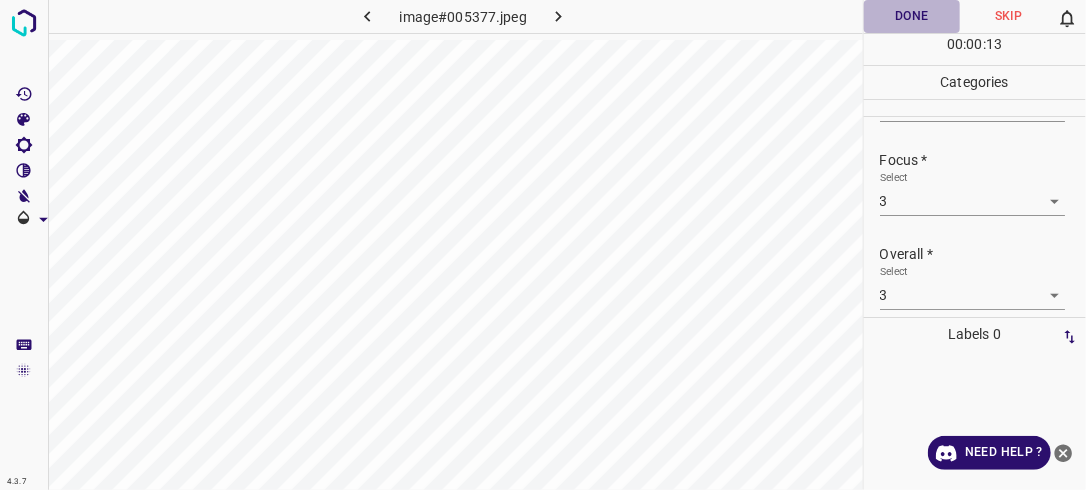 click on "Done" at bounding box center [912, 16] 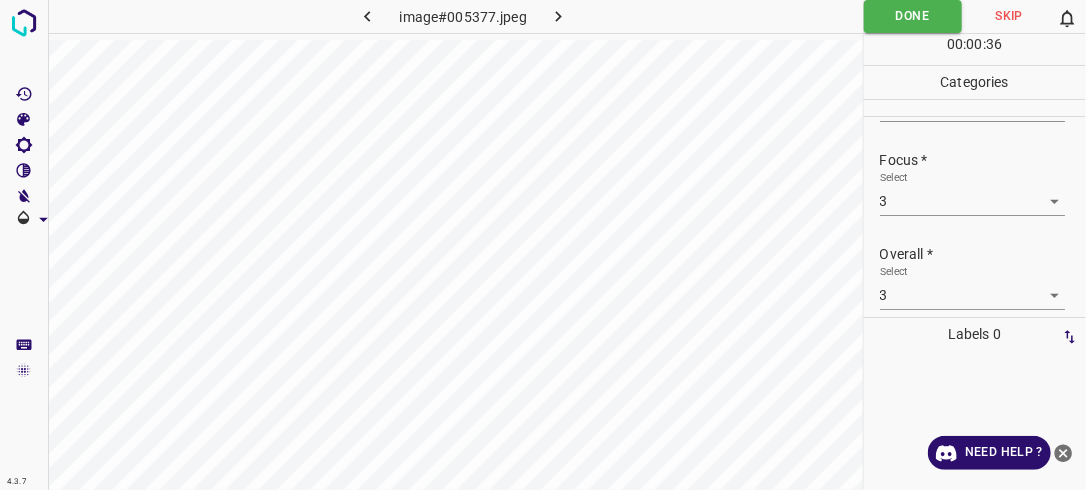 scroll, scrollTop: 98, scrollLeft: 0, axis: vertical 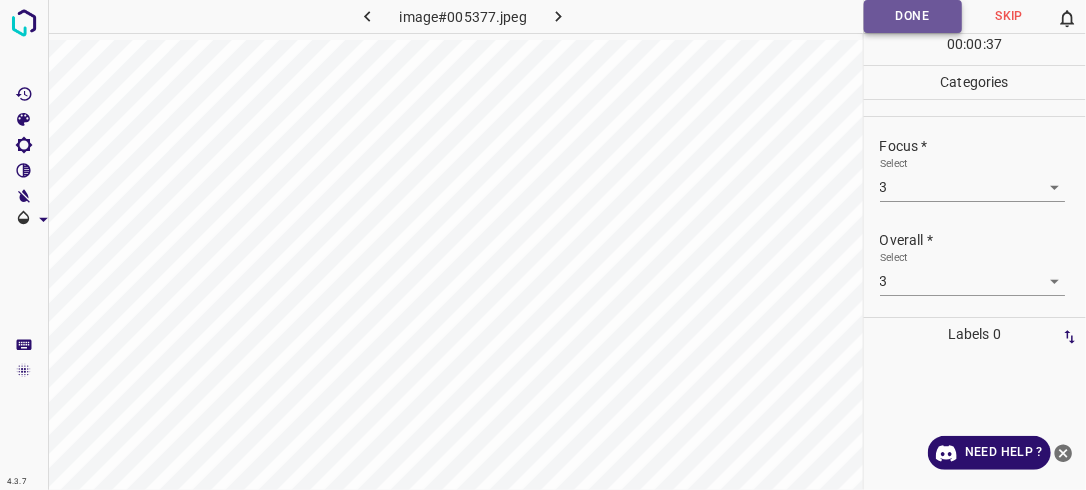 click on "Done" at bounding box center [913, 16] 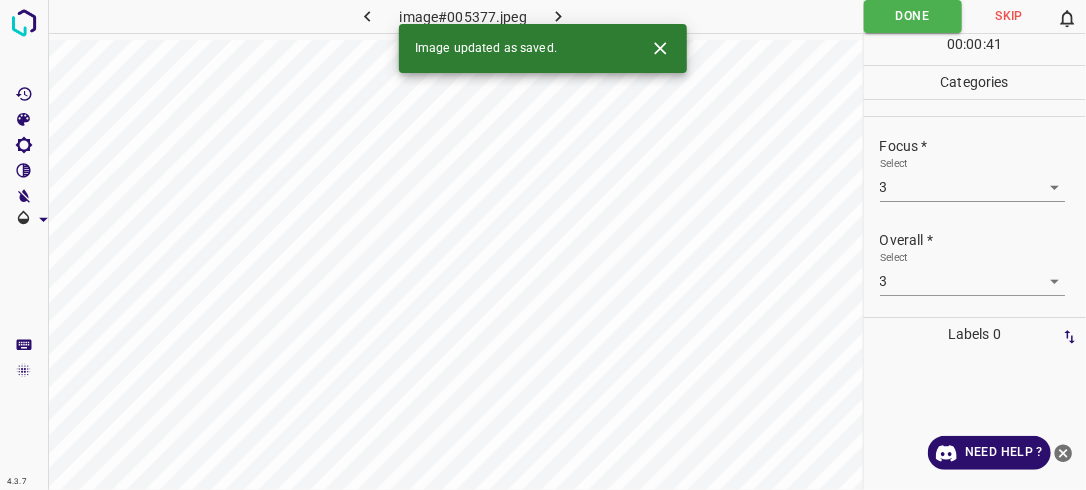 click at bounding box center [559, 16] 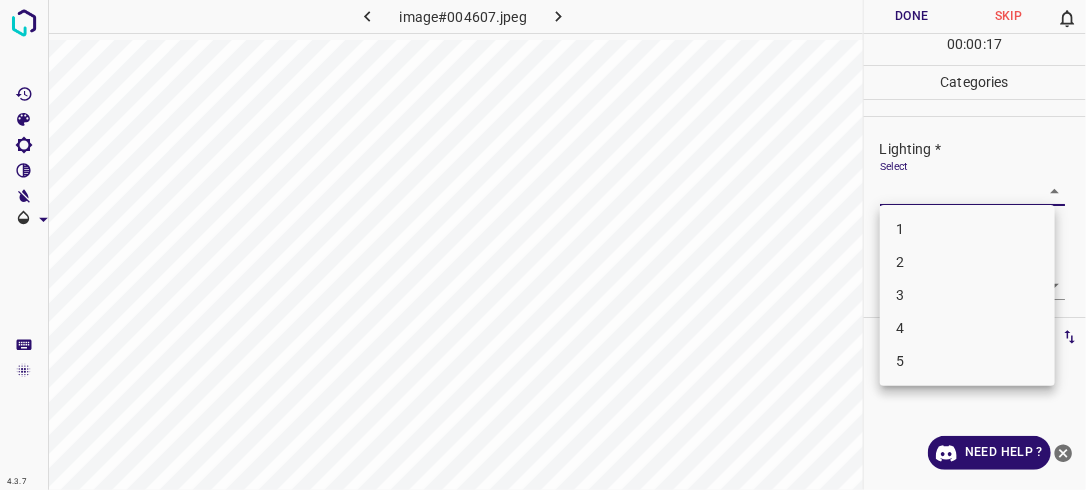 click on "4.3.7 image#004607.jpeg Done Skip 0 00   : 00   : 17   Categories Lighting *  Select ​ Focus *  Select ​ Overall *  Select ​ Labels   0 Categories 1 Lighting 2 Focus 3 Overall Tools Space Change between modes (Draw & Edit) I Auto labeling R Restore zoom M Zoom in N Zoom out Delete Delete selecte label Filters Z Restore filters X Saturation filter C Brightness filter V Contrast filter B Gray scale filter General O Download Need Help ? - Text - Hide - Delete 1 2 3 4 5" at bounding box center [543, 245] 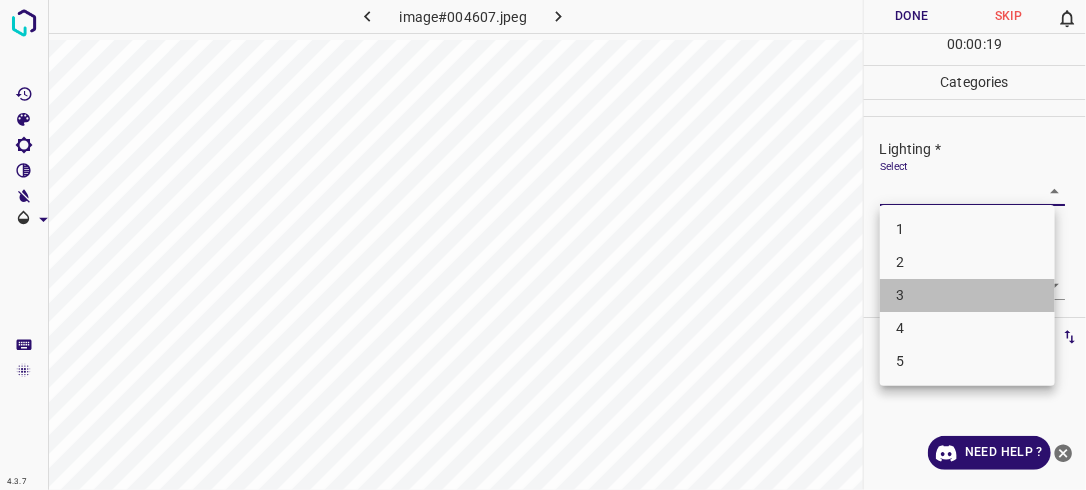 click on "3" at bounding box center [967, 295] 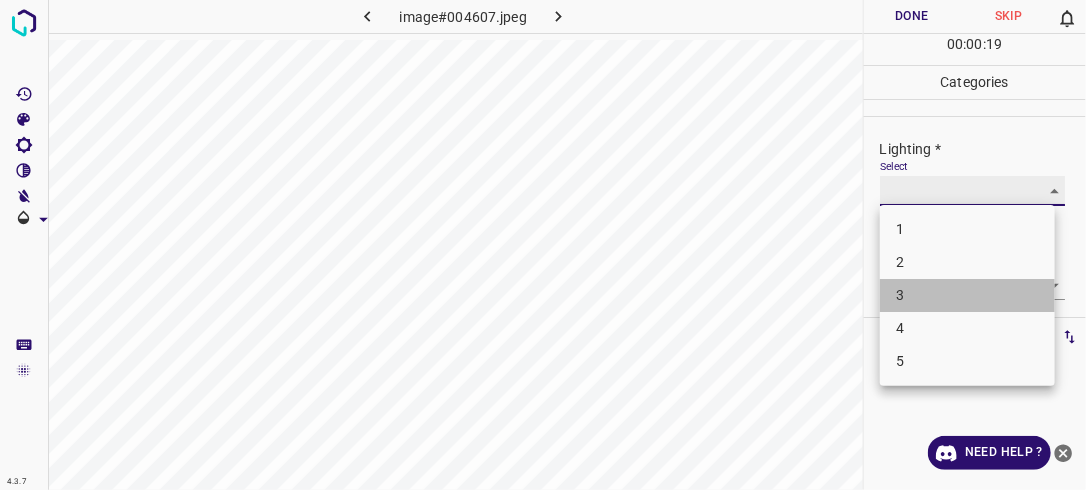 type on "3" 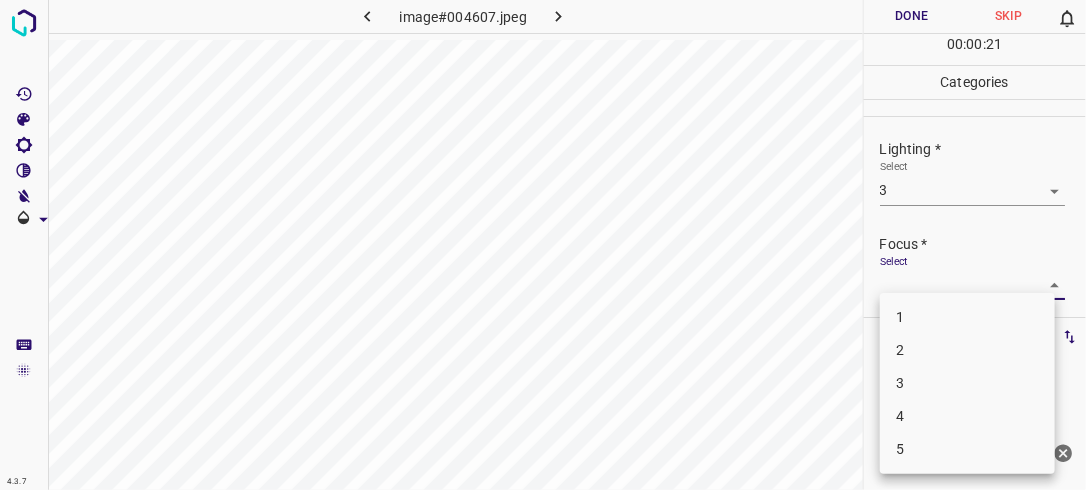 click on "4.3.7 image#004607.jpeg Done Skip 0 00   : 00   : 21   Categories Lighting *  Select 3 3 Focus *  Select ​ Overall *  Select ​ Labels   0 Categories 1 Lighting 2 Focus 3 Overall Tools Space Change between modes (Draw & Edit) I Auto labeling R Restore zoom M Zoom in N Zoom out Delete Delete selecte label Filters Z Restore filters X Saturation filter C Brightness filter V Contrast filter B Gray scale filter General O Download Need Help ? - Text - Hide - Delete 1 2 3 4 5" at bounding box center [543, 245] 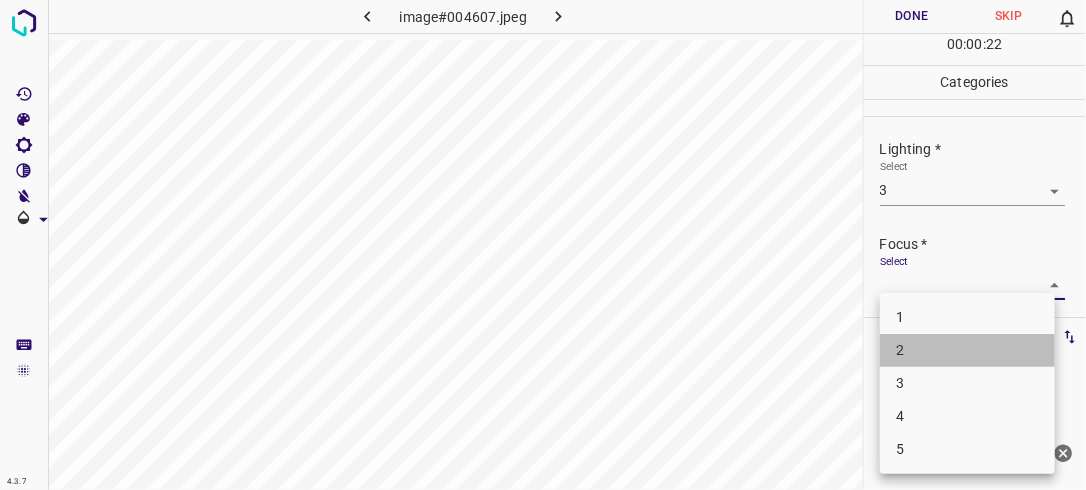 click on "2" at bounding box center [967, 350] 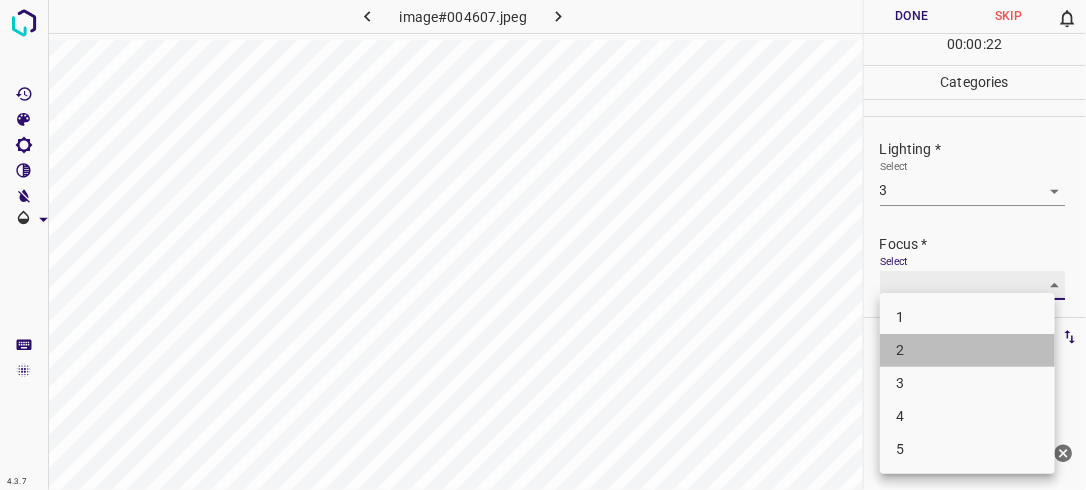 type on "2" 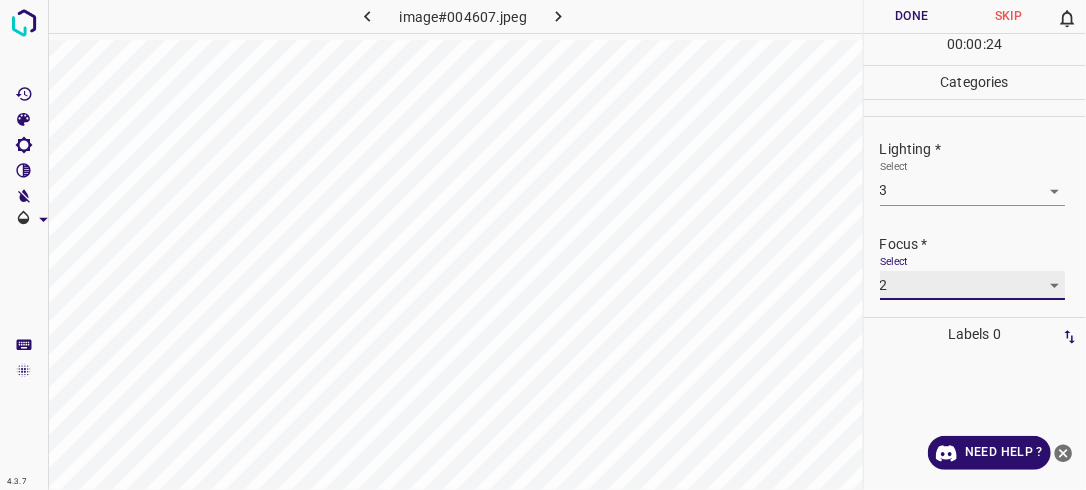 scroll, scrollTop: 98, scrollLeft: 0, axis: vertical 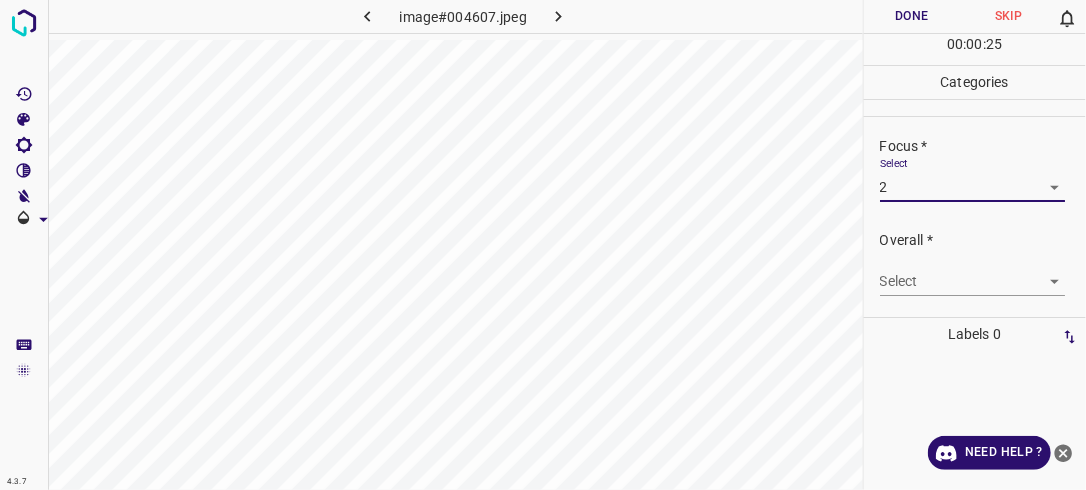 click on "4.3.7 image#004607.jpeg Done Skip 0 00   : 00   : 25   Categories Lighting *  Select 3 3 Focus *  Select 2 2 Overall *  Select ​ Labels   0 Categories 1 Lighting 2 Focus 3 Overall Tools Space Change between modes (Draw & Edit) I Auto labeling R Restore zoom M Zoom in N Zoom out Delete Delete selecte label Filters Z Restore filters X Saturation filter C Brightness filter V Contrast filter B Gray scale filter General O Download Need Help ? - Text - Hide - Delete" at bounding box center [543, 245] 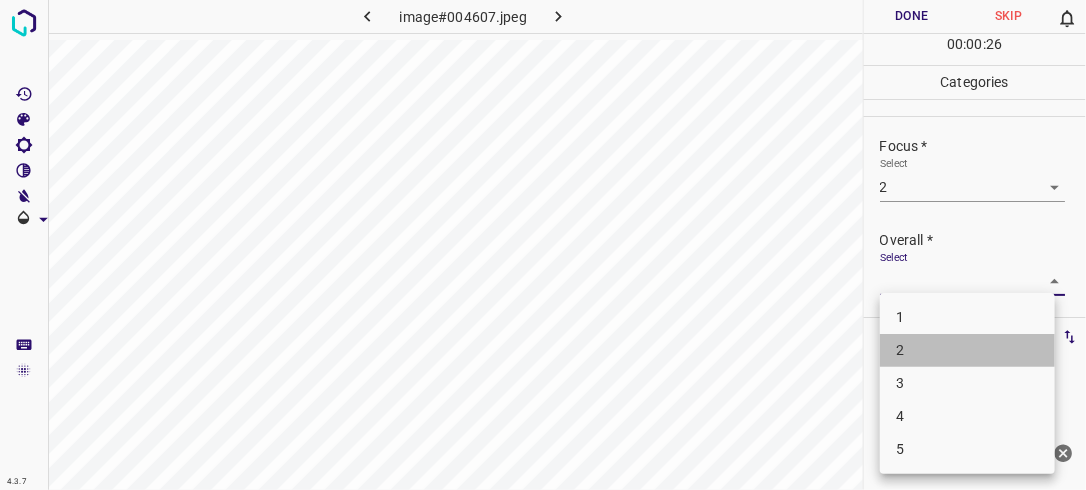 click on "2" at bounding box center [967, 350] 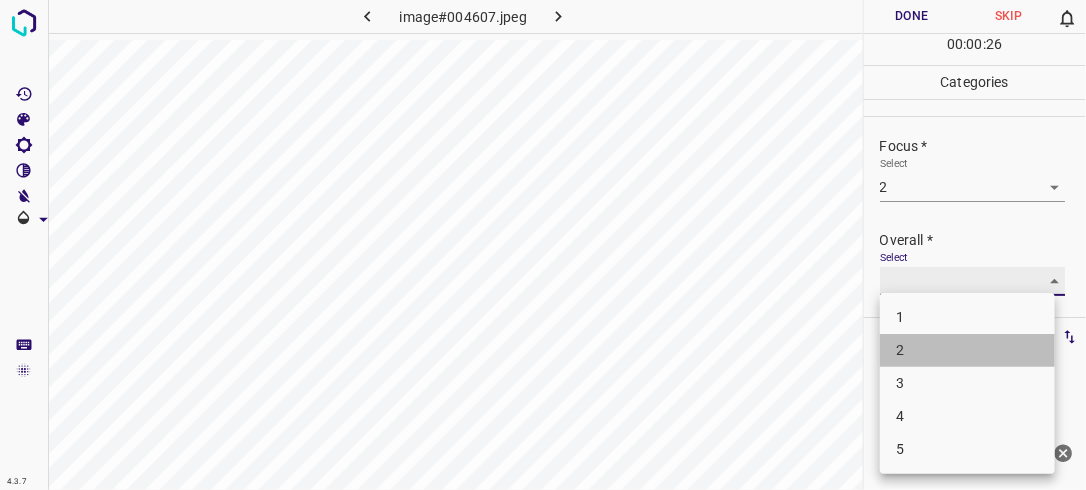 type on "2" 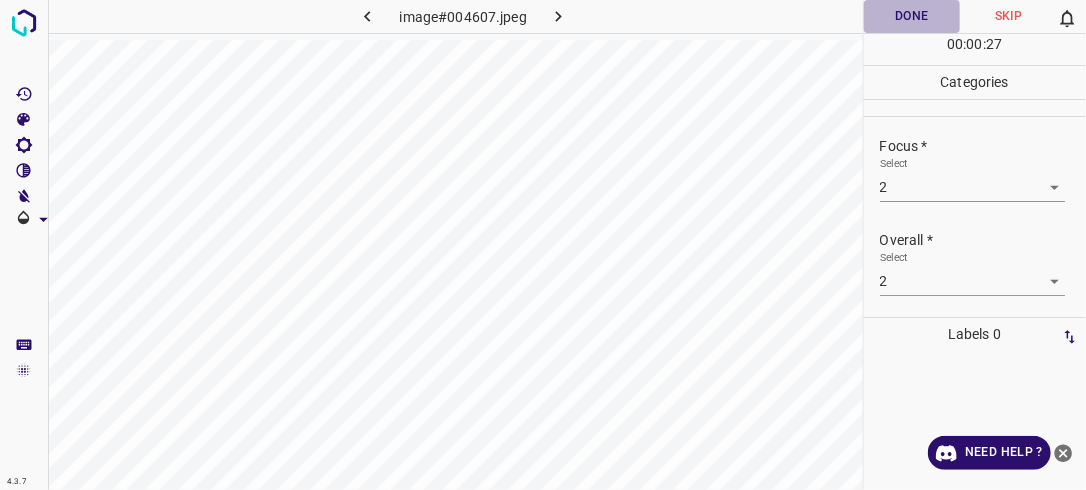 click on "Done" at bounding box center (912, 16) 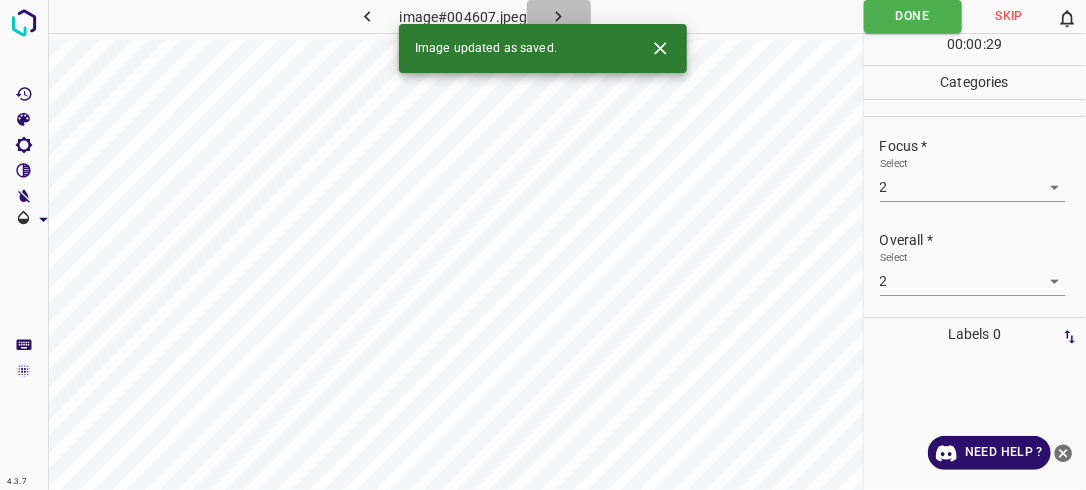 click 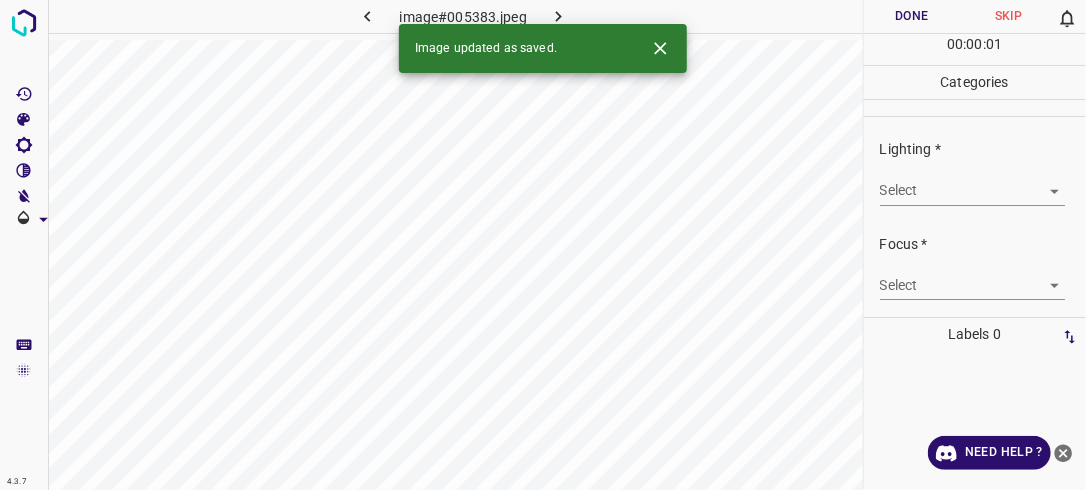 click on "4.3.7 image#005383.jpeg Done Skip 0 00   : 00   : 01   Categories Lighting *  Select ​ Focus *  Select ​ Overall *  Select ​ Labels   0 Categories 1 Lighting 2 Focus 3 Overall Tools Space Change between modes (Draw & Edit) I Auto labeling R Restore zoom M Zoom in N Zoom out Delete Delete selecte label Filters Z Restore filters X Saturation filter C Brightness filter V Contrast filter B Gray scale filter General O Download Image updated as saved. Need Help ? - Text - Hide - Delete" at bounding box center (543, 245) 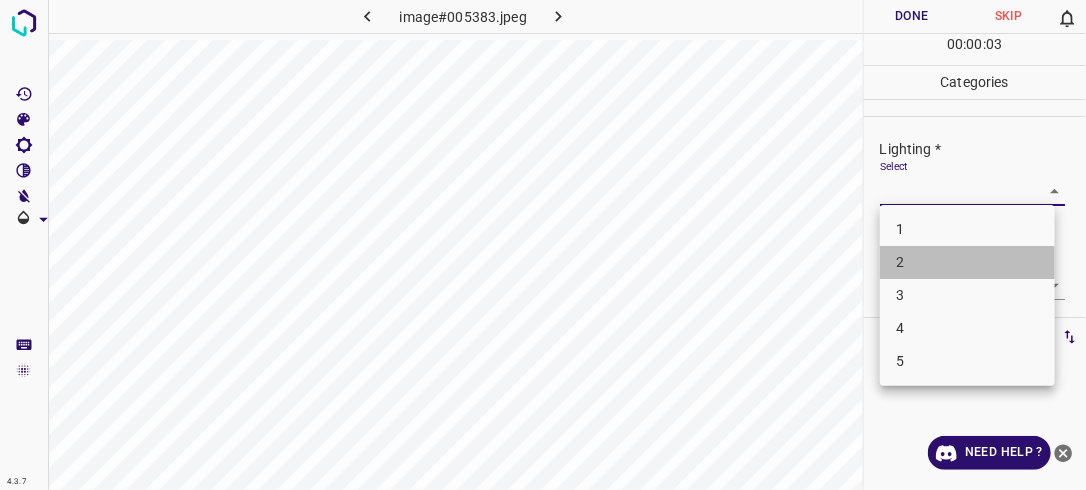 click on "2" at bounding box center (967, 262) 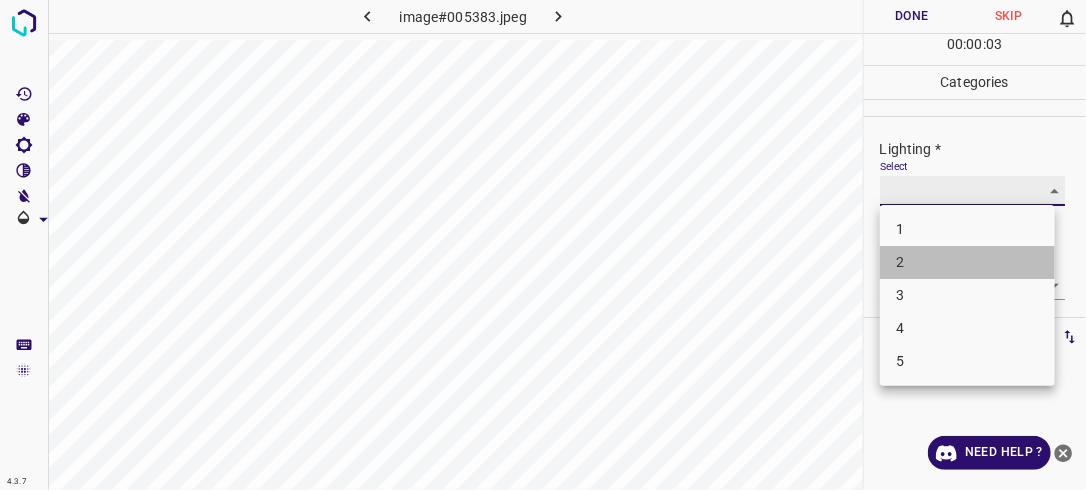 type on "2" 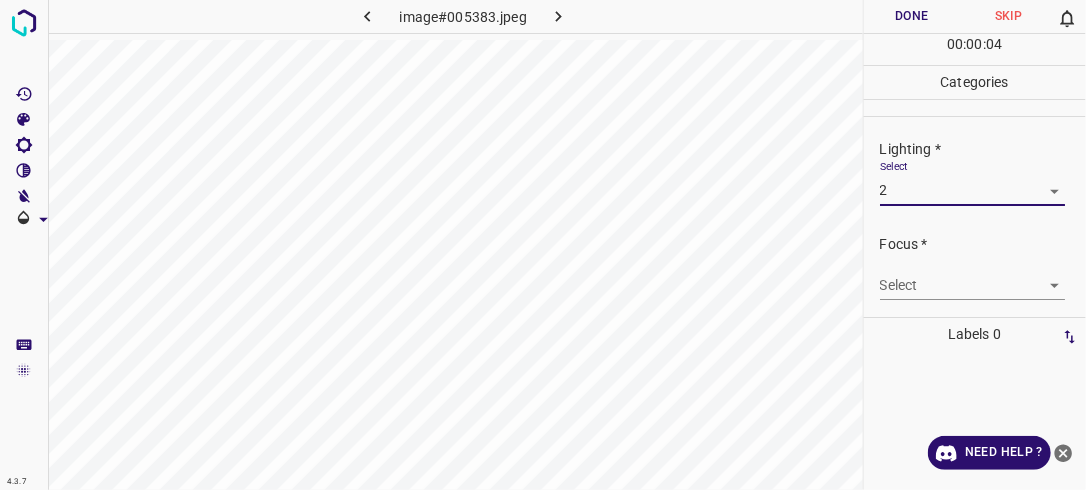 click on "Select ​" at bounding box center [983, 277] 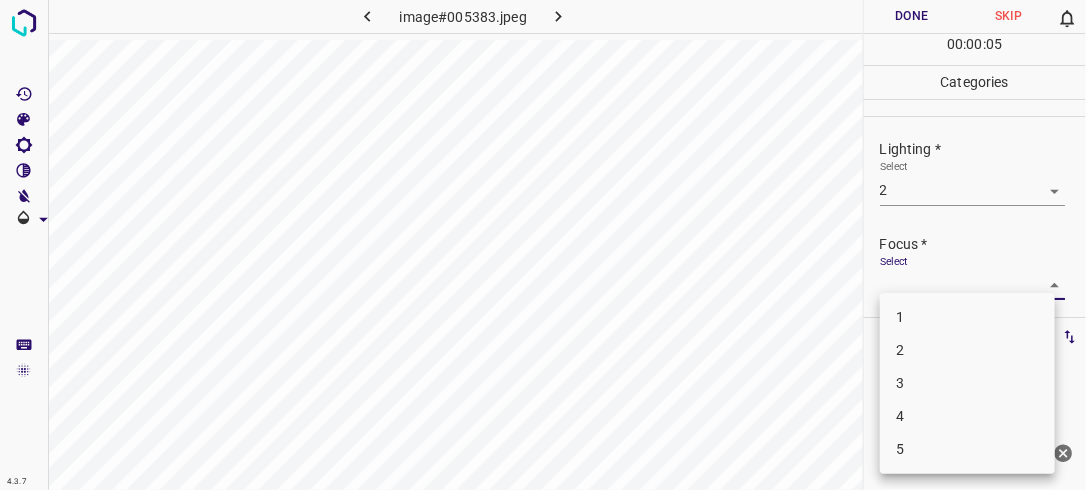 click on "4.3.7 image#005383.jpeg Done Skip 0 00   : 00   : 05   Categories Lighting *  Select 2 2 Focus *  Select ​ Overall *  Select ​ Labels   0 Categories 1 Lighting 2 Focus 3 Overall Tools Space Change between modes (Draw & Edit) I Auto labeling R Restore zoom M Zoom in N Zoom out Delete Delete selecte label Filters Z Restore filters X Saturation filter C Brightness filter V Contrast filter B Gray scale filter General O Download Need Help ? - Text - Hide - Delete 1 2 3 4 5" at bounding box center (543, 245) 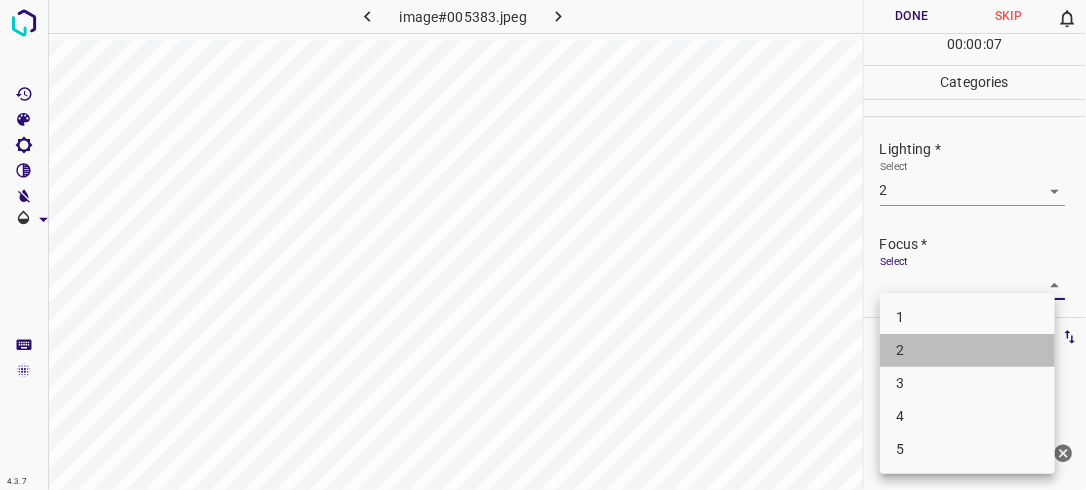click on "2" at bounding box center [967, 350] 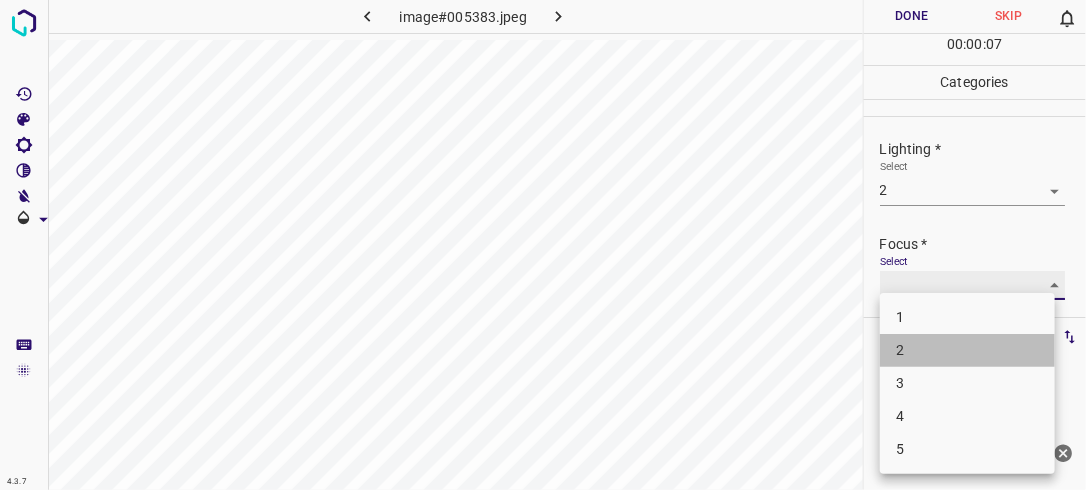 type on "2" 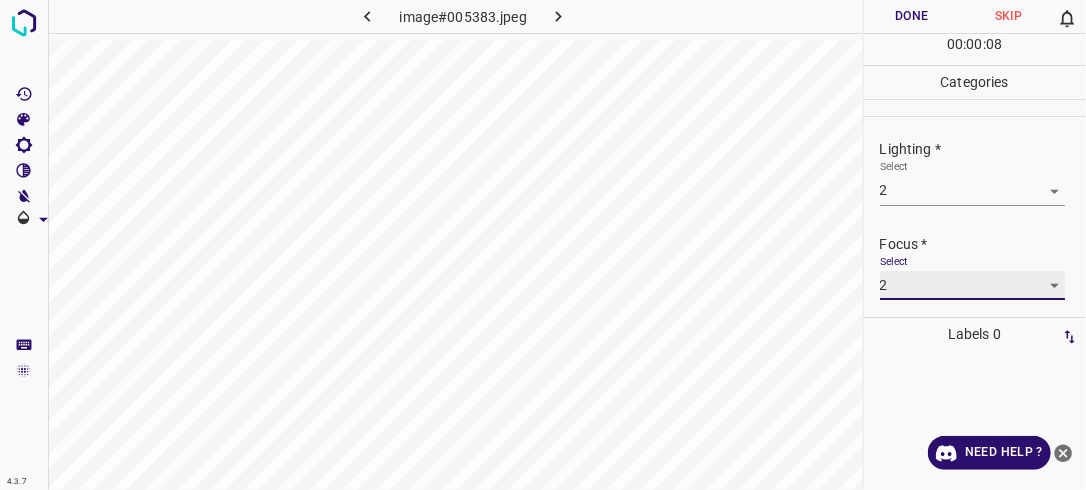 scroll, scrollTop: 45, scrollLeft: 0, axis: vertical 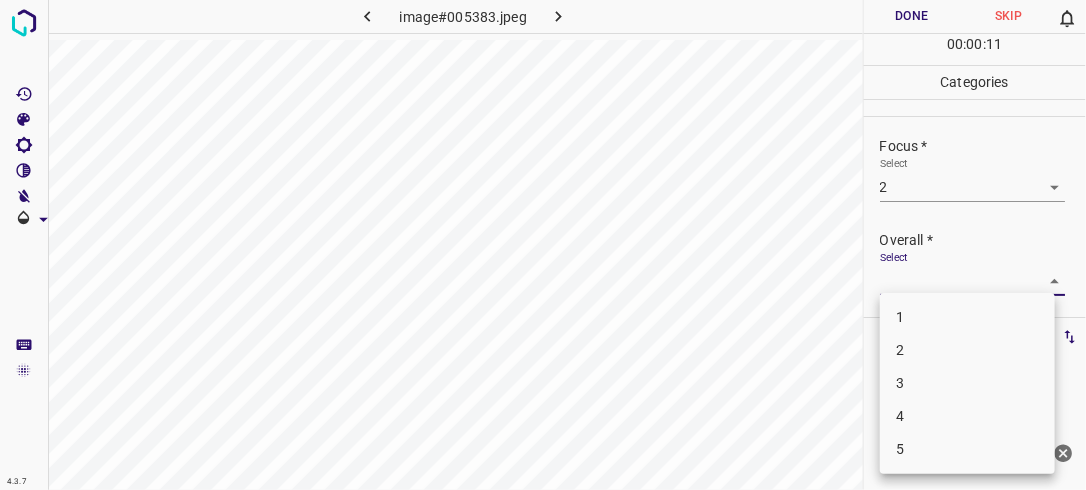 click on "4.3.7 image#005383.jpeg Done Skip 0 00   : 00   : 11   Categories Lighting *  Select 2 2 Focus *  Select 2 2 Overall *  Select ​ Labels   0 Categories 1 Lighting 2 Focus 3 Overall Tools Space Change between modes (Draw & Edit) I Auto labeling R Restore zoom M Zoom in N Zoom out Delete Delete selecte label Filters Z Restore filters X Saturation filter C Brightness filter V Contrast filter B Gray scale filter General O Download Need Help ? - Text - Hide - Delete 1 2 3 4 5" at bounding box center (543, 245) 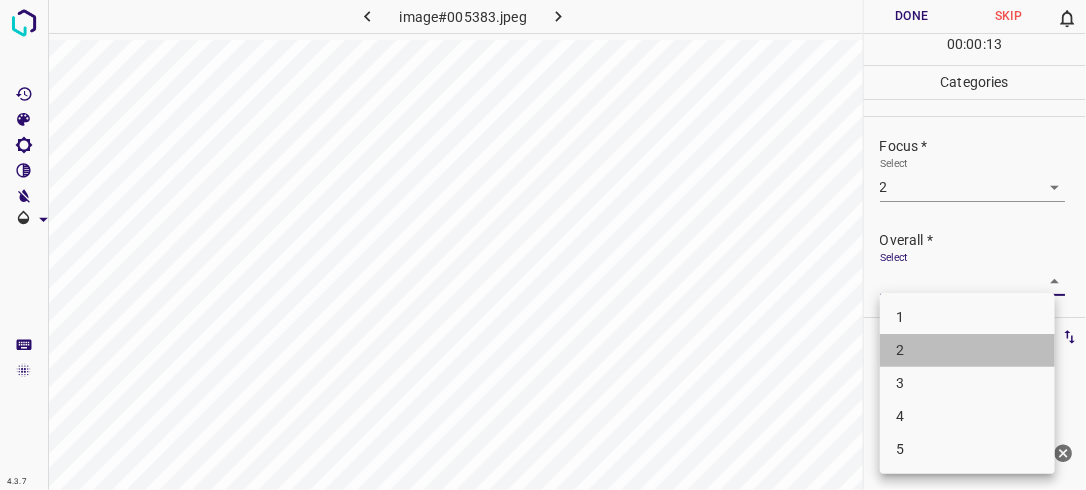 click on "2" at bounding box center (967, 350) 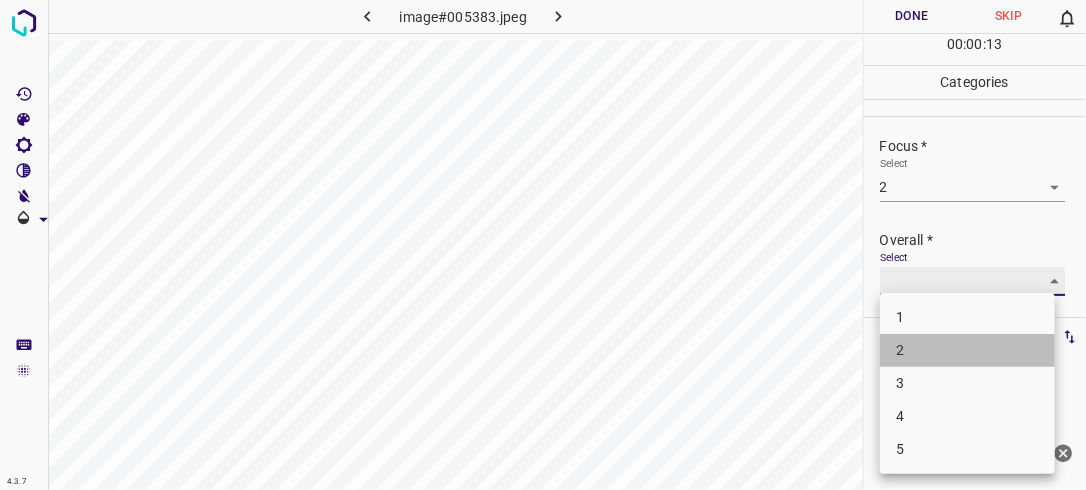 type on "2" 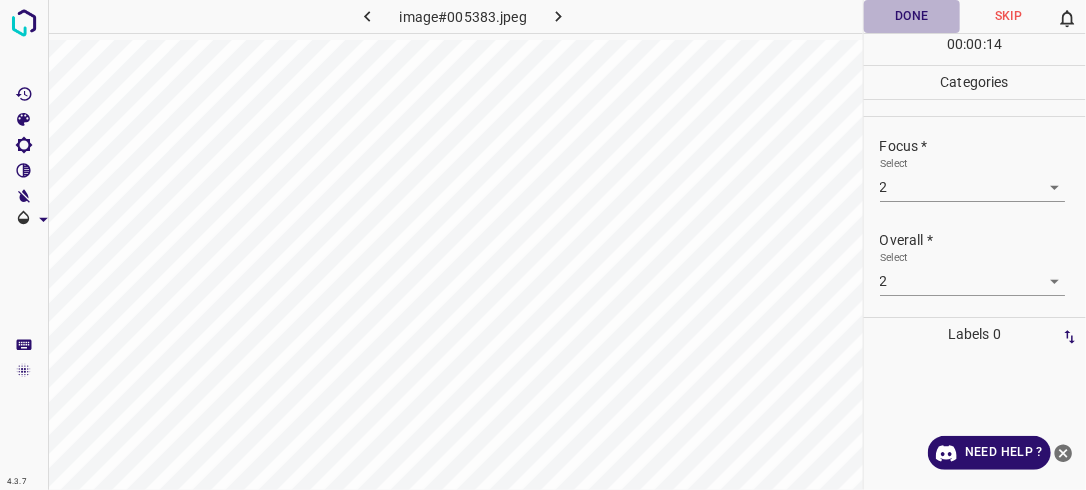 click on "Done" at bounding box center (912, 16) 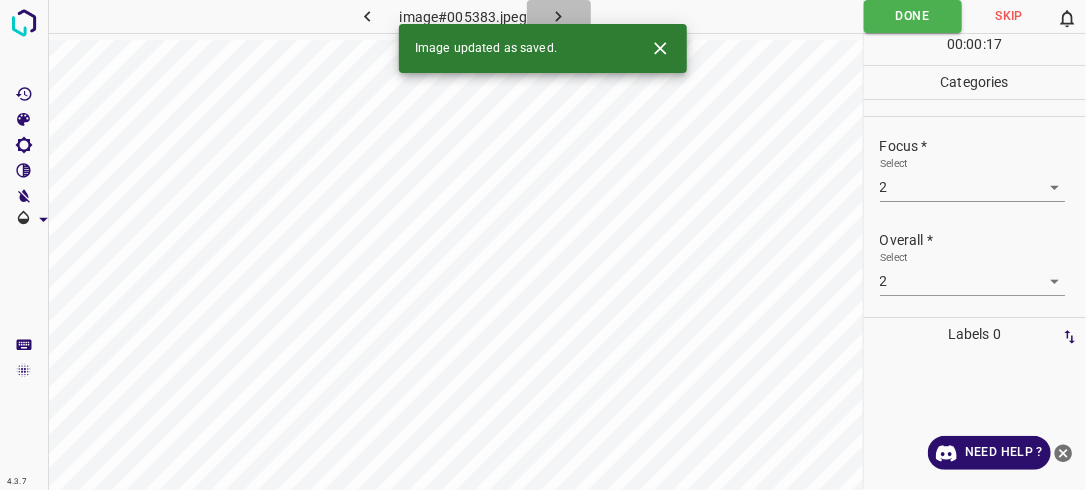 click at bounding box center (559, 16) 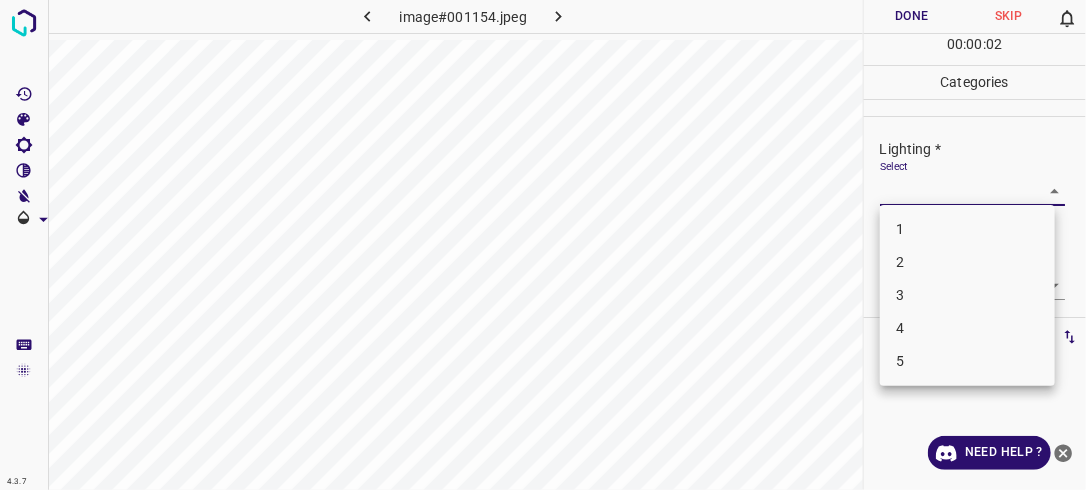 click on "4.3.7 image#001154.jpeg Done Skip 0 00   : 00   : 02   Categories Lighting *  Select ​ Focus *  Select ​ Overall *  Select ​ Labels   0 Categories 1 Lighting 2 Focus 3 Overall Tools Space Change between modes (Draw & Edit) I Auto labeling R Restore zoom M Zoom in N Zoom out Delete Delete selecte label Filters Z Restore filters X Saturation filter C Brightness filter V Contrast filter B Gray scale filter General O Download Need Help ? - Text - Hide - Delete 1 2 3 4 5" at bounding box center [543, 245] 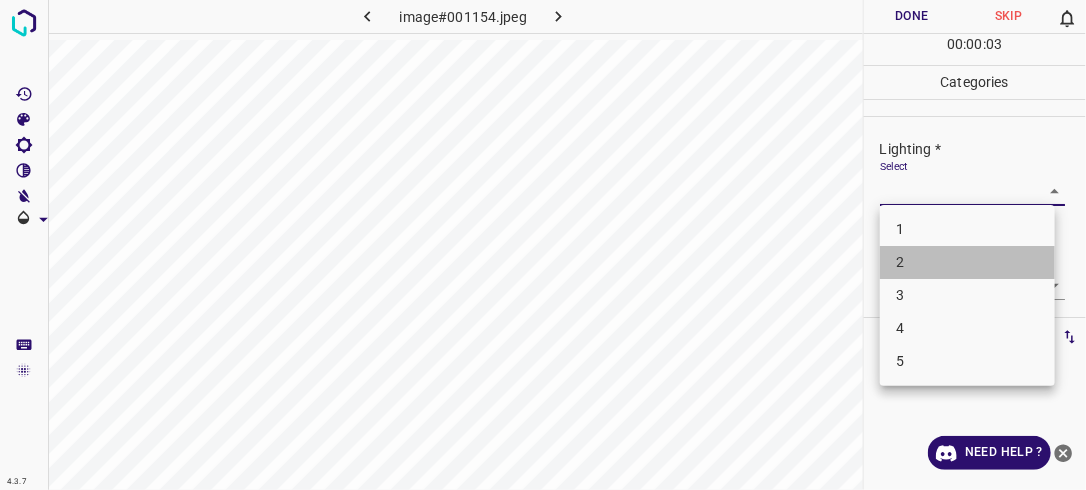 click on "2" at bounding box center [967, 262] 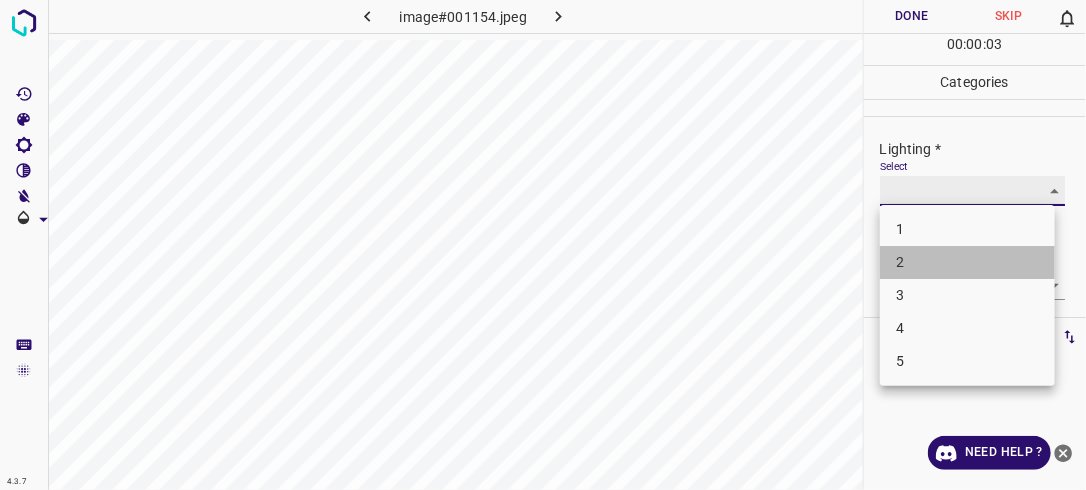 type on "2" 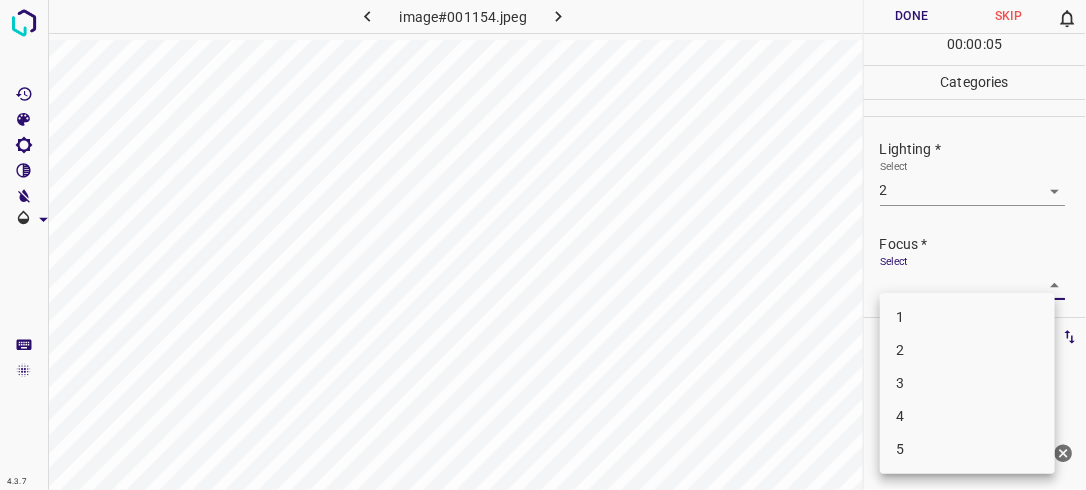 click on "4.3.7 image#001154.jpeg Done Skip 0 00   : 00   : 05   Categories Lighting *  Select 2 2 Focus *  Select ​ Overall *  Select ​ Labels   0 Categories 1 Lighting 2 Focus 3 Overall Tools Space Change between modes (Draw & Edit) I Auto labeling R Restore zoom M Zoom in N Zoom out Delete Delete selecte label Filters Z Restore filters X Saturation filter C Brightness filter V Contrast filter B Gray scale filter General O Download Need Help ? - Text - Hide - Delete 1 2 3 4 5" at bounding box center (543, 245) 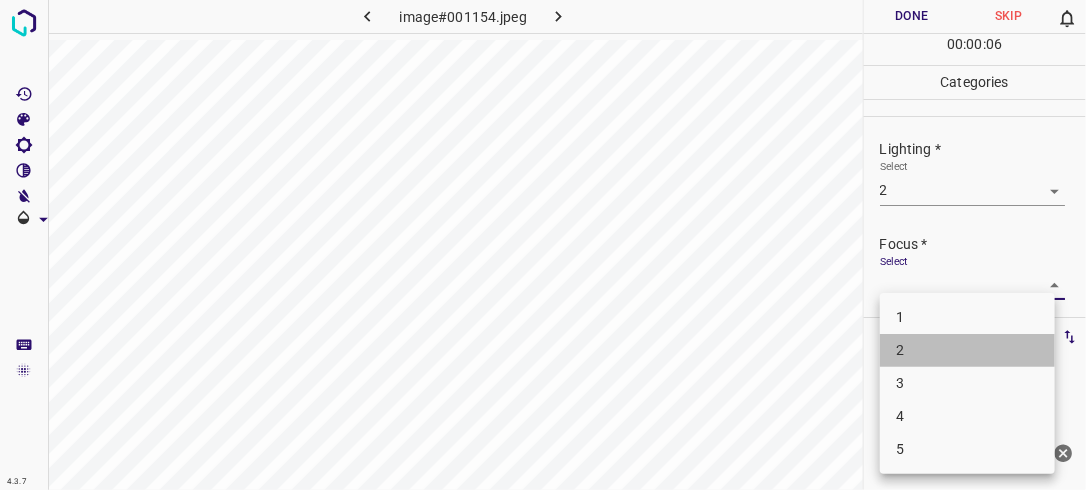 click on "2" at bounding box center (967, 350) 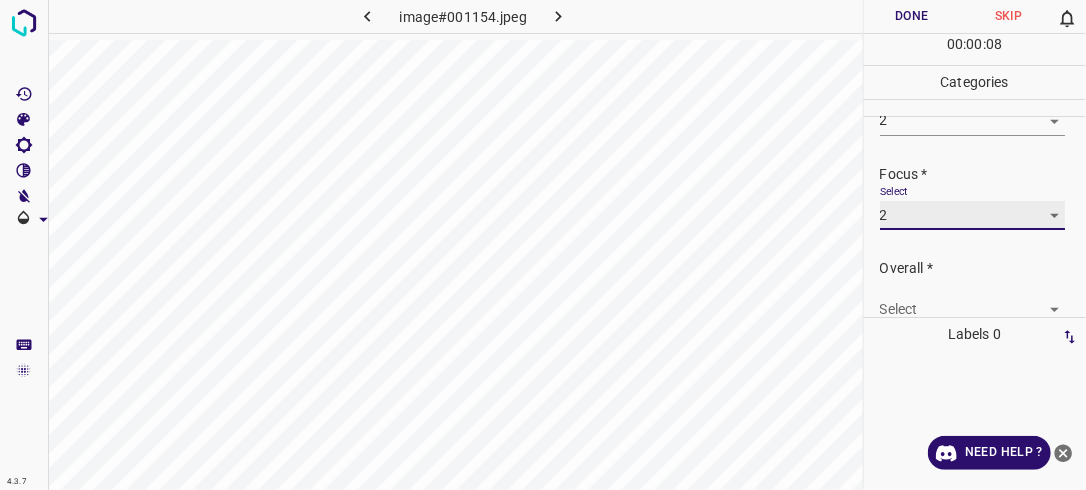 scroll, scrollTop: 98, scrollLeft: 0, axis: vertical 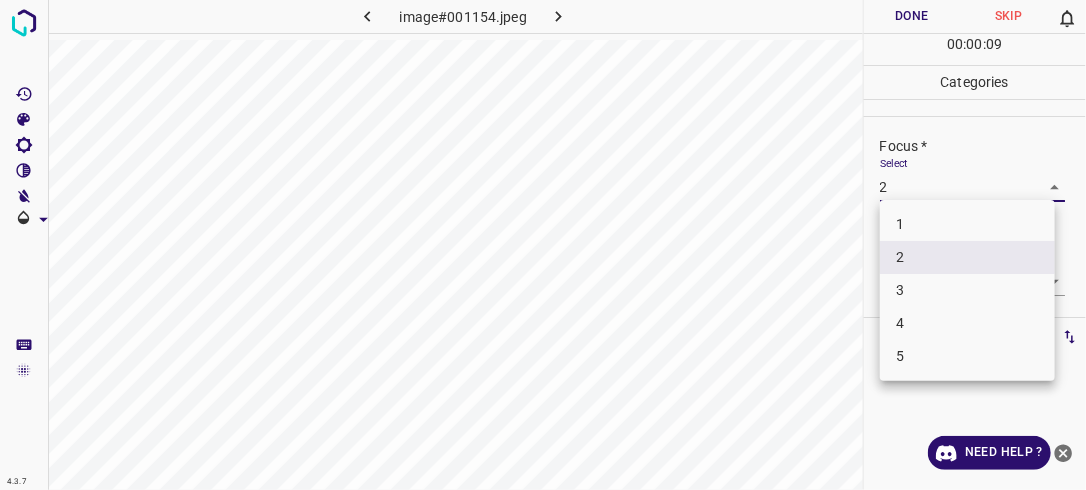 click on "4.3.7 image#001154.jpeg Done Skip 0 00   : 00   : 09   Categories Lighting *  Select 2 2 Focus *  Select 2 2 Overall *  Select ​ Labels   0 Categories 1 Lighting 2 Focus 3 Overall Tools Space Change between modes (Draw & Edit) I Auto labeling R Restore zoom M Zoom in N Zoom out Delete Delete selecte label Filters Z Restore filters X Saturation filter C Brightness filter V Contrast filter B Gray scale filter General O Download Need Help ? - Text - Hide - Delete 1 2 3 4 5" at bounding box center [543, 245] 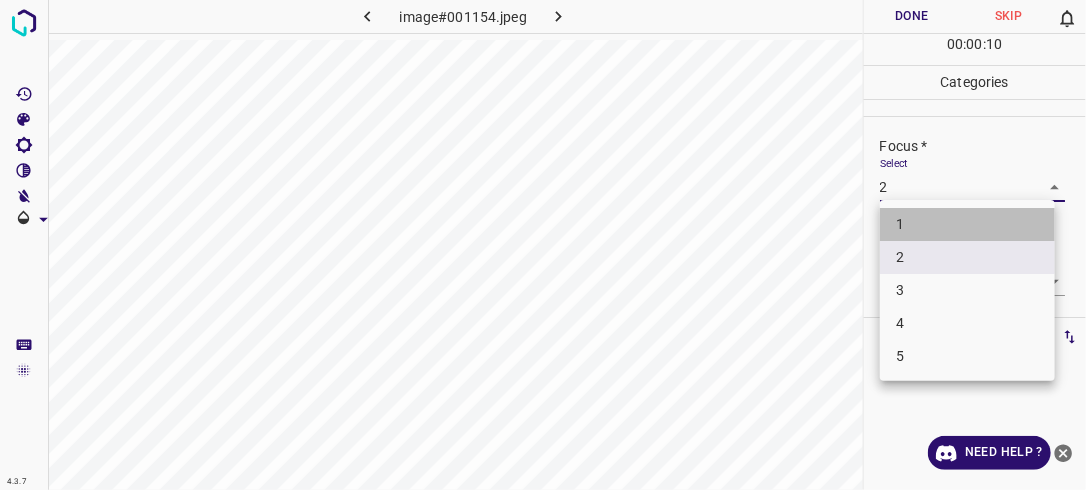 click on "1" at bounding box center (967, 224) 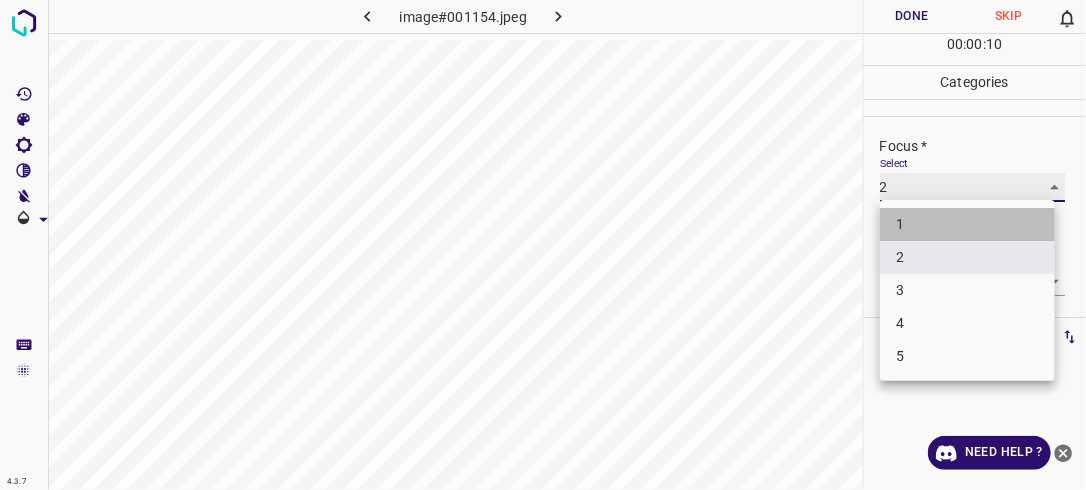 type on "1" 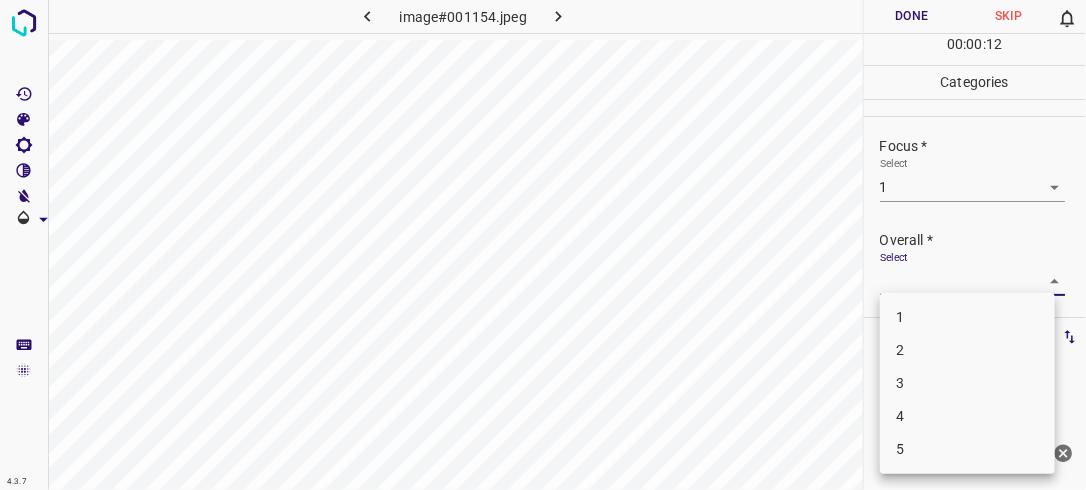click on "4.3.7 image#001154.jpeg Done Skip 0 00   : 00   : 12   Categories Lighting *  Select 2 2 Focus *  Select 1 1 Overall *  Select ​ Labels   0 Categories 1 Lighting 2 Focus 3 Overall Tools Space Change between modes (Draw & Edit) I Auto labeling R Restore zoom M Zoom in N Zoom out Delete Delete selecte label Filters Z Restore filters X Saturation filter C Brightness filter V Contrast filter B Gray scale filter General O Download Need Help ? - Text - Hide - Delete 1 2 3 4 5" at bounding box center [543, 245] 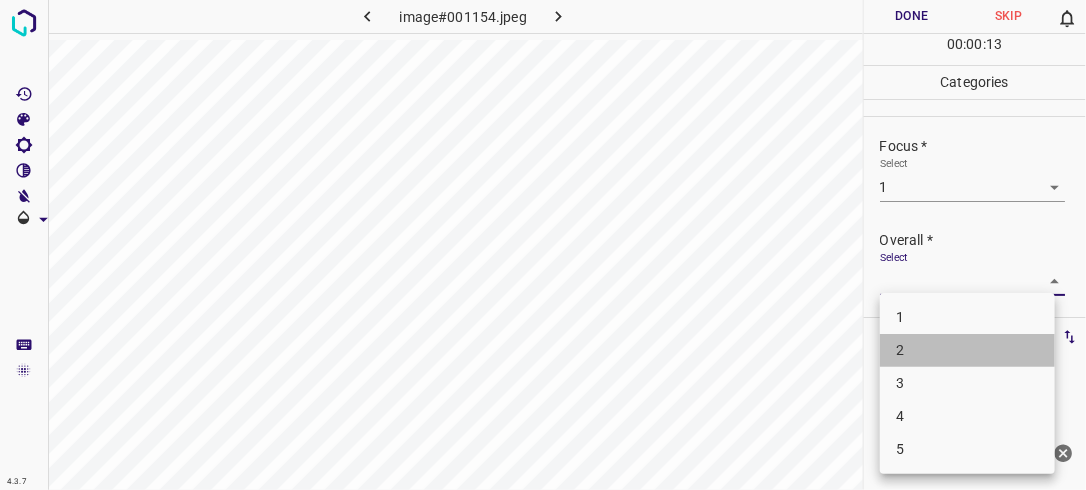 click on "2" at bounding box center (967, 350) 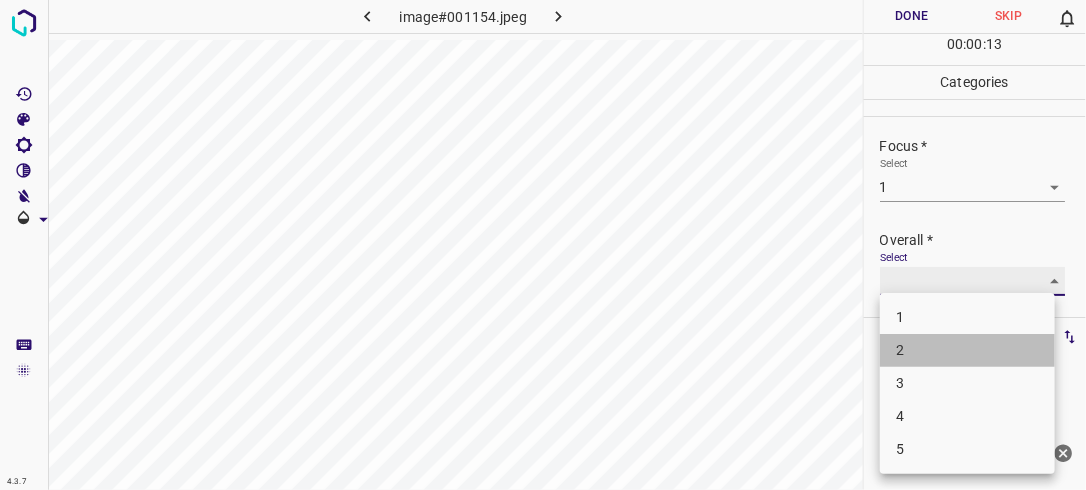 type on "2" 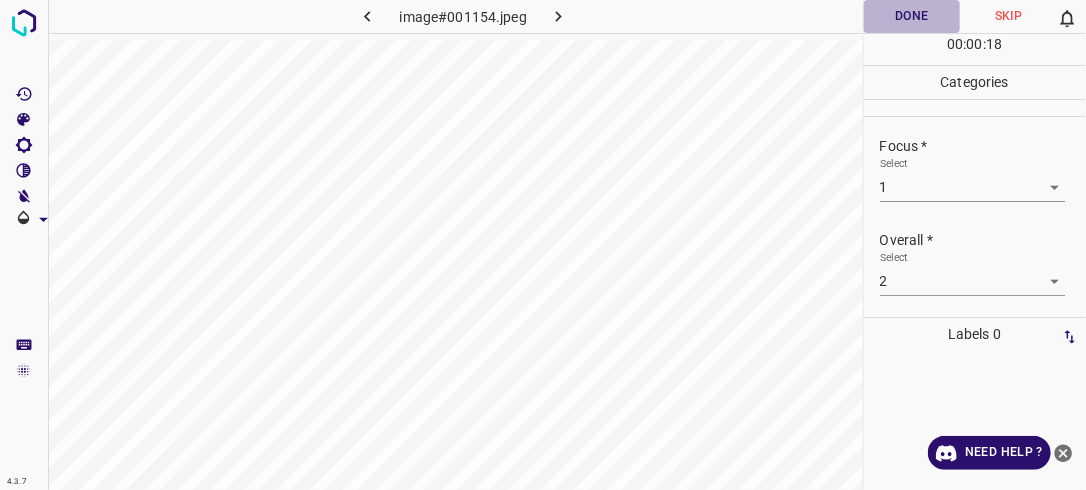 click on "Done" at bounding box center [912, 16] 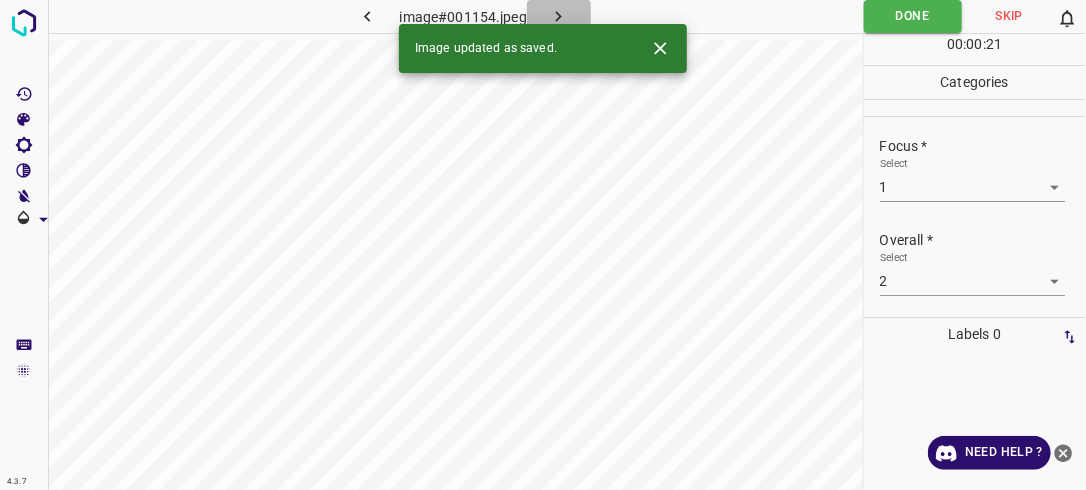click at bounding box center [559, 16] 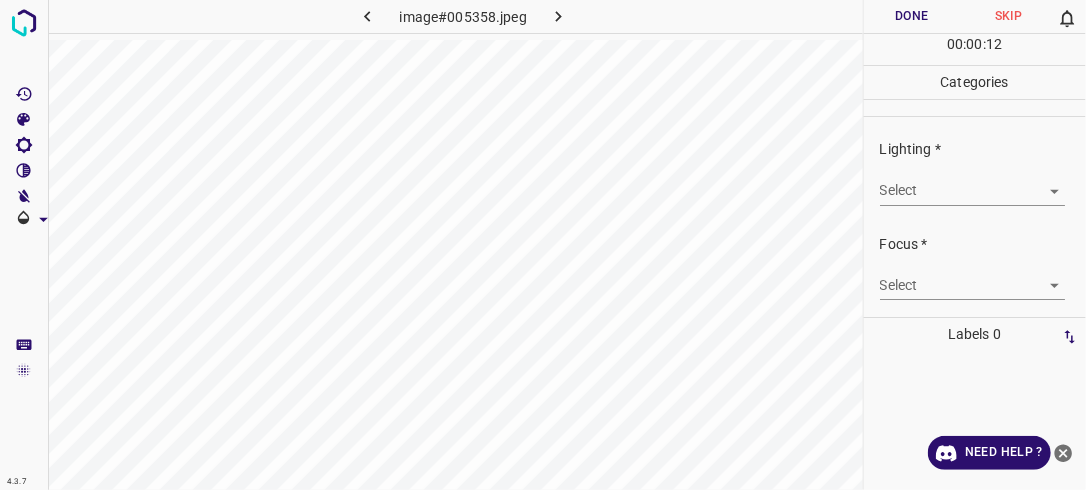 click on "4.3.7 image#005358.jpeg Done Skip 0 00   : 00   : 12   Categories Lighting *  Select ​ Focus *  Select ​ Overall *  Select ​ Labels   0 Categories 1 Lighting 2 Focus 3 Overall Tools Space Change between modes (Draw & Edit) I Auto labeling R Restore zoom M Zoom in N Zoom out Delete Delete selecte label Filters Z Restore filters X Saturation filter C Brightness filter V Contrast filter B Gray scale filter General O Download Need Help ? - Text - Hide - Delete" at bounding box center (543, 245) 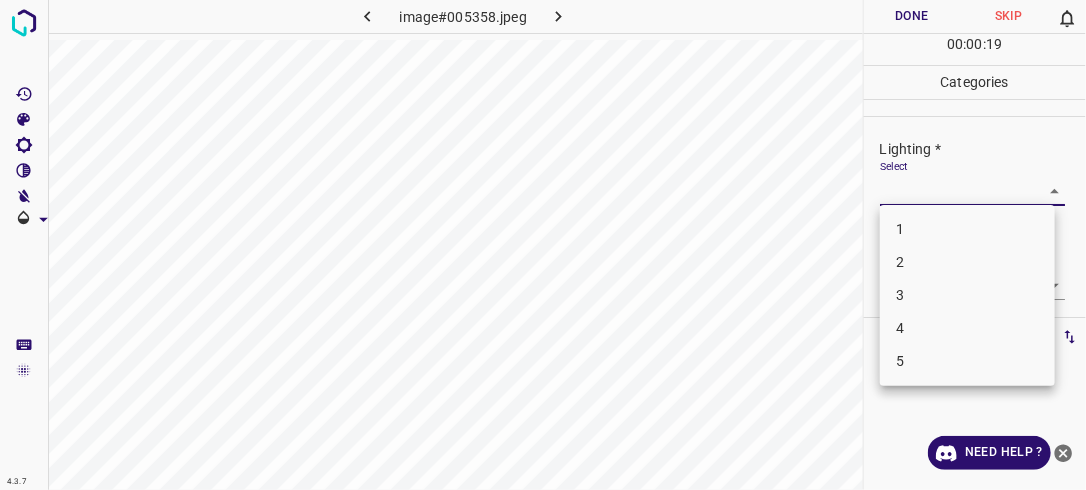 drag, startPoint x: 1000, startPoint y: 260, endPoint x: 1040, endPoint y: 276, distance: 43.081318 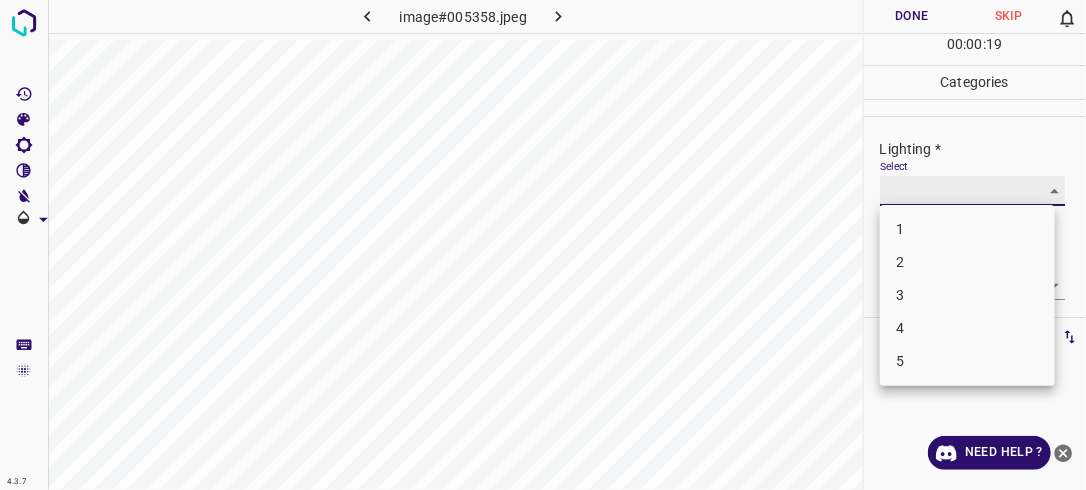 type on "2" 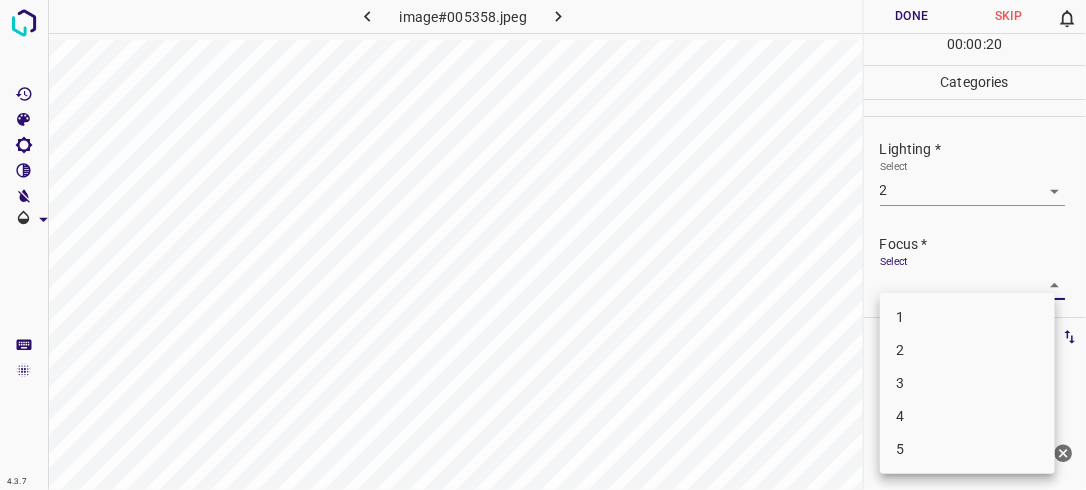 click on "4.3.7 image#005358.jpeg Done Skip 0 00   : 00   : 20   Categories Lighting *  Select 2 2 Focus *  Select ​ Overall *  Select ​ Labels   0 Categories 1 Lighting 2 Focus 3 Overall Tools Space Change between modes (Draw & Edit) I Auto labeling R Restore zoom M Zoom in N Zoom out Delete Delete selecte label Filters Z Restore filters X Saturation filter C Brightness filter V Contrast filter B Gray scale filter General O Download Need Help ? - Text - Hide - Delete 1 2 3 4 5" at bounding box center (543, 245) 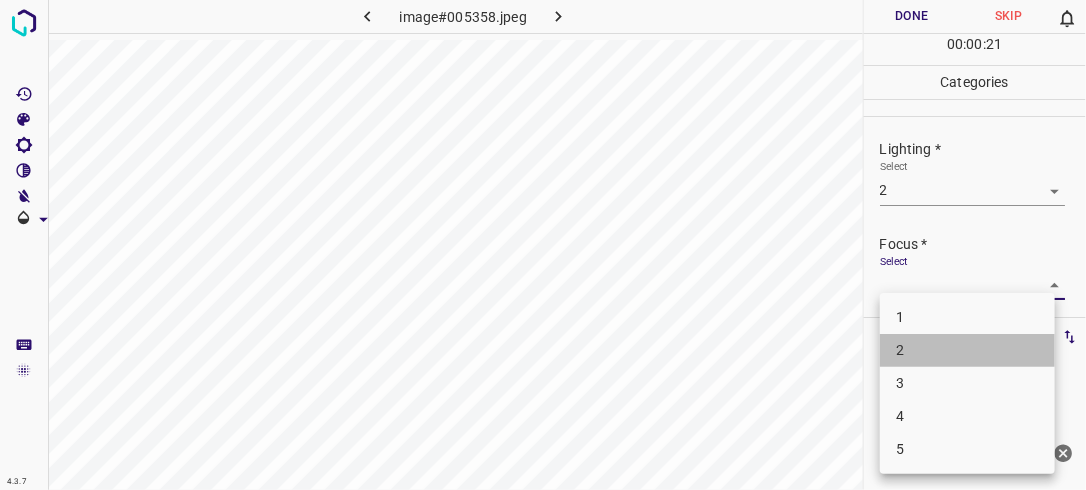 click on "2" at bounding box center [967, 350] 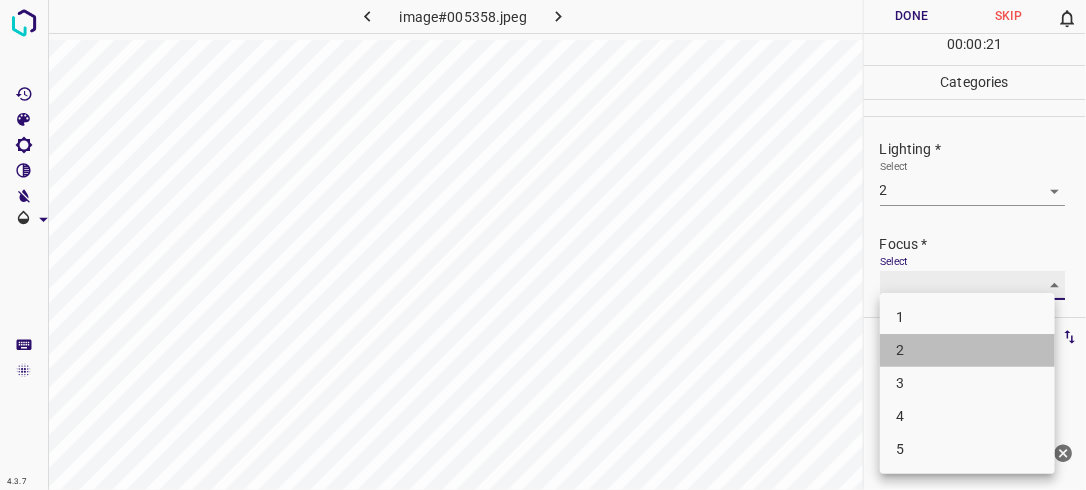 type on "2" 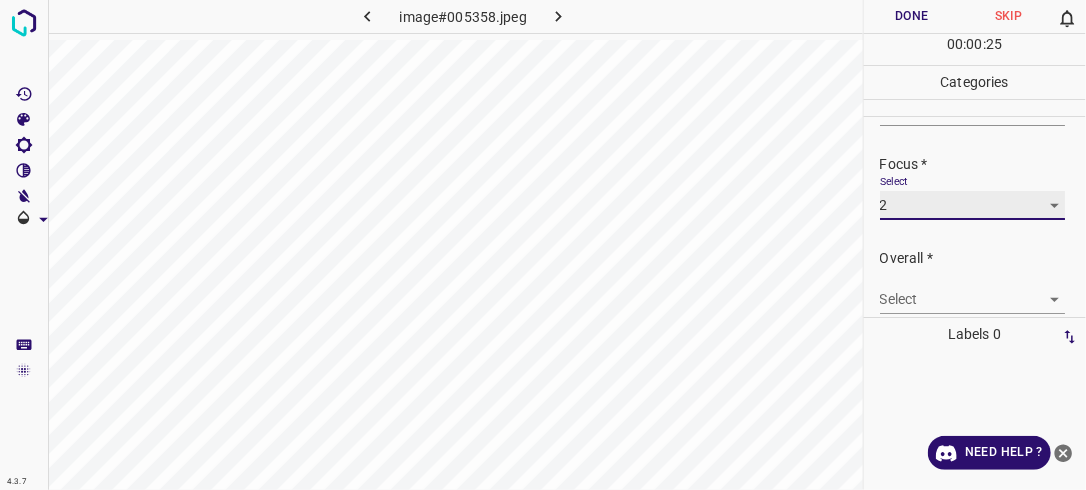 scroll, scrollTop: 88, scrollLeft: 0, axis: vertical 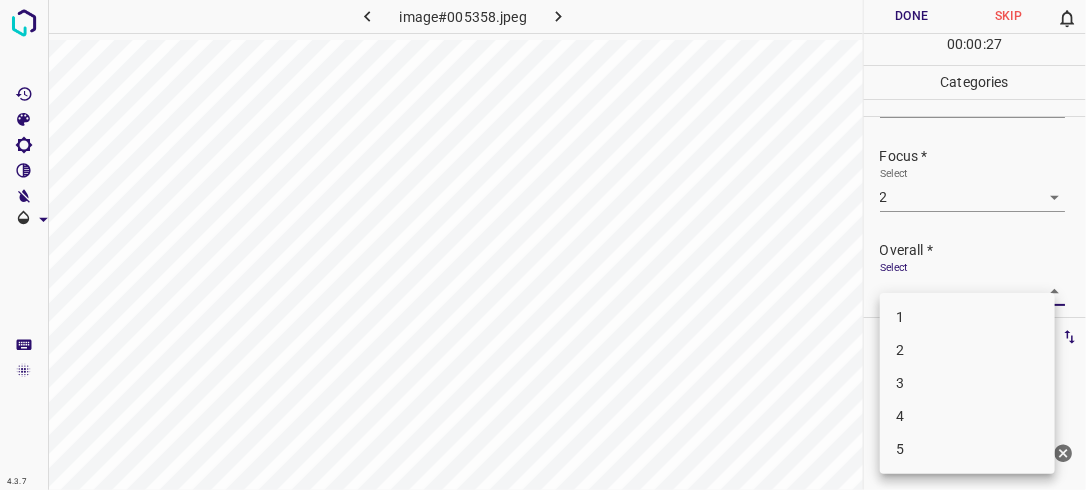 click on "4.3.7 image#005358.jpeg Done Skip 0 00   : 00   : 27   Categories Lighting *  Select 2 2 Focus *  Select 2 2 Overall *  Select ​ Labels   0 Categories 1 Lighting 2 Focus 3 Overall Tools Space Change between modes (Draw & Edit) I Auto labeling R Restore zoom M Zoom in N Zoom out Delete Delete selecte label Filters Z Restore filters X Saturation filter C Brightness filter V Contrast filter B Gray scale filter General O Download Need Help ? - Text - Hide - Delete 1 2 3 4 5" at bounding box center (543, 245) 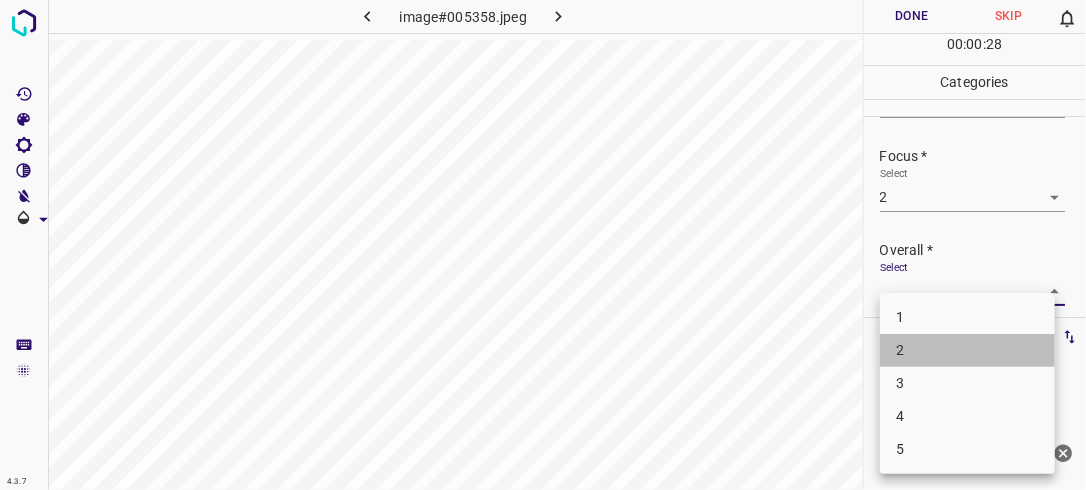 click on "2" at bounding box center (967, 350) 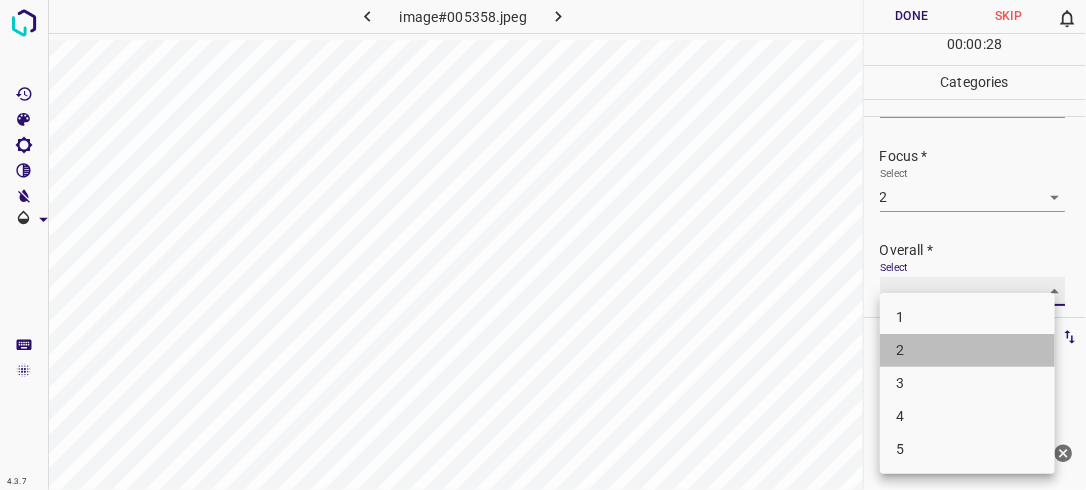 type on "2" 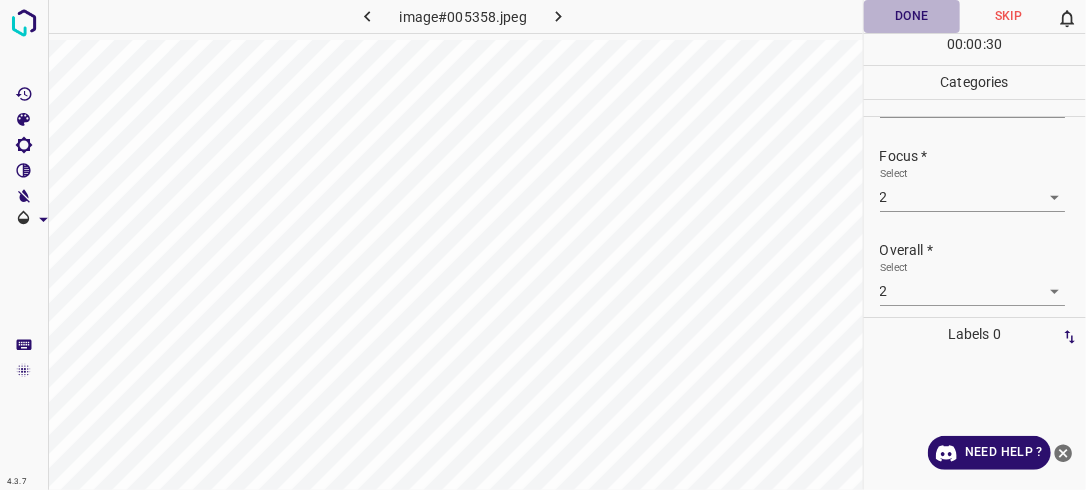 click on "Done" at bounding box center (912, 16) 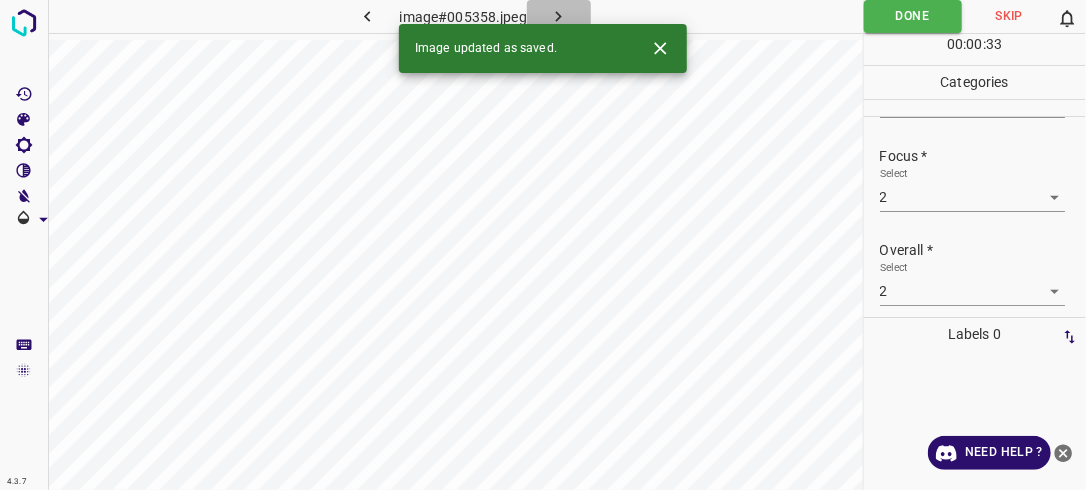 click at bounding box center (559, 16) 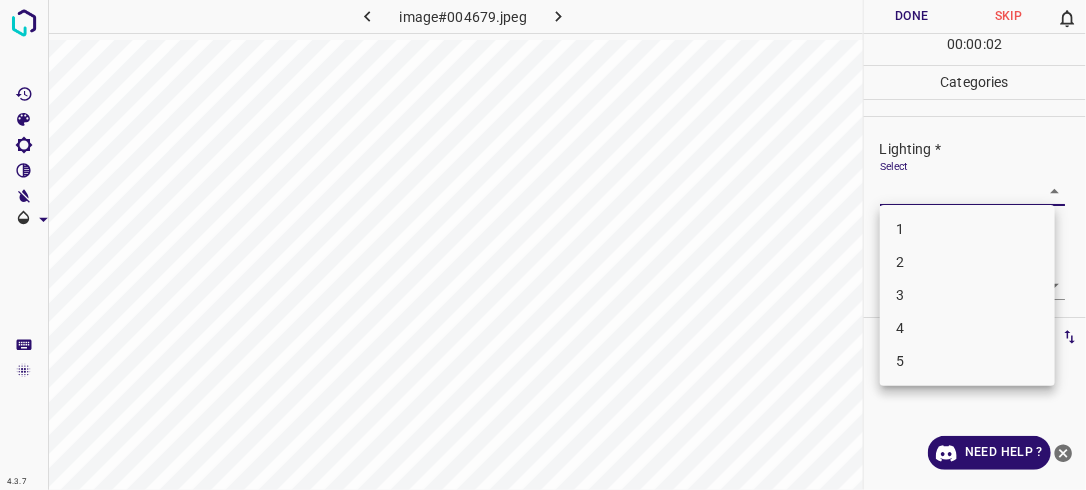 click on "4.3.7 image#004679.jpeg Done Skip 0 00   : 00   : 02   Categories Lighting *  Select ​ Focus *  Select ​ Overall *  Select ​ Labels   0 Categories 1 Lighting 2 Focus 3 Overall Tools Space Change between modes (Draw & Edit) I Auto labeling R Restore zoom M Zoom in N Zoom out Delete Delete selecte label Filters Z Restore filters X Saturation filter C Brightness filter V Contrast filter B Gray scale filter General O Download Need Help ? - Text - Hide - Delete 1 2 3 4 5" at bounding box center [543, 245] 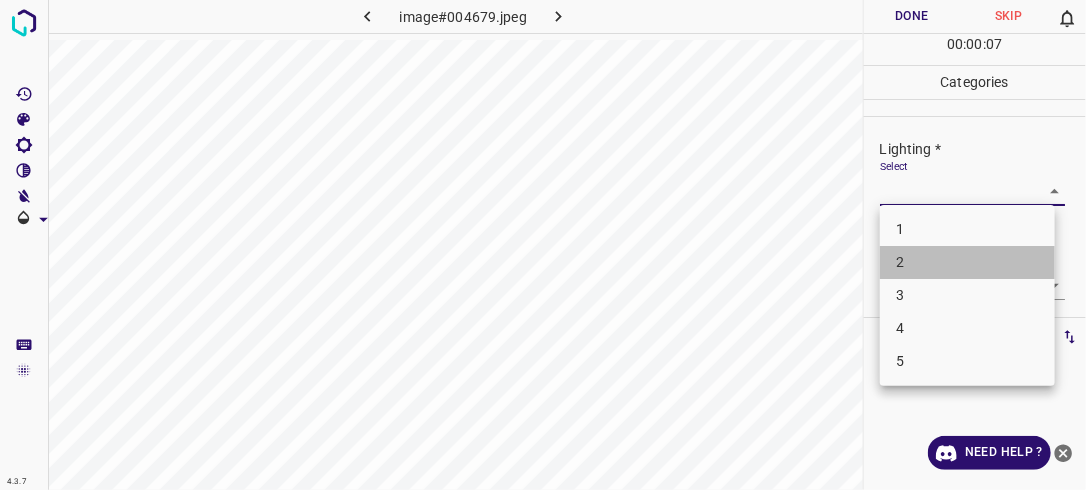 click on "2" at bounding box center [967, 262] 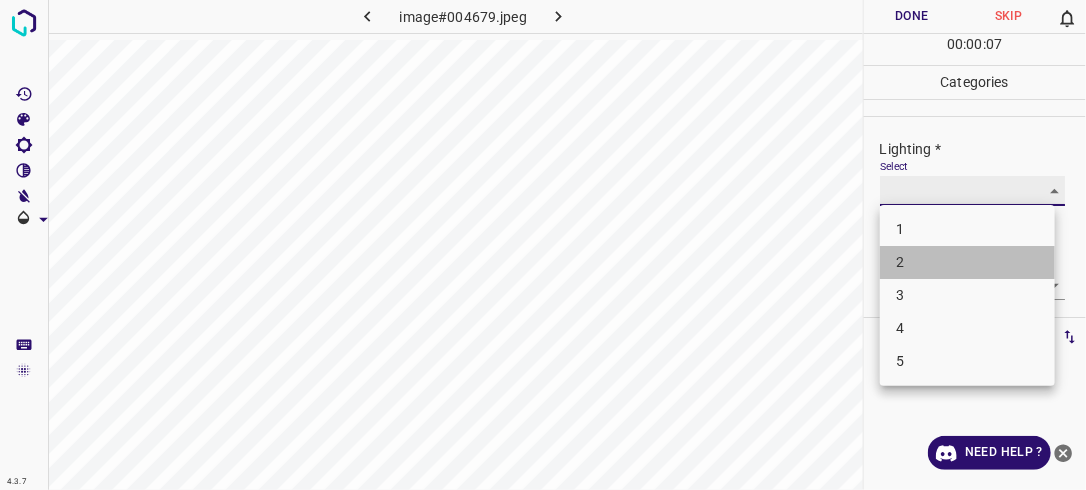 type on "2" 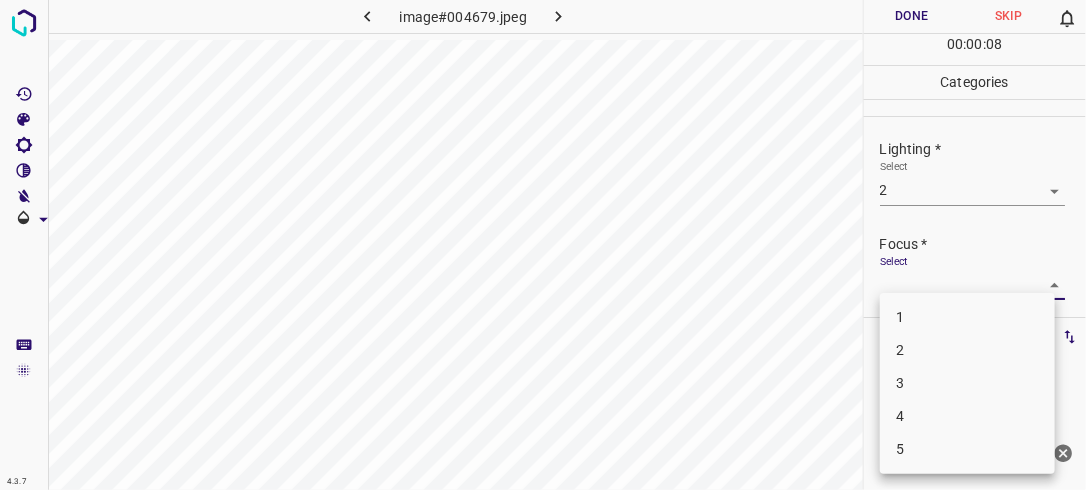 click on "4.3.7 image#004679.jpeg Done Skip 0 00   : 00   : 08   Categories Lighting *  Select 2 2 Focus *  Select ​ Overall *  Select ​ Labels   0 Categories 1 Lighting 2 Focus 3 Overall Tools Space Change between modes (Draw & Edit) I Auto labeling R Restore zoom M Zoom in N Zoom out Delete Delete selecte label Filters Z Restore filters X Saturation filter C Brightness filter V Contrast filter B Gray scale filter General O Download Need Help ? - Text - Hide - Delete 1 2 3 4 5" at bounding box center (543, 245) 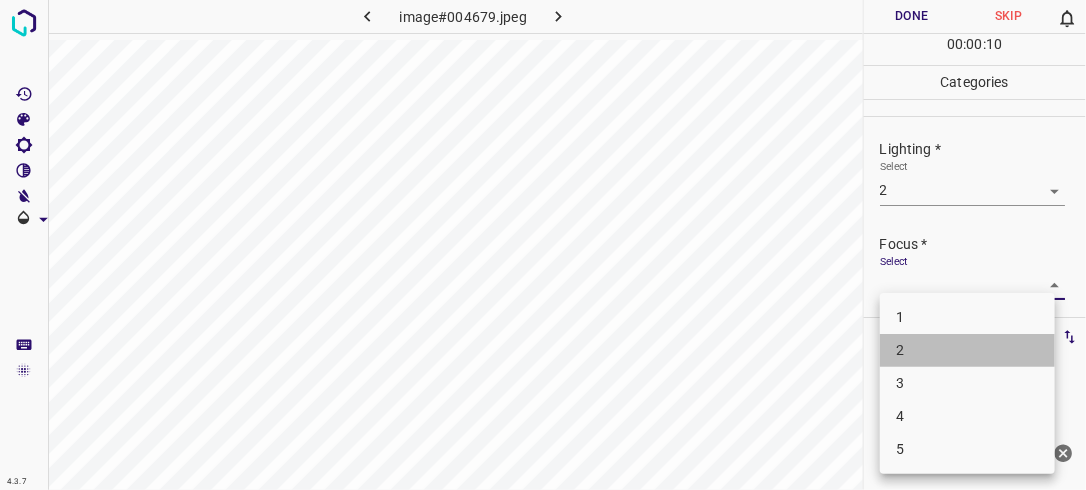 click on "2" at bounding box center (967, 350) 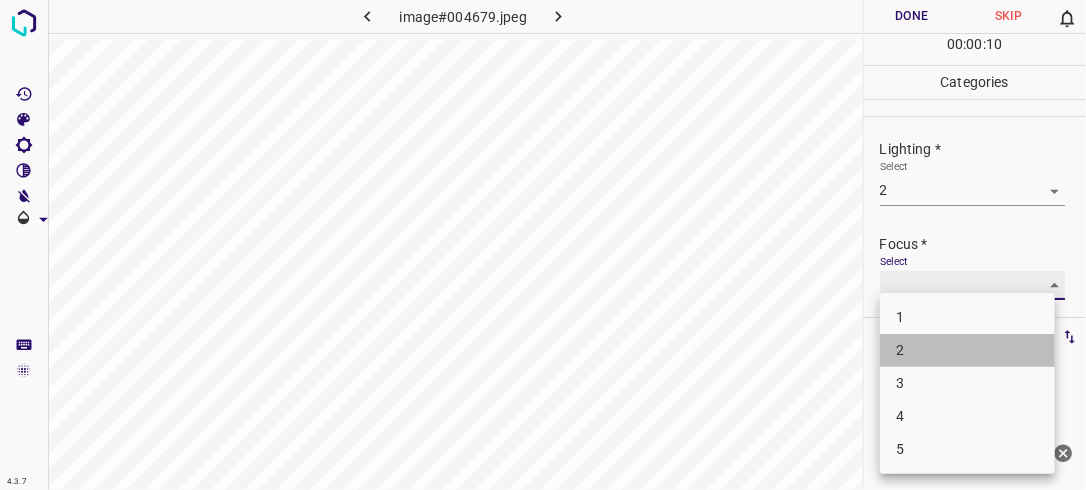 type on "2" 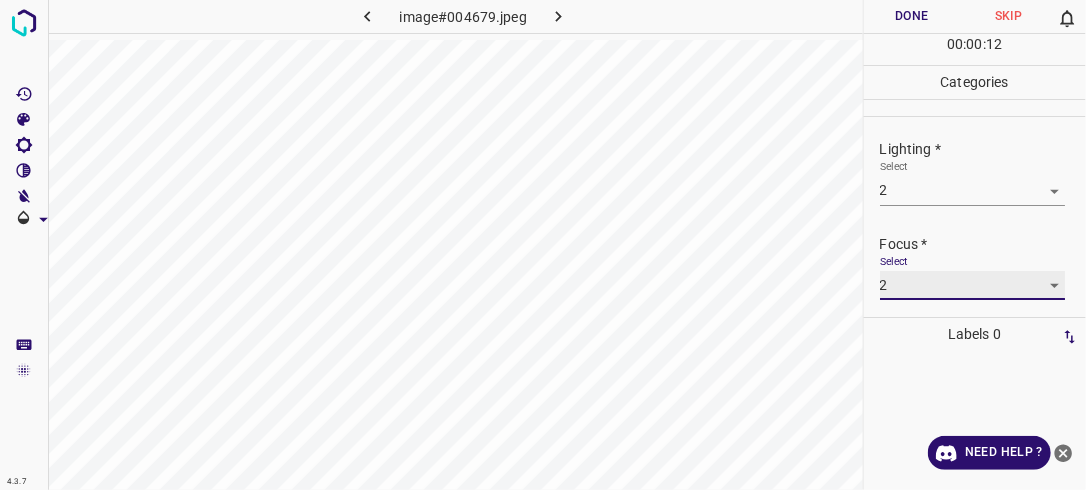 scroll, scrollTop: 98, scrollLeft: 0, axis: vertical 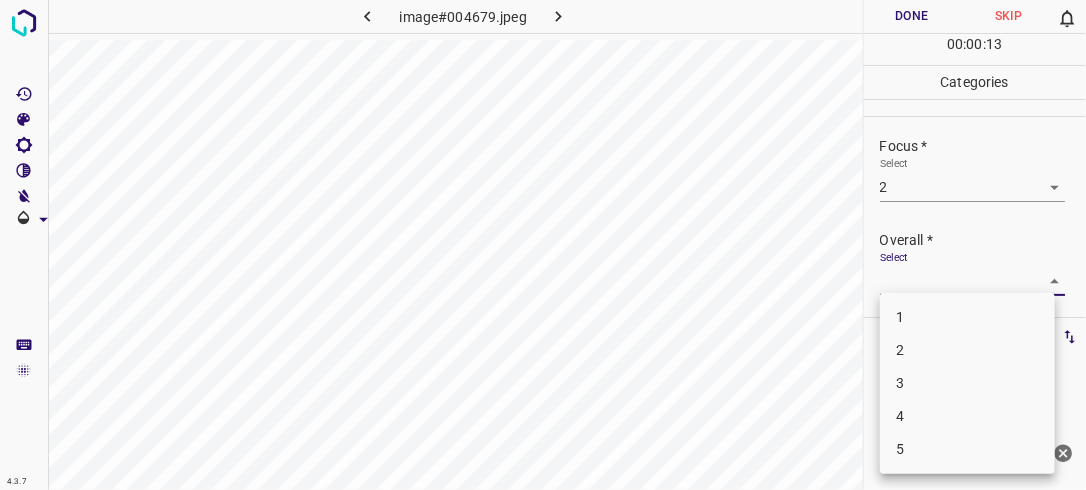 click on "4.3.7 image#004679.jpeg Done Skip 0 00   : 00   : 13   Categories Lighting *  Select 2 2 Focus *  Select 2 2 Overall *  Select ​ Labels   0 Categories 1 Lighting 2 Focus 3 Overall Tools Space Change between modes (Draw & Edit) I Auto labeling R Restore zoom M Zoom in N Zoom out Delete Delete selecte label Filters Z Restore filters X Saturation filter C Brightness filter V Contrast filter B Gray scale filter General O Download Need Help ? - Text - Hide - Delete 1 2 3 4 5" at bounding box center [543, 245] 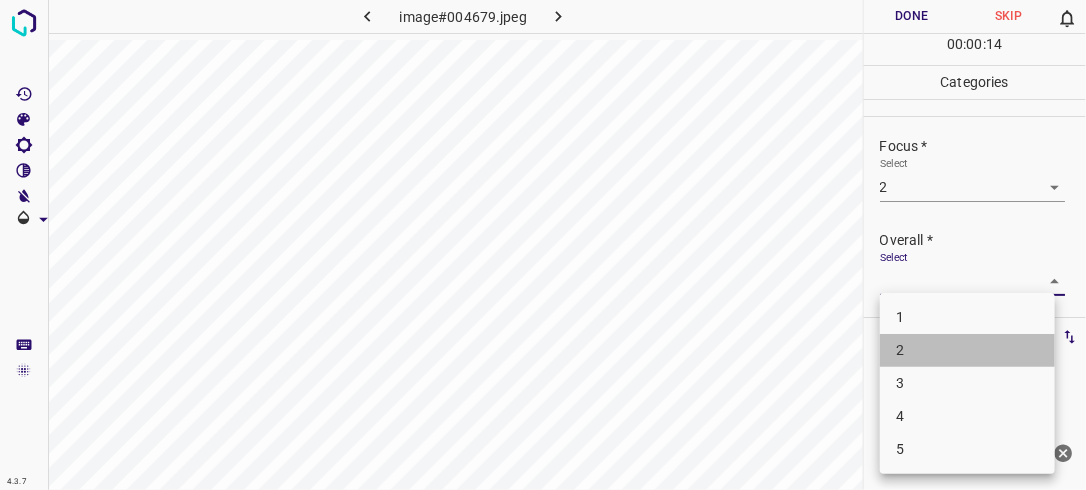 click on "2" at bounding box center (967, 350) 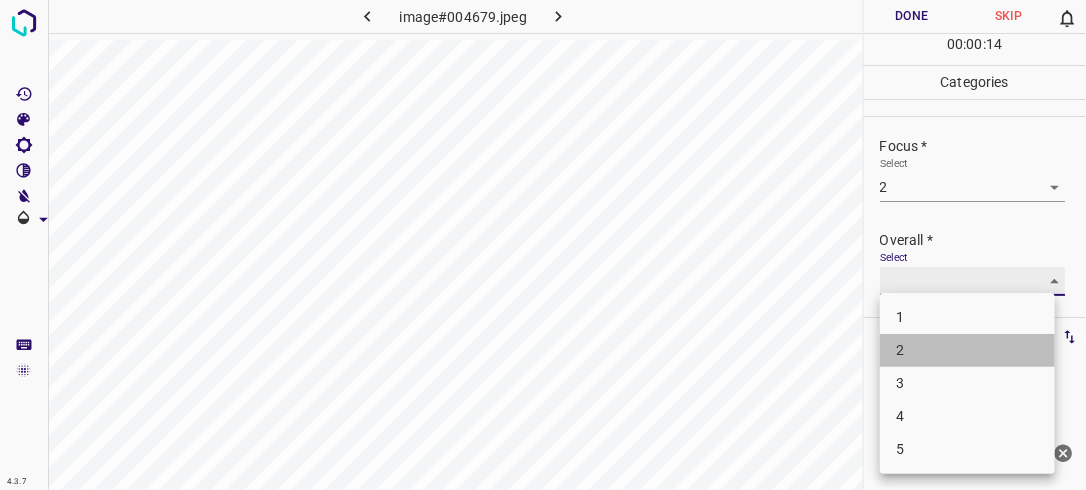 type on "2" 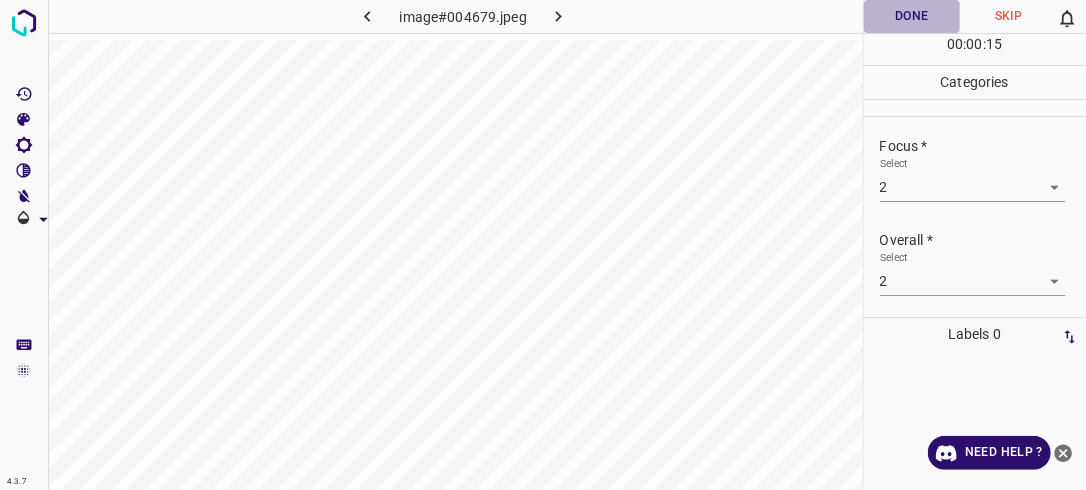 click on "Done" at bounding box center (912, 16) 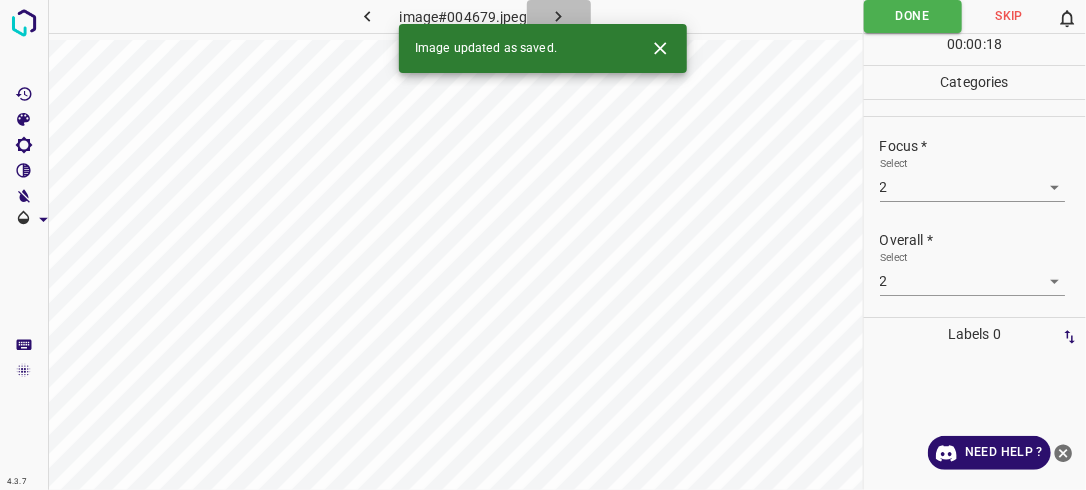 click 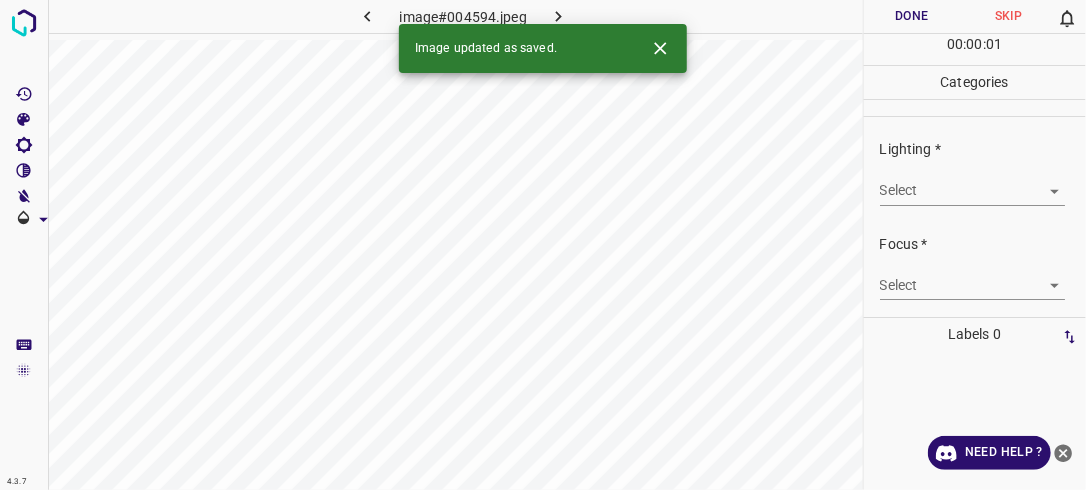 click on "4.3.7 image#004594.jpeg Done Skip 0 00   : 00   : 01   Categories Lighting *  Select ​ Focus *  Select ​ Overall *  Select ​ Labels   0 Categories 1 Lighting 2 Focus 3 Overall Tools Space Change between modes (Draw & Edit) I Auto labeling R Restore zoom M Zoom in N Zoom out Delete Delete selecte label Filters Z Restore filters X Saturation filter C Brightness filter V Contrast filter B Gray scale filter General O Download Image updated as saved. Need Help ? - Text - Hide - Delete" at bounding box center [543, 245] 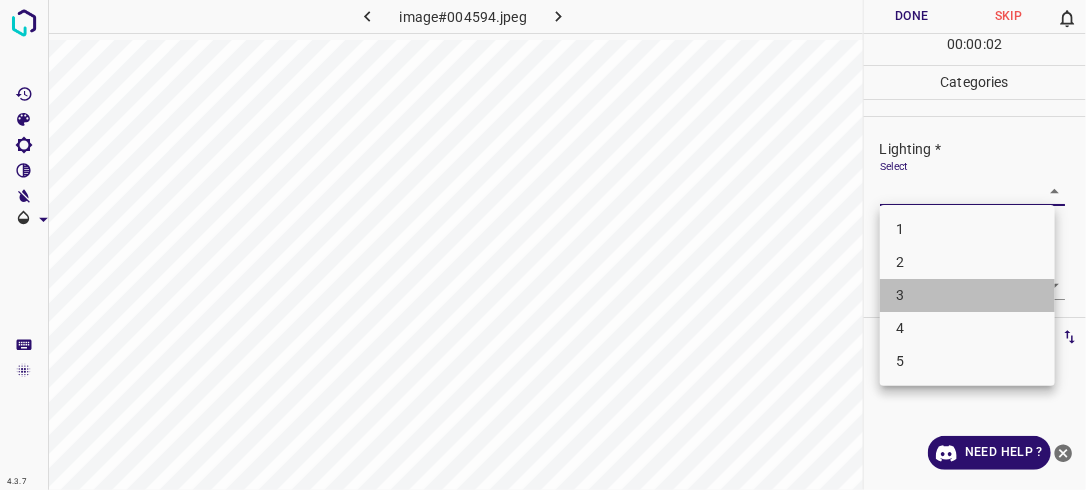 click on "3" at bounding box center (967, 295) 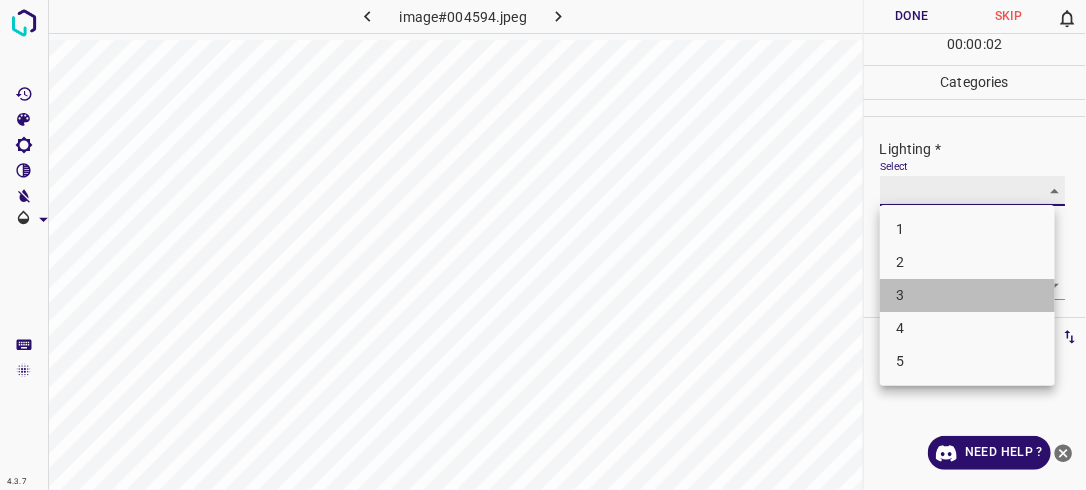 type on "3" 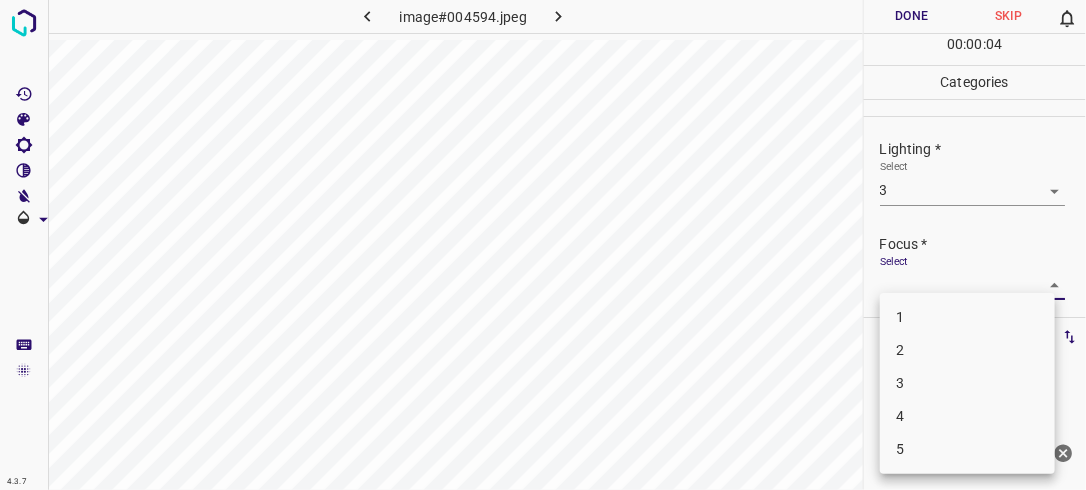 click on "4.3.7 image#004594.jpeg Done Skip 0 00   : 00   : 04   Categories Lighting *  Select 3 3 Focus *  Select ​ Overall *  Select ​ Labels   0 Categories 1 Lighting 2 Focus 3 Overall Tools Space Change between modes (Draw & Edit) I Auto labeling R Restore zoom M Zoom in N Zoom out Delete Delete selecte label Filters Z Restore filters X Saturation filter C Brightness filter V Contrast filter B Gray scale filter General O Download Need Help ? - Text - Hide - Delete 1 2 3 4 5" at bounding box center [543, 245] 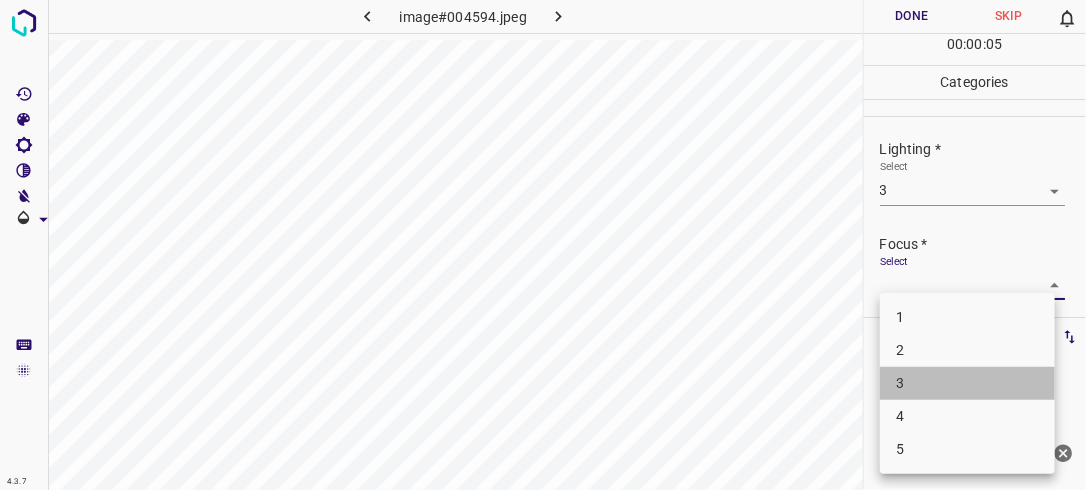 click on "3" at bounding box center (967, 383) 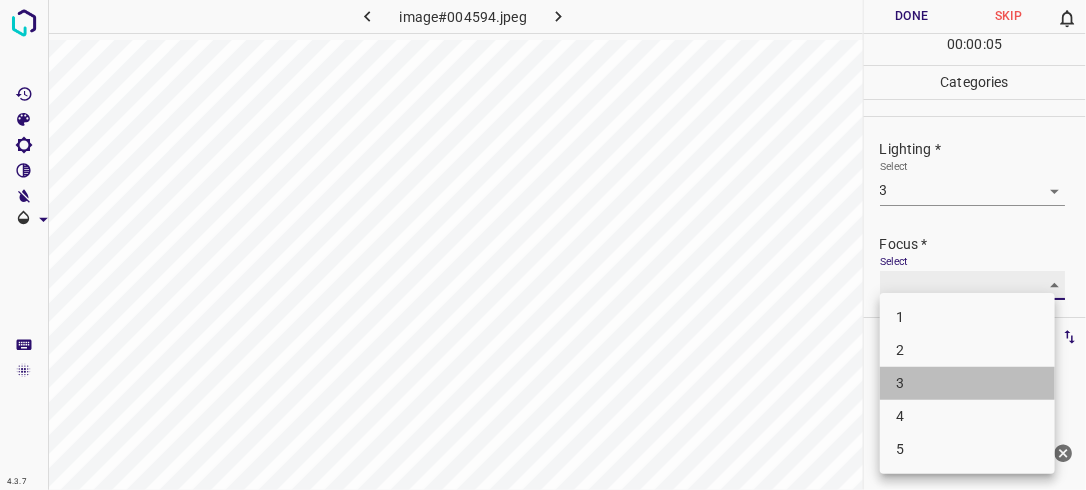 type on "3" 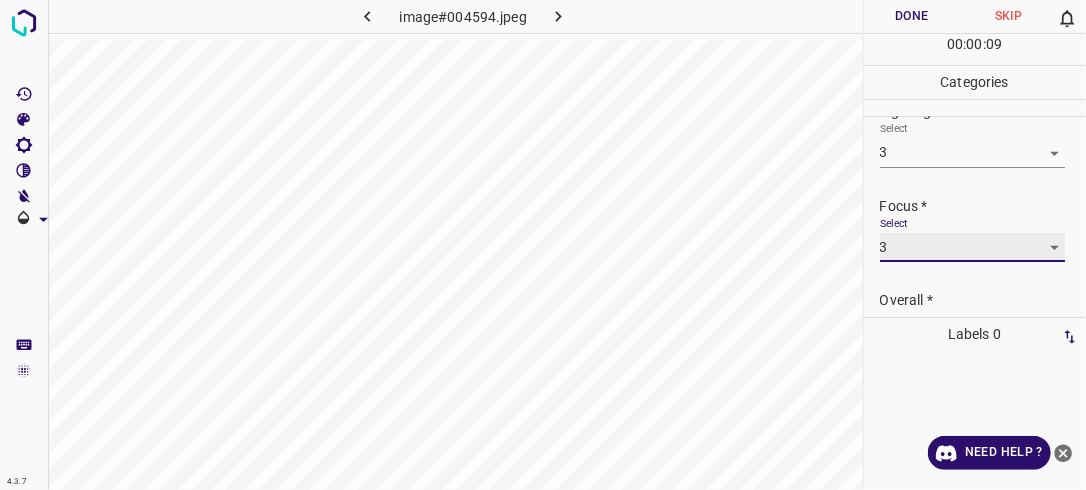 scroll, scrollTop: 98, scrollLeft: 0, axis: vertical 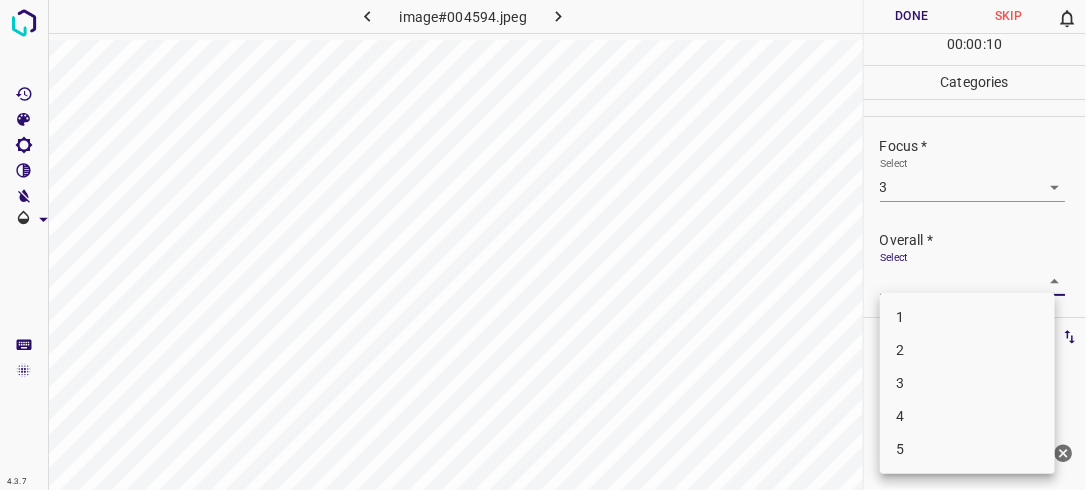 click on "4.3.7 image#004594.jpeg Done Skip 0 00   : 00   : 10   Categories Lighting *  Select 3 3 Focus *  Select 3 3 Overall *  Select ​ Labels   0 Categories 1 Lighting 2 Focus 3 Overall Tools Space Change between modes (Draw & Edit) I Auto labeling R Restore zoom M Zoom in N Zoom out Delete Delete selecte label Filters Z Restore filters X Saturation filter C Brightness filter V Contrast filter B Gray scale filter General O Download Need Help ? - Text - Hide - Delete 1 2 3 4 5" at bounding box center (543, 245) 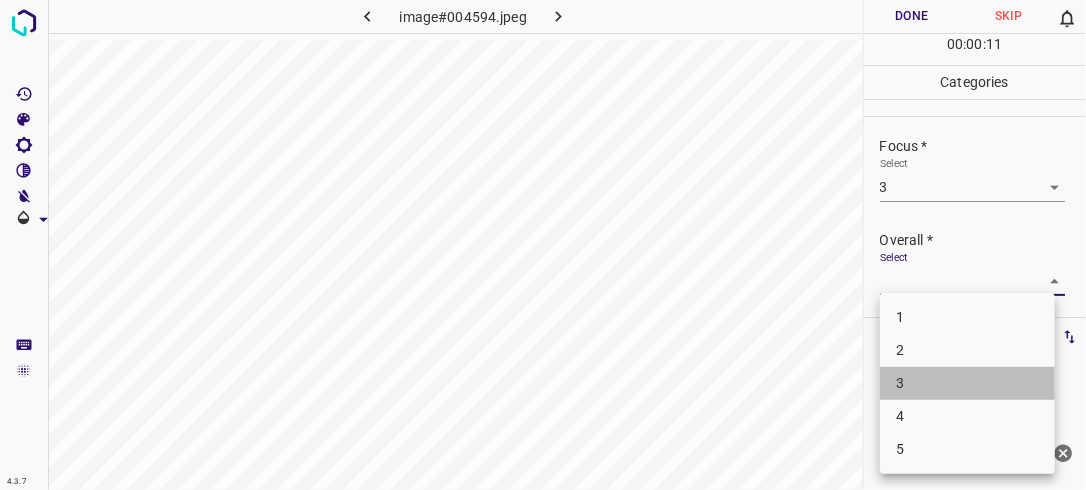 click on "3" at bounding box center [967, 383] 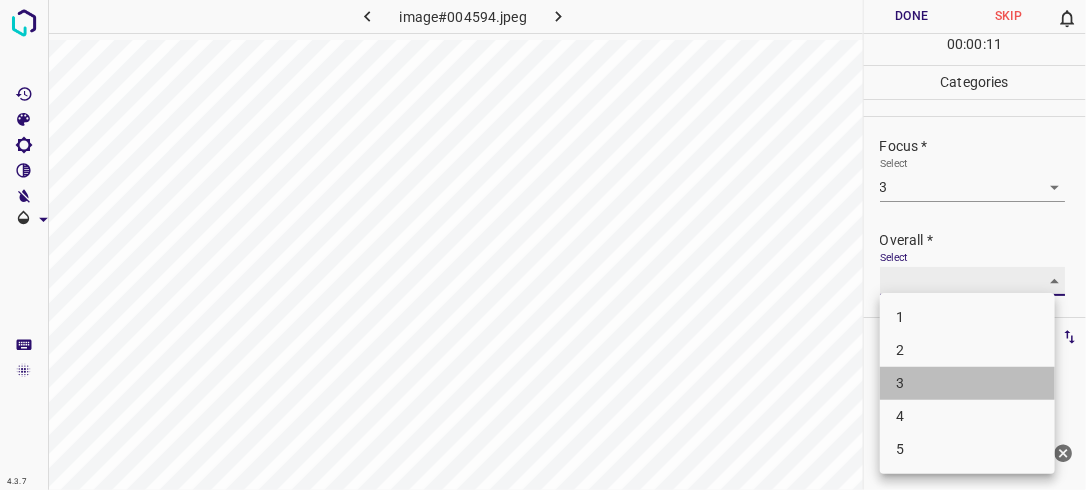 type on "3" 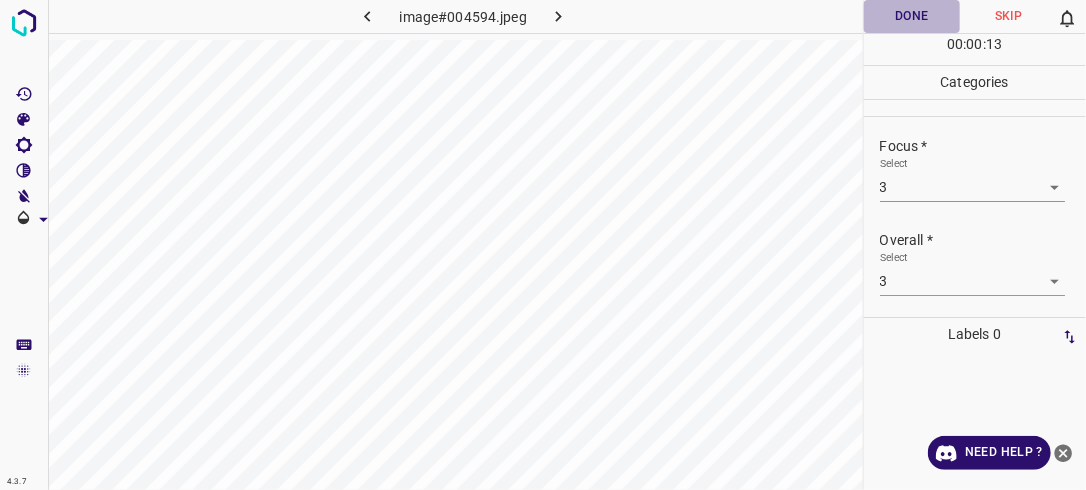 click on "Done" at bounding box center (912, 16) 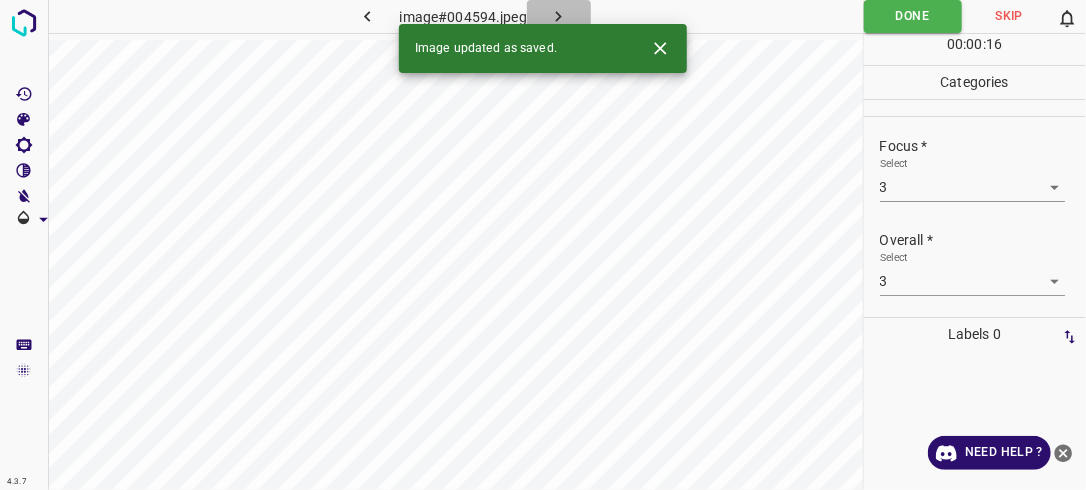 click at bounding box center (559, 16) 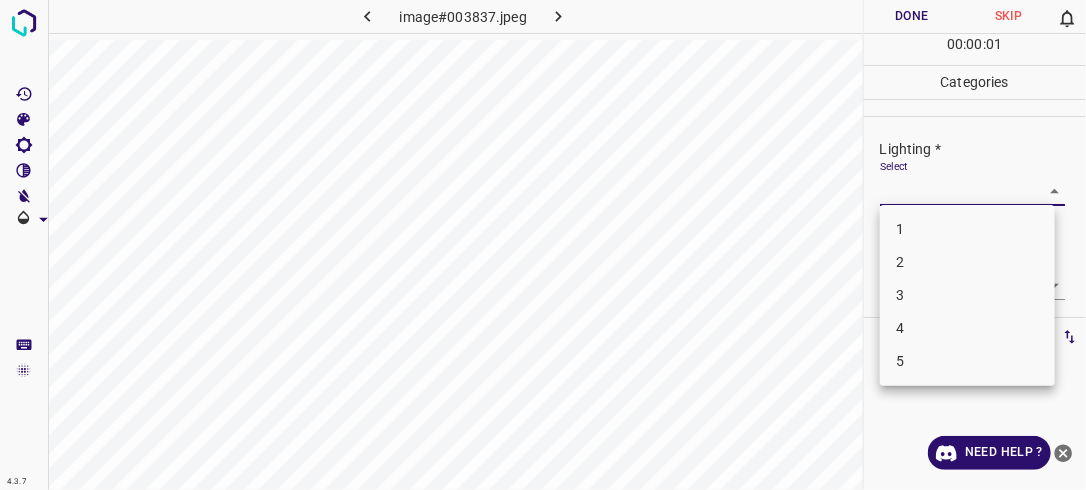click on "4.3.7 image#003837.jpeg Done Skip 0 00   : 00   : 01   Categories Lighting *  Select ​ Focus *  Select ​ Overall *  Select ​ Labels   0 Categories 1 Lighting 2 Focus 3 Overall Tools Space Change between modes (Draw & Edit) I Auto labeling R Restore zoom M Zoom in N Zoom out Delete Delete selecte label Filters Z Restore filters X Saturation filter C Brightness filter V Contrast filter B Gray scale filter General O Download Need Help ? - Text - Hide - Delete 1 2 3 4 5" at bounding box center (543, 245) 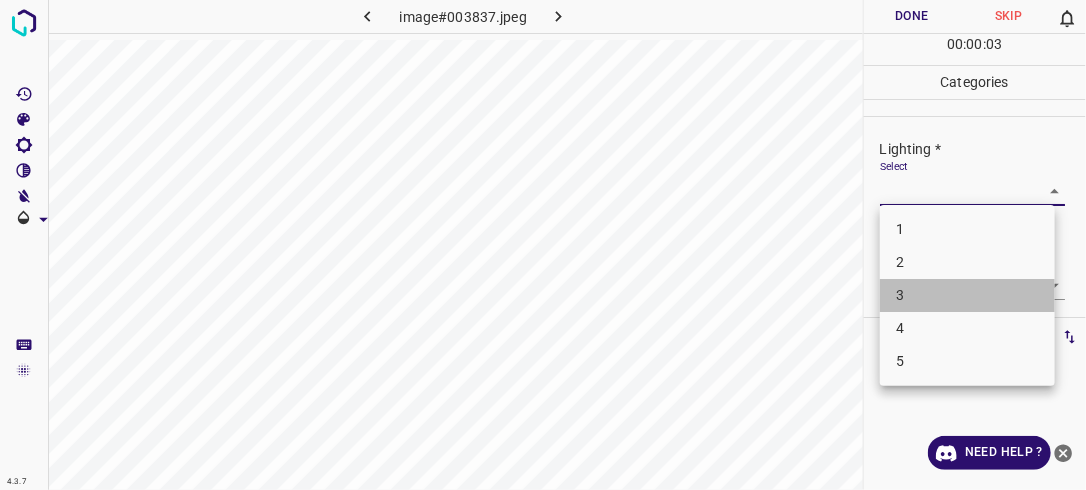 click on "3" at bounding box center [967, 295] 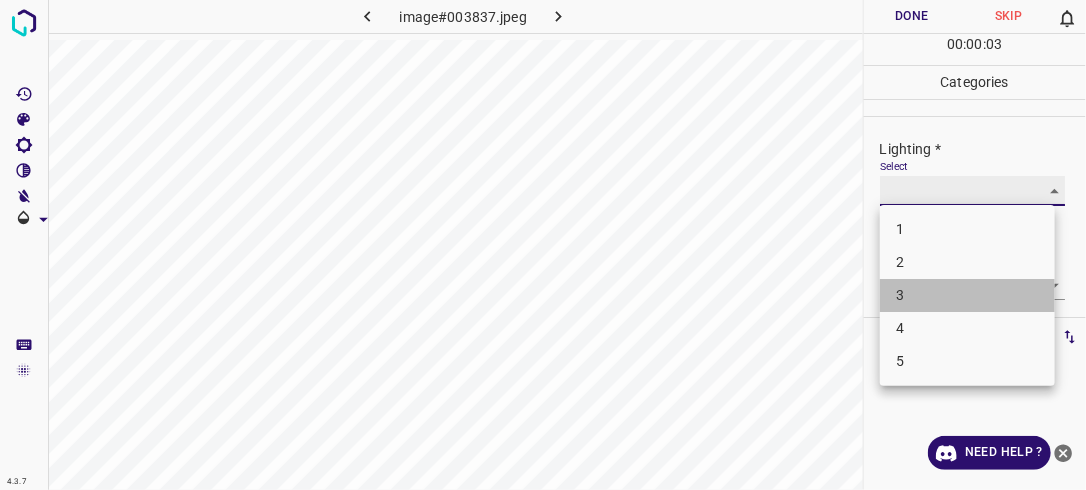 type on "3" 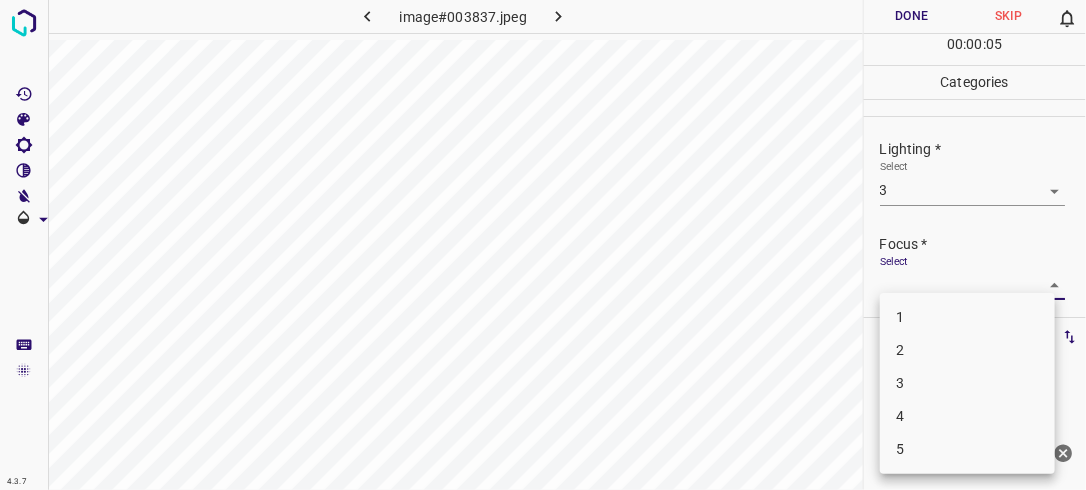 click on "4.3.7 image#003837.jpeg Done Skip 0 00   : 00   : 05   Categories Lighting *  Select 3 3 Focus *  Select ​ Overall *  Select ​ Labels   0 Categories 1 Lighting 2 Focus 3 Overall Tools Space Change between modes (Draw & Edit) I Auto labeling R Restore zoom M Zoom in N Zoom out Delete Delete selecte label Filters Z Restore filters X Saturation filter C Brightness filter V Contrast filter B Gray scale filter General O Download Need Help ? - Text - Hide - Delete 1 2 3 4 5" at bounding box center (543, 245) 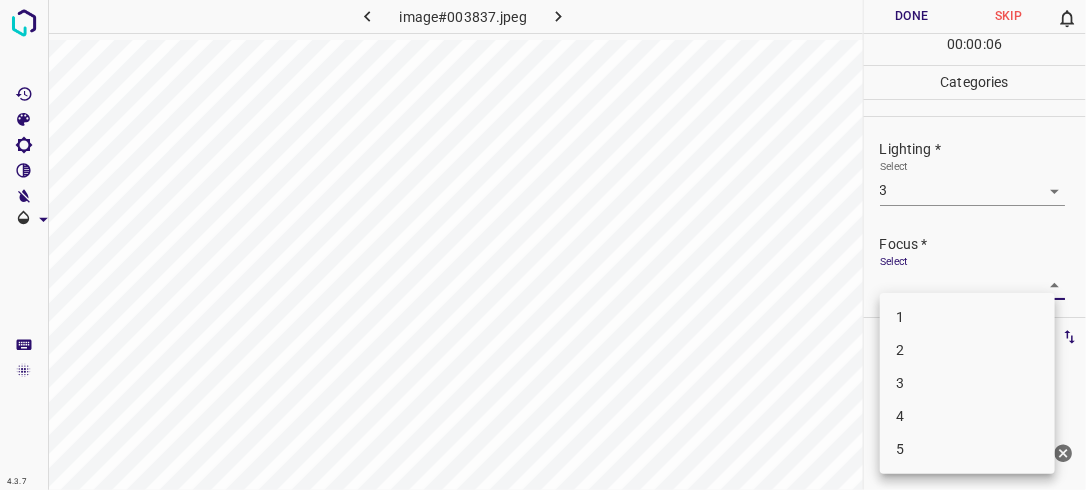 click on "3" at bounding box center (967, 383) 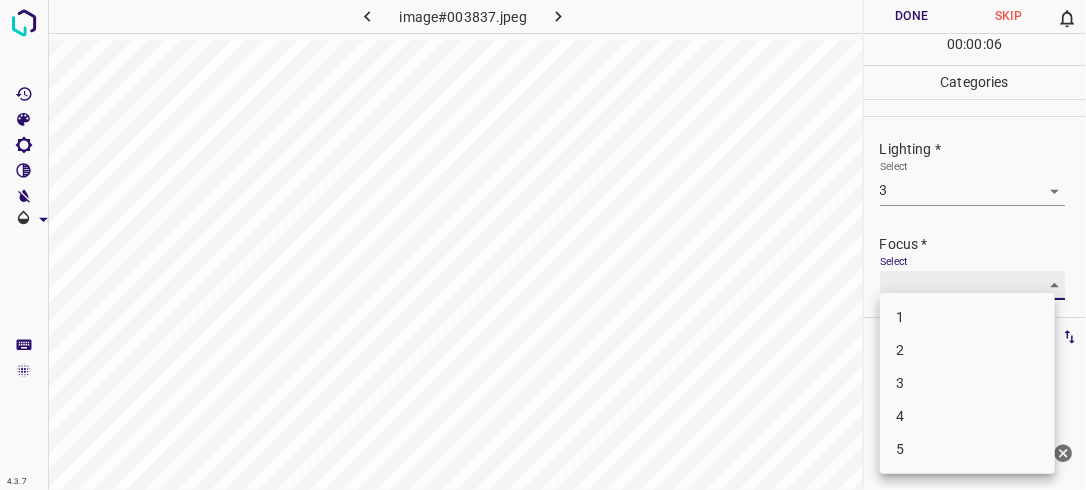 type on "3" 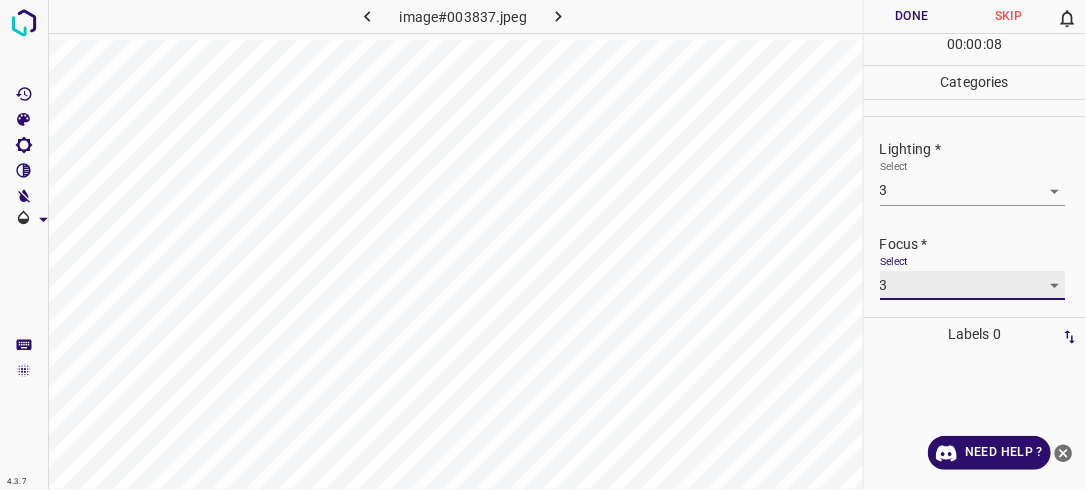 scroll, scrollTop: 98, scrollLeft: 0, axis: vertical 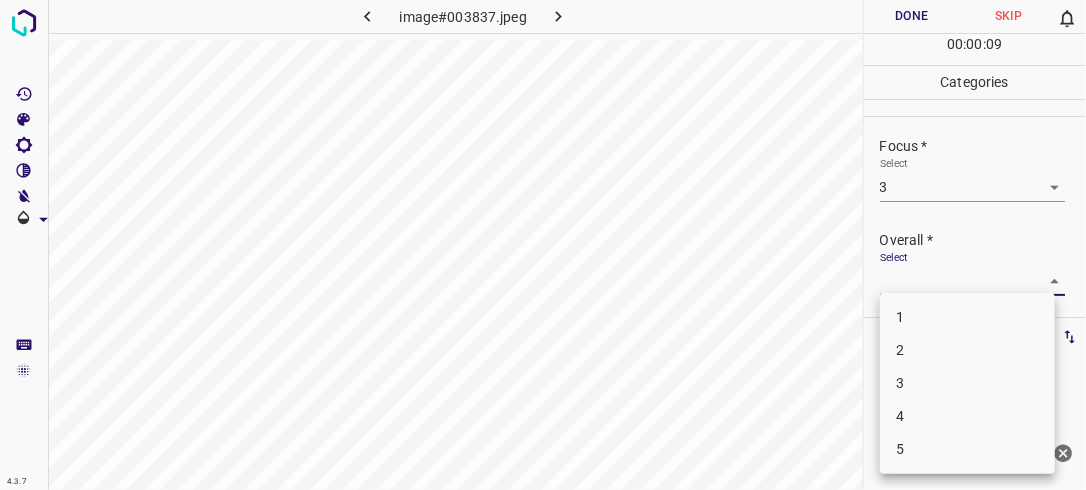 click on "4.3.7 image#003837.jpeg Done Skip 0 00   : 00   : 09   Categories Lighting *  Select 3 3 Focus *  Select 3 3 Overall *  Select ​ Labels   0 Categories 1 Lighting 2 Focus 3 Overall Tools Space Change between modes (Draw & Edit) I Auto labeling R Restore zoom M Zoom in N Zoom out Delete Delete selecte label Filters Z Restore filters X Saturation filter C Brightness filter V Contrast filter B Gray scale filter General O Download Need Help ? - Text - Hide - Delete 1 2 3 4 5" at bounding box center (543, 245) 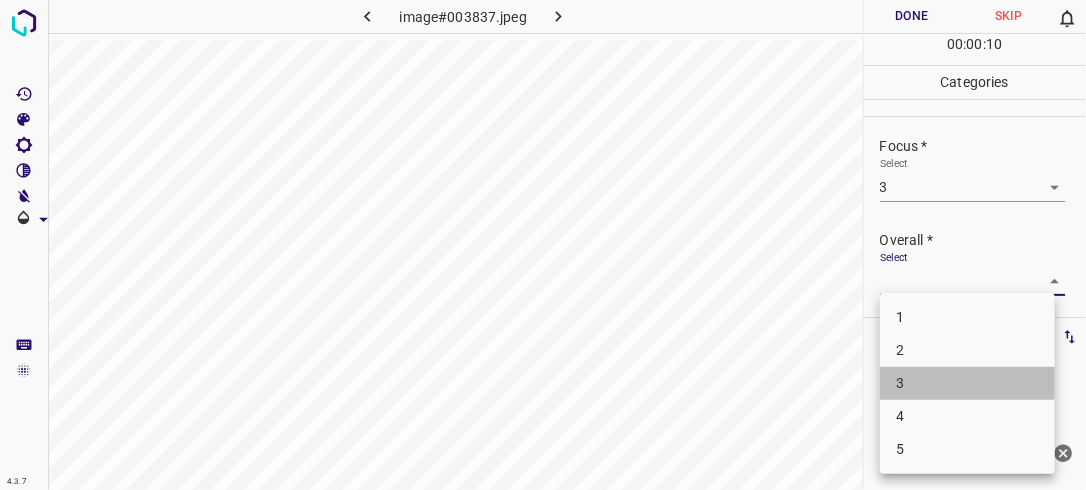 click on "3" at bounding box center [967, 383] 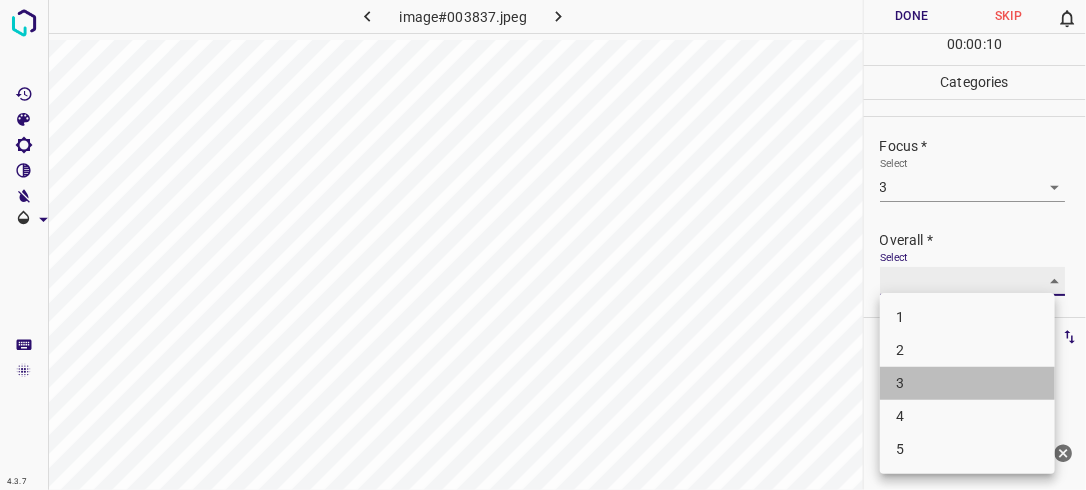 type on "3" 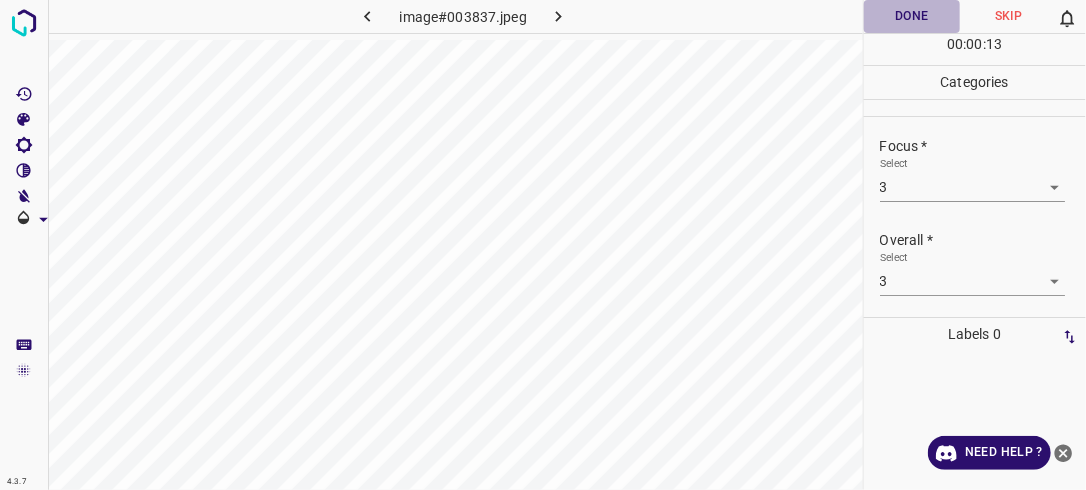 click on "Done" at bounding box center [912, 16] 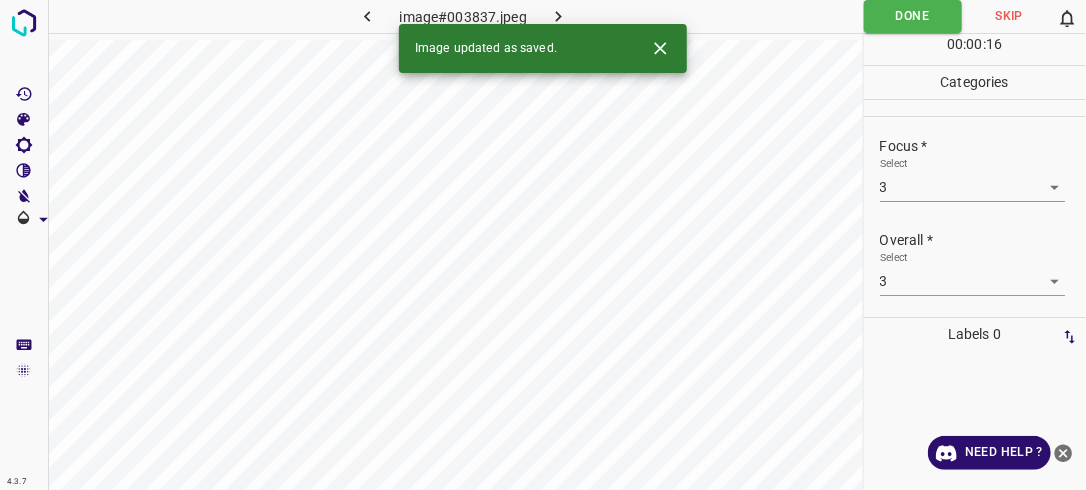 click on "image#003837.jpeg" at bounding box center (463, 16) 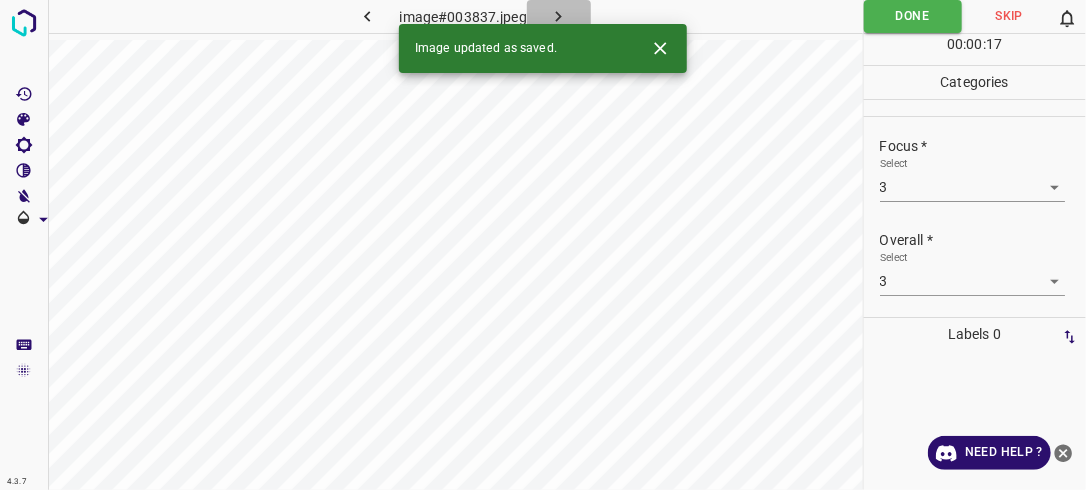 click 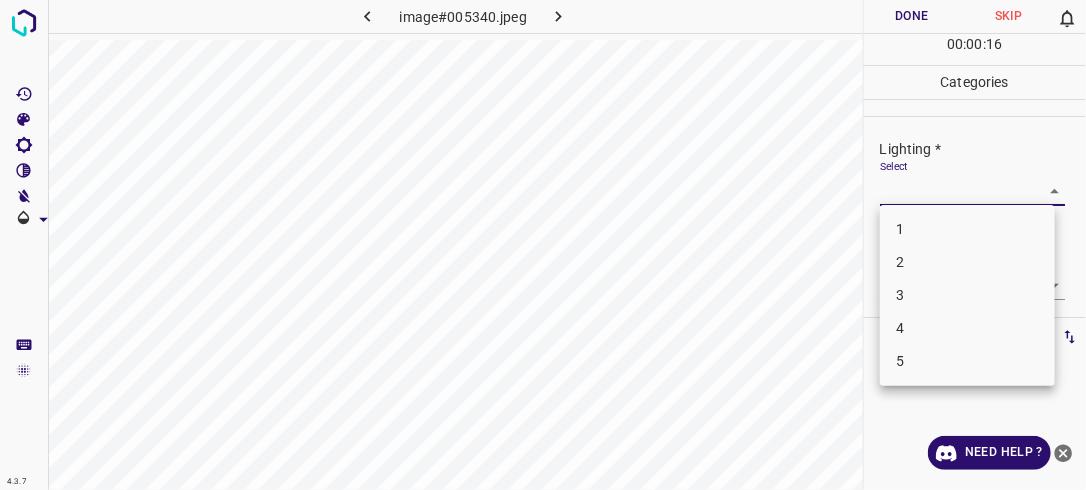 click on "4.3.7 image#005340.jpeg Done Skip 0 00   : 00   : 16   Categories Lighting *  Select ​ Focus *  Select ​ Overall *  Select ​ Labels   0 Categories 1 Lighting 2 Focus 3 Overall Tools Space Change between modes (Draw & Edit) I Auto labeling R Restore zoom M Zoom in N Zoom out Delete Delete selecte label Filters Z Restore filters X Saturation filter C Brightness filter V Contrast filter B Gray scale filter General O Download Need Help ? - Text - Hide - Delete 1 2 3 4 5" at bounding box center [543, 245] 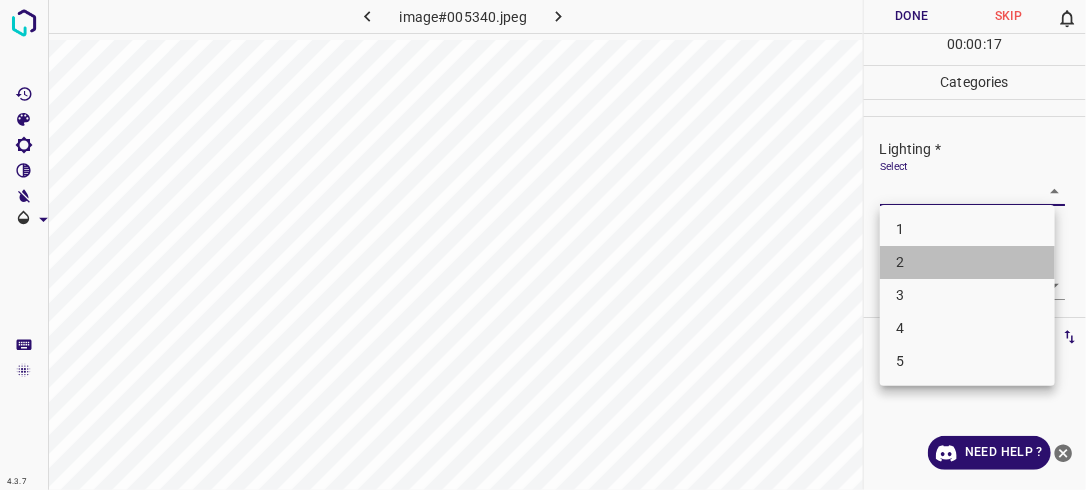 click on "2" at bounding box center (967, 262) 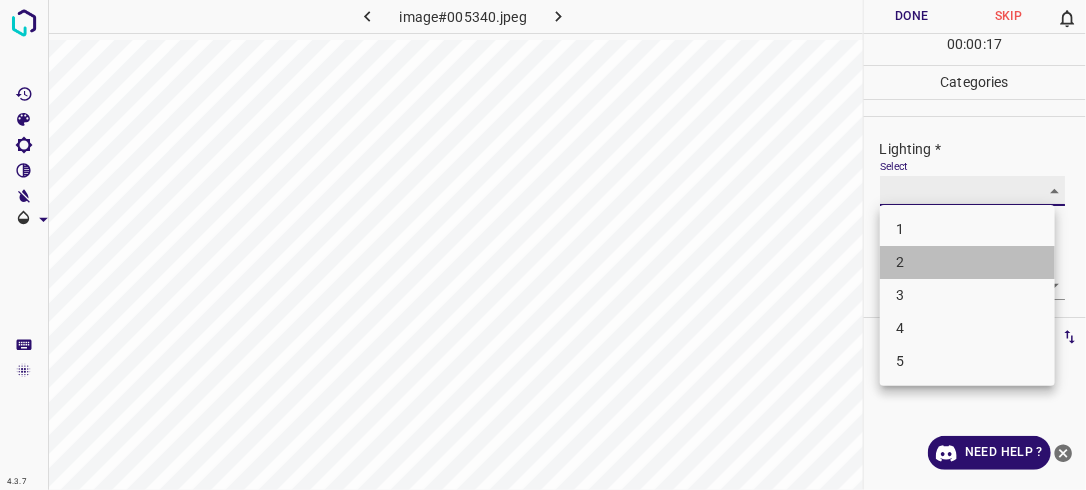 type on "2" 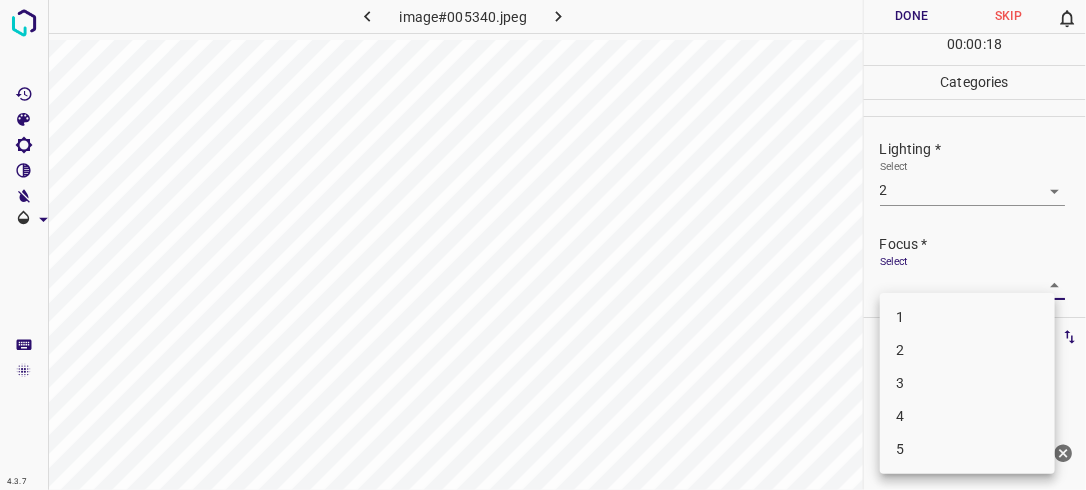 click on "4.3.7 image#005340.jpeg Done Skip 0 00   : 00   : 18   Categories Lighting *  Select 2 2 Focus *  Select ​ Overall *  Select ​ Labels   0 Categories 1 Lighting 2 Focus 3 Overall Tools Space Change between modes (Draw & Edit) I Auto labeling R Restore zoom M Zoom in N Zoom out Delete Delete selecte label Filters Z Restore filters X Saturation filter C Brightness filter V Contrast filter B Gray scale filter General O Download Need Help ? - Text - Hide - Delete 1 2 3 4 5" at bounding box center [543, 245] 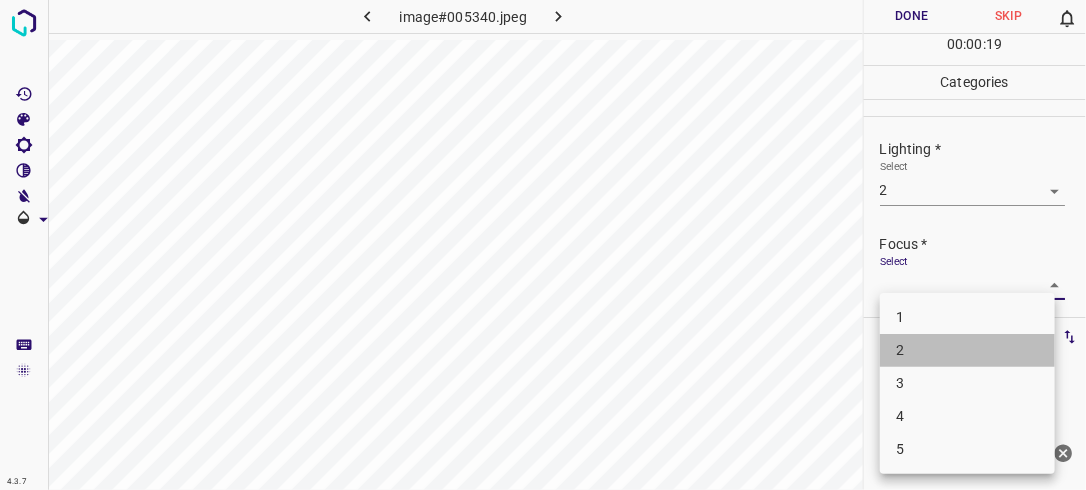 click on "2" at bounding box center [967, 350] 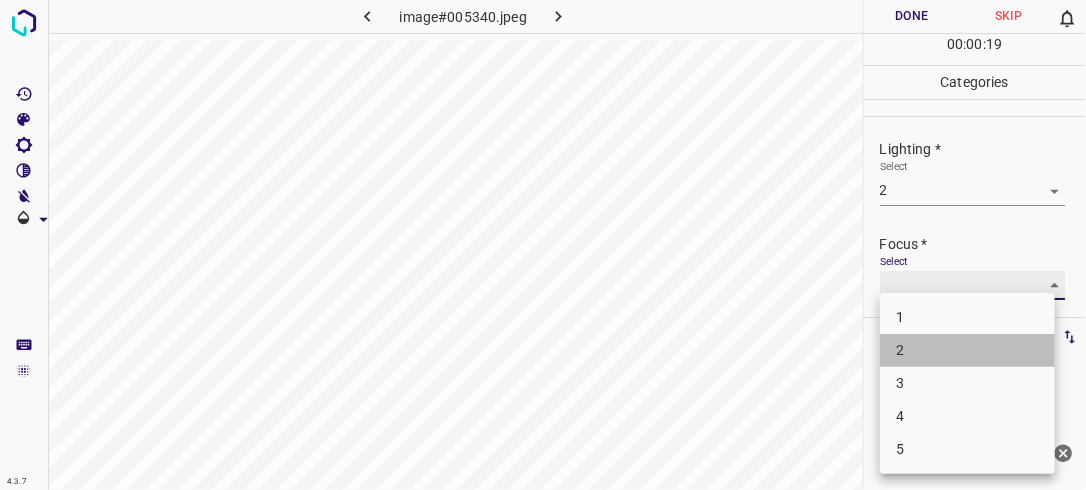 type on "2" 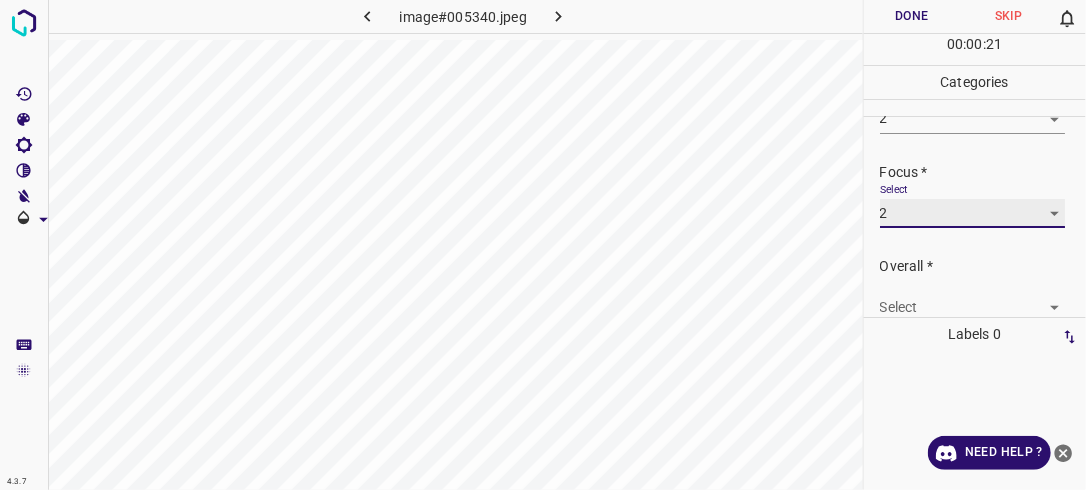 scroll, scrollTop: 98, scrollLeft: 0, axis: vertical 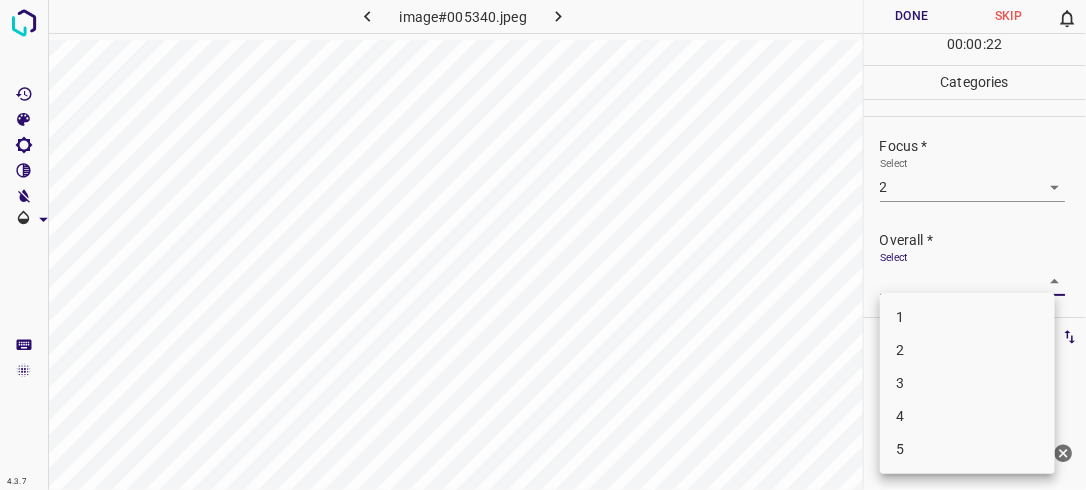 click on "4.3.7 image#005340.jpeg Done Skip 0 00   : 00   : 22   Categories Lighting *  Select 2 2 Focus *  Select 2 2 Overall *  Select ​ Labels   0 Categories 1 Lighting 2 Focus 3 Overall Tools Space Change between modes (Draw & Edit) I Auto labeling R Restore zoom M Zoom in N Zoom out Delete Delete selecte label Filters Z Restore filters X Saturation filter C Brightness filter V Contrast filter B Gray scale filter General O Download Need Help ? - Text - Hide - Delete 1 2 3 4 5" at bounding box center (543, 245) 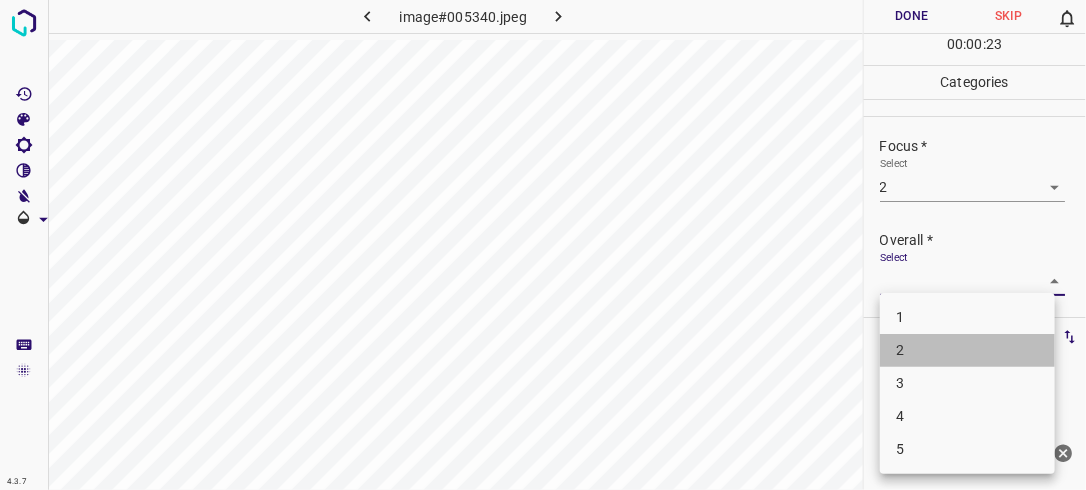 click on "2" at bounding box center (967, 350) 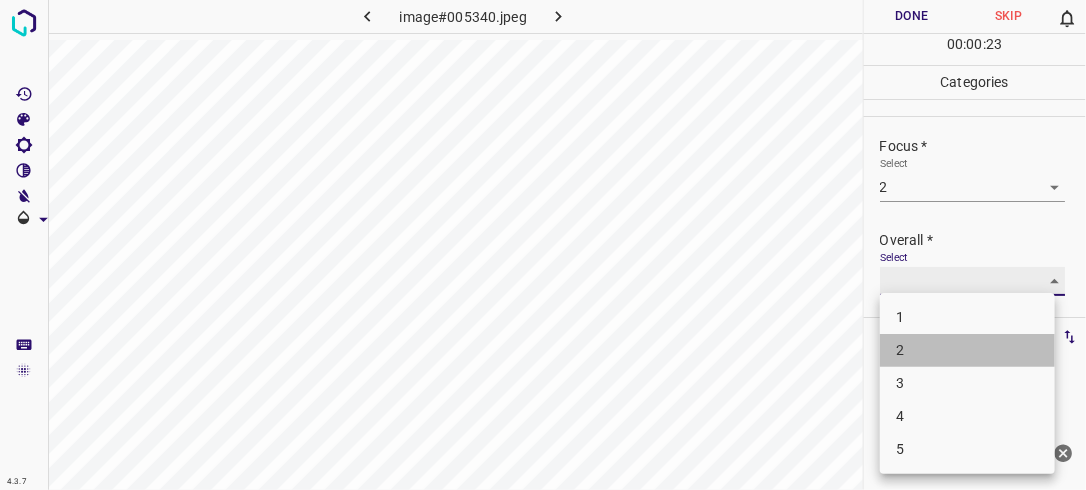 type on "2" 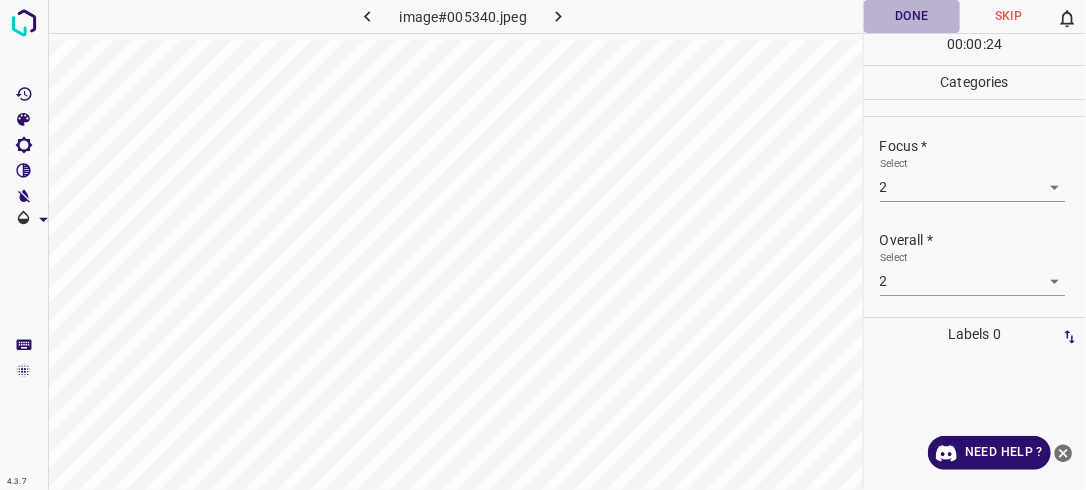 click on "Done" at bounding box center [912, 16] 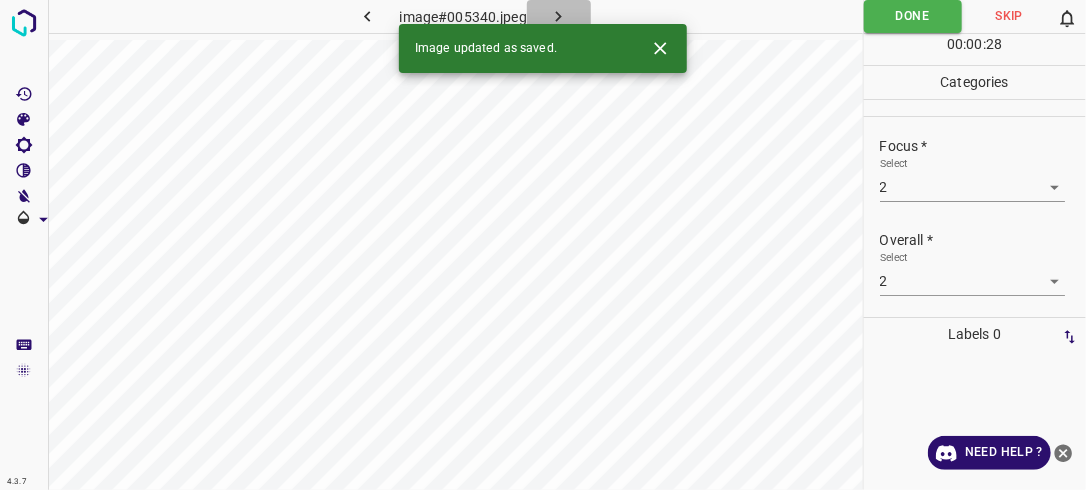 click 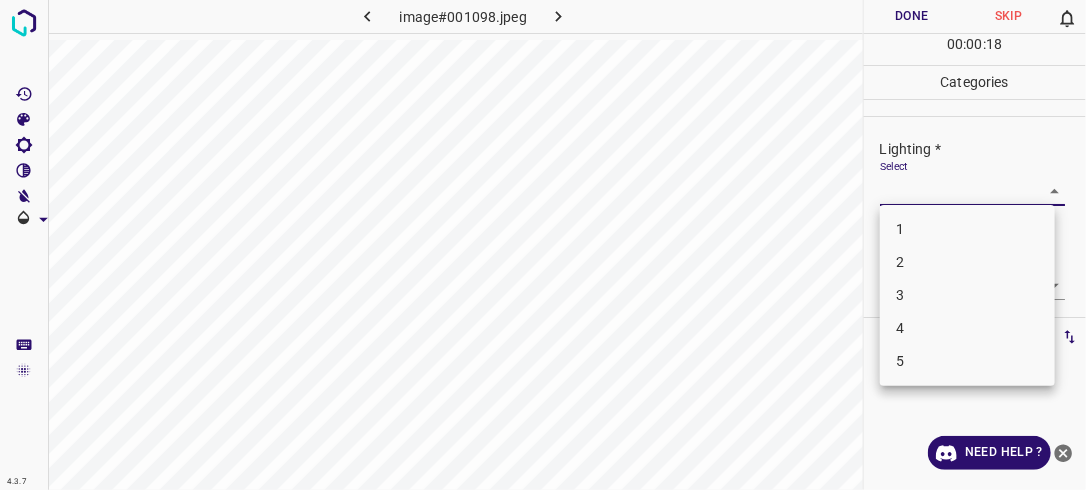 click on "4.3.7 image#001098.jpeg Done Skip 0 00   : 00   : 18   Categories Lighting *  Select ​ Focus *  Select ​ Overall *  Select ​ Labels   0 Categories 1 Lighting 2 Focus 3 Overall Tools Space Change between modes (Draw & Edit) I Auto labeling R Restore zoom M Zoom in N Zoom out Delete Delete selecte label Filters Z Restore filters X Saturation filter C Brightness filter V Contrast filter B Gray scale filter General O Download Need Help ? - Text - Hide - Delete 1 2 3 4 5" at bounding box center [543, 245] 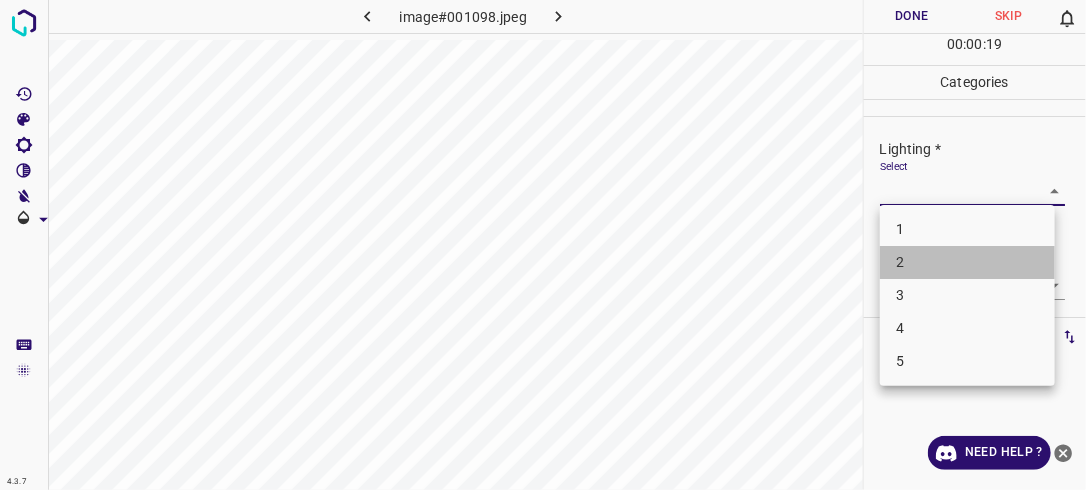 click on "2" at bounding box center [967, 262] 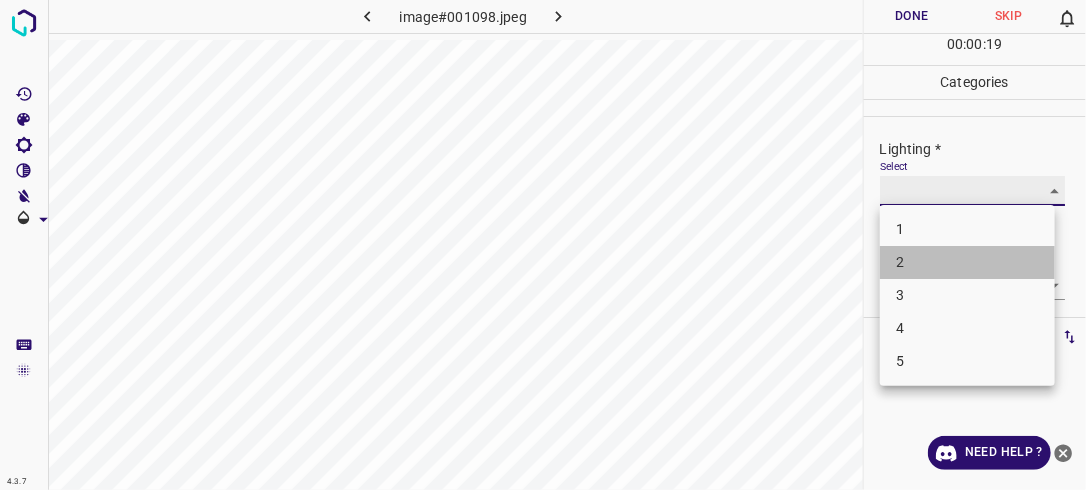 type on "2" 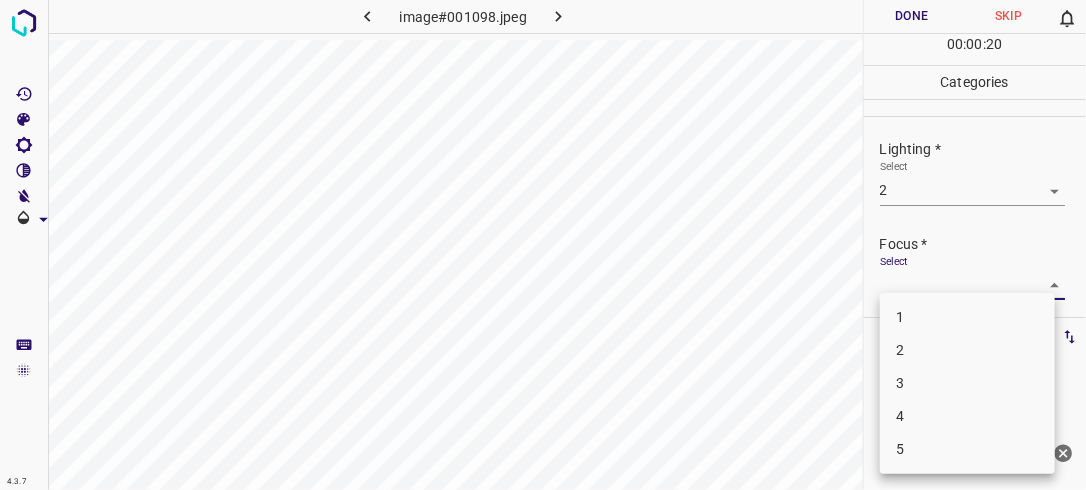 click on "4.3.7 image#001098.jpeg Done Skip 0 00   : 00   : 20   Categories Lighting *  Select 2 2 Focus *  Select ​ Overall *  Select ​ Labels   0 Categories 1 Lighting 2 Focus 3 Overall Tools Space Change between modes (Draw & Edit) I Auto labeling R Restore zoom M Zoom in N Zoom out Delete Delete selecte label Filters Z Restore filters X Saturation filter C Brightness filter V Contrast filter B Gray scale filter General O Download Need Help ? - Text - Hide - Delete 1 2 3 4 5" at bounding box center (543, 245) 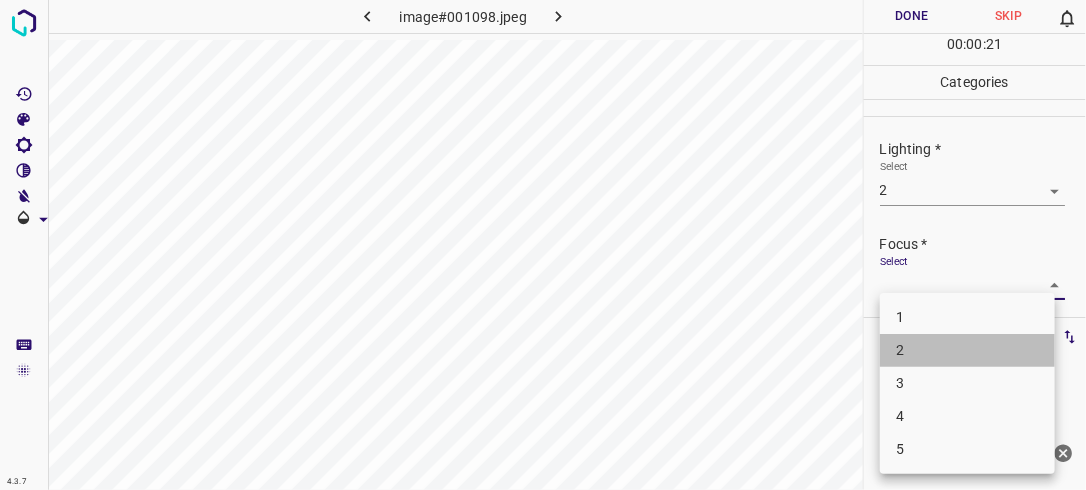 click on "2" at bounding box center (967, 350) 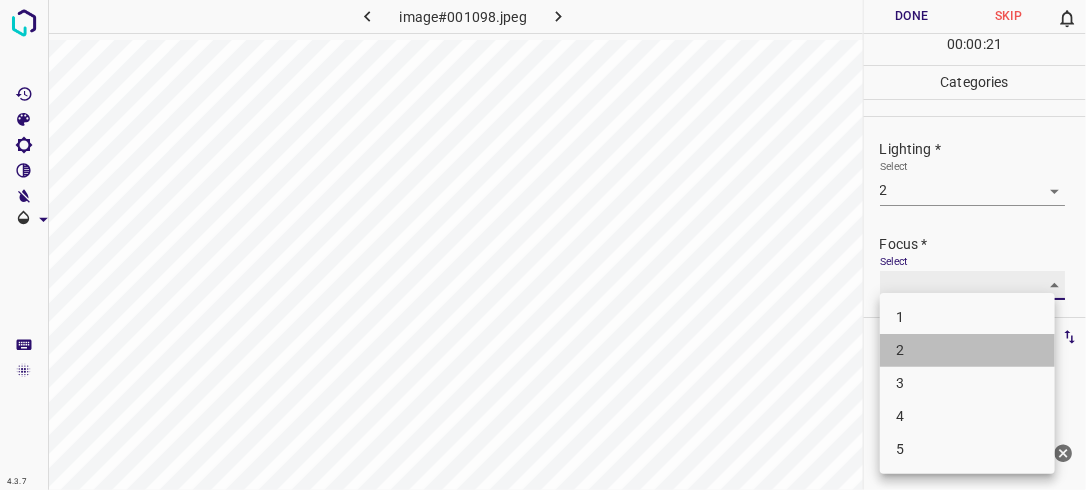 type on "2" 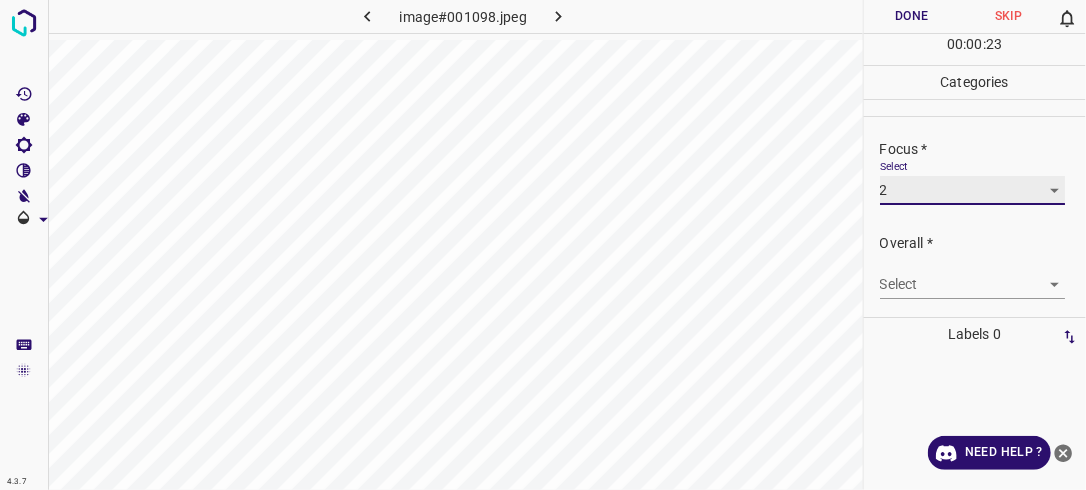 scroll, scrollTop: 98, scrollLeft: 0, axis: vertical 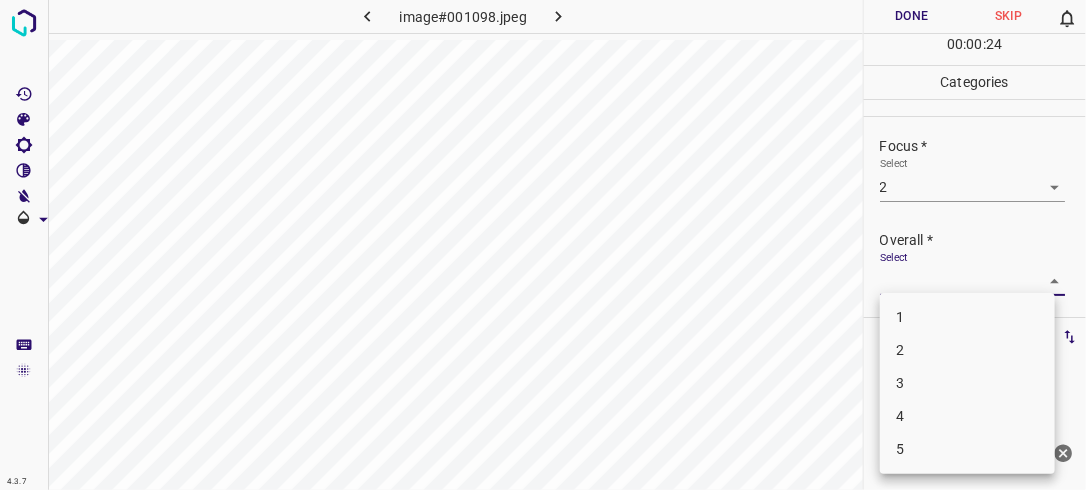 click on "4.3.7 image#001098.jpeg Done Skip 0 00   : 00   : 24   Categories Lighting *  Select 2 2 Focus *  Select 2 2 Overall *  Select ​ Labels   0 Categories 1 Lighting 2 Focus 3 Overall Tools Space Change between modes (Draw & Edit) I Auto labeling R Restore zoom M Zoom in N Zoom out Delete Delete selecte label Filters Z Restore filters X Saturation filter C Brightness filter V Contrast filter B Gray scale filter General O Download Need Help ? - Text - Hide - Delete 1 2 3 4 5" at bounding box center [543, 245] 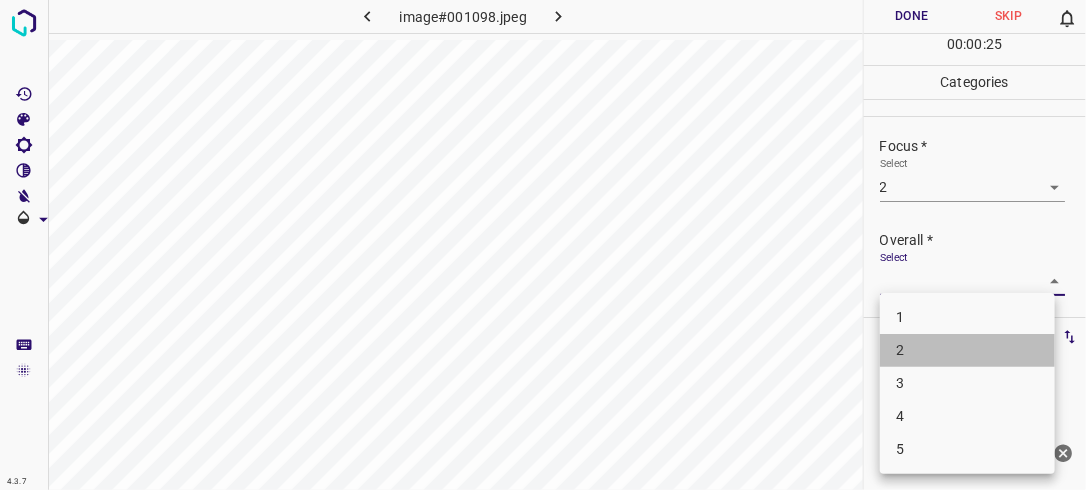 click on "2" at bounding box center (967, 350) 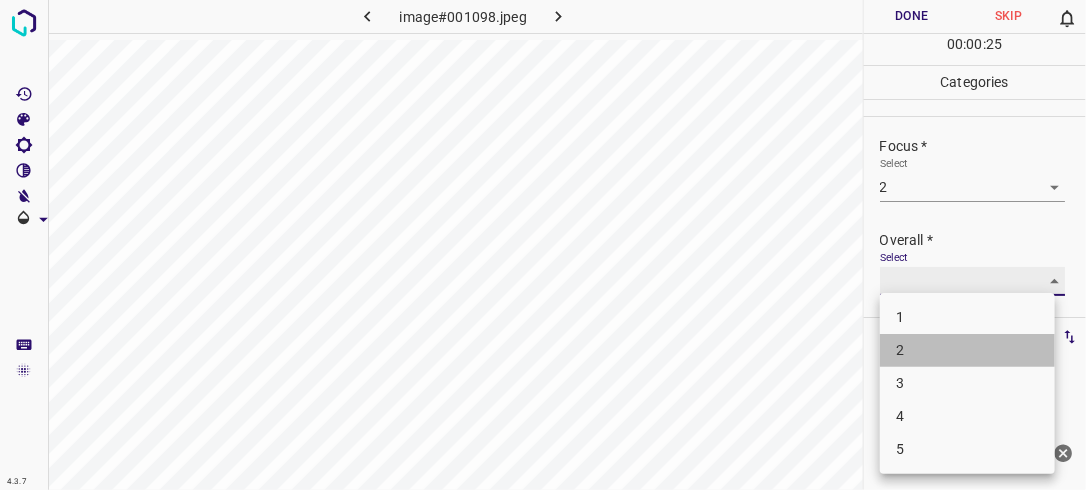 type on "2" 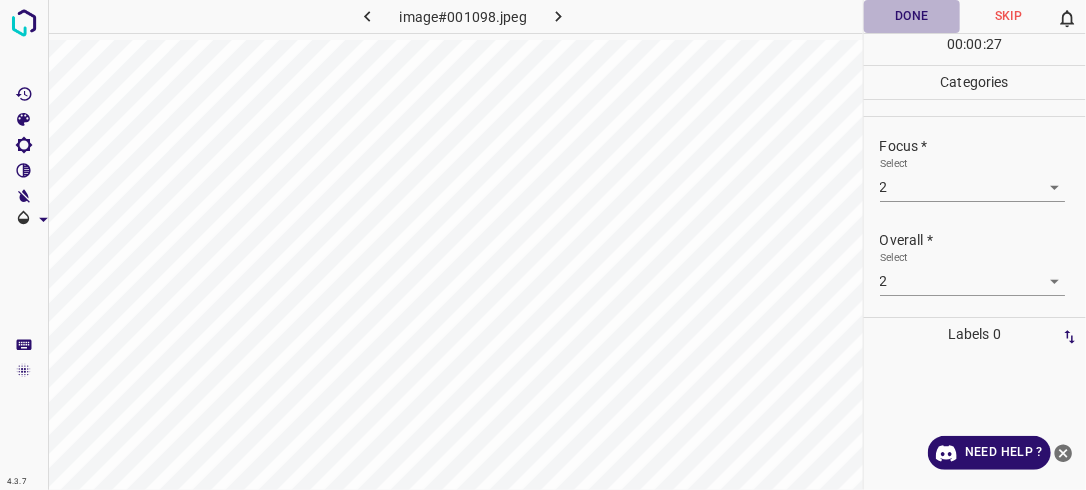 click on "Done" at bounding box center (912, 16) 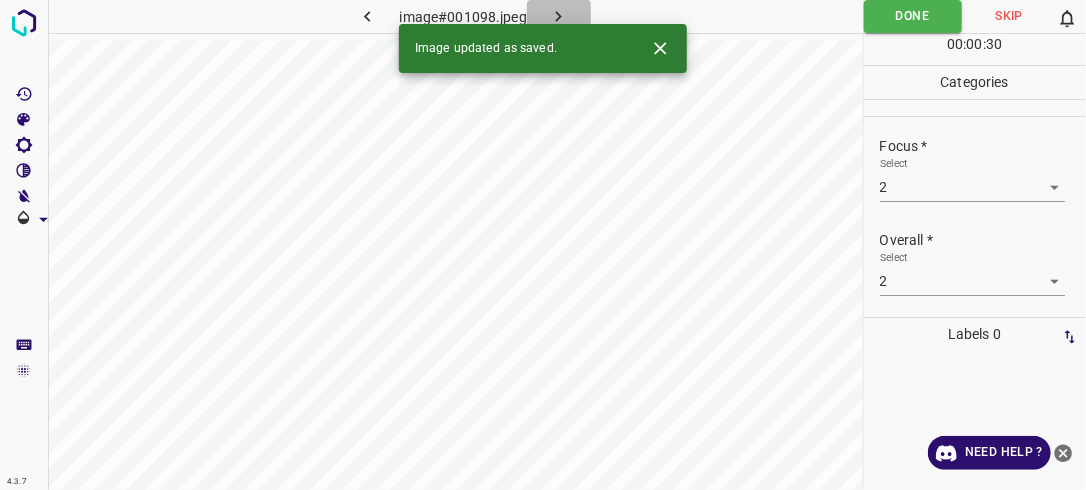 click 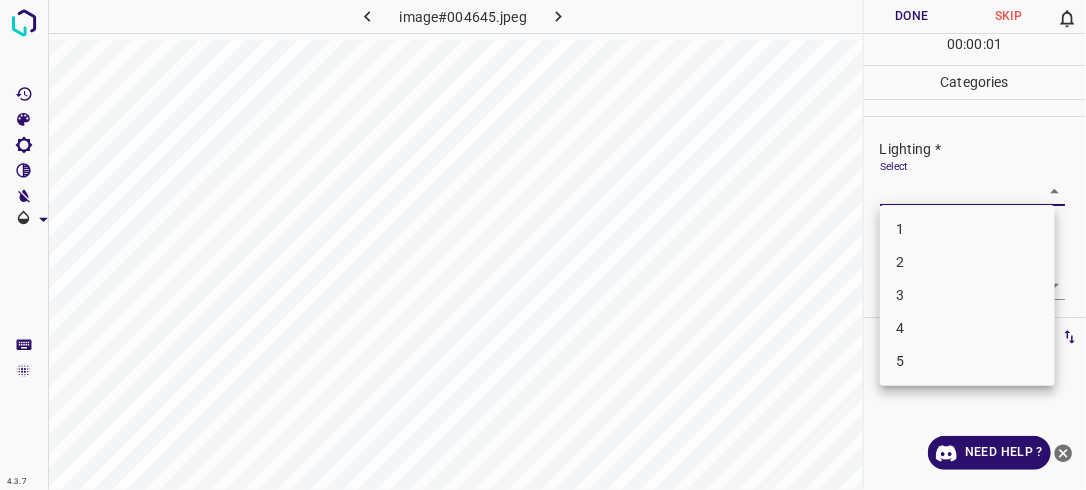 click on "4.3.7 image#004645.jpeg Done Skip 0 00   : 00   : 01   Categories Lighting *  Select ​ Focus *  Select ​ Overall *  Select ​ Labels   0 Categories 1 Lighting 2 Focus 3 Overall Tools Space Change between modes (Draw & Edit) I Auto labeling R Restore zoom M Zoom in N Zoom out Delete Delete selecte label Filters Z Restore filters X Saturation filter C Brightness filter V Contrast filter B Gray scale filter General O Download Need Help ? - Text - Hide - Delete 1 2 3 4 5" at bounding box center [543, 245] 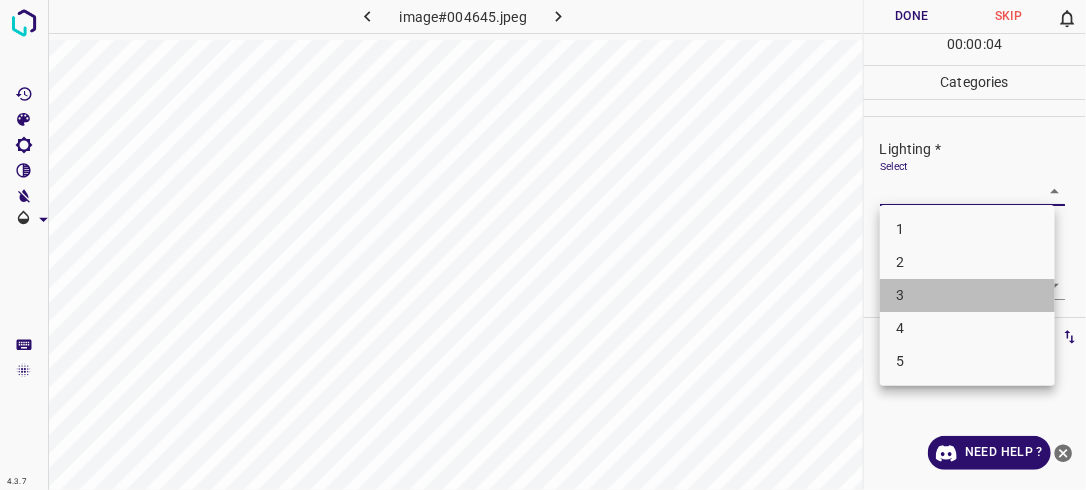 click on "3" at bounding box center [967, 295] 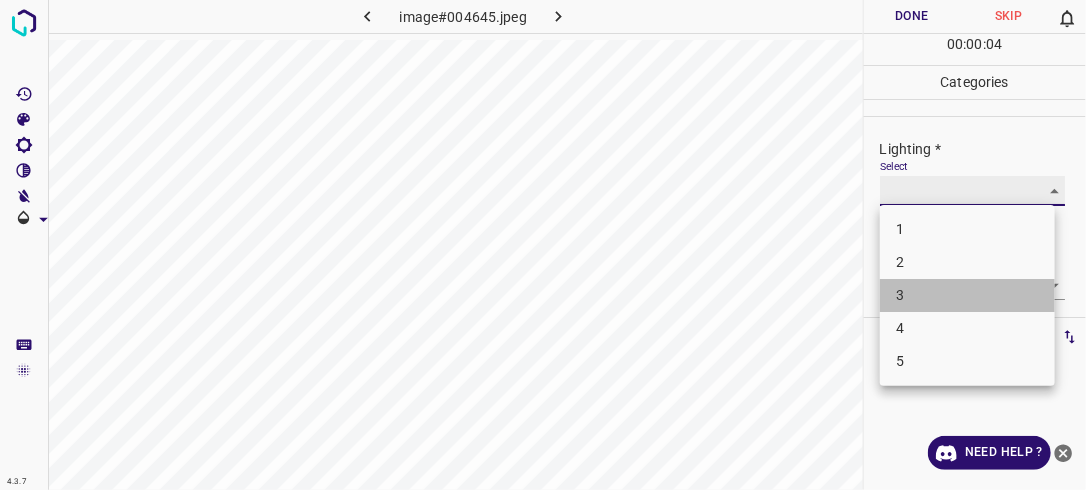 type on "3" 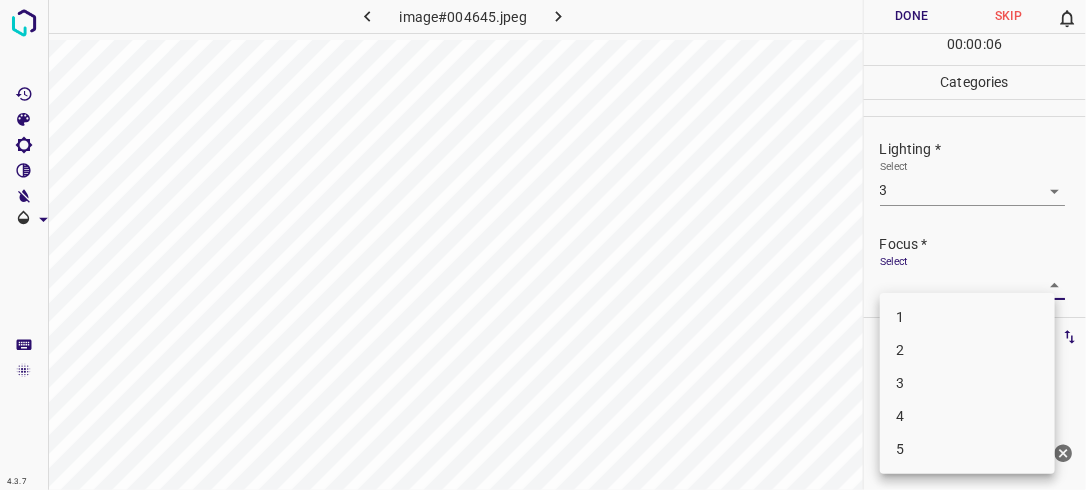 click on "4.3.7 image#004645.jpeg Done Skip 0 00   : 00   : 06   Categories Lighting *  Select 3 3 Focus *  Select ​ Overall *  Select ​ Labels   0 Categories 1 Lighting 2 Focus 3 Overall Tools Space Change between modes (Draw & Edit) I Auto labeling R Restore zoom M Zoom in N Zoom out Delete Delete selecte label Filters Z Restore filters X Saturation filter C Brightness filter V Contrast filter B Gray scale filter General O Download Need Help ? - Text - Hide - Delete 1 2 3 4 5" at bounding box center (543, 245) 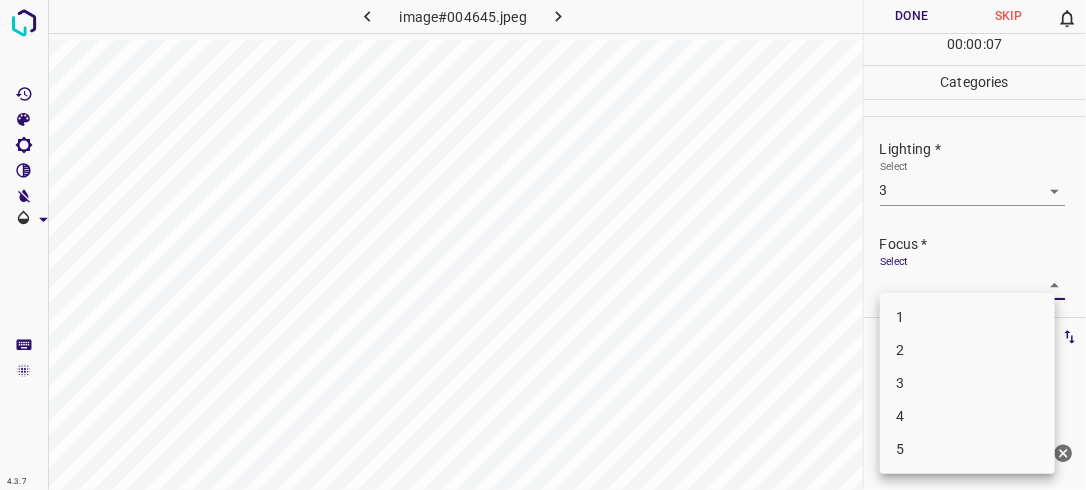 click on "2" at bounding box center (967, 350) 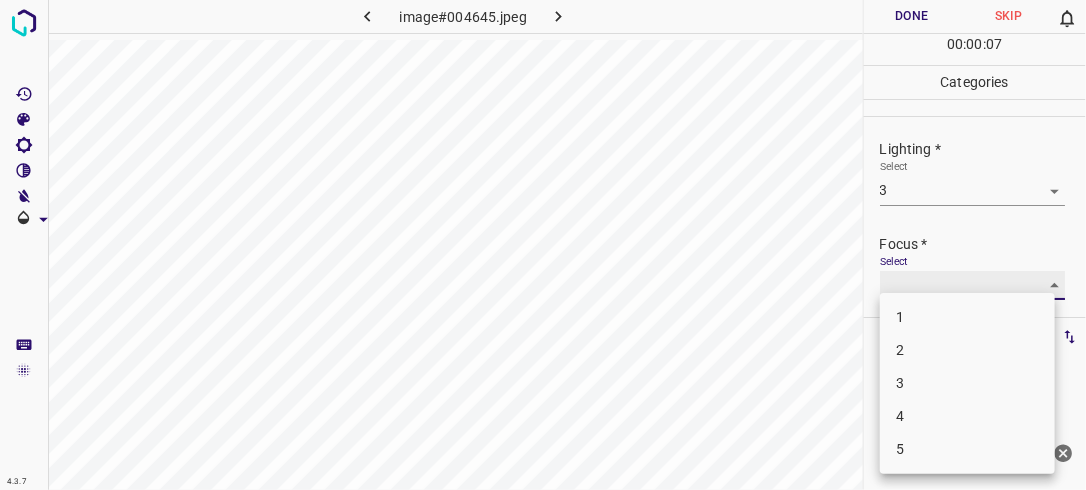type on "2" 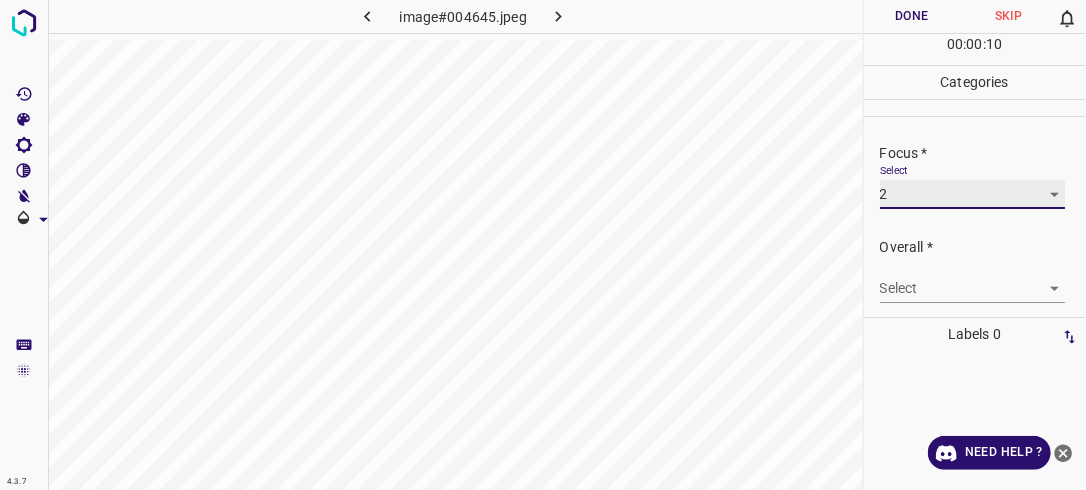 scroll, scrollTop: 98, scrollLeft: 0, axis: vertical 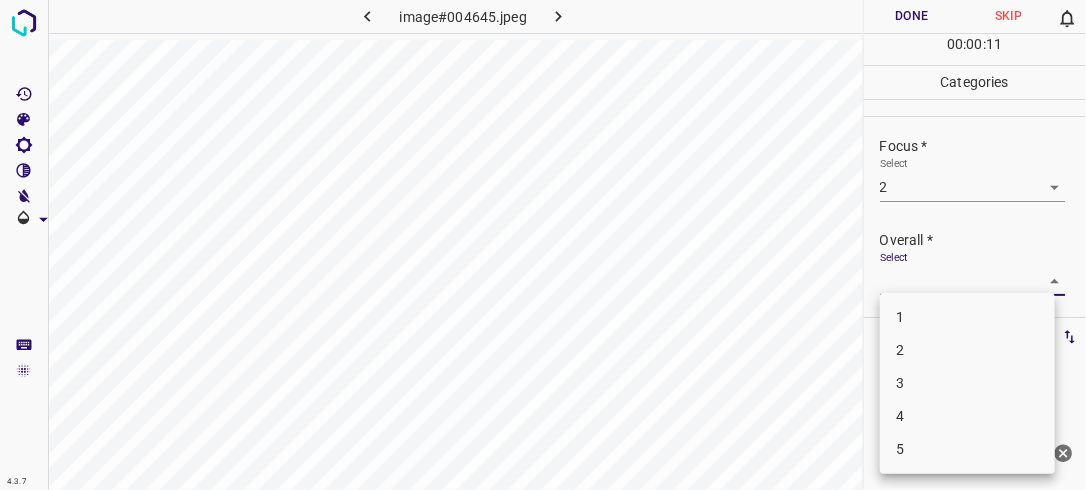 click on "4.3.7 image#004645.jpeg Done Skip 0 00   : 00   : 11   Categories Lighting *  Select 3 3 Focus *  Select 2 2 Overall *  Select ​ Labels   0 Categories 1 Lighting 2 Focus 3 Overall Tools Space Change between modes (Draw & Edit) I Auto labeling R Restore zoom M Zoom in N Zoom out Delete Delete selecte label Filters Z Restore filters X Saturation filter C Brightness filter V Contrast filter B Gray scale filter General O Download Need Help ? - Text - Hide - Delete 1 2 3 4 5" at bounding box center [543, 245] 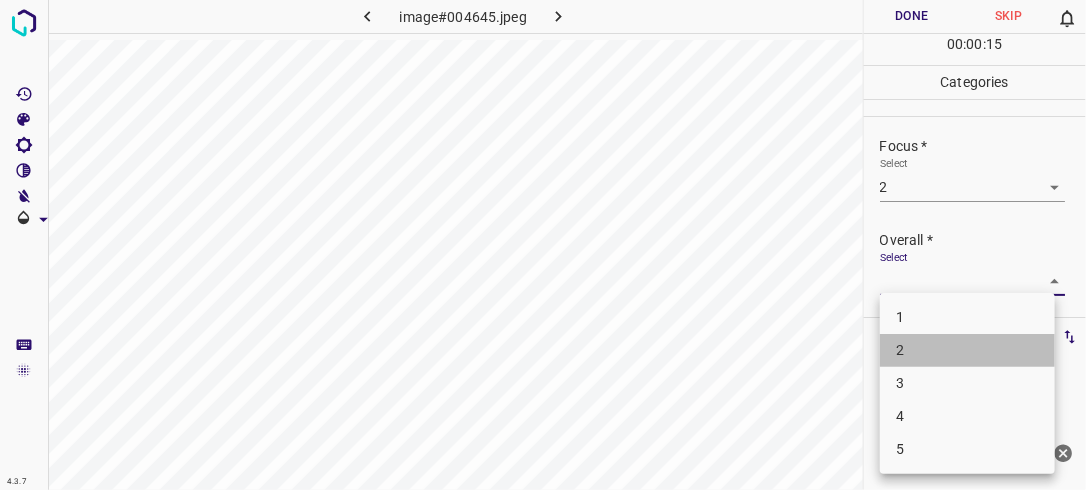 click on "2" at bounding box center (967, 350) 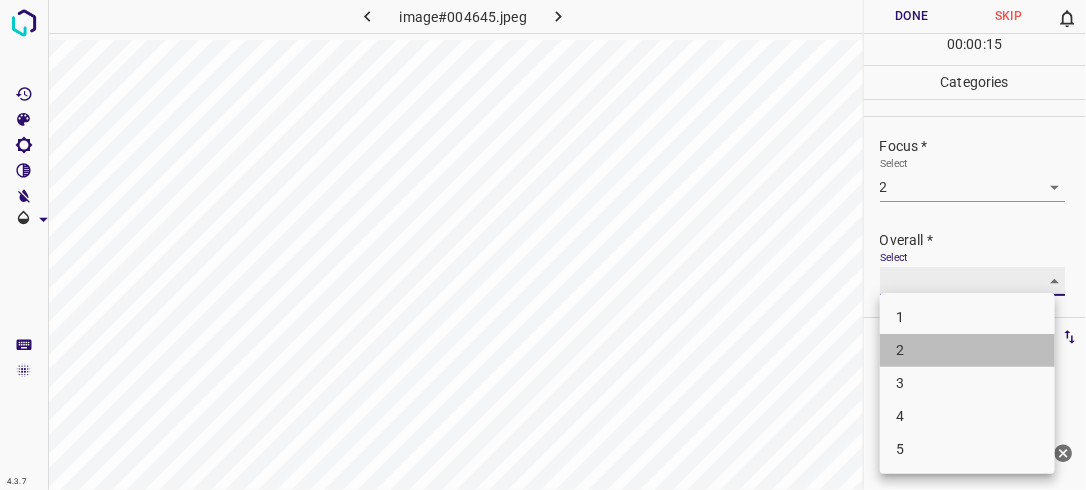 type on "2" 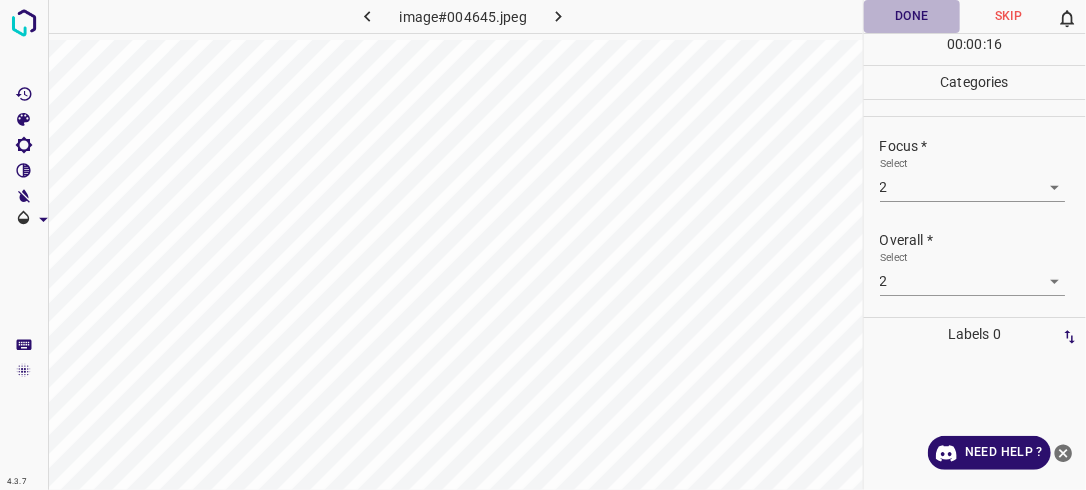 click on "Done" at bounding box center [912, 16] 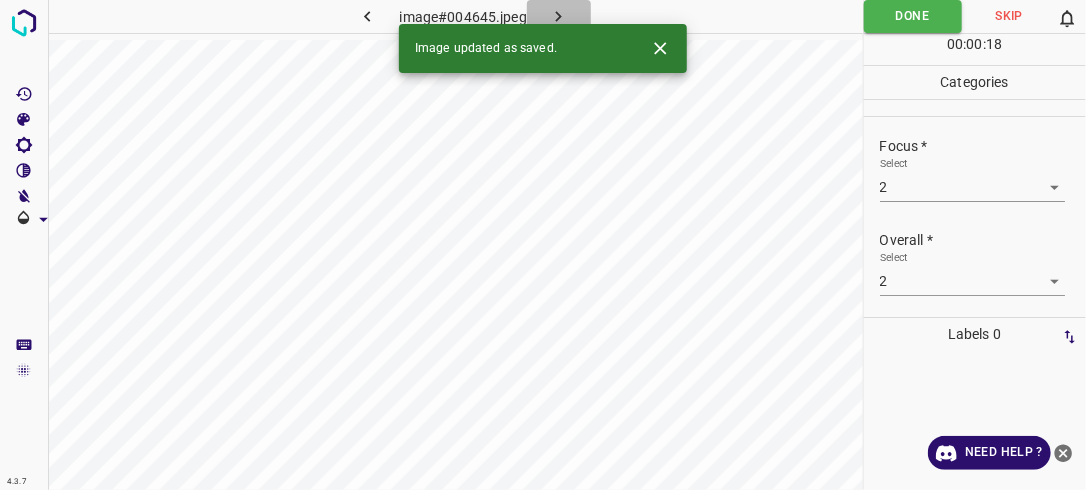 click 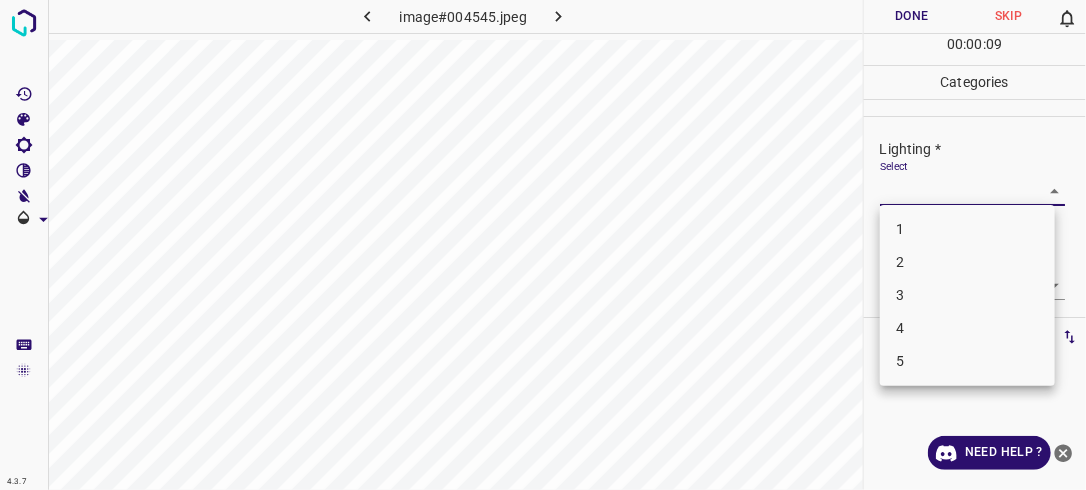 click on "4.3.7 image#004545.jpeg Done Skip 0 00   : 00   : 09   Categories Lighting *  Select ​ Focus *  Select ​ Overall *  Select ​ Labels   0 Categories 1 Lighting 2 Focus 3 Overall Tools Space Change between modes (Draw & Edit) I Auto labeling R Restore zoom M Zoom in N Zoom out Delete Delete selecte label Filters Z Restore filters X Saturation filter C Brightness filter V Contrast filter B Gray scale filter General O Download Need Help ? - Text - Hide - Delete 1 2 3 4 5" at bounding box center [543, 245] 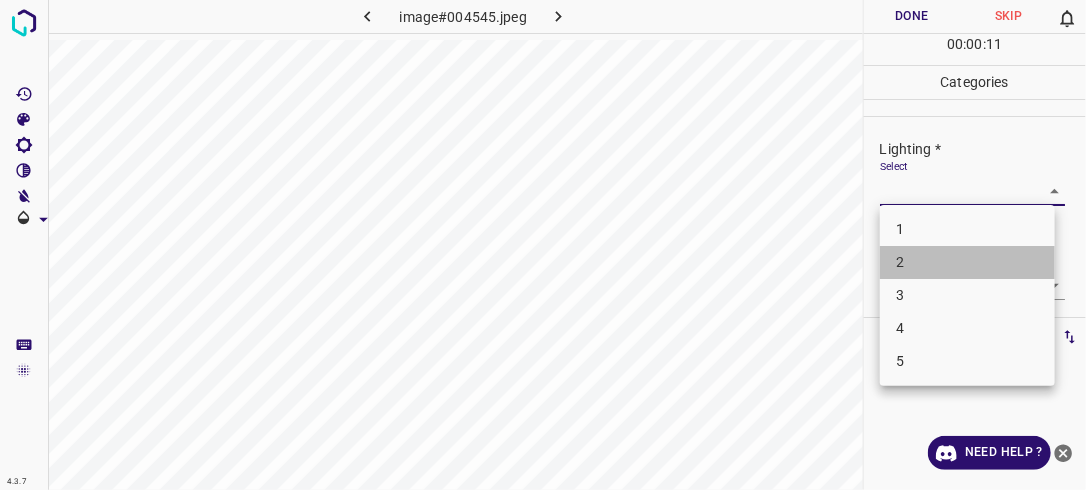 click on "2" at bounding box center [967, 262] 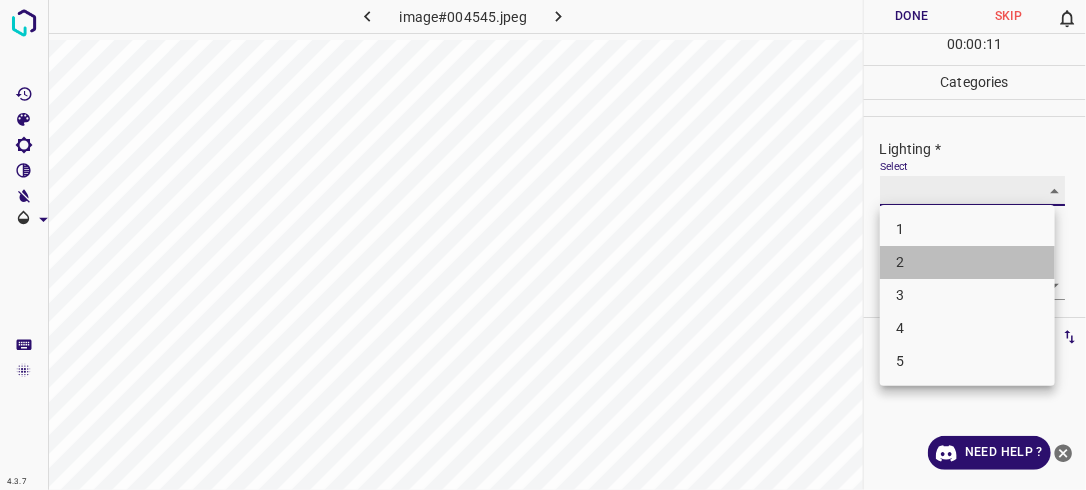 type on "2" 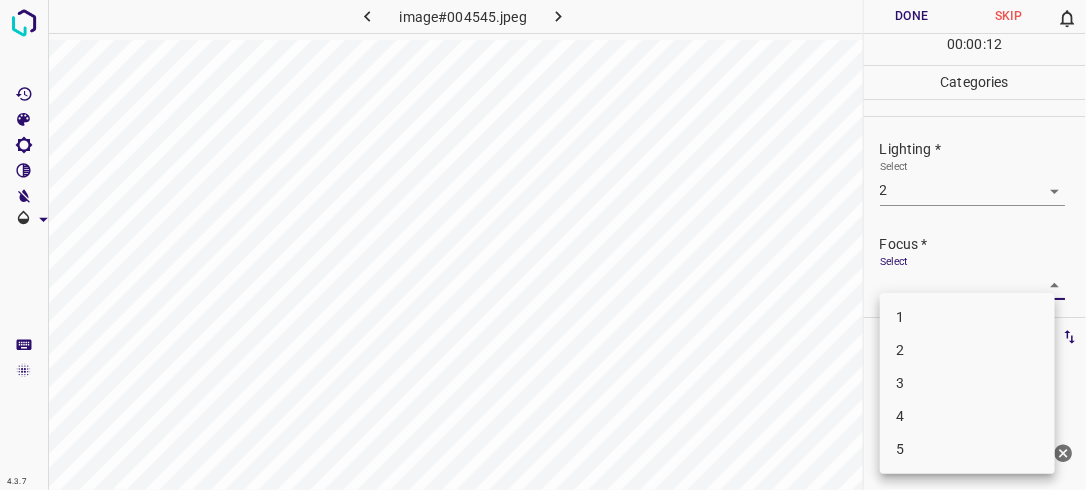 click on "4.3.7 image#004545.jpeg Done Skip 0 00   : 00   : 12   Categories Lighting *  Select 2 2 Focus *  Select ​ Overall *  Select ​ Labels   0 Categories 1 Lighting 2 Focus 3 Overall Tools Space Change between modes (Draw & Edit) I Auto labeling R Restore zoom M Zoom in N Zoom out Delete Delete selecte label Filters Z Restore filters X Saturation filter C Brightness filter V Contrast filter B Gray scale filter General O Download Need Help ? - Text - Hide - Delete 1 2 3 4 5" at bounding box center [543, 245] 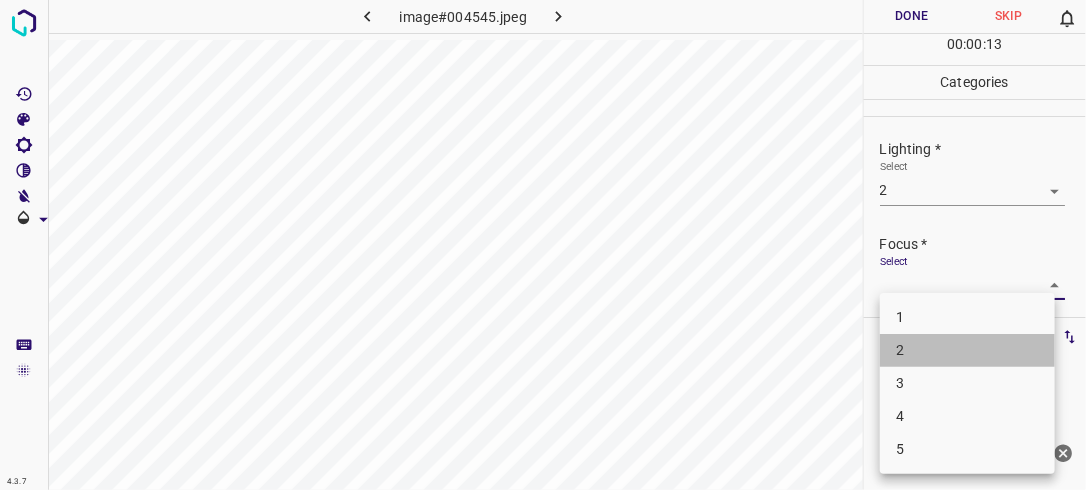 click on "2" at bounding box center [967, 350] 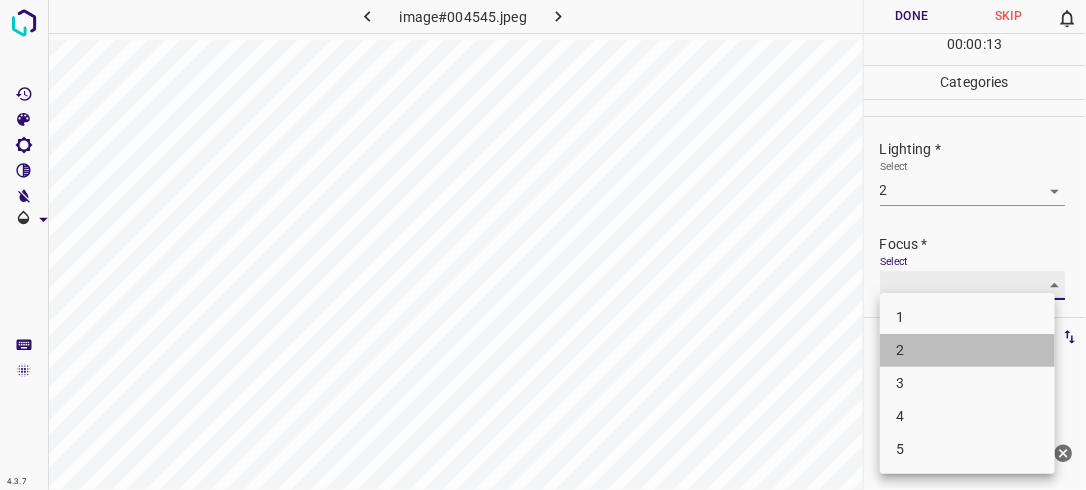 type on "2" 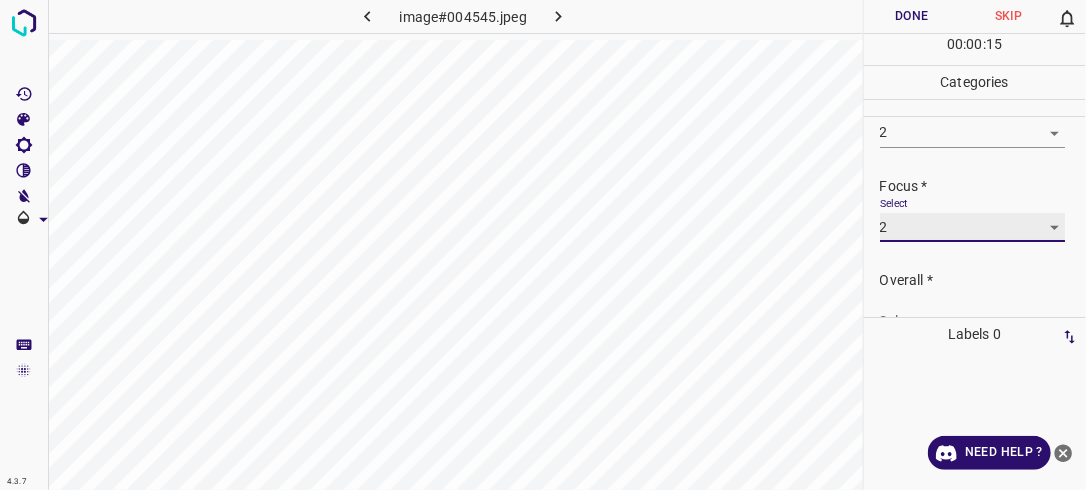 scroll, scrollTop: 98, scrollLeft: 0, axis: vertical 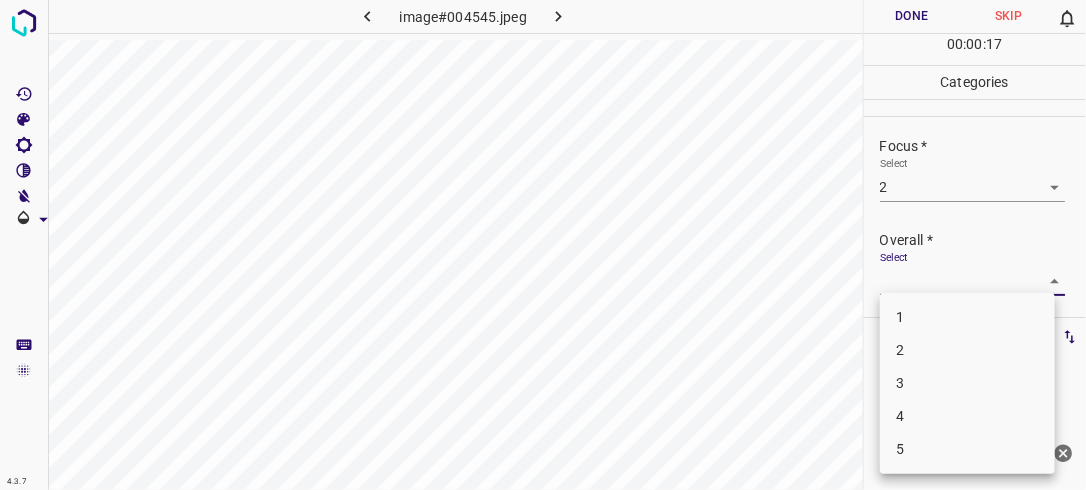 click on "4.3.7 image#004545.jpeg Done Skip 0 00   : 00   : 17   Categories Lighting *  Select 2 2 Focus *  Select 2 2 Overall *  Select ​ Labels   0 Categories 1 Lighting 2 Focus 3 Overall Tools Space Change between modes (Draw & Edit) I Auto labeling R Restore zoom M Zoom in N Zoom out Delete Delete selecte label Filters Z Restore filters X Saturation filter C Brightness filter V Contrast filter B Gray scale filter General O Download Need Help ? - Text - Hide - Delete 1 2 3 4 5" at bounding box center (543, 245) 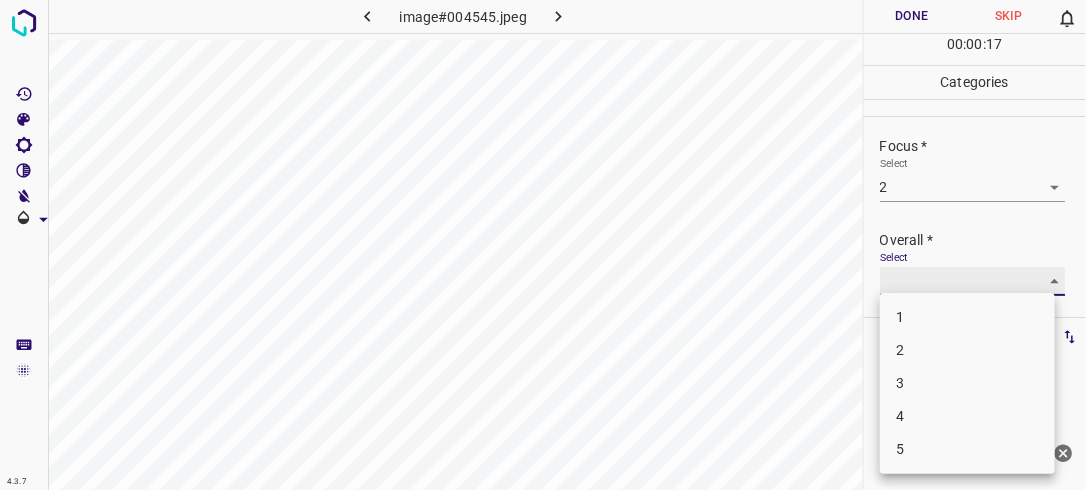 type on "2" 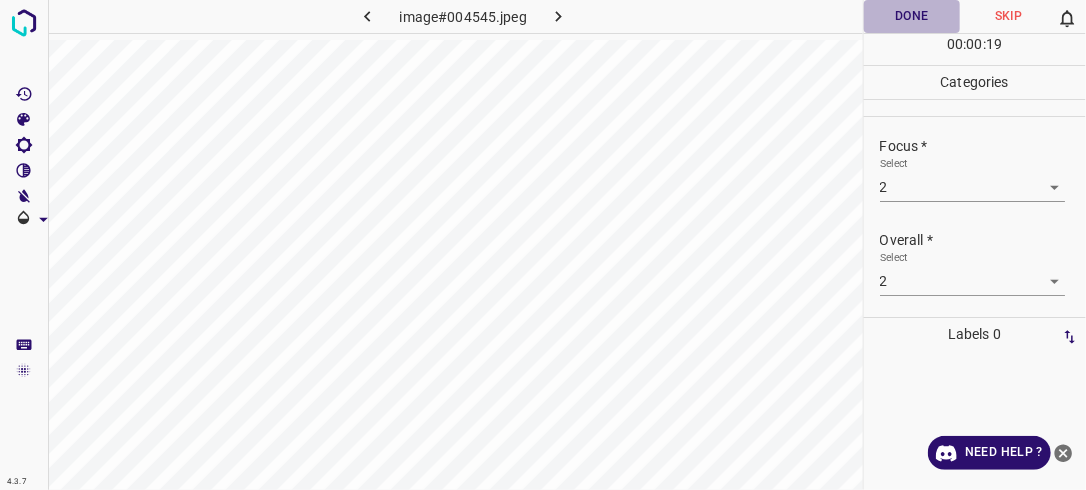 click on "Done" at bounding box center (912, 16) 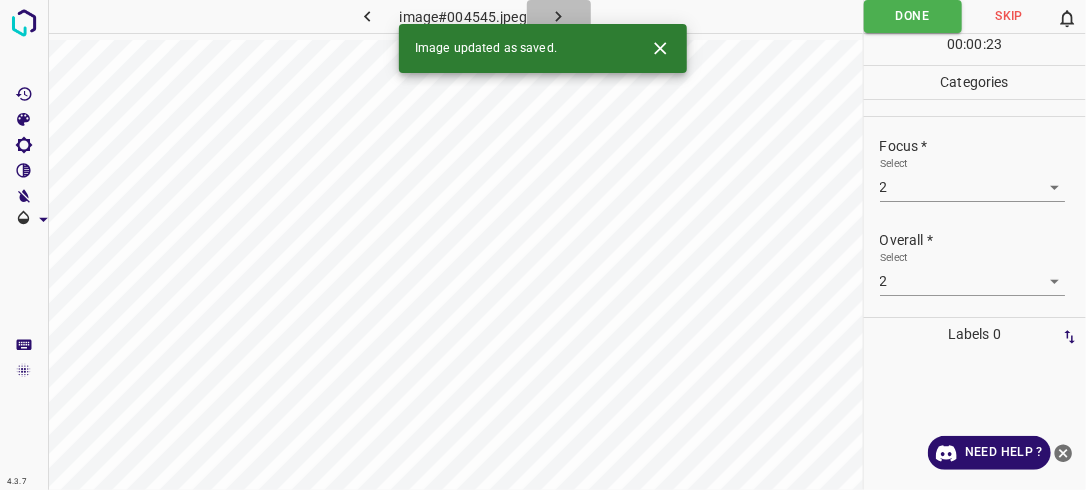 click at bounding box center [559, 16] 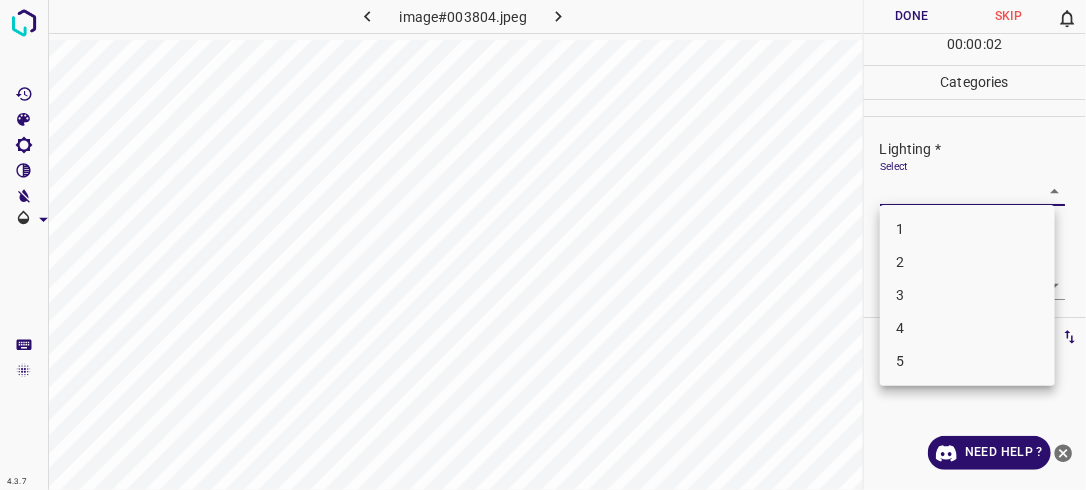 click on "4.3.7 image#003804.jpeg Done Skip 0 00   : 00   : 02   Categories Lighting *  Select ​ Focus *  Select ​ Overall *  Select ​ Labels   0 Categories 1 Lighting 2 Focus 3 Overall Tools Space Change between modes (Draw & Edit) I Auto labeling R Restore zoom M Zoom in N Zoom out Delete Delete selecte label Filters Z Restore filters X Saturation filter C Brightness filter V Contrast filter B Gray scale filter General O Download Need Help ? - Text - Hide - Delete 1 2 3 4 5" at bounding box center [543, 245] 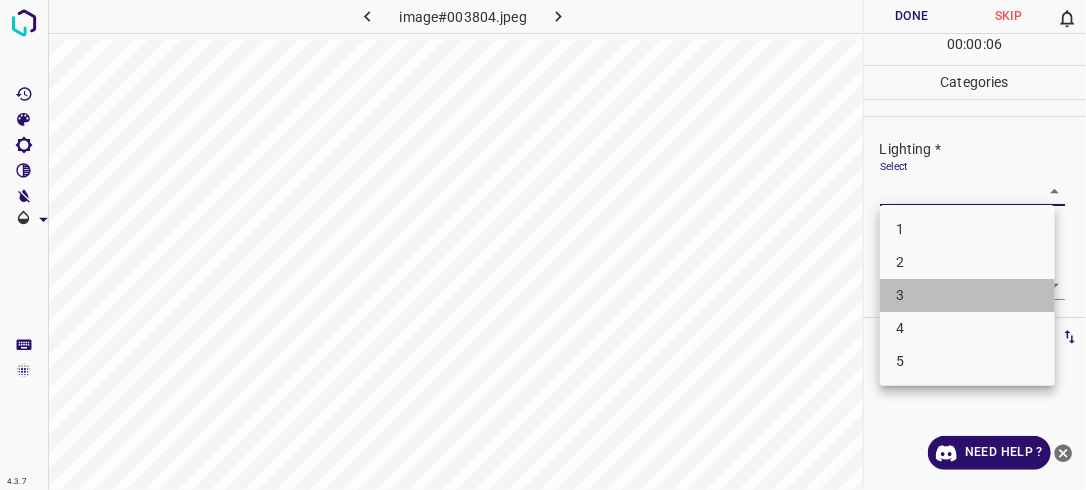 click on "3" at bounding box center [967, 295] 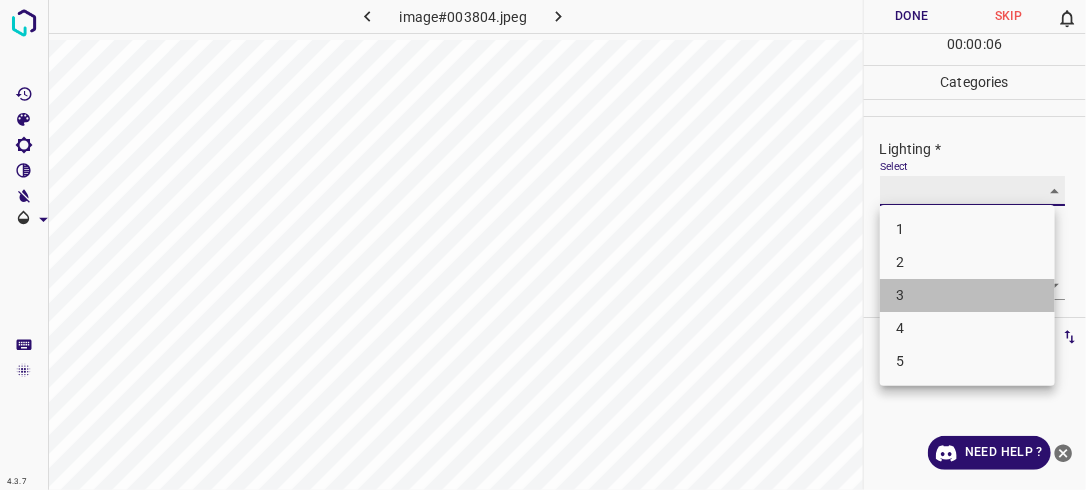 type on "3" 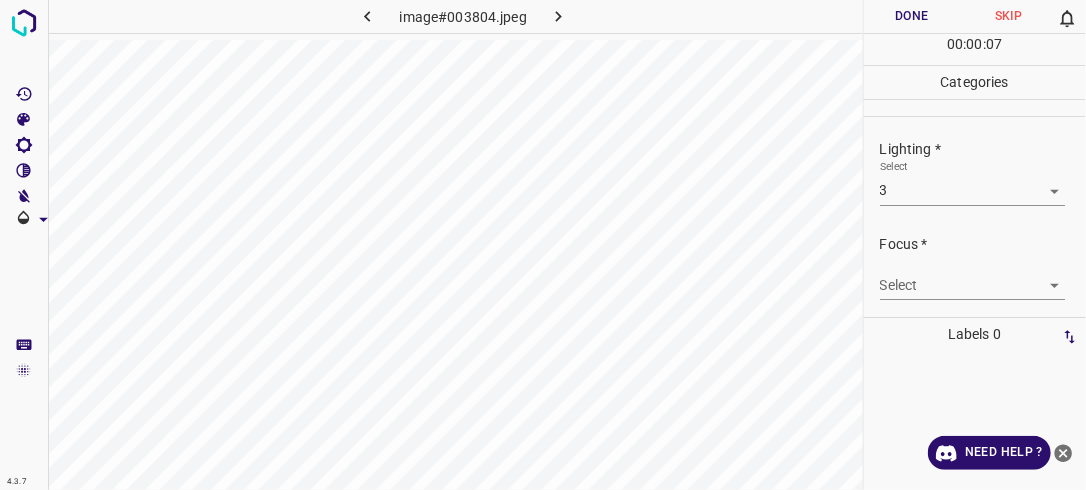 click on "Select ​" at bounding box center [983, 277] 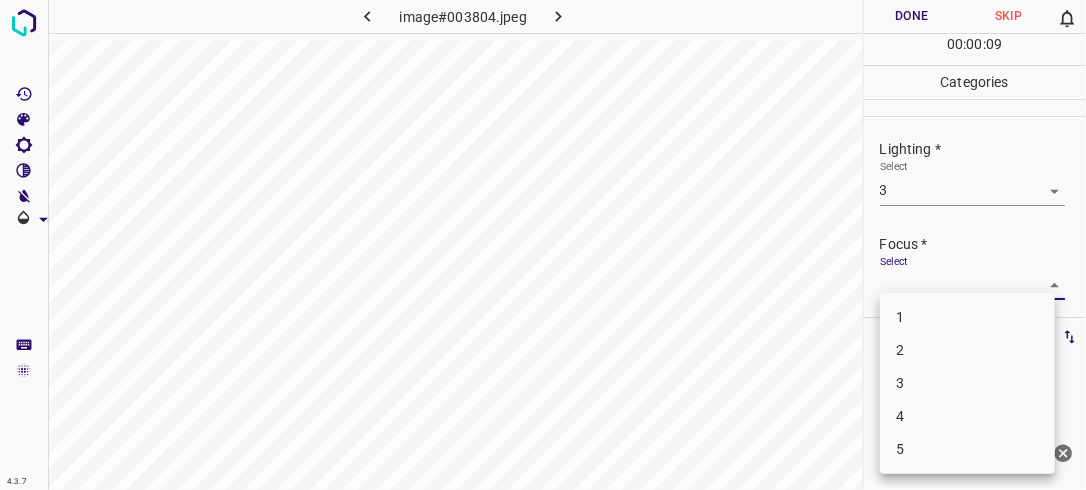 click on "4.3.7 image#003804.jpeg Done Skip 0 00   : 00   : 09   Categories Lighting *  Select 3 3 Focus *  Select ​ Overall *  Select ​ Labels   0 Categories 1 Lighting 2 Focus 3 Overall Tools Space Change between modes (Draw & Edit) I Auto labeling R Restore zoom M Zoom in N Zoom out Delete Delete selecte label Filters Z Restore filters X Saturation filter C Brightness filter V Contrast filter B Gray scale filter General O Download Need Help ? - Text - Hide - Delete 1 2 3 4 5" at bounding box center (543, 245) 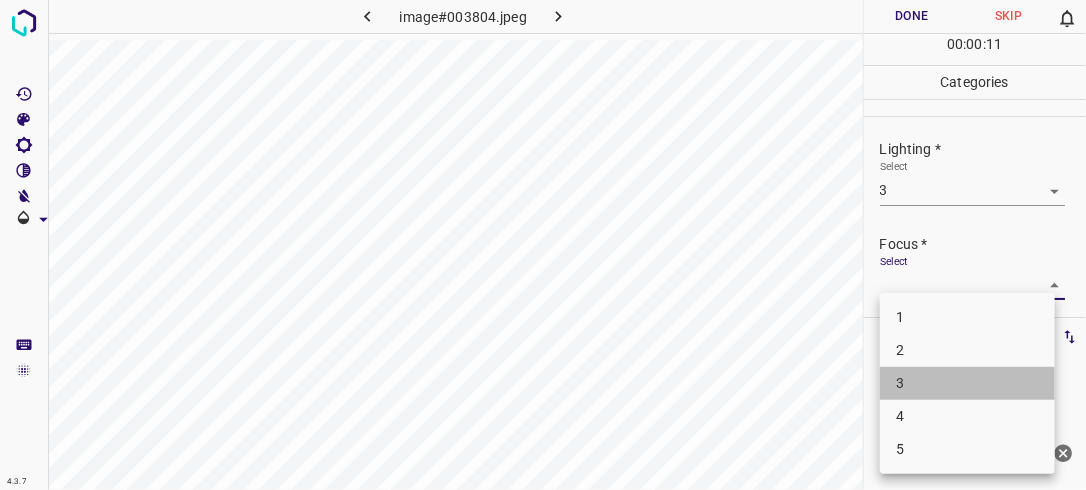 click on "3" at bounding box center [967, 383] 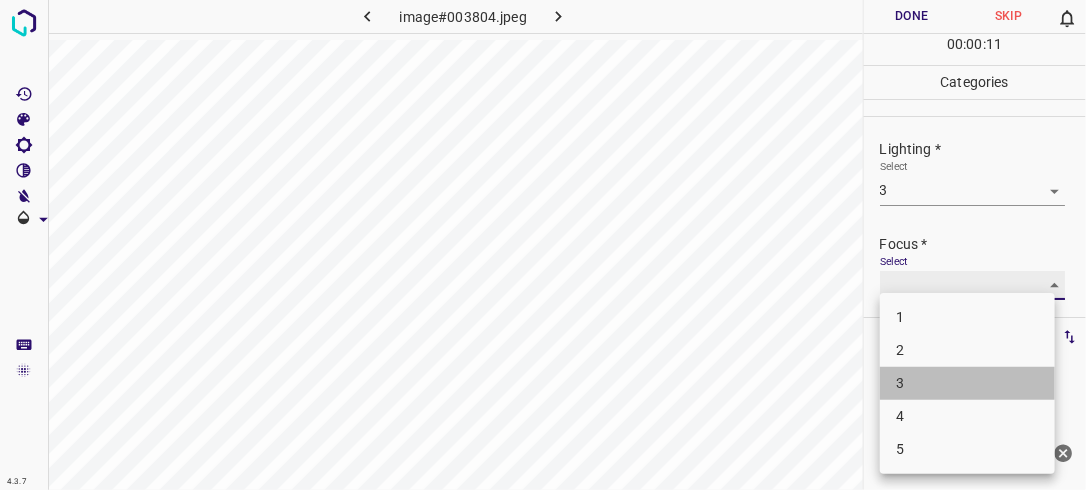 type on "3" 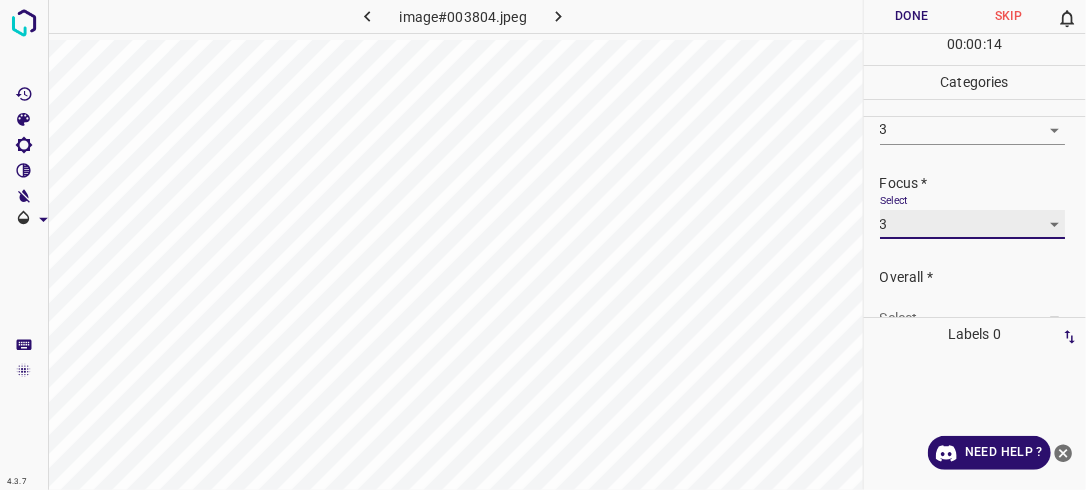 scroll, scrollTop: 94, scrollLeft: 0, axis: vertical 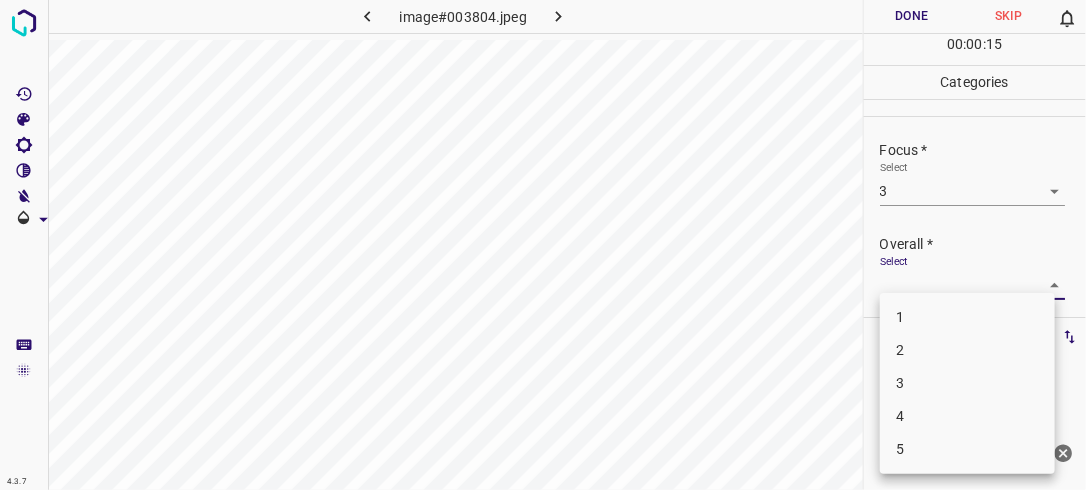 click on "4.3.7 image#003804.jpeg Done Skip 0 00   : 00   : 15   Categories Lighting *  Select 3 3 Focus *  Select 3 3 Overall *  Select ​ Labels   0 Categories 1 Lighting 2 Focus 3 Overall Tools Space Change between modes (Draw & Edit) I Auto labeling R Restore zoom M Zoom in N Zoom out Delete Delete selecte label Filters Z Restore filters X Saturation filter C Brightness filter V Contrast filter B Gray scale filter General O Download Need Help ? - Text - Hide - Delete 1 2 3 4 5" at bounding box center [543, 245] 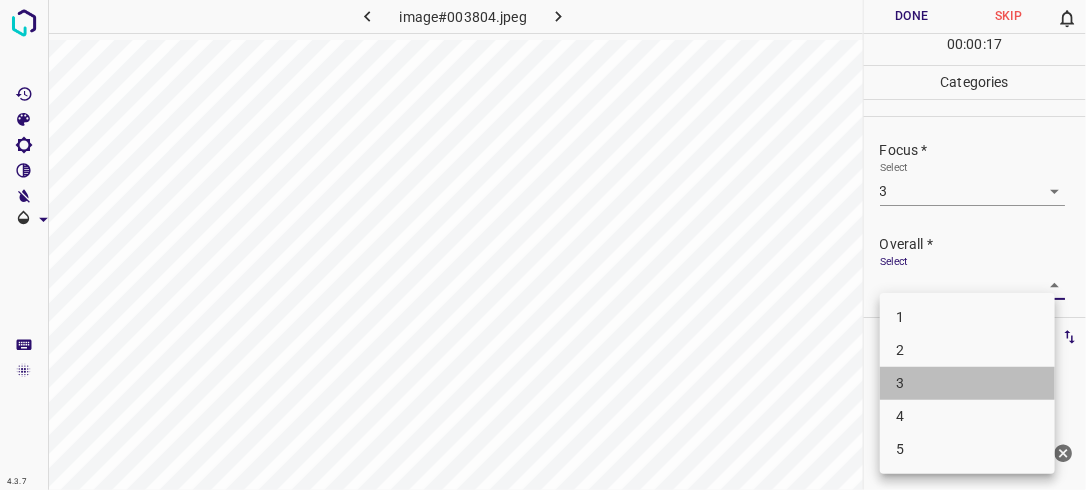 click on "3" at bounding box center [967, 383] 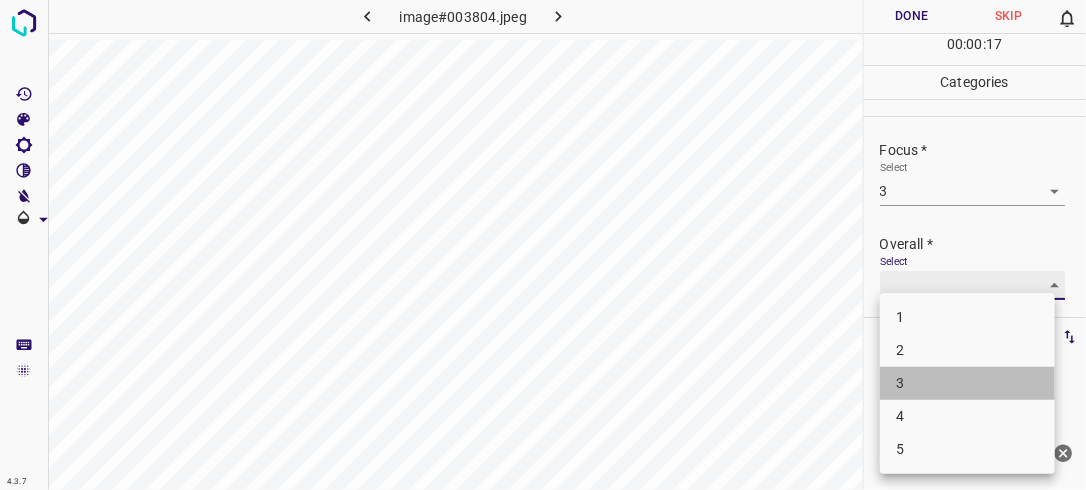 type on "3" 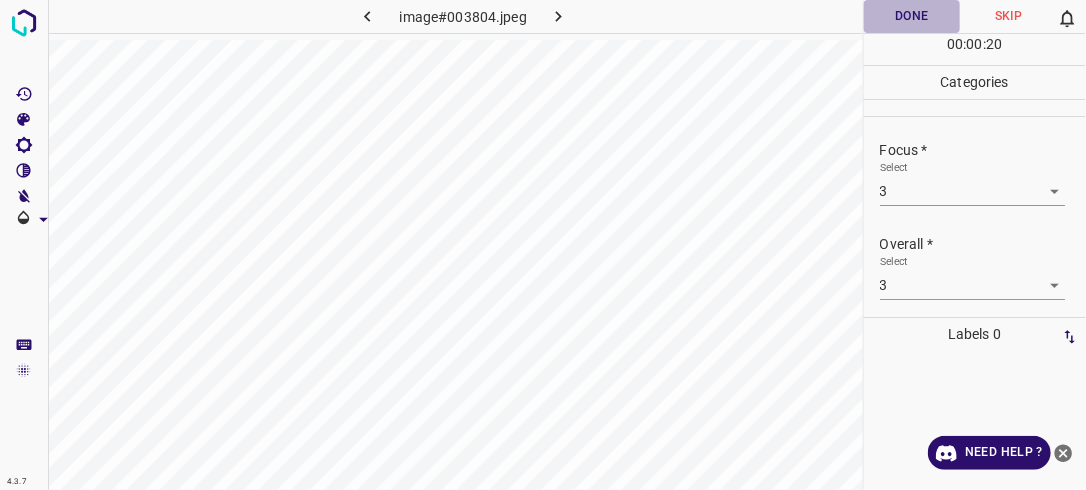 click on "Done" at bounding box center [912, 16] 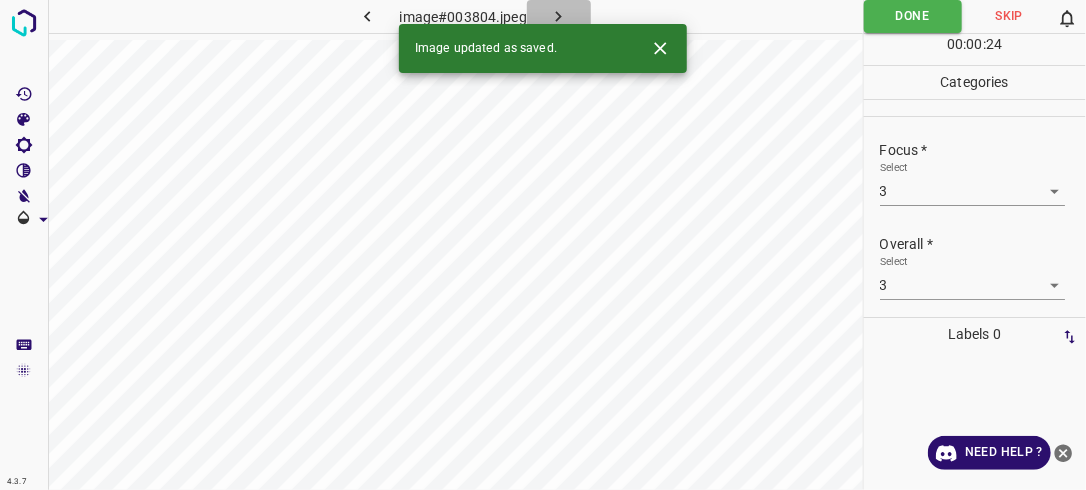 click 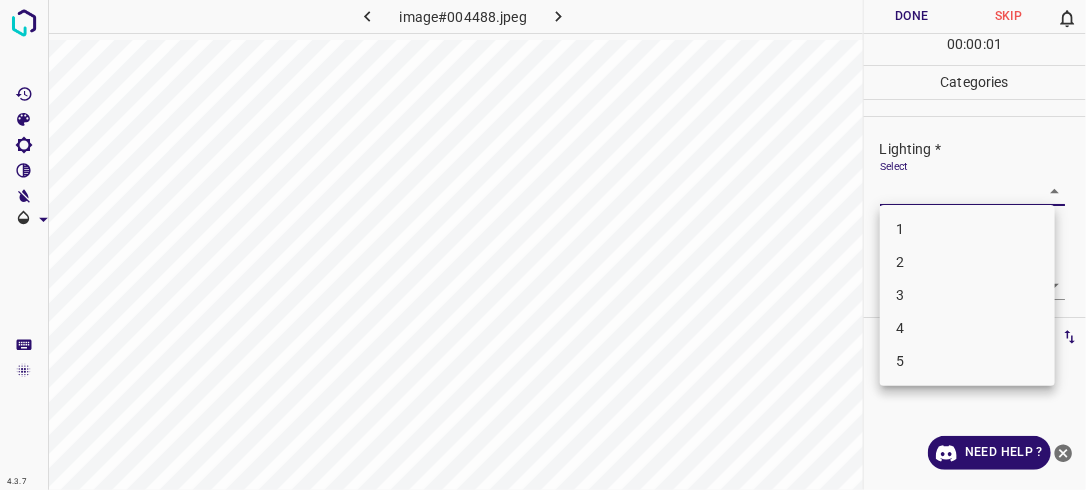 click on "4.3.7 image#004488.jpeg Done Skip 0 00   : 00   : 01   Categories Lighting *  Select ​ Focus *  Select ​ Overall *  Select ​ Labels   0 Categories 1 Lighting 2 Focus 3 Overall Tools Space Change between modes (Draw & Edit) I Auto labeling R Restore zoom M Zoom in N Zoom out Delete Delete selecte label Filters Z Restore filters X Saturation filter C Brightness filter V Contrast filter B Gray scale filter General O Download Need Help ? - Text - Hide - Delete 1 2 3 4 5" at bounding box center [543, 245] 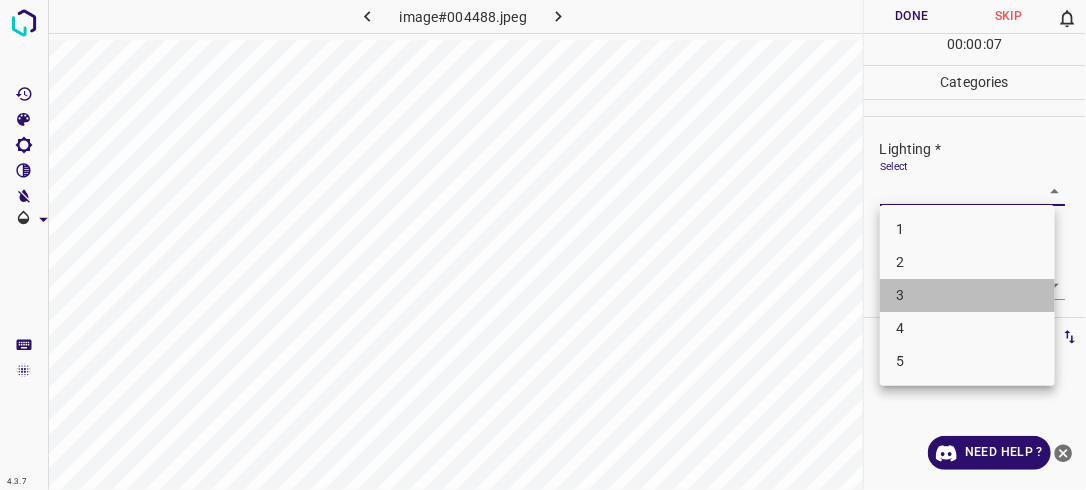 click on "3" at bounding box center (967, 295) 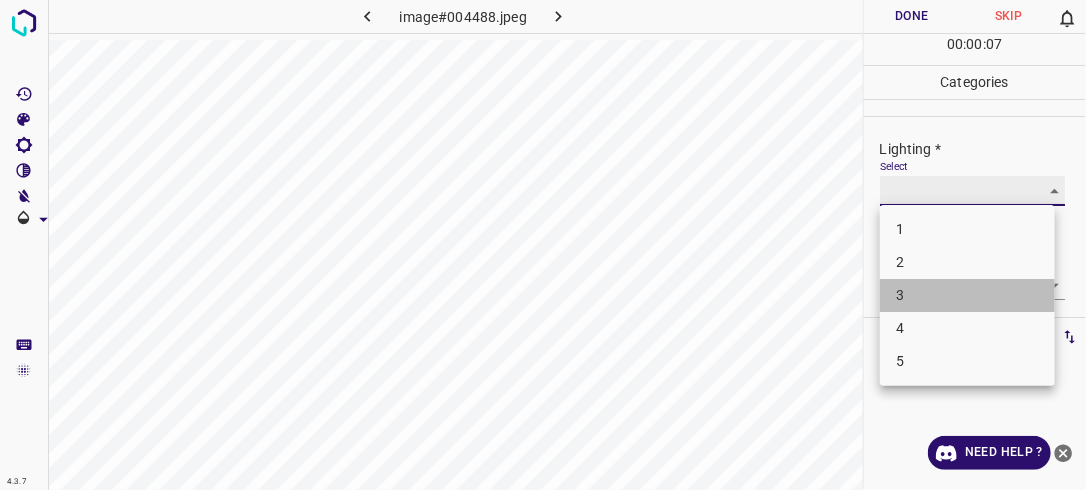 type on "3" 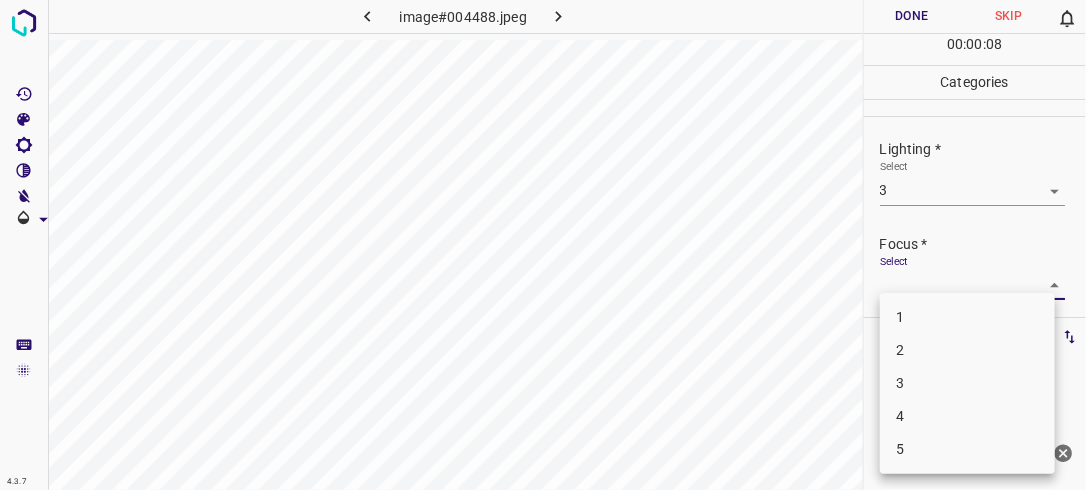 click on "4.3.7 image#004488.jpeg Done Skip 0 00   : 00   : 08   Categories Lighting *  Select 3 3 Focus *  Select ​ Overall *  Select ​ Labels   0 Categories 1 Lighting 2 Focus 3 Overall Tools Space Change between modes (Draw & Edit) I Auto labeling R Restore zoom M Zoom in N Zoom out Delete Delete selecte label Filters Z Restore filters X Saturation filter C Brightness filter V Contrast filter B Gray scale filter General O Download Need Help ? - Text - Hide - Delete 1 2 3 4 5" at bounding box center (543, 245) 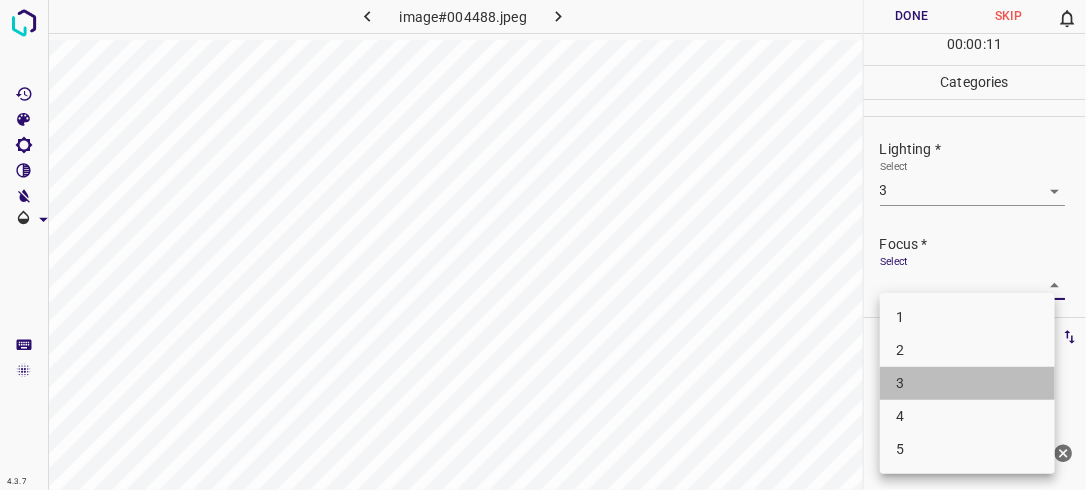 click on "3" at bounding box center [967, 383] 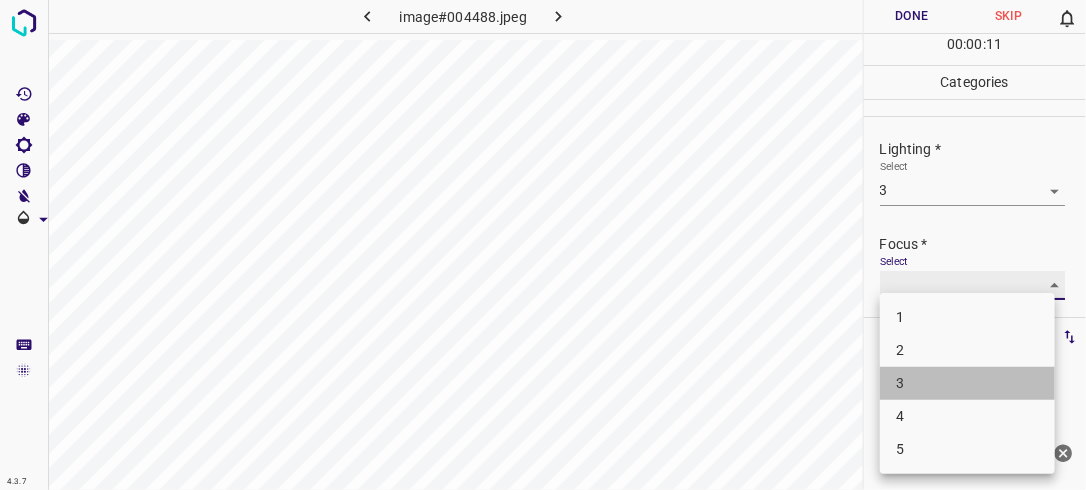 type on "3" 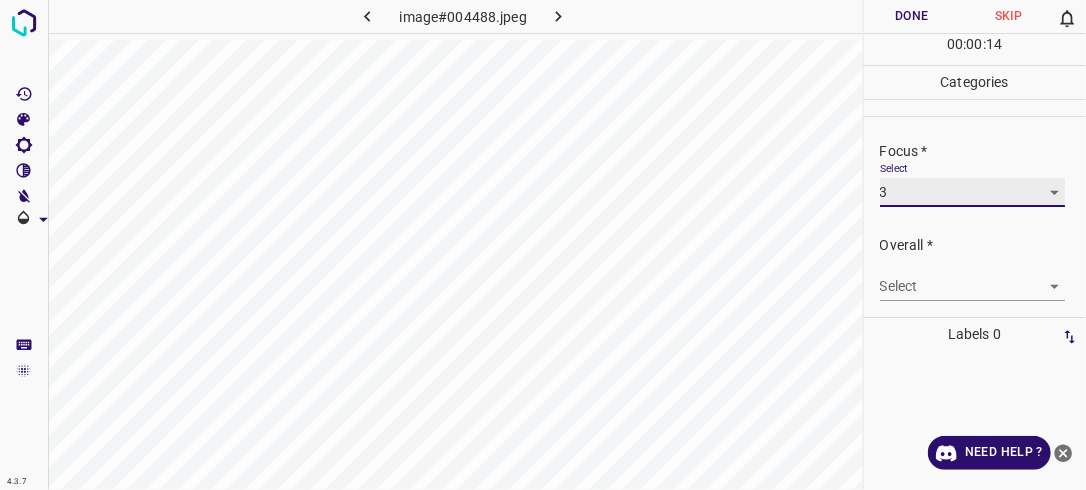 scroll, scrollTop: 98, scrollLeft: 0, axis: vertical 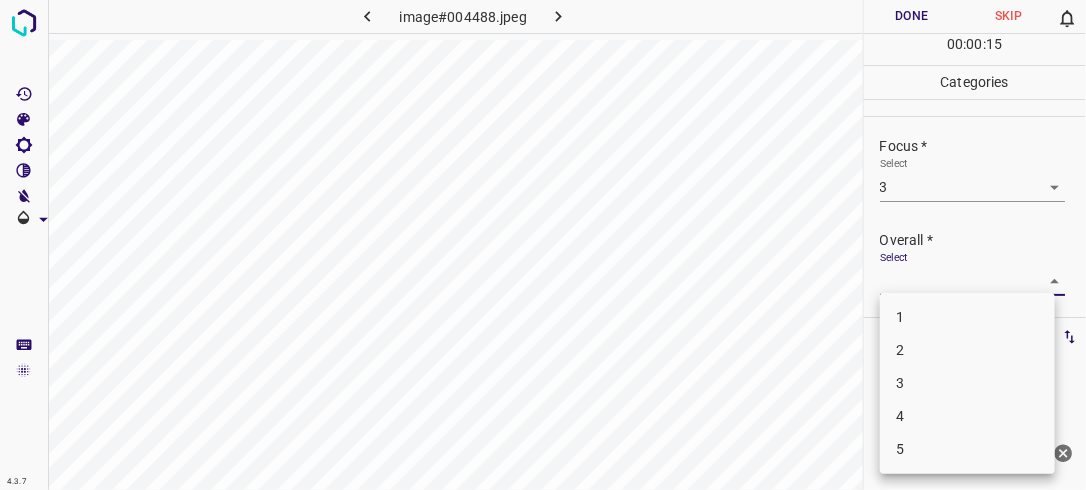 click on "4.3.7 image#004488.jpeg Done Skip 0 00   : 00   : 15   Categories Lighting *  Select 3 3 Focus *  Select 3 3 Overall *  Select ​ Labels   0 Categories 1 Lighting 2 Focus 3 Overall Tools Space Change between modes (Draw & Edit) I Auto labeling R Restore zoom M Zoom in N Zoom out Delete Delete selecte label Filters Z Restore filters X Saturation filter C Brightness filter V Contrast filter B Gray scale filter General O Download Need Help ? - Text - Hide - Delete 1 2 3 4 5" at bounding box center [543, 245] 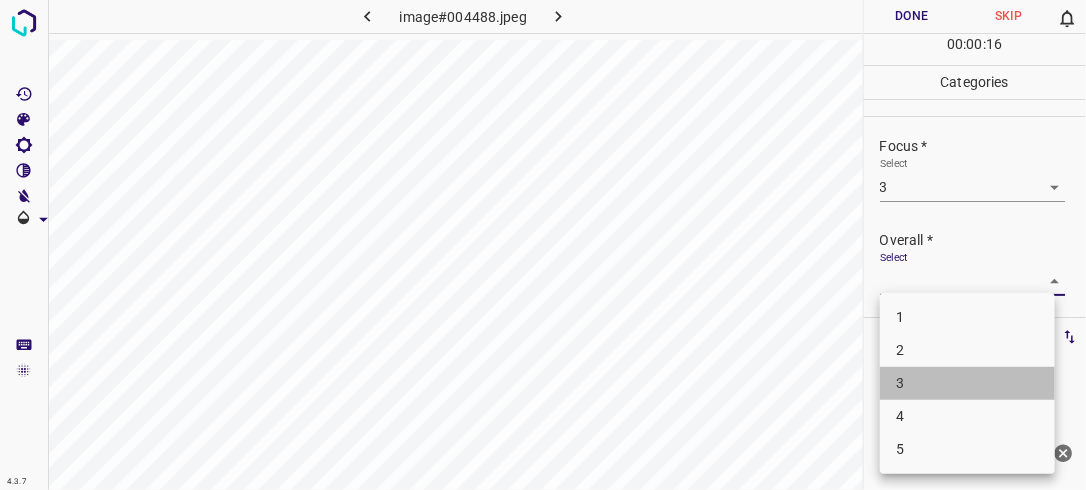 click on "3" at bounding box center (967, 383) 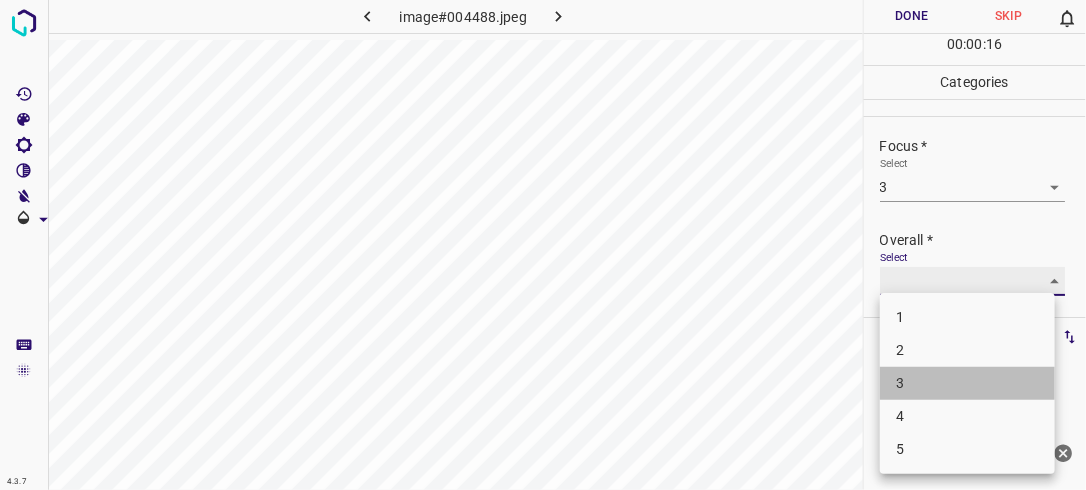 type on "3" 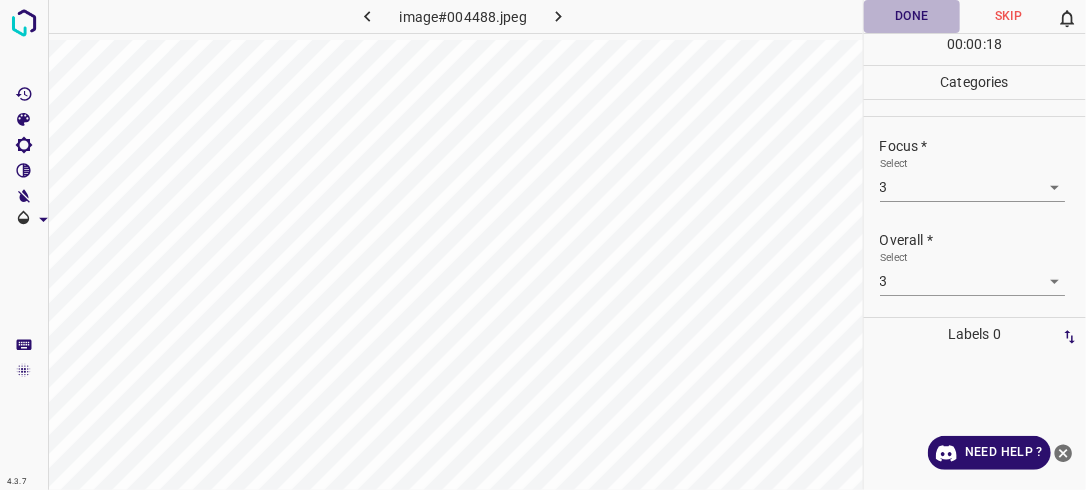 click on "Done" at bounding box center [912, 16] 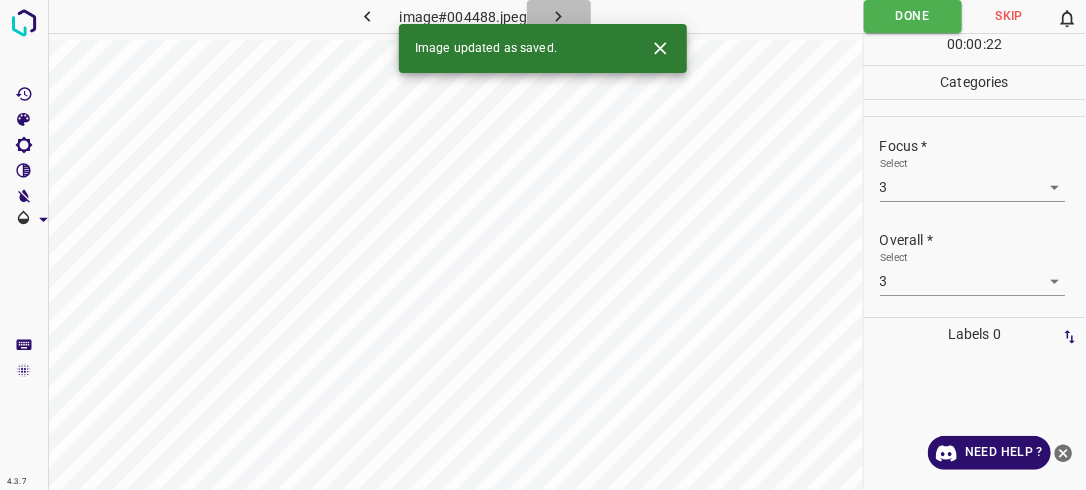 click 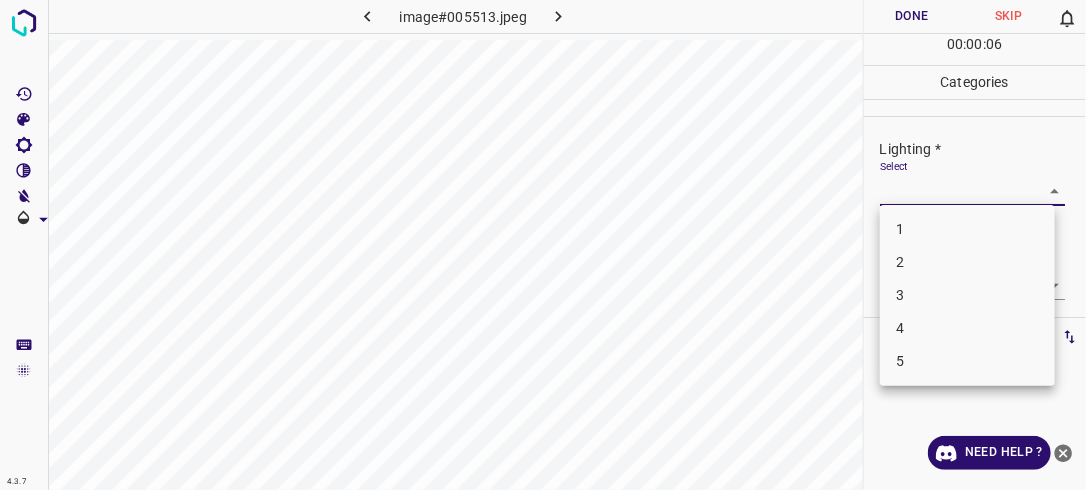 click on "4.3.7 image#005513.jpeg Done Skip 0 00   : 00   : 06   Categories Lighting *  Select ​ Focus *  Select ​ Overall *  Select ​ Labels   0 Categories 1 Lighting 2 Focus 3 Overall Tools Space Change between modes (Draw & Edit) I Auto labeling R Restore zoom M Zoom in N Zoom out Delete Delete selecte label Filters Z Restore filters X Saturation filter C Brightness filter V Contrast filter B Gray scale filter General O Download Need Help ? - Text - Hide - Delete 1 2 3 4 5" at bounding box center (543, 245) 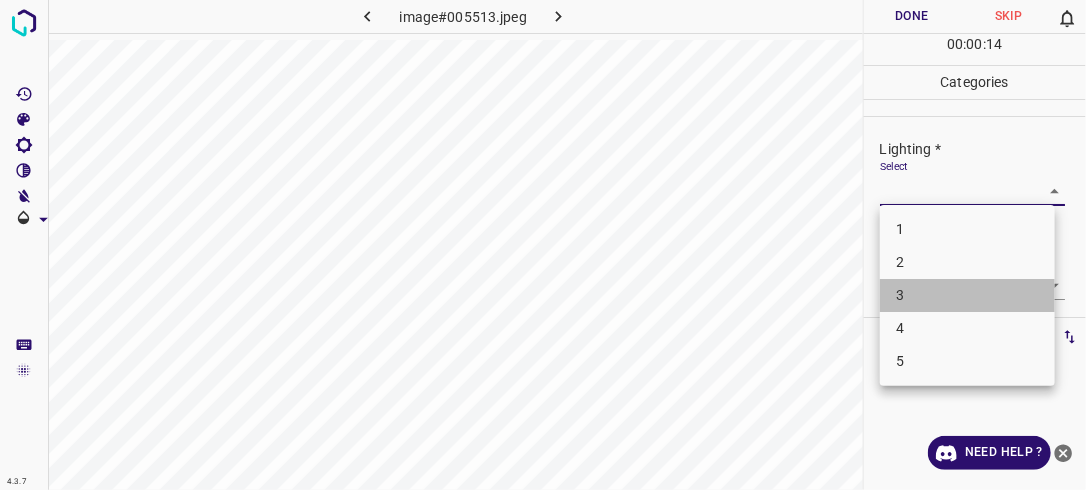 click on "3" at bounding box center [967, 295] 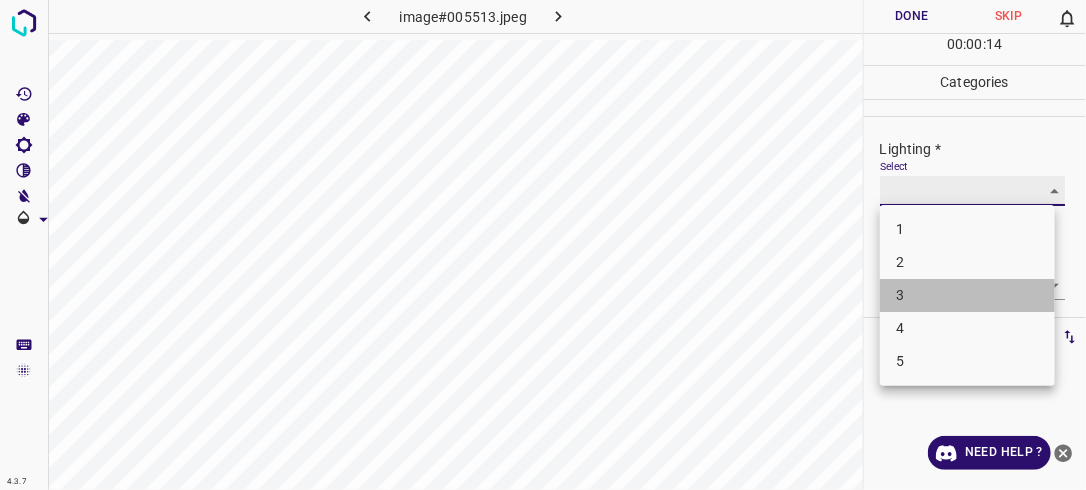 type on "3" 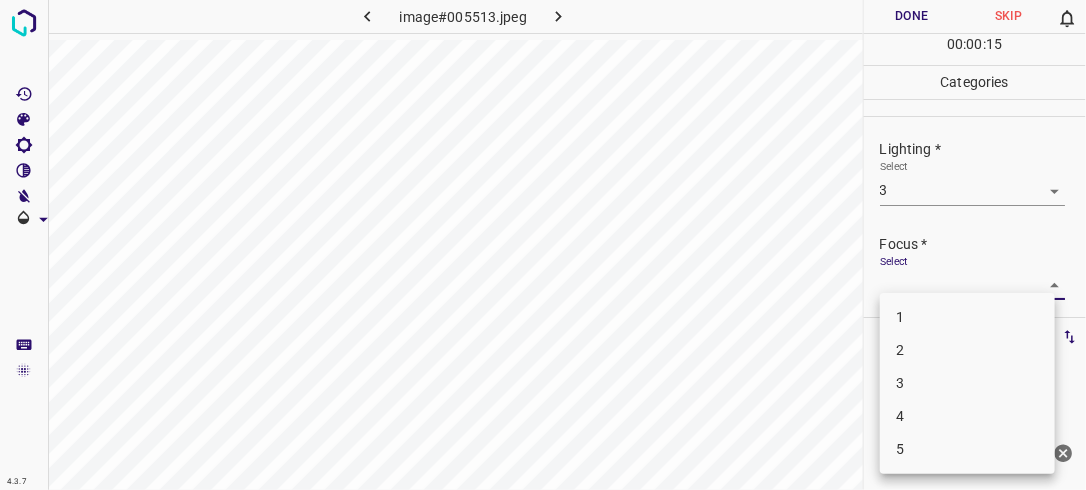 click on "4.3.7 image#005513.jpeg Done Skip 0 00   : 00   : 15   Categories Lighting *  Select 3 3 Focus *  Select ​ Overall *  Select ​ Labels   0 Categories 1 Lighting 2 Focus 3 Overall Tools Space Change between modes (Draw & Edit) I Auto labeling R Restore zoom M Zoom in N Zoom out Delete Delete selecte label Filters Z Restore filters X Saturation filter C Brightness filter V Contrast filter B Gray scale filter General O Download Need Help ? - Text - Hide - Delete 1 2 3 4 5" at bounding box center (543, 245) 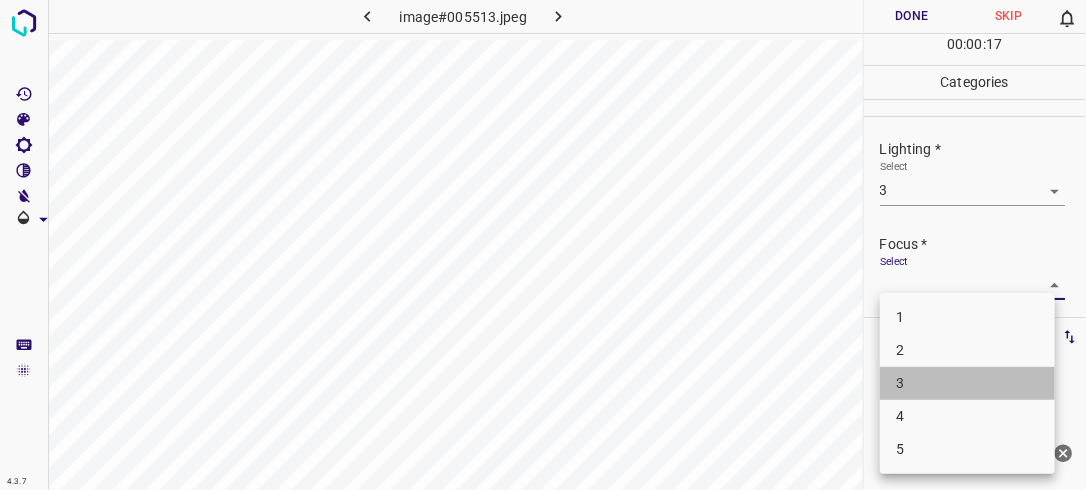 click on "3" at bounding box center [967, 383] 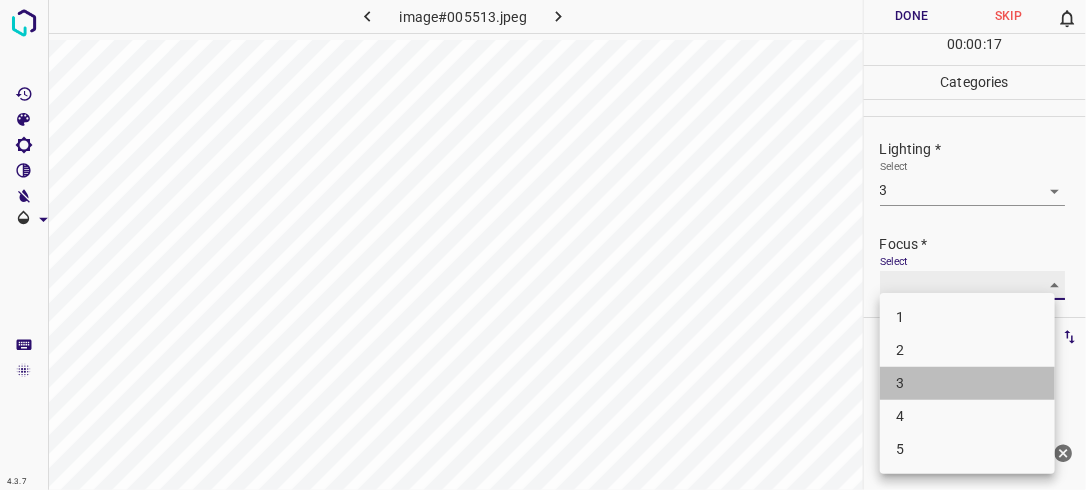 type on "3" 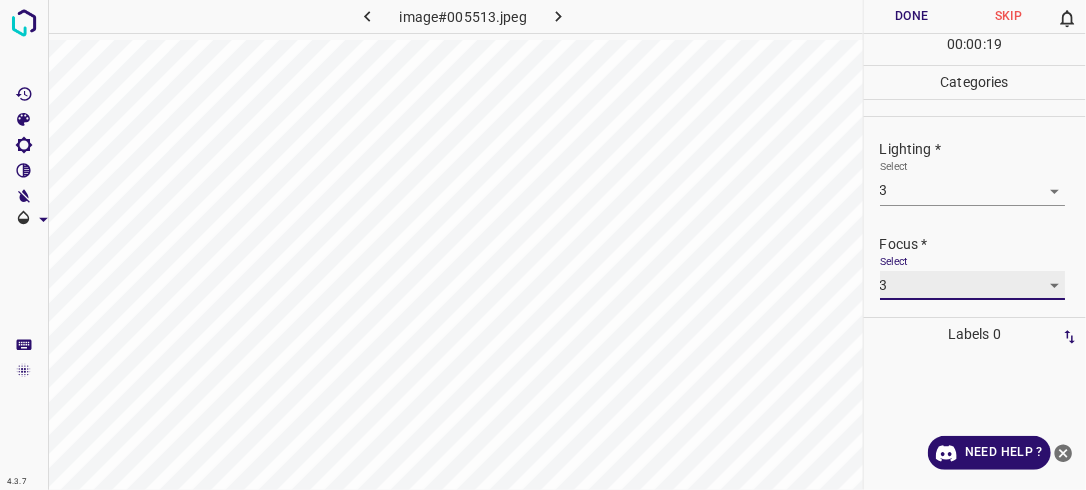 scroll, scrollTop: 98, scrollLeft: 0, axis: vertical 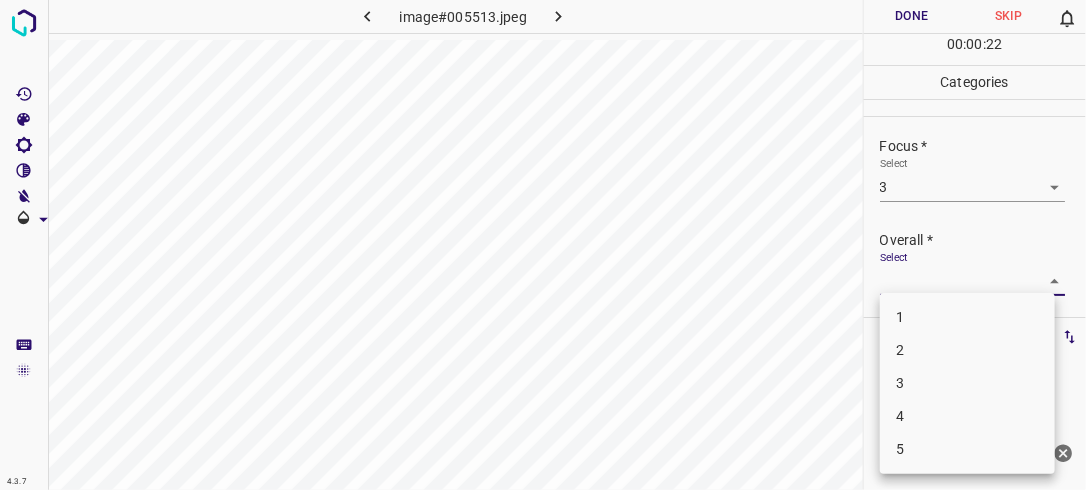 click on "4.3.7 image#005513.jpeg Done Skip 0 00   : 00   : 22   Categories Lighting *  Select 3 3 Focus *  Select 3 3 Overall *  Select ​ Labels   0 Categories 1 Lighting 2 Focus 3 Overall Tools Space Change between modes (Draw & Edit) I Auto labeling R Restore zoom M Zoom in N Zoom out Delete Delete selecte label Filters Z Restore filters X Saturation filter C Brightness filter V Contrast filter B Gray scale filter General O Download Need Help ? - Text - Hide - Delete 1 2 3 4 5" at bounding box center (543, 245) 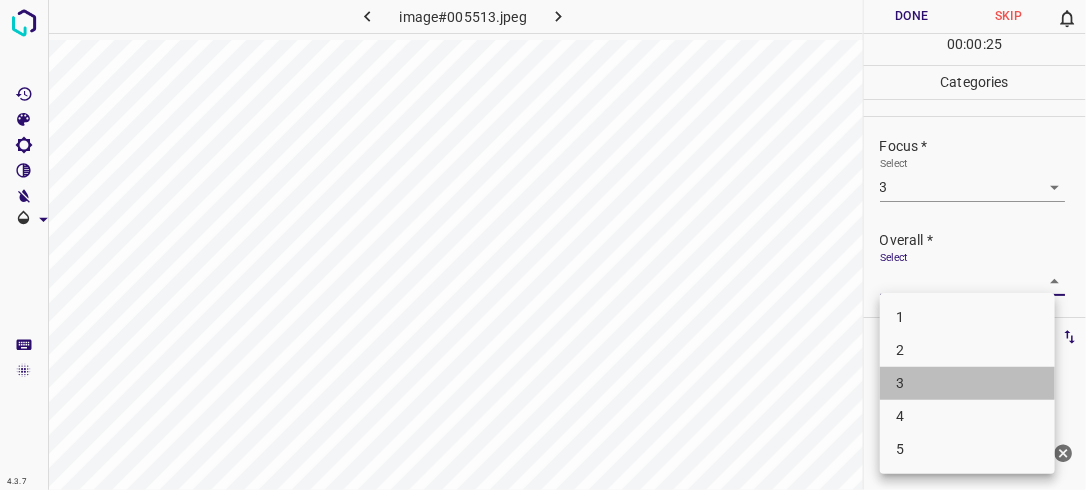 click on "3" at bounding box center [967, 383] 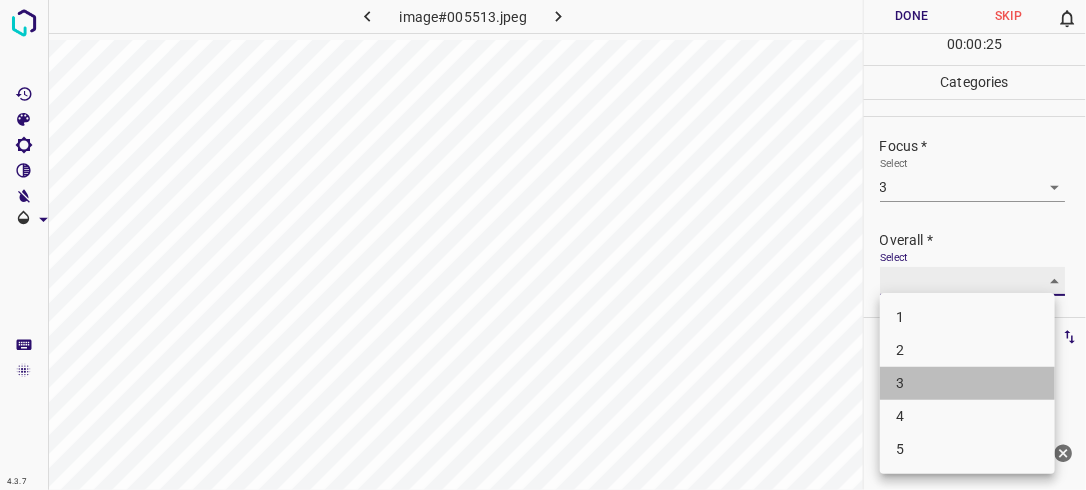 type on "3" 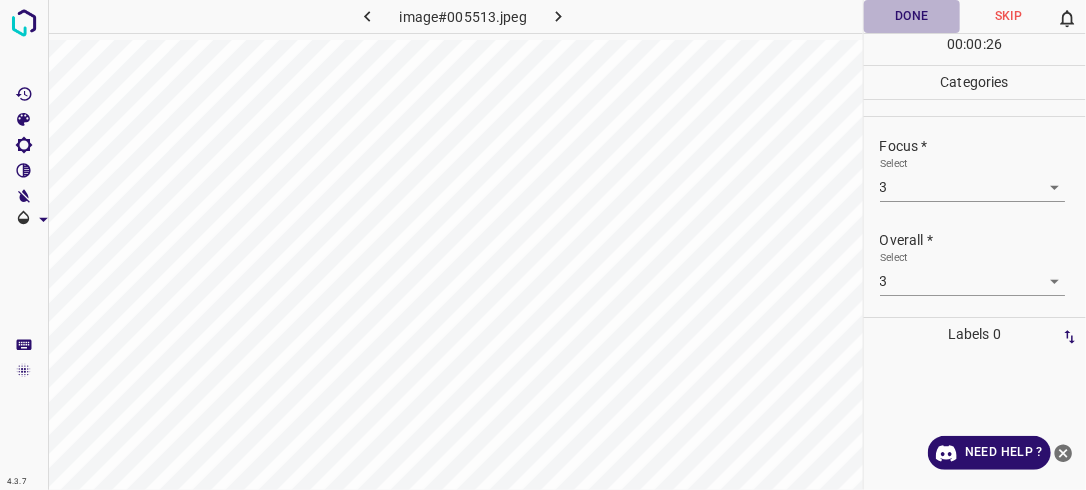 click on "Done" at bounding box center (912, 16) 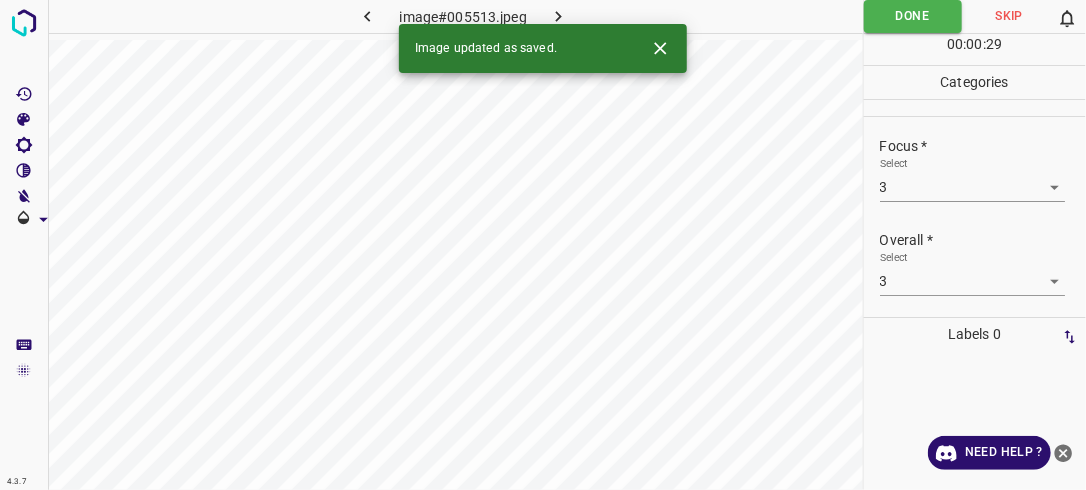 click at bounding box center [559, 16] 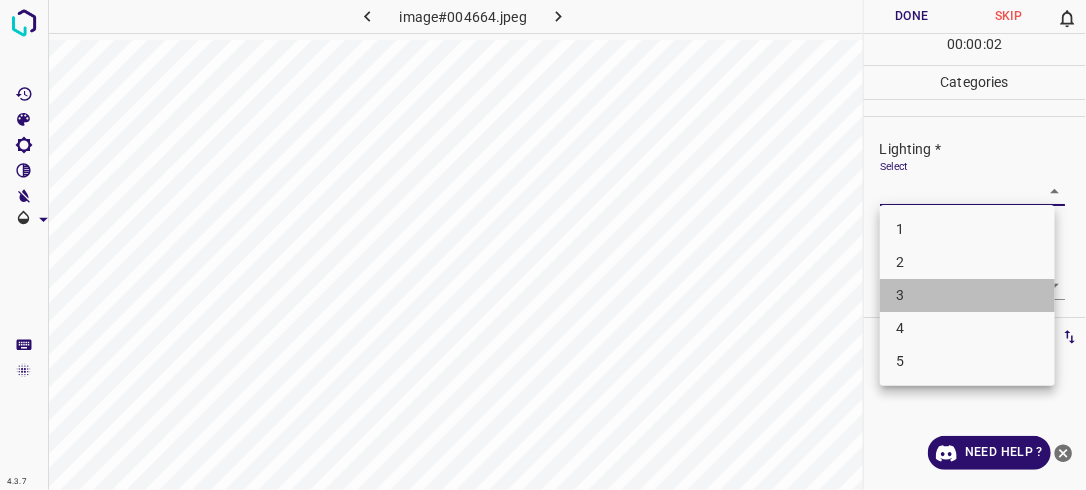 click on "3" at bounding box center [967, 295] 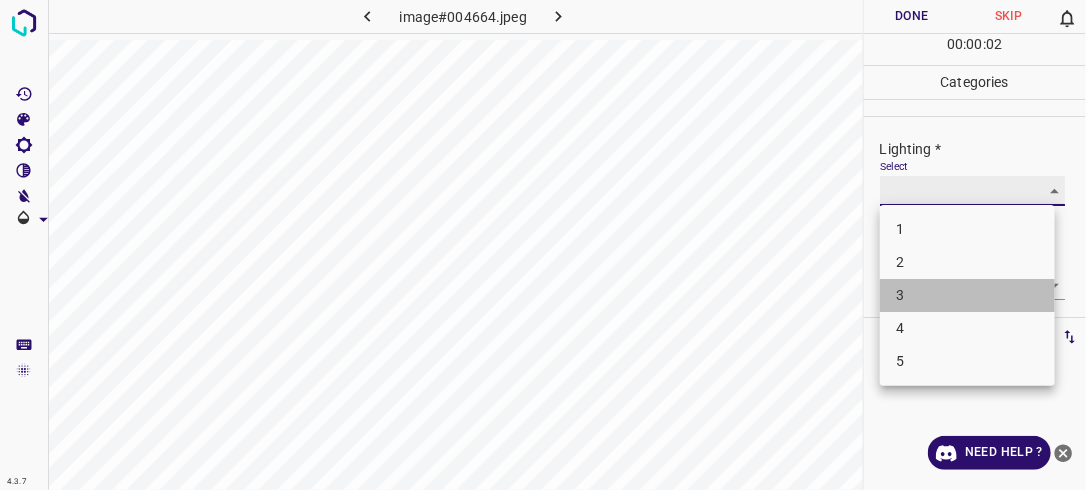 type on "3" 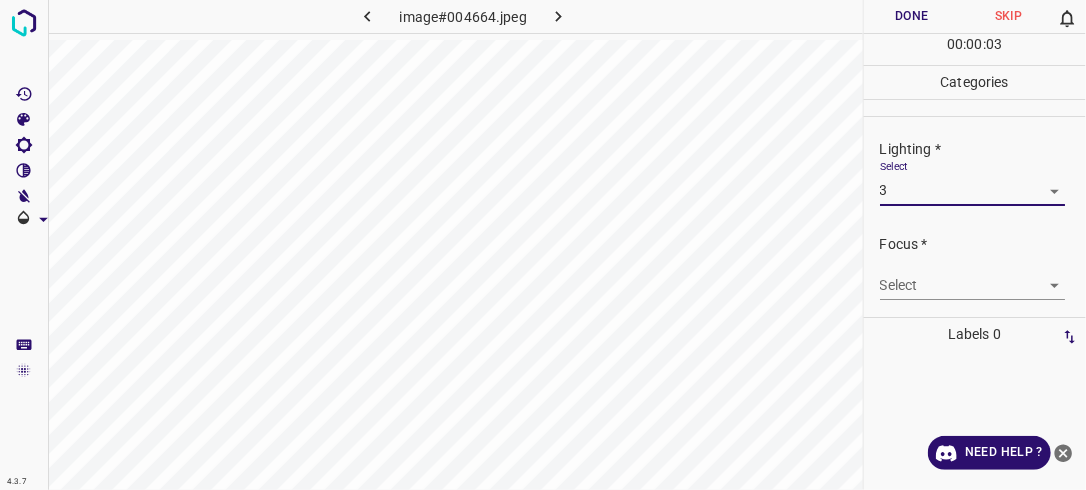 click on "4.3.7 image#004664.jpeg Done Skip 0 00   : 00   : 03   Categories Lighting *  Select 3 3 Focus *  Select ​ Overall *  Select ​ Labels   0 Categories 1 Lighting 2 Focus 3 Overall Tools Space Change between modes (Draw & Edit) I Auto labeling R Restore zoom M Zoom in N Zoom out Delete Delete selecte label Filters Z Restore filters X Saturation filter C Brightness filter V Contrast filter B Gray scale filter General O Download Need Help ? - Text - Hide - Delete" at bounding box center (543, 245) 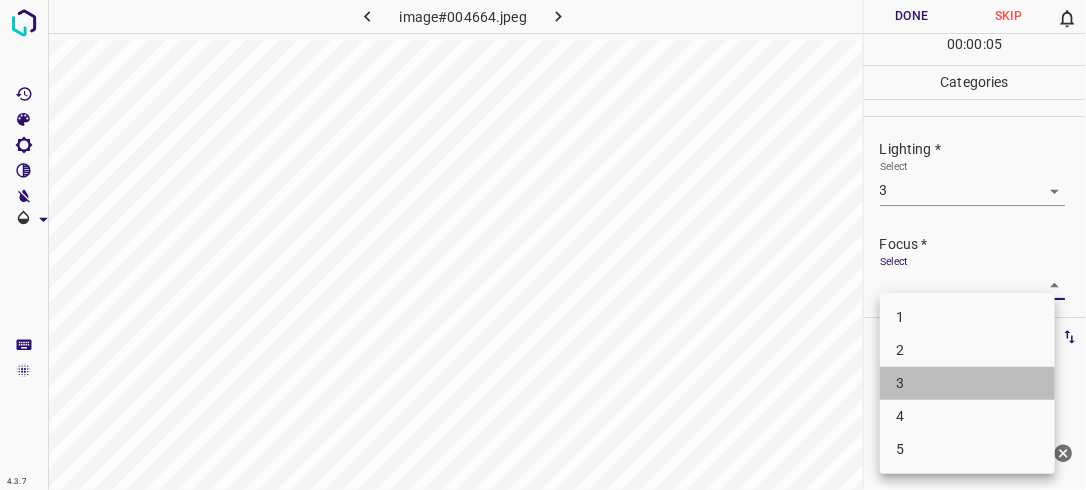click on "3" at bounding box center [967, 383] 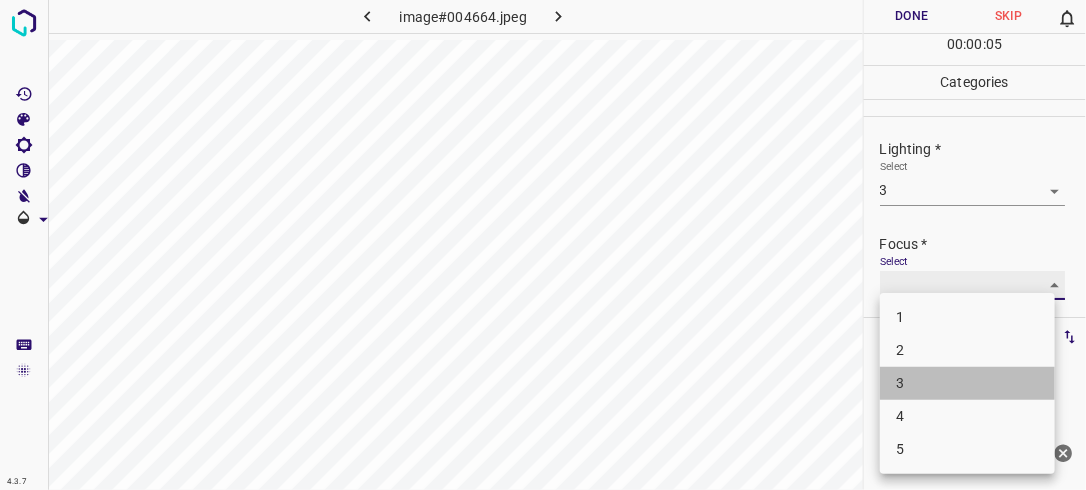 type on "3" 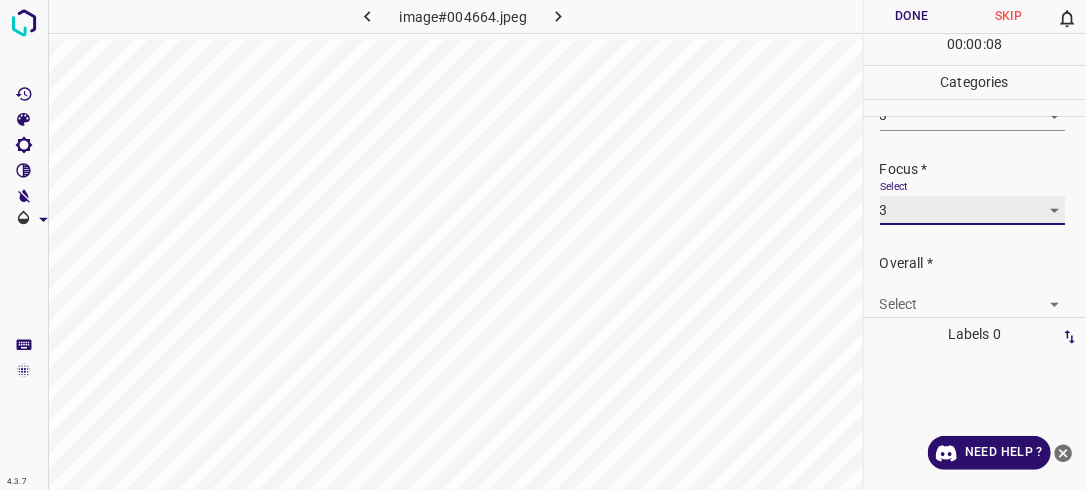 scroll, scrollTop: 98, scrollLeft: 0, axis: vertical 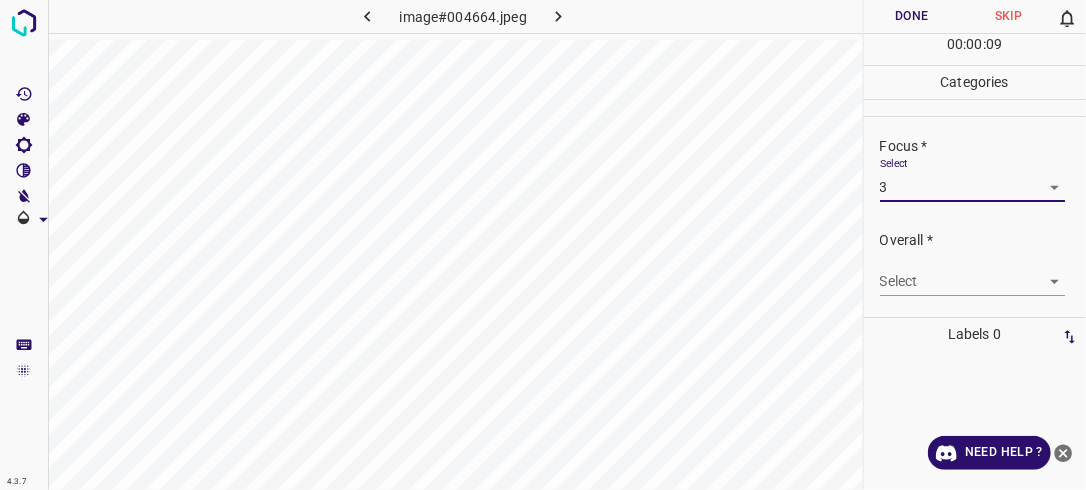 click on "4.3.7 image#004664.jpeg Done Skip 0 00   : 00   : 09   Categories Lighting *  Select 3 3 Focus *  Select 3 3 Overall *  Select ​ Labels   0 Categories 1 Lighting 2 Focus 3 Overall Tools Space Change between modes (Draw & Edit) I Auto labeling R Restore zoom M Zoom in N Zoom out Delete Delete selecte label Filters Z Restore filters X Saturation filter C Brightness filter V Contrast filter B Gray scale filter General O Download Need Help ? - Text - Hide - Delete" at bounding box center [543, 245] 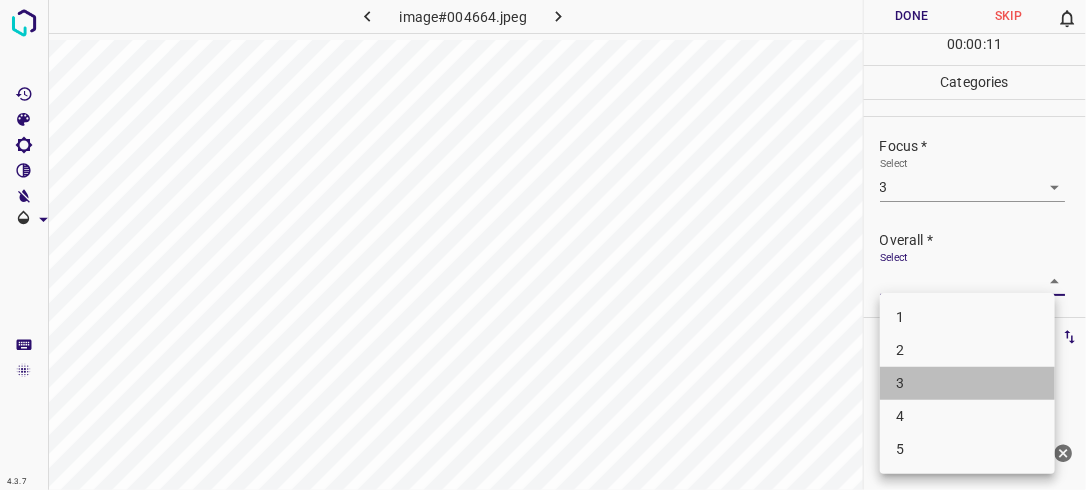 click on "3" at bounding box center [967, 383] 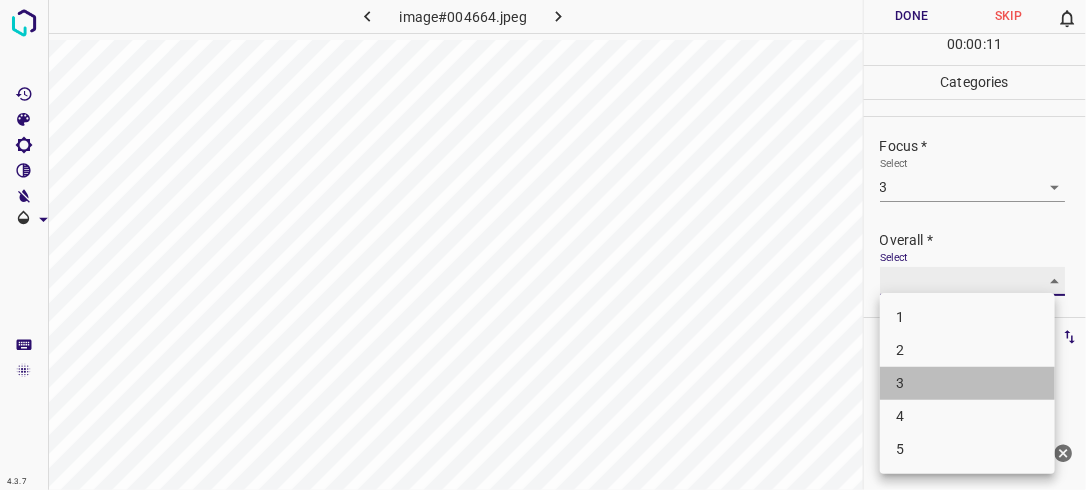 type on "3" 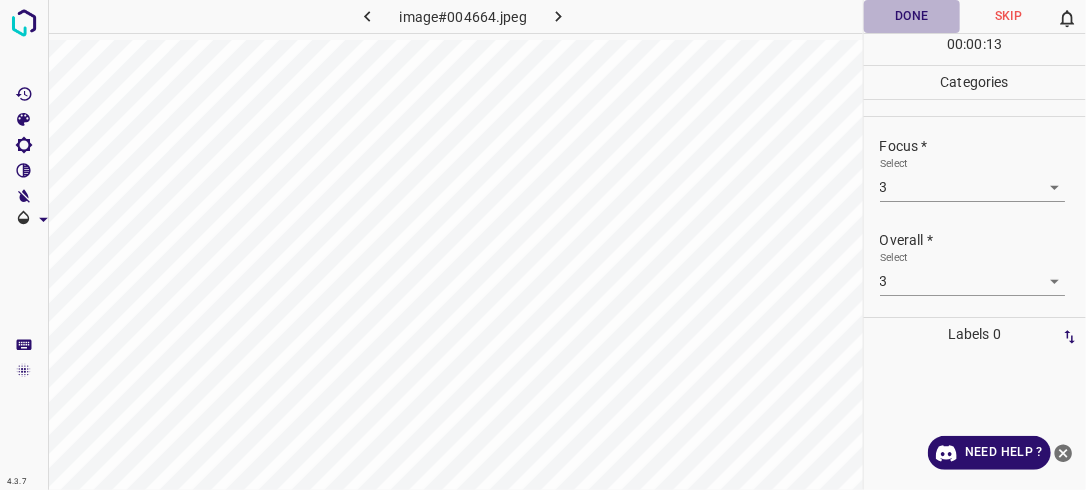 click on "Done" at bounding box center (912, 16) 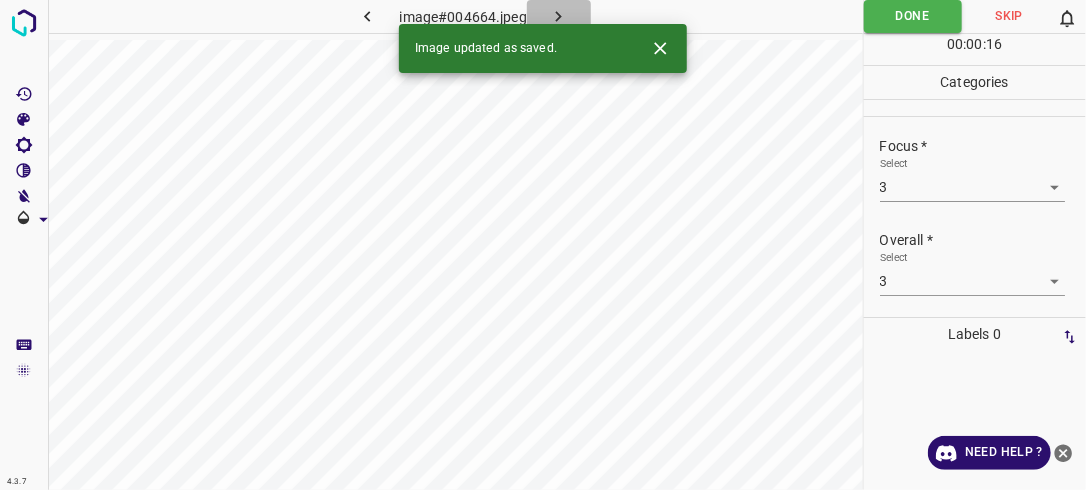 click 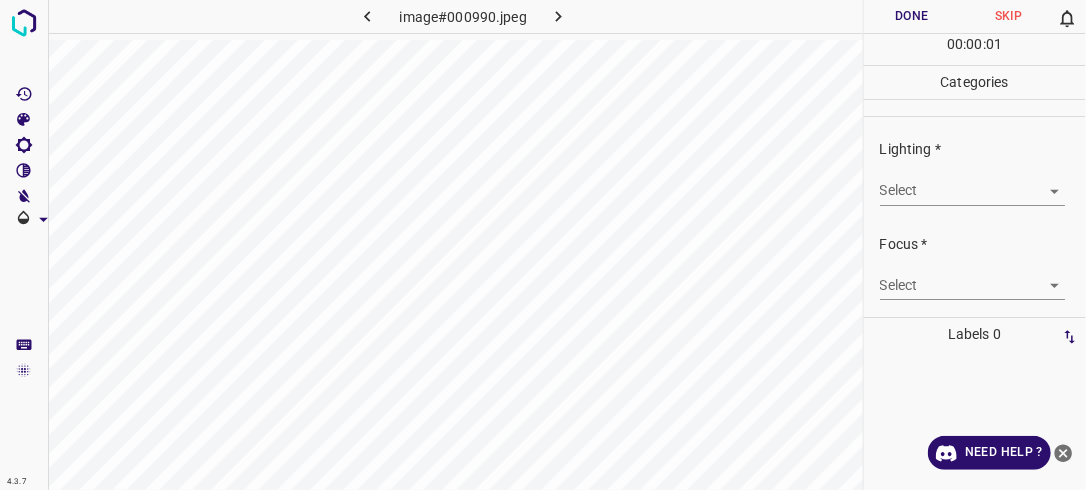 click on "4.3.7 image#000990.jpeg Done Skip 0 00   : 00   : 01   Categories Lighting *  Select ​ Focus *  Select ​ Overall *  Select ​ Labels   0 Categories 1 Lighting 2 Focus 3 Overall Tools Space Change between modes (Draw & Edit) I Auto labeling R Restore zoom M Zoom in N Zoom out Delete Delete selecte label Filters Z Restore filters X Saturation filter C Brightness filter V Contrast filter B Gray scale filter General O Download Need Help ? - Text - Hide - Delete" at bounding box center [543, 245] 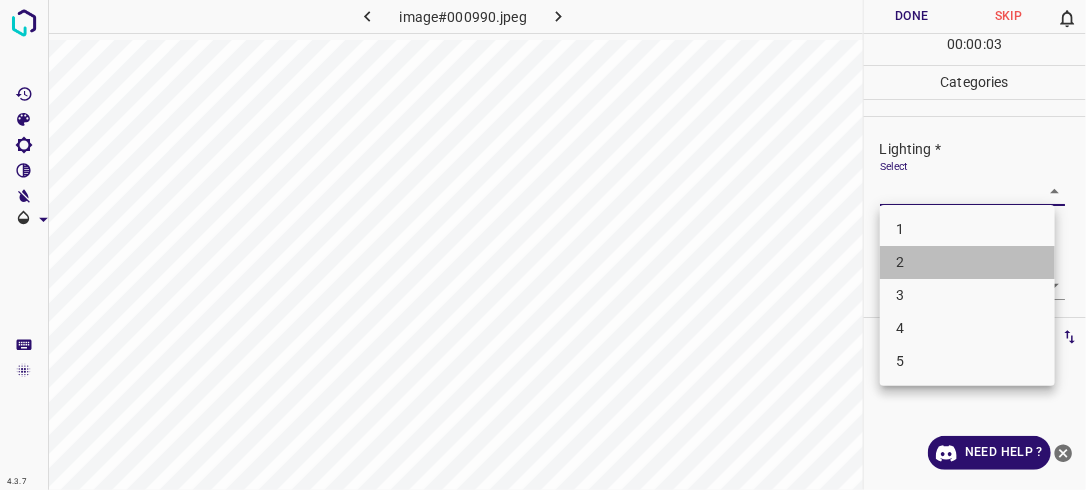click on "2" at bounding box center (967, 262) 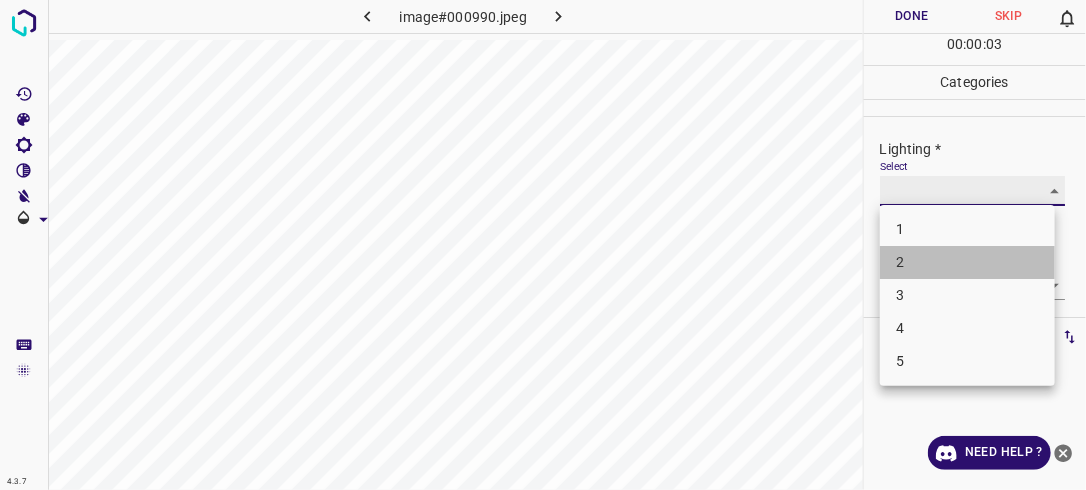 type on "2" 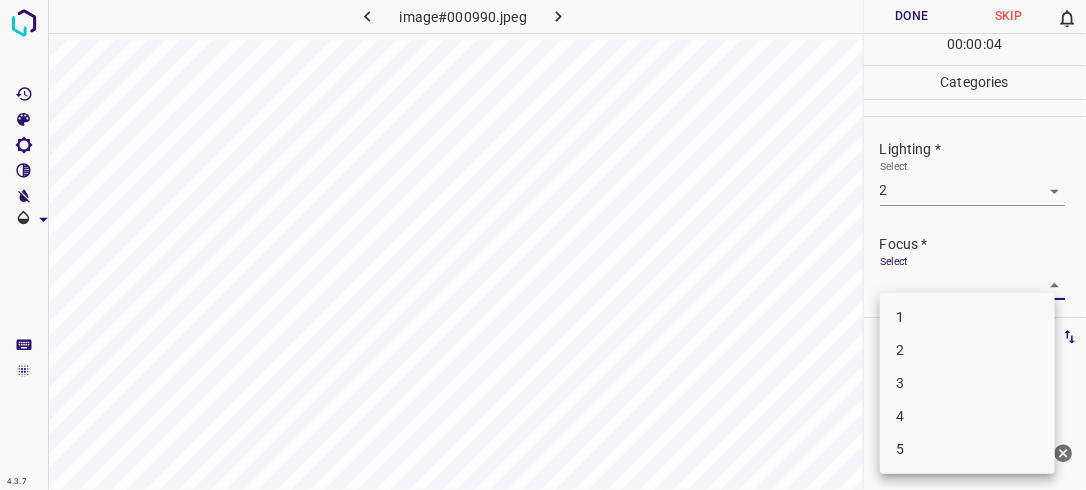 click on "4.3.7 image#000990.jpeg Done Skip 0 00   : 00   : 04   Categories Lighting *  Select 2 2 Focus *  Select ​ Overall *  Select ​ Labels   0 Categories 1 Lighting 2 Focus 3 Overall Tools Space Change between modes (Draw & Edit) I Auto labeling R Restore zoom M Zoom in N Zoom out Delete Delete selecte label Filters Z Restore filters X Saturation filter C Brightness filter V Contrast filter B Gray scale filter General O Download Need Help ? - Text - Hide - Delete 1 2 3 4 5" at bounding box center [543, 245] 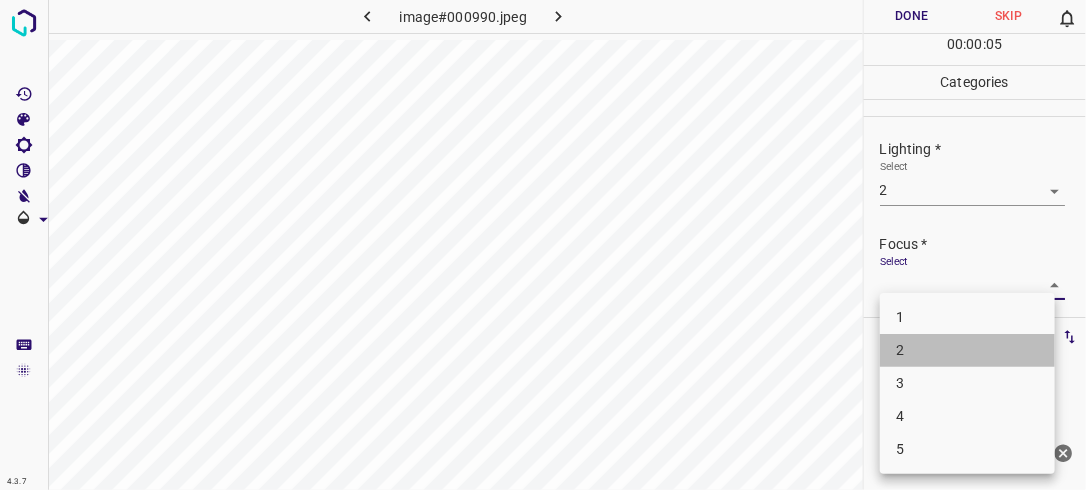 click on "2" at bounding box center [967, 350] 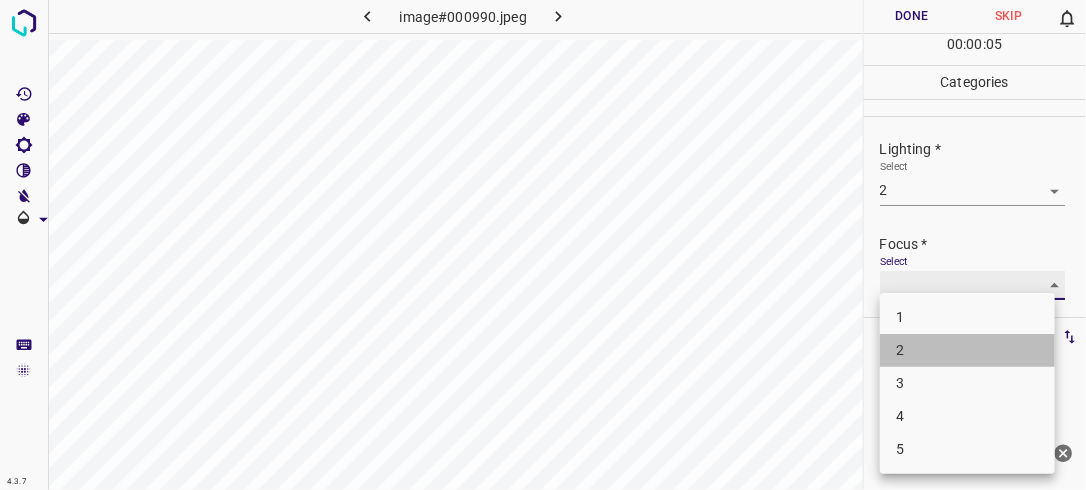 type on "2" 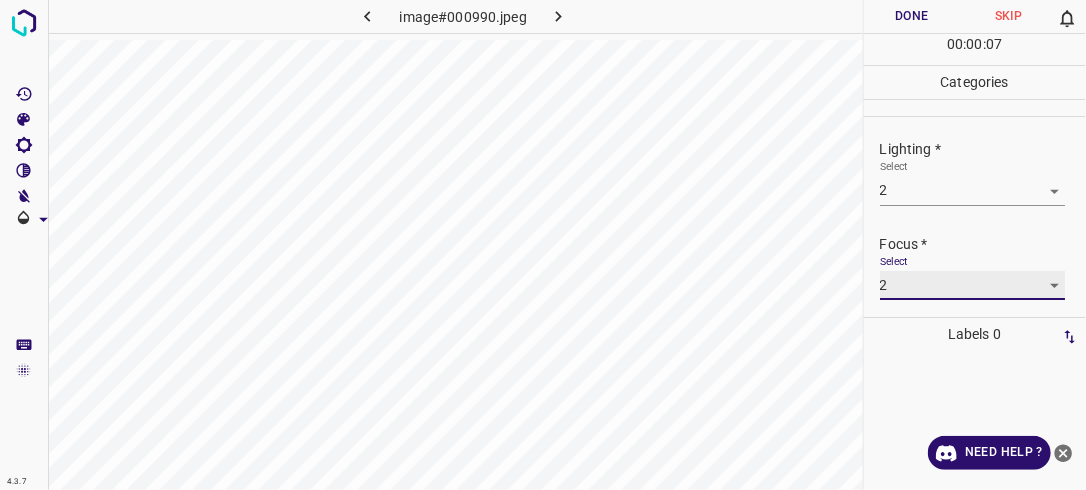 scroll, scrollTop: 98, scrollLeft: 0, axis: vertical 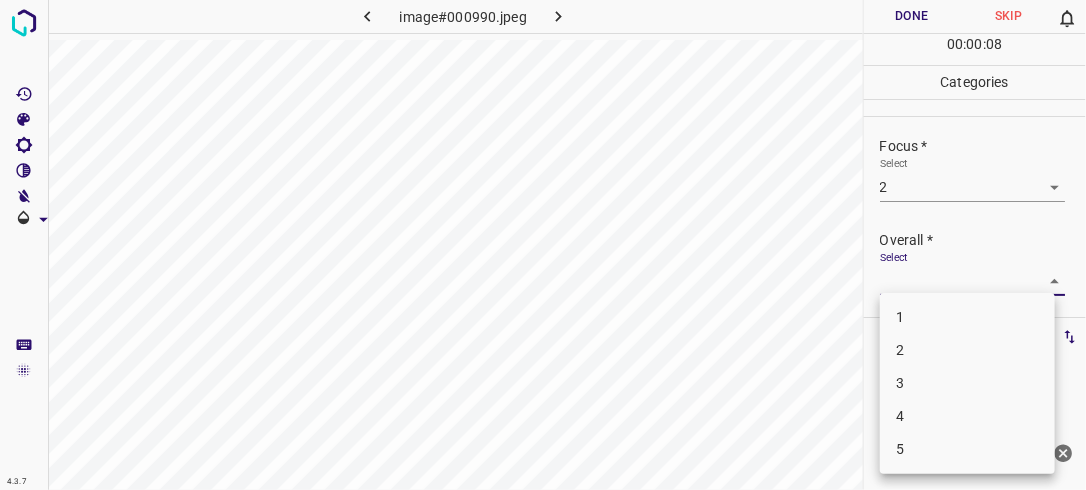 click on "4.3.7 image#000990.jpeg Done Skip 0 00   : 00   : 08   Categories Lighting *  Select 2 2 Focus *  Select 2 2 Overall *  Select ​ Labels   0 Categories 1 Lighting 2 Focus 3 Overall Tools Space Change between modes (Draw & Edit) I Auto labeling R Restore zoom M Zoom in N Zoom out Delete Delete selecte label Filters Z Restore filters X Saturation filter C Brightness filter V Contrast filter B Gray scale filter General O Download Need Help ? - Text - Hide - Delete 1 2 3 4 5" at bounding box center (543, 245) 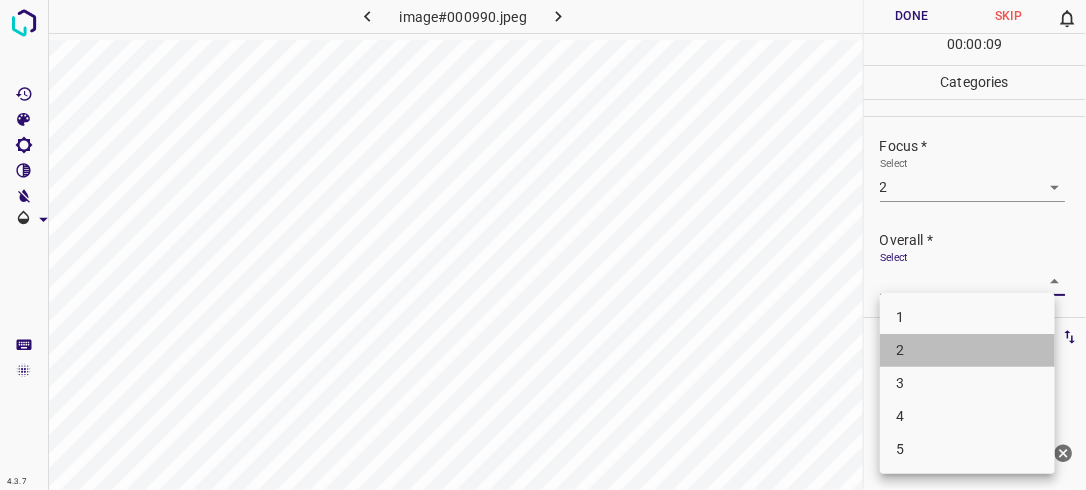 click on "2" at bounding box center [967, 350] 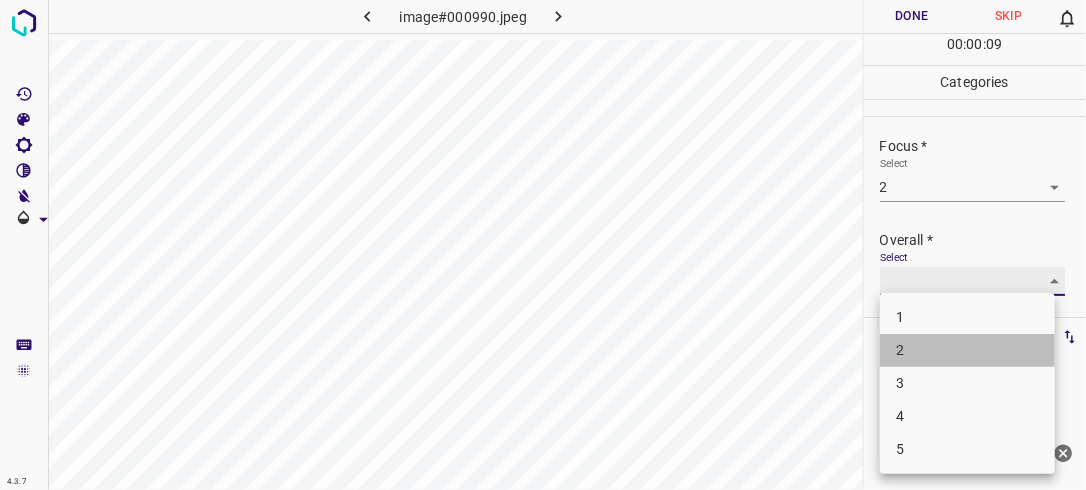 type on "2" 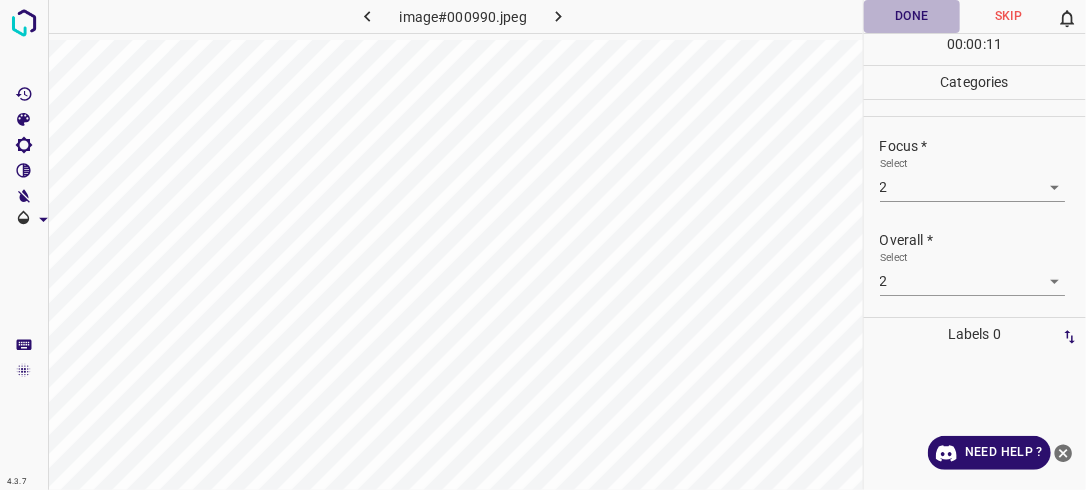 click on "Done" at bounding box center [912, 16] 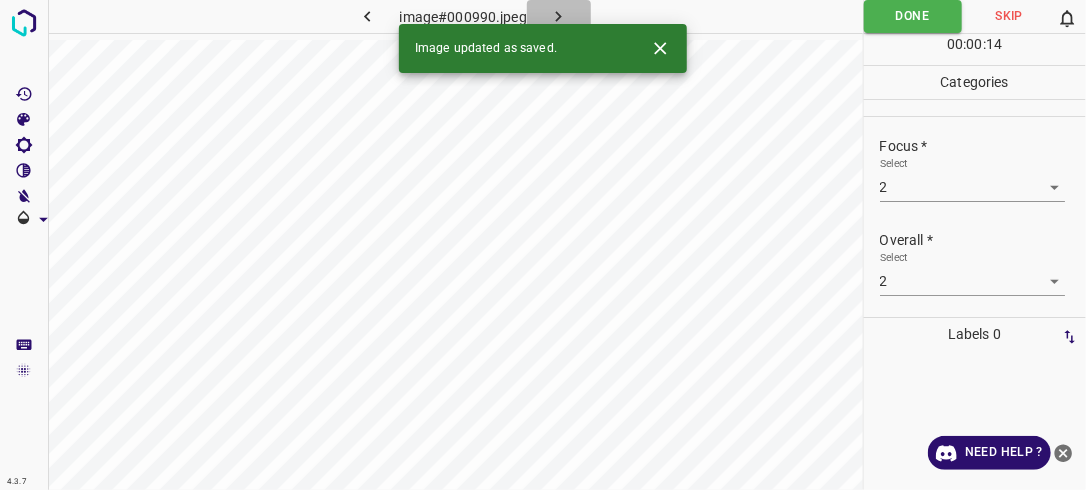 click 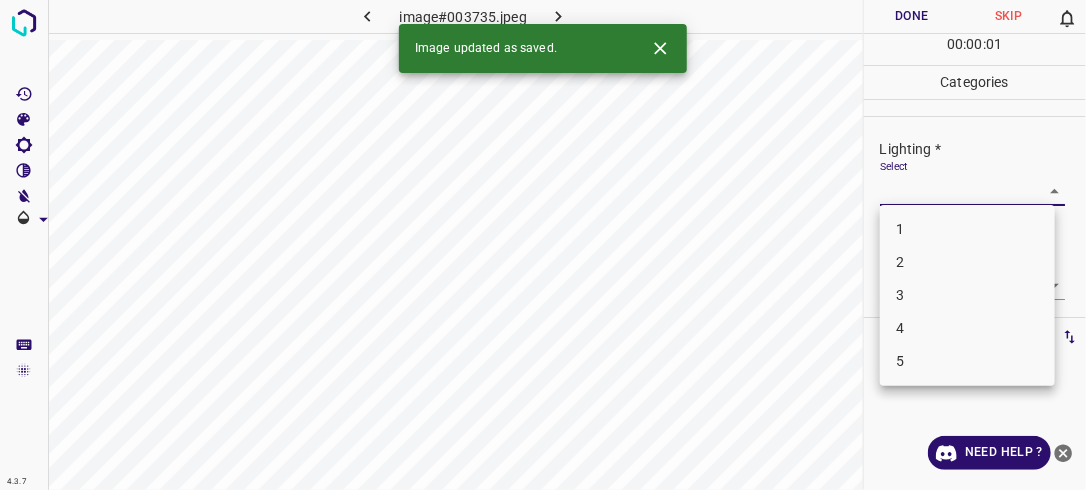 click on "4.3.7 image#003735.jpeg Done Skip 0 00   : 00   : 01   Categories Lighting *  Select ​ Focus *  Select ​ Overall *  Select ​ Labels   0 Categories 1 Lighting 2 Focus 3 Overall Tools Space Change between modes (Draw & Edit) I Auto labeling R Restore zoom M Zoom in N Zoom out Delete Delete selecte label Filters Z Restore filters X Saturation filter C Brightness filter V Contrast filter B Gray scale filter General O Download Image updated as saved. Need Help ? - Text - Hide - Delete 1 2 3 4 5" at bounding box center (543, 245) 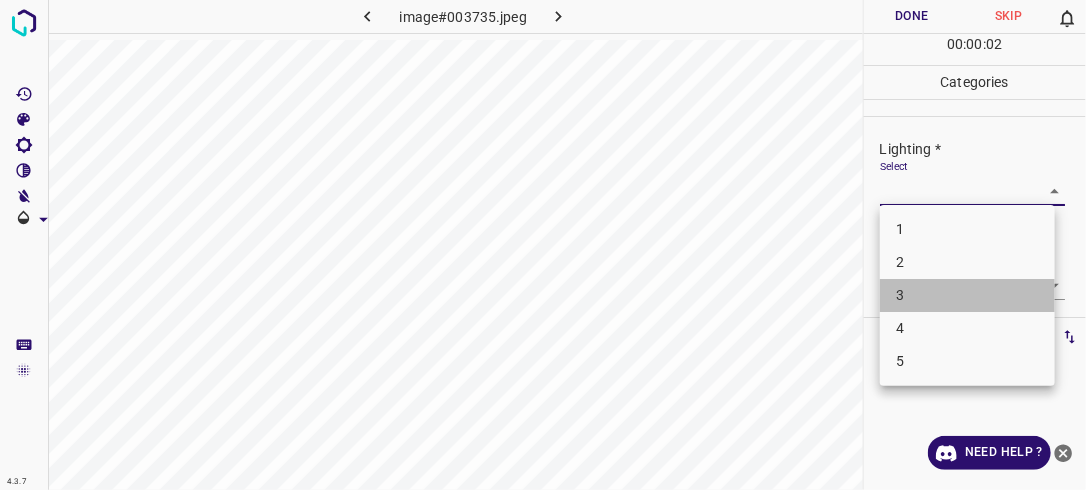 click on "3" at bounding box center (967, 295) 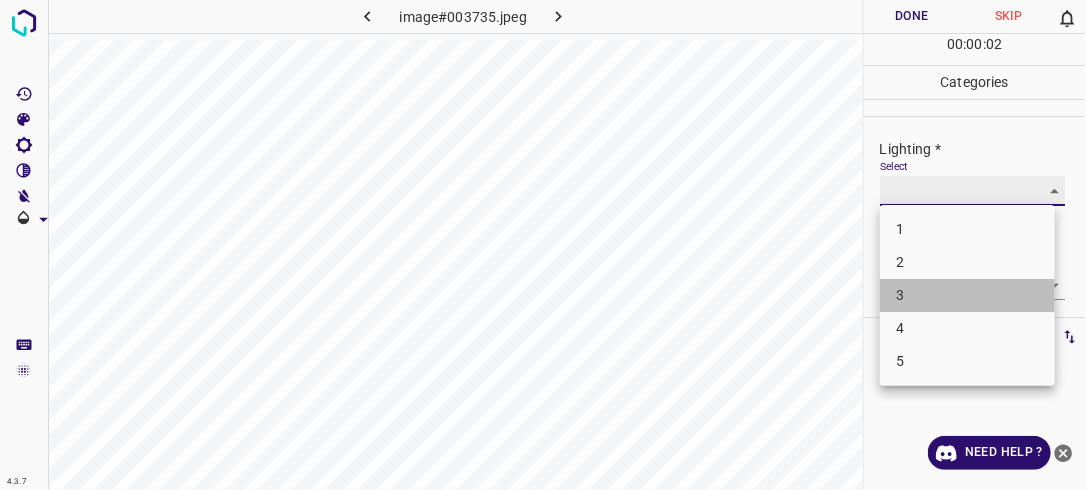 type on "3" 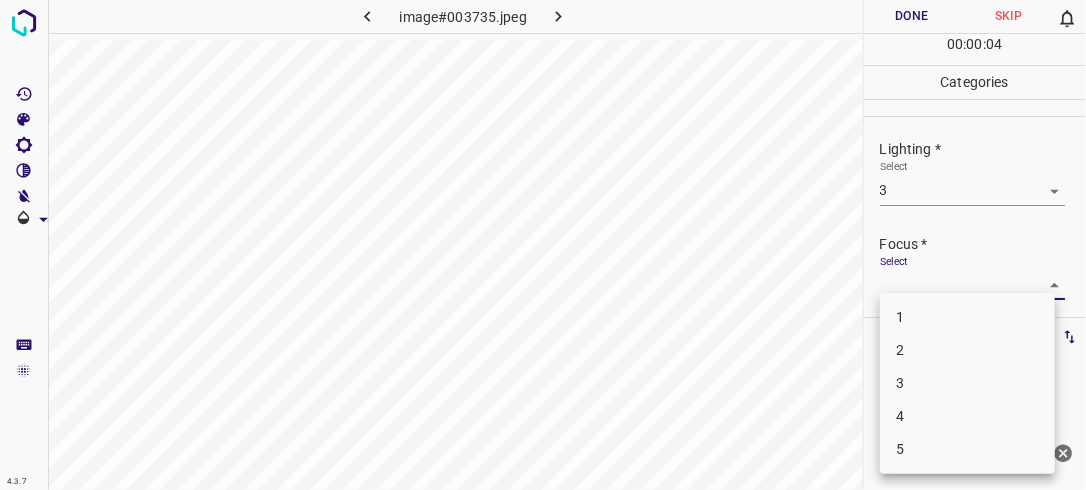 click on "4.3.7 image#003735.jpeg Done Skip 0 00   : 00   : 04   Categories Lighting *  Select 3 3 Focus *  Select ​ Overall *  Select ​ Labels   0 Categories 1 Lighting 2 Focus 3 Overall Tools Space Change between modes (Draw & Edit) I Auto labeling R Restore zoom M Zoom in N Zoom out Delete Delete selecte label Filters Z Restore filters X Saturation filter C Brightness filter V Contrast filter B Gray scale filter General O Download Need Help ? - Text - Hide - Delete 1 2 3 4 5" at bounding box center (543, 245) 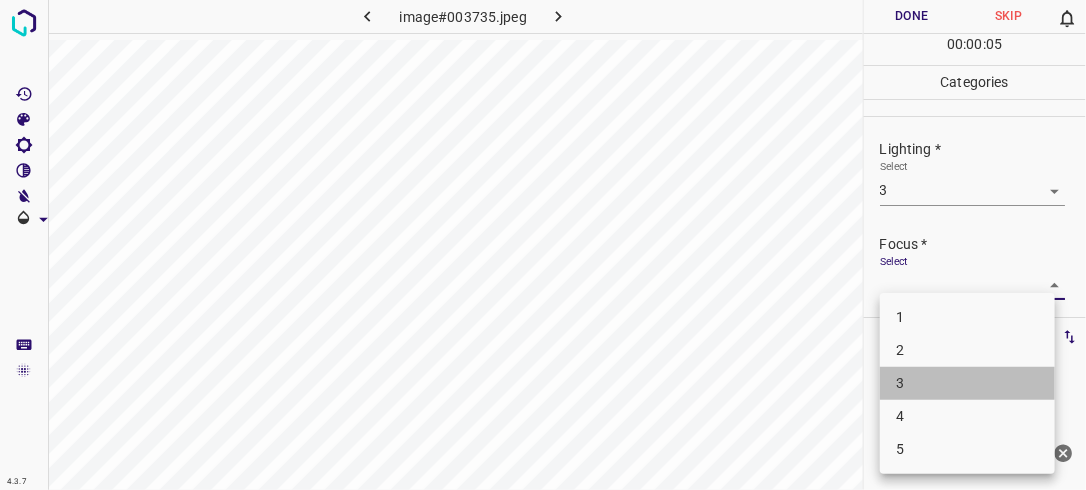 click on "3" at bounding box center (967, 383) 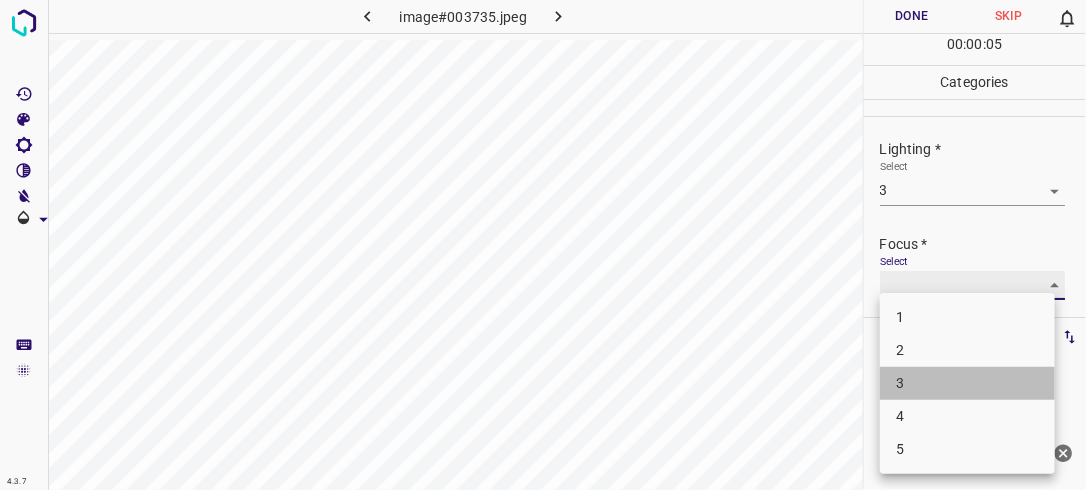 type on "3" 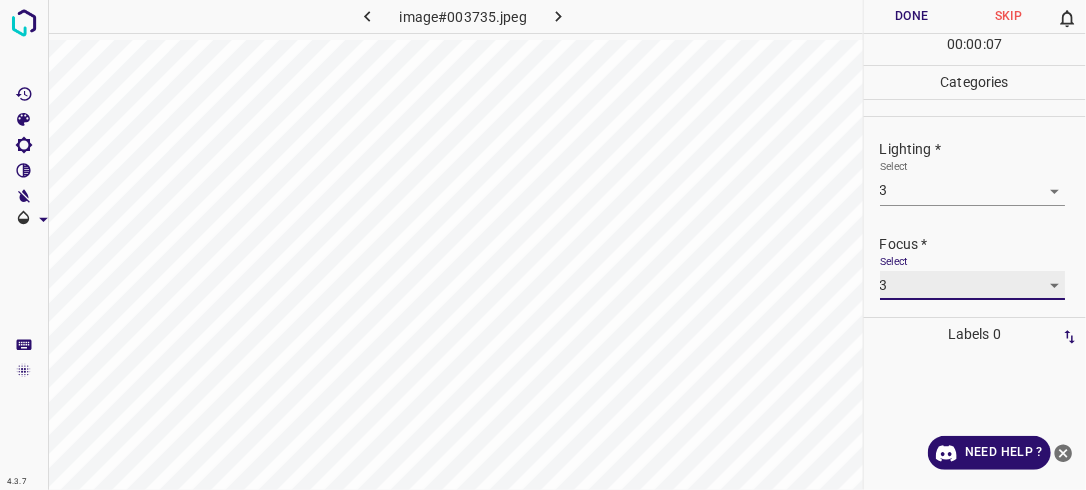 scroll, scrollTop: 98, scrollLeft: 0, axis: vertical 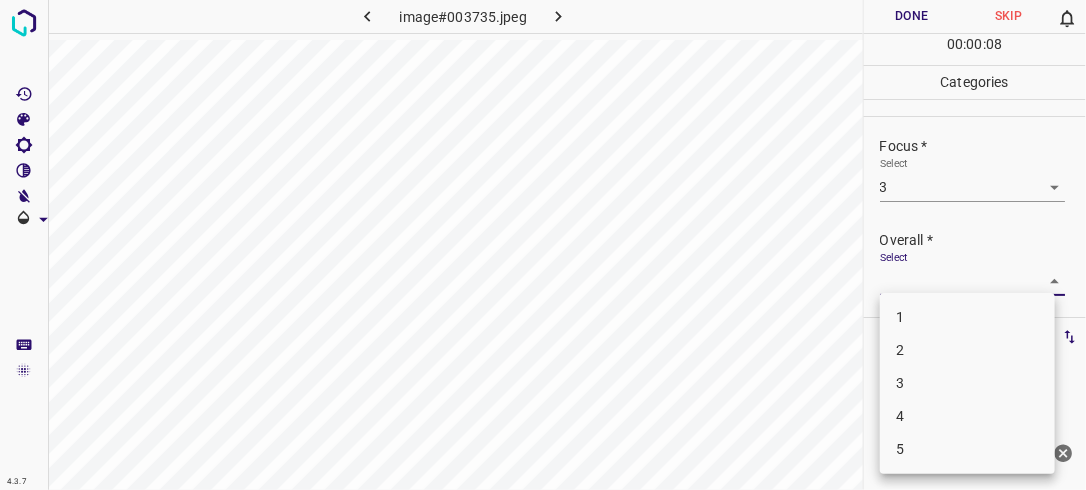 click on "4.3.7 image#003735.jpeg Done Skip 0 00   : 00   : 08   Categories Lighting *  Select 3 3 Focus *  Select 3 3 Overall *  Select ​ Labels   0 Categories 1 Lighting 2 Focus 3 Overall Tools Space Change between modes (Draw & Edit) I Auto labeling R Restore zoom M Zoom in N Zoom out Delete Delete selecte label Filters Z Restore filters X Saturation filter C Brightness filter V Contrast filter B Gray scale filter General O Download Need Help ? - Text - Hide - Delete 1 2 3 4 5" at bounding box center [543, 245] 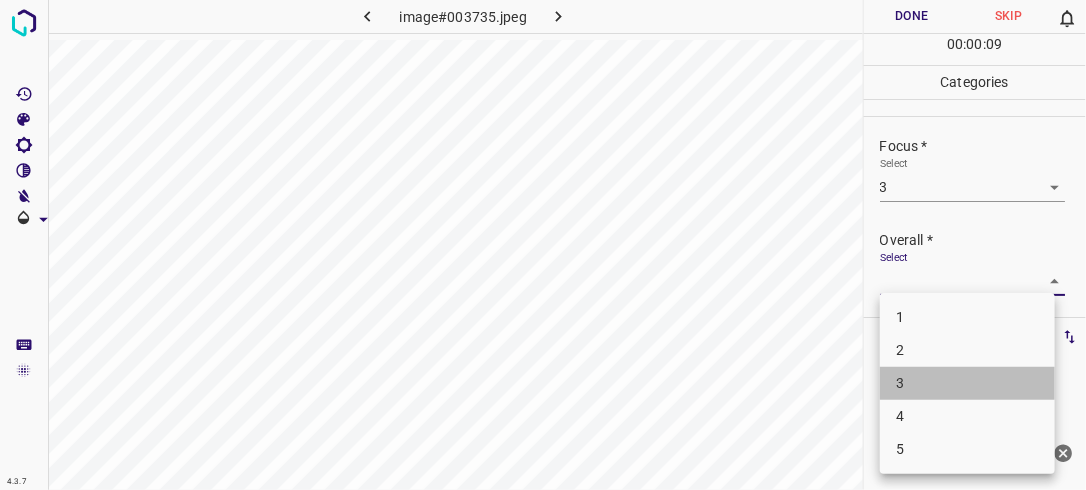 click on "3" at bounding box center [967, 383] 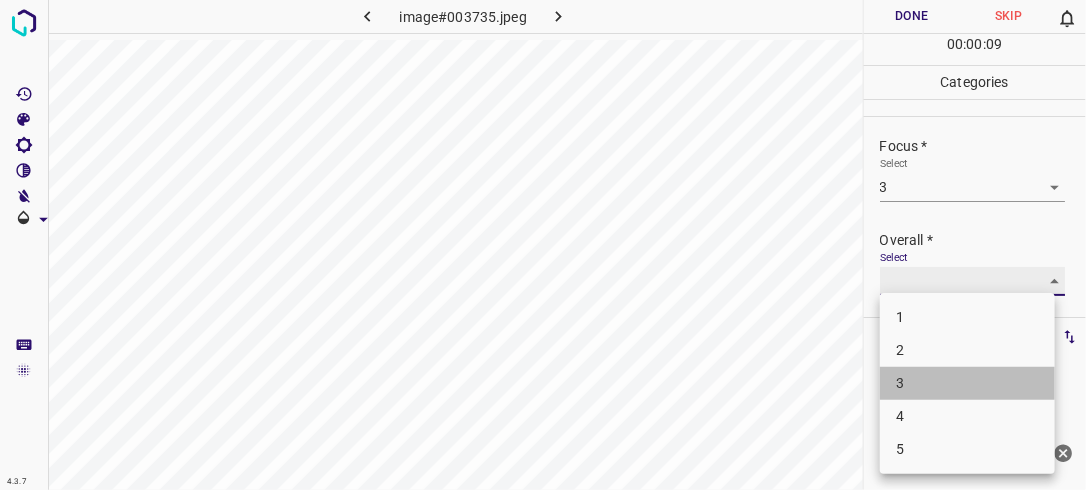 type on "3" 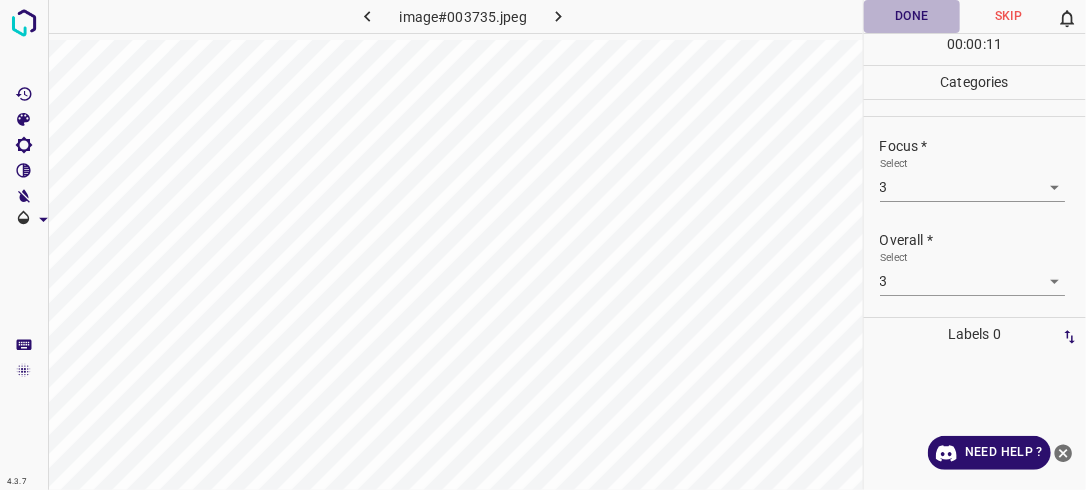 click on "Done" at bounding box center (912, 16) 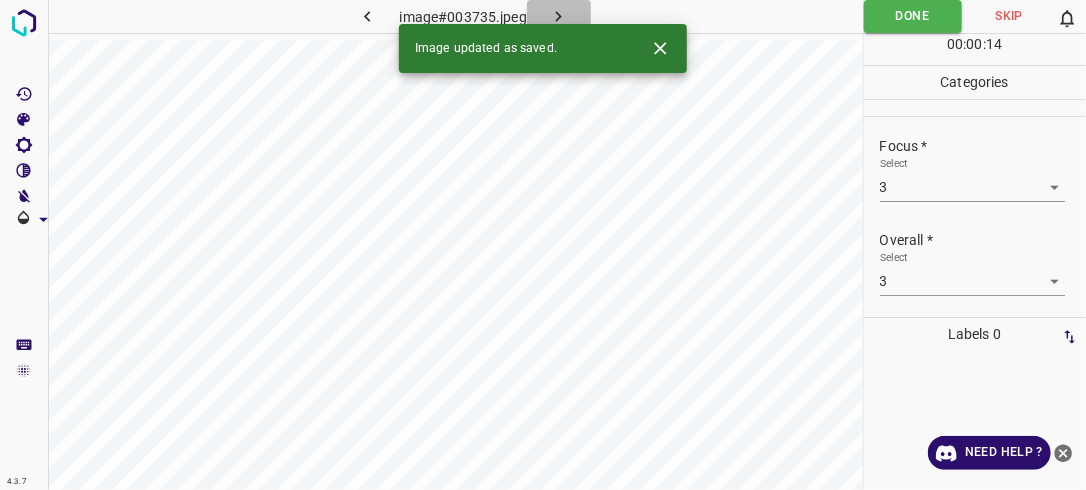 click 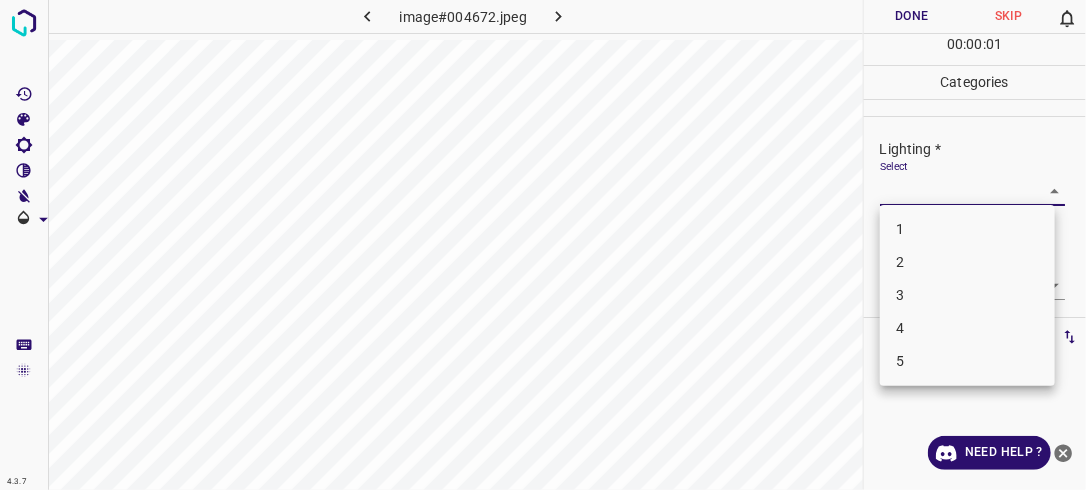 click on "4.3.7 image#004672.jpeg Done Skip 0 00   : 00   : 01   Categories Lighting *  Select ​ Focus *  Select ​ Overall *  Select ​ Labels   0 Categories 1 Lighting 2 Focus 3 Overall Tools Space Change between modes (Draw & Edit) I Auto labeling R Restore zoom M Zoom in N Zoom out Delete Delete selecte label Filters Z Restore filters X Saturation filter C Brightness filter V Contrast filter B Gray scale filter General O Download Need Help ? - Text - Hide - Delete 1 2 3 4 5" at bounding box center [543, 245] 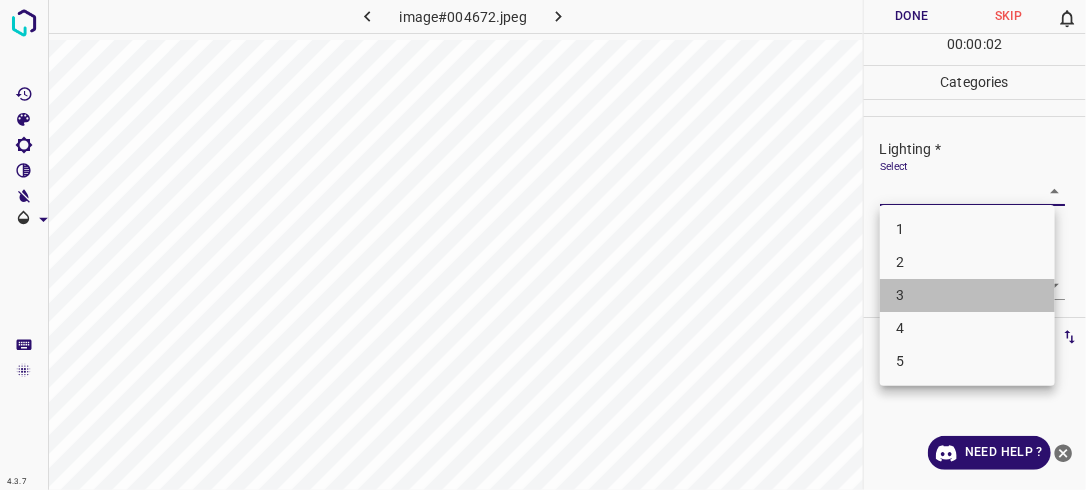 click on "3" at bounding box center (967, 295) 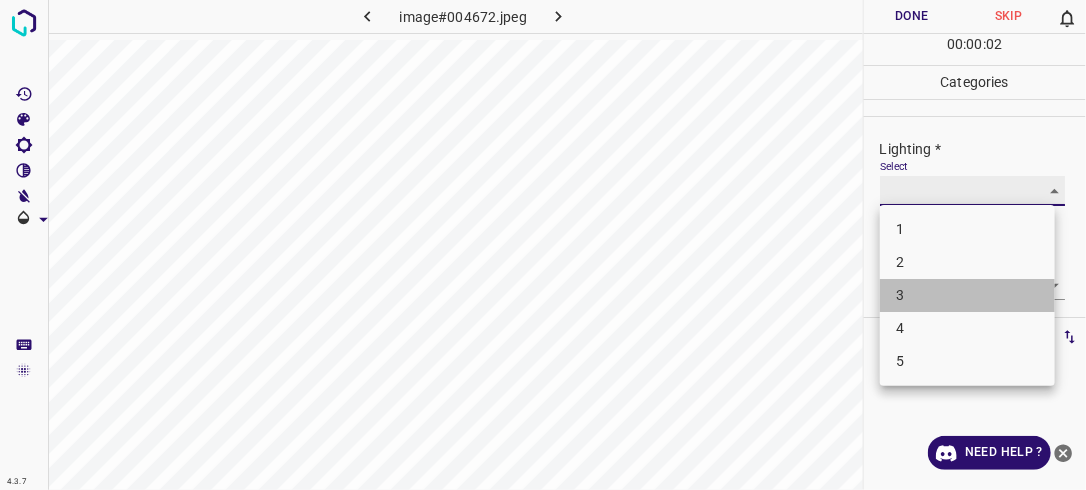 type on "3" 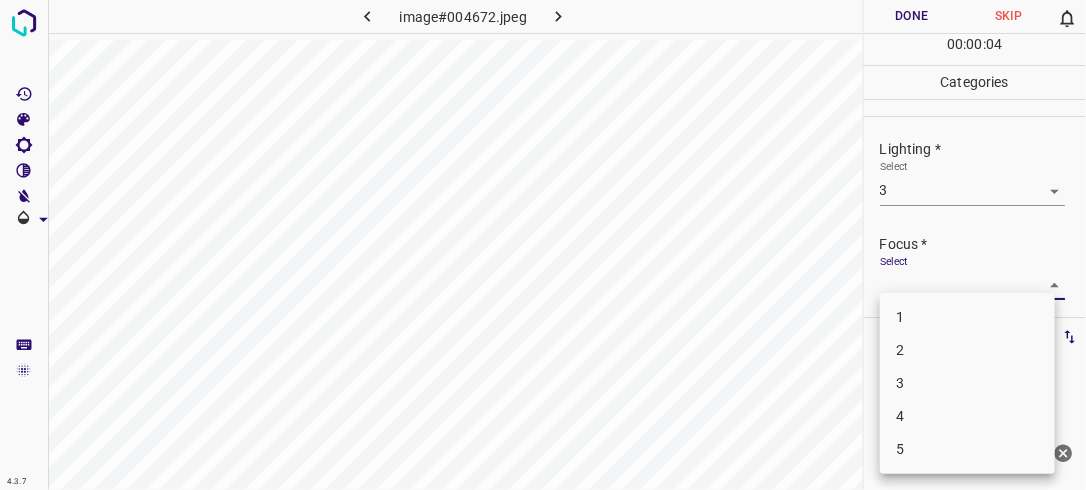 click on "4.3.7 image#004672.jpeg Done Skip 0 00   : 00   : 04   Categories Lighting *  Select 3 3 Focus *  Select ​ Overall *  Select ​ Labels   0 Categories 1 Lighting 2 Focus 3 Overall Tools Space Change between modes (Draw & Edit) I Auto labeling R Restore zoom M Zoom in N Zoom out Delete Delete selecte label Filters Z Restore filters X Saturation filter C Brightness filter V Contrast filter B Gray scale filter General O Download Need Help ? - Text - Hide - Delete 1 2 3 4 5" at bounding box center (543, 245) 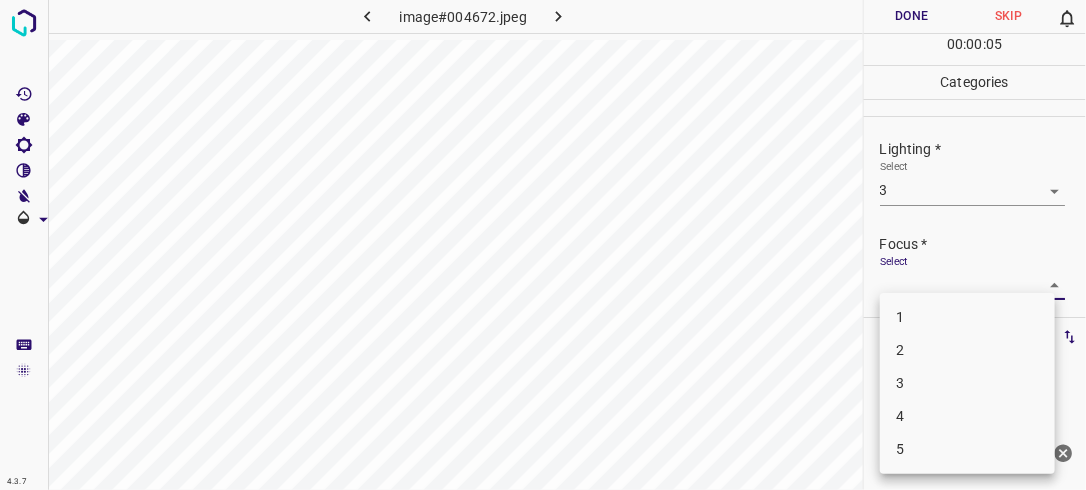 click on "3" at bounding box center [967, 383] 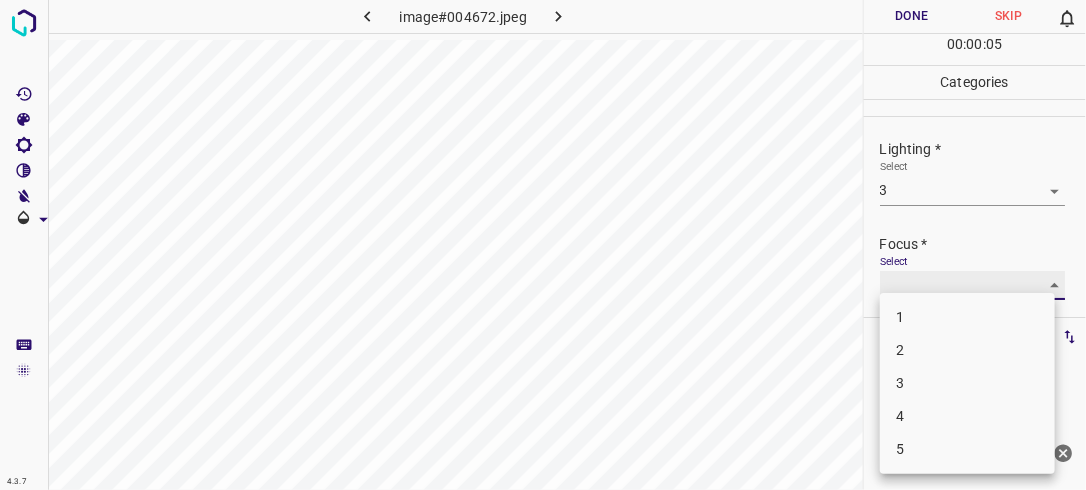 type on "3" 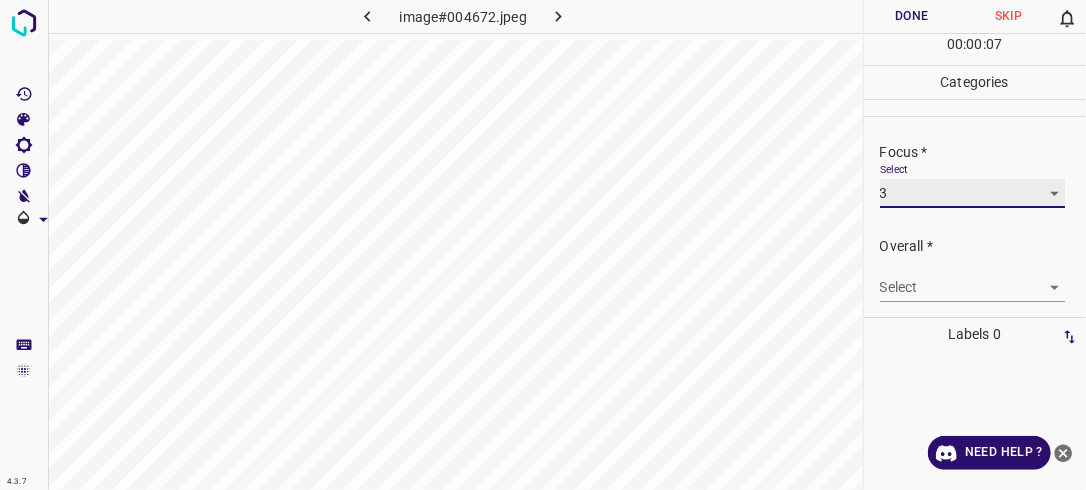 scroll, scrollTop: 98, scrollLeft: 0, axis: vertical 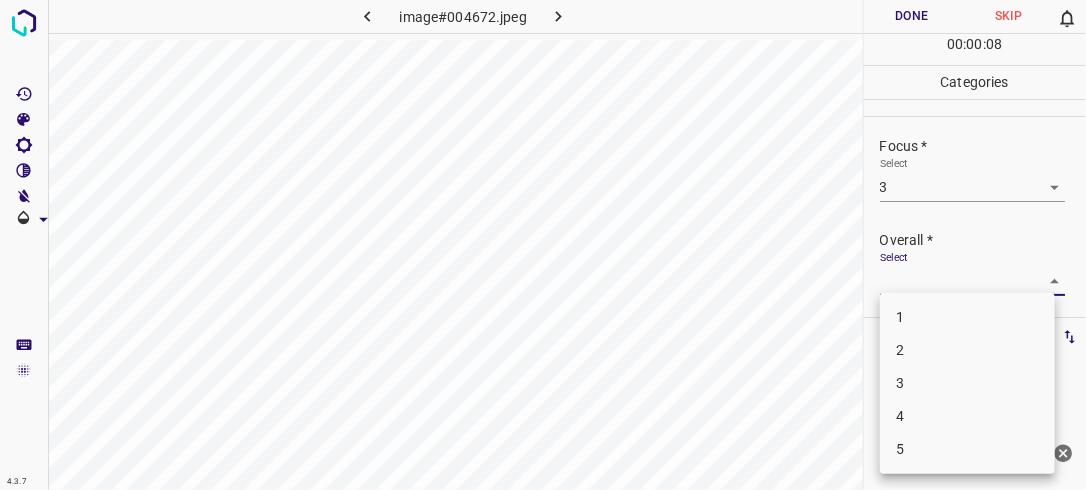 click on "4.3.7 image#004672.jpeg Done Skip 0 00   : 00   : 08   Categories Lighting *  Select 3 3 Focus *  Select 3 3 Overall *  Select ​ Labels   0 Categories 1 Lighting 2 Focus 3 Overall Tools Space Change between modes (Draw & Edit) I Auto labeling R Restore zoom M Zoom in N Zoom out Delete Delete selecte label Filters Z Restore filters X Saturation filter C Brightness filter V Contrast filter B Gray scale filter General O Download Need Help ? - Text - Hide - Delete 1 2 3 4 5" at bounding box center [543, 245] 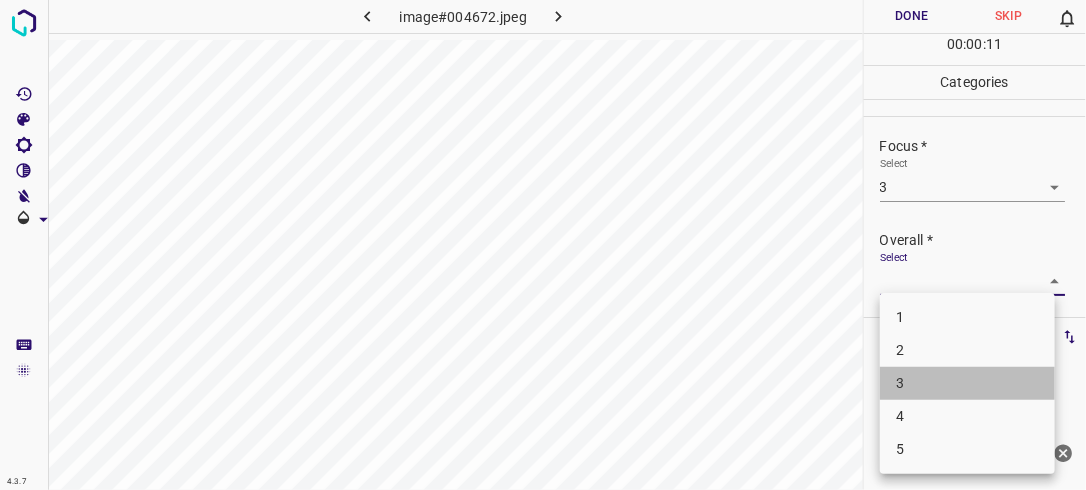 click on "3" at bounding box center [967, 383] 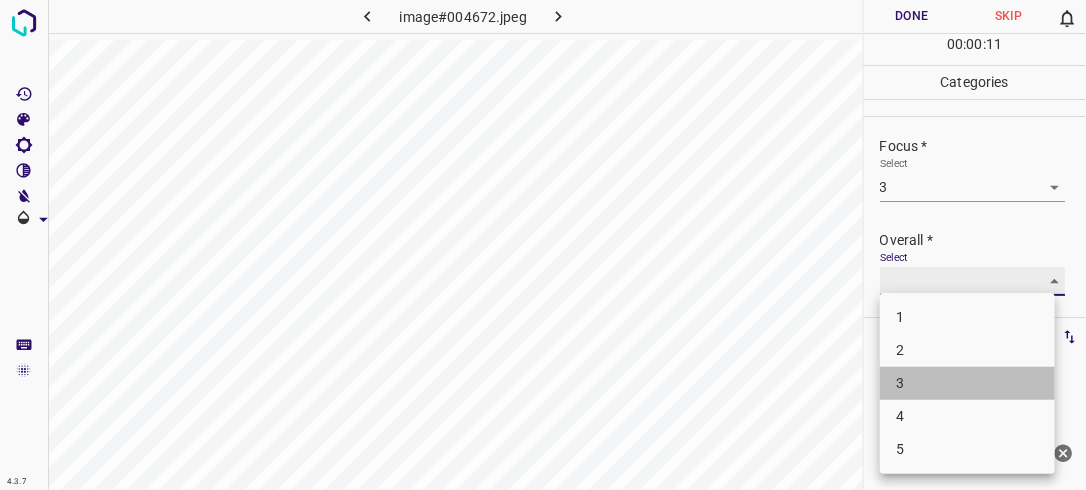 type on "3" 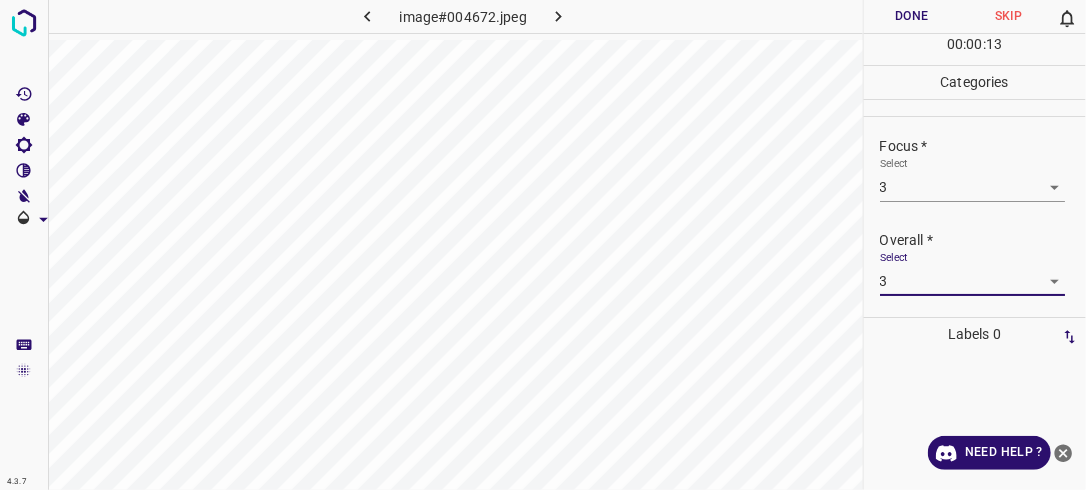click on "Done" at bounding box center [912, 16] 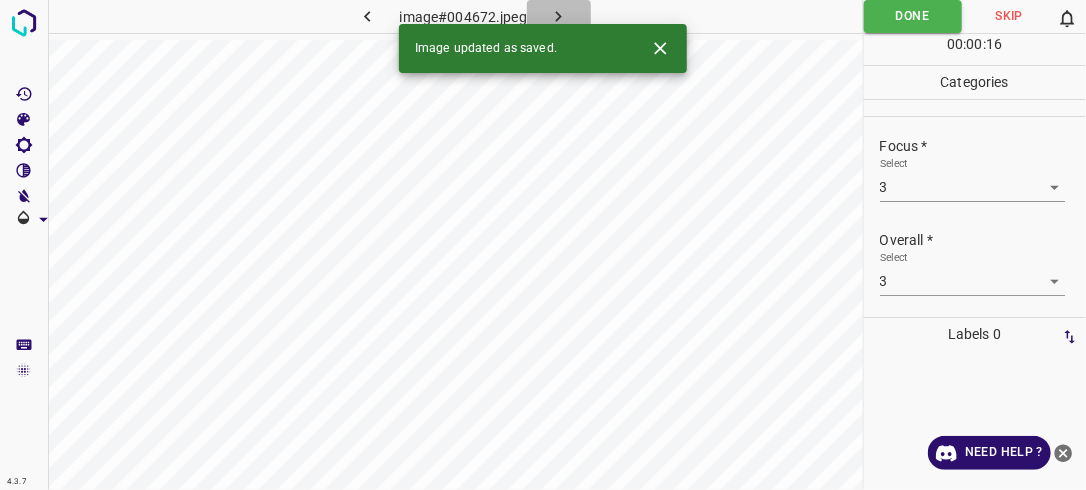 click at bounding box center (559, 16) 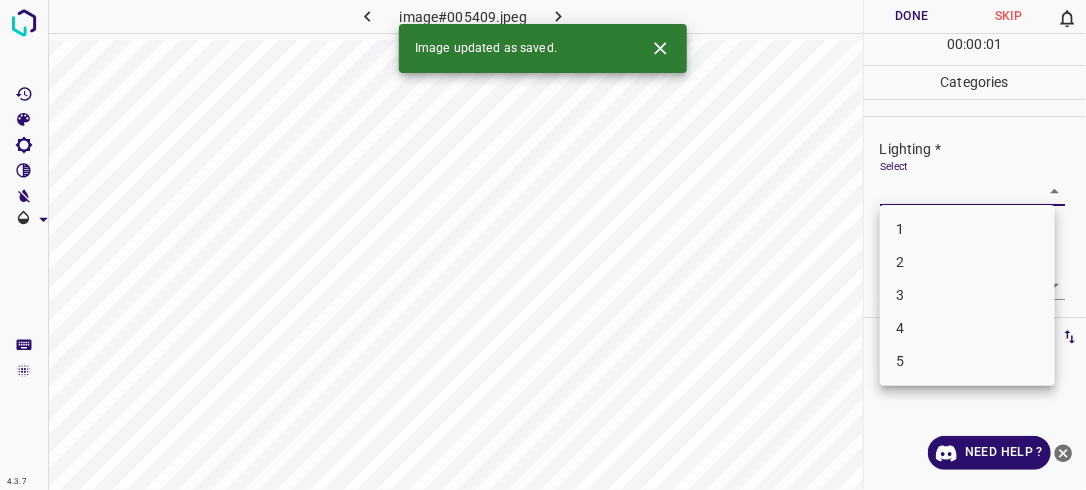 click on "4.3.7 image#005409.jpeg Done Skip 0 00   : 00   : 01   Categories Lighting *  Select ​ Focus *  Select ​ Overall *  Select ​ Labels   0 Categories 1 Lighting 2 Focus 3 Overall Tools Space Change between modes (Draw & Edit) I Auto labeling R Restore zoom M Zoom in N Zoom out Delete Delete selecte label Filters Z Restore filters X Saturation filter C Brightness filter V Contrast filter B Gray scale filter General O Download Image updated as saved. Need Help ? - Text - Hide - Delete 1 2 3 4 5" at bounding box center (543, 245) 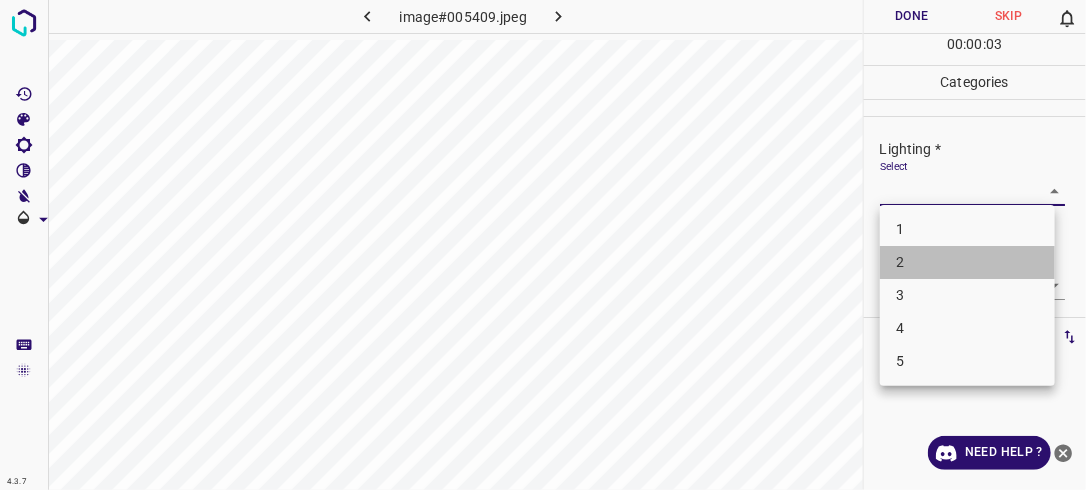 click on "2" at bounding box center (967, 262) 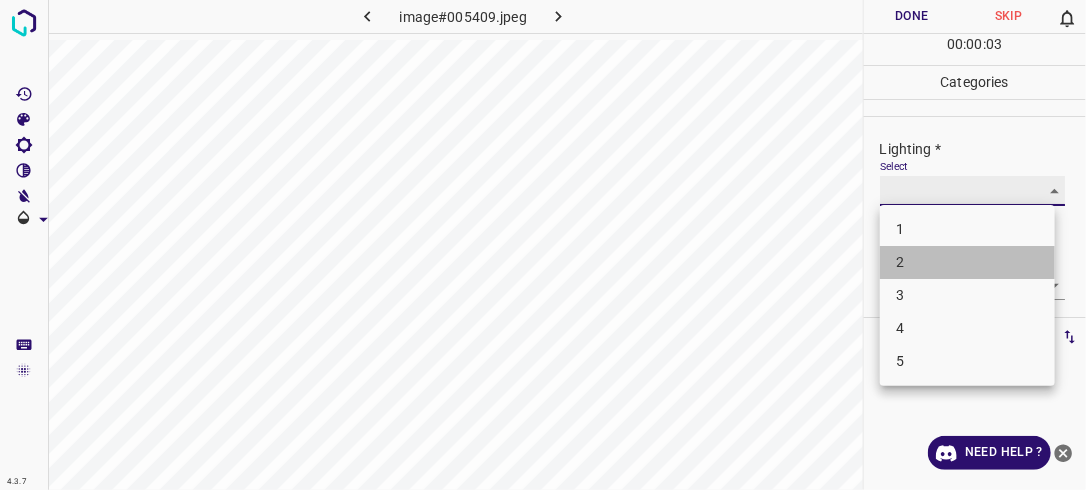 type on "2" 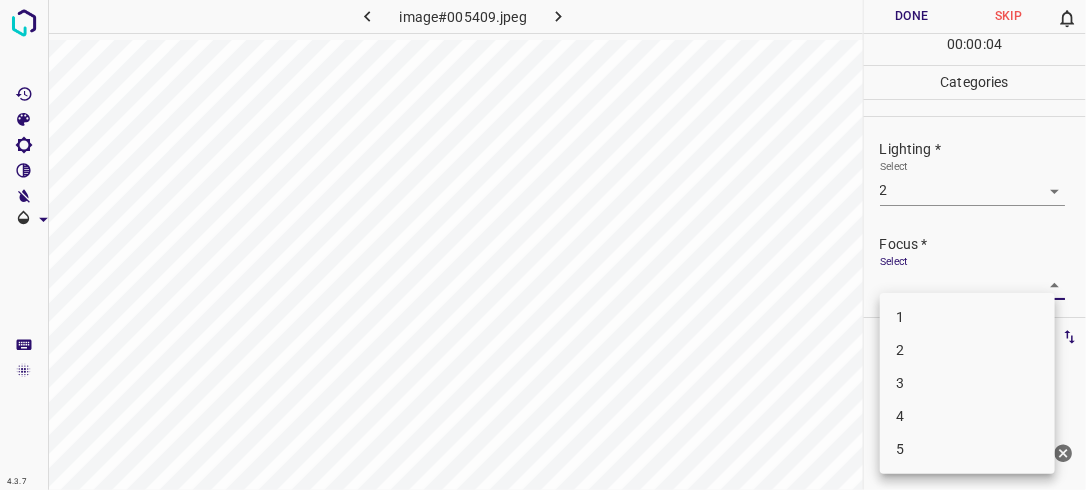 click on "4.3.7 image#005409.jpeg Done Skip 0 00   : 00   : 04   Categories Lighting *  Select 2 2 Focus *  Select ​ Overall *  Select ​ Labels   0 Categories 1 Lighting 2 Focus 3 Overall Tools Space Change between modes (Draw & Edit) I Auto labeling R Restore zoom M Zoom in N Zoom out Delete Delete selecte label Filters Z Restore filters X Saturation filter C Brightness filter V Contrast filter B Gray scale filter General O Download Need Help ? - Text - Hide - Delete 1 2 3 4 5" at bounding box center (543, 245) 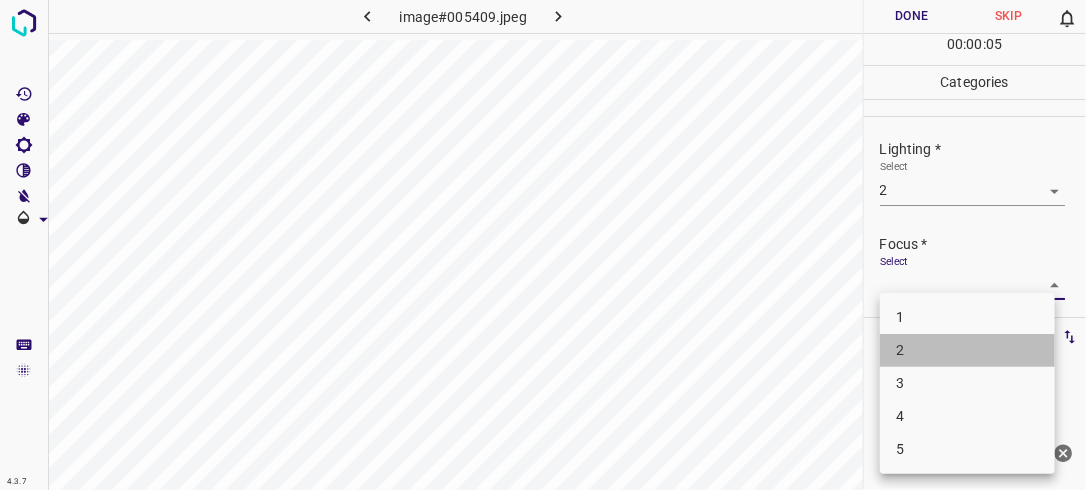 click on "2" at bounding box center [967, 350] 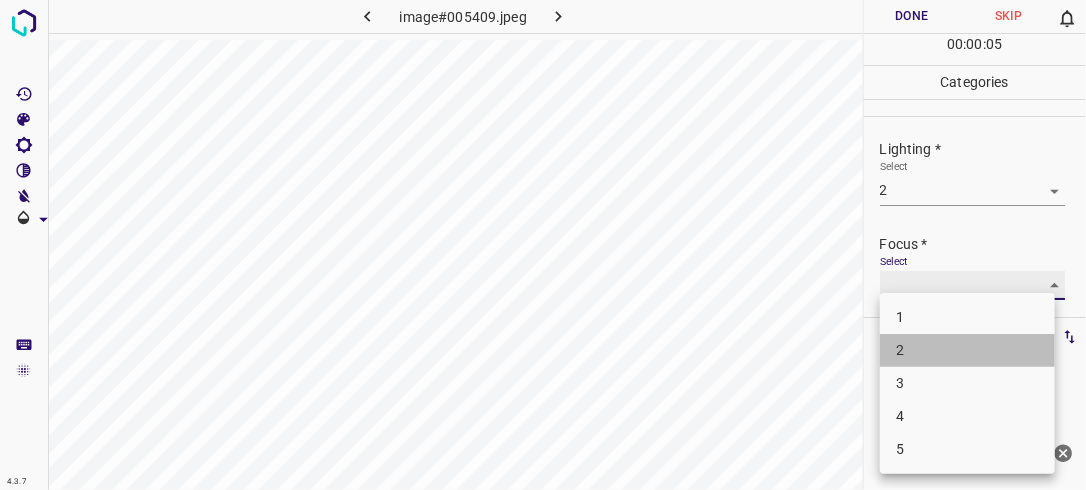 type on "2" 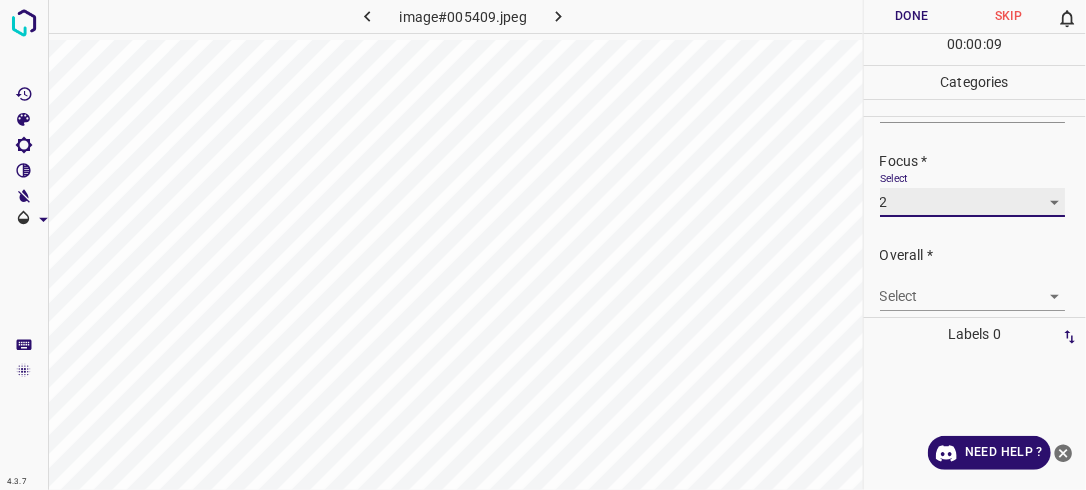 scroll, scrollTop: 98, scrollLeft: 0, axis: vertical 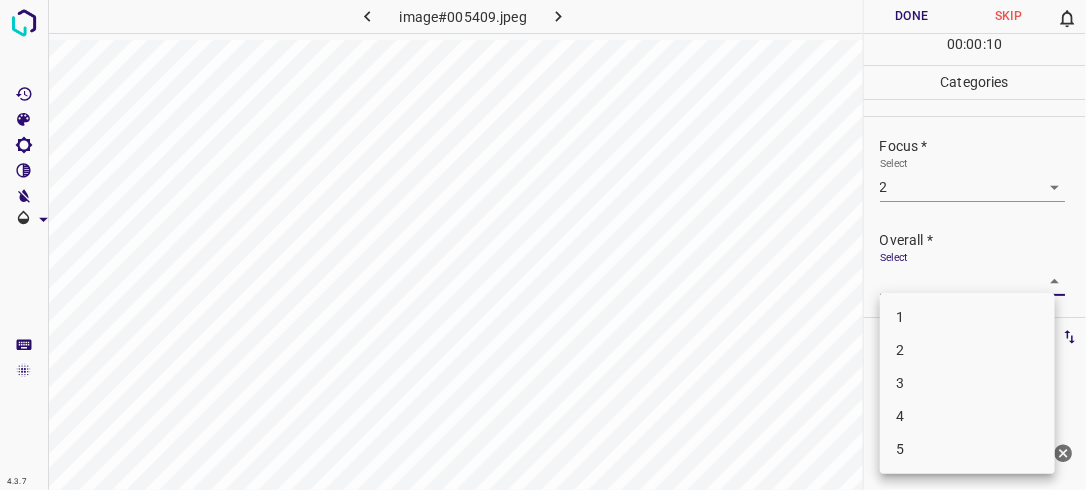click on "4.3.7 image#005409.jpeg Done Skip 0 00   : 00   : 10   Categories Lighting *  Select 2 2 Focus *  Select 2 2 Overall *  Select ​ Labels   0 Categories 1 Lighting 2 Focus 3 Overall Tools Space Change between modes (Draw & Edit) I Auto labeling R Restore zoom M Zoom in N Zoom out Delete Delete selecte label Filters Z Restore filters X Saturation filter C Brightness filter V Contrast filter B Gray scale filter General O Download Need Help ? - Text - Hide - Delete 1 2 3 4 5" at bounding box center [543, 245] 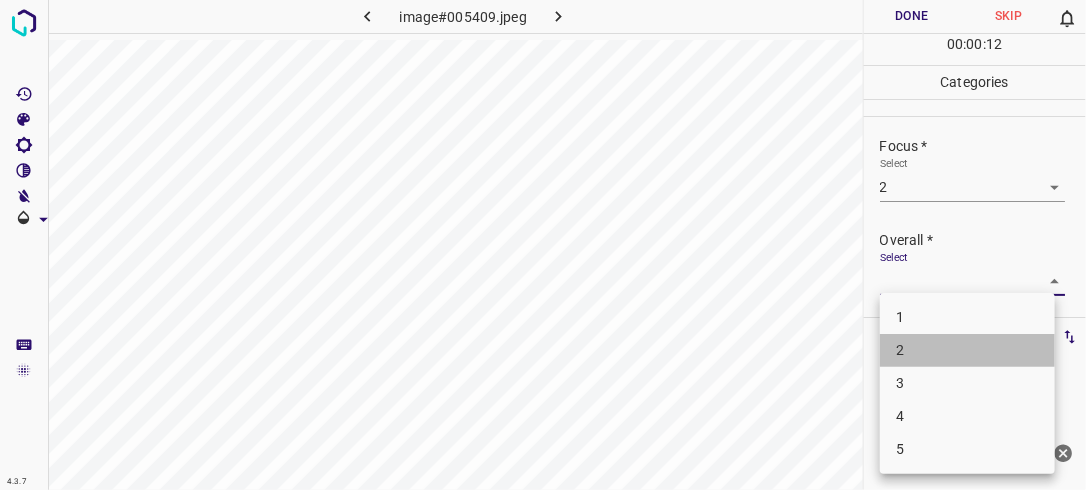 click on "2" at bounding box center (967, 350) 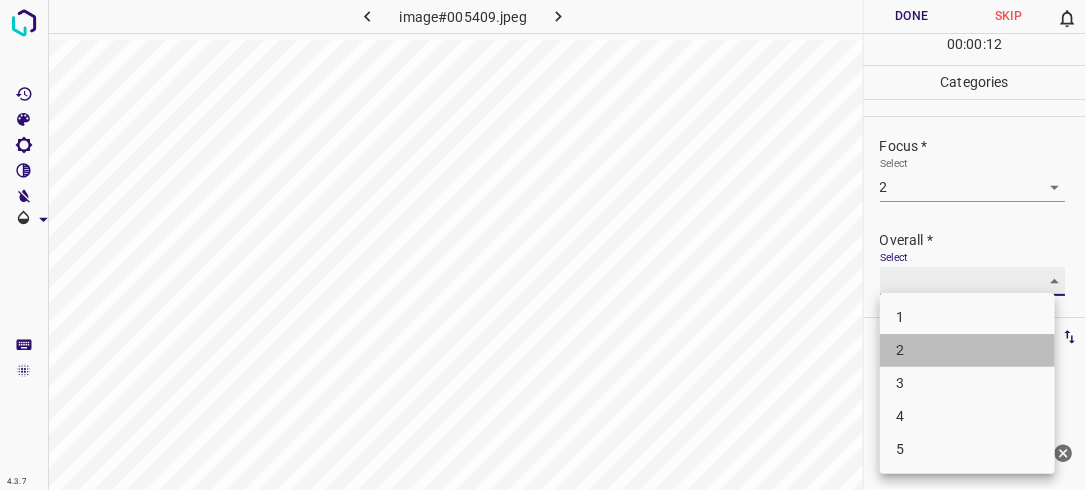 type on "2" 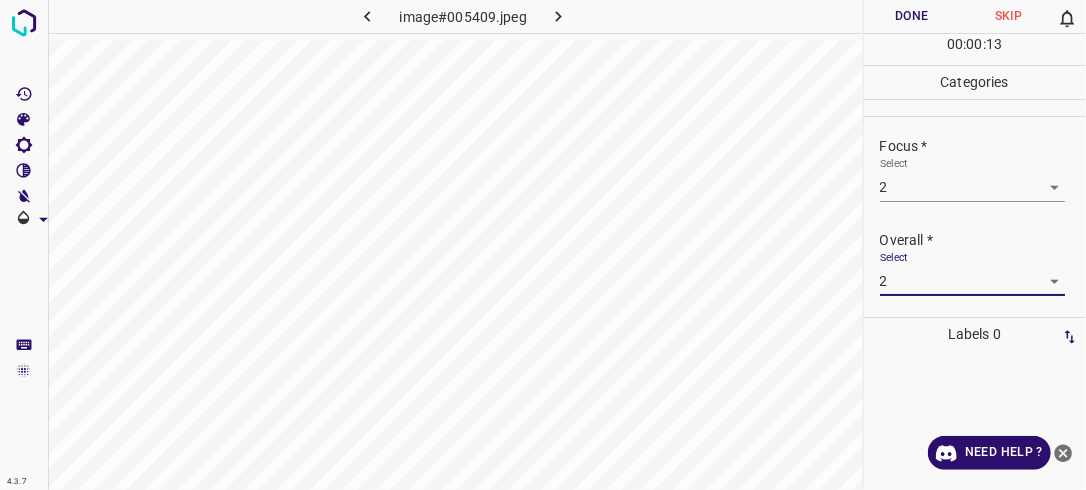 click on "Done" at bounding box center [912, 16] 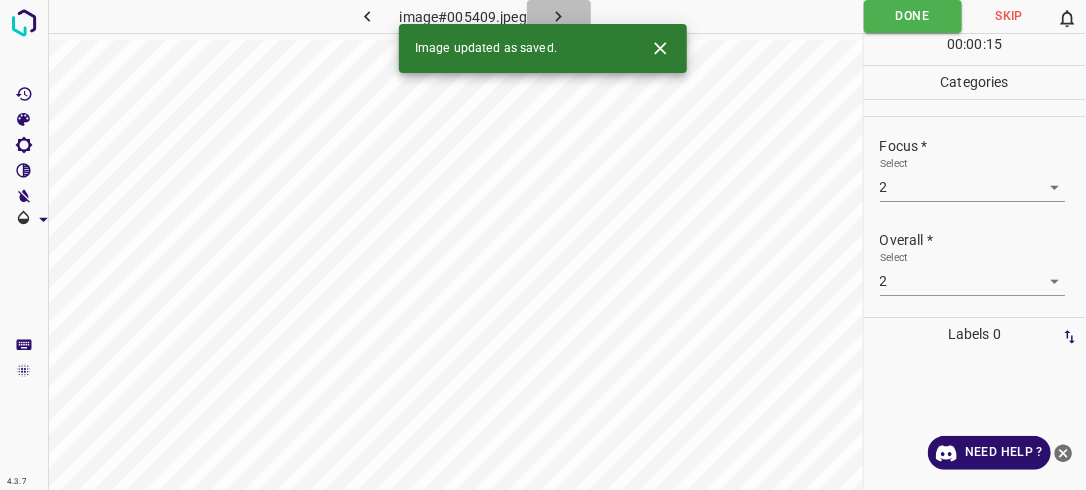 click 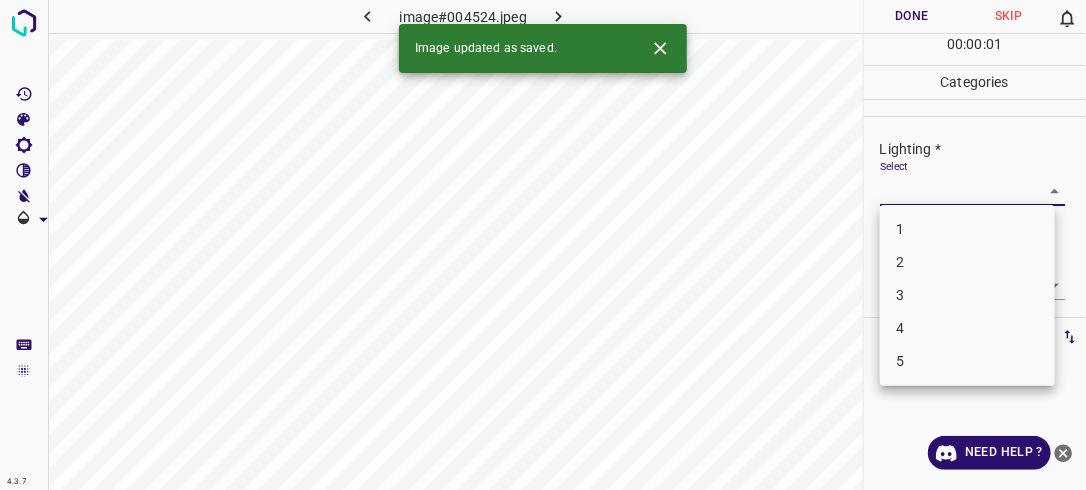 click on "4.3.7 image#004524.jpeg Done Skip 0 00   : 00   : 01   Categories Lighting *  Select ​ Focus *  Select ​ Overall *  Select ​ Labels   0 Categories 1 Lighting 2 Focus 3 Overall Tools Space Change between modes (Draw & Edit) I Auto labeling R Restore zoom M Zoom in N Zoom out Delete Delete selecte label Filters Z Restore filters X Saturation filter C Brightness filter V Contrast filter B Gray scale filter General O Download Image updated as saved. Need Help ? - Text - Hide - Delete 1 2 3 4 5" at bounding box center (543, 245) 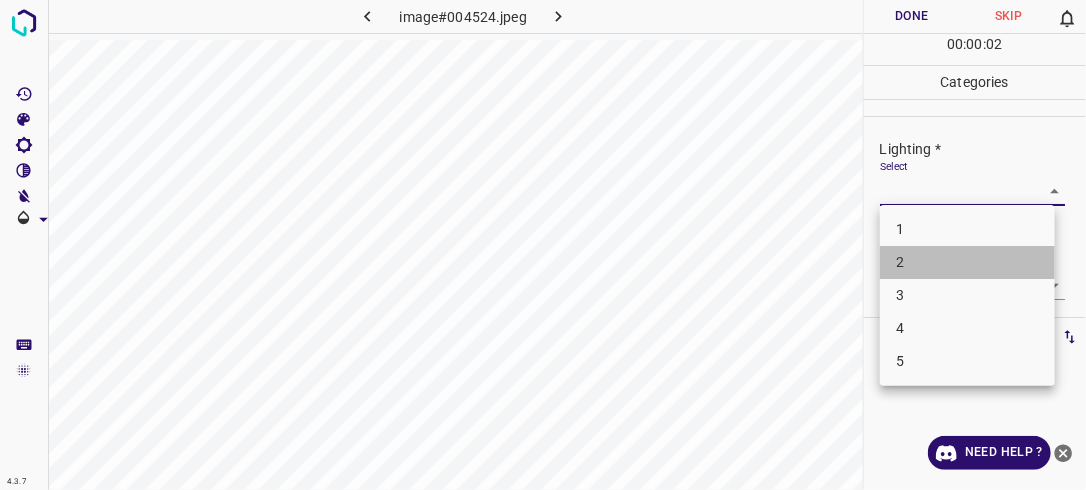 click on "2" at bounding box center [967, 262] 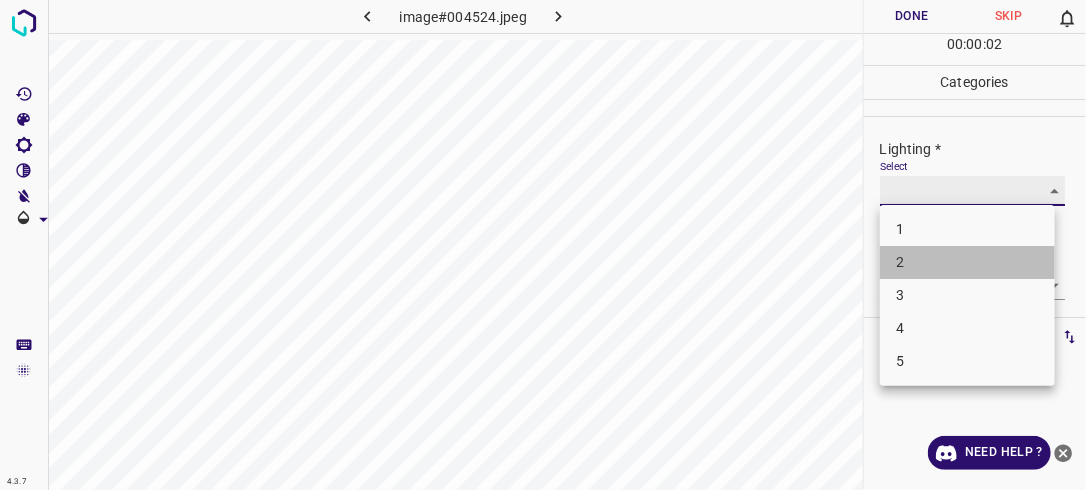 type on "2" 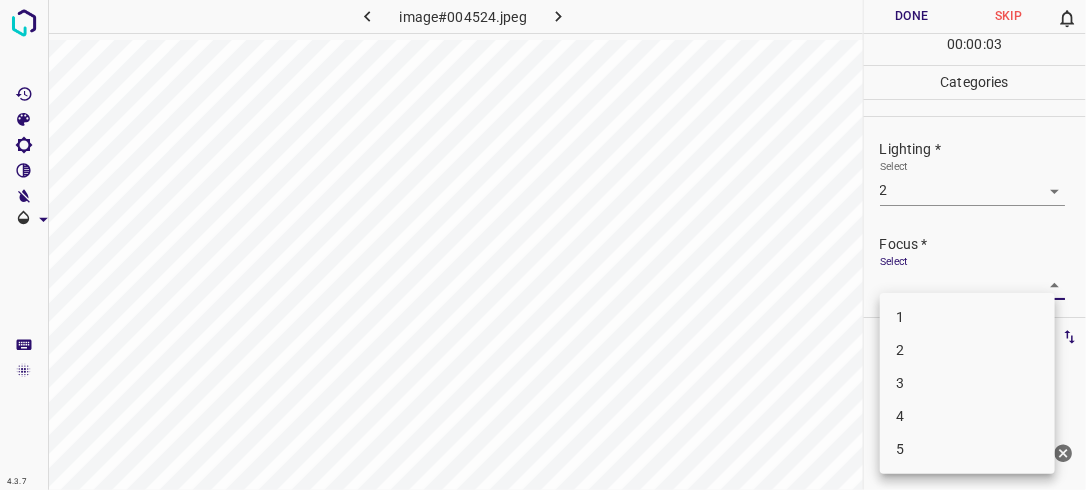 click on "4.3.7 image#004524.jpeg Done Skip 0 00   : 00   : 03   Categories Lighting *  Select 2 2 Focus *  Select ​ Overall *  Select ​ Labels   0 Categories 1 Lighting 2 Focus 3 Overall Tools Space Change between modes (Draw & Edit) I Auto labeling R Restore zoom M Zoom in N Zoom out Delete Delete selecte label Filters Z Restore filters X Saturation filter C Brightness filter V Contrast filter B Gray scale filter General O Download Need Help ? - Text - Hide - Delete 1 2 3 4 5" at bounding box center (543, 245) 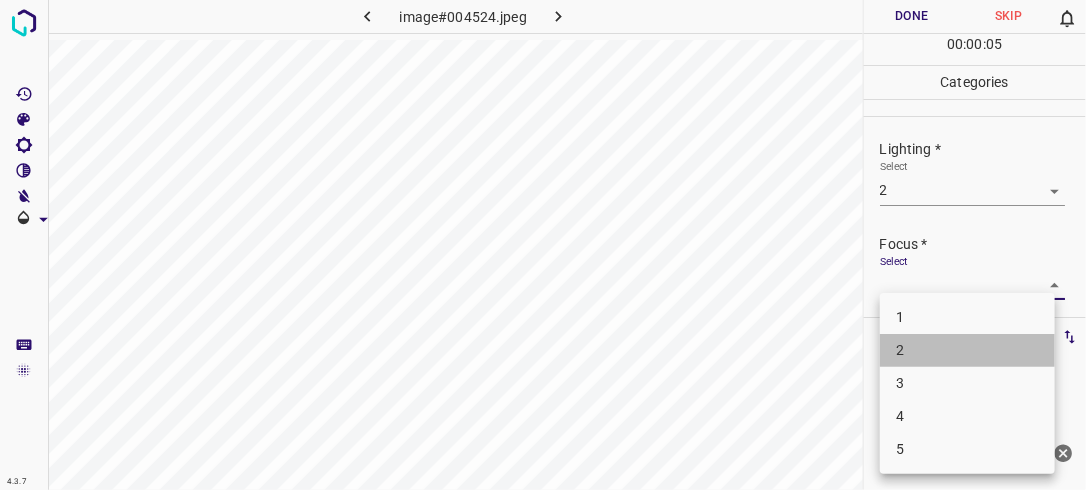 click on "2" at bounding box center [967, 350] 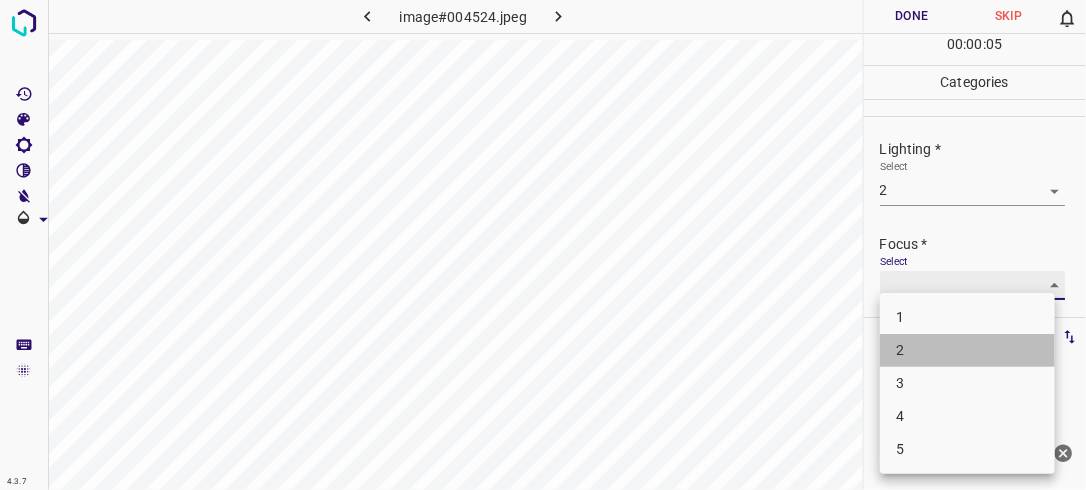 type on "2" 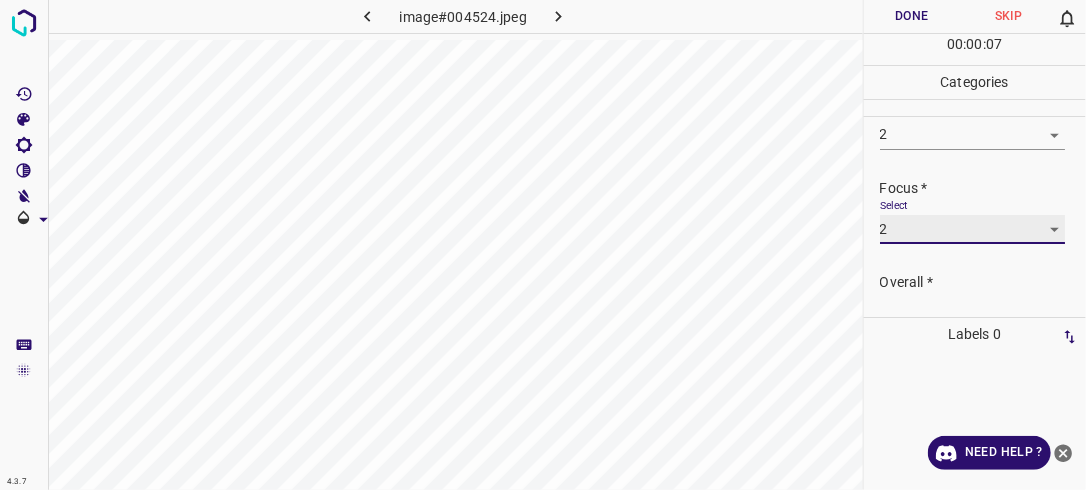 scroll, scrollTop: 89, scrollLeft: 0, axis: vertical 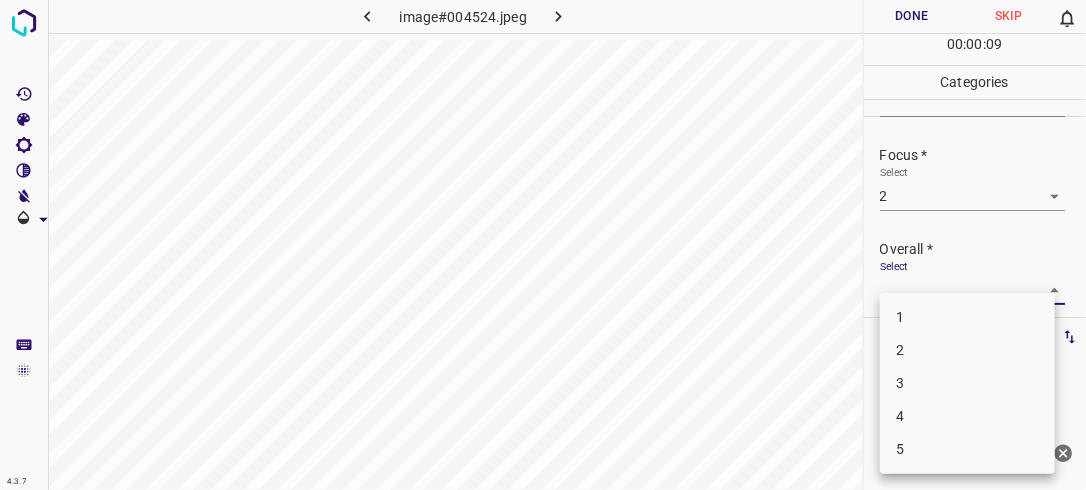 click on "4.3.7 image#004524.jpeg Done Skip 0 00   : 00   : 09   Categories Lighting *  Select 2 2 Focus *  Select 2 2 Overall *  Select ​ Labels   0 Categories 1 Lighting 2 Focus 3 Overall Tools Space Change between modes (Draw & Edit) I Auto labeling R Restore zoom M Zoom in N Zoom out Delete Delete selecte label Filters Z Restore filters X Saturation filter C Brightness filter V Contrast filter B Gray scale filter General O Download Need Help ? - Text - Hide - Delete 1 2 3 4 5" at bounding box center [543, 245] 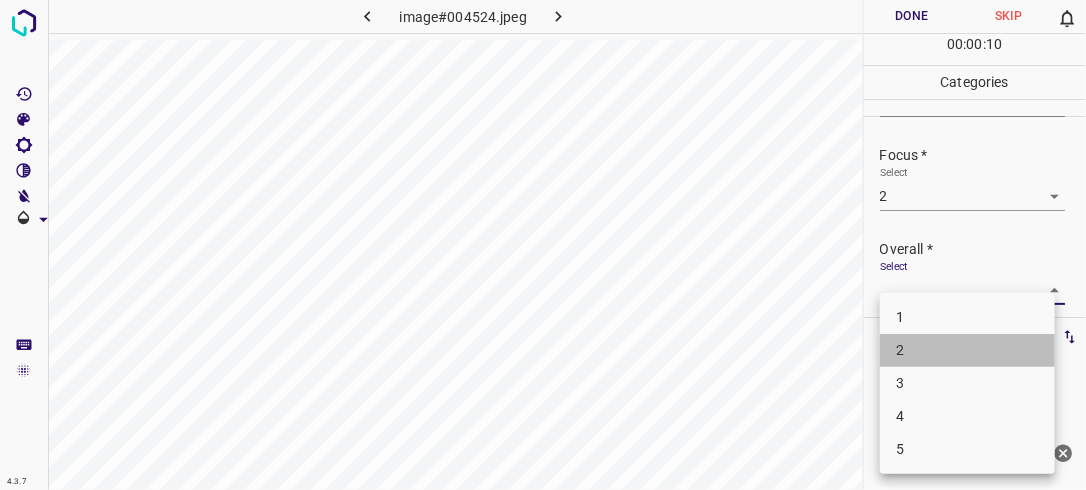 click on "2" at bounding box center (967, 350) 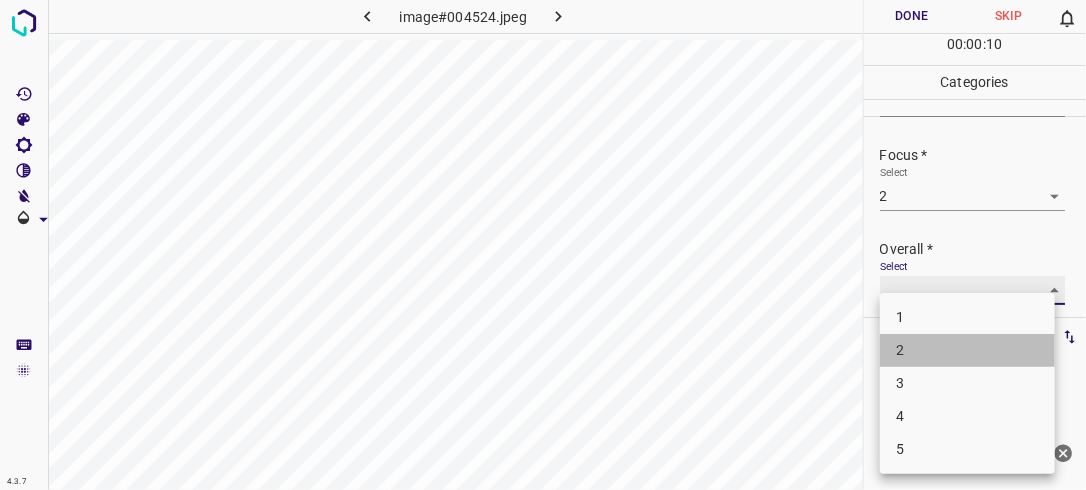 type on "2" 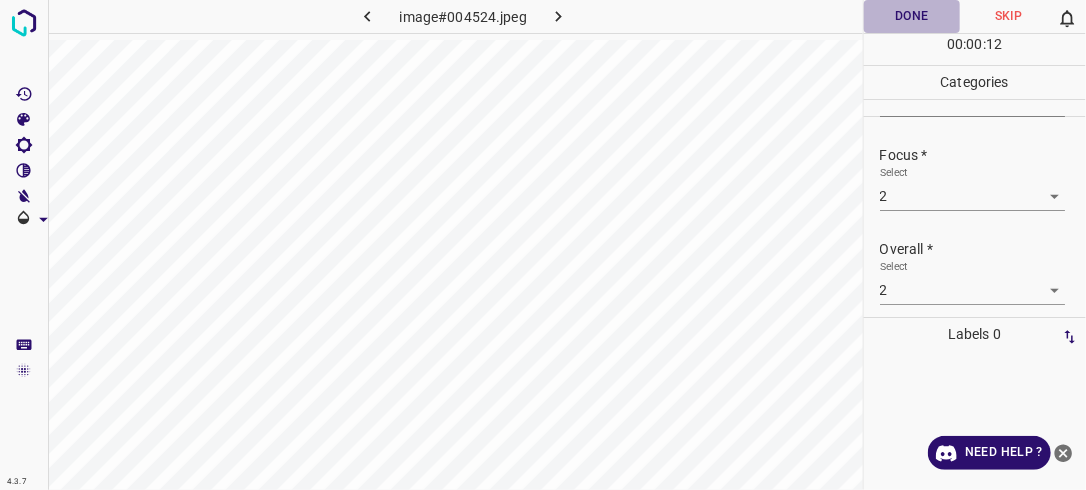 click on "Done" at bounding box center [912, 16] 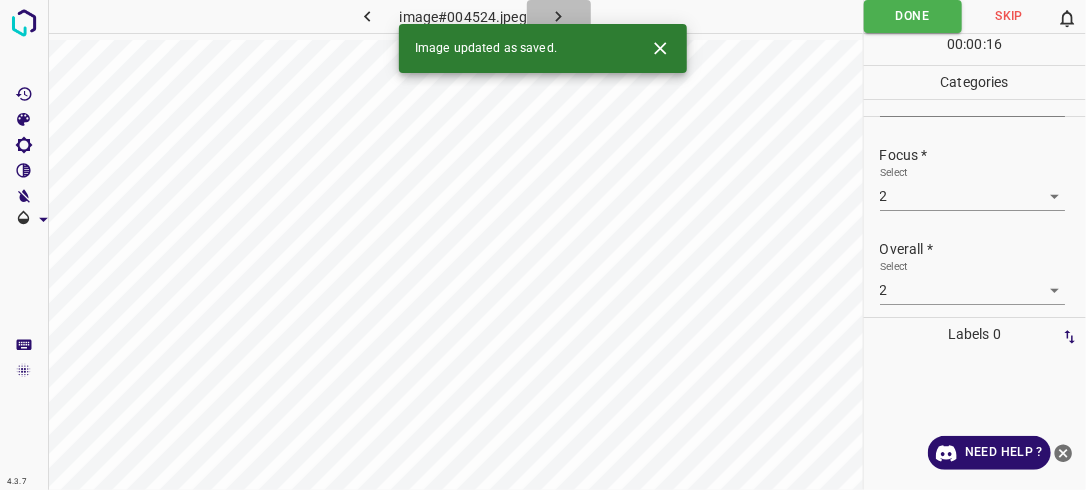 click 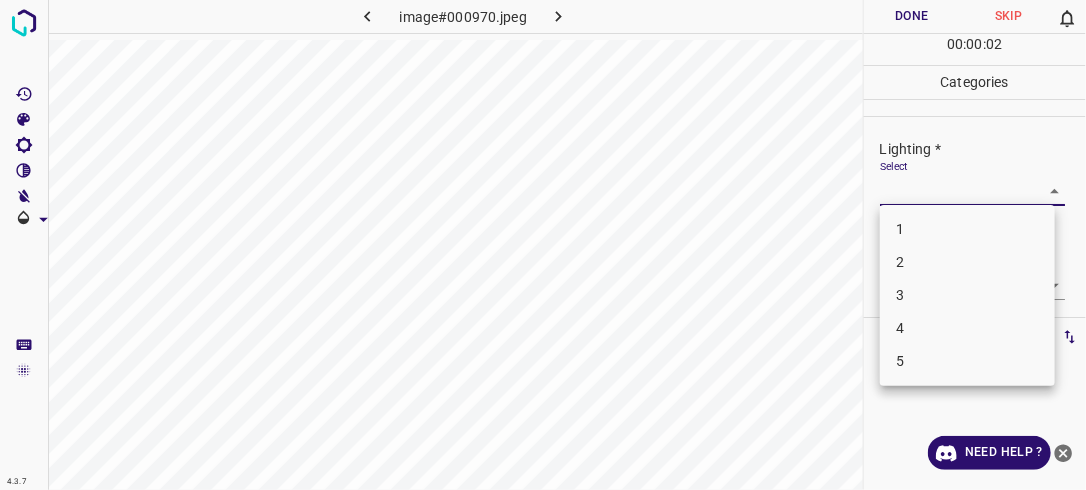 click on "4.3.7 image#000970.jpeg Done Skip 0 00   : 00   : 02   Categories Lighting *  Select ​ Focus *  Select ​ Overall *  Select ​ Labels   0 Categories 1 Lighting 2 Focus 3 Overall Tools Space Change between modes (Draw & Edit) I Auto labeling R Restore zoom M Zoom in N Zoom out Delete Delete selecte label Filters Z Restore filters X Saturation filter C Brightness filter V Contrast filter B Gray scale filter General O Download Need Help ? - Text - Hide - Delete 1 2 3 4 5" at bounding box center [543, 245] 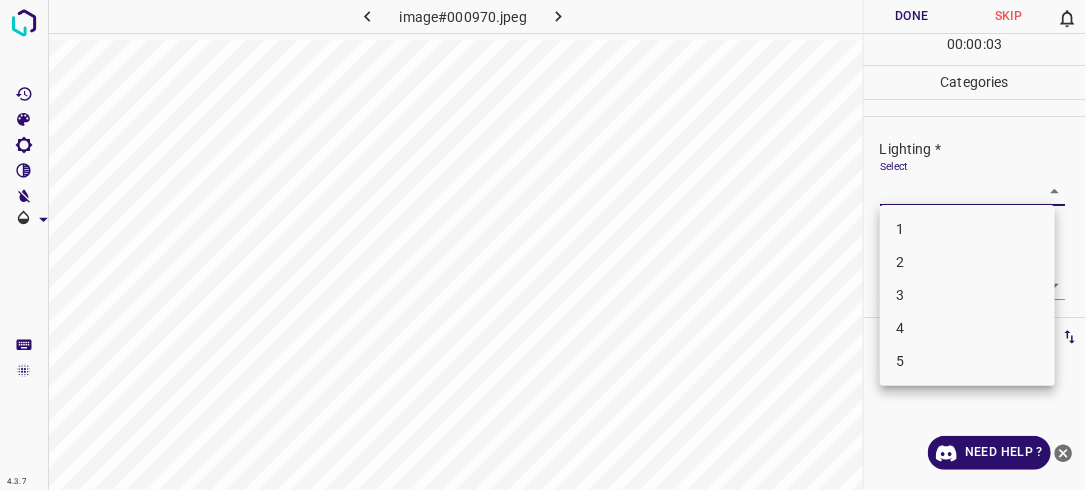 click at bounding box center [543, 245] 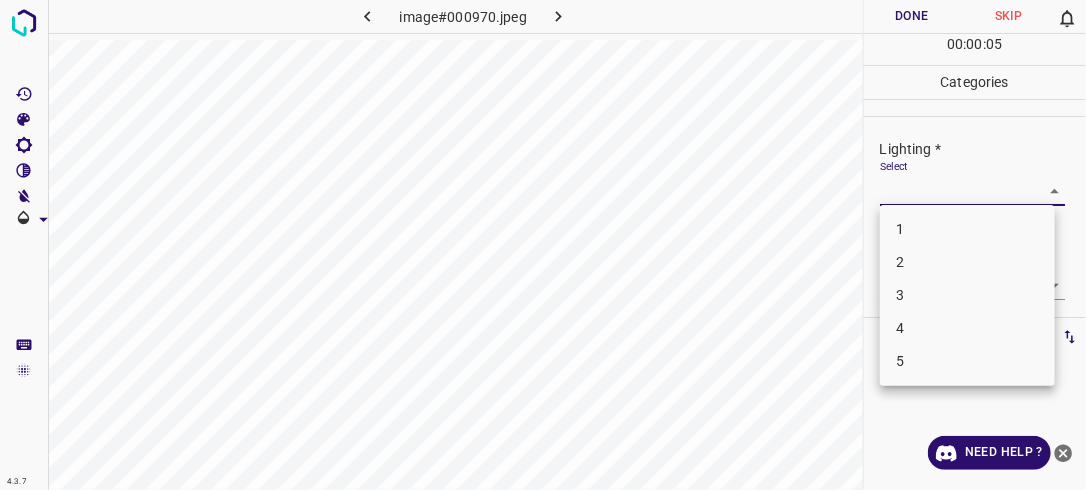 click on "3" at bounding box center [967, 295] 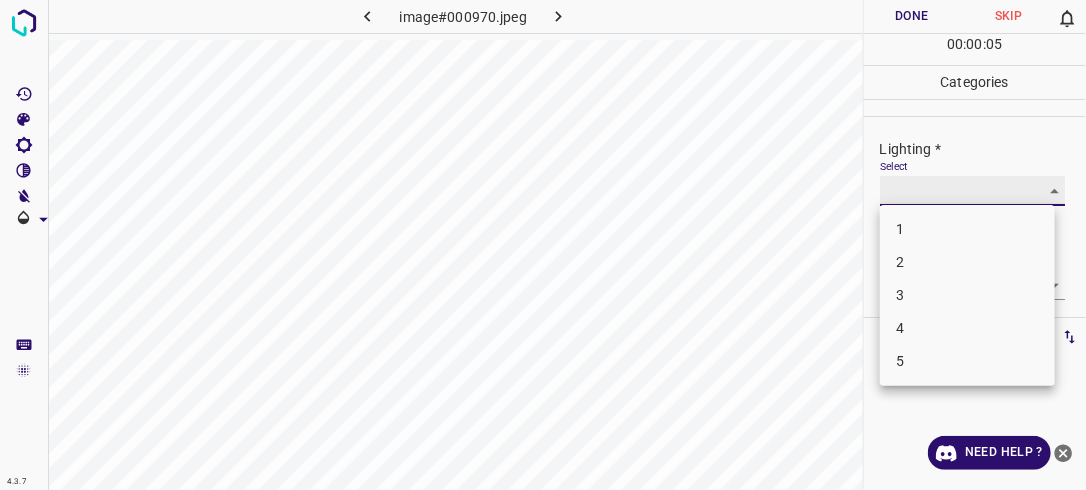 type on "3" 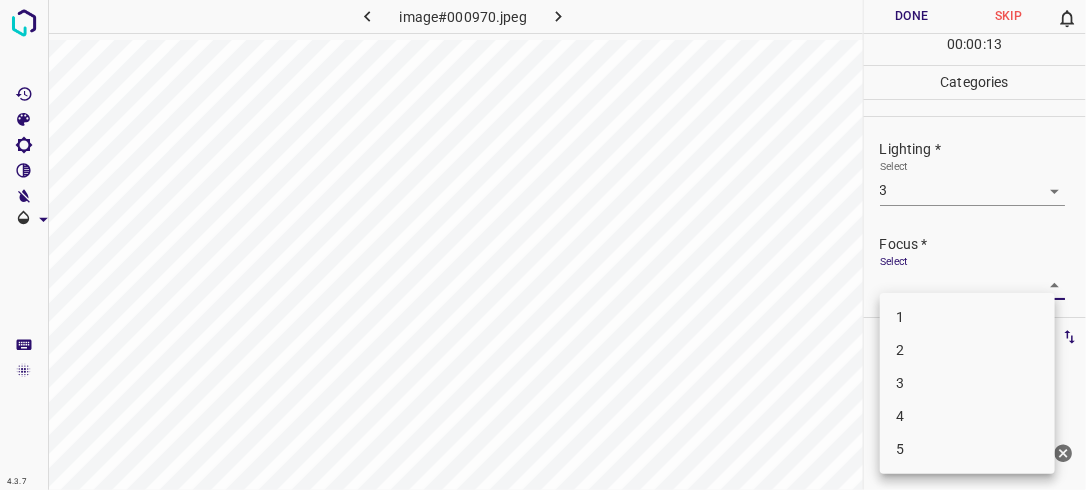 click on "4.3.7 image#000970.jpeg Done Skip 0 00   : 00   : 13   Categories Lighting *  Select 3 3 Focus *  Select ​ Overall *  Select ​ Labels   0 Categories 1 Lighting 2 Focus 3 Overall Tools Space Change between modes (Draw & Edit) I Auto labeling R Restore zoom M Zoom in N Zoom out Delete Delete selecte label Filters Z Restore filters X Saturation filter C Brightness filter V Contrast filter B Gray scale filter General O Download Need Help ? - Text - Hide - Delete 1 2 3 4 5" at bounding box center [543, 245] 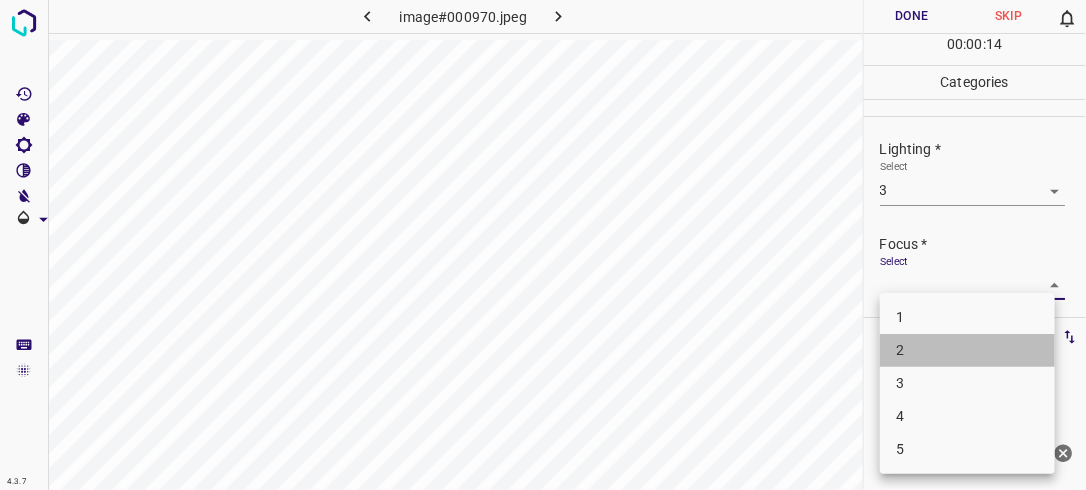 click on "2" at bounding box center [967, 350] 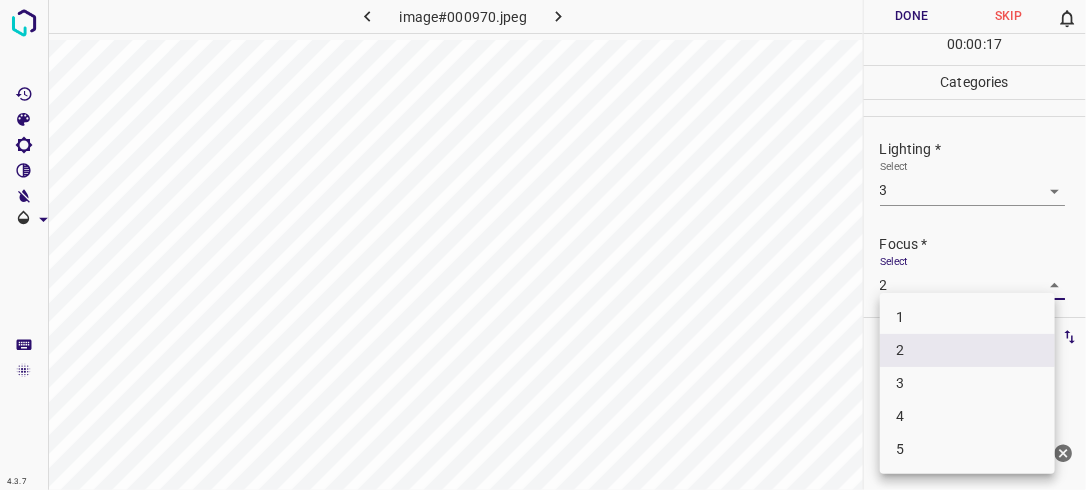 drag, startPoint x: 1048, startPoint y: 281, endPoint x: 982, endPoint y: 385, distance: 123.174675 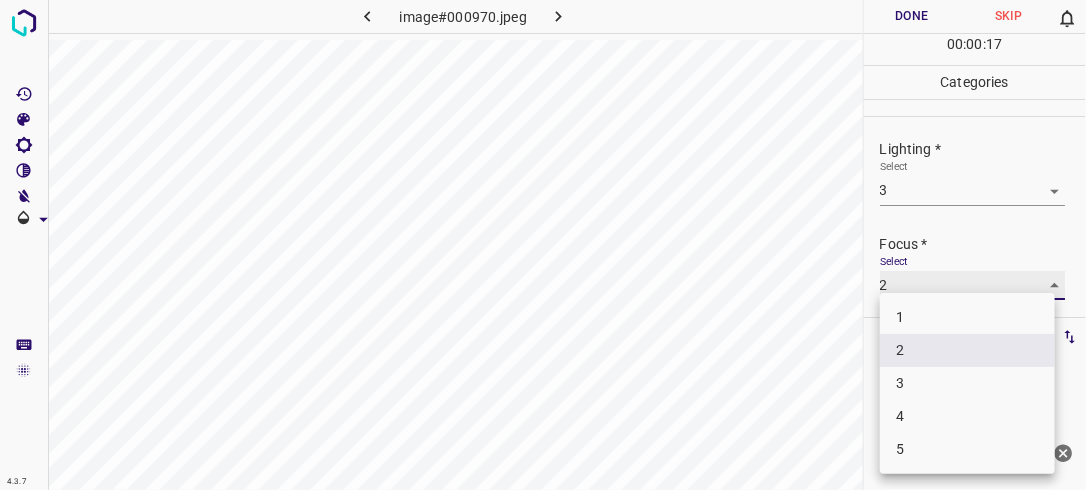type on "3" 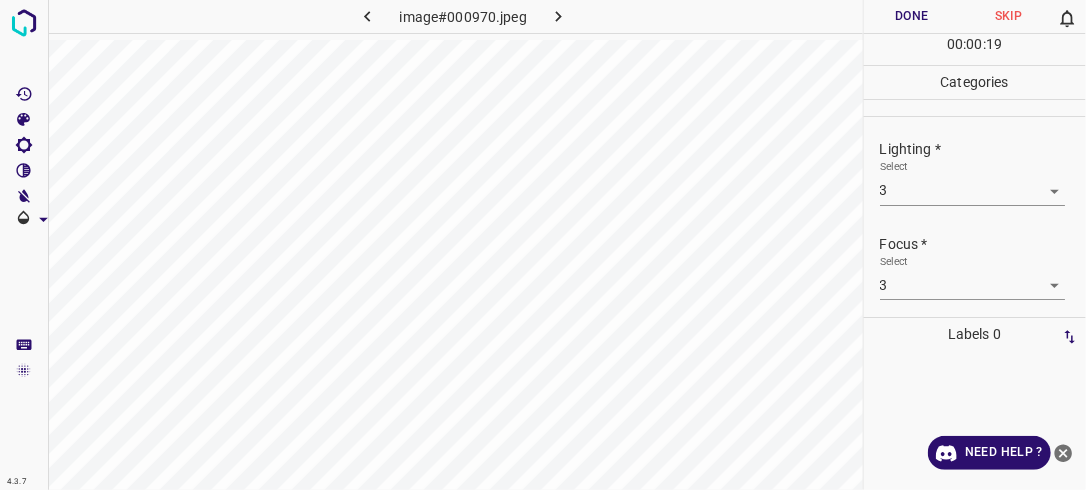 drag, startPoint x: 1072, startPoint y: 237, endPoint x: 1070, endPoint y: 279, distance: 42.047592 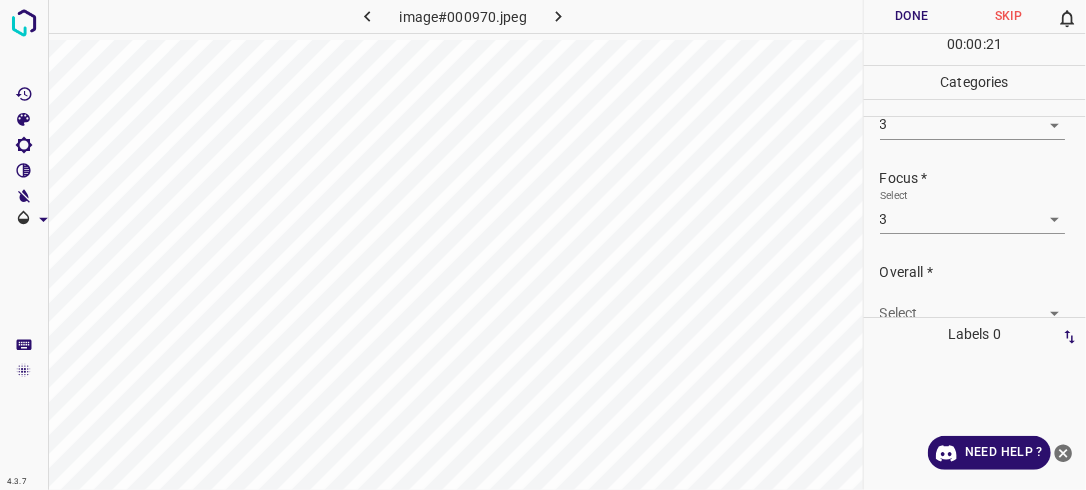 scroll, scrollTop: 98, scrollLeft: 0, axis: vertical 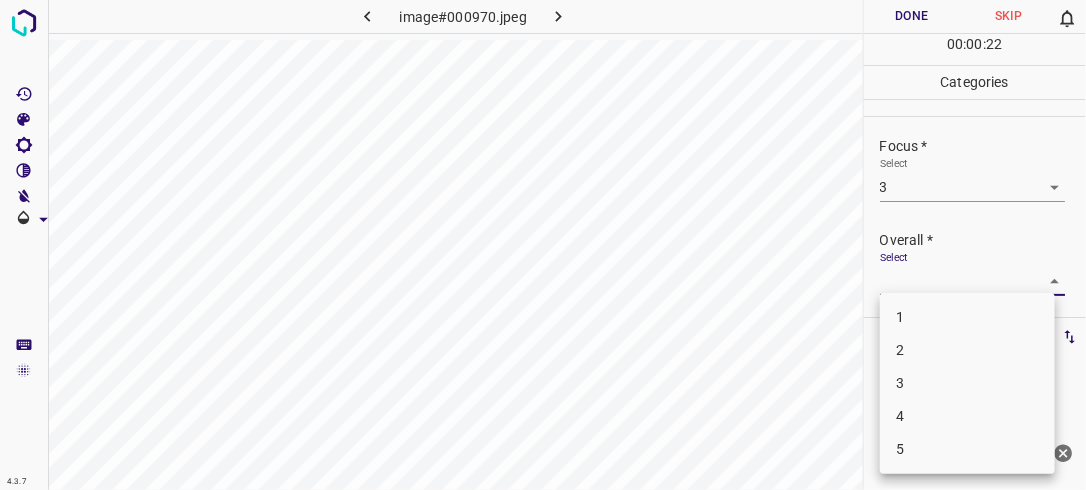 click on "4.3.7 image#000970.jpeg Done Skip 0 00   : 00   : 22   Categories Lighting *  Select 3 3 Focus *  Select 3 3 Overall *  Select ​ Labels   0 Categories 1 Lighting 2 Focus 3 Overall Tools Space Change between modes (Draw & Edit) I Auto labeling R Restore zoom M Zoom in N Zoom out Delete Delete selecte label Filters Z Restore filters X Saturation filter C Brightness filter V Contrast filter B Gray scale filter General O Download Need Help ? - Text - Hide - Delete 1 2 3 4 5" at bounding box center (543, 245) 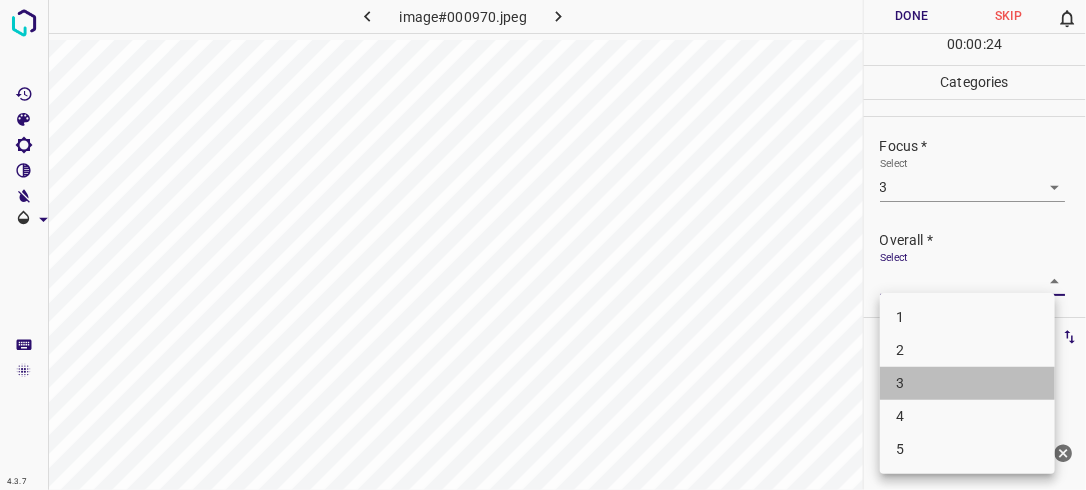 click on "3" at bounding box center [967, 383] 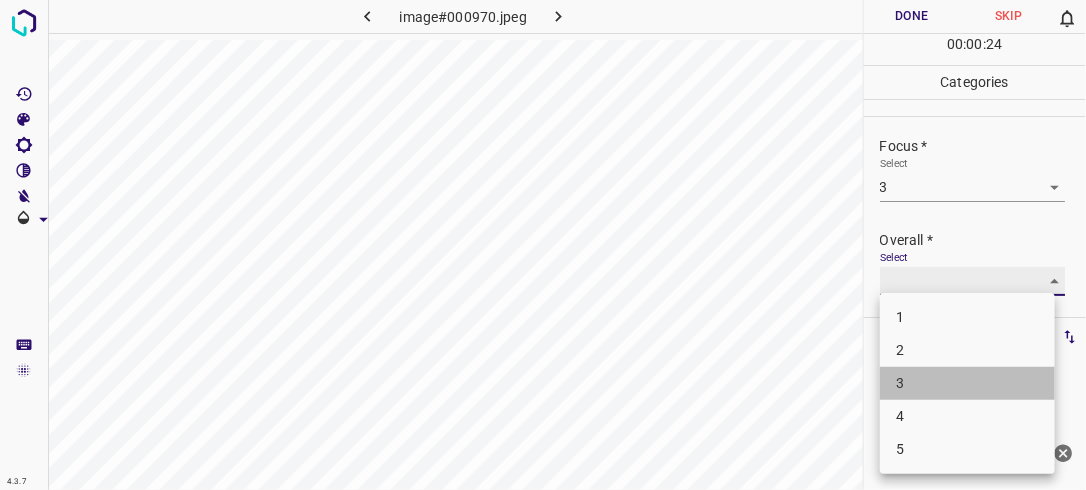 type on "3" 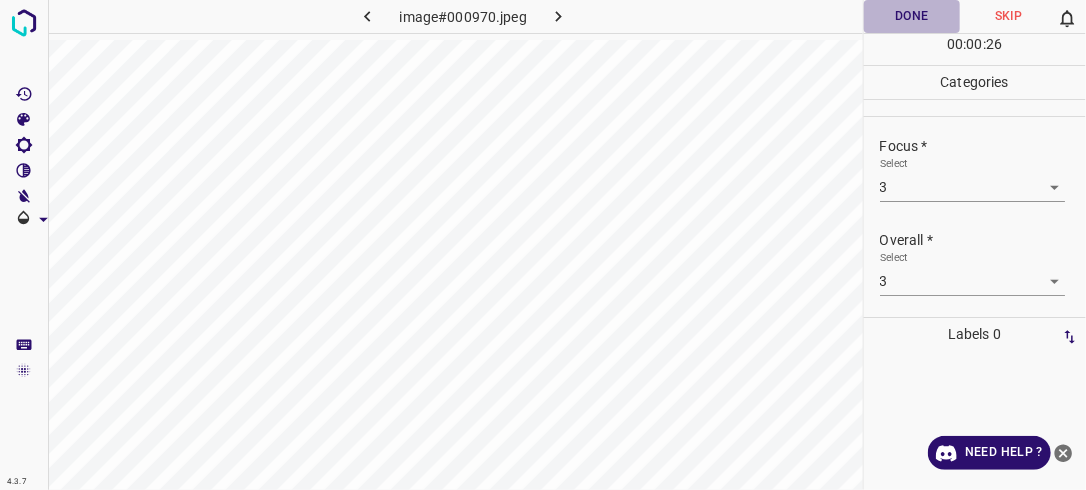 click on "Done" at bounding box center (912, 16) 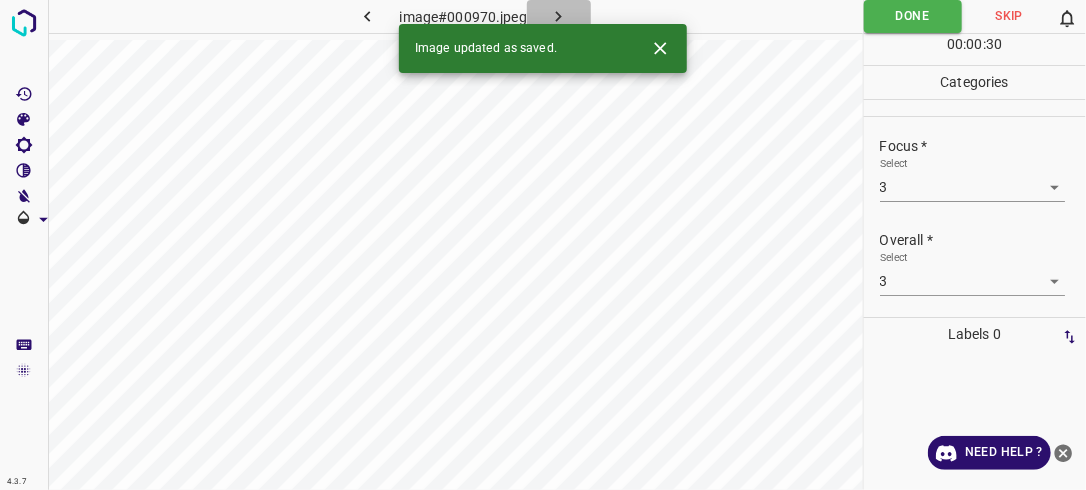 click 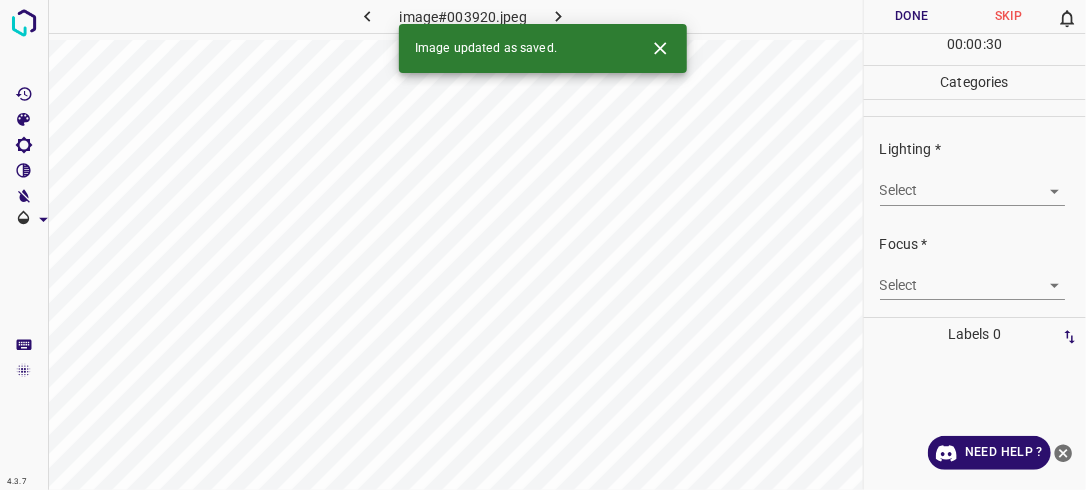 click on "4.3.7 image#003920.jpeg Done Skip 0 00   : 00   : 30   Categories Lighting *  Select ​ Focus *  Select ​ Overall *  Select ​ Labels   0 Categories 1 Lighting 2 Focus 3 Overall Tools Space Change between modes (Draw & Edit) I Auto labeling R Restore zoom M Zoom in N Zoom out Delete Delete selecte label Filters Z Restore filters X Saturation filter C Brightness filter V Contrast filter B Gray scale filter General O Download Image updated as saved. Need Help ? - Text - Hide - Delete" at bounding box center [543, 245] 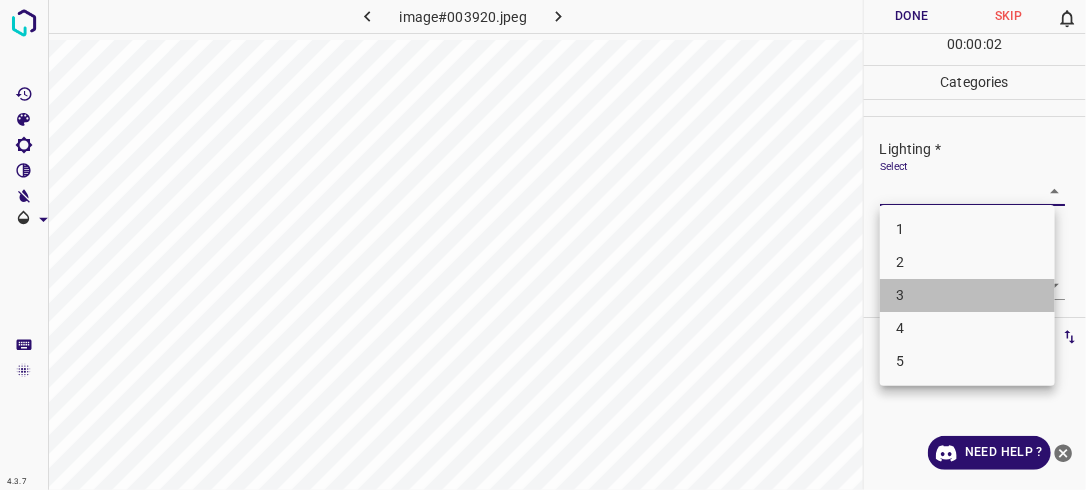 click on "3" at bounding box center [967, 295] 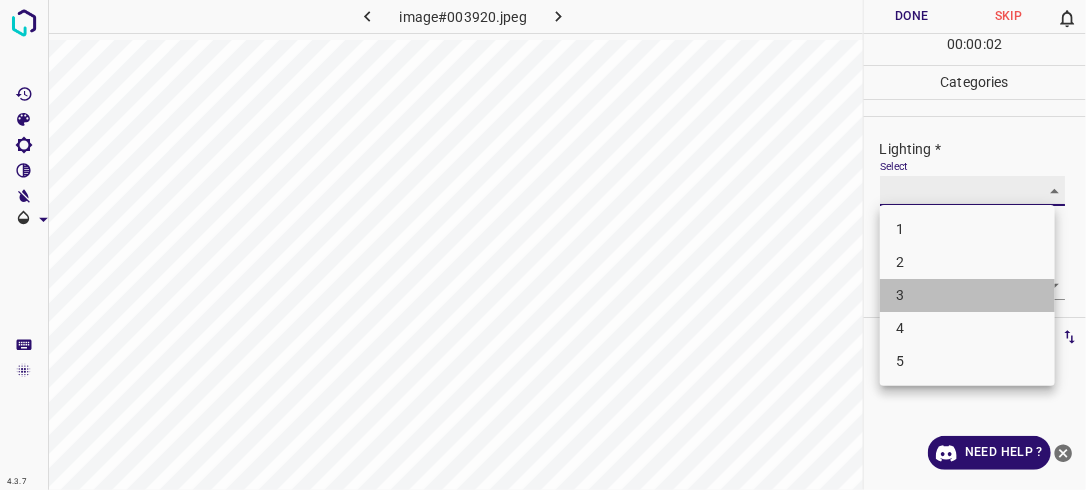 type on "3" 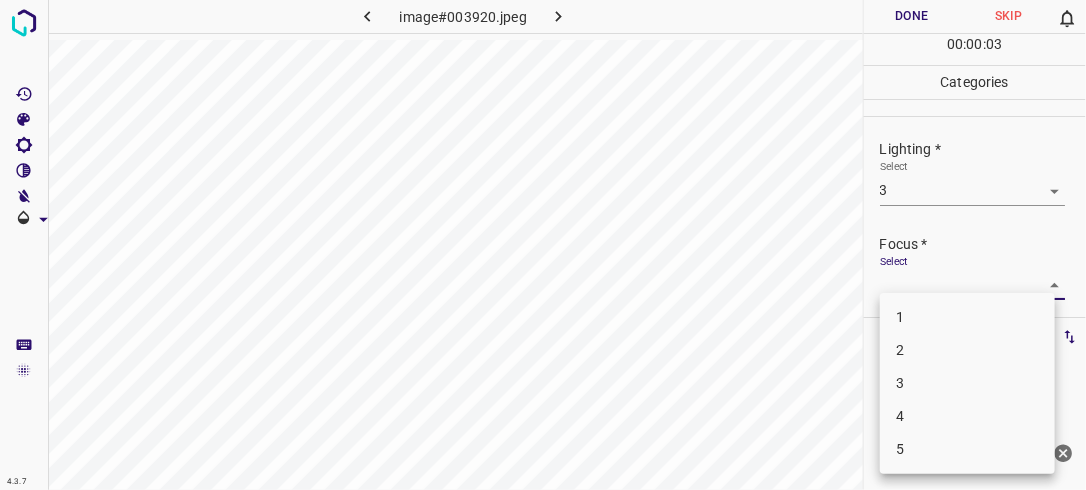 click on "4.3.7 image#003920.jpeg Done Skip 0 00   : 00   : 03   Categories Lighting *  Select 3 3 Focus *  Select ​ Overall *  Select ​ Labels   0 Categories 1 Lighting 2 Focus 3 Overall Tools Space Change between modes (Draw & Edit) I Auto labeling R Restore zoom M Zoom in N Zoom out Delete Delete selecte label Filters Z Restore filters X Saturation filter C Brightness filter V Contrast filter B Gray scale filter General O Download Need Help ? - Text - Hide - Delete 1 2 3 4 5" at bounding box center (543, 245) 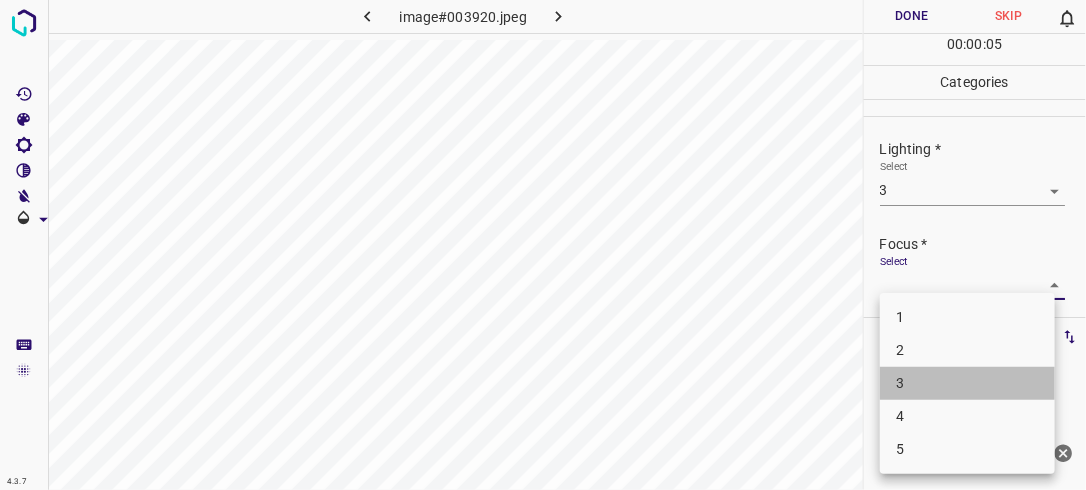 click on "3" at bounding box center [967, 383] 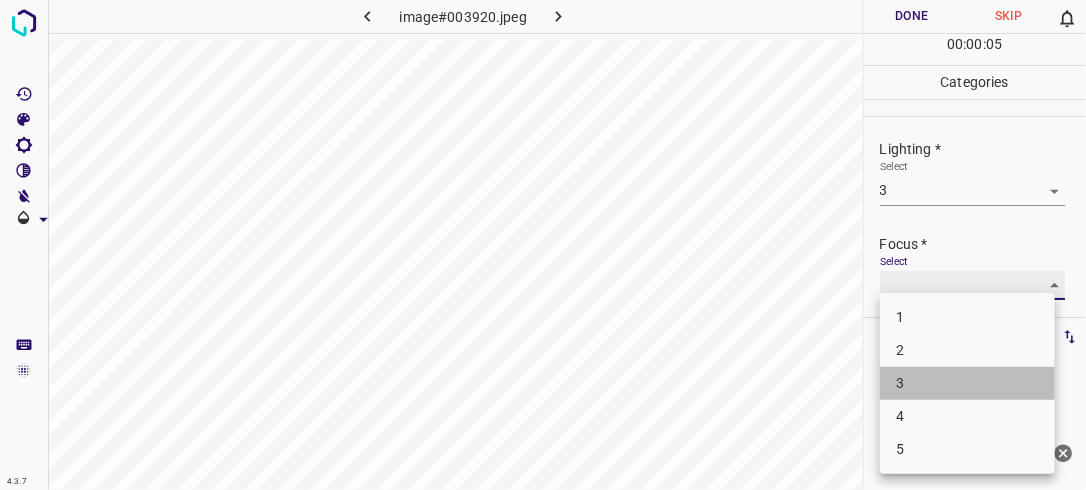 type on "3" 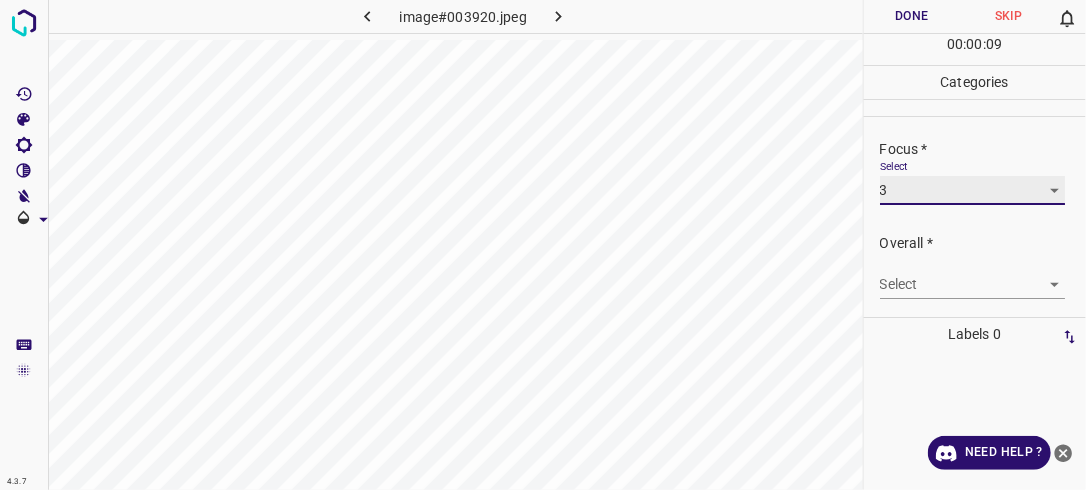 scroll, scrollTop: 98, scrollLeft: 0, axis: vertical 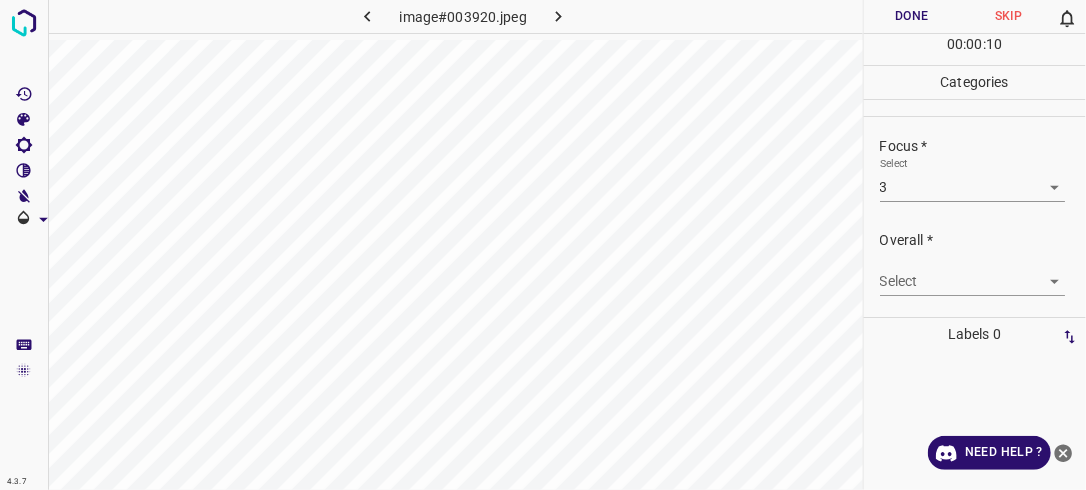 click on "Select ​" at bounding box center [983, 273] 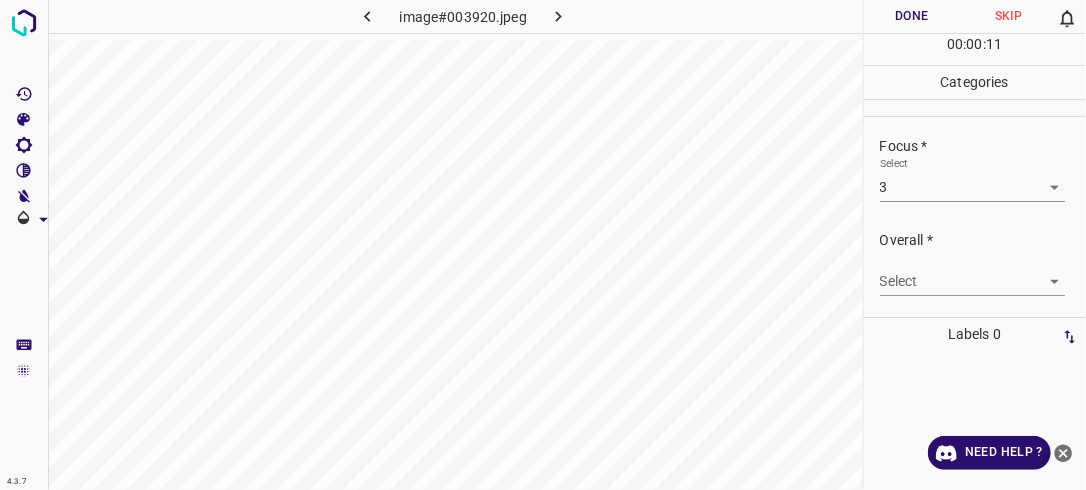 click on "Select ​" at bounding box center [983, 273] 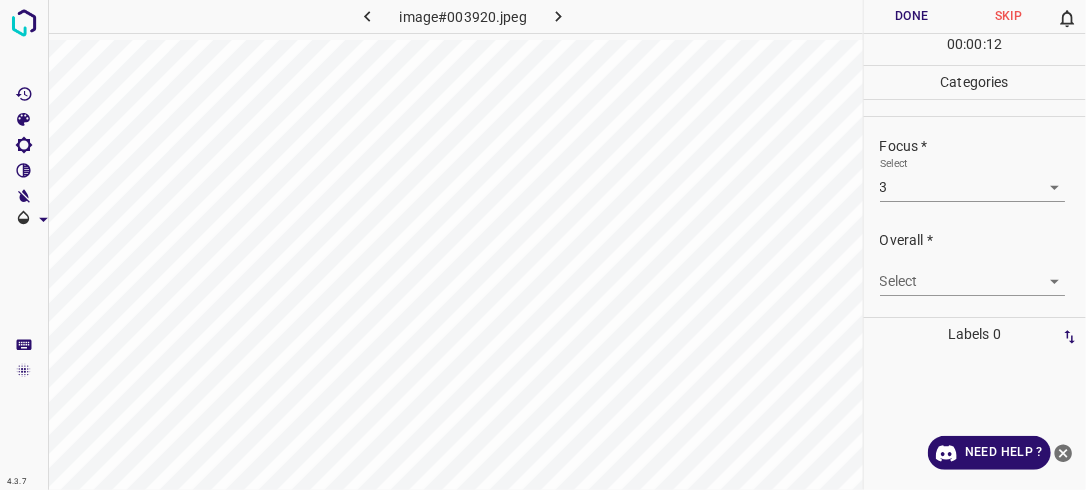 click on "4.3.7 image#003920.jpeg Done Skip 0 00   : 00   : 12   Categories Lighting *  Select 3 3 Focus *  Select 3 3 Overall *  Select ​ Labels   0 Categories 1 Lighting 2 Focus 3 Overall Tools Space Change between modes (Draw & Edit) I Auto labeling R Restore zoom M Zoom in N Zoom out Delete Delete selecte label Filters Z Restore filters X Saturation filter C Brightness filter V Contrast filter B Gray scale filter General O Download Need Help ? - Text - Hide - Delete" at bounding box center (543, 245) 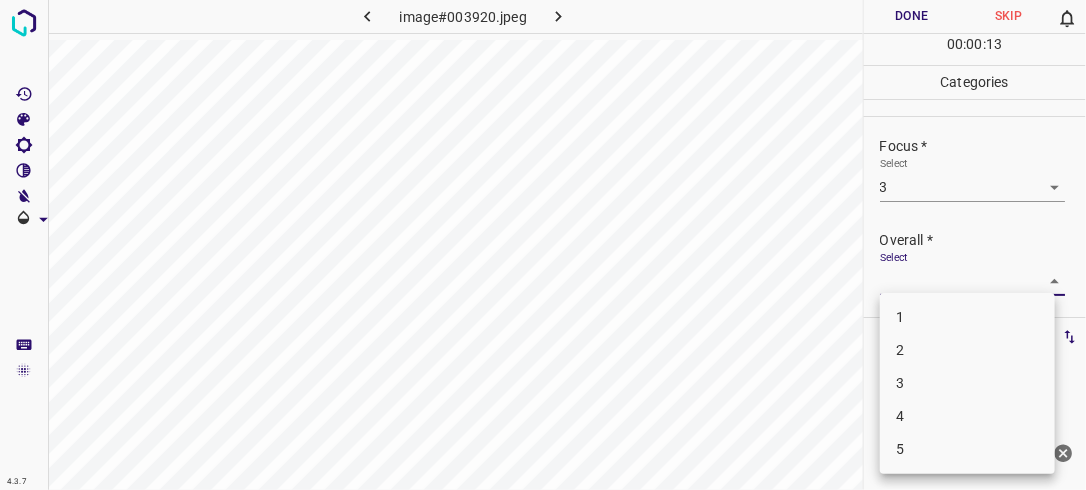 click on "3" at bounding box center [967, 383] 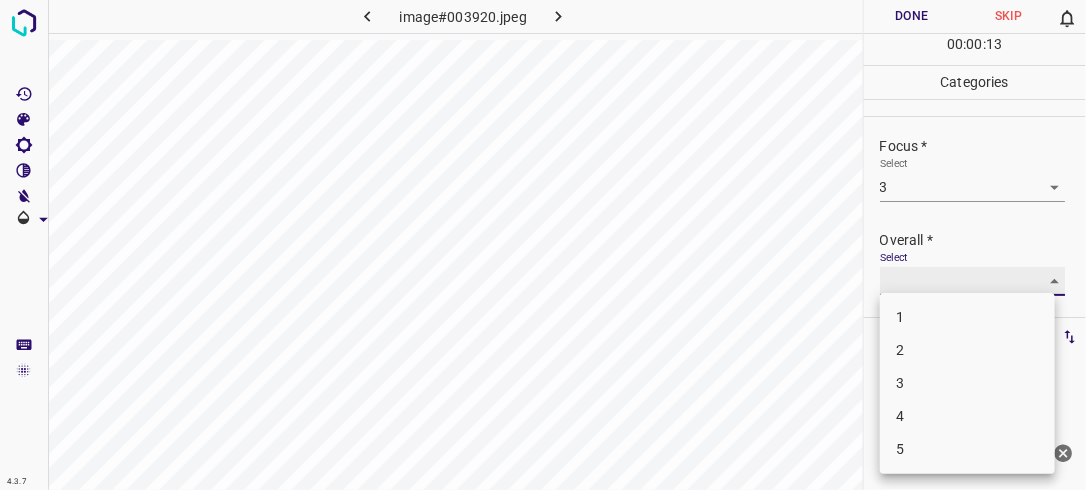 type on "3" 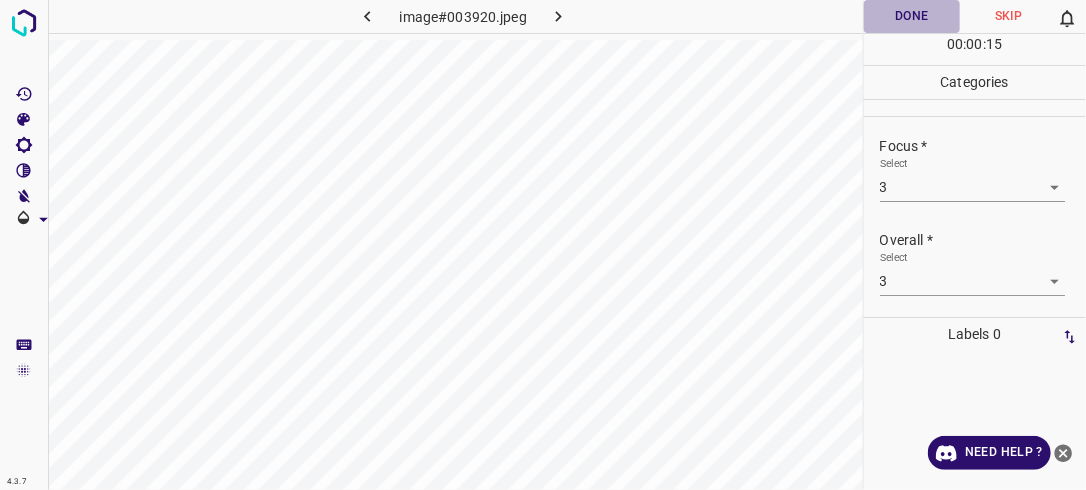 click on "Done" at bounding box center (912, 16) 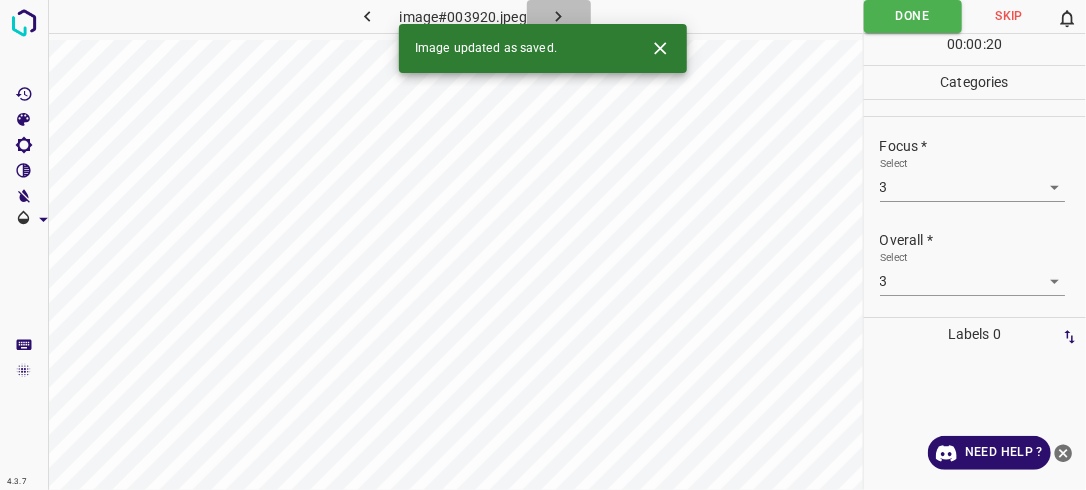 click at bounding box center (559, 16) 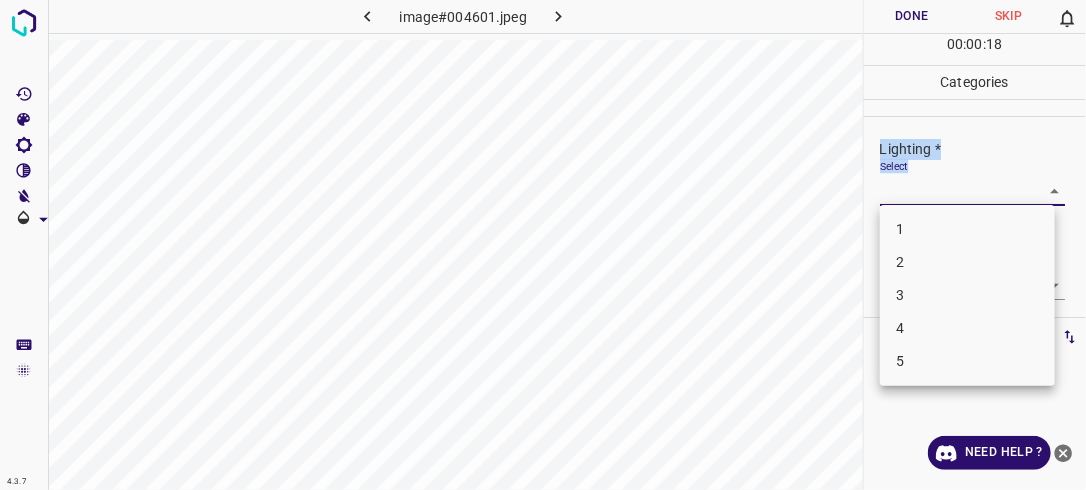 click on "4.3.7 image#004601.jpeg Done Skip 0 00   : 00   : 18   Categories Lighting *  Select ​ Focus *  Select ​ Overall *  Select ​ Labels   0 Categories 1 Lighting 2 Focus 3 Overall Tools Space Change between modes (Draw & Edit) I Auto labeling R Restore zoom M Zoom in N Zoom out Delete Delete selecte label Filters Z Restore filters X Saturation filter C Brightness filter V Contrast filter B Gray scale filter General O Download Need Help ? - Text - Hide - Delete 1 2 3 4 5" at bounding box center (543, 245) 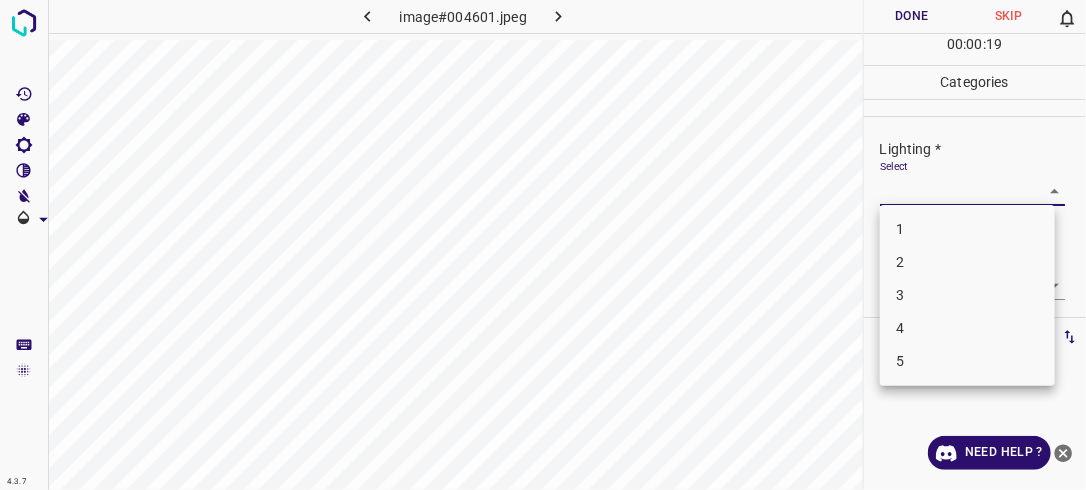 click at bounding box center [543, 245] 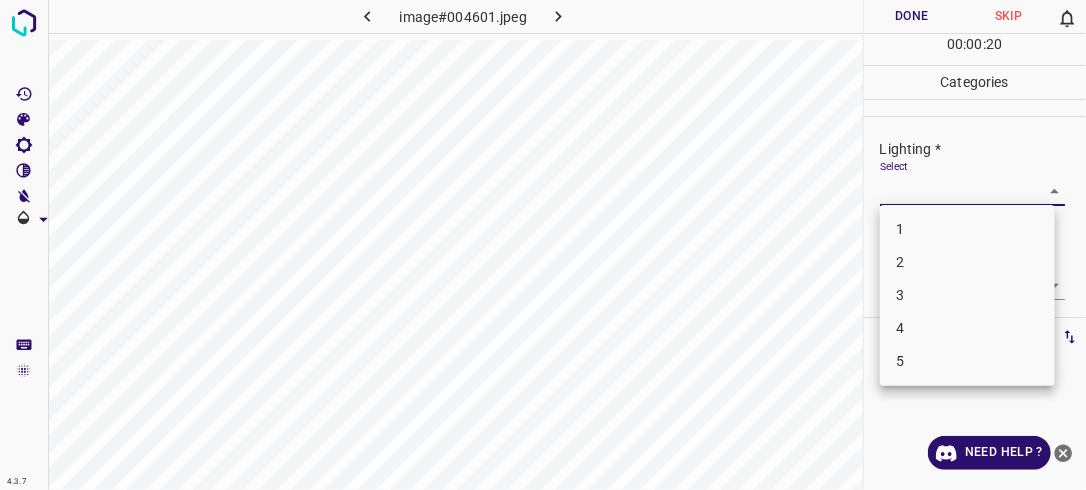 click on "4.3.7 image#004601.jpeg Done Skip 0 00   : 00   : 20   Categories Lighting *  Select ​ Focus *  Select ​ Overall *  Select ​ Labels   0 Categories 1 Lighting 2 Focus 3 Overall Tools Space Change between modes (Draw & Edit) I Auto labeling R Restore zoom M Zoom in N Zoom out Delete Delete selecte label Filters Z Restore filters X Saturation filter C Brightness filter V Contrast filter B Gray scale filter General O Download Need Help ? - Text - Hide - Delete 1 2 3 4 5" at bounding box center [543, 245] 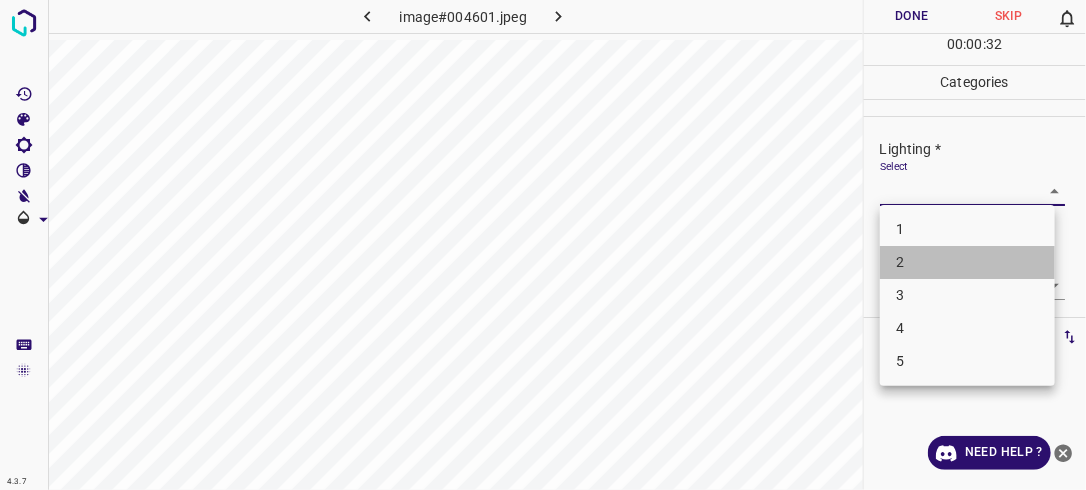 click on "2" at bounding box center (967, 262) 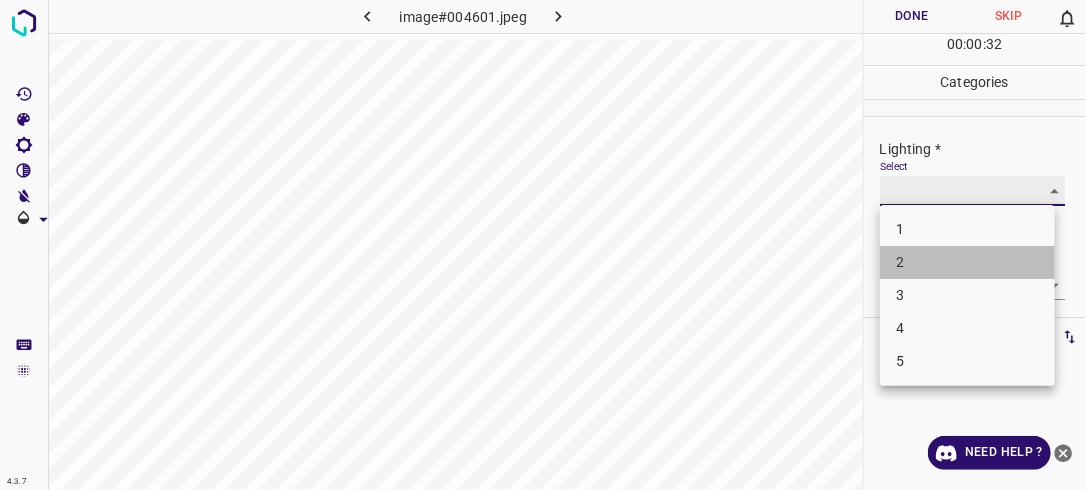 type on "2" 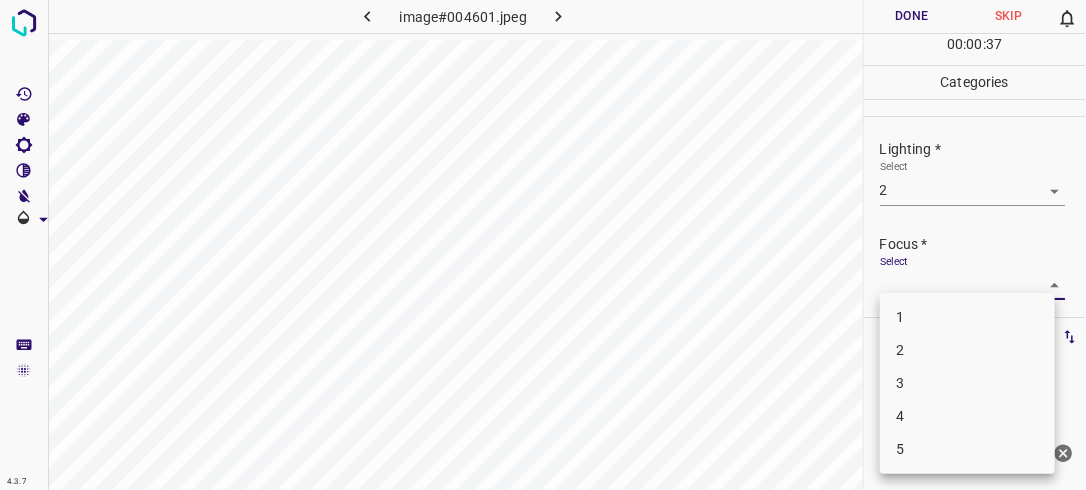 click on "4.3.7 image#004601.jpeg Done Skip 0 00   : 00   : 37   Categories Lighting *  Select 2 2 Focus *  Select ​ Overall *  Select ​ Labels   0 Categories 1 Lighting 2 Focus 3 Overall Tools Space Change between modes (Draw & Edit) I Auto labeling R Restore zoom M Zoom in N Zoom out Delete Delete selecte label Filters Z Restore filters X Saturation filter C Brightness filter V Contrast filter B Gray scale filter General O Download Need Help ? - Text - Hide - Delete 1 2 3 4 5" at bounding box center [543, 245] 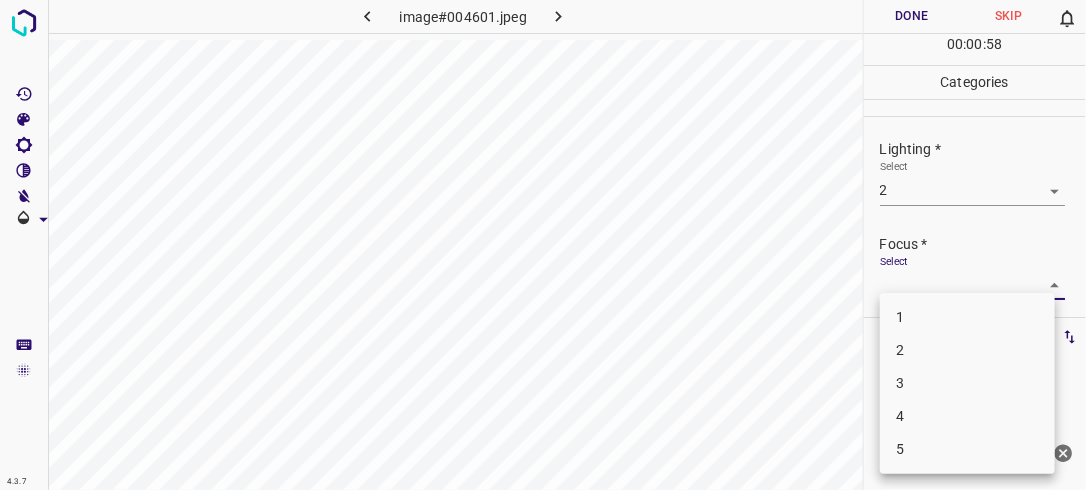 click at bounding box center (543, 245) 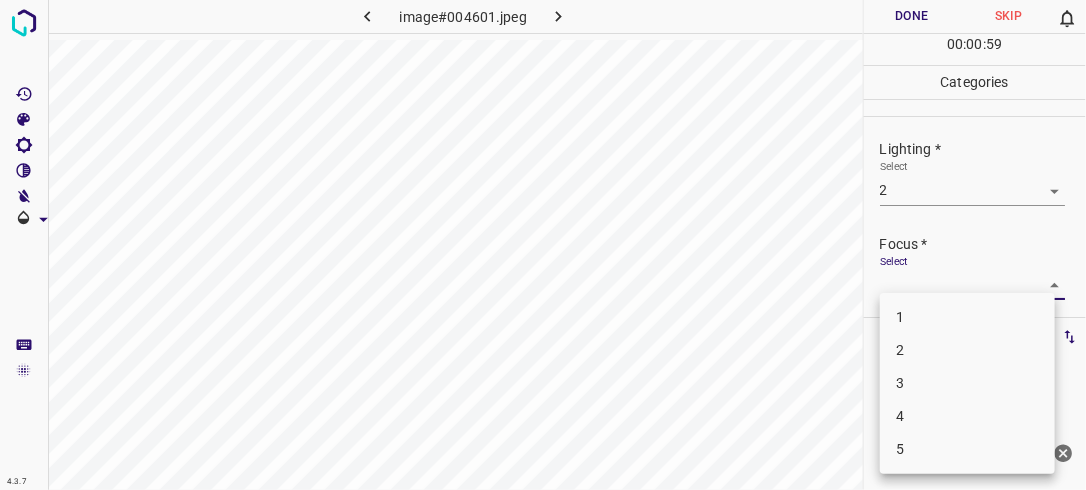 click on "4.3.7 image#004601.jpeg Done Skip 0 00   : 00   : 59   Categories Lighting *  Select 2 2 Focus *  Select ​ Overall *  Select ​ Labels   0 Categories 1 Lighting 2 Focus 3 Overall Tools Space Change between modes (Draw & Edit) I Auto labeling R Restore zoom M Zoom in N Zoom out Delete Delete selecte label Filters Z Restore filters X Saturation filter C Brightness filter V Contrast filter B Gray scale filter General O Download Need Help ? - Text - Hide - Delete 1 2 3 4 5" at bounding box center (543, 245) 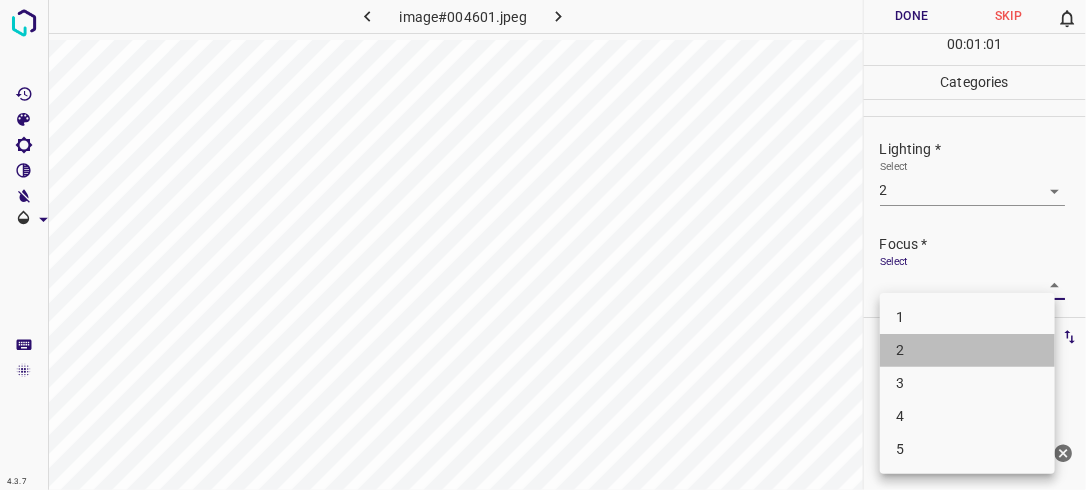click on "2" at bounding box center (967, 350) 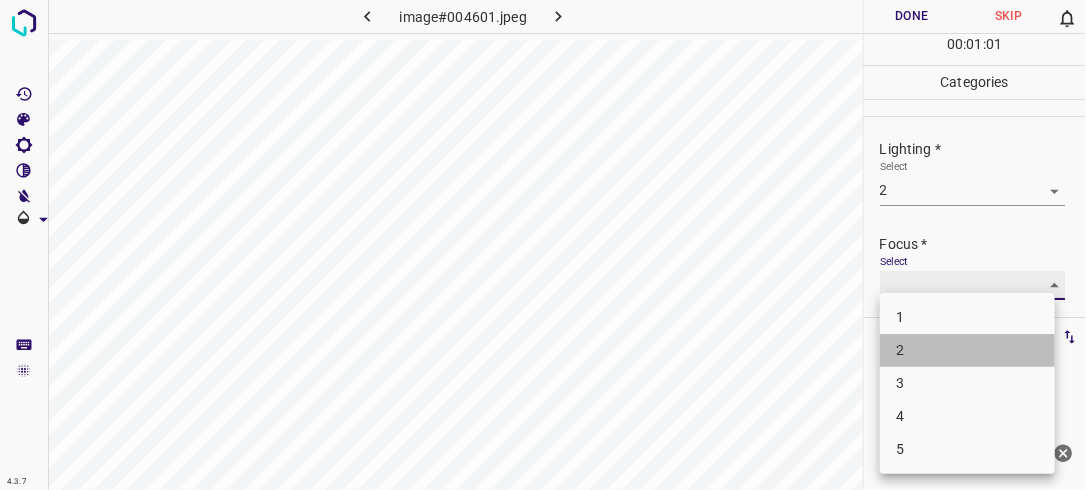 type on "2" 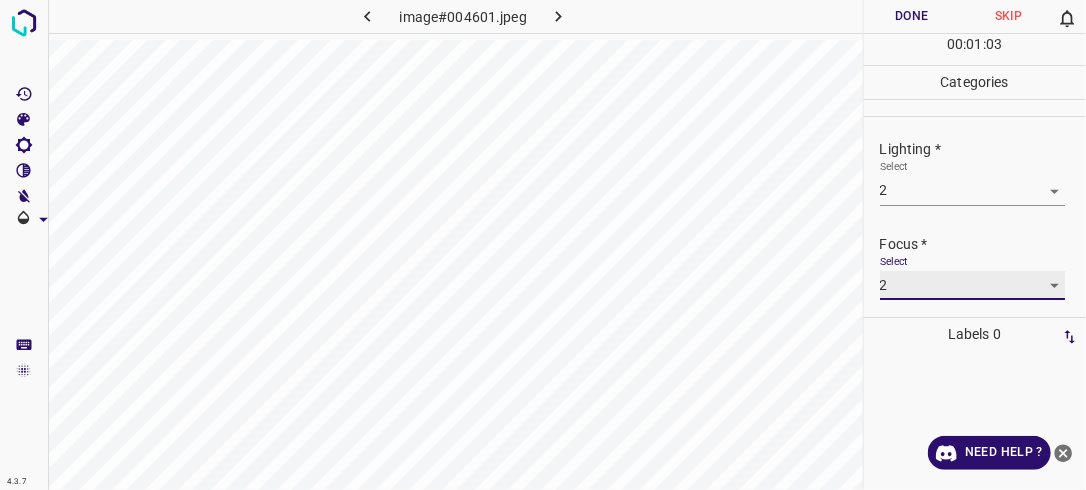 scroll, scrollTop: 98, scrollLeft: 0, axis: vertical 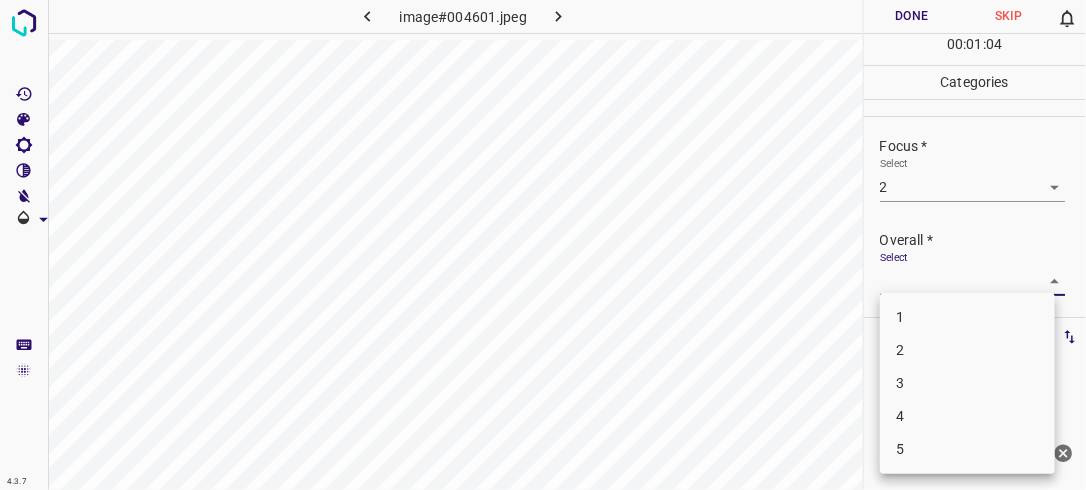 click on "4.3.7 image#004601.jpeg Done Skip 0 00   : 01   : 04   Categories Lighting *  Select 2 2 Focus *  Select 2 2 Overall *  Select ​ Labels   0 Categories 1 Lighting 2 Focus 3 Overall Tools Space Change between modes (Draw & Edit) I Auto labeling R Restore zoom M Zoom in N Zoom out Delete Delete selecte label Filters Z Restore filters X Saturation filter C Brightness filter V Contrast filter B Gray scale filter General O Download Need Help ? - Text - Hide - Delete 1 2 3 4 5" at bounding box center [543, 245] 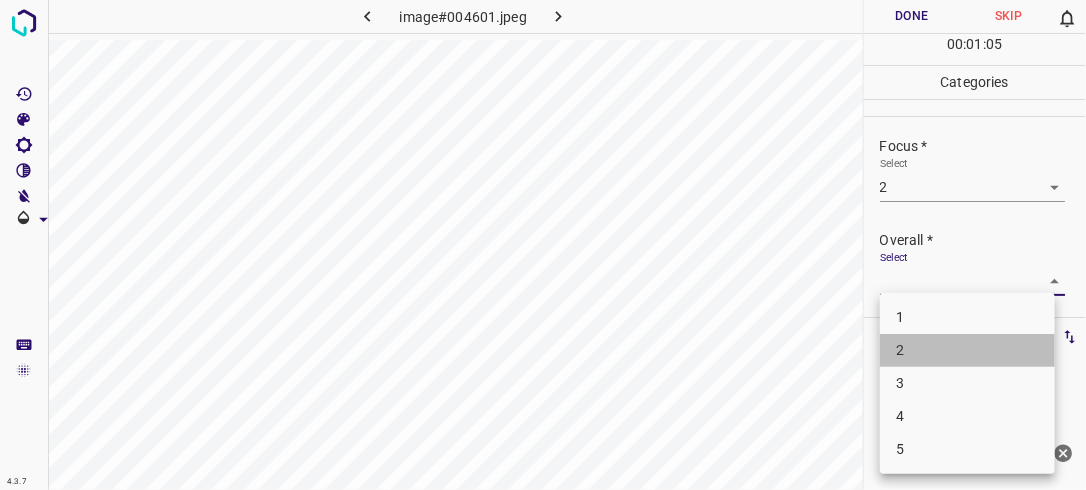 click on "2" at bounding box center [967, 350] 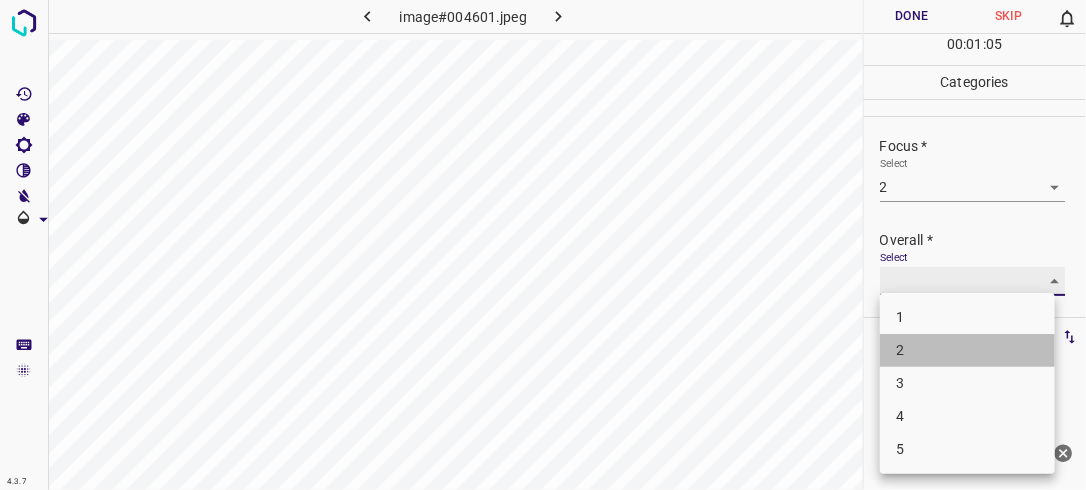 type on "2" 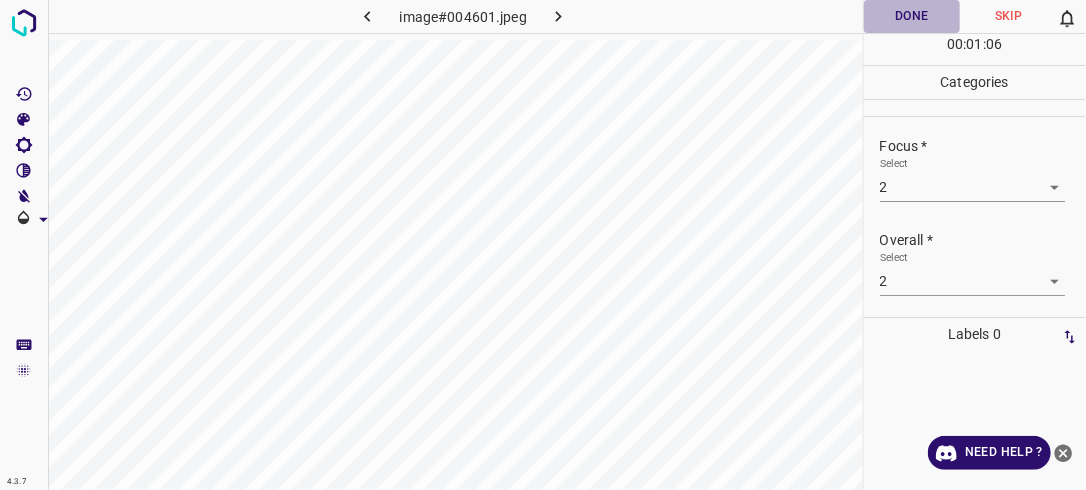 click on "Done" at bounding box center (912, 16) 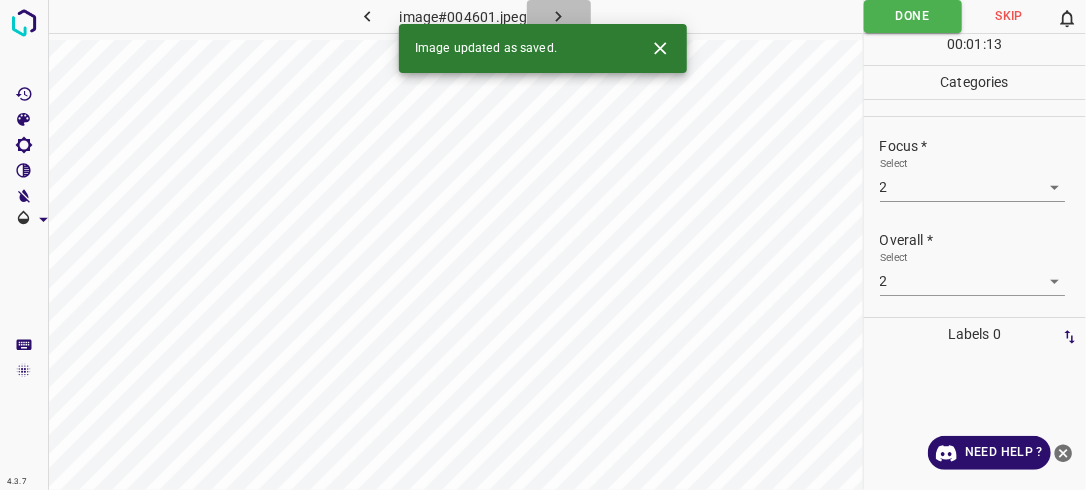 click 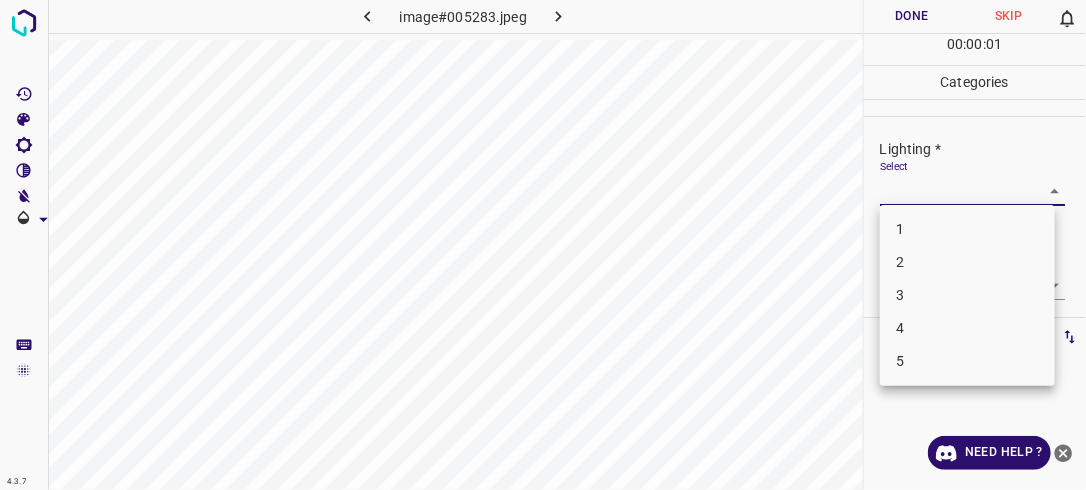 click on "4.3.7 image#005283.jpeg Done Skip 0 00   : 00   : 01   Categories Lighting *  Select ​ Focus *  Select ​ Overall *  Select ​ Labels   0 Categories 1 Lighting 2 Focus 3 Overall Tools Space Change between modes (Draw & Edit) I Auto labeling R Restore zoom M Zoom in N Zoom out Delete Delete selecte label Filters Z Restore filters X Saturation filter C Brightness filter V Contrast filter B Gray scale filter General O Download Need Help ? - Text - Hide - Delete 1 2 3 4 5" at bounding box center (543, 245) 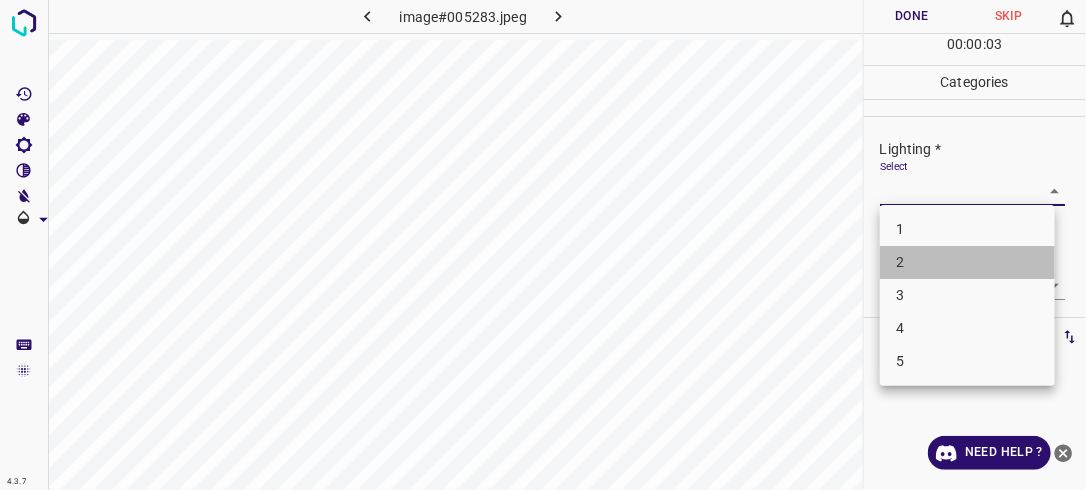 click on "2" at bounding box center (967, 262) 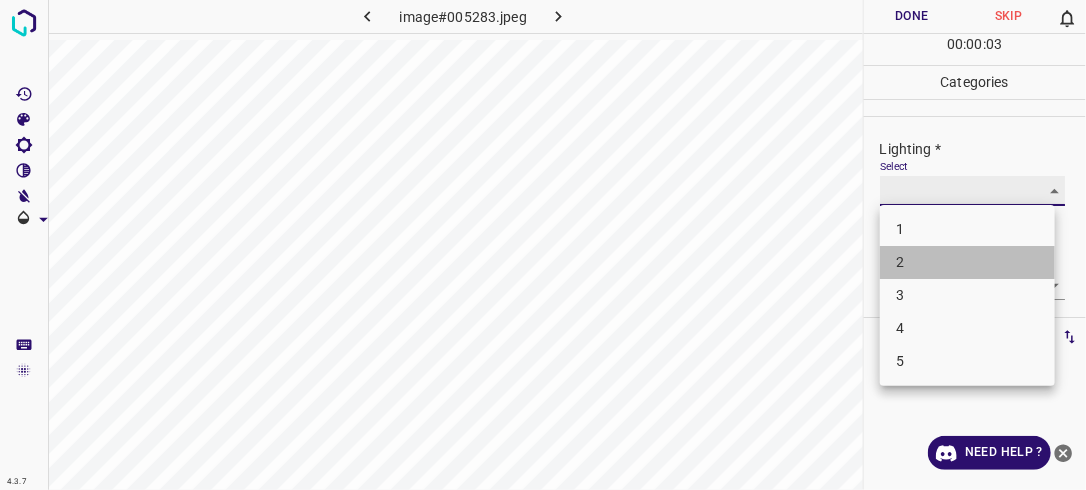 type on "2" 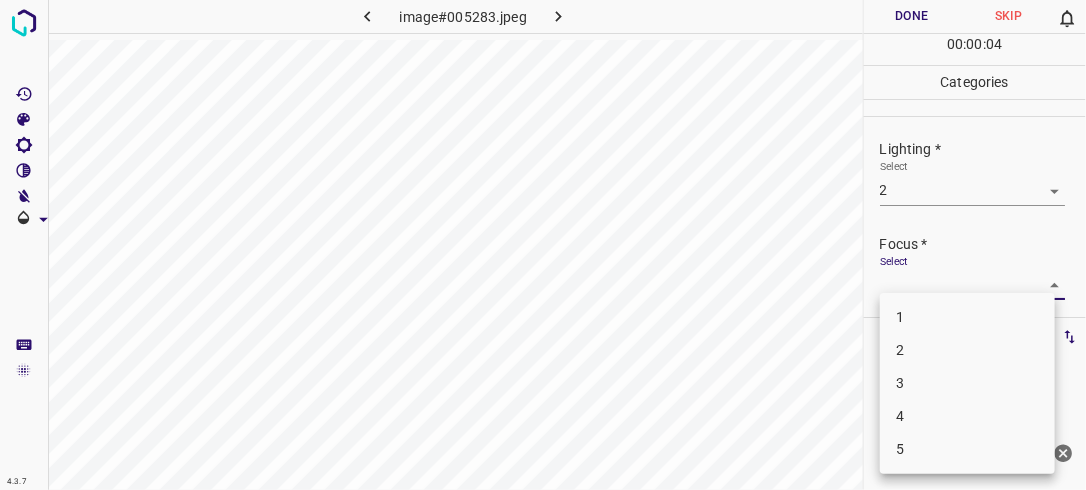 click on "4.3.7 image#005283.jpeg Done Skip 0 00   : 00   : 04   Categories Lighting *  Select 2 2 Focus *  Select ​ Overall *  Select ​ Labels   0 Categories 1 Lighting 2 Focus 3 Overall Tools Space Change between modes (Draw & Edit) I Auto labeling R Restore zoom M Zoom in N Zoom out Delete Delete selecte label Filters Z Restore filters X Saturation filter C Brightness filter V Contrast filter B Gray scale filter General O Download Need Help ? - Text - Hide - Delete 1 2 3 4 5" at bounding box center (543, 245) 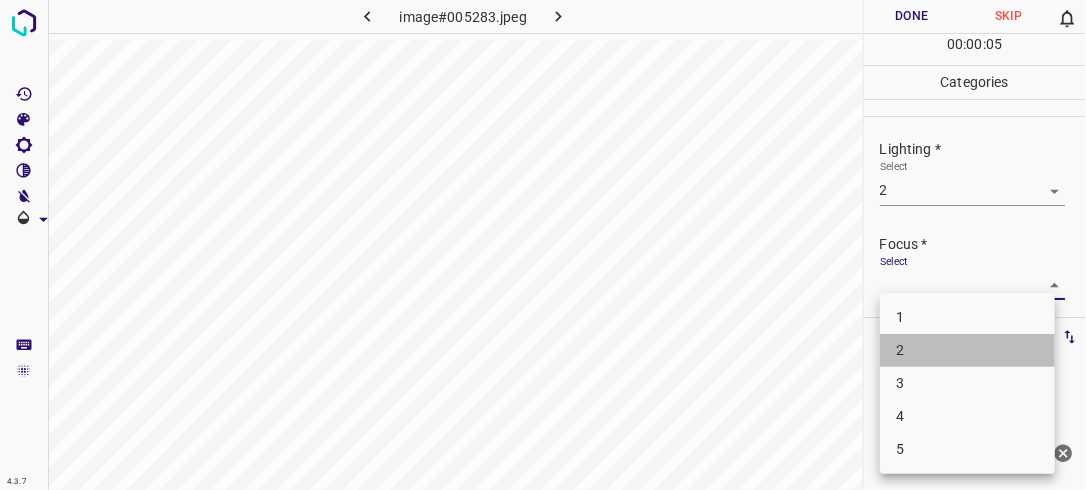 click on "2" at bounding box center (967, 350) 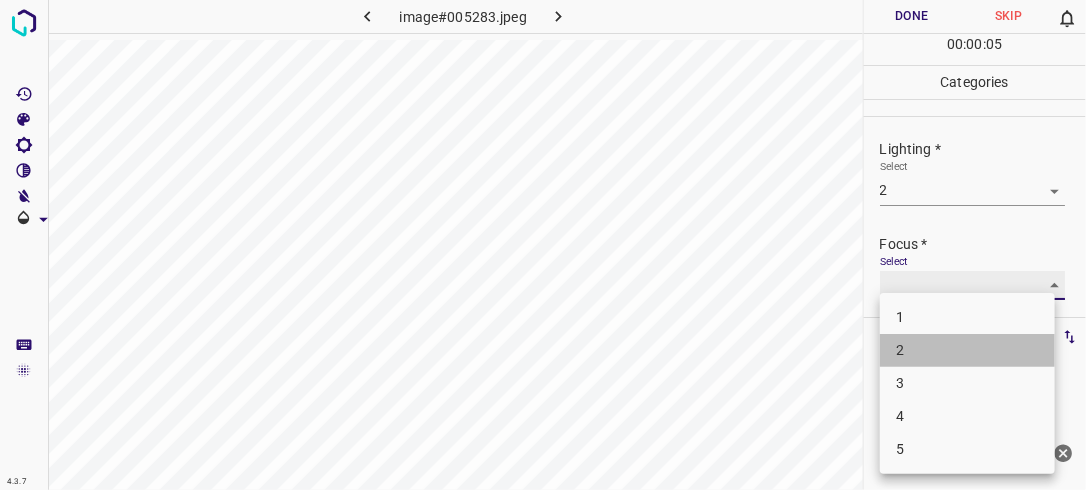 type on "2" 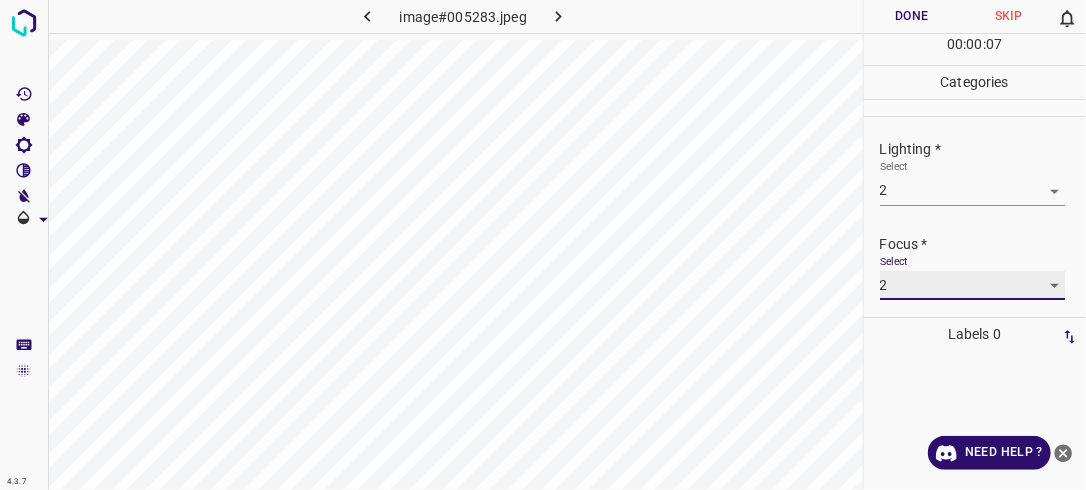 scroll, scrollTop: 98, scrollLeft: 0, axis: vertical 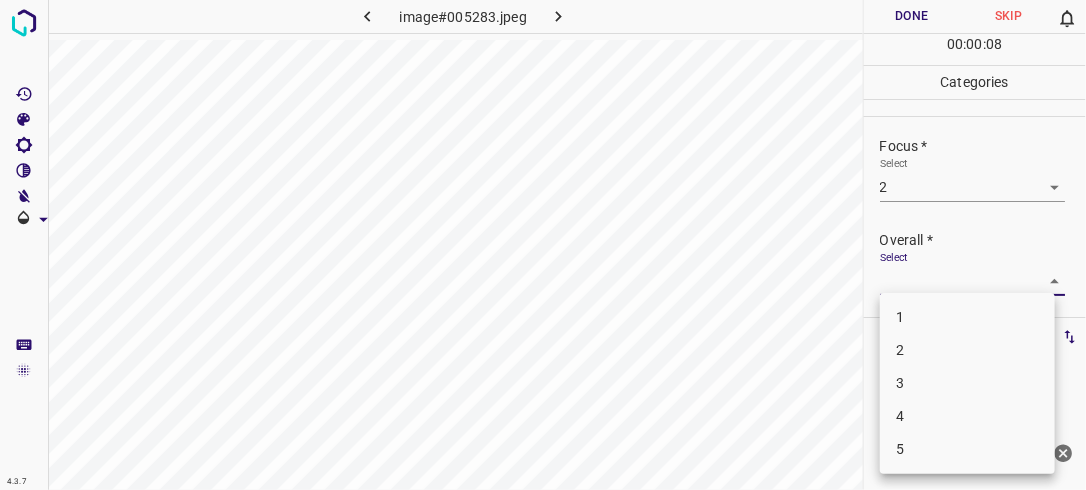 click on "4.3.7 image#005283.jpeg Done Skip 0 00   : 00   : 08   Categories Lighting *  Select 2 2 Focus *  Select 2 2 Overall *  Select ​ Labels   0 Categories 1 Lighting 2 Focus 3 Overall Tools Space Change between modes (Draw & Edit) I Auto labeling R Restore zoom M Zoom in N Zoom out Delete Delete selecte label Filters Z Restore filters X Saturation filter C Brightness filter V Contrast filter B Gray scale filter General O Download Need Help ? - Text - Hide - Delete 1 2 3 4 5" at bounding box center (543, 245) 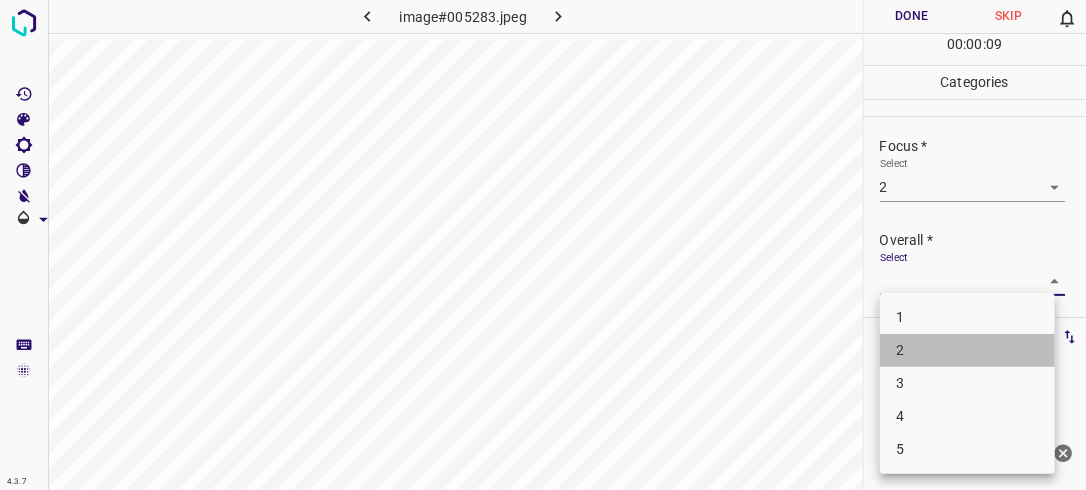 click on "2" at bounding box center (967, 350) 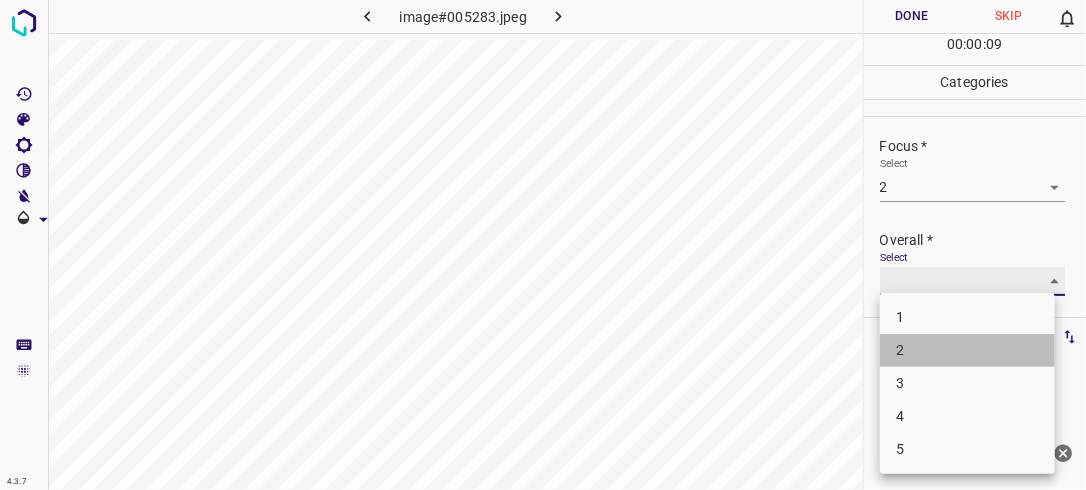 type on "2" 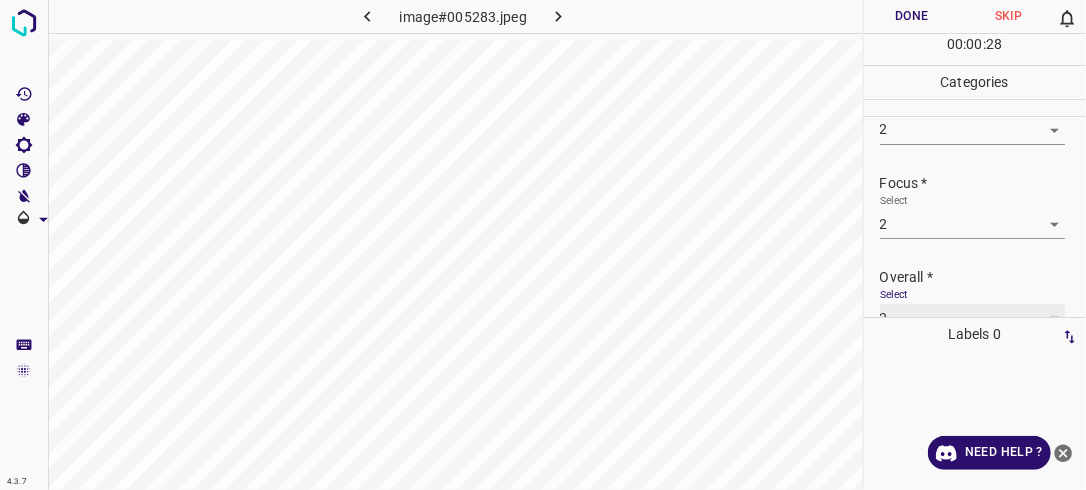 scroll, scrollTop: 0, scrollLeft: 0, axis: both 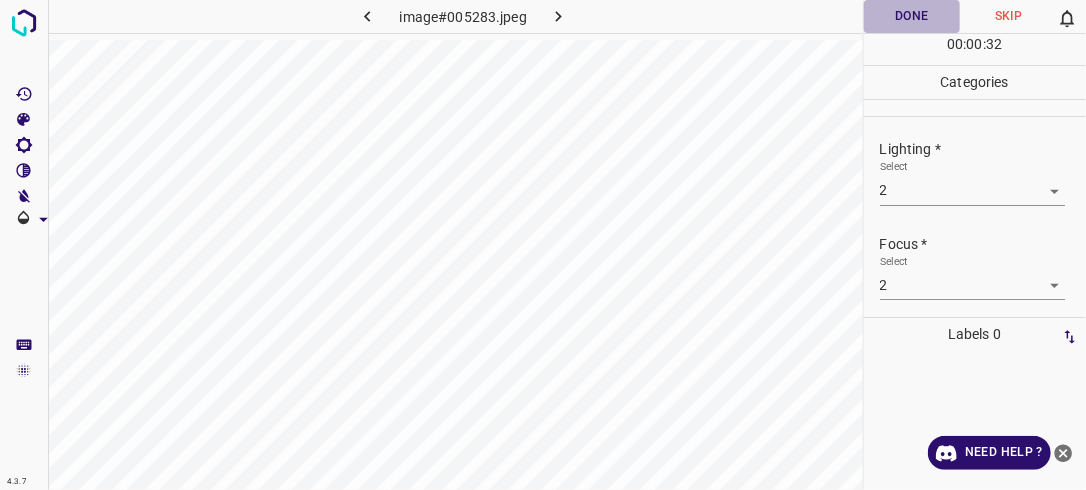 click on "Done" at bounding box center (912, 16) 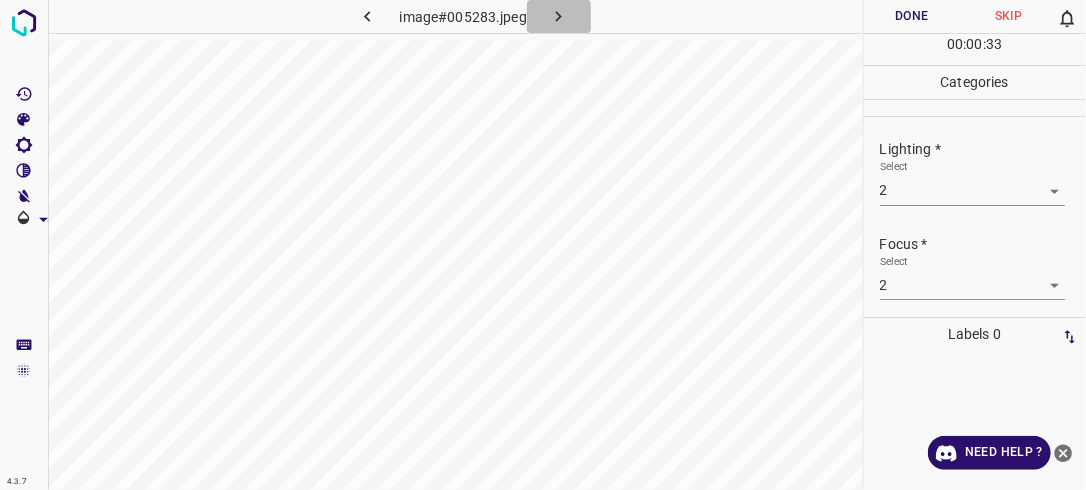 click 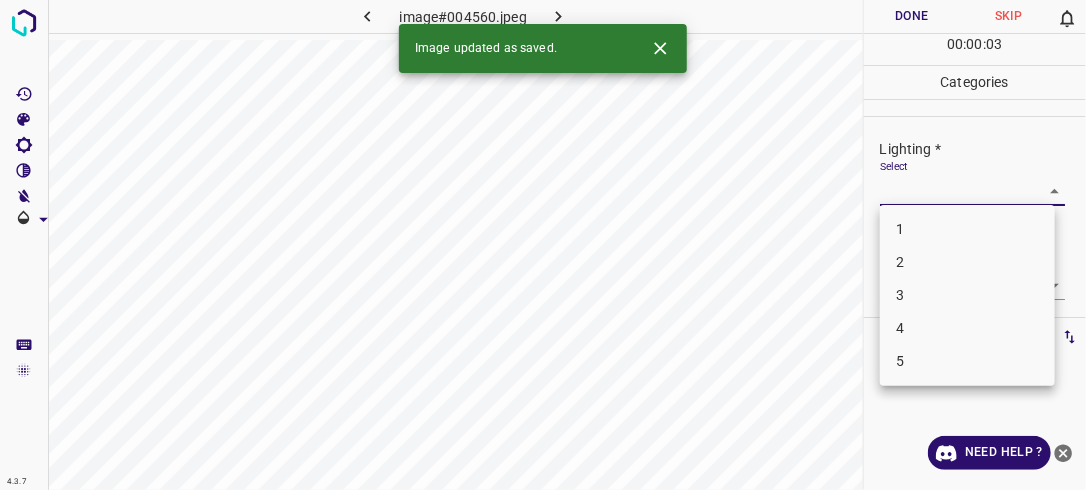 click on "4.3.7 image#004560.jpeg Done Skip 0 00   : 00   : 03   Categories Lighting *  Select ​ Focus *  Select ​ Overall *  Select ​ Labels   0 Categories 1 Lighting 2 Focus 3 Overall Tools Space Change between modes (Draw & Edit) I Auto labeling R Restore zoom M Zoom in N Zoom out Delete Delete selecte label Filters Z Restore filters X Saturation filter C Brightness filter V Contrast filter B Gray scale filter General O Download Image updated as saved. Need Help ? - Text - Hide - Delete 1 2 3 4 5" at bounding box center [543, 245] 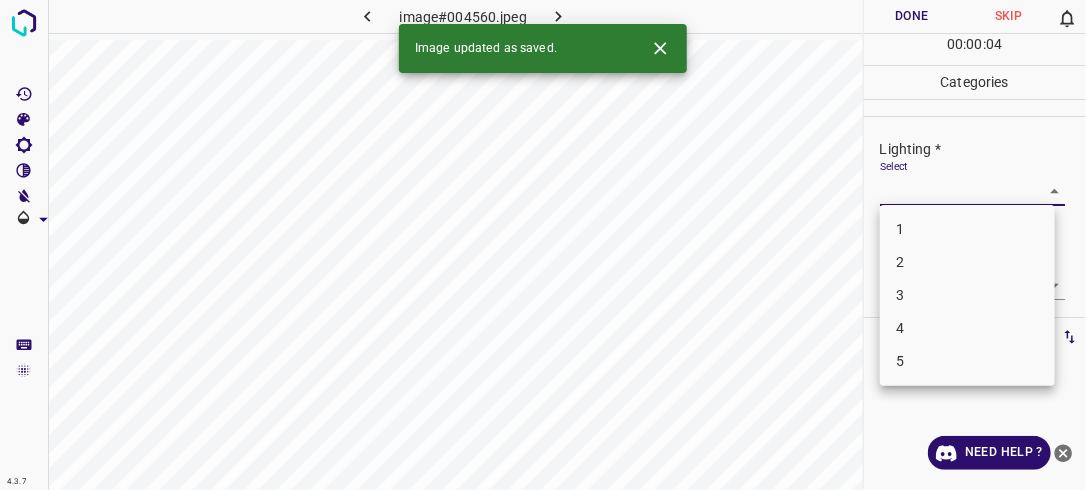 click on "2" at bounding box center (967, 262) 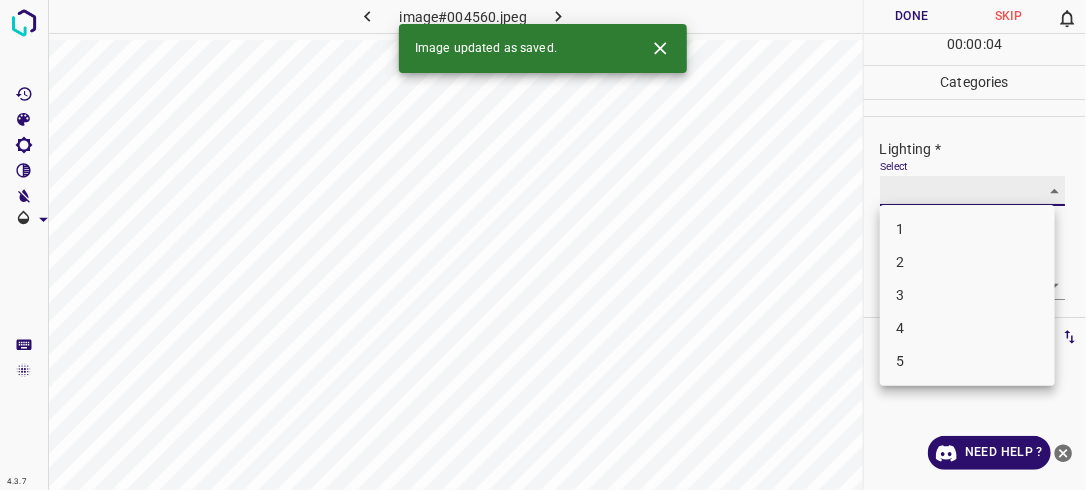 type on "2" 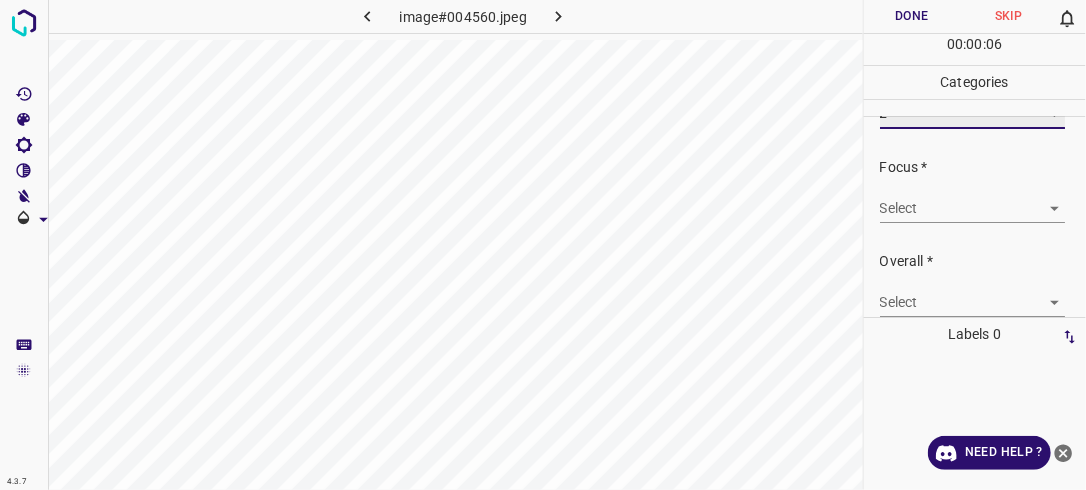 scroll, scrollTop: 88, scrollLeft: 0, axis: vertical 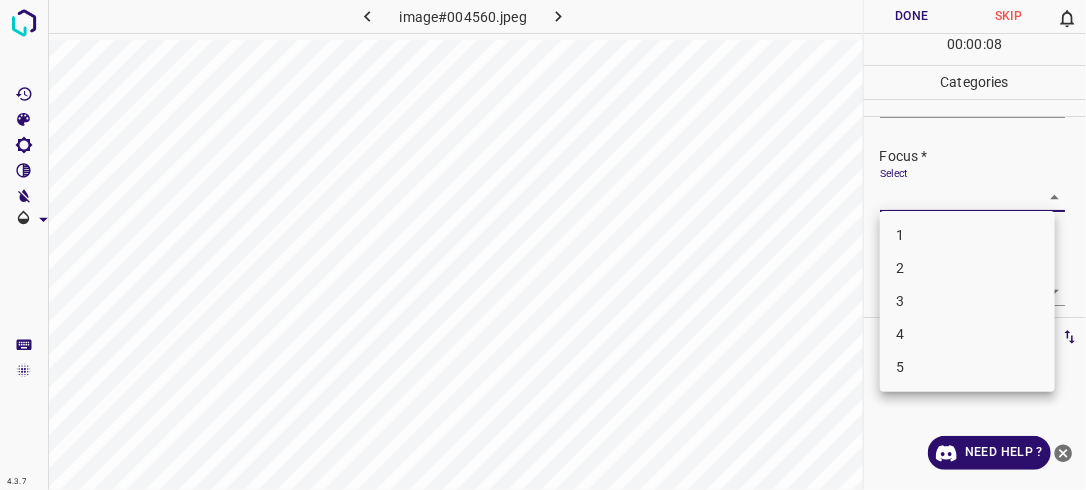 click on "4.3.7 image#004560.jpeg Done Skip 0 00   : 00   : 08   Categories Lighting *  Select 2 2 Focus *  Select ​ Overall *  Select ​ Labels   0 Categories 1 Lighting 2 Focus 3 Overall Tools Space Change between modes (Draw & Edit) I Auto labeling R Restore zoom M Zoom in N Zoom out Delete Delete selecte label Filters Z Restore filters X Saturation filter C Brightness filter V Contrast filter B Gray scale filter General O Download Need Help ? - Text - Hide - Delete 1 2 3 4 5" at bounding box center [543, 245] 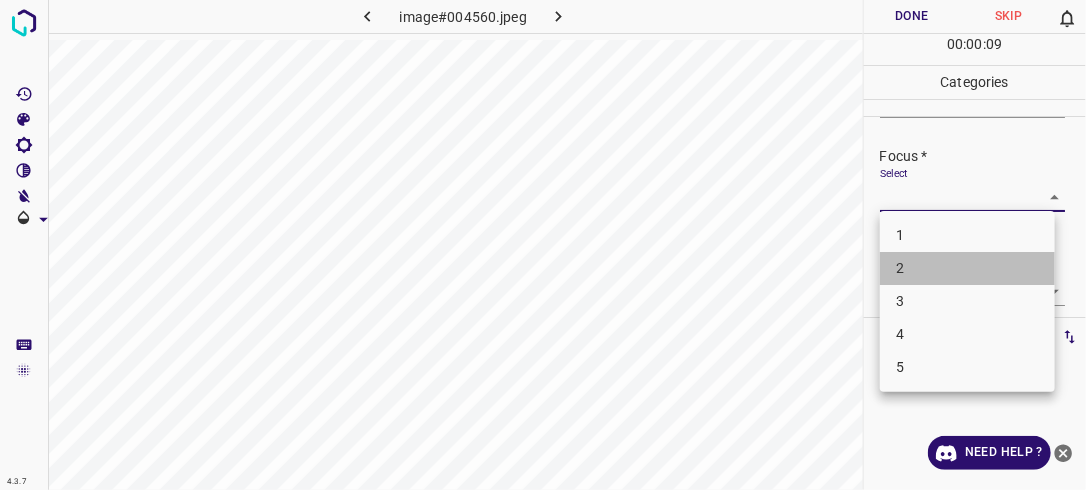 click on "2" at bounding box center [967, 268] 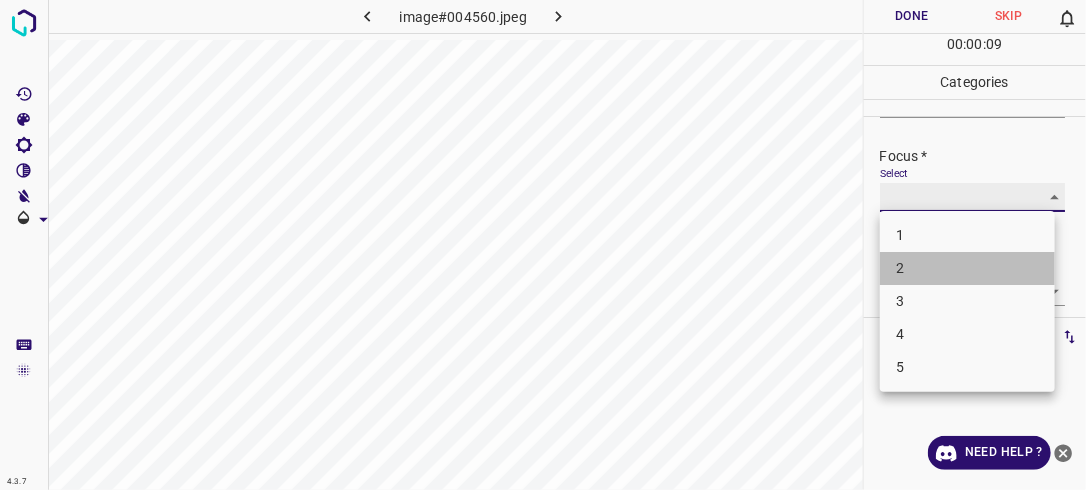 type on "2" 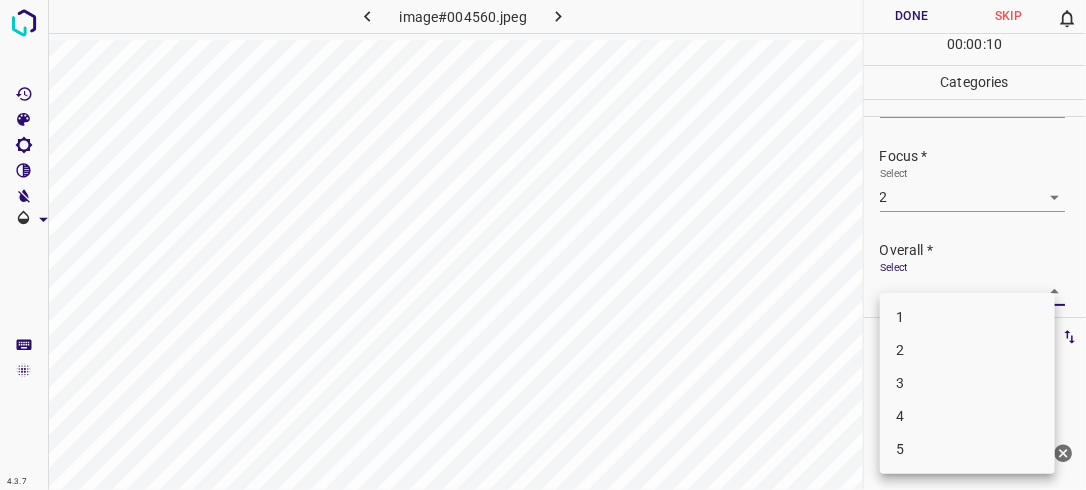 click on "4.3.7 image#004560.jpeg Done Skip 0 00   : 00   : 10   Categories Lighting *  Select 2 2 Focus *  Select 2 2 Overall *  Select ​ Labels   0 Categories 1 Lighting 2 Focus 3 Overall Tools Space Change between modes (Draw & Edit) I Auto labeling R Restore zoom M Zoom in N Zoom out Delete Delete selecte label Filters Z Restore filters X Saturation filter C Brightness filter V Contrast filter B Gray scale filter General O Download Need Help ? - Text - Hide - Delete 1 2 3 4 5" at bounding box center [543, 245] 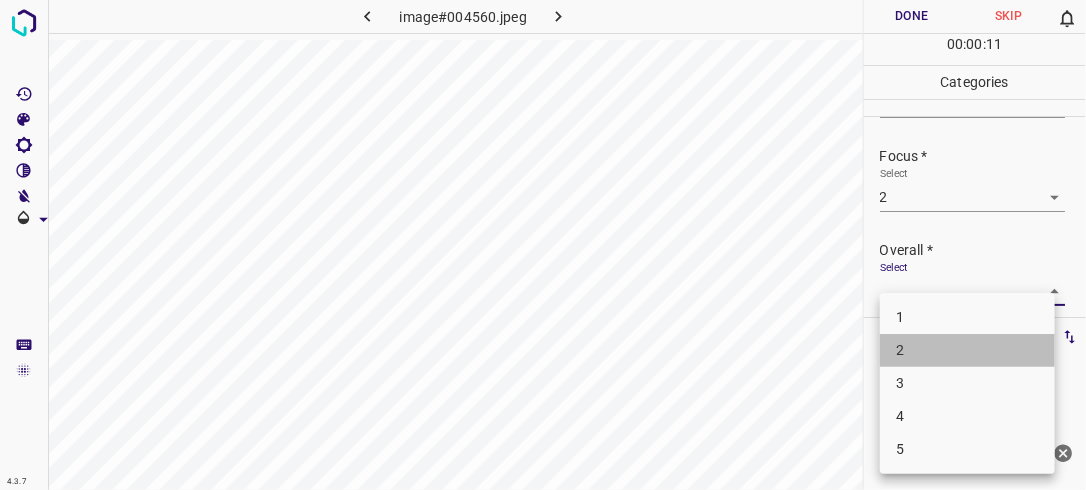 click on "2" at bounding box center (967, 350) 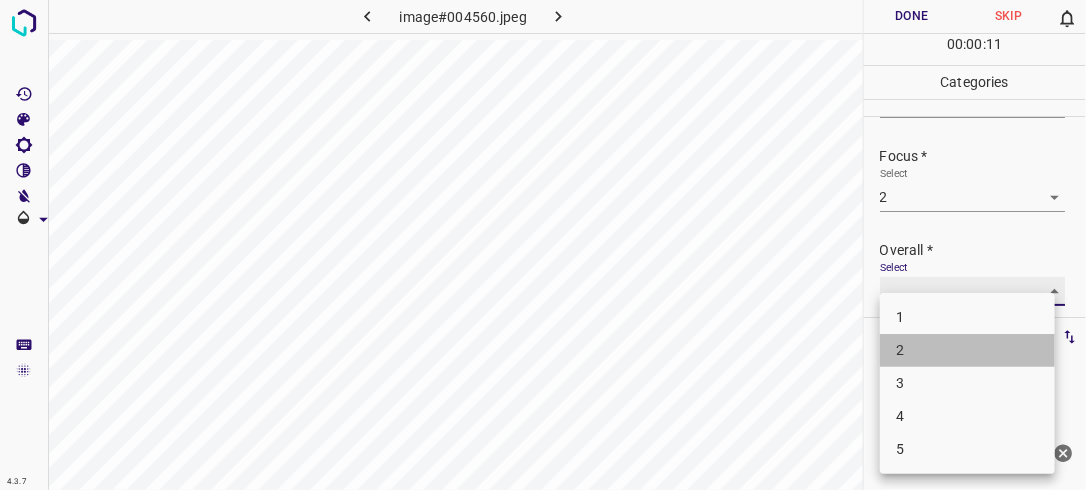 type on "2" 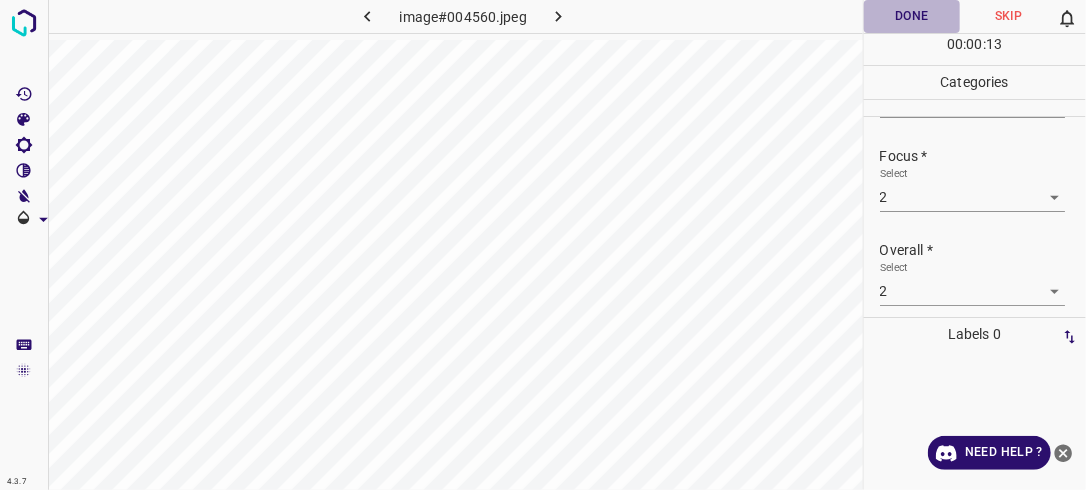 click on "Done" at bounding box center [912, 16] 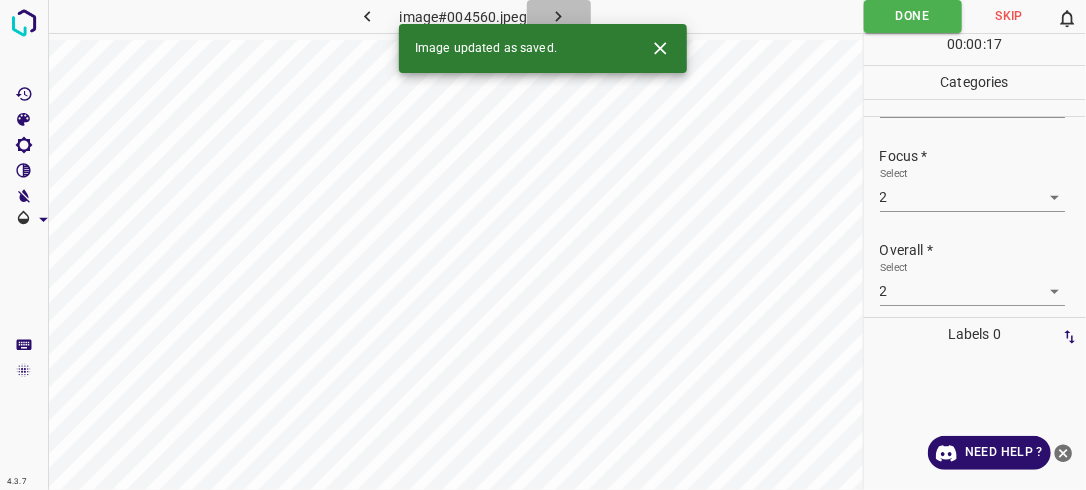 click at bounding box center (559, 16) 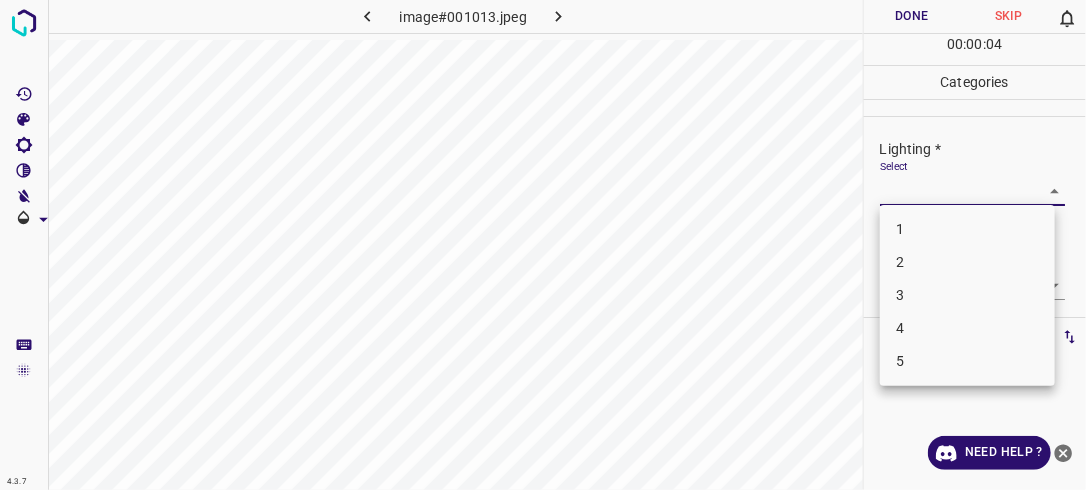 click on "4.3.7 image#001013.jpeg Done Skip 0 00   : 00   : 04   Categories Lighting *  Select ​ Focus *  Select ​ Overall *  Select ​ Labels   0 Categories 1 Lighting 2 Focus 3 Overall Tools Space Change between modes (Draw & Edit) I Auto labeling R Restore zoom M Zoom in N Zoom out Delete Delete selecte label Filters Z Restore filters X Saturation filter C Brightness filter V Contrast filter B Gray scale filter General O Download Need Help ? - Text - Hide - Delete 1 2 3 4 5" at bounding box center [543, 245] 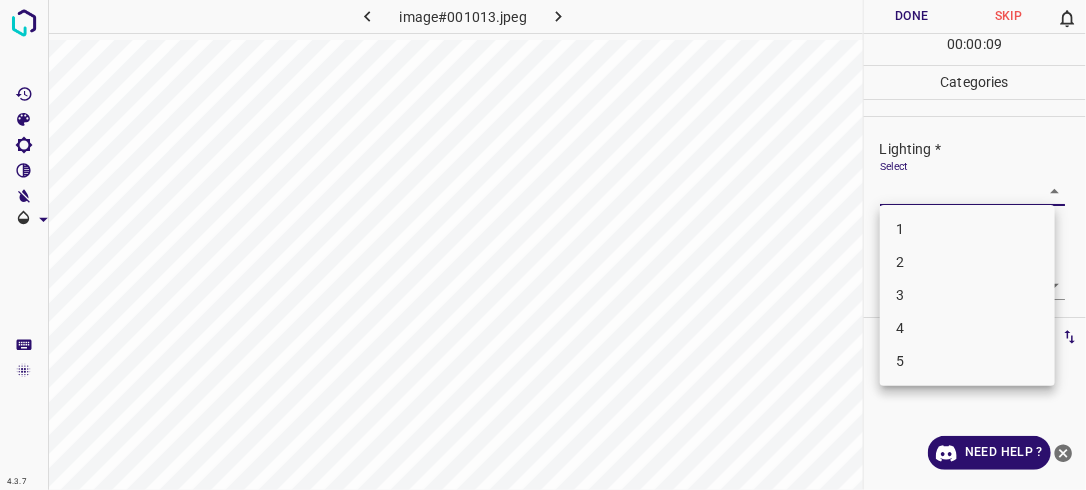 click on "2" at bounding box center [967, 262] 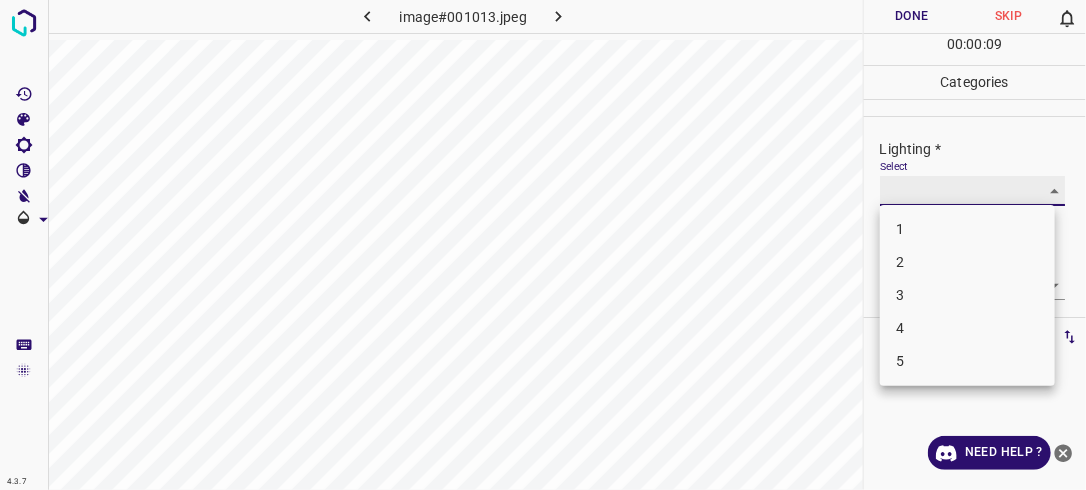 type on "2" 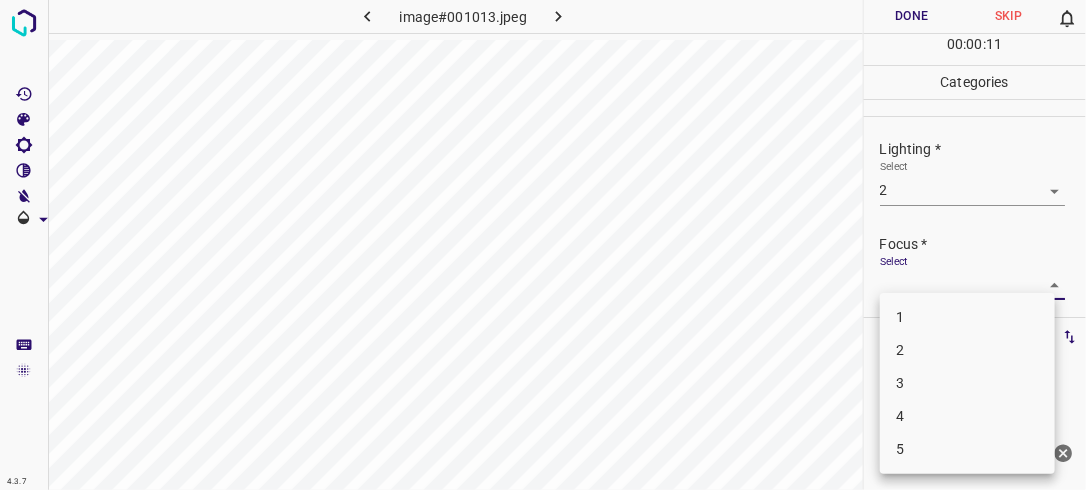 click on "4.3.7 image#001013.jpeg Done Skip 0 00   : 00   : 11   Categories Lighting *  Select 2 2 Focus *  Select ​ Overall *  Select ​ Labels   0 Categories 1 Lighting 2 Focus 3 Overall Tools Space Change between modes (Draw & Edit) I Auto labeling R Restore zoom M Zoom in N Zoom out Delete Delete selecte label Filters Z Restore filters X Saturation filter C Brightness filter V Contrast filter B Gray scale filter General O Download Need Help ? - Text - Hide - Delete 1 2 3 4 5" at bounding box center [543, 245] 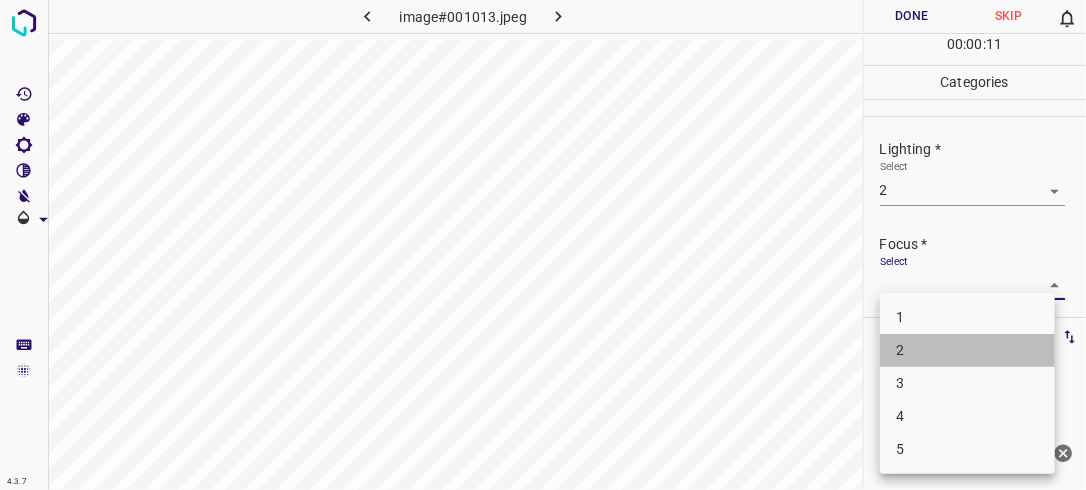 click on "2" at bounding box center (967, 350) 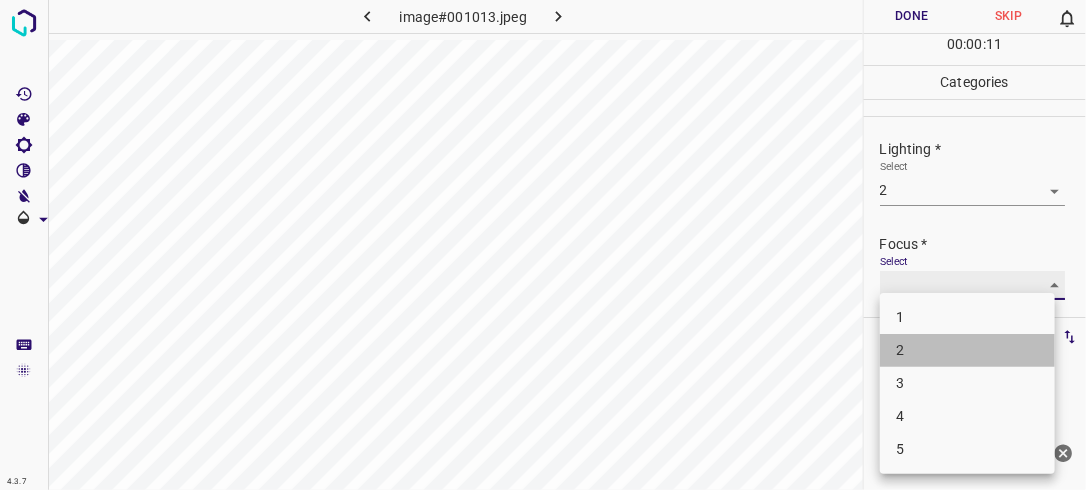 type on "2" 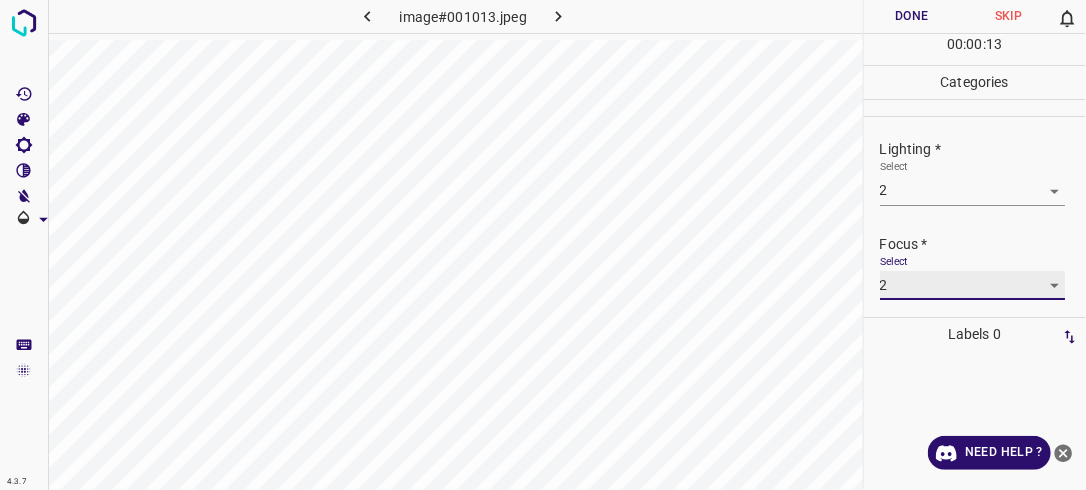 scroll, scrollTop: 98, scrollLeft: 0, axis: vertical 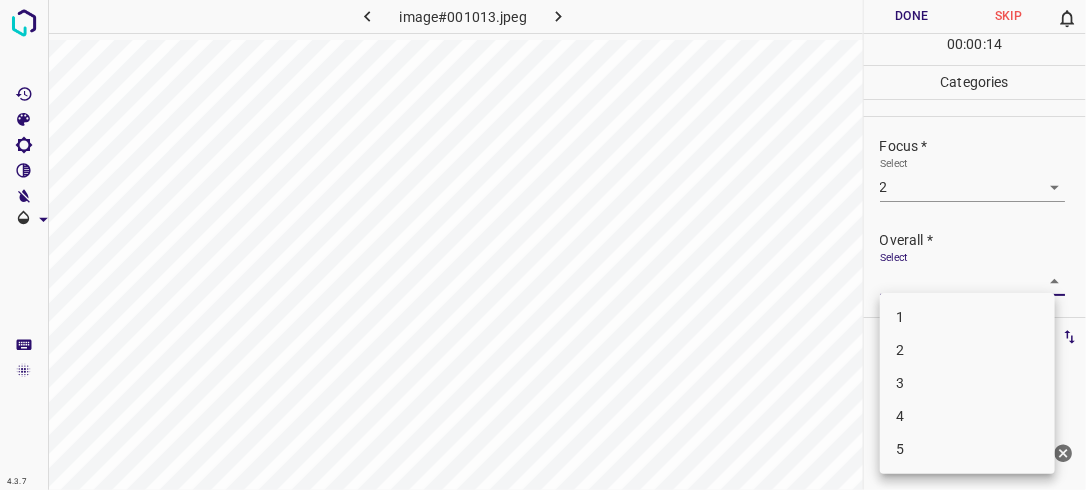 click on "4.3.7 image#001013.jpeg Done Skip 0 00   : 00   : 14   Categories Lighting *  Select 2 2 Focus *  Select 2 2 Overall *  Select ​ Labels   0 Categories 1 Lighting 2 Focus 3 Overall Tools Space Change between modes (Draw & Edit) I Auto labeling R Restore zoom M Zoom in N Zoom out Delete Delete selecte label Filters Z Restore filters X Saturation filter C Brightness filter V Contrast filter B Gray scale filter General O Download Need Help ? - Text - Hide - Delete 1 2 3 4 5" at bounding box center (543, 245) 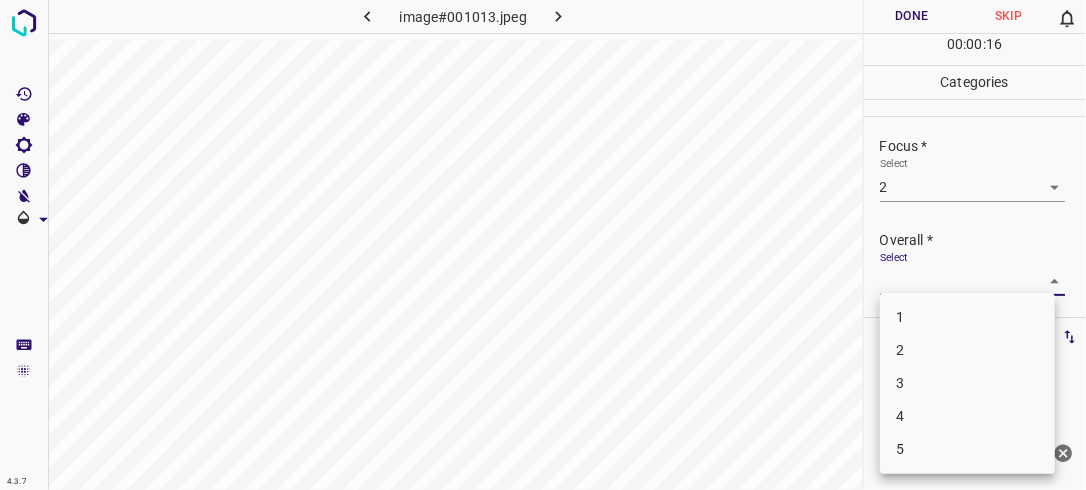 click on "2" at bounding box center [967, 350] 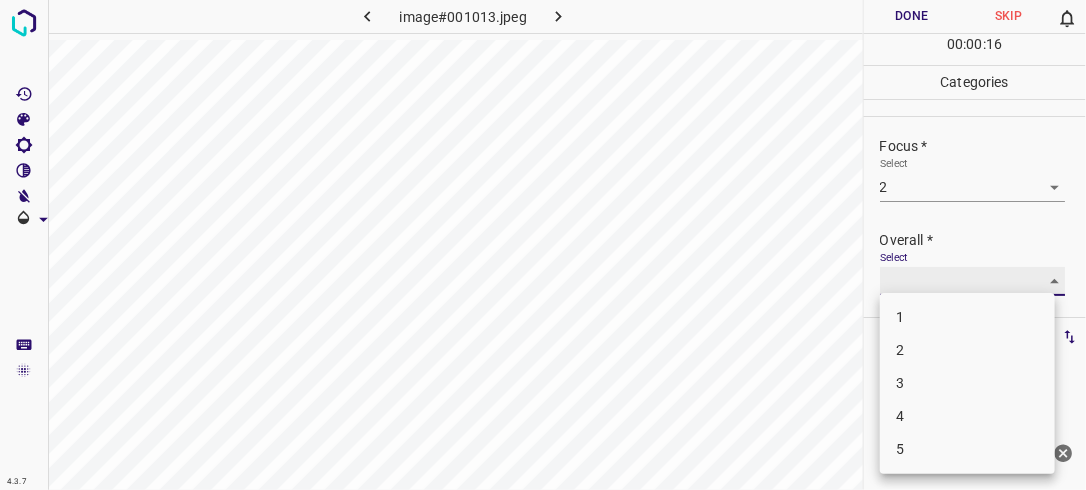 type on "2" 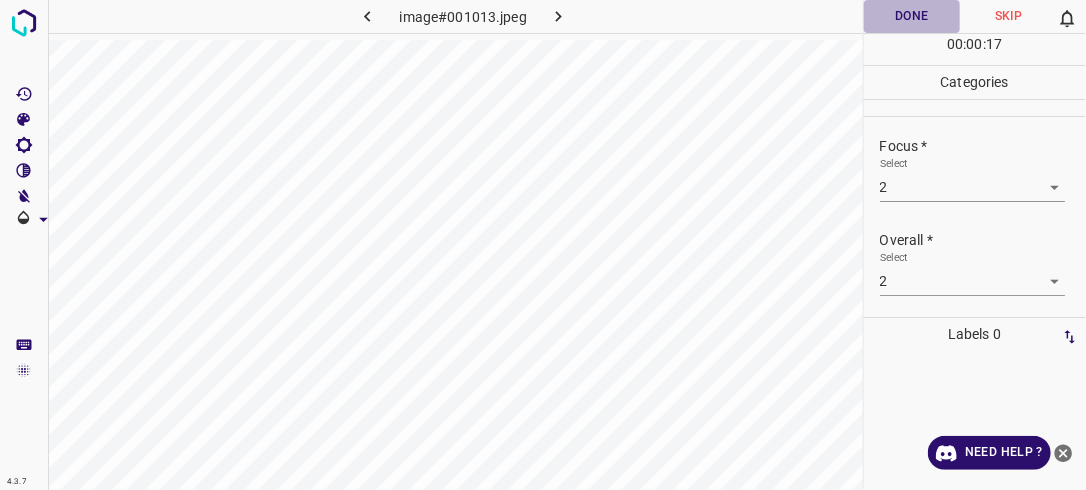 click on "Done" at bounding box center (912, 16) 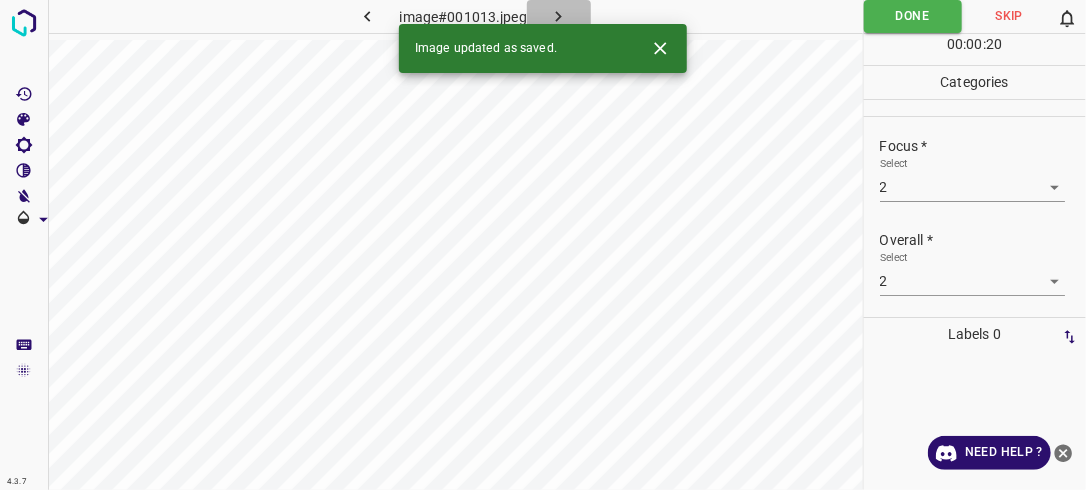 click 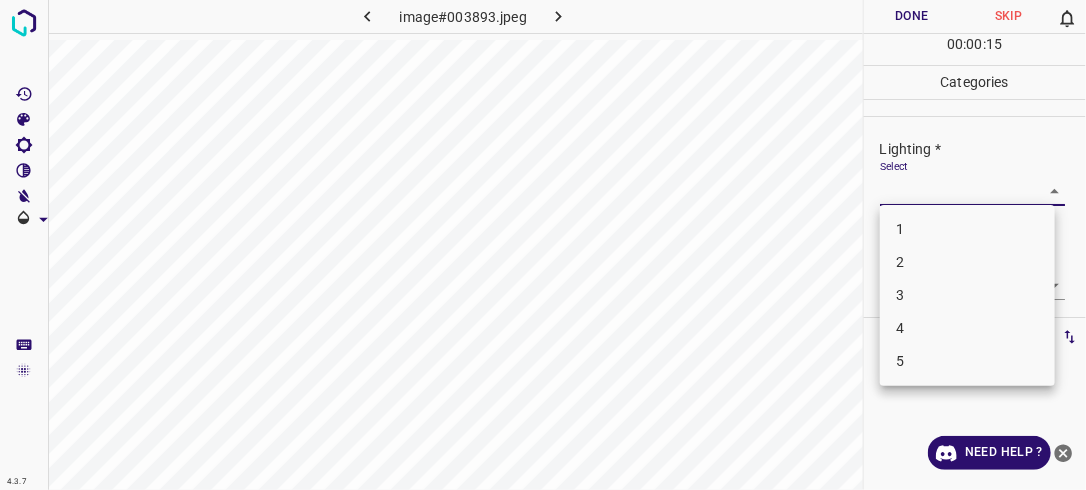 click on "4.3.7 image#003893.jpeg Done Skip 0 00   : 00   : 15   Categories Lighting *  Select ​ Focus *  Select ​ Overall *  Select ​ Labels   0 Categories 1 Lighting 2 Focus 3 Overall Tools Space Change between modes (Draw & Edit) I Auto labeling R Restore zoom M Zoom in N Zoom out Delete Delete selecte label Filters Z Restore filters X Saturation filter C Brightness filter V Contrast filter B Gray scale filter General O Download Need Help ? - Text - Hide - Delete 1 2 3 4 5" at bounding box center (543, 245) 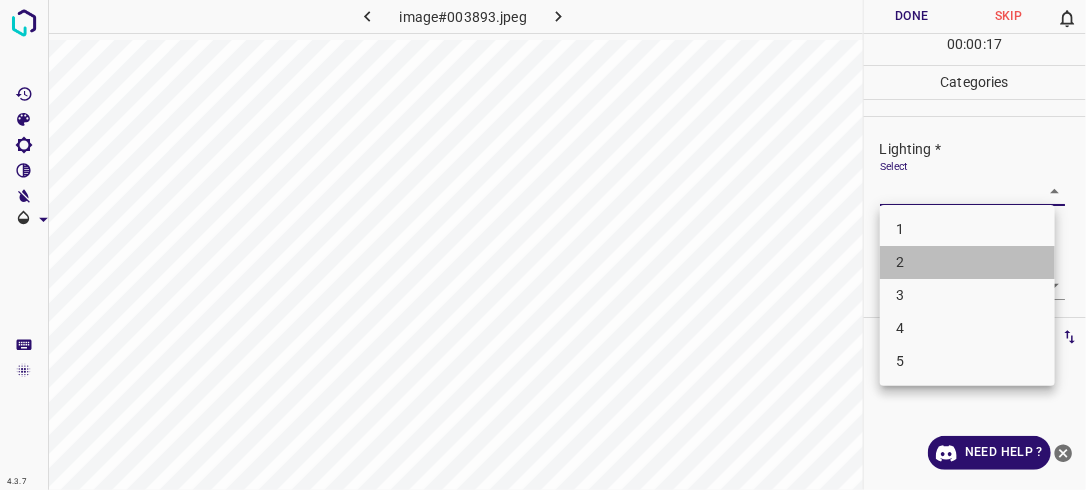 click on "2" at bounding box center [967, 262] 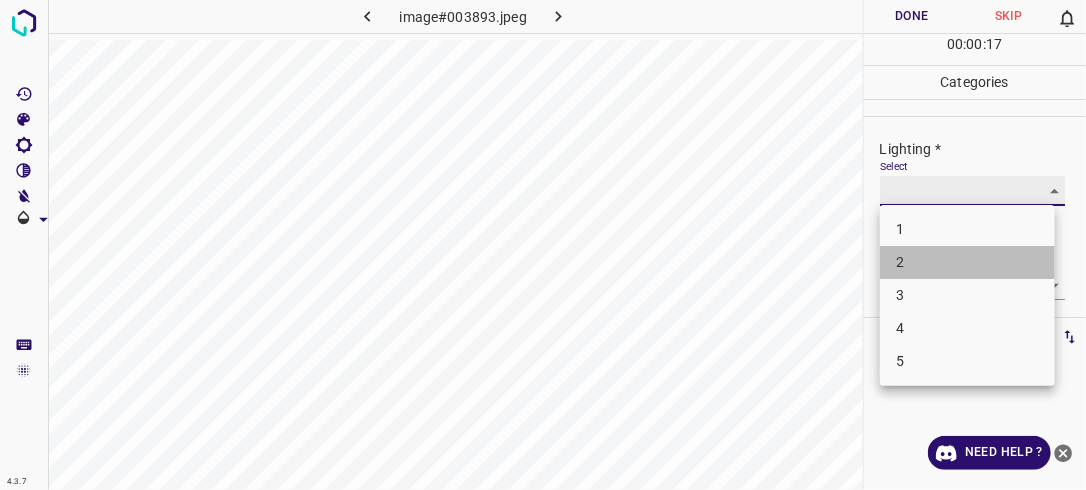 type on "2" 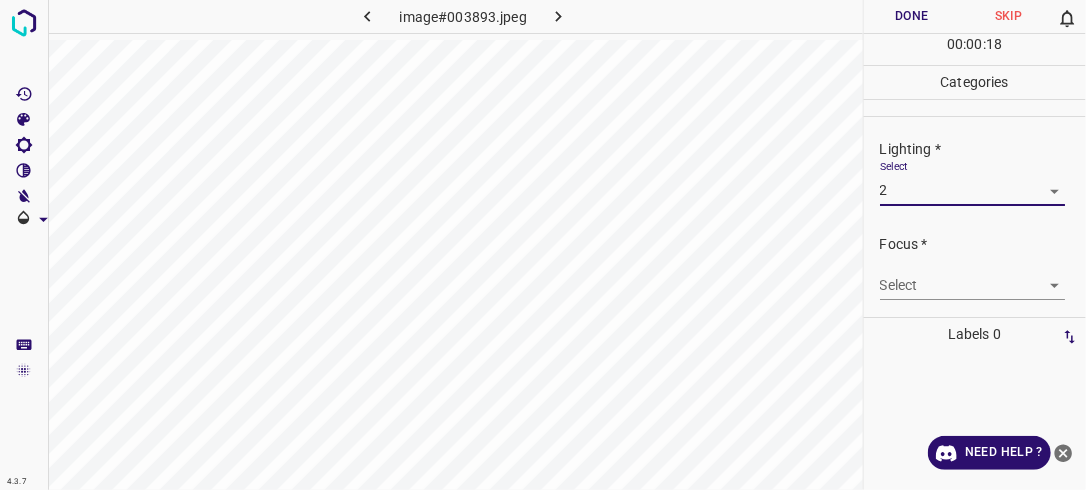 click on "4.3.7 image#003893.jpeg Done Skip 0 00   : 00   : 18   Categories Lighting *  Select 2 2 Focus *  Select ​ Overall *  Select ​ Labels   0 Categories 1 Lighting 2 Focus 3 Overall Tools Space Change between modes (Draw & Edit) I Auto labeling R Restore zoom M Zoom in N Zoom out Delete Delete selecte label Filters Z Restore filters X Saturation filter C Brightness filter V Contrast filter B Gray scale filter General O Download Need Help ? - Text - Hide - Delete" at bounding box center (543, 245) 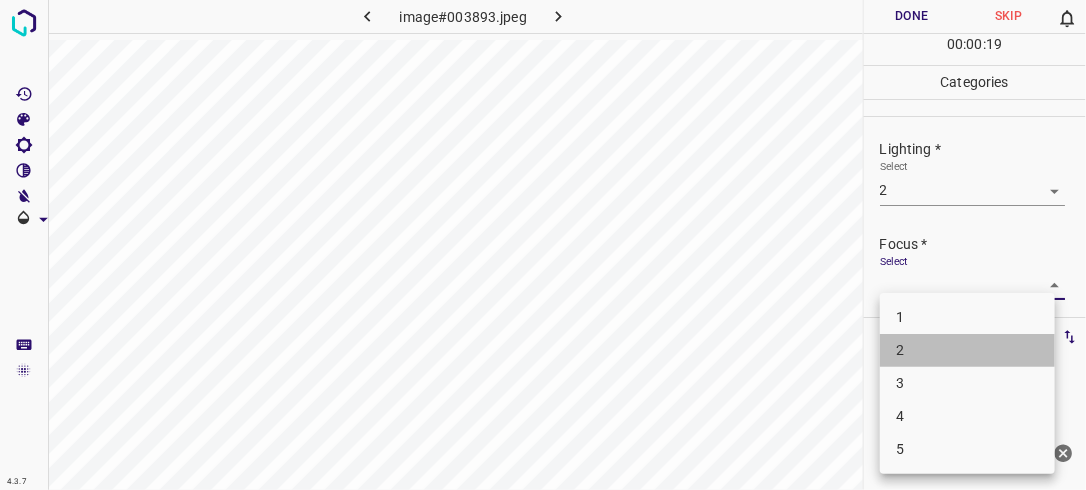 click on "2" at bounding box center (967, 350) 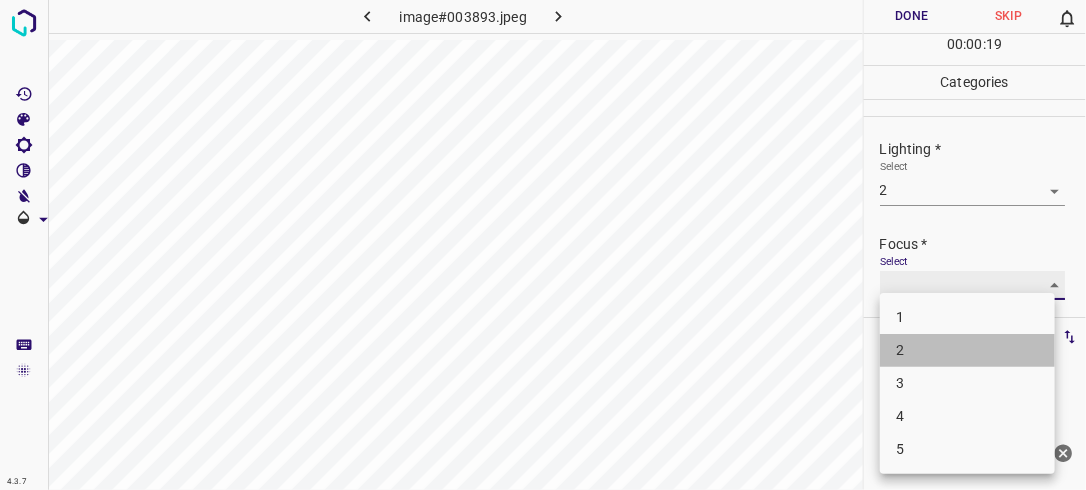 type on "2" 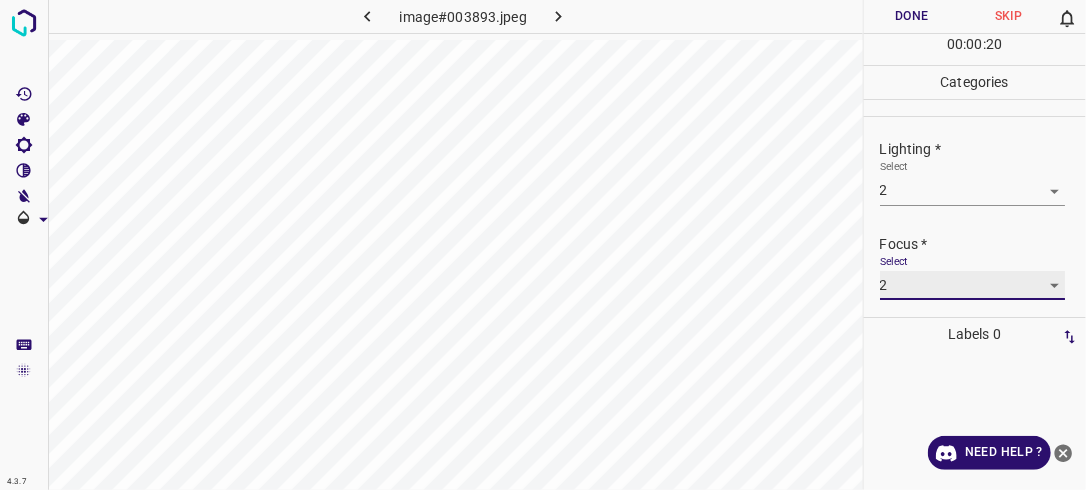 scroll, scrollTop: 98, scrollLeft: 0, axis: vertical 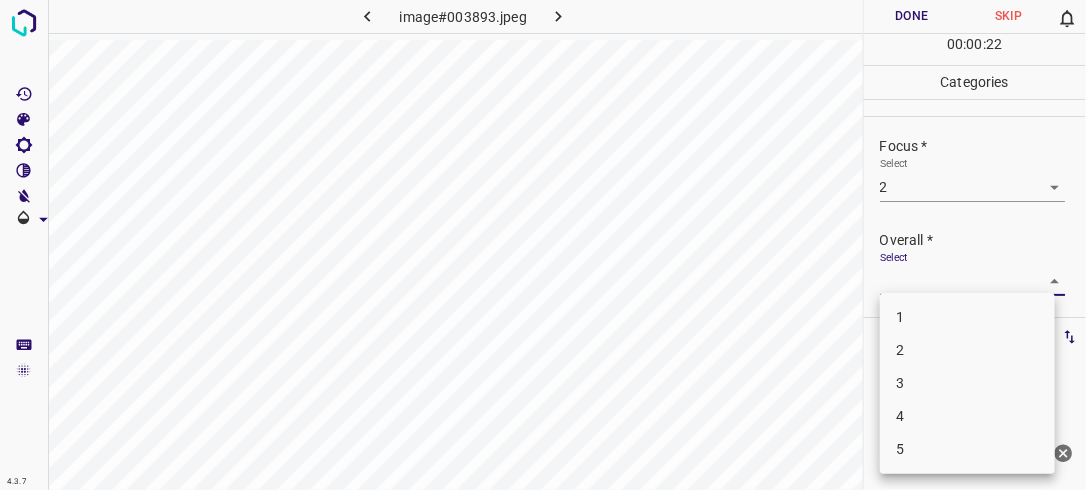 click on "4.3.7 image#003893.jpeg Done Skip 0 00   : 00   : 22   Categories Lighting *  Select 2 2 Focus *  Select 2 2 Overall *  Select ​ Labels   0 Categories 1 Lighting 2 Focus 3 Overall Tools Space Change between modes (Draw & Edit) I Auto labeling R Restore zoom M Zoom in N Zoom out Delete Delete selecte label Filters Z Restore filters X Saturation filter C Brightness filter V Contrast filter B Gray scale filter General O Download Need Help ? - Text - Hide - Delete 1 2 3 4 5" at bounding box center [543, 245] 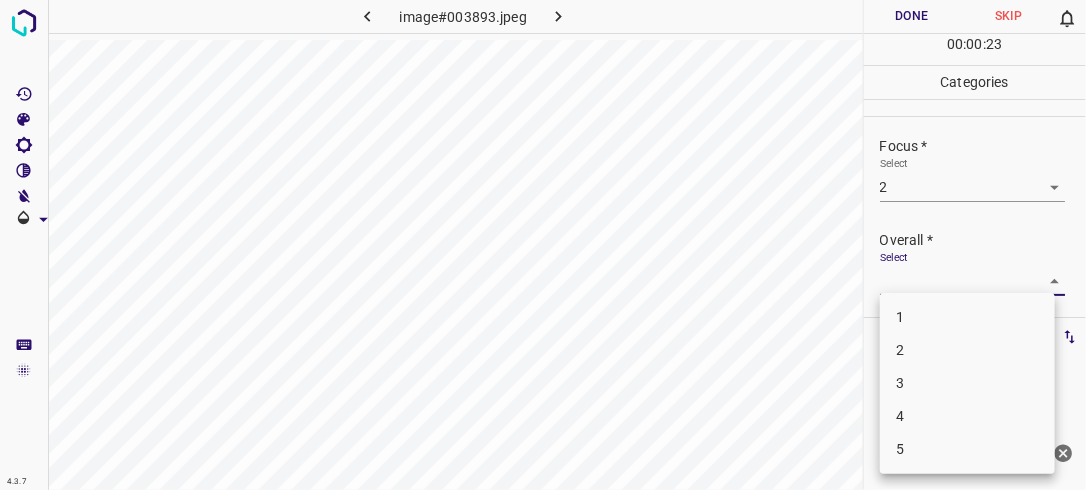 click on "2" at bounding box center [967, 350] 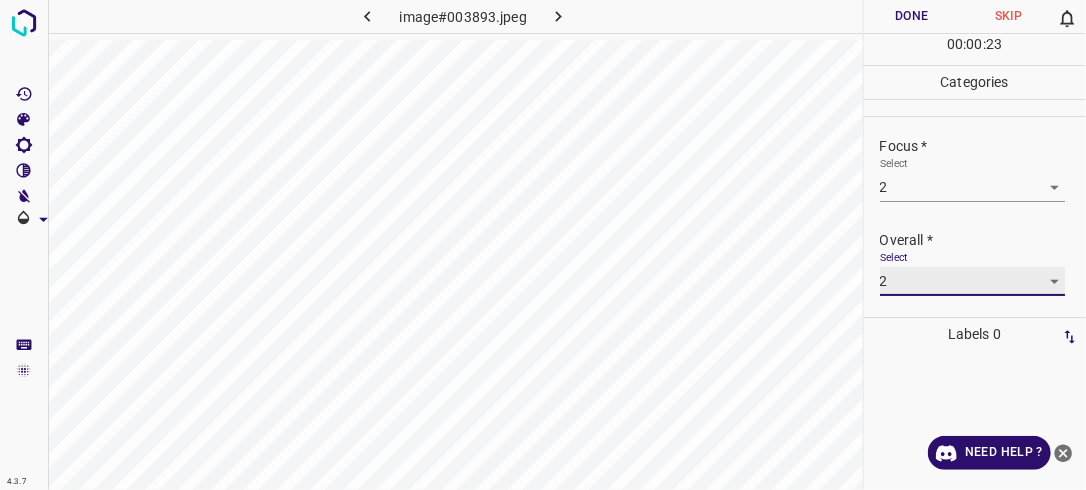 type on "2" 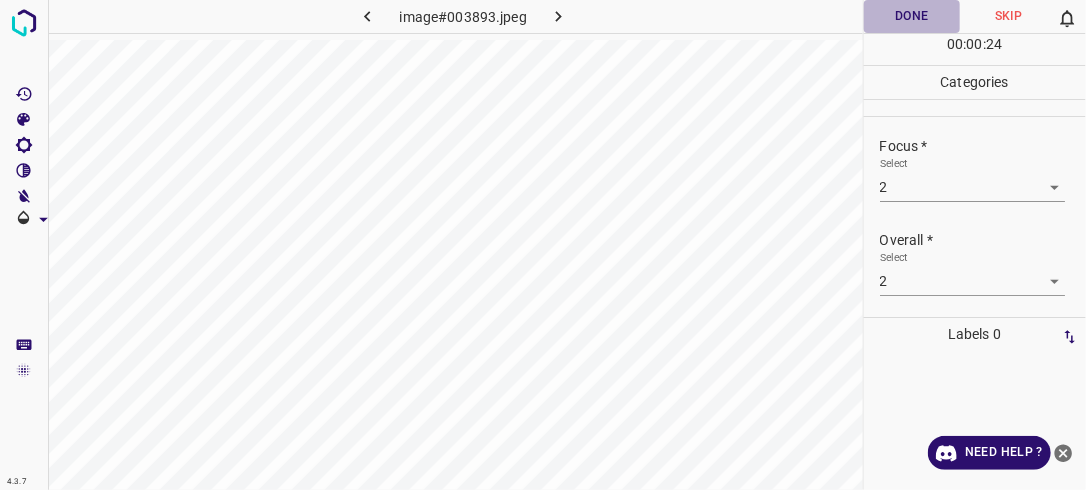 click on "Done" at bounding box center [912, 16] 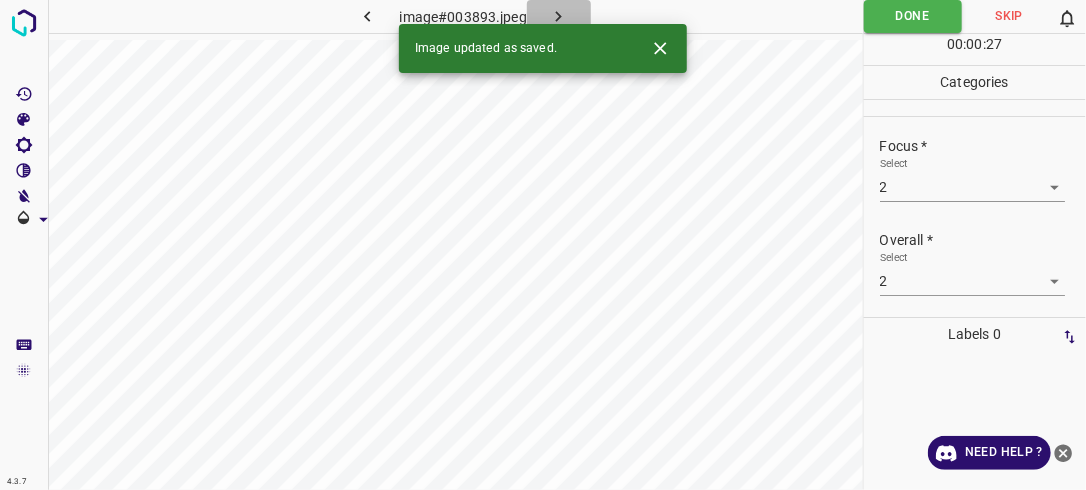 click at bounding box center [559, 16] 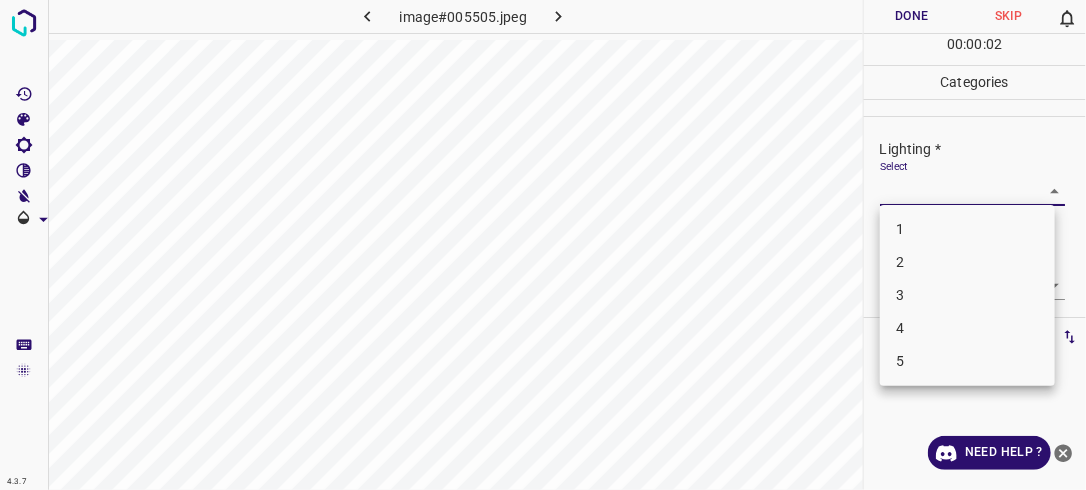 click on "4.3.7 image#005505.jpeg Done Skip 0 00   : 00   : 02   Categories Lighting *  Select ​ Focus *  Select ​ Overall *  Select ​ Labels   0 Categories 1 Lighting 2 Focus 3 Overall Tools Space Change between modes (Draw & Edit) I Auto labeling R Restore zoom M Zoom in N Zoom out Delete Delete selecte label Filters Z Restore filters X Saturation filter C Brightness filter V Contrast filter B Gray scale filter General O Download Need Help ? - Text - Hide - Delete 1 2 3 4 5" at bounding box center (543, 245) 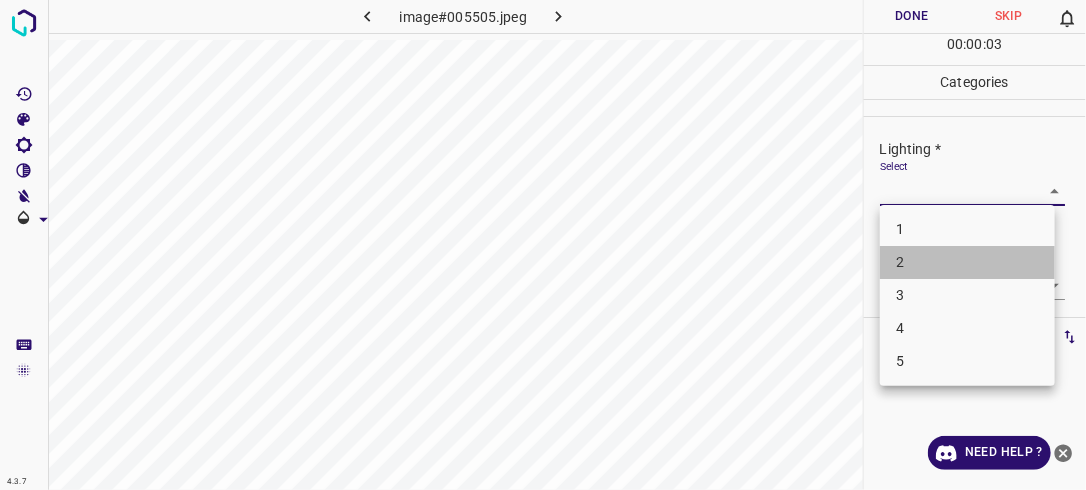 click on "2" at bounding box center [967, 262] 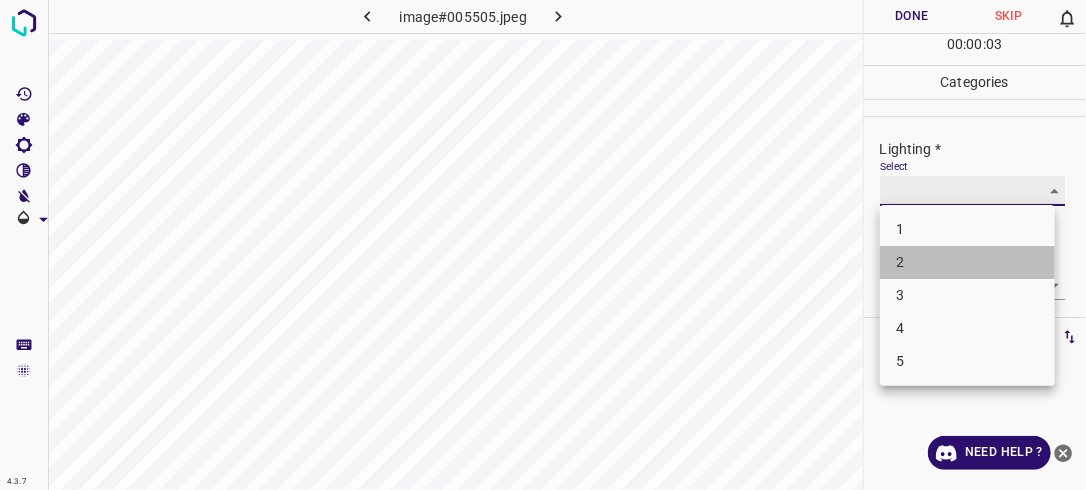 type on "2" 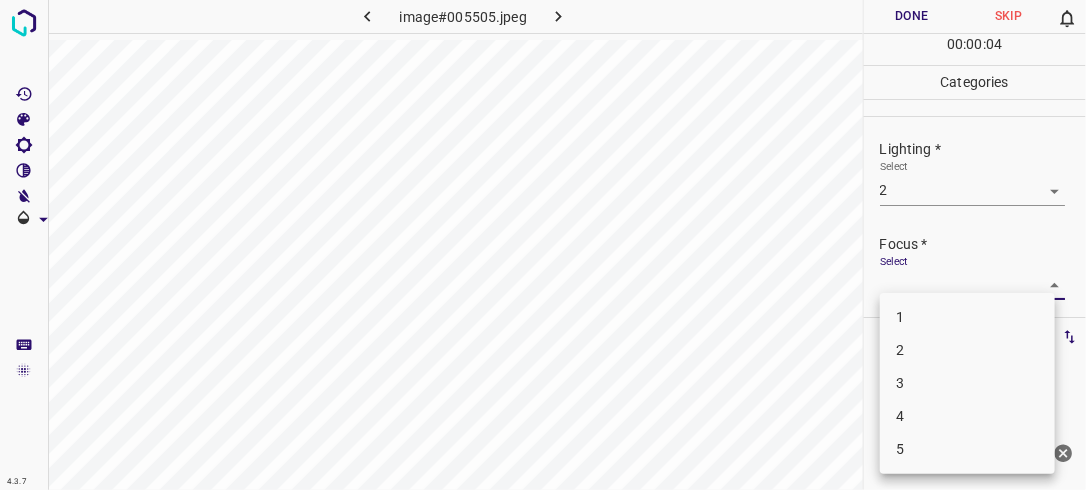 click on "4.3.7 image#005505.jpeg Done Skip 0 00   : 00   : 04   Categories Lighting *  Select 2 2 Focus *  Select ​ Overall *  Select ​ Labels   0 Categories 1 Lighting 2 Focus 3 Overall Tools Space Change between modes (Draw & Edit) I Auto labeling R Restore zoom M Zoom in N Zoom out Delete Delete selecte label Filters Z Restore filters X Saturation filter C Brightness filter V Contrast filter B Gray scale filter General O Download Need Help ? - Text - Hide - Delete 1 2 3 4 5" at bounding box center (543, 245) 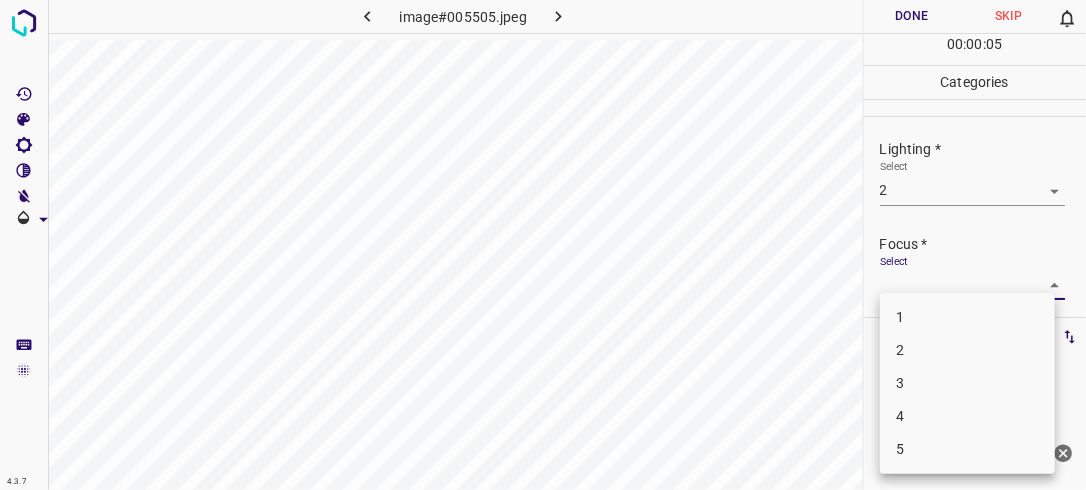click on "2" at bounding box center (967, 350) 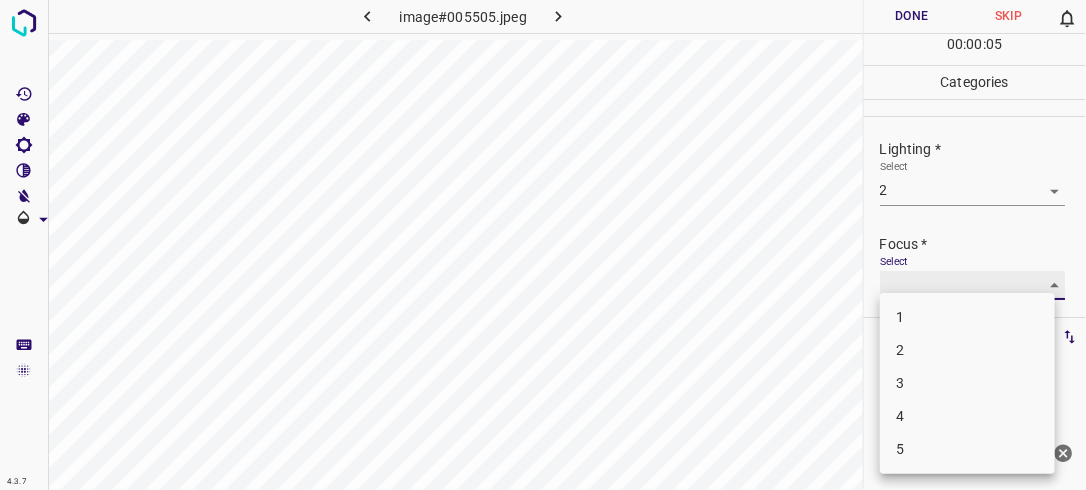 type on "2" 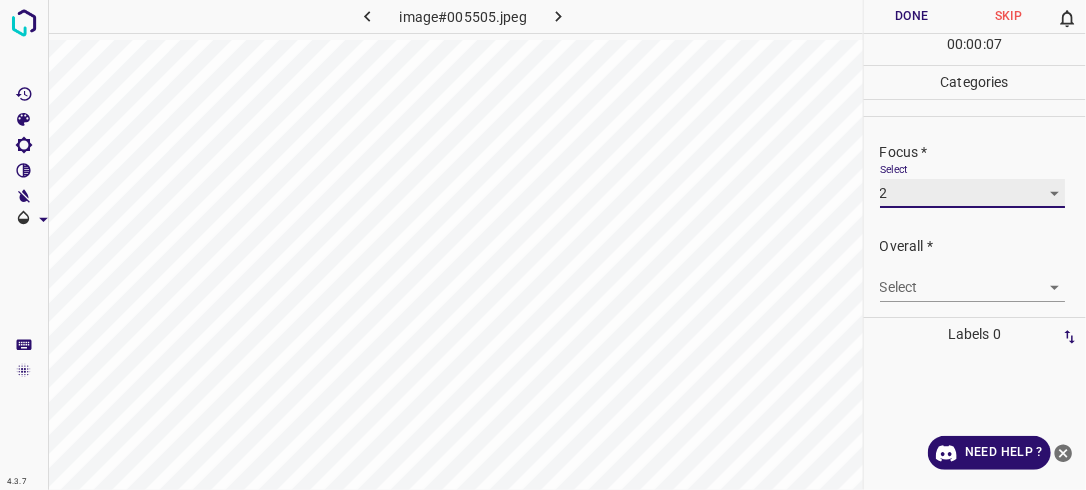 scroll, scrollTop: 95, scrollLeft: 0, axis: vertical 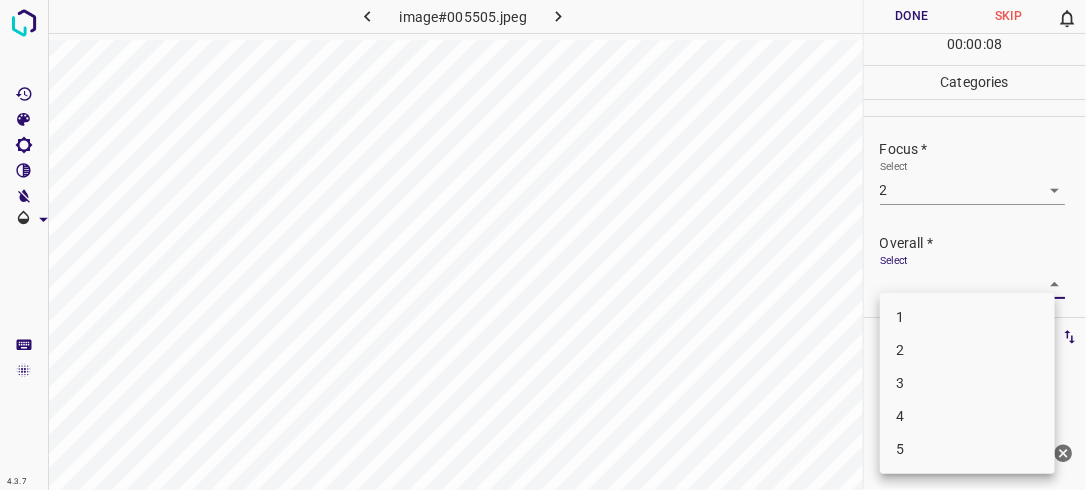 click on "4.3.7 image#005505.jpeg Done Skip 0 00   : 00   : 08   Categories Lighting *  Select 2 2 Focus *  Select 2 2 Overall *  Select ​ Labels   0 Categories 1 Lighting 2 Focus 3 Overall Tools Space Change between modes (Draw & Edit) I Auto labeling R Restore zoom M Zoom in N Zoom out Delete Delete selecte label Filters Z Restore filters X Saturation filter C Brightness filter V Contrast filter B Gray scale filter General O Download Need Help ? - Text - Hide - Delete 1 2 3 4 5" at bounding box center (543, 245) 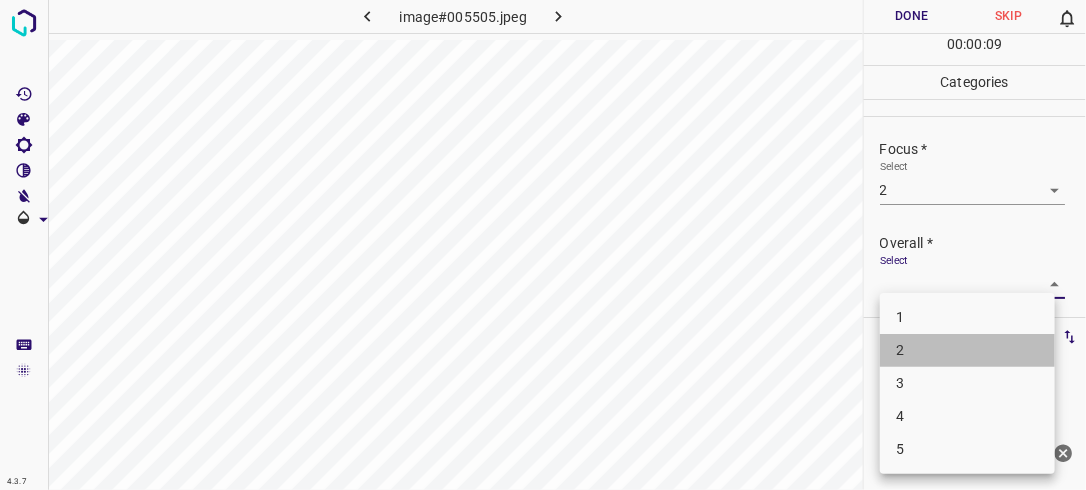 click on "2" at bounding box center (967, 350) 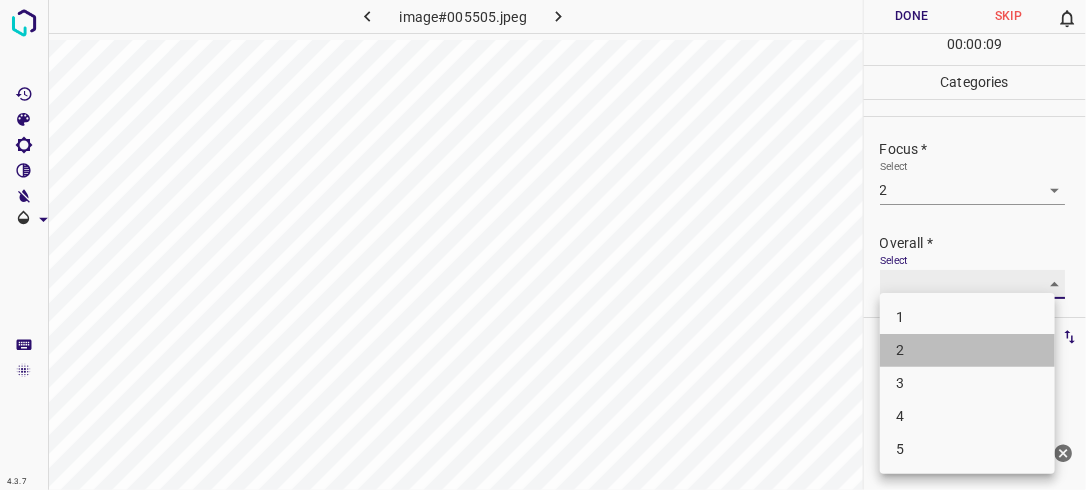 type on "2" 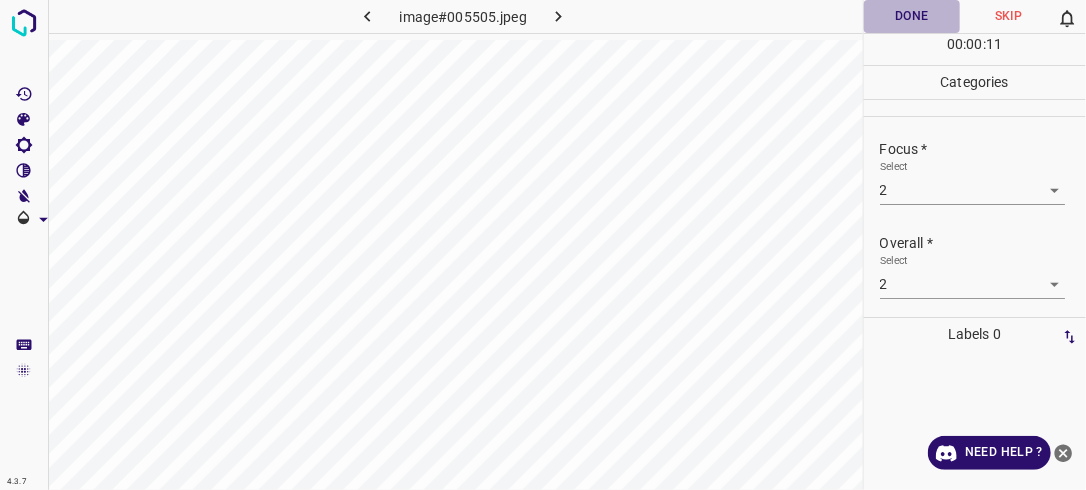 click on "Done" at bounding box center [912, 16] 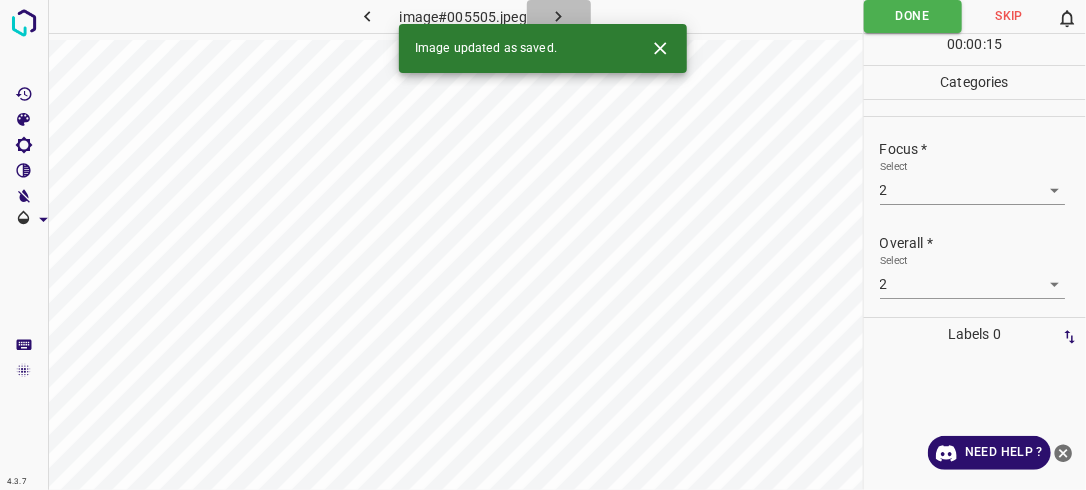 click at bounding box center (559, 16) 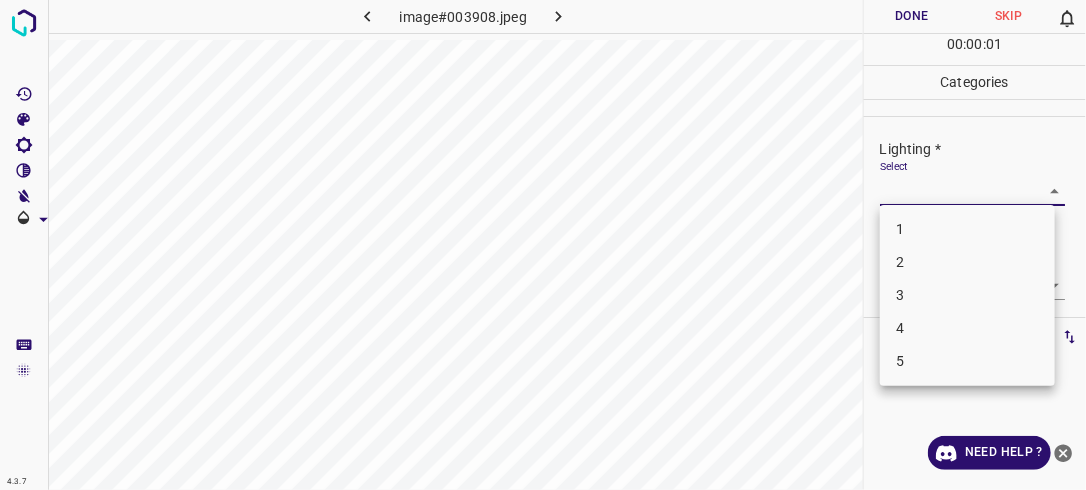 click on "4.3.7 image#003908.jpeg Done Skip 0 00   : 00   : 01   Categories Lighting *  Select ​ Focus *  Select ​ Overall *  Select ​ Labels   0 Categories 1 Lighting 2 Focus 3 Overall Tools Space Change between modes (Draw & Edit) I Auto labeling R Restore zoom M Zoom in N Zoom out Delete Delete selecte label Filters Z Restore filters X Saturation filter C Brightness filter V Contrast filter B Gray scale filter General O Download Need Help ? - Text - Hide - Delete 1 2 3 4 5" at bounding box center (543, 245) 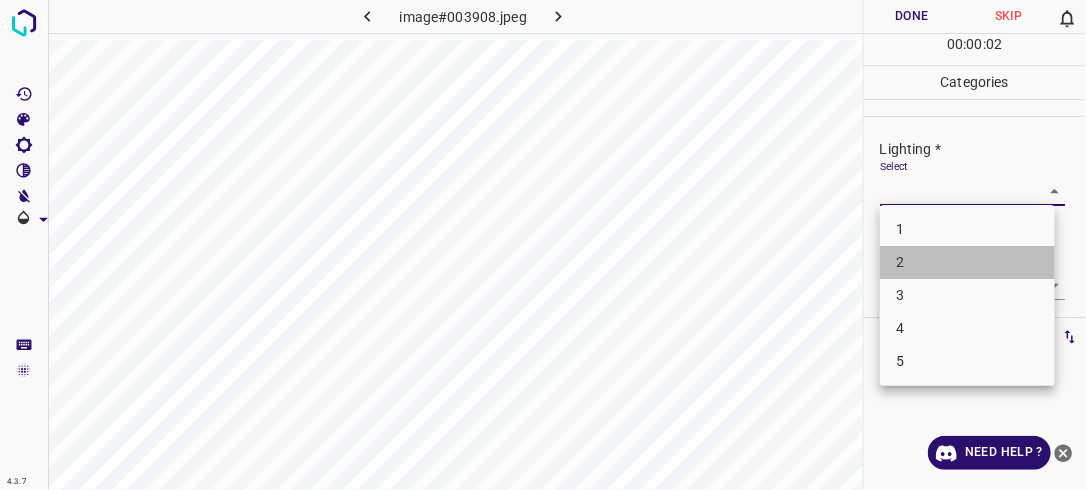 click on "2" at bounding box center (967, 262) 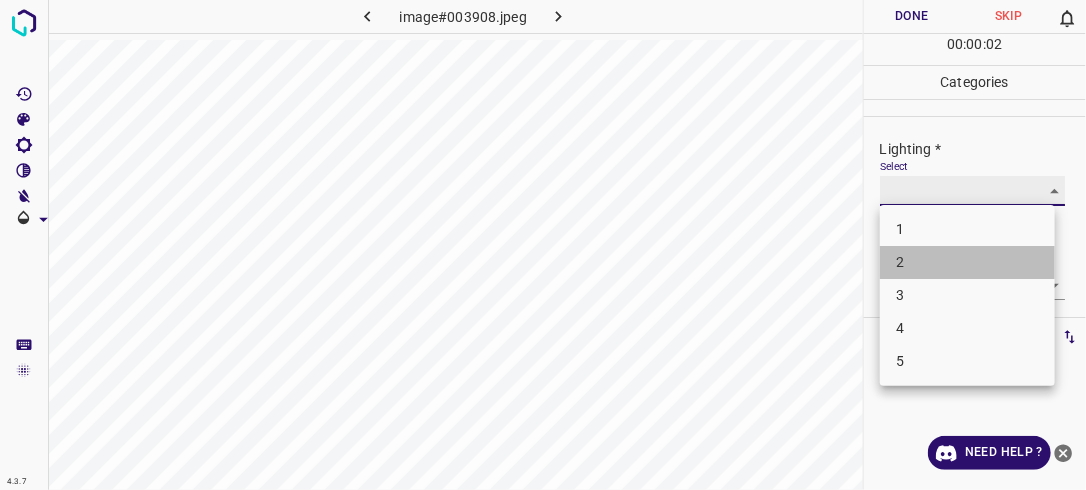 type on "2" 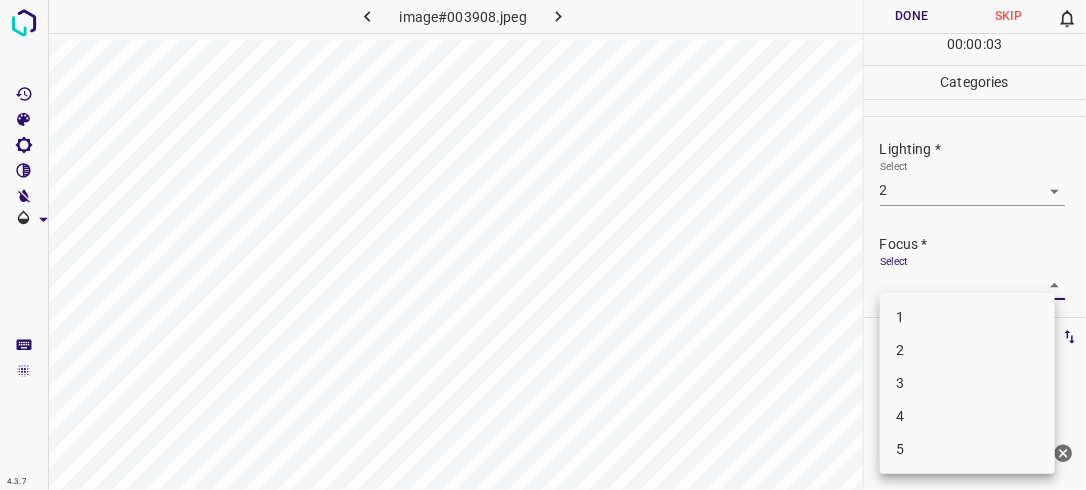 click on "4.3.7 image#003908.jpeg Done Skip 0 00   : 00   : 03   Categories Lighting *  Select 2 2 Focus *  Select ​ Overall *  Select ​ Labels   0 Categories 1 Lighting 2 Focus 3 Overall Tools Space Change between modes (Draw & Edit) I Auto labeling R Restore zoom M Zoom in N Zoom out Delete Delete selecte label Filters Z Restore filters X Saturation filter C Brightness filter V Contrast filter B Gray scale filter General O Download Need Help ? - Text - Hide - Delete 1 2 3 4 5" at bounding box center [543, 245] 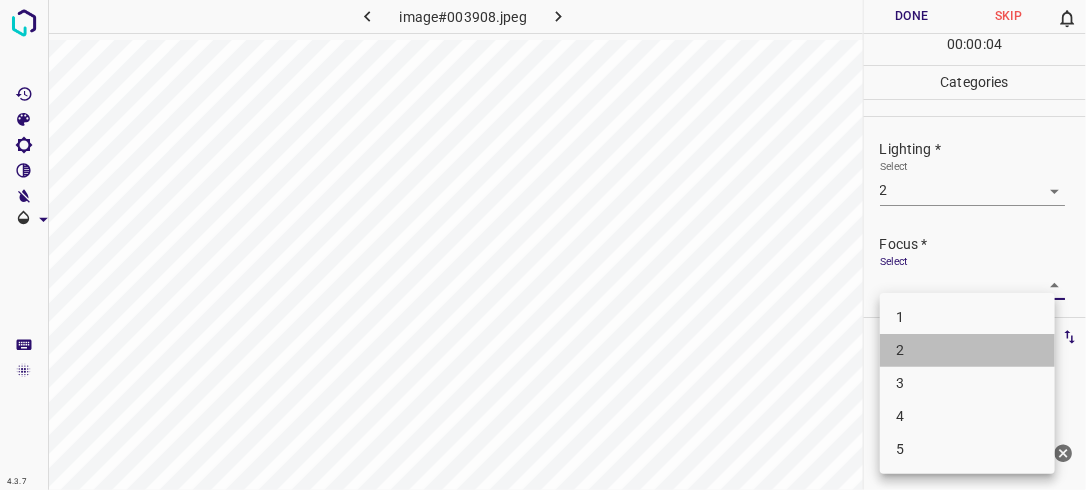 click on "2" at bounding box center [967, 350] 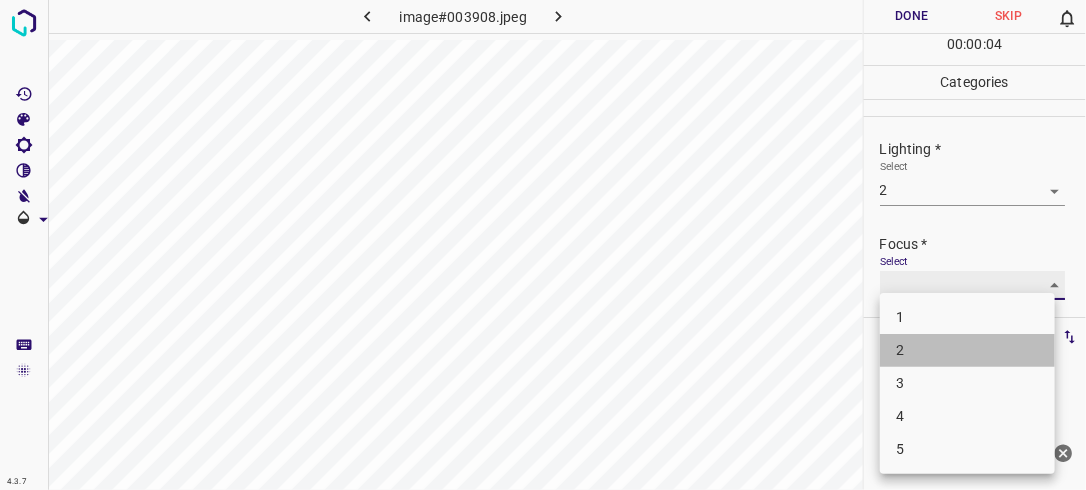type on "2" 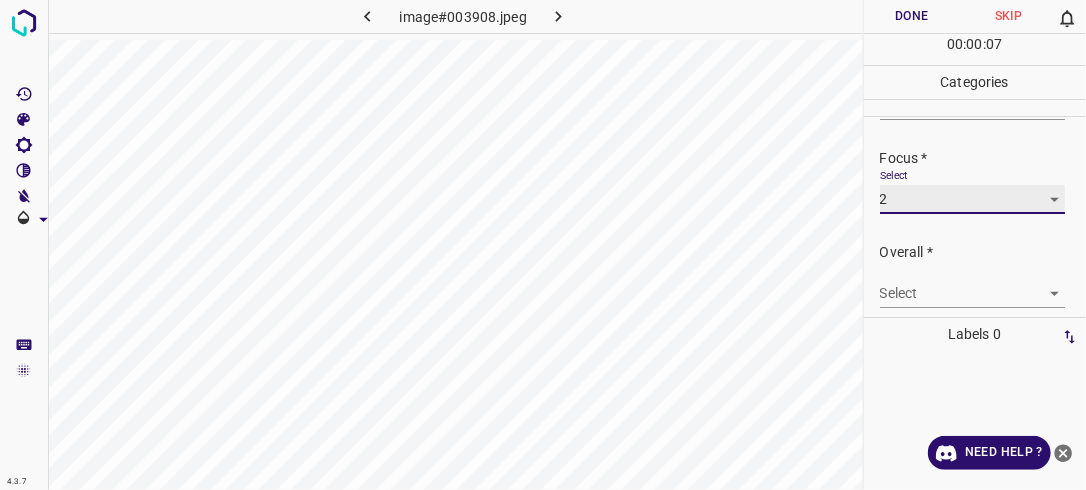 scroll, scrollTop: 98, scrollLeft: 0, axis: vertical 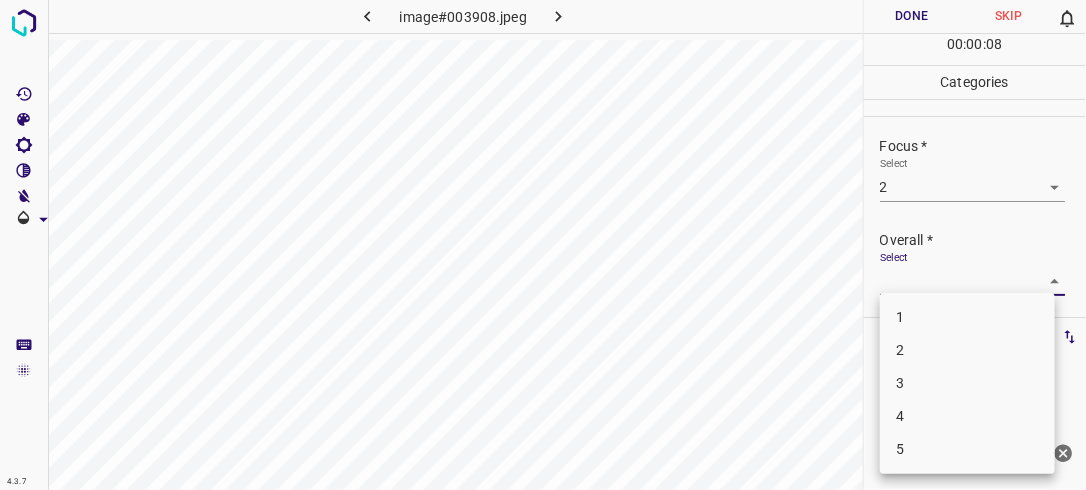click on "4.3.7 image#003908.jpeg Done Skip 0 00   : 00   : 08   Categories Lighting *  Select 2 2 Focus *  Select 2 2 Overall *  Select ​ Labels   0 Categories 1 Lighting 2 Focus 3 Overall Tools Space Change between modes (Draw & Edit) I Auto labeling R Restore zoom M Zoom in N Zoom out Delete Delete selecte label Filters Z Restore filters X Saturation filter C Brightness filter V Contrast filter B Gray scale filter General O Download Need Help ? - Text - Hide - Delete 1 2 3 4 5" at bounding box center [543, 245] 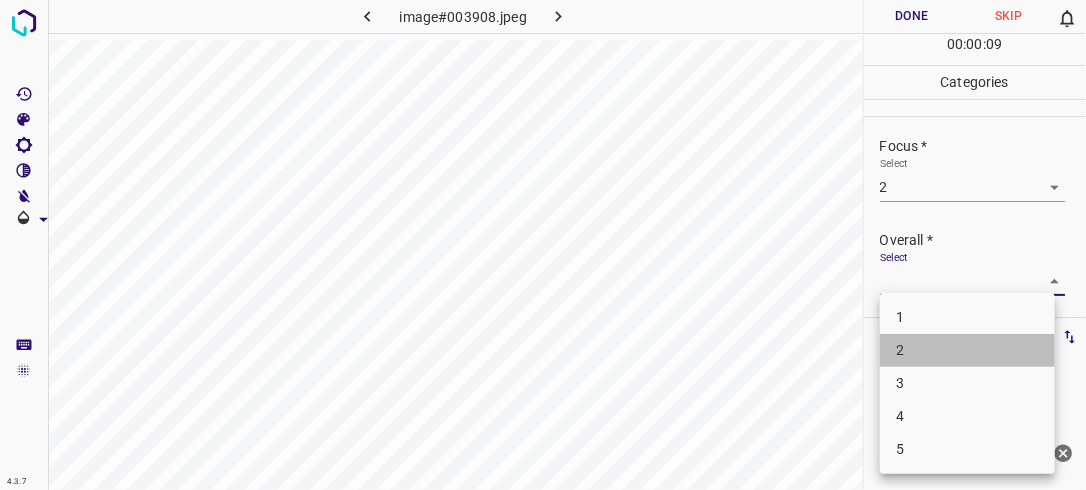 click on "2" at bounding box center [967, 350] 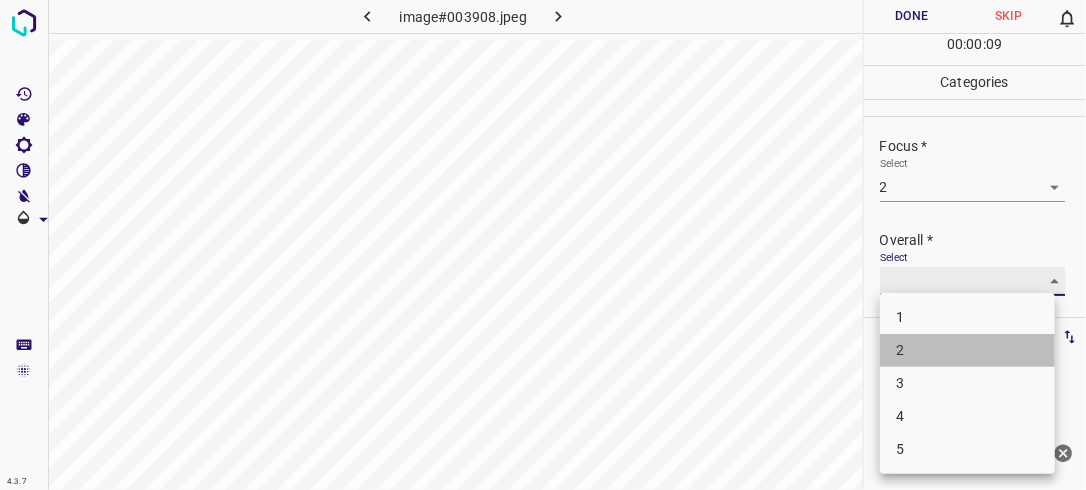 type on "2" 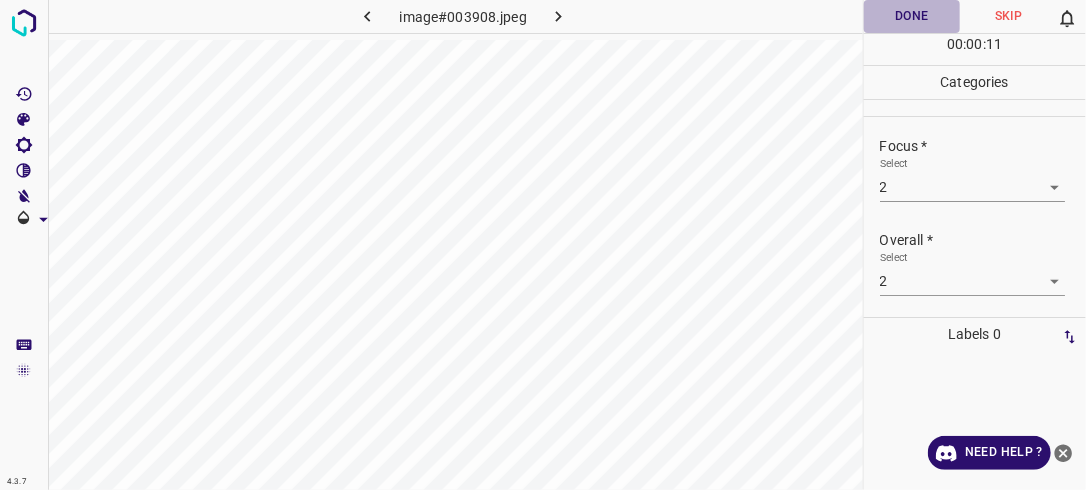 click on "Done" at bounding box center (912, 16) 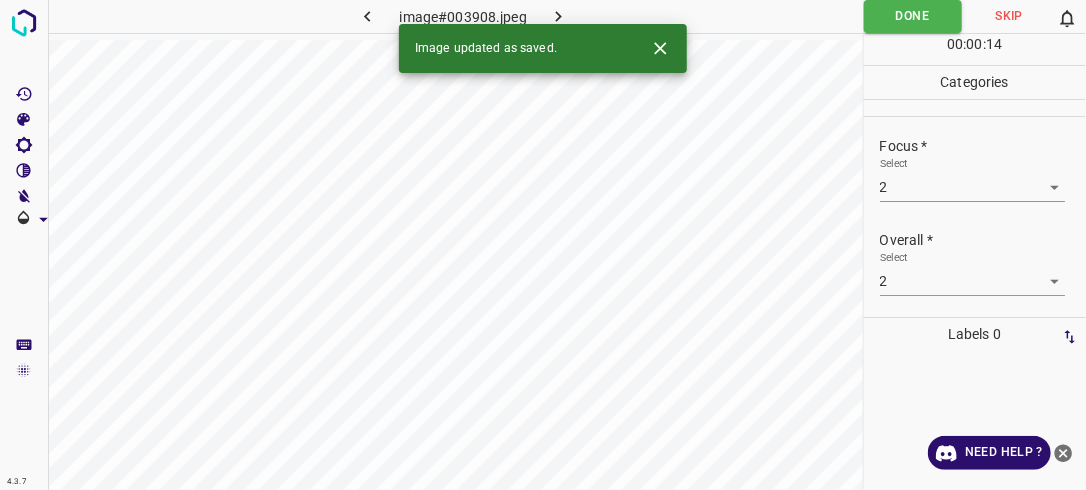 click 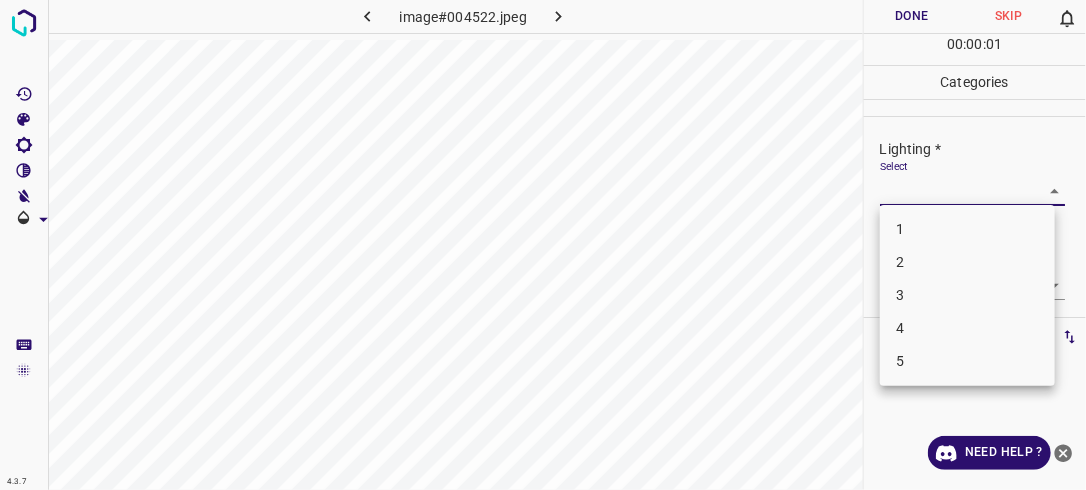 click on "4.3.7 image#004522.jpeg Done Skip 0 00   : 00   : 01   Categories Lighting *  Select ​ Focus *  Select ​ Overall *  Select ​ Labels   0 Categories 1 Lighting 2 Focus 3 Overall Tools Space Change between modes (Draw & Edit) I Auto labeling R Restore zoom M Zoom in N Zoom out Delete Delete selecte label Filters Z Restore filters X Saturation filter C Brightness filter V Contrast filter B Gray scale filter General O Download Need Help ? - Text - Hide - Delete 1 2 3 4 5" at bounding box center [543, 245] 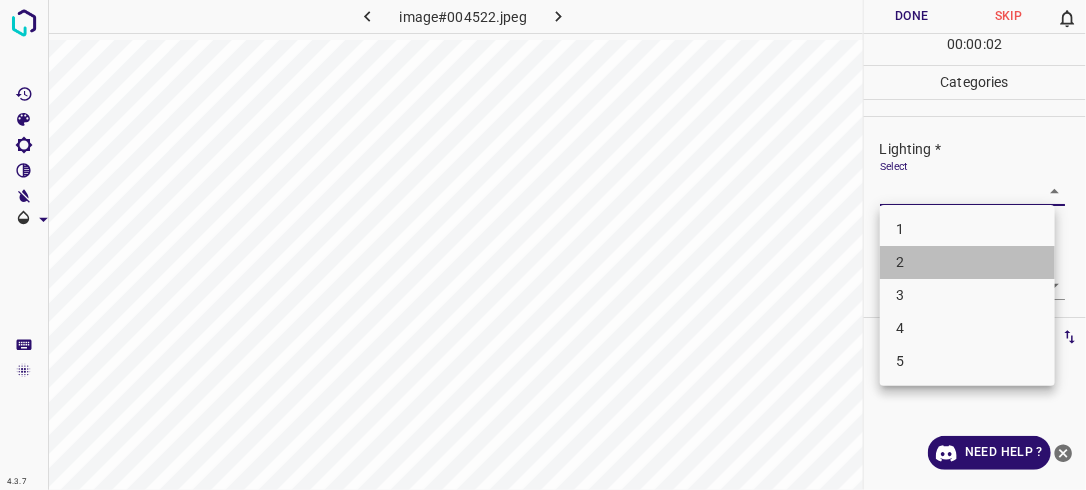 click on "2" at bounding box center (967, 262) 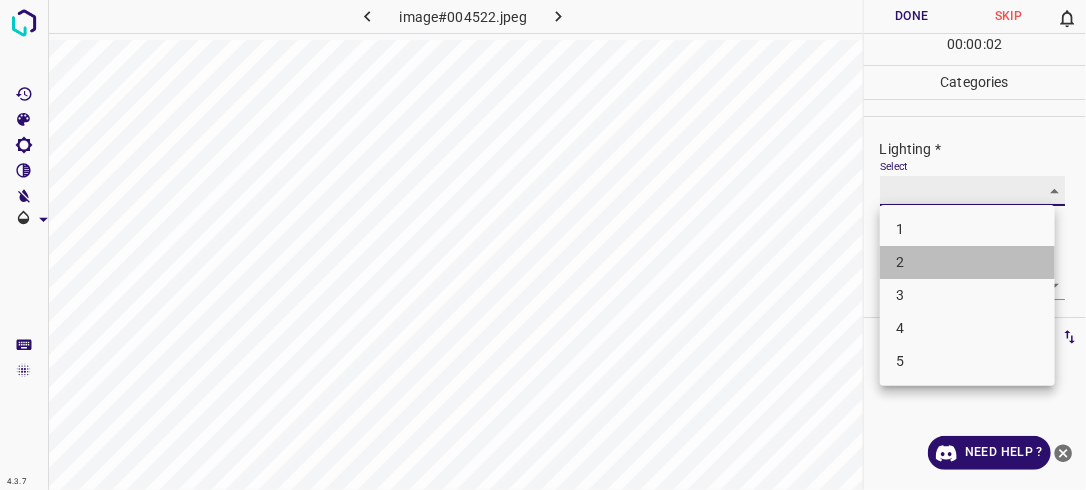 type on "2" 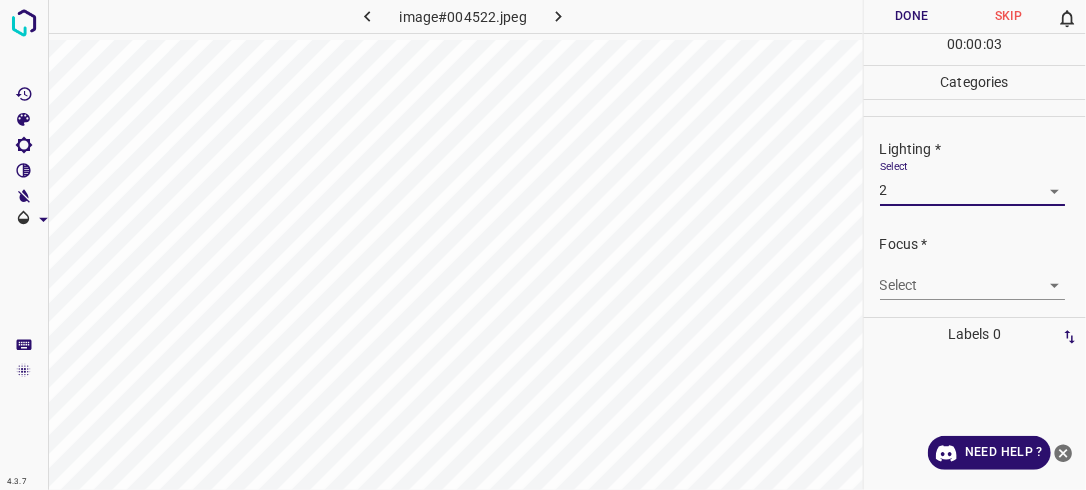 click on "4.3.7 image#004522.jpeg Done Skip 0 00   : 00   : 03   Categories Lighting *  Select 2 2 Focus *  Select ​ Overall *  Select ​ Labels   0 Categories 1 Lighting 2 Focus 3 Overall Tools Space Change between modes (Draw & Edit) I Auto labeling R Restore zoom M Zoom in N Zoom out Delete Delete selecte label Filters Z Restore filters X Saturation filter C Brightness filter V Contrast filter B Gray scale filter General O Download Need Help ? - Text - Hide - Delete" at bounding box center (543, 245) 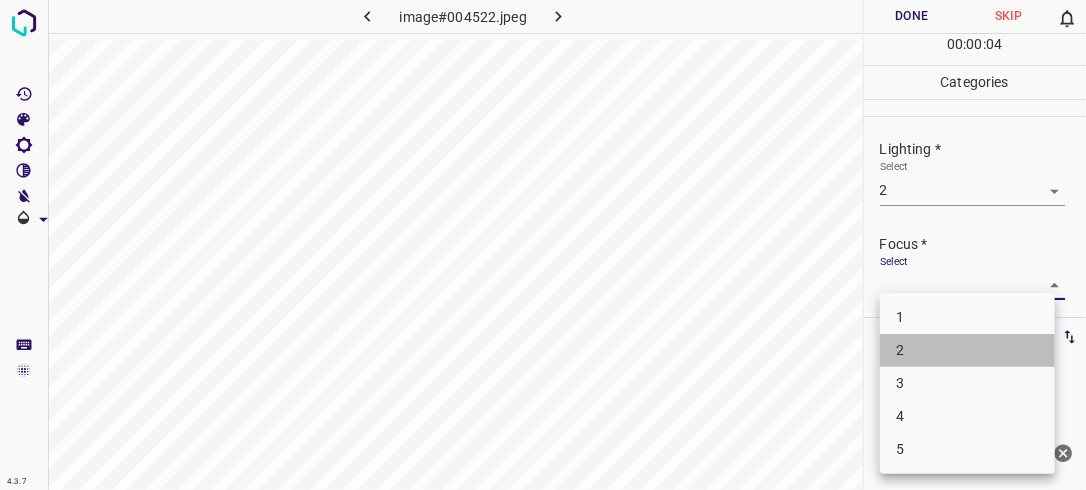 click on "2" at bounding box center (967, 350) 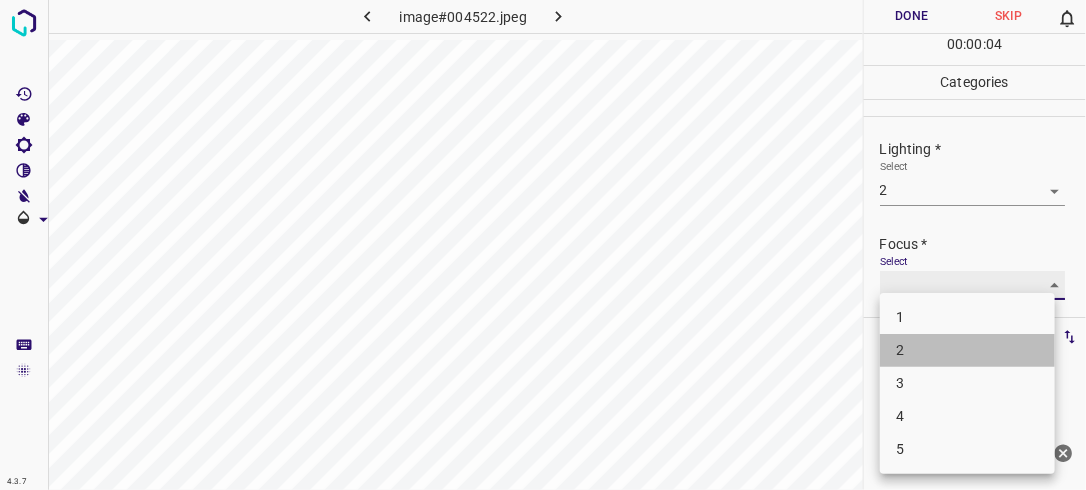 type on "2" 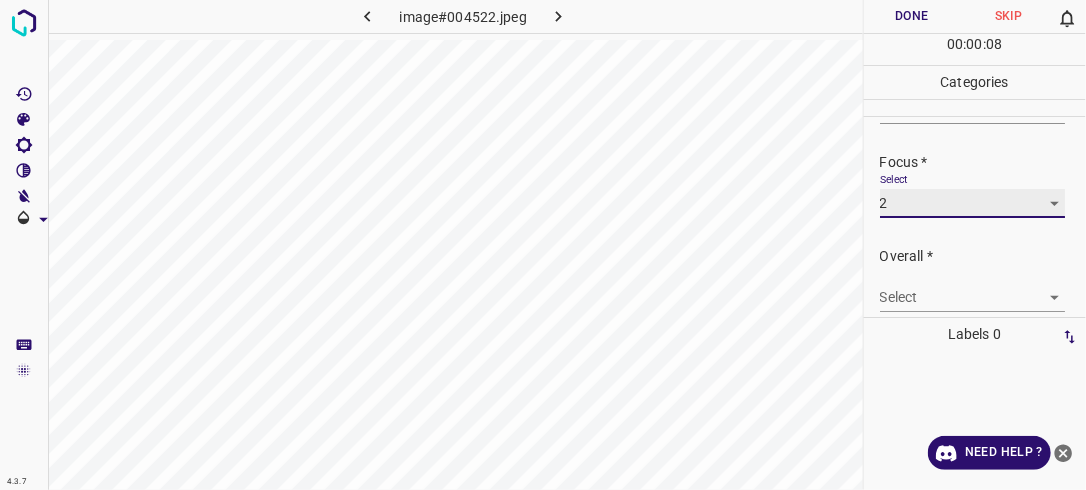 scroll, scrollTop: 98, scrollLeft: 0, axis: vertical 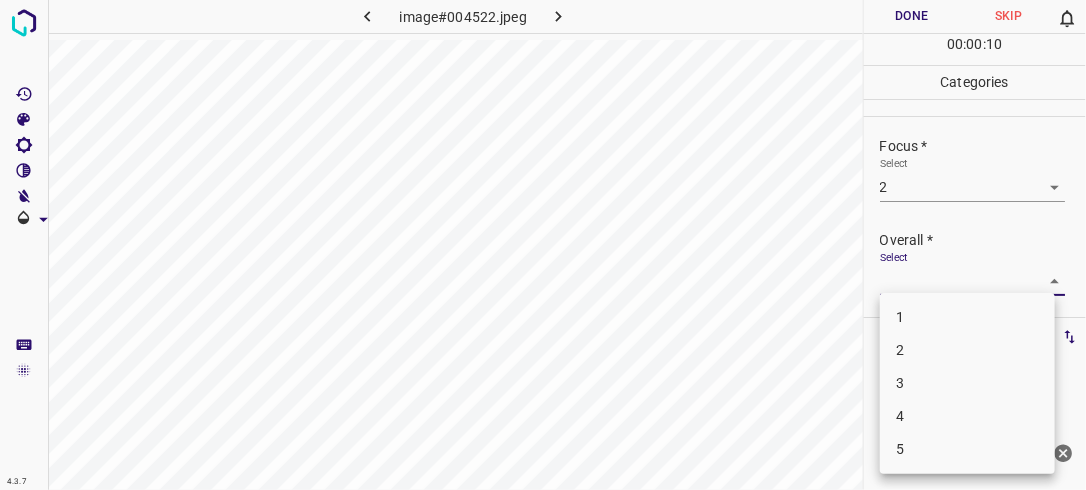 click on "4.3.7 image#004522.jpeg Done Skip 0 00   : 00   : 10   Categories Lighting *  Select 2 2 Focus *  Select 2 2 Overall *  Select ​ Labels   0 Categories 1 Lighting 2 Focus 3 Overall Tools Space Change between modes (Draw & Edit) I Auto labeling R Restore zoom M Zoom in N Zoom out Delete Delete selecte label Filters Z Restore filters X Saturation filter C Brightness filter V Contrast filter B Gray scale filter General O Download Need Help ? - Text - Hide - Delete 1 2 3 4 5" at bounding box center (543, 245) 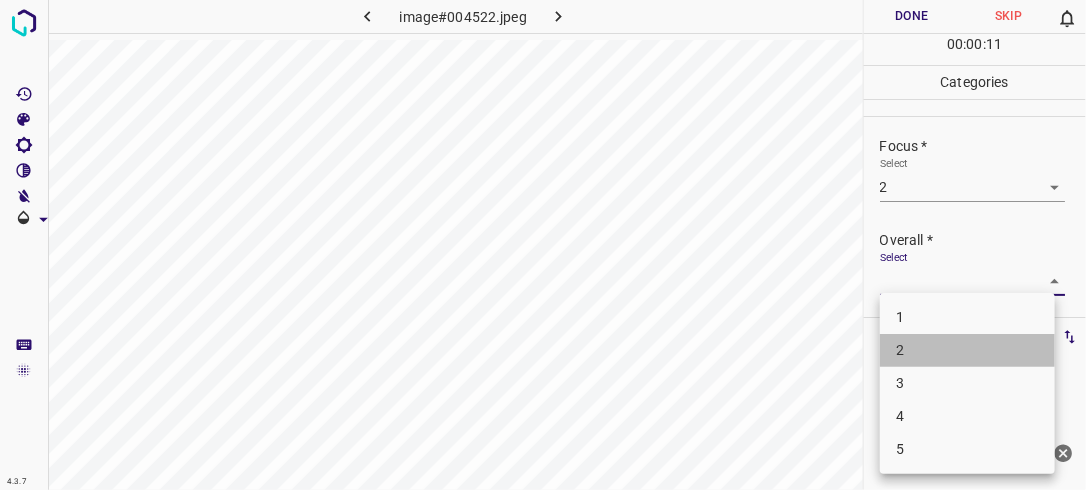 click on "2" at bounding box center [967, 350] 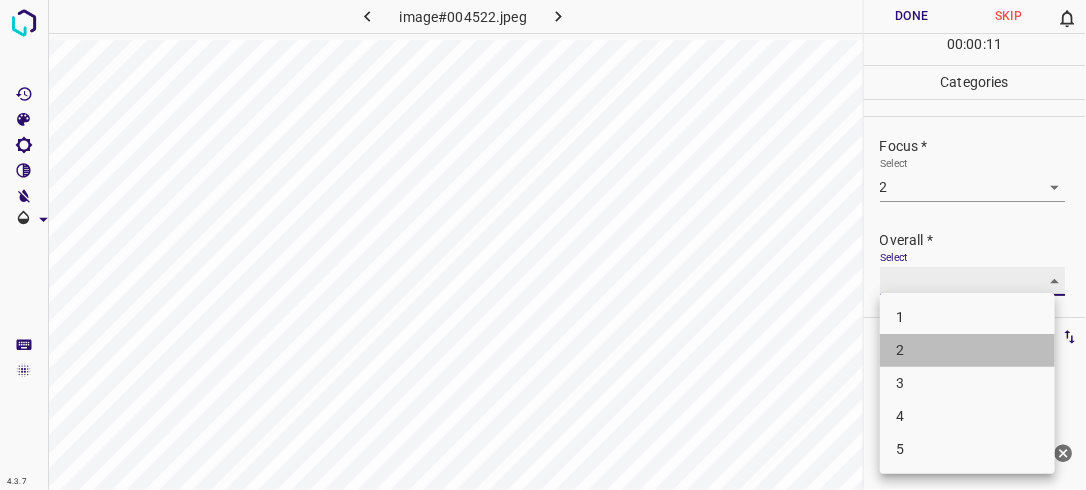 type on "2" 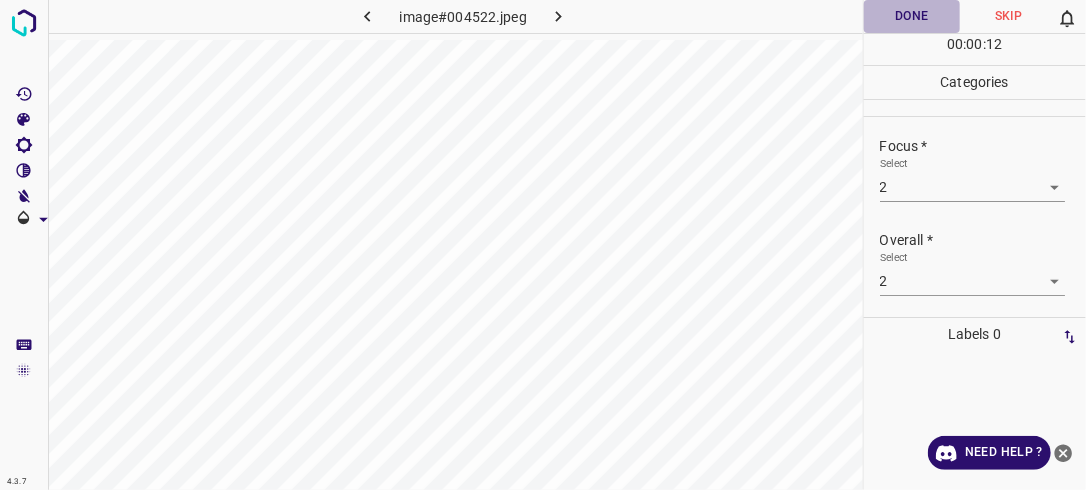 click on "Done" at bounding box center [912, 16] 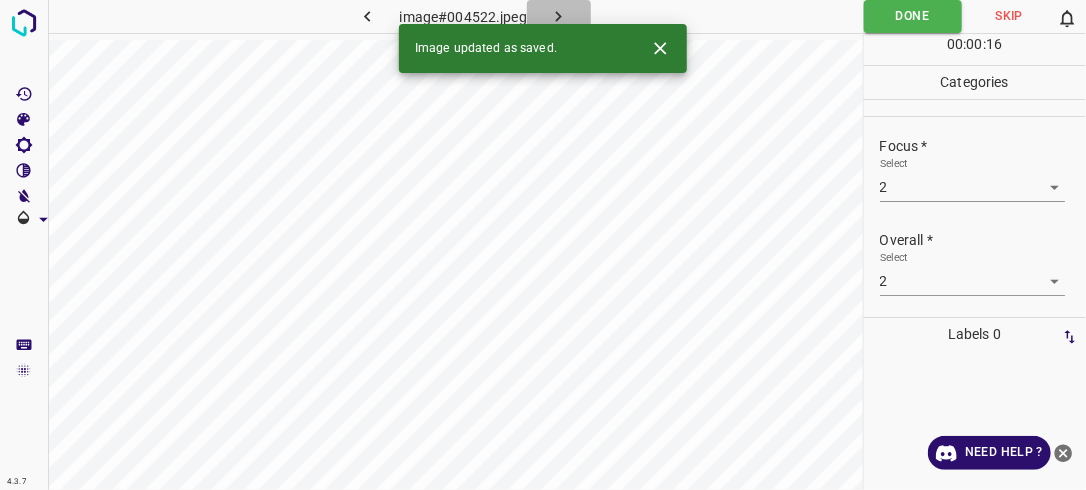 click 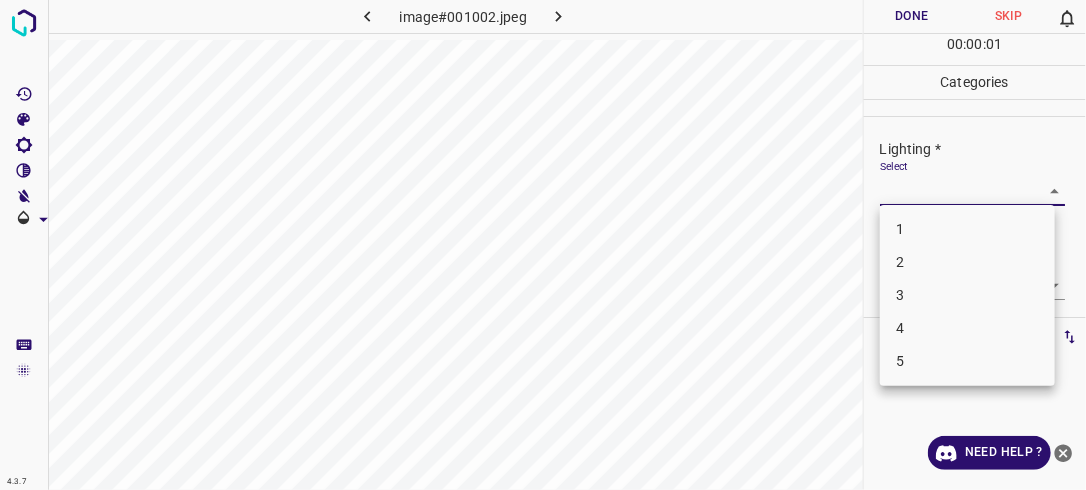 click on "4.3.7 image#001002.jpeg Done Skip 0 00   : 00   : 01   Categories Lighting *  Select ​ Focus *  Select ​ Overall *  Select ​ Labels   0 Categories 1 Lighting 2 Focus 3 Overall Tools Space Change between modes (Draw & Edit) I Auto labeling R Restore zoom M Zoom in N Zoom out Delete Delete selecte label Filters Z Restore filters X Saturation filter C Brightness filter V Contrast filter B Gray scale filter General O Download Need Help ? - Text - Hide - Delete 1 2 3 4 5" at bounding box center (543, 245) 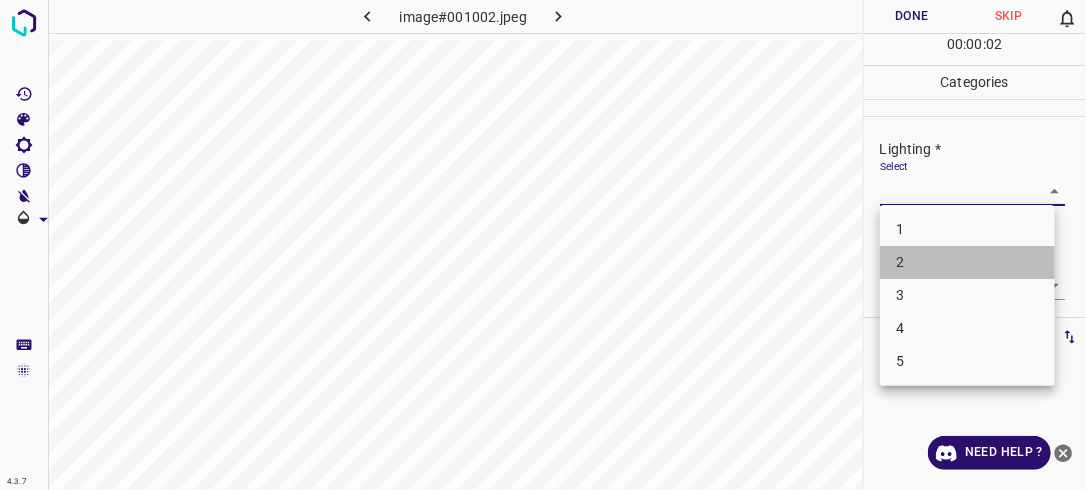 click on "2" at bounding box center (967, 262) 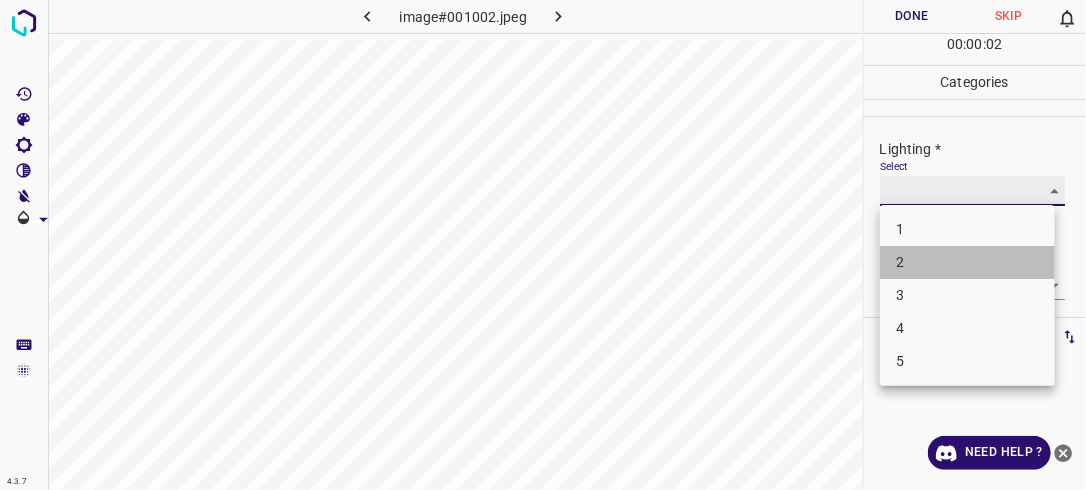 type on "2" 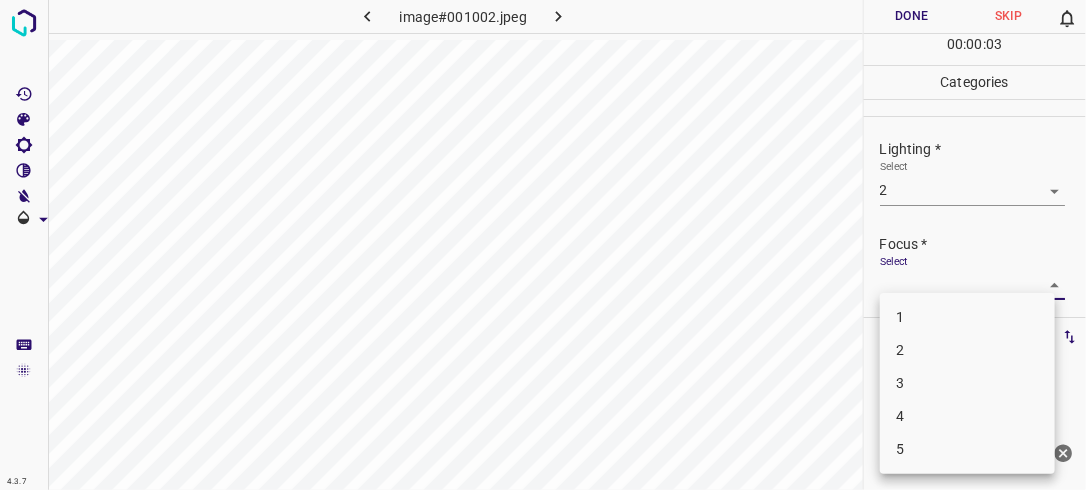 click on "4.3.7 image#001002.jpeg Done Skip 0 00   : 00   : 03   Categories Lighting *  Select 2 2 Focus *  Select ​ Overall *  Select ​ Labels   0 Categories 1 Lighting 2 Focus 3 Overall Tools Space Change between modes (Draw & Edit) I Auto labeling R Restore zoom M Zoom in N Zoom out Delete Delete selecte label Filters Z Restore filters X Saturation filter C Brightness filter V Contrast filter B Gray scale filter General O Download Need Help ? - Text - Hide - Delete 1 2 3 4 5" at bounding box center [543, 245] 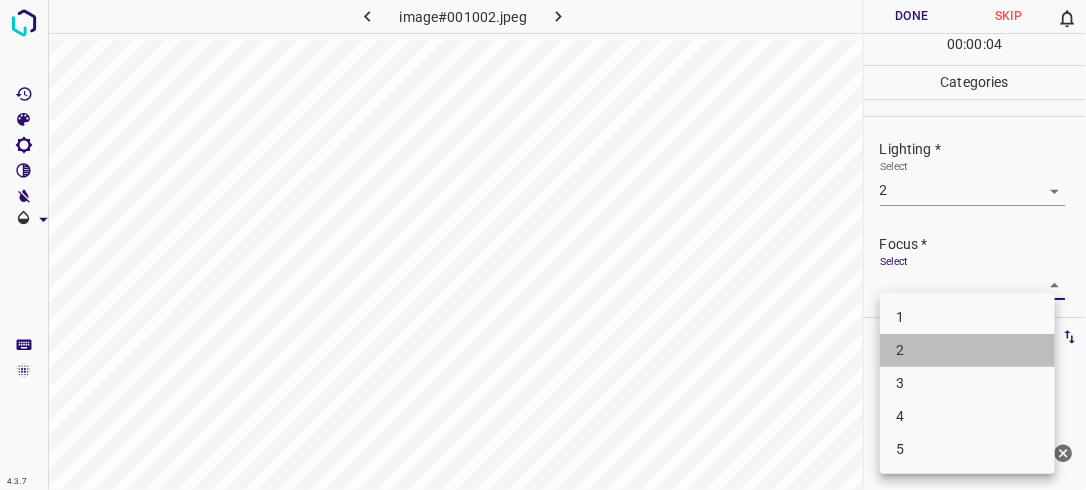 click on "2" at bounding box center [967, 350] 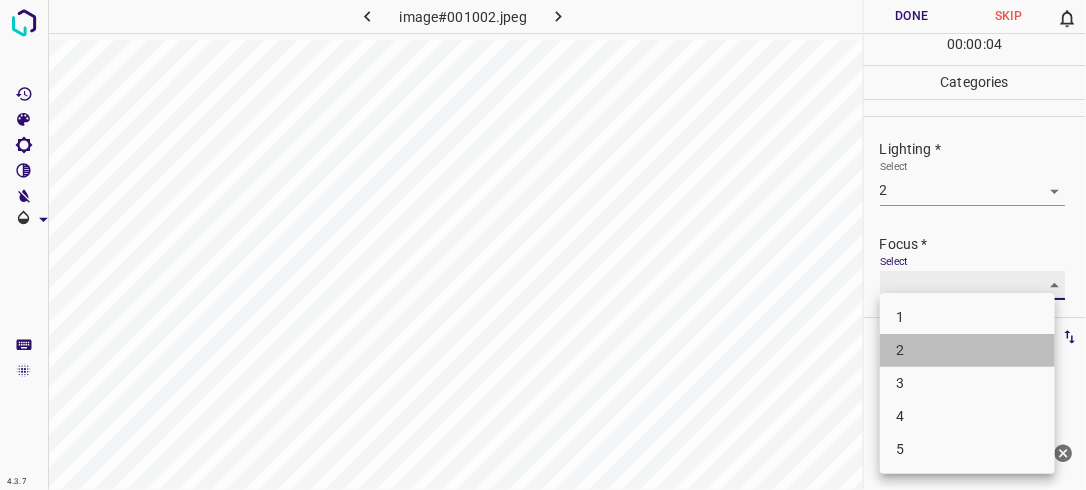 type on "2" 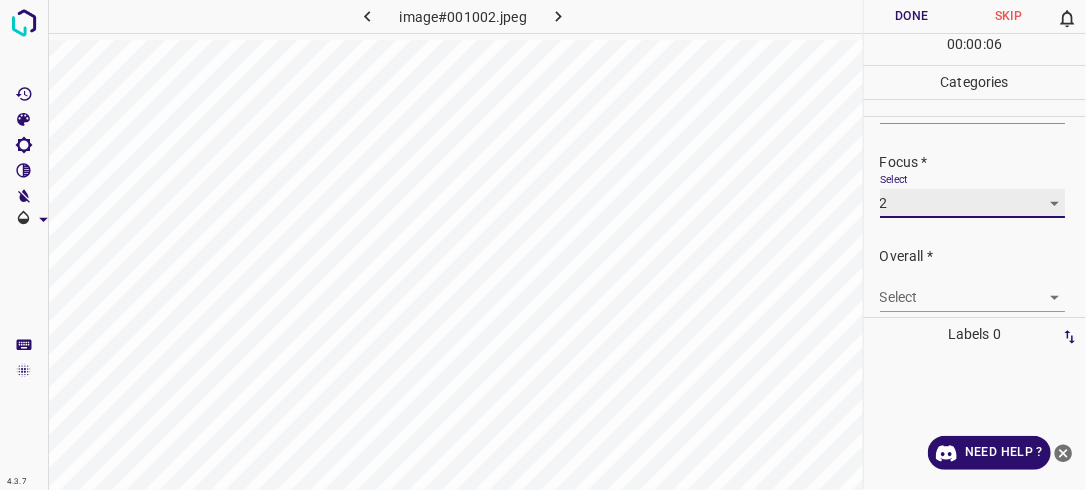 scroll, scrollTop: 86, scrollLeft: 0, axis: vertical 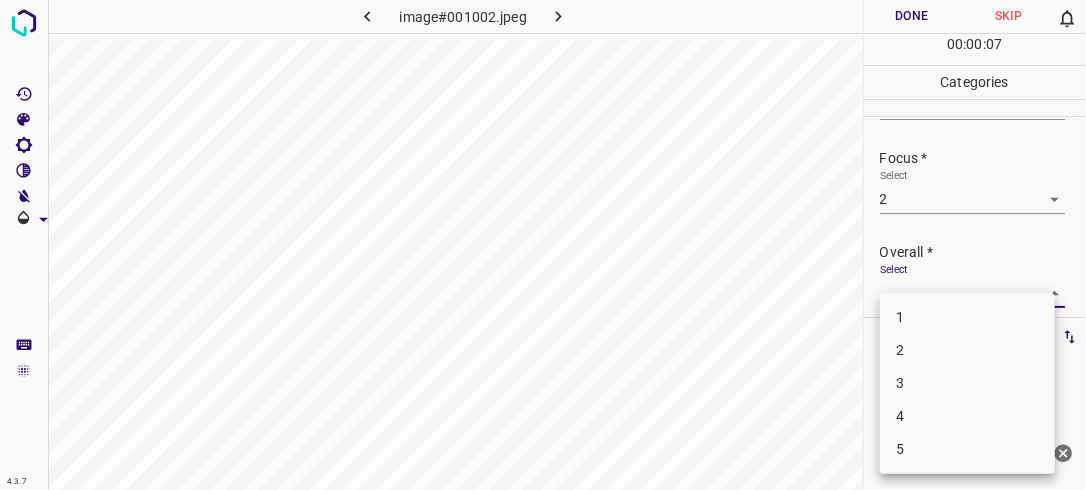 click on "4.3.7 image#001002.jpeg Done Skip 0 00   : 00   : 07   Categories Lighting *  Select 2 2 Focus *  Select 2 2 Overall *  Select ​ Labels   0 Categories 1 Lighting 2 Focus 3 Overall Tools Space Change between modes (Draw & Edit) I Auto labeling R Restore zoom M Zoom in N Zoom out Delete Delete selecte label Filters Z Restore filters X Saturation filter C Brightness filter V Contrast filter B Gray scale filter General O Download Need Help ? - Text - Hide - Delete 1 2 3 4 5" at bounding box center [543, 245] 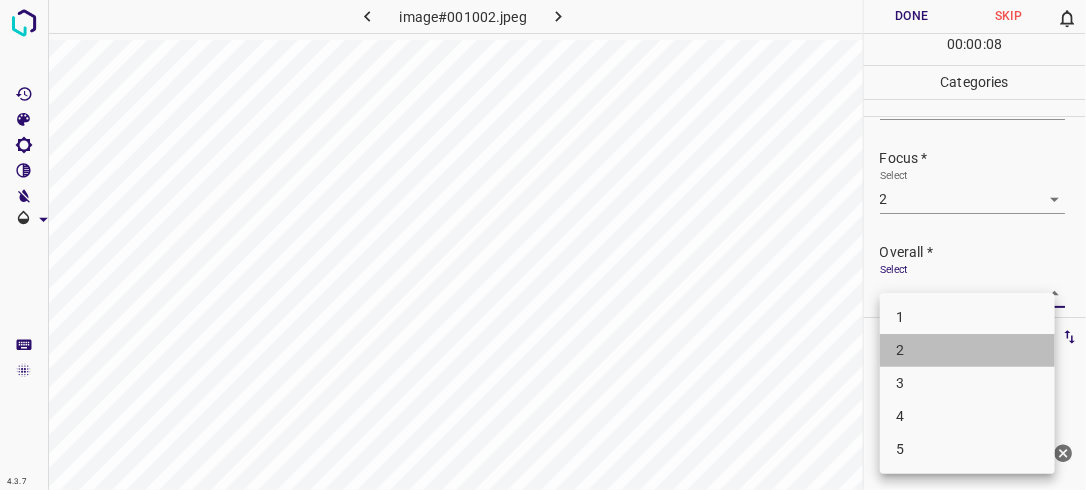 click on "2" at bounding box center (967, 350) 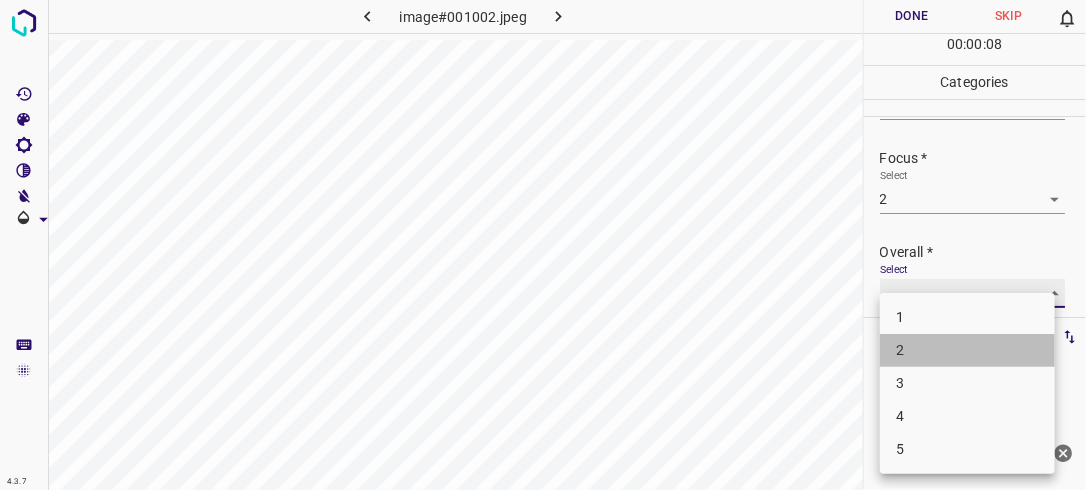 type on "2" 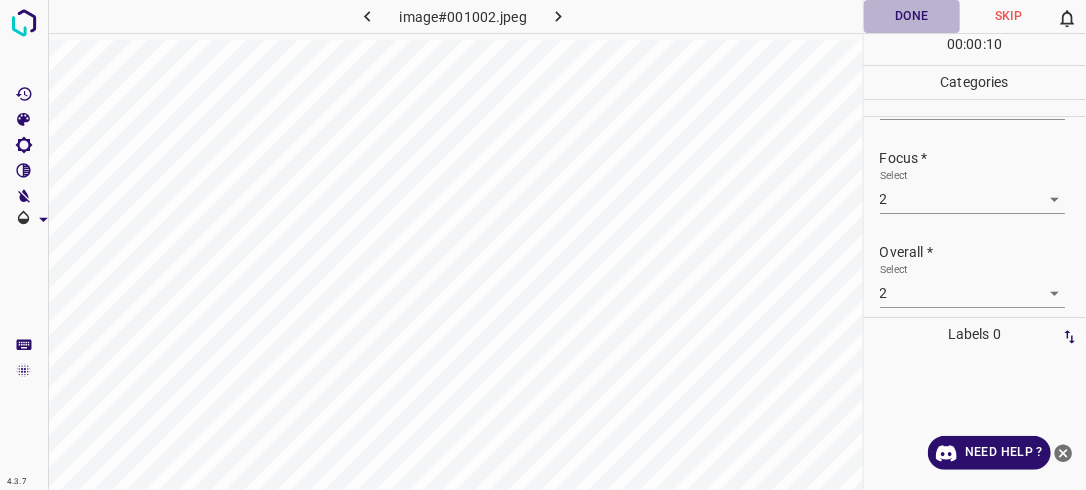 click on "Done" at bounding box center (912, 16) 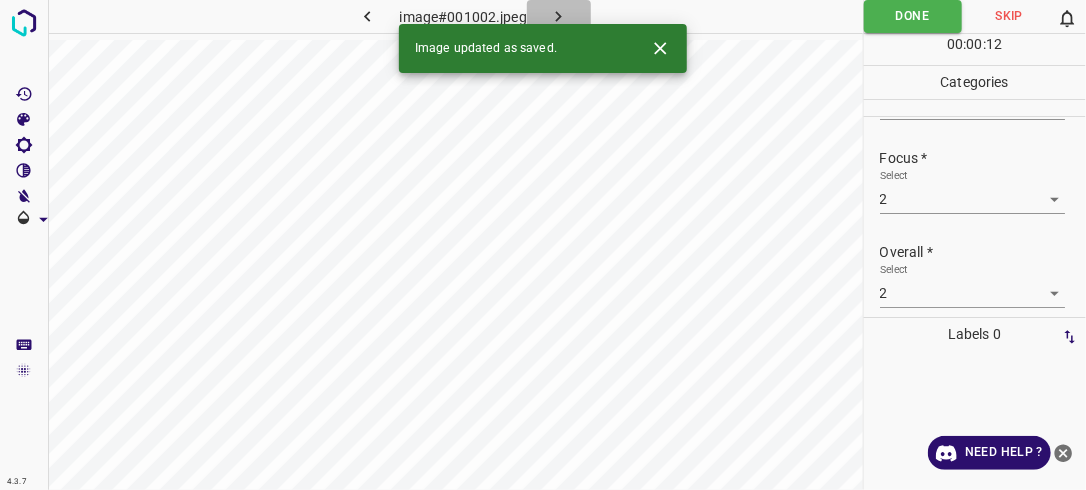 click 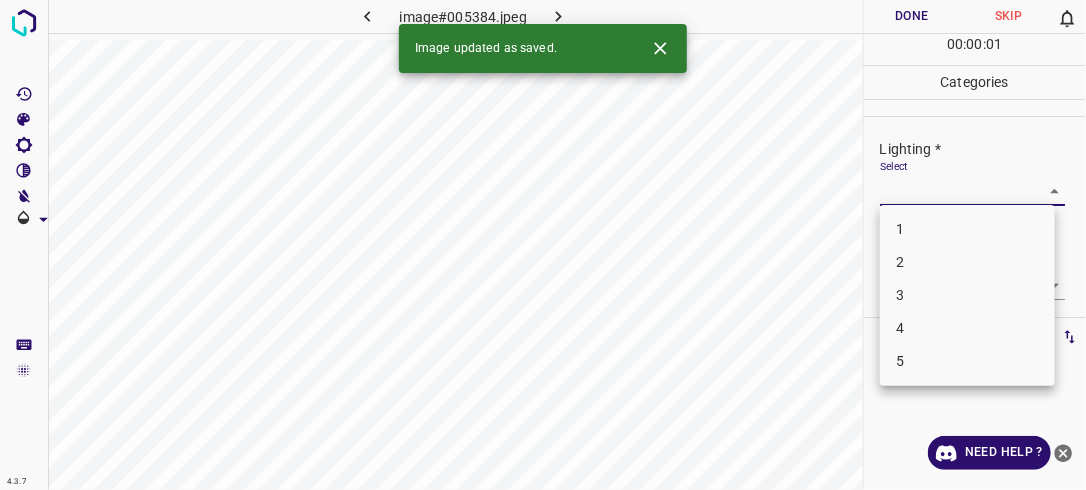 click on "4.3.7 image#005384.jpeg Done Skip 0 00   : 00   : 01   Categories Lighting *  Select ​ Focus *  Select ​ Overall *  Select ​ Labels   0 Categories 1 Lighting 2 Focus 3 Overall Tools Space Change between modes (Draw & Edit) I Auto labeling R Restore zoom M Zoom in N Zoom out Delete Delete selecte label Filters Z Restore filters X Saturation filter C Brightness filter V Contrast filter B Gray scale filter General O Download Image updated as saved. Need Help ? - Text - Hide - Delete 1 2 3 4 5" at bounding box center (543, 245) 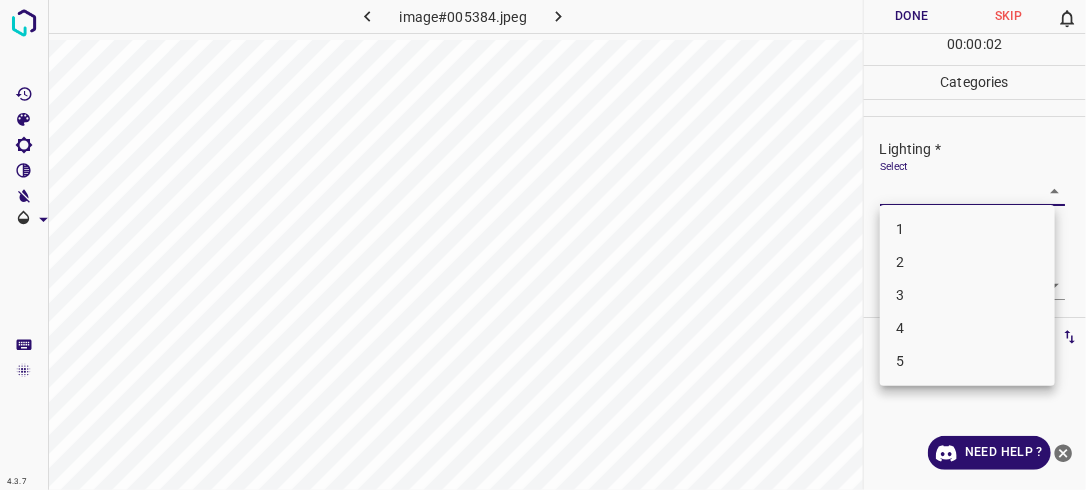 click on "3" at bounding box center (967, 295) 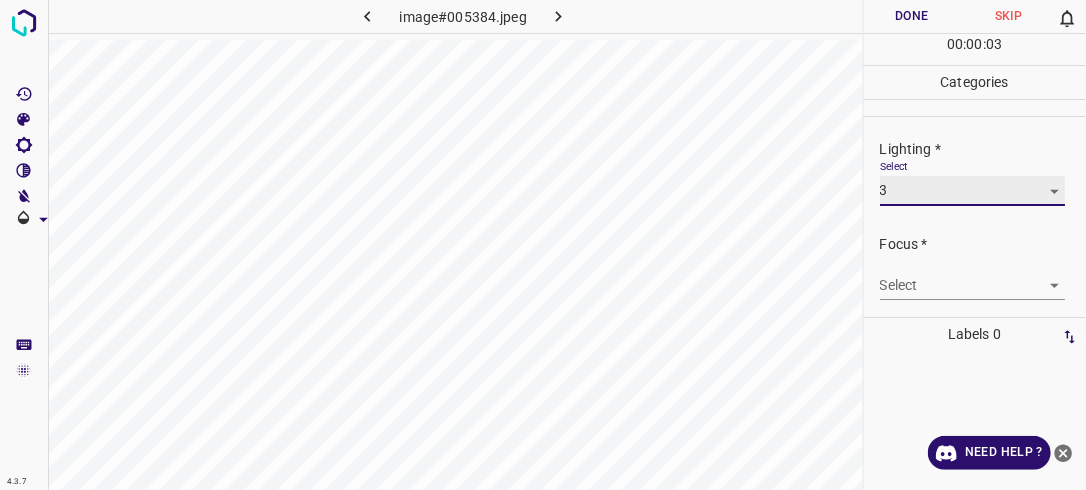 type on "3" 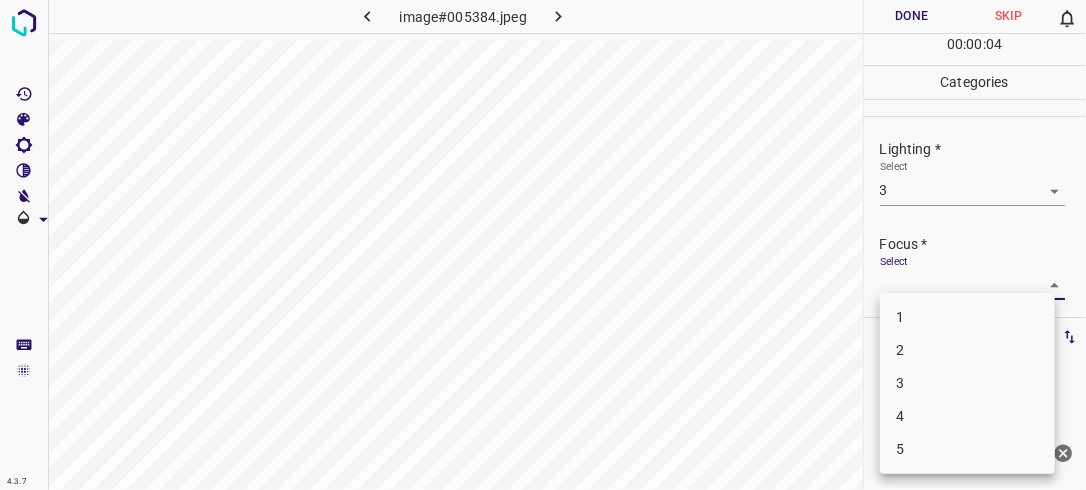 drag, startPoint x: 1036, startPoint y: 276, endPoint x: 890, endPoint y: 382, distance: 180.42172 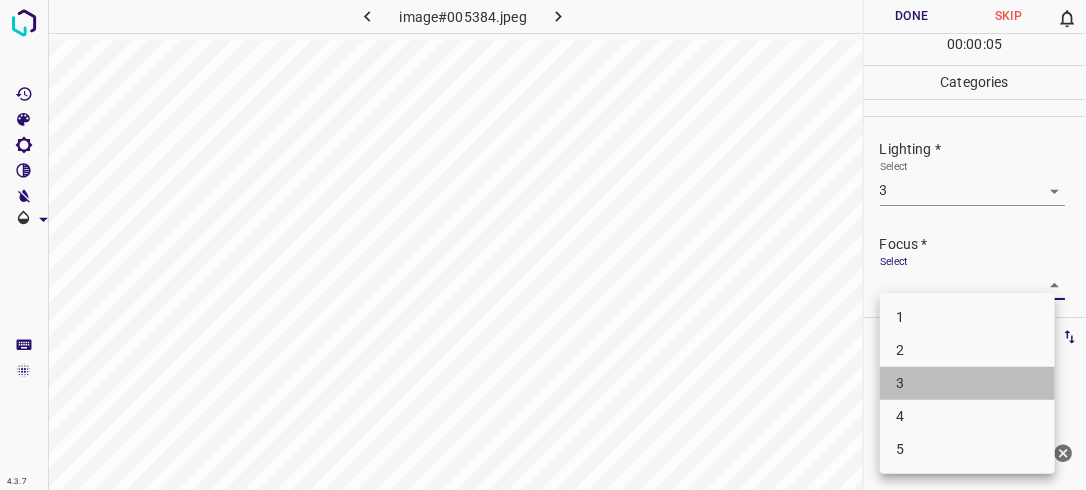 click on "3" at bounding box center [967, 383] 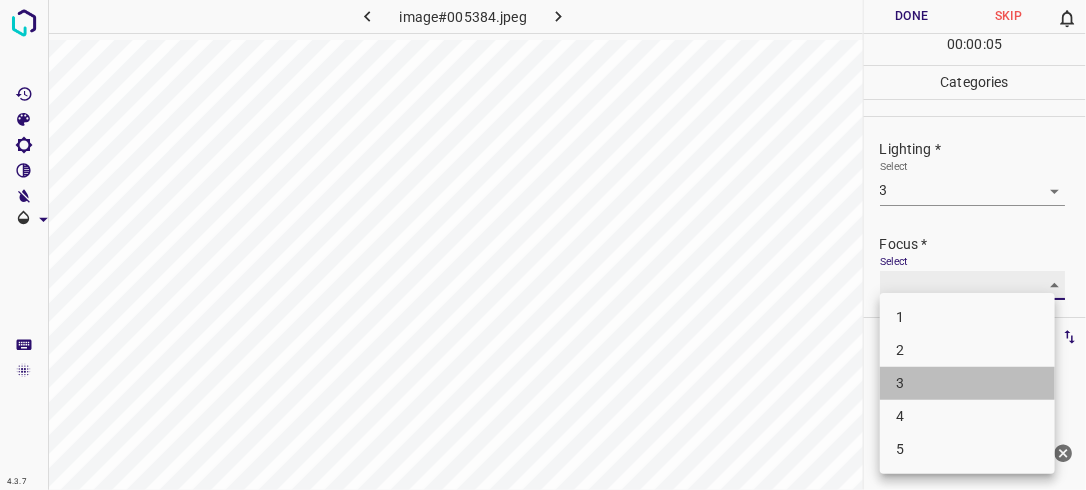 type on "3" 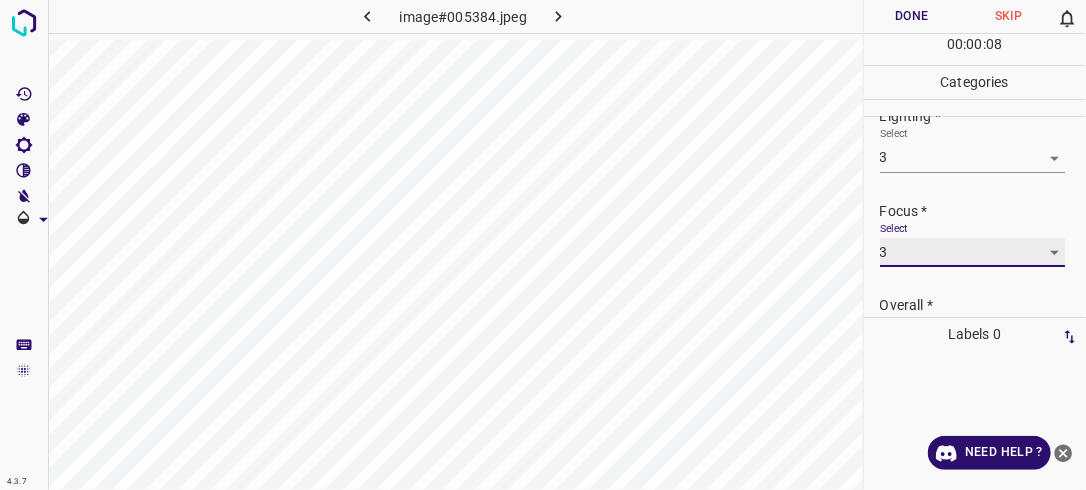 scroll, scrollTop: 98, scrollLeft: 0, axis: vertical 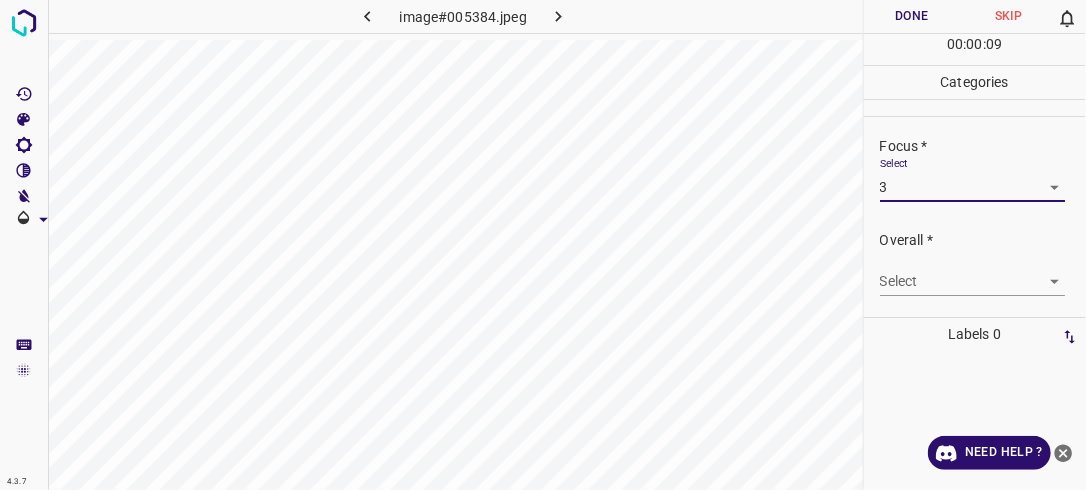 click on "4.3.7 image#005384.jpeg Done Skip 0 00   : 00   : 09   Categories Lighting *  Select 3 3 Focus *  Select 3 3 Overall *  Select ​ Labels   0 Categories 1 Lighting 2 Focus 3 Overall Tools Space Change between modes (Draw & Edit) I Auto labeling R Restore zoom M Zoom in N Zoom out Delete Delete selecte label Filters Z Restore filters X Saturation filter C Brightness filter V Contrast filter B Gray scale filter General O Download Need Help ? - Text - Hide - Delete" at bounding box center (543, 245) 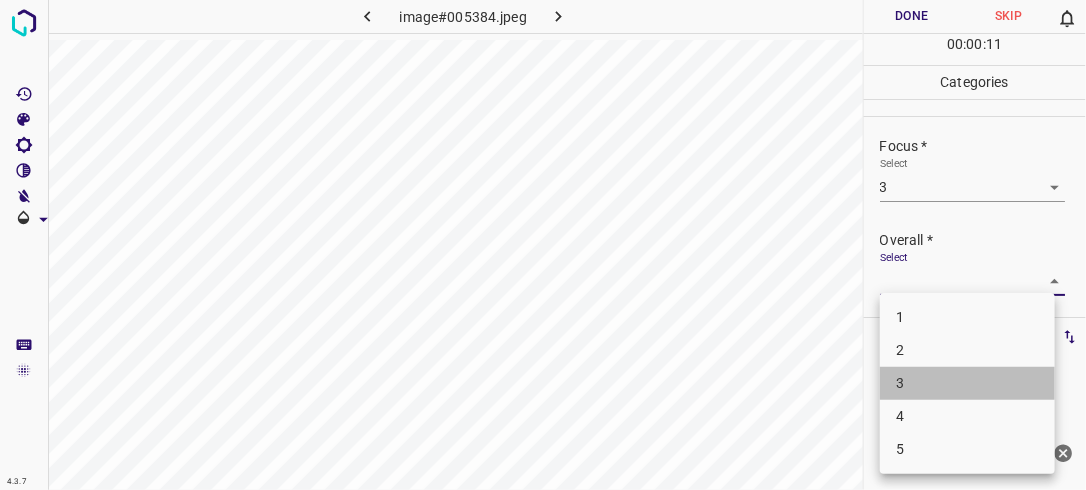 click on "3" at bounding box center [967, 383] 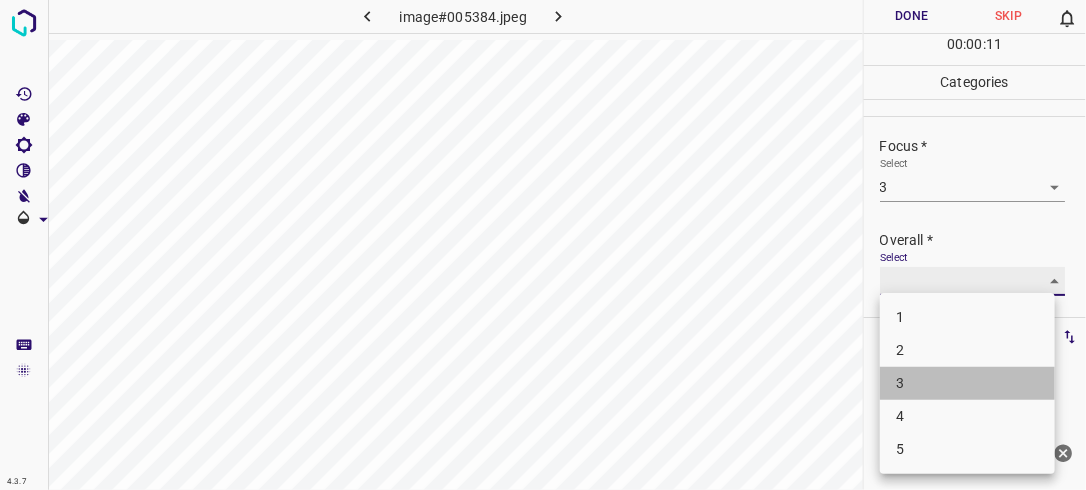 type on "3" 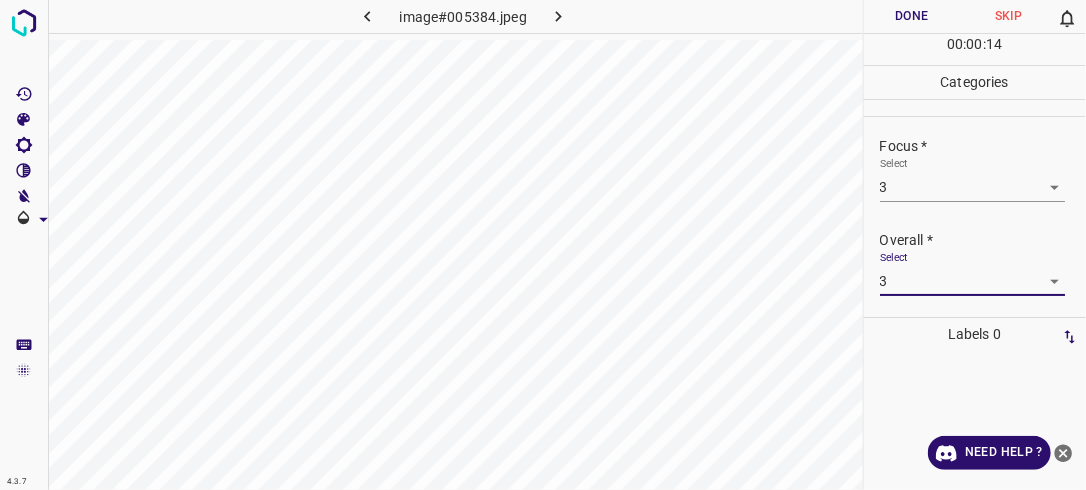 click on "Done" at bounding box center [912, 16] 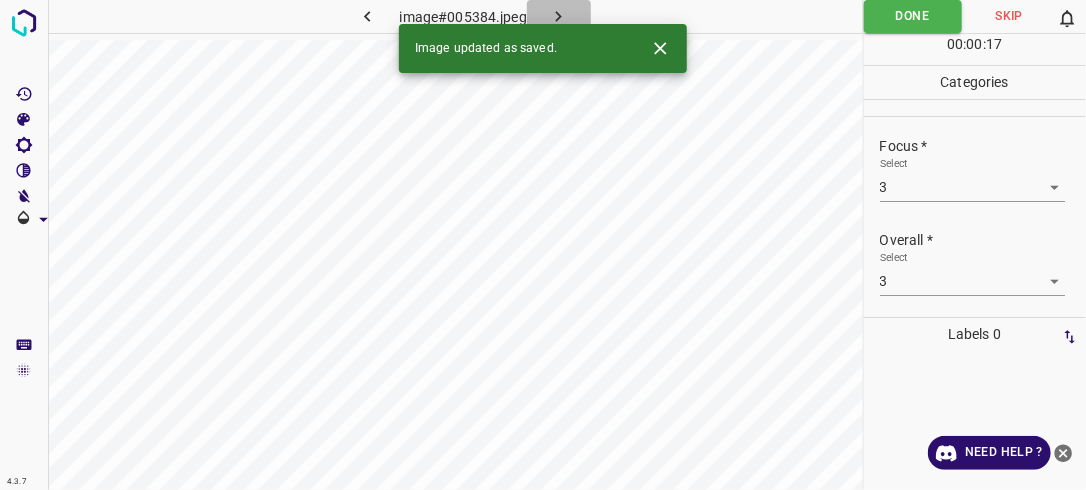 click at bounding box center [559, 16] 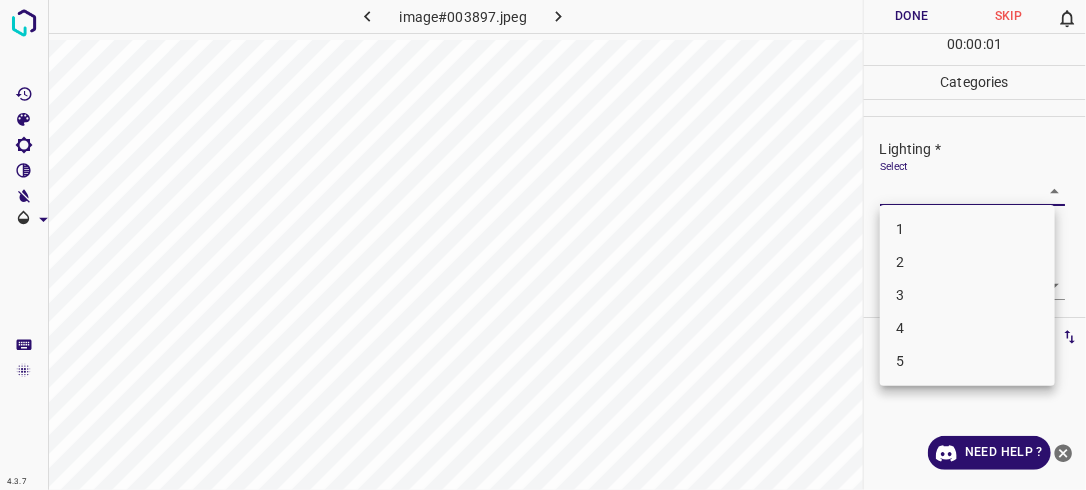 click on "4.3.7 image#003897.jpeg Done Skip 0 00   : 00   : 01   Categories Lighting *  Select ​ Focus *  Select ​ Overall *  Select ​ Labels   0 Categories 1 Lighting 2 Focus 3 Overall Tools Space Change between modes (Draw & Edit) I Auto labeling R Restore zoom M Zoom in N Zoom out Delete Delete selecte label Filters Z Restore filters X Saturation filter C Brightness filter V Contrast filter B Gray scale filter General O Download Need Help ? - Text - Hide - Delete 1 2 3 4 5" at bounding box center [543, 245] 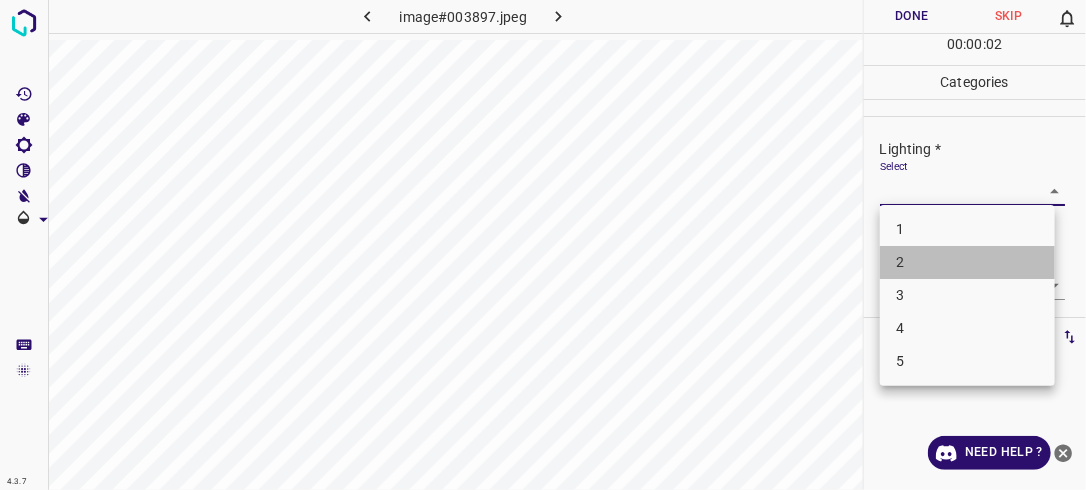 click on "2" at bounding box center (967, 262) 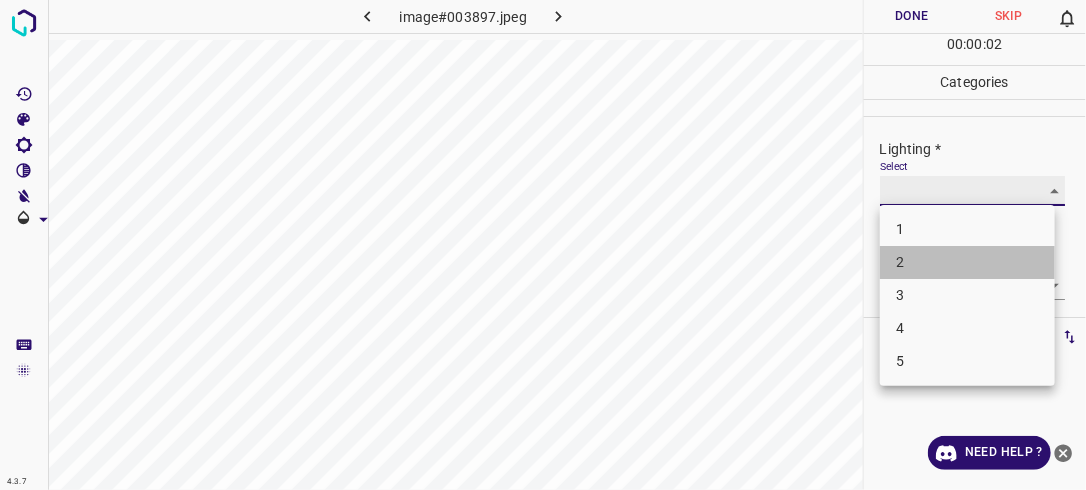 type on "2" 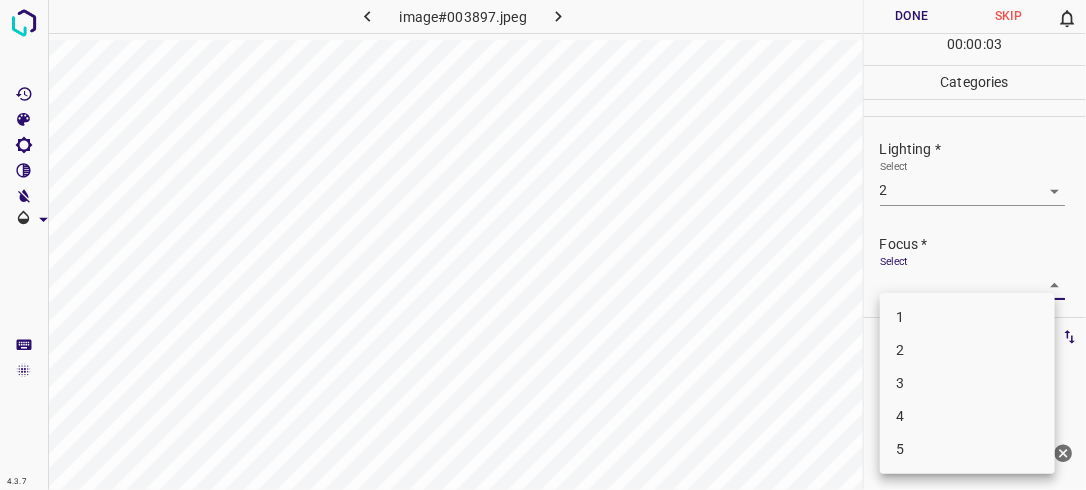 click on "4.3.7 image#003897.jpeg Done Skip 0 00   : 00   : 03   Categories Lighting *  Select 2 2 Focus *  Select ​ Overall *  Select ​ Labels   0 Categories 1 Lighting 2 Focus 3 Overall Tools Space Change between modes (Draw & Edit) I Auto labeling R Restore zoom M Zoom in N Zoom out Delete Delete selecte label Filters Z Restore filters X Saturation filter C Brightness filter V Contrast filter B Gray scale filter General O Download Need Help ? - Text - Hide - Delete 1 2 3 4 5" at bounding box center [543, 245] 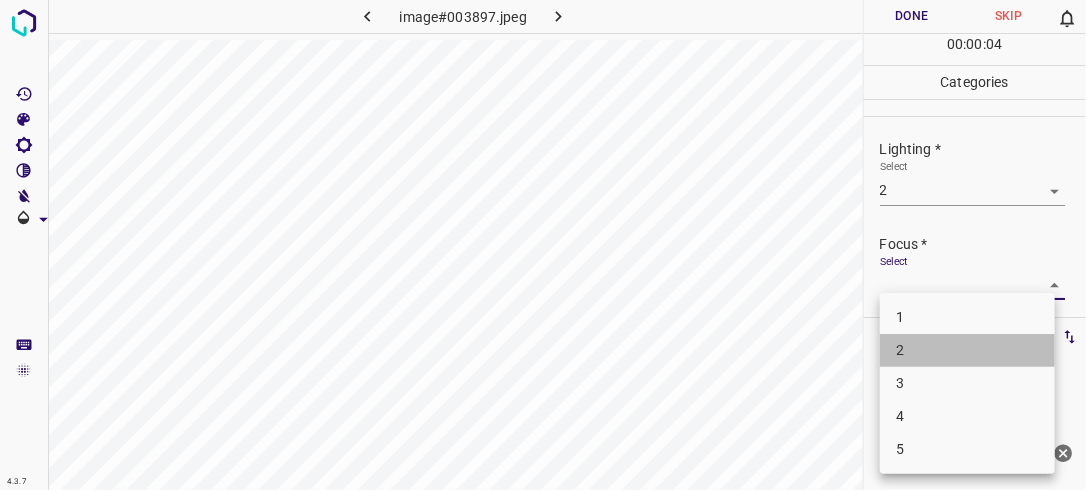 click on "2" at bounding box center (967, 350) 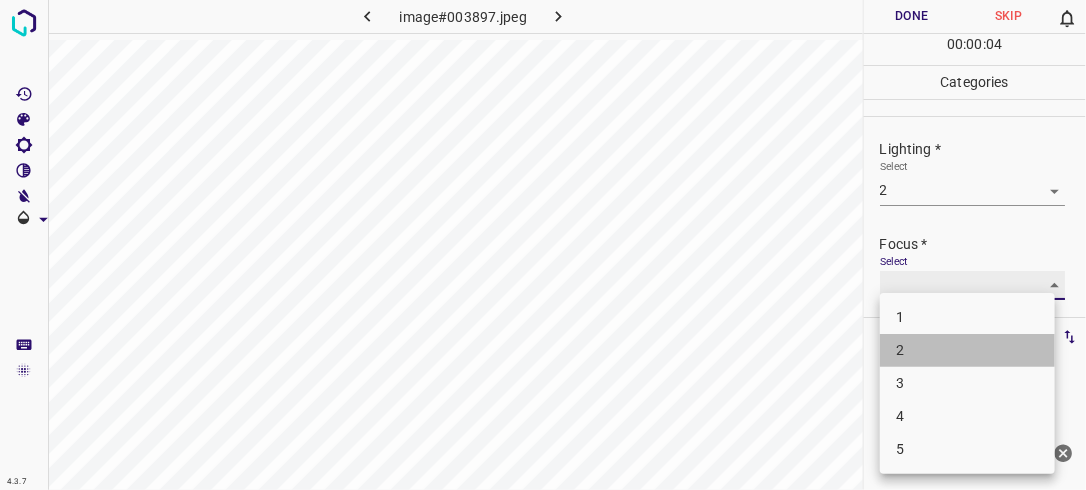 type on "2" 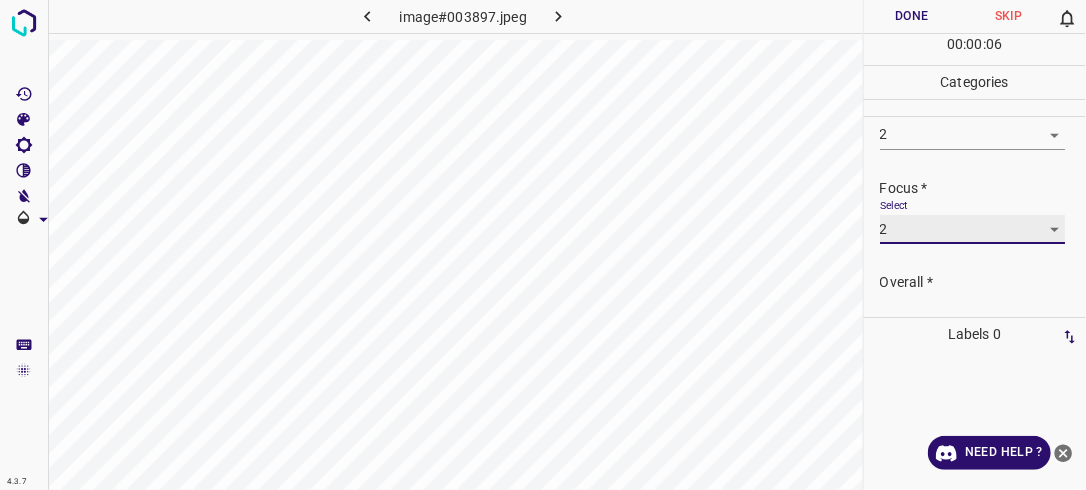 scroll, scrollTop: 98, scrollLeft: 0, axis: vertical 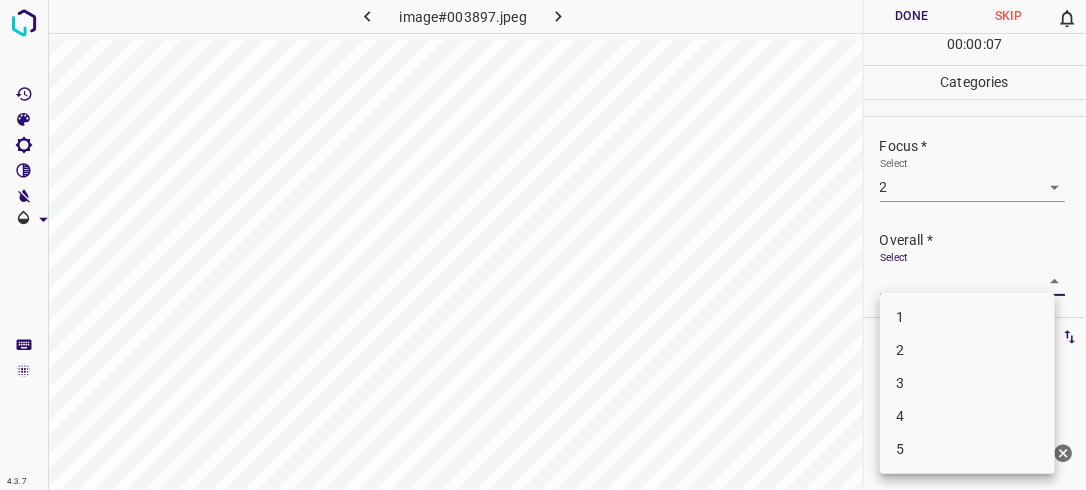 click on "4.3.7 image#003897.jpeg Done Skip 0 00   : 00   : 07   Categories Lighting *  Select 2 2 Focus *  Select 2 2 Overall *  Select ​ Labels   0 Categories 1 Lighting 2 Focus 3 Overall Tools Space Change between modes (Draw & Edit) I Auto labeling R Restore zoom M Zoom in N Zoom out Delete Delete selecte label Filters Z Restore filters X Saturation filter C Brightness filter V Contrast filter B Gray scale filter General O Download Need Help ? - Text - Hide - Delete 1 2 3 4 5" at bounding box center (543, 245) 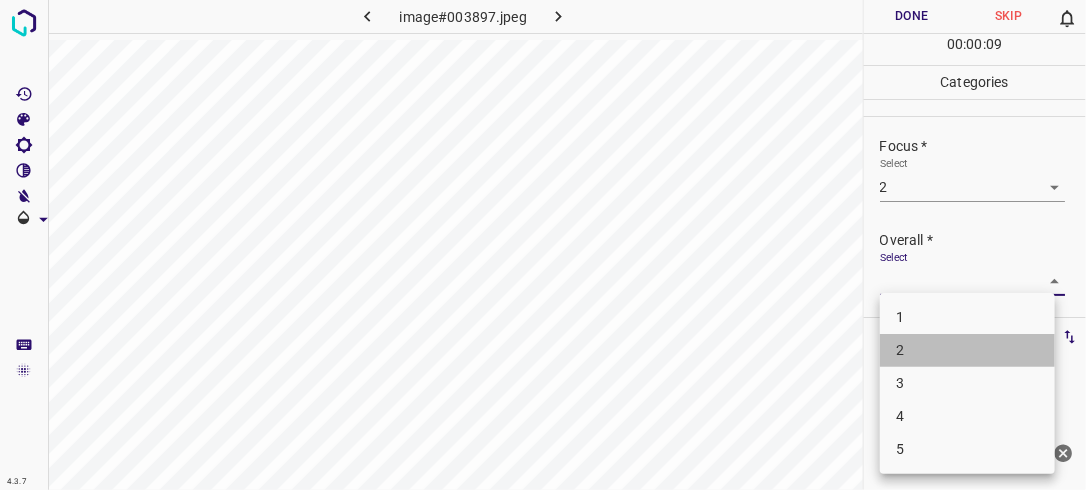 click on "2" at bounding box center (967, 350) 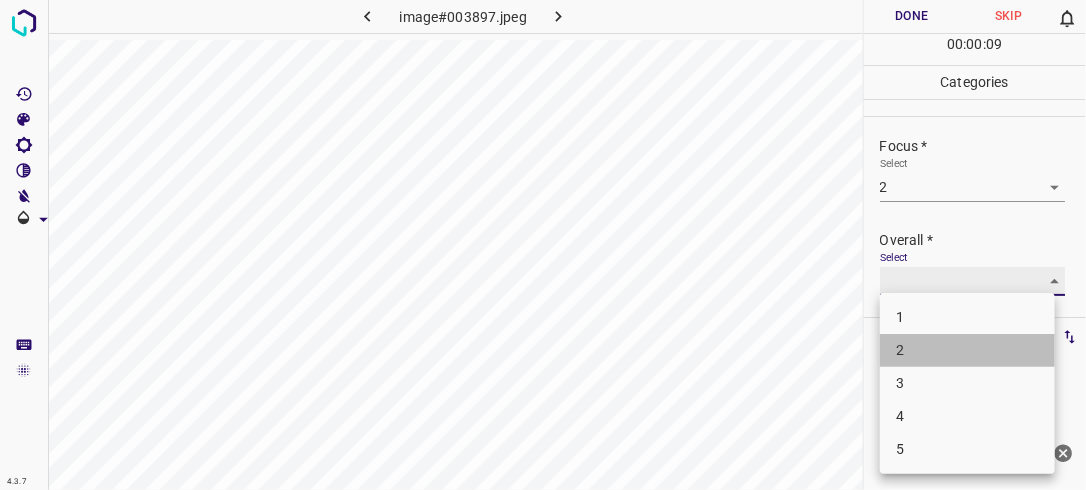 type on "2" 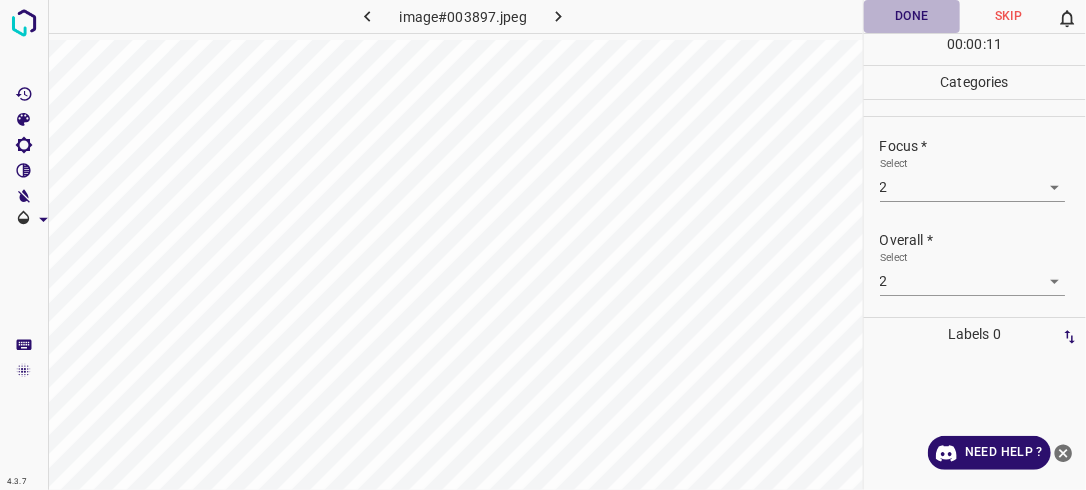click on "Done" at bounding box center (912, 16) 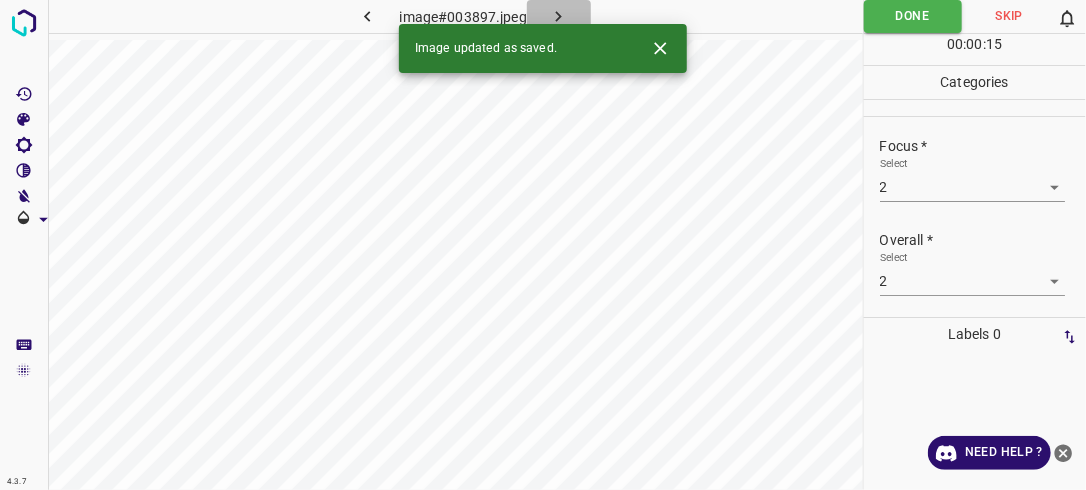 click at bounding box center (559, 16) 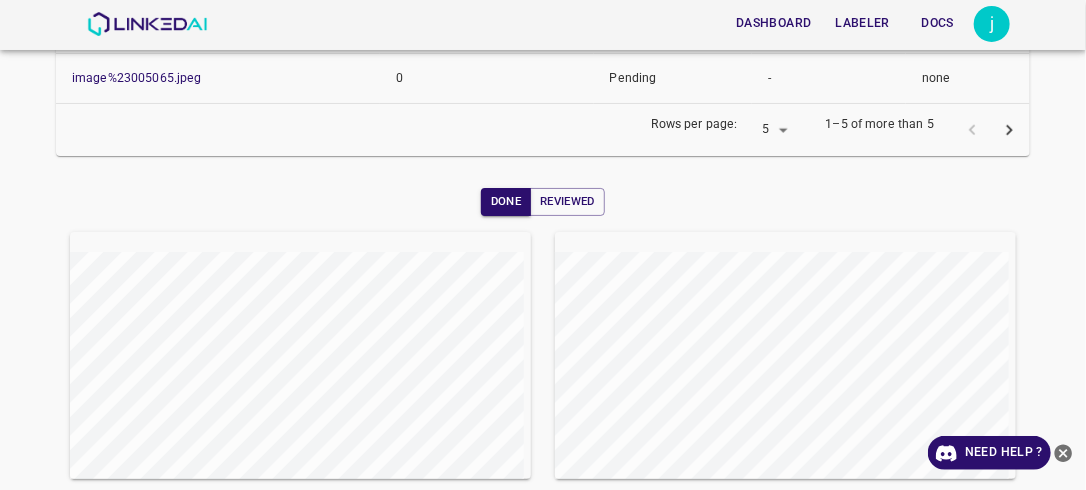 scroll, scrollTop: 628, scrollLeft: 0, axis: vertical 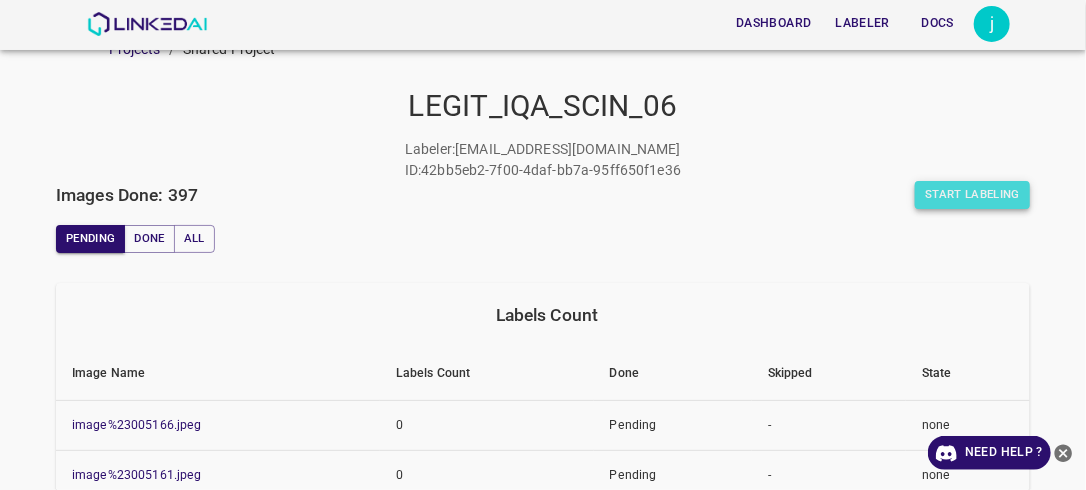 click on "Start Labeling" at bounding box center (972, 195) 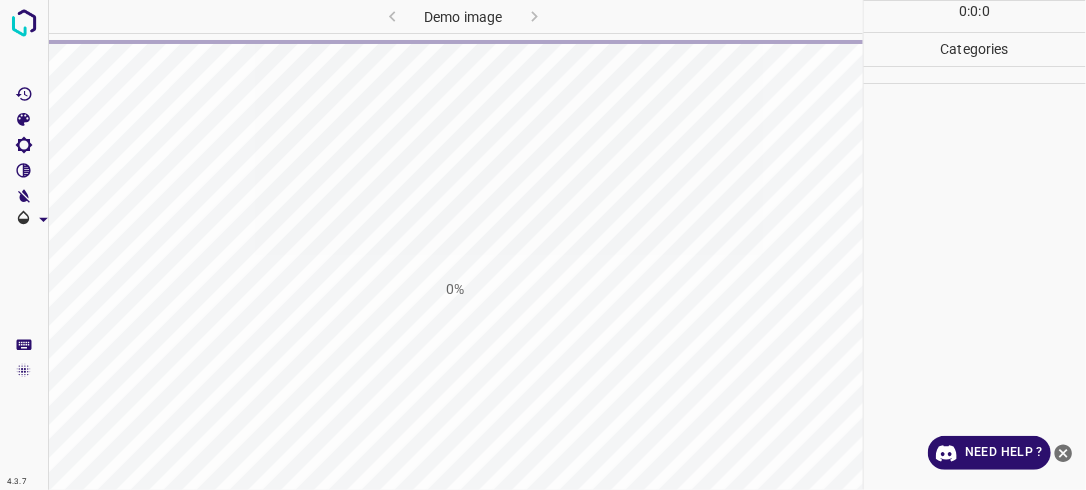 scroll, scrollTop: 0, scrollLeft: 0, axis: both 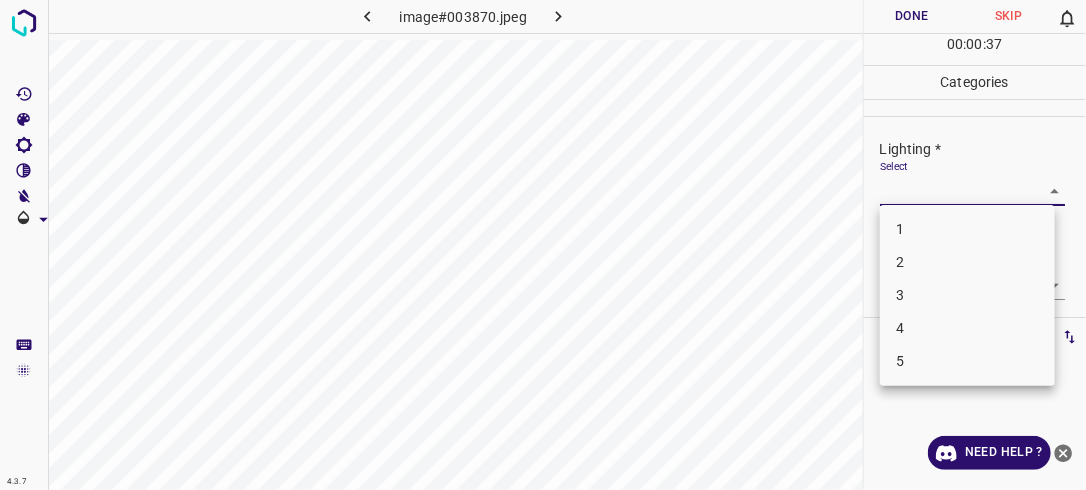click on "4.3.7 image#003870.jpeg Done Skip 0 00   : 00   : 37   Categories Lighting *  Select ​ Focus *  Select ​ Overall *  Select ​ Labels   0 Categories 1 Lighting 2 Focus 3 Overall Tools Space Change between modes (Draw & Edit) I Auto labeling R Restore zoom M Zoom in N Zoom out Delete Delete selecte label Filters Z Restore filters X Saturation filter C Brightness filter V Contrast filter B Gray scale filter General O Download Need Help ? - Text - Hide - Delete 1 2 3 4 5" at bounding box center [543, 245] 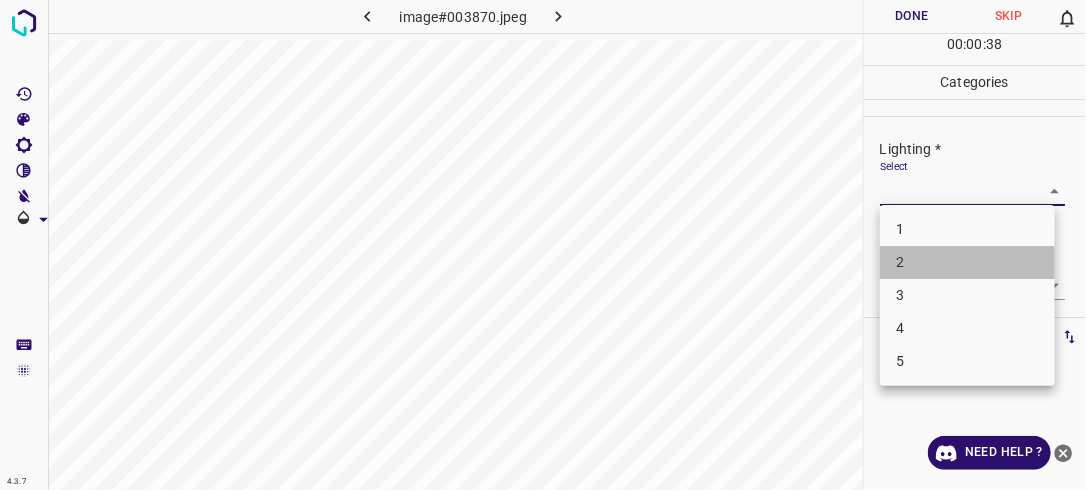 click on "2" at bounding box center [967, 262] 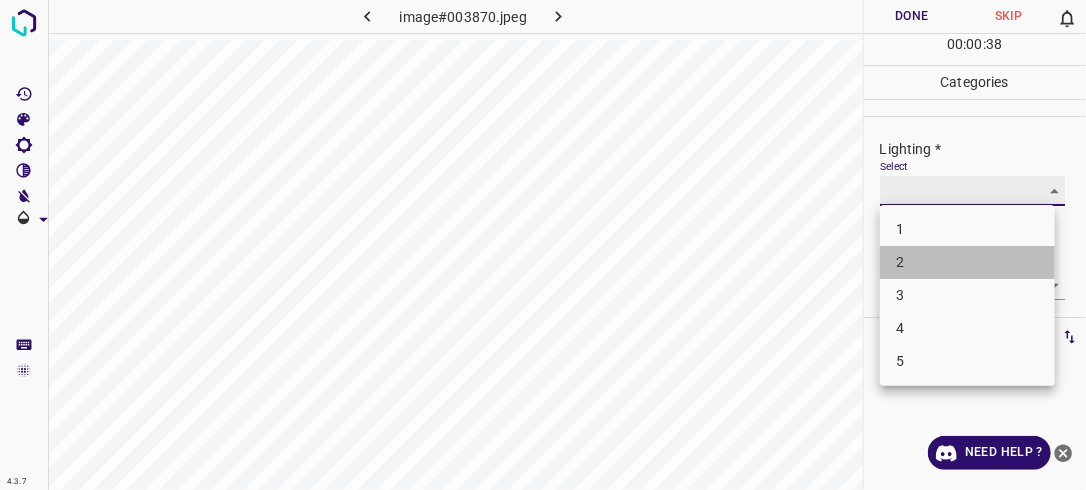 type on "2" 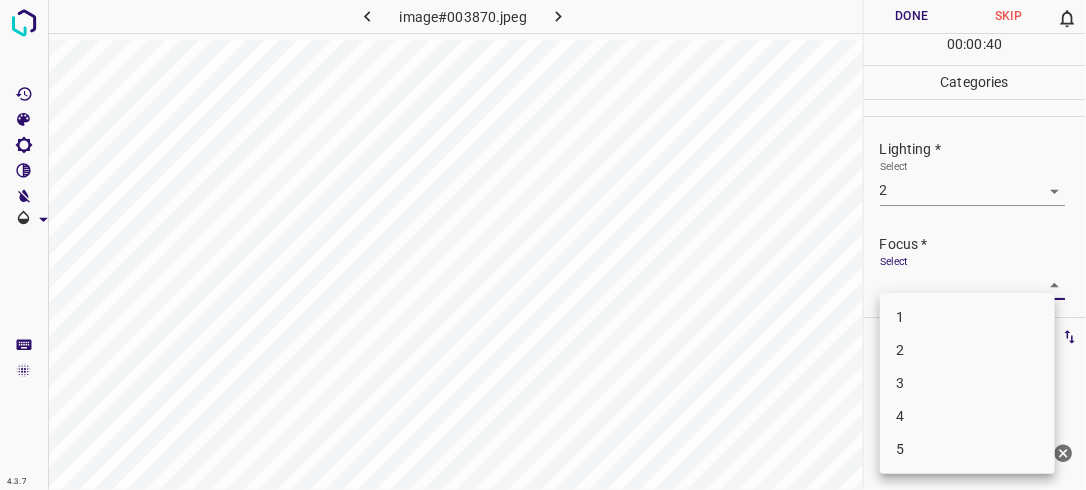 drag, startPoint x: 1040, startPoint y: 278, endPoint x: 956, endPoint y: 335, distance: 101.51354 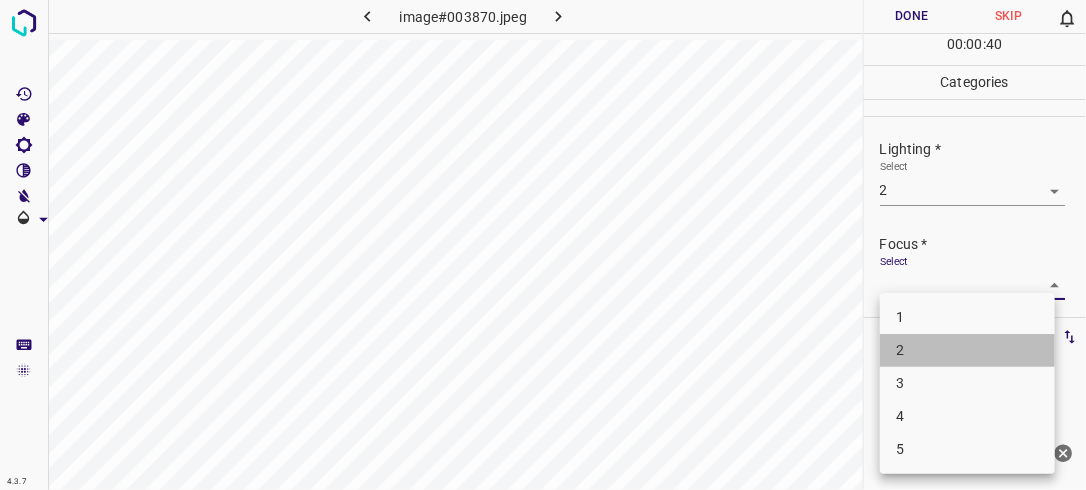 click on "2" at bounding box center (967, 350) 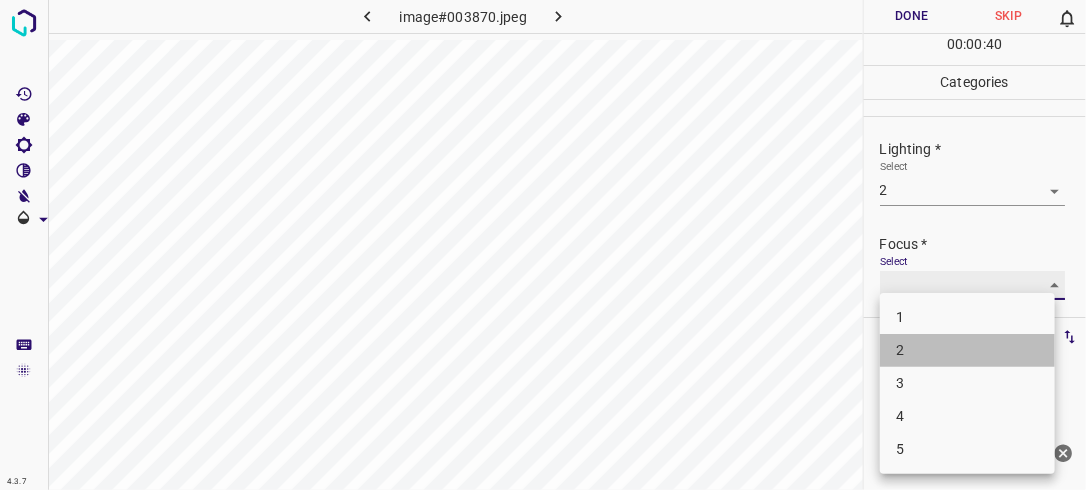 type on "2" 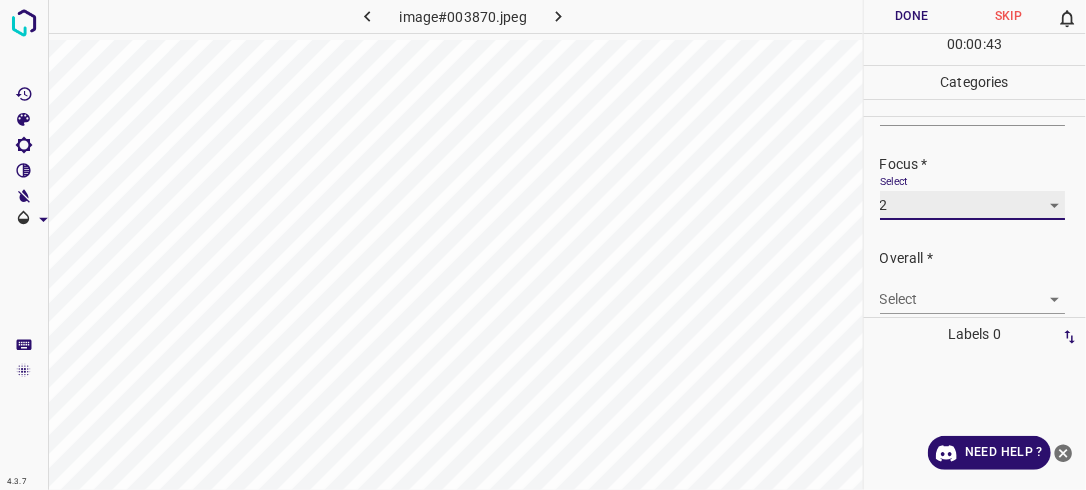 scroll, scrollTop: 98, scrollLeft: 0, axis: vertical 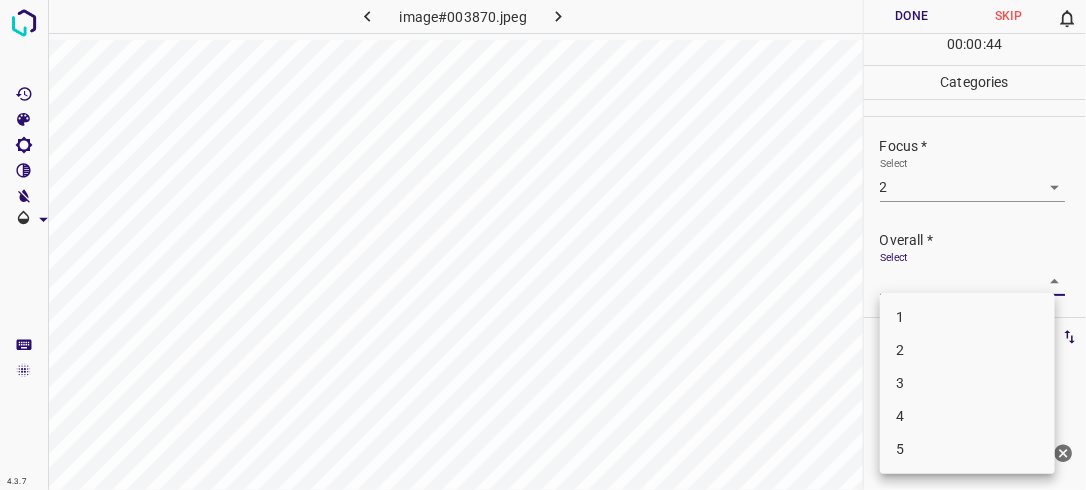 click on "4.3.7 image#003870.jpeg Done Skip 0 00   : 00   : 44   Categories Lighting *  Select 2 2 Focus *  Select 2 2 Overall *  Select ​ Labels   0 Categories 1 Lighting 2 Focus 3 Overall Tools Space Change between modes (Draw & Edit) I Auto labeling R Restore zoom M Zoom in N Zoom out Delete Delete selecte label Filters Z Restore filters X Saturation filter C Brightness filter V Contrast filter B Gray scale filter General O Download Need Help ? - Text - Hide - Delete 1 2 3 4 5" at bounding box center (543, 245) 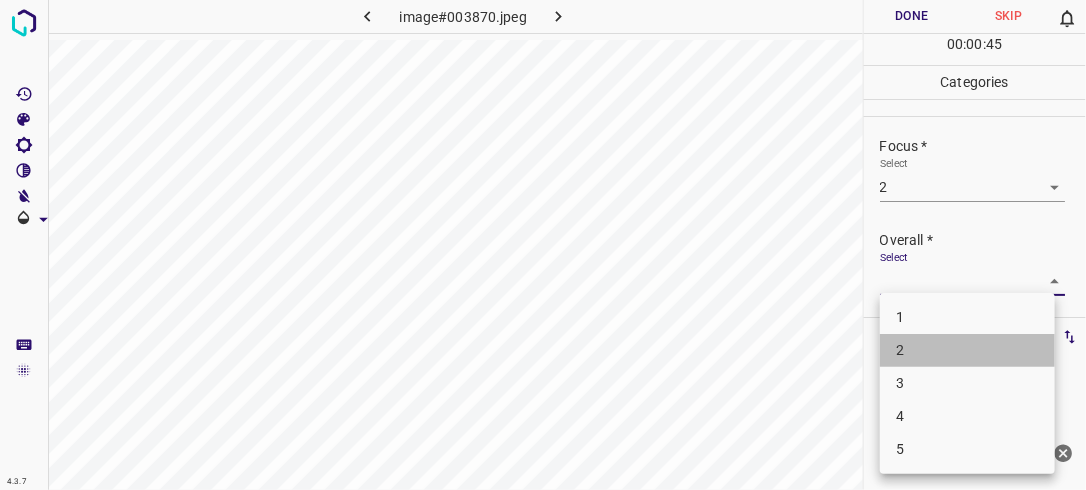 click on "2" at bounding box center (967, 350) 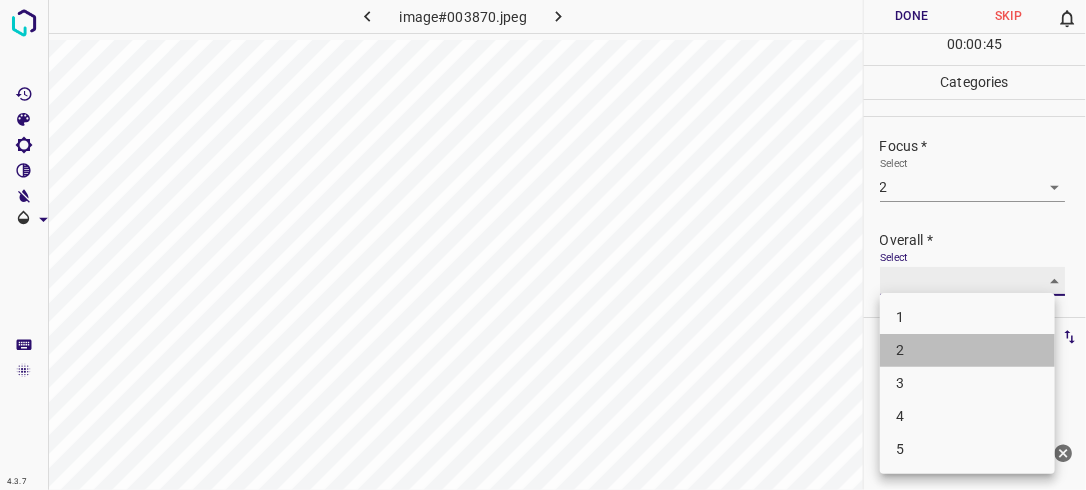 type on "2" 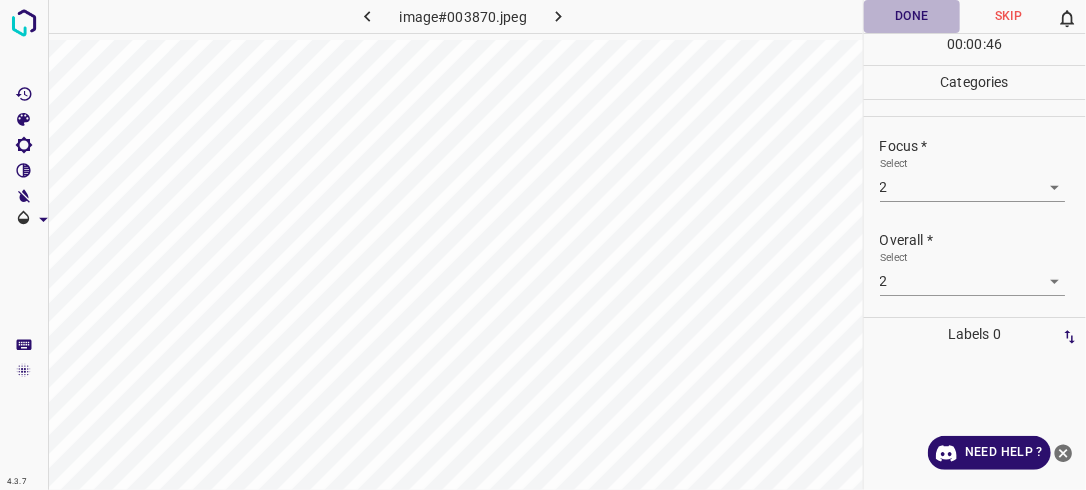 click on "Done" at bounding box center [912, 16] 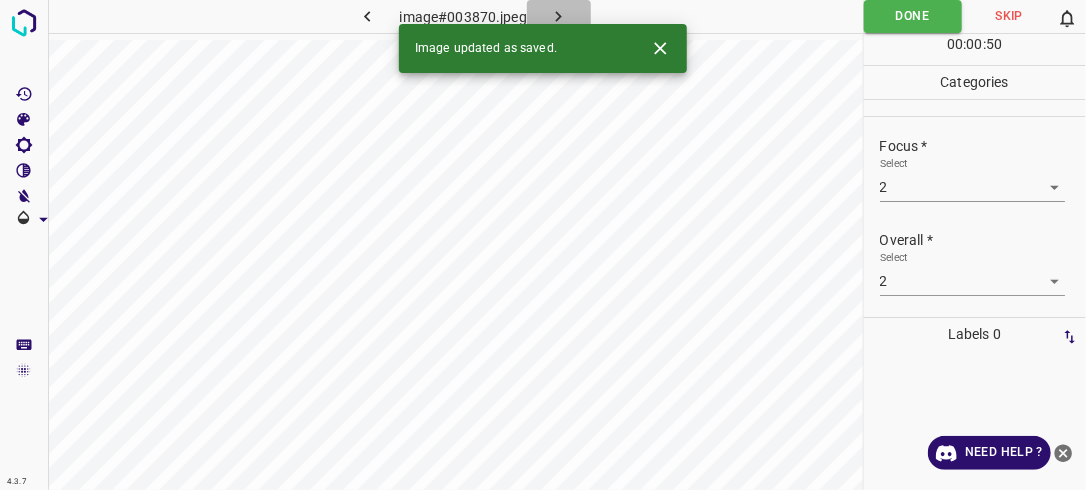 click 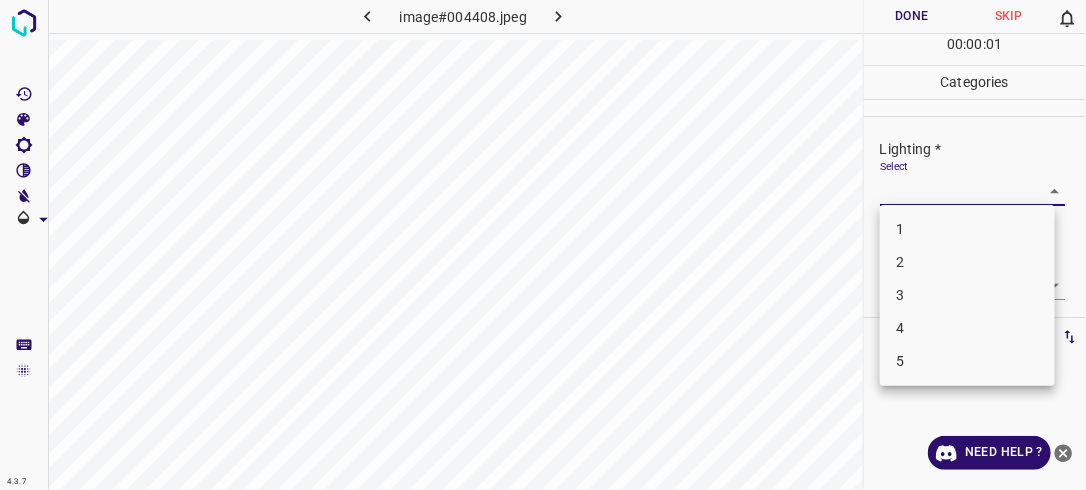 click on "4.3.7 image#004408.jpeg Done Skip 0 00   : 00   : 01   Categories Lighting *  Select ​ Focus *  Select ​ Overall *  Select ​ Labels   0 Categories 1 Lighting 2 Focus 3 Overall Tools Space Change between modes (Draw & Edit) I Auto labeling R Restore zoom M Zoom in N Zoom out Delete Delete selecte label Filters Z Restore filters X Saturation filter C Brightness filter V Contrast filter B Gray scale filter General O Download Need Help ? - Text - Hide - Delete 1 2 3 4 5" at bounding box center [543, 245] 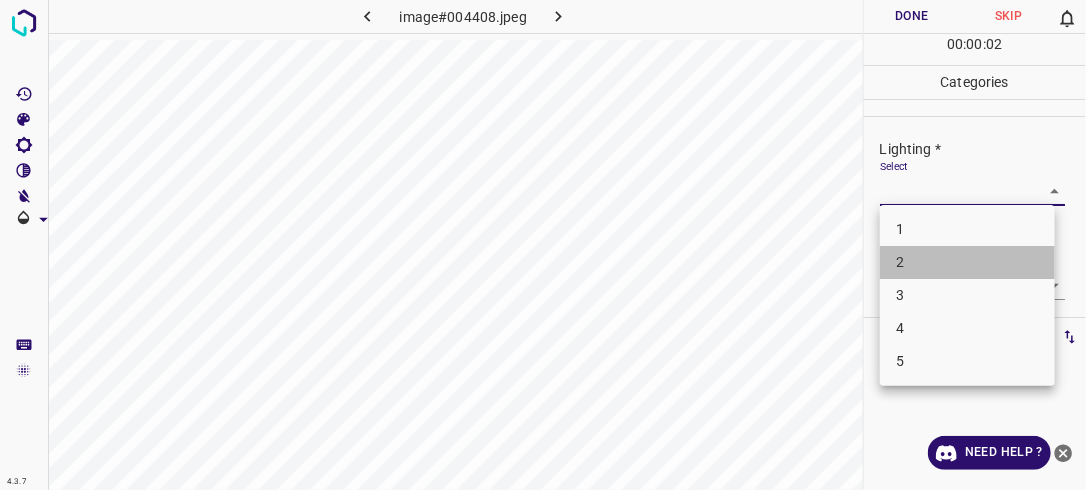 click on "2" at bounding box center (967, 262) 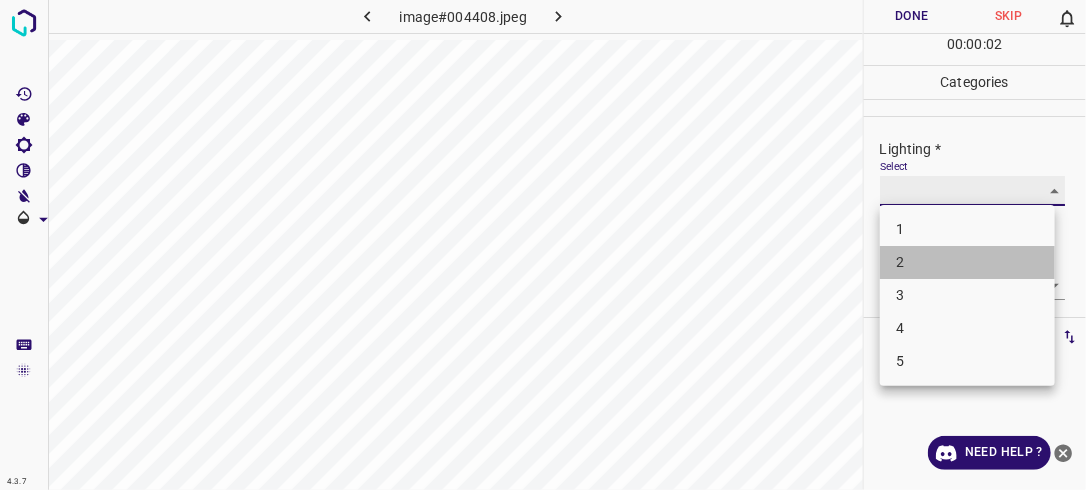 type on "2" 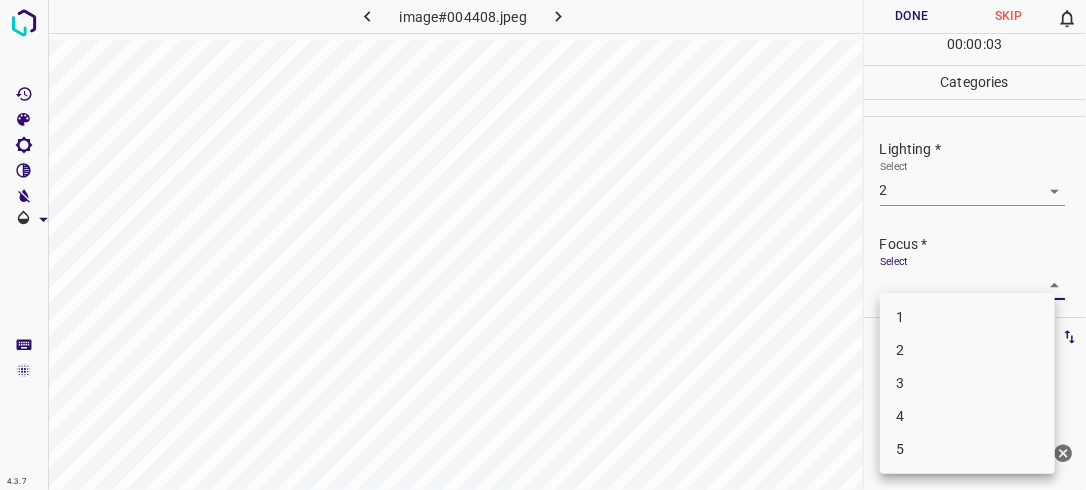 click on "4.3.7 image#004408.jpeg Done Skip 0 00   : 00   : 03   Categories Lighting *  Select 2 2 Focus *  Select ​ Overall *  Select ​ Labels   0 Categories 1 Lighting 2 Focus 3 Overall Tools Space Change between modes (Draw & Edit) I Auto labeling R Restore zoom M Zoom in N Zoom out Delete Delete selecte label Filters Z Restore filters X Saturation filter C Brightness filter V Contrast filter B Gray scale filter General O Download Need Help ? - Text - Hide - Delete 1 2 3 4 5" at bounding box center (543, 245) 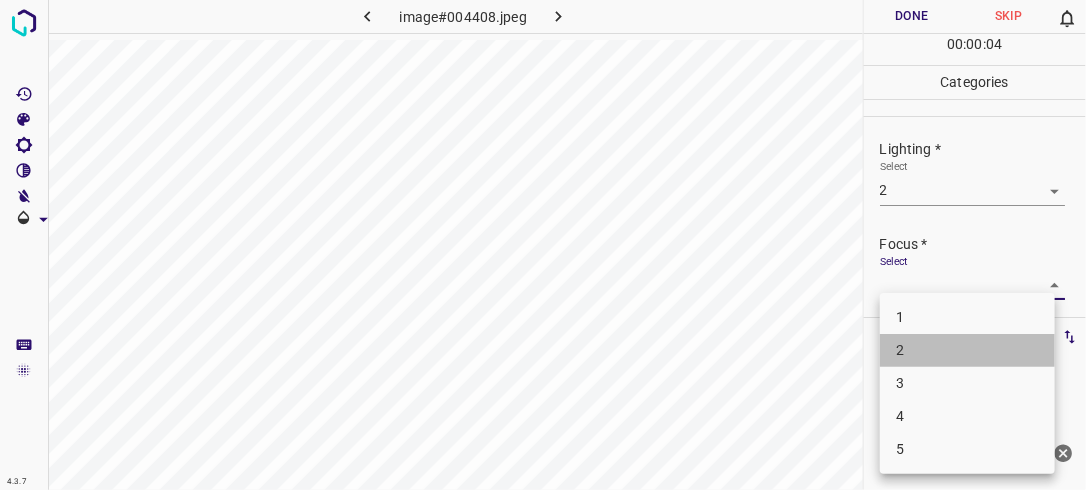 click on "2" at bounding box center (967, 350) 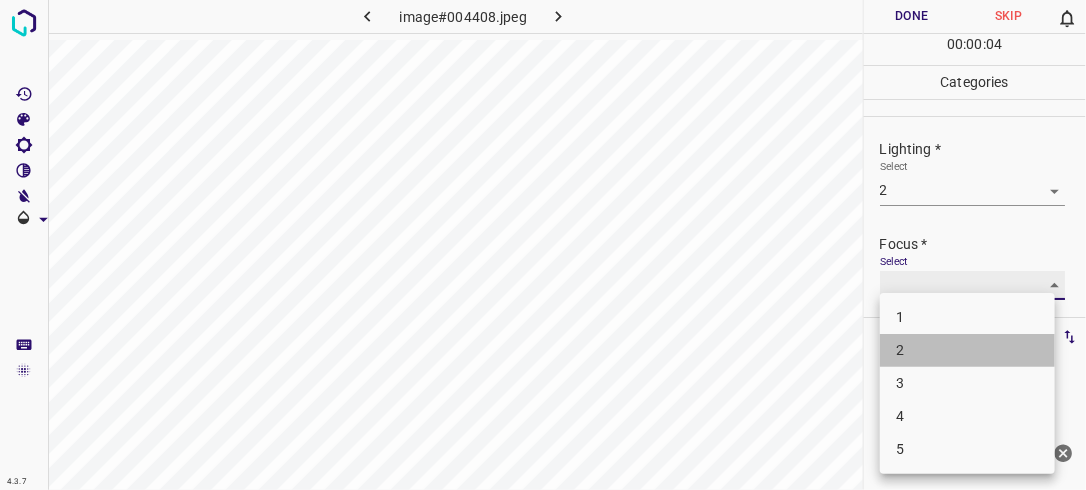 type on "2" 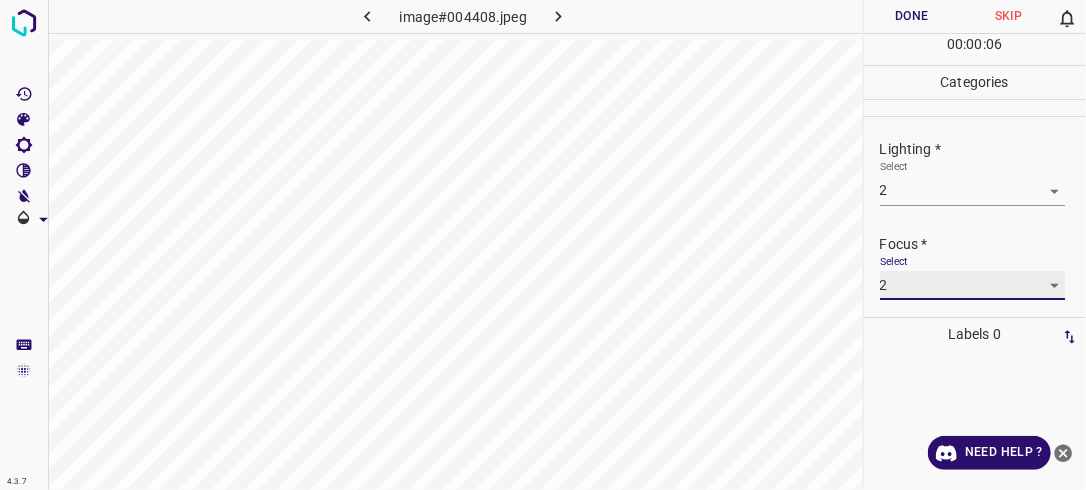 scroll, scrollTop: 98, scrollLeft: 0, axis: vertical 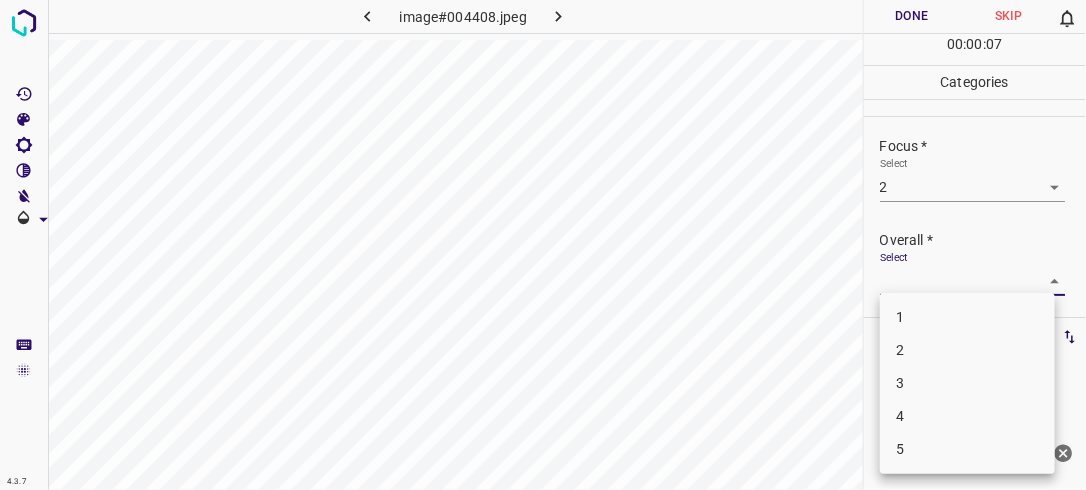 click on "4.3.7 image#004408.jpeg Done Skip 0 00   : 00   : 07   Categories Lighting *  Select 2 2 Focus *  Select 2 2 Overall *  Select ​ Labels   0 Categories 1 Lighting 2 Focus 3 Overall Tools Space Change between modes (Draw & Edit) I Auto labeling R Restore zoom M Zoom in N Zoom out Delete Delete selecte label Filters Z Restore filters X Saturation filter C Brightness filter V Contrast filter B Gray scale filter General O Download Need Help ? - Text - Hide - Delete 1 2 3 4 5" at bounding box center [543, 245] 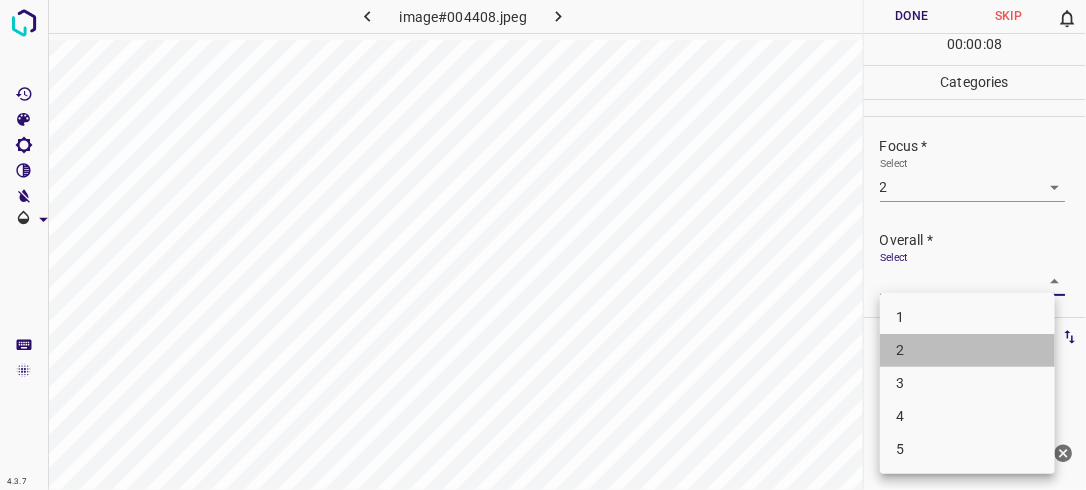 click on "2" at bounding box center (967, 350) 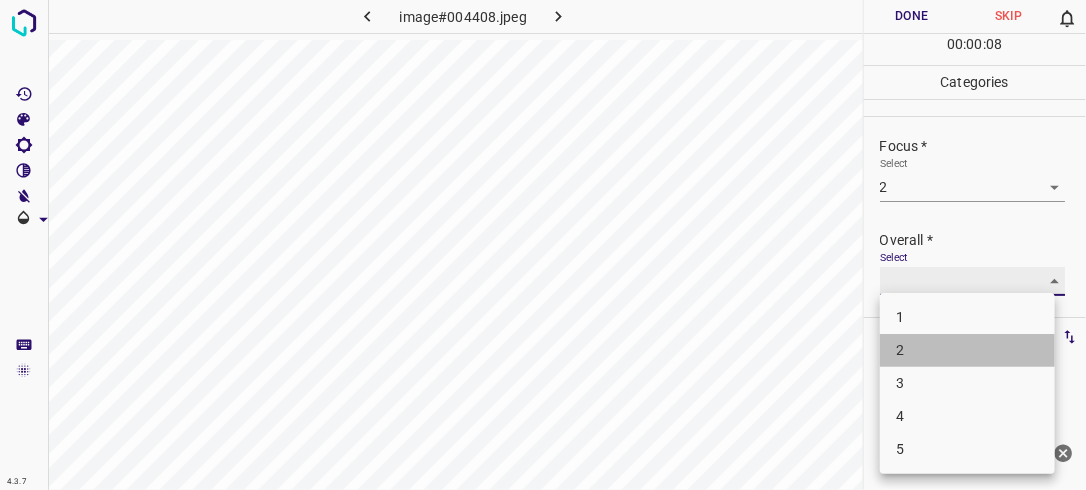 type on "2" 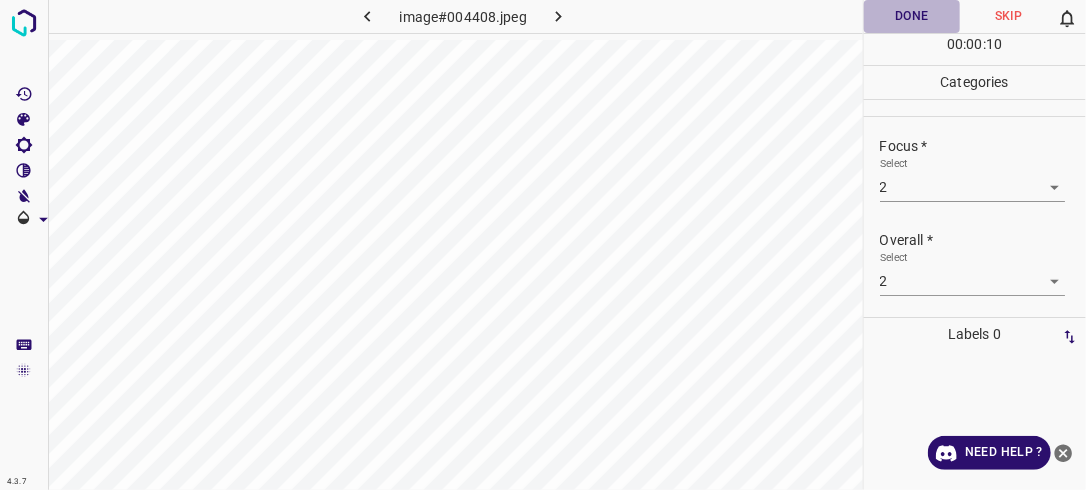 click on "Done" at bounding box center [912, 16] 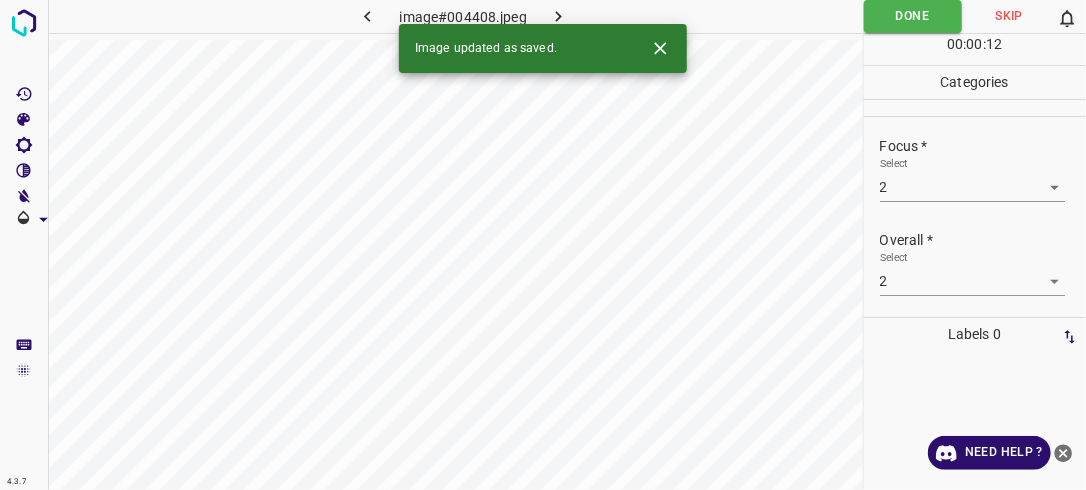 click at bounding box center [559, 16] 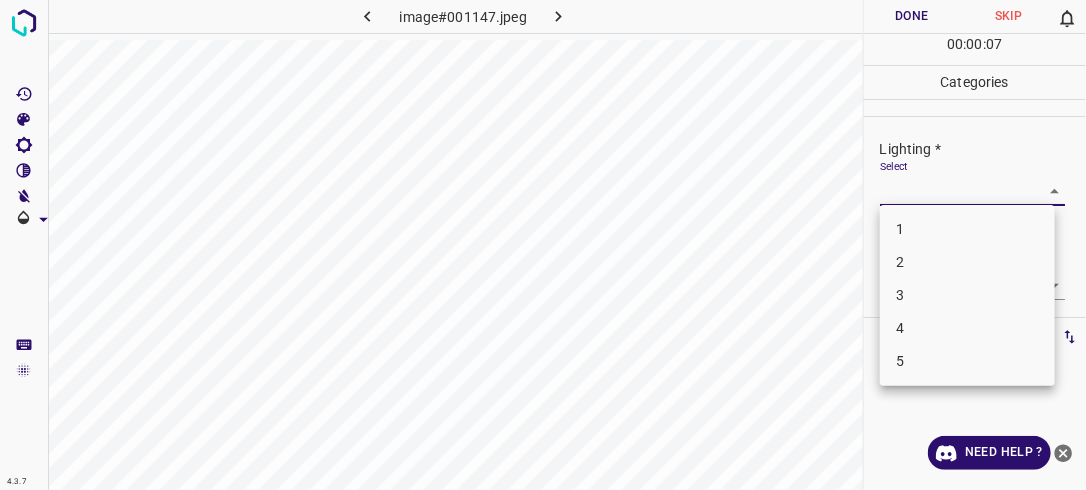 click on "4.3.7 image#001147.jpeg Done Skip 0 00   : 00   : 07   Categories Lighting *  Select ​ Focus *  Select ​ Overall *  Select ​ Labels   0 Categories 1 Lighting 2 Focus 3 Overall Tools Space Change between modes (Draw & Edit) I Auto labeling R Restore zoom M Zoom in N Zoom out Delete Delete selecte label Filters Z Restore filters X Saturation filter C Brightness filter V Contrast filter B Gray scale filter General O Download Need Help ? - Text - Hide - Delete 1 2 3 4 5" at bounding box center [543, 245] 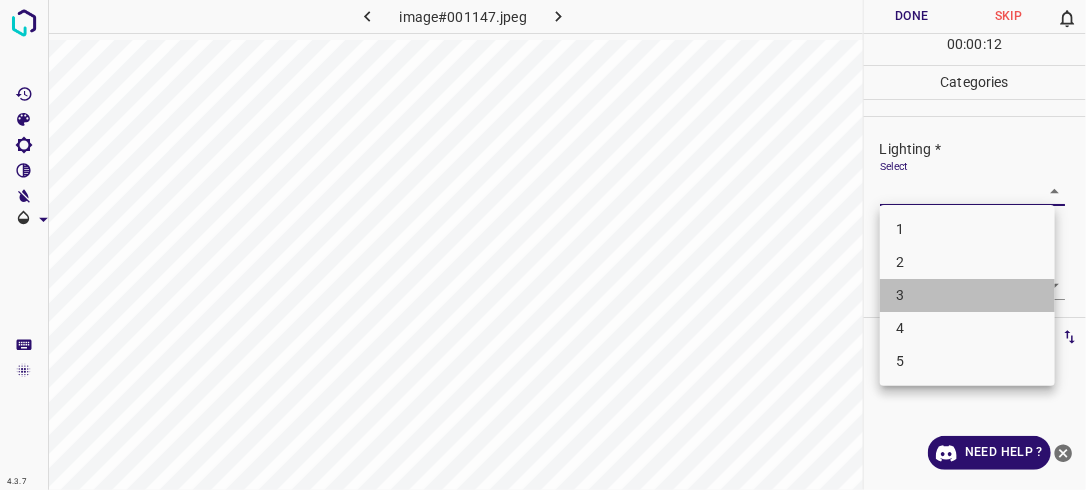 click on "3" at bounding box center [967, 295] 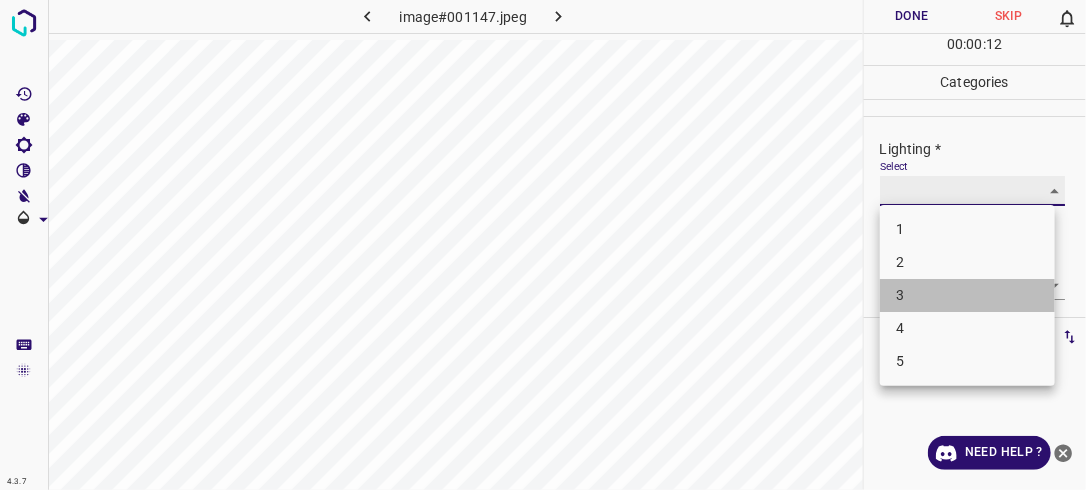 type on "3" 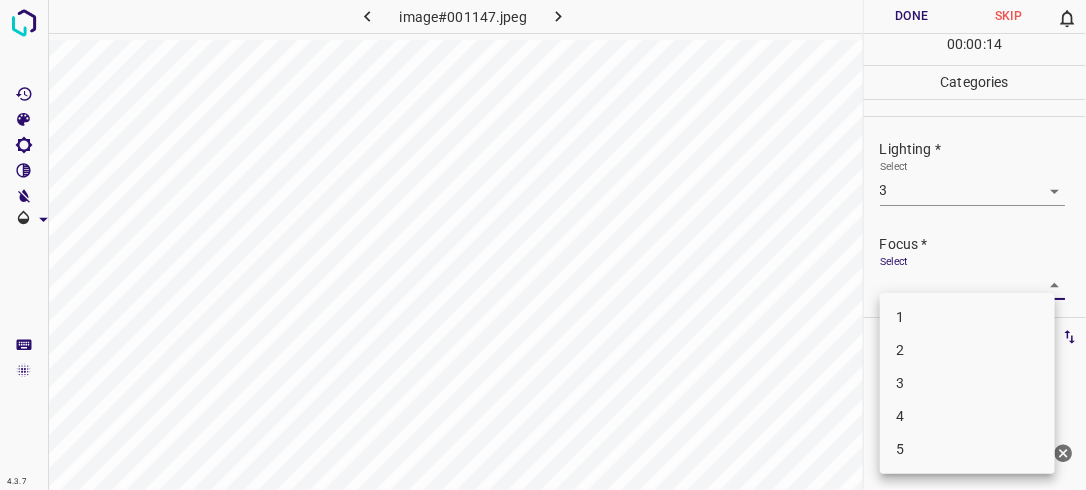 click on "4.3.7 image#001147.jpeg Done Skip 0 00   : 00   : 14   Categories Lighting *  Select 3 3 Focus *  Select ​ Overall *  Select ​ Labels   0 Categories 1 Lighting 2 Focus 3 Overall Tools Space Change between modes (Draw & Edit) I Auto labeling R Restore zoom M Zoom in N Zoom out Delete Delete selecte label Filters Z Restore filters X Saturation filter C Brightness filter V Contrast filter B Gray scale filter General O Download Need Help ? - Text - Hide - Delete 1 2 3 4 5" at bounding box center [543, 245] 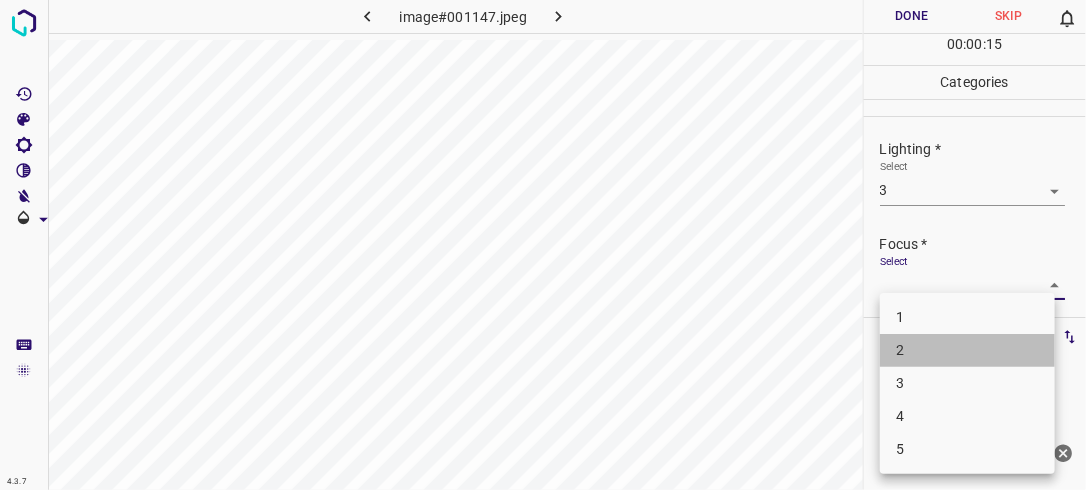 click on "2" at bounding box center (967, 350) 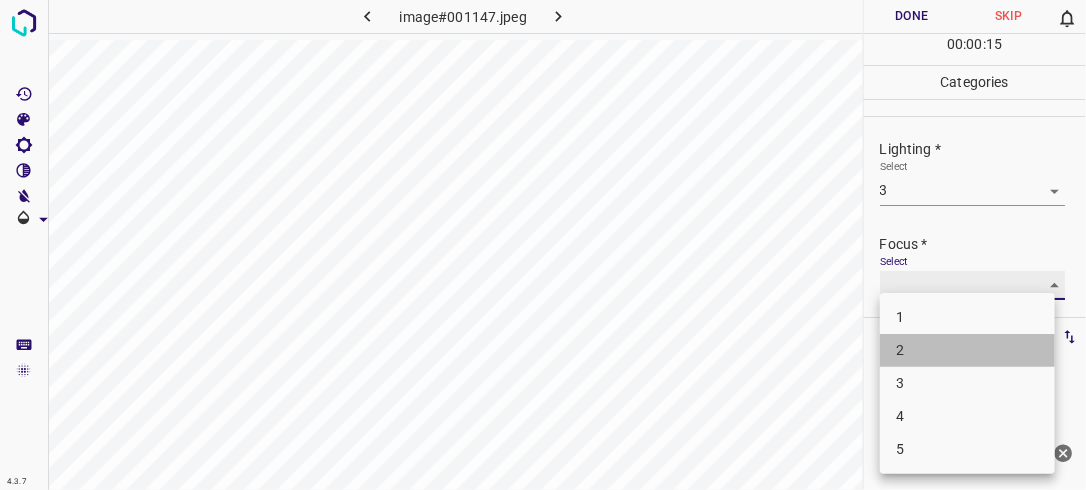 type on "2" 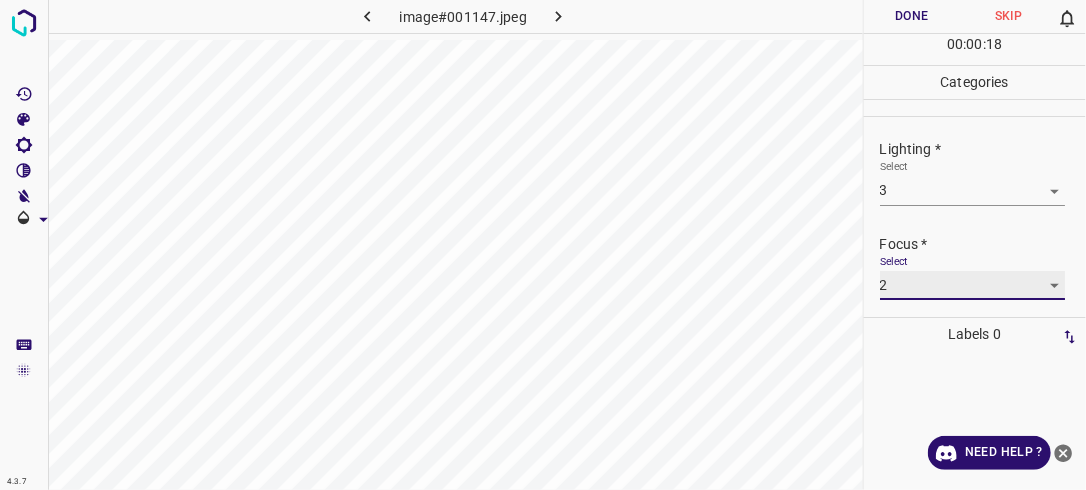 scroll, scrollTop: 98, scrollLeft: 0, axis: vertical 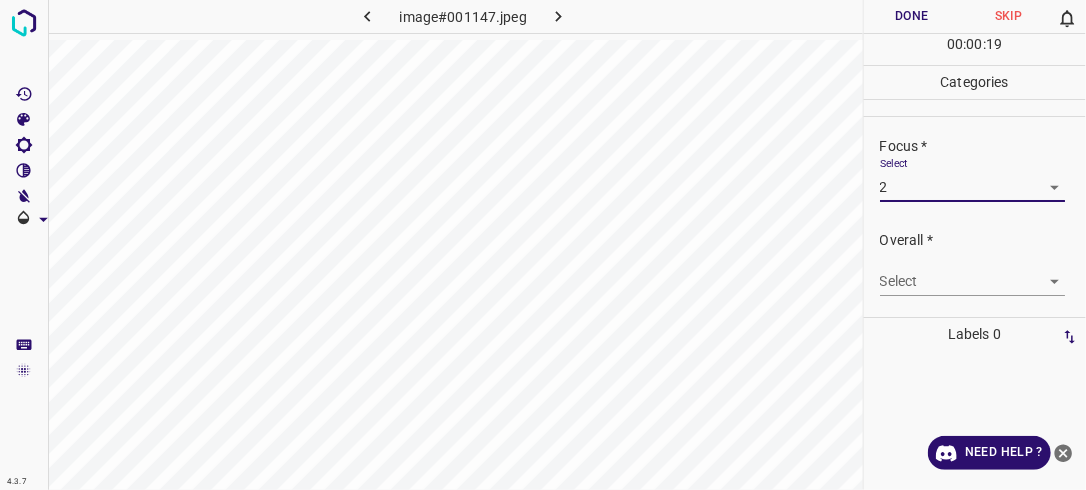 click on "4.3.7 image#001147.jpeg Done Skip 0 00   : 00   : 19   Categories Lighting *  Select 3 3 Focus *  Select 2 2 Overall *  Select ​ Labels   0 Categories 1 Lighting 2 Focus 3 Overall Tools Space Change between modes (Draw & Edit) I Auto labeling R Restore zoom M Zoom in N Zoom out Delete Delete selecte label Filters Z Restore filters X Saturation filter C Brightness filter V Contrast filter B Gray scale filter General O Download Need Help ? - Text - Hide - Delete" at bounding box center (543, 245) 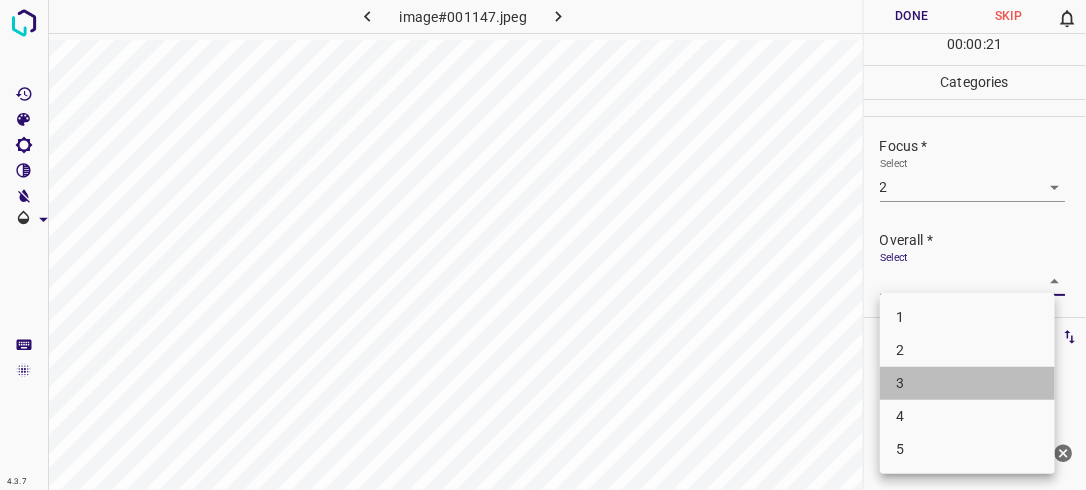click on "3" at bounding box center (967, 383) 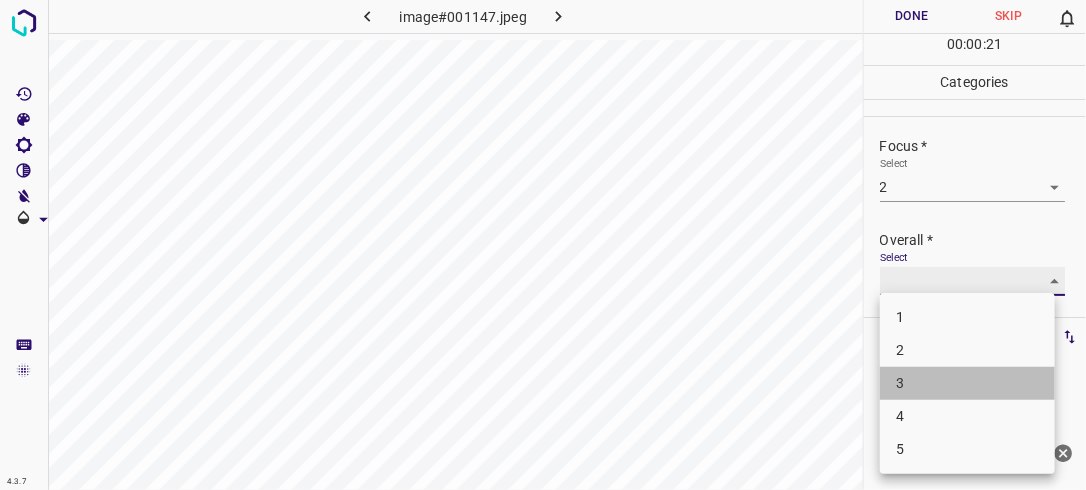type on "3" 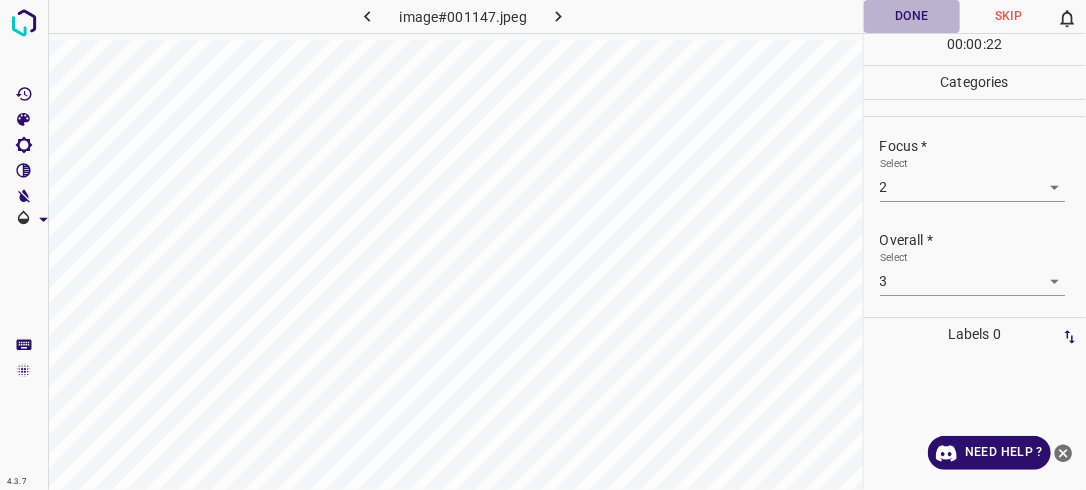 click on "Done" at bounding box center (912, 16) 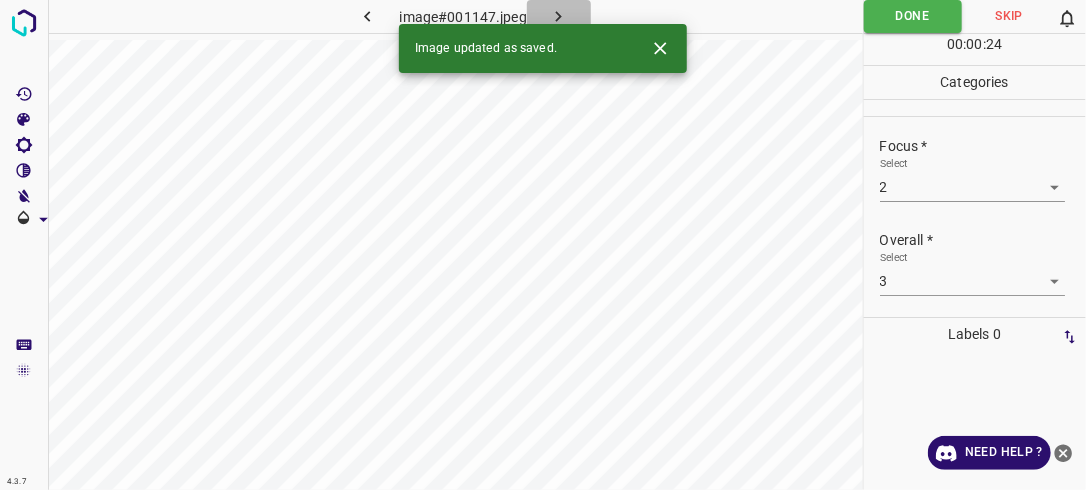 click 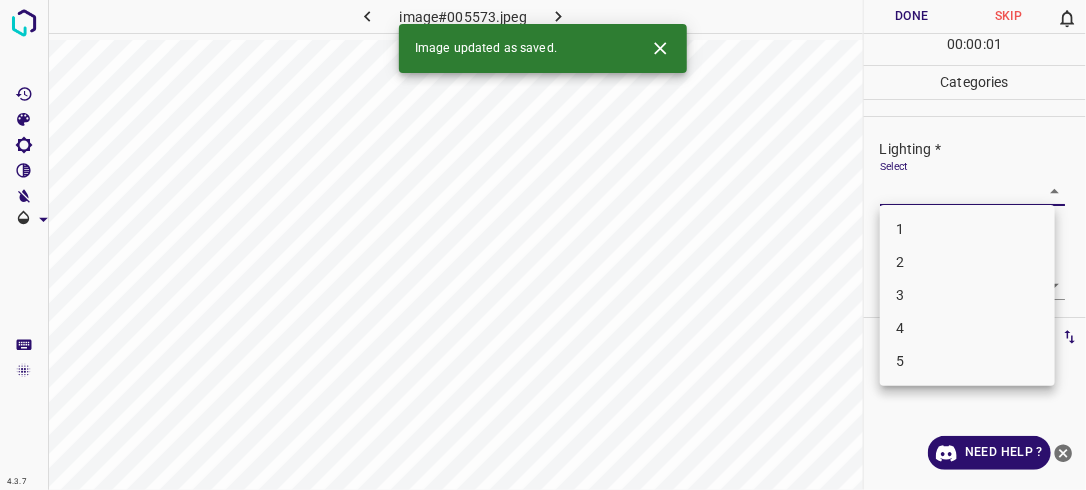 click on "4.3.7 image#005573.jpeg Done Skip 0 00   : 00   : 01   Categories Lighting *  Select ​ Focus *  Select ​ Overall *  Select ​ Labels   0 Categories 1 Lighting 2 Focus 3 Overall Tools Space Change between modes (Draw & Edit) I Auto labeling R Restore zoom M Zoom in N Zoom out Delete Delete selecte label Filters Z Restore filters X Saturation filter C Brightness filter V Contrast filter B Gray scale filter General O Download Image updated as saved. Need Help ? - Text - Hide - Delete 1 2 3 4 5" at bounding box center [543, 245] 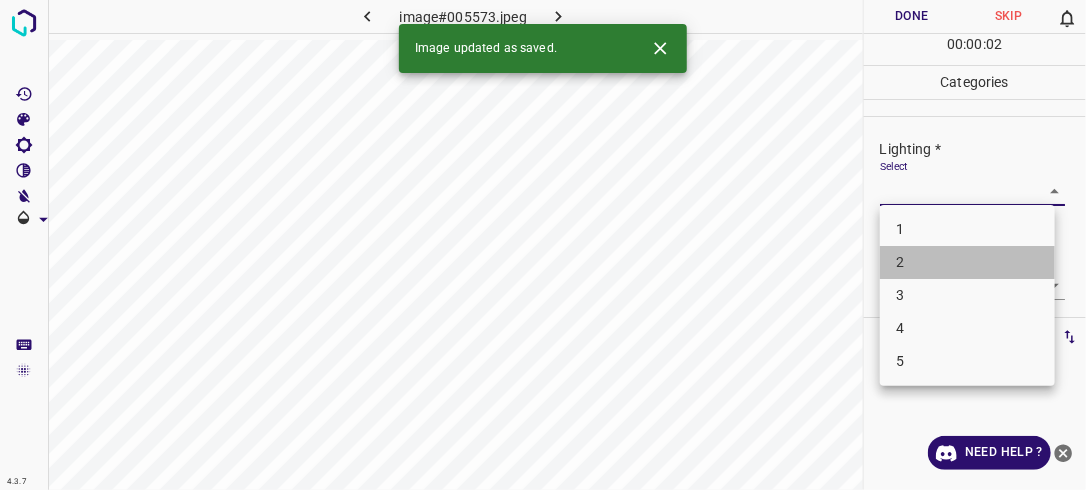 click on "2" at bounding box center [967, 262] 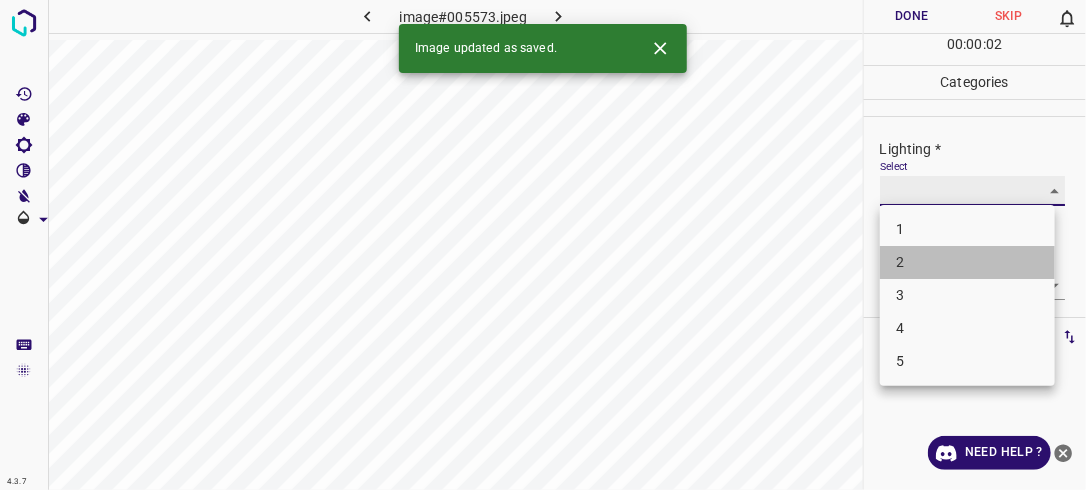 type on "2" 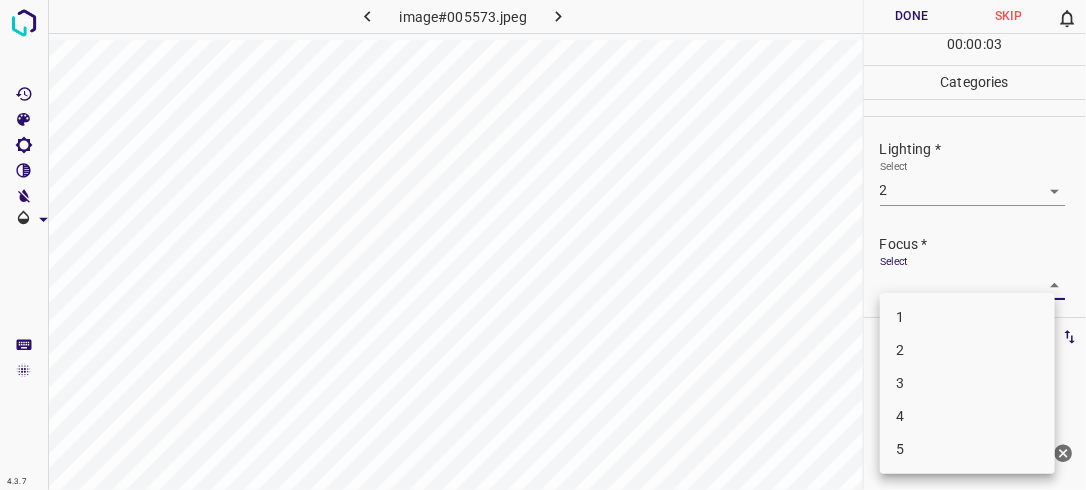 click on "4.3.7 image#005573.jpeg Done Skip 0 00   : 00   : 03   Categories Lighting *  Select 2 2 Focus *  Select ​ Overall *  Select ​ Labels   0 Categories 1 Lighting 2 Focus 3 Overall Tools Space Change between modes (Draw & Edit) I Auto labeling R Restore zoom M Zoom in N Zoom out Delete Delete selecte label Filters Z Restore filters X Saturation filter C Brightness filter V Contrast filter B Gray scale filter General O Download Need Help ? - Text - Hide - Delete 1 2 3 4 5" at bounding box center [543, 245] 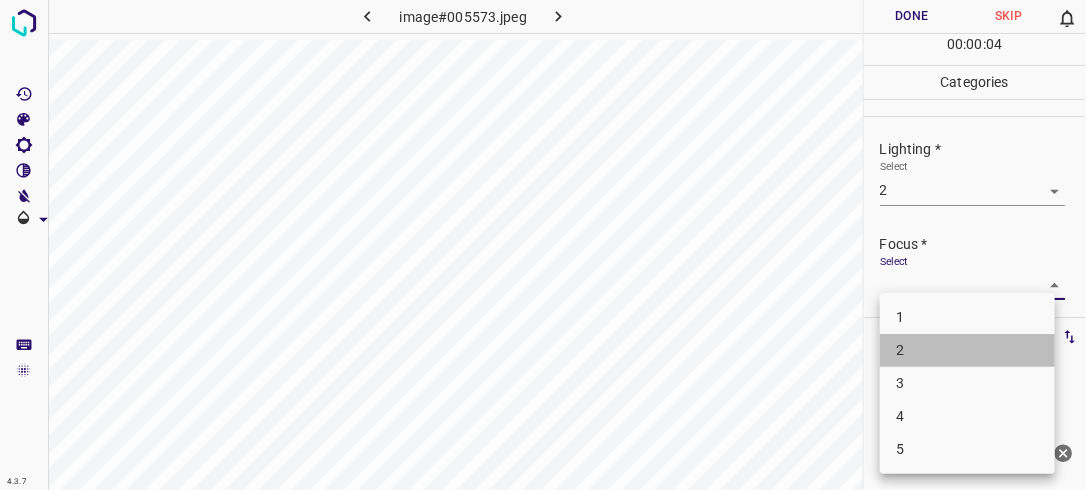click on "2" at bounding box center [967, 350] 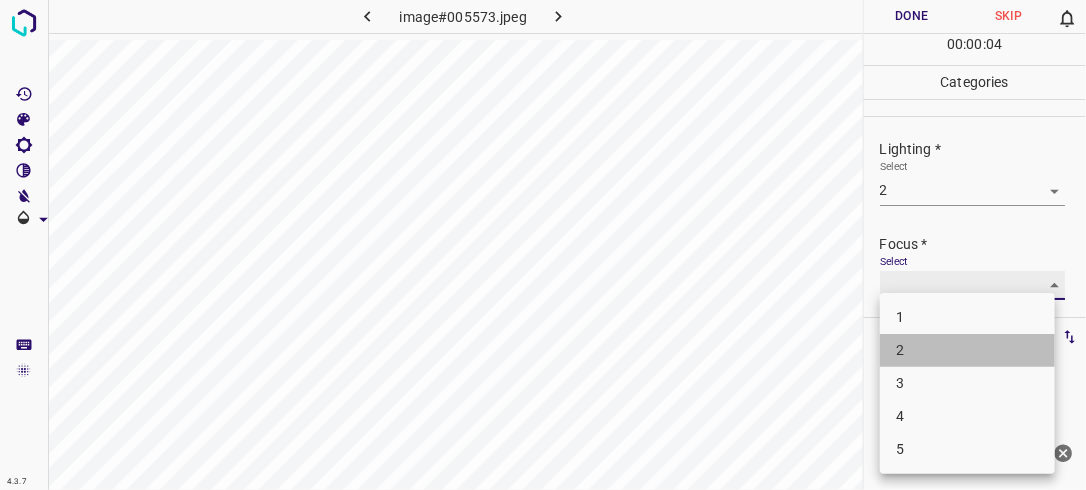 type on "2" 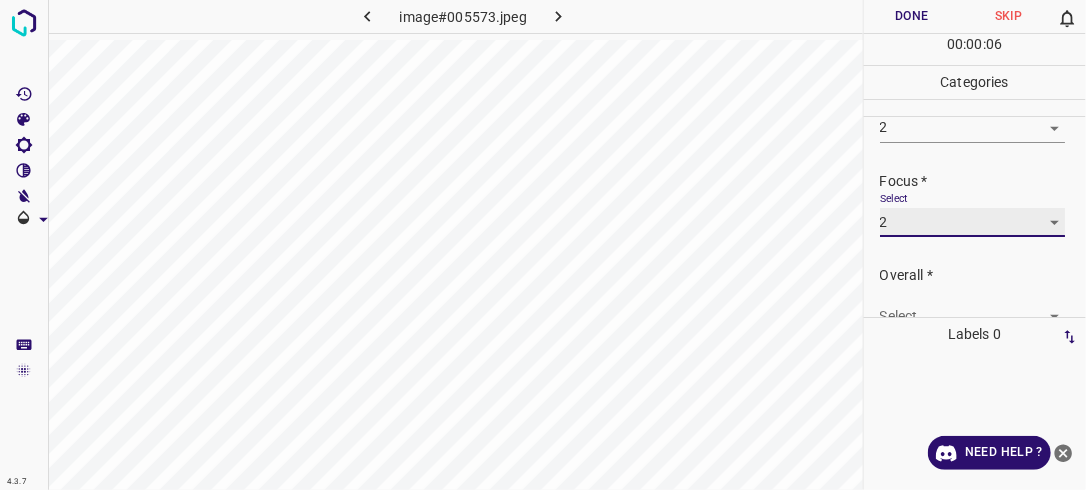 scroll, scrollTop: 68, scrollLeft: 0, axis: vertical 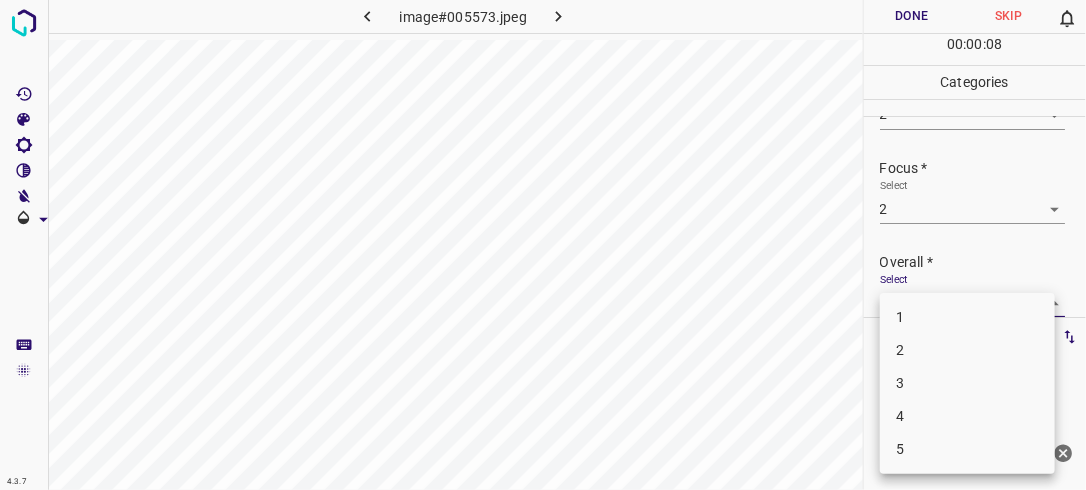 click on "4.3.7 image#005573.jpeg Done Skip 0 00   : 00   : 08   Categories Lighting *  Select 2 2 Focus *  Select 2 2 Overall *  Select ​ Labels   0 Categories 1 Lighting 2 Focus 3 Overall Tools Space Change between modes (Draw & Edit) I Auto labeling R Restore zoom M Zoom in N Zoom out Delete Delete selecte label Filters Z Restore filters X Saturation filter C Brightness filter V Contrast filter B Gray scale filter General O Download Need Help ? - Text - Hide - Delete 1 2 3 4 5" at bounding box center [543, 245] 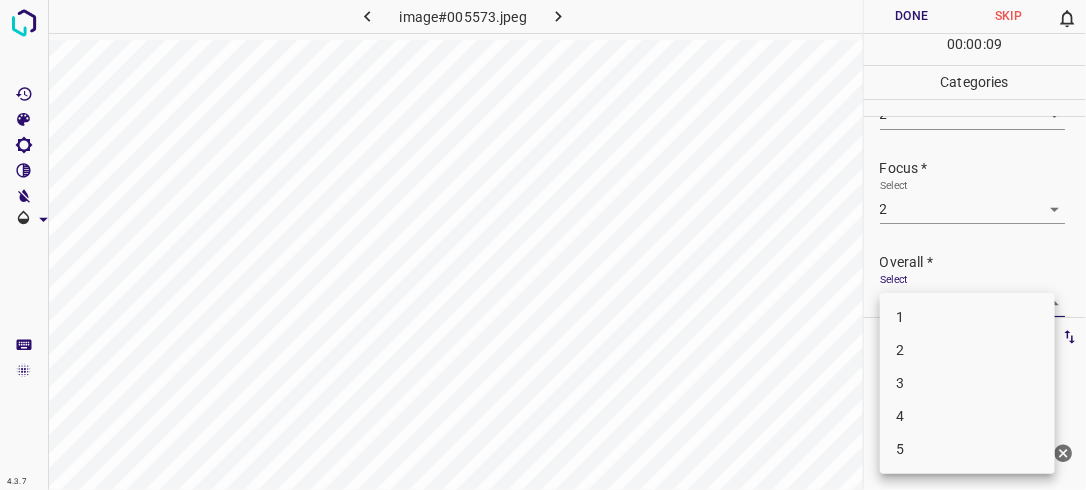 click on "2" at bounding box center [967, 350] 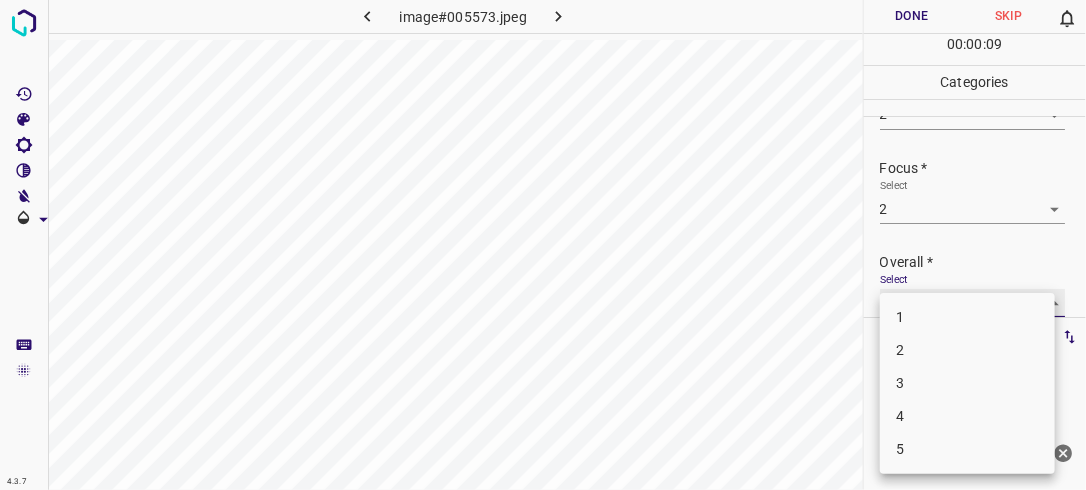 type on "2" 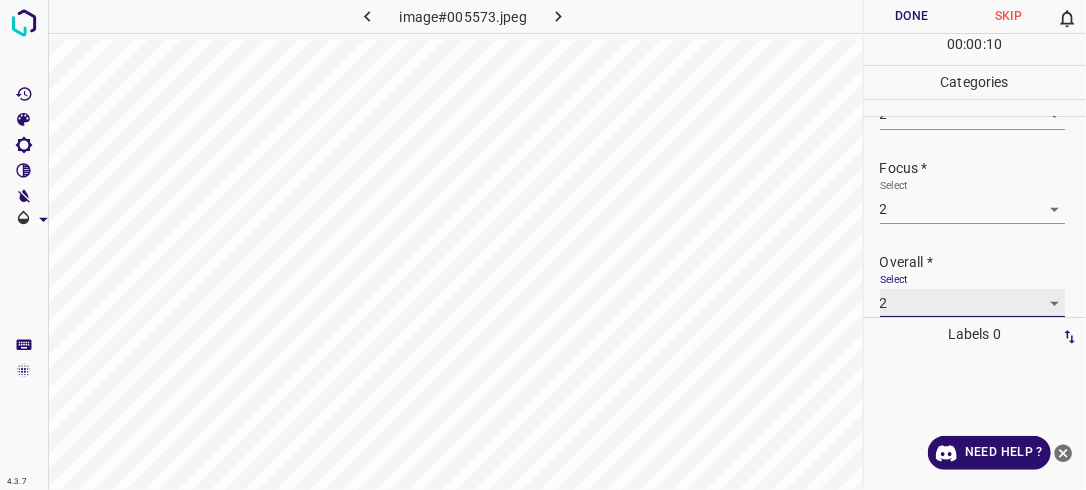 scroll, scrollTop: 76, scrollLeft: 0, axis: vertical 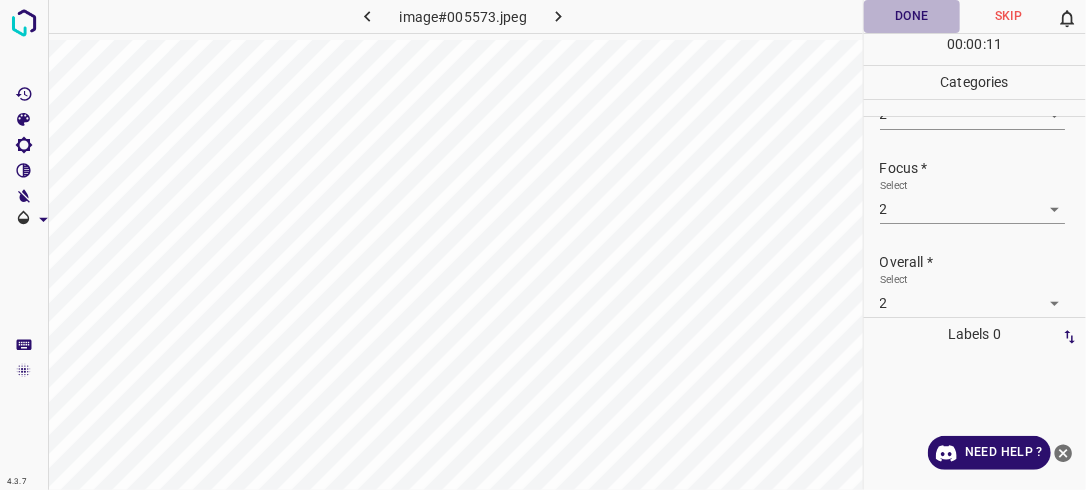 click on "Done" at bounding box center (912, 16) 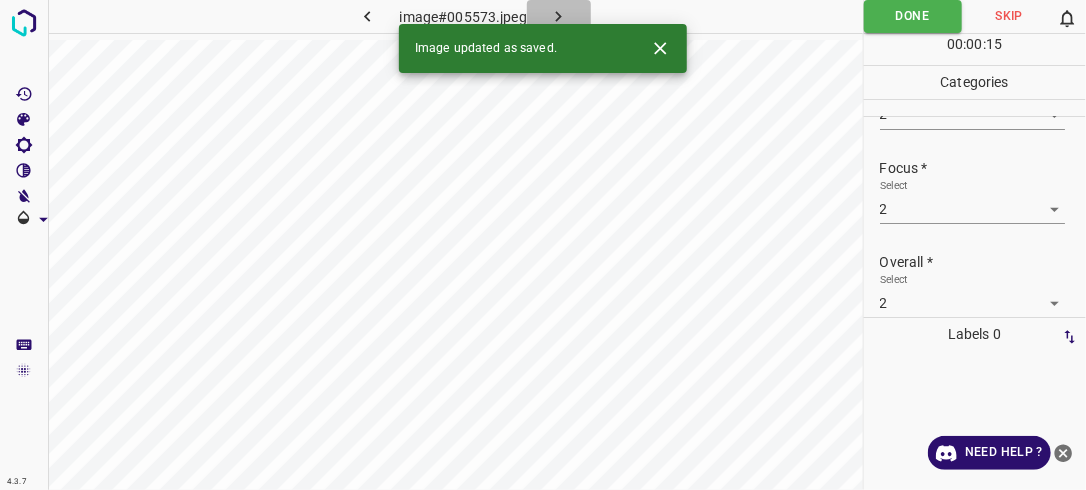click at bounding box center [559, 16] 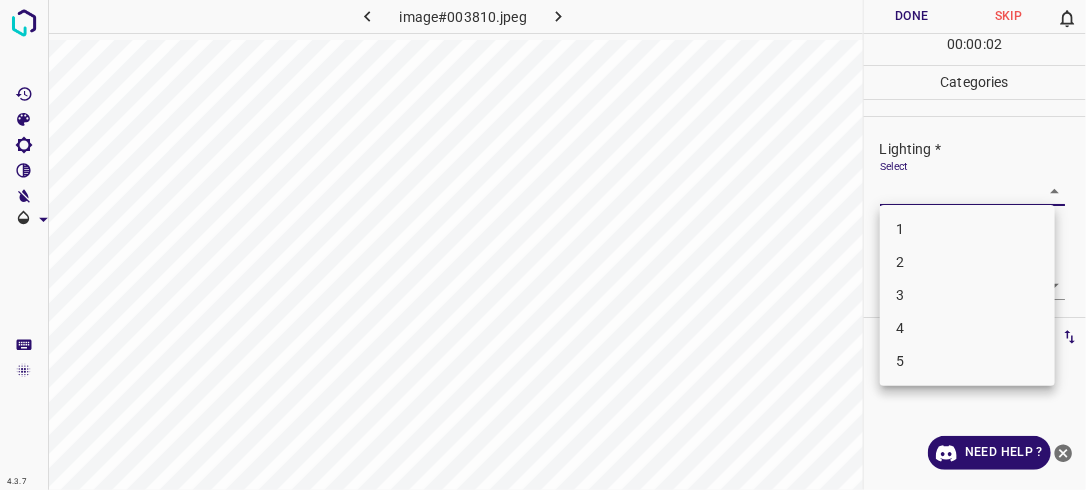 click on "4.3.7 image#003810.jpeg Done Skip 0 00   : 00   : 02   Categories Lighting *  Select ​ Focus *  Select ​ Overall *  Select ​ Labels   0 Categories 1 Lighting 2 Focus 3 Overall Tools Space Change between modes (Draw & Edit) I Auto labeling R Restore zoom M Zoom in N Zoom out Delete Delete selecte label Filters Z Restore filters X Saturation filter C Brightness filter V Contrast filter B Gray scale filter General O Download Need Help ? - Text - Hide - Delete 1 2 3 4 5" at bounding box center (543, 245) 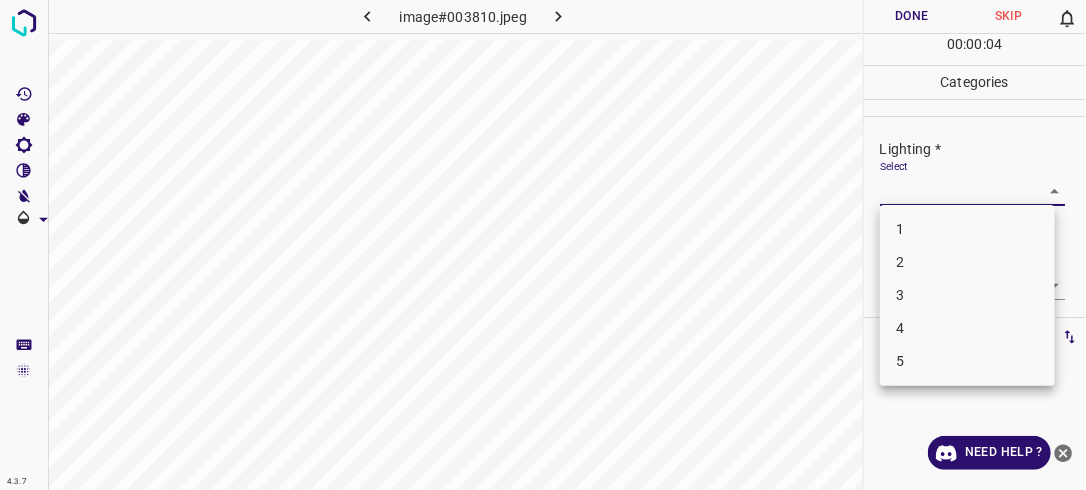 drag, startPoint x: 980, startPoint y: 244, endPoint x: 1036, endPoint y: 240, distance: 56.142673 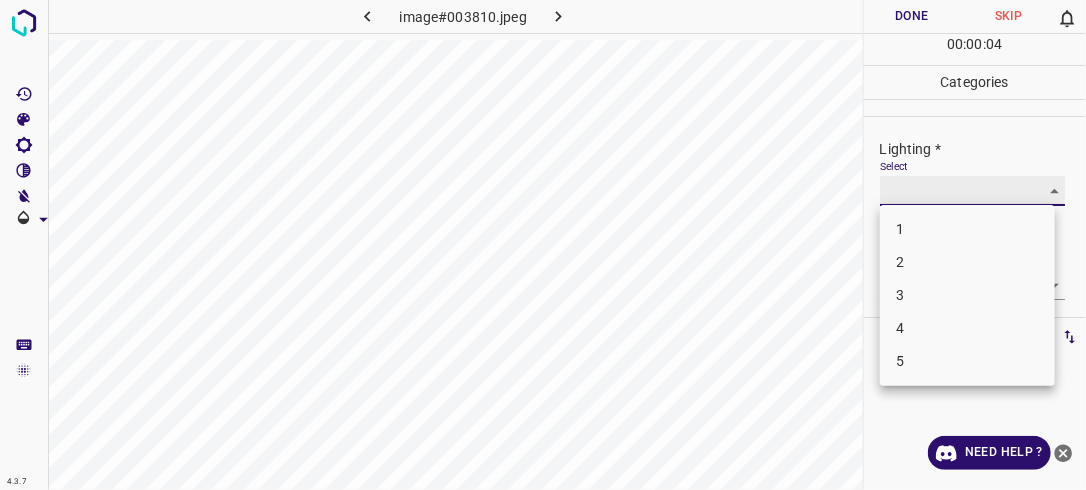 type on "1" 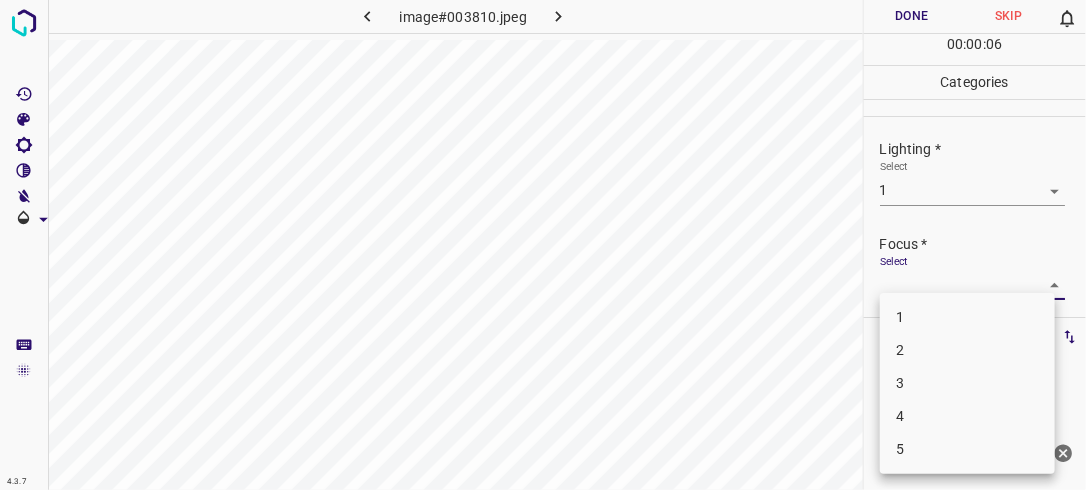 drag, startPoint x: 1044, startPoint y: 282, endPoint x: 989, endPoint y: 312, distance: 62.649822 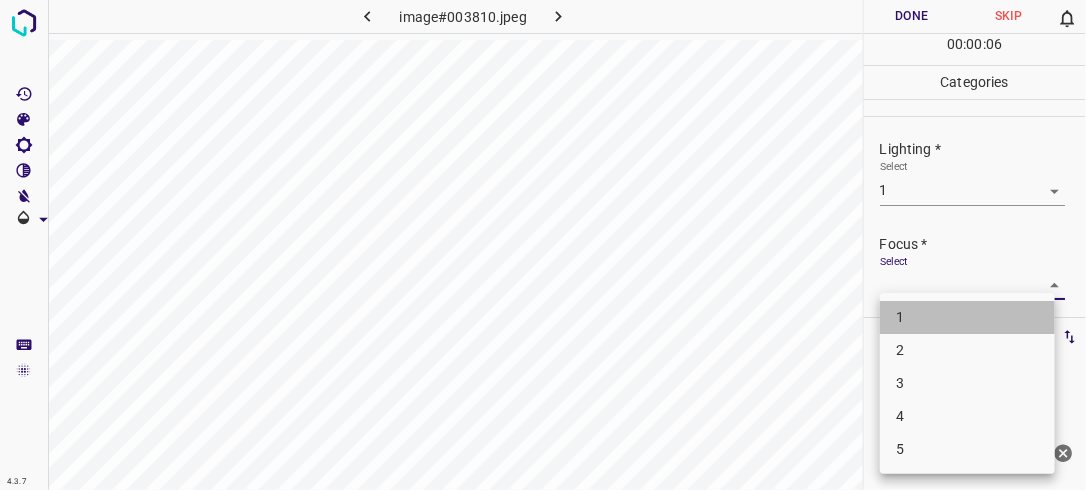 click on "1" at bounding box center (967, 317) 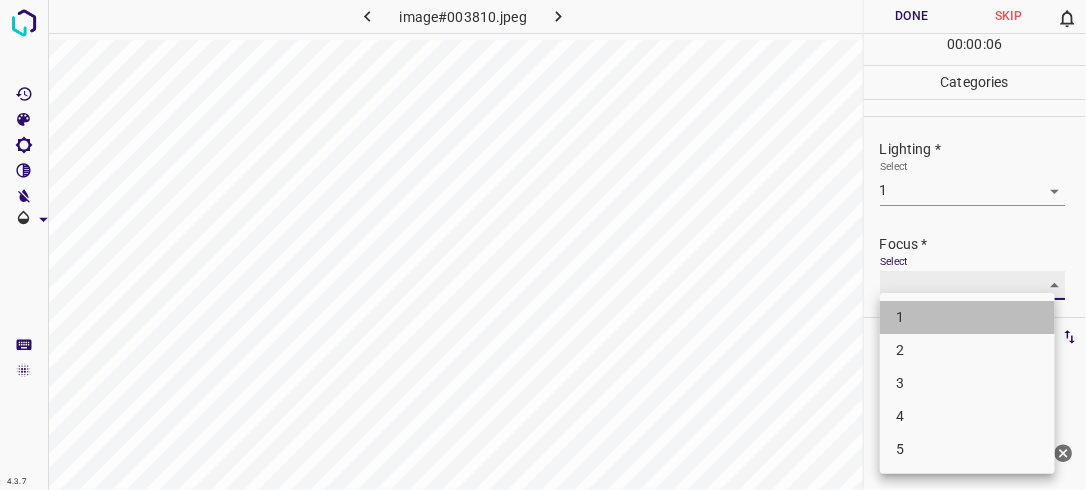 type on "1" 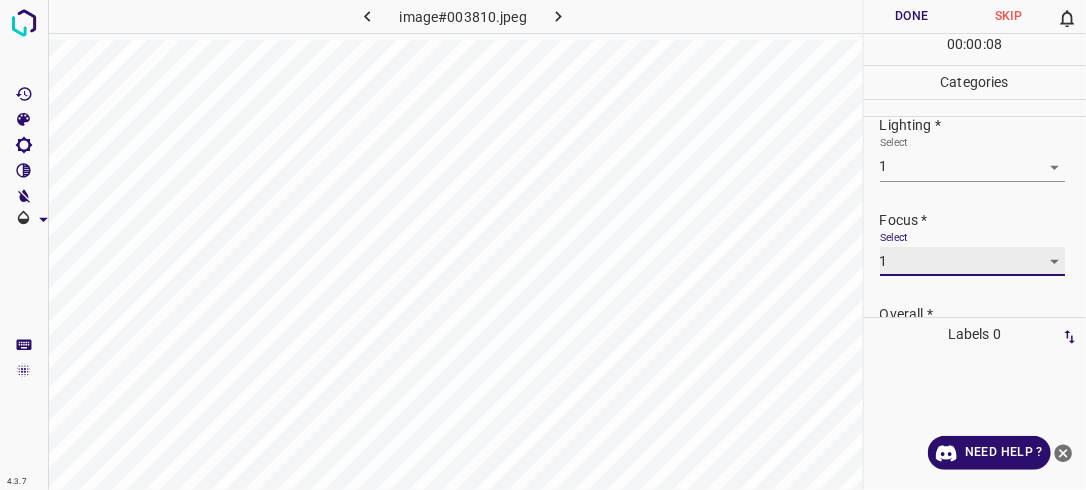 scroll, scrollTop: 98, scrollLeft: 0, axis: vertical 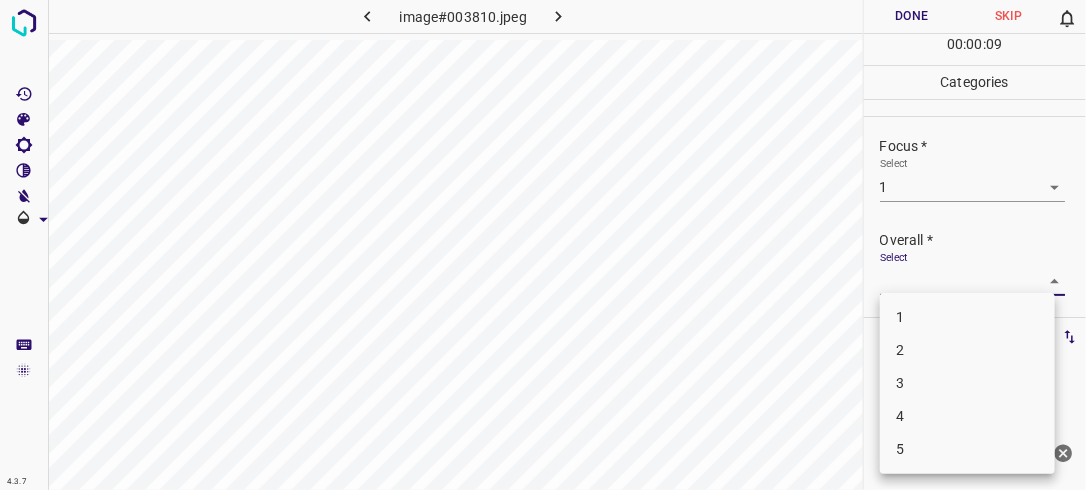 click on "4.3.7 image#003810.jpeg Done Skip 0 00   : 00   : 09   Categories Lighting *  Select 1 1 Focus *  Select 1 1 Overall *  Select ​ Labels   0 Categories 1 Lighting 2 Focus 3 Overall Tools Space Change between modes (Draw & Edit) I Auto labeling R Restore zoom M Zoom in N Zoom out Delete Delete selecte label Filters Z Restore filters X Saturation filter C Brightness filter V Contrast filter B Gray scale filter General O Download Need Help ? - Text - Hide - Delete 1 2 3 4 5" at bounding box center [543, 245] 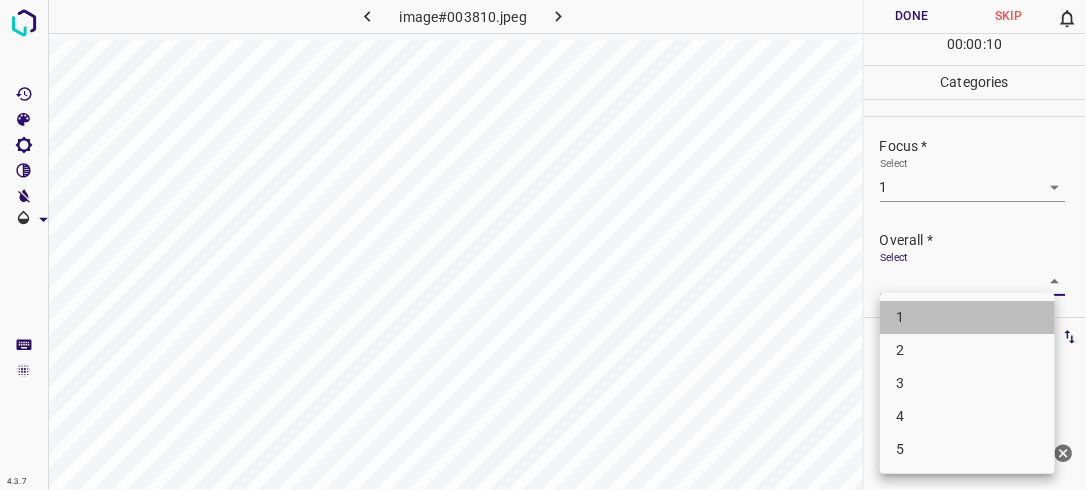 click on "1" at bounding box center (967, 317) 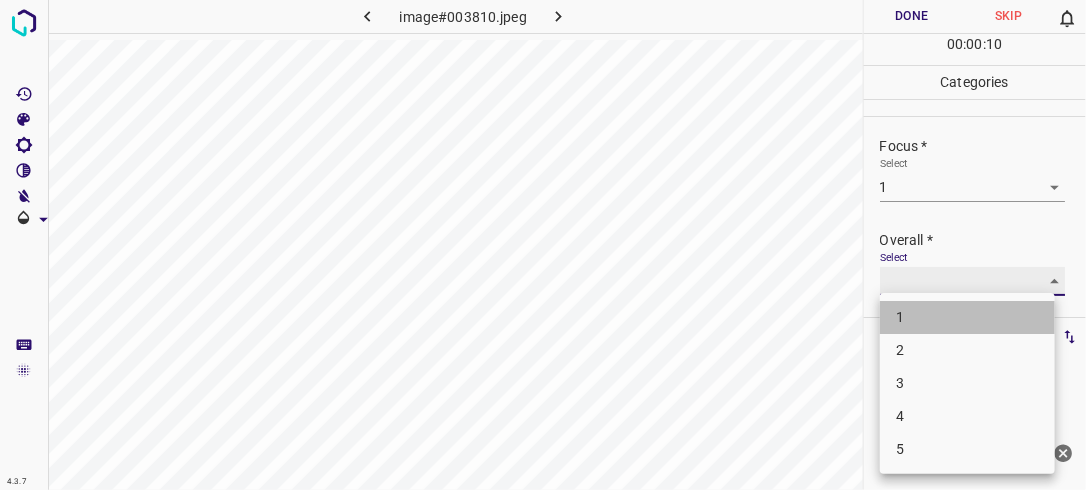 type on "1" 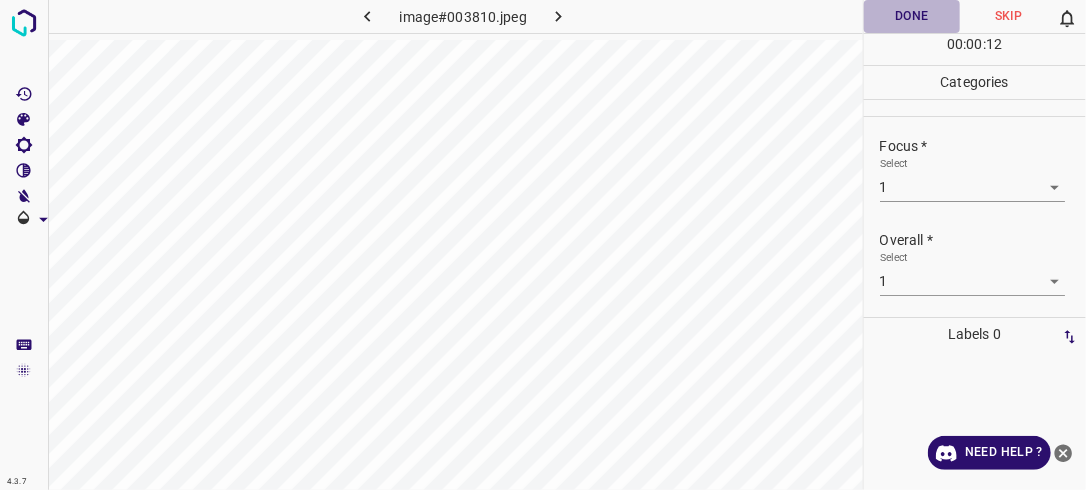 click on "Done" at bounding box center [912, 16] 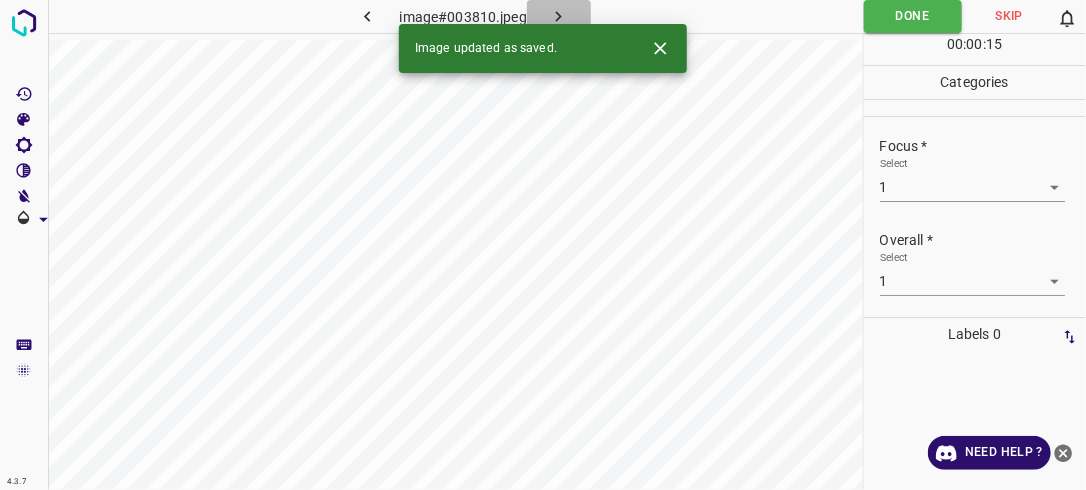 click 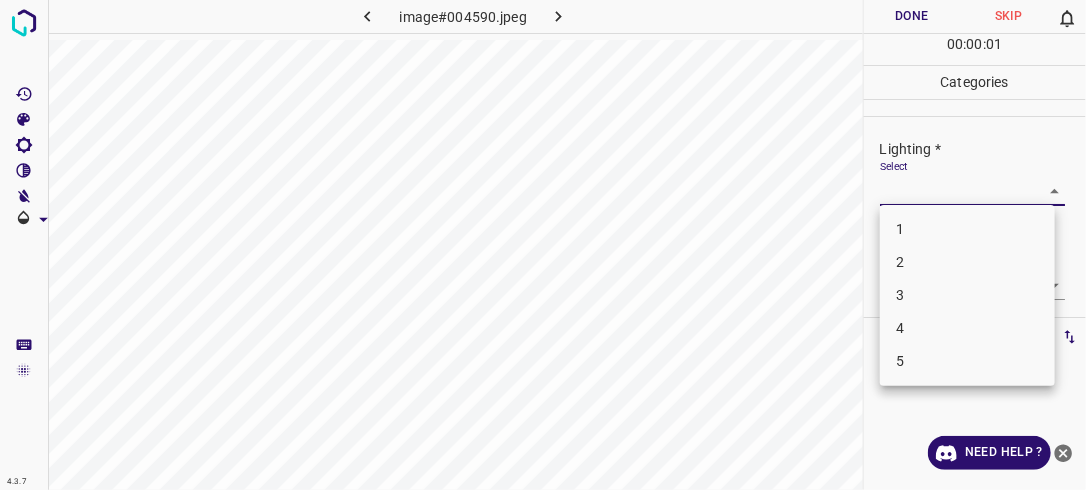 click on "4.3.7 image#004590.jpeg Done Skip 0 00   : 00   : 01   Categories Lighting *  Select ​ Focus *  Select ​ Overall *  Select ​ Labels   0 Categories 1 Lighting 2 Focus 3 Overall Tools Space Change between modes (Draw & Edit) I Auto labeling R Restore zoom M Zoom in N Zoom out Delete Delete selecte label Filters Z Restore filters X Saturation filter C Brightness filter V Contrast filter B Gray scale filter General O Download Need Help ? - Text - Hide - Delete 1 2 3 4 5" at bounding box center [543, 245] 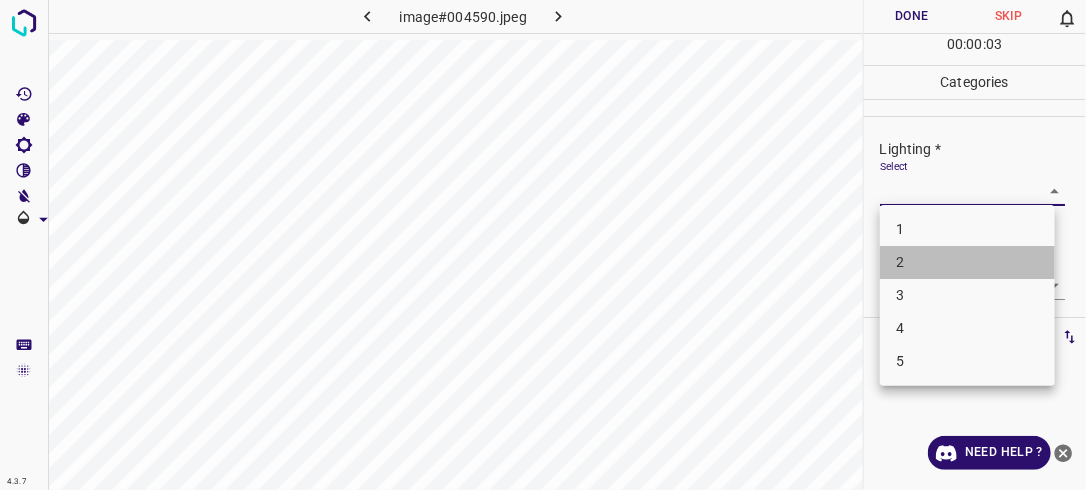 click on "2" at bounding box center (967, 262) 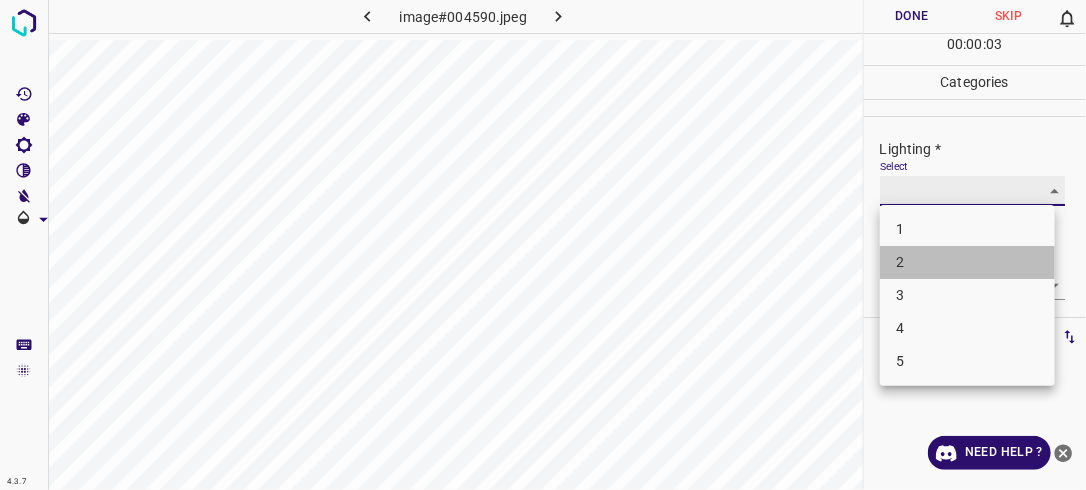 type on "2" 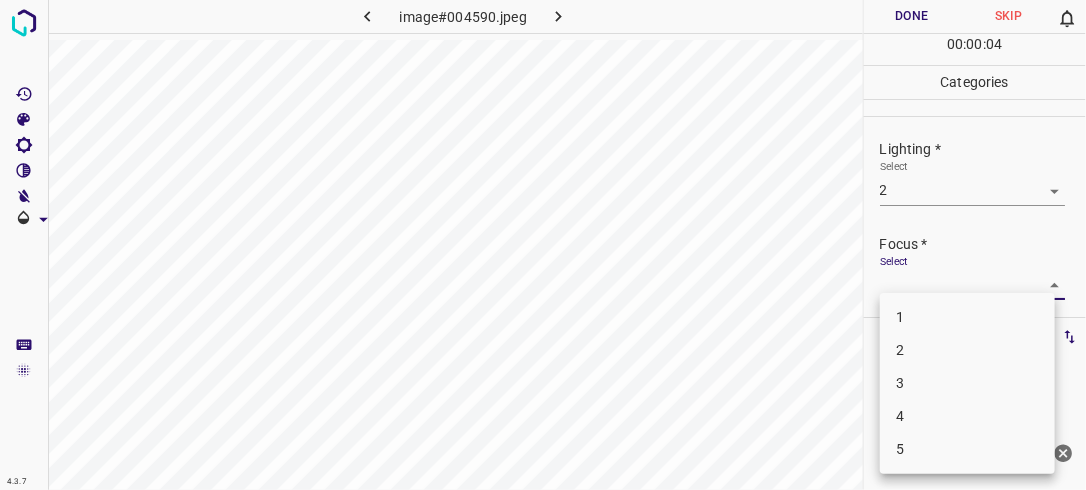 click on "4.3.7 image#004590.jpeg Done Skip 0 00   : 00   : 04   Categories Lighting *  Select 2 2 Focus *  Select ​ Overall *  Select ​ Labels   0 Categories 1 Lighting 2 Focus 3 Overall Tools Space Change between modes (Draw & Edit) I Auto labeling R Restore zoom M Zoom in N Zoom out Delete Delete selecte label Filters Z Restore filters X Saturation filter C Brightness filter V Contrast filter B Gray scale filter General O Download Need Help ? - Text - Hide - Delete 1 2 3 4 5" at bounding box center (543, 245) 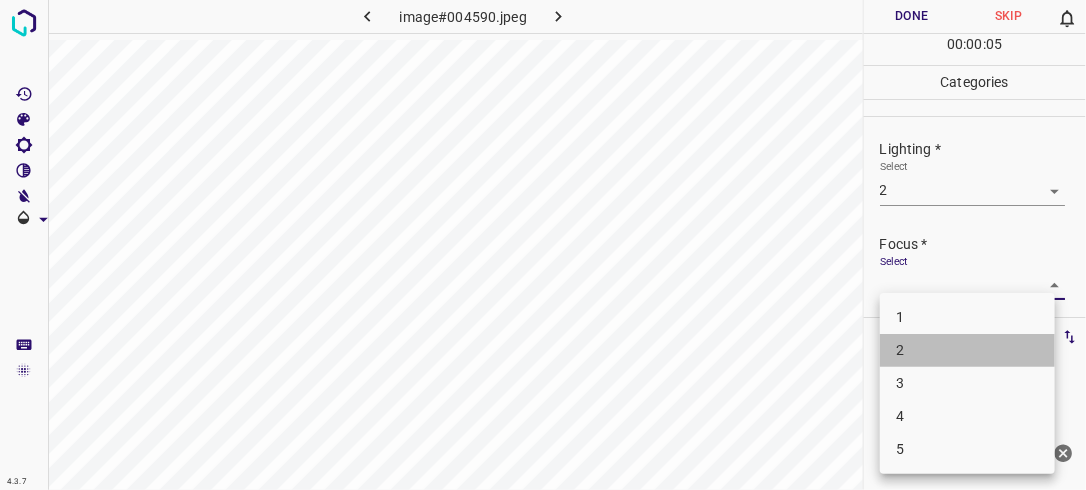 click on "2" at bounding box center (967, 350) 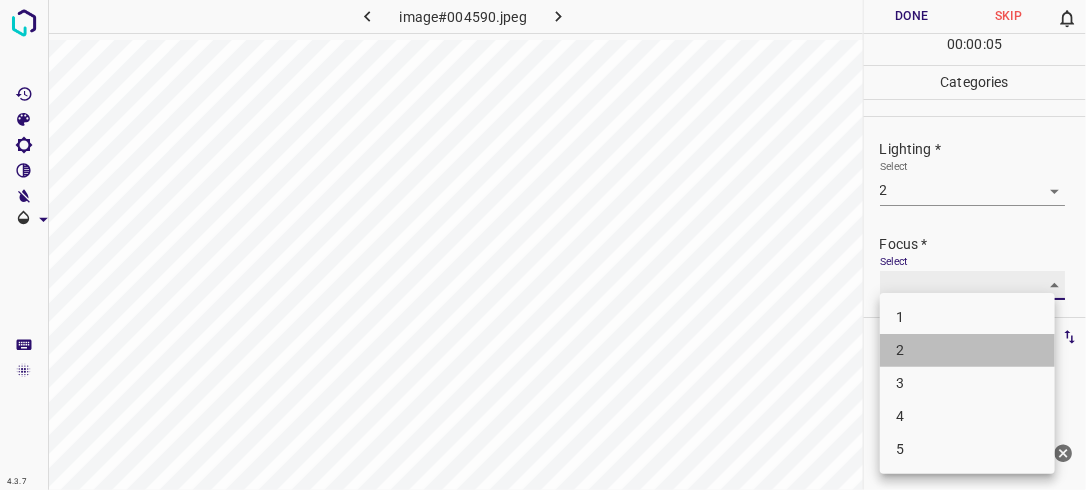 type on "2" 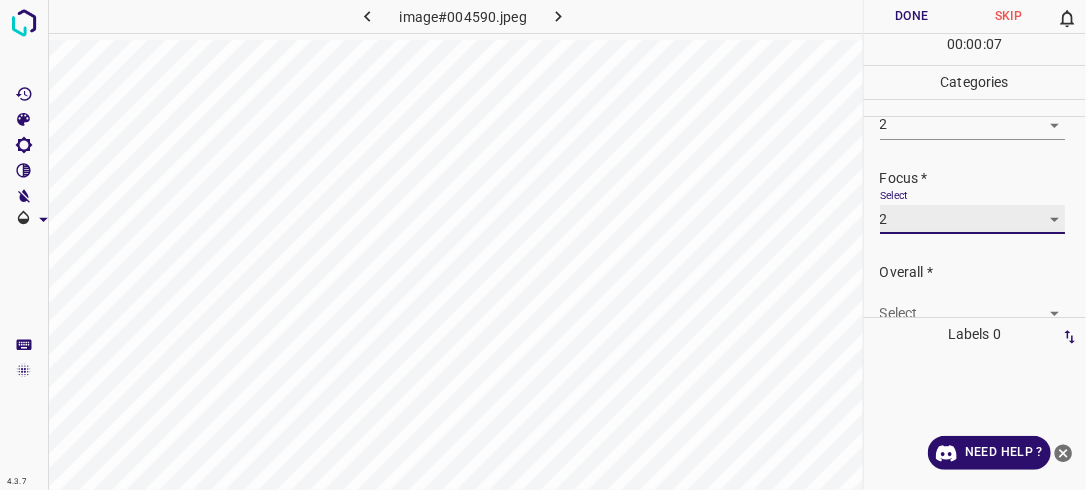 scroll, scrollTop: 98, scrollLeft: 0, axis: vertical 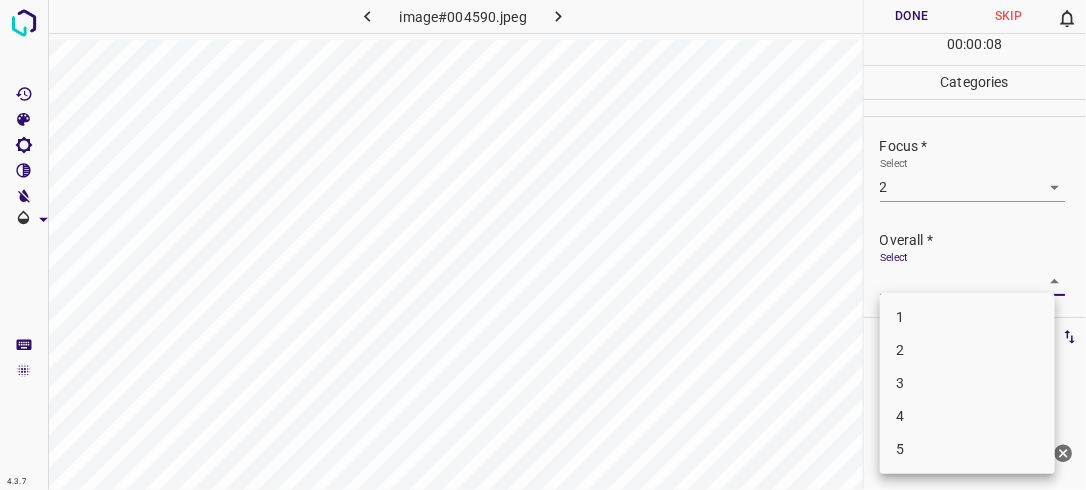 click on "4.3.7 image#004590.jpeg Done Skip 0 00   : 00   : 08   Categories Lighting *  Select 2 2 Focus *  Select 2 2 Overall *  Select ​ Labels   0 Categories 1 Lighting 2 Focus 3 Overall Tools Space Change between modes (Draw & Edit) I Auto labeling R Restore zoom M Zoom in N Zoom out Delete Delete selecte label Filters Z Restore filters X Saturation filter C Brightness filter V Contrast filter B Gray scale filter General O Download Need Help ? - Text - Hide - Delete 1 2 3 4 5" at bounding box center (543, 245) 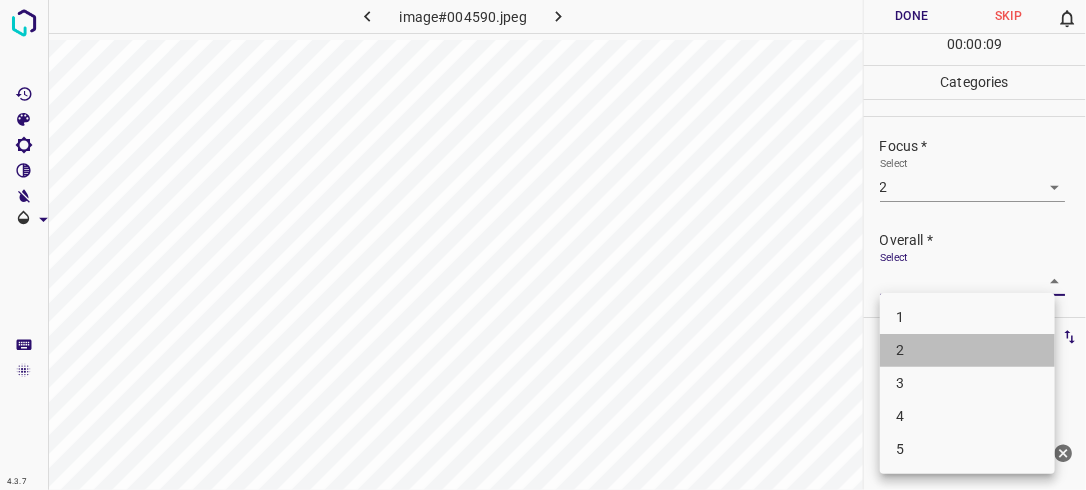 click on "2" at bounding box center [967, 350] 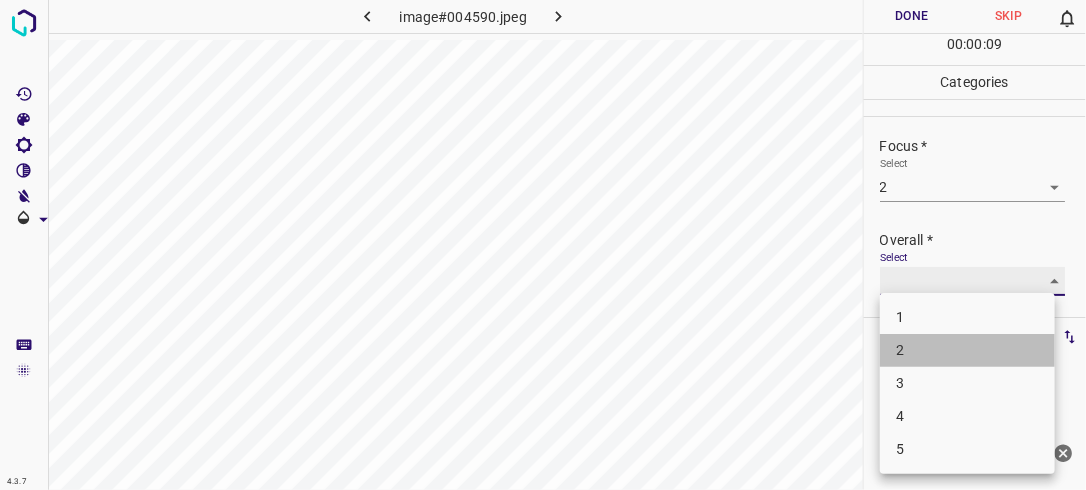 type on "2" 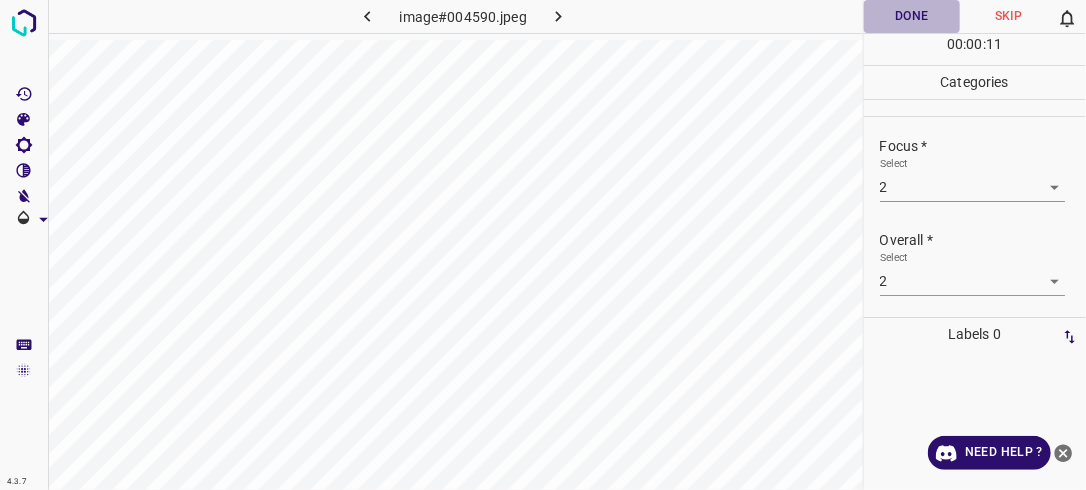 click on "Done" at bounding box center (912, 16) 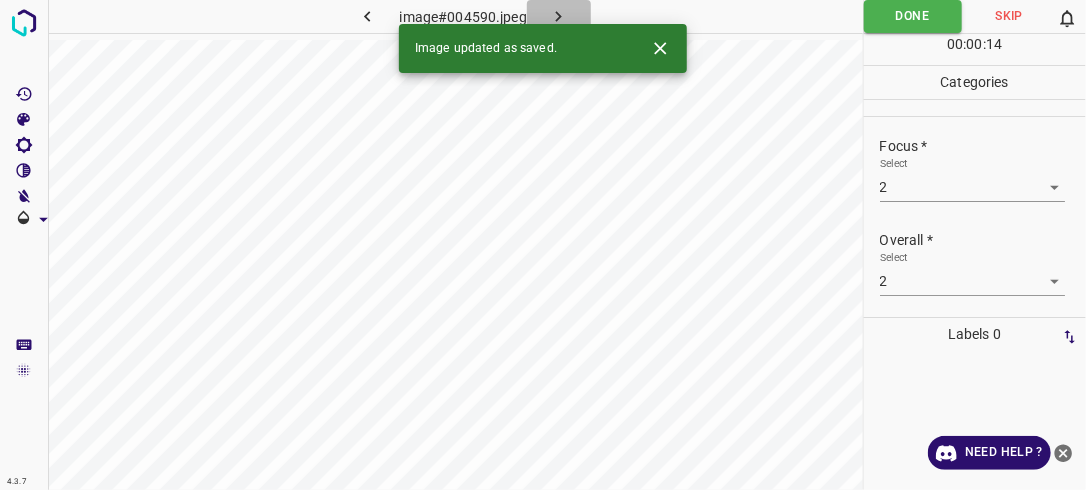 click 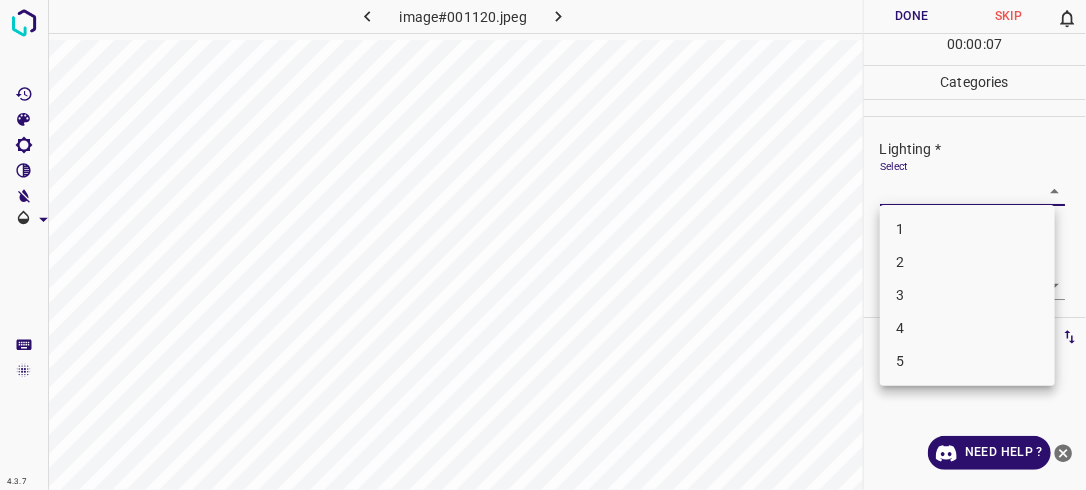click on "4.3.7 image#001120.jpeg Done Skip 0 00   : 00   : 07   Categories Lighting *  Select ​ Focus *  Select ​ Overall *  Select ​ Labels   0 Categories 1 Lighting 2 Focus 3 Overall Tools Space Change between modes (Draw & Edit) I Auto labeling R Restore zoom M Zoom in N Zoom out Delete Delete selecte label Filters Z Restore filters X Saturation filter C Brightness filter V Contrast filter B Gray scale filter General O Download Need Help ? - Text - Hide - Delete 1 2 3 4 5" at bounding box center (543, 245) 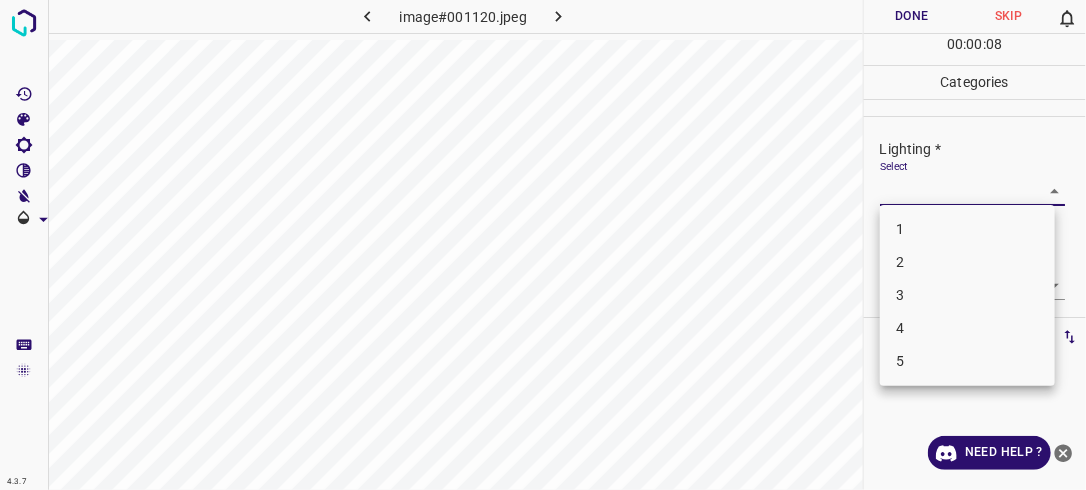 click on "2" at bounding box center [967, 262] 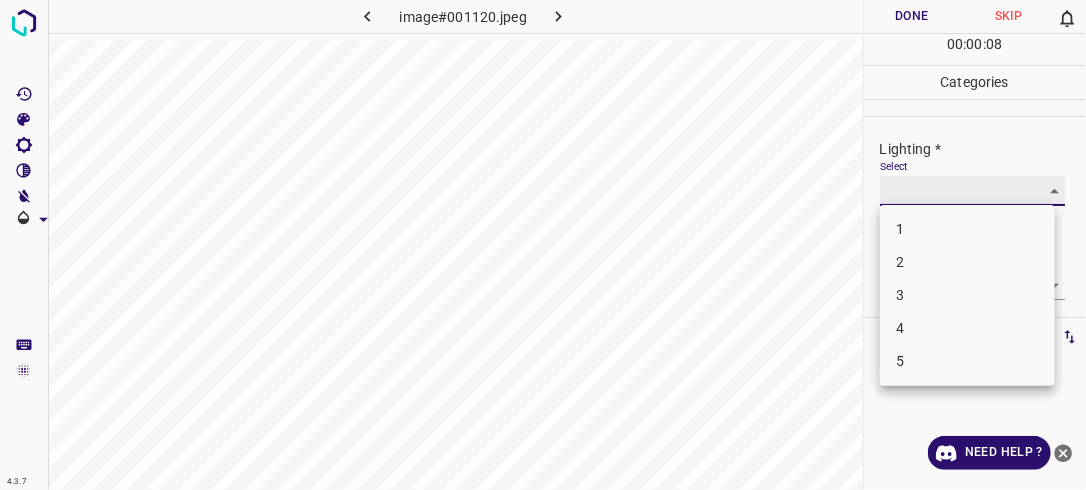 type on "2" 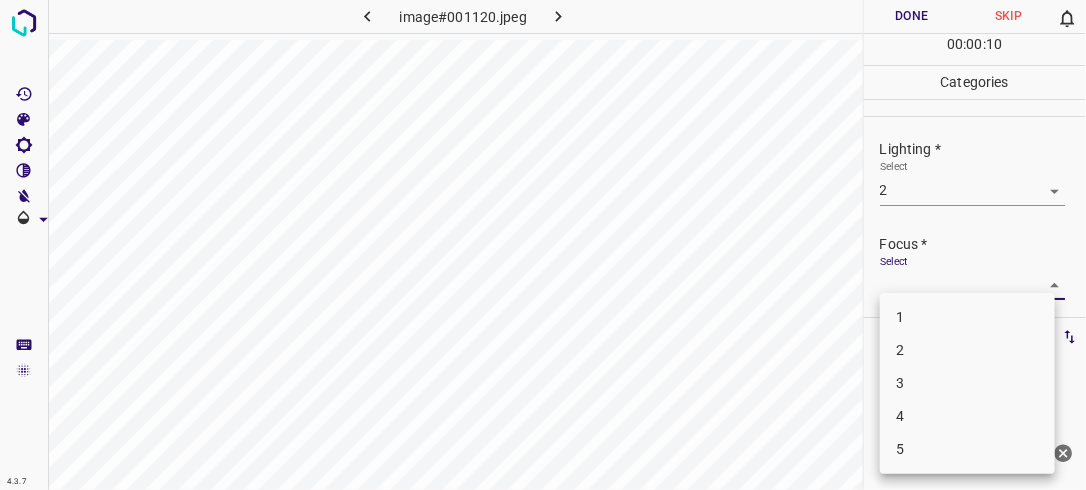 drag, startPoint x: 1015, startPoint y: 272, endPoint x: 993, endPoint y: 334, distance: 65.78754 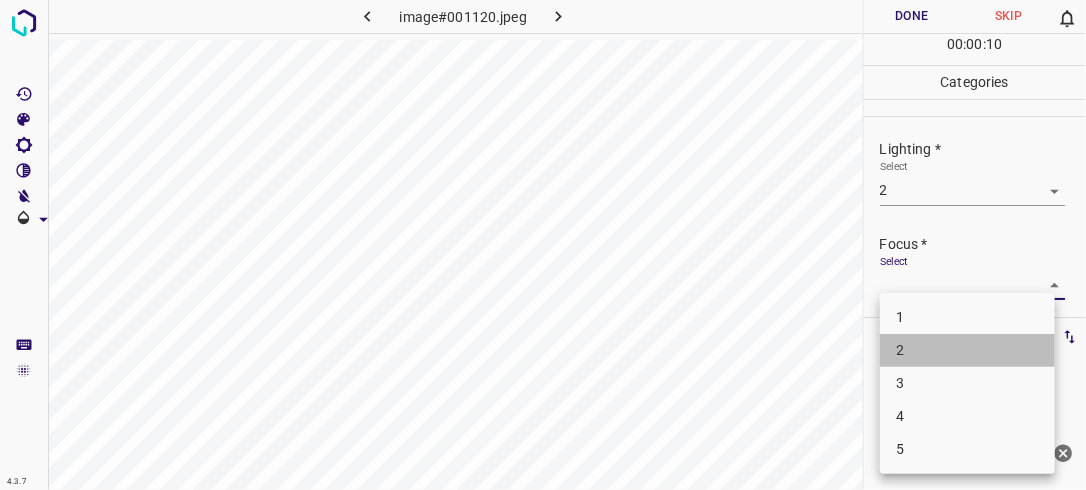 click on "2" at bounding box center [967, 350] 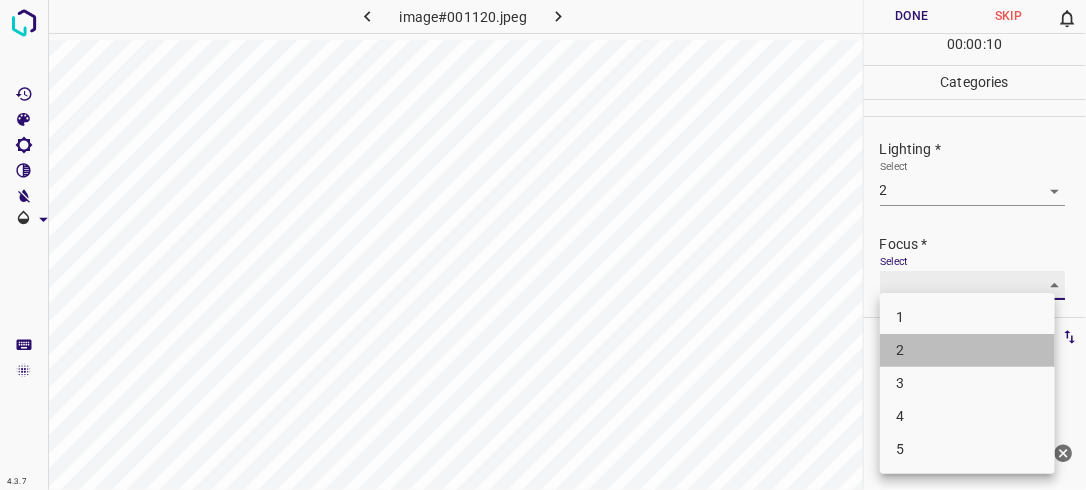 type on "2" 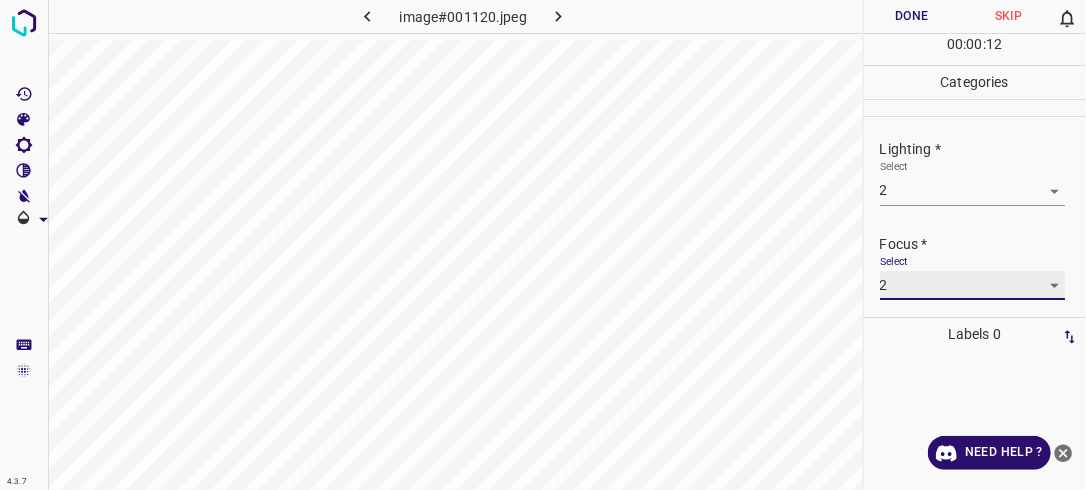 scroll, scrollTop: 98, scrollLeft: 0, axis: vertical 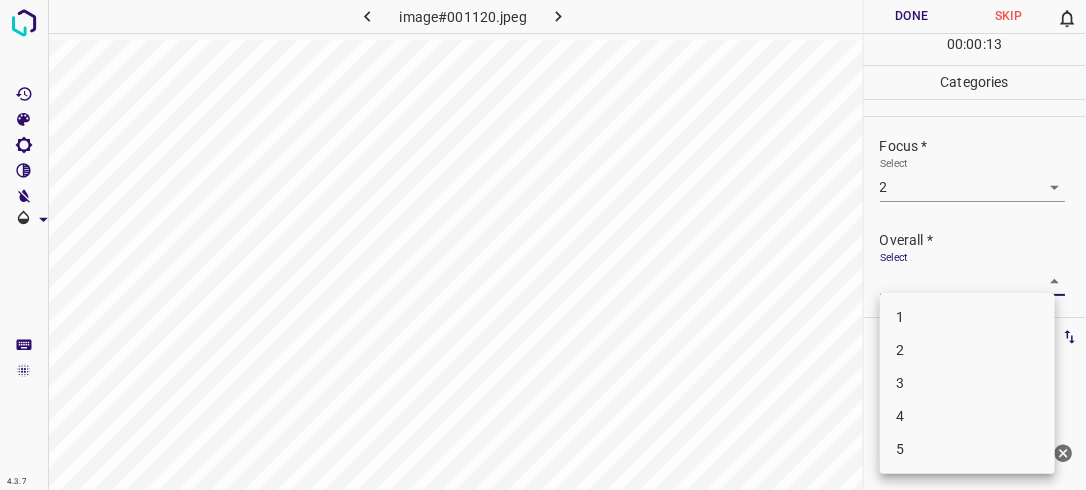 click on "4.3.7 image#001120.jpeg Done Skip 0 00   : 00   : 13   Categories Lighting *  Select 2 2 Focus *  Select 2 2 Overall *  Select ​ Labels   0 Categories 1 Lighting 2 Focus 3 Overall Tools Space Change between modes (Draw & Edit) I Auto labeling R Restore zoom M Zoom in N Zoom out Delete Delete selecte label Filters Z Restore filters X Saturation filter C Brightness filter V Contrast filter B Gray scale filter General O Download Need Help ? - Text - Hide - Delete 1 2 3 4 5" at bounding box center [543, 245] 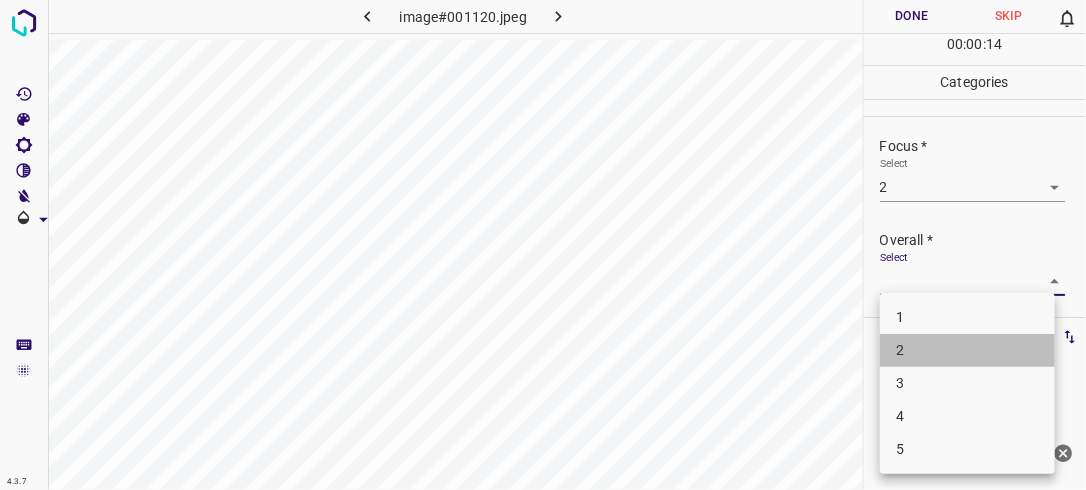 click on "2" at bounding box center (967, 350) 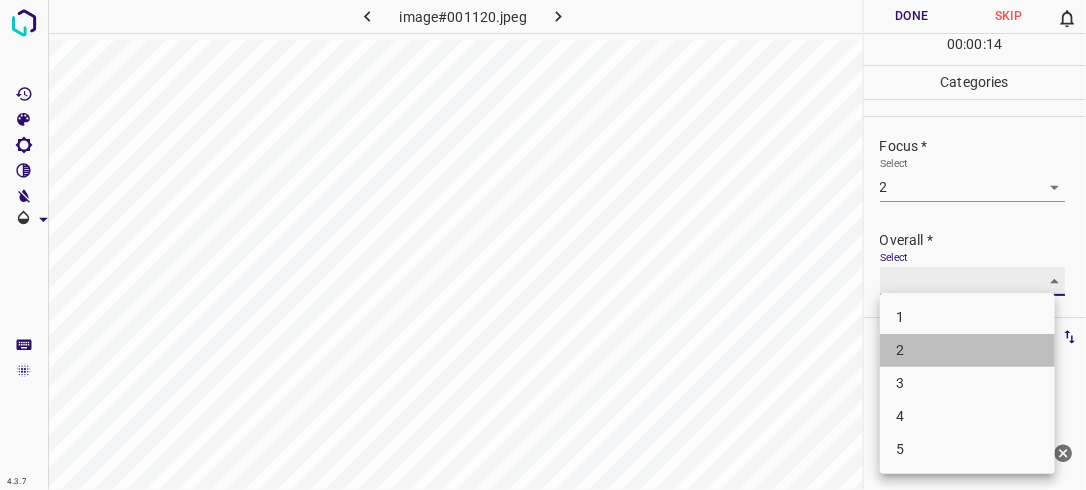 type on "2" 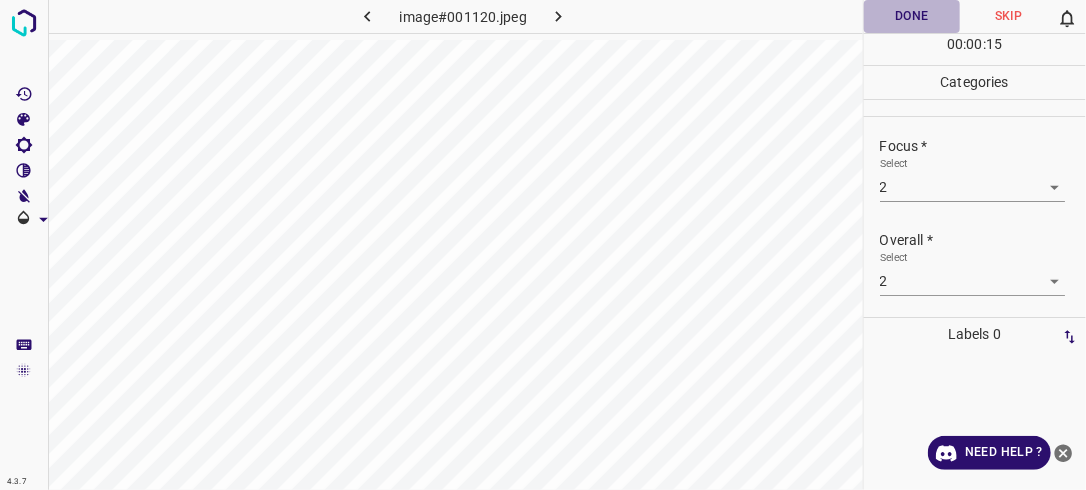 click on "Done" at bounding box center [912, 16] 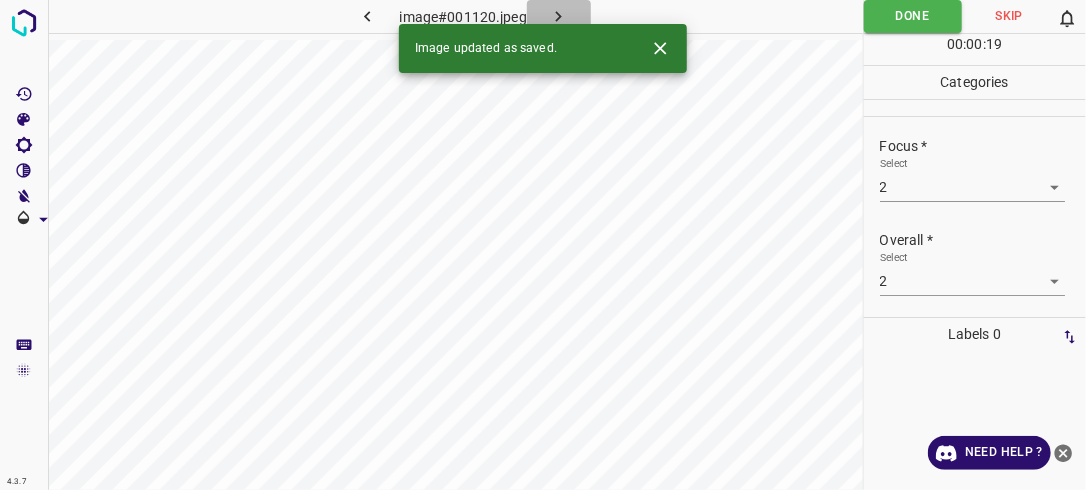 click 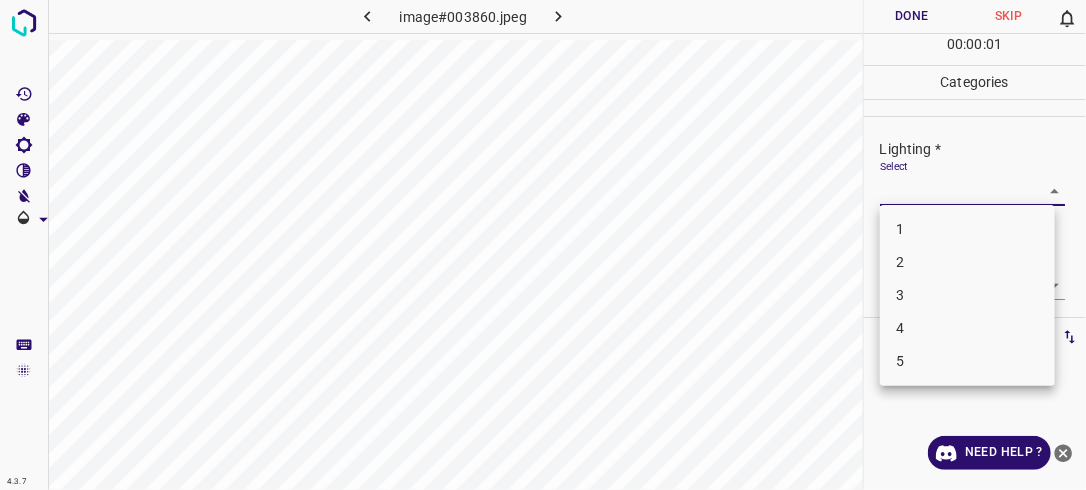 click on "4.3.7 image#003860.jpeg Done Skip 0 00   : 00   : 01   Categories Lighting *  Select ​ Focus *  Select ​ Overall *  Select ​ Labels   0 Categories 1 Lighting 2 Focus 3 Overall Tools Space Change between modes (Draw & Edit) I Auto labeling R Restore zoom M Zoom in N Zoom out Delete Delete selecte label Filters Z Restore filters X Saturation filter C Brightness filter V Contrast filter B Gray scale filter General O Download Need Help ? - Text - Hide - Delete 1 2 3 4 5" at bounding box center (543, 245) 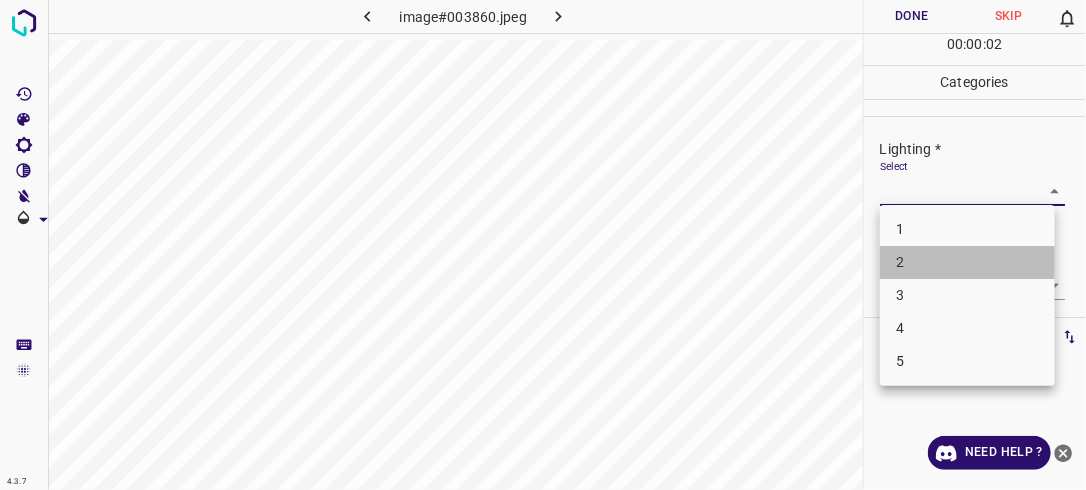 click on "2" at bounding box center (967, 262) 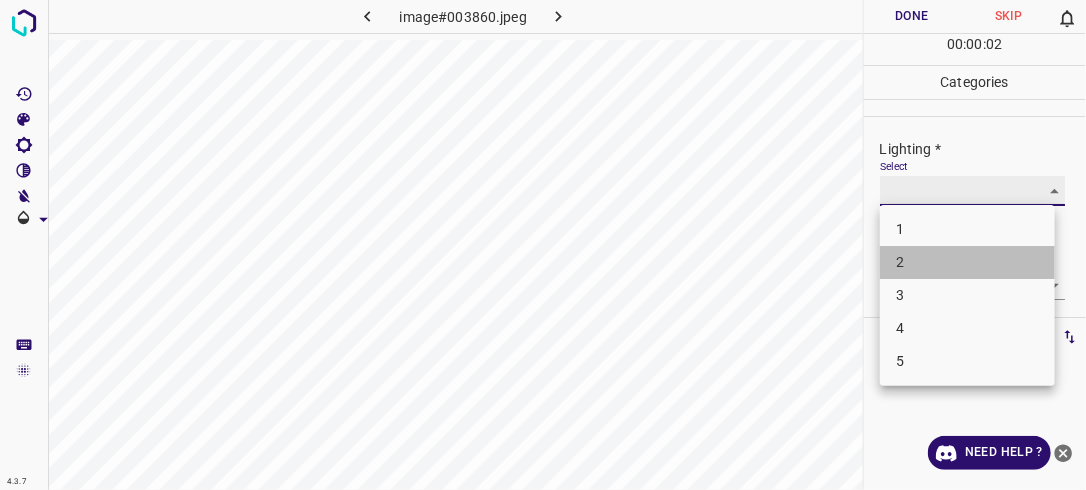 type on "2" 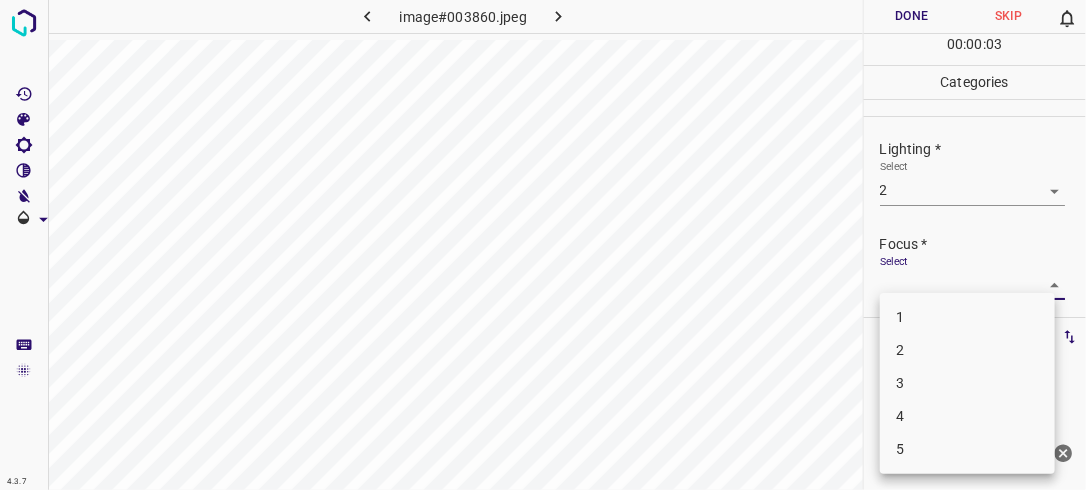 click on "4.3.7 image#003860.jpeg Done Skip 0 00   : 00   : 03   Categories Lighting *  Select 2 2 Focus *  Select ​ Overall *  Select ​ Labels   0 Categories 1 Lighting 2 Focus 3 Overall Tools Space Change between modes (Draw & Edit) I Auto labeling R Restore zoom M Zoom in N Zoom out Delete Delete selecte label Filters Z Restore filters X Saturation filter C Brightness filter V Contrast filter B Gray scale filter General O Download Need Help ? - Text - Hide - Delete 1 2 3 4 5" at bounding box center (543, 245) 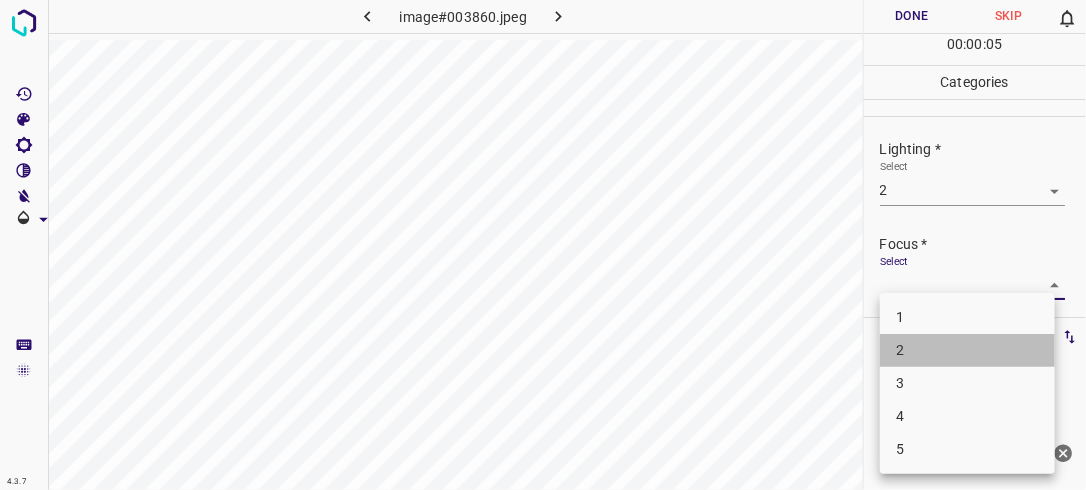 click on "2" at bounding box center (967, 350) 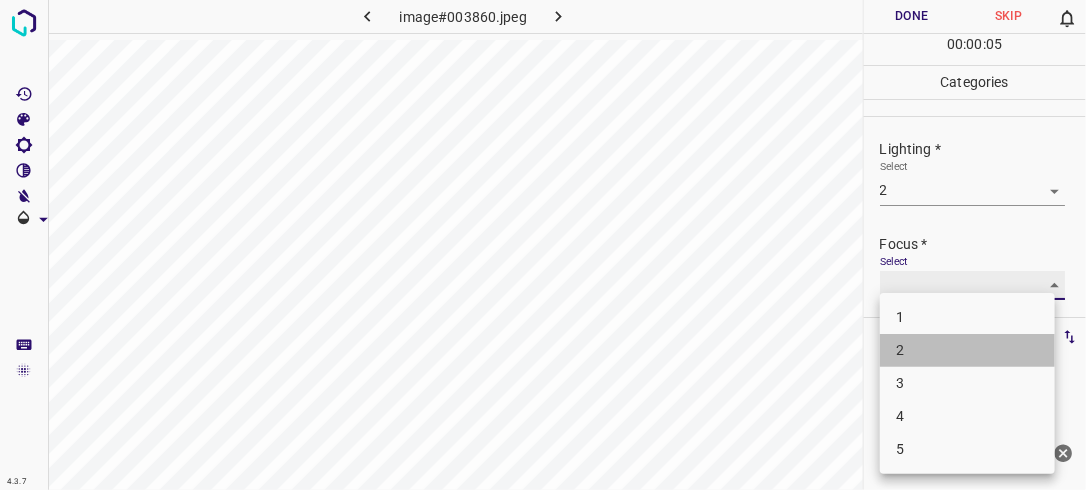 type on "2" 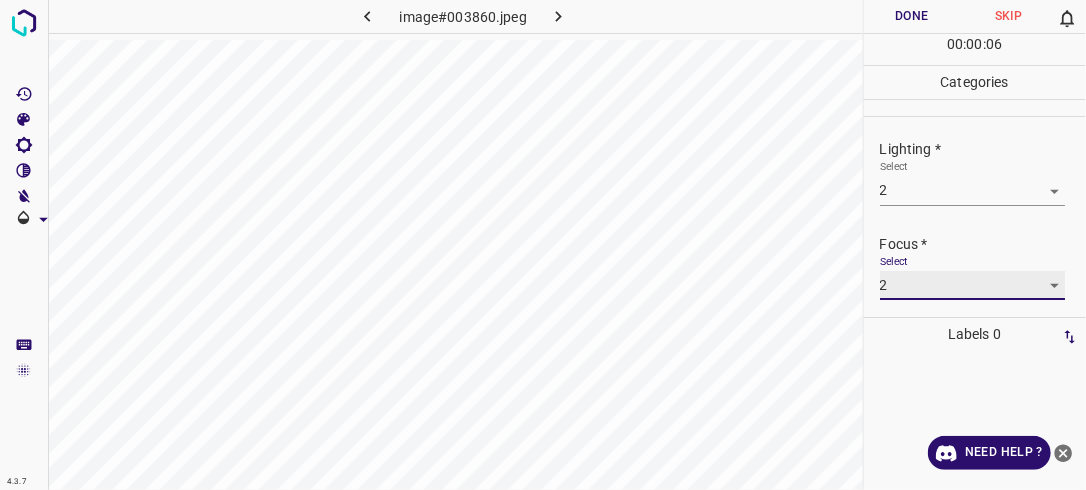 scroll, scrollTop: 70, scrollLeft: 0, axis: vertical 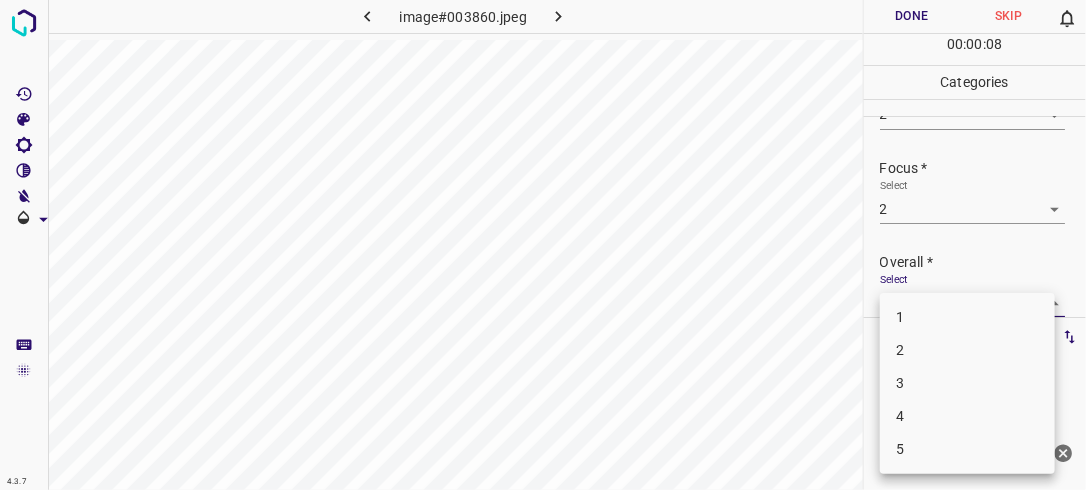 click on "4.3.7 image#003860.jpeg Done Skip 0 00   : 00   : 08   Categories Lighting *  Select 2 2 Focus *  Select 2 2 Overall *  Select ​ Labels   0 Categories 1 Lighting 2 Focus 3 Overall Tools Space Change between modes (Draw & Edit) I Auto labeling R Restore zoom M Zoom in N Zoom out Delete Delete selecte label Filters Z Restore filters X Saturation filter C Brightness filter V Contrast filter B Gray scale filter General O Download Need Help ? - Text - Hide - Delete 1 2 3 4 5" at bounding box center [543, 245] 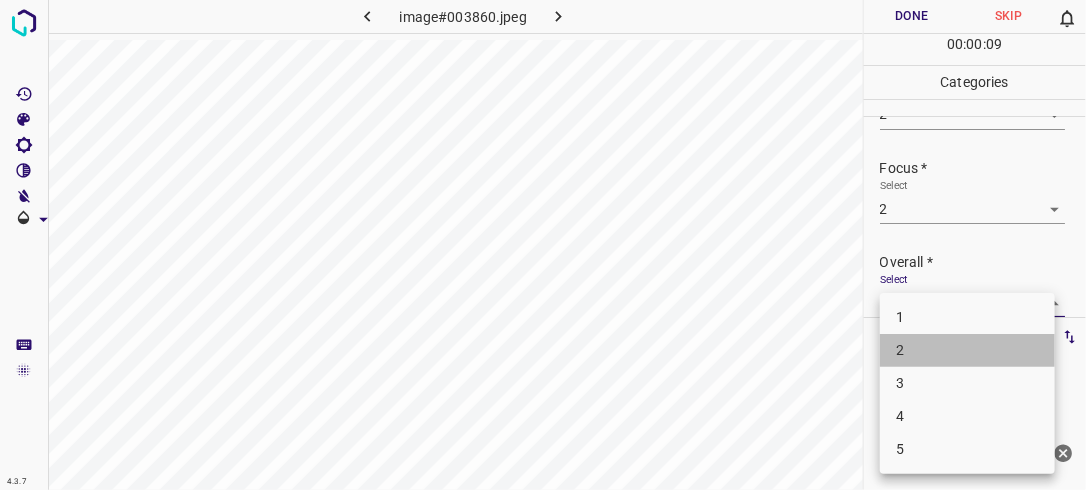 click on "2" at bounding box center (967, 350) 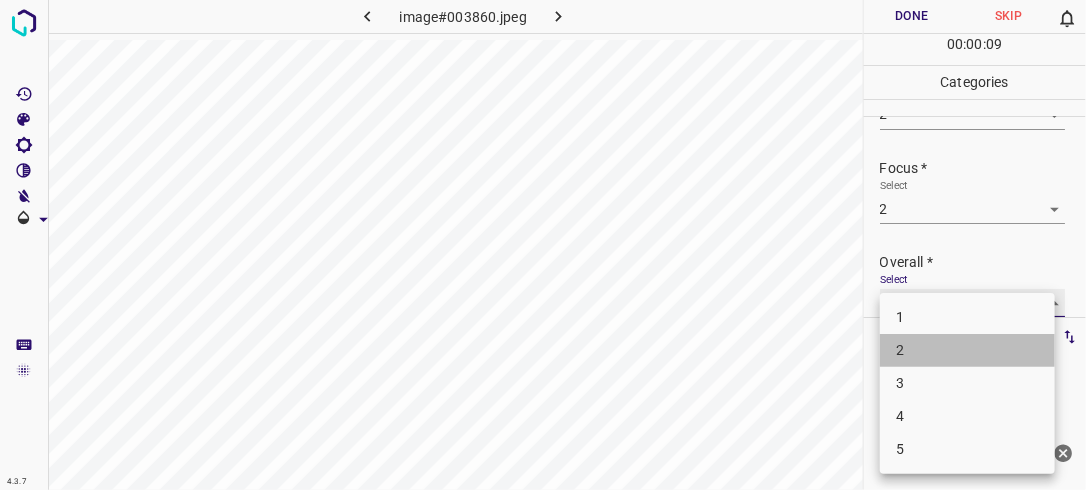 type on "2" 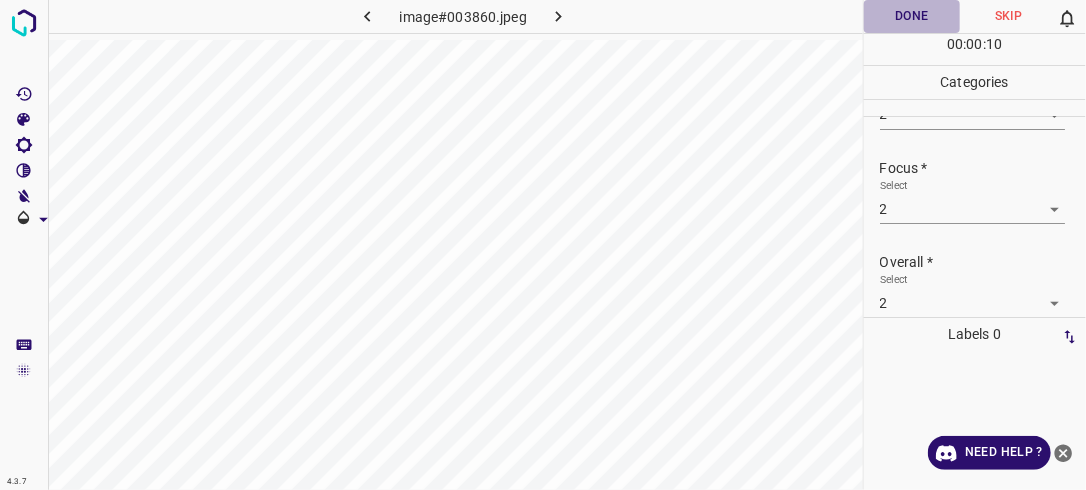 click on "Done" at bounding box center (912, 16) 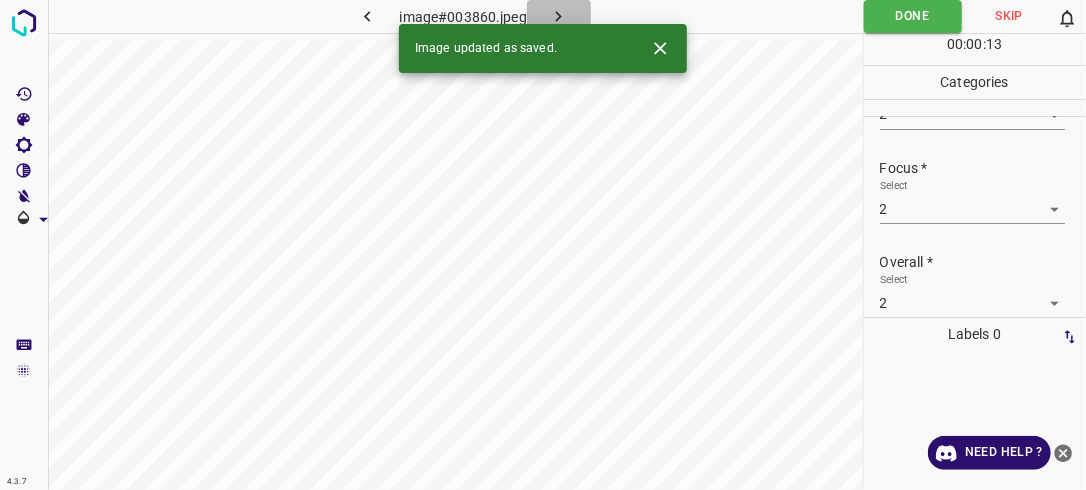 click at bounding box center [559, 16] 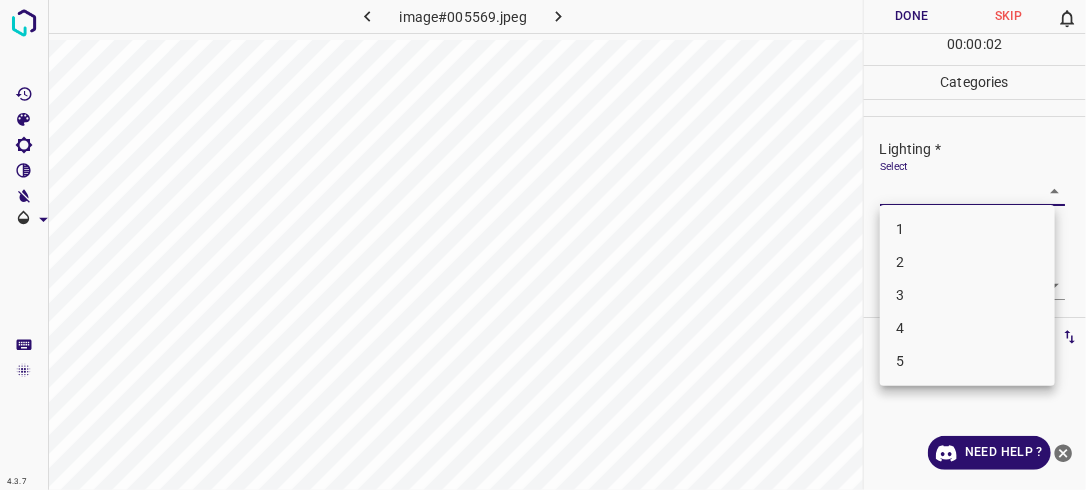 click on "4.3.7 image#005569.jpeg Done Skip 0 00   : 00   : 02   Categories Lighting *  Select ​ Focus *  Select ​ Overall *  Select ​ Labels   0 Categories 1 Lighting 2 Focus 3 Overall Tools Space Change between modes (Draw & Edit) I Auto labeling R Restore zoom M Zoom in N Zoom out Delete Delete selecte label Filters Z Restore filters X Saturation filter C Brightness filter V Contrast filter B Gray scale filter General O Download Need Help ? - Text - Hide - Delete 1 2 3 4 5" at bounding box center (543, 245) 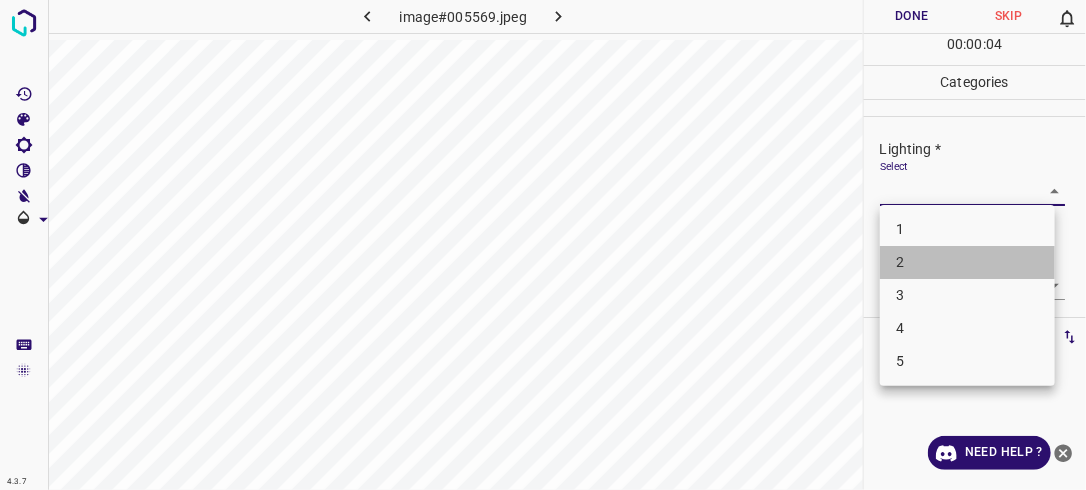 click on "2" at bounding box center [967, 262] 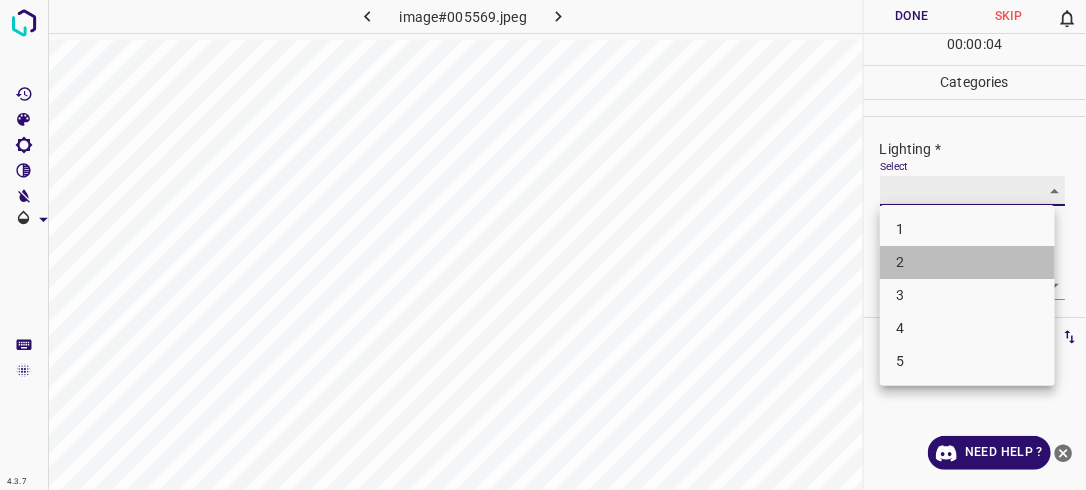 type on "2" 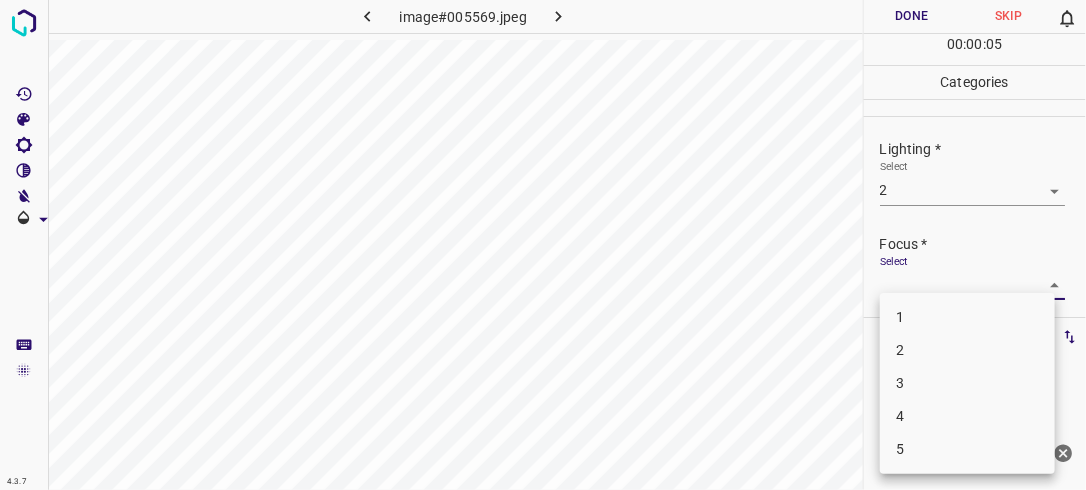 click on "4.3.7 image#005569.jpeg Done Skip 0 00   : 00   : 05   Categories Lighting *  Select 2 2 Focus *  Select ​ Overall *  Select ​ Labels   0 Categories 1 Lighting 2 Focus 3 Overall Tools Space Change between modes (Draw & Edit) I Auto labeling R Restore zoom M Zoom in N Zoom out Delete Delete selecte label Filters Z Restore filters X Saturation filter C Brightness filter V Contrast filter B Gray scale filter General O Download Need Help ? - Text - Hide - Delete 1 2 3 4 5" at bounding box center [543, 245] 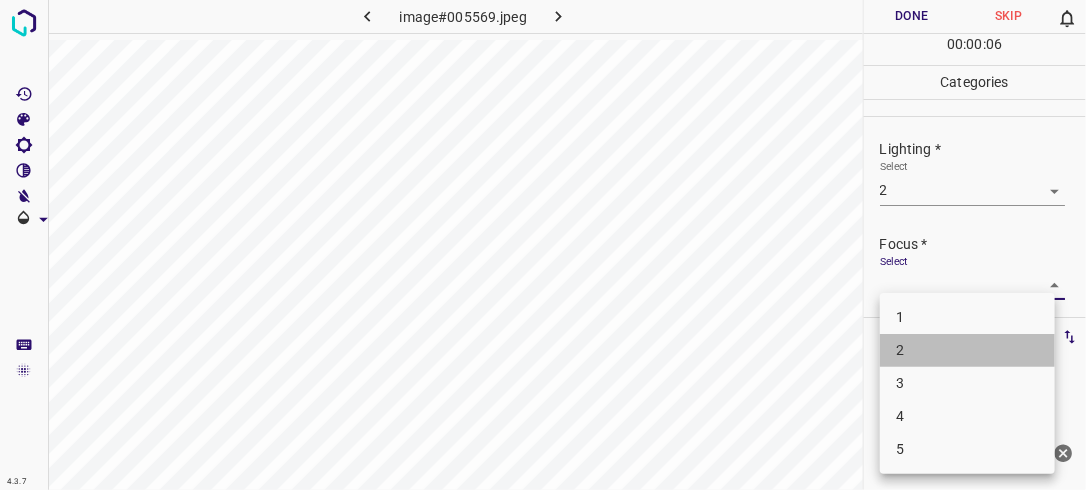 click on "2" at bounding box center [967, 350] 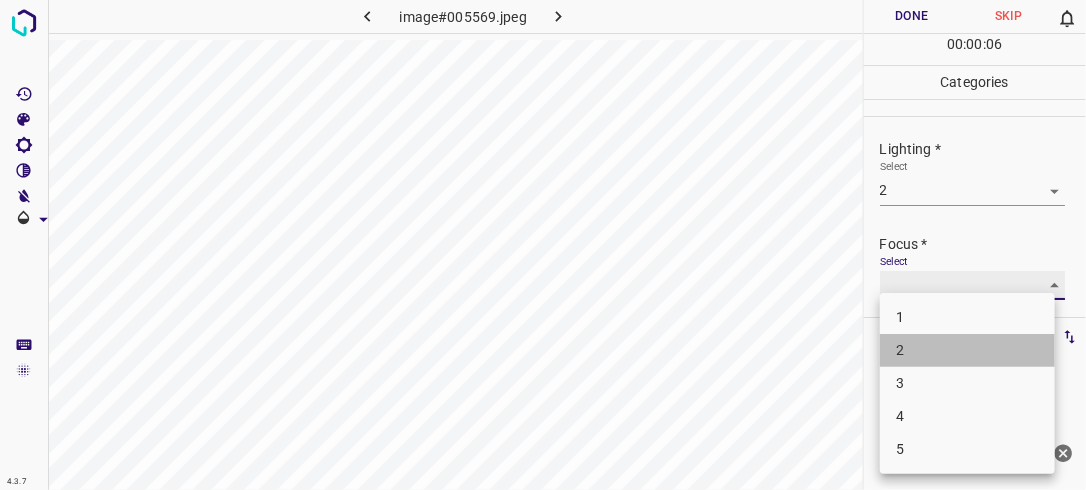 type on "2" 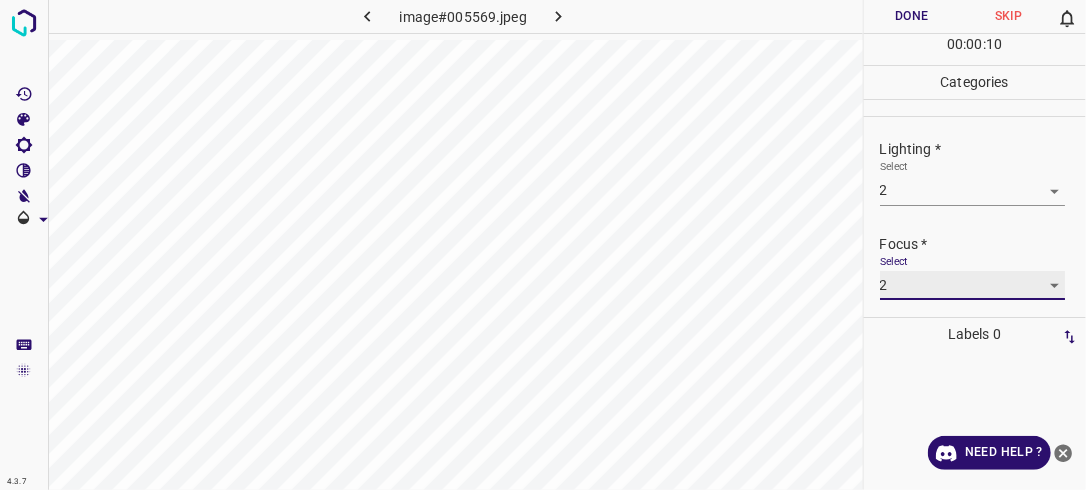 scroll, scrollTop: 98, scrollLeft: 0, axis: vertical 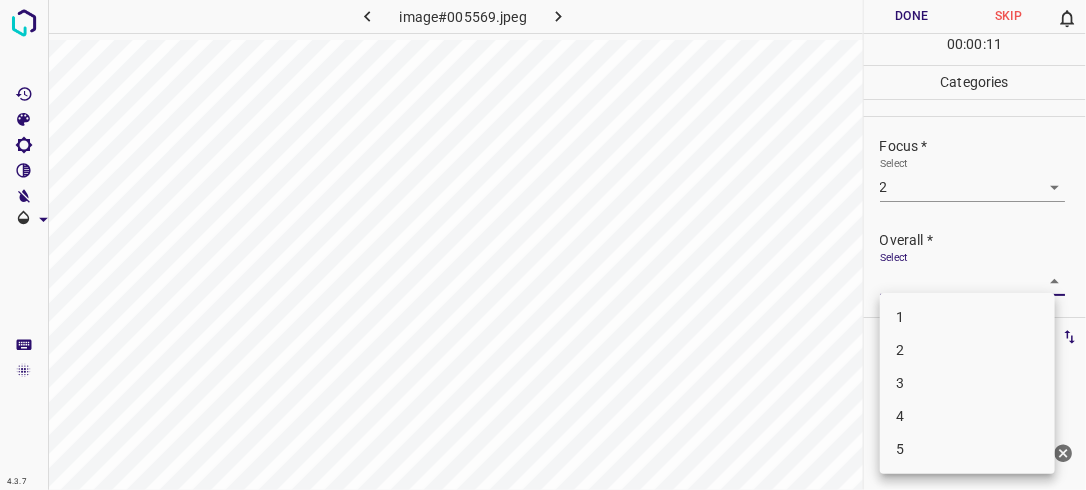 click on "4.3.7 image#005569.jpeg Done Skip 0 00   : 00   : 11   Categories Lighting *  Select 2 2 Focus *  Select 2 2 Overall *  Select ​ Labels   0 Categories 1 Lighting 2 Focus 3 Overall Tools Space Change between modes (Draw & Edit) I Auto labeling R Restore zoom M Zoom in N Zoom out Delete Delete selecte label Filters Z Restore filters X Saturation filter C Brightness filter V Contrast filter B Gray scale filter General O Download Need Help ? - Text - Hide - Delete 1 2 3 4 5" at bounding box center [543, 245] 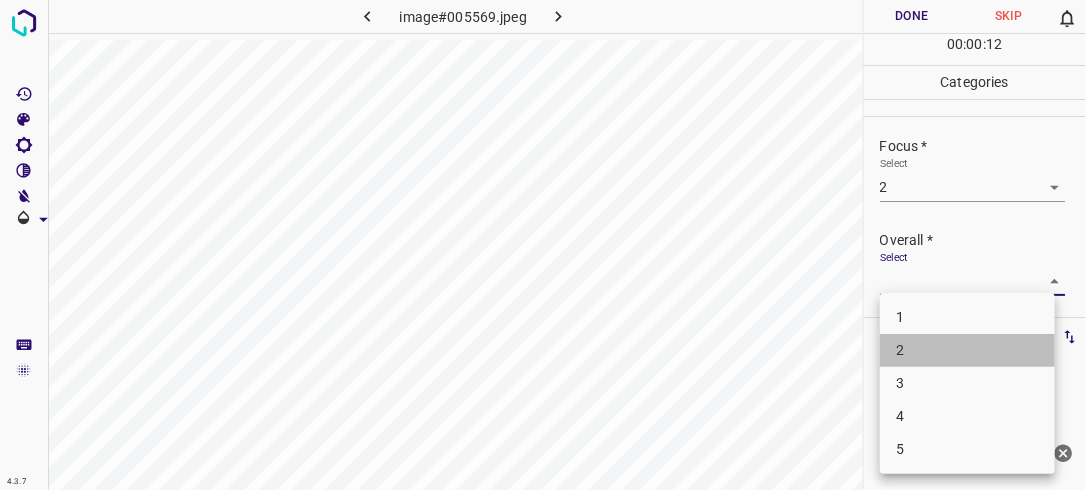 click on "2" at bounding box center (967, 350) 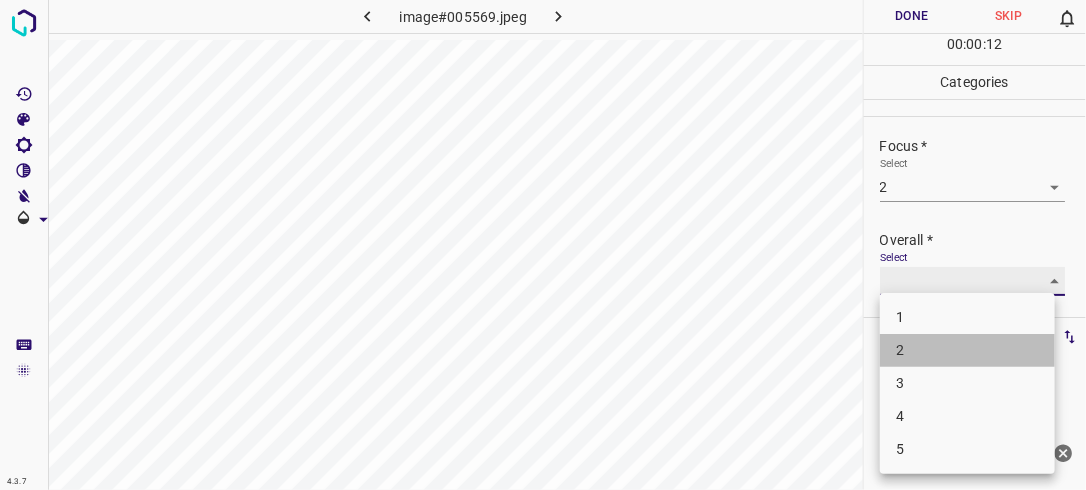 type on "2" 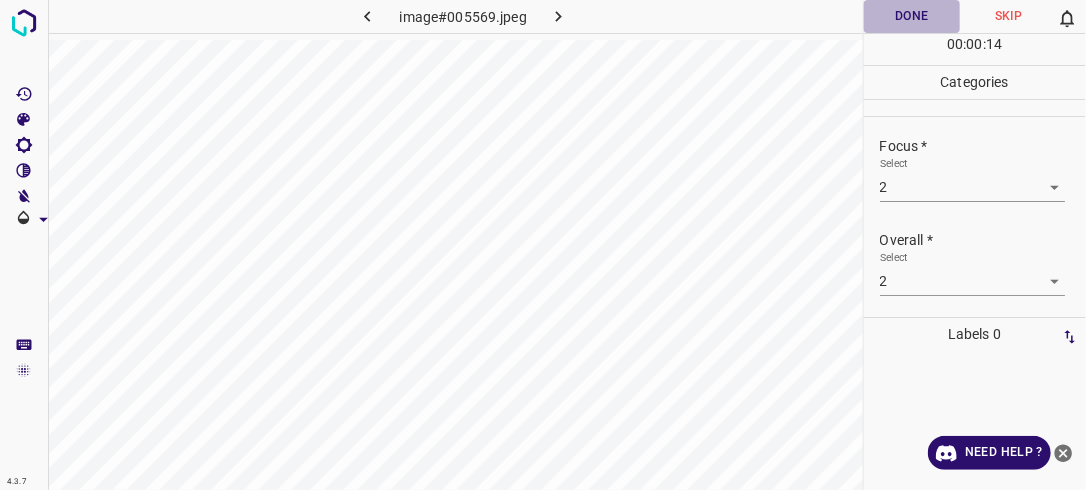 click on "Done" at bounding box center (912, 16) 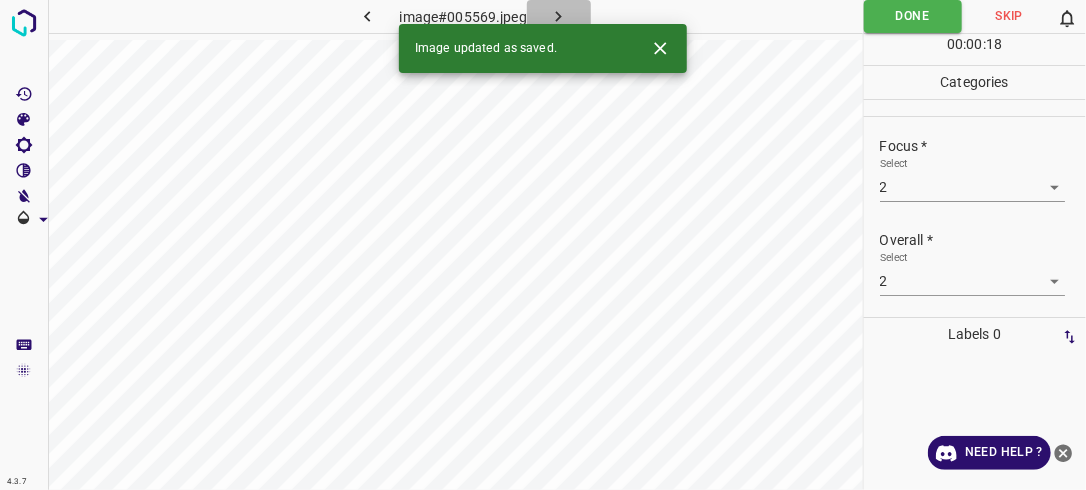 click 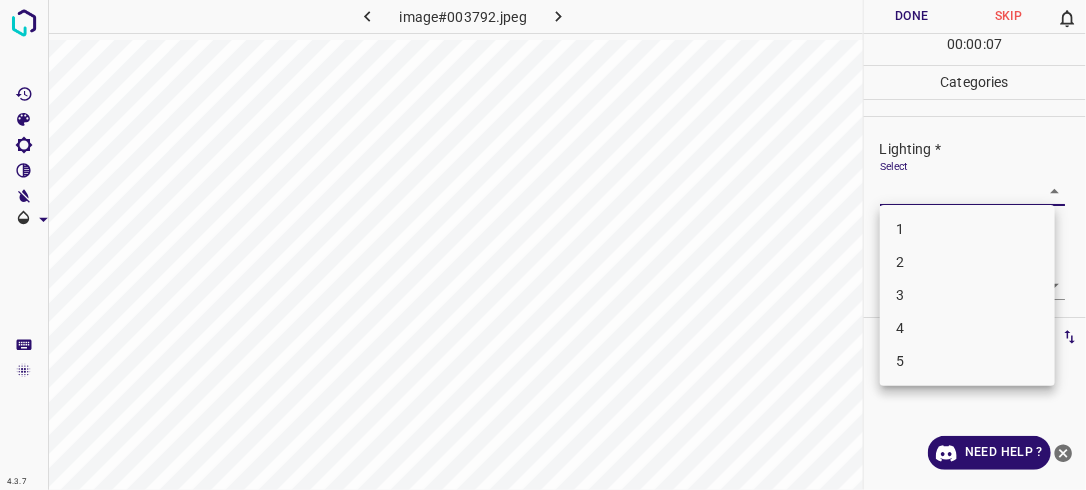click on "4.3.7 image#003792.jpeg Done Skip 0 00   : 00   : 07   Categories Lighting *  Select ​ Focus *  Select ​ Overall *  Select ​ Labels   0 Categories 1 Lighting 2 Focus 3 Overall Tools Space Change between modes (Draw & Edit) I Auto labeling R Restore zoom M Zoom in N Zoom out Delete Delete selecte label Filters Z Restore filters X Saturation filter C Brightness filter V Contrast filter B Gray scale filter General O Download Need Help ? - Text - Hide - Delete 1 2 3 4 5" at bounding box center [543, 245] 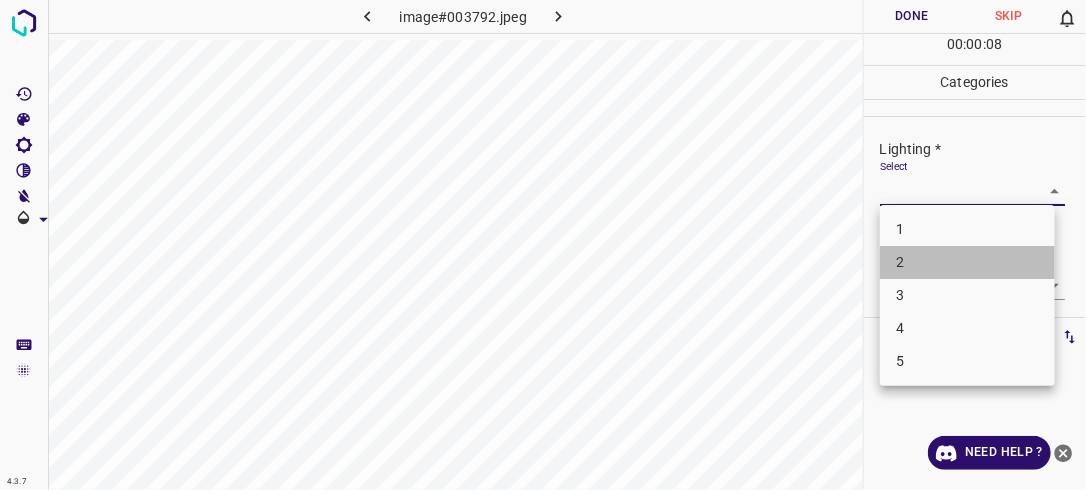 click on "2" at bounding box center [967, 262] 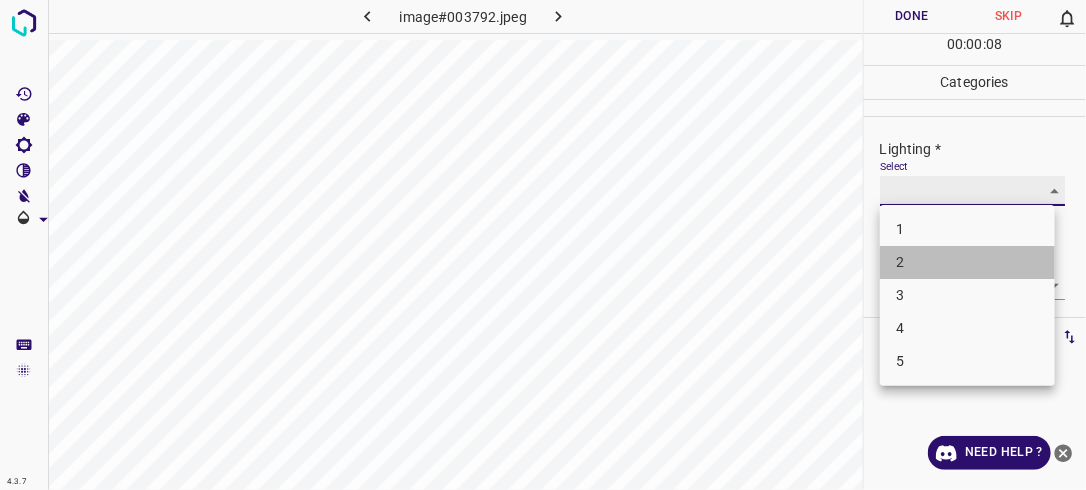 type on "2" 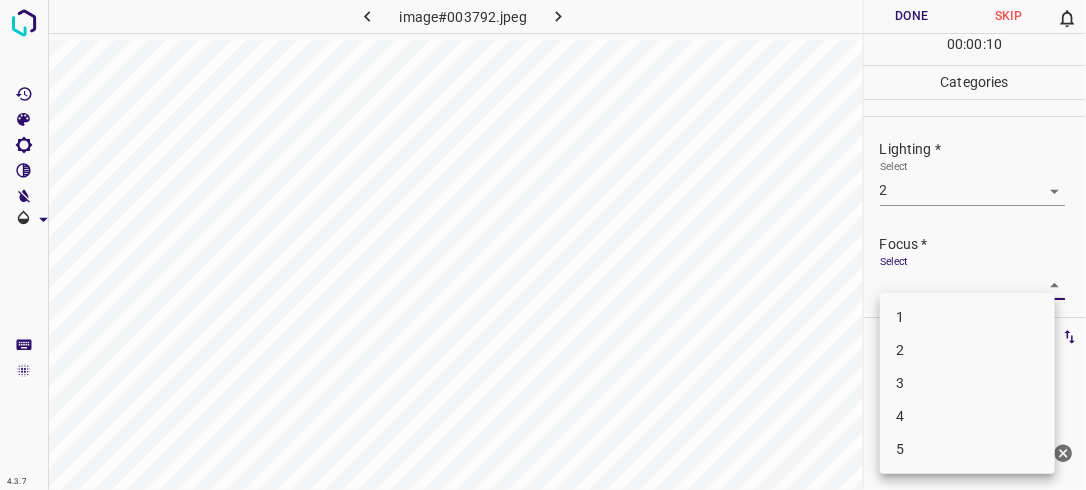 click on "4.3.7 image#003792.jpeg Done Skip 0 00   : 00   : 10   Categories Lighting *  Select 2 2 Focus *  Select ​ Overall *  Select ​ Labels   0 Categories 1 Lighting 2 Focus 3 Overall Tools Space Change between modes (Draw & Edit) I Auto labeling R Restore zoom M Zoom in N Zoom out Delete Delete selecte label Filters Z Restore filters X Saturation filter C Brightness filter V Contrast filter B Gray scale filter General O Download Need Help ? - Text - Hide - Delete 1 2 3 4 5" at bounding box center (543, 245) 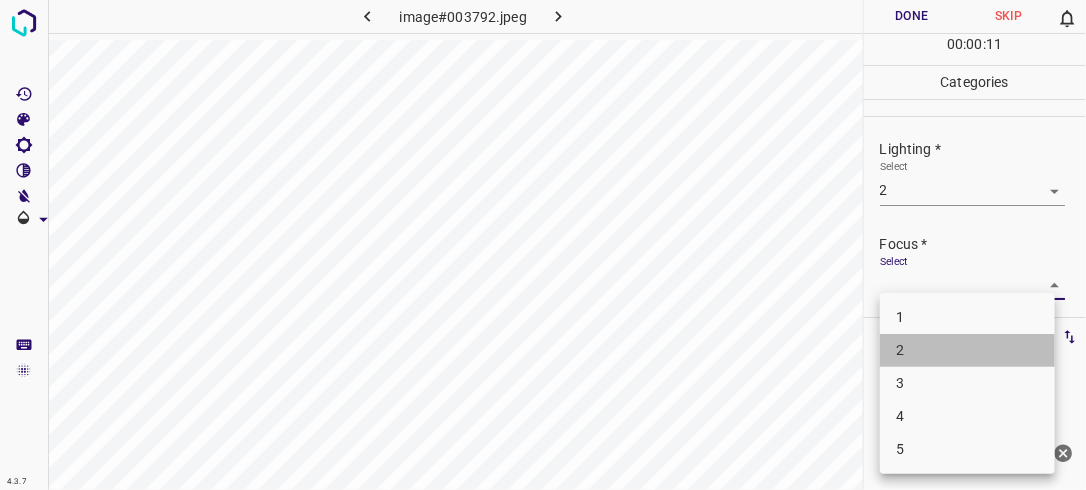 click on "2" at bounding box center (967, 350) 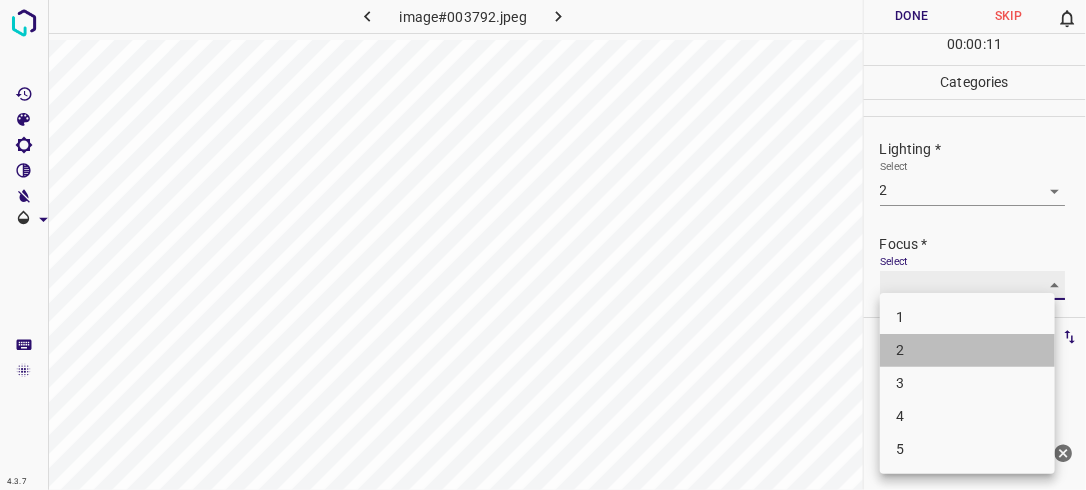 type on "2" 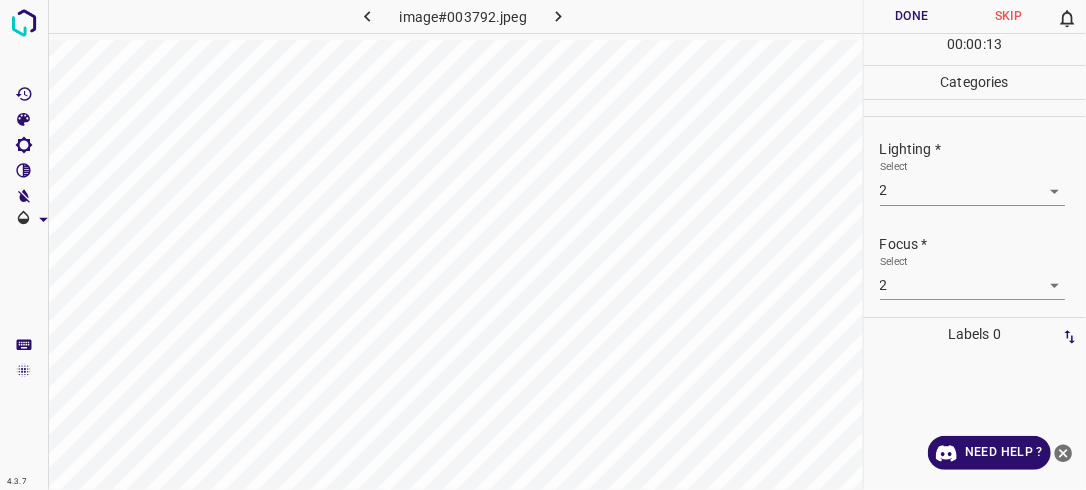 click on "Lighting *  Select 2 2 Focus *  Select 2 2 Overall *  Select ​" at bounding box center (975, 217) 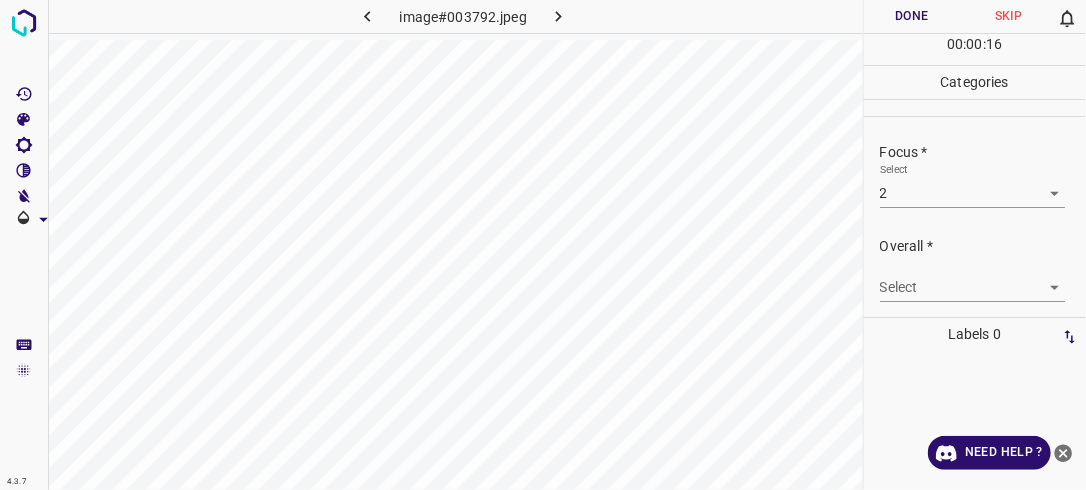 scroll, scrollTop: 98, scrollLeft: 0, axis: vertical 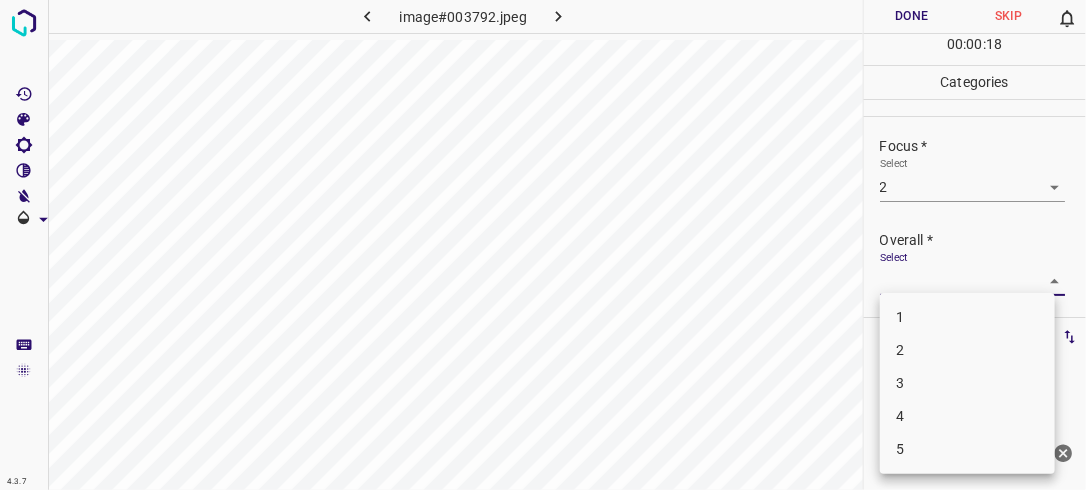 click on "4.3.7 image#003792.jpeg Done Skip 0 00   : 00   : 18   Categories Lighting *  Select 2 2 Focus *  Select 2 2 Overall *  Select ​ Labels   0 Categories 1 Lighting 2 Focus 3 Overall Tools Space Change between modes (Draw & Edit) I Auto labeling R Restore zoom M Zoom in N Zoom out Delete Delete selecte label Filters Z Restore filters X Saturation filter C Brightness filter V Contrast filter B Gray scale filter General O Download Need Help ? - Text - Hide - Delete 1 2 3 4 5" at bounding box center [543, 245] 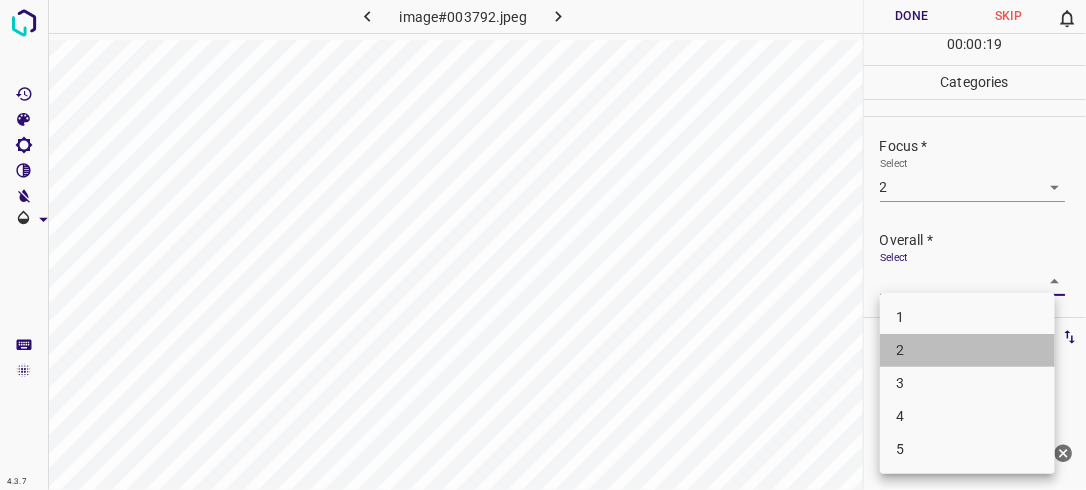 click on "2" at bounding box center (967, 350) 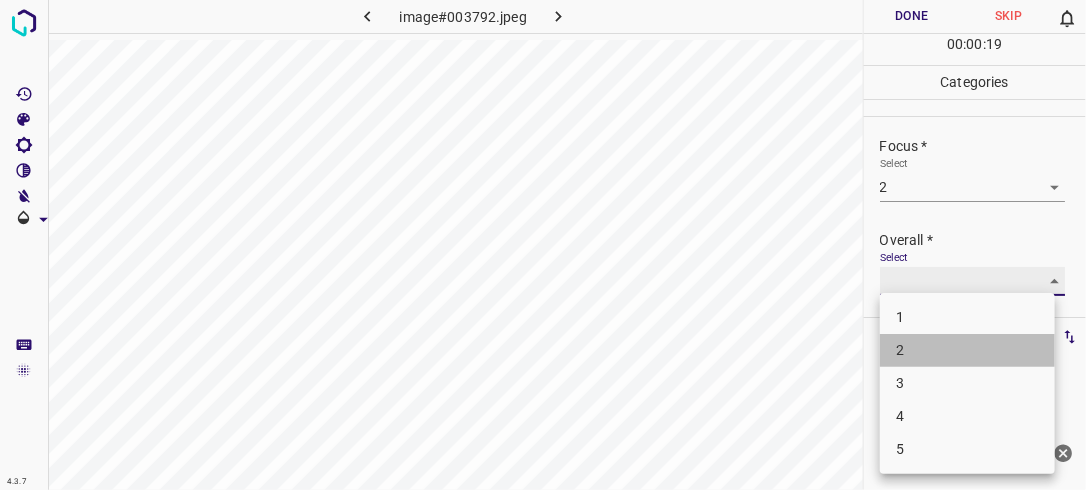 type on "2" 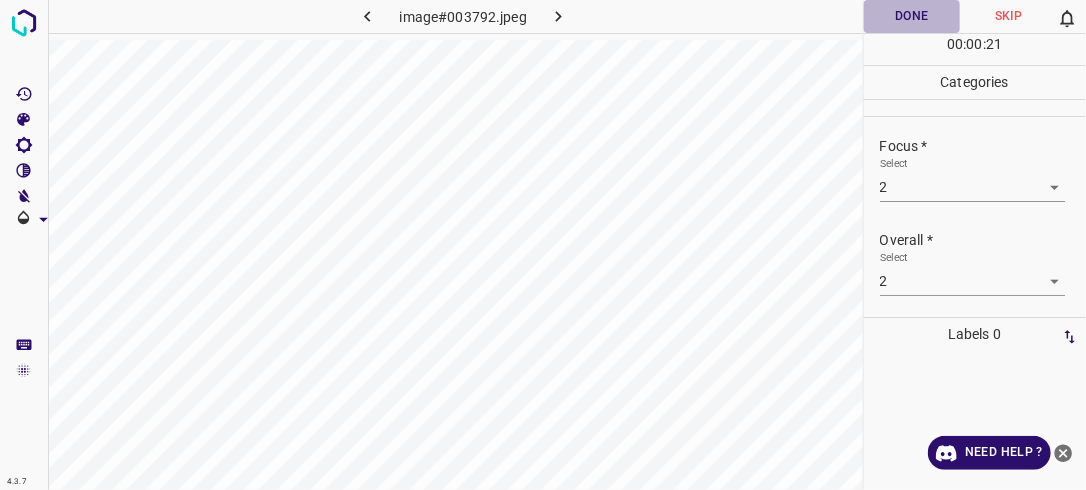 click on "Done" at bounding box center (912, 16) 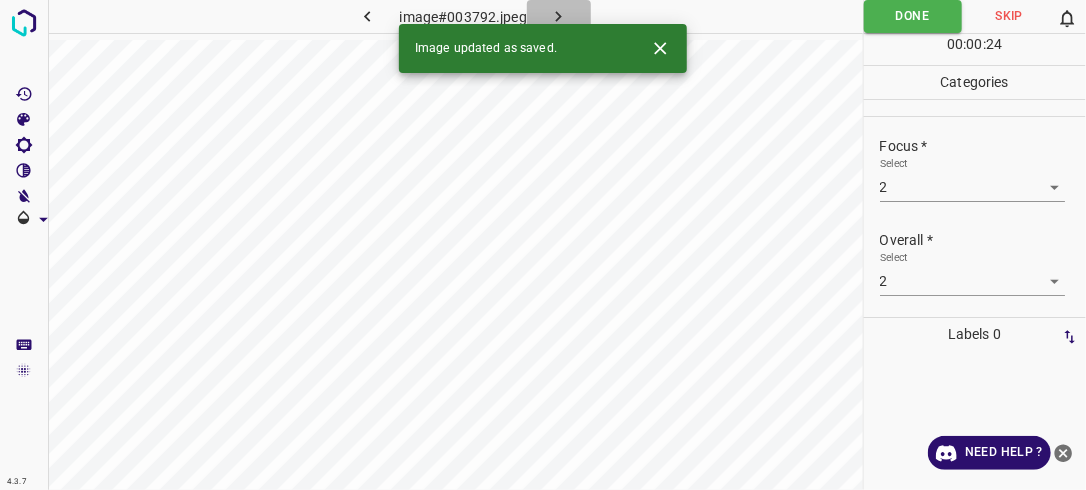 click 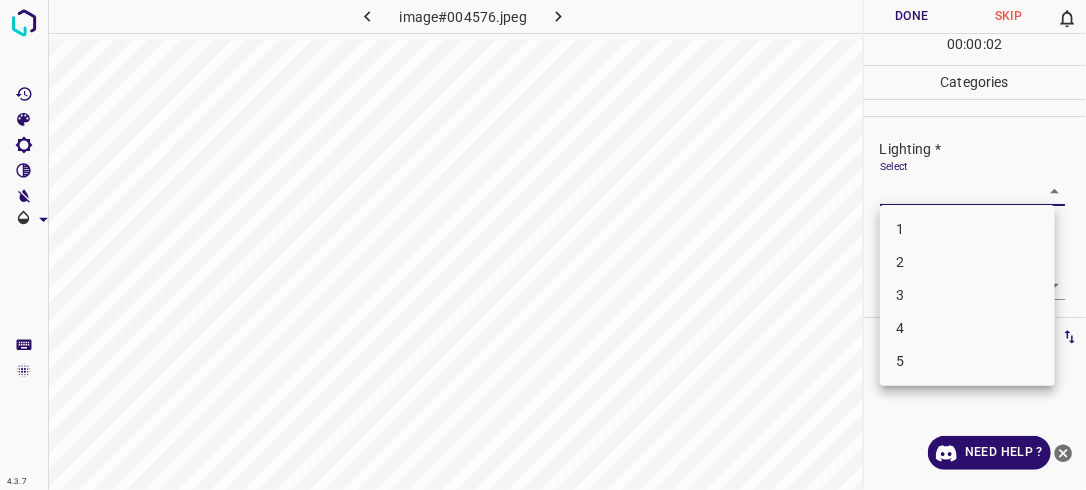 click on "4.3.7 image#004576.jpeg Done Skip 0 00   : 00   : 02   Categories Lighting *  Select ​ Focus *  Select ​ Overall *  Select ​ Labels   0 Categories 1 Lighting 2 Focus 3 Overall Tools Space Change between modes (Draw & Edit) I Auto labeling R Restore zoom M Zoom in N Zoom out Delete Delete selecte label Filters Z Restore filters X Saturation filter C Brightness filter V Contrast filter B Gray scale filter General O Download Need Help ? - Text - Hide - Delete 1 2 3 4 5" at bounding box center (543, 245) 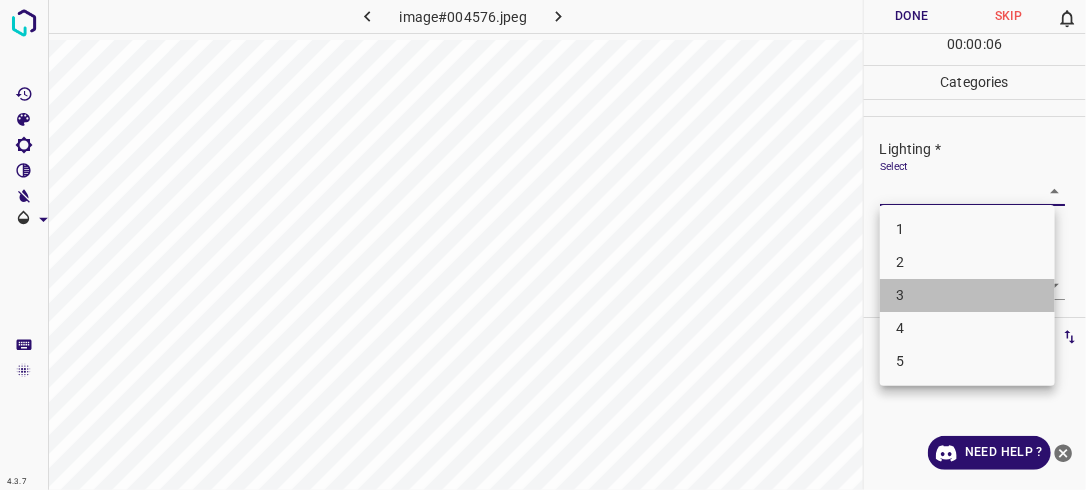 click on "3" at bounding box center [967, 295] 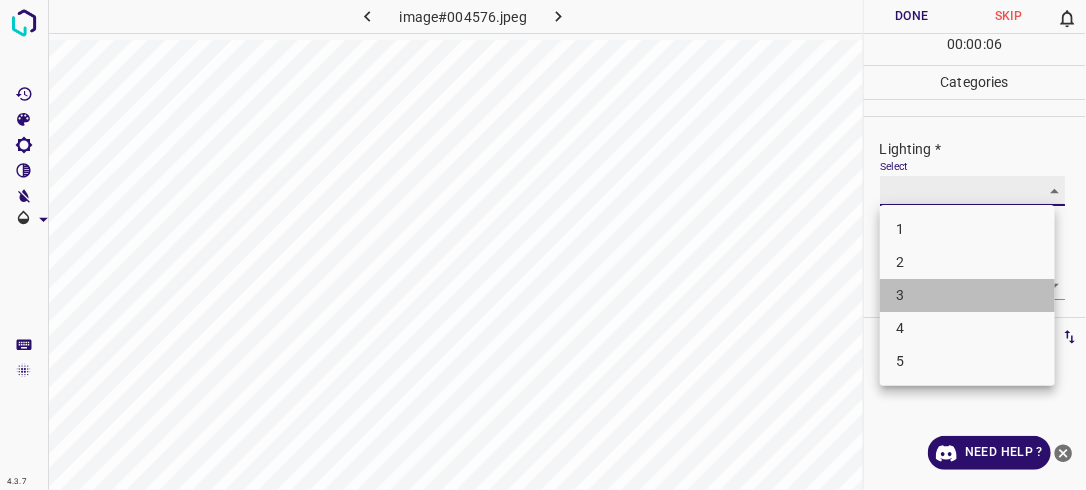 type on "3" 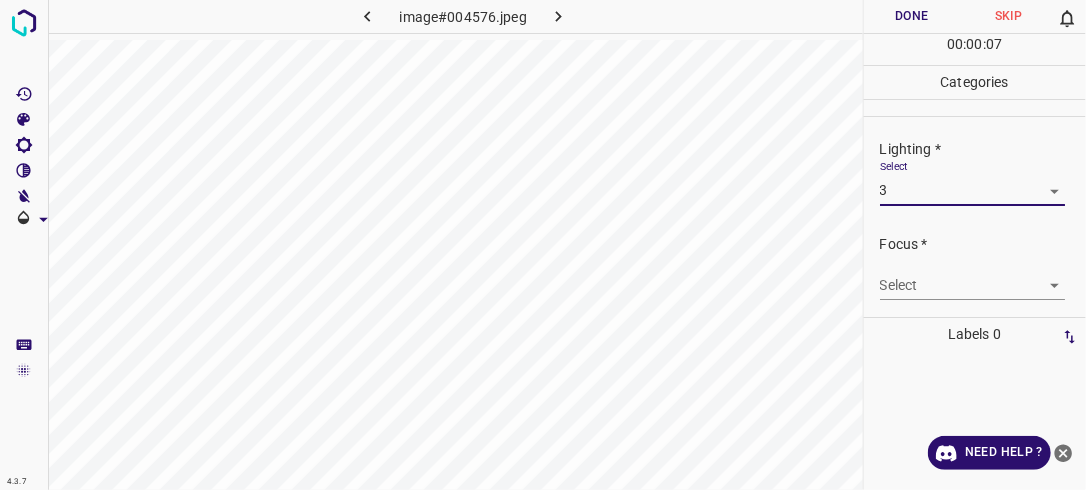 click on "4.3.7 image#004576.jpeg Done Skip 0 00   : 00   : 07   Categories Lighting *  Select 3 3 Focus *  Select ​ Overall *  Select ​ Labels   0 Categories 1 Lighting 2 Focus 3 Overall Tools Space Change between modes (Draw & Edit) I Auto labeling R Restore zoom M Zoom in N Zoom out Delete Delete selecte label Filters Z Restore filters X Saturation filter C Brightness filter V Contrast filter B Gray scale filter General O Download Need Help ? - Text - Hide - Delete" at bounding box center (543, 245) 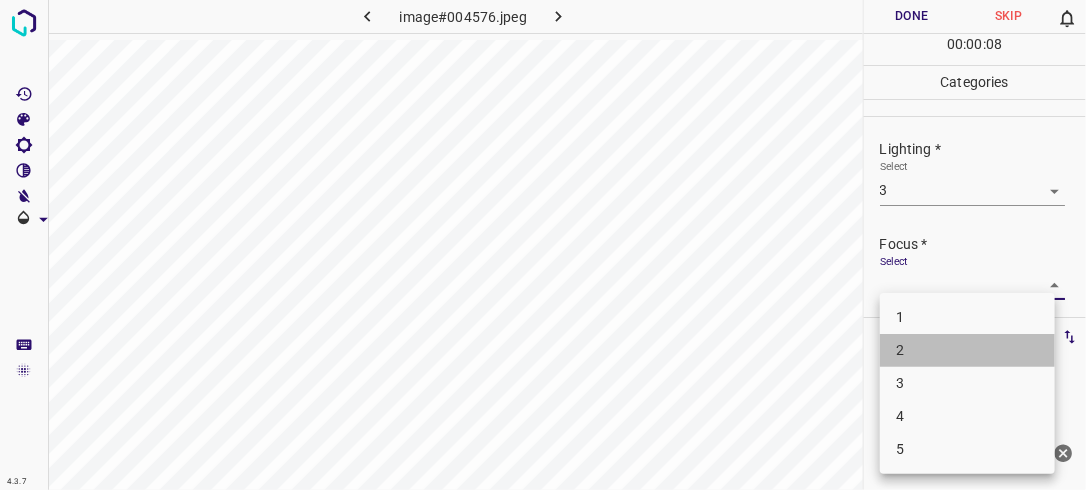 click on "2" at bounding box center [967, 350] 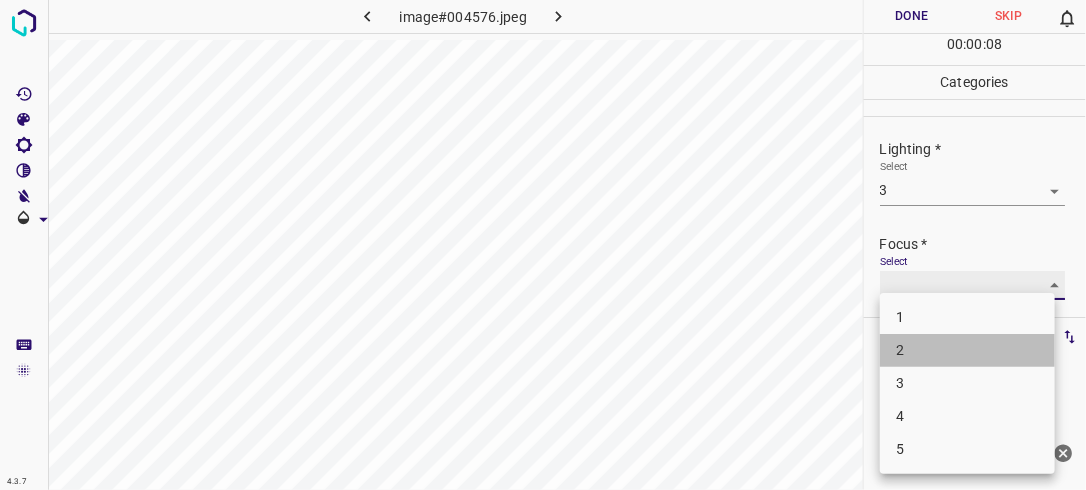 type on "2" 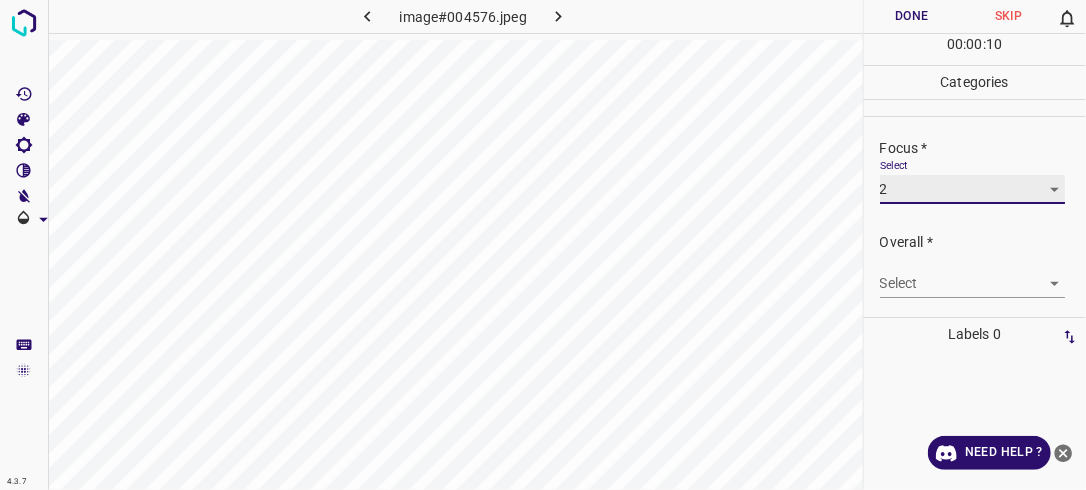scroll, scrollTop: 98, scrollLeft: 0, axis: vertical 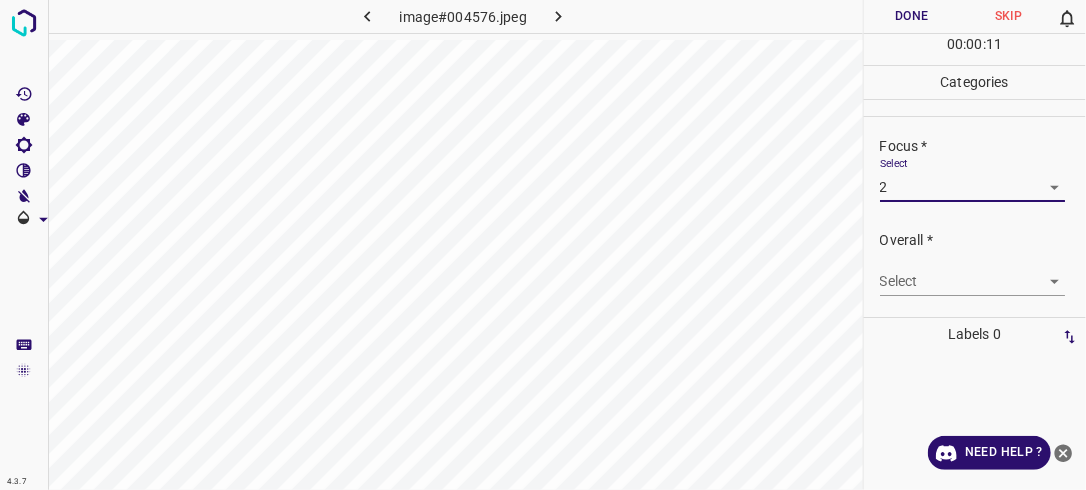 click on "4.3.7 image#004576.jpeg Done Skip 0 00   : 00   : 11   Categories Lighting *  Select 3 3 Focus *  Select 2 2 Overall *  Select ​ Labels   0 Categories 1 Lighting 2 Focus 3 Overall Tools Space Change between modes (Draw & Edit) I Auto labeling R Restore zoom M Zoom in N Zoom out Delete Delete selecte label Filters Z Restore filters X Saturation filter C Brightness filter V Contrast filter B Gray scale filter General O Download Need Help ? - Text - Hide - Delete" at bounding box center (543, 245) 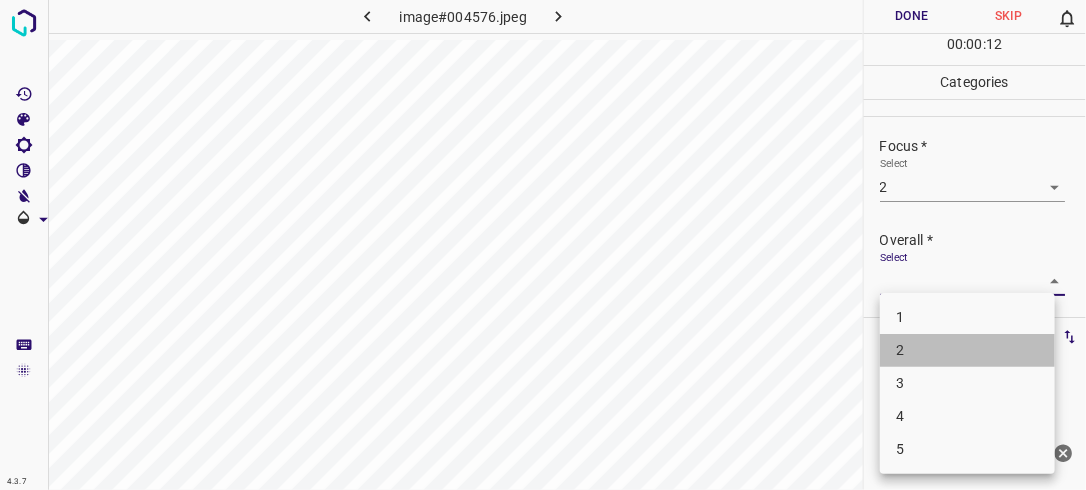 click on "2" at bounding box center [967, 350] 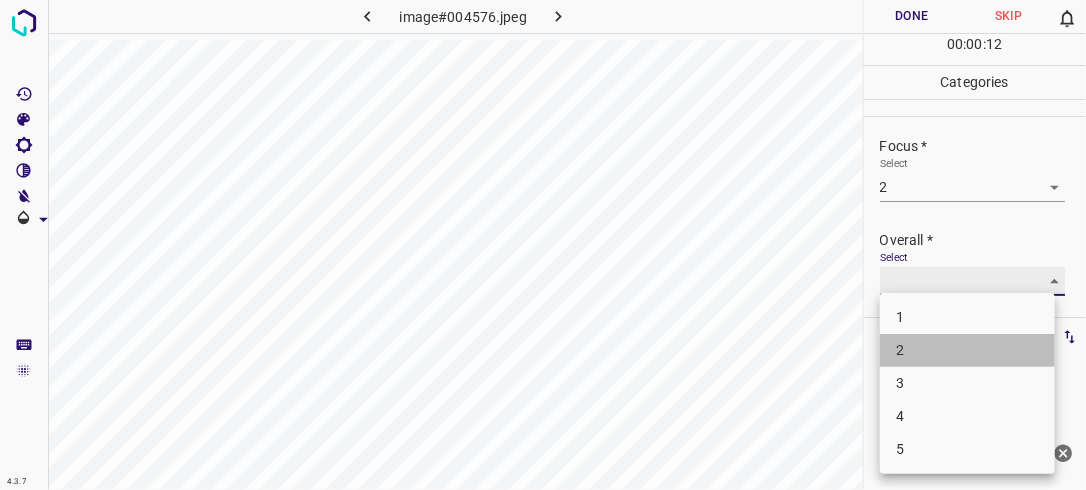 type on "2" 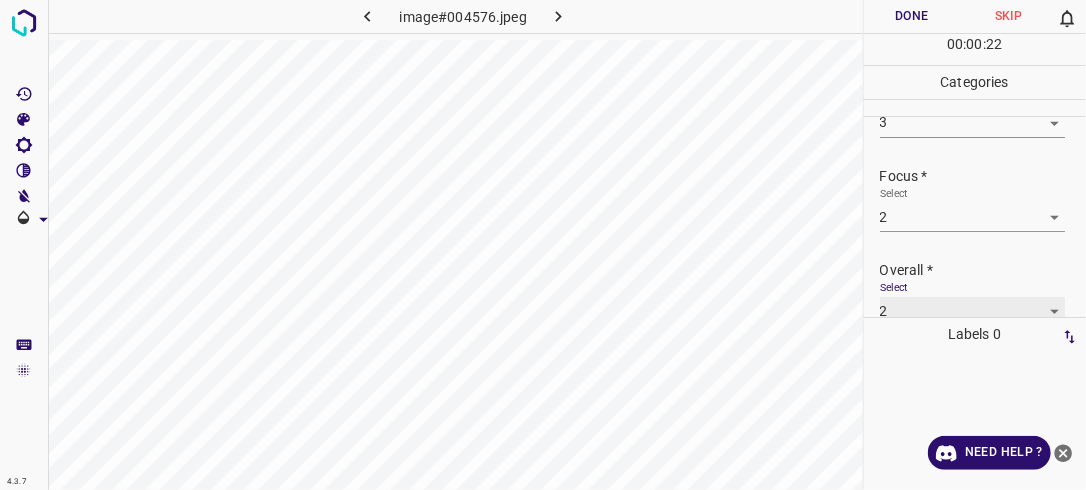 scroll, scrollTop: 75, scrollLeft: 0, axis: vertical 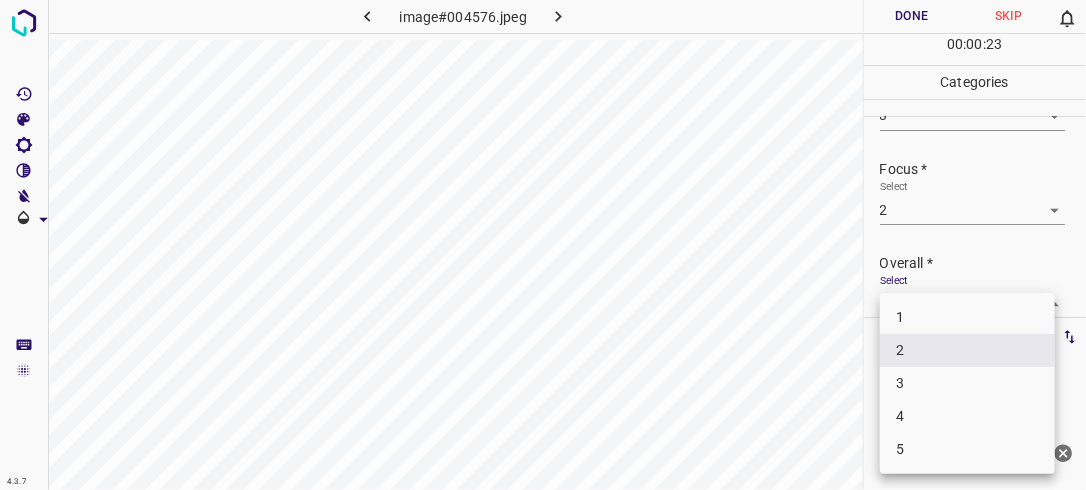 click on "4.3.7 image#004576.jpeg Done Skip 0 00   : 00   : 23   Categories Lighting *  Select 3 3 Focus *  Select 2 2 Overall *  Select 2 2 Labels   0 Categories 1 Lighting 2 Focus 3 Overall Tools Space Change between modes (Draw & Edit) I Auto labeling R Restore zoom M Zoom in N Zoom out Delete Delete selecte label Filters Z Restore filters X Saturation filter C Brightness filter V Contrast filter B Gray scale filter General O Download Need Help ? - Text - Hide - Delete 1 2 3 4 5" at bounding box center (543, 245) 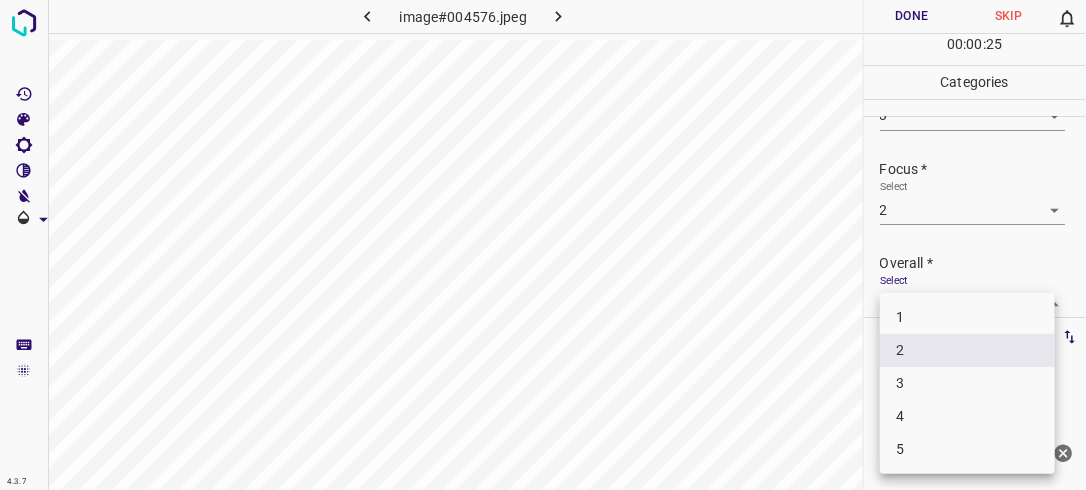 click at bounding box center [543, 245] 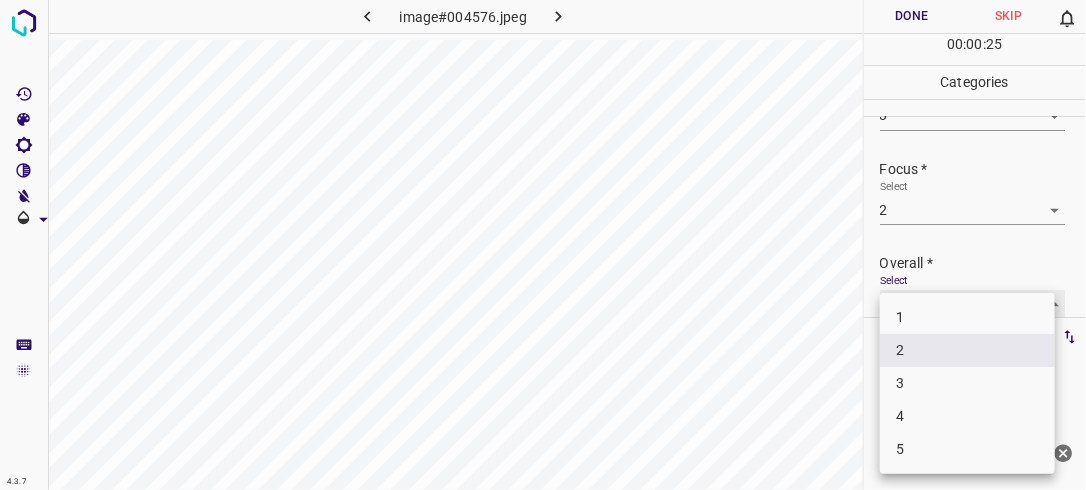 scroll, scrollTop: 76, scrollLeft: 0, axis: vertical 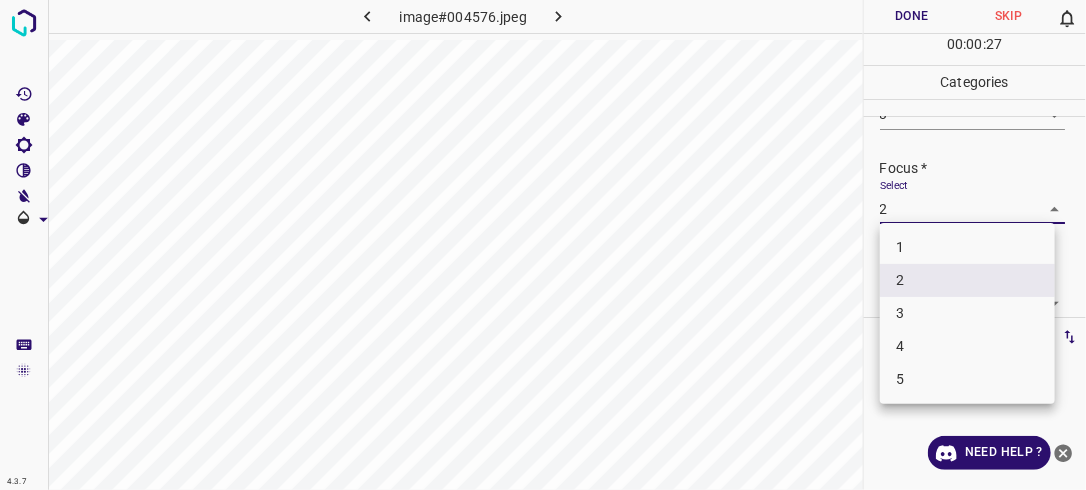 drag, startPoint x: 1046, startPoint y: 204, endPoint x: 972, endPoint y: 310, distance: 129.2749 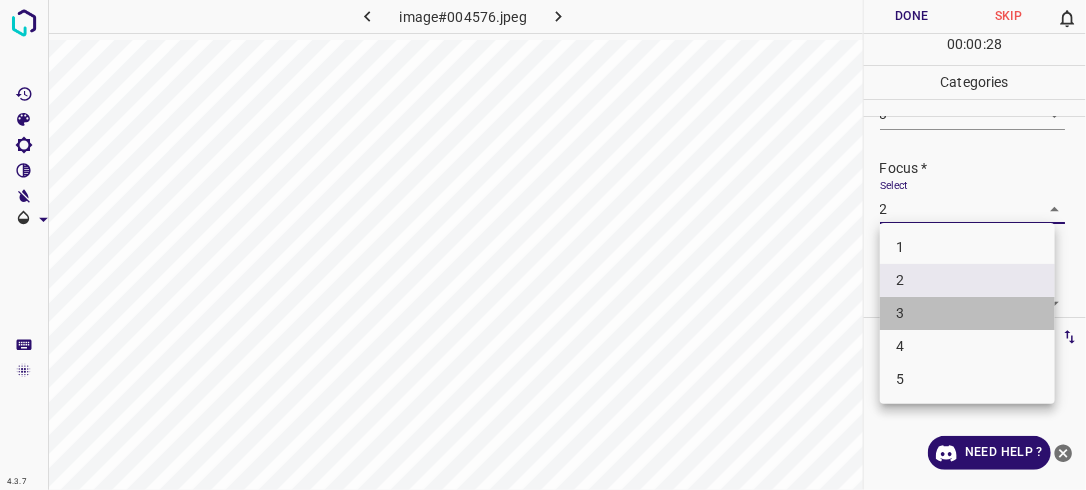 click on "3" at bounding box center [967, 313] 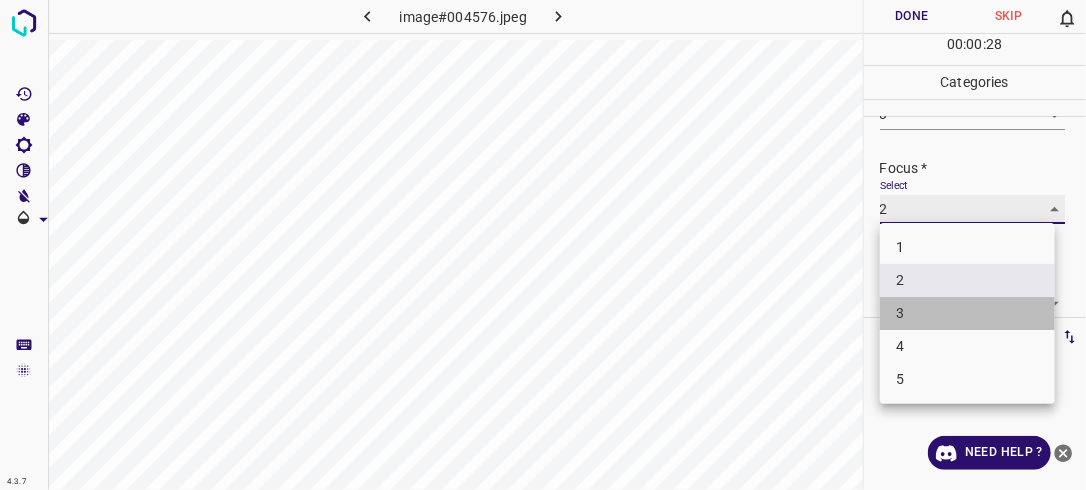 type on "3" 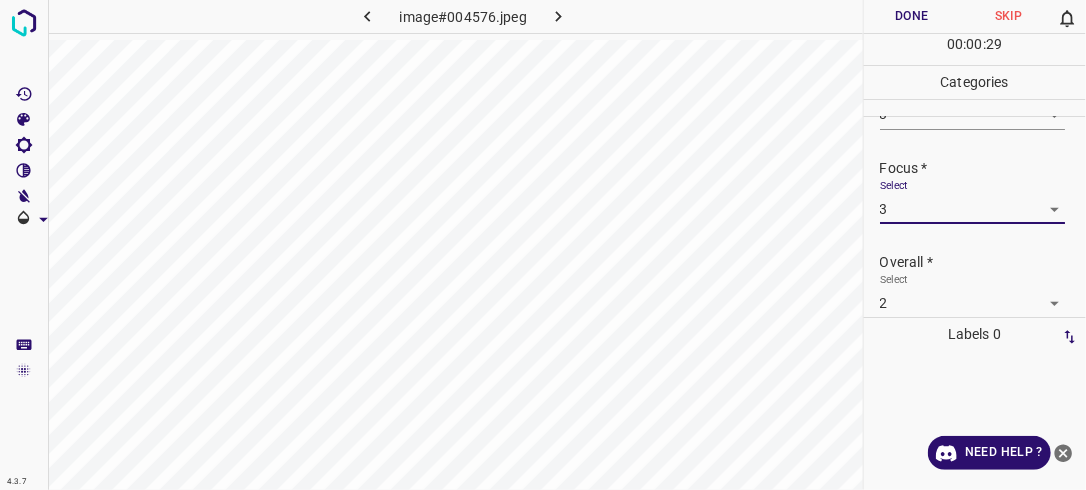 click on "4.3.7 image#004576.jpeg Done Skip 0 00   : 00   : 29   Categories Lighting *  Select 3 3 Focus *  Select 3 3 Overall *  Select 2 2 Labels   0 Categories 1 Lighting 2 Focus 3 Overall Tools Space Change between modes (Draw & Edit) I Auto labeling R Restore zoom M Zoom in N Zoom out Delete Delete selecte label Filters Z Restore filters X Saturation filter C Brightness filter V Contrast filter B Gray scale filter General O Download Need Help ? - Text - Hide - Delete" at bounding box center (543, 245) 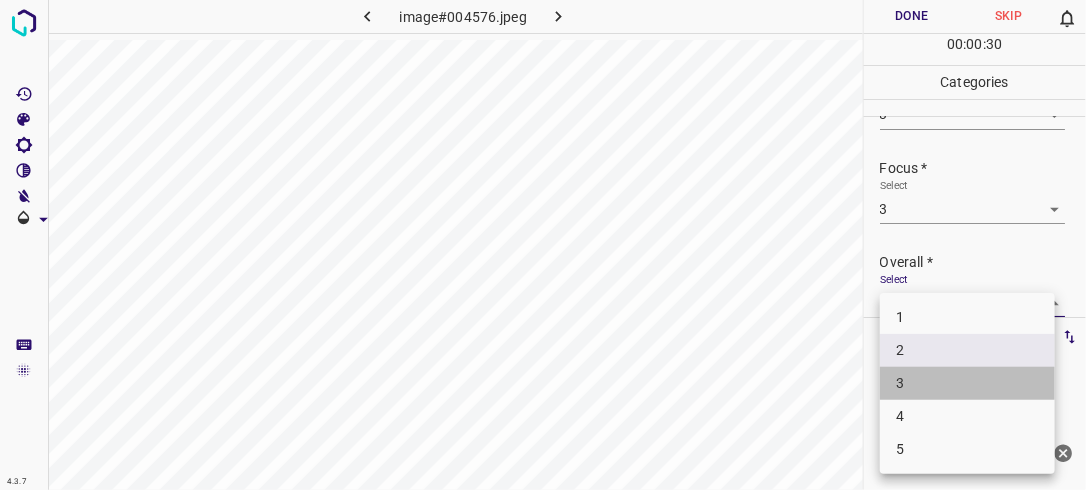 click on "3" at bounding box center (967, 383) 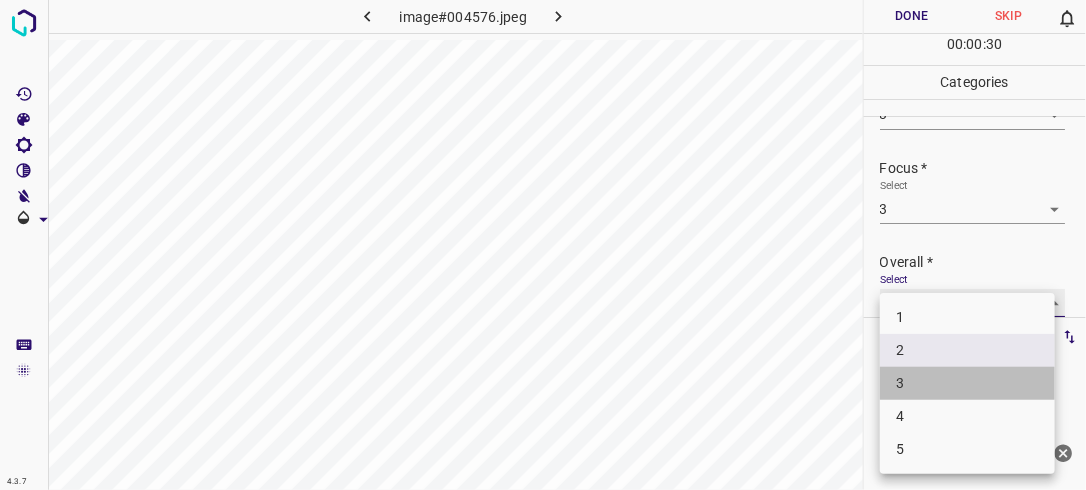 type on "3" 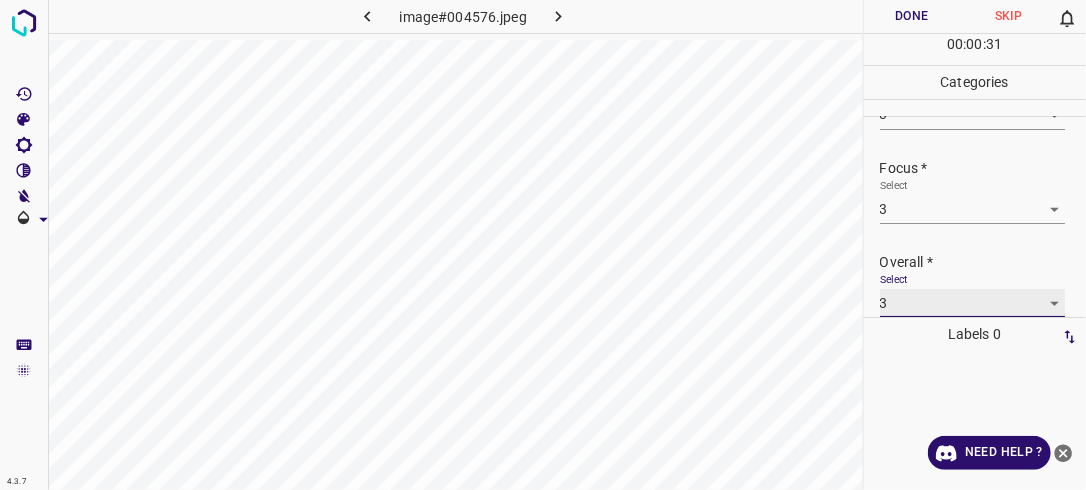 scroll, scrollTop: 76, scrollLeft: 0, axis: vertical 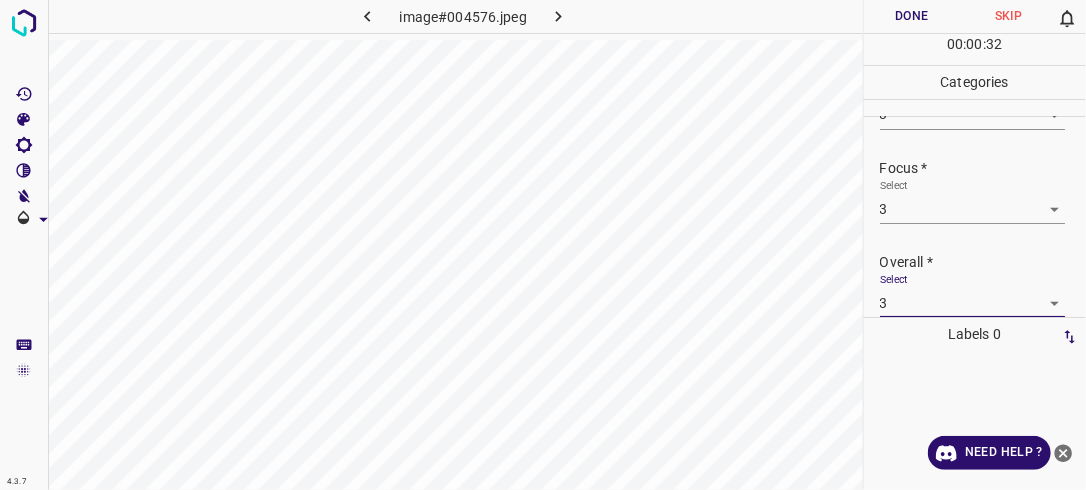click on "Done" at bounding box center (912, 16) 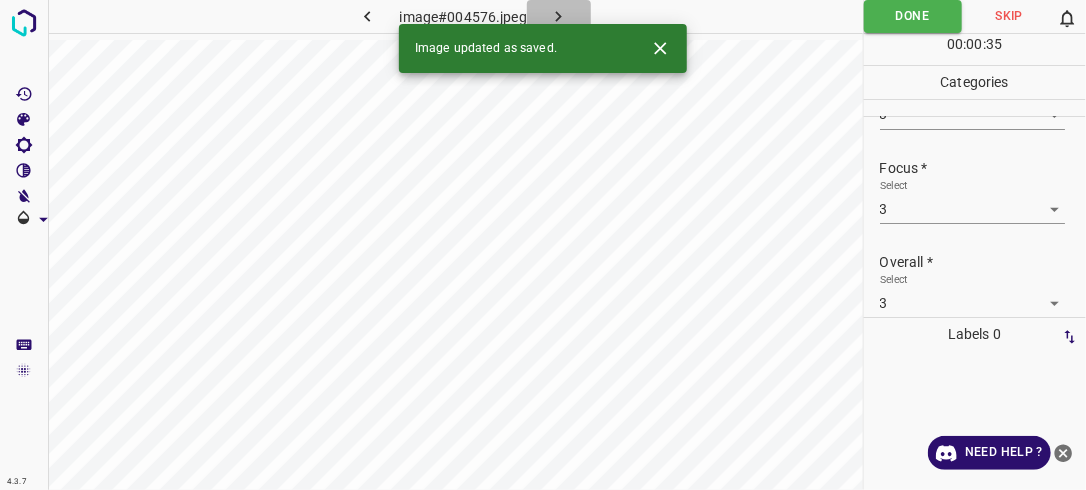 click at bounding box center [559, 16] 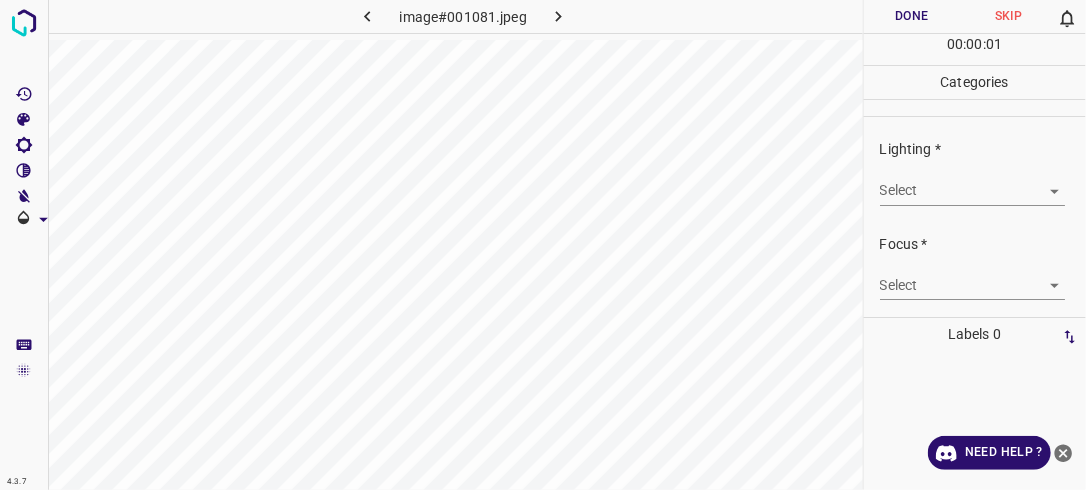 click on "4.3.7 image#001081.jpeg Done Skip 0 00   : 00   : 01   Categories Lighting *  Select ​ Focus *  Select ​ Overall *  Select ​ Labels   0 Categories 1 Lighting 2 Focus 3 Overall Tools Space Change between modes (Draw & Edit) I Auto labeling R Restore zoom M Zoom in N Zoom out Delete Delete selecte label Filters Z Restore filters X Saturation filter C Brightness filter V Contrast filter B Gray scale filter General O Download Need Help ? - Text - Hide - Delete" at bounding box center [543, 245] 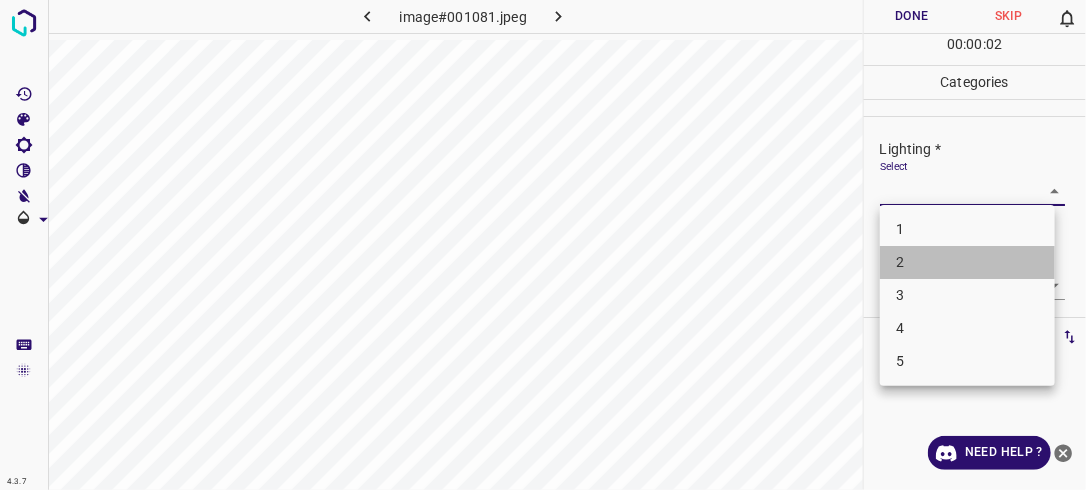 click on "2" at bounding box center [967, 262] 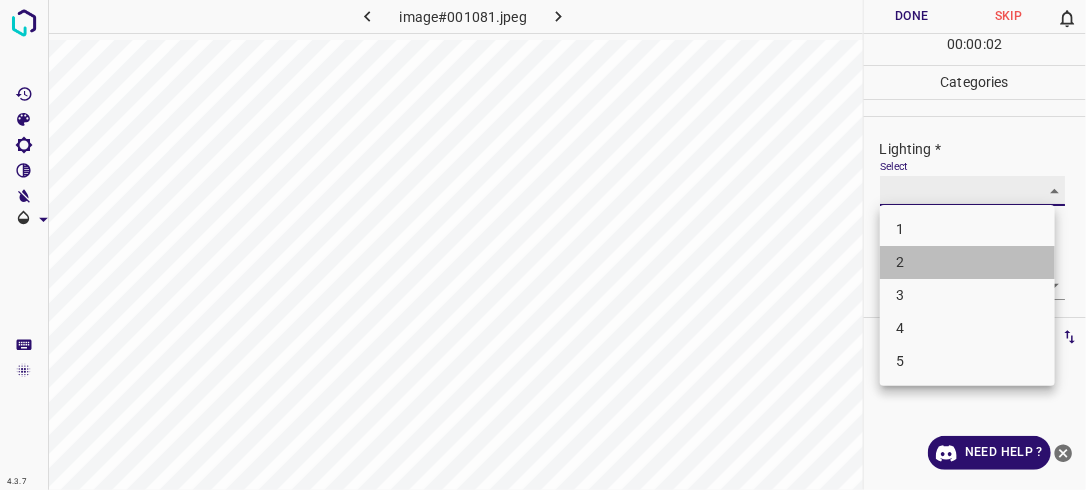 type on "2" 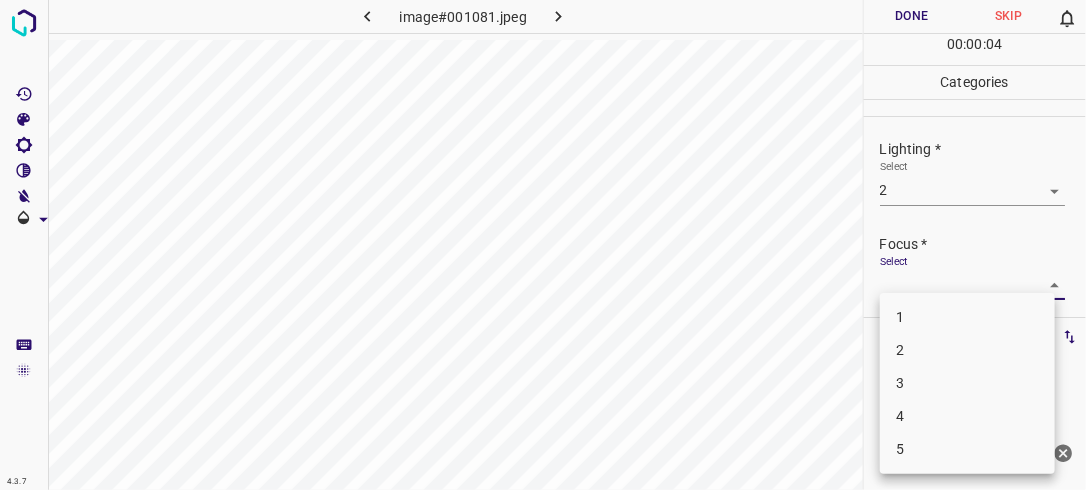 click on "4.3.7 image#001081.jpeg Done Skip 0 00   : 00   : 04   Categories Lighting *  Select 2 2 Focus *  Select ​ Overall *  Select ​ Labels   0 Categories 1 Lighting 2 Focus 3 Overall Tools Space Change between modes (Draw & Edit) I Auto labeling R Restore zoom M Zoom in N Zoom out Delete Delete selecte label Filters Z Restore filters X Saturation filter C Brightness filter V Contrast filter B Gray scale filter General O Download Need Help ? - Text - Hide - Delete 1 2 3 4 5" at bounding box center [543, 245] 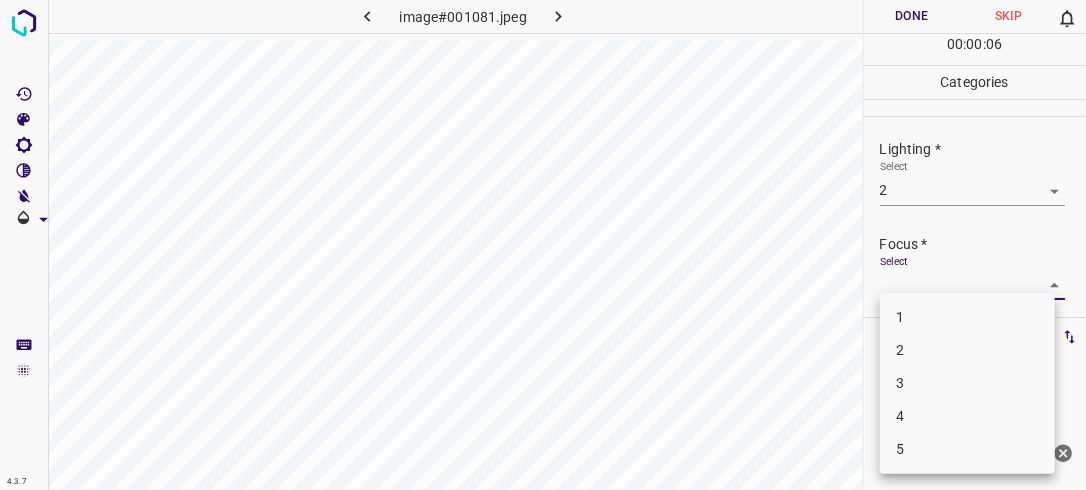 drag, startPoint x: 978, startPoint y: 351, endPoint x: 1076, endPoint y: 204, distance: 176.67201 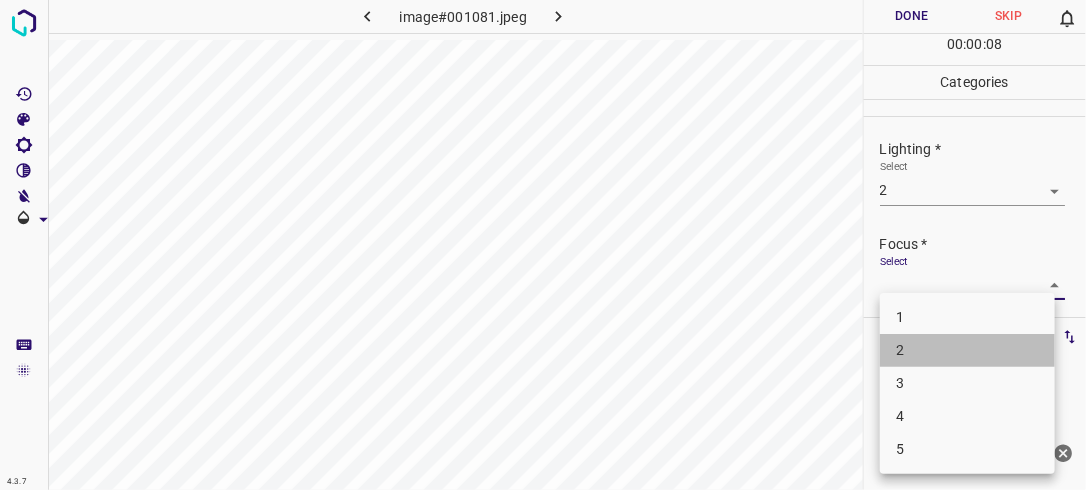 click on "2" at bounding box center [967, 350] 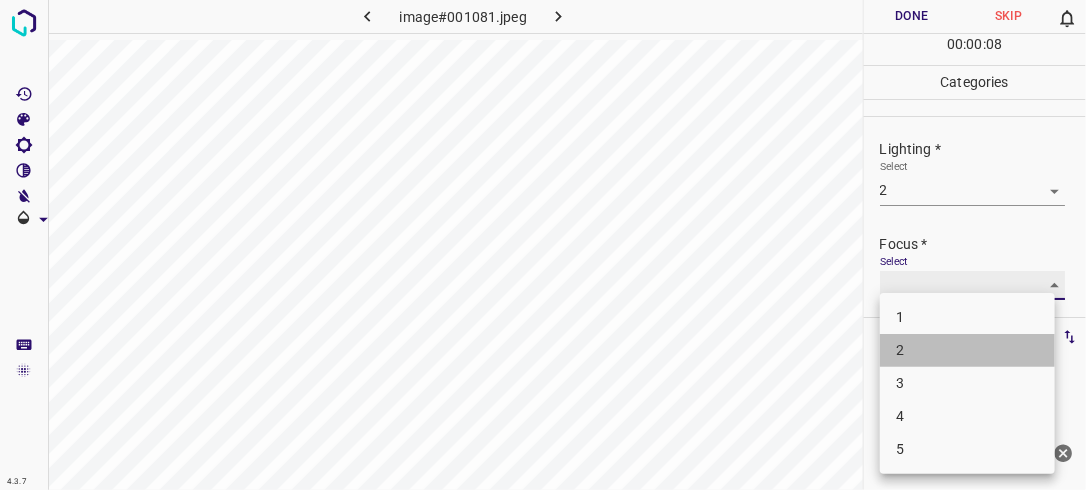 type on "2" 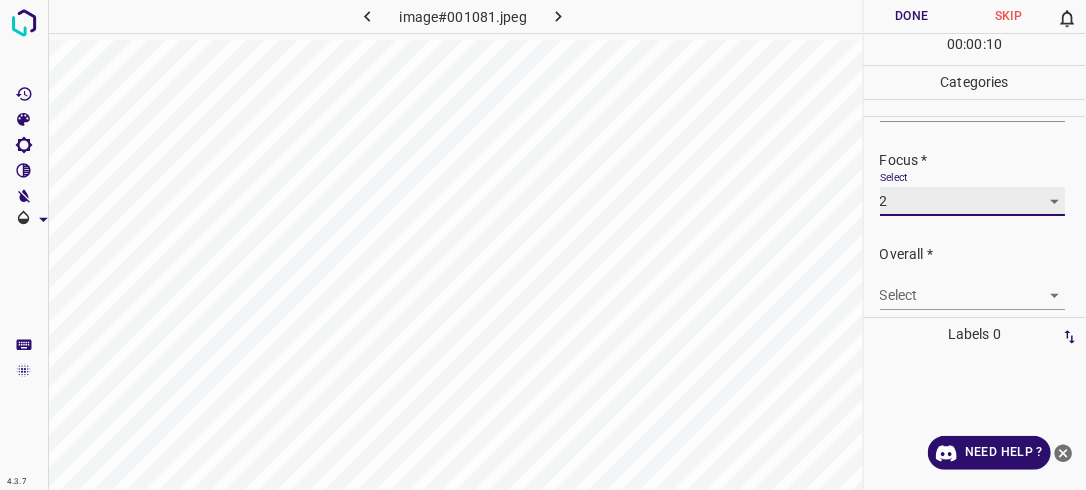 scroll, scrollTop: 98, scrollLeft: 0, axis: vertical 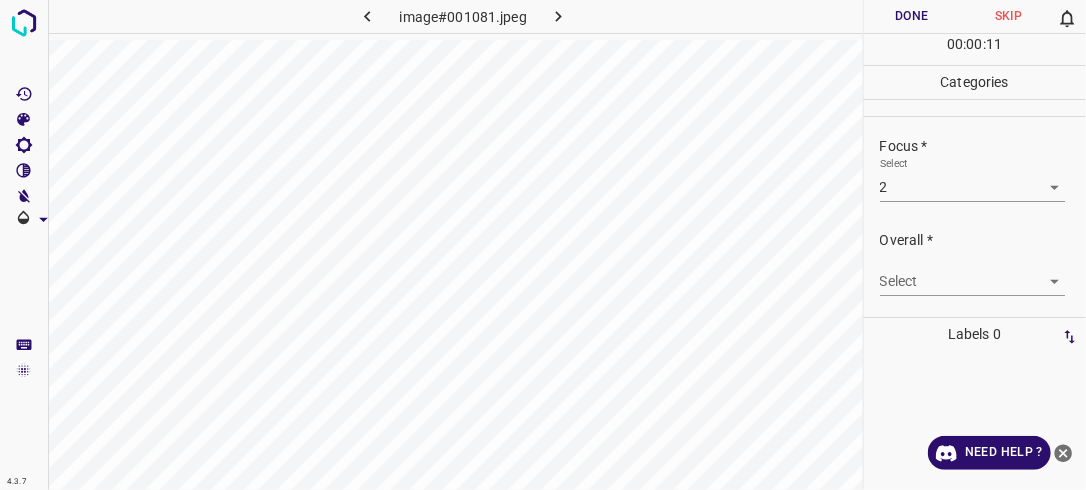 click on "Select ​" at bounding box center [983, 273] 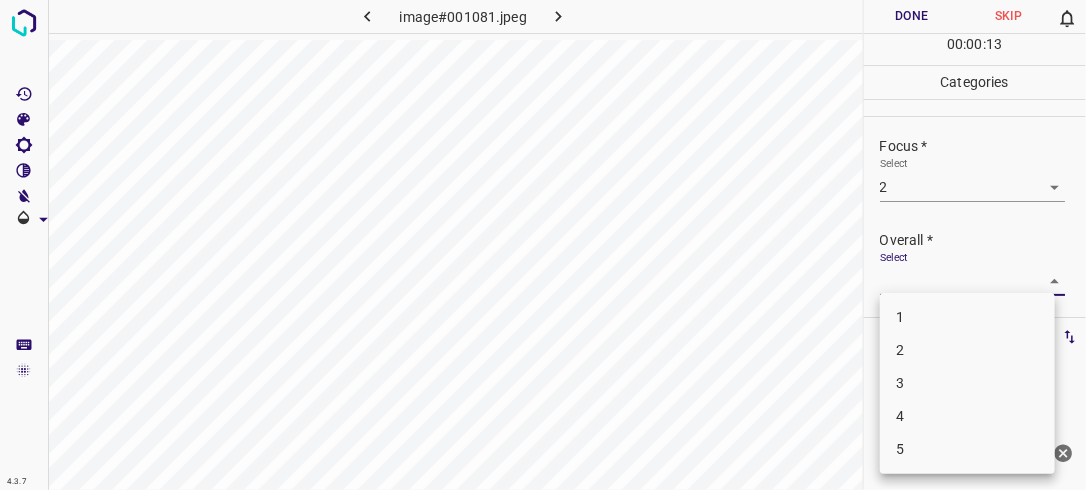 click on "4.3.7 image#001081.jpeg Done Skip 0 00   : 00   : 13   Categories Lighting *  Select 2 2 Focus *  Select 2 2 Overall *  Select ​ Labels   0 Categories 1 Lighting 2 Focus 3 Overall Tools Space Change between modes (Draw & Edit) I Auto labeling R Restore zoom M Zoom in N Zoom out Delete Delete selecte label Filters Z Restore filters X Saturation filter C Brightness filter V Contrast filter B Gray scale filter General O Download Need Help ? - Text - Hide - Delete 1 2 3 4 5" at bounding box center [543, 245] 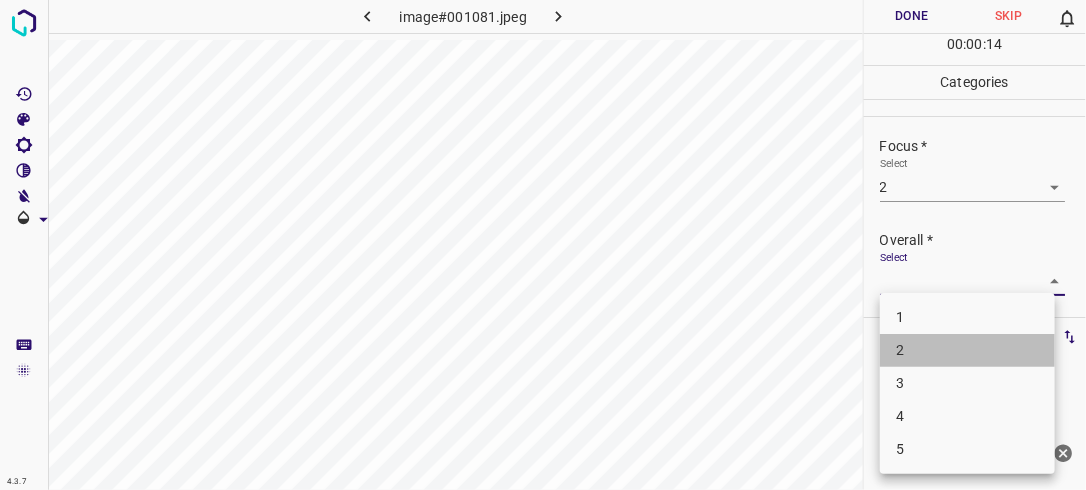 click on "2" at bounding box center (967, 350) 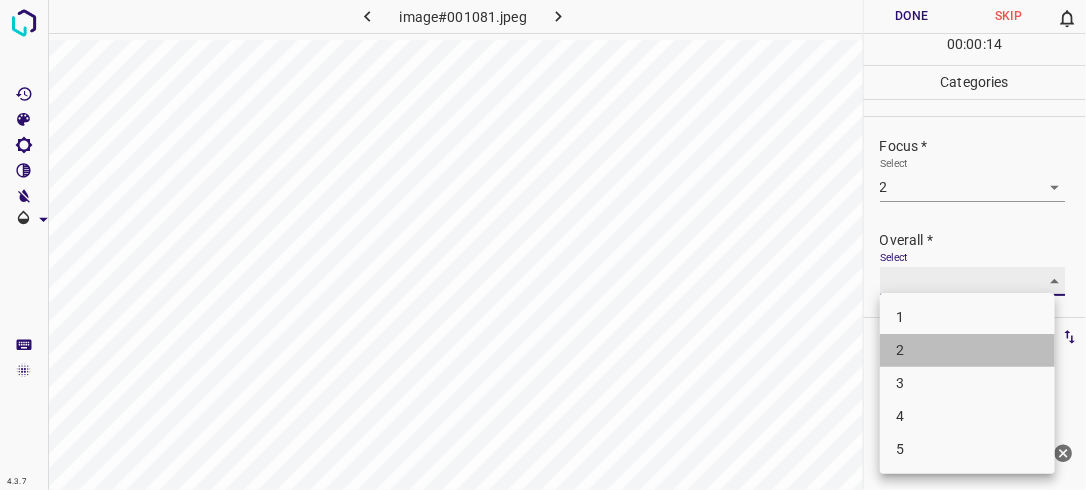 type on "2" 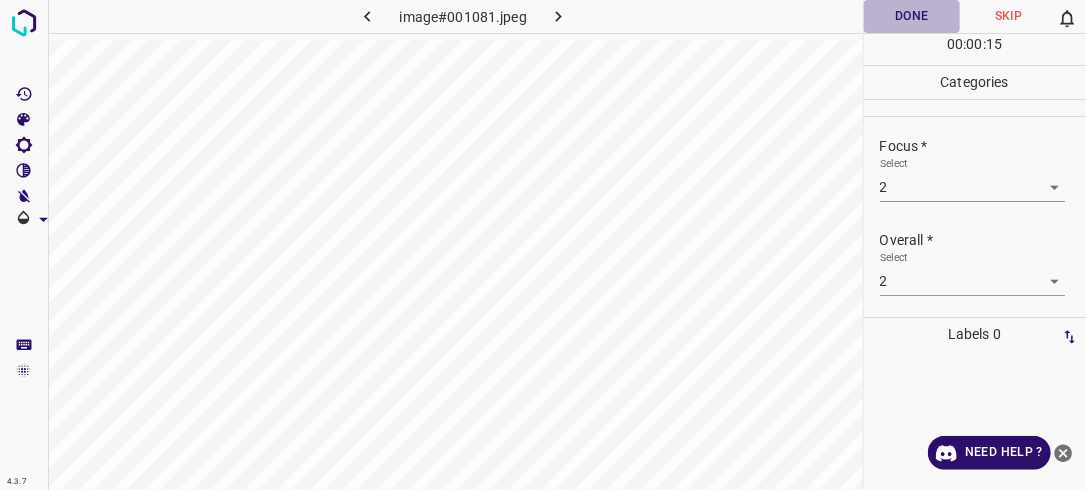 click on "Done" at bounding box center [912, 16] 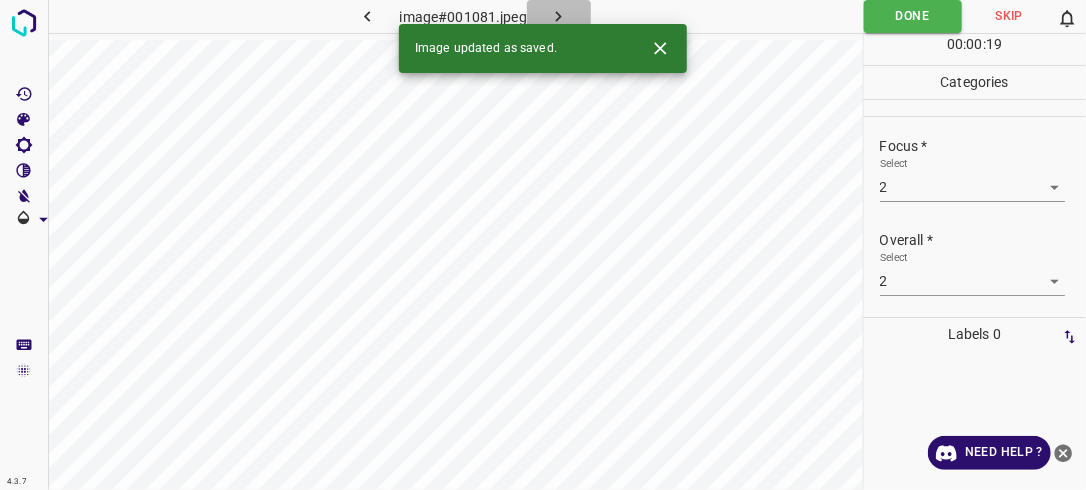click 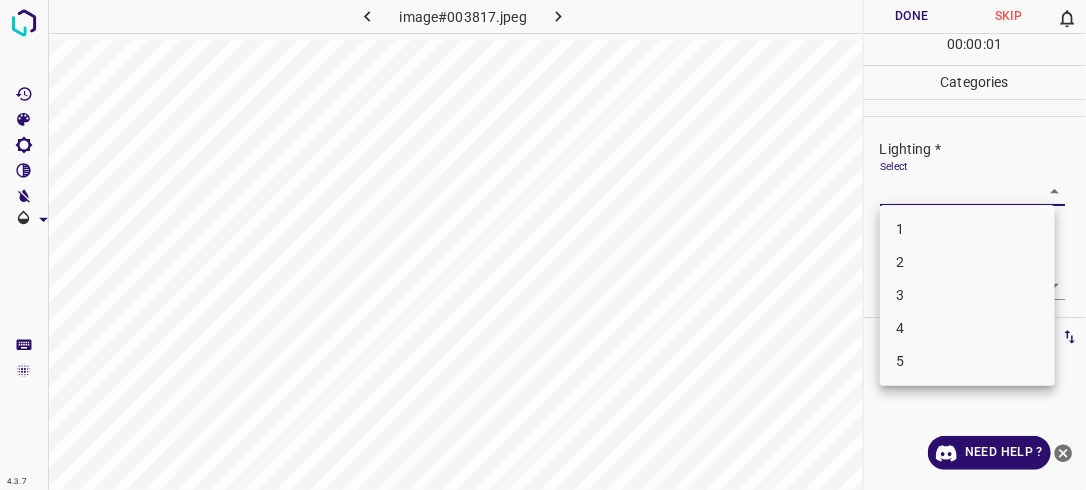 click on "4.3.7 image#003817.jpeg Done Skip 0 00   : 00   : 01   Categories Lighting *  Select ​ Focus *  Select ​ Overall *  Select ​ Labels   0 Categories 1 Lighting 2 Focus 3 Overall Tools Space Change between modes (Draw & Edit) I Auto labeling R Restore zoom M Zoom in N Zoom out Delete Delete selecte label Filters Z Restore filters X Saturation filter C Brightness filter V Contrast filter B Gray scale filter General O Download Need Help ? - Text - Hide - Delete 1 2 3 4 5" at bounding box center (543, 245) 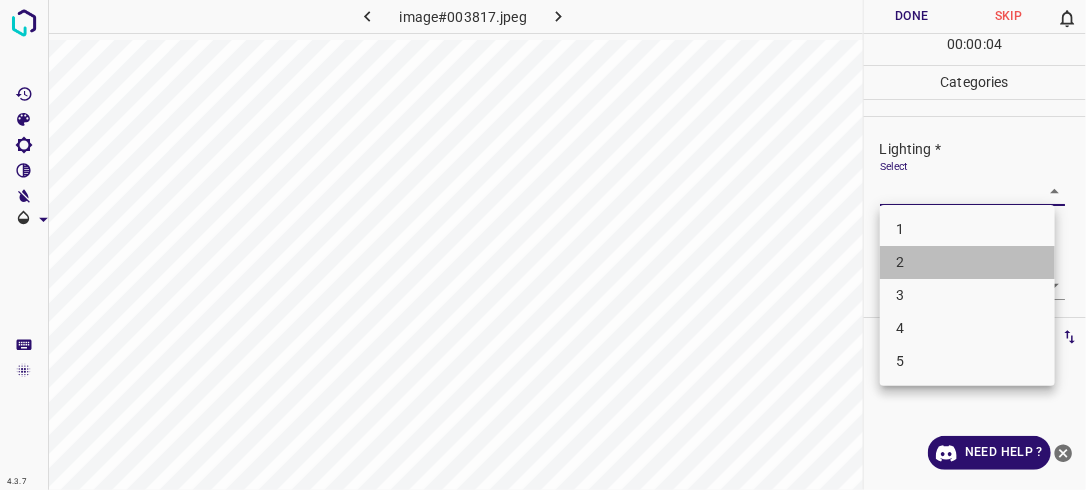 click on "2" at bounding box center (967, 262) 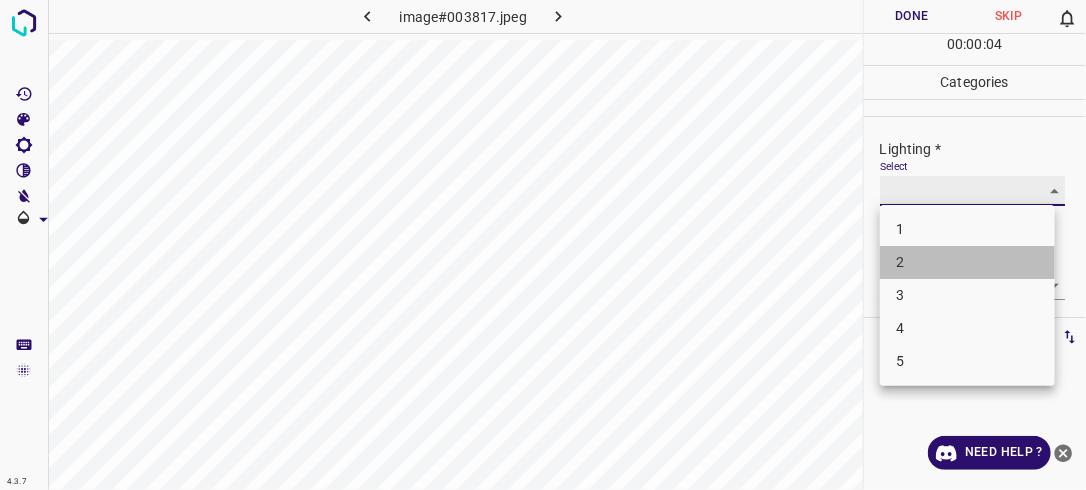 type on "2" 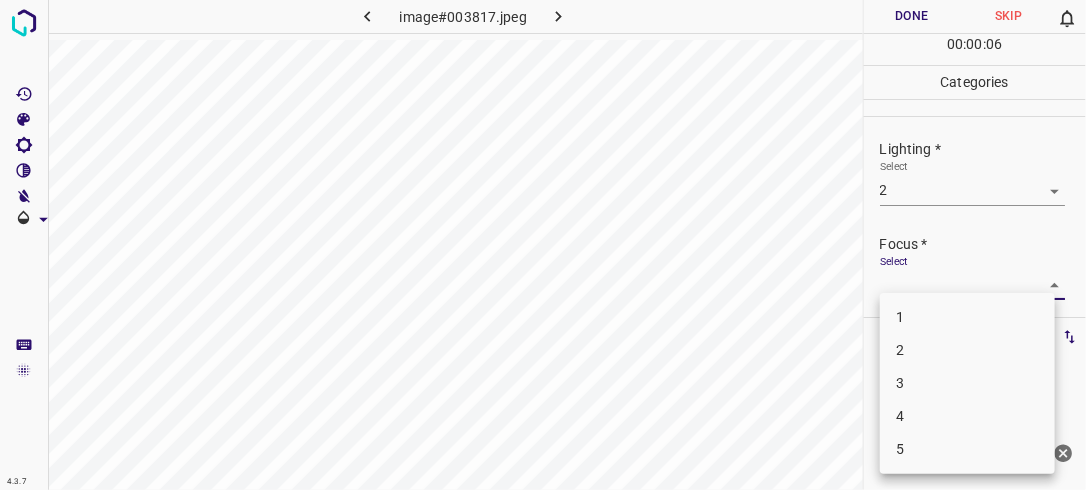 click on "4.3.7 image#003817.jpeg Done Skip 0 00   : 00   : 06   Categories Lighting *  Select 2 2 Focus *  Select ​ Overall *  Select ​ Labels   0 Categories 1 Lighting 2 Focus 3 Overall Tools Space Change between modes (Draw & Edit) I Auto labeling R Restore zoom M Zoom in N Zoom out Delete Delete selecte label Filters Z Restore filters X Saturation filter C Brightness filter V Contrast filter B Gray scale filter General O Download Need Help ? - Text - Hide - Delete 1 2 3 4 5" at bounding box center [543, 245] 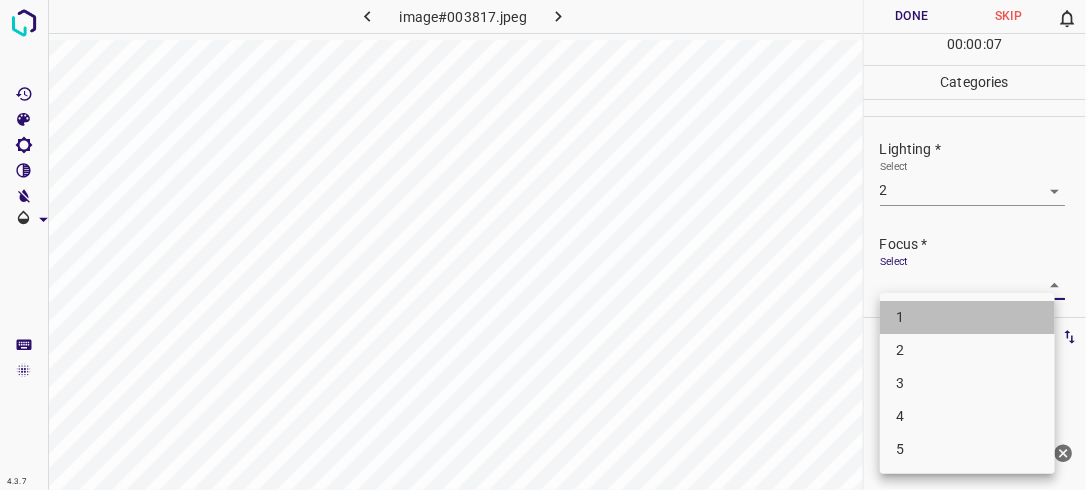 click on "1" at bounding box center (967, 317) 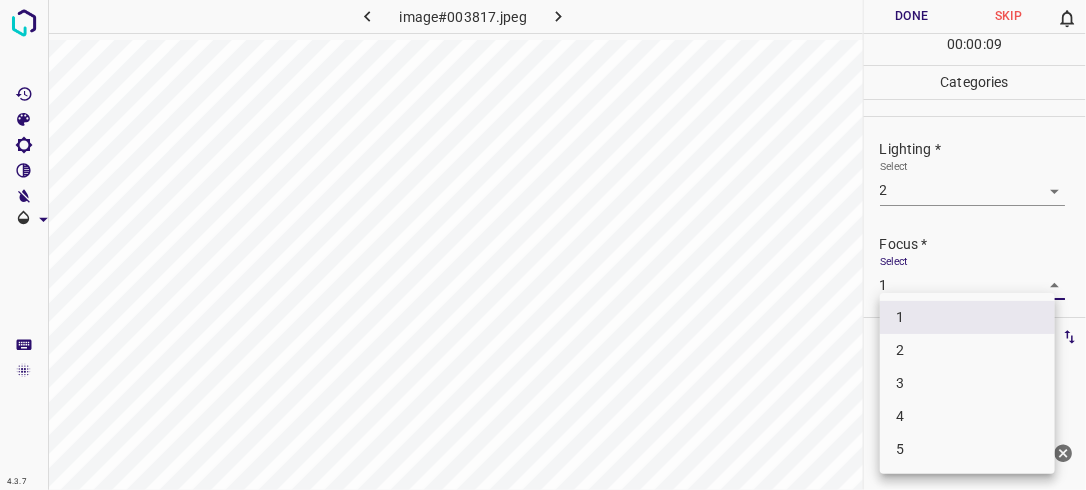 click on "4.3.7 image#003817.jpeg Done Skip 0 00   : 00   : 09   Categories Lighting *  Select 2 2 Focus *  Select 1 1 Overall *  Select ​ Labels   0 Categories 1 Lighting 2 Focus 3 Overall Tools Space Change between modes (Draw & Edit) I Auto labeling R Restore zoom M Zoom in N Zoom out Delete Delete selecte label Filters Z Restore filters X Saturation filter C Brightness filter V Contrast filter B Gray scale filter General O Download Need Help ? - Text - Hide - Delete 1 2 3 4 5" at bounding box center [543, 245] 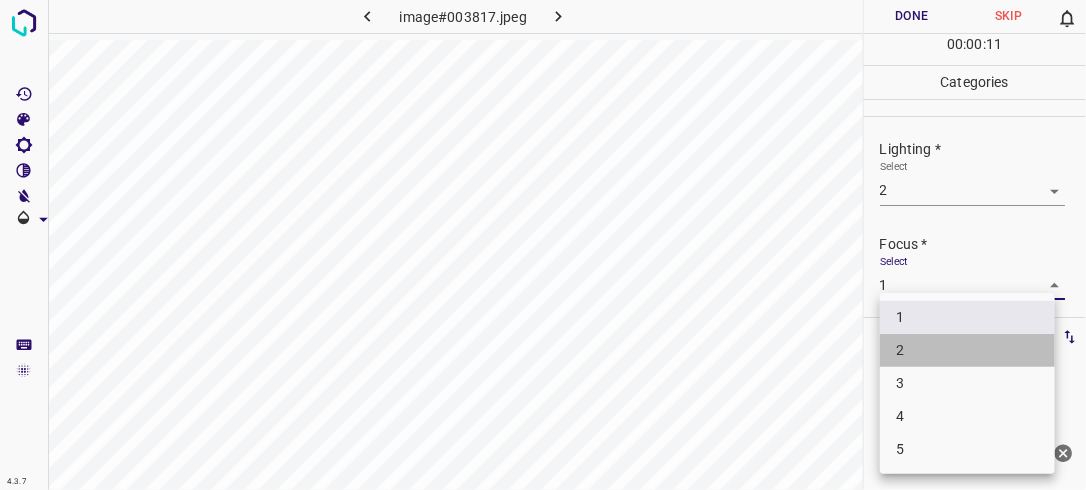 click on "2" at bounding box center (967, 350) 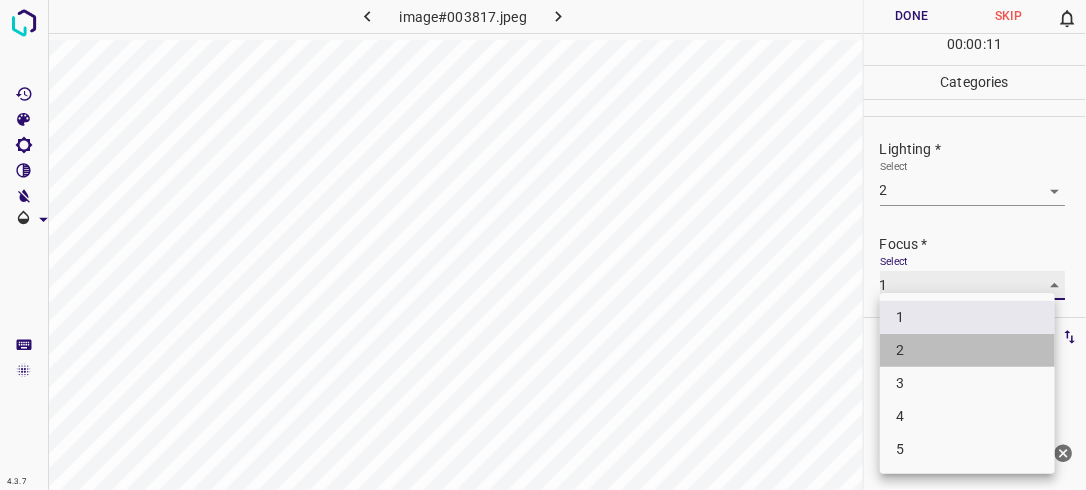 type on "2" 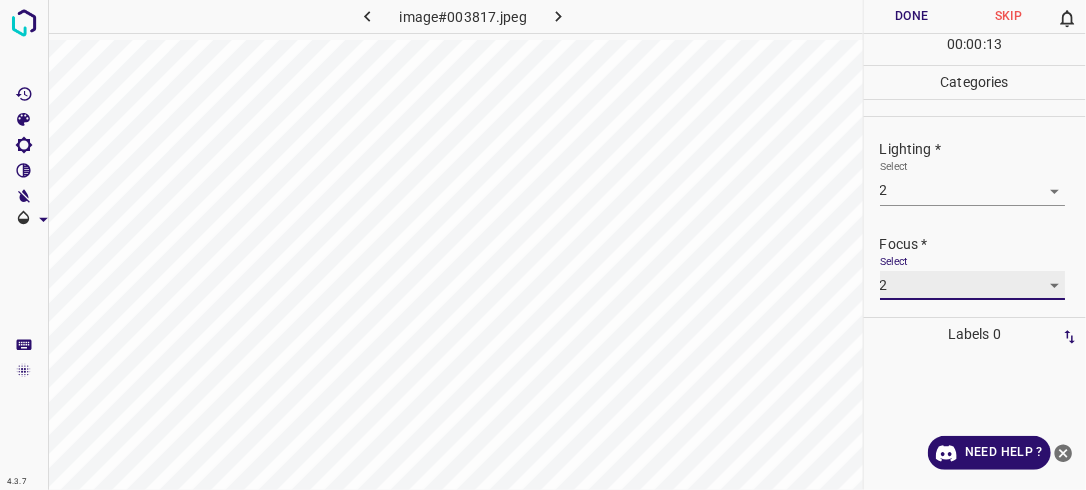 scroll, scrollTop: 98, scrollLeft: 0, axis: vertical 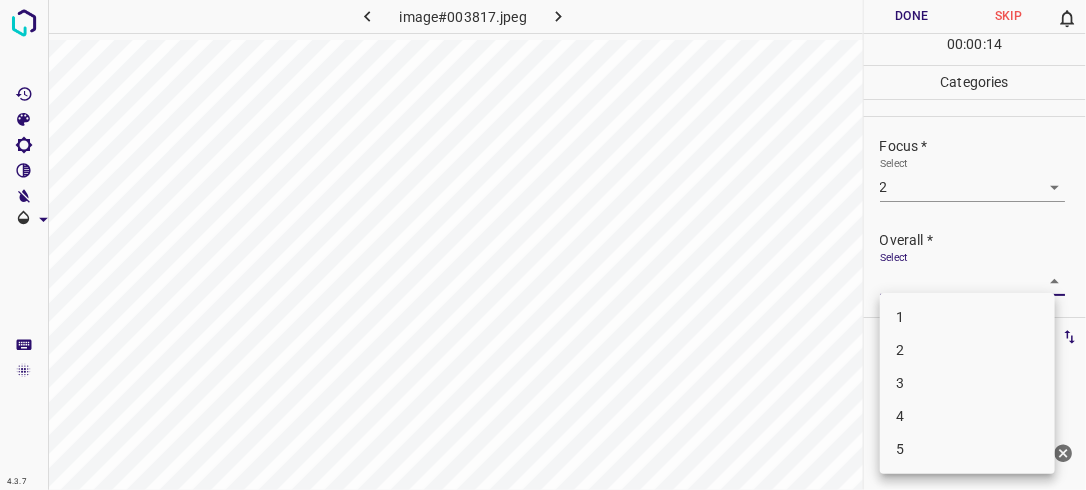 click on "4.3.7 image#003817.jpeg Done Skip 0 00   : 00   : 14   Categories Lighting *  Select 2 2 Focus *  Select 2 2 Overall *  Select ​ Labels   0 Categories 1 Lighting 2 Focus 3 Overall Tools Space Change between modes (Draw & Edit) I Auto labeling R Restore zoom M Zoom in N Zoom out Delete Delete selecte label Filters Z Restore filters X Saturation filter C Brightness filter V Contrast filter B Gray scale filter General O Download Need Help ? - Text - Hide - Delete 1 2 3 4 5" at bounding box center (543, 245) 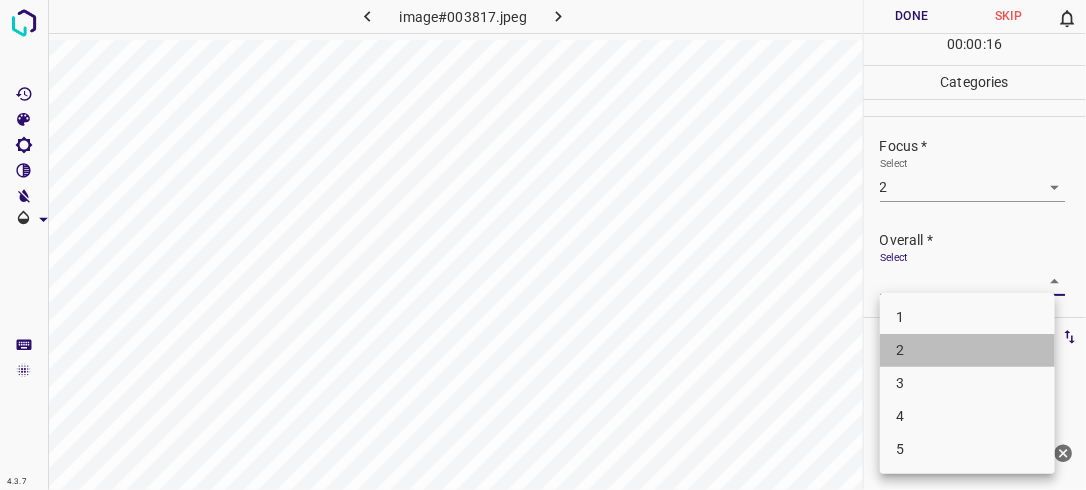 click on "2" at bounding box center [967, 350] 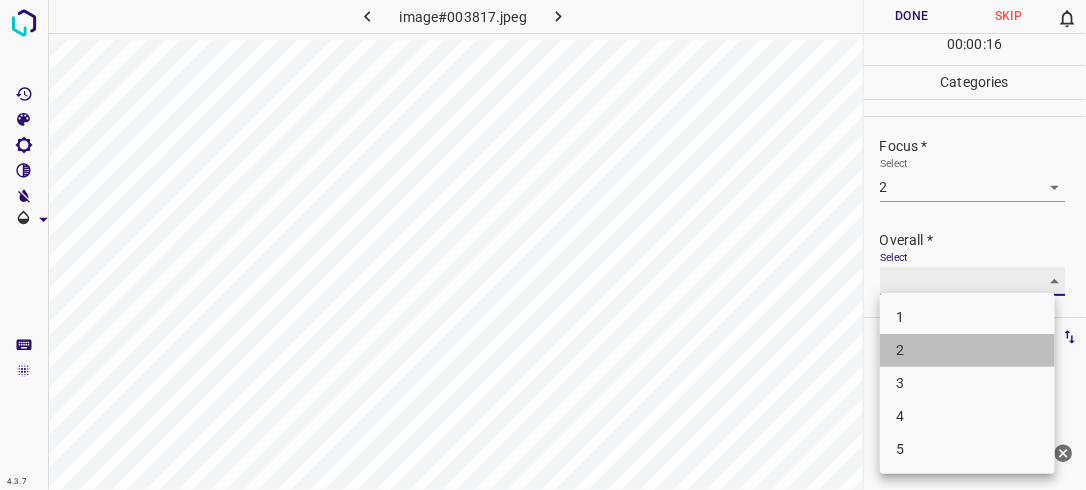type on "2" 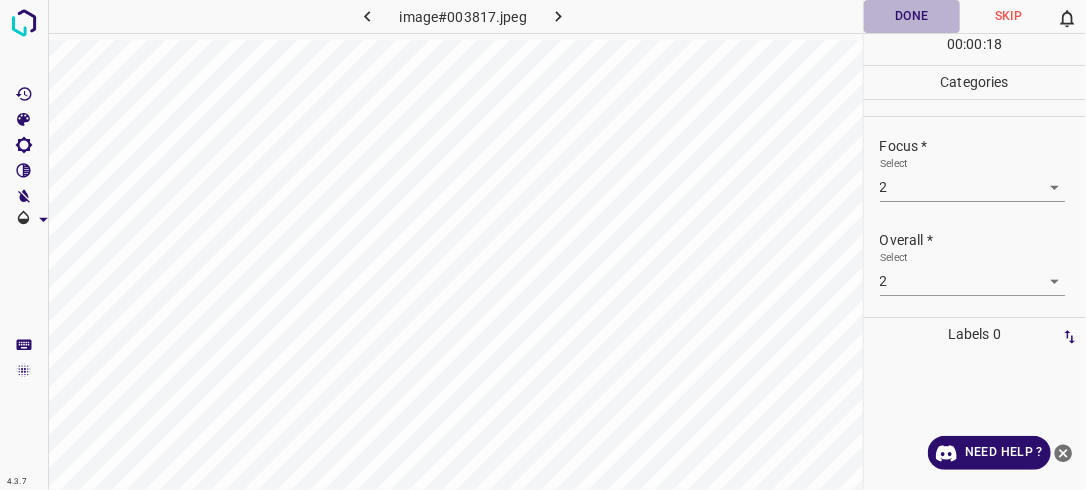 click on "Done" at bounding box center [912, 16] 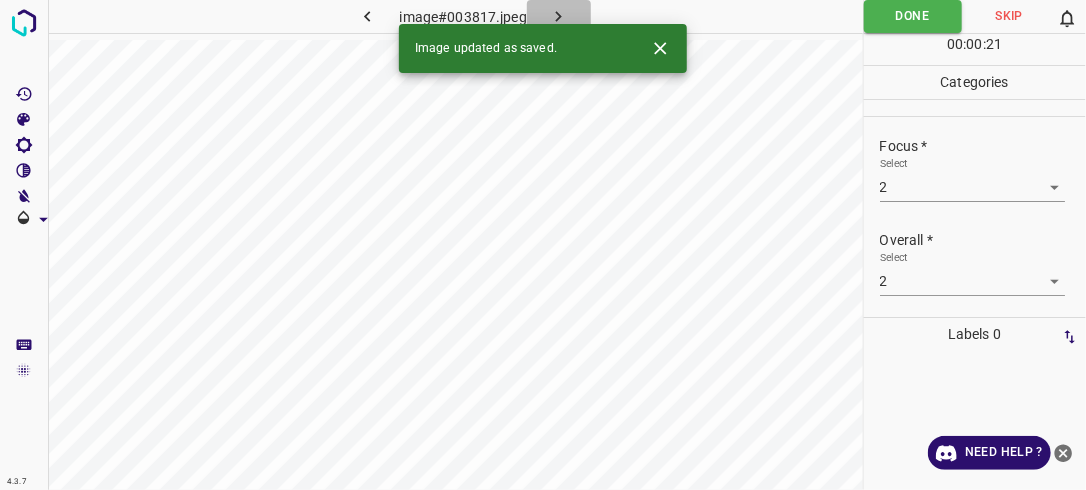 click 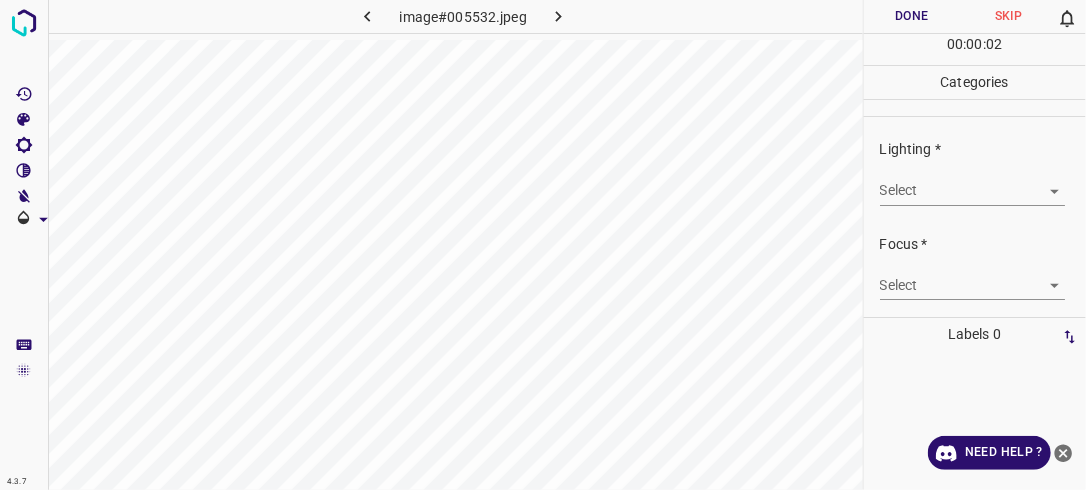click on "4.3.7 image#005532.jpeg Done Skip 0 00   : 00   : 02   Categories Lighting *  Select ​ Focus *  Select ​ Overall *  Select ​ Labels   0 Categories 1 Lighting 2 Focus 3 Overall Tools Space Change between modes (Draw & Edit) I Auto labeling R Restore zoom M Zoom in N Zoom out Delete Delete selecte label Filters Z Restore filters X Saturation filter C Brightness filter V Contrast filter B Gray scale filter General O Download Need Help ? - Text - Hide - Delete" at bounding box center [543, 245] 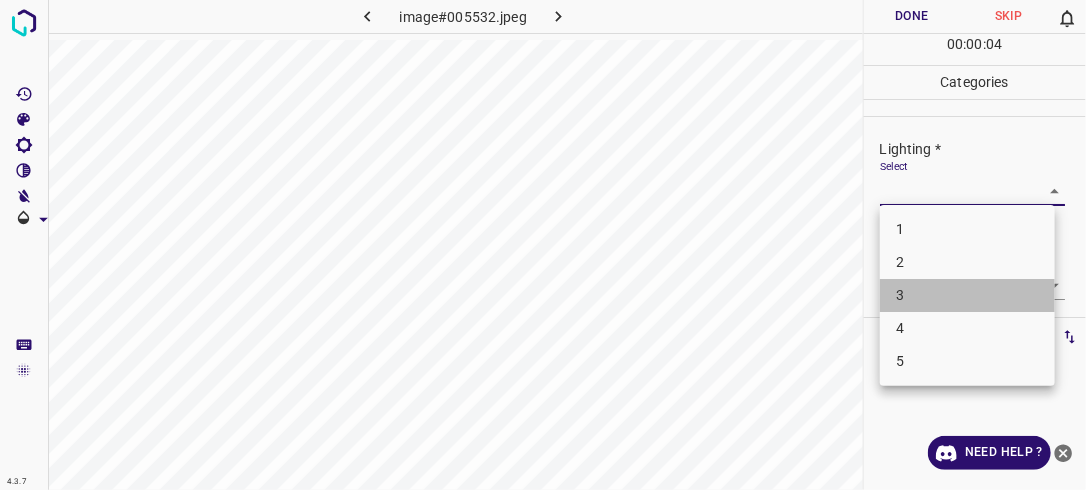 click on "3" at bounding box center (967, 295) 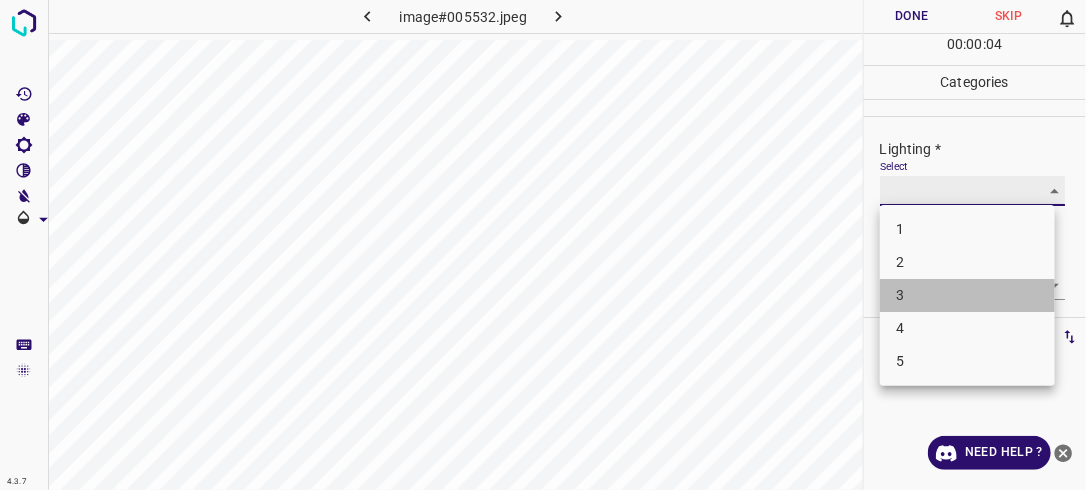 type on "3" 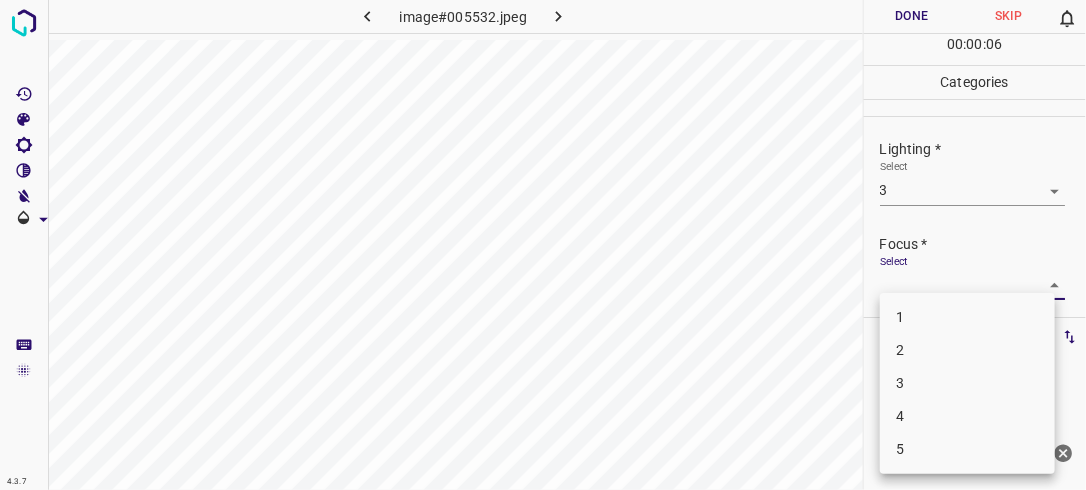 click on "4.3.7 image#005532.jpeg Done Skip 0 00   : 00   : 06   Categories Lighting *  Select 3 3 Focus *  Select ​ Overall *  Select ​ Labels   0 Categories 1 Lighting 2 Focus 3 Overall Tools Space Change between modes (Draw & Edit) I Auto labeling R Restore zoom M Zoom in N Zoom out Delete Delete selecte label Filters Z Restore filters X Saturation filter C Brightness filter V Contrast filter B Gray scale filter General O Download Need Help ? - Text - Hide - Delete 1 2 3 4 5" at bounding box center [543, 245] 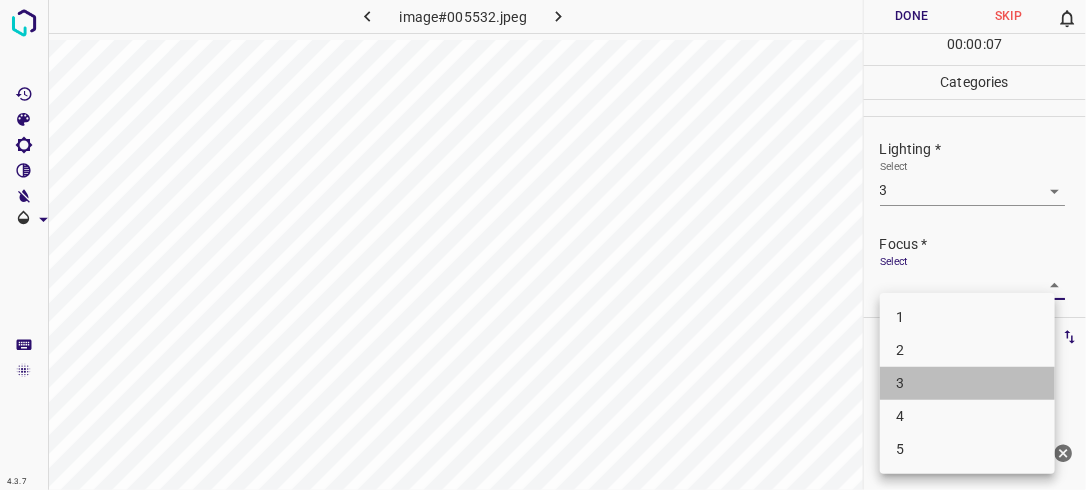 click on "3" at bounding box center [967, 383] 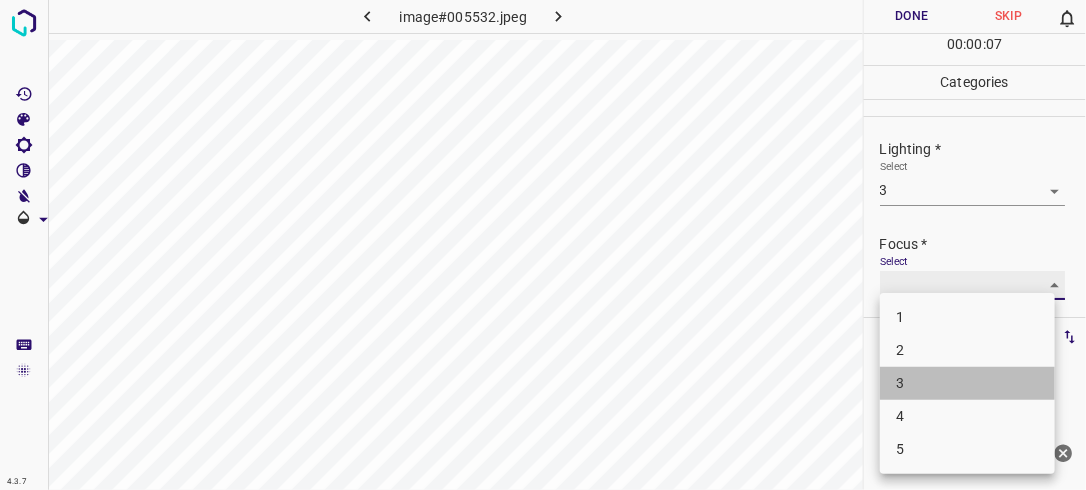 type on "3" 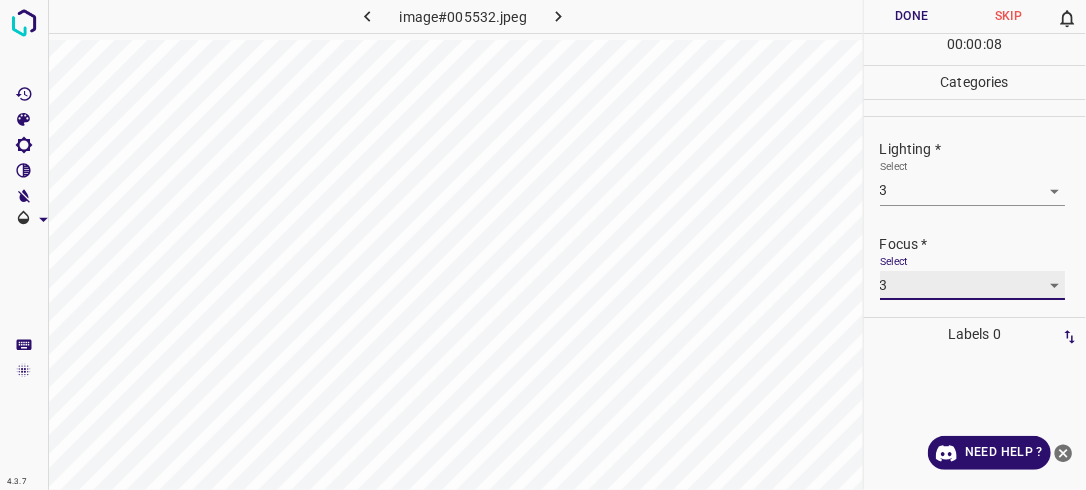 scroll, scrollTop: 98, scrollLeft: 0, axis: vertical 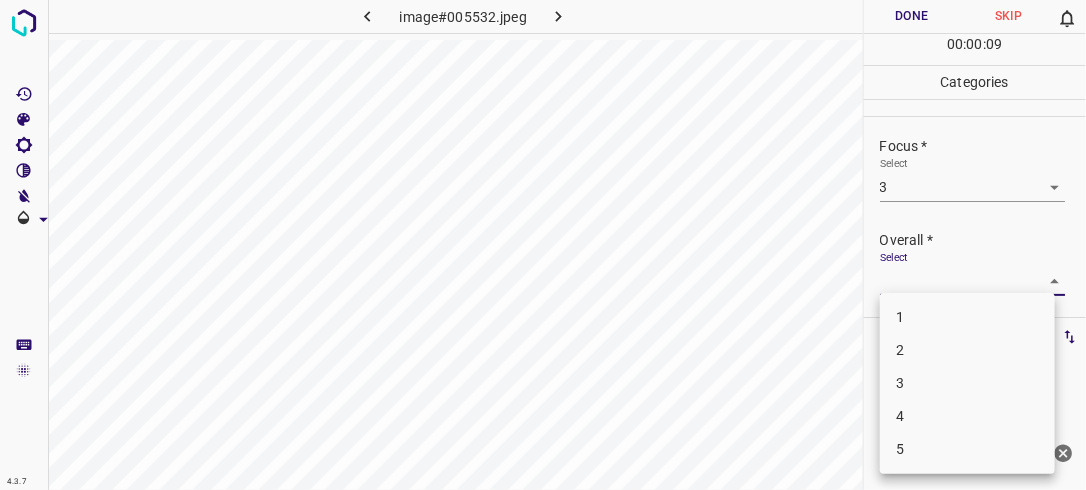 click on "4.3.7 image#005532.jpeg Done Skip 0 00   : 00   : 09   Categories Lighting *  Select 3 3 Focus *  Select 3 3 Overall *  Select ​ Labels   0 Categories 1 Lighting 2 Focus 3 Overall Tools Space Change between modes (Draw & Edit) I Auto labeling R Restore zoom M Zoom in N Zoom out Delete Delete selecte label Filters Z Restore filters X Saturation filter C Brightness filter V Contrast filter B Gray scale filter General O Download Need Help ? - Text - Hide - Delete 1 2 3 4 5" at bounding box center [543, 245] 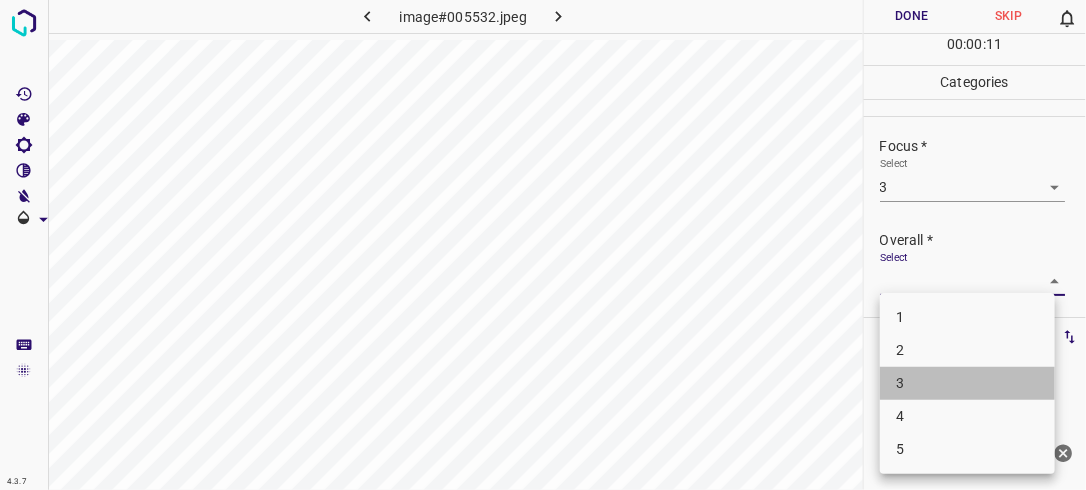 click on "3" at bounding box center (967, 383) 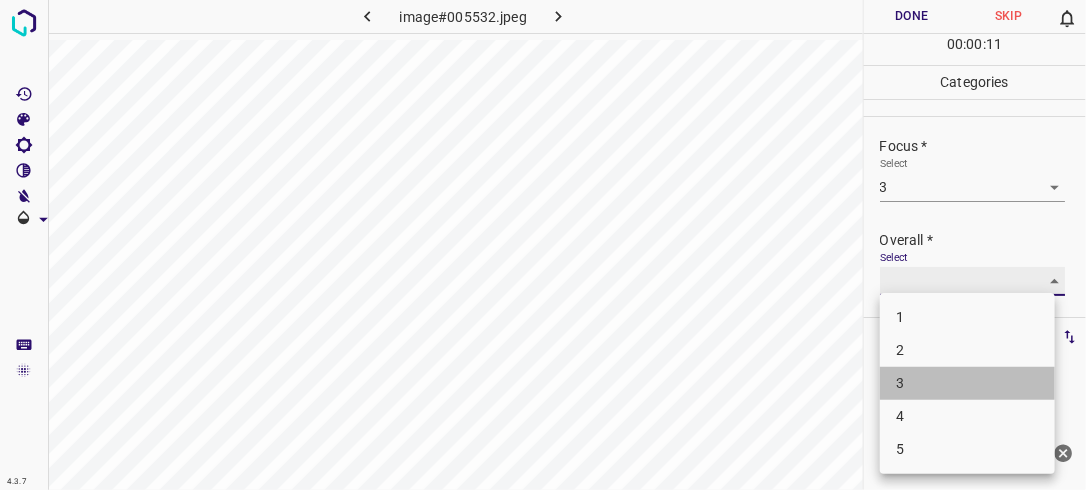 type on "3" 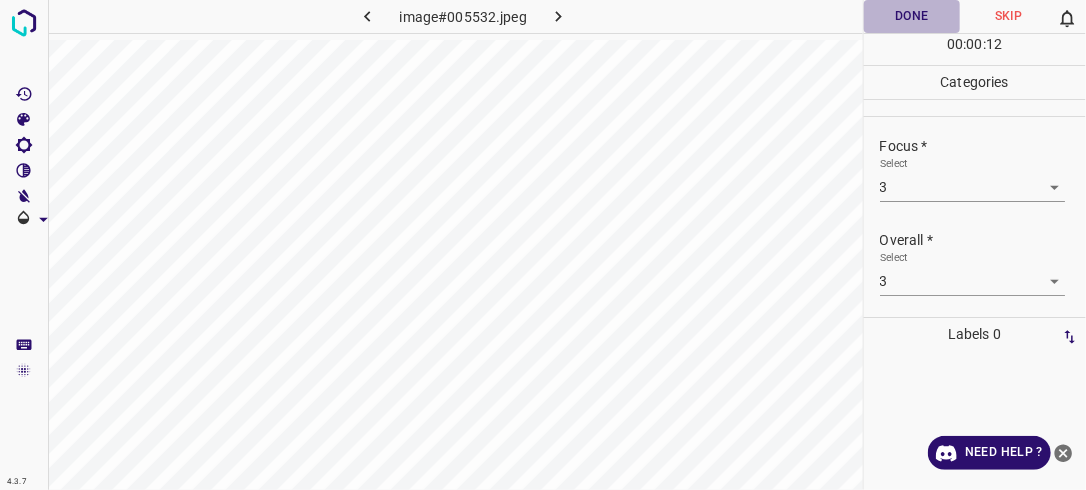 click on "Done" at bounding box center (912, 16) 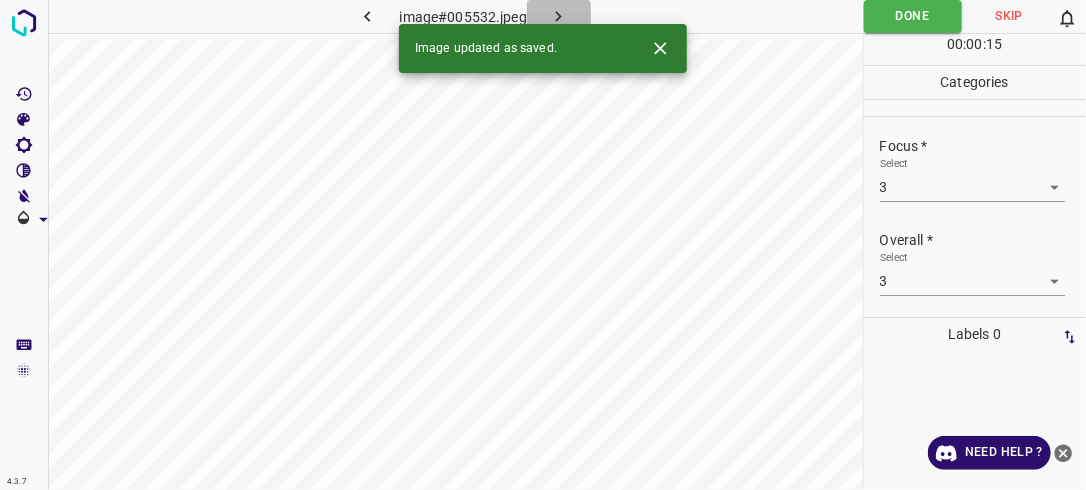 click 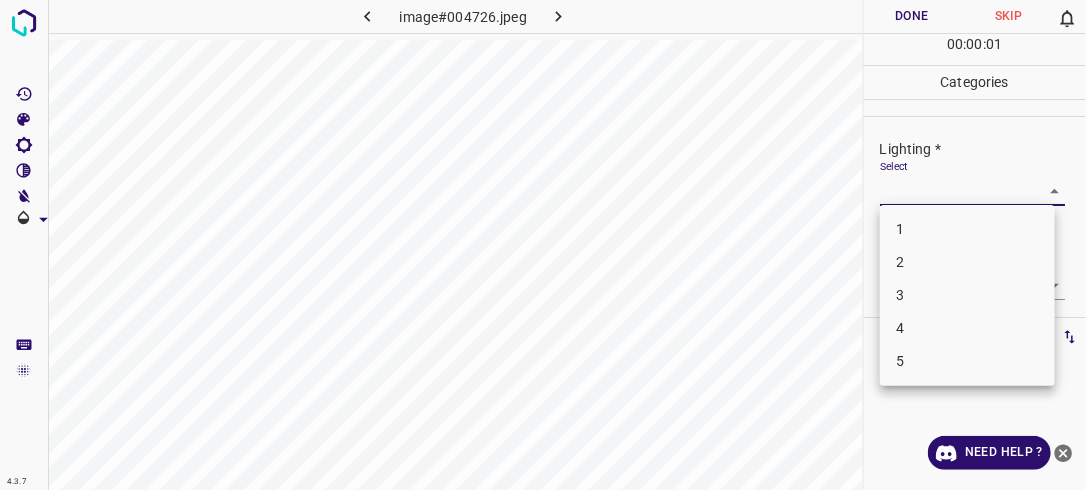 click on "4.3.7 image#004726.jpeg Done Skip 0 00   : 00   : 01   Categories Lighting *  Select ​ Focus *  Select ​ Overall *  Select ​ Labels   0 Categories 1 Lighting 2 Focus 3 Overall Tools Space Change between modes (Draw & Edit) I Auto labeling R Restore zoom M Zoom in N Zoom out Delete Delete selecte label Filters Z Restore filters X Saturation filter C Brightness filter V Contrast filter B Gray scale filter General O Download Need Help ? - Text - Hide - Delete 1 2 3 4 5" at bounding box center [543, 245] 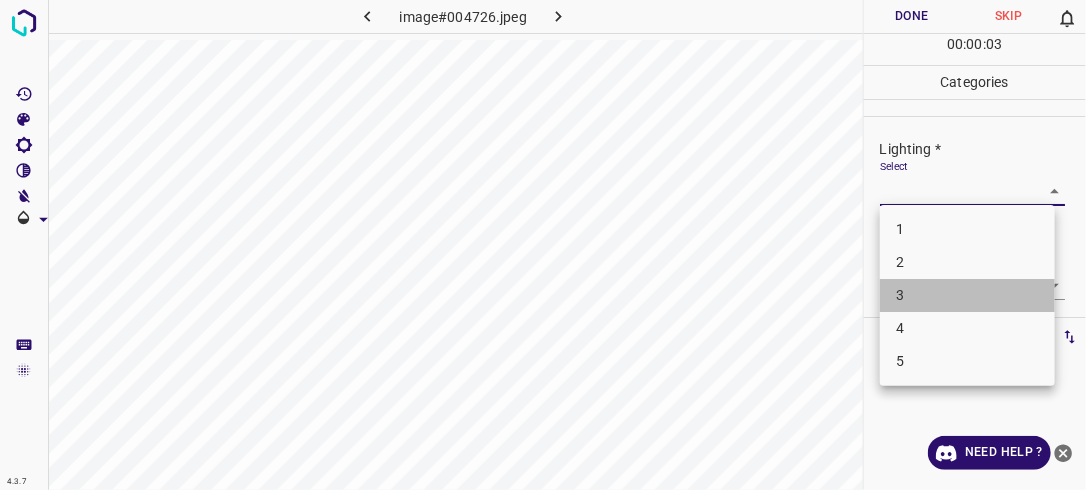 click on "3" at bounding box center [967, 295] 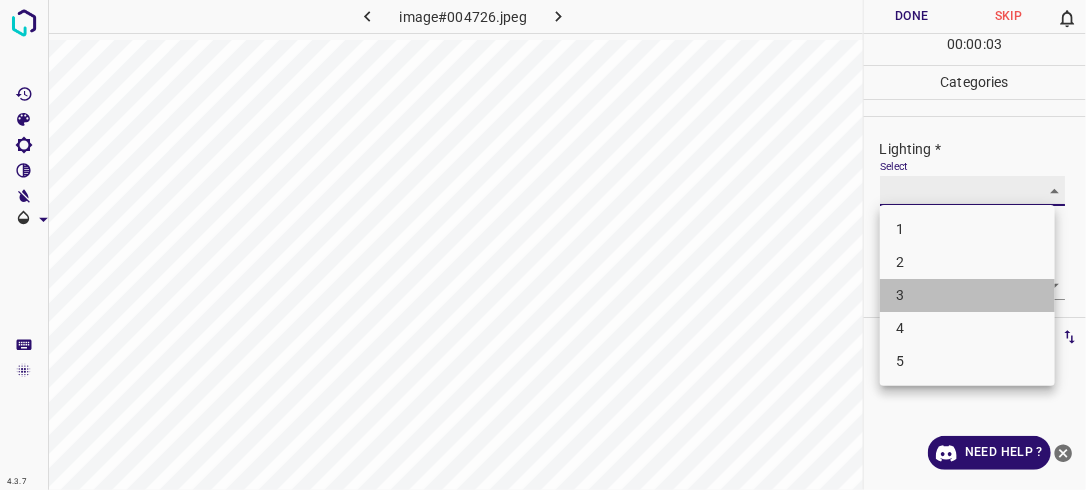 type on "3" 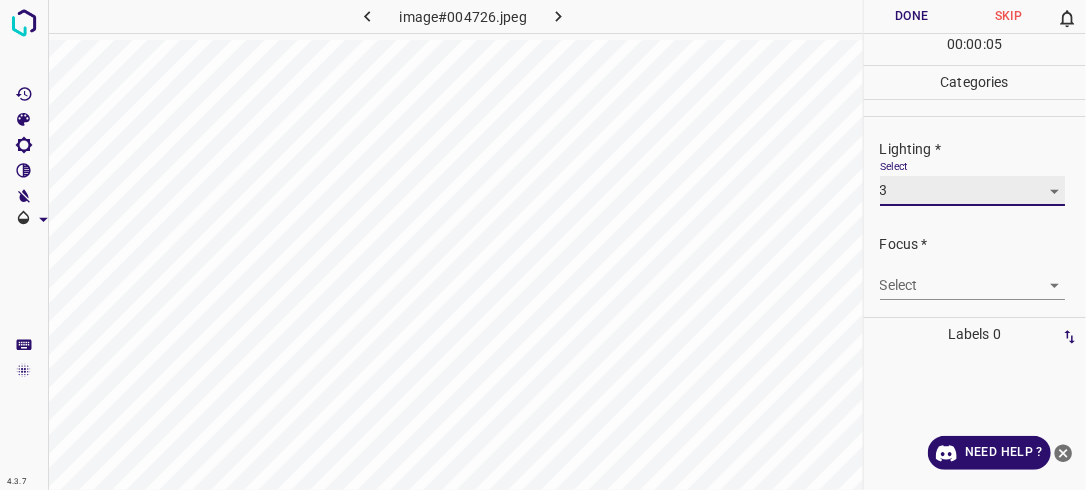 scroll, scrollTop: 98, scrollLeft: 0, axis: vertical 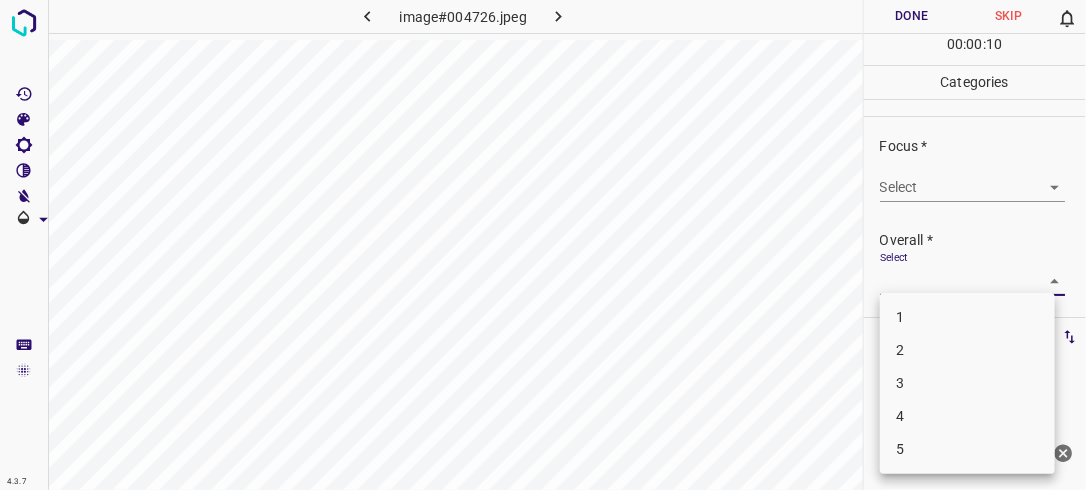click on "4.3.7 image#004726.jpeg Done Skip 0 00   : 00   : 10   Categories Lighting *  Select 3 3 Focus *  Select ​ Overall *  Select ​ Labels   0 Categories 1 Lighting 2 Focus 3 Overall Tools Space Change between modes (Draw & Edit) I Auto labeling R Restore zoom M Zoom in N Zoom out Delete Delete selecte label Filters Z Restore filters X Saturation filter C Brightness filter V Contrast filter B Gray scale filter General O Download Need Help ? - Text - Hide - Delete 1 2 3 4 5" at bounding box center (543, 245) 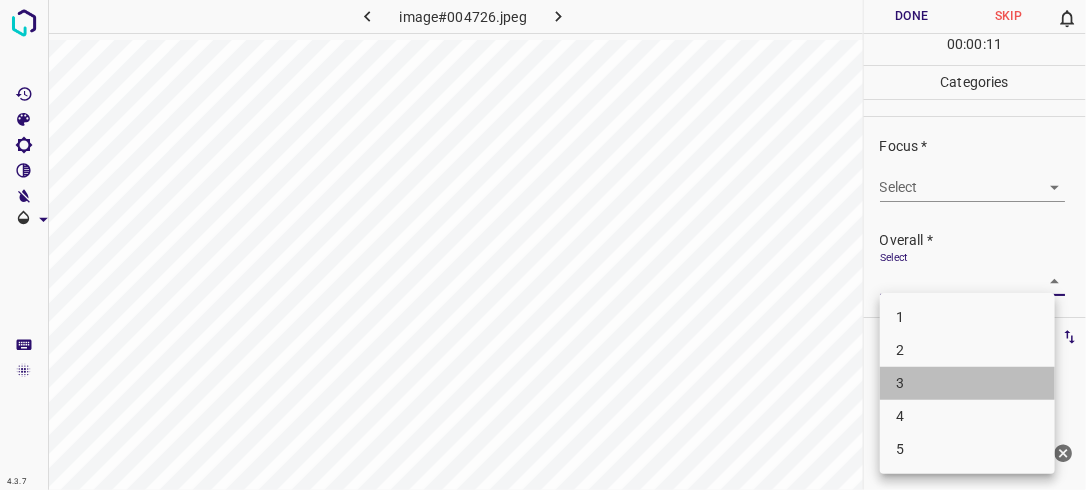 click on "3" at bounding box center (967, 383) 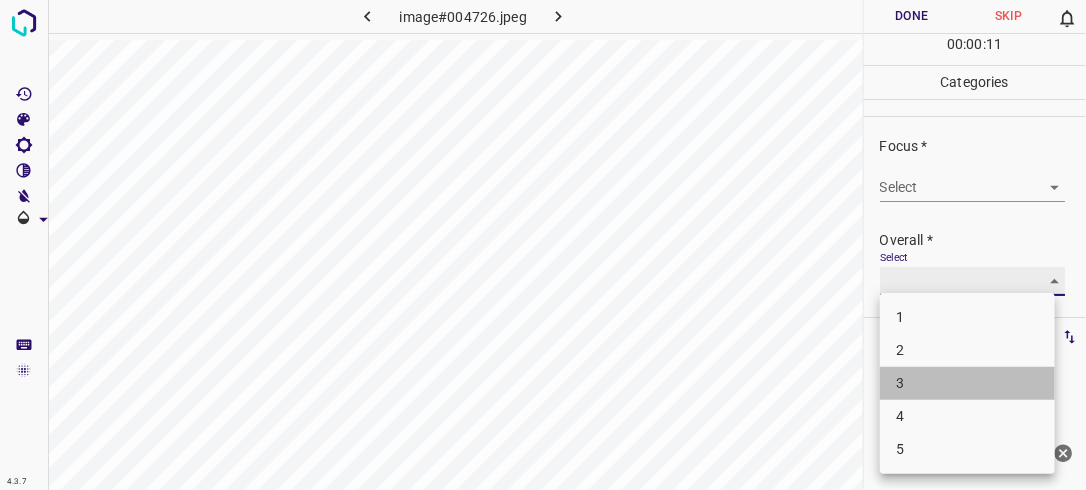 type on "3" 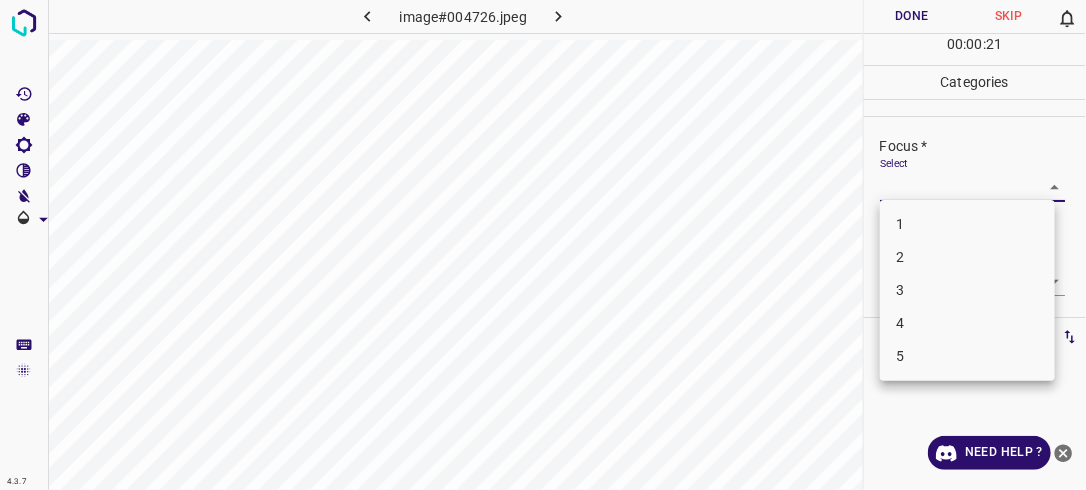drag, startPoint x: 1037, startPoint y: 178, endPoint x: 913, endPoint y: 292, distance: 168.4399 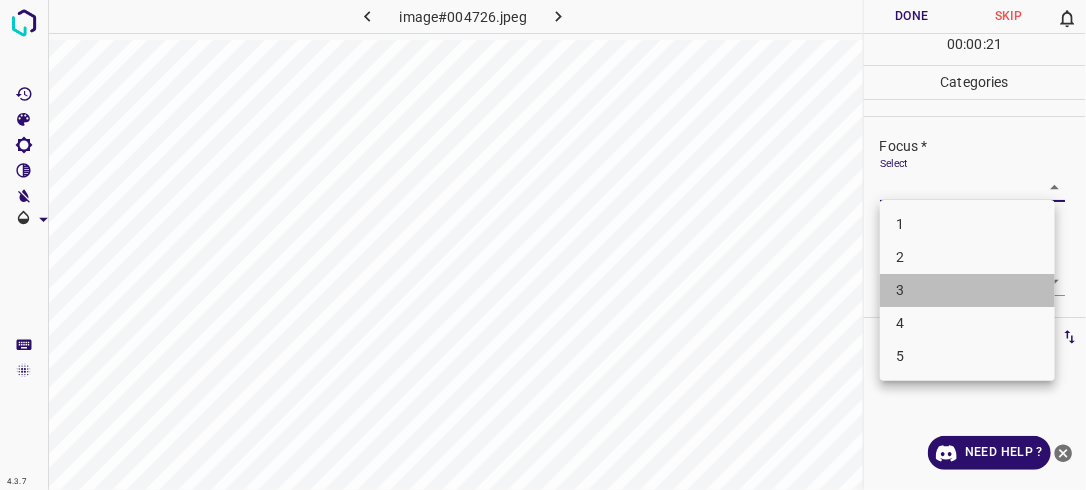 click on "3" at bounding box center [967, 290] 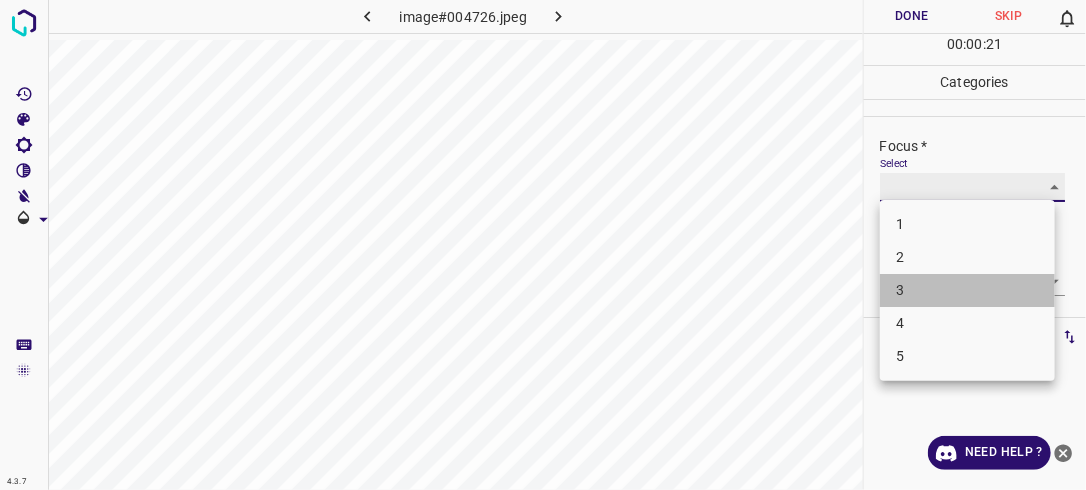 type 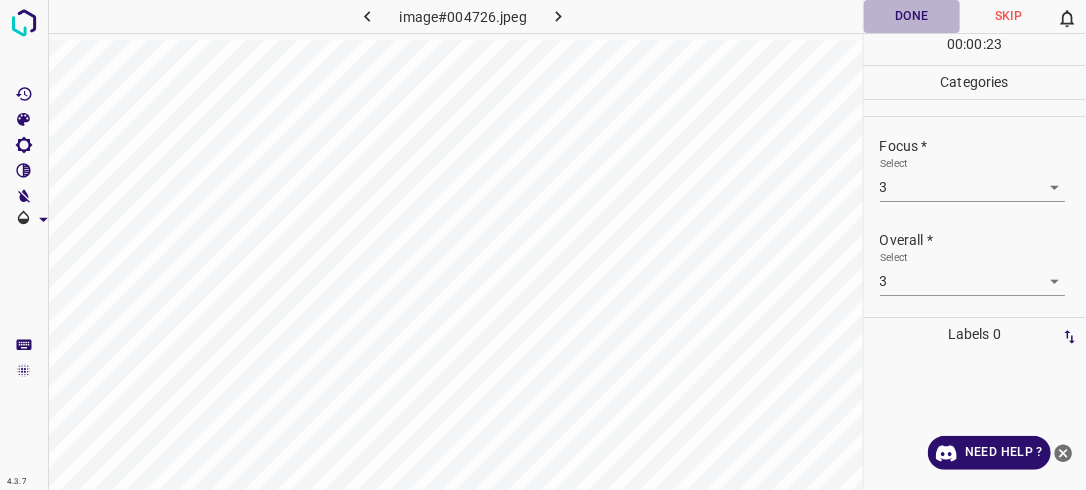 click on "Done" at bounding box center (912, 16) 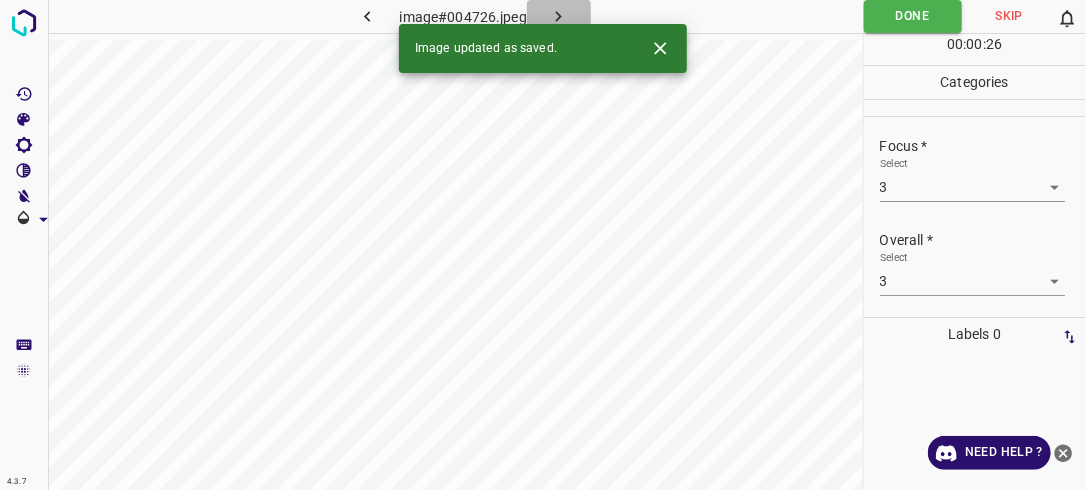 click 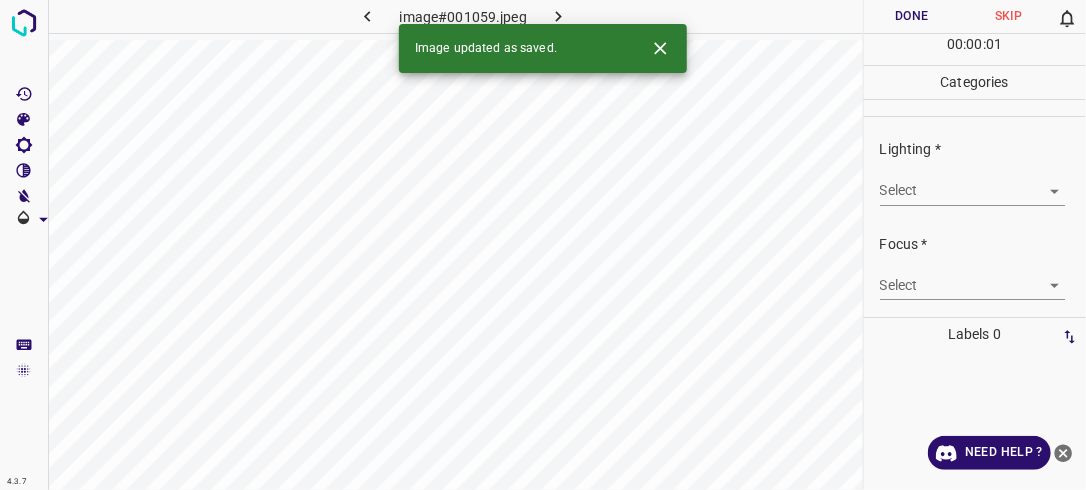 click on "4.3.7 image#001059.jpeg Done Skip 0 00   : 00   : 01   Categories Lighting *  Select ​ Focus *  Select ​ Overall *  Select ​ Labels   0 Categories 1 Lighting 2 Focus 3 Overall Tools Space Change between modes (Draw & Edit) I Auto labeling R Restore zoom M Zoom in N Zoom out Delete Delete selecte label Filters Z Restore filters X Saturation filter C Brightness filter V Contrast filter B Gray scale filter General O Download Image updated as saved. Need Help ? - Text - Hide - Delete" at bounding box center (543, 245) 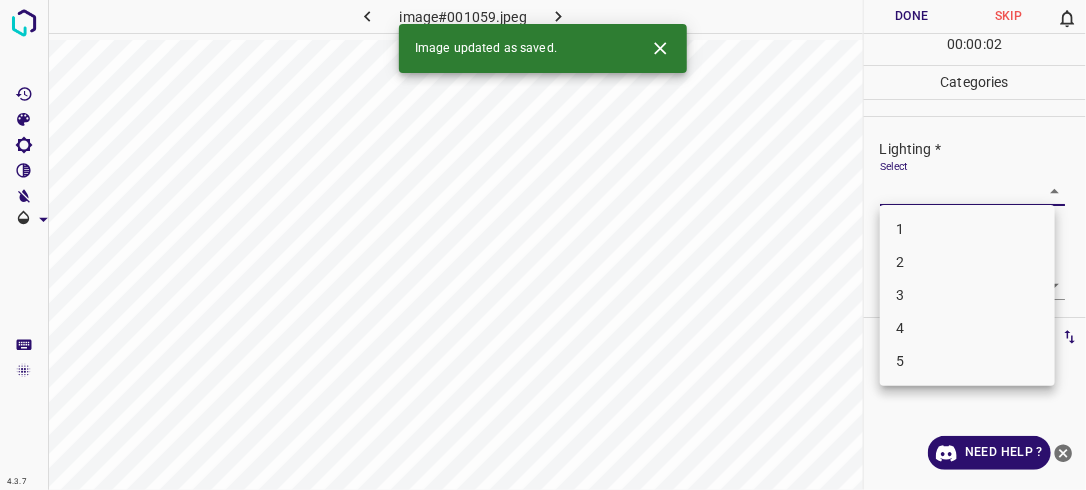 click on "2" at bounding box center (967, 262) 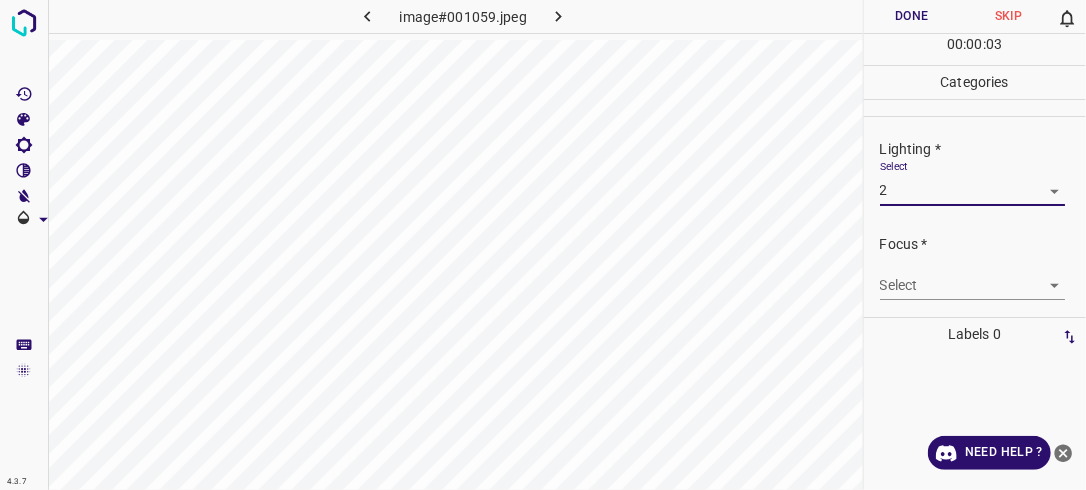 click on "4.3.7 image#001059.jpeg Done Skip 0 00   : 00   : 03   Categories Lighting *  Select 2 2 Focus *  Select ​ Overall *  Select ​ Labels   0 Categories 1 Lighting 2 Focus 3 Overall Tools Space Change between modes (Draw & Edit) I Auto labeling R Restore zoom M Zoom in N Zoom out Delete Delete selecte label Filters Z Restore filters X Saturation filter C Brightness filter V Contrast filter B Gray scale filter General O Download Need Help ? - Text - Hide - Delete" at bounding box center [543, 245] 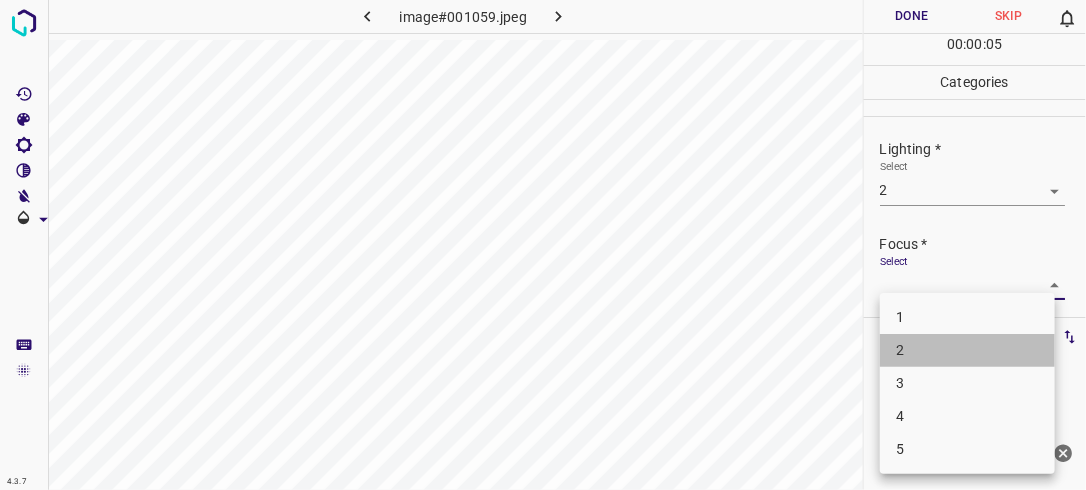 click on "2" at bounding box center [967, 350] 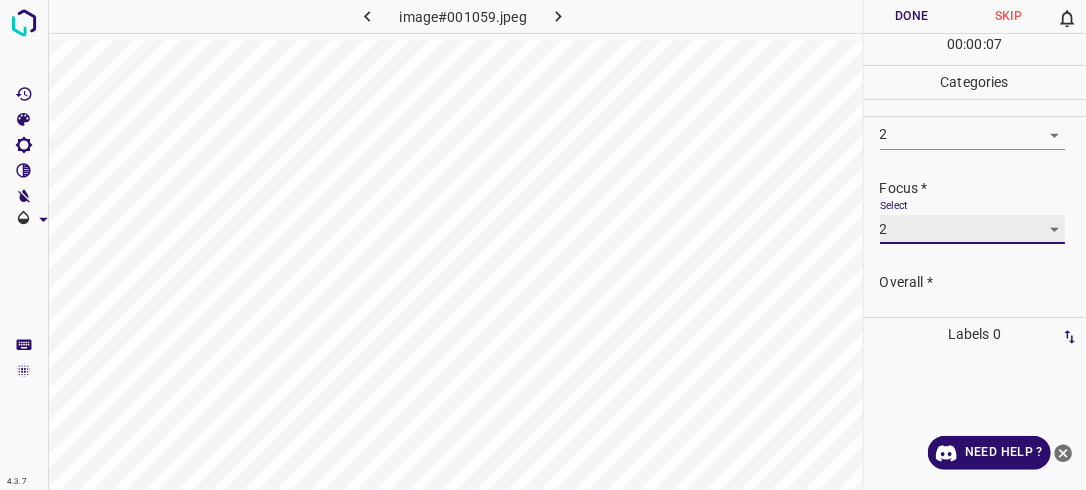 scroll, scrollTop: 83, scrollLeft: 0, axis: vertical 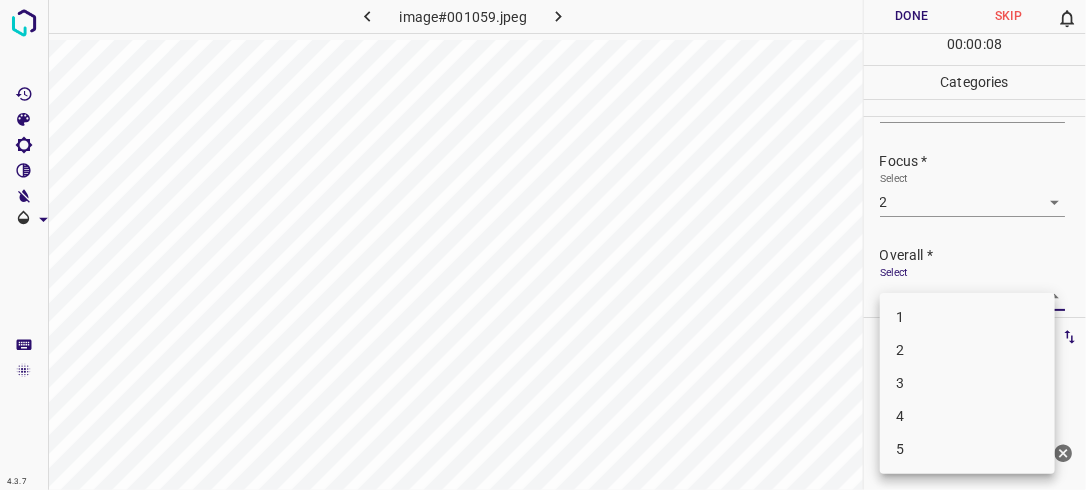 click on "4.3.7 image#001059.jpeg Done Skip 0 00   : 00   : 08   Categories Lighting *  Select 2 2 Focus *  Select 2 2 Overall *  Select ​ Labels   0 Categories 1 Lighting 2 Focus 3 Overall Tools Space Change between modes (Draw & Edit) I Auto labeling R Restore zoom M Zoom in N Zoom out Delete Delete selecte label Filters Z Restore filters X Saturation filter C Brightness filter V Contrast filter B Gray scale filter General O Download Need Help ? - Text - Hide - Delete 1 2 3 4 5" at bounding box center [543, 245] 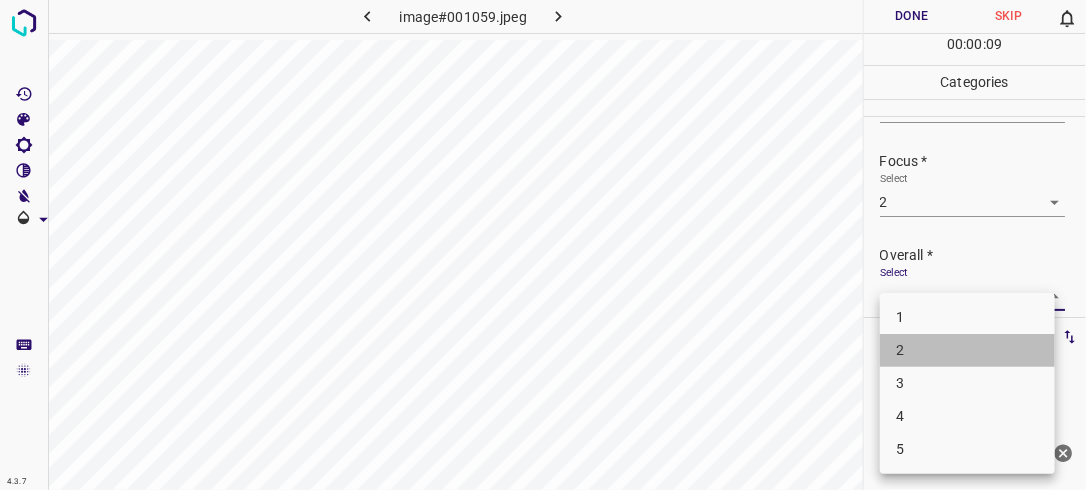 click on "2" at bounding box center [967, 350] 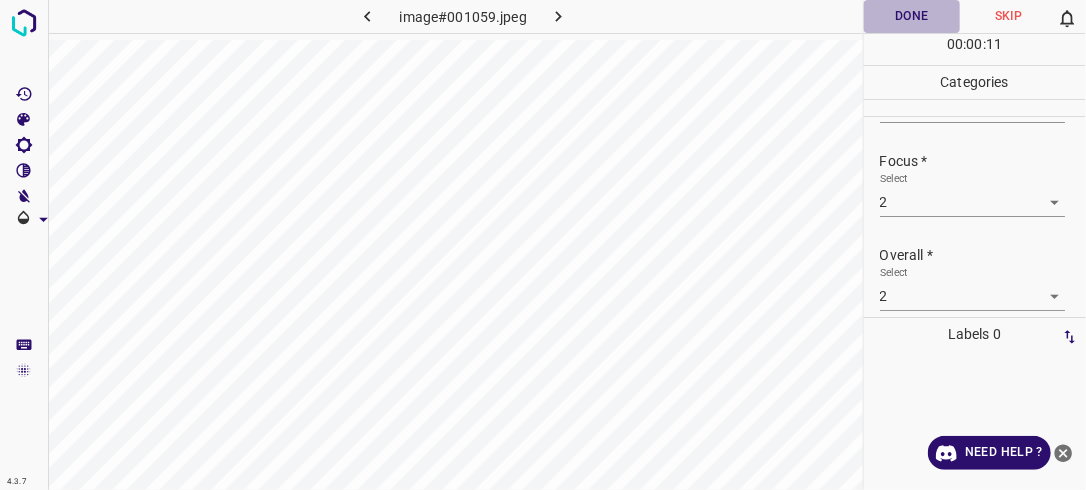 click on "Done" at bounding box center [912, 16] 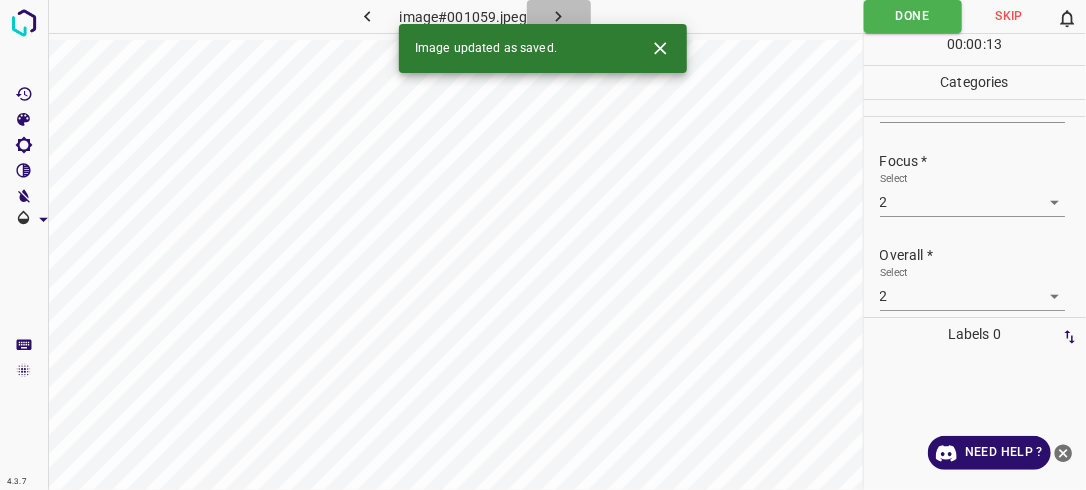 click at bounding box center (559, 16) 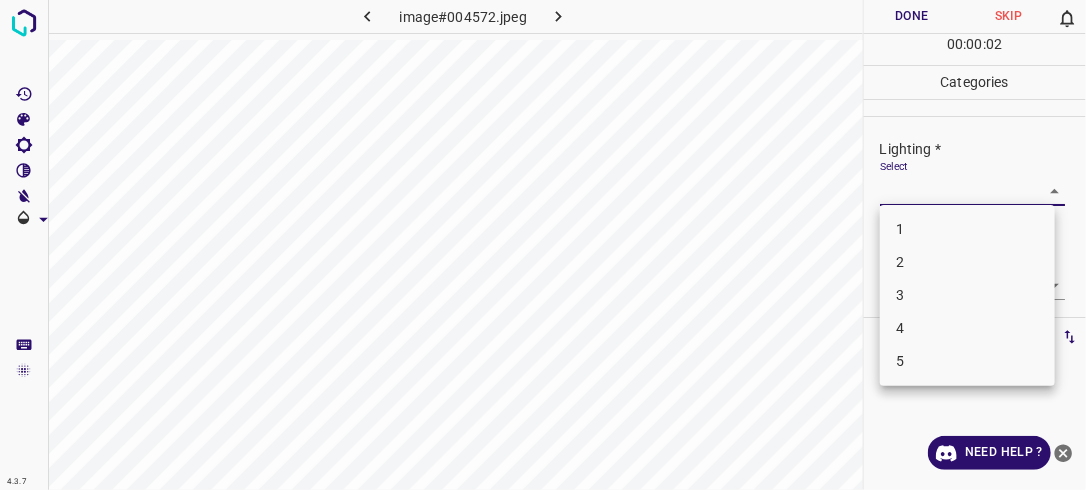 click on "4.3.7 image#004572.jpeg Done Skip 0 00   : 00   : 02   Categories Lighting *  Select ​ Focus *  Select ​ Overall *  Select ​ Labels   0 Categories 1 Lighting 2 Focus 3 Overall Tools Space Change between modes (Draw & Edit) I Auto labeling R Restore zoom M Zoom in N Zoom out Delete Delete selecte label Filters Z Restore filters X Saturation filter C Brightness filter V Contrast filter B Gray scale filter General O Download Need Help ? - Text - Hide - Delete 1 2 3 4 5" at bounding box center [543, 245] 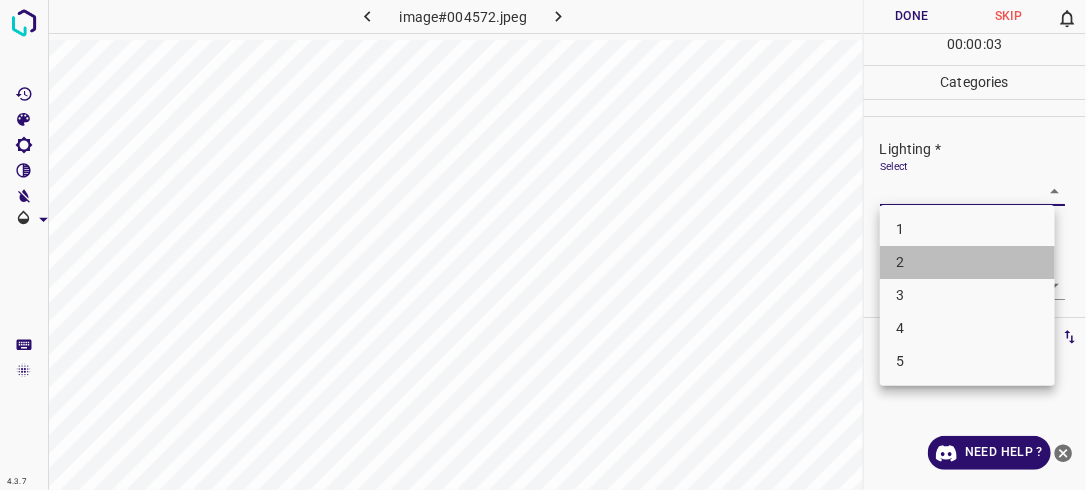 click on "2" at bounding box center (967, 262) 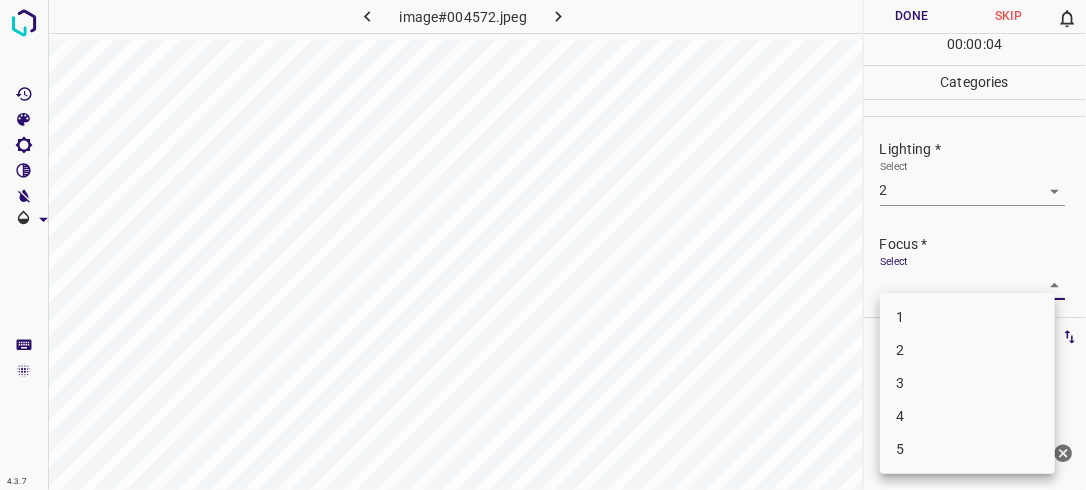click on "4.3.7 image#004572.jpeg Done Skip 0 00   : 00   : 04   Categories Lighting *  Select 2 2 Focus *  Select ​ Overall *  Select ​ Labels   0 Categories 1 Lighting 2 Focus 3 Overall Tools Space Change between modes (Draw & Edit) I Auto labeling R Restore zoom M Zoom in N Zoom out Delete Delete selecte label Filters Z Restore filters X Saturation filter C Brightness filter V Contrast filter B Gray scale filter General O Download Need Help ? - Text - Hide - Delete 1 2 3 4 5" at bounding box center [543, 245] 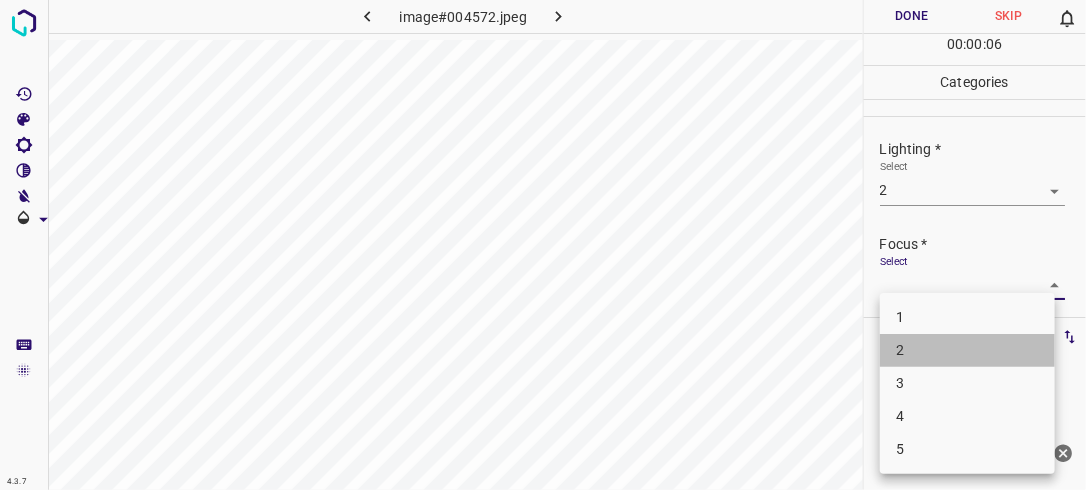 click on "2" at bounding box center [967, 350] 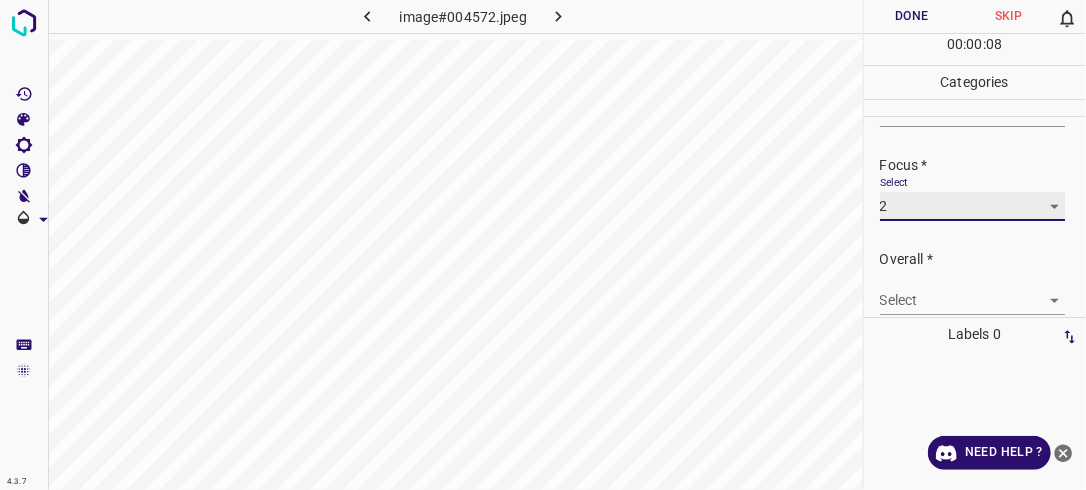 scroll, scrollTop: 98, scrollLeft: 0, axis: vertical 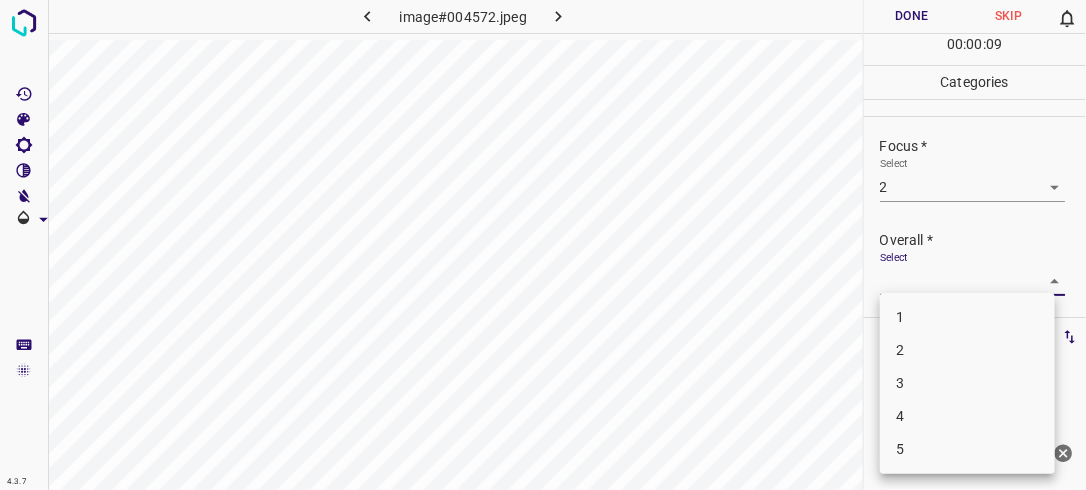 click on "4.3.7 image#004572.jpeg Done Skip 0 00   : 00   : 09   Categories Lighting *  Select 2 2 Focus *  Select 2 2 Overall *  Select ​ Labels   0 Categories 1 Lighting 2 Focus 3 Overall Tools Space Change between modes (Draw & Edit) I Auto labeling R Restore zoom M Zoom in N Zoom out Delete Delete selecte label Filters Z Restore filters X Saturation filter C Brightness filter V Contrast filter B Gray scale filter General O Download Need Help ? - Text - Hide - Delete 1 2 3 4 5" at bounding box center [543, 245] 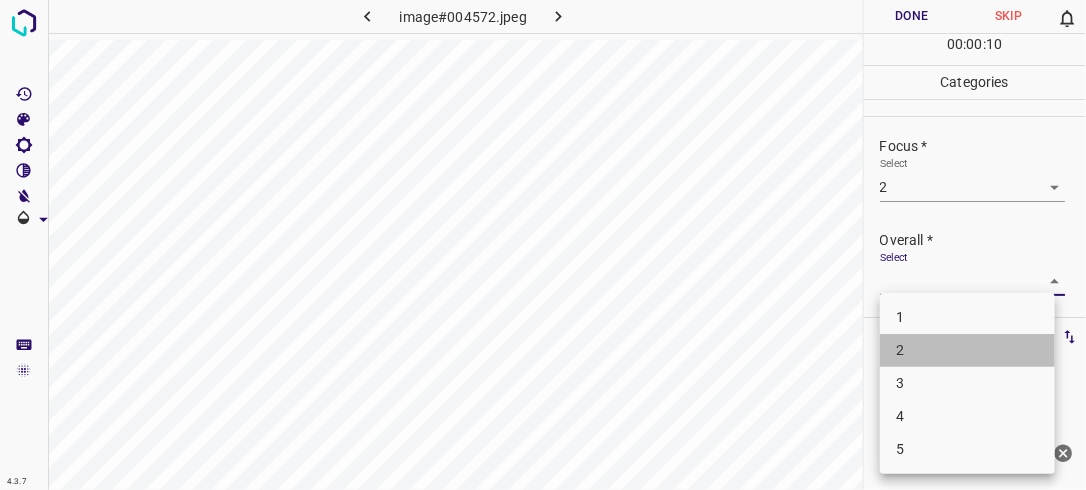 click on "2" at bounding box center [967, 350] 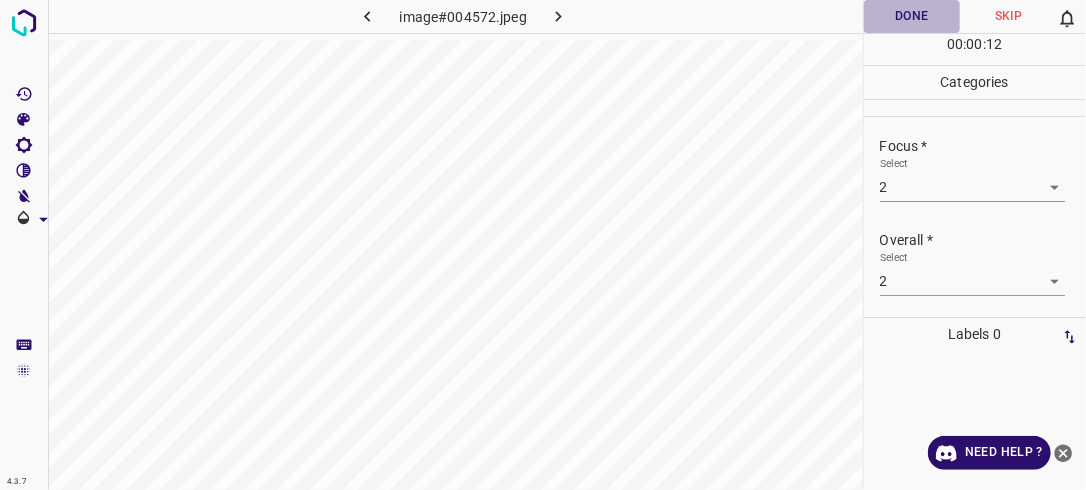 click on "Done" at bounding box center (912, 16) 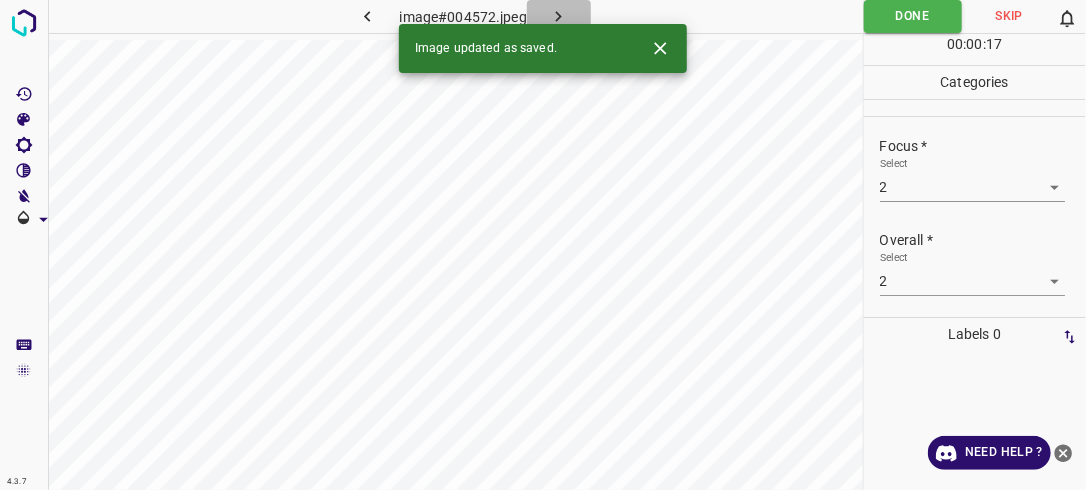 click 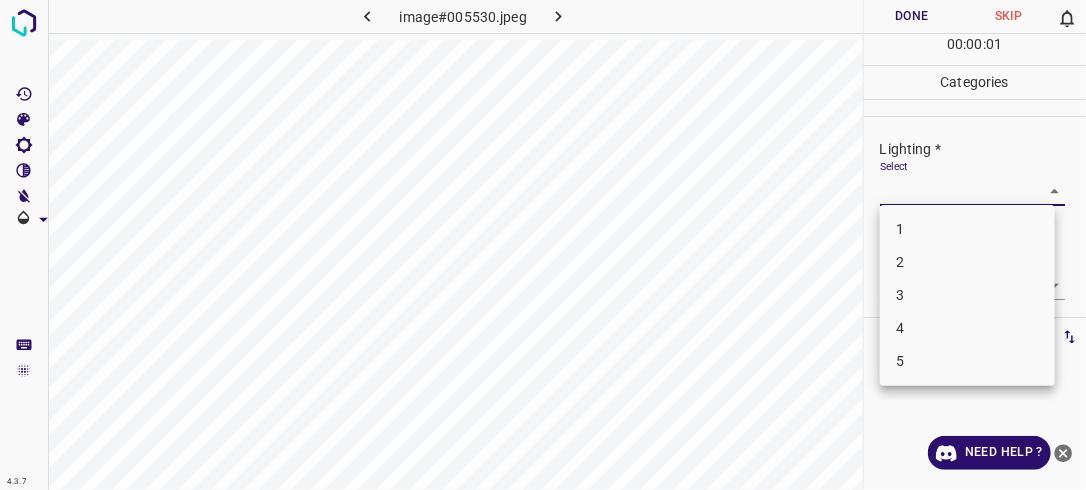 click on "4.3.7 image#005530.jpeg Done Skip 0 00   : 00   : 01   Categories Lighting *  Select ​ Focus *  Select ​ Overall *  Select ​ Labels   0 Categories 1 Lighting 2 Focus 3 Overall Tools Space Change between modes (Draw & Edit) I Auto labeling R Restore zoom M Zoom in N Zoom out Delete Delete selecte label Filters Z Restore filters X Saturation filter C Brightness filter V Contrast filter B Gray scale filter General O Download Need Help ? - Text - Hide - Delete 1 2 3 4 5" at bounding box center [543, 245] 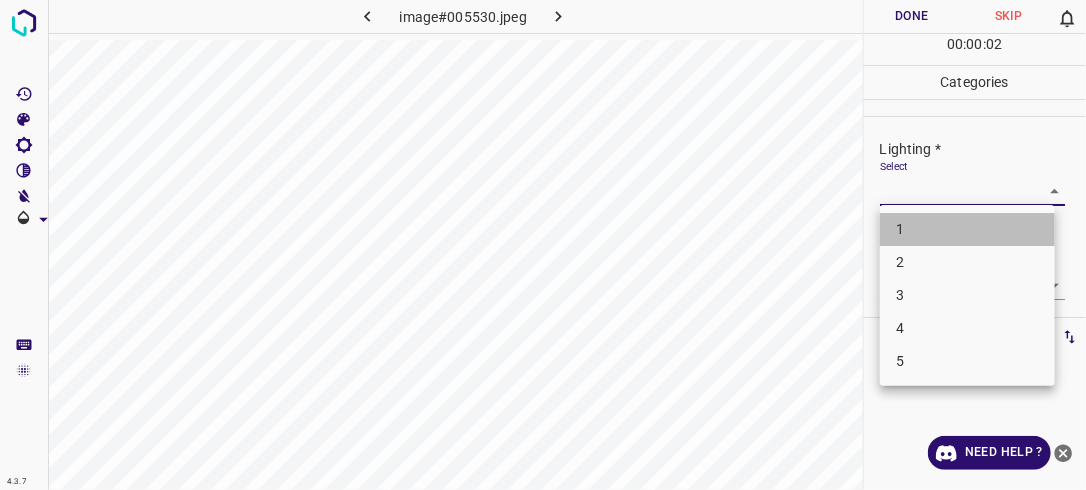 click on "1" at bounding box center [967, 229] 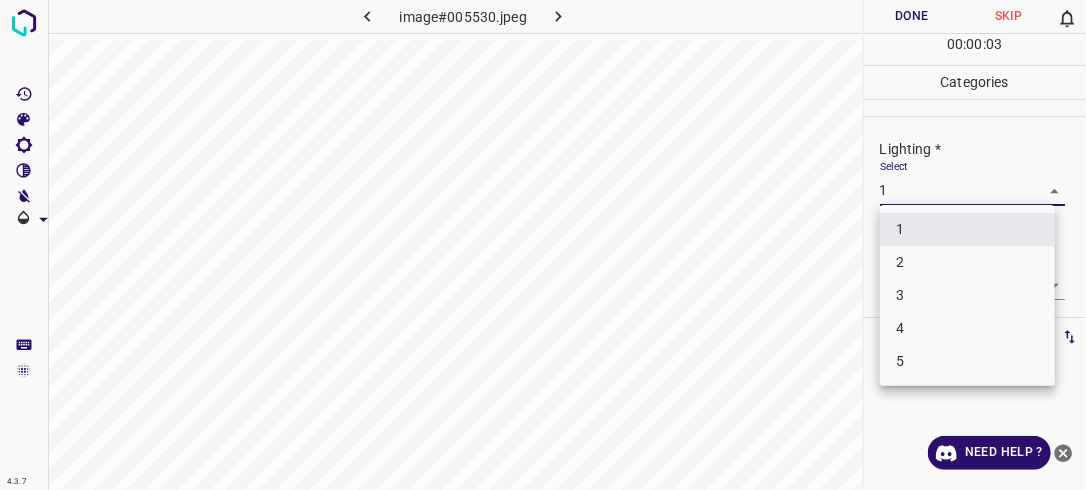 click on "4.3.7 image#005530.jpeg Done Skip 0 00   : 00   : 03   Categories Lighting *  Select 1 1 Focus *  Select ​ Overall *  Select ​ Labels   0 Categories 1 Lighting 2 Focus 3 Overall Tools Space Change between modes (Draw & Edit) I Auto labeling R Restore zoom M Zoom in N Zoom out Delete Delete selecte label Filters Z Restore filters X Saturation filter C Brightness filter V Contrast filter B Gray scale filter General O Download Need Help ? - Text - Hide - Delete 1 2 3 4 5" at bounding box center [543, 245] 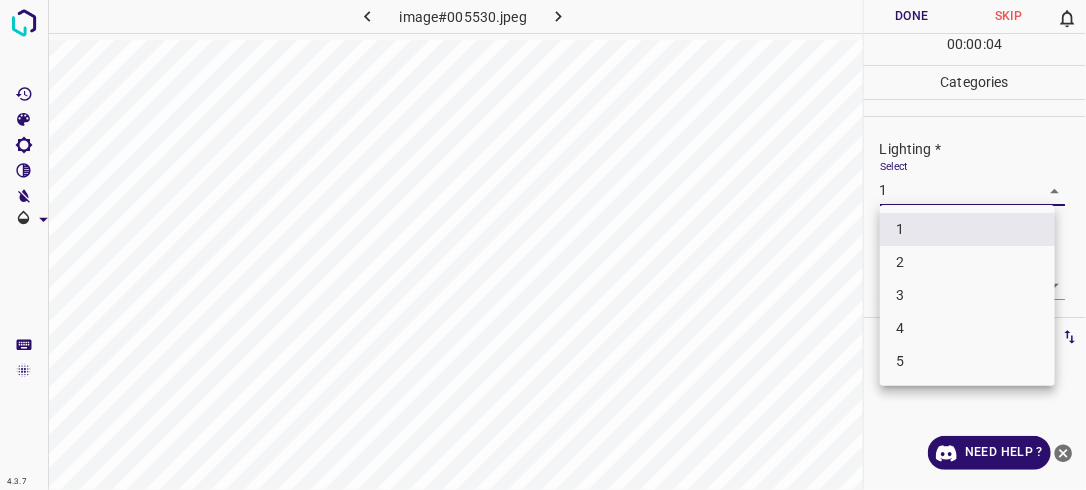 click on "2" at bounding box center (967, 262) 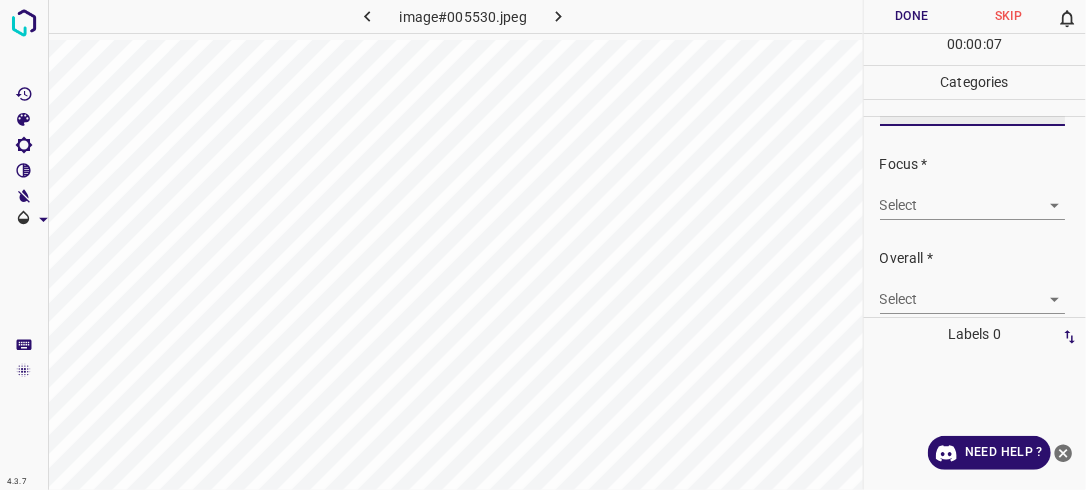scroll, scrollTop: 98, scrollLeft: 0, axis: vertical 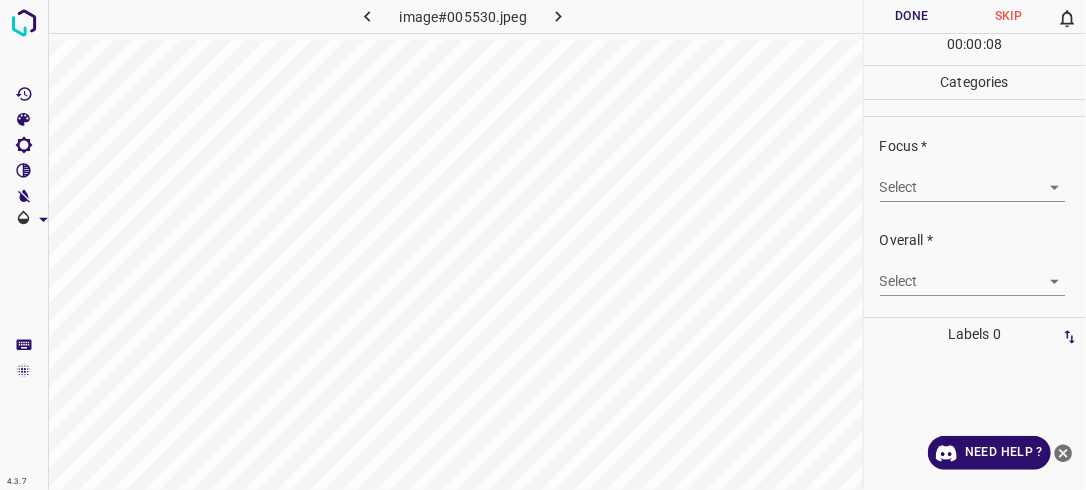click on "4.3.7 image#005530.jpeg Done Skip 0 00   : 00   : 08   Categories Lighting *  Select 2 2 Focus *  Select ​ Overall *  Select ​ Labels   0 Categories 1 Lighting 2 Focus 3 Overall Tools Space Change between modes (Draw & Edit) I Auto labeling R Restore zoom M Zoom in N Zoom out Delete Delete selecte label Filters Z Restore filters X Saturation filter C Brightness filter V Contrast filter B Gray scale filter General O Download Need Help ? - Text - Hide - Delete" at bounding box center (543, 245) 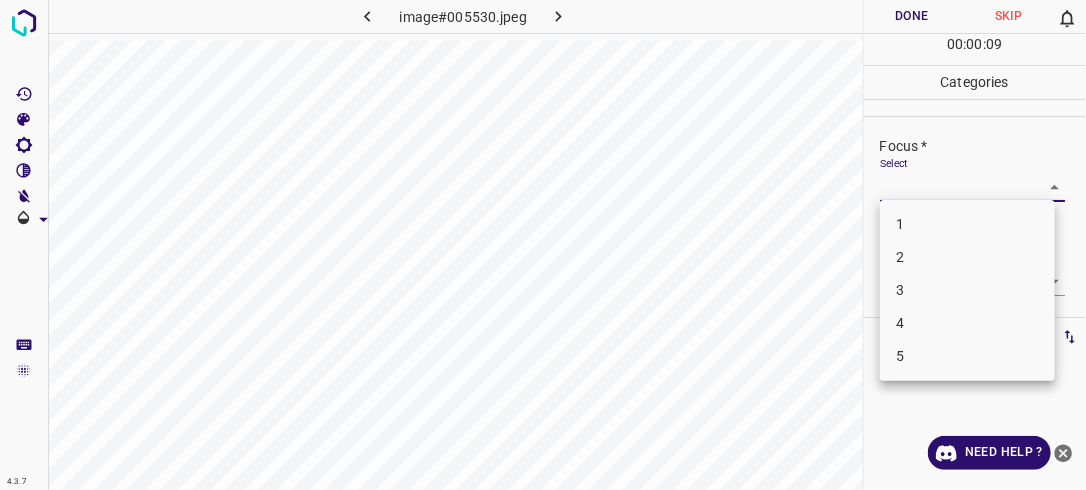 click on "2" at bounding box center [967, 257] 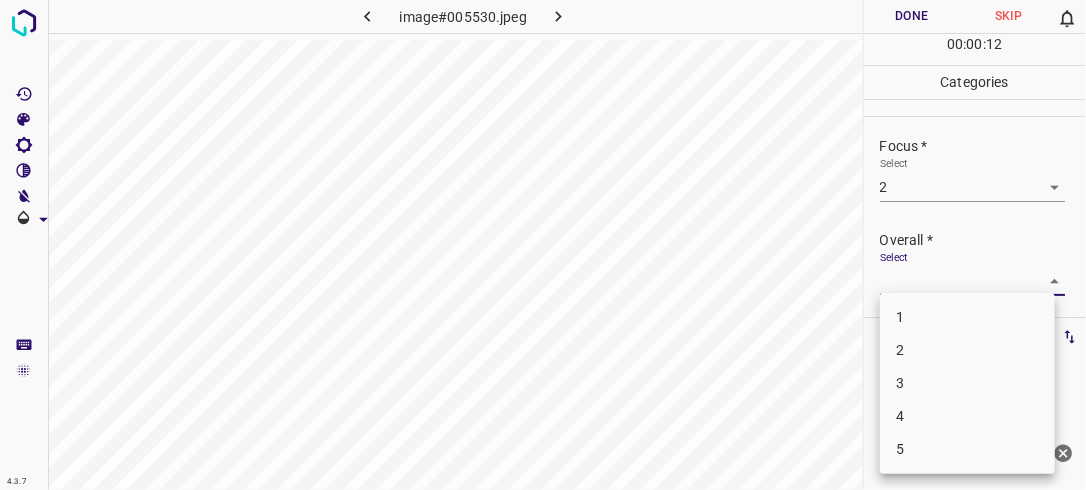 click on "4.3.7 image#005530.jpeg Done Skip 0 00   : 00   : 12   Categories Lighting *  Select 2 2 Focus *  Select 2 2 Overall *  Select ​ Labels   0 Categories 1 Lighting 2 Focus 3 Overall Tools Space Change between modes (Draw & Edit) I Auto labeling R Restore zoom M Zoom in N Zoom out Delete Delete selecte label Filters Z Restore filters X Saturation filter C Brightness filter V Contrast filter B Gray scale filter General O Download Need Help ? - Text - Hide - Delete 1 2 3 4 5" at bounding box center (543, 245) 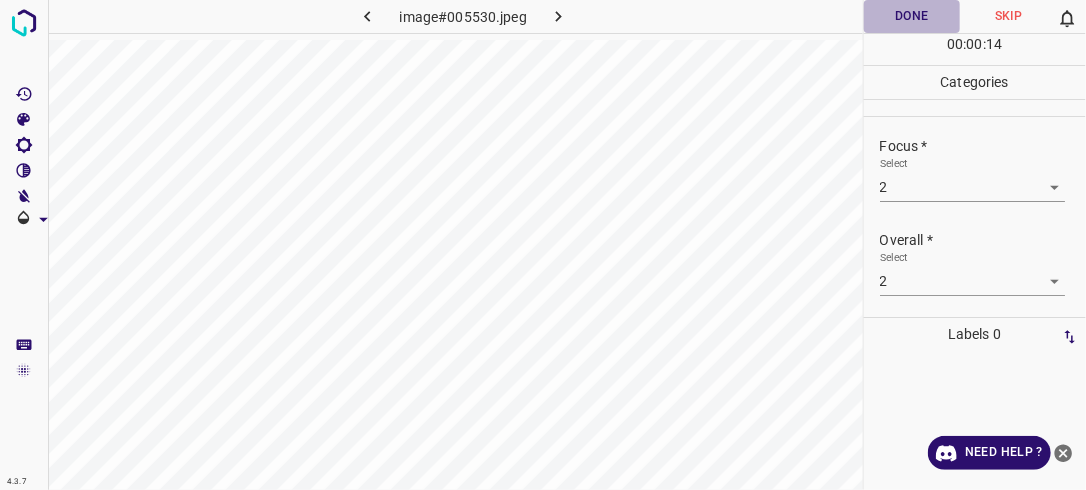 click on "Done" at bounding box center [912, 16] 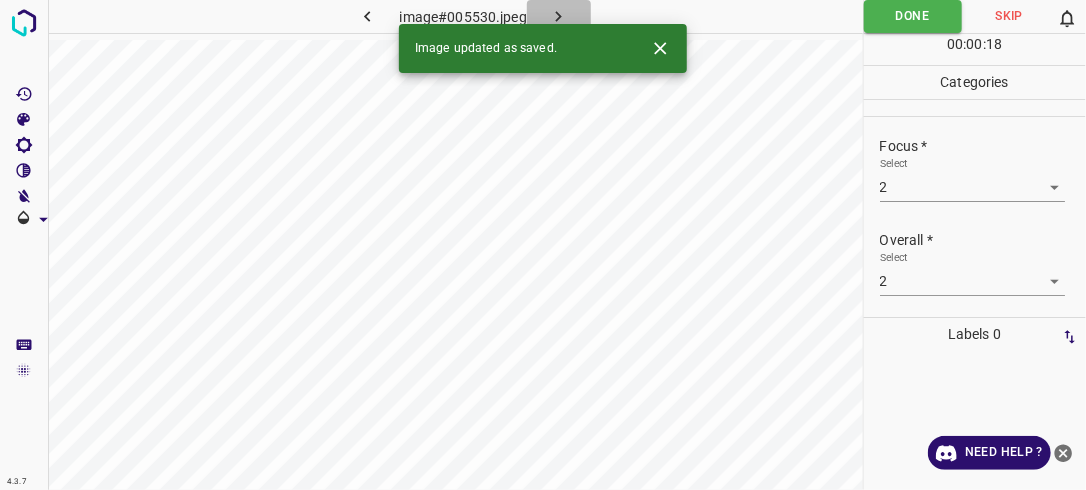 click 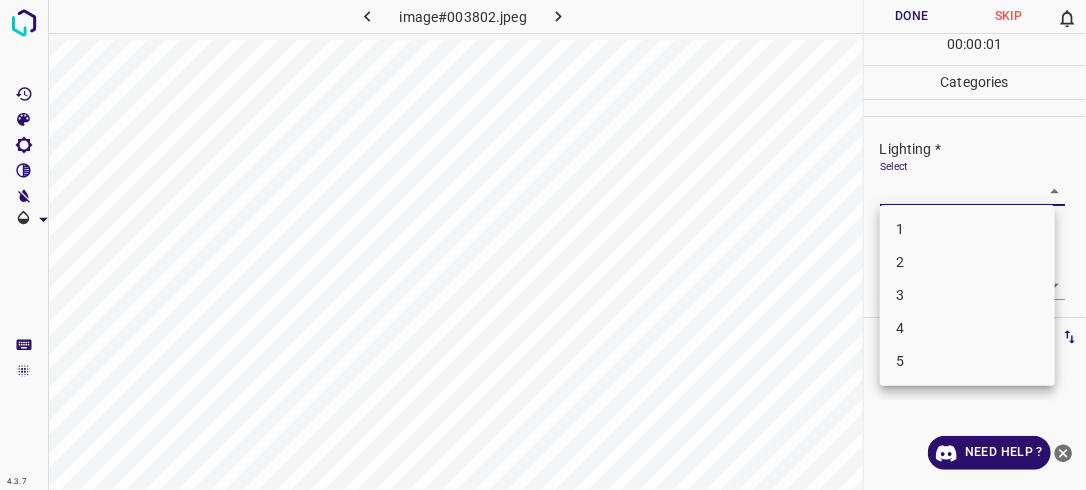 click on "4.3.7 image#003802.jpeg Done Skip 0 00   : 00   : 01   Categories Lighting *  Select ​ Focus *  Select ​ Overall *  Select ​ Labels   0 Categories 1 Lighting 2 Focus 3 Overall Tools Space Change between modes (Draw & Edit) I Auto labeling R Restore zoom M Zoom in N Zoom out Delete Delete selecte label Filters Z Restore filters X Saturation filter C Brightness filter V Contrast filter B Gray scale filter General O Download Need Help ? - Text - Hide - Delete 1 2 3 4 5" at bounding box center (543, 245) 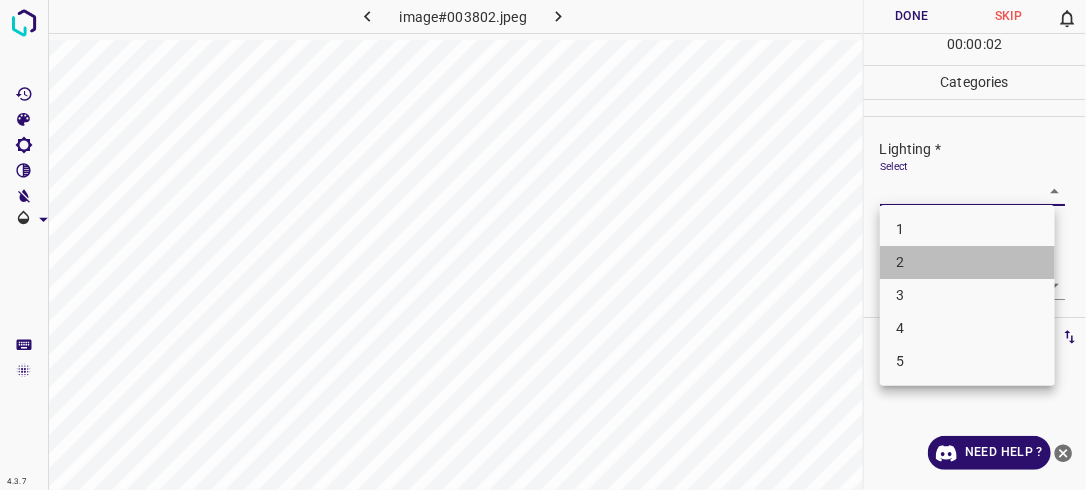 click on "2" at bounding box center (967, 262) 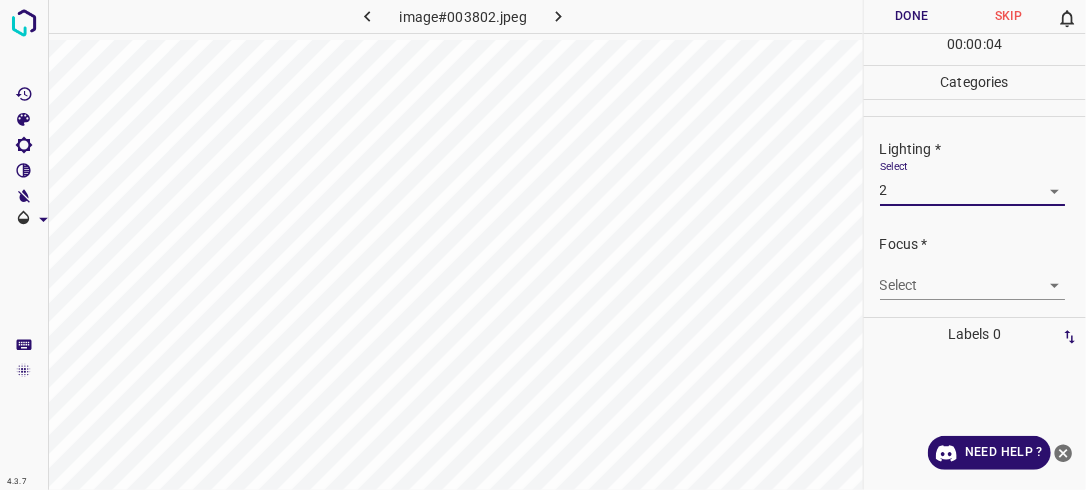 click on "4.3.7 image#003802.jpeg Done Skip 0 00   : 00   : 04   Categories Lighting *  Select 2 2 Focus *  Select ​ Overall *  Select ​ Labels   0 Categories 1 Lighting 2 Focus 3 Overall Tools Space Change between modes (Draw & Edit) I Auto labeling R Restore zoom M Zoom in N Zoom out Delete Delete selecte label Filters Z Restore filters X Saturation filter C Brightness filter V Contrast filter B Gray scale filter General O Download Need Help ? - Text - Hide - Delete" at bounding box center (543, 245) 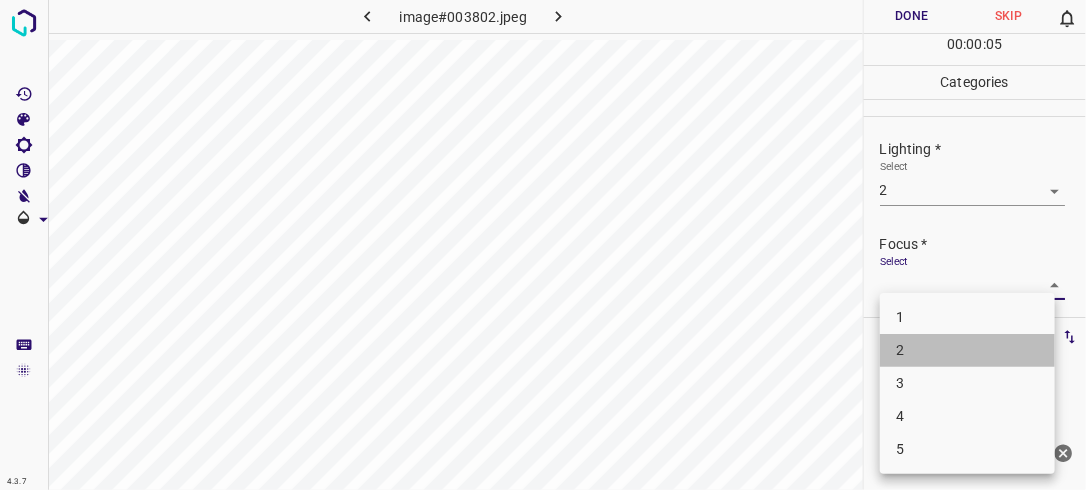 click on "2" at bounding box center (967, 350) 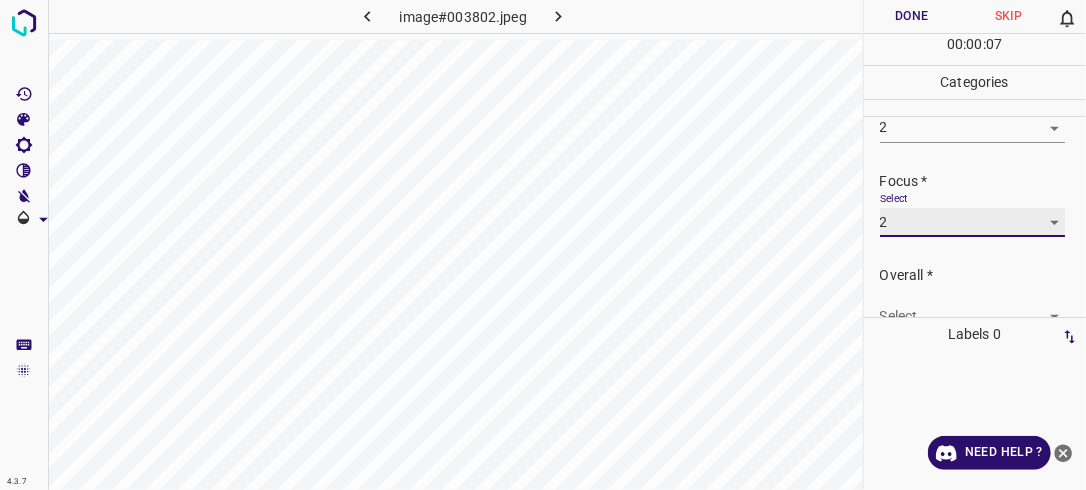 scroll, scrollTop: 98, scrollLeft: 0, axis: vertical 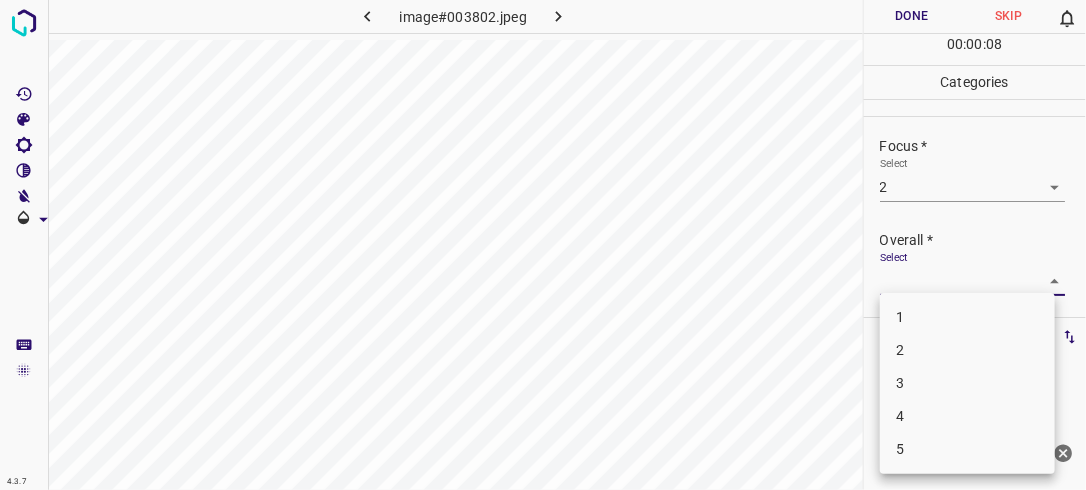 click on "4.3.7 image#003802.jpeg Done Skip 0 00   : 00   : 08   Categories Lighting *  Select 2 2 Focus *  Select 2 2 Overall *  Select ​ Labels   0 Categories 1 Lighting 2 Focus 3 Overall Tools Space Change between modes (Draw & Edit) I Auto labeling R Restore zoom M Zoom in N Zoom out Delete Delete selecte label Filters Z Restore filters X Saturation filter C Brightness filter V Contrast filter B Gray scale filter General O Download Need Help ? - Text - Hide - Delete 1 2 3 4 5" at bounding box center (543, 245) 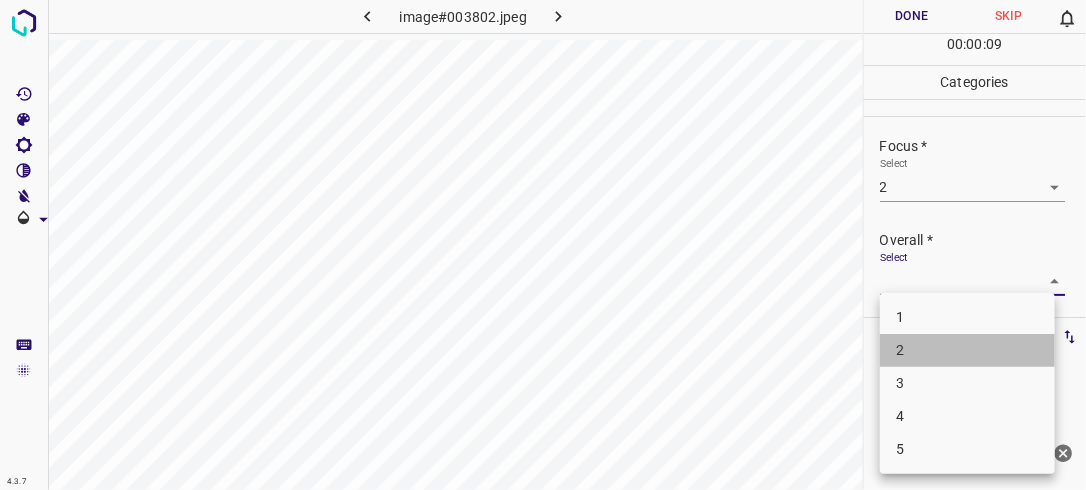 click on "2" at bounding box center (967, 350) 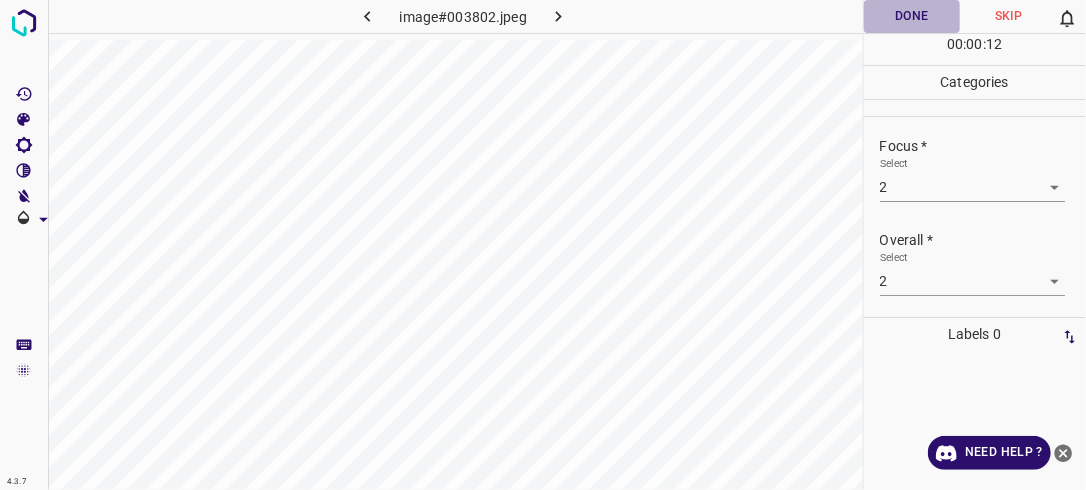 click on "Done" at bounding box center [912, 16] 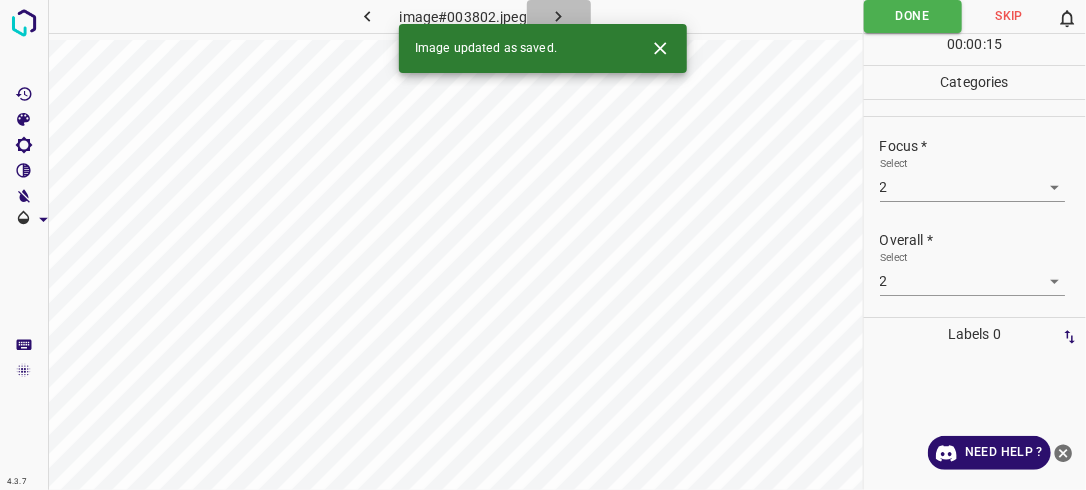 click at bounding box center [559, 16] 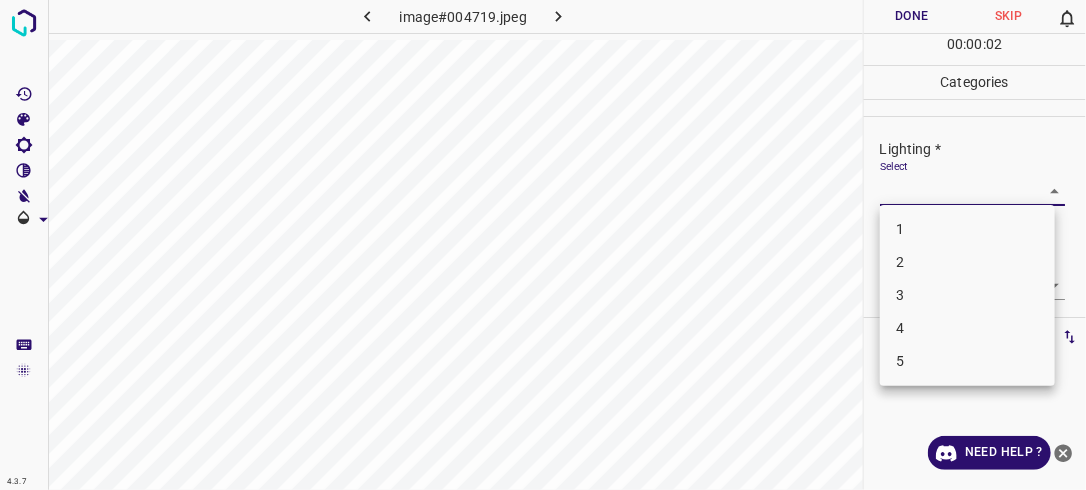click on "4.3.7 image#004719.jpeg Done Skip 0 00   : 00   : 02   Categories Lighting *  Select ​ Focus *  Select ​ Overall *  Select ​ Labels   0 Categories 1 Lighting 2 Focus 3 Overall Tools Space Change between modes (Draw & Edit) I Auto labeling R Restore zoom M Zoom in N Zoom out Delete Delete selecte label Filters Z Restore filters X Saturation filter C Brightness filter V Contrast filter B Gray scale filter General O Download Need Help ? - Text - Hide - Delete 1 2 3 4 5" at bounding box center [543, 245] 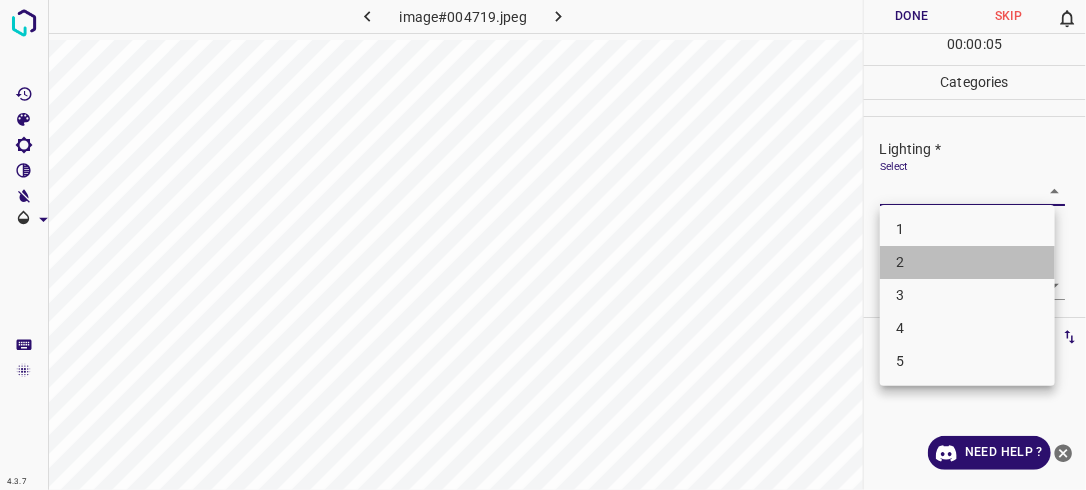 click on "2" at bounding box center [967, 262] 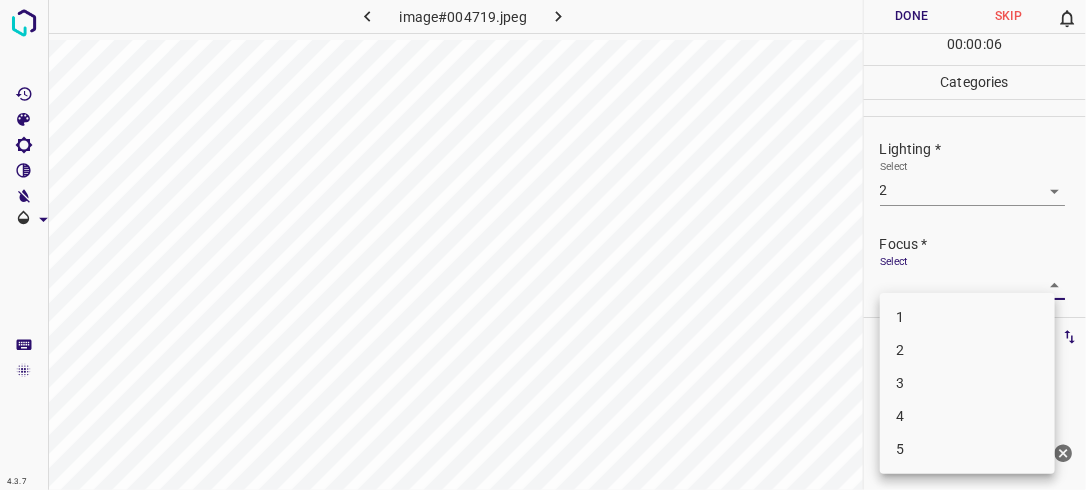 click on "4.3.7 image#004719.jpeg Done Skip 0 00   : 00   : 06   Categories Lighting *  Select 2 2 Focus *  Select ​ Overall *  Select ​ Labels   0 Categories 1 Lighting 2 Focus 3 Overall Tools Space Change between modes (Draw & Edit) I Auto labeling R Restore zoom M Zoom in N Zoom out Delete Delete selecte label Filters Z Restore filters X Saturation filter C Brightness filter V Contrast filter B Gray scale filter General O Download Need Help ? - Text - Hide - Delete 1 2 3 4 5" at bounding box center (543, 245) 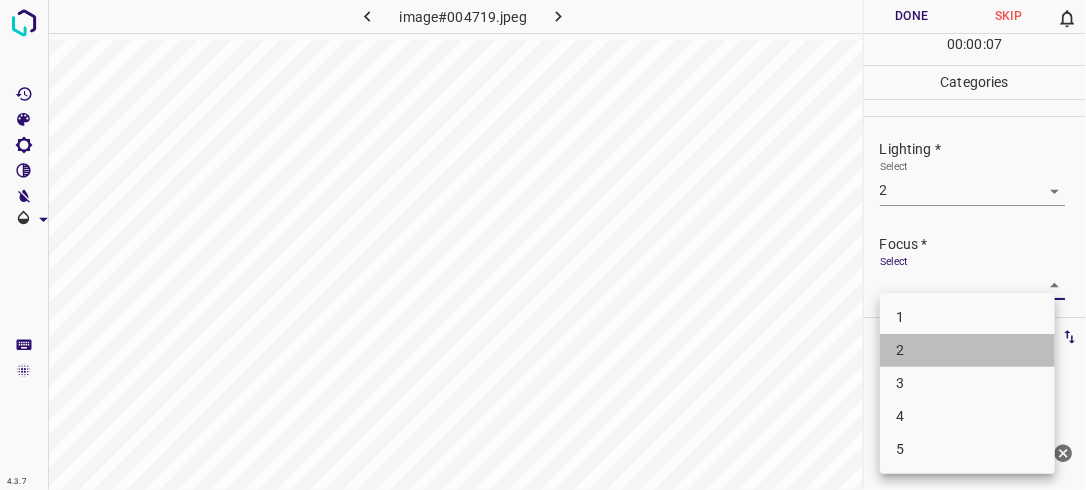 click on "2" at bounding box center (967, 350) 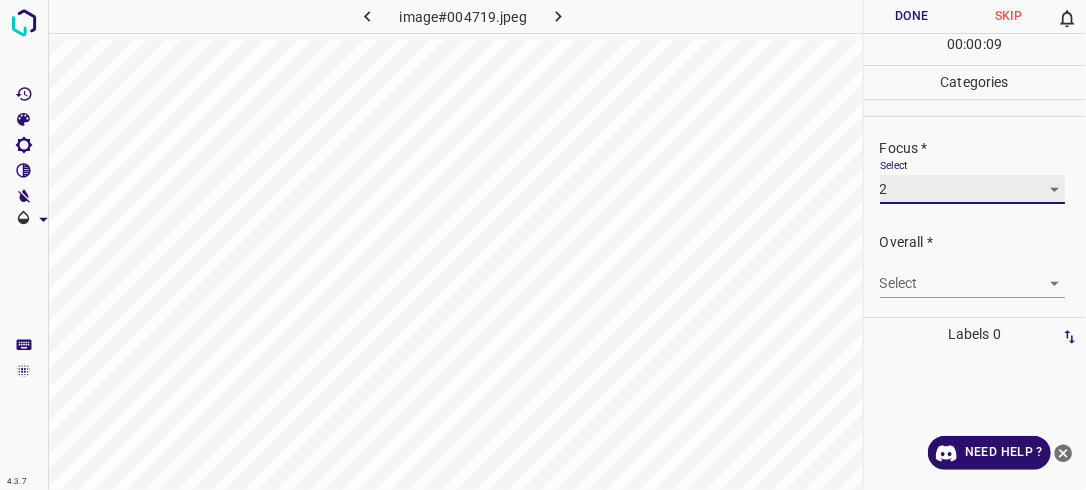 scroll, scrollTop: 98, scrollLeft: 0, axis: vertical 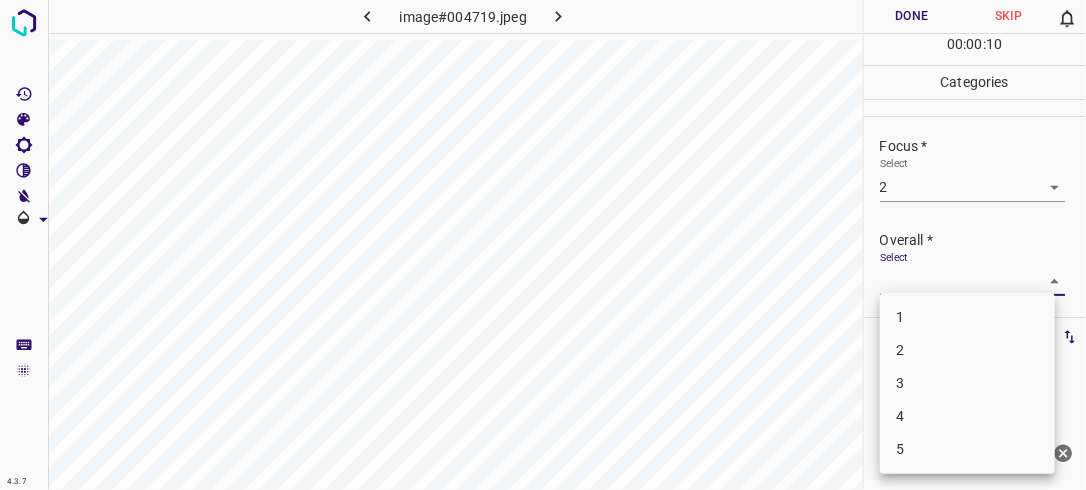 click on "4.3.7 image#004719.jpeg Done Skip 0 00   : 00   : 10   Categories Lighting *  Select 2 2 Focus *  Select 2 2 Overall *  Select ​ Labels   0 Categories 1 Lighting 2 Focus 3 Overall Tools Space Change between modes (Draw & Edit) I Auto labeling R Restore zoom M Zoom in N Zoom out Delete Delete selecte label Filters Z Restore filters X Saturation filter C Brightness filter V Contrast filter B Gray scale filter General O Download Need Help ? - Text - Hide - Delete 1 2 3 4 5" at bounding box center (543, 245) 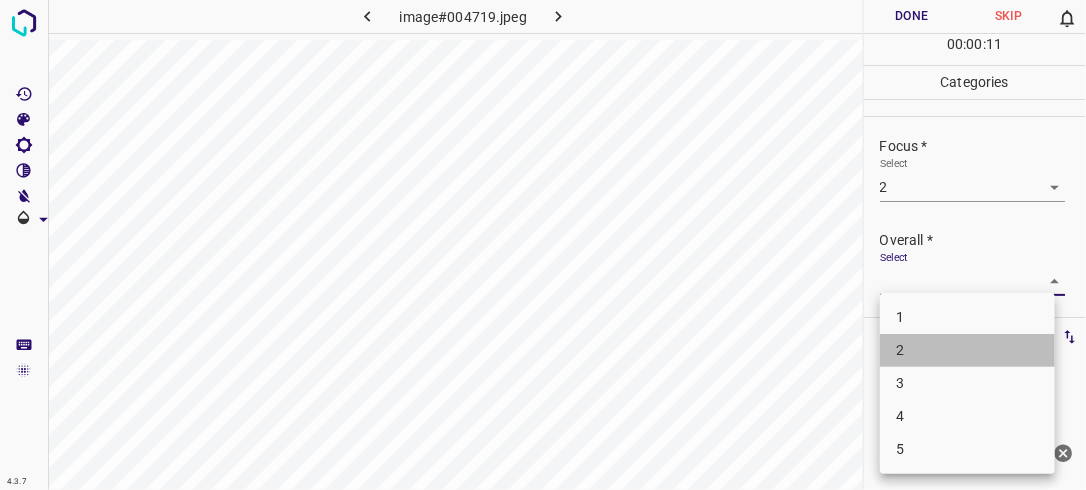 click on "2" at bounding box center [967, 350] 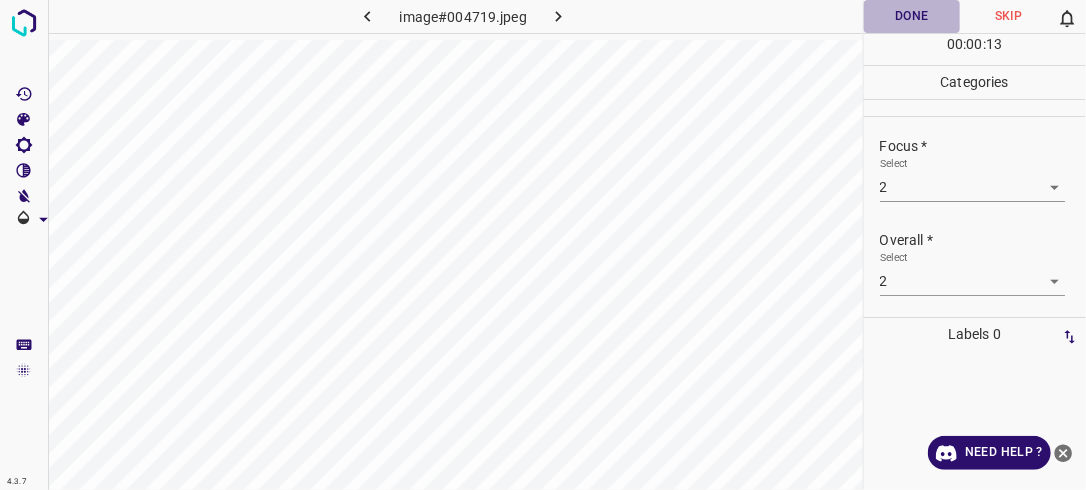 click on "Done" at bounding box center (912, 16) 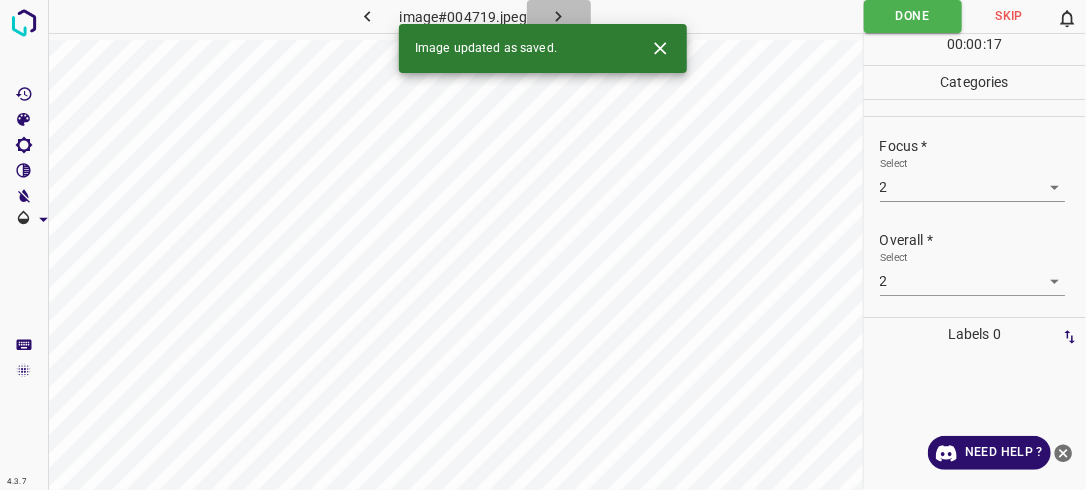 click 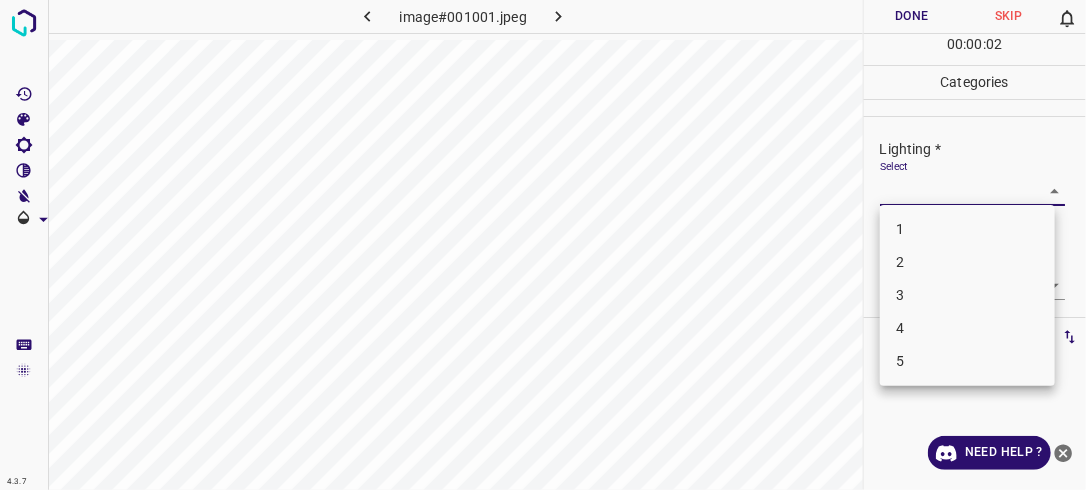 click on "4.3.7 image#001001.jpeg Done Skip 0 00   : 00   : 02   Categories Lighting *  Select ​ Focus *  Select ​ Overall *  Select ​ Labels   0 Categories 1 Lighting 2 Focus 3 Overall Tools Space Change between modes (Draw & Edit) I Auto labeling R Restore zoom M Zoom in N Zoom out Delete Delete selecte label Filters Z Restore filters X Saturation filter C Brightness filter V Contrast filter B Gray scale filter General O Download Need Help ? - Text - Hide - Delete 1 2 3 4 5" at bounding box center (543, 245) 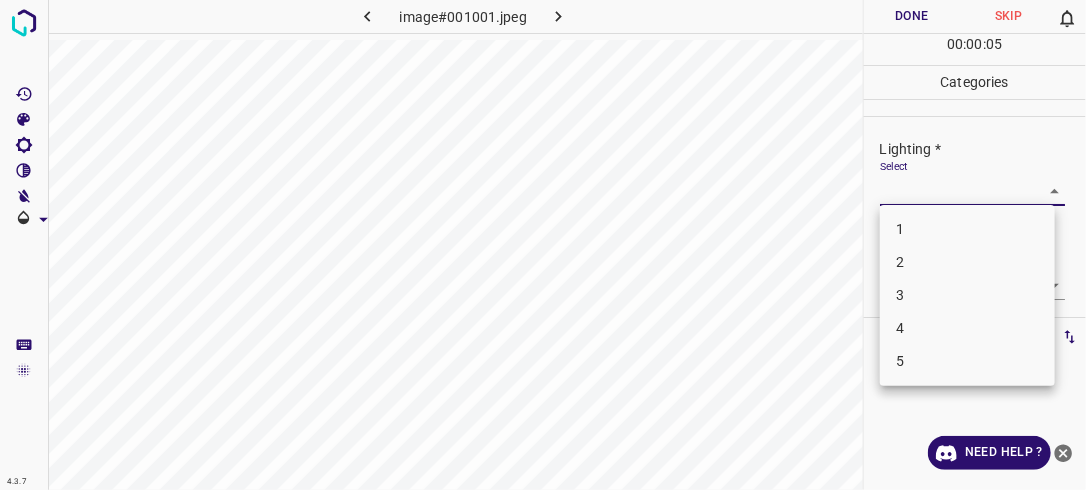 drag, startPoint x: 1017, startPoint y: 252, endPoint x: 1038, endPoint y: 262, distance: 23.259407 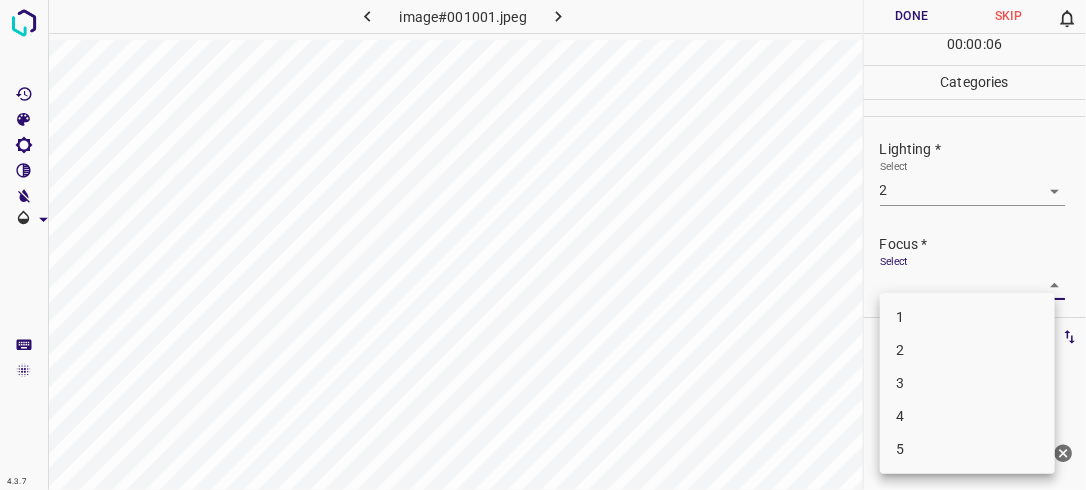 click on "4.3.7 image#001001.jpeg Done Skip 0 00   : 00   : 06   Categories Lighting *  Select 2 2 Focus *  Select ​ Overall *  Select ​ Labels   0 Categories 1 Lighting 2 Focus 3 Overall Tools Space Change between modes (Draw & Edit) I Auto labeling R Restore zoom M Zoom in N Zoom out Delete Delete selecte label Filters Z Restore filters X Saturation filter C Brightness filter V Contrast filter B Gray scale filter General O Download Need Help ? - Text - Hide - Delete 1 2 3 4 5" at bounding box center (543, 245) 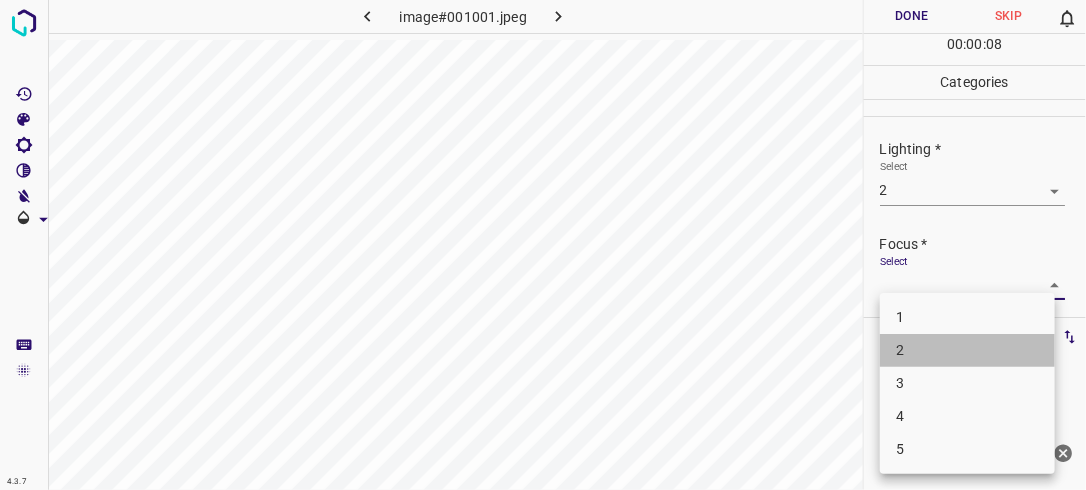 click on "2" at bounding box center [967, 350] 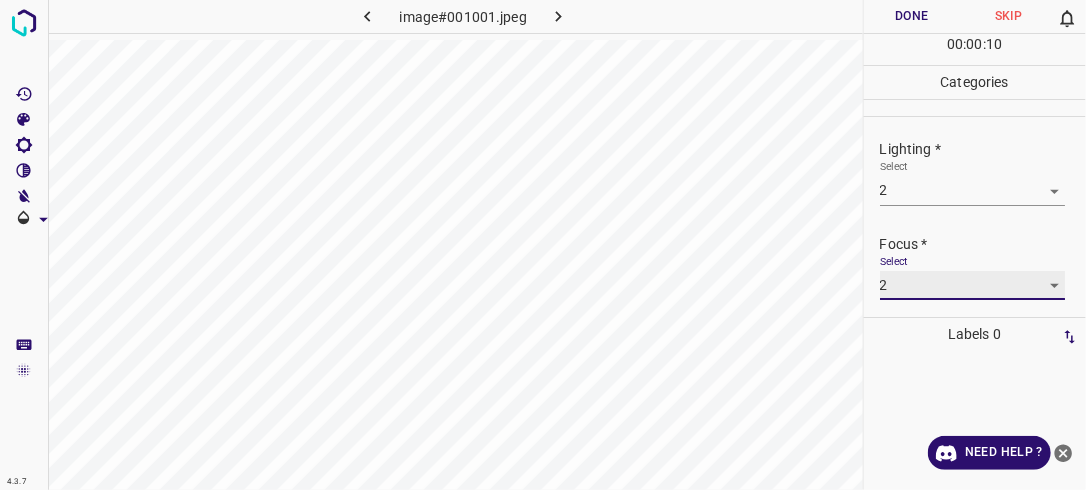 scroll, scrollTop: 98, scrollLeft: 0, axis: vertical 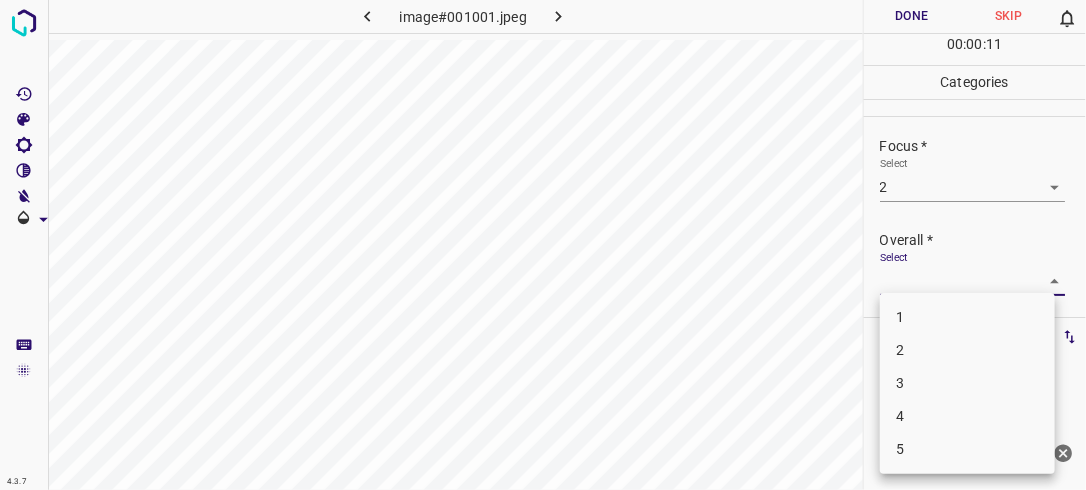 click on "4.3.7 image#001001.jpeg Done Skip 0 00   : 00   : 11   Categories Lighting *  Select 2 2 Focus *  Select 2 2 Overall *  Select ​ Labels   0 Categories 1 Lighting 2 Focus 3 Overall Tools Space Change between modes (Draw & Edit) I Auto labeling R Restore zoom M Zoom in N Zoom out Delete Delete selecte label Filters Z Restore filters X Saturation filter C Brightness filter V Contrast filter B Gray scale filter General O Download Need Help ? - Text - Hide - Delete 1 2 3 4 5" at bounding box center [543, 245] 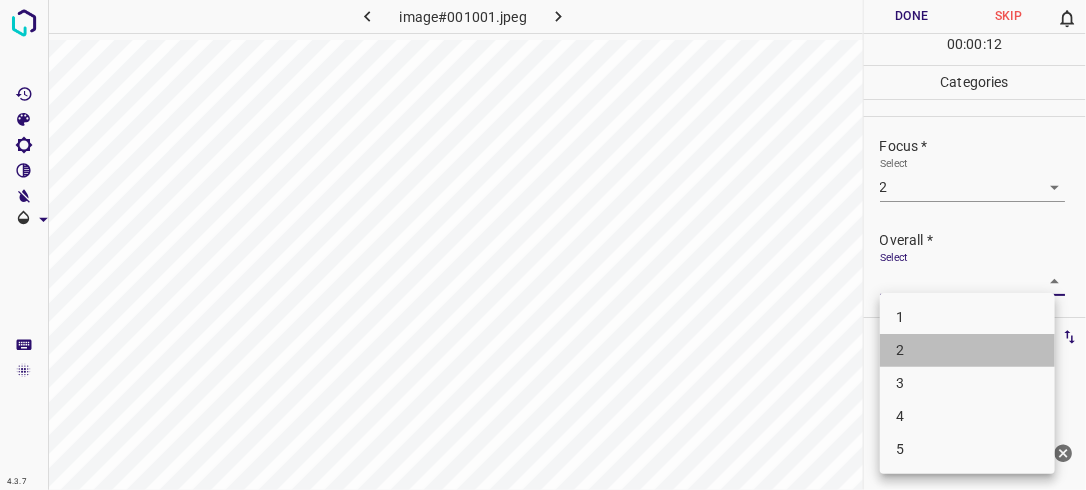 click on "2" at bounding box center [967, 350] 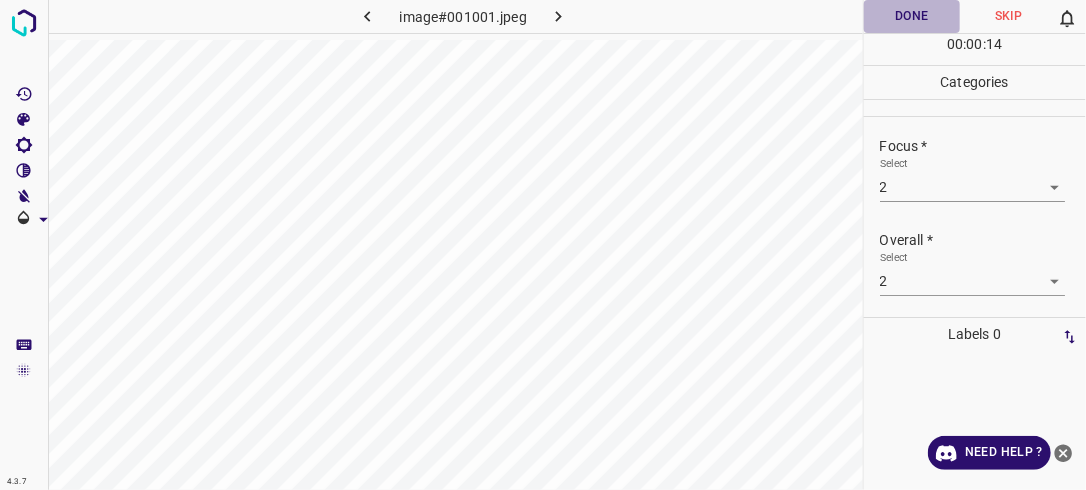 click on "Done" at bounding box center [912, 16] 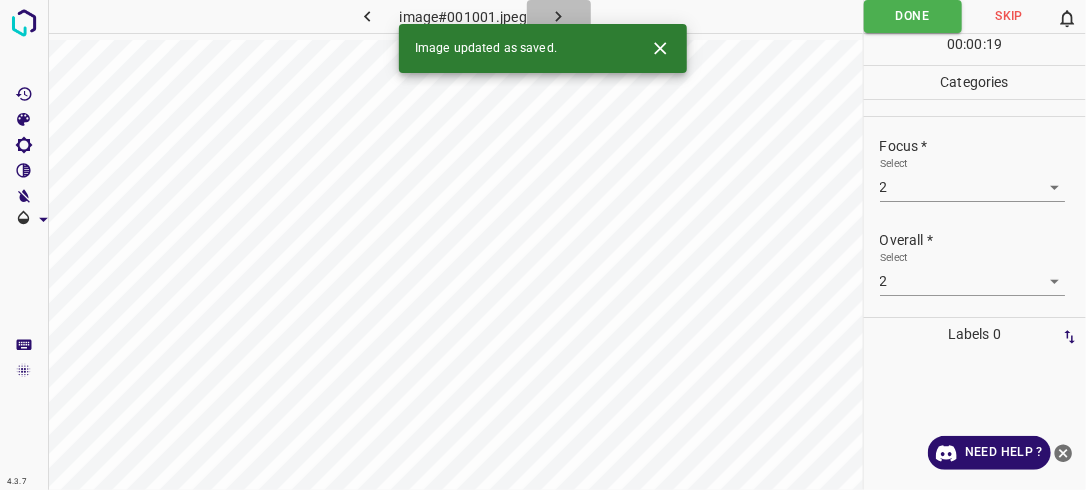click 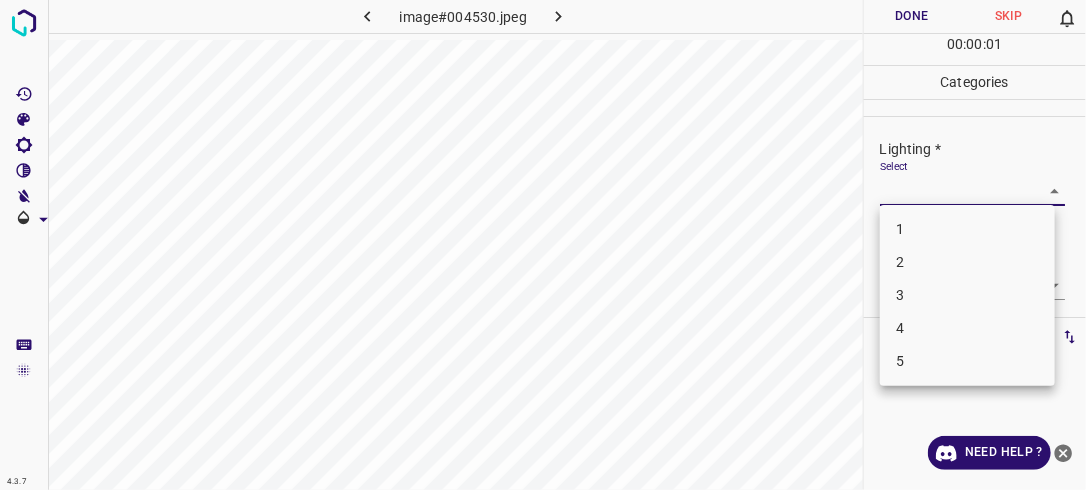 click on "4.3.7 image#004530.jpeg Done Skip 0 00   : 00   : 01   Categories Lighting *  Select ​ Focus *  Select ​ Overall *  Select ​ Labels   0 Categories 1 Lighting 2 Focus 3 Overall Tools Space Change between modes (Draw & Edit) I Auto labeling R Restore zoom M Zoom in N Zoom out Delete Delete selecte label Filters Z Restore filters X Saturation filter C Brightness filter V Contrast filter B Gray scale filter General O Download Need Help ? - Text - Hide - Delete 1 2 3 4 5" at bounding box center [543, 245] 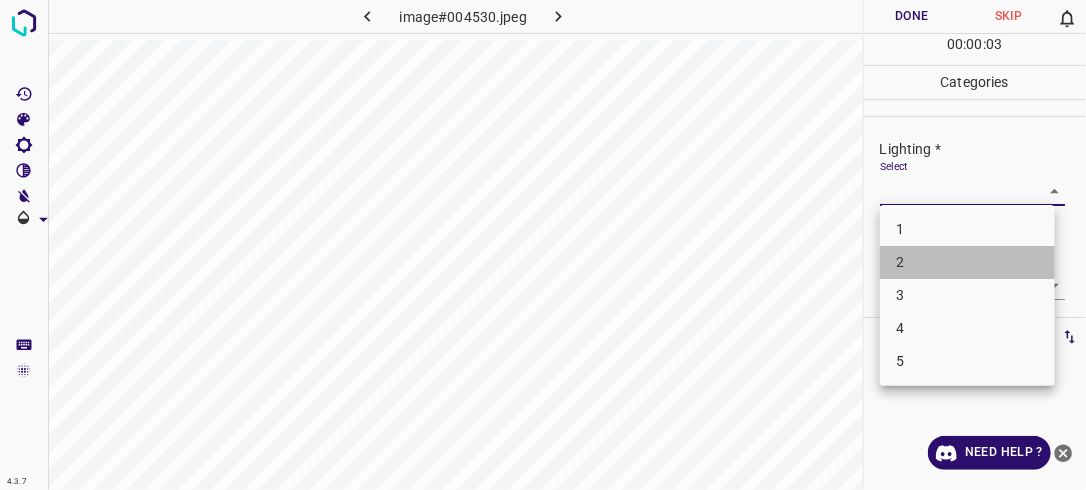 click on "2" at bounding box center (967, 262) 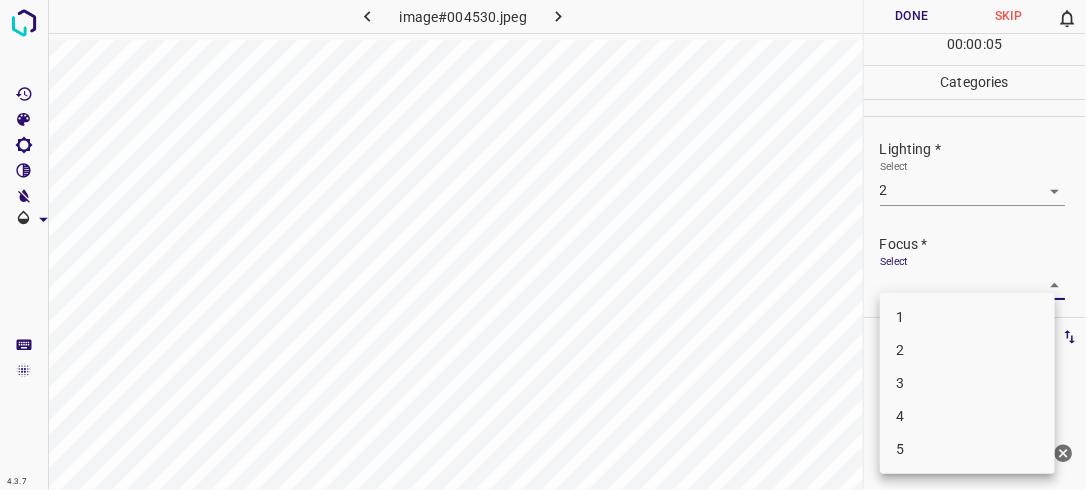 click on "4.3.7 image#004530.jpeg Done Skip 0 00   : 00   : 05   Categories Lighting *  Select 2 2 Focus *  Select ​ Overall *  Select ​ Labels   0 Categories 1 Lighting 2 Focus 3 Overall Tools Space Change between modes (Draw & Edit) I Auto labeling R Restore zoom M Zoom in N Zoom out Delete Delete selecte label Filters Z Restore filters X Saturation filter C Brightness filter V Contrast filter B Gray scale filter General O Download Need Help ? - Text - Hide - Delete 1 2 3 4 5" at bounding box center (543, 245) 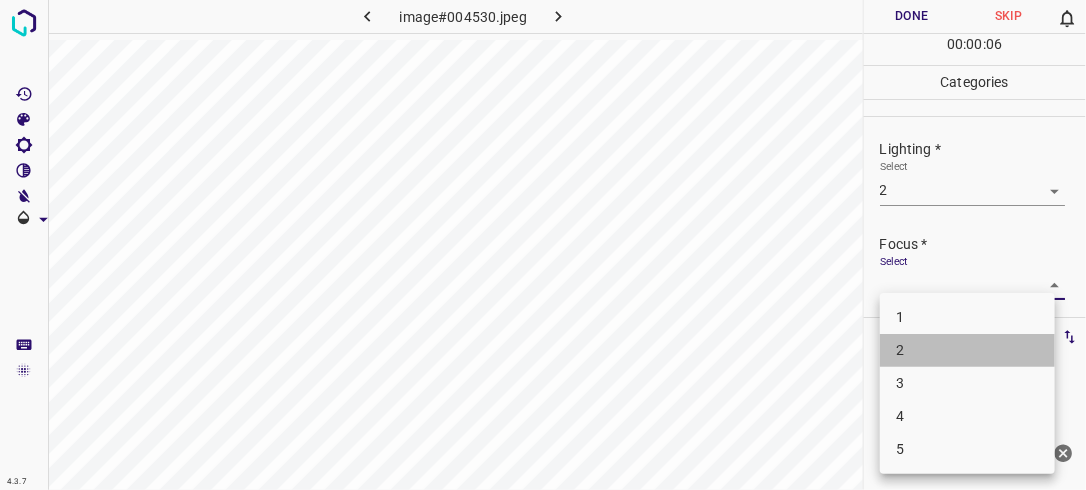click on "2" at bounding box center (967, 350) 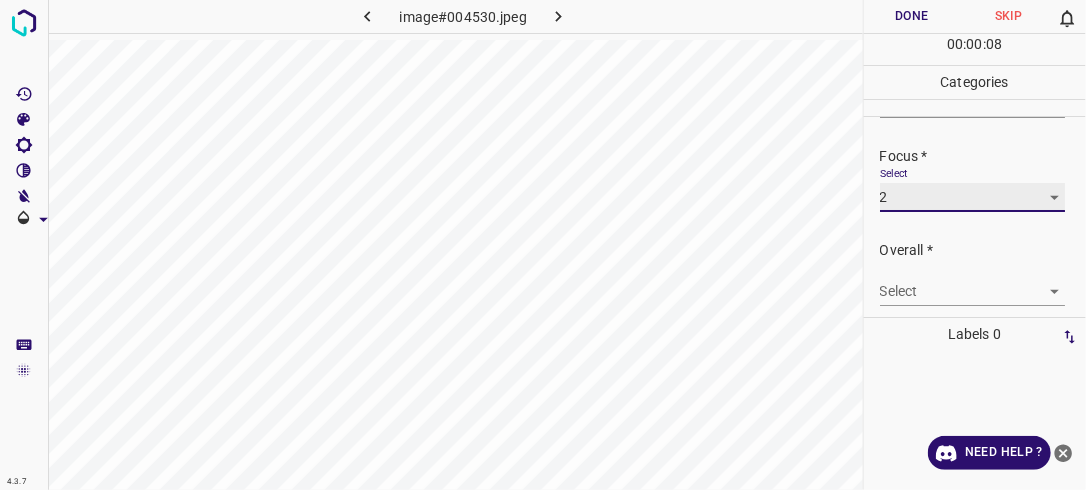 scroll, scrollTop: 98, scrollLeft: 0, axis: vertical 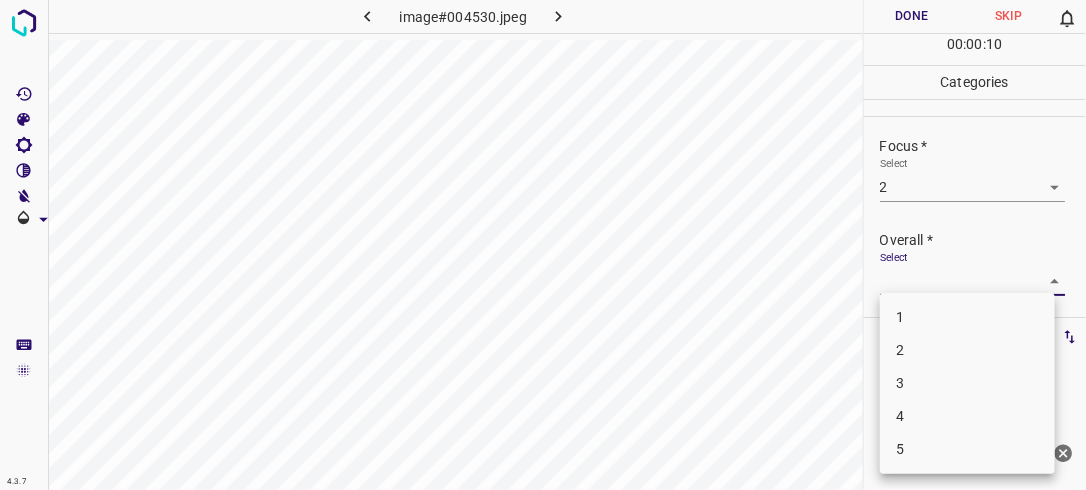 click on "4.3.7 image#004530.jpeg Done Skip 0 00   : 00   : 10   Categories Lighting *  Select 2 2 Focus *  Select 2 2 Overall *  Select ​ Labels   0 Categories 1 Lighting 2 Focus 3 Overall Tools Space Change between modes (Draw & Edit) I Auto labeling R Restore zoom M Zoom in N Zoom out Delete Delete selecte label Filters Z Restore filters X Saturation filter C Brightness filter V Contrast filter B Gray scale filter General O Download Need Help ? - Text - Hide - Delete 1 2 3 4 5" at bounding box center (543, 245) 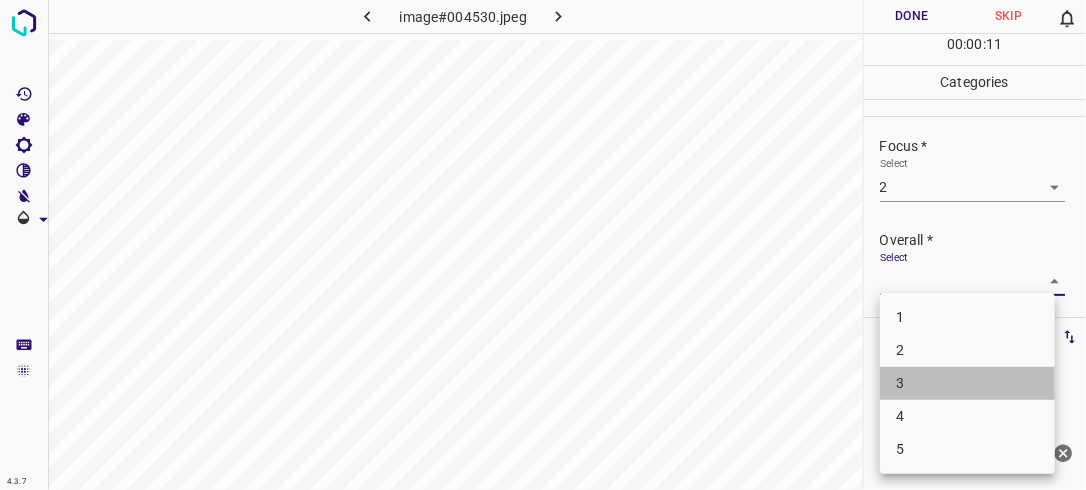 click on "3" at bounding box center [967, 383] 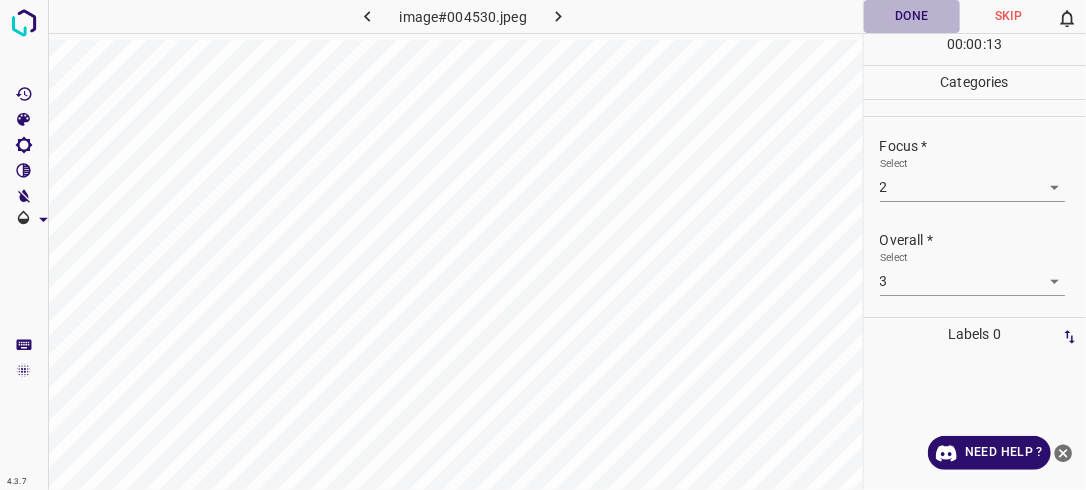click on "Done" at bounding box center (912, 16) 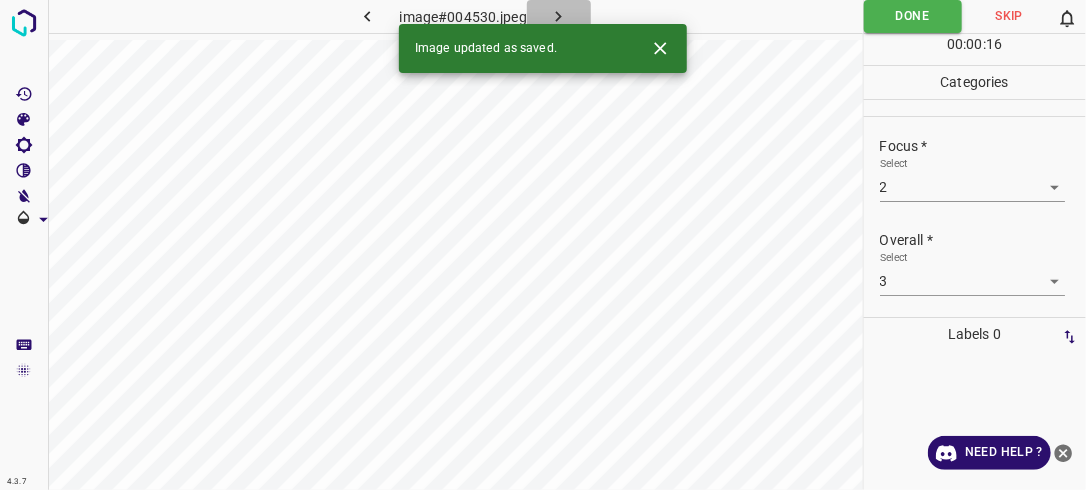 click at bounding box center [559, 16] 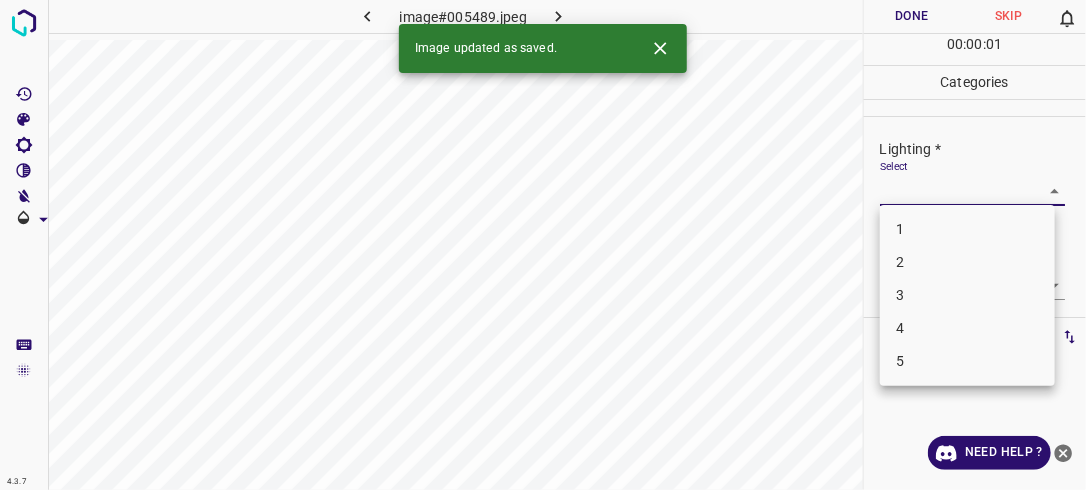 click on "4.3.7 image#005489.jpeg Done Skip 0 00   : 00   : 01   Categories Lighting *  Select ​ Focus *  Select ​ Overall *  Select ​ Labels   0 Categories 1 Lighting 2 Focus 3 Overall Tools Space Change between modes (Draw & Edit) I Auto labeling R Restore zoom M Zoom in N Zoom out Delete Delete selecte label Filters Z Restore filters X Saturation filter C Brightness filter V Contrast filter B Gray scale filter General O Download Image updated as saved. Need Help ? - Text - Hide - Delete 1 2 3 4 5" at bounding box center (543, 245) 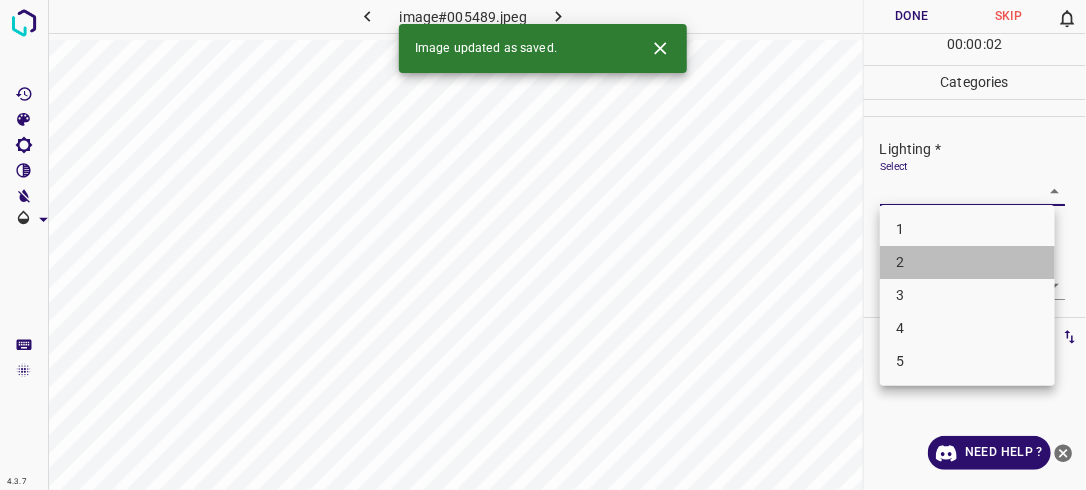 click on "2" at bounding box center [967, 262] 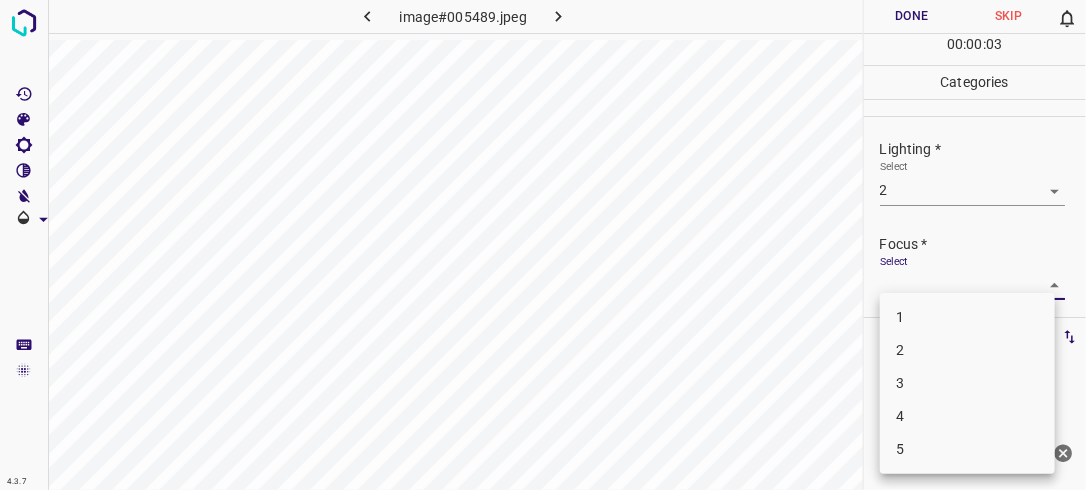 click on "4.3.7 image#005489.jpeg Done Skip 0 00   : 00   : 03   Categories Lighting *  Select 2 2 Focus *  Select ​ Overall *  Select ​ Labels   0 Categories 1 Lighting 2 Focus 3 Overall Tools Space Change between modes (Draw & Edit) I Auto labeling R Restore zoom M Zoom in N Zoom out Delete Delete selecte label Filters Z Restore filters X Saturation filter C Brightness filter V Contrast filter B Gray scale filter General O Download Need Help ? - Text - Hide - Delete 1 2 3 4 5" at bounding box center [543, 245] 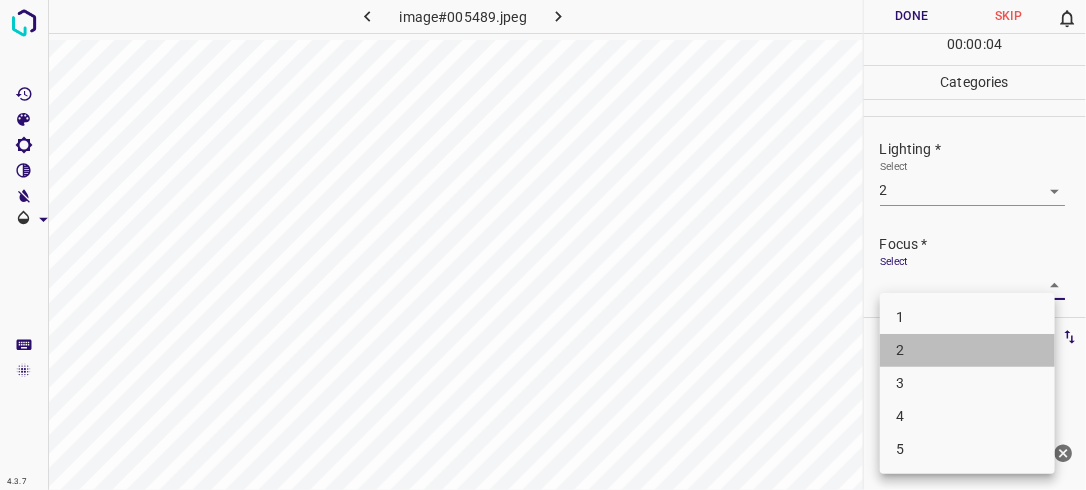 click on "2" at bounding box center [967, 350] 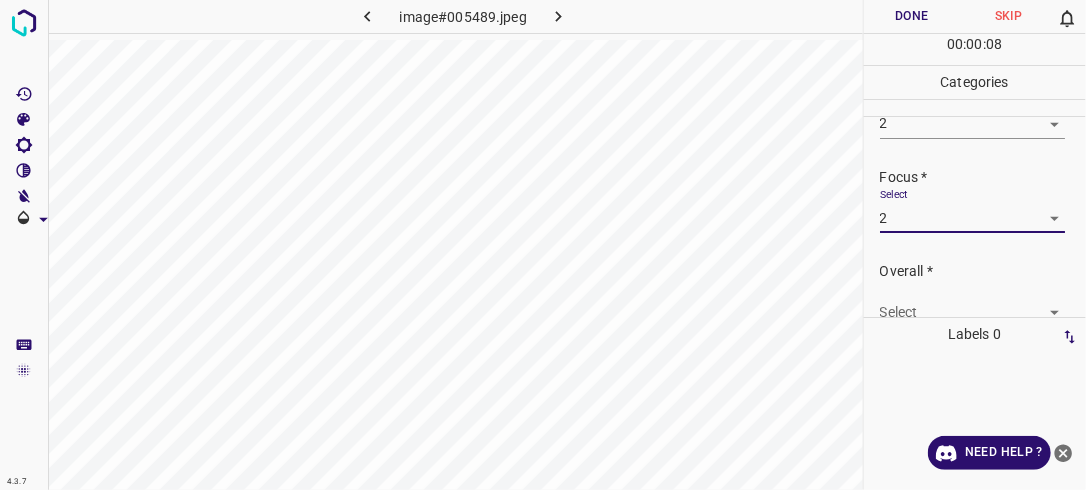 scroll, scrollTop: 76, scrollLeft: 0, axis: vertical 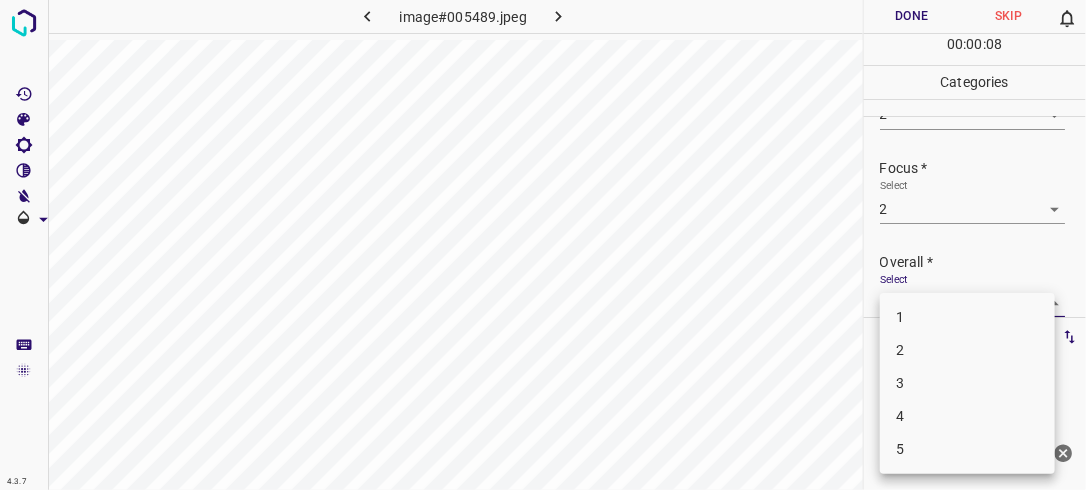 click on "4.3.7 image#005489.jpeg Done Skip 0 00   : 00   : 08   Categories Lighting *  Select 2 2 Focus *  Select 2 2 Overall *  Select ​ Labels   0 Categories 1 Lighting 2 Focus 3 Overall Tools Space Change between modes (Draw & Edit) I Auto labeling R Restore zoom M Zoom in N Zoom out Delete Delete selecte label Filters Z Restore filters X Saturation filter C Brightness filter V Contrast filter B Gray scale filter General O Download Need Help ? - Text - Hide - Delete 1 2 3 4 5" at bounding box center (543, 245) 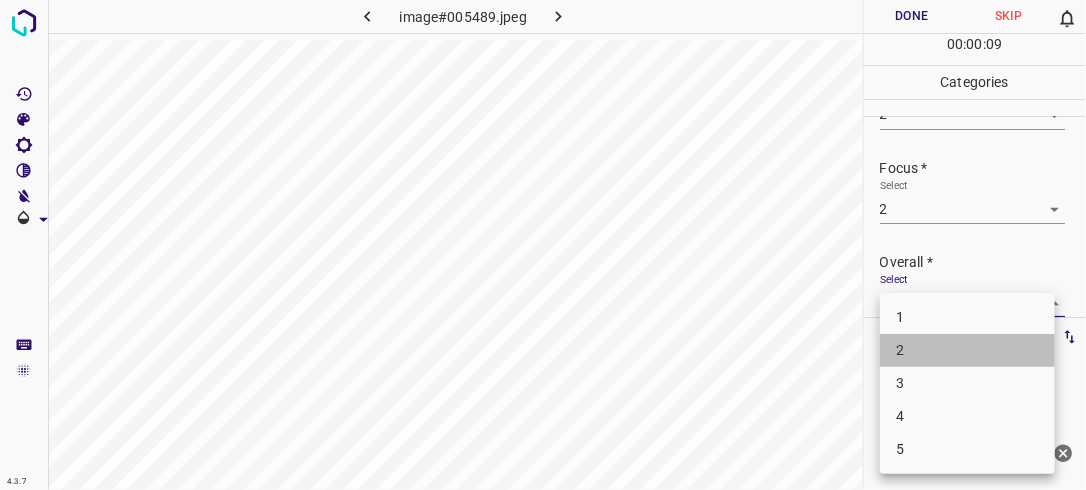 click on "2" at bounding box center (967, 350) 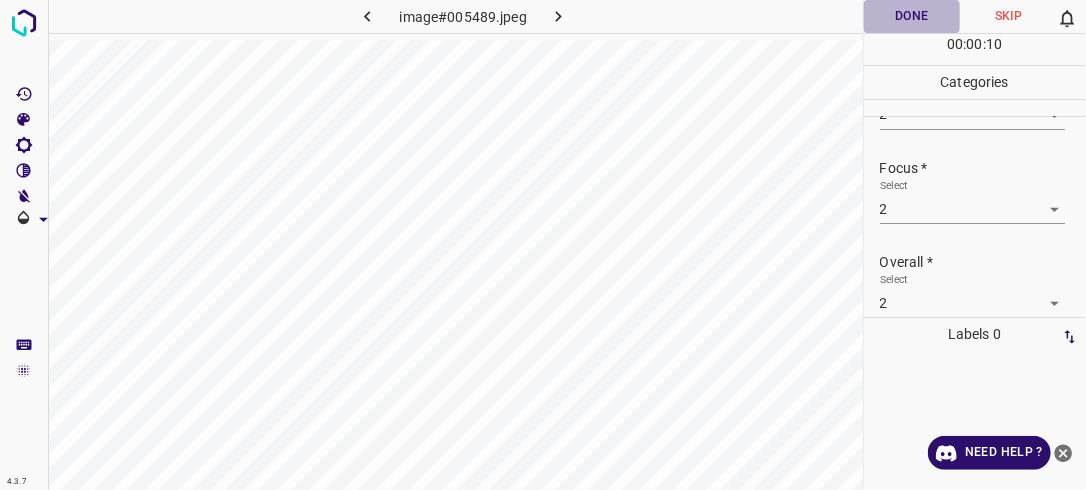 click on "Done" at bounding box center [912, 16] 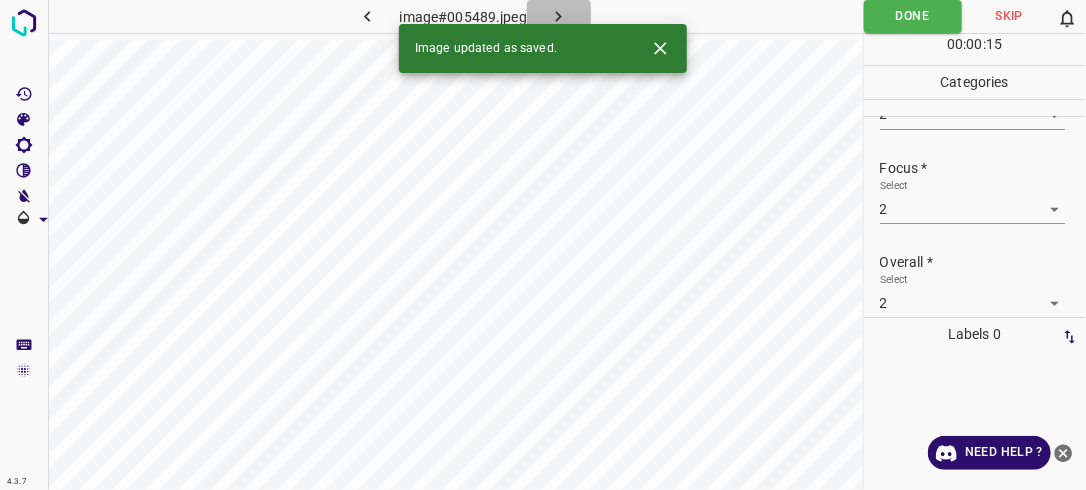 click 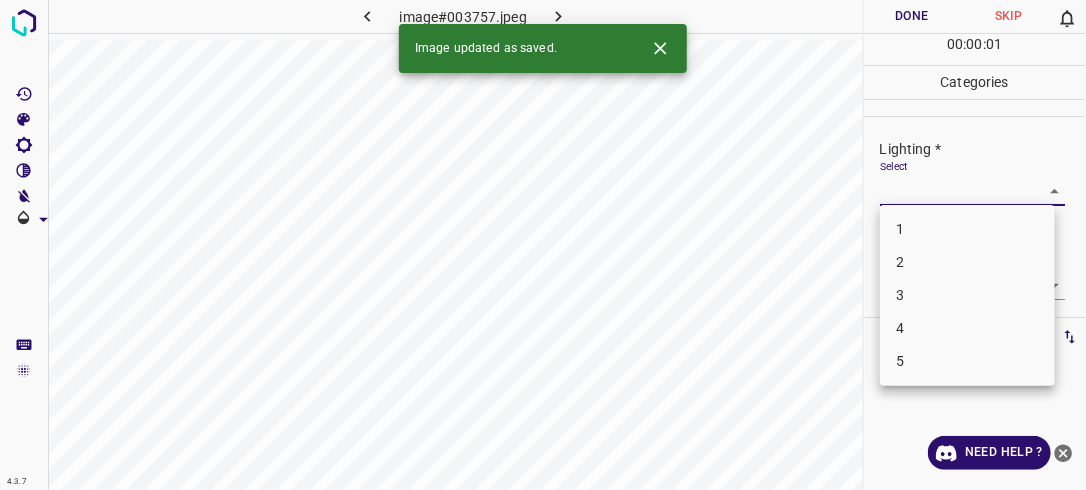 click on "4.3.7 image#003757.jpeg Done Skip 0 00   : 00   : 01   Categories Lighting *  Select ​ Focus *  Select ​ Overall *  Select ​ Labels   0 Categories 1 Lighting 2 Focus 3 Overall Tools Space Change between modes (Draw & Edit) I Auto labeling R Restore zoom M Zoom in N Zoom out Delete Delete selecte label Filters Z Restore filters X Saturation filter C Brightness filter V Contrast filter B Gray scale filter General O Download Image updated as saved. Need Help ? - Text - Hide - Delete 1 2 3 4 5" at bounding box center (543, 245) 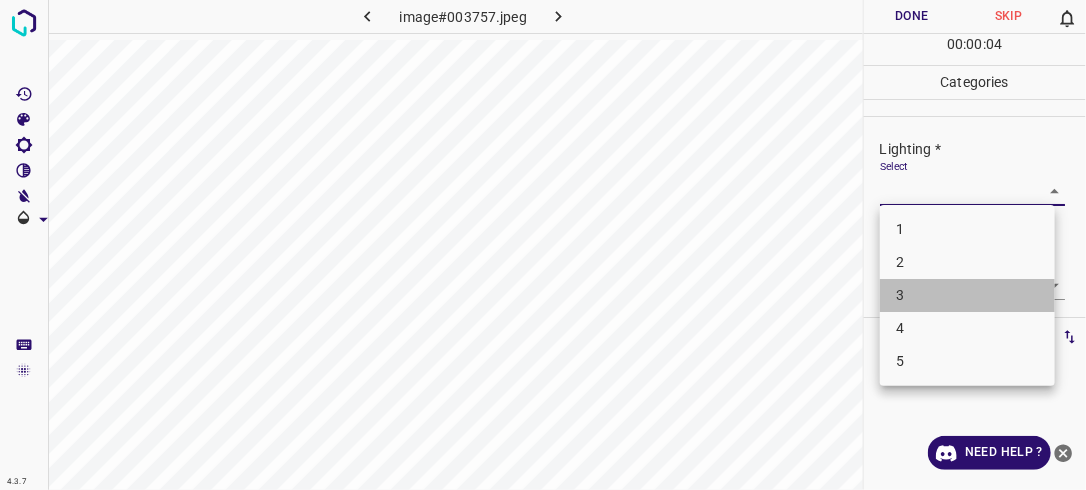 click on "3" at bounding box center (967, 295) 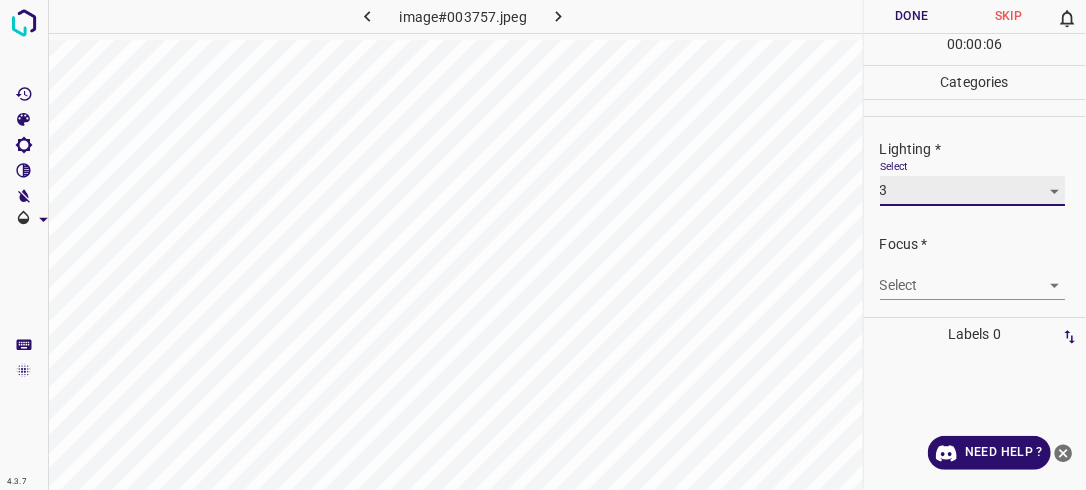 scroll, scrollTop: 98, scrollLeft: 0, axis: vertical 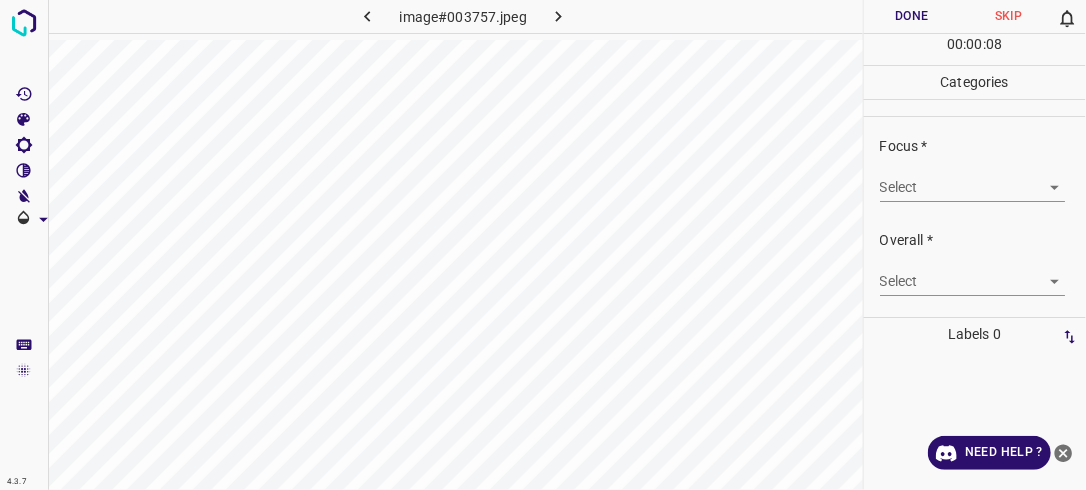 click on "4.3.7 image#003757.jpeg Done Skip 0 00   : 00   : 08   Categories Lighting *  Select 3 3 Focus *  Select ​ Overall *  Select ​ Labels   0 Categories 1 Lighting 2 Focus 3 Overall Tools Space Change between modes (Draw & Edit) I Auto labeling R Restore zoom M Zoom in N Zoom out Delete Delete selecte label Filters Z Restore filters X Saturation filter C Brightness filter V Contrast filter B Gray scale filter General O Download Need Help ? - Text - Hide - Delete" at bounding box center [543, 245] 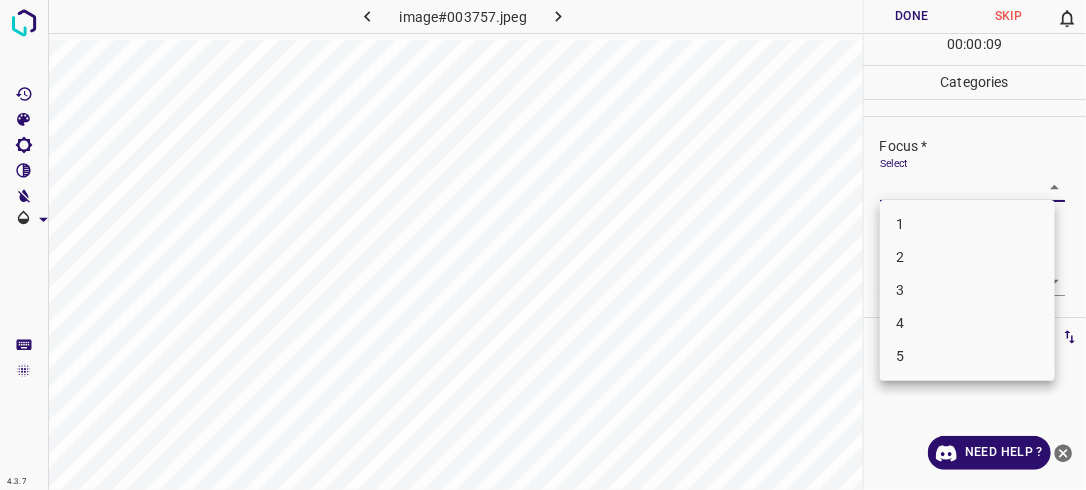 click on "3" at bounding box center (967, 290) 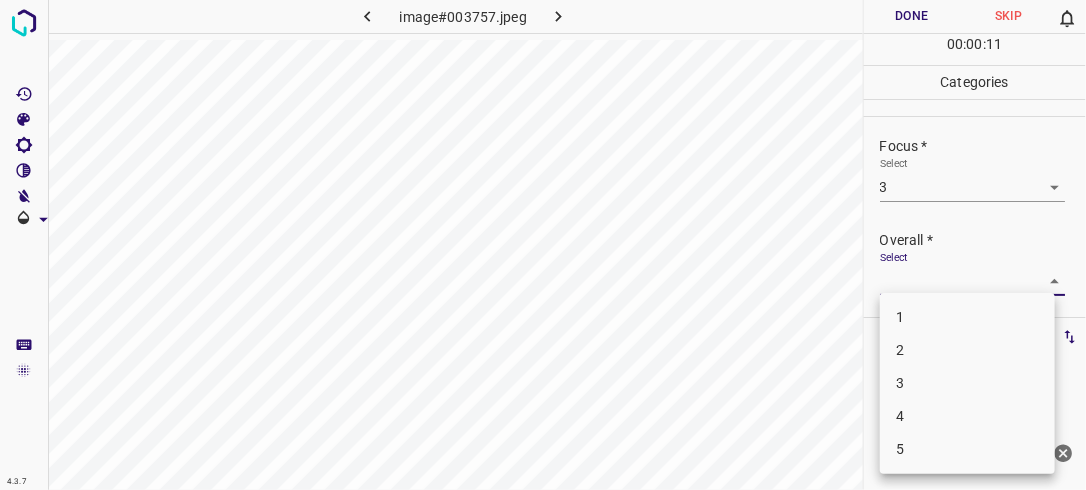 click on "4.3.7 image#003757.jpeg Done Skip 0 00   : 00   : 11   Categories Lighting *  Select 3 3 Focus *  Select 3 3 Overall *  Select ​ Labels   0 Categories 1 Lighting 2 Focus 3 Overall Tools Space Change between modes (Draw & Edit) I Auto labeling R Restore zoom M Zoom in N Zoom out Delete Delete selecte label Filters Z Restore filters X Saturation filter C Brightness filter V Contrast filter B Gray scale filter General O Download Need Help ? - Text - Hide - Delete 1 2 3 4 5" at bounding box center (543, 245) 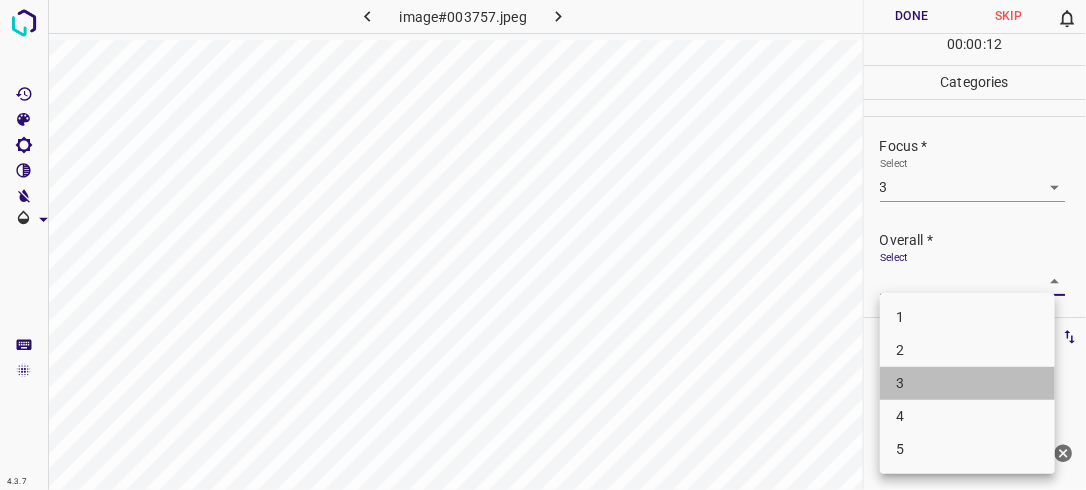 click on "3" at bounding box center (967, 383) 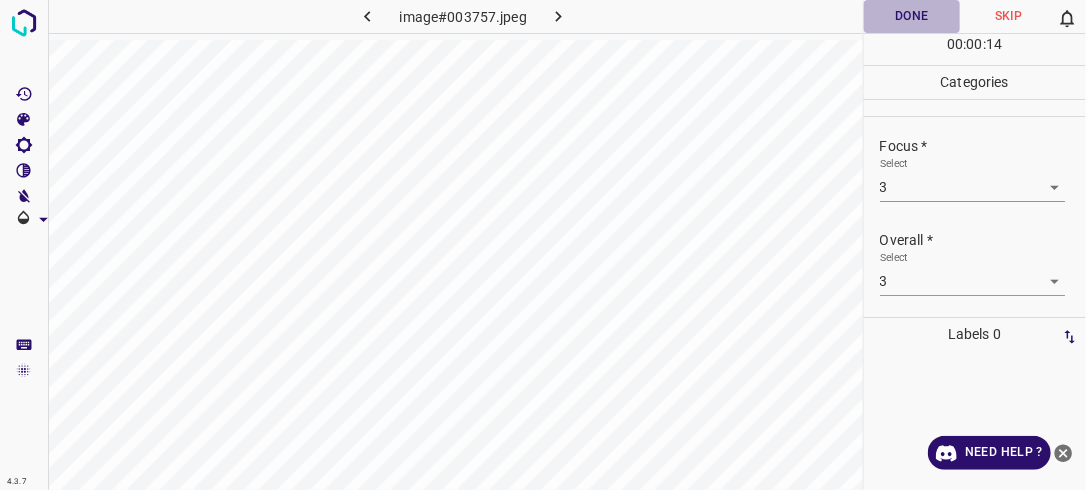 click on "Done" at bounding box center [912, 16] 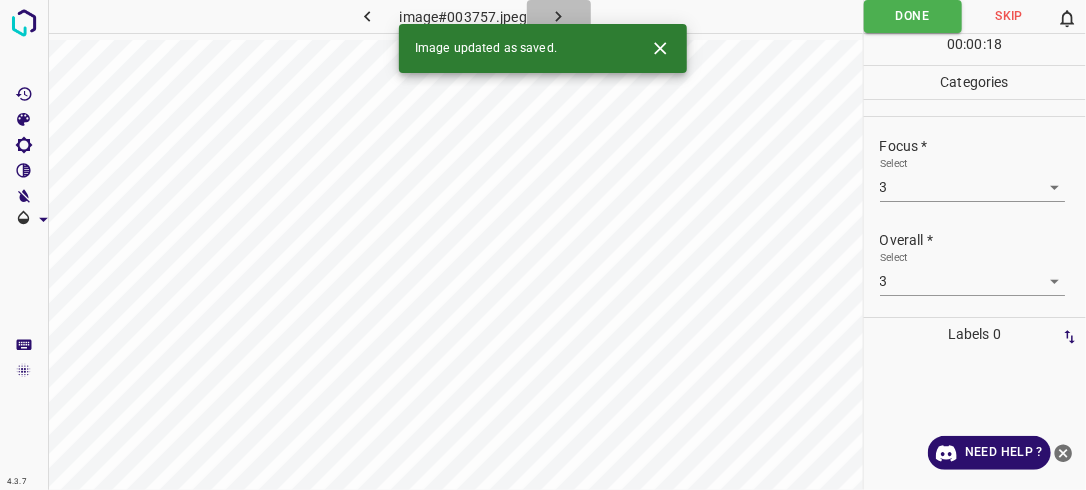 click 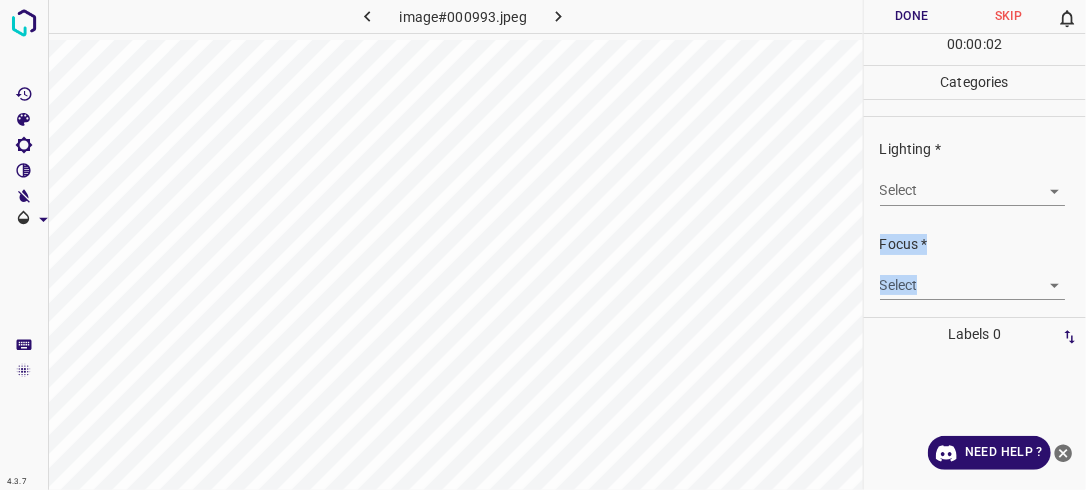 drag, startPoint x: 1070, startPoint y: 286, endPoint x: 1041, endPoint y: 190, distance: 100.28459 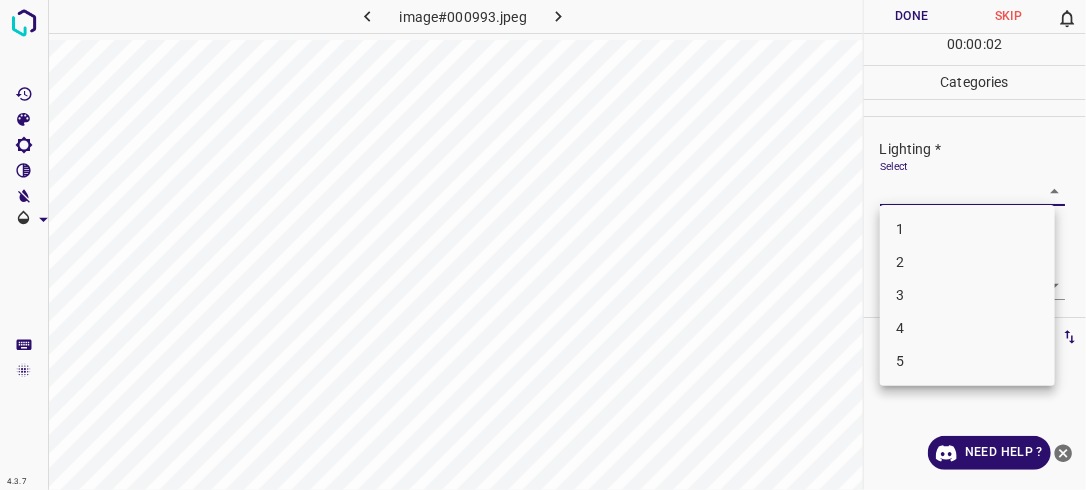 click on "4.3.7 image#000993.jpeg Done Skip 0 00   : 00   : 02   Categories Lighting *  Select ​ Focus *  Select ​ Overall *  Select ​ Labels   0 Categories 1 Lighting 2 Focus 3 Overall Tools Space Change between modes (Draw & Edit) I Auto labeling R Restore zoom M Zoom in N Zoom out Delete Delete selecte label Filters Z Restore filters X Saturation filter C Brightness filter V Contrast filter B Gray scale filter General O Download Need Help ? - Text - Hide - Delete 1 2 3 4 5" at bounding box center (543, 245) 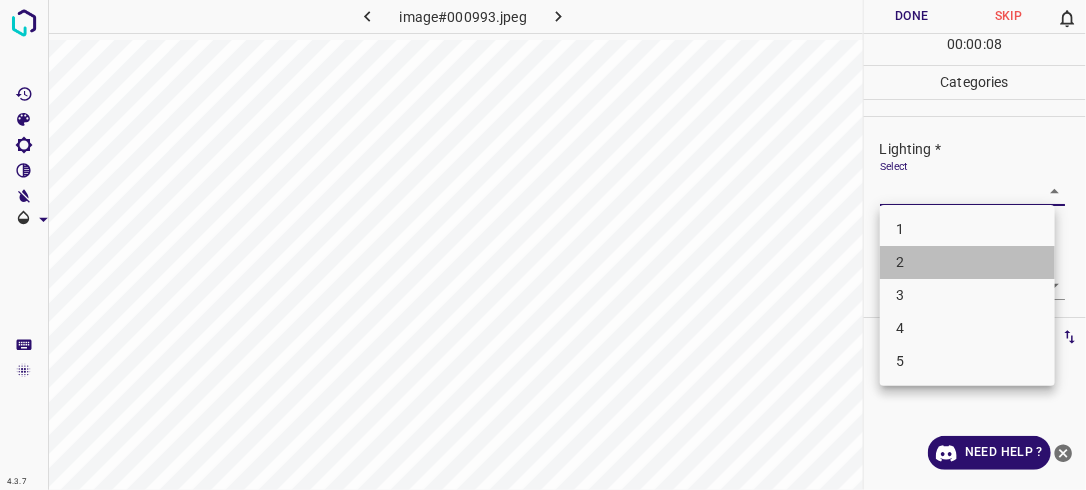 click on "2" at bounding box center [967, 262] 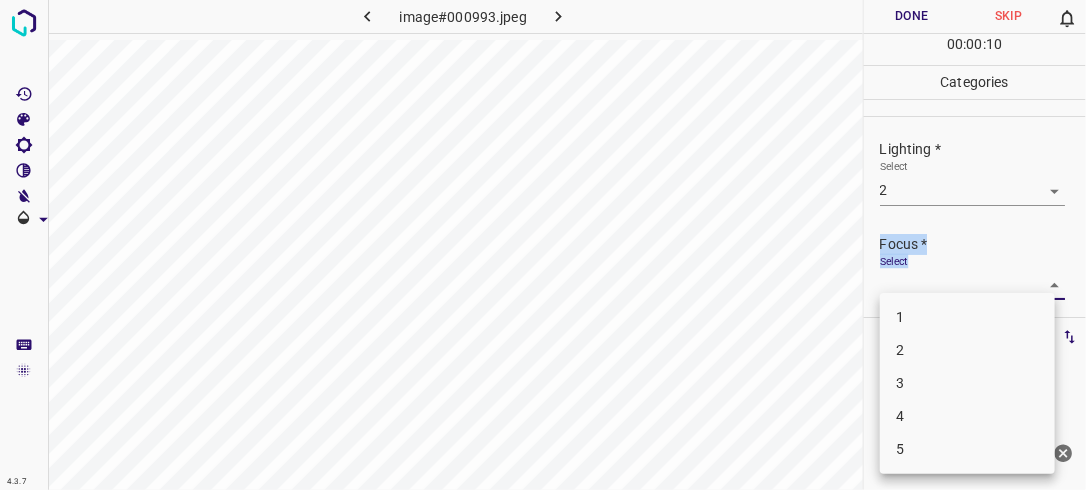 click on "4.3.7 image#000993.jpeg Done Skip 0 00   : 00   : 10   Categories Lighting *  Select 2 2 Focus *  Select ​ Overall *  Select ​ Labels   0 Categories 1 Lighting 2 Focus 3 Overall Tools Space Change between modes (Draw & Edit) I Auto labeling R Restore zoom M Zoom in N Zoom out Delete Delete selecte label Filters Z Restore filters X Saturation filter C Brightness filter V Contrast filter B Gray scale filter General O Download Need Help ? - Text - Hide - Delete 1 2 3 4 5" at bounding box center [543, 245] 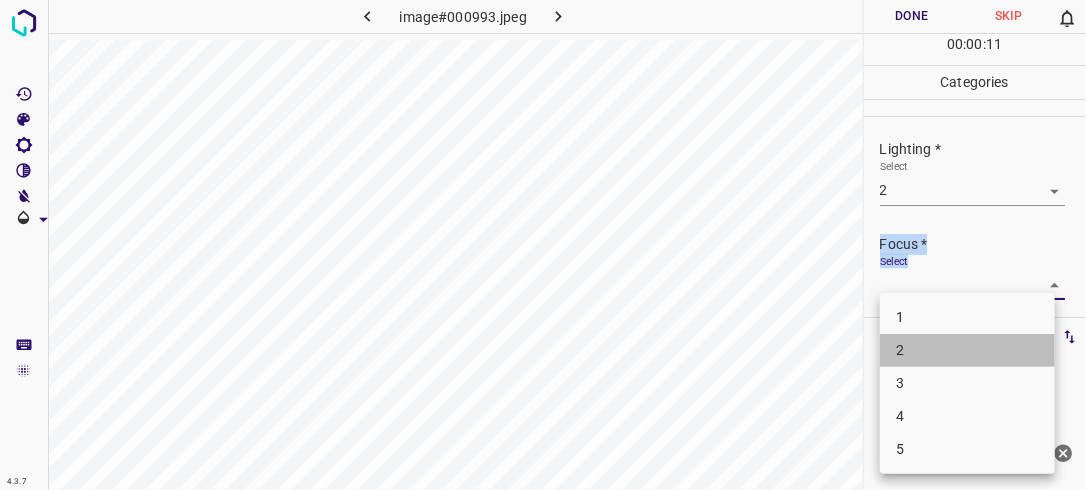 click on "2" at bounding box center [967, 350] 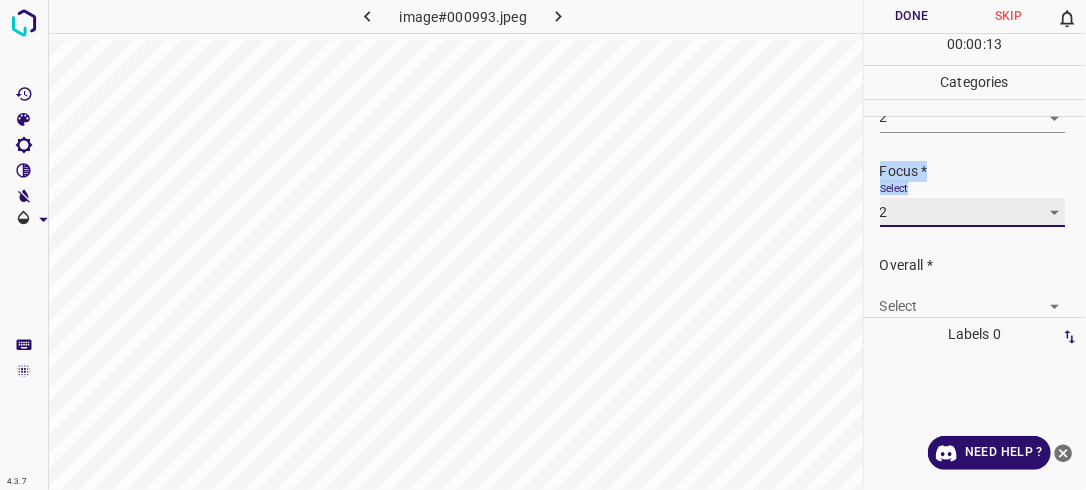 scroll, scrollTop: 86, scrollLeft: 0, axis: vertical 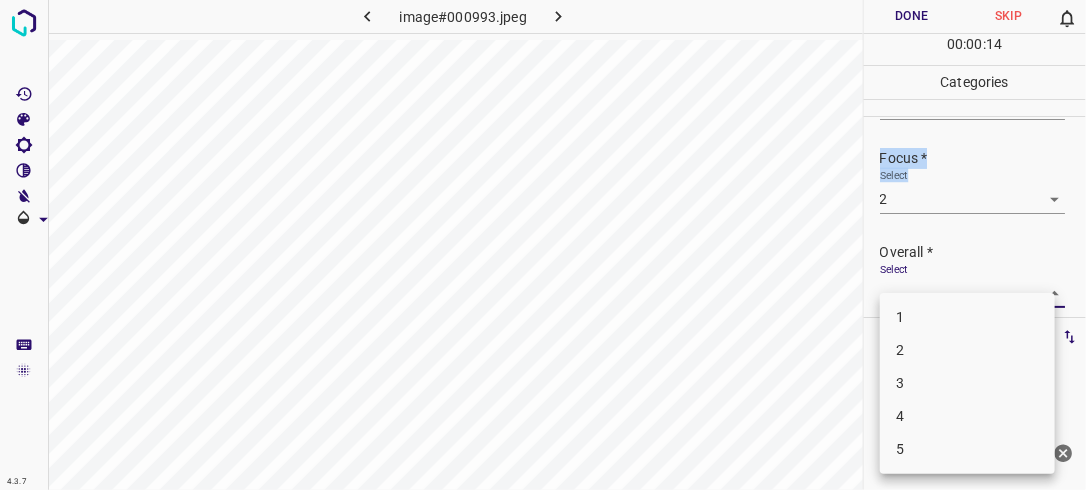 click on "4.3.7 image#000993.jpeg Done Skip 0 00   : 00   : 14   Categories Lighting *  Select 2 2 Focus *  Select 2 2 Overall *  Select ​ Labels   0 Categories 1 Lighting 2 Focus 3 Overall Tools Space Change between modes (Draw & Edit) I Auto labeling R Restore zoom M Zoom in N Zoom out Delete Delete selecte label Filters Z Restore filters X Saturation filter C Brightness filter V Contrast filter B Gray scale filter General O Download Need Help ? - Text - Hide - Delete 1 2 3 4 5" at bounding box center (543, 245) 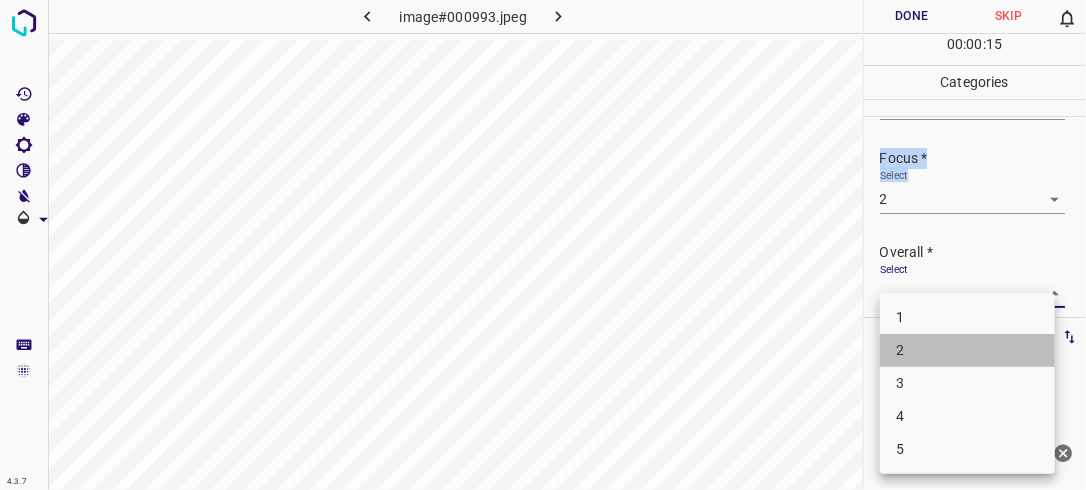 click on "2" at bounding box center [967, 350] 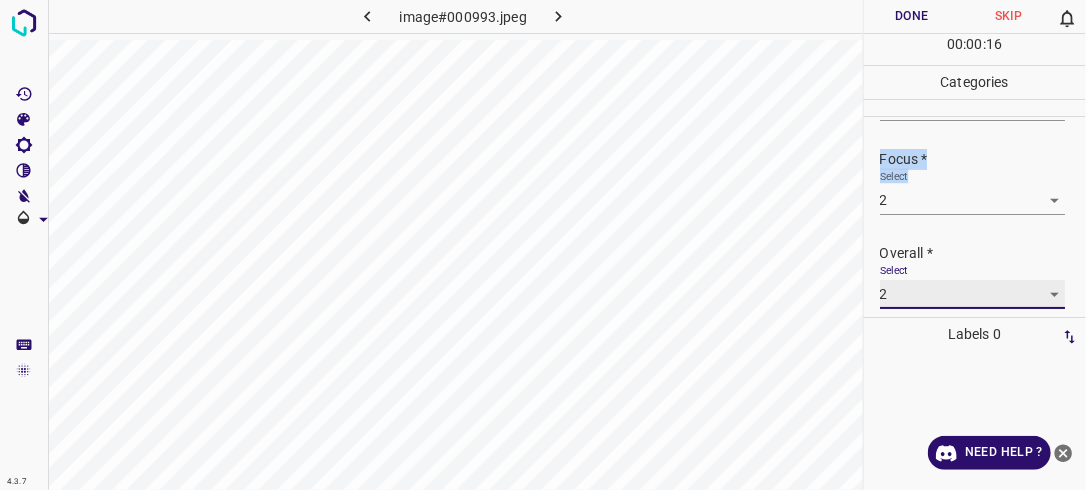 scroll, scrollTop: 86, scrollLeft: 0, axis: vertical 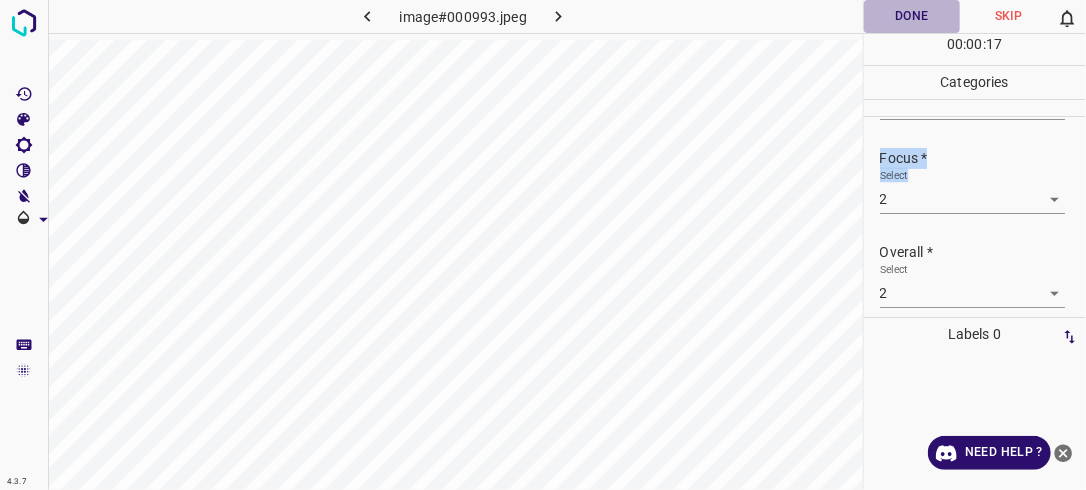 click on "Done" at bounding box center (912, 16) 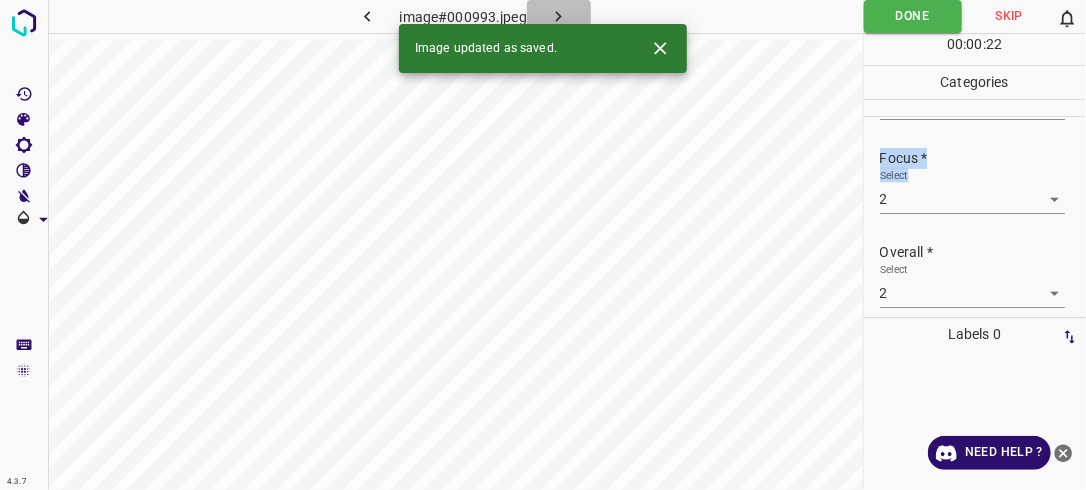 click 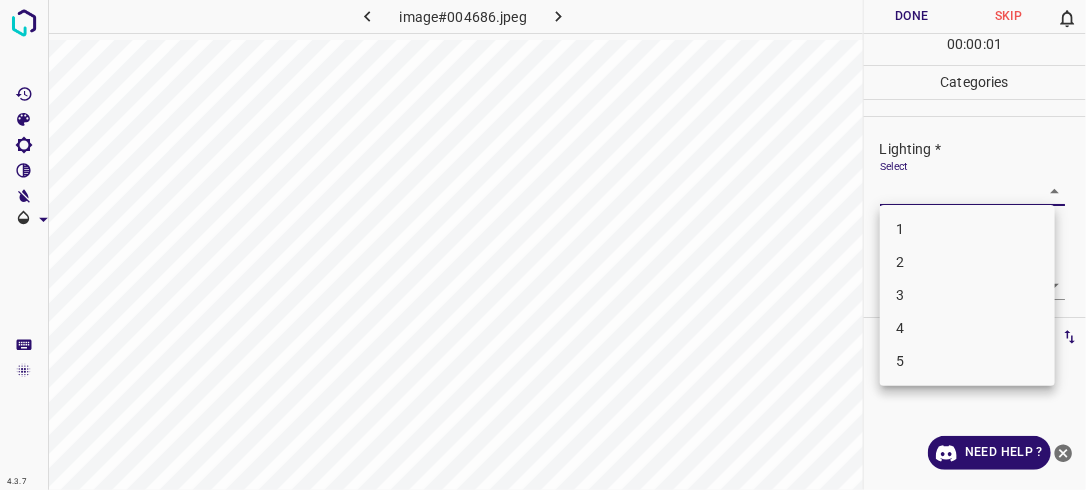 click on "4.3.7 image#004686.jpeg Done Skip 0 00   : 00   : 01   Categories Lighting *  Select ​ Focus *  Select ​ Overall *  Select ​ Labels   0 Categories 1 Lighting 2 Focus 3 Overall Tools Space Change between modes (Draw & Edit) I Auto labeling R Restore zoom M Zoom in N Zoom out Delete Delete selecte label Filters Z Restore filters X Saturation filter C Brightness filter V Contrast filter B Gray scale filter General O Download Need Help ? - Text - Hide - Delete 1 2 3 4 5" at bounding box center (543, 245) 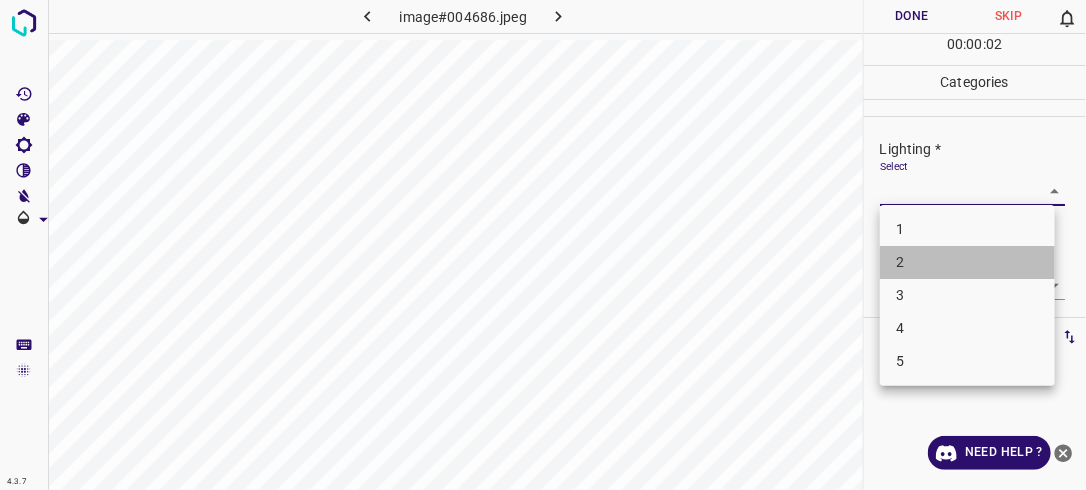 click on "2" at bounding box center (967, 262) 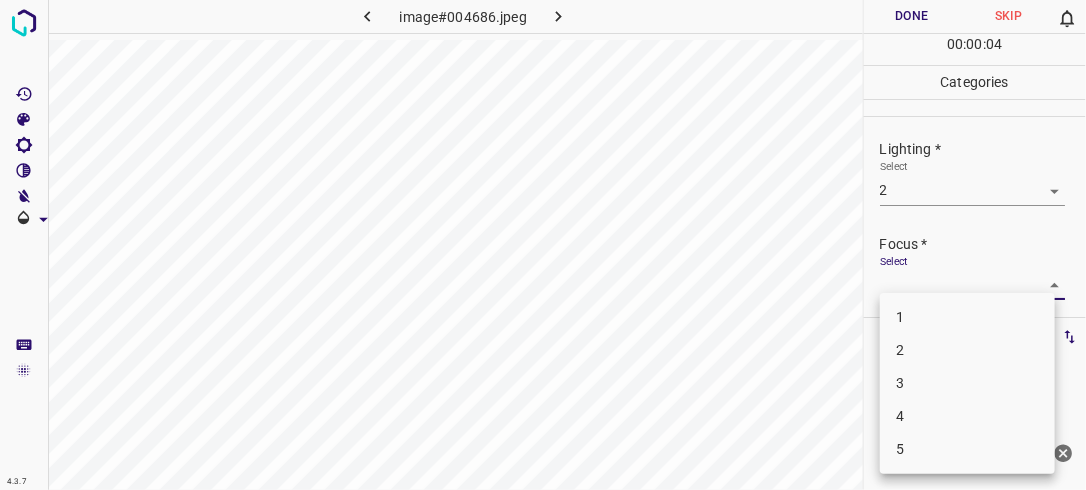 click on "4.3.7 image#004686.jpeg Done Skip 0 00   : 00   : 04   Categories Lighting *  Select 2 2 Focus *  Select ​ Overall *  Select ​ Labels   0 Categories 1 Lighting 2 Focus 3 Overall Tools Space Change between modes (Draw & Edit) I Auto labeling R Restore zoom M Zoom in N Zoom out Delete Delete selecte label Filters Z Restore filters X Saturation filter C Brightness filter V Contrast filter B Gray scale filter General O Download Need Help ? - Text - Hide - Delete 1 2 3 4 5" at bounding box center (543, 245) 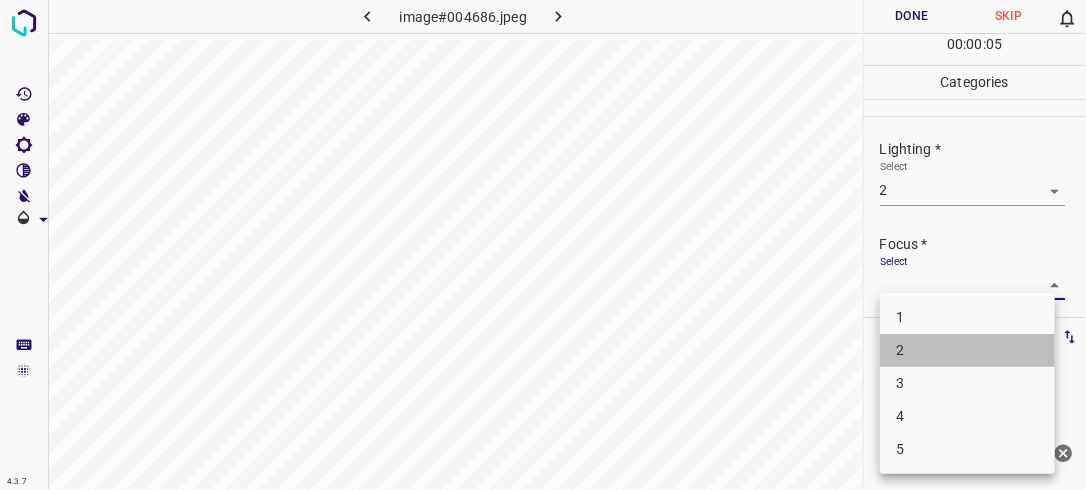click on "2" at bounding box center (967, 350) 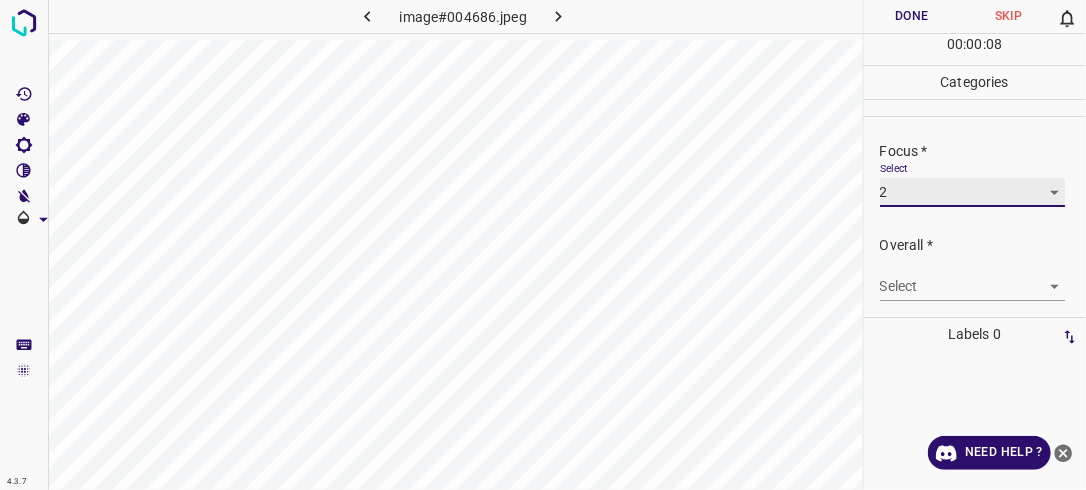 scroll, scrollTop: 95, scrollLeft: 0, axis: vertical 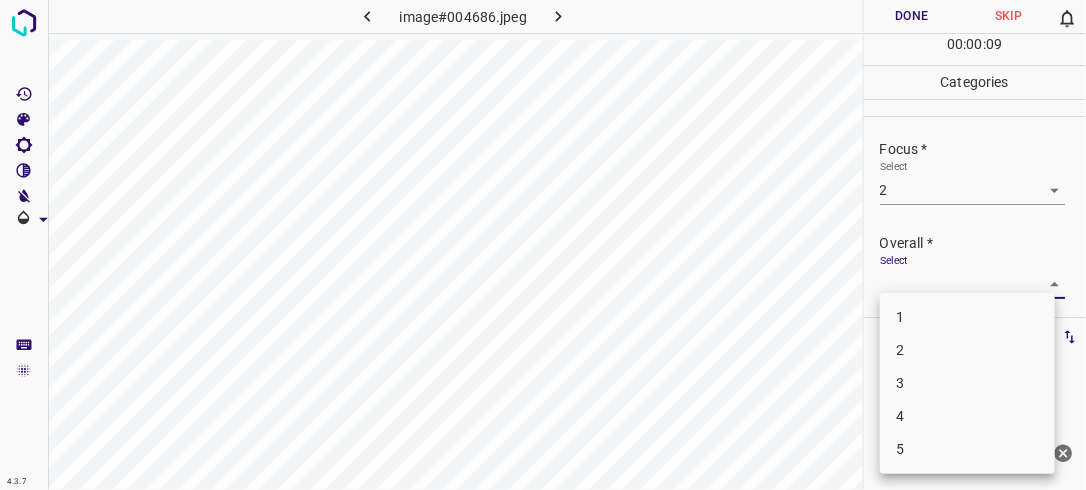 click on "4.3.7 image#004686.jpeg Done Skip 0 00   : 00   : 09   Categories Lighting *  Select 2 2 Focus *  Select 2 2 Overall *  Select ​ Labels   0 Categories 1 Lighting 2 Focus 3 Overall Tools Space Change between modes (Draw & Edit) I Auto labeling R Restore zoom M Zoom in N Zoom out Delete Delete selecte label Filters Z Restore filters X Saturation filter C Brightness filter V Contrast filter B Gray scale filter General O Download Need Help ? - Text - Hide - Delete 1 2 3 4 5" at bounding box center [543, 245] 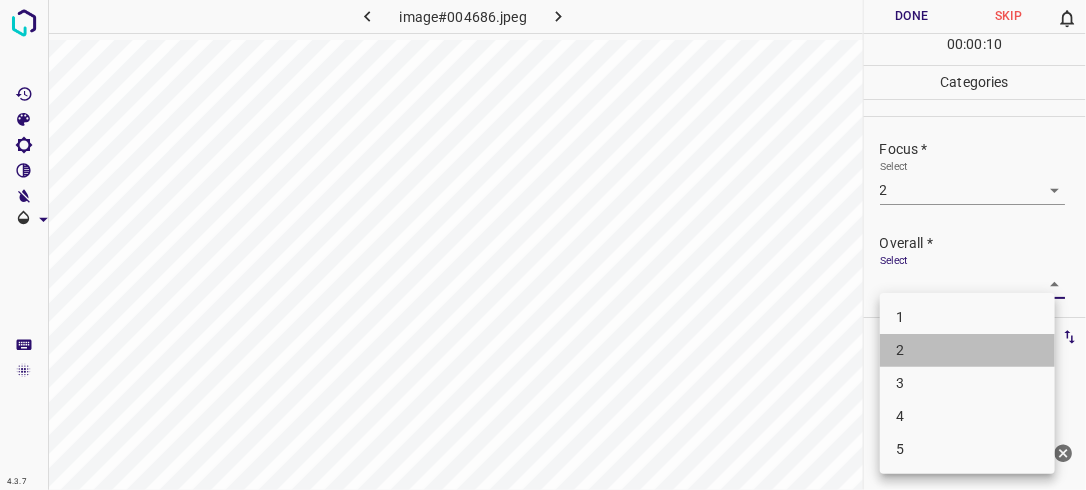 click on "2" at bounding box center [967, 350] 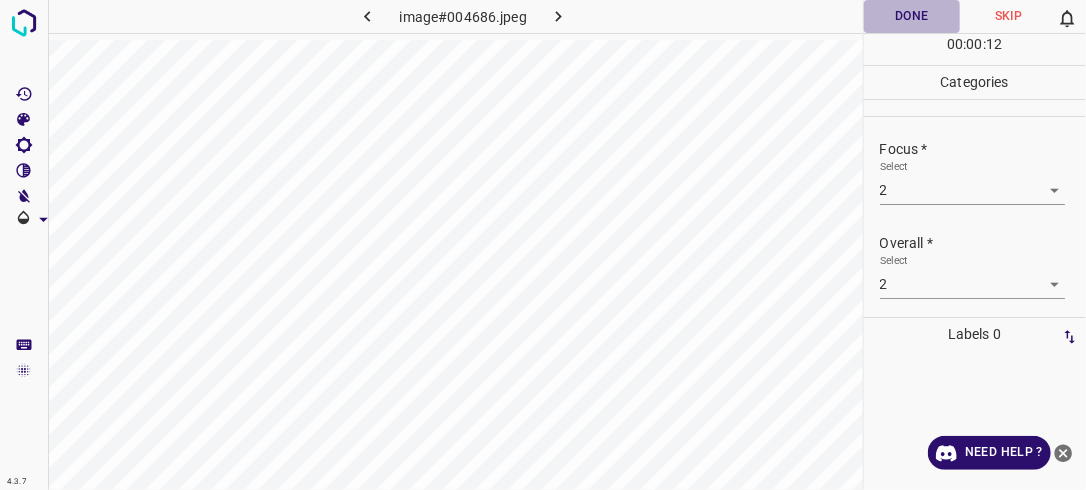 click on "Done" at bounding box center (912, 16) 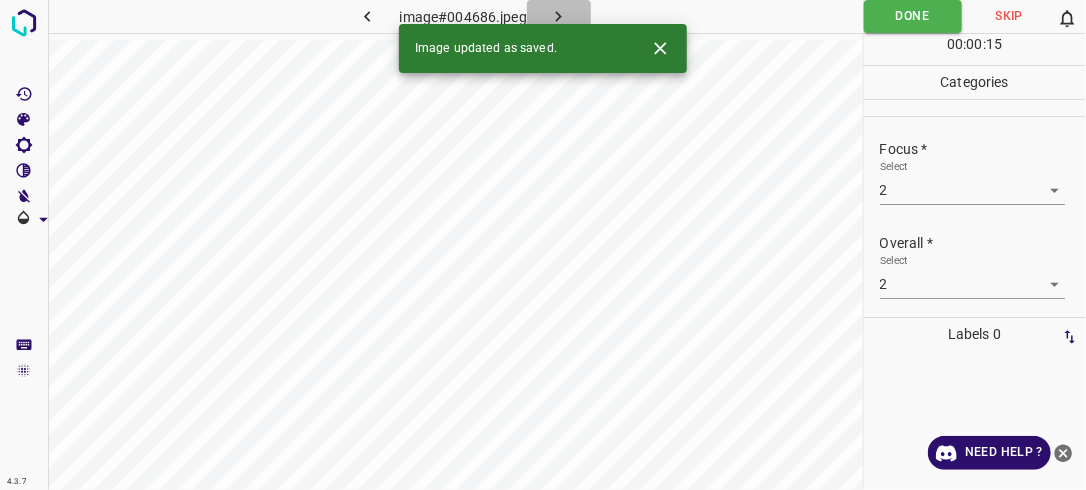 click 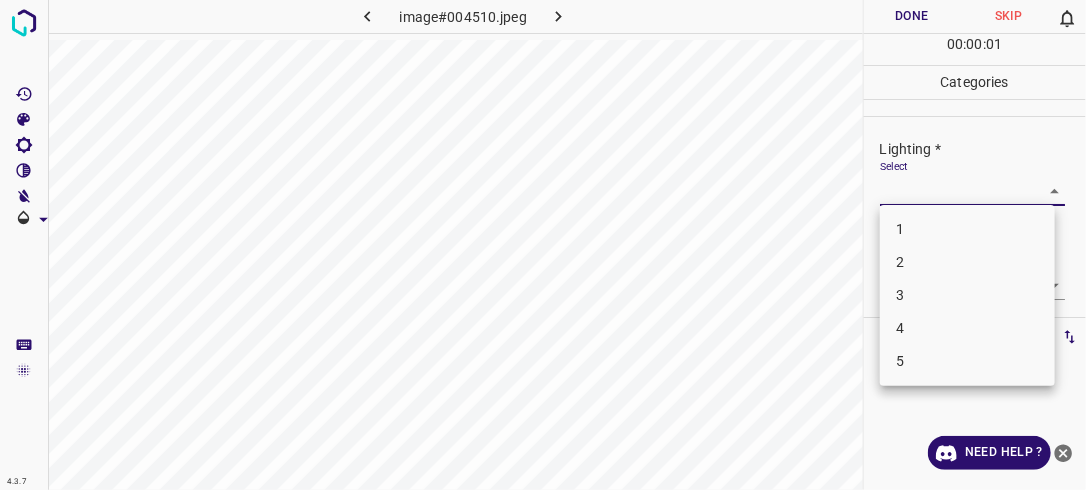 click on "4.3.7 image#004510.jpeg Done Skip 0 00   : 00   : 01   Categories Lighting *  Select ​ Focus *  Select ​ Overall *  Select ​ Labels   0 Categories 1 Lighting 2 Focus 3 Overall Tools Space Change between modes (Draw & Edit) I Auto labeling R Restore zoom M Zoom in N Zoom out Delete Delete selecte label Filters Z Restore filters X Saturation filter C Brightness filter V Contrast filter B Gray scale filter General O Download Need Help ? - Text - Hide - Delete 1 2 3 4 5" at bounding box center (543, 245) 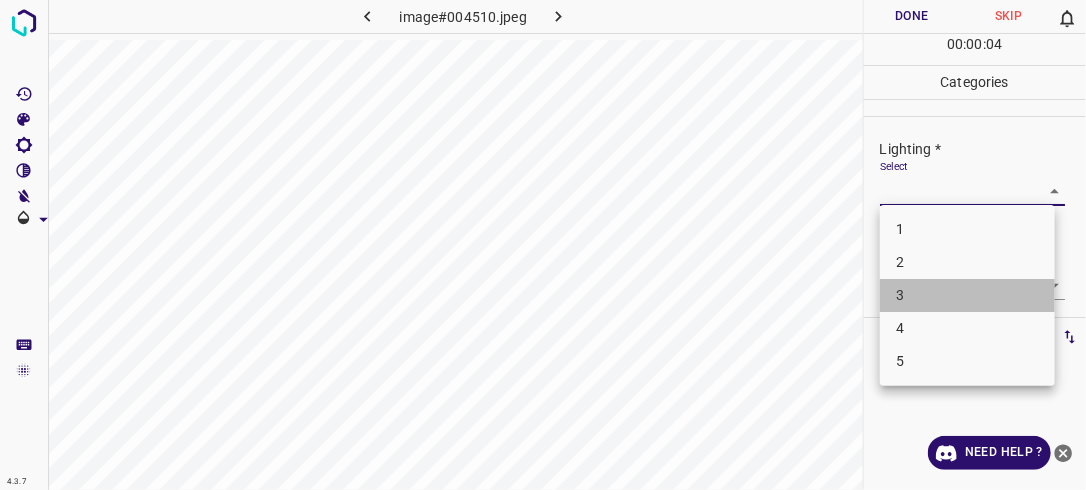 click on "3" at bounding box center (967, 295) 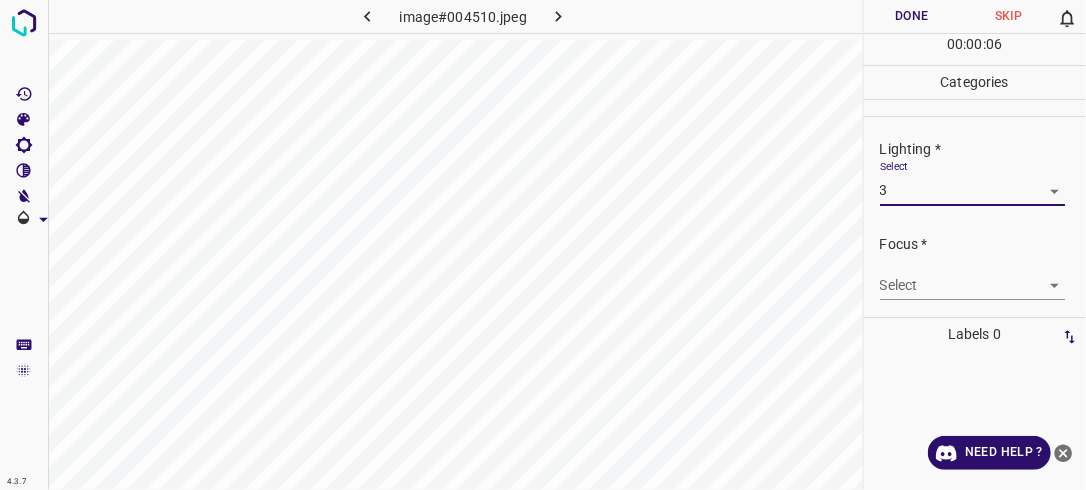 click on "4.3.7 image#004510.jpeg Done Skip 0 00   : 00   : 06   Categories Lighting *  Select 3 3 Focus *  Select ​ Overall *  Select ​ Labels   0 Categories 1 Lighting 2 Focus 3 Overall Tools Space Change between modes (Draw & Edit) I Auto labeling R Restore zoom M Zoom in N Zoom out Delete Delete selecte label Filters Z Restore filters X Saturation filter C Brightness filter V Contrast filter B Gray scale filter General O Download Need Help ? - Text - Hide - Delete" at bounding box center [543, 245] 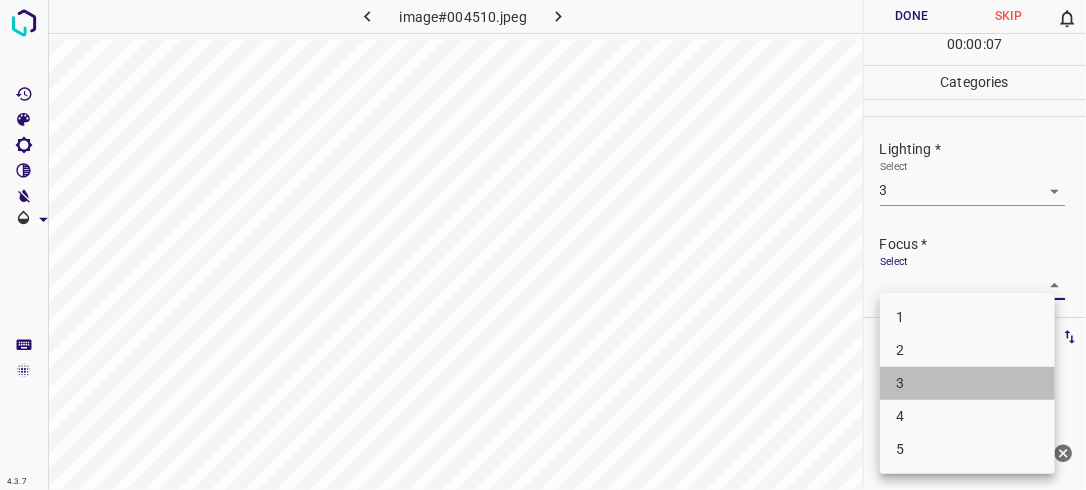 click on "3" at bounding box center (967, 383) 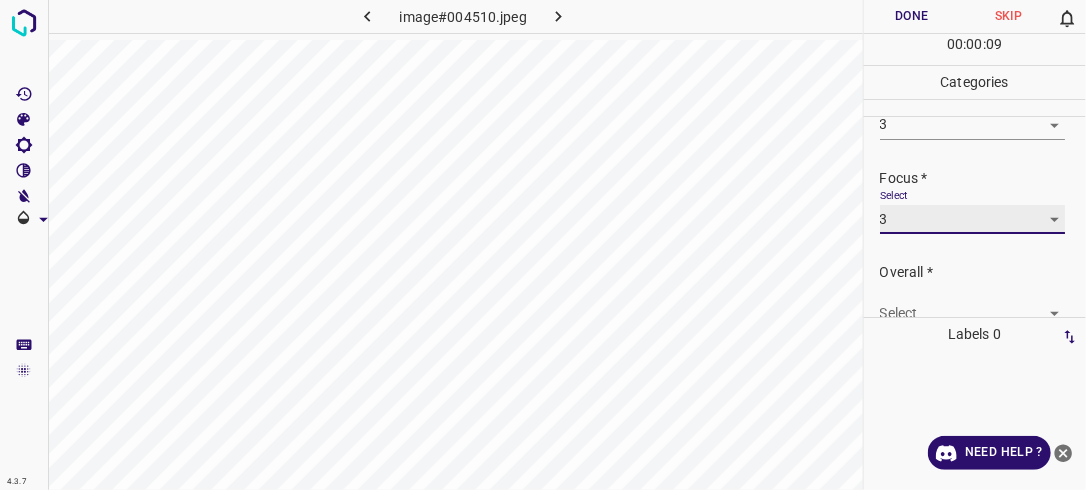 scroll, scrollTop: 98, scrollLeft: 0, axis: vertical 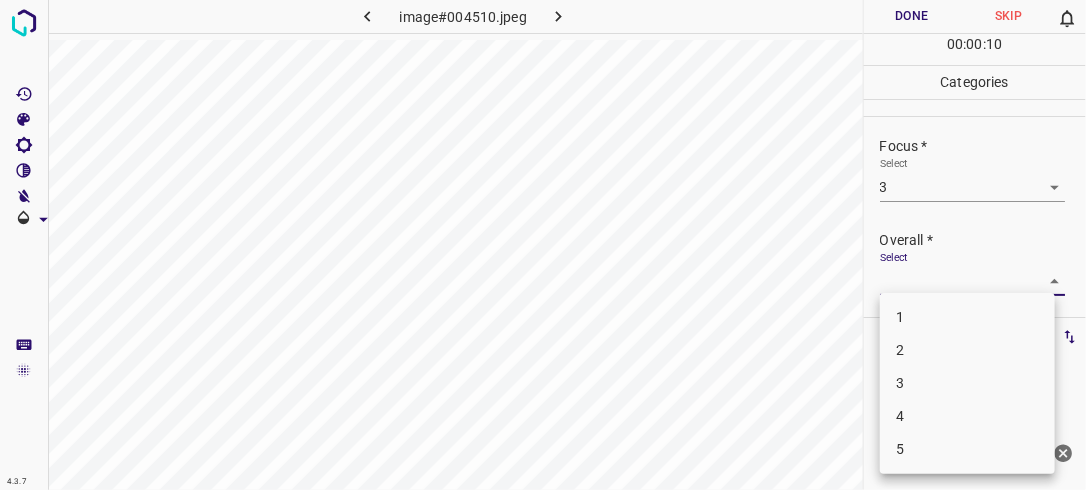 click on "4.3.7 image#004510.jpeg Done Skip 0 00   : 00   : 10   Categories Lighting *  Select 3 3 Focus *  Select 3 3 Overall *  Select ​ Labels   0 Categories 1 Lighting 2 Focus 3 Overall Tools Space Change between modes (Draw & Edit) I Auto labeling R Restore zoom M Zoom in N Zoom out Delete Delete selecte label Filters Z Restore filters X Saturation filter C Brightness filter V Contrast filter B Gray scale filter General O Download Need Help ? - Text - Hide - Delete 1 2 3 4 5" at bounding box center [543, 245] 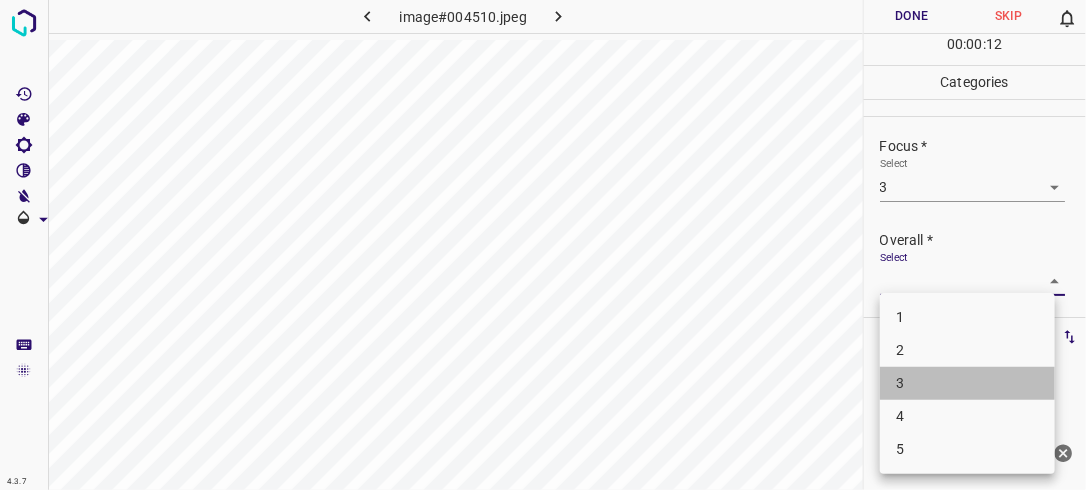 click on "3" at bounding box center (967, 383) 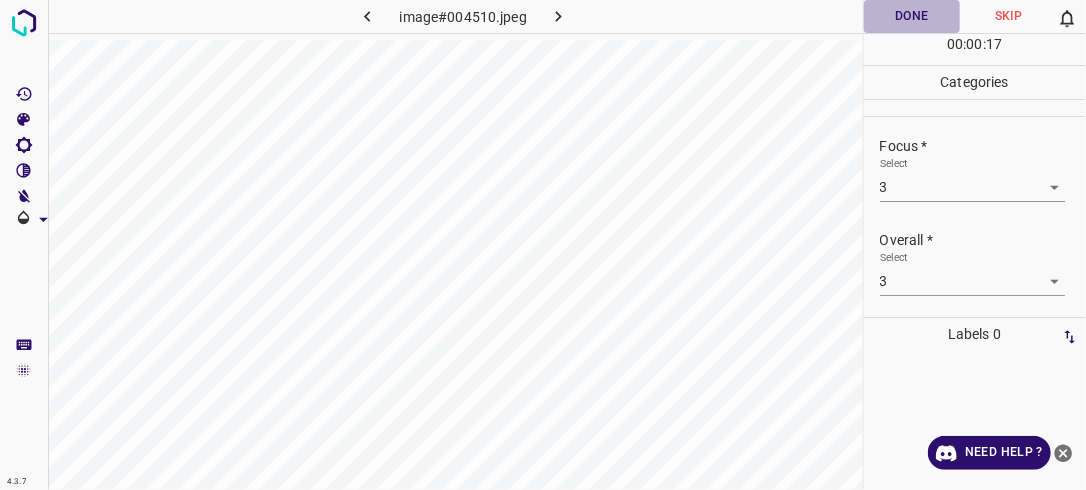 click on "Done" at bounding box center [912, 16] 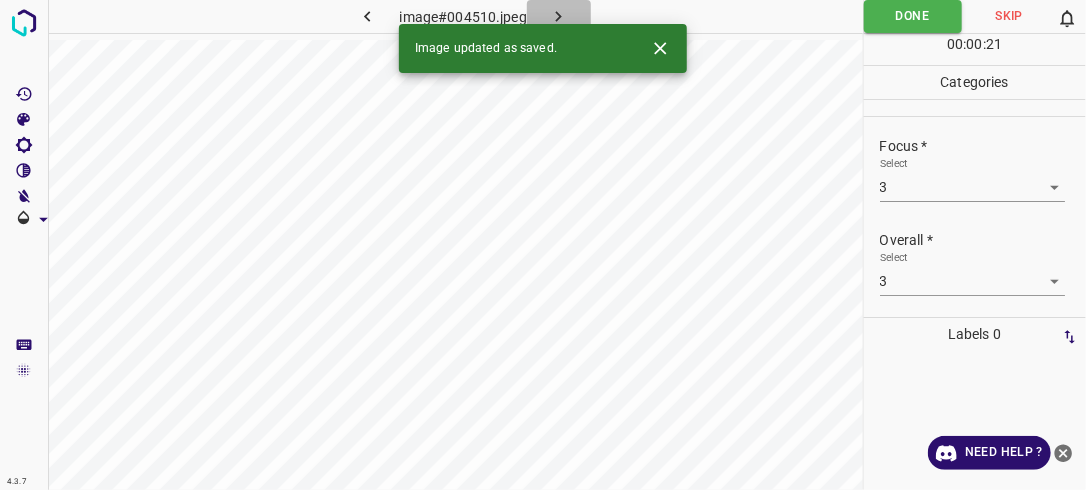 click 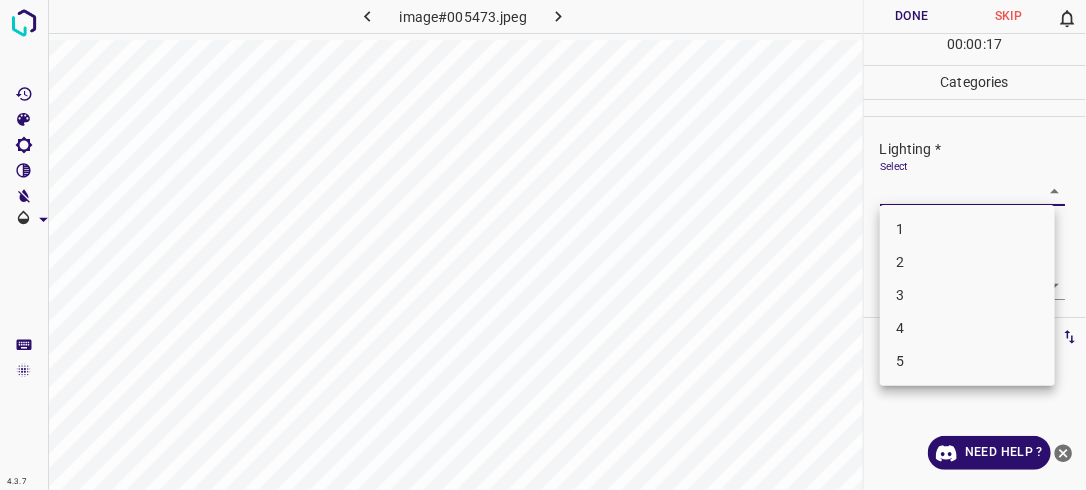 click on "4.3.7 image#005473.jpeg Done Skip 0 00   : 00   : 17   Categories Lighting *  Select ​ Focus *  Select ​ Overall *  Select ​ Labels   0 Categories 1 Lighting 2 Focus 3 Overall Tools Space Change between modes (Draw & Edit) I Auto labeling R Restore zoom M Zoom in N Zoom out Delete Delete selecte label Filters Z Restore filters X Saturation filter C Brightness filter V Contrast filter B Gray scale filter General O Download Need Help ? - Text - Hide - Delete 1 2 3 4 5" at bounding box center (543, 245) 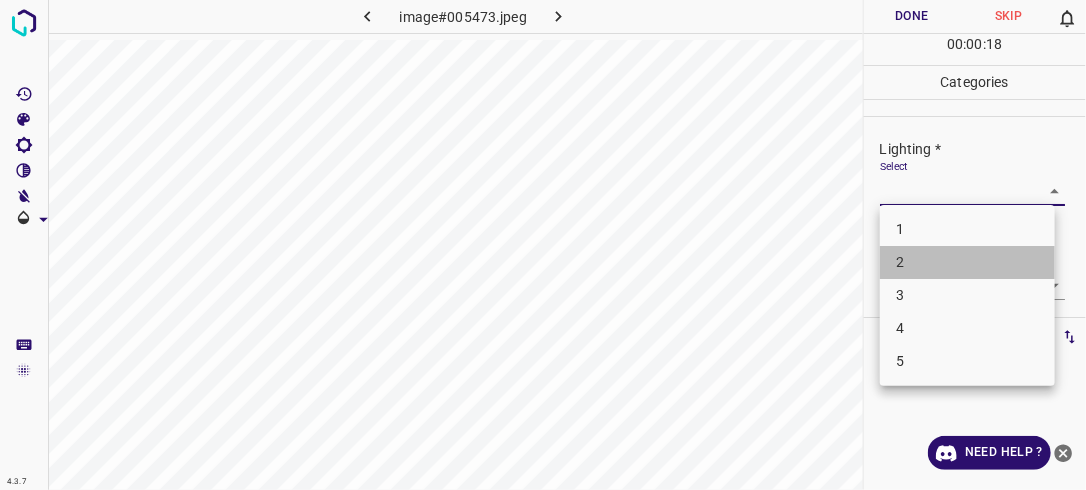 click on "2" at bounding box center (967, 262) 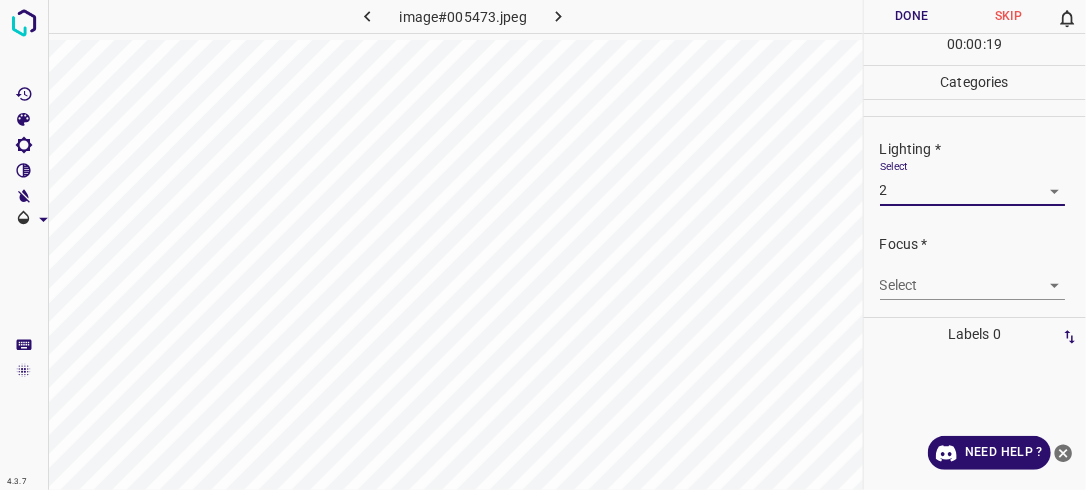 click on "4.3.7 image#005473.jpeg Done Skip 0 00   : 00   : 19   Categories Lighting *  Select 2 2 Focus *  Select ​ Overall *  Select ​ Labels   0 Categories 1 Lighting 2 Focus 3 Overall Tools Space Change between modes (Draw & Edit) I Auto labeling R Restore zoom M Zoom in N Zoom out Delete Delete selecte label Filters Z Restore filters X Saturation filter C Brightness filter V Contrast filter B Gray scale filter General O Download Need Help ? - Text - Hide - Delete" at bounding box center (543, 245) 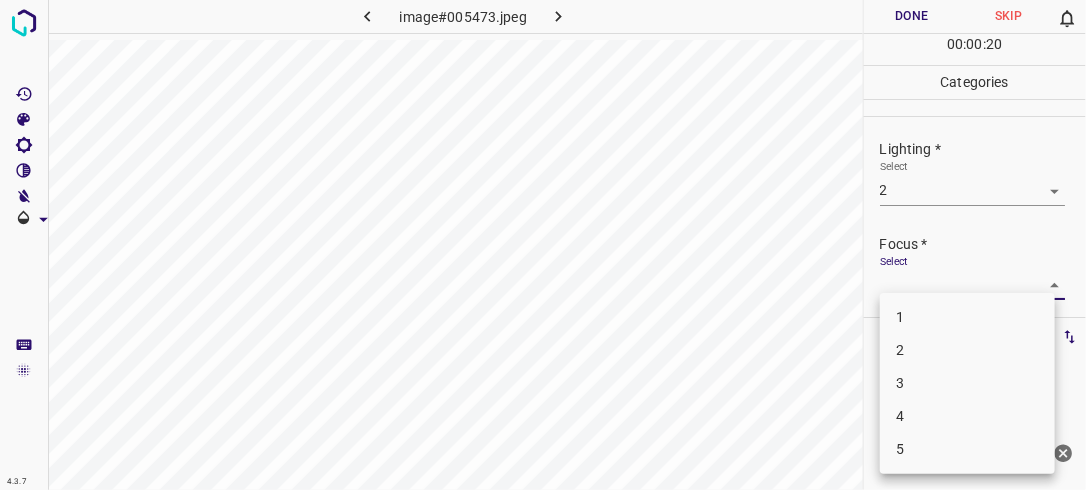 click on "2" at bounding box center [967, 350] 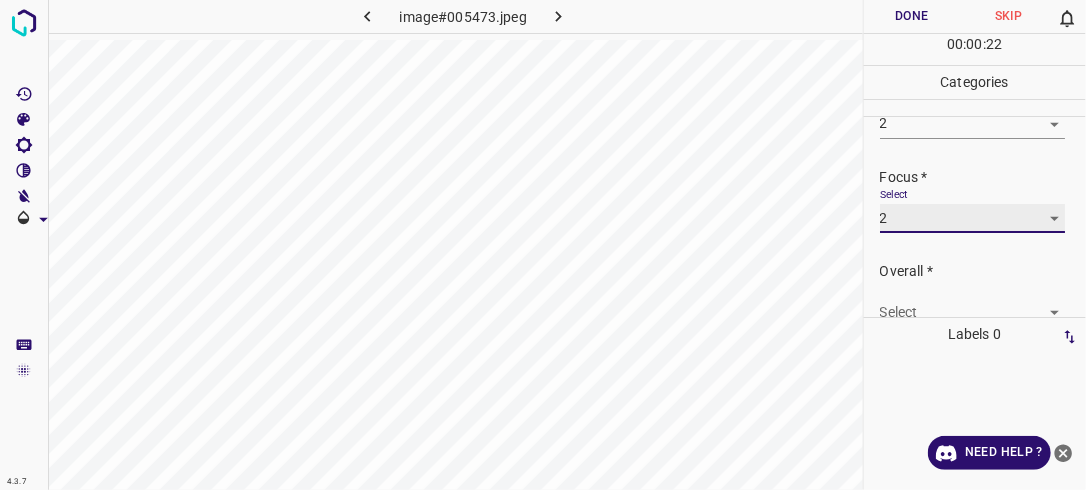 scroll, scrollTop: 98, scrollLeft: 0, axis: vertical 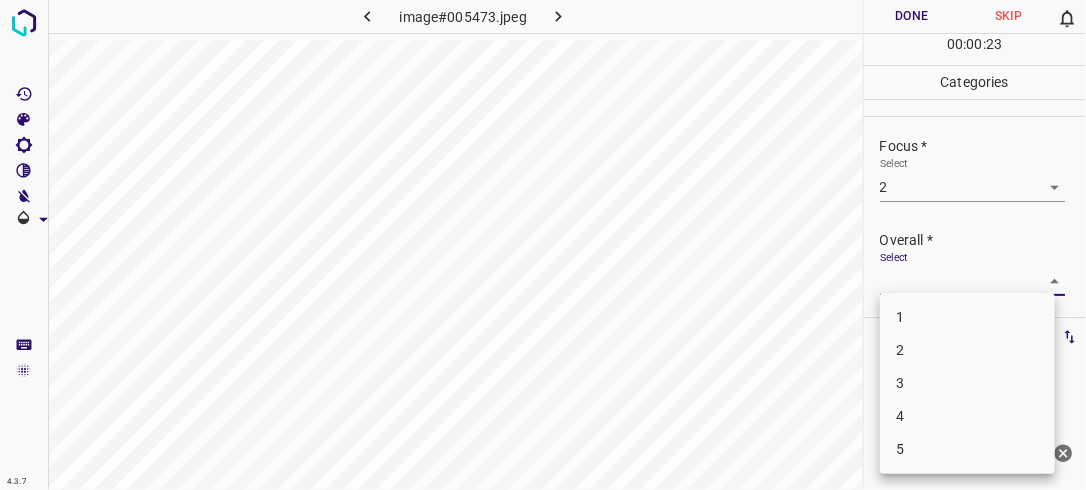 click on "4.3.7 image#005473.jpeg Done Skip 0 00   : 00   : 23   Categories Lighting *  Select 2 2 Focus *  Select 2 2 Overall *  Select ​ Labels   0 Categories 1 Lighting 2 Focus 3 Overall Tools Space Change between modes (Draw & Edit) I Auto labeling R Restore zoom M Zoom in N Zoom out Delete Delete selecte label Filters Z Restore filters X Saturation filter C Brightness filter V Contrast filter B Gray scale filter General O Download Need Help ? - Text - Hide - Delete 1 2 3 4 5" at bounding box center [543, 245] 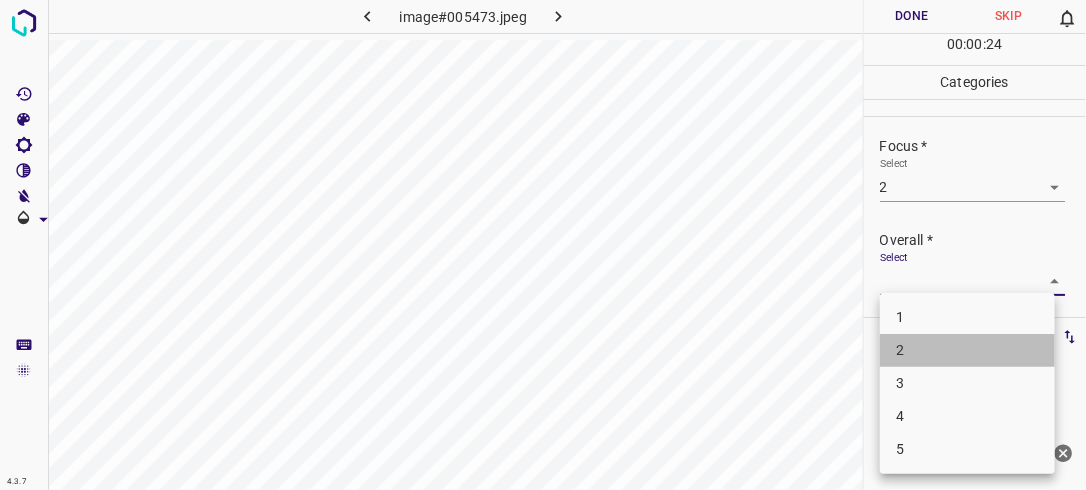 click on "2" at bounding box center (967, 350) 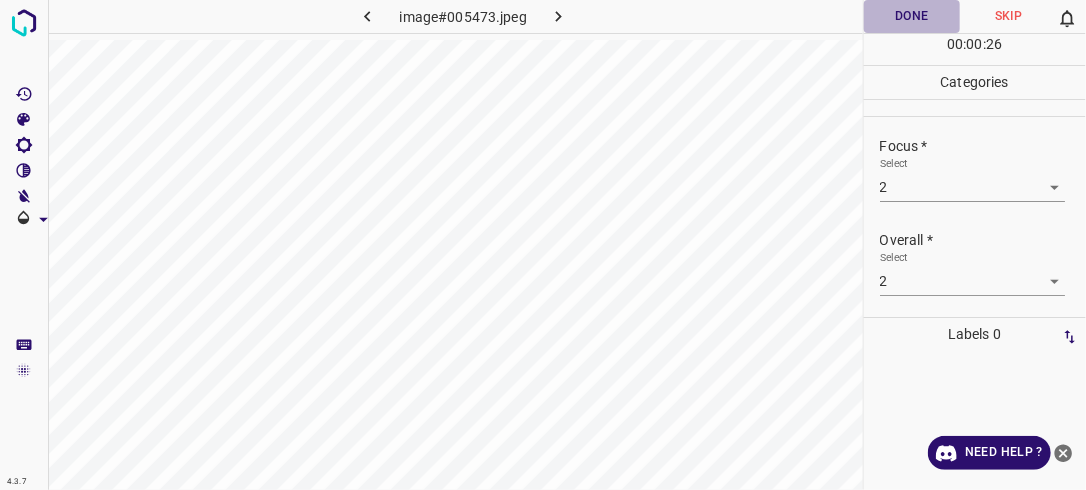 click on "Done" at bounding box center [912, 16] 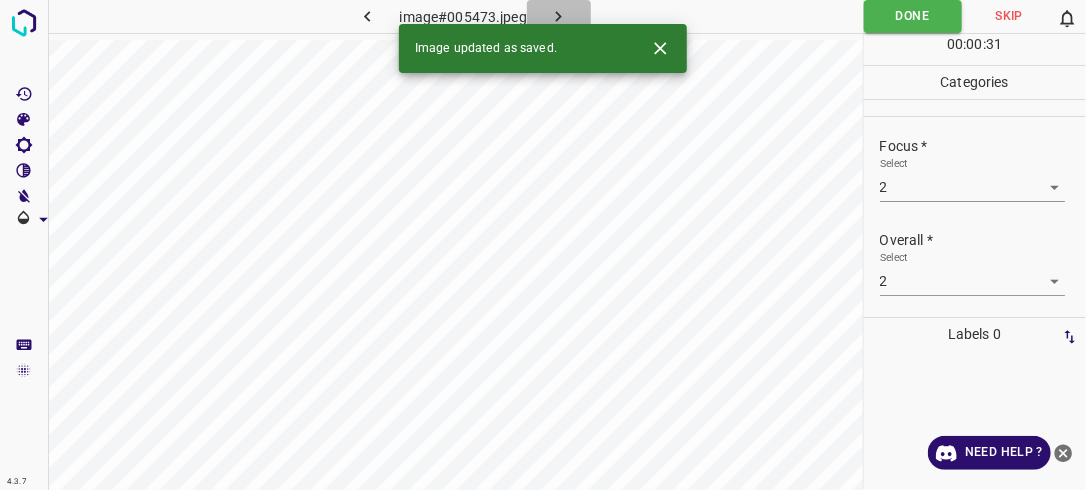 click 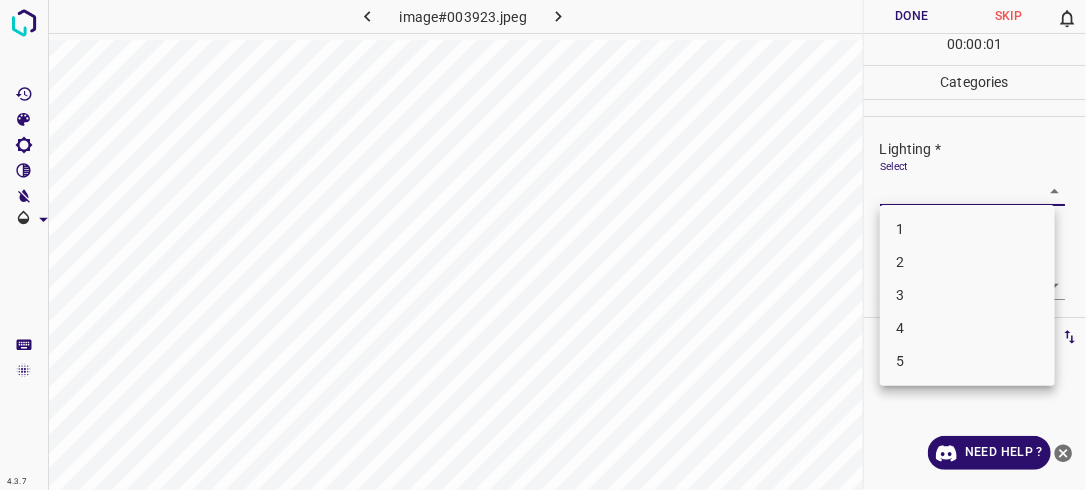 click on "4.3.7 image#003923.jpeg Done Skip 0 00   : 00   : 01   Categories Lighting *  Select ​ Focus *  Select ​ Overall *  Select ​ Labels   0 Categories 1 Lighting 2 Focus 3 Overall Tools Space Change between modes (Draw & Edit) I Auto labeling R Restore zoom M Zoom in N Zoom out Delete Delete selecte label Filters Z Restore filters X Saturation filter C Brightness filter V Contrast filter B Gray scale filter General O Download Need Help ? - Text - Hide - Delete 1 2 3 4 5" at bounding box center [543, 245] 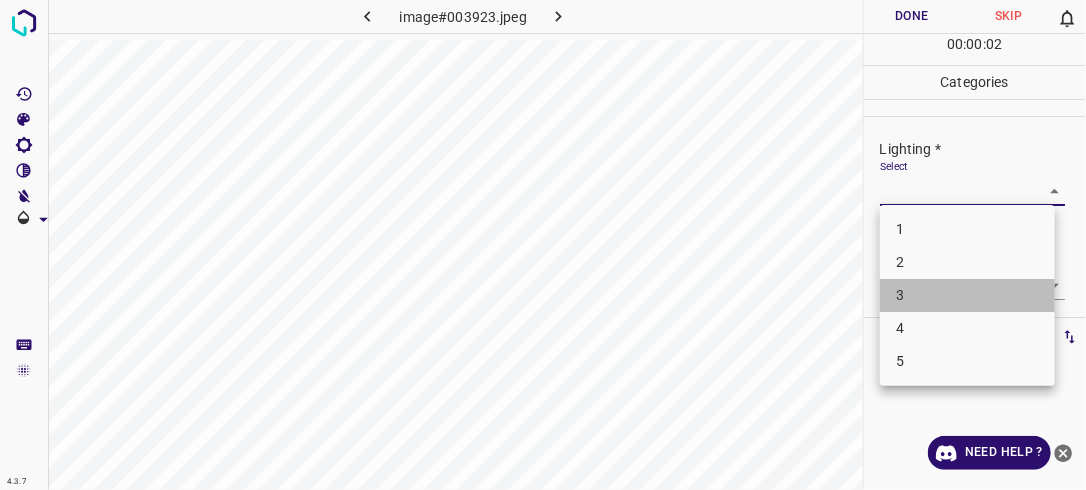 click on "3" at bounding box center (967, 295) 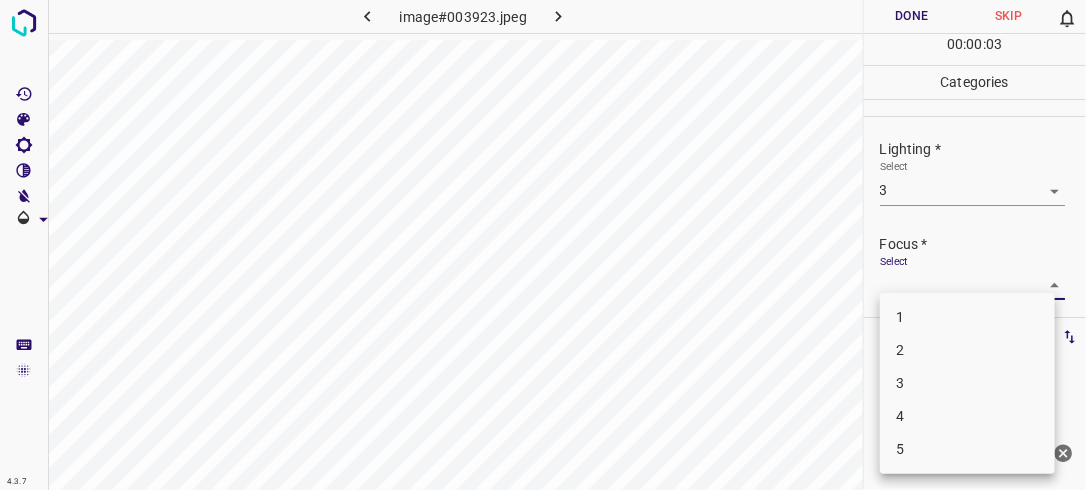 click on "4.3.7 image#003923.jpeg Done Skip 0 00   : 00   : 03   Categories Lighting *  Select 3 3 Focus *  Select ​ Overall *  Select ​ Labels   0 Categories 1 Lighting 2 Focus 3 Overall Tools Space Change between modes (Draw & Edit) I Auto labeling R Restore zoom M Zoom in N Zoom out Delete Delete selecte label Filters Z Restore filters X Saturation filter C Brightness filter V Contrast filter B Gray scale filter General O Download Need Help ? - Text - Hide - Delete 1 2 3 4 5" at bounding box center [543, 245] 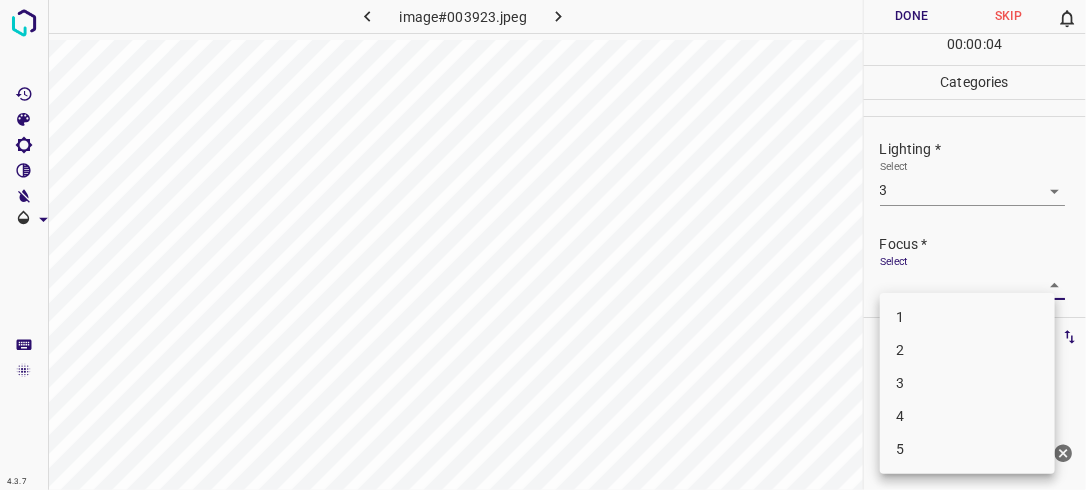 click on "3" at bounding box center (967, 383) 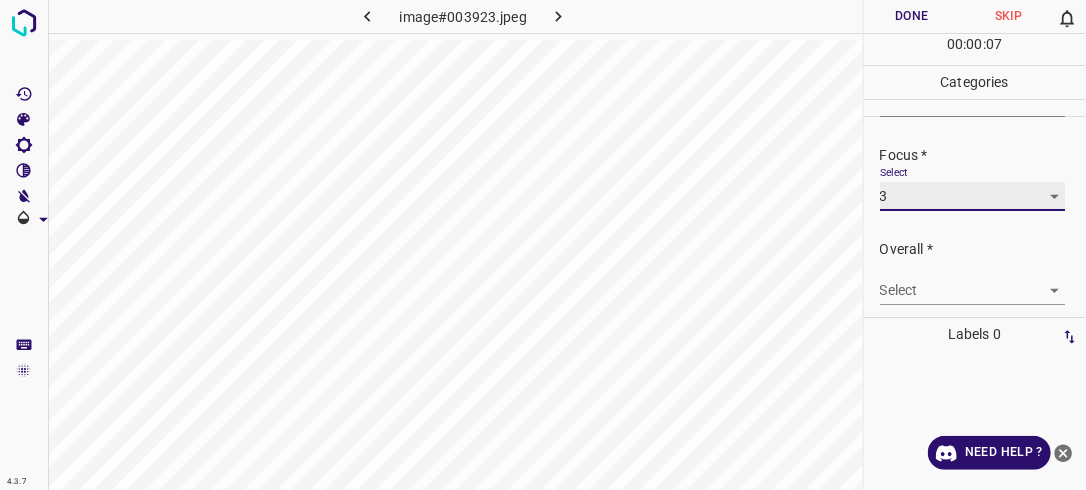scroll, scrollTop: 98, scrollLeft: 0, axis: vertical 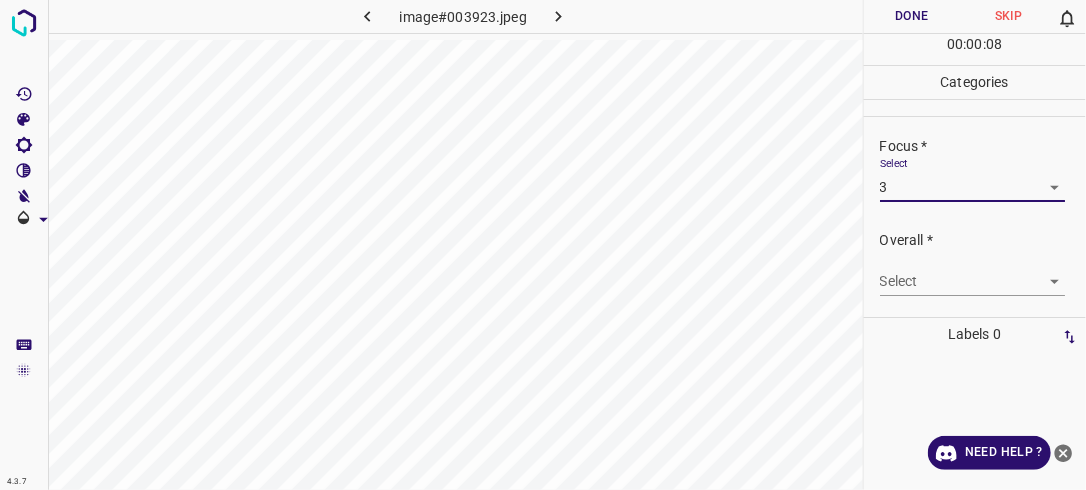 click on "4.3.7 image#003923.jpeg Done Skip 0 00   : 00   : 08   Categories Lighting *  Select 3 3 Focus *  Select 3 3 Overall *  Select ​ Labels   0 Categories 1 Lighting 2 Focus 3 Overall Tools Space Change between modes (Draw & Edit) I Auto labeling R Restore zoom M Zoom in N Zoom out Delete Delete selecte label Filters Z Restore filters X Saturation filter C Brightness filter V Contrast filter B Gray scale filter General O Download Need Help ? - Text - Hide - Delete" at bounding box center (543, 245) 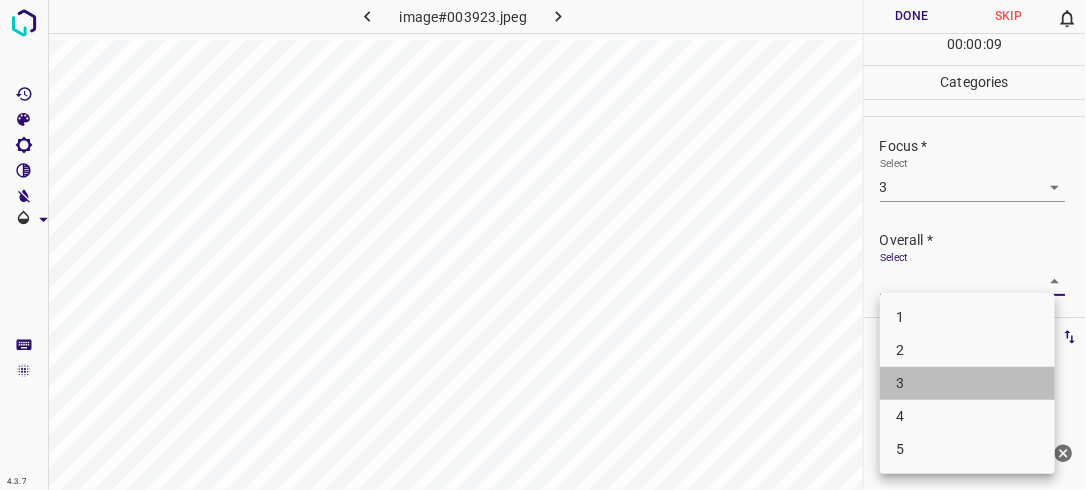 click on "3" at bounding box center (967, 383) 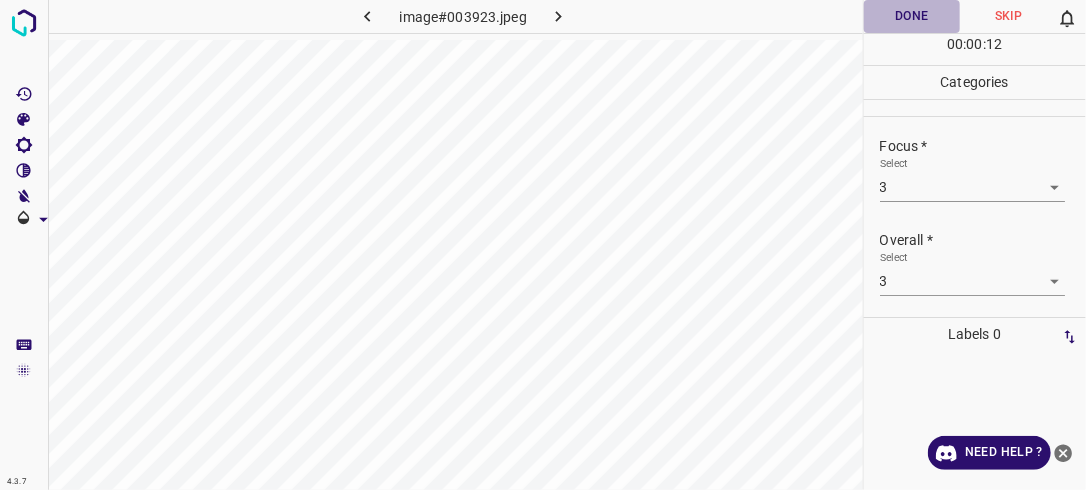 click on "Done" at bounding box center [912, 16] 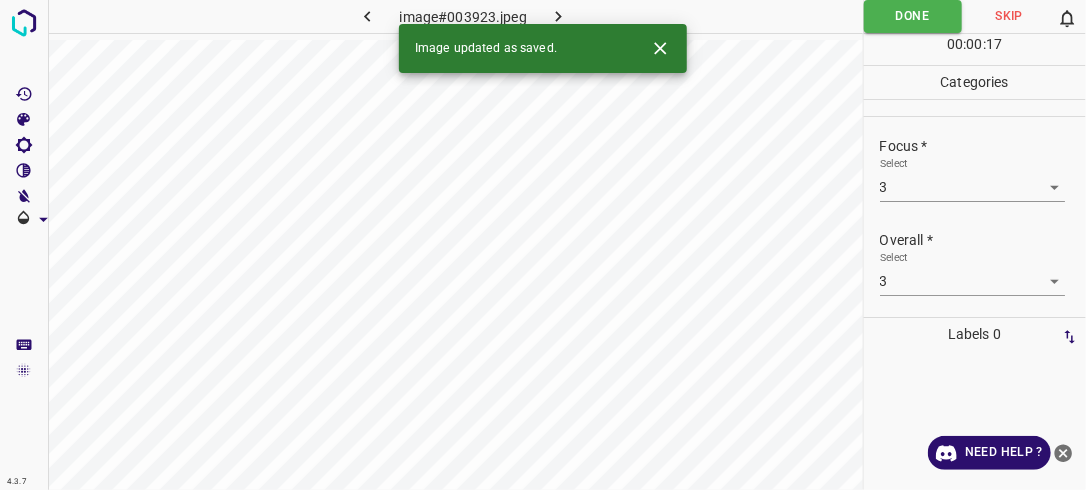 click 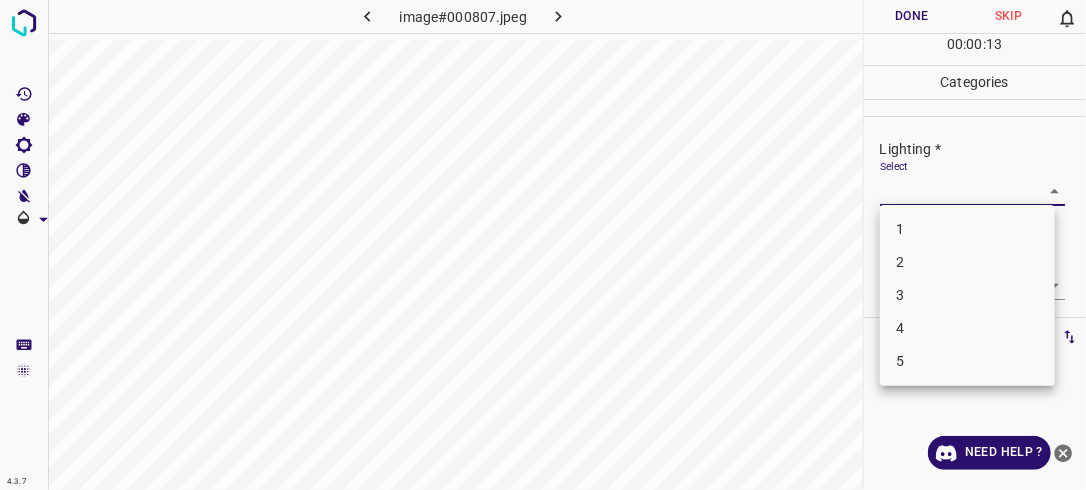 click on "4.3.7 image#000807.jpeg Done Skip 0 00   : 00   : 13   Categories Lighting *  Select ​ Focus *  Select ​ Overall *  Select ​ Labels   0 Categories 1 Lighting 2 Focus 3 Overall Tools Space Change between modes (Draw & Edit) I Auto labeling R Restore zoom M Zoom in N Zoom out Delete Delete selecte label Filters Z Restore filters X Saturation filter C Brightness filter V Contrast filter B Gray scale filter General O Download Need Help ? - Text - Hide - Delete 1 2 3 4 5" at bounding box center (543, 245) 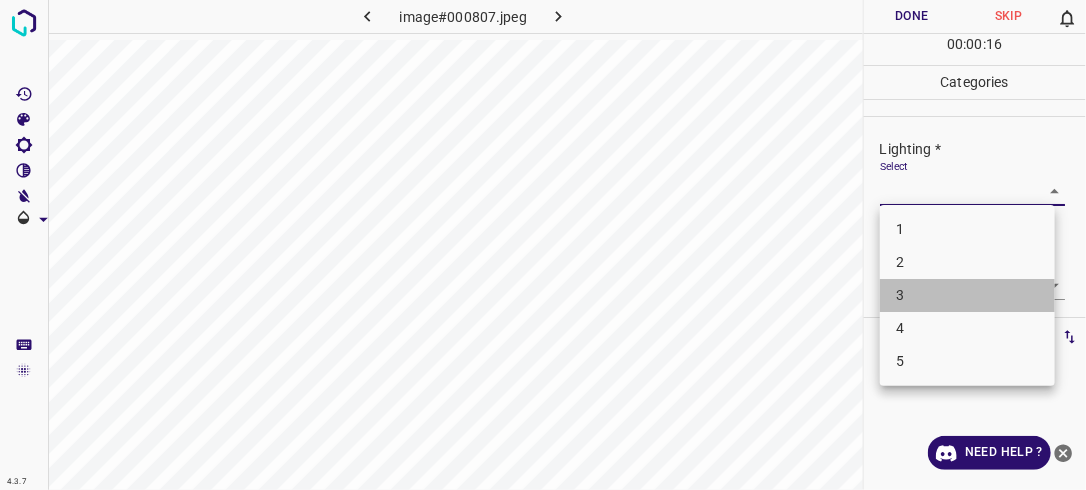 click on "3" at bounding box center (967, 295) 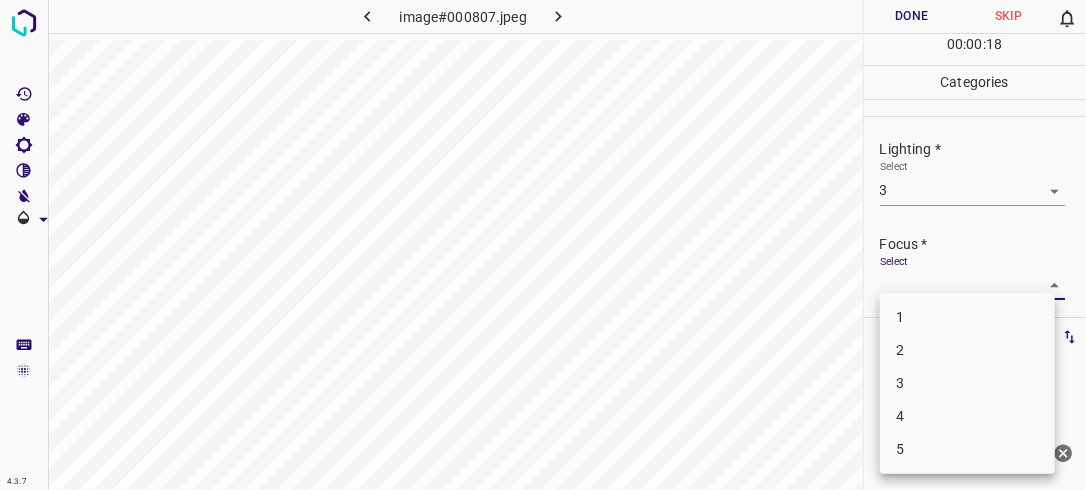 click on "4.3.7 image#000807.jpeg Done Skip 0 00   : 00   : 18   Categories Lighting *  Select 3 3 Focus *  Select ​ Overall *  Select ​ Labels   0 Categories 1 Lighting 2 Focus 3 Overall Tools Space Change between modes (Draw & Edit) I Auto labeling R Restore zoom M Zoom in N Zoom out Delete Delete selecte label Filters Z Restore filters X Saturation filter C Brightness filter V Contrast filter B Gray scale filter General O Download Need Help ? - Text - Hide - Delete 1 2 3 4 5" at bounding box center [543, 245] 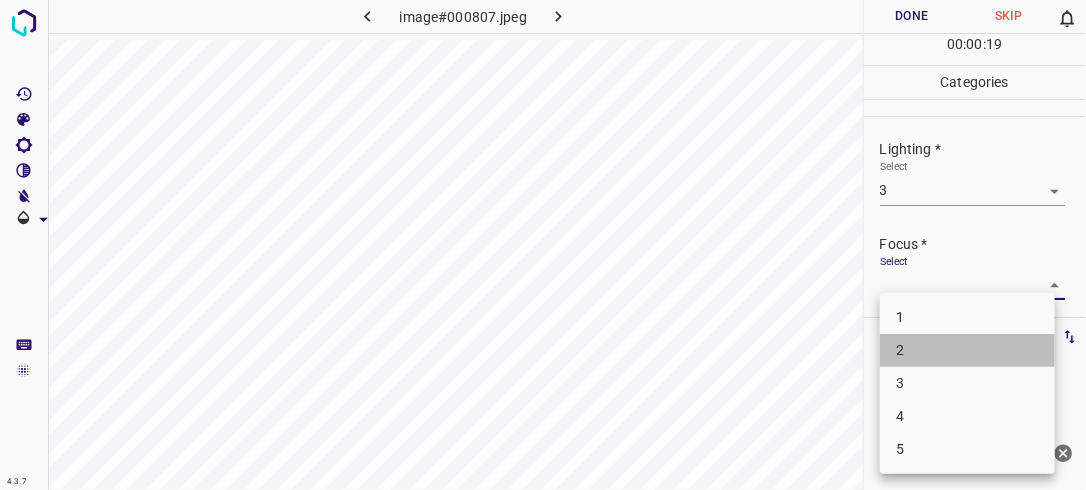 click on "2" at bounding box center (967, 350) 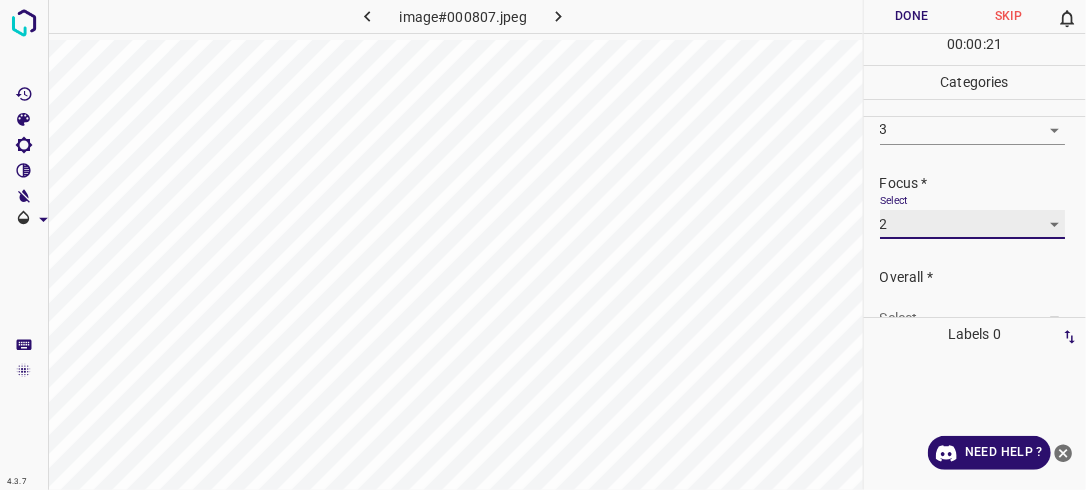 scroll, scrollTop: 98, scrollLeft: 0, axis: vertical 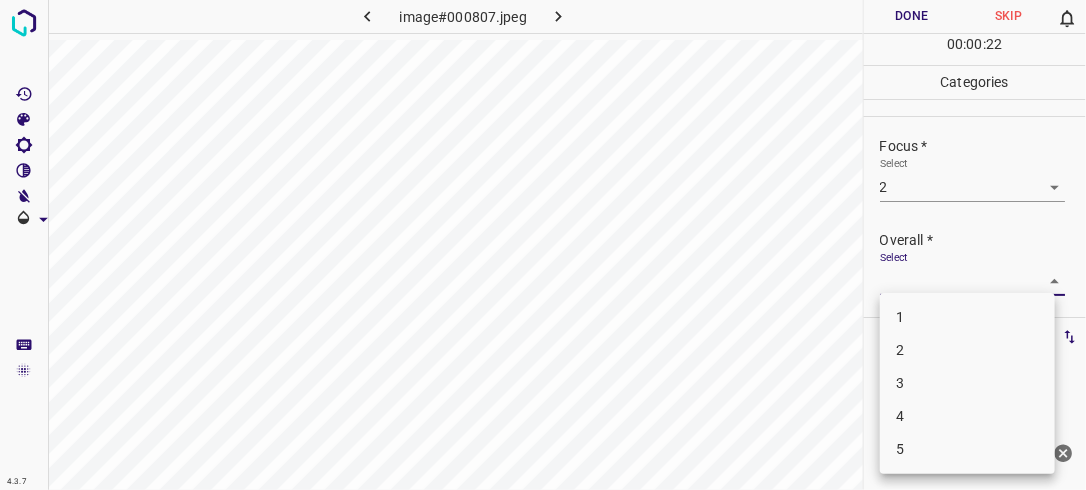 click on "4.3.7 image#000807.jpeg Done Skip 0 00   : 00   : 22   Categories Lighting *  Select 3 3 Focus *  Select 2 2 Overall *  Select ​ Labels   0 Categories 1 Lighting 2 Focus 3 Overall Tools Space Change between modes (Draw & Edit) I Auto labeling R Restore zoom M Zoom in N Zoom out Delete Delete selecte label Filters Z Restore filters X Saturation filter C Brightness filter V Contrast filter B Gray scale filter General O Download Need Help ? - Text - Hide - Delete 1 2 3 4 5" at bounding box center (543, 245) 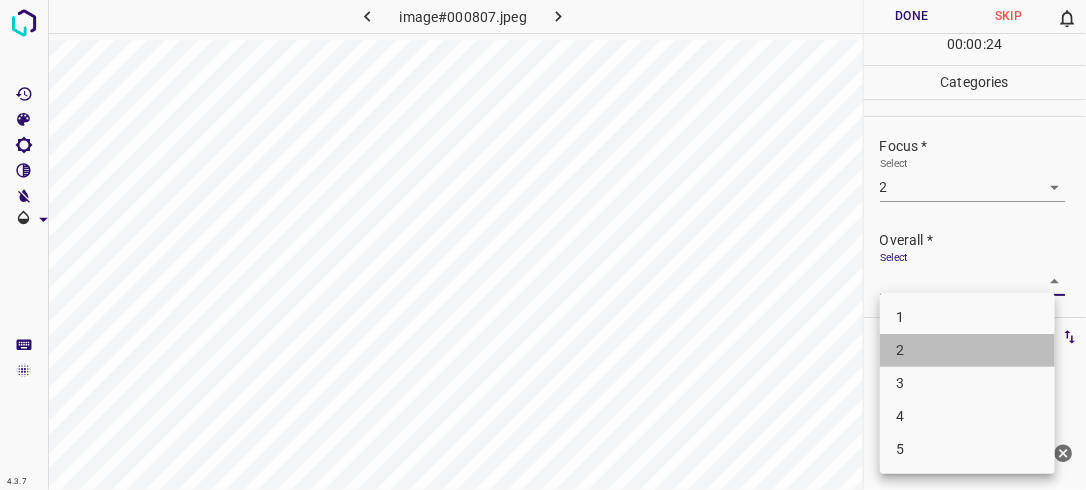 click on "2" at bounding box center [967, 350] 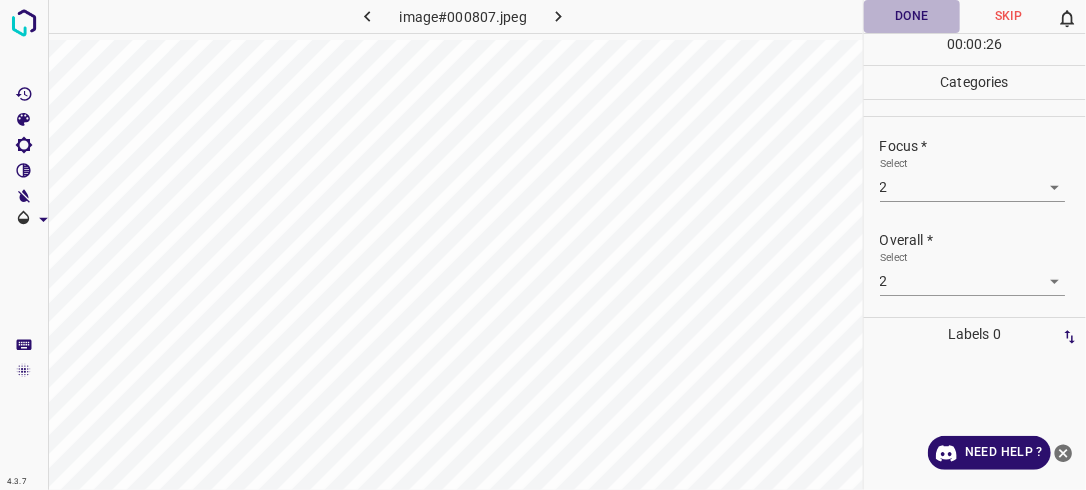 click on "Done" at bounding box center [912, 16] 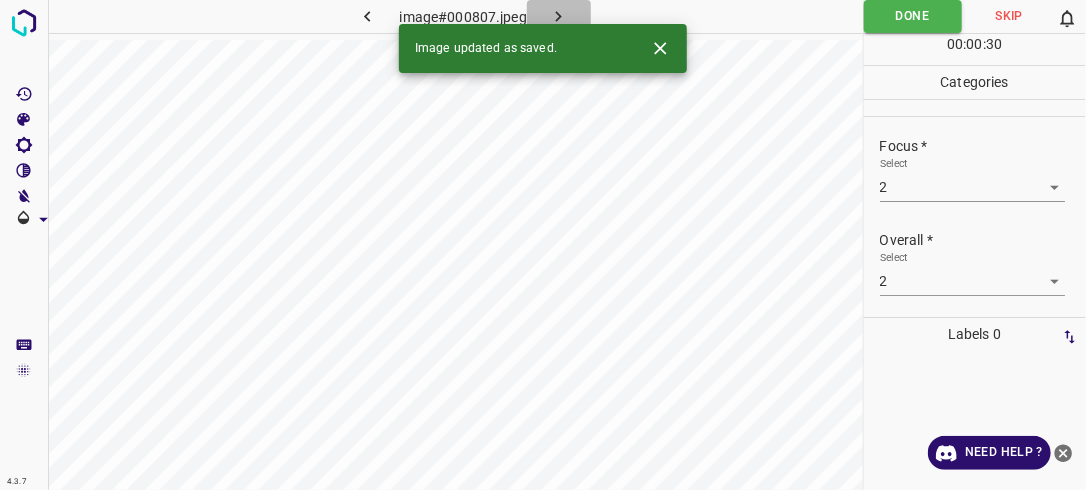 click 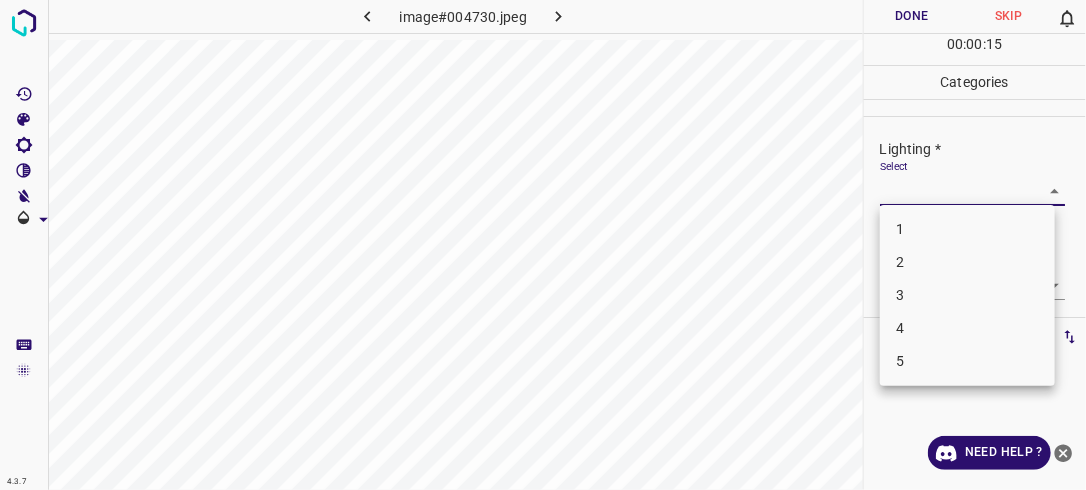 click on "4.3.7 image#004730.jpeg Done Skip 0 00   : 00   : 15   Categories Lighting *  Select ​ Focus *  Select ​ Overall *  Select ​ Labels   0 Categories 1 Lighting 2 Focus 3 Overall Tools Space Change between modes (Draw & Edit) I Auto labeling R Restore zoom M Zoom in N Zoom out Delete Delete selecte label Filters Z Restore filters X Saturation filter C Brightness filter V Contrast filter B Gray scale filter General O Download Need Help ? - Text - Hide - Delete 1 2 3 4 5" at bounding box center [543, 245] 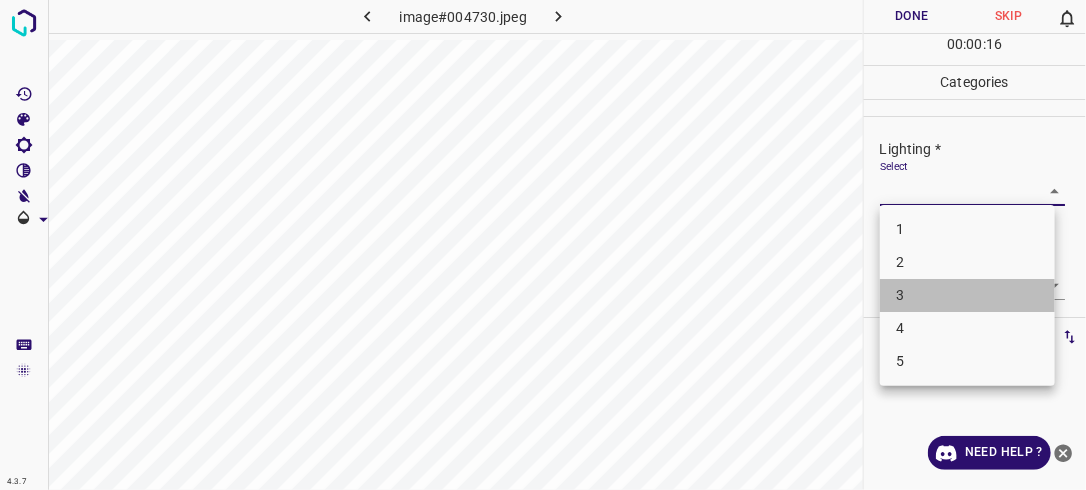 click on "3" at bounding box center [967, 295] 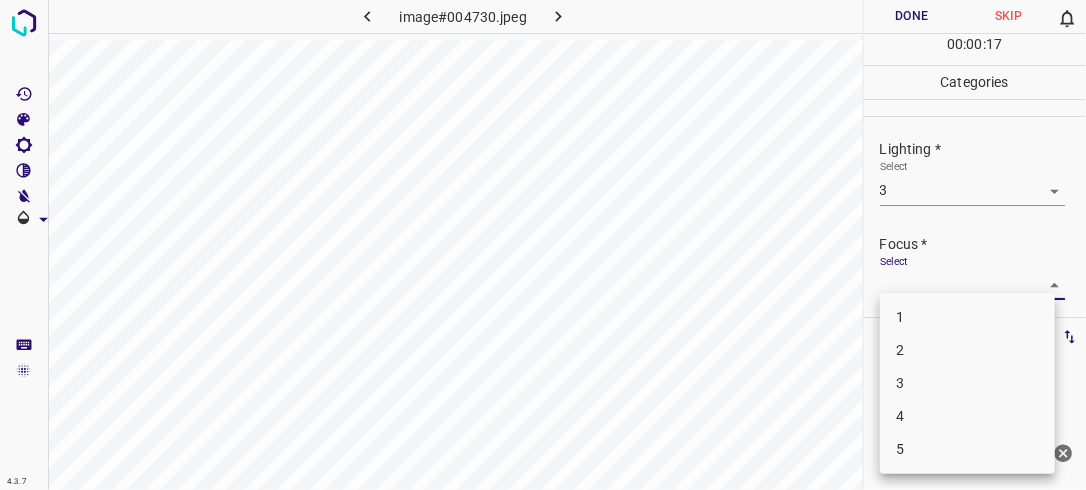 click on "4.3.7 image#004730.jpeg Done Skip 0 00   : 00   : 17   Categories Lighting *  Select 3 3 Focus *  Select ​ Overall *  Select ​ Labels   0 Categories 1 Lighting 2 Focus 3 Overall Tools Space Change between modes (Draw & Edit) I Auto labeling R Restore zoom M Zoom in N Zoom out Delete Delete selecte label Filters Z Restore filters X Saturation filter C Brightness filter V Contrast filter B Gray scale filter General O Download Need Help ? - Text - Hide - Delete 1 2 3 4 5" at bounding box center [543, 245] 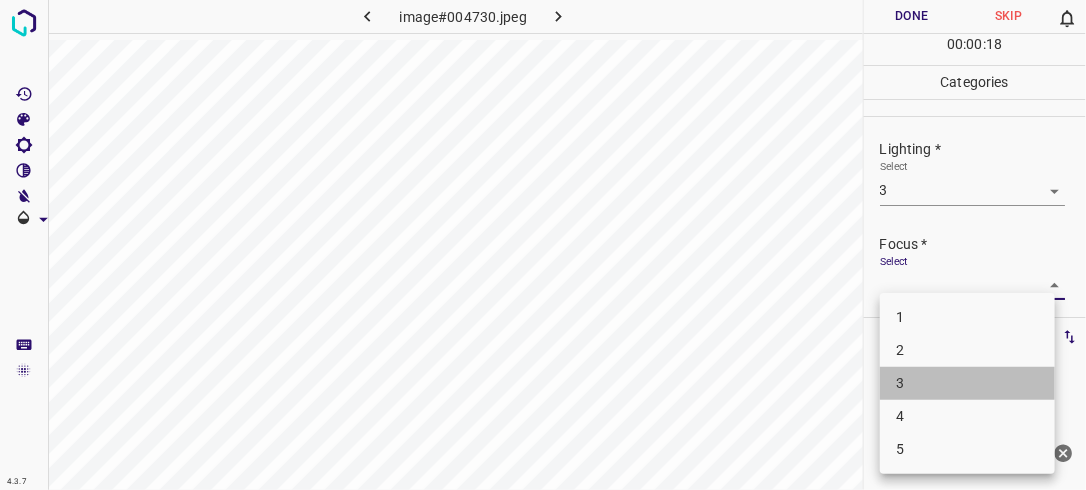 click on "3" at bounding box center [967, 383] 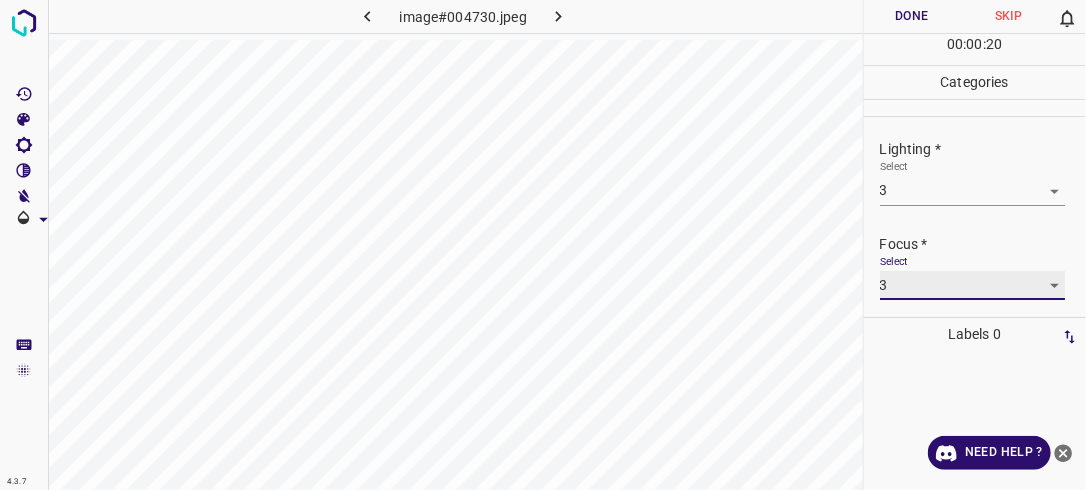 scroll, scrollTop: 98, scrollLeft: 0, axis: vertical 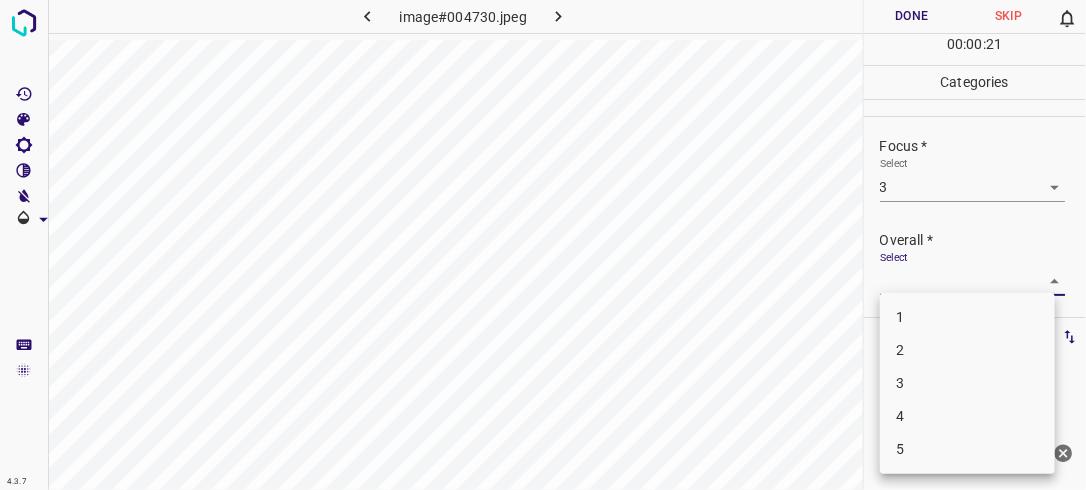 click on "4.3.7 image#004730.jpeg Done Skip 0 00   : 00   : 21   Categories Lighting *  Select 3 3 Focus *  Select 3 3 Overall *  Select ​ Labels   0 Categories 1 Lighting 2 Focus 3 Overall Tools Space Change between modes (Draw & Edit) I Auto labeling R Restore zoom M Zoom in N Zoom out Delete Delete selecte label Filters Z Restore filters X Saturation filter C Brightness filter V Contrast filter B Gray scale filter General O Download Need Help ? - Text - Hide - Delete 1 2 3 4 5" at bounding box center [543, 245] 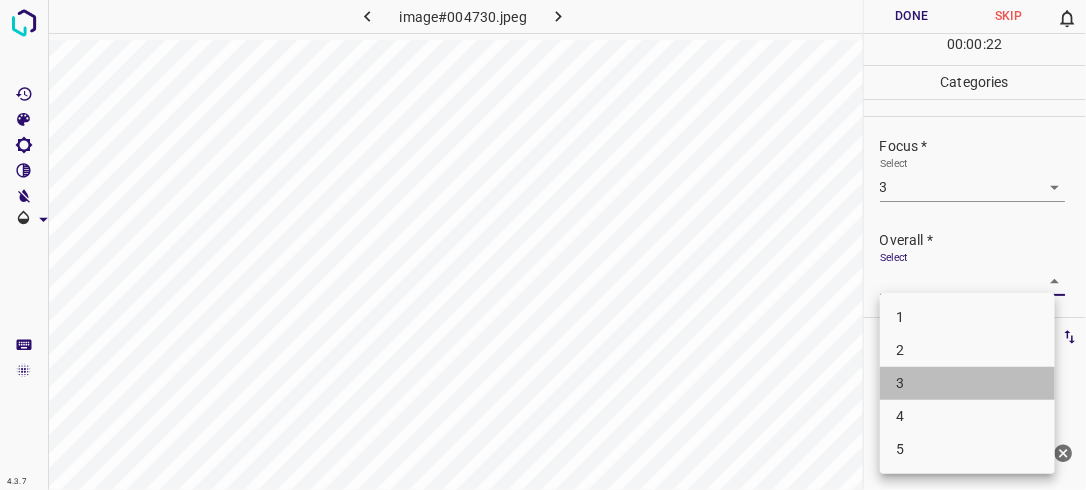 click on "3" at bounding box center (967, 383) 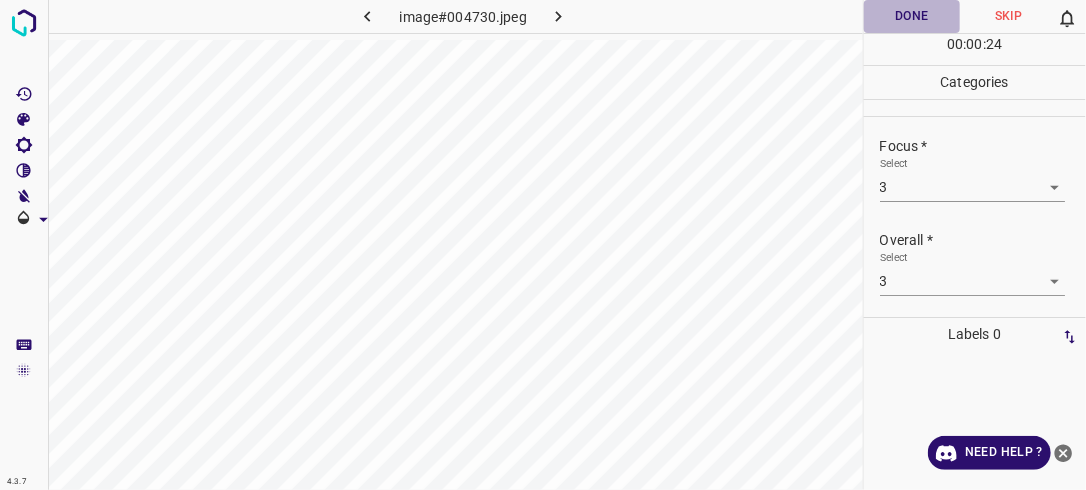 click on "Done" at bounding box center [912, 16] 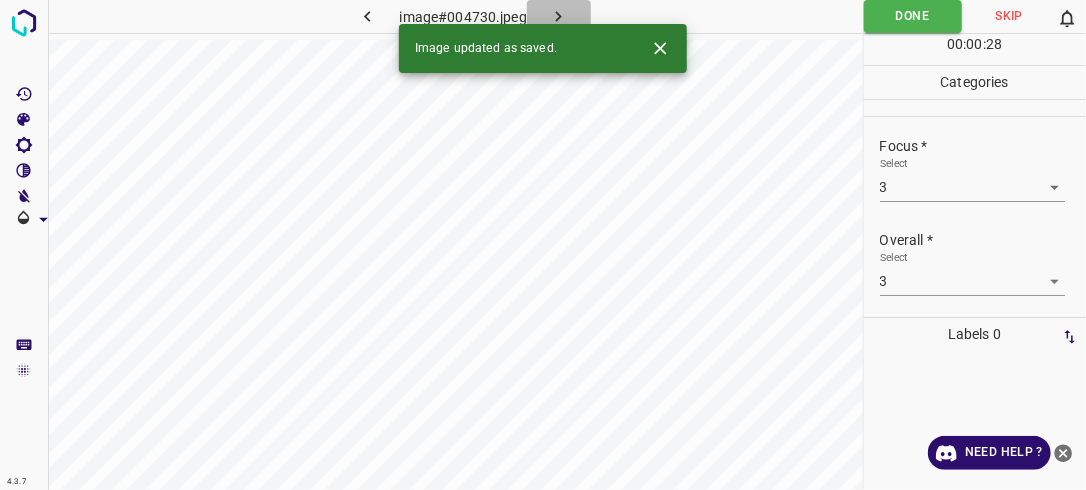 click at bounding box center [559, 16] 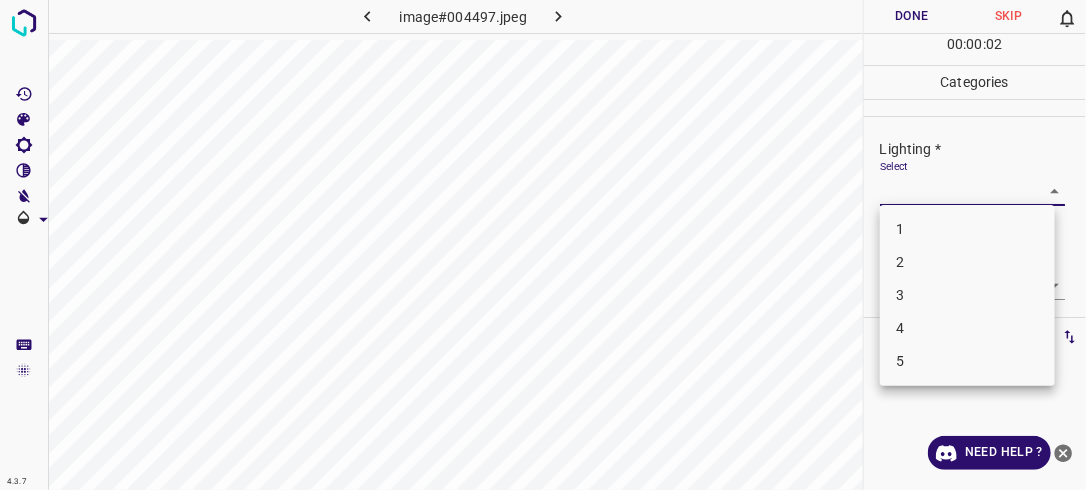 click on "4.3.7 image#004497.jpeg Done Skip 0 00   : 00   : 02   Categories Lighting *  Select ​ Focus *  Select ​ Overall *  Select ​ Labels   0 Categories 1 Lighting 2 Focus 3 Overall Tools Space Change between modes (Draw & Edit) I Auto labeling R Restore zoom M Zoom in N Zoom out Delete Delete selecte label Filters Z Restore filters X Saturation filter C Brightness filter V Contrast filter B Gray scale filter General O Download Need Help ? - Text - Hide - Delete 1 2 3 4 5" at bounding box center (543, 245) 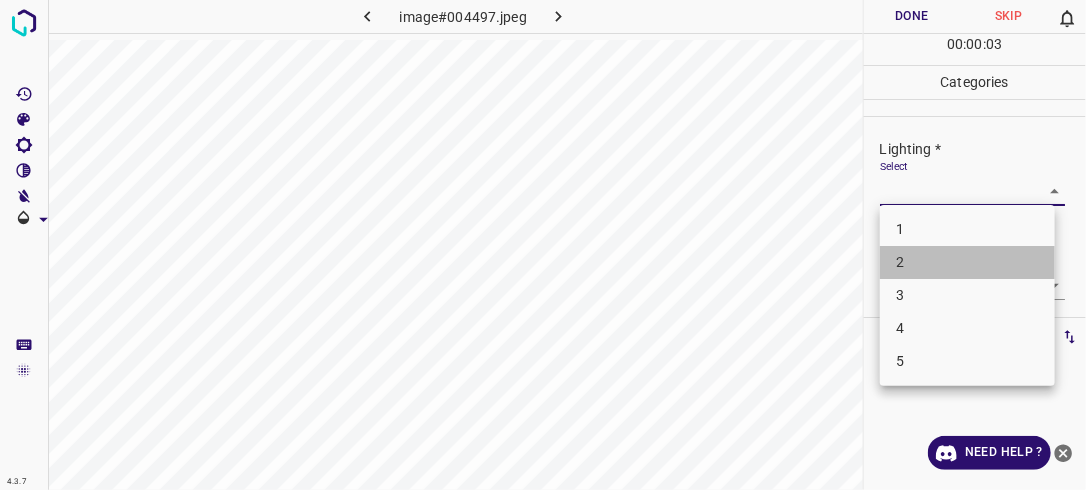 click on "2" at bounding box center [967, 262] 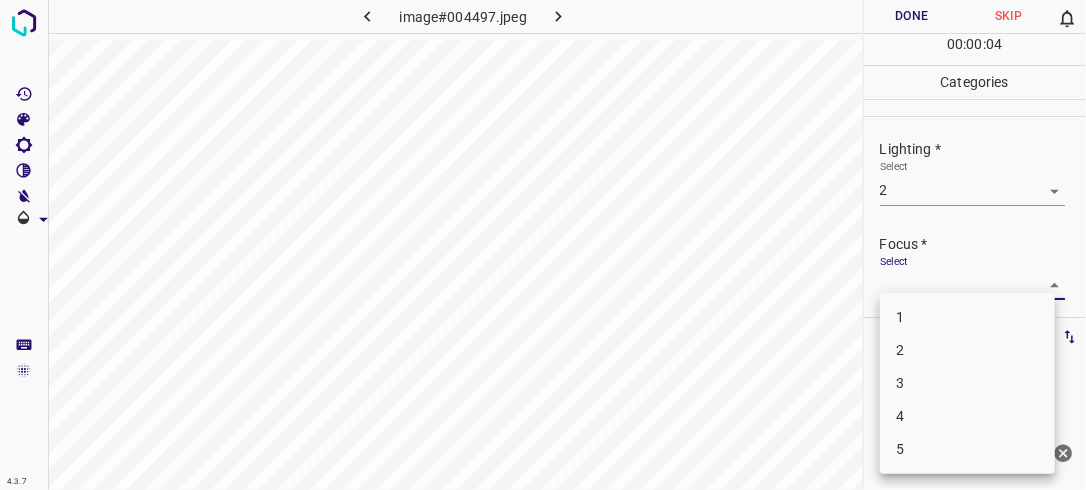 click on "4.3.7 image#004497.jpeg Done Skip 0 00   : 00   : 04   Categories Lighting *  Select 2 2 Focus *  Select ​ Overall *  Select ​ Labels   0 Categories 1 Lighting 2 Focus 3 Overall Tools Space Change between modes (Draw & Edit) I Auto labeling R Restore zoom M Zoom in N Zoom out Delete Delete selecte label Filters Z Restore filters X Saturation filter C Brightness filter V Contrast filter B Gray scale filter General O Download Need Help ? - Text - Hide - Delete 1 2 3 4 5" at bounding box center [543, 245] 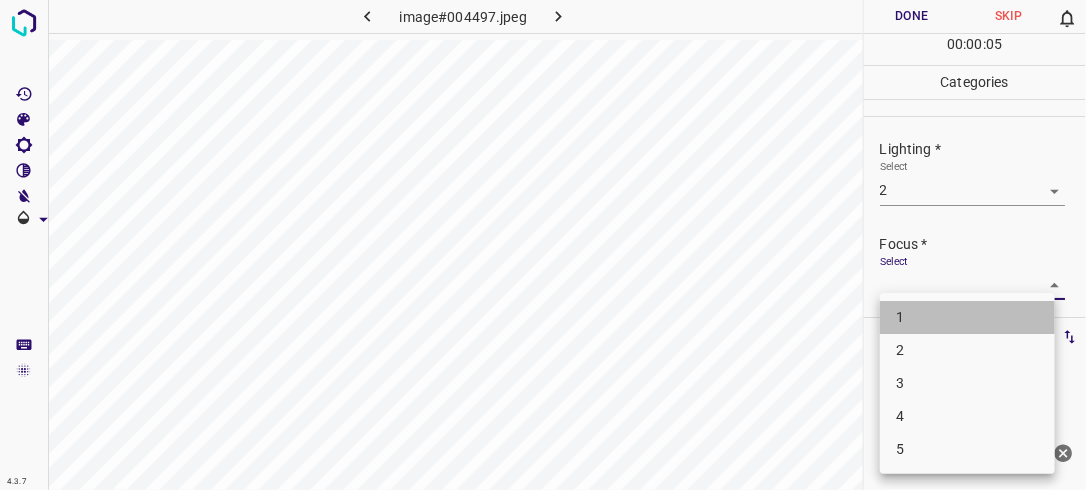 click on "1" at bounding box center [967, 317] 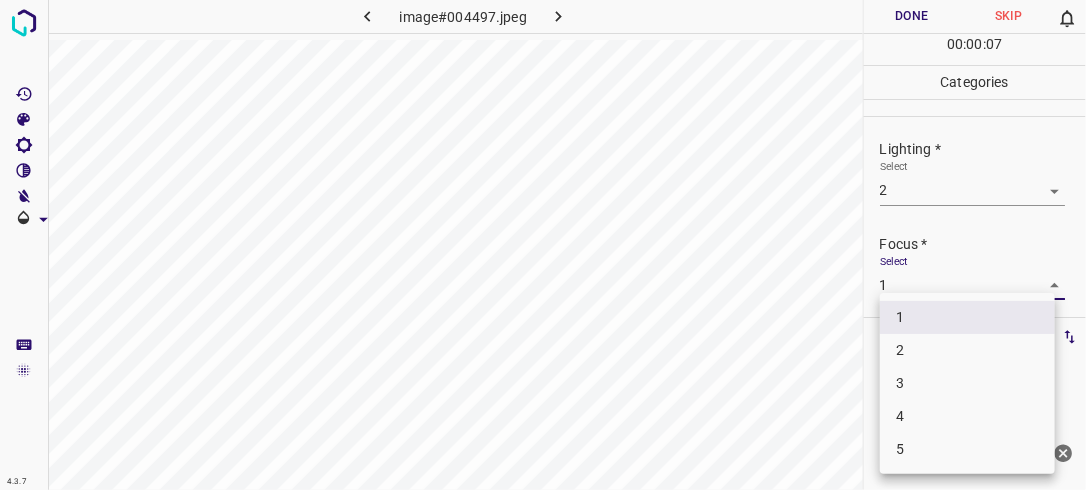 drag, startPoint x: 1047, startPoint y: 282, endPoint x: 1002, endPoint y: 352, distance: 83.21658 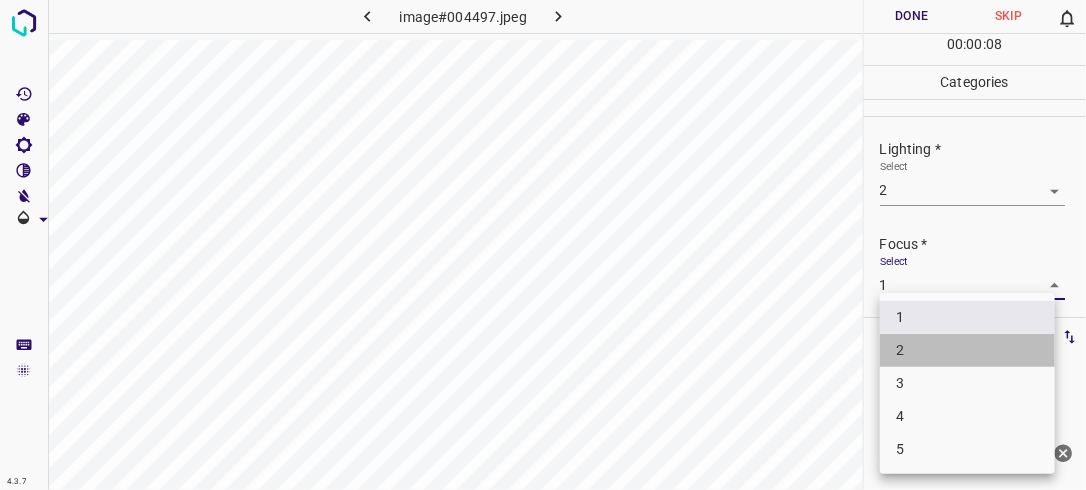 click on "2" at bounding box center (967, 350) 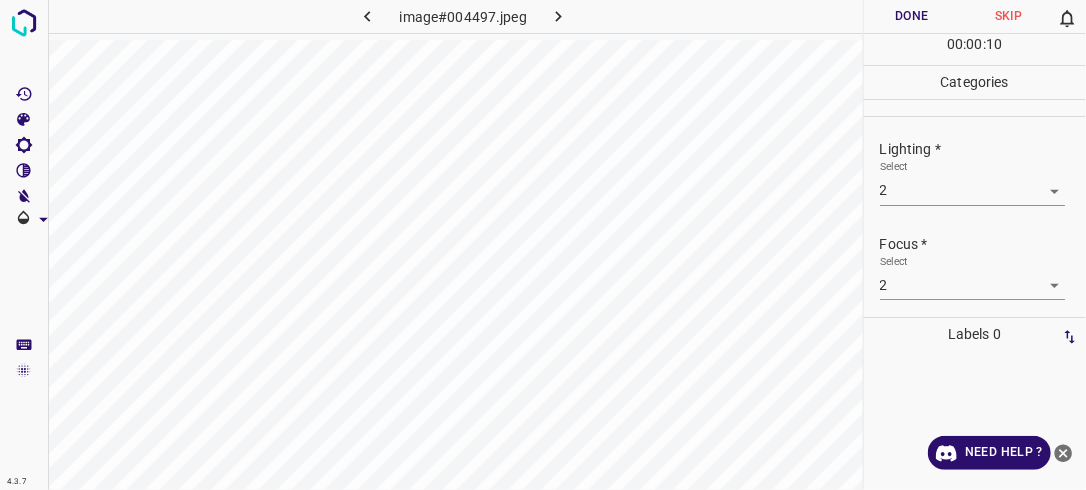 drag, startPoint x: 1073, startPoint y: 231, endPoint x: 1064, endPoint y: 296, distance: 65.62012 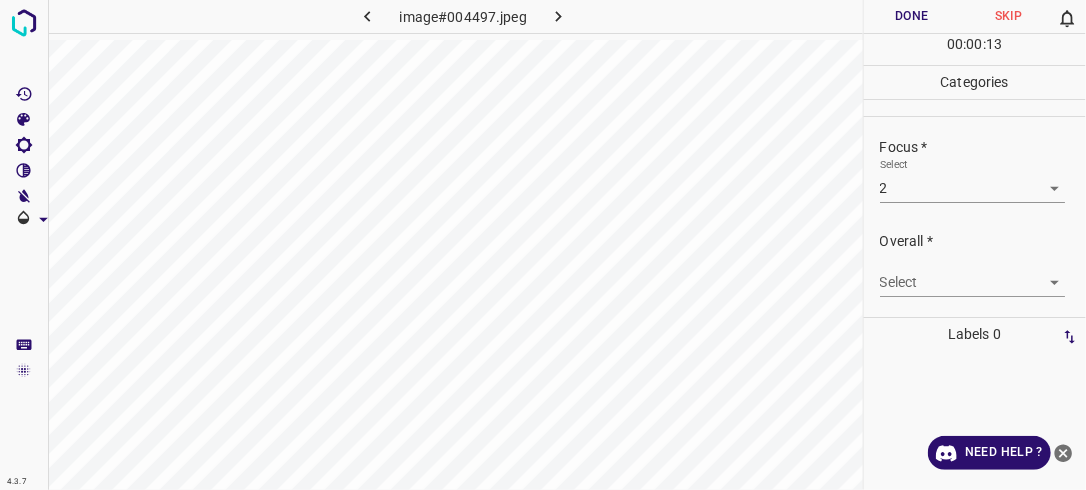 scroll, scrollTop: 98, scrollLeft: 0, axis: vertical 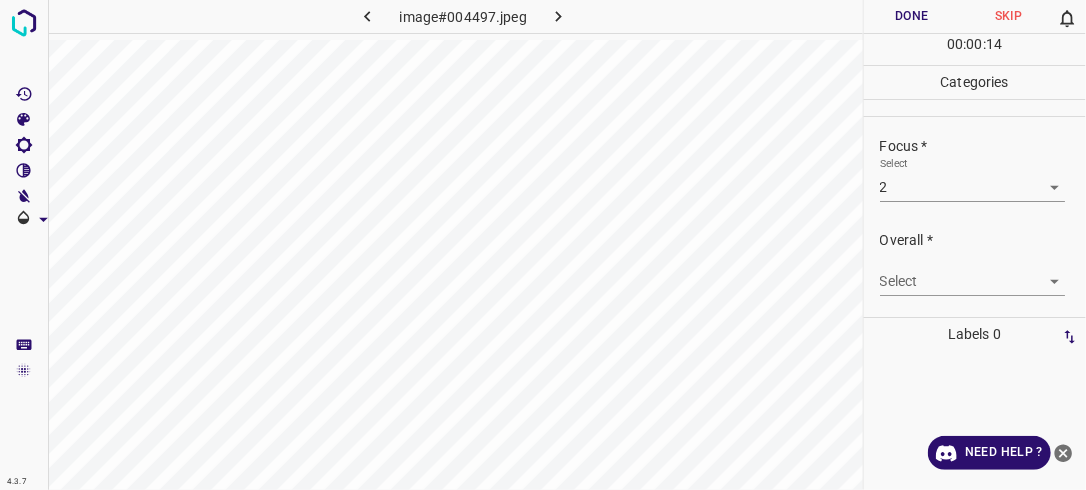 click on "4.3.7 image#004497.jpeg Done Skip 0 00   : 00   : 14   Categories Lighting *  Select 2 2 Focus *  Select 2 2 Overall *  Select ​ Labels   0 Categories 1 Lighting 2 Focus 3 Overall Tools Space Change between modes (Draw & Edit) I Auto labeling R Restore zoom M Zoom in N Zoom out Delete Delete selecte label Filters Z Restore filters X Saturation filter C Brightness filter V Contrast filter B Gray scale filter General O Download Need Help ? - Text - Hide - Delete" at bounding box center [543, 245] 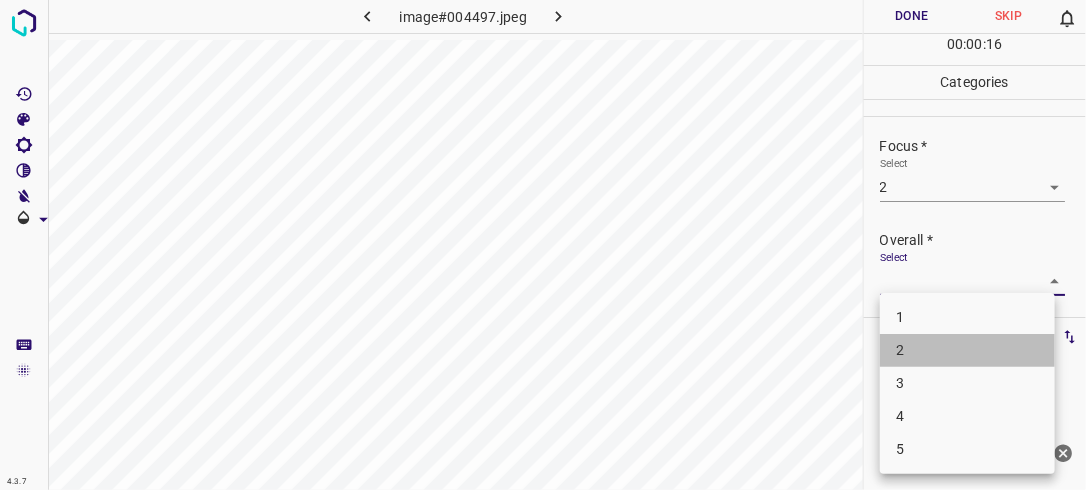 click on "2" at bounding box center (967, 350) 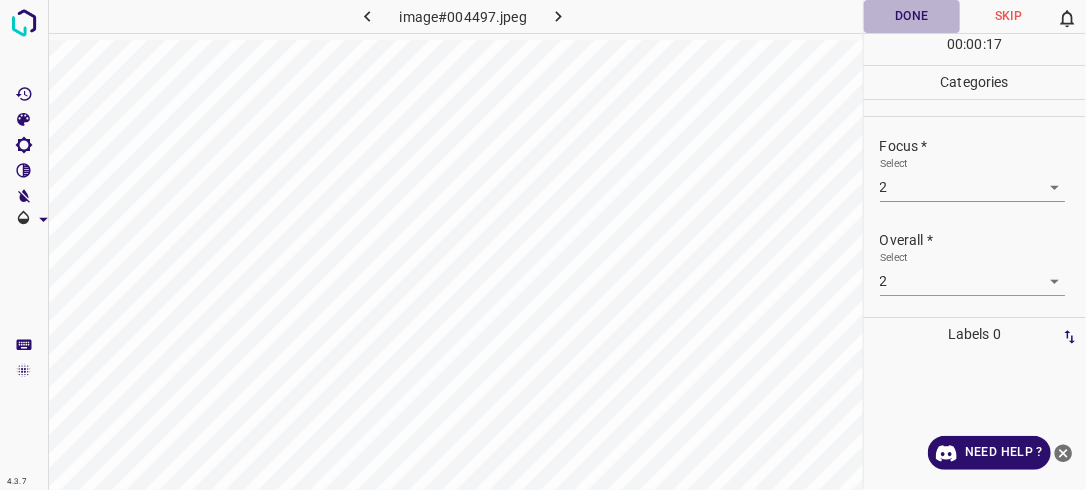 click on "Done" at bounding box center [912, 16] 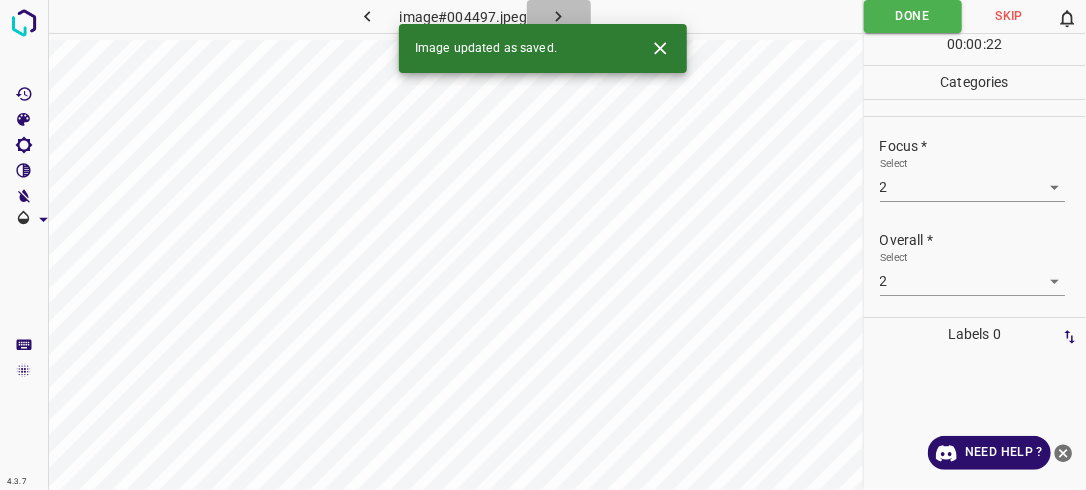 click at bounding box center [559, 16] 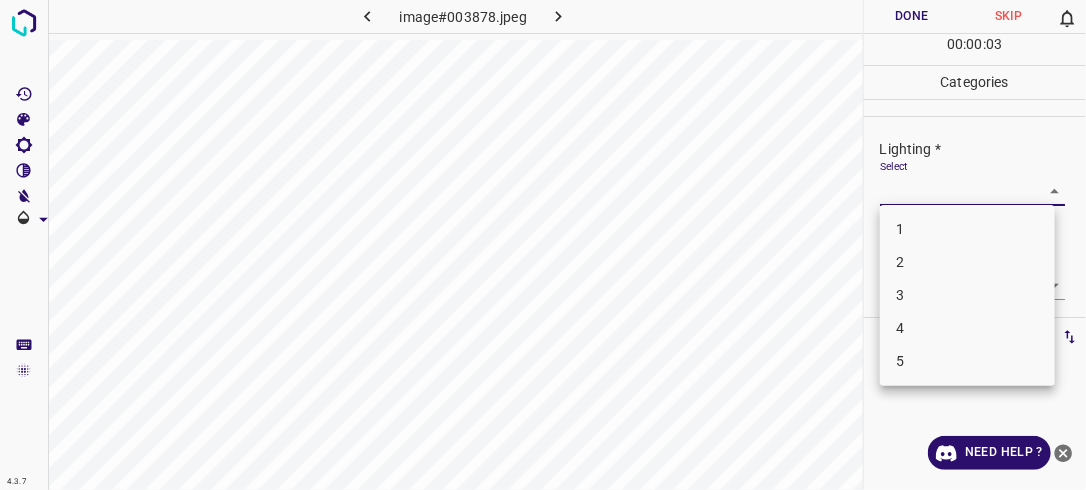 click on "4.3.7 image#003878.jpeg Done Skip 0 00   : 00   : 03   Categories Lighting *  Select ​ Focus *  Select ​ Overall *  Select ​ Labels   0 Categories 1 Lighting 2 Focus 3 Overall Tools Space Change between modes (Draw & Edit) I Auto labeling R Restore zoom M Zoom in N Zoom out Delete Delete selecte label Filters Z Restore filters X Saturation filter C Brightness filter V Contrast filter B Gray scale filter General O Download Need Help ? - Text - Hide - Delete 1 2 3 4 5" at bounding box center [543, 245] 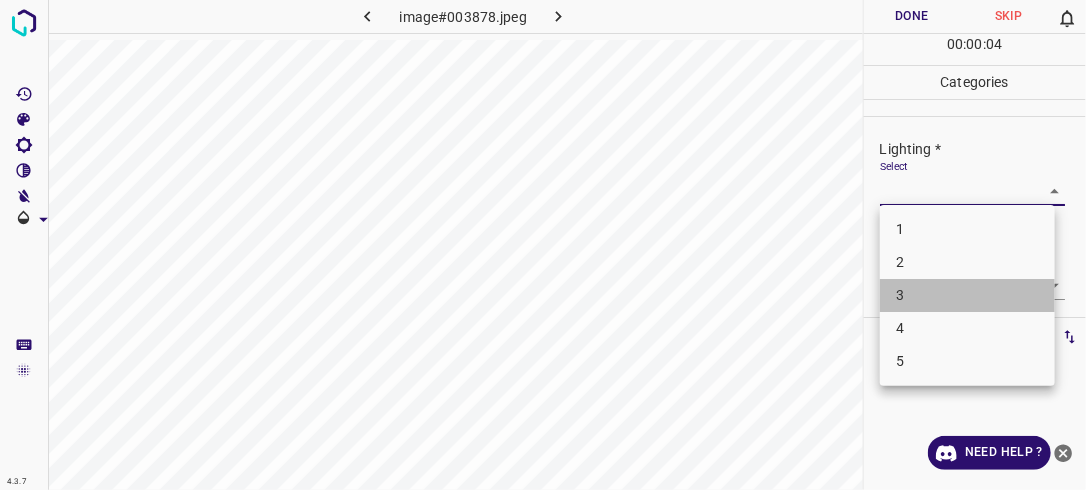 click on "3" at bounding box center (967, 295) 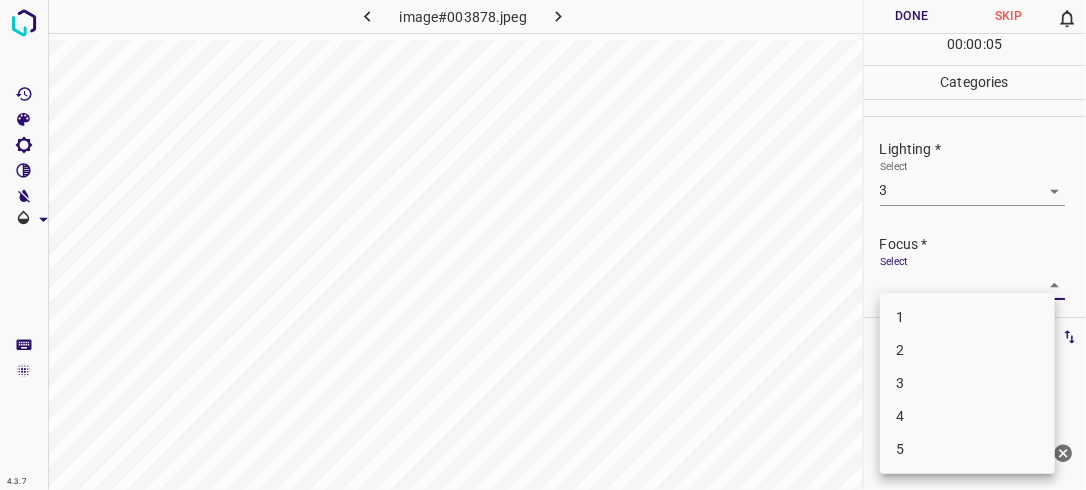 click on "4.3.7 image#003878.jpeg Done Skip 0 00   : 00   : 05   Categories Lighting *  Select 3 3 Focus *  Select ​ Overall *  Select ​ Labels   0 Categories 1 Lighting 2 Focus 3 Overall Tools Space Change between modes (Draw & Edit) I Auto labeling R Restore zoom M Zoom in N Zoom out Delete Delete selecte label Filters Z Restore filters X Saturation filter C Brightness filter V Contrast filter B Gray scale filter General O Download Need Help ? - Text - Hide - Delete 1 2 3 4 5" at bounding box center (543, 245) 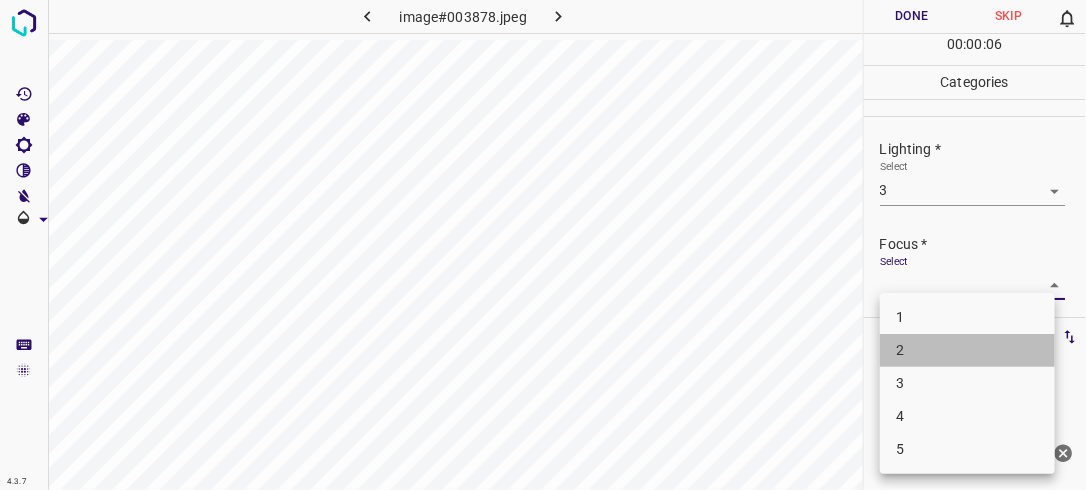 click on "2" at bounding box center [967, 350] 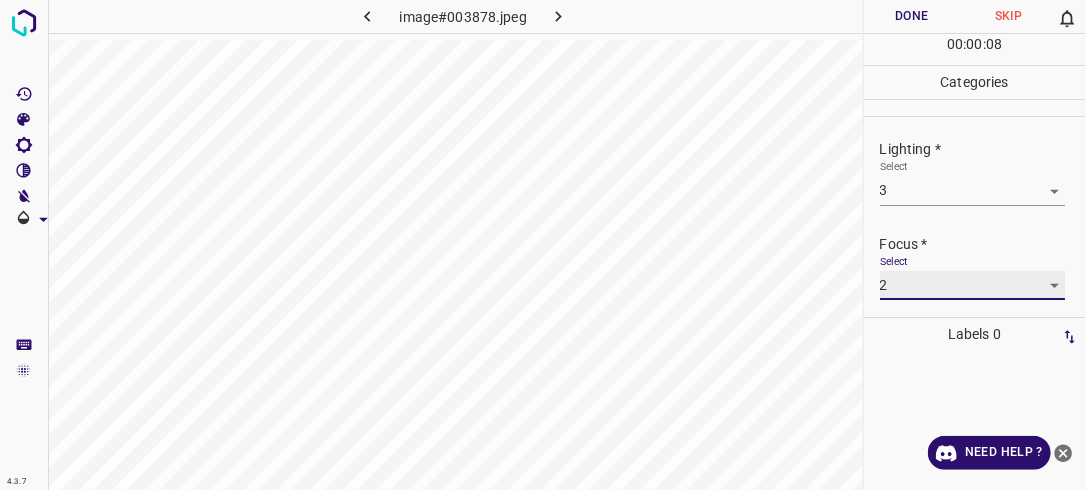 scroll, scrollTop: 98, scrollLeft: 0, axis: vertical 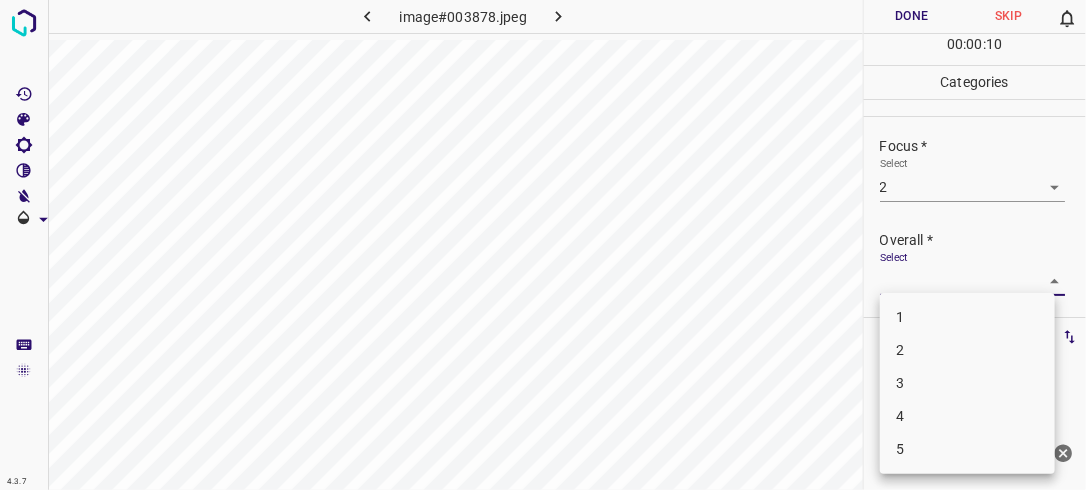 click on "4.3.7 image#003878.jpeg Done Skip 0 00   : 00   : 10   Categories Lighting *  Select 3 3 Focus *  Select 2 2 Overall *  Select ​ Labels   0 Categories 1 Lighting 2 Focus 3 Overall Tools Space Change between modes (Draw & Edit) I Auto labeling R Restore zoom M Zoom in N Zoom out Delete Delete selecte label Filters Z Restore filters X Saturation filter C Brightness filter V Contrast filter B Gray scale filter General O Download Need Help ? - Text - Hide - Delete 1 2 3 4 5" at bounding box center [543, 245] 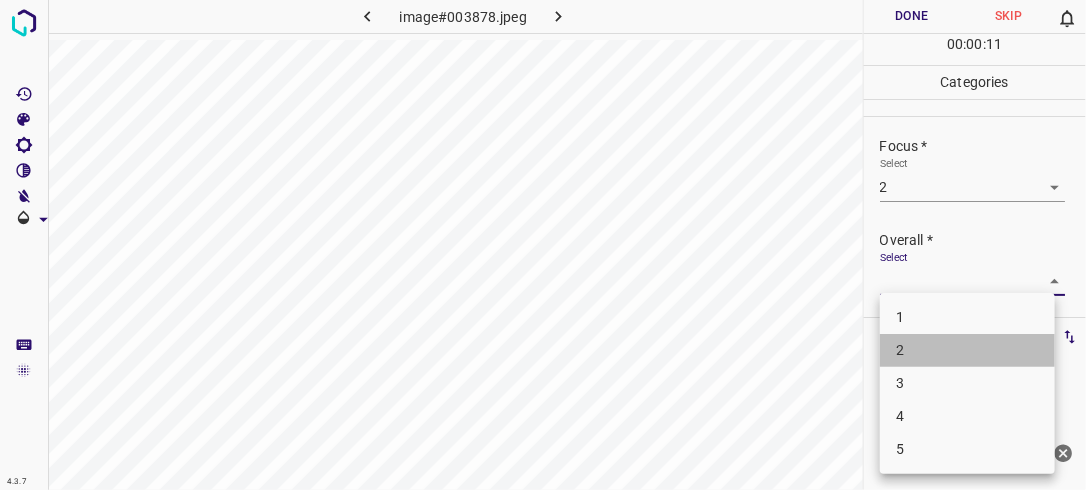 click on "2" at bounding box center (967, 350) 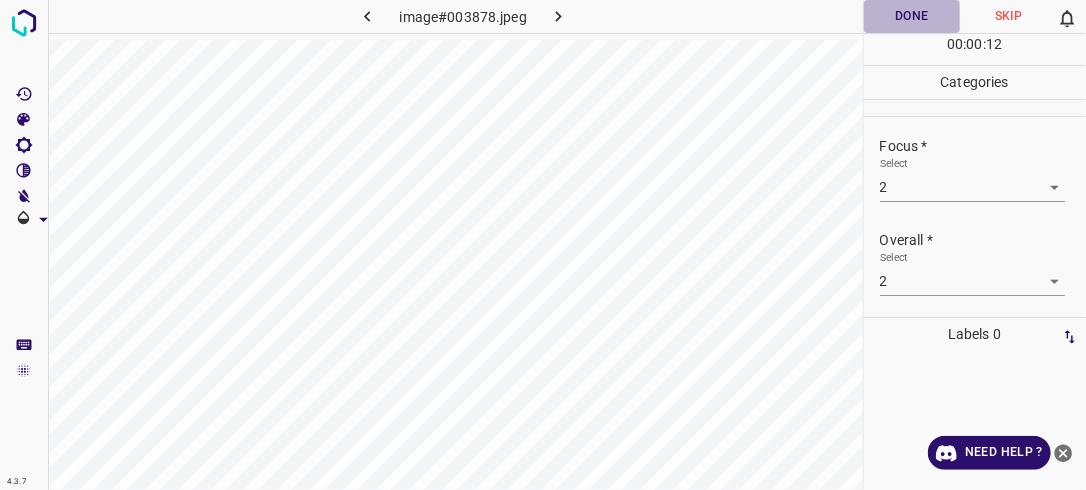 click on "Done" at bounding box center [912, 16] 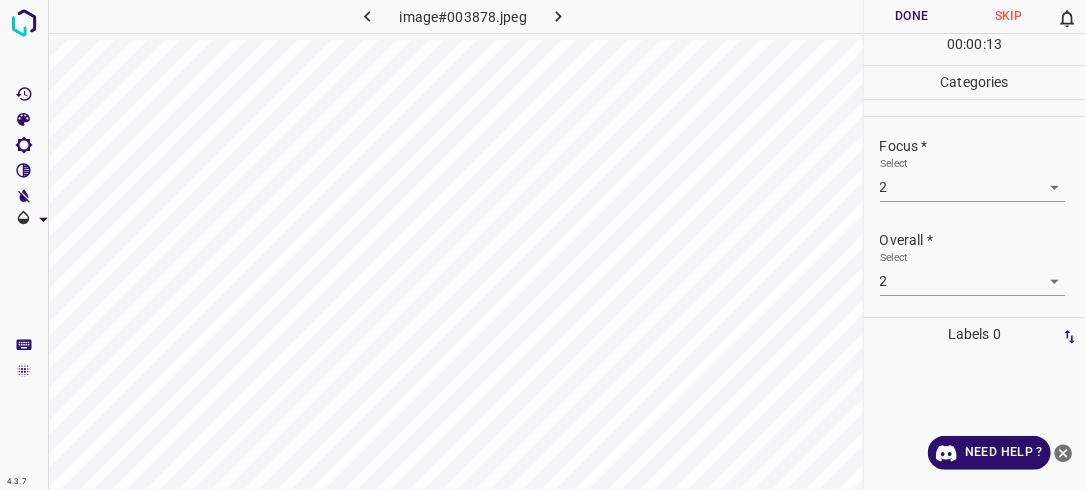click on "Done" at bounding box center (912, 16) 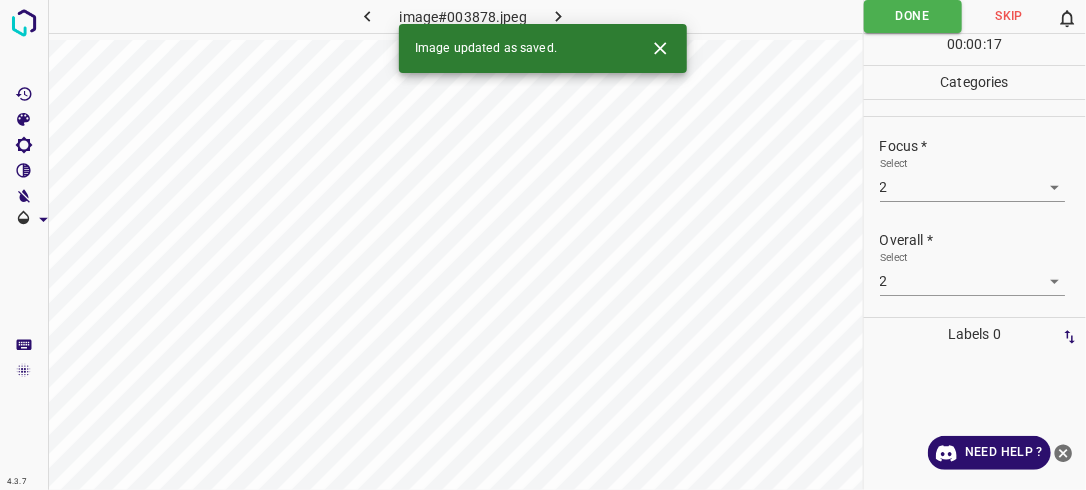click at bounding box center [559, 16] 